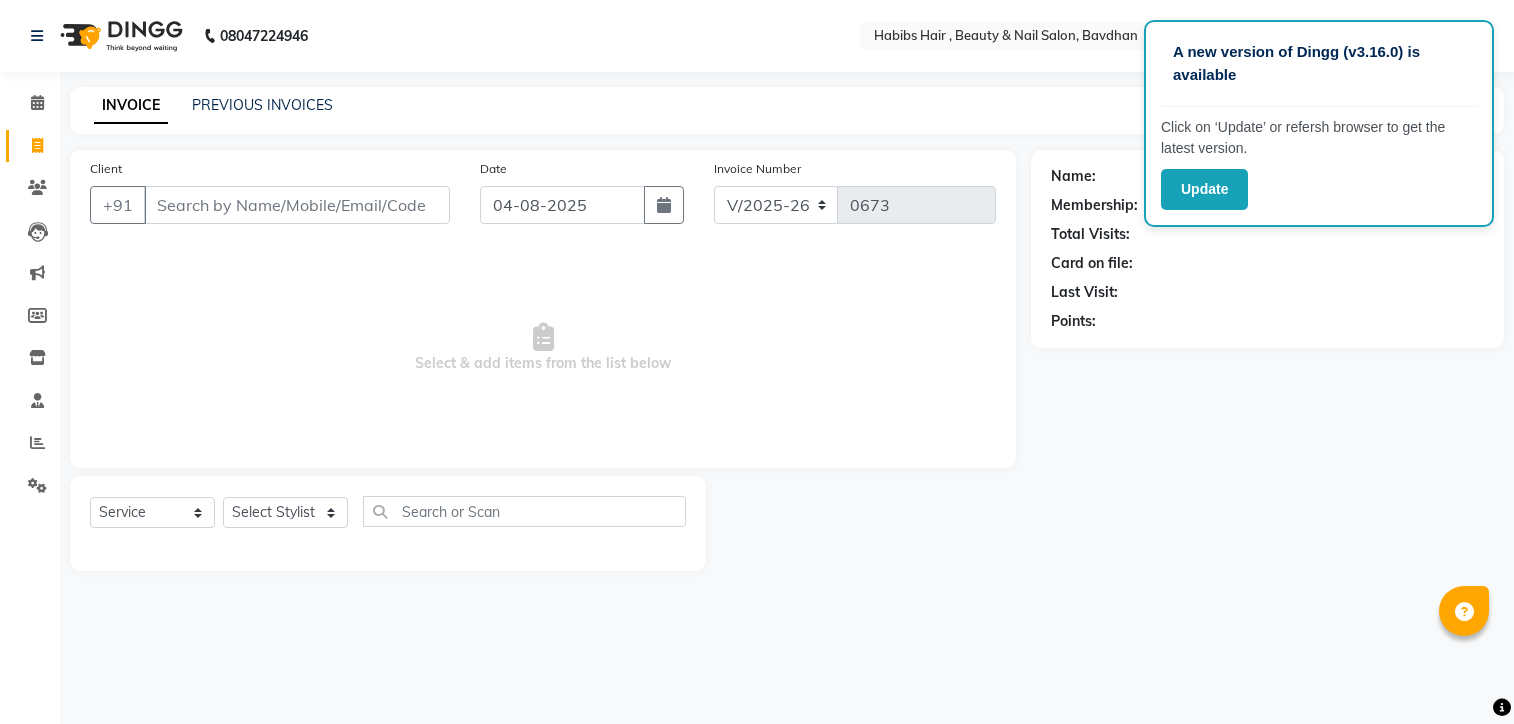 select on "7414" 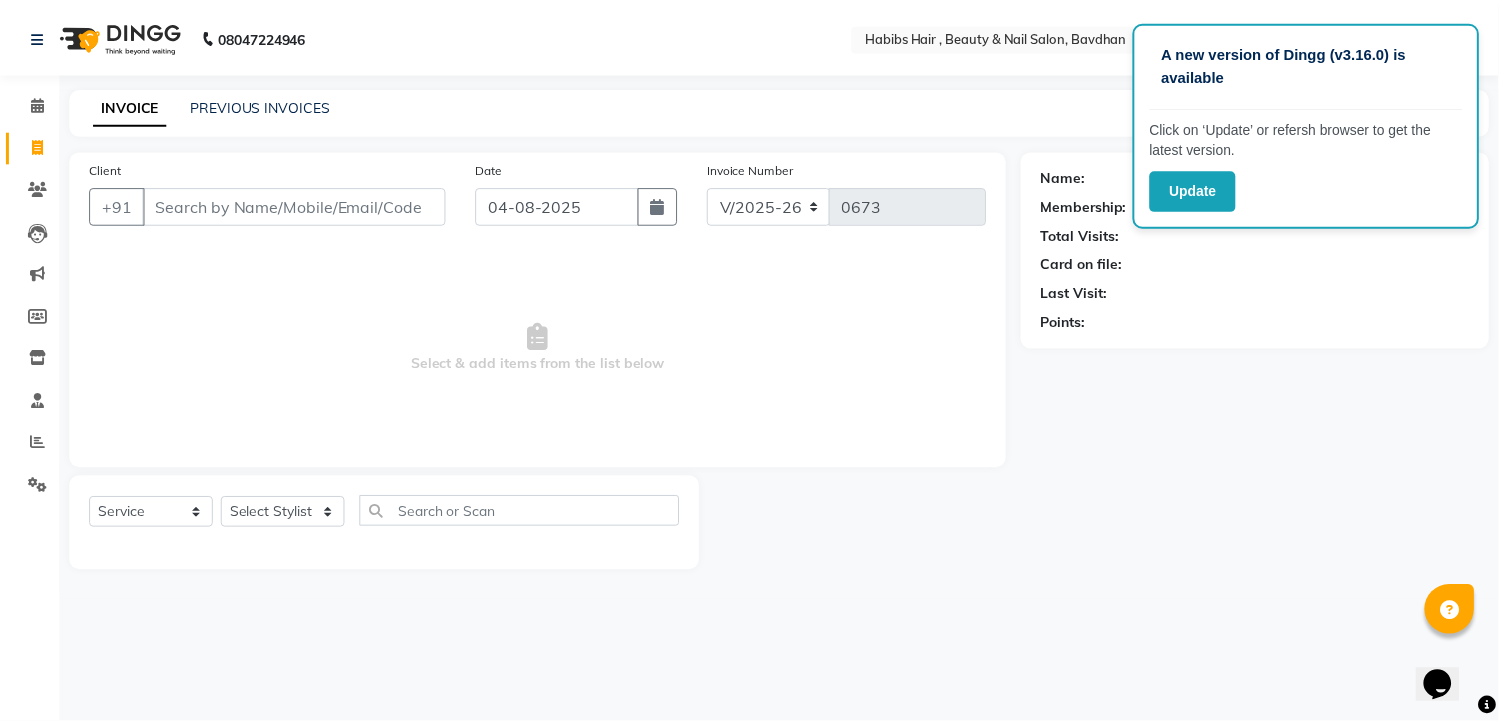 scroll, scrollTop: 0, scrollLeft: 0, axis: both 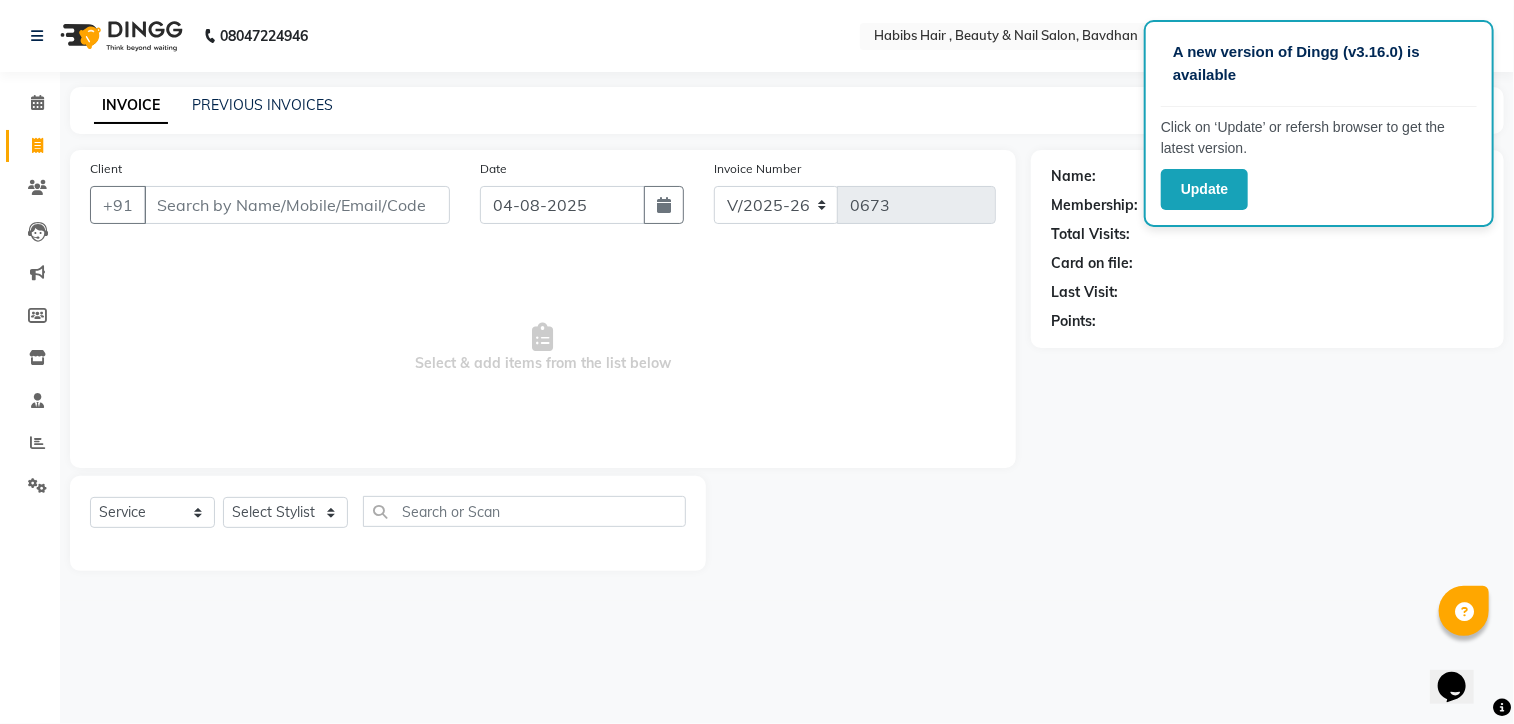 click on "PREVIOUS INVOICES" 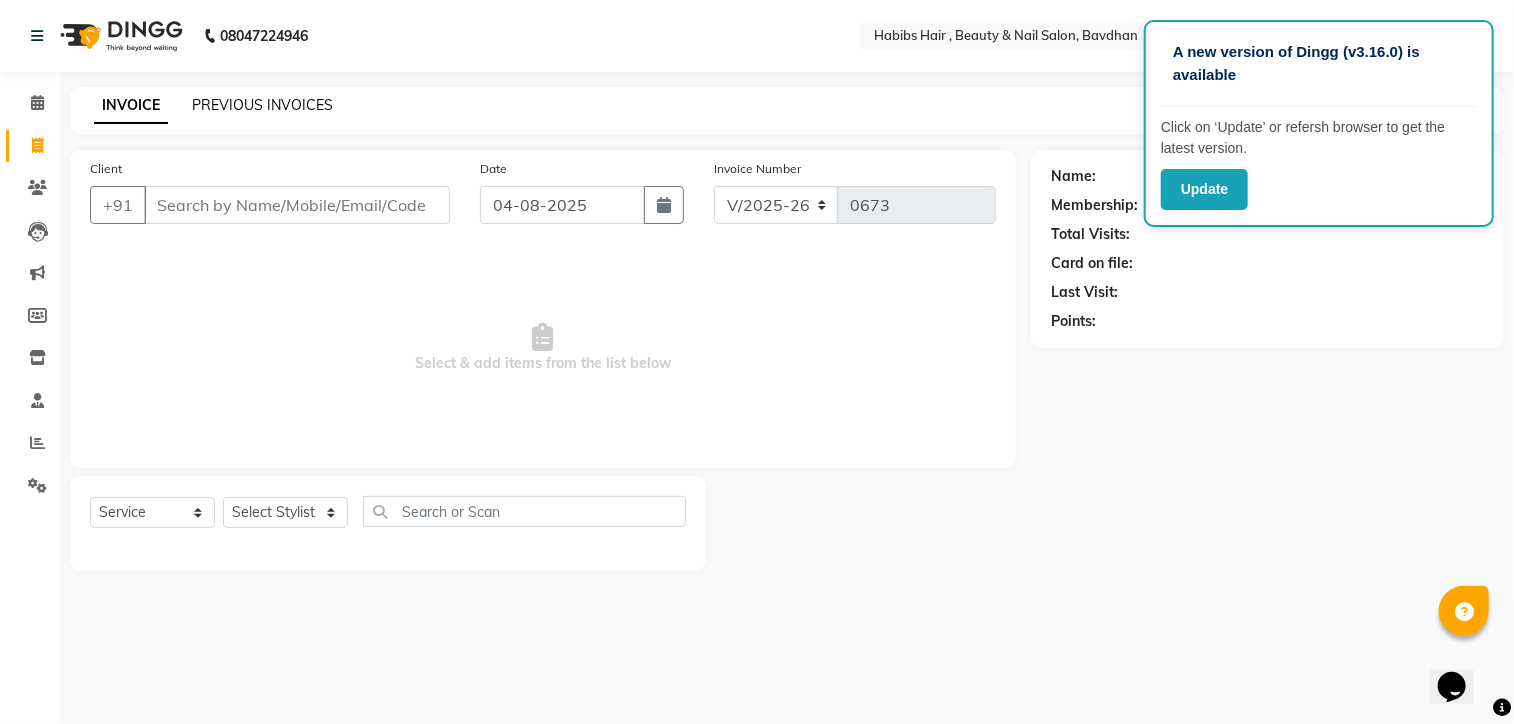click on "PREVIOUS INVOICES" 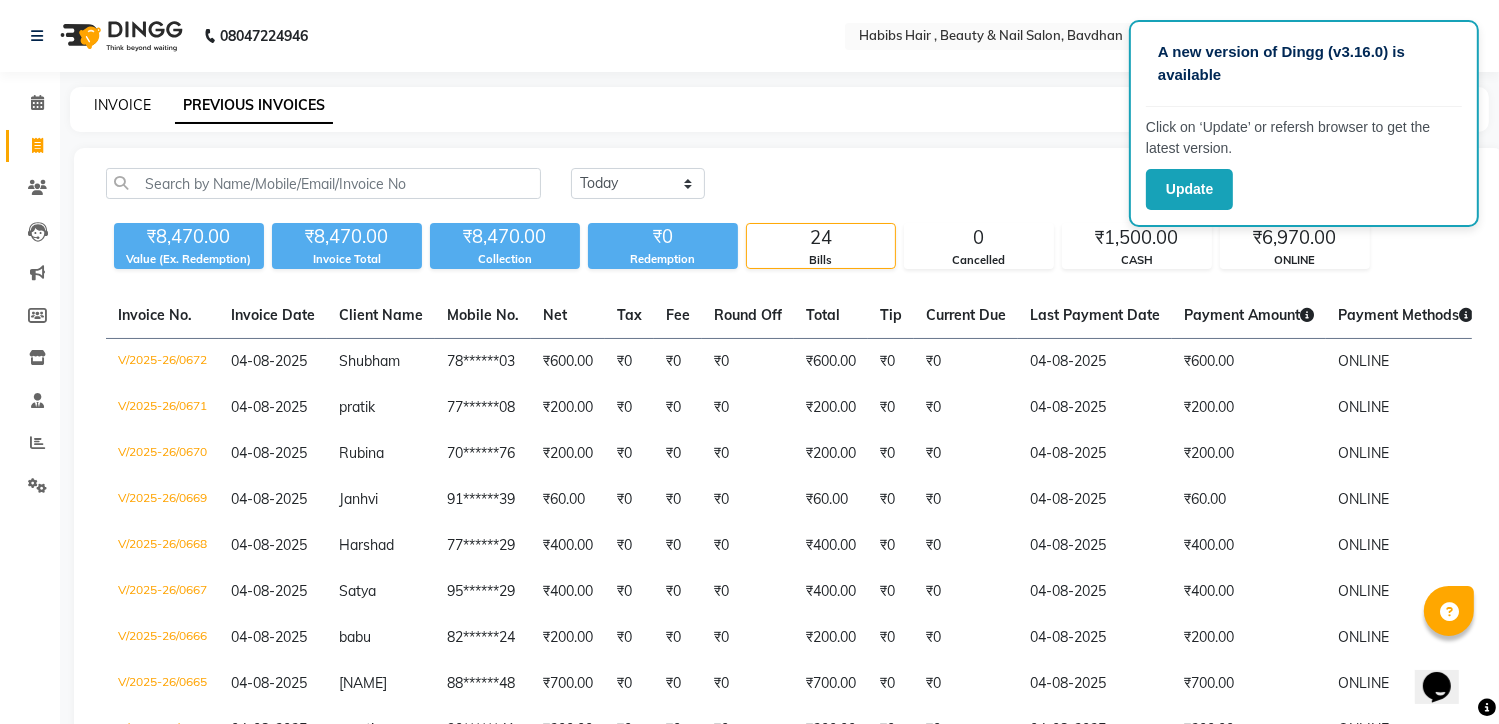 click on "INVOICE" 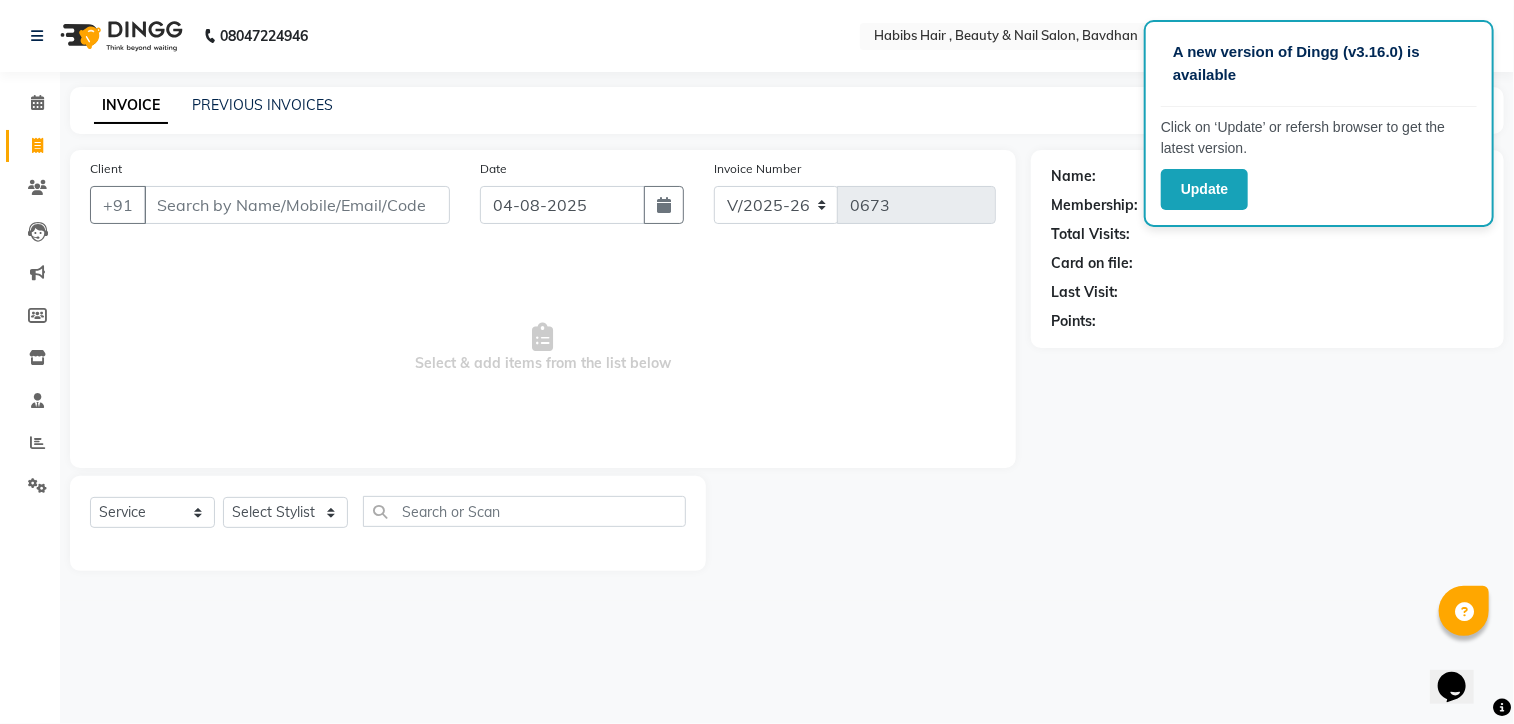 type on "k" 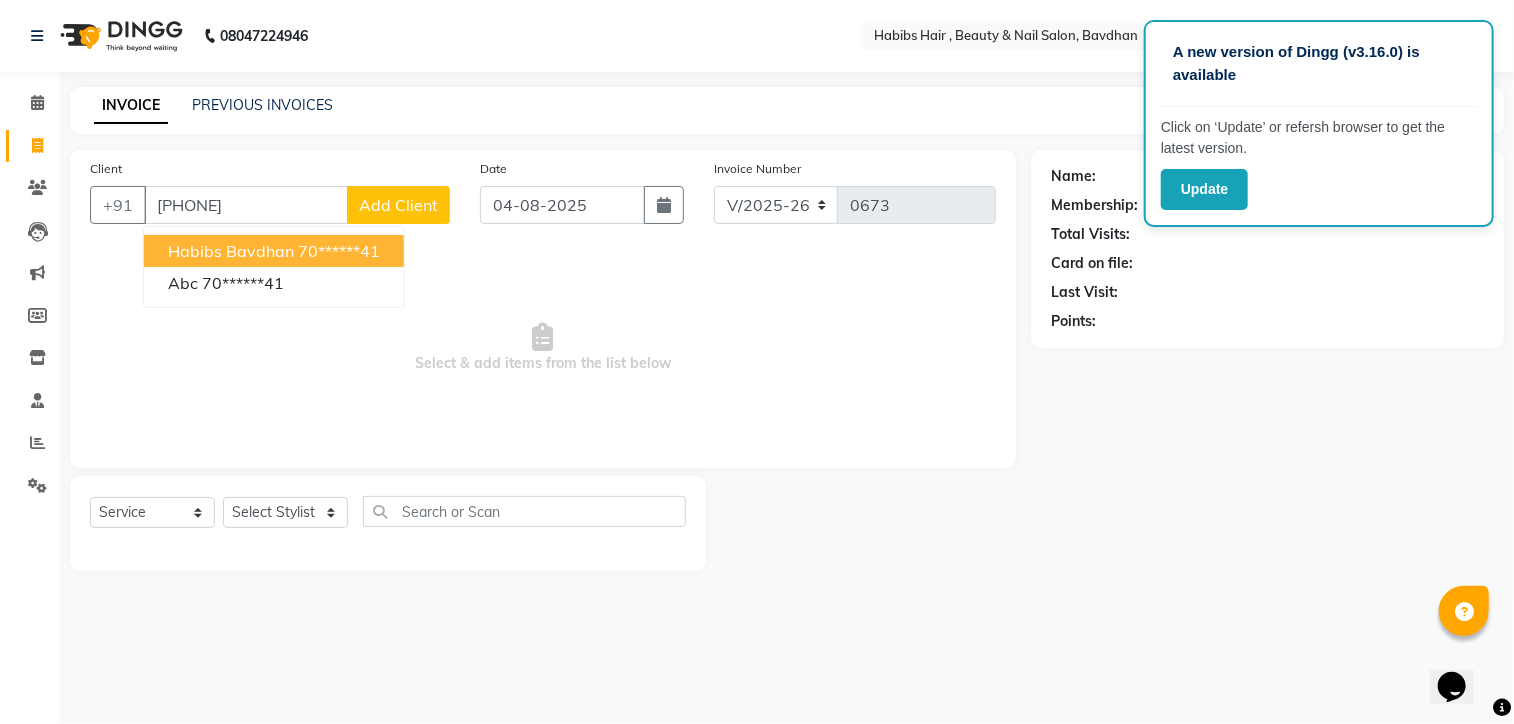click on "habibs bavdhan" at bounding box center (231, 251) 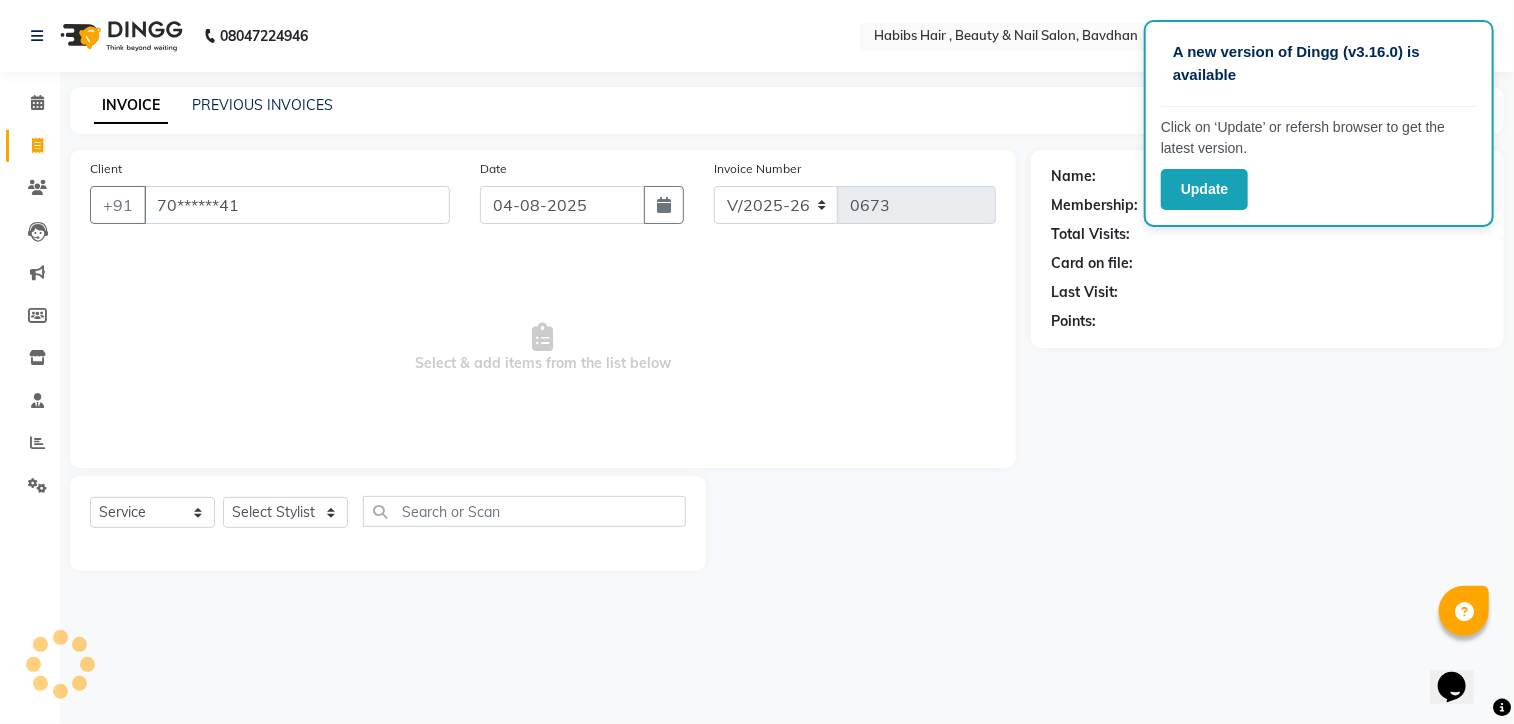 type on "70******41" 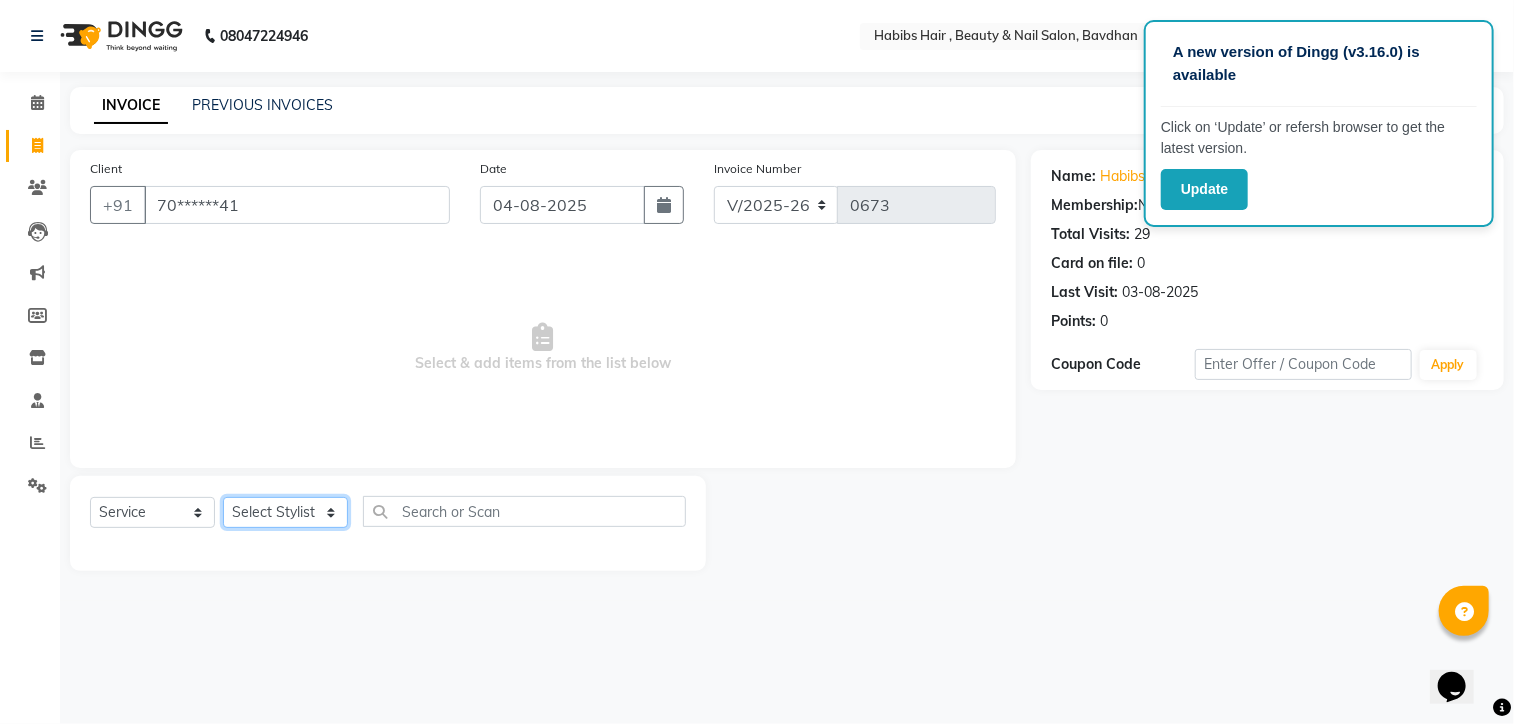 click on "Select Stylist Akash Aman Aniket Ashish Ganesh Manager mayur nikhil sujata" 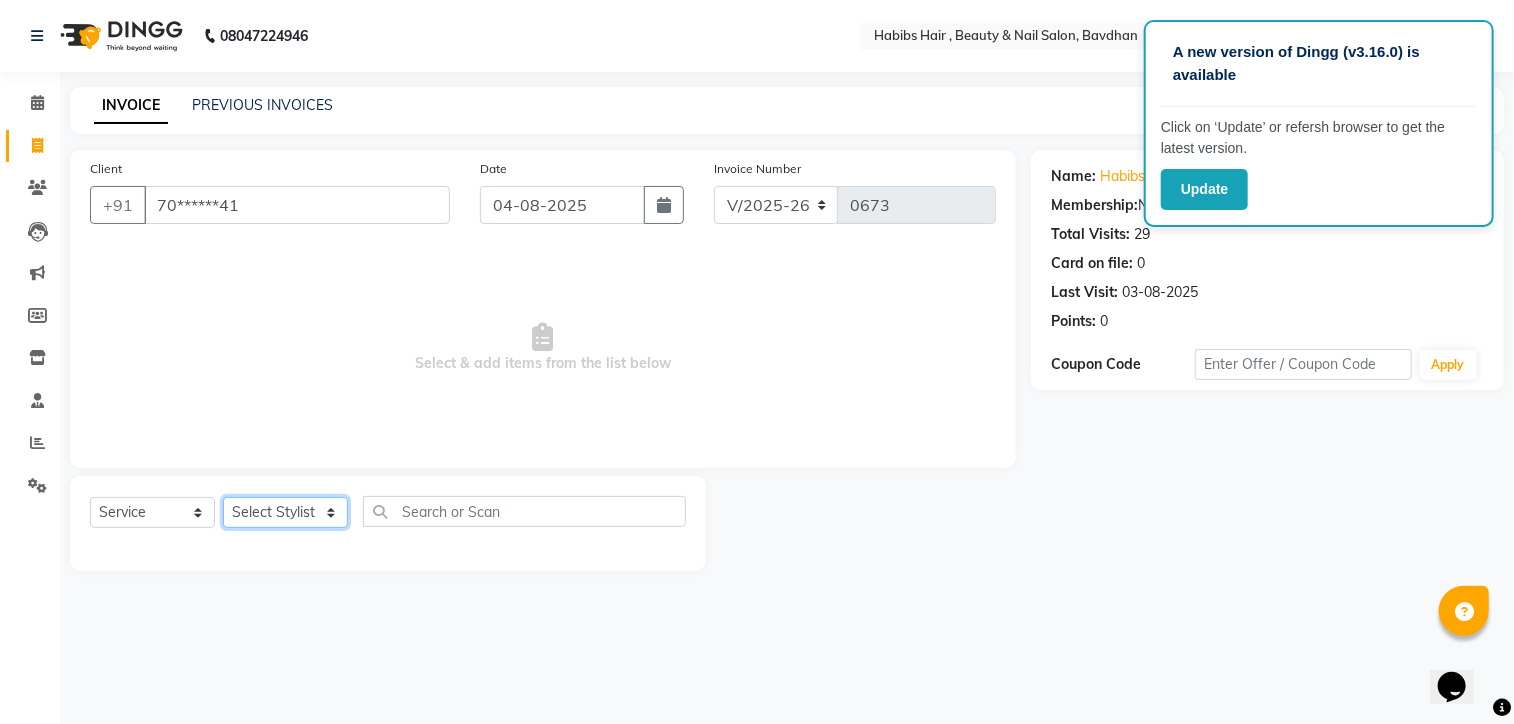 select on "65501" 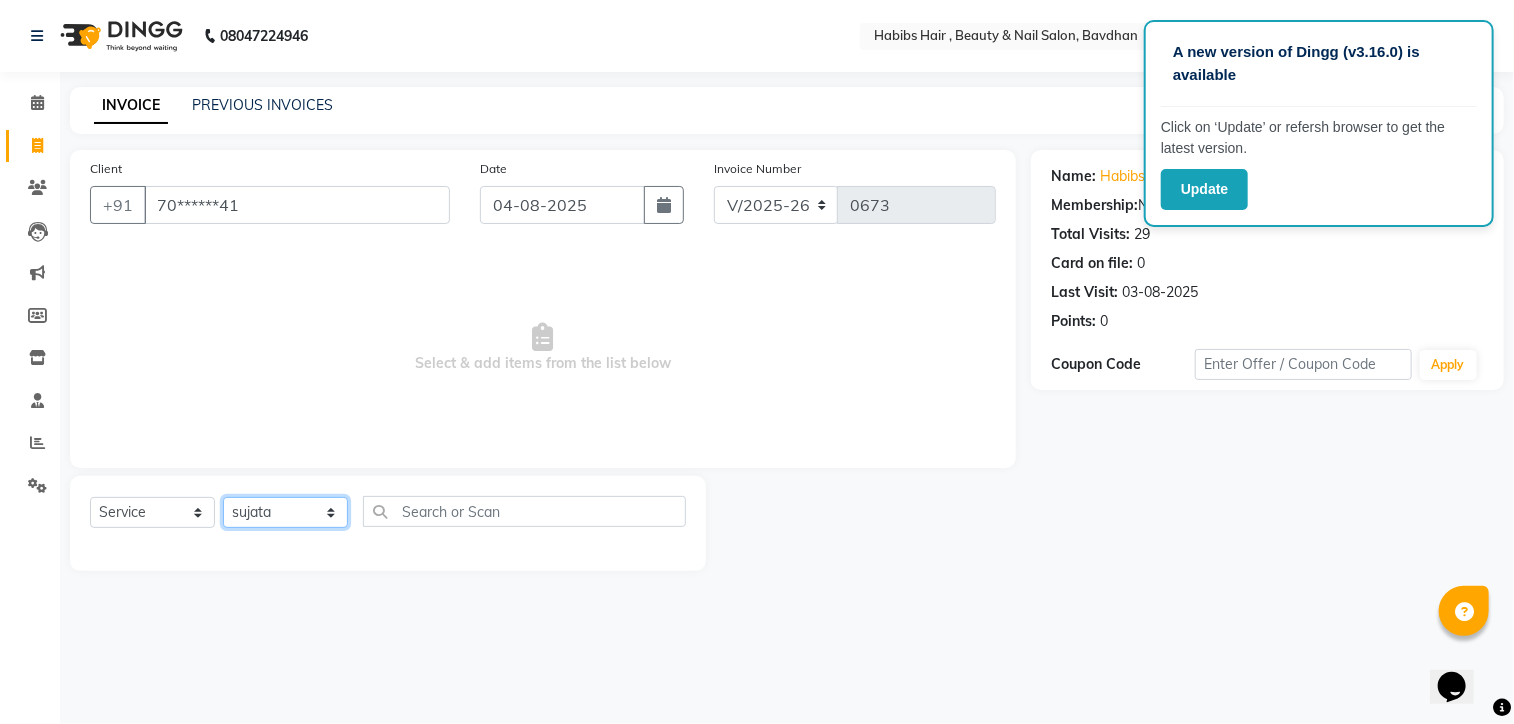 click on "Select Stylist Akash Aman Aniket Ashish Ganesh Manager mayur nikhil sujata" 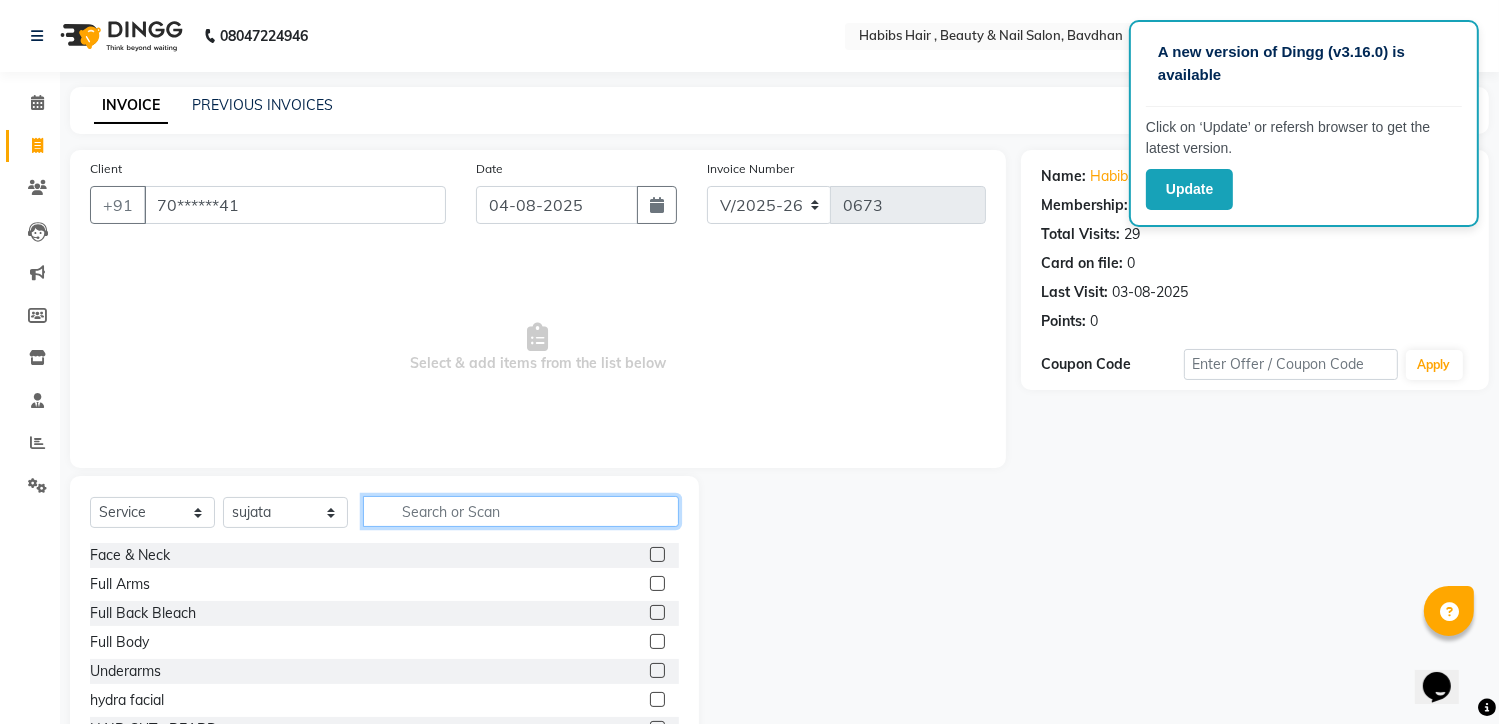click 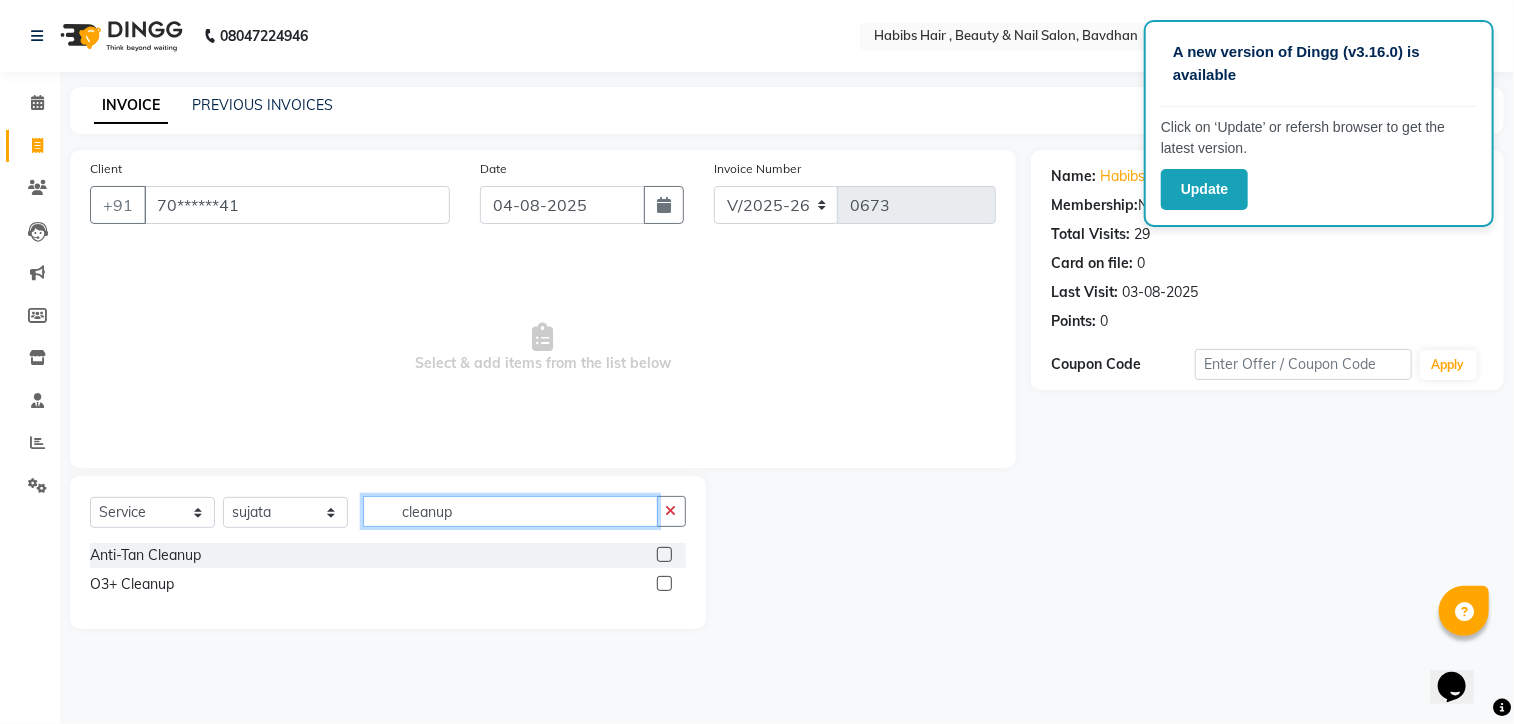 type on "cleanup" 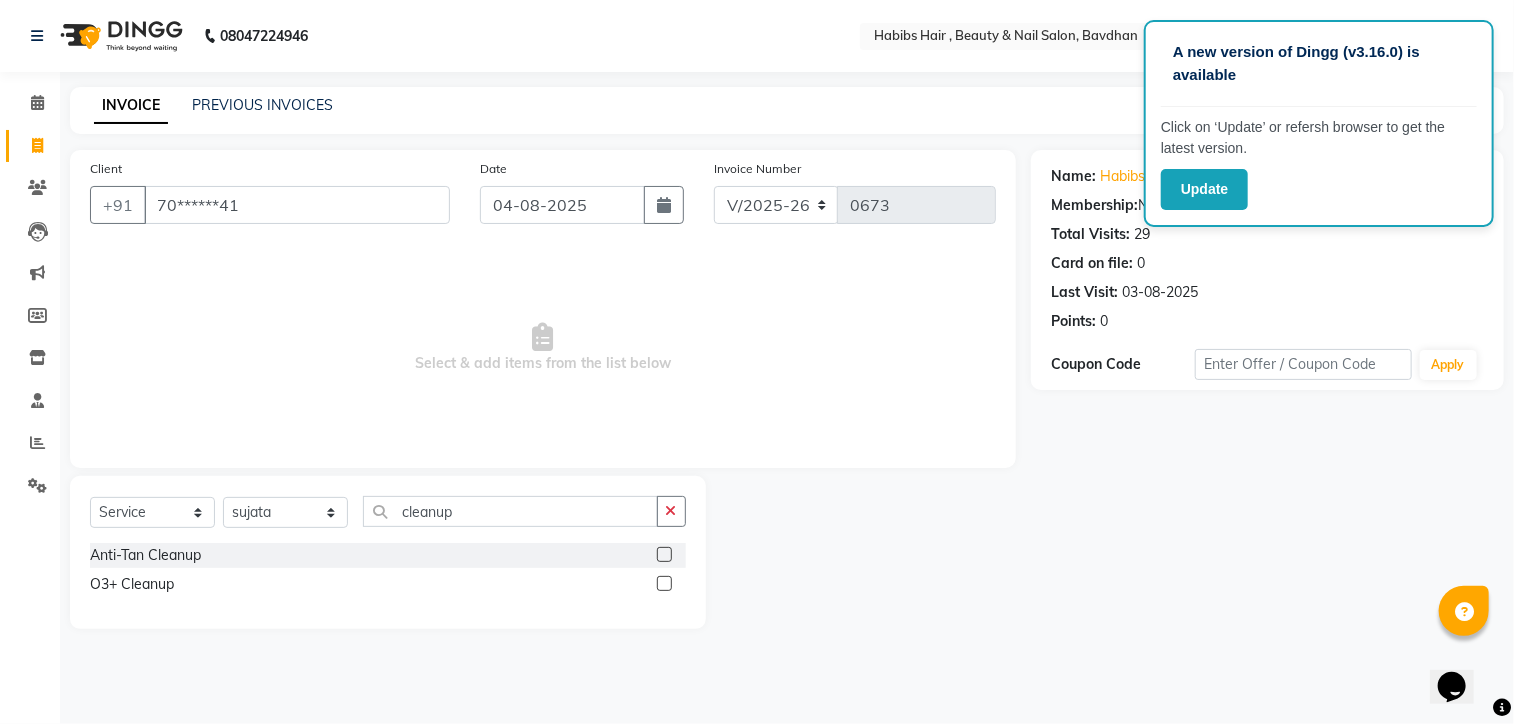 click 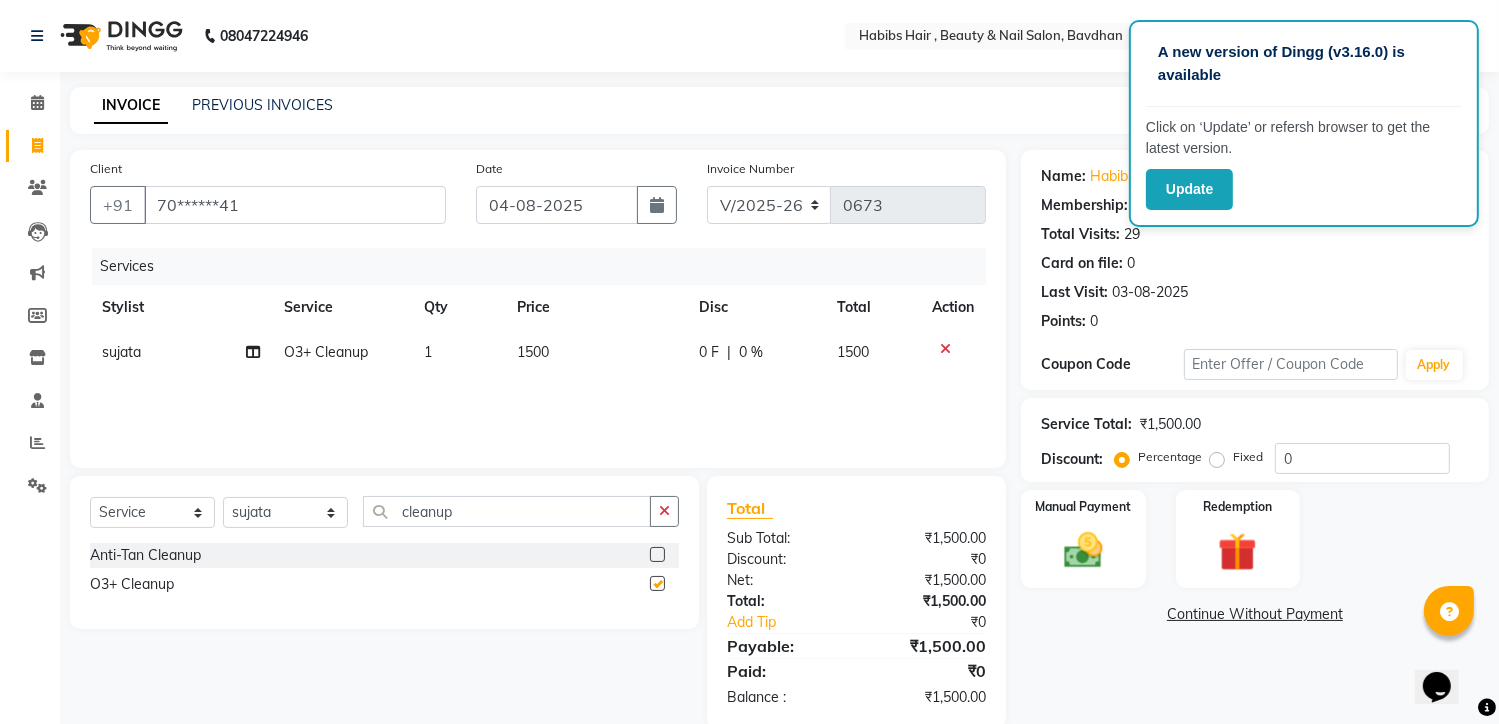 checkbox on "false" 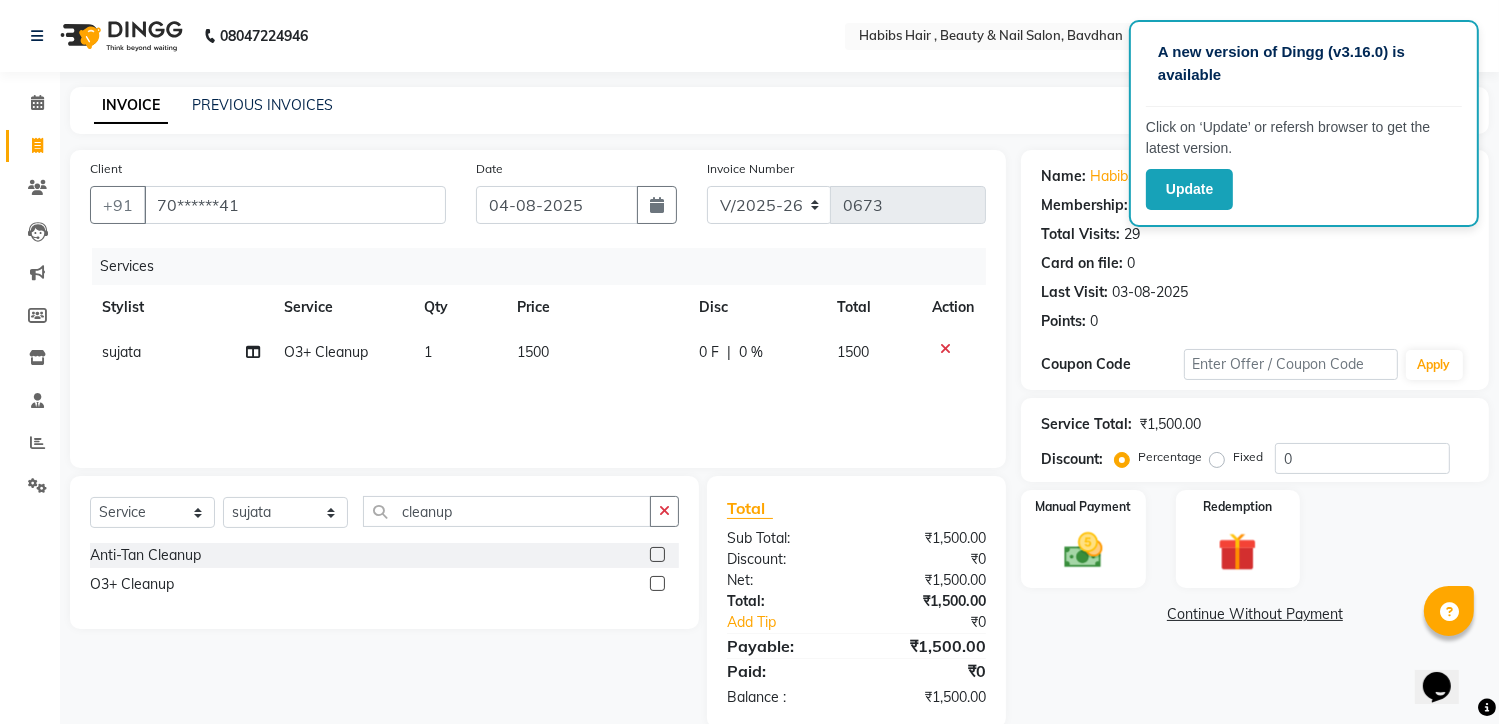 click on "1500" 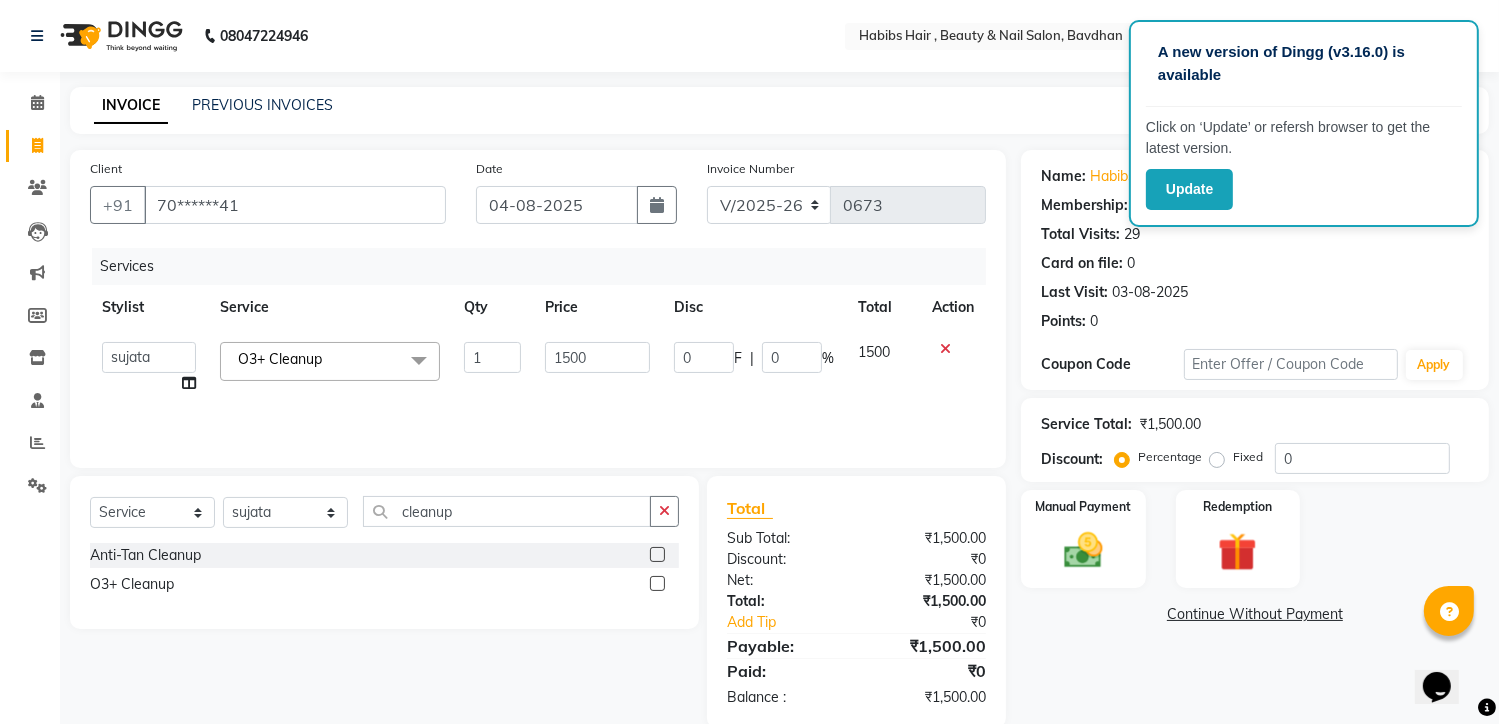 click on "1500" 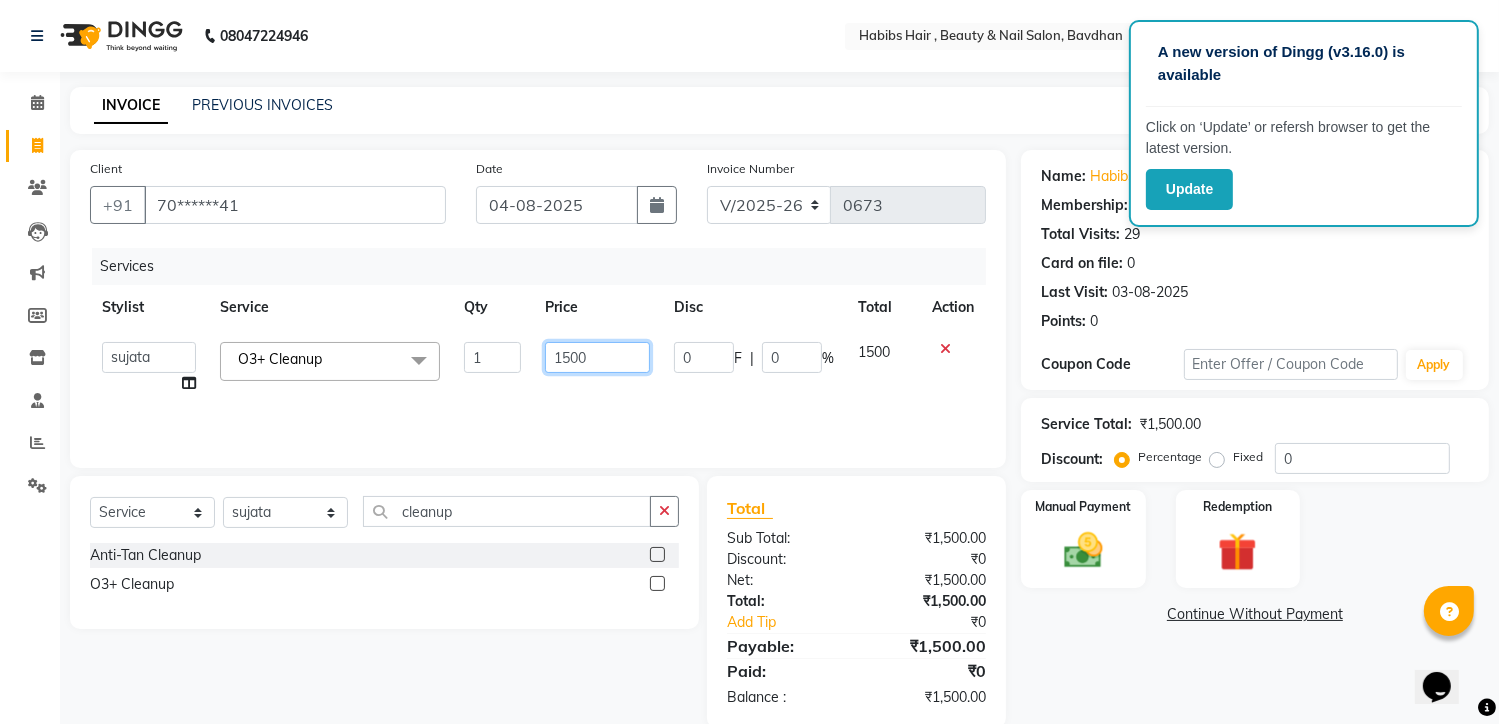 click on "1500" 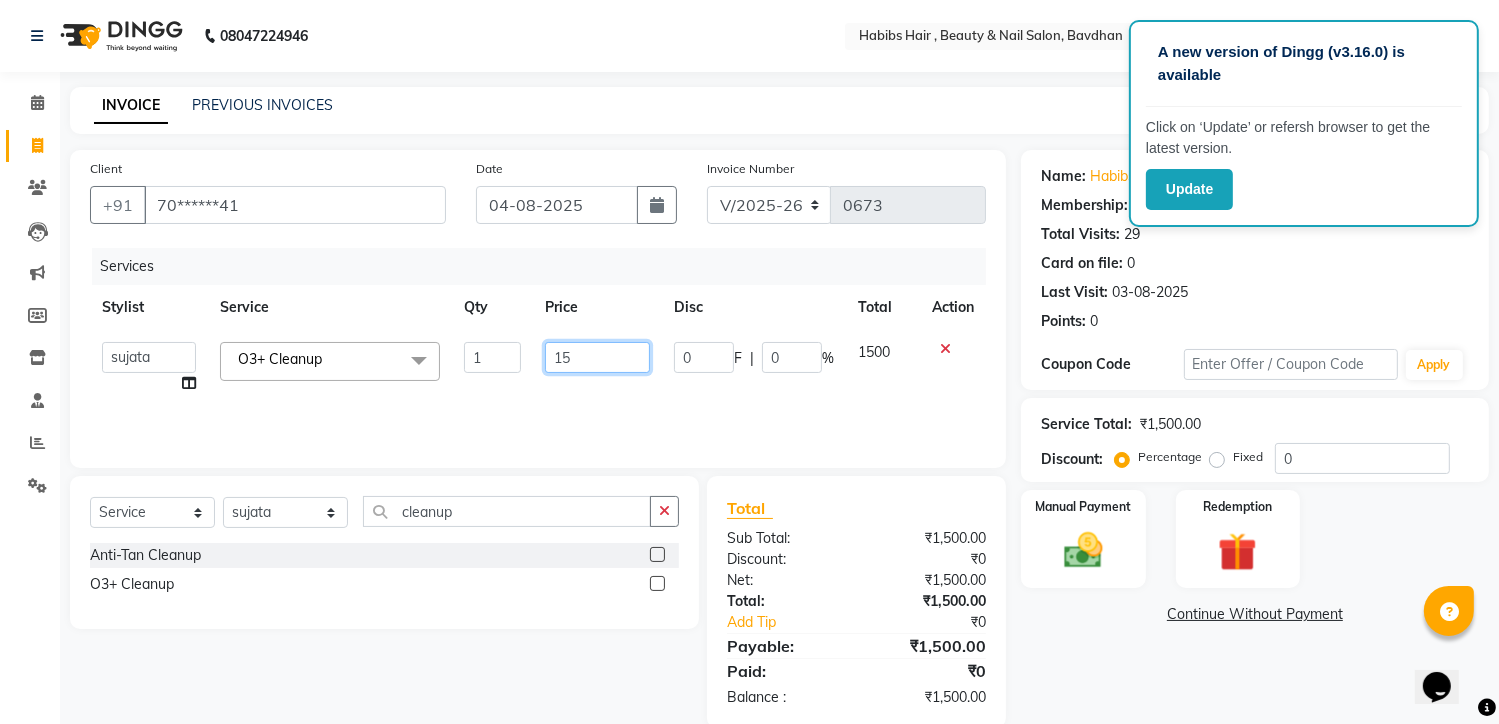 type on "1" 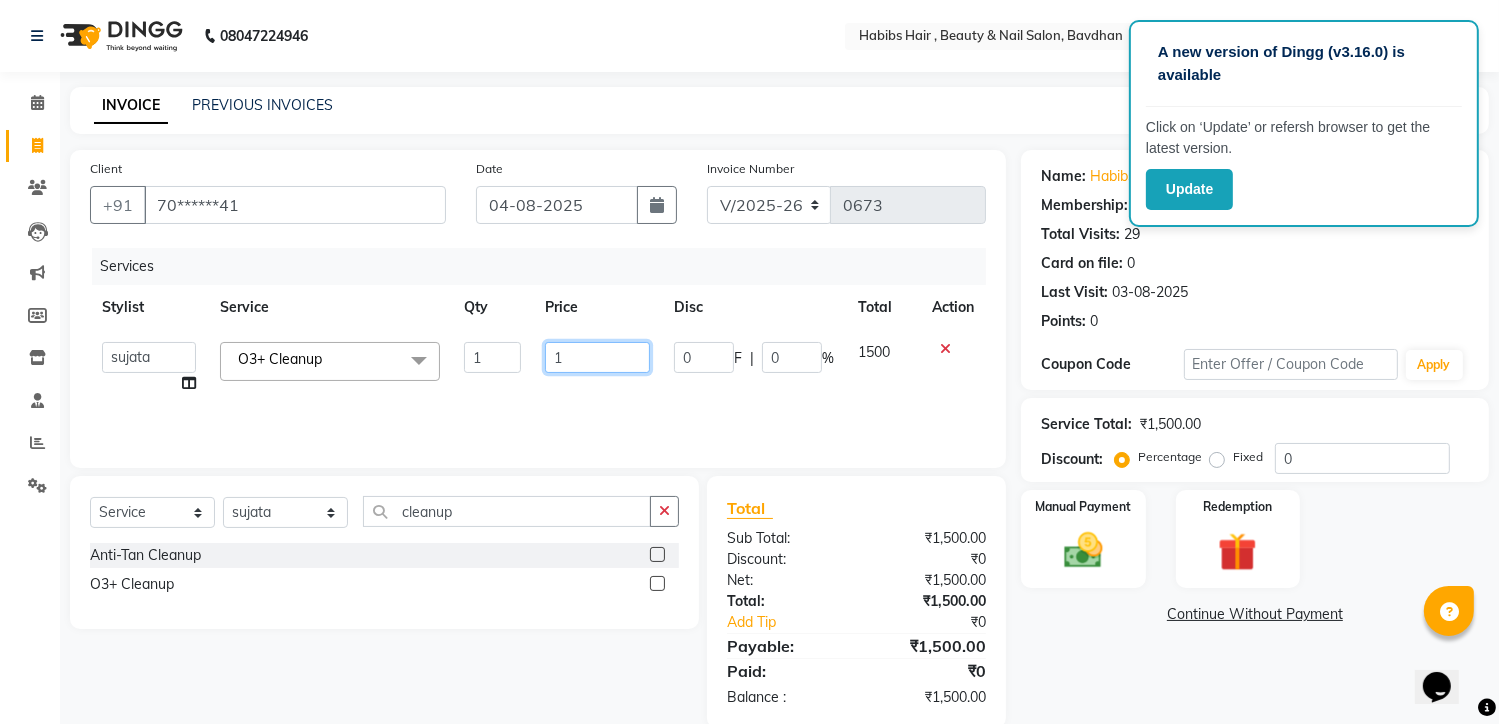 type 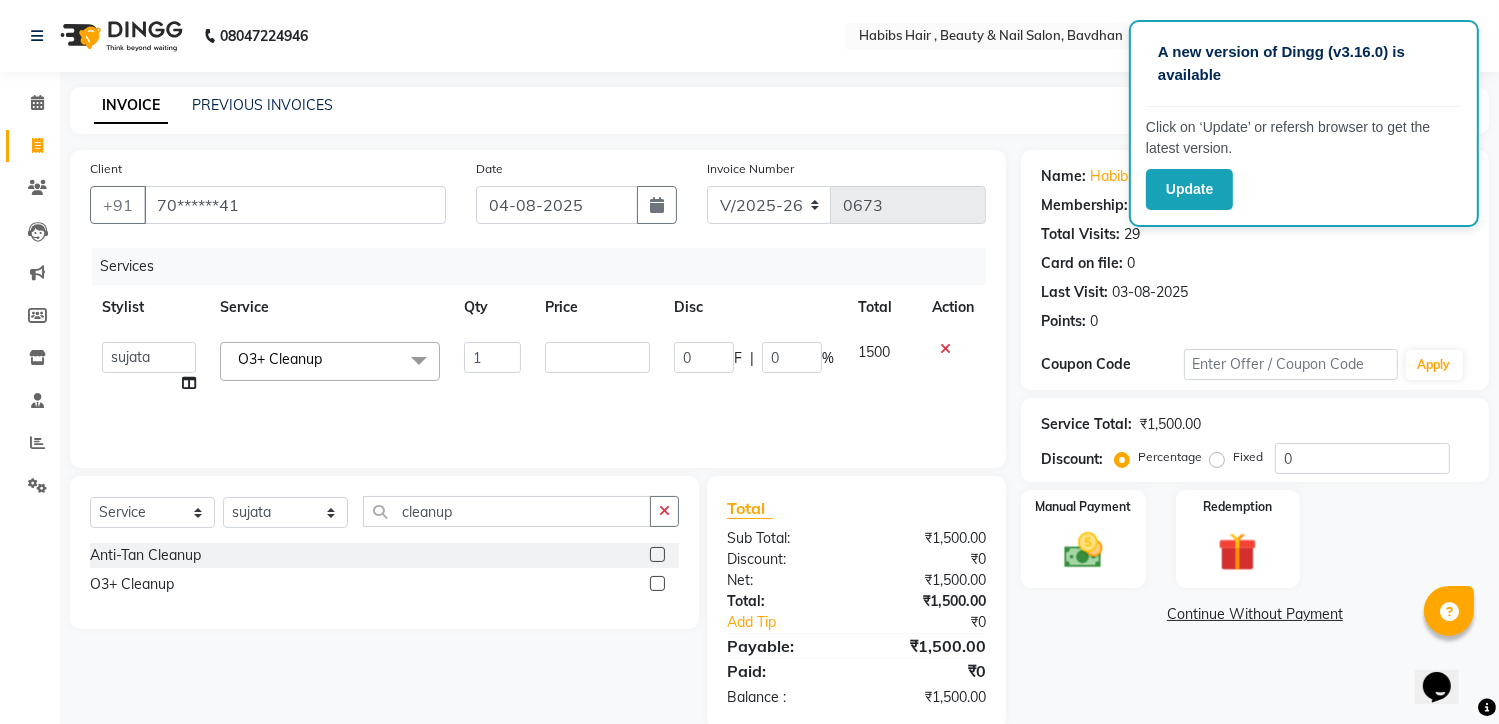 click 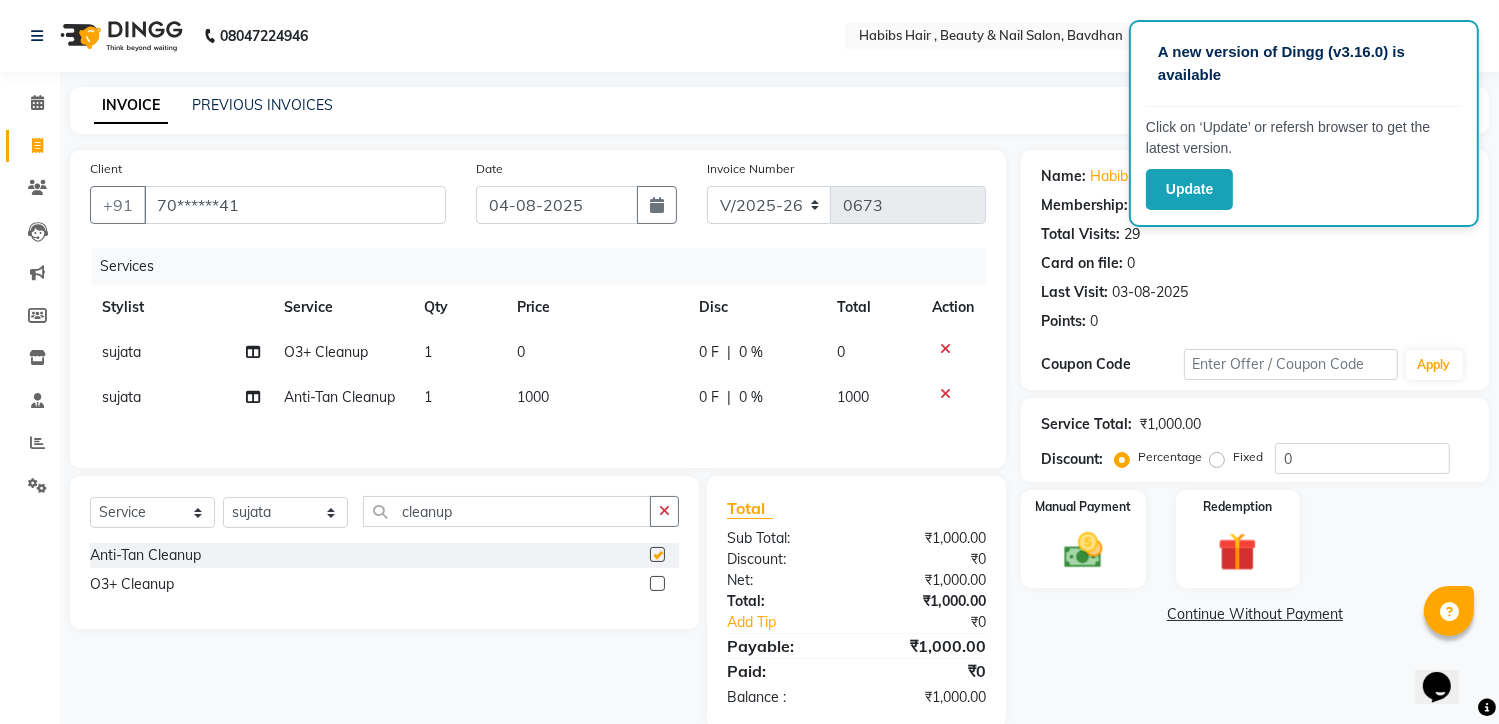 click 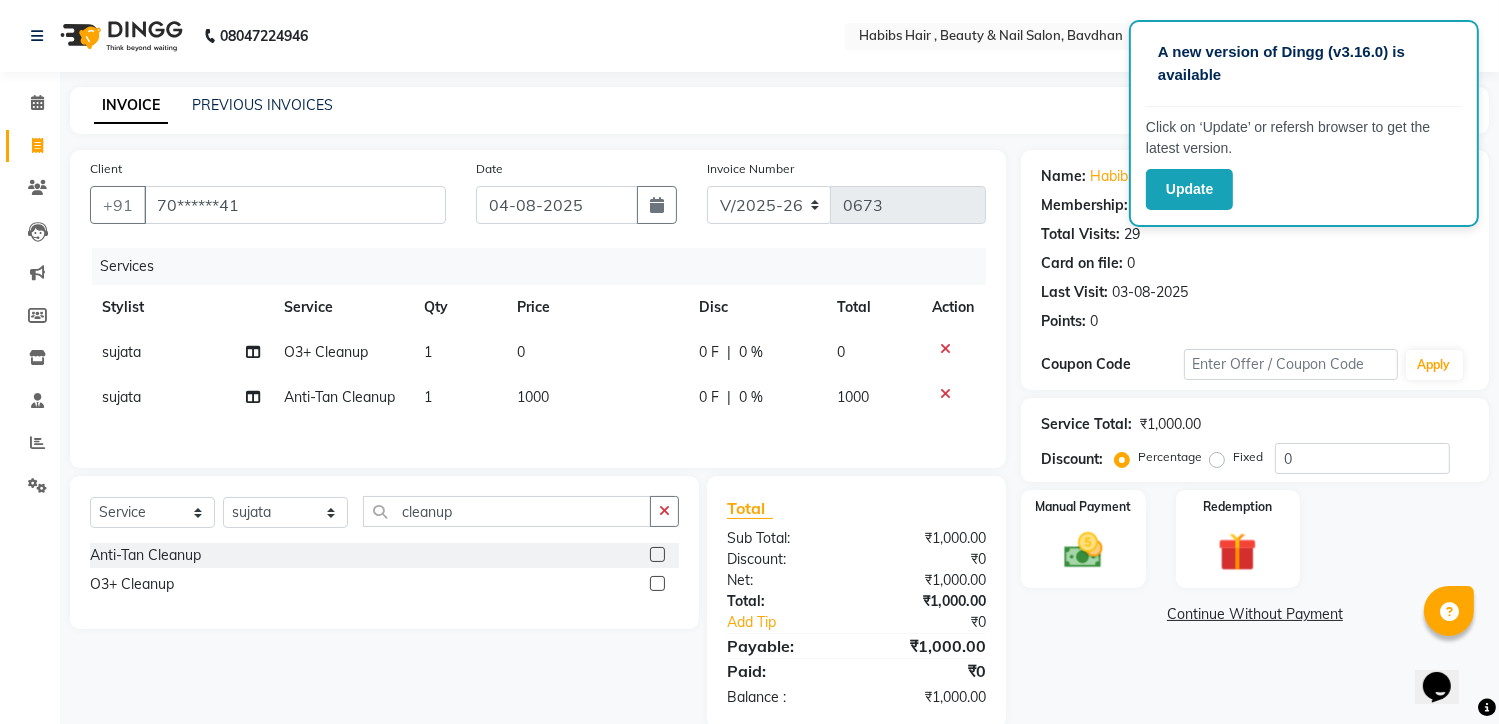 click 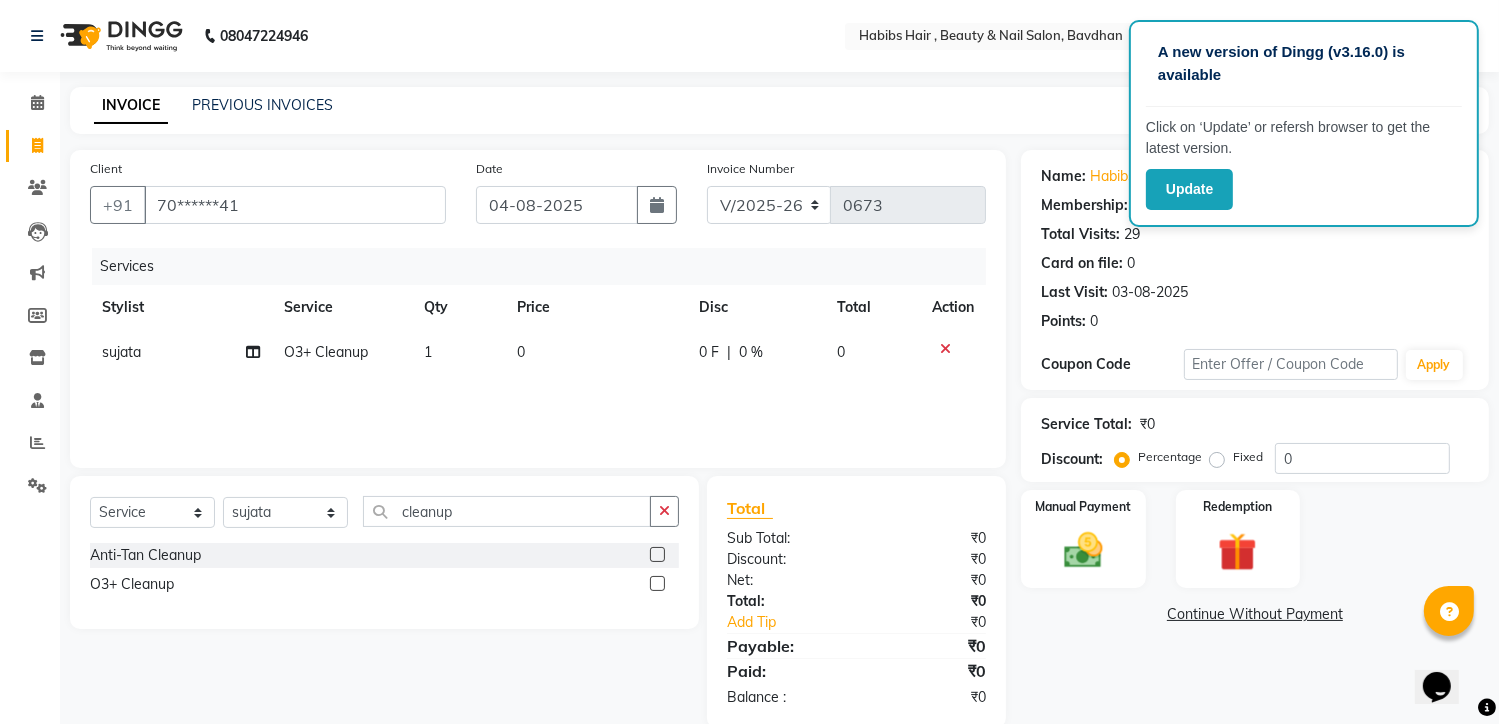 click on "0" 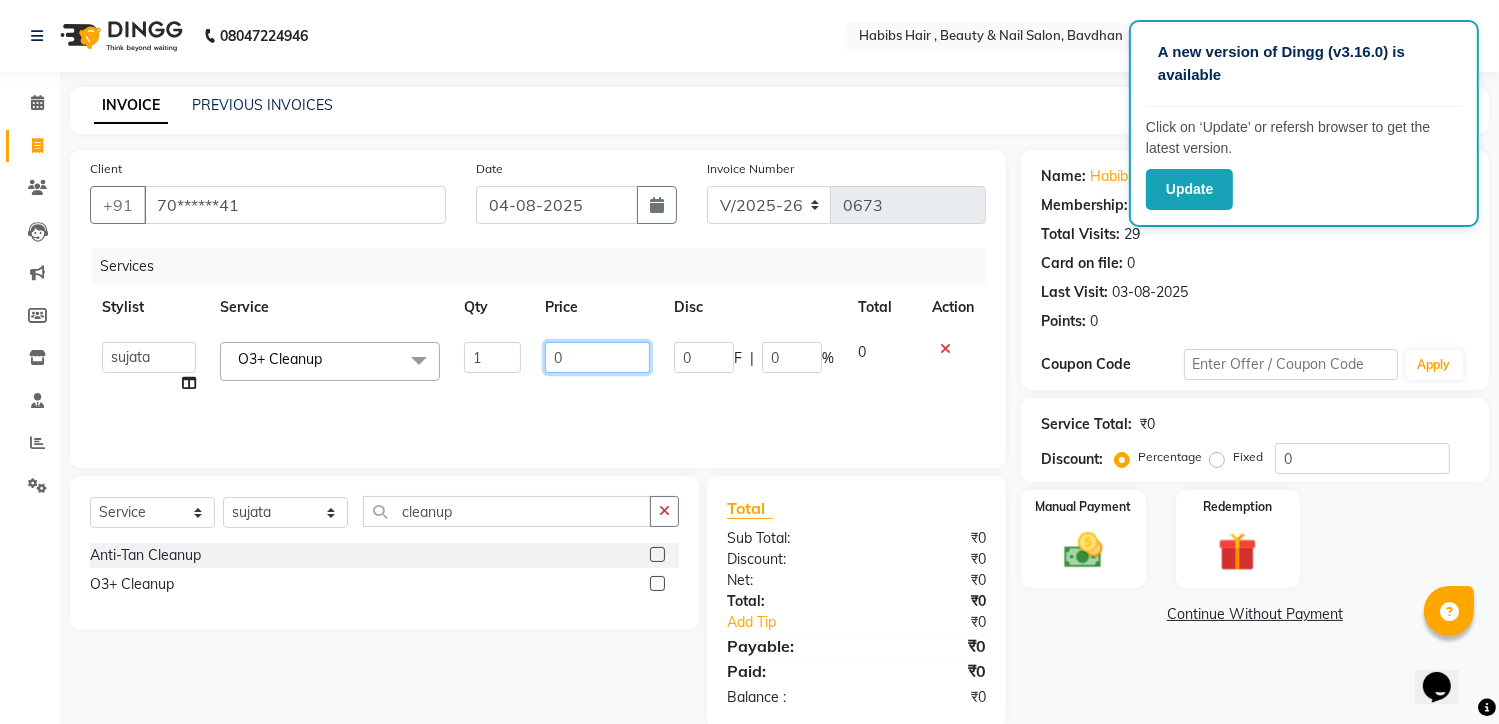 click on "0" 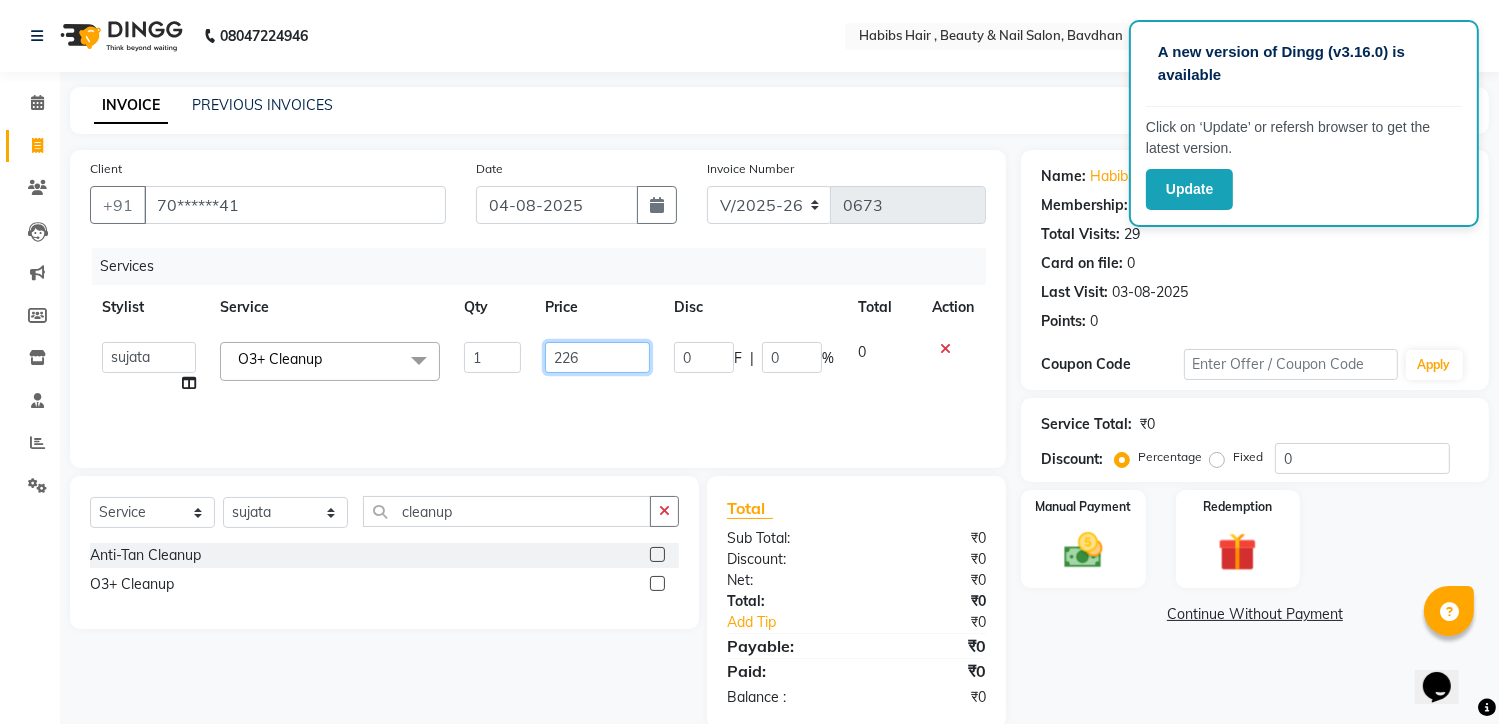 type on "2265" 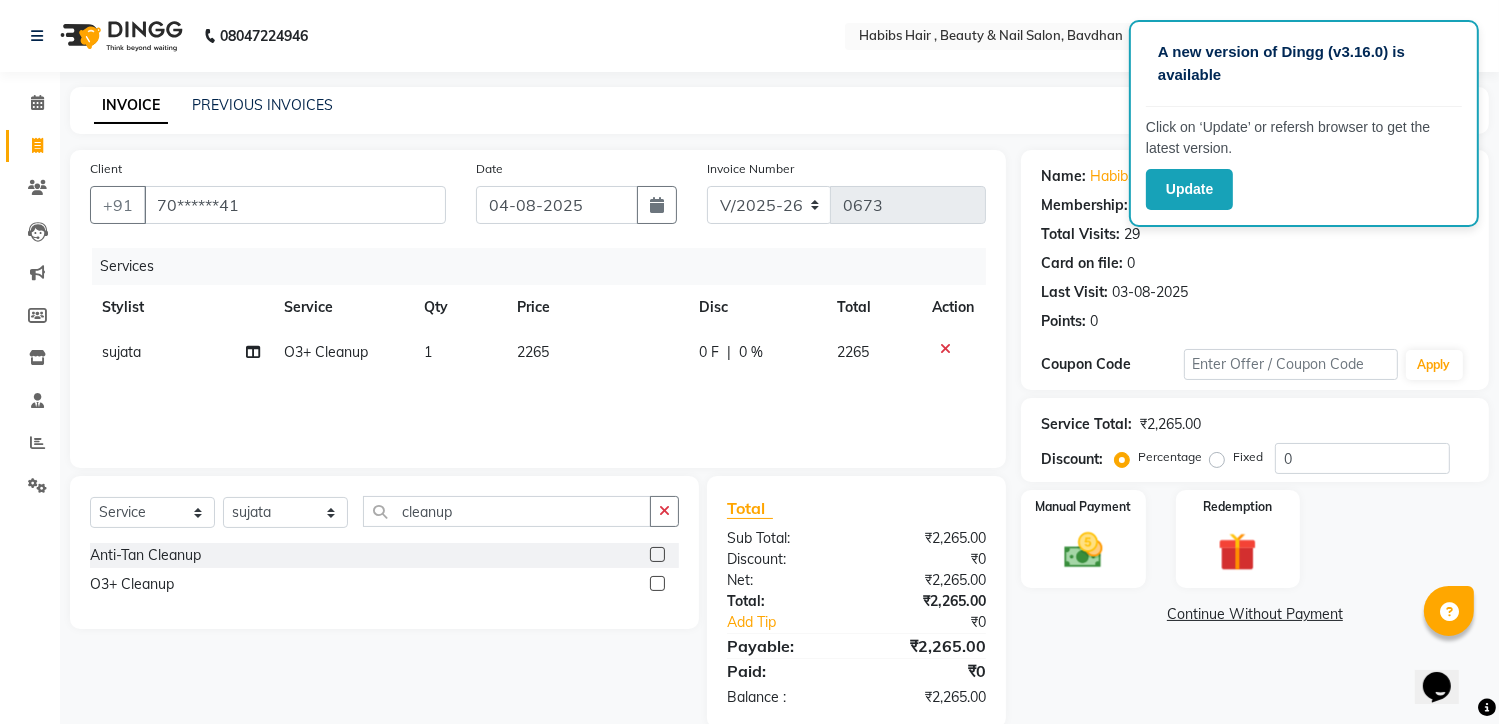 click on "Continue Without Payment" 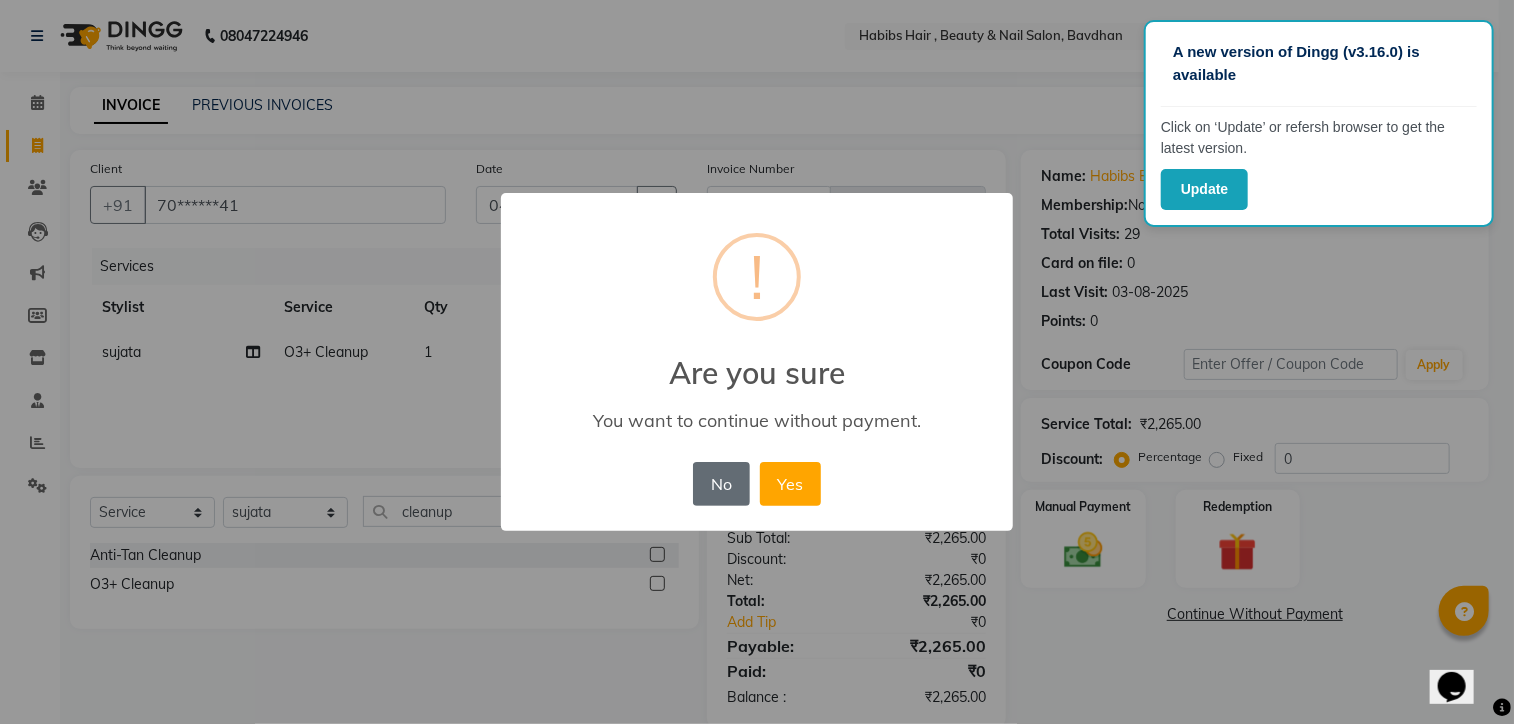 click on "No" at bounding box center [721, 484] 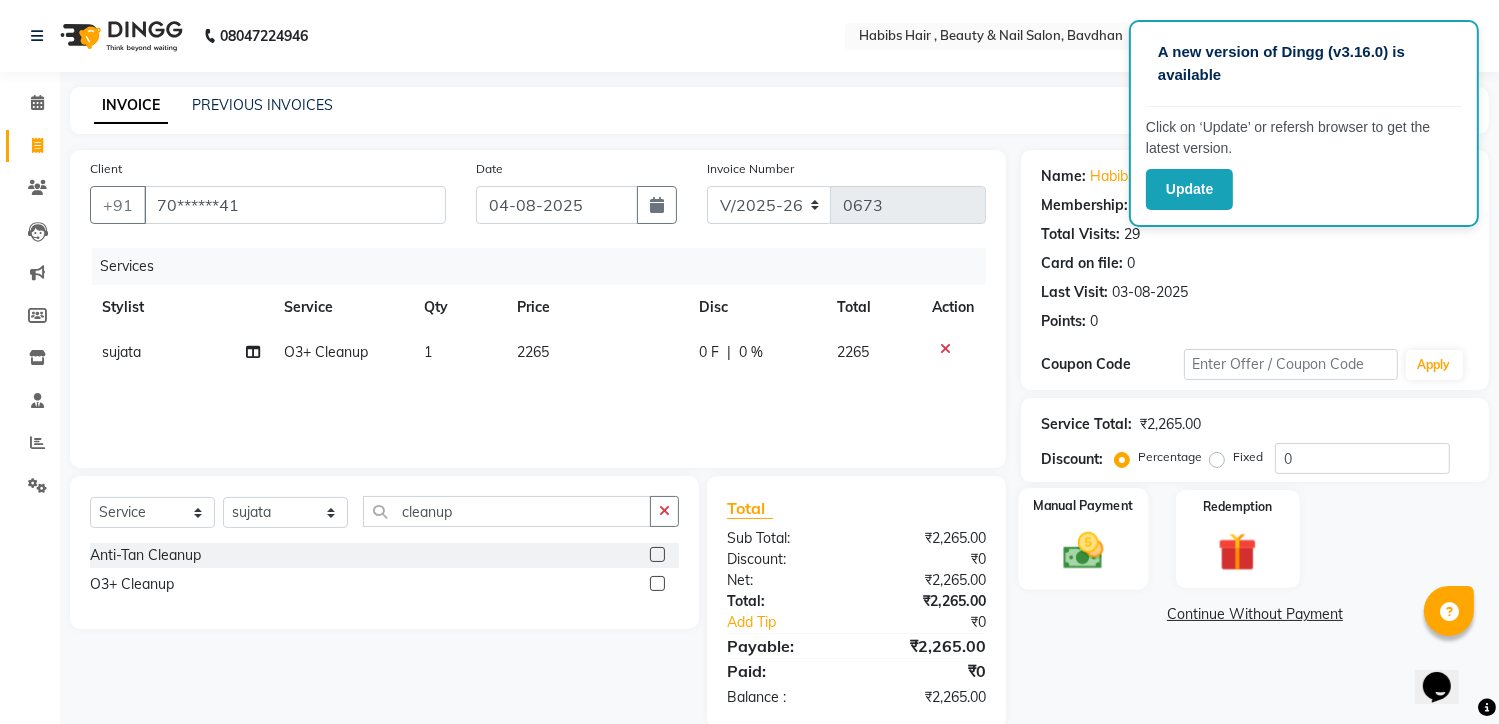 click on "Manual Payment" 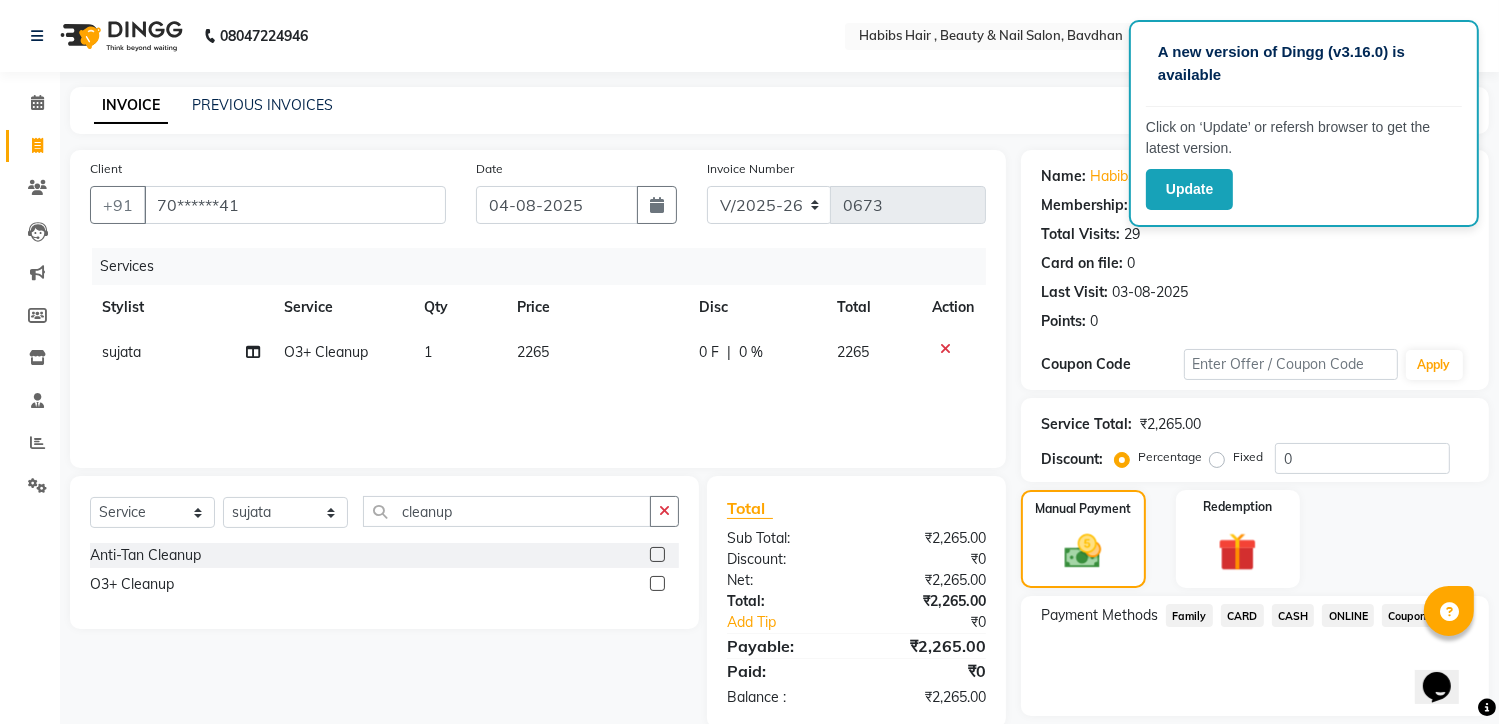 click on "ONLINE" 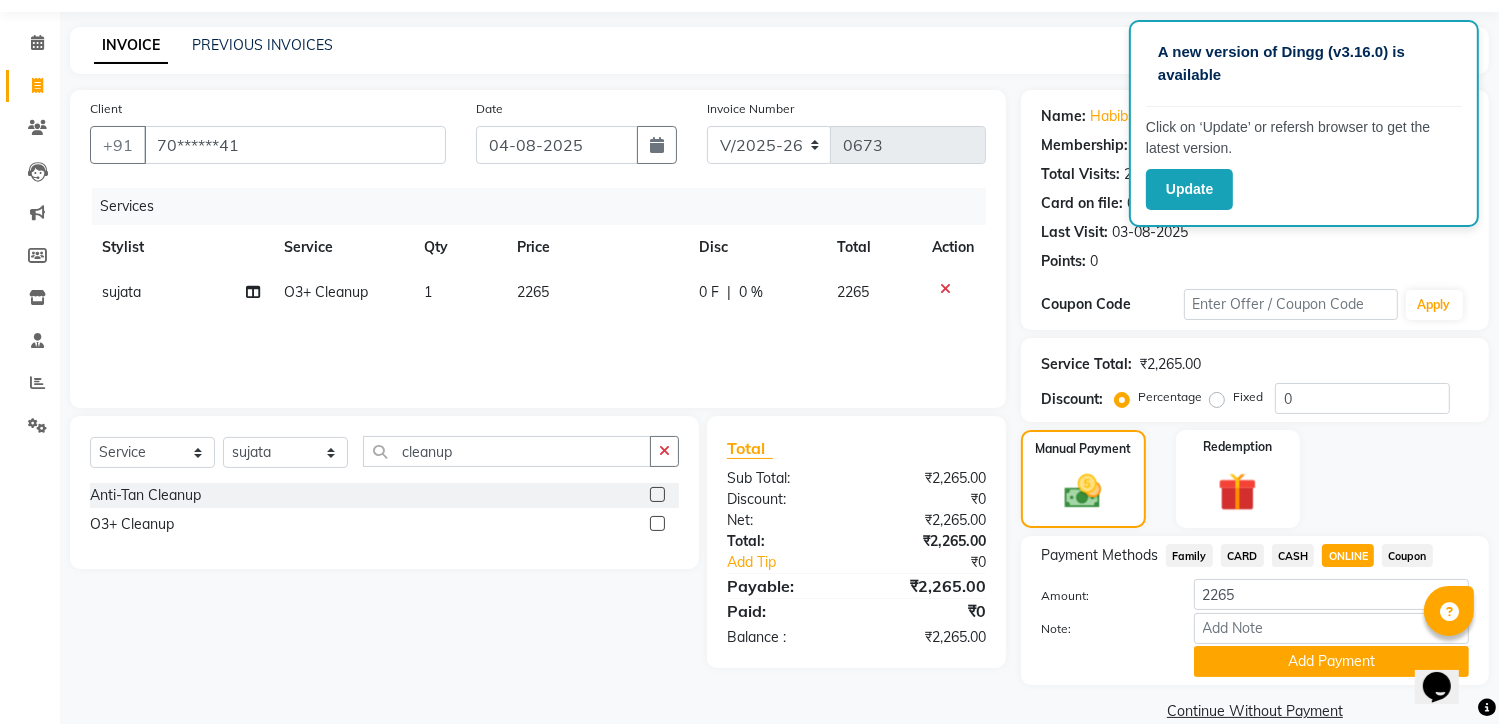 scroll, scrollTop: 94, scrollLeft: 0, axis: vertical 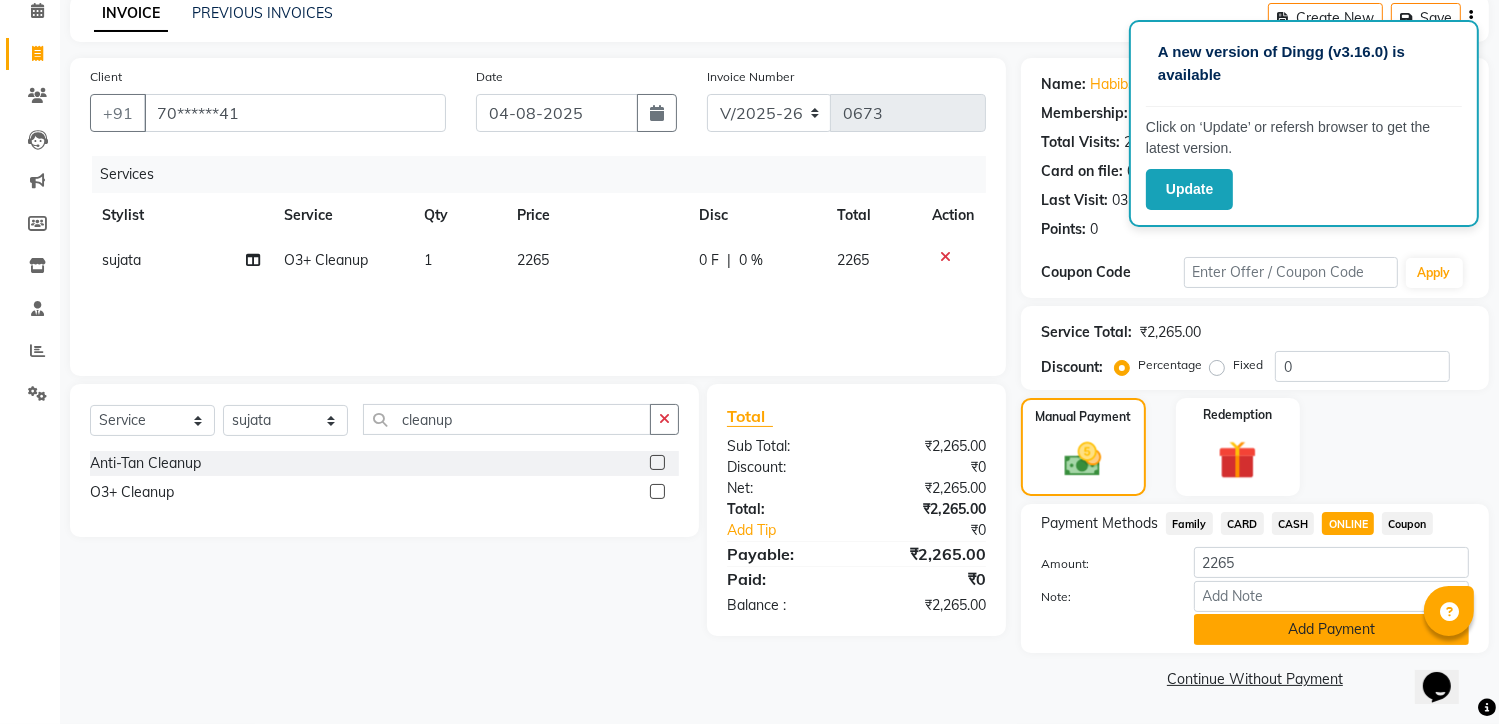 click on "Add Payment" 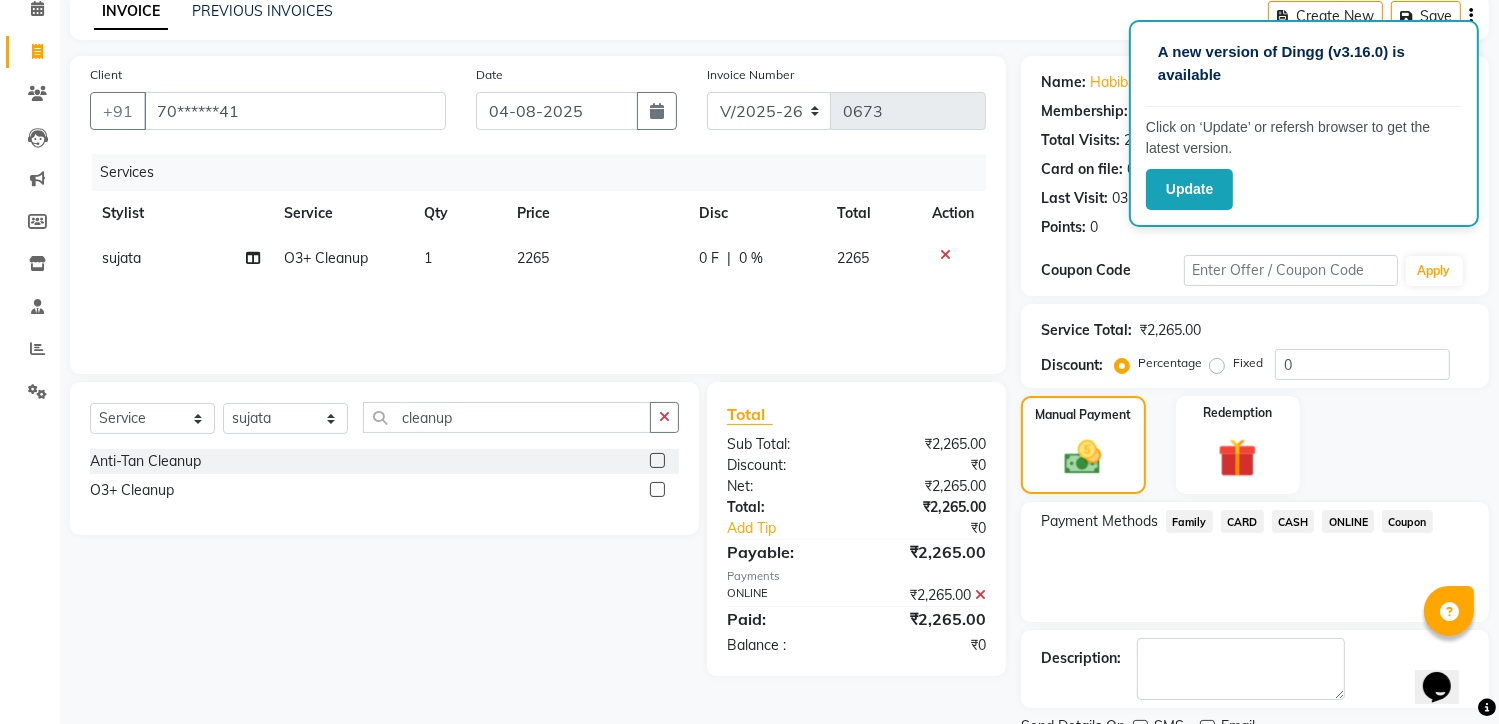 scroll, scrollTop: 175, scrollLeft: 0, axis: vertical 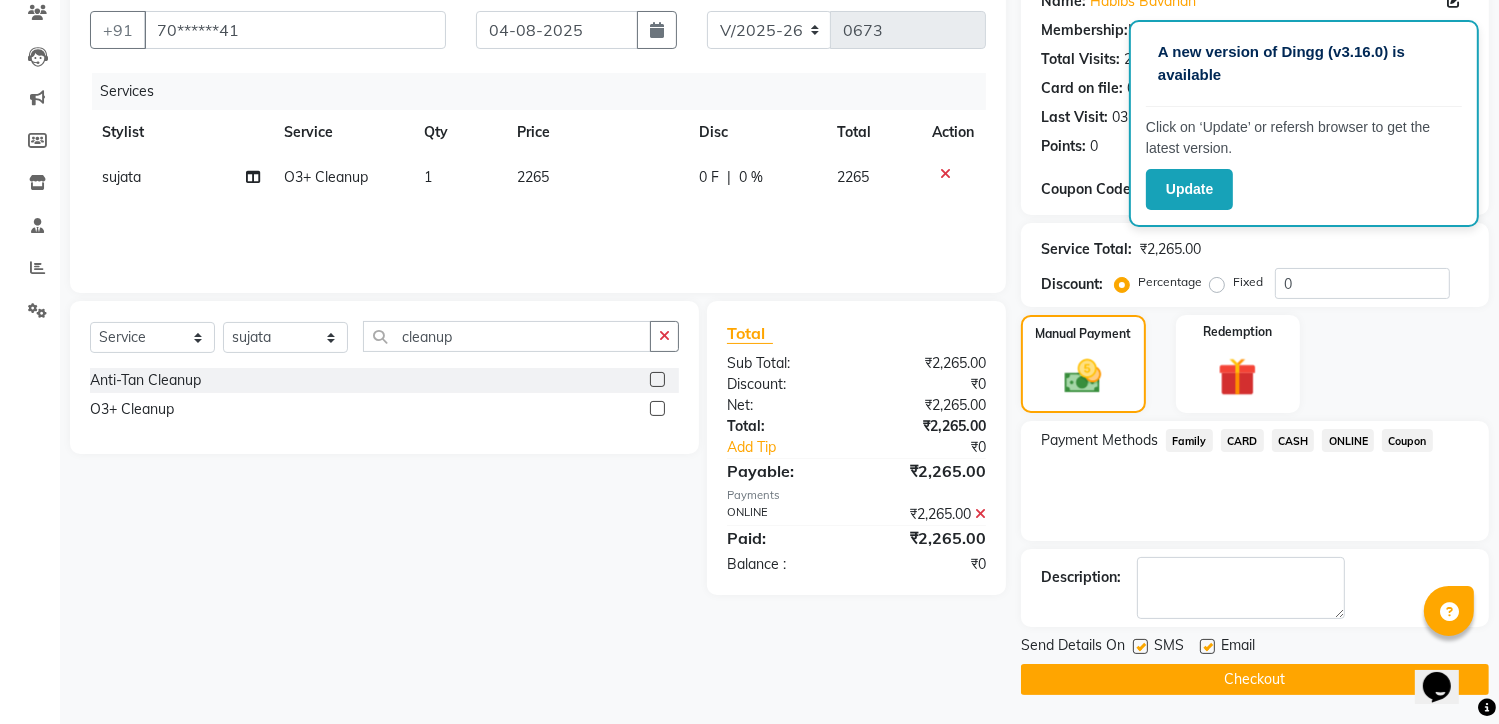 click on "Checkout" 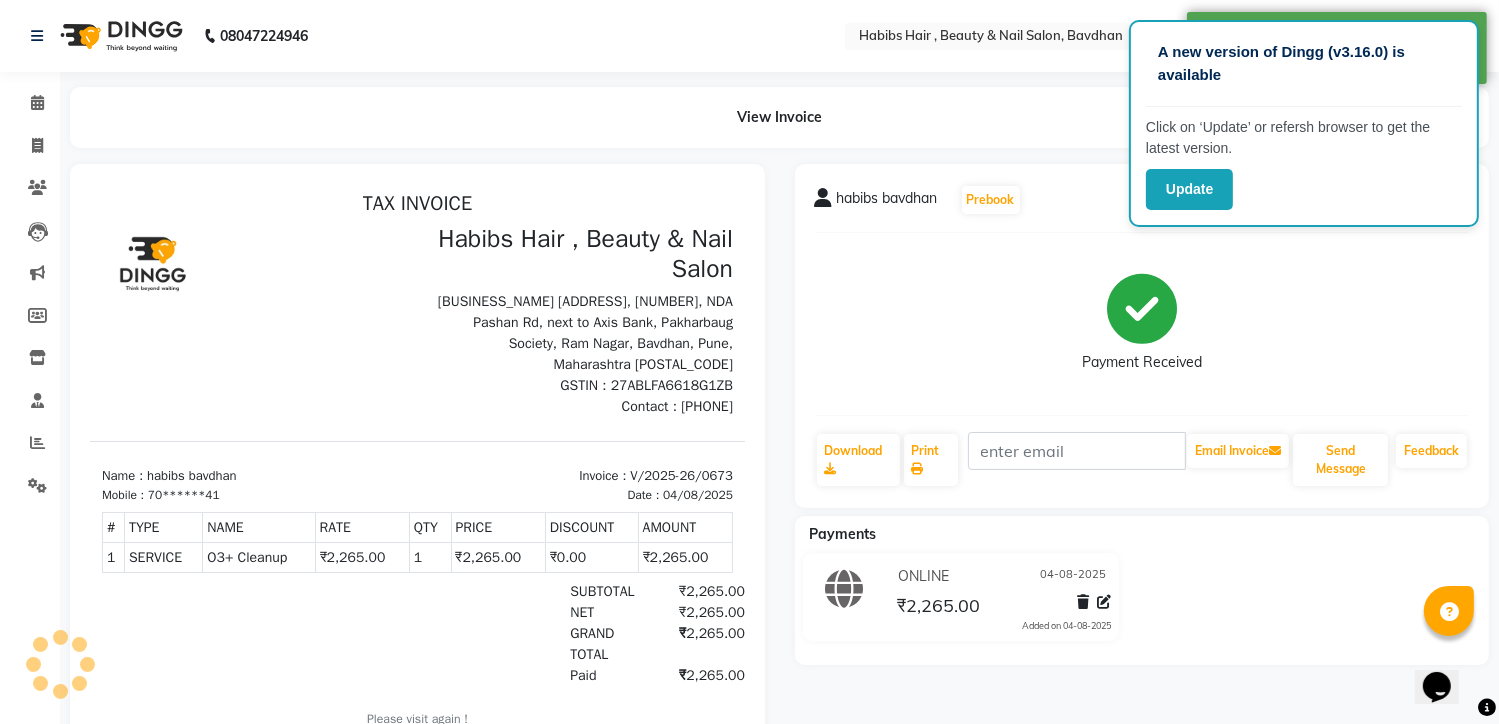 scroll, scrollTop: 0, scrollLeft: 0, axis: both 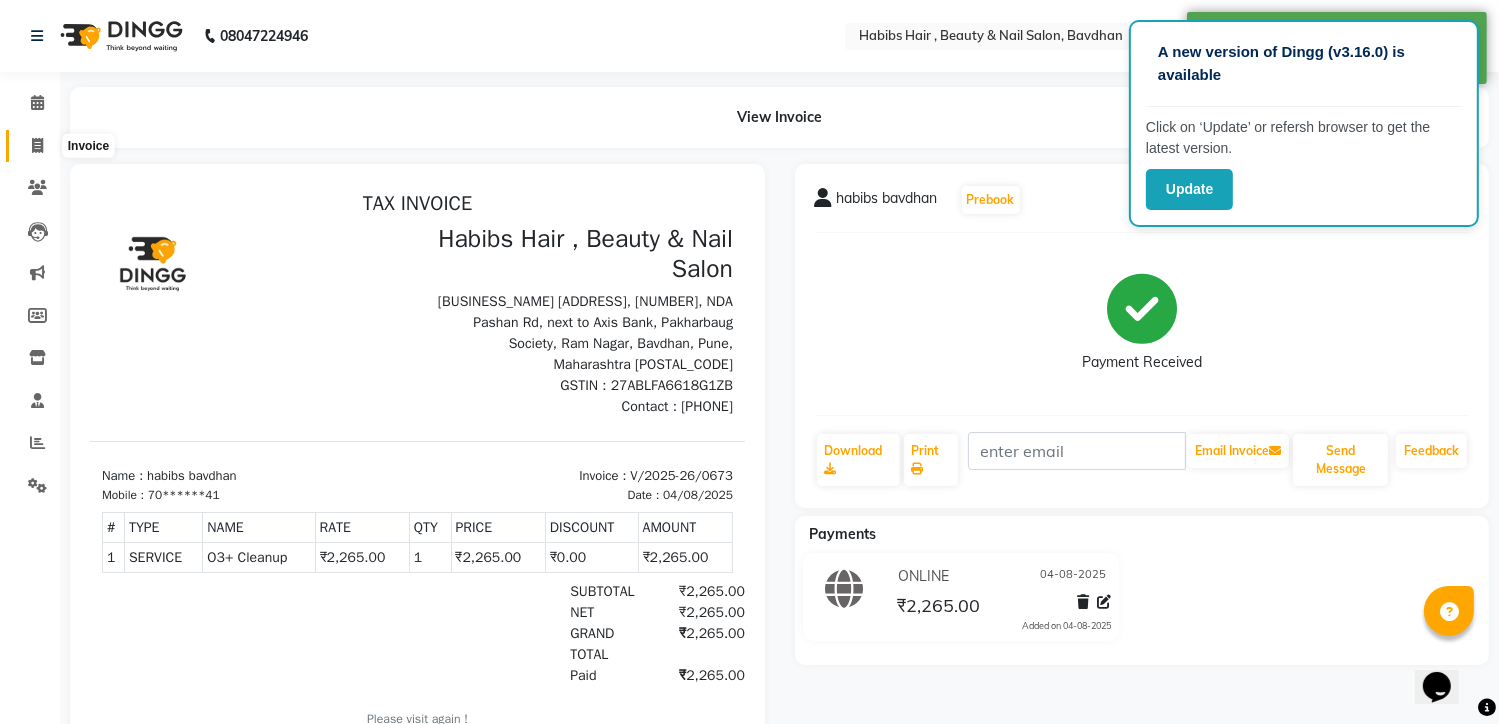 click 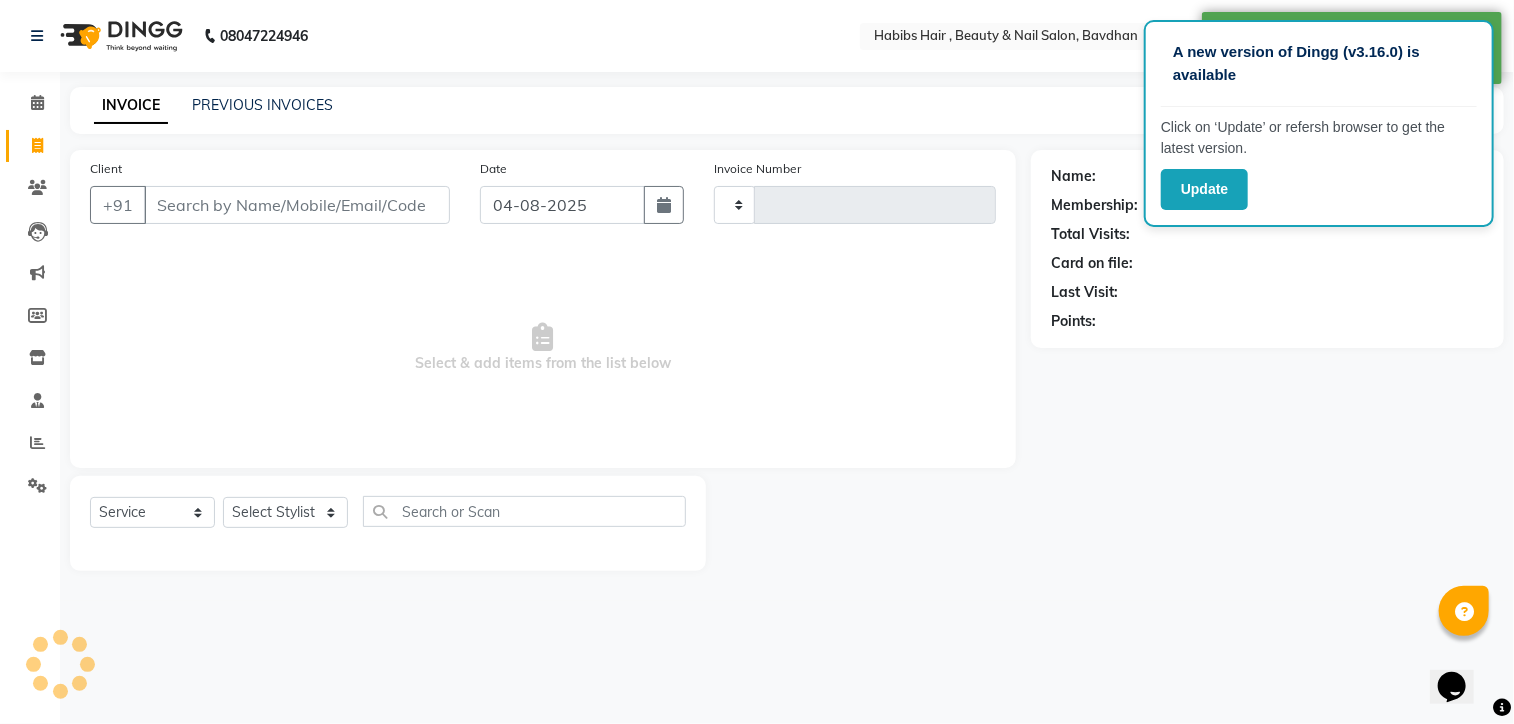 type on "0674" 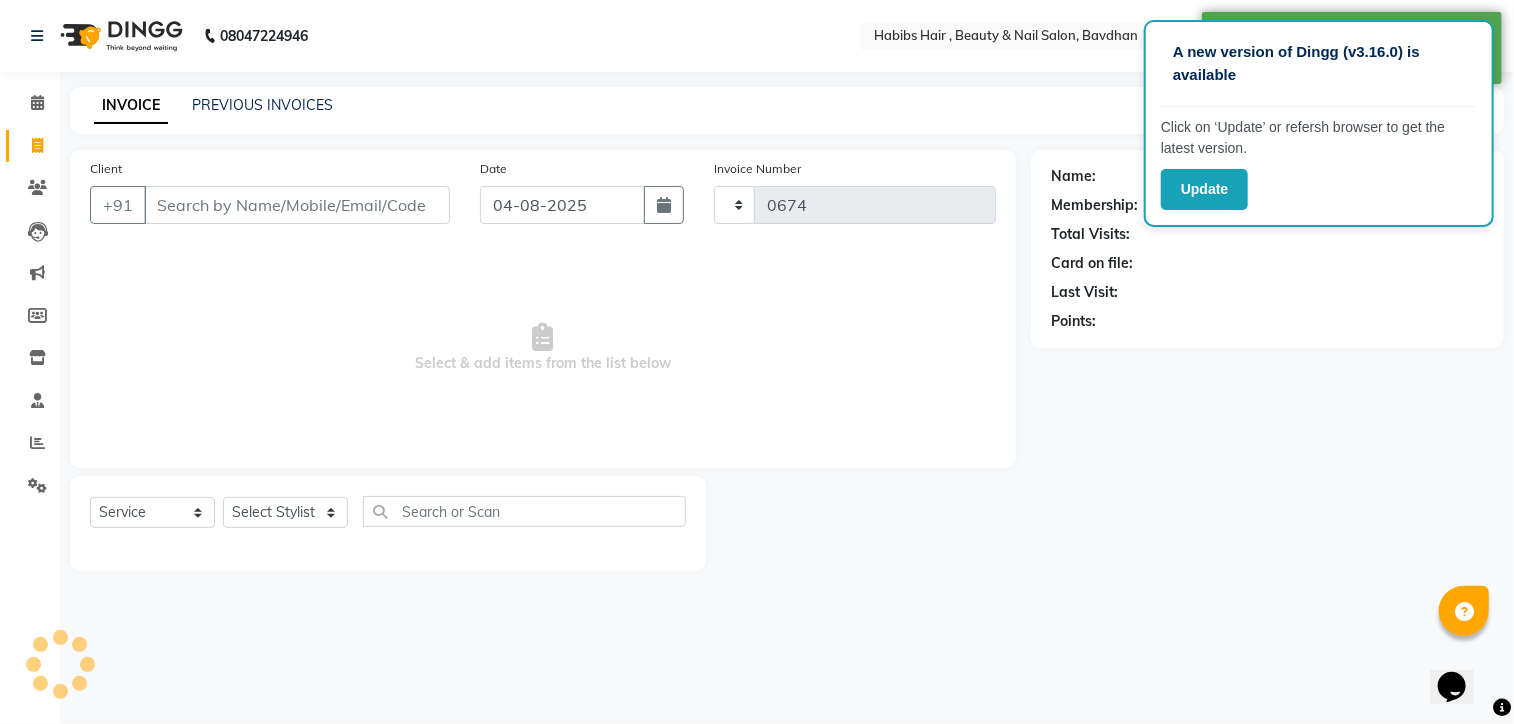 select on "7414" 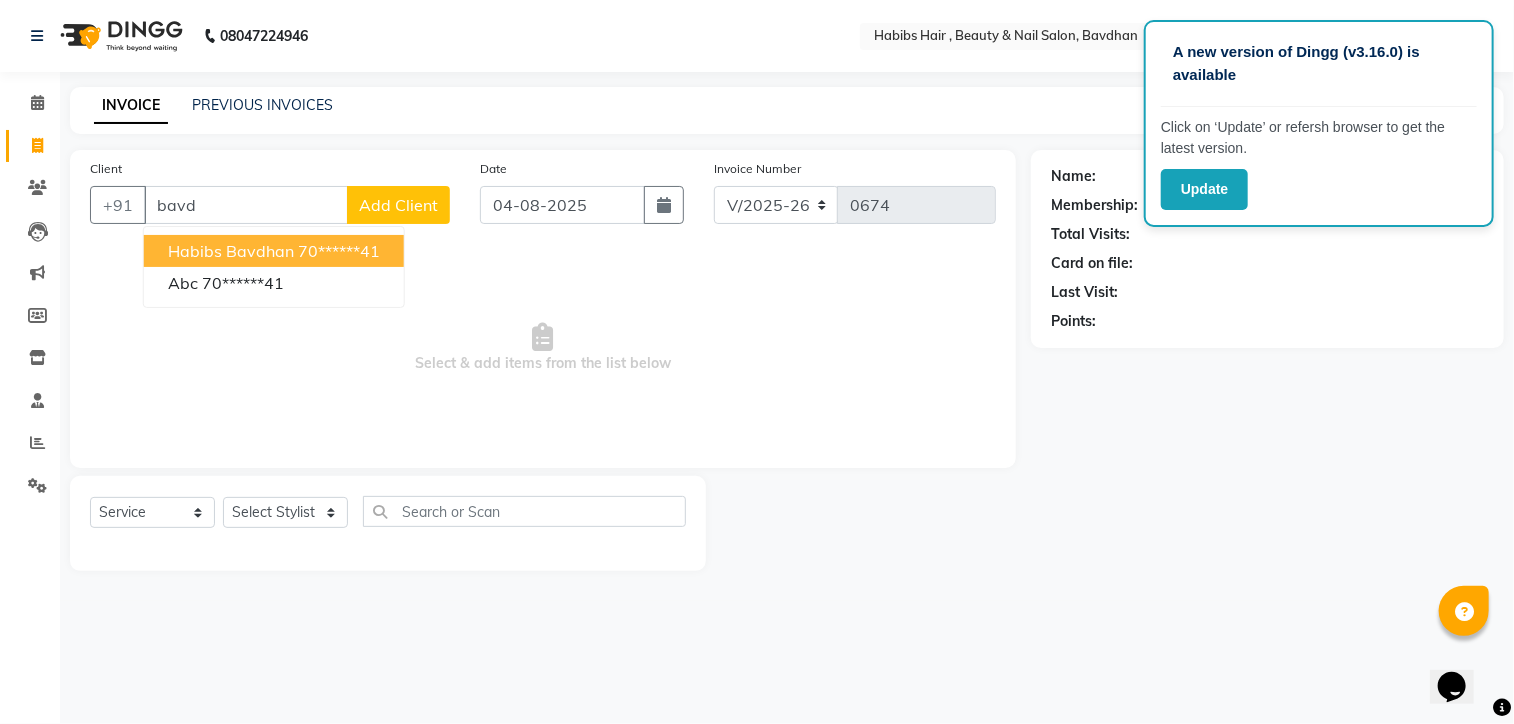 click on "70******41" at bounding box center (339, 251) 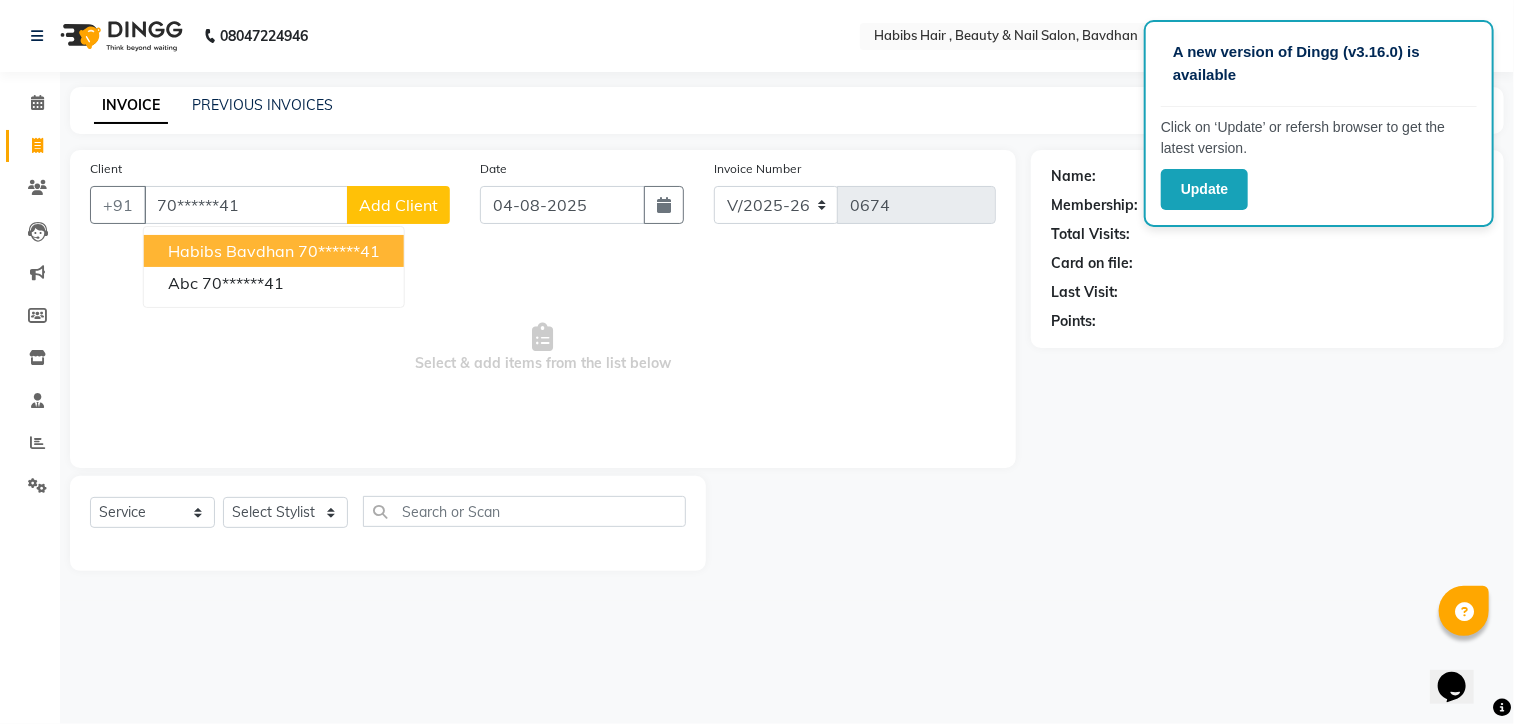 type on "70******41" 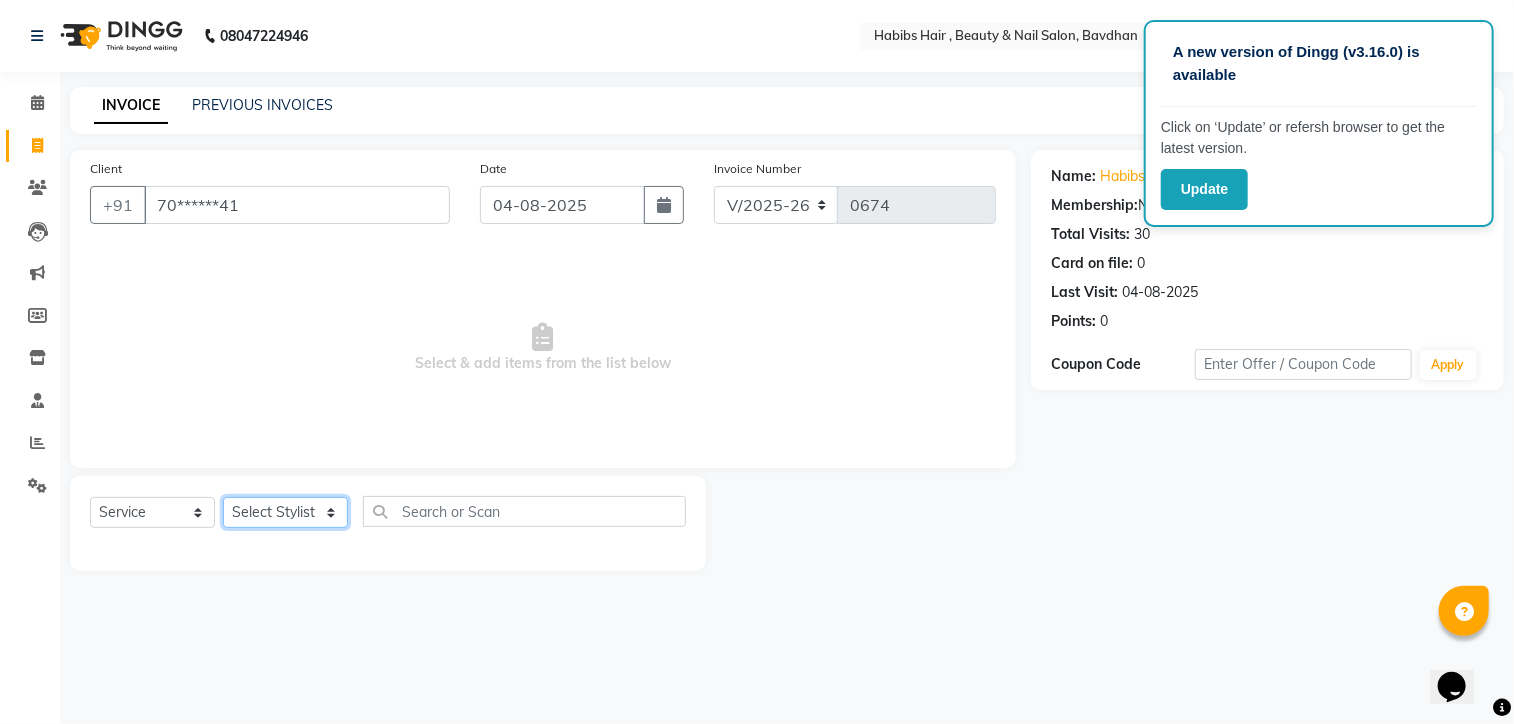 click on "Select Stylist Akash Aman Aniket Ashish Ganesh Manager mayur nikhil sujata" 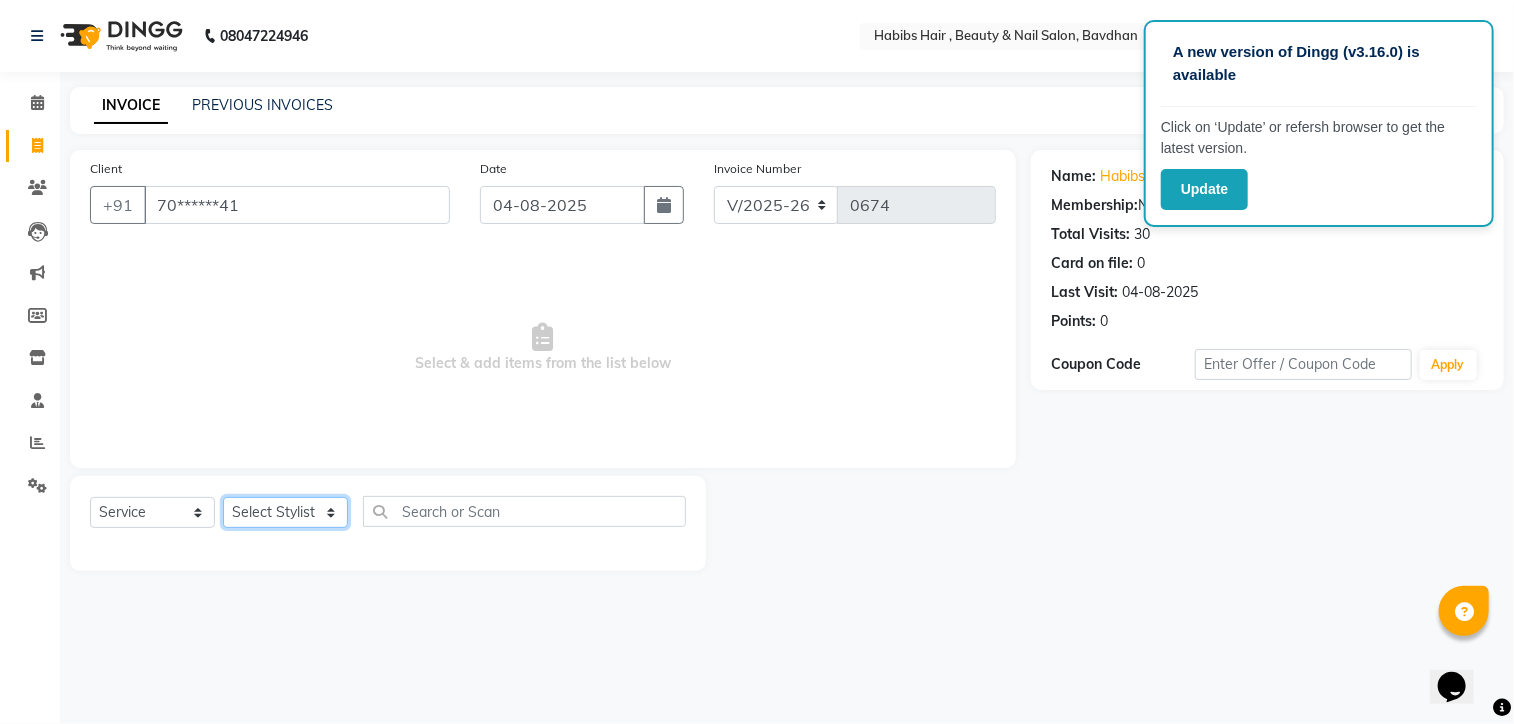 select on "70883" 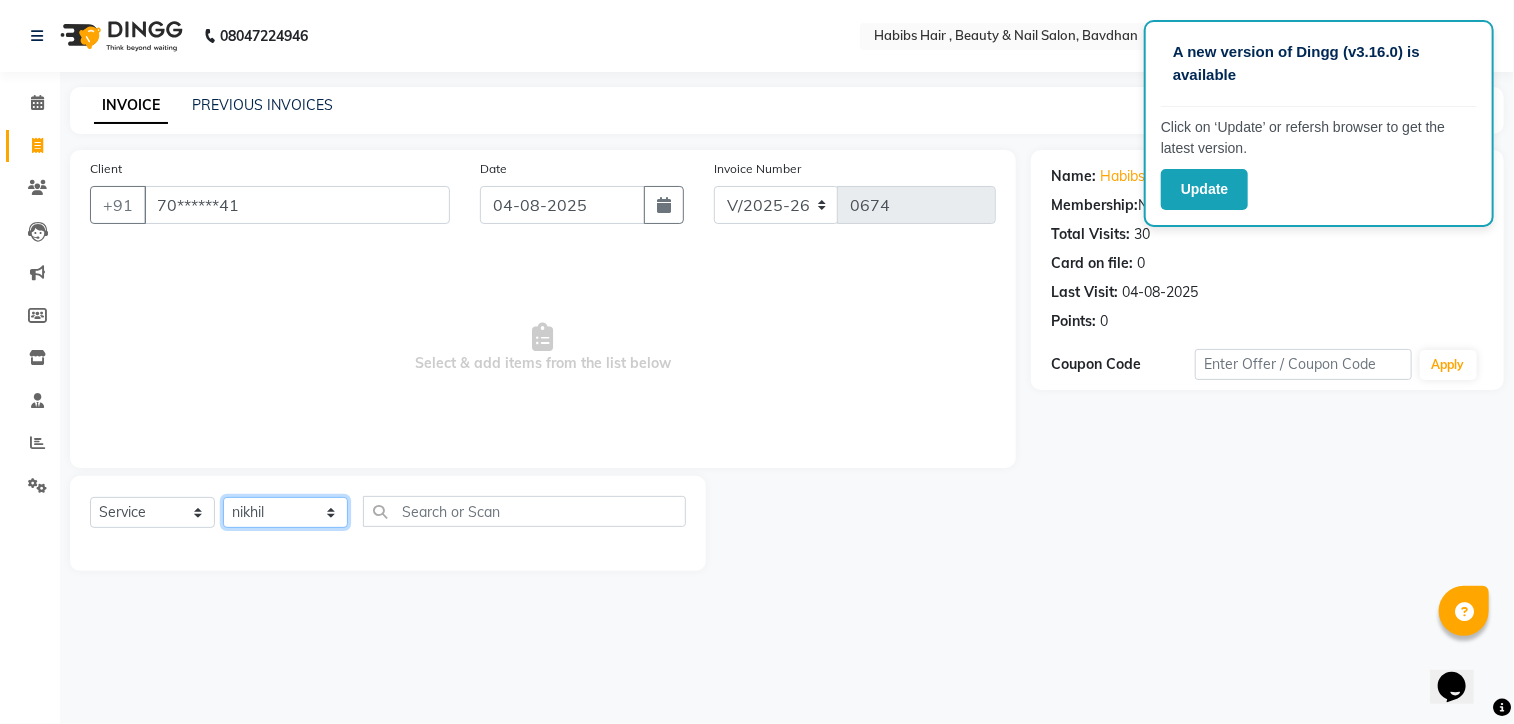 click on "Select Stylist Akash Aman Aniket Ashish Ganesh Manager mayur nikhil sujata" 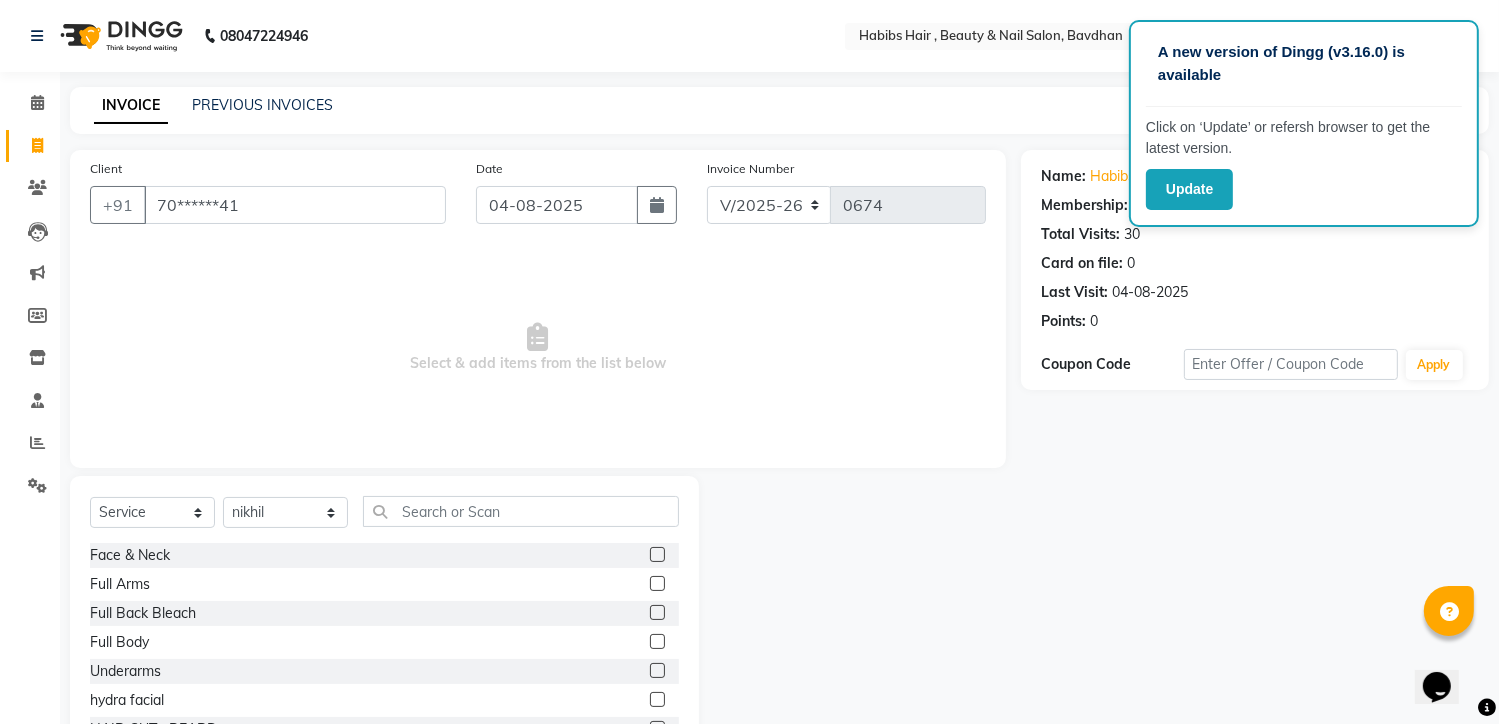 click on "Select Service Product Membership Package Voucher Prepaid Gift Card Select Stylist Akash Aman Aniket Ashish Ganesh Manager mayur nikhil sujata" 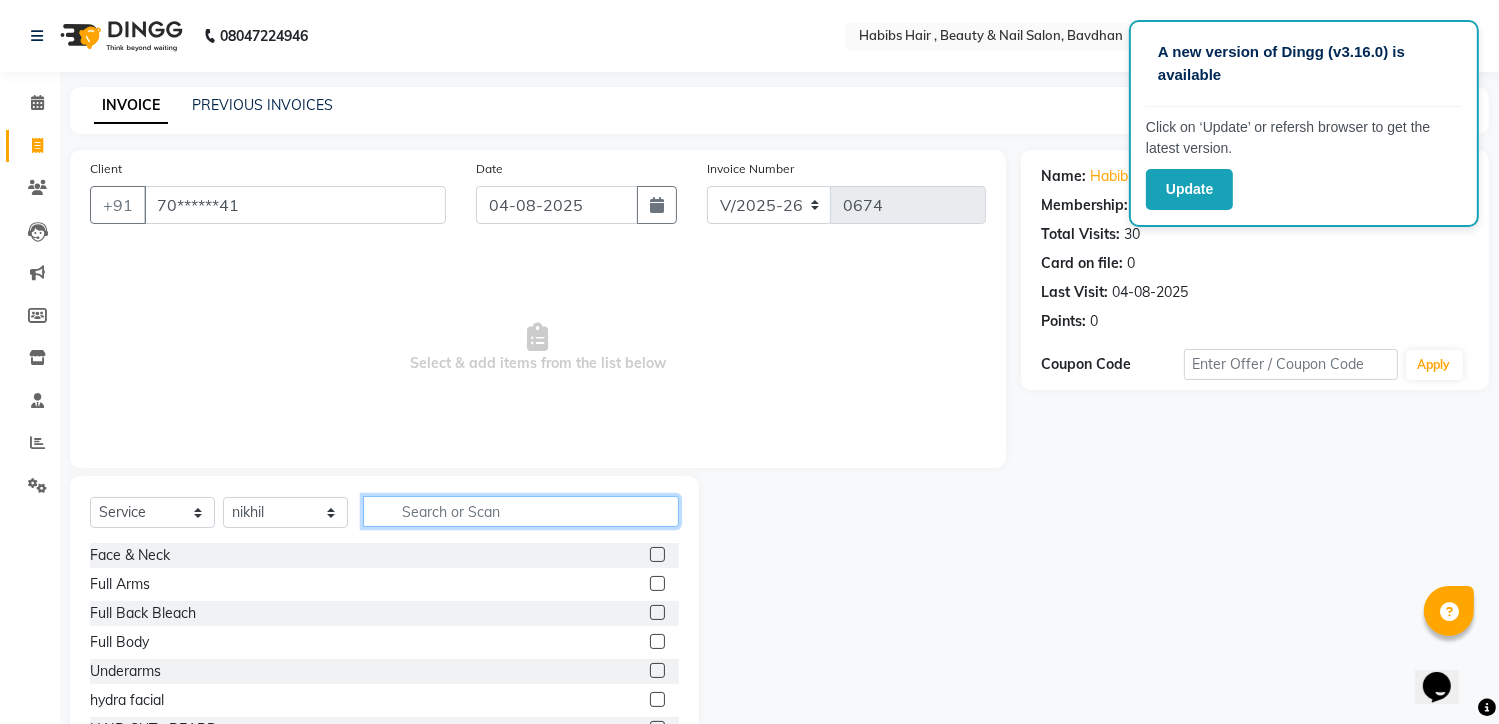 click 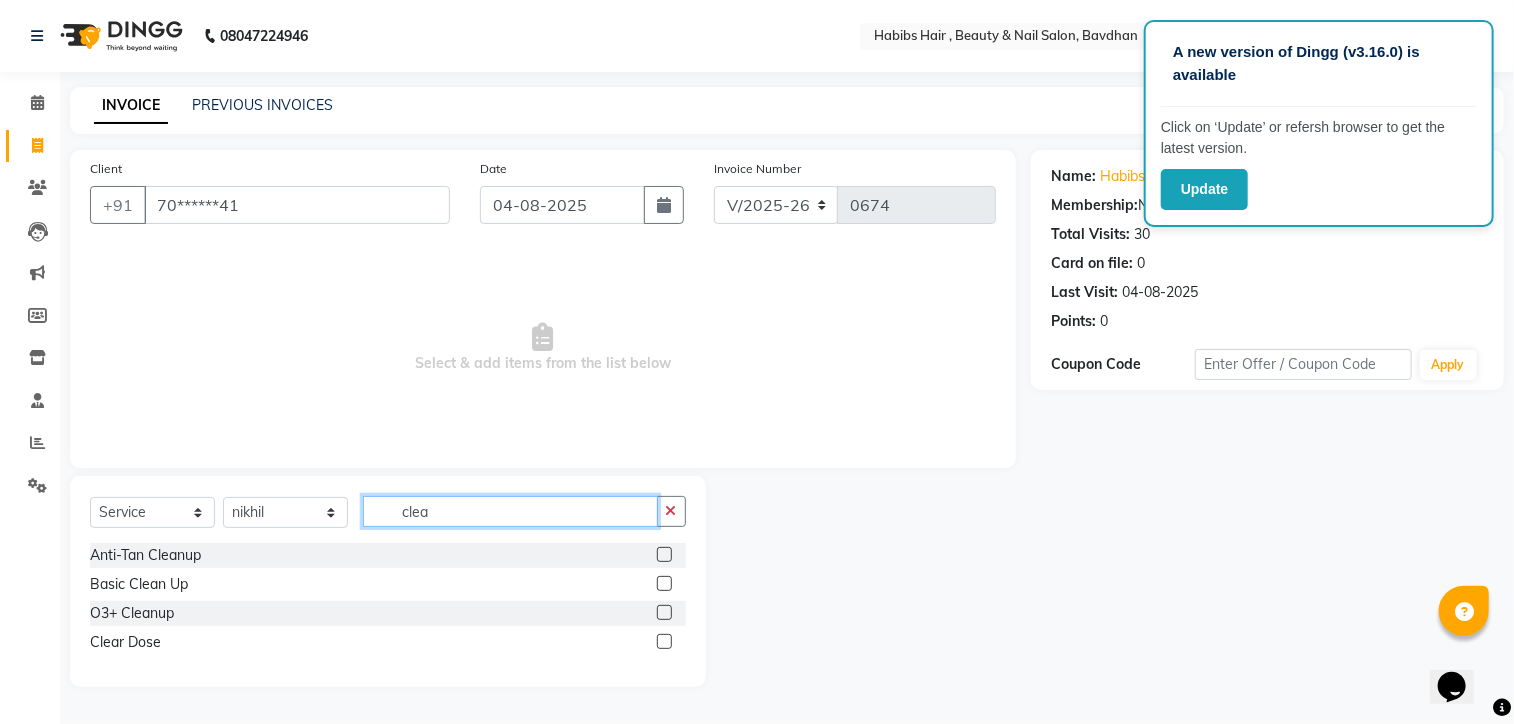 type on "clea" 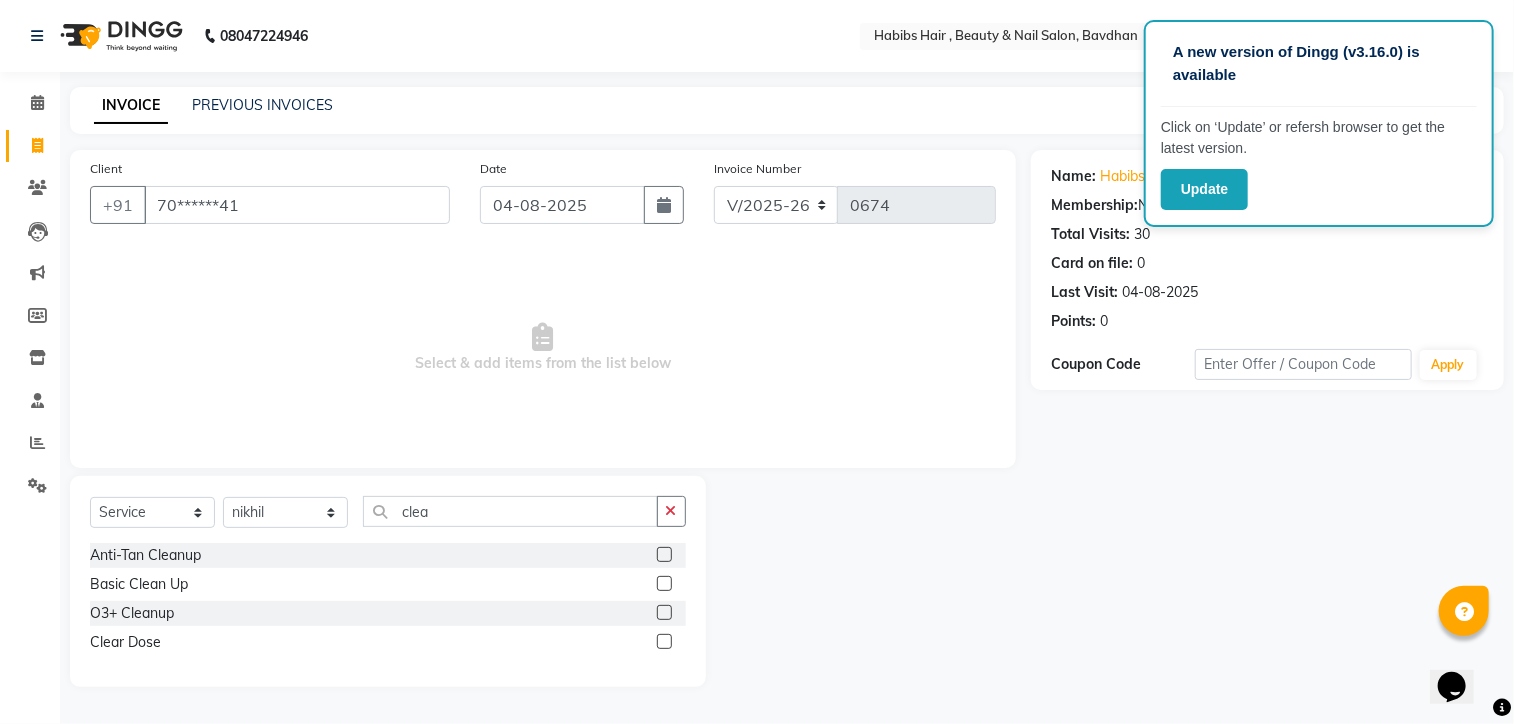 click 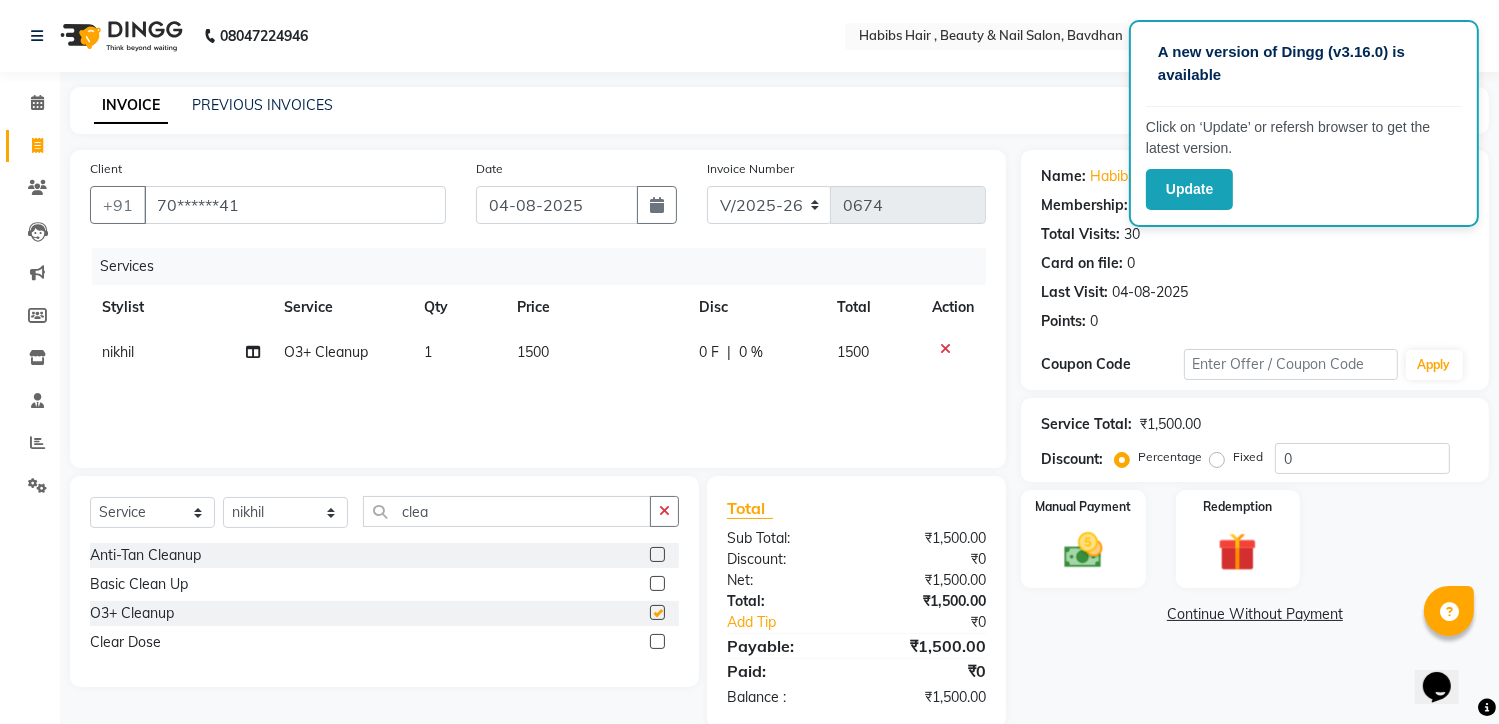checkbox on "false" 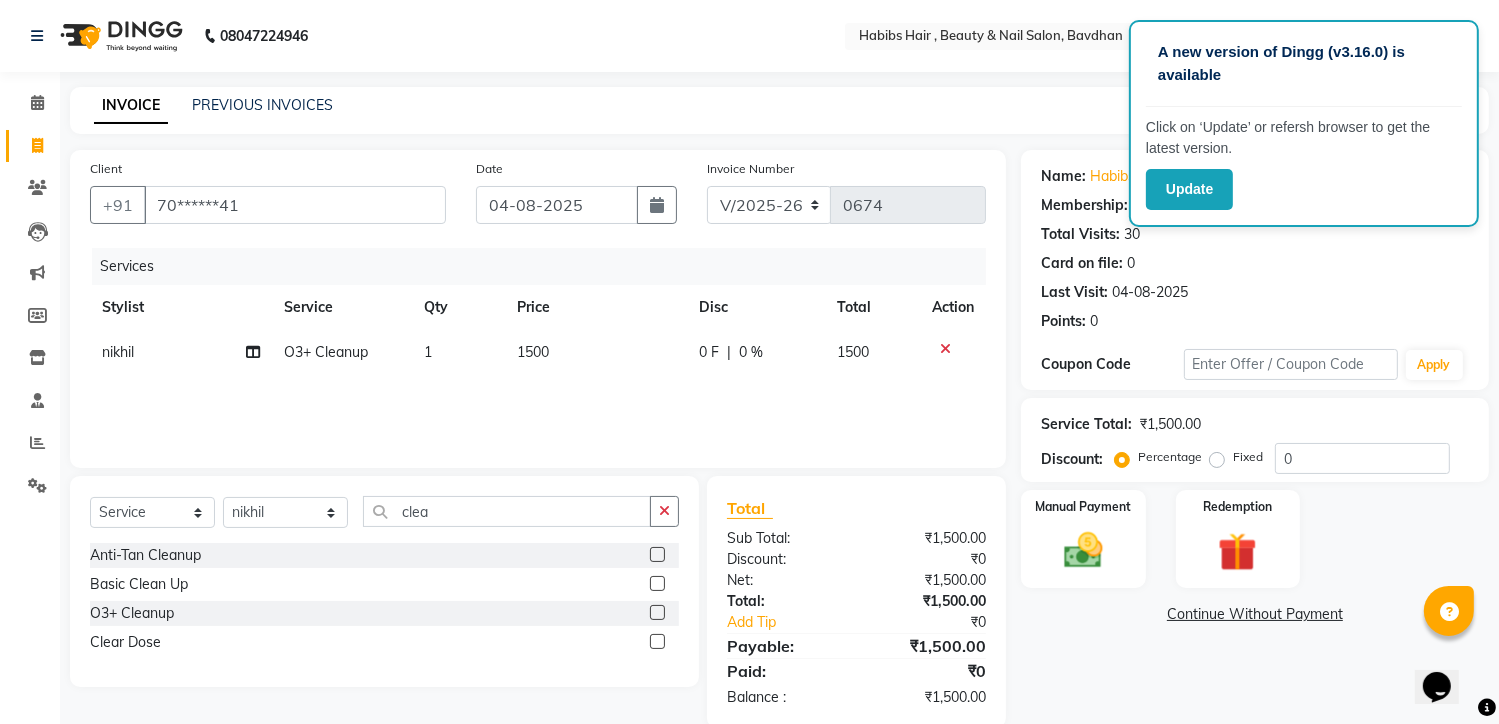 click on "1500" 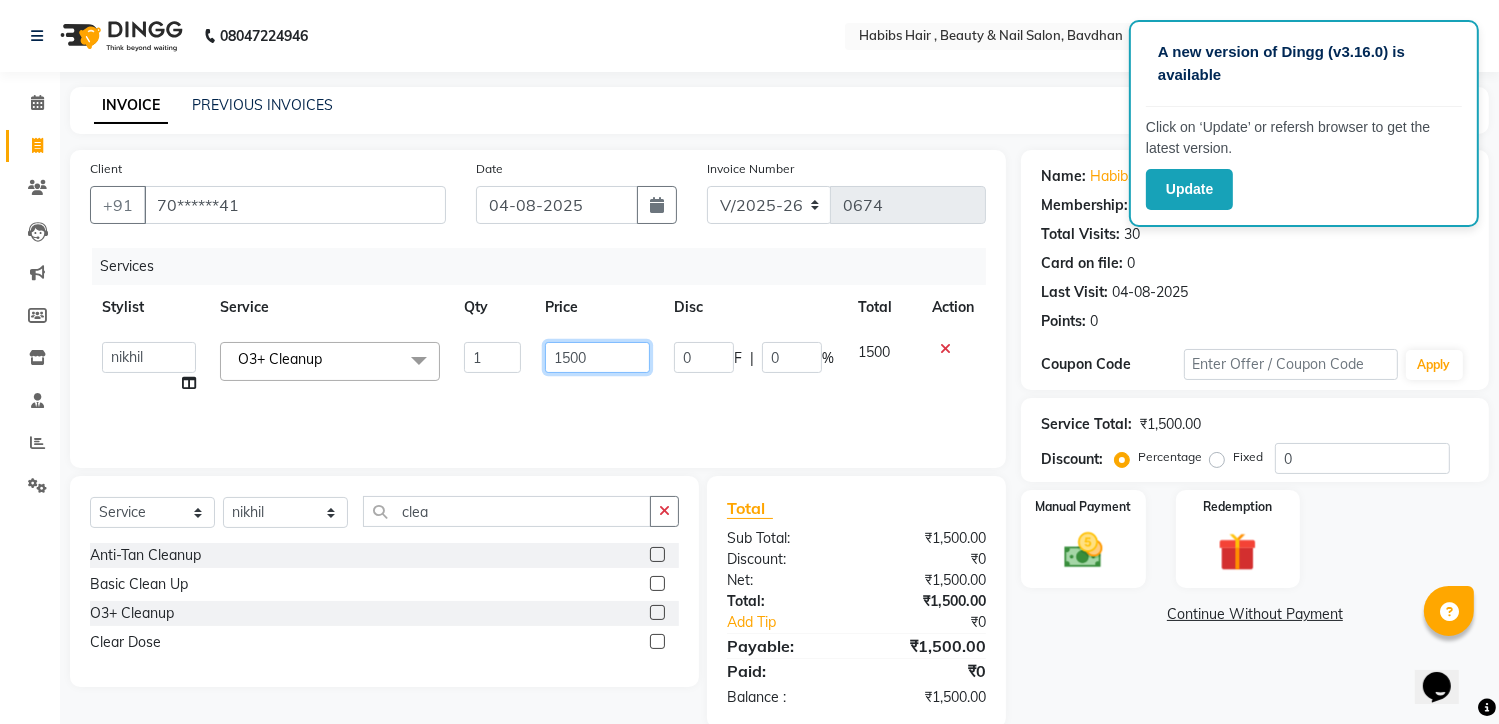 click on "1500" 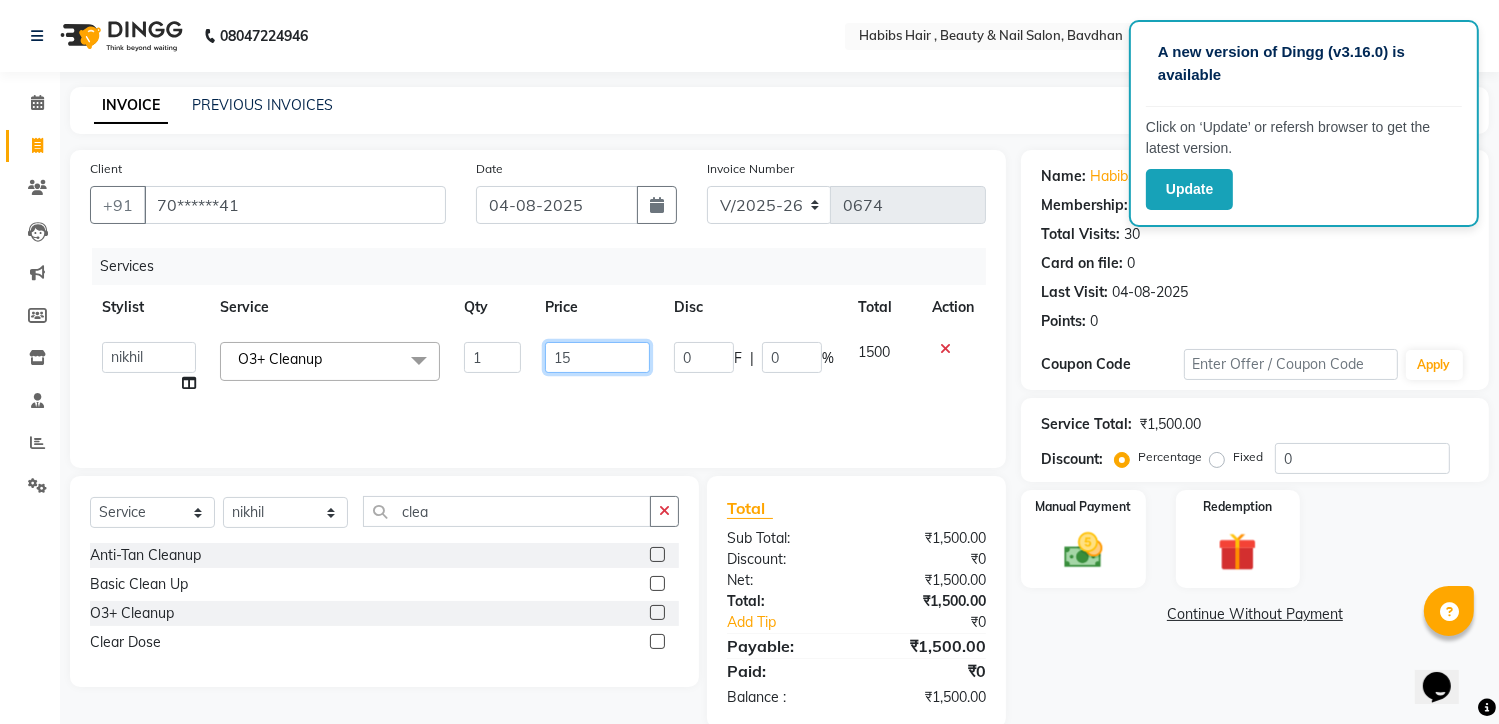 type on "1" 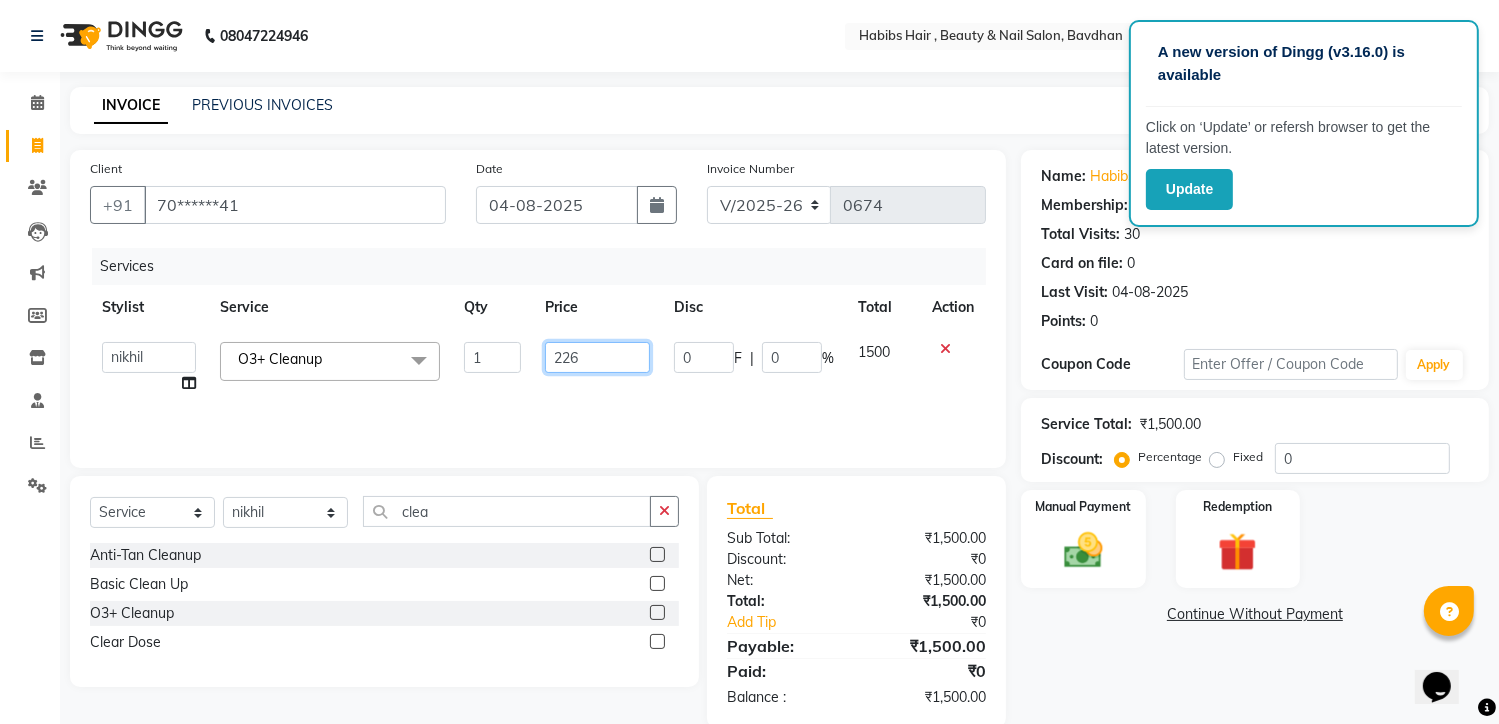 type on "2265" 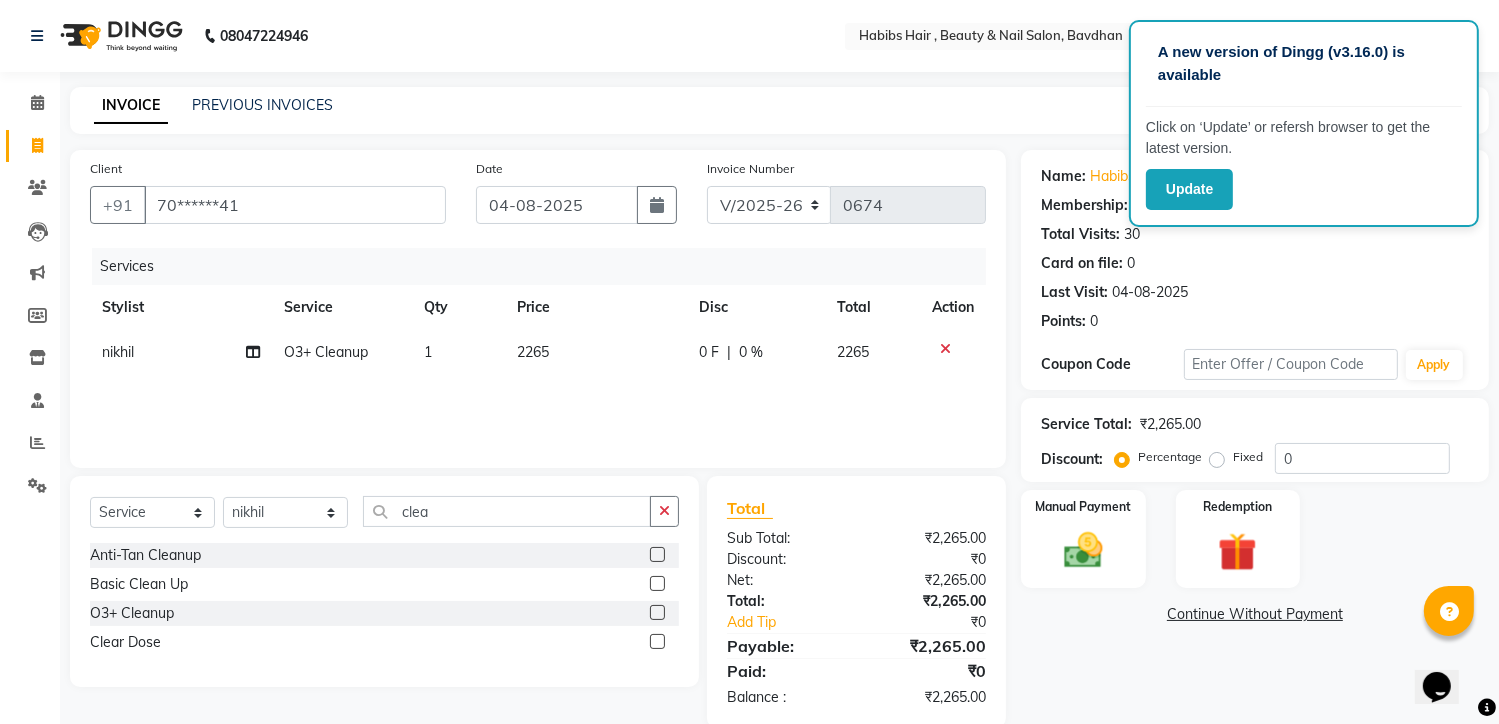 click on "Name: Habibs Bavdhan Membership:  No Active Membership  Total Visits:  30 Card on file:  0 Last Visit:   04-08-2025 Points:   0  Coupon Code Apply Service Total:  ₹2,265.00  Discount:  Percentage   Fixed  0 Manual Payment Redemption  Continue Without Payment" 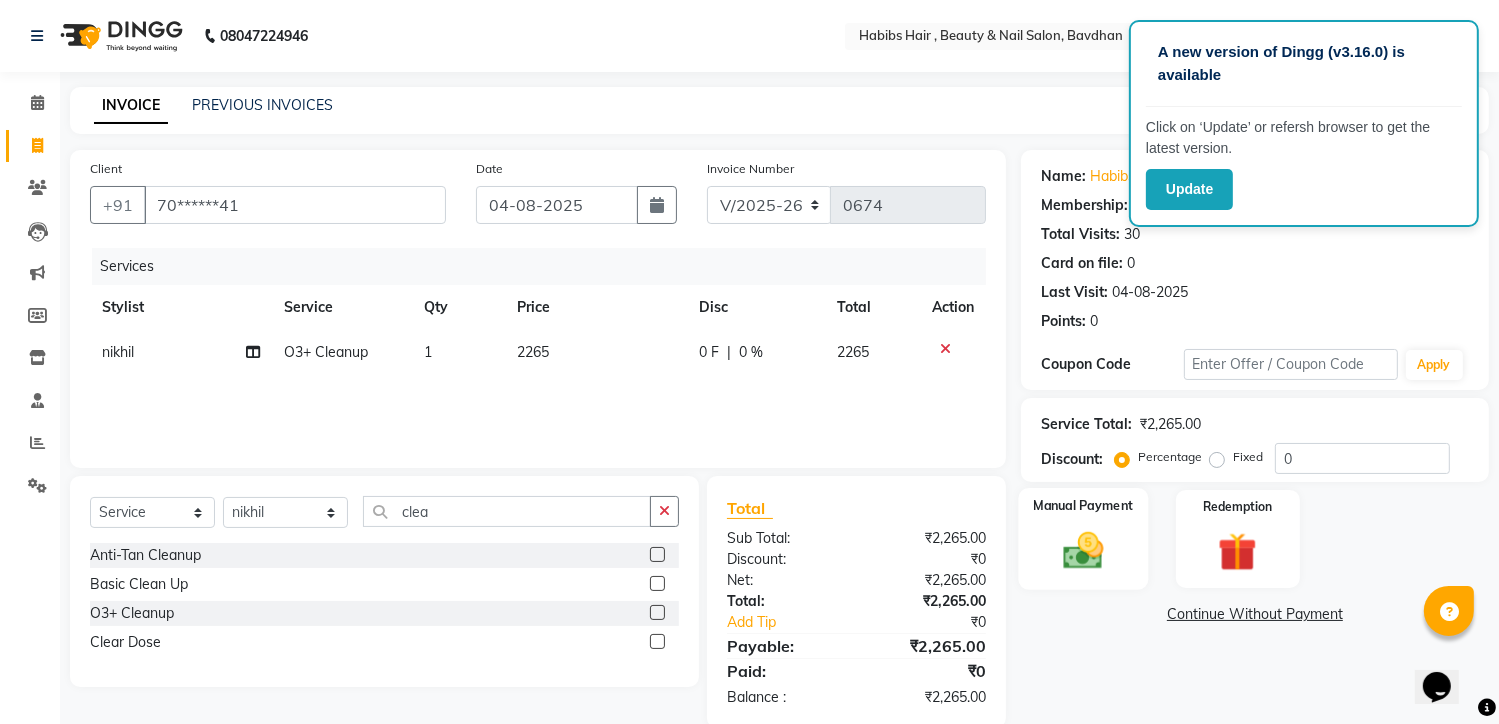 click on "Manual Payment" 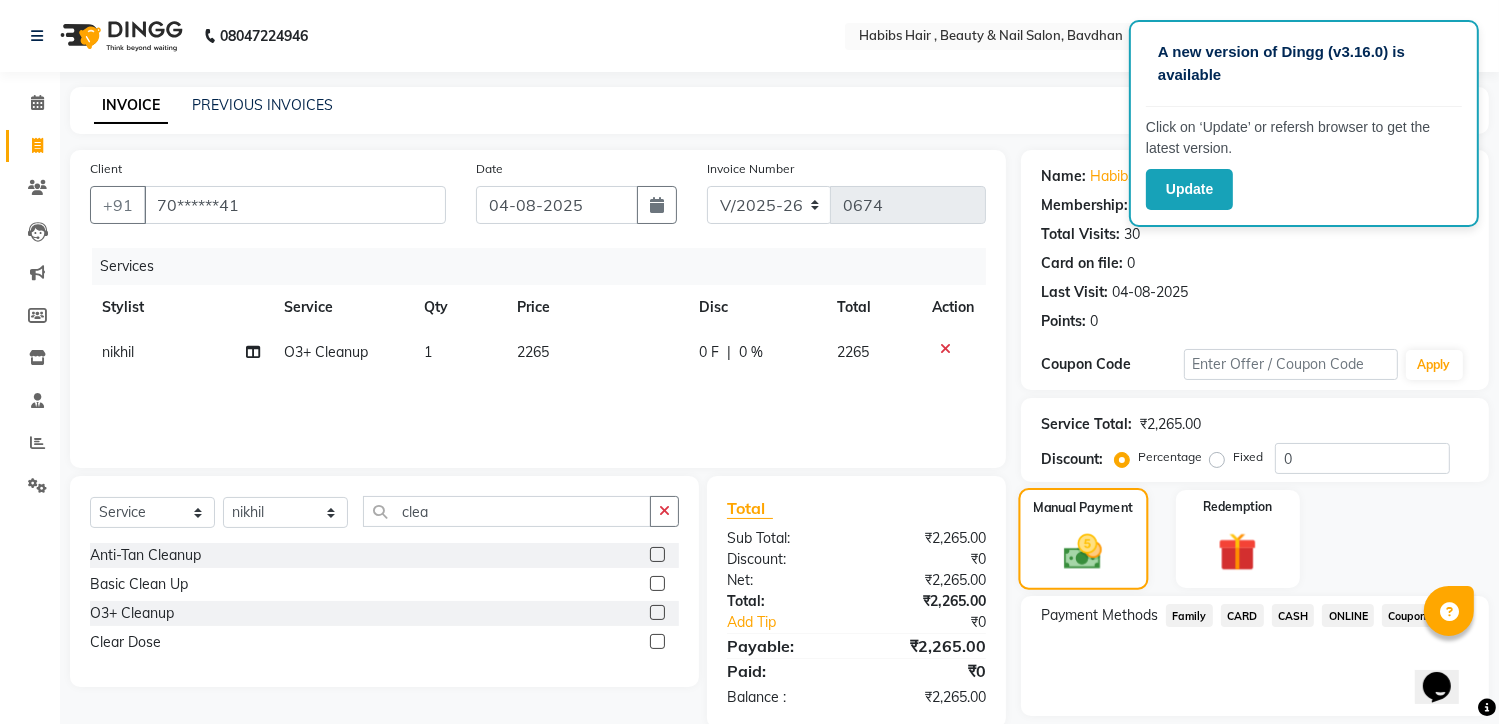 click on "Manual Payment" 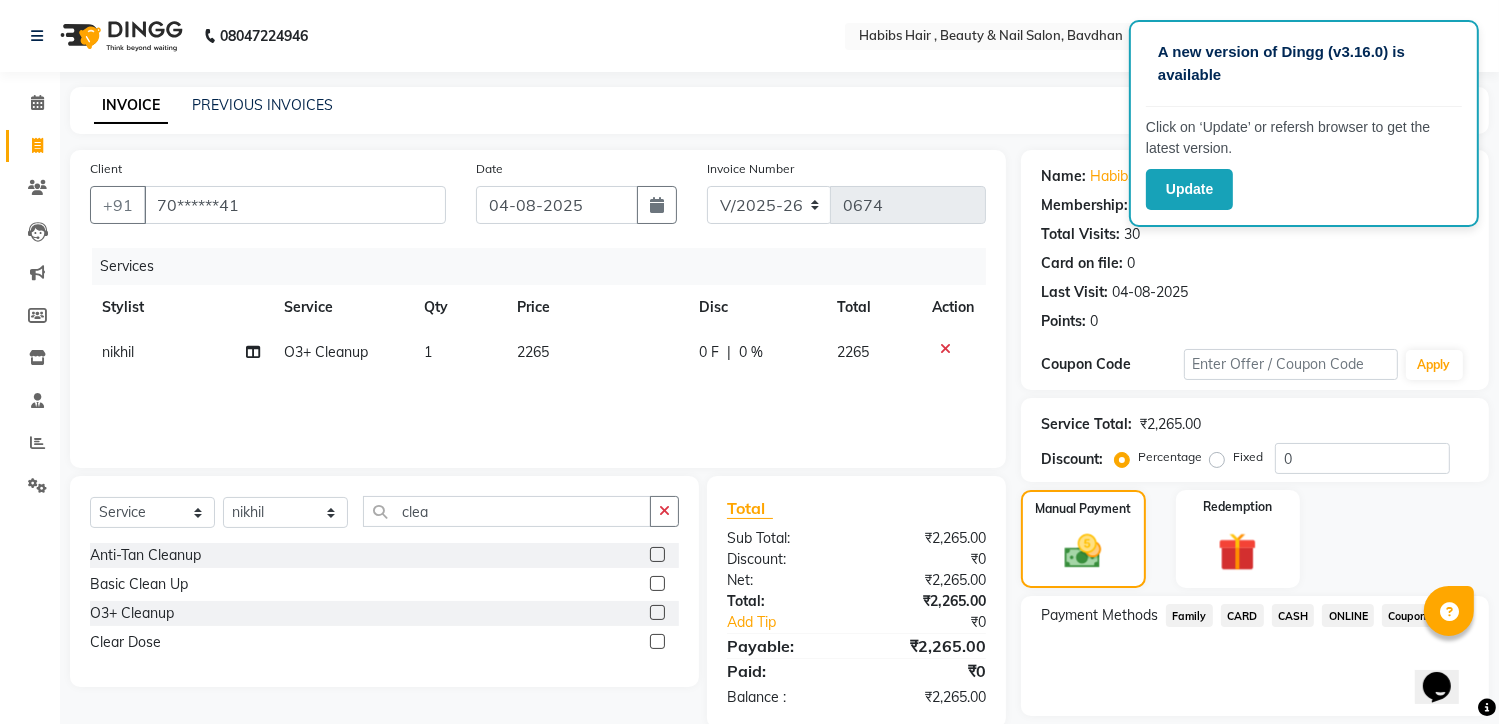 click on "ONLINE" 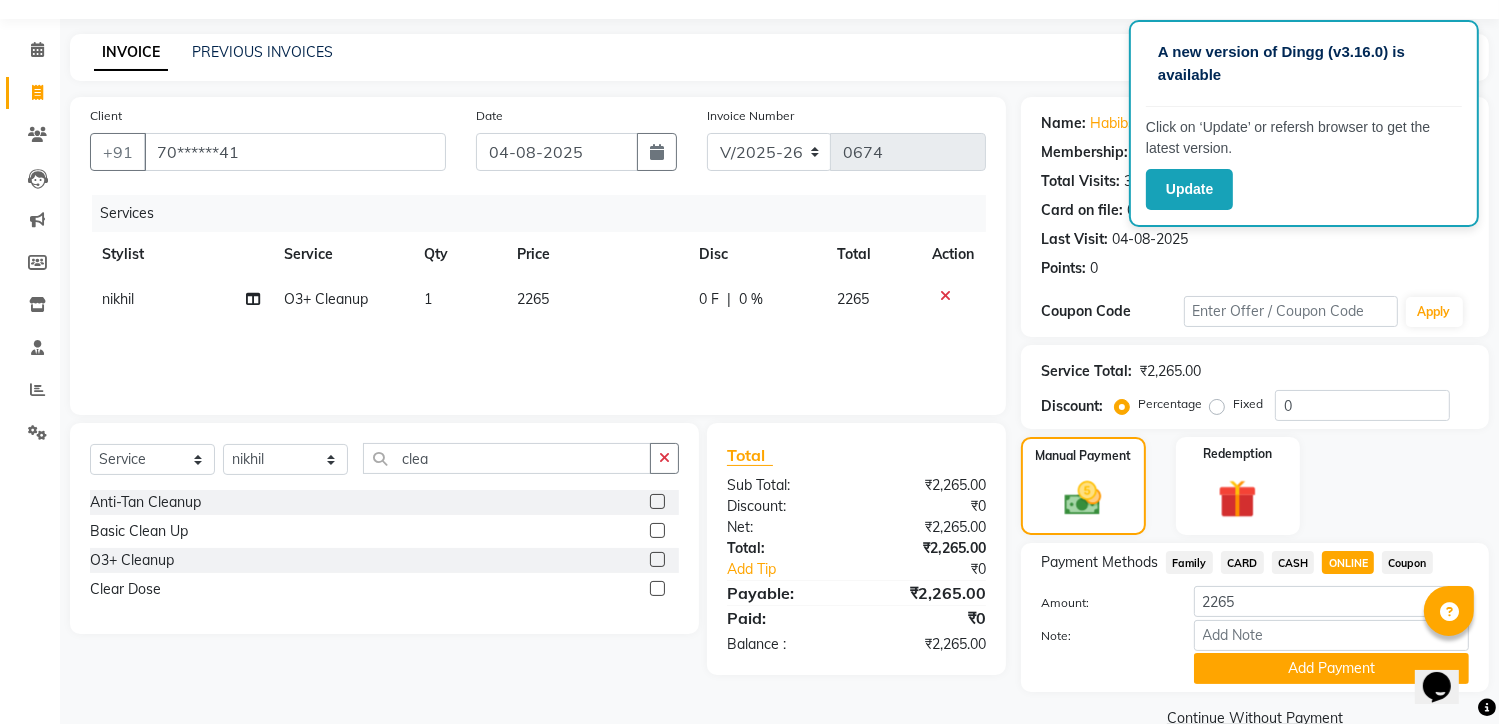 scroll, scrollTop: 94, scrollLeft: 0, axis: vertical 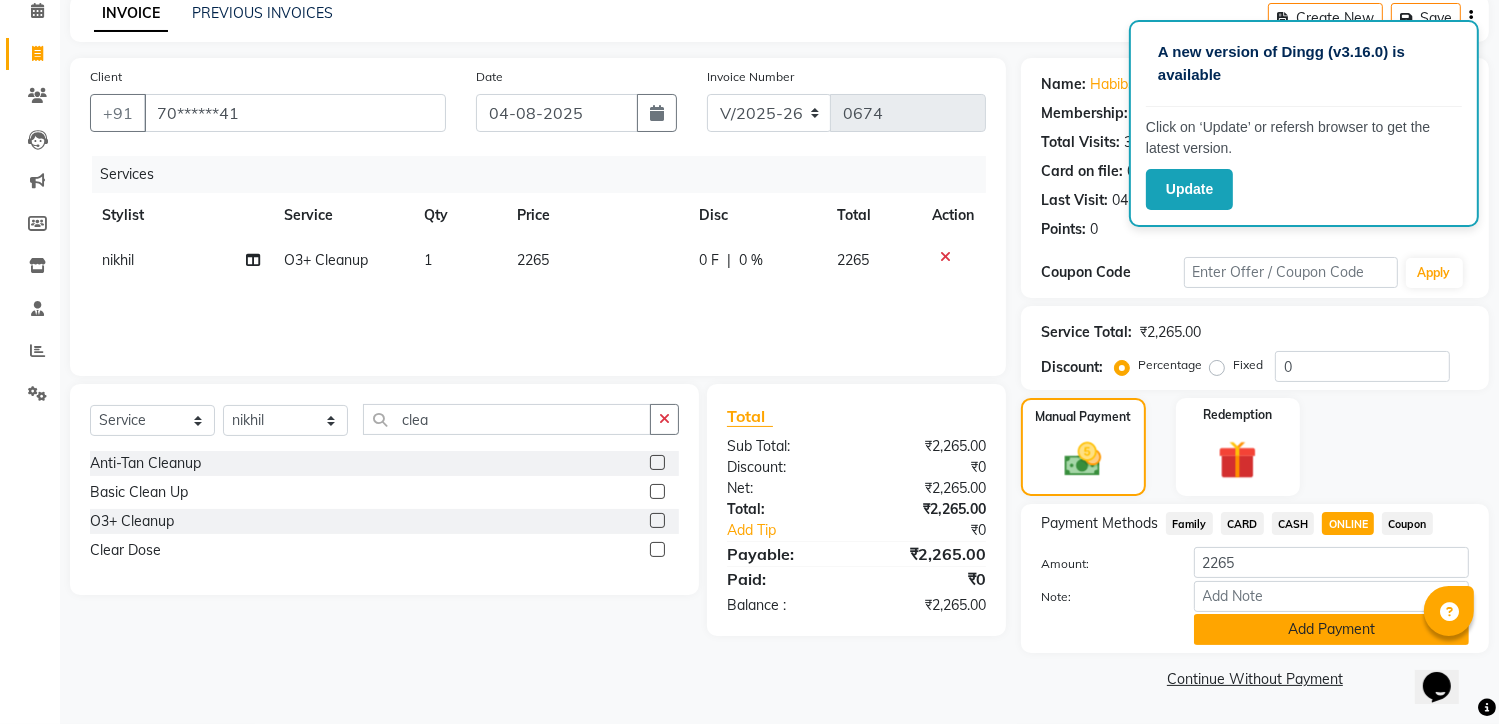 click on "Add Payment" 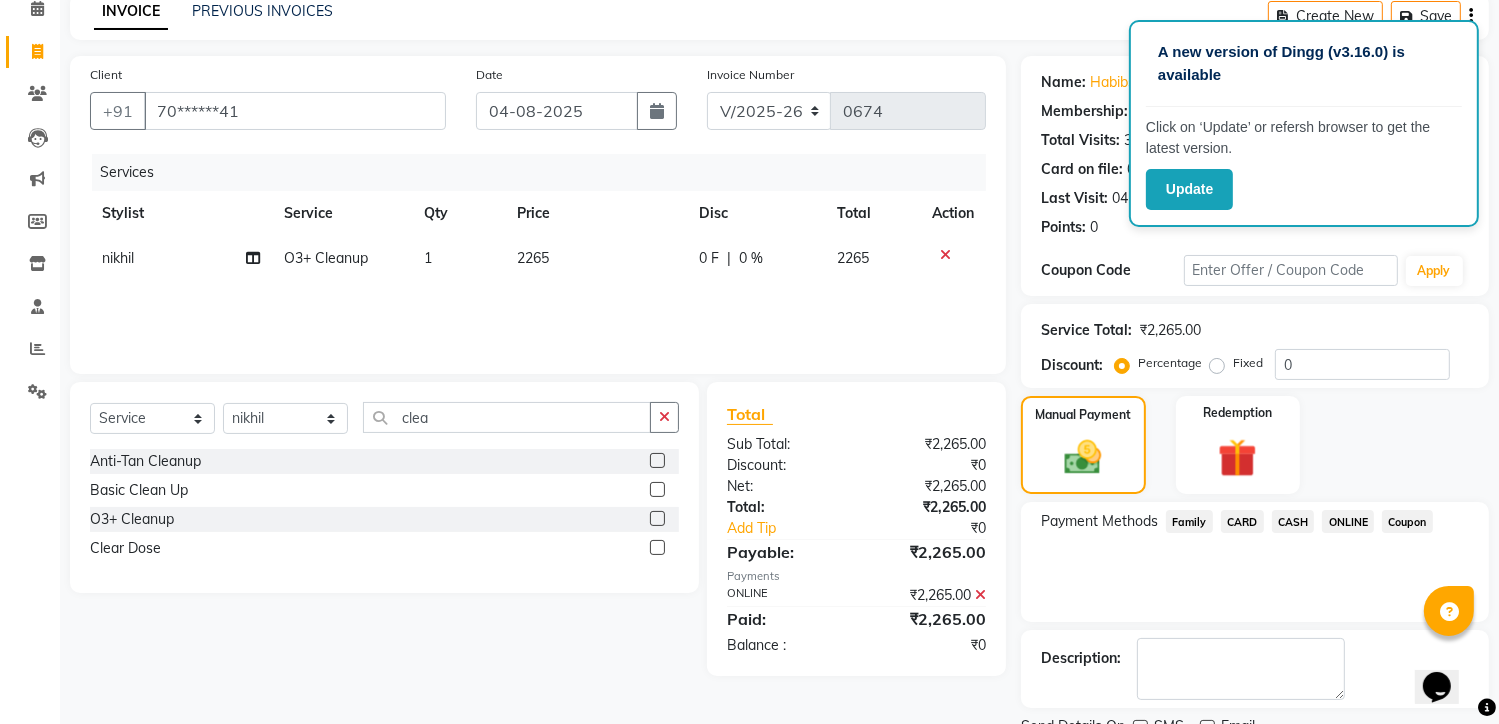 scroll, scrollTop: 175, scrollLeft: 0, axis: vertical 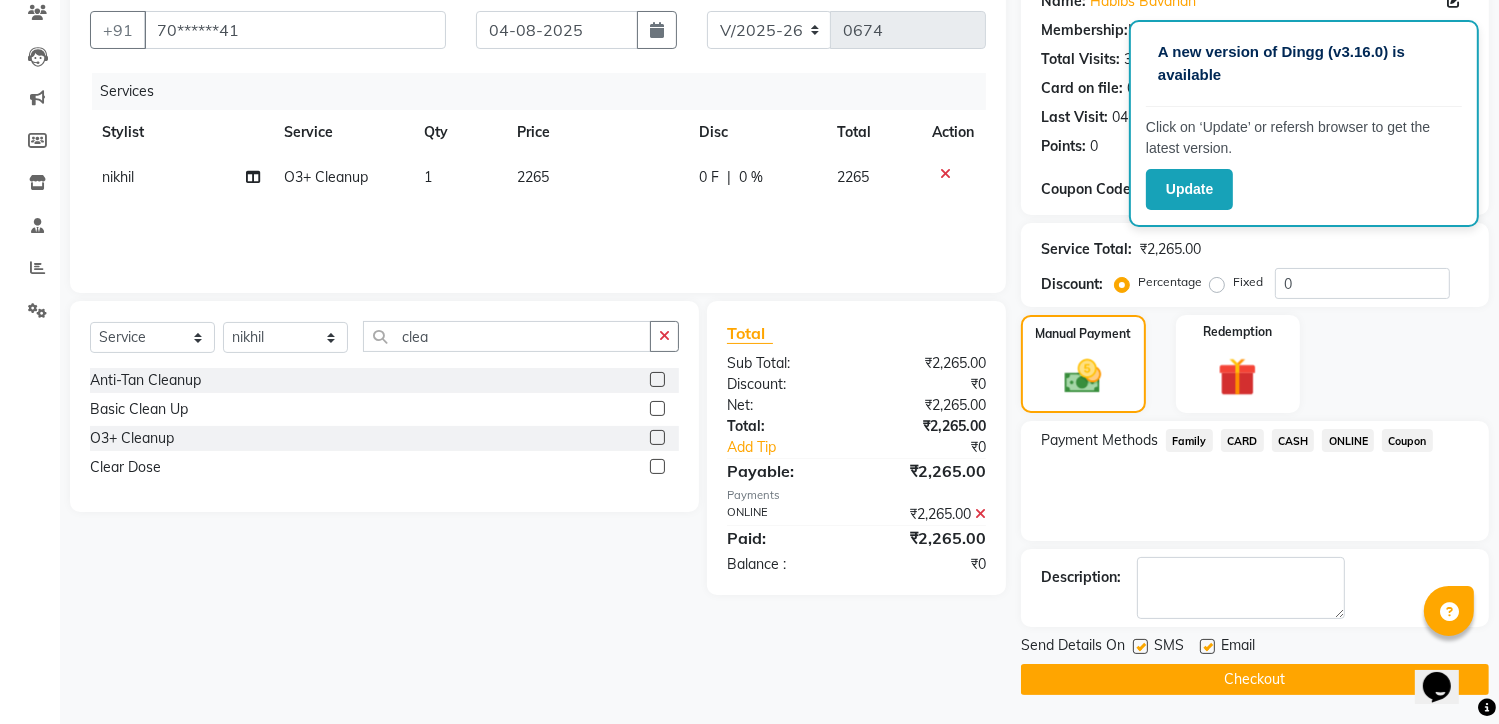 click on "Checkout" 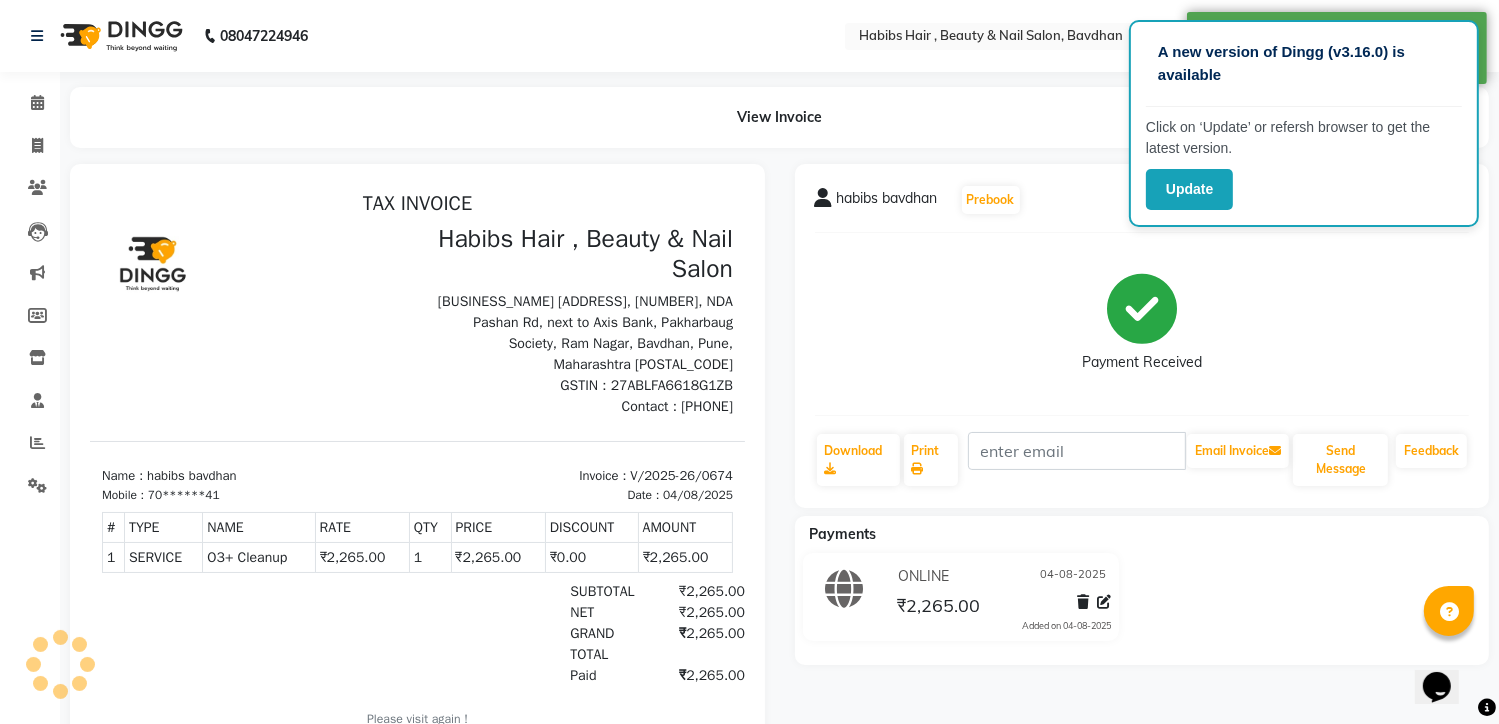 scroll, scrollTop: 0, scrollLeft: 0, axis: both 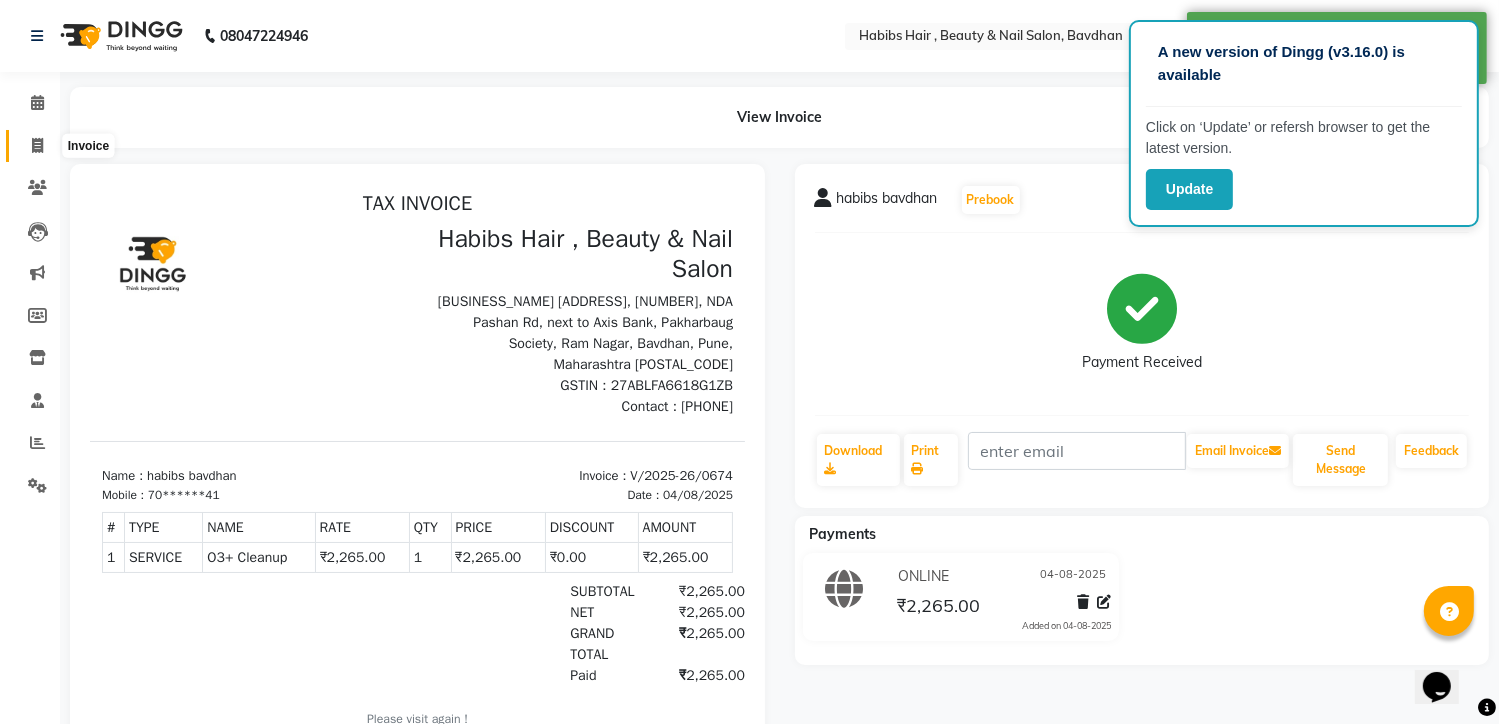 click 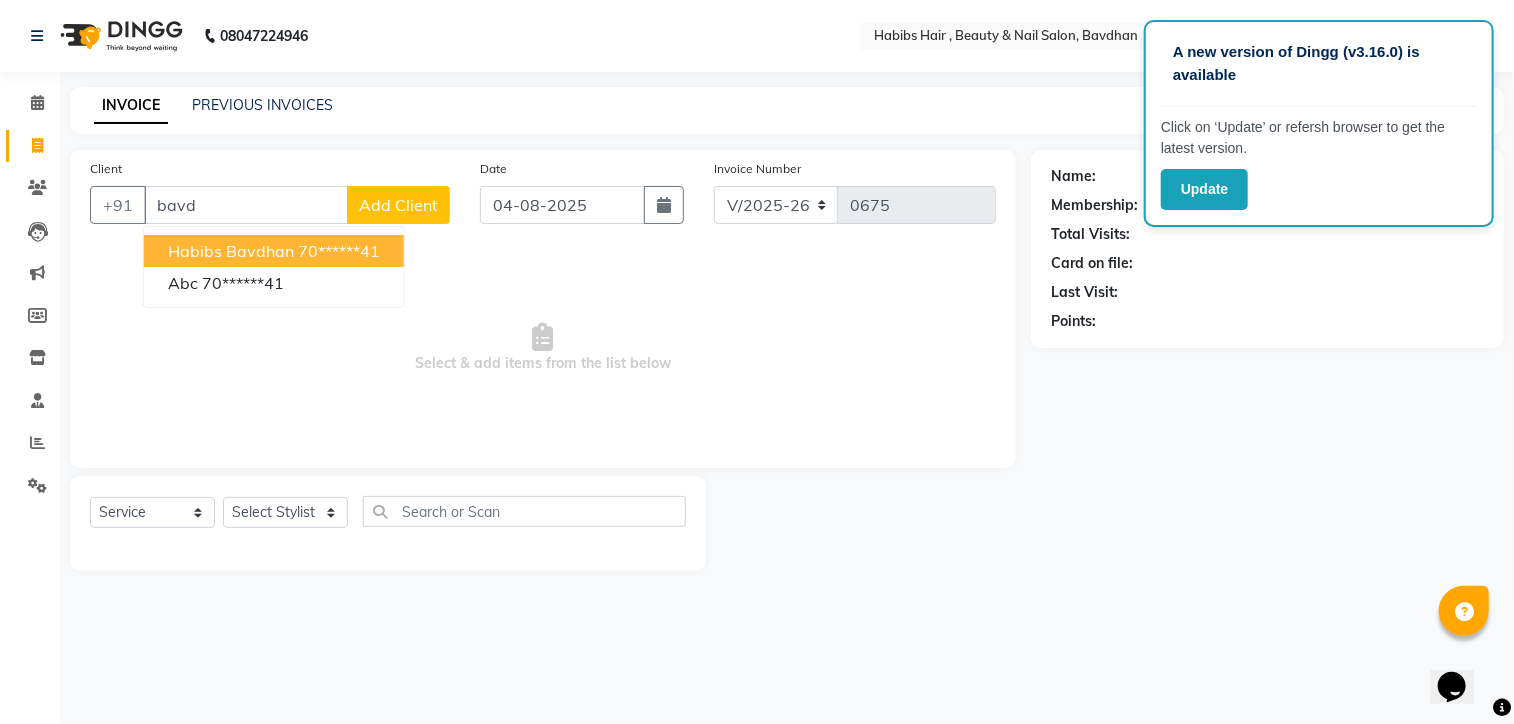 click on "70******41" at bounding box center (339, 251) 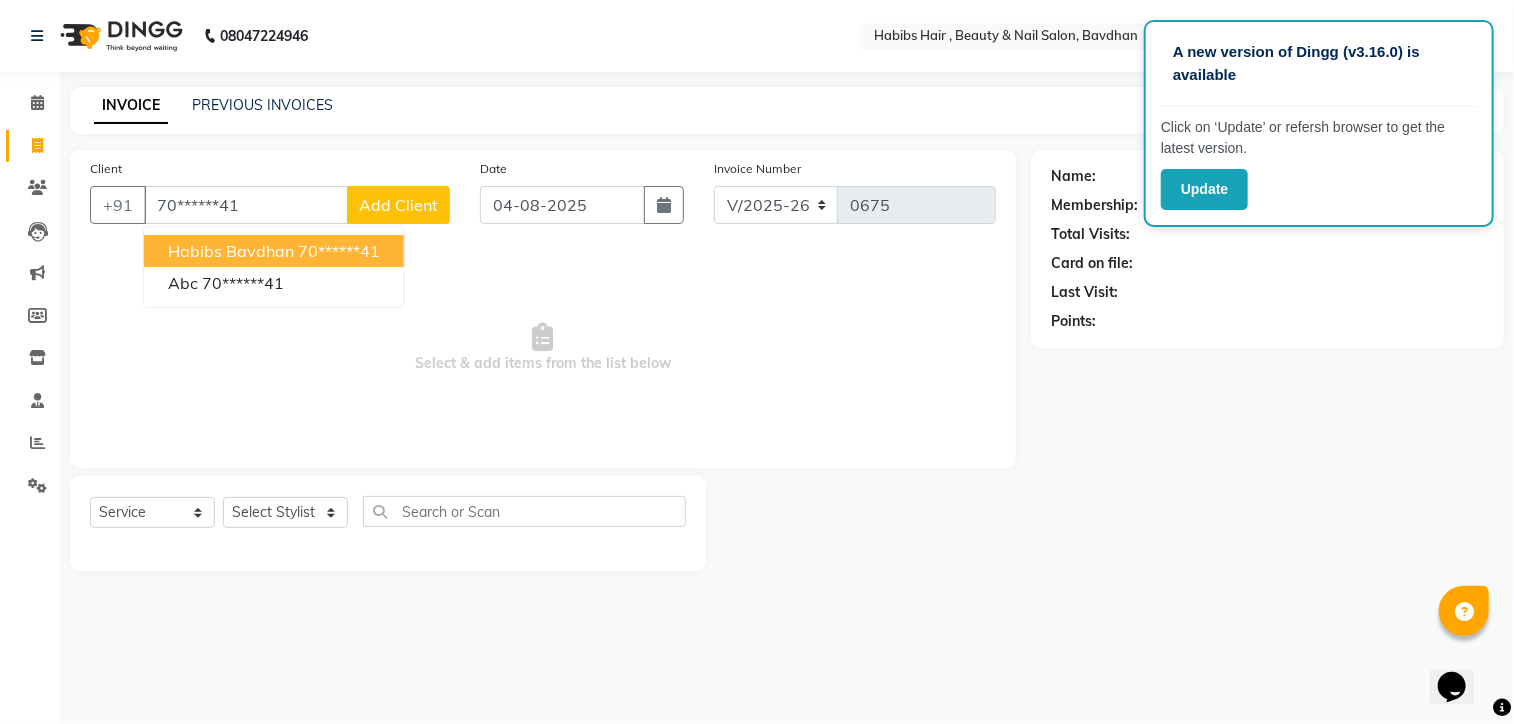 type on "70******41" 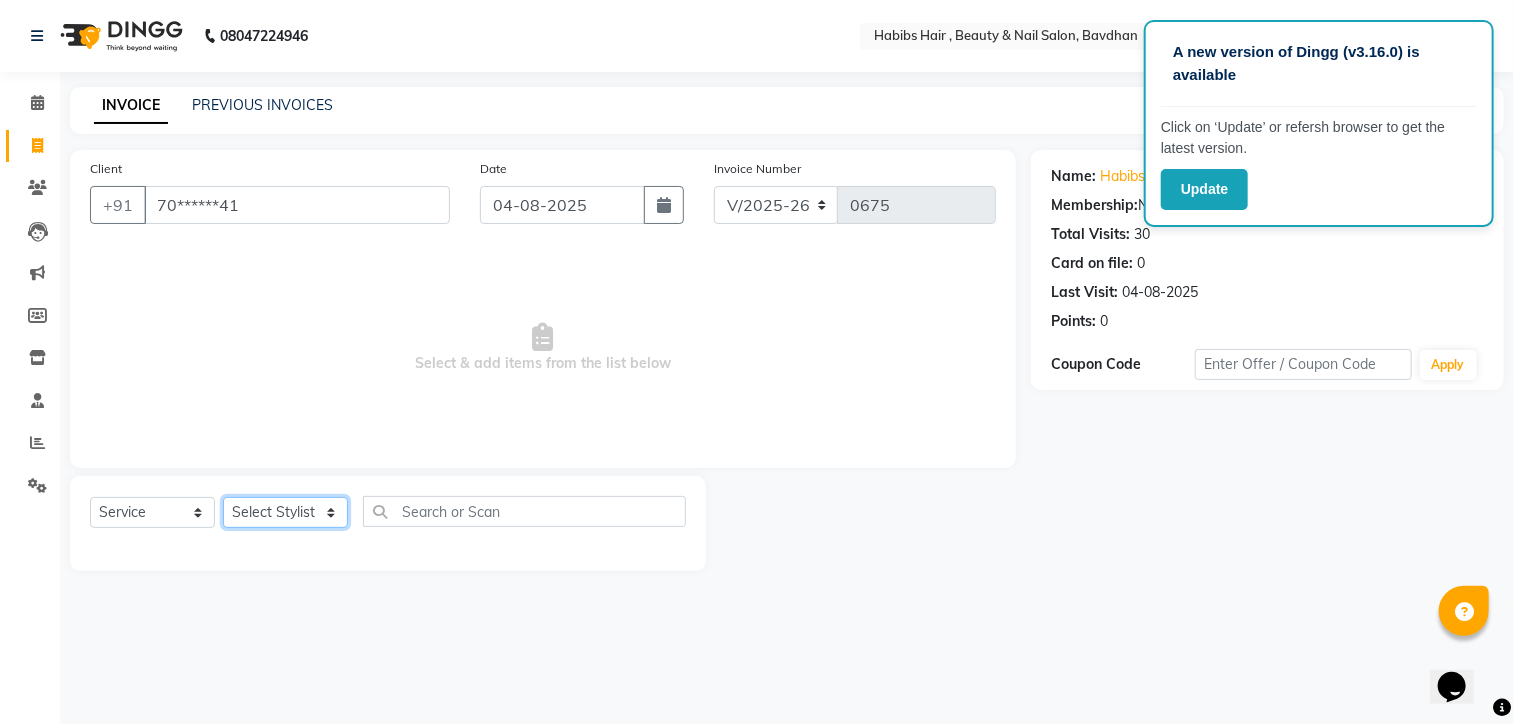click on "Select Stylist Akash Aman Aniket Ashish Ganesh Manager mayur nikhil sujata" 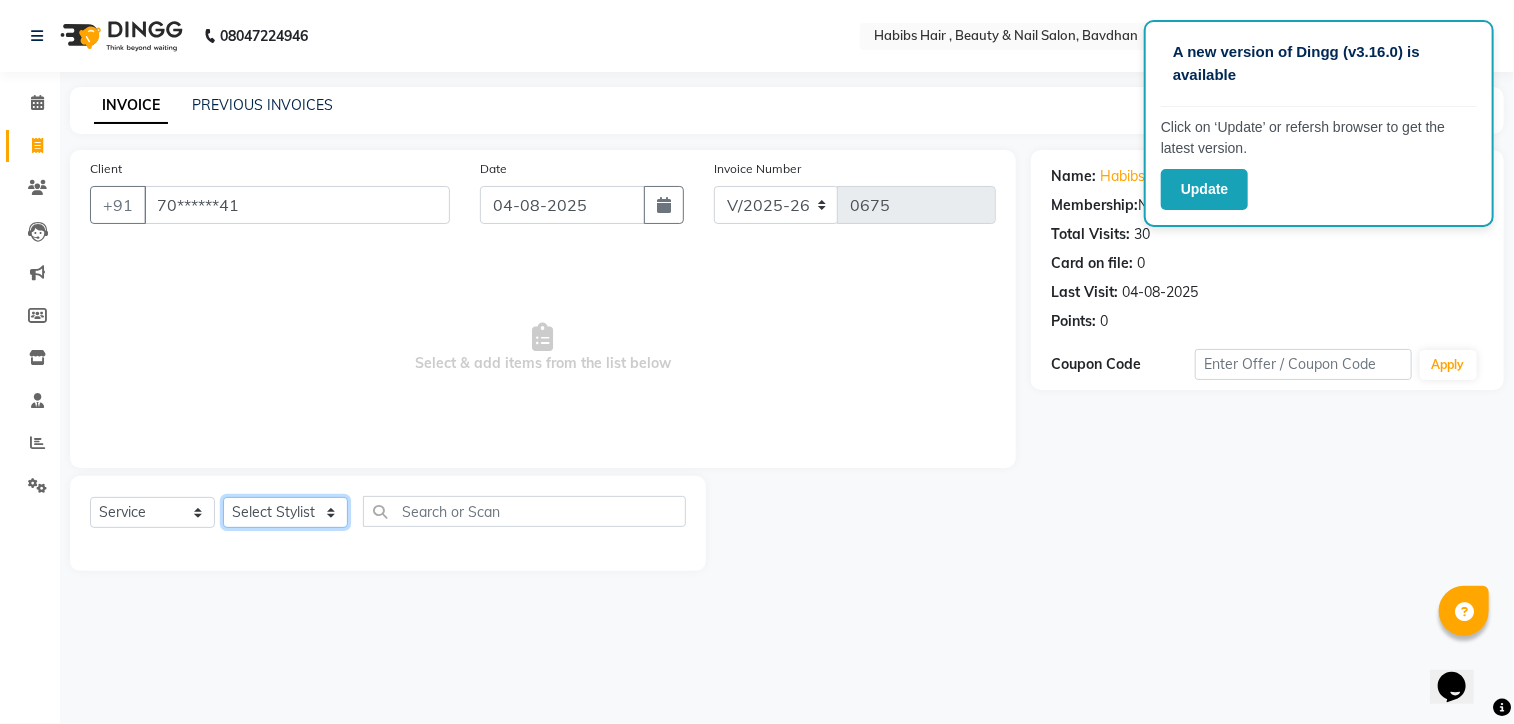 select on "86089" 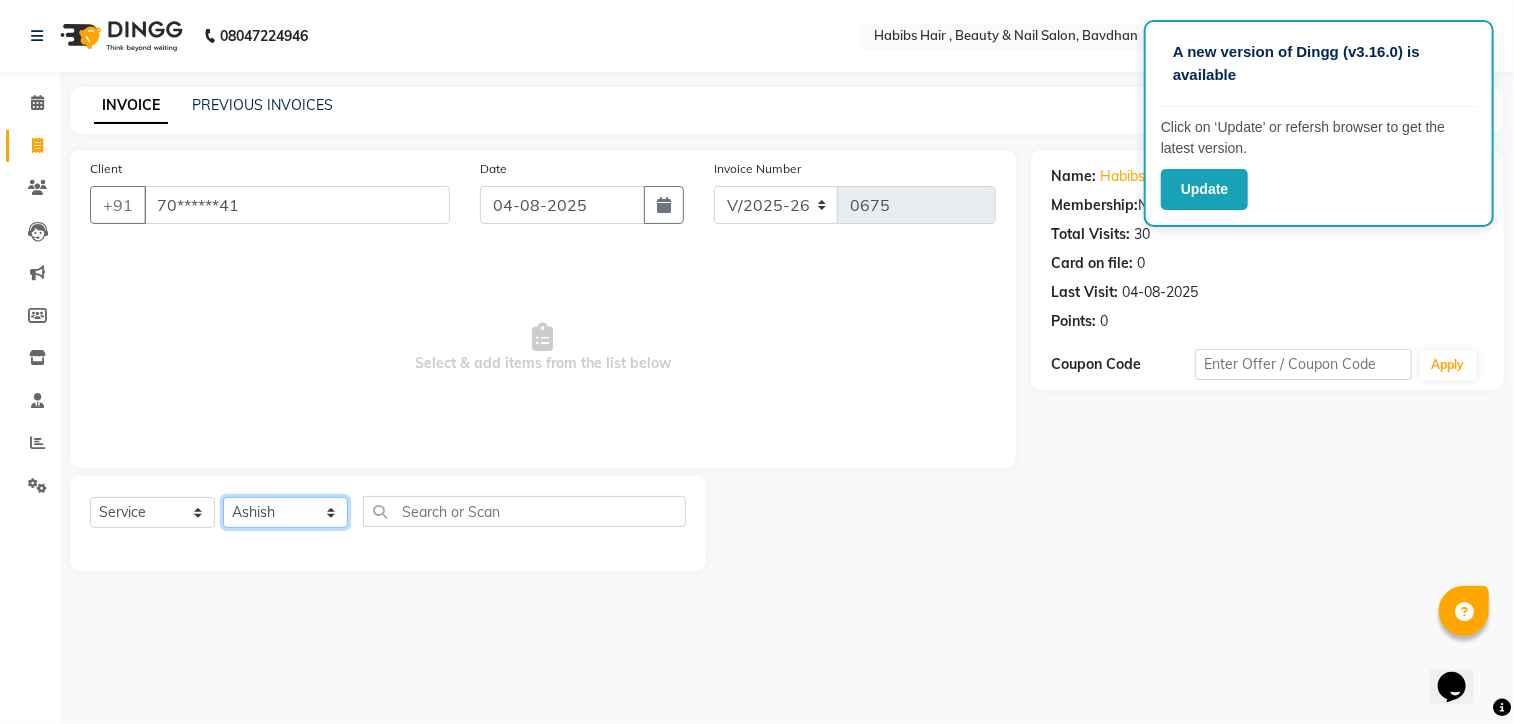 click on "Select Stylist Akash Aman Aniket Ashish Ganesh Manager mayur nikhil sujata" 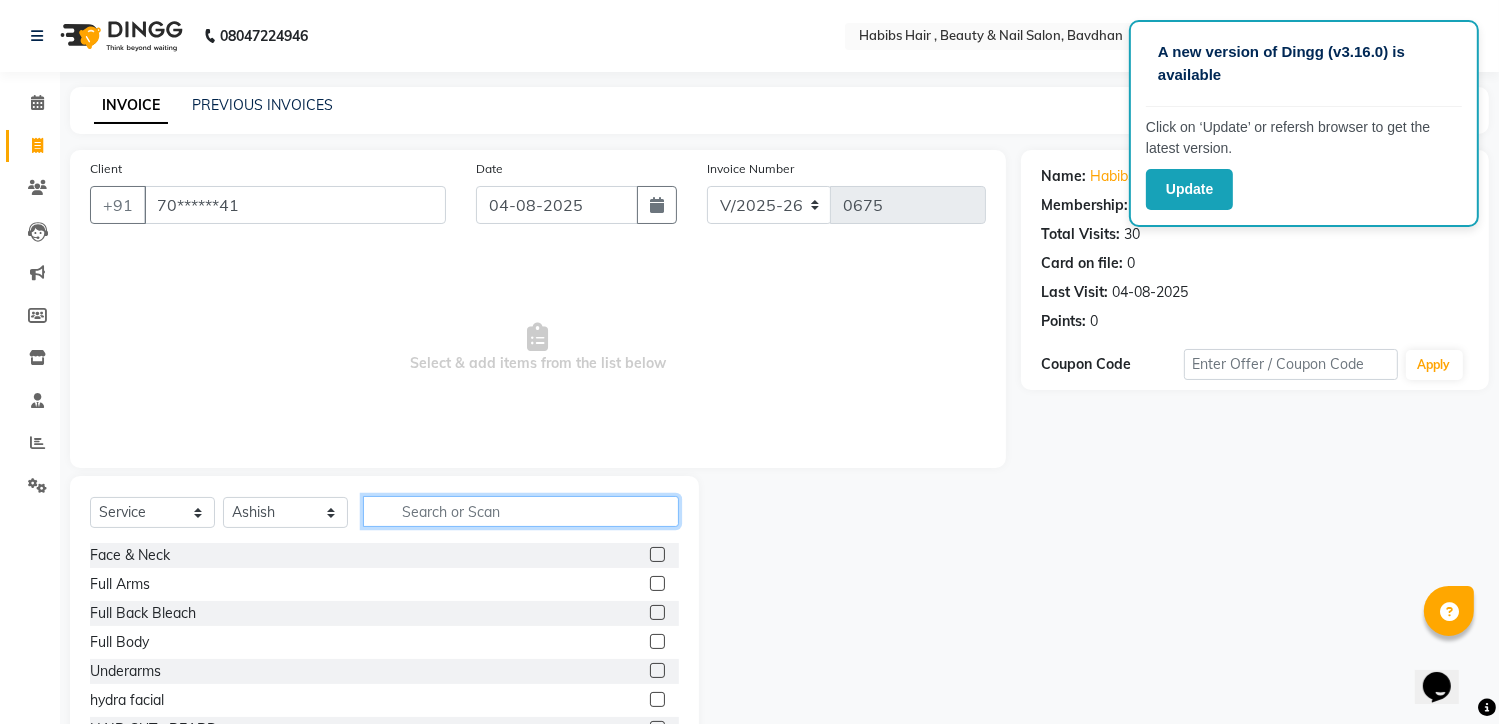 click 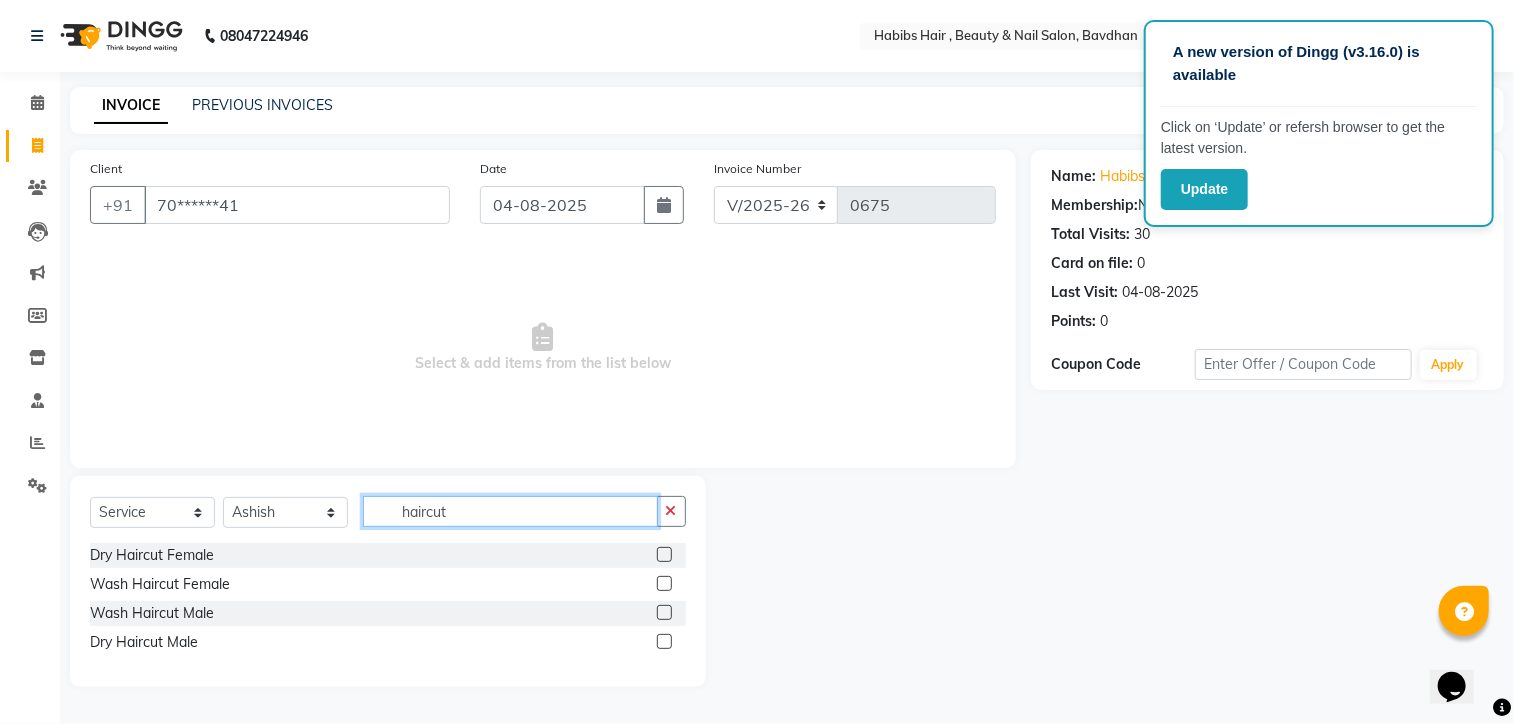 type on "haircut" 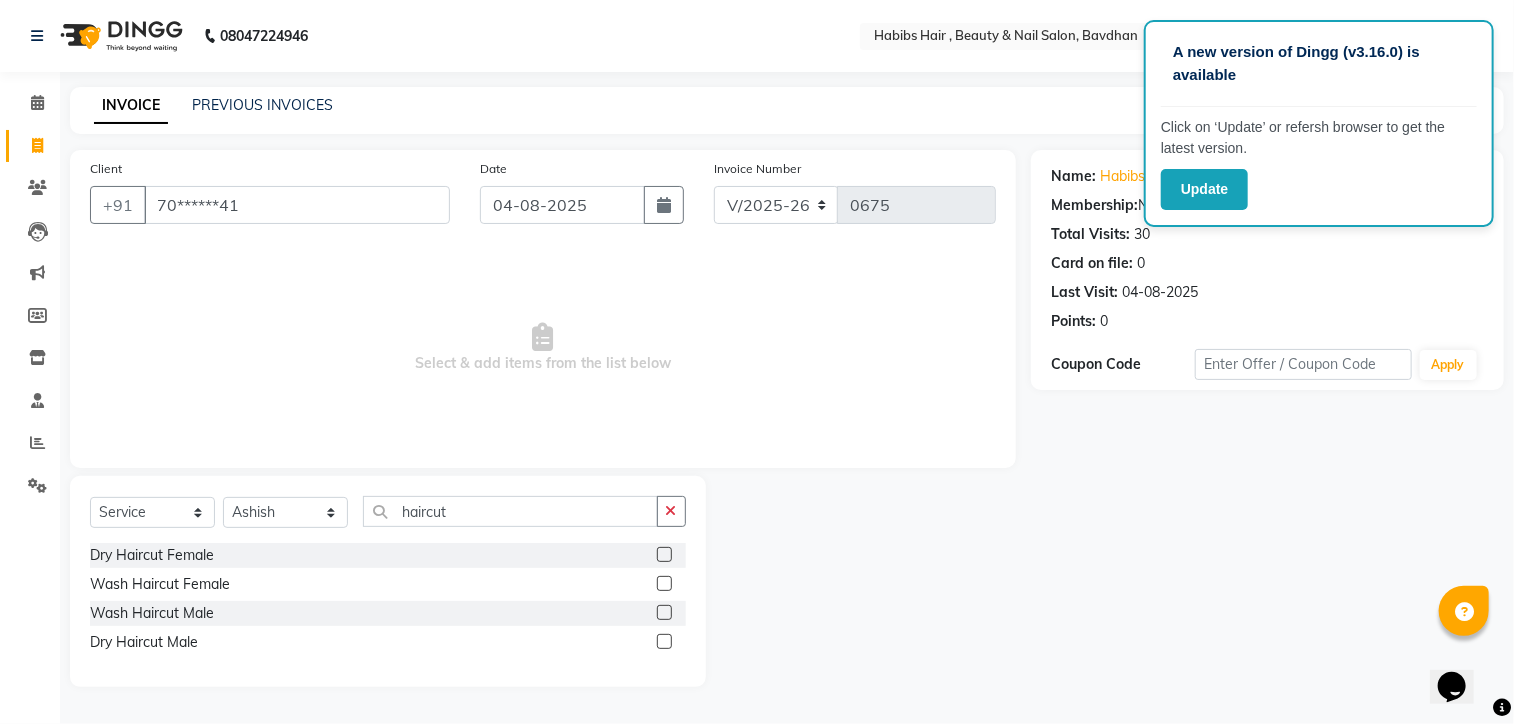 click 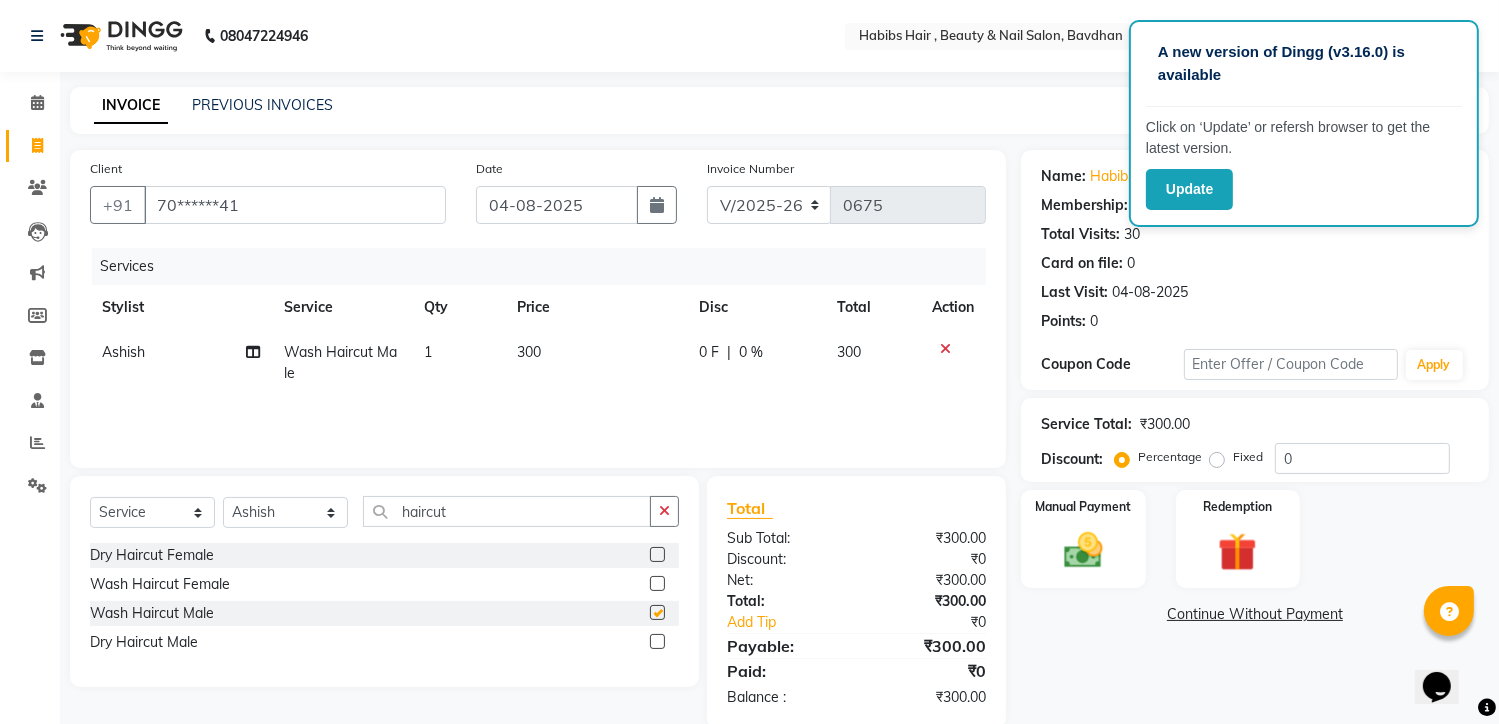 checkbox on "false" 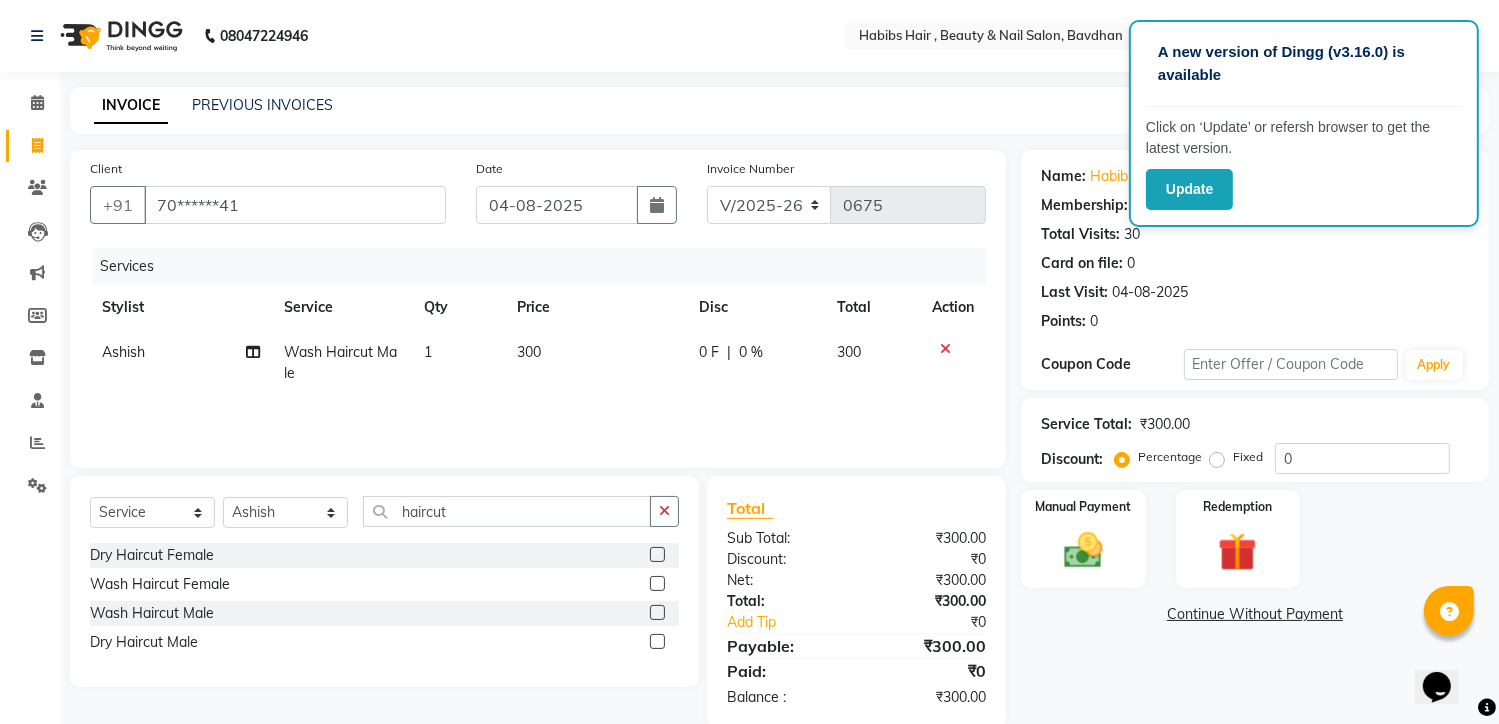 click on "300" 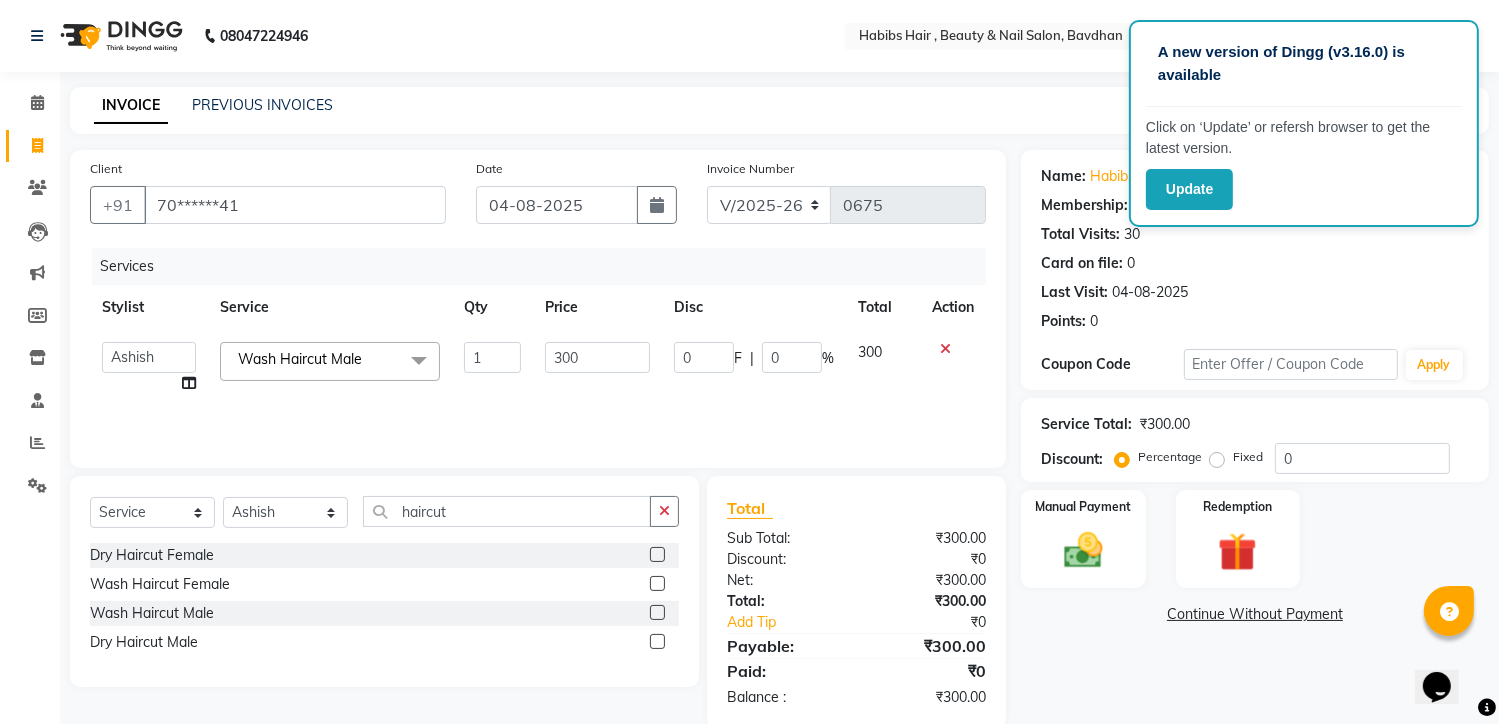 click 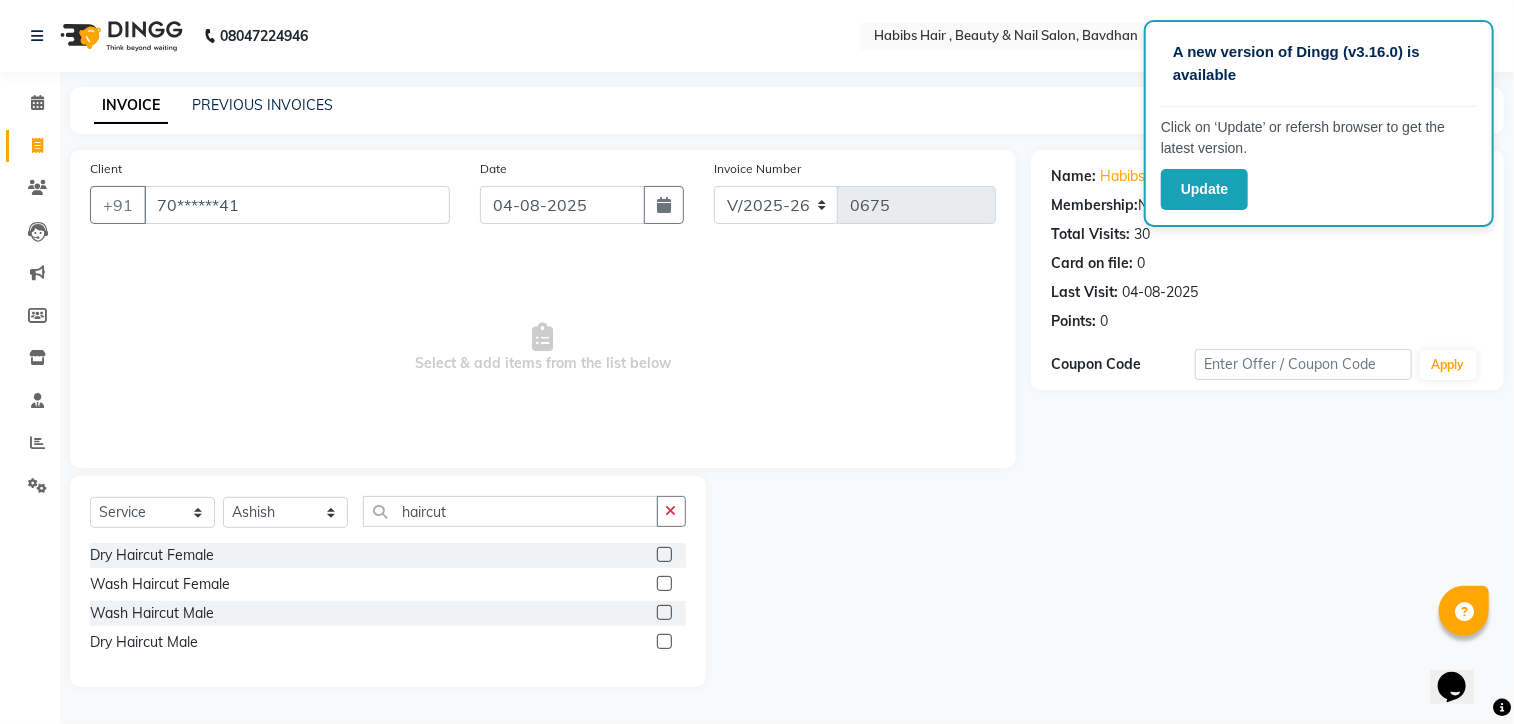 click 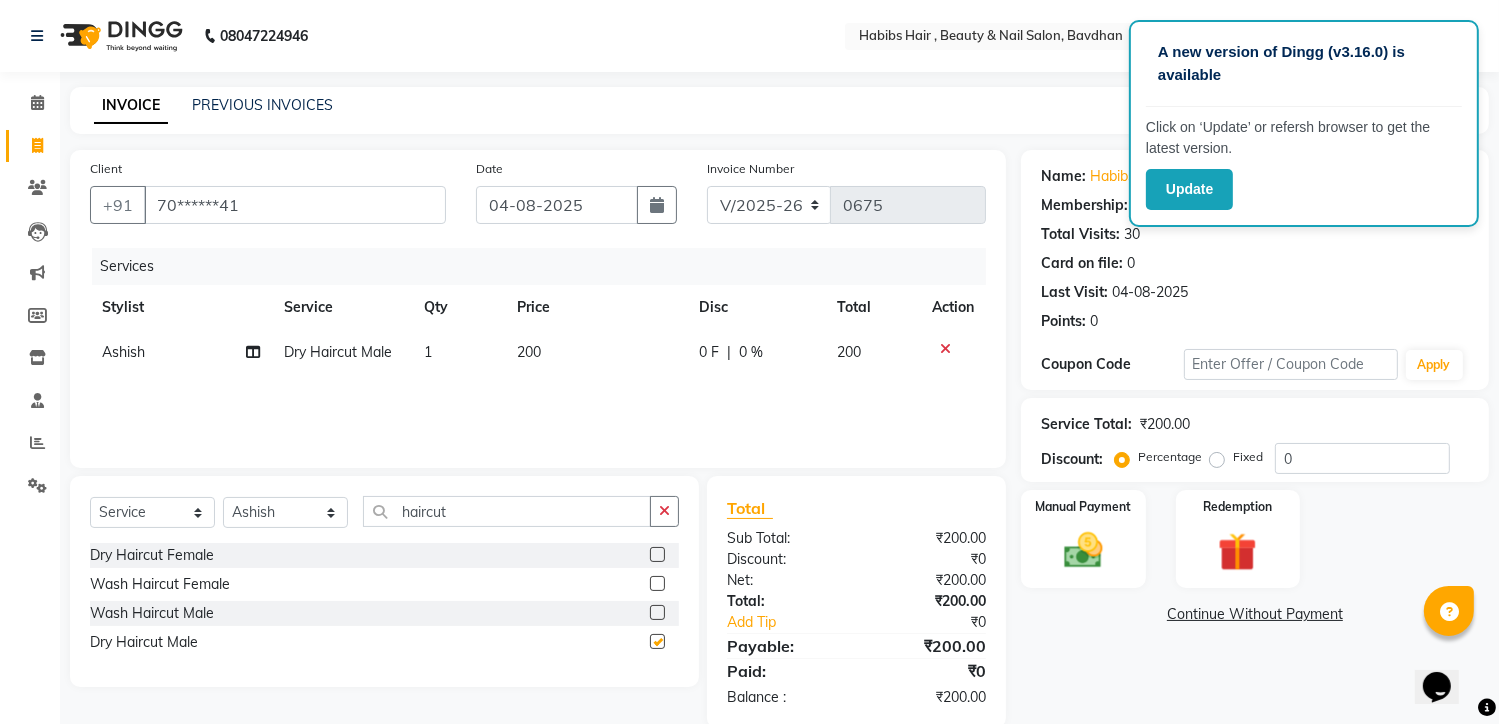 checkbox on "false" 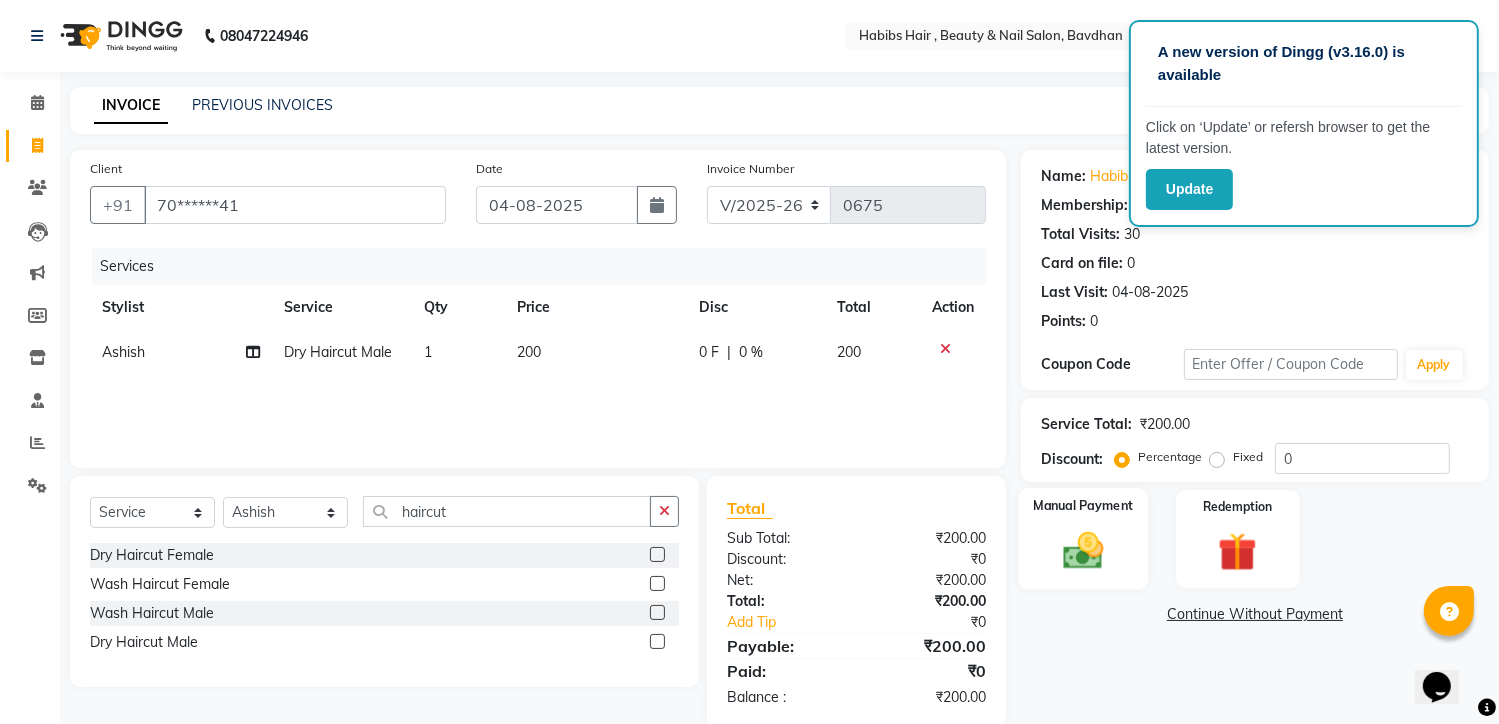 click on "Manual Payment" 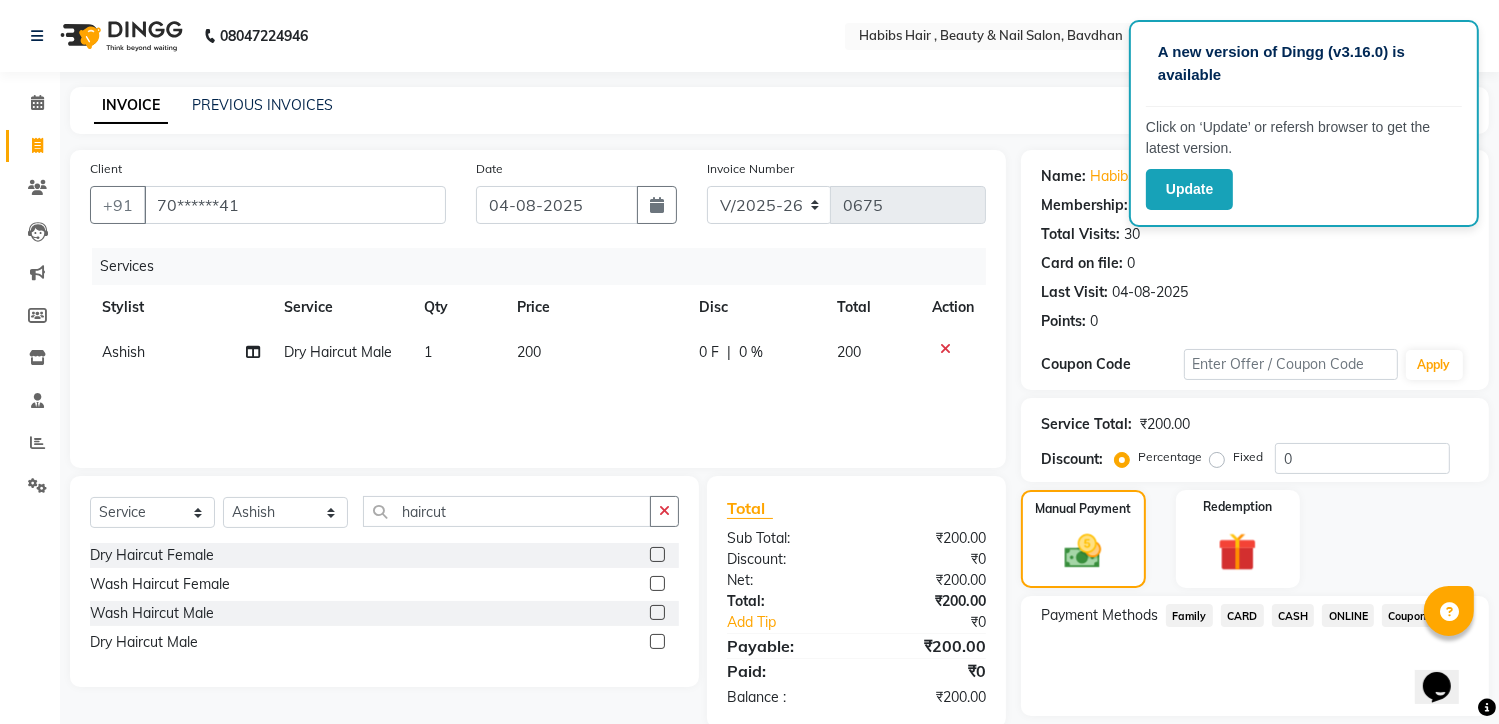 click on "ONLINE" 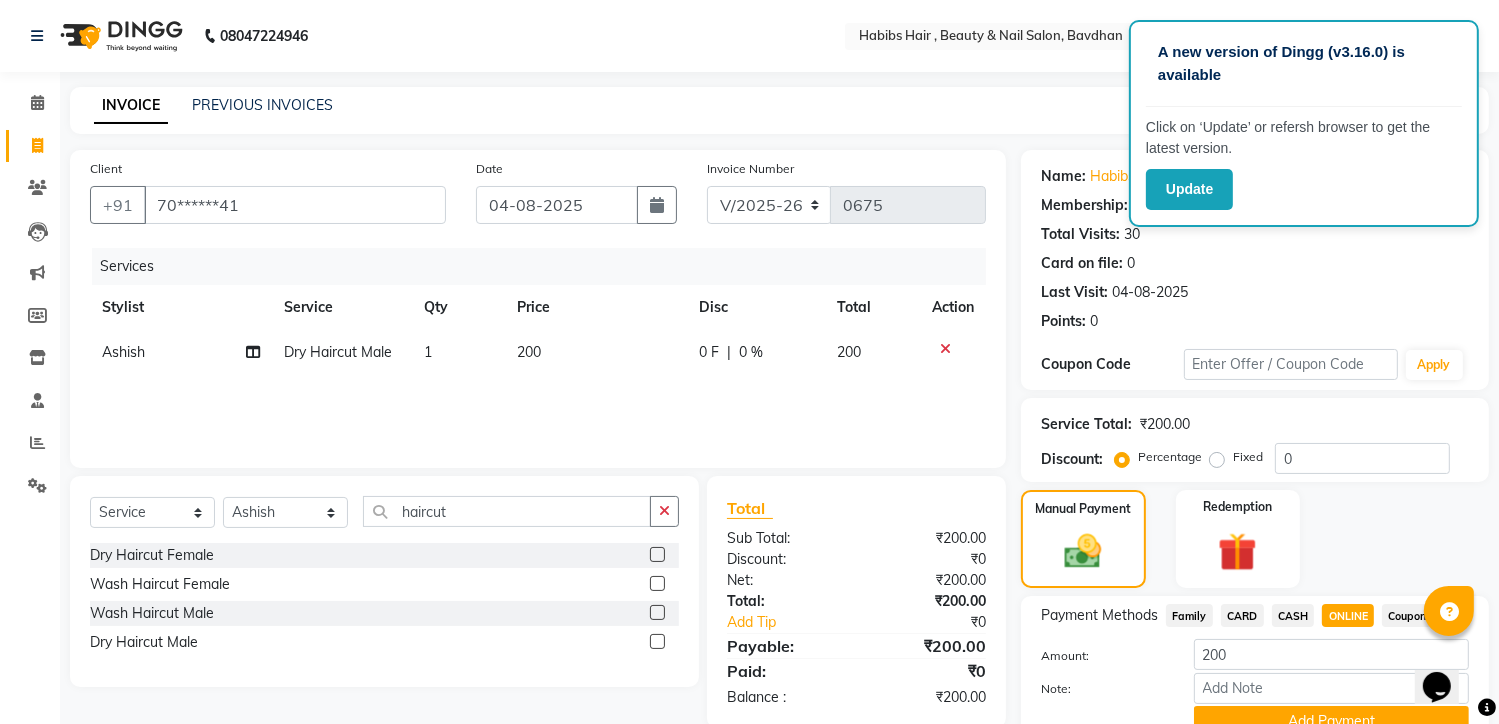 scroll, scrollTop: 94, scrollLeft: 0, axis: vertical 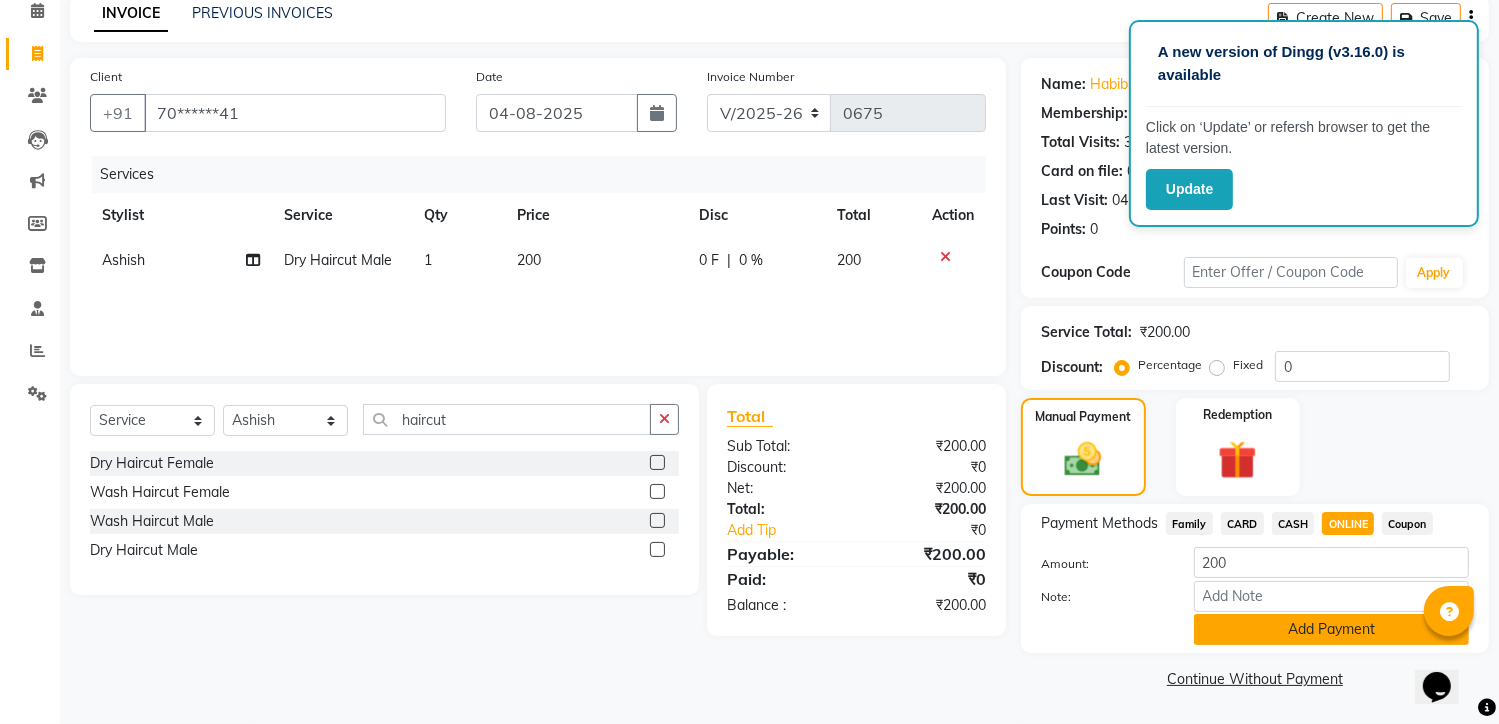 click on "Add Payment" 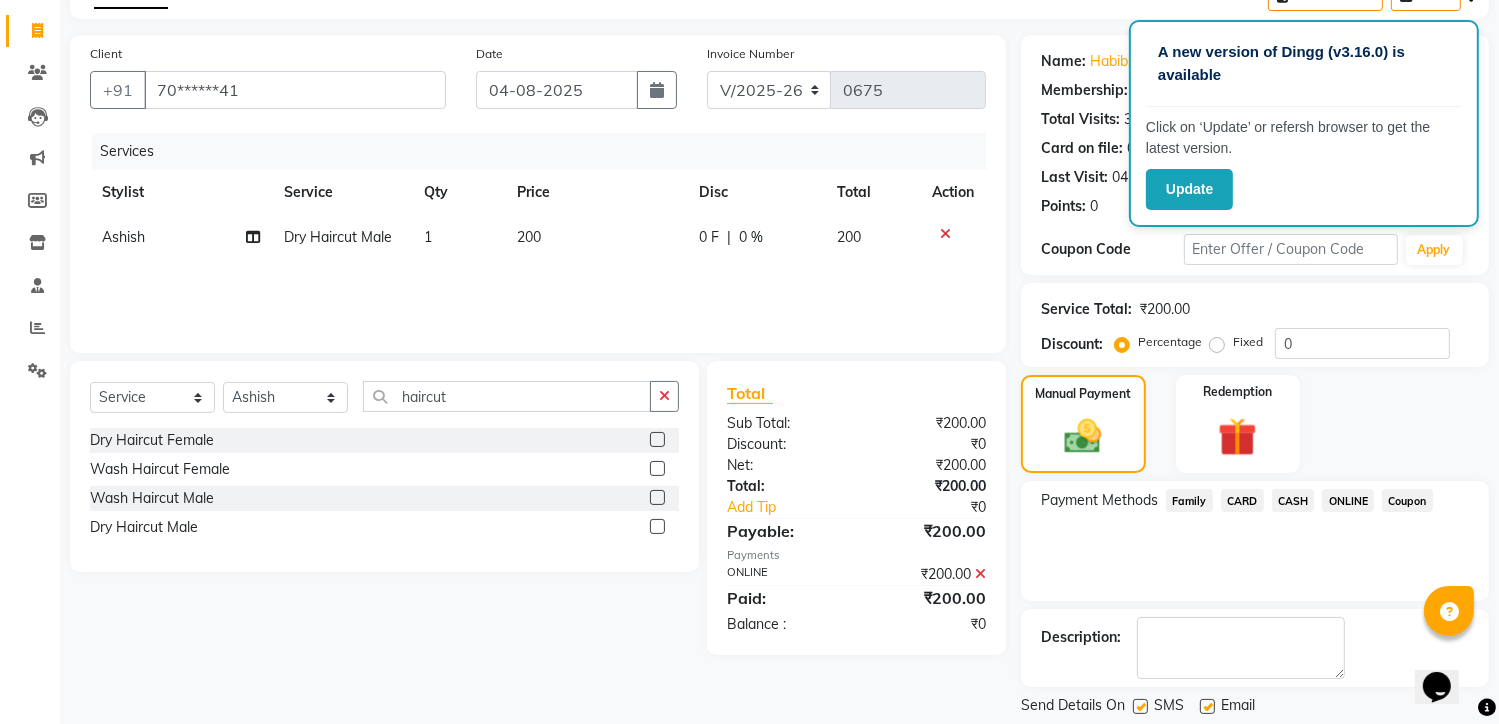 scroll, scrollTop: 134, scrollLeft: 0, axis: vertical 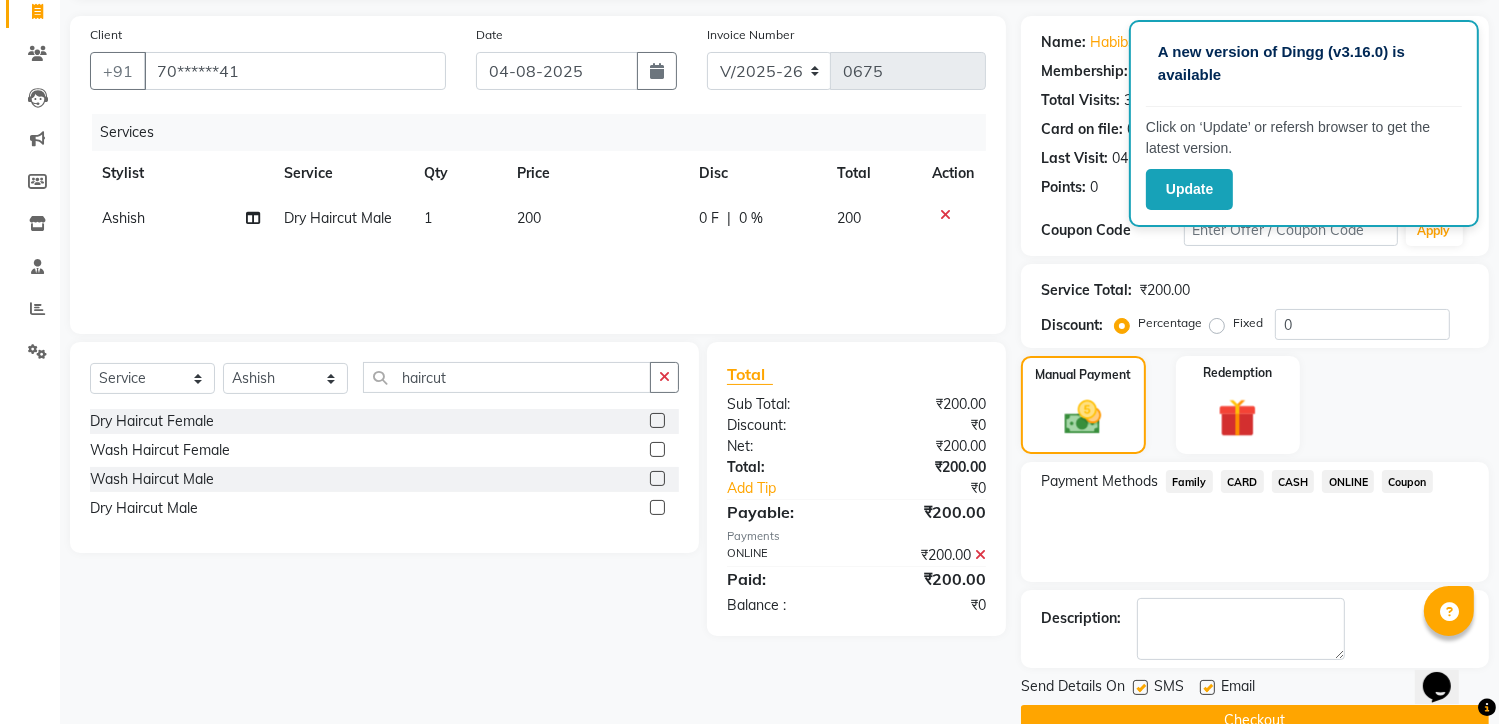 click on "Checkout" 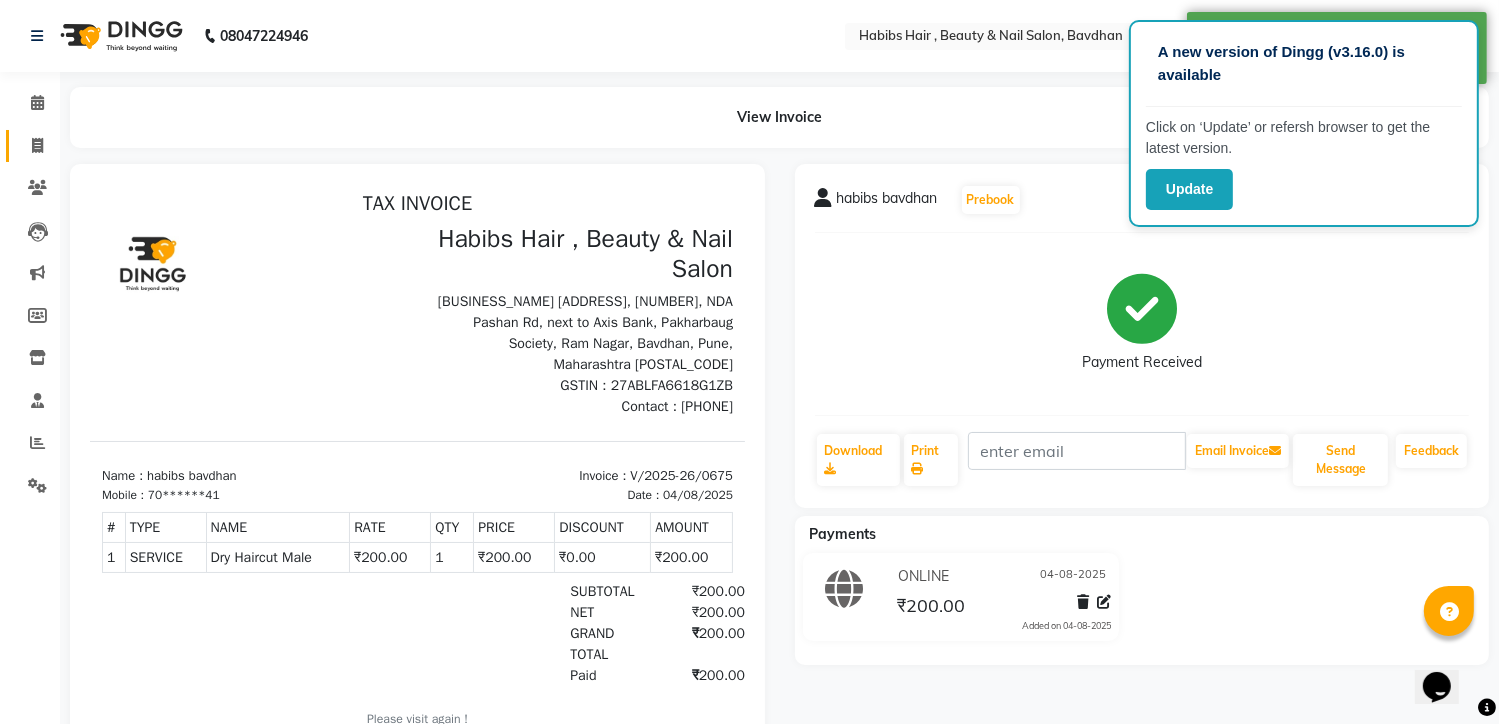 scroll, scrollTop: 0, scrollLeft: 0, axis: both 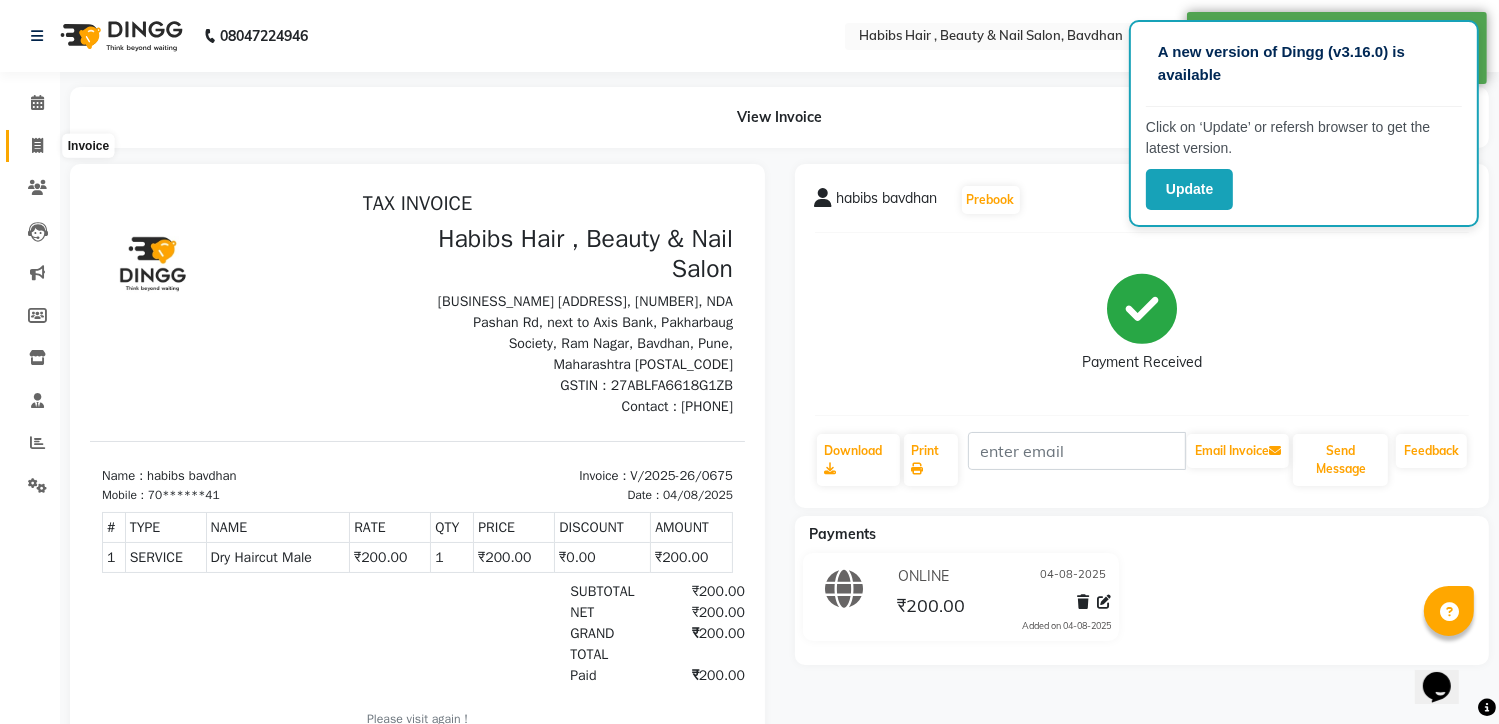 click 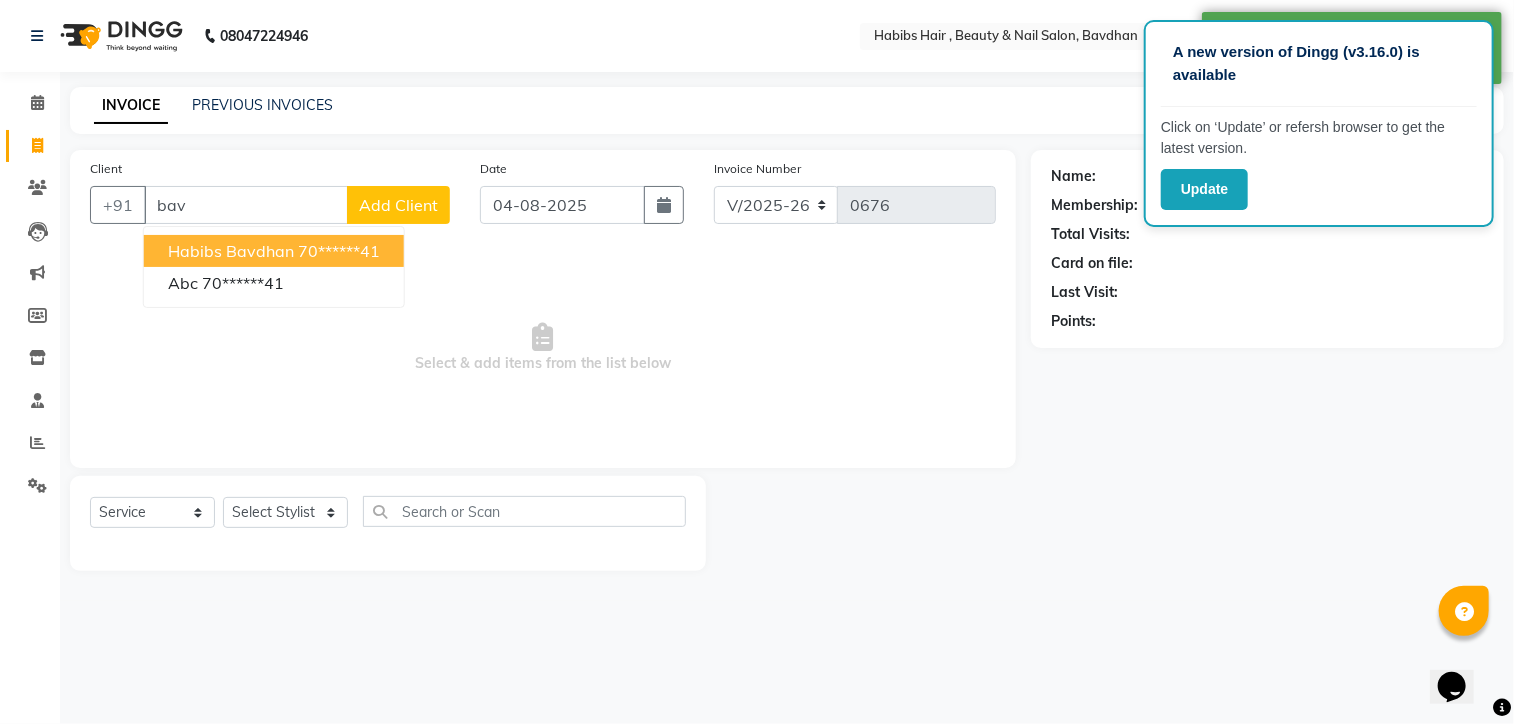 click on "70******41" at bounding box center [339, 251] 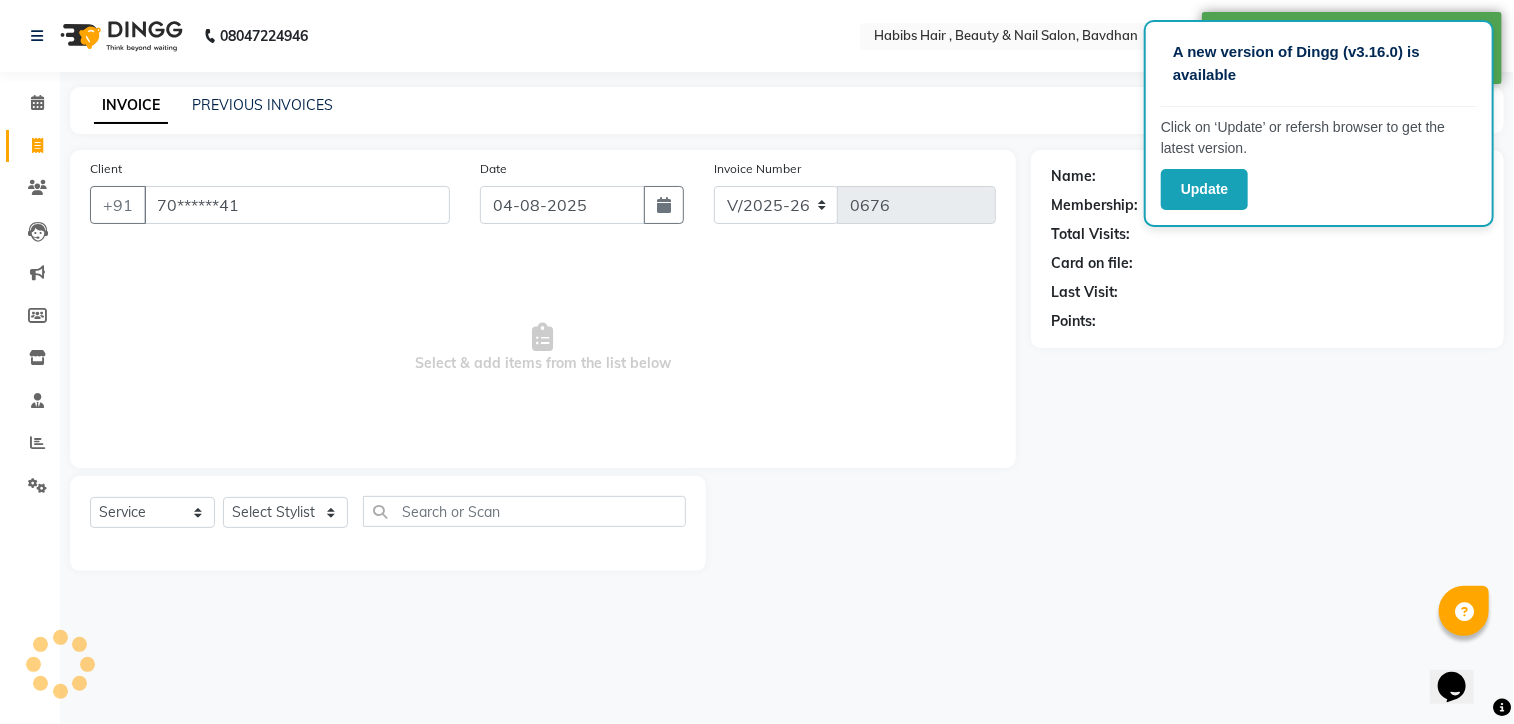 type on "70******41" 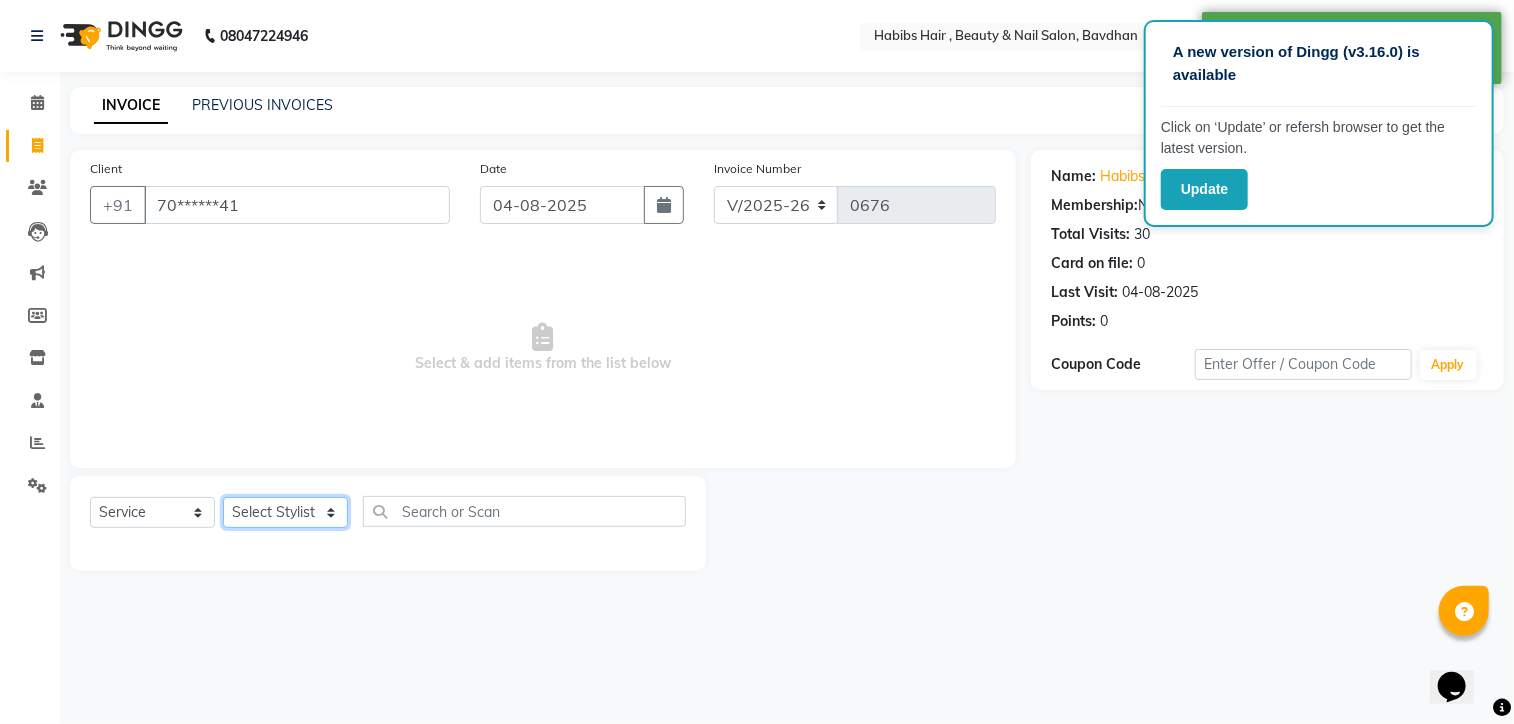 click on "Select Stylist Akash Aman Aniket Ashish Ganesh Manager mayur nikhil sujata" 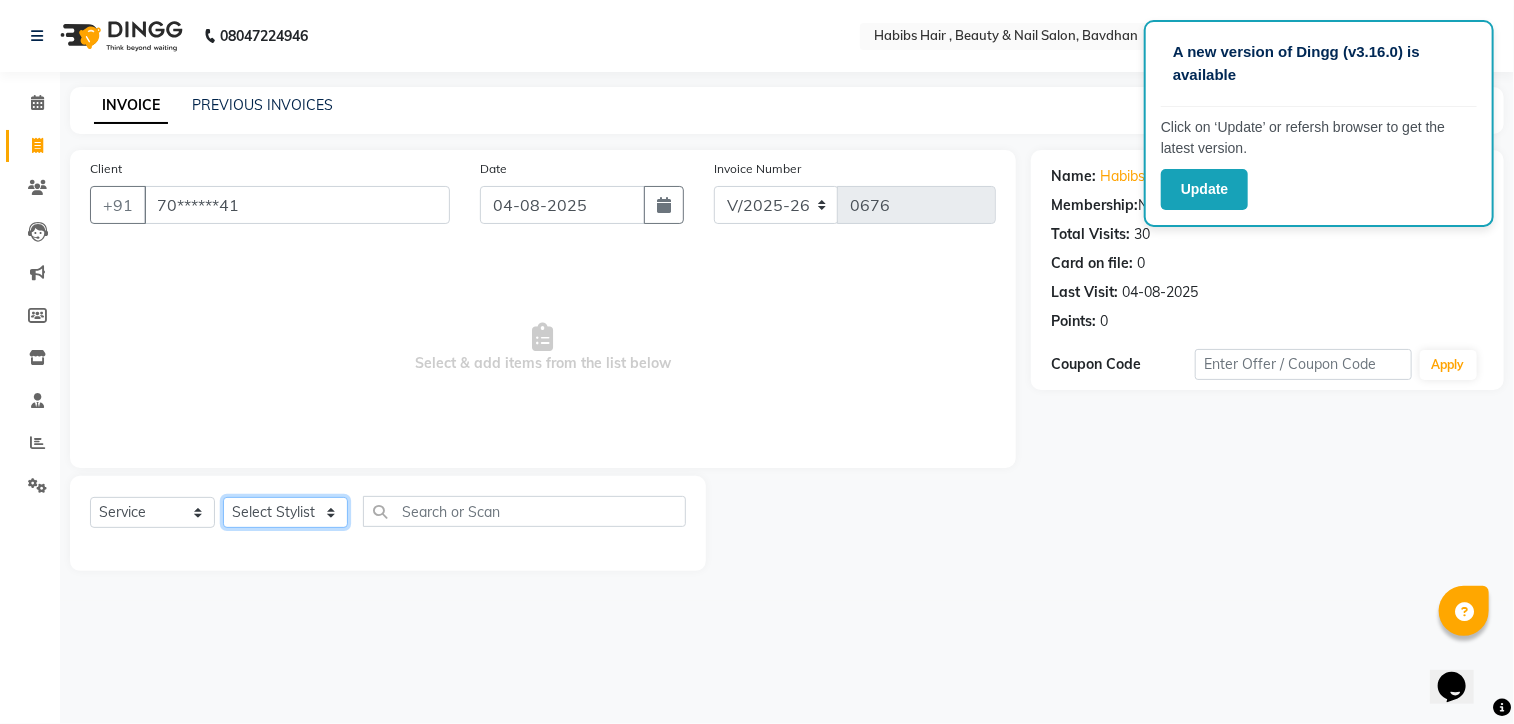 select on "86088" 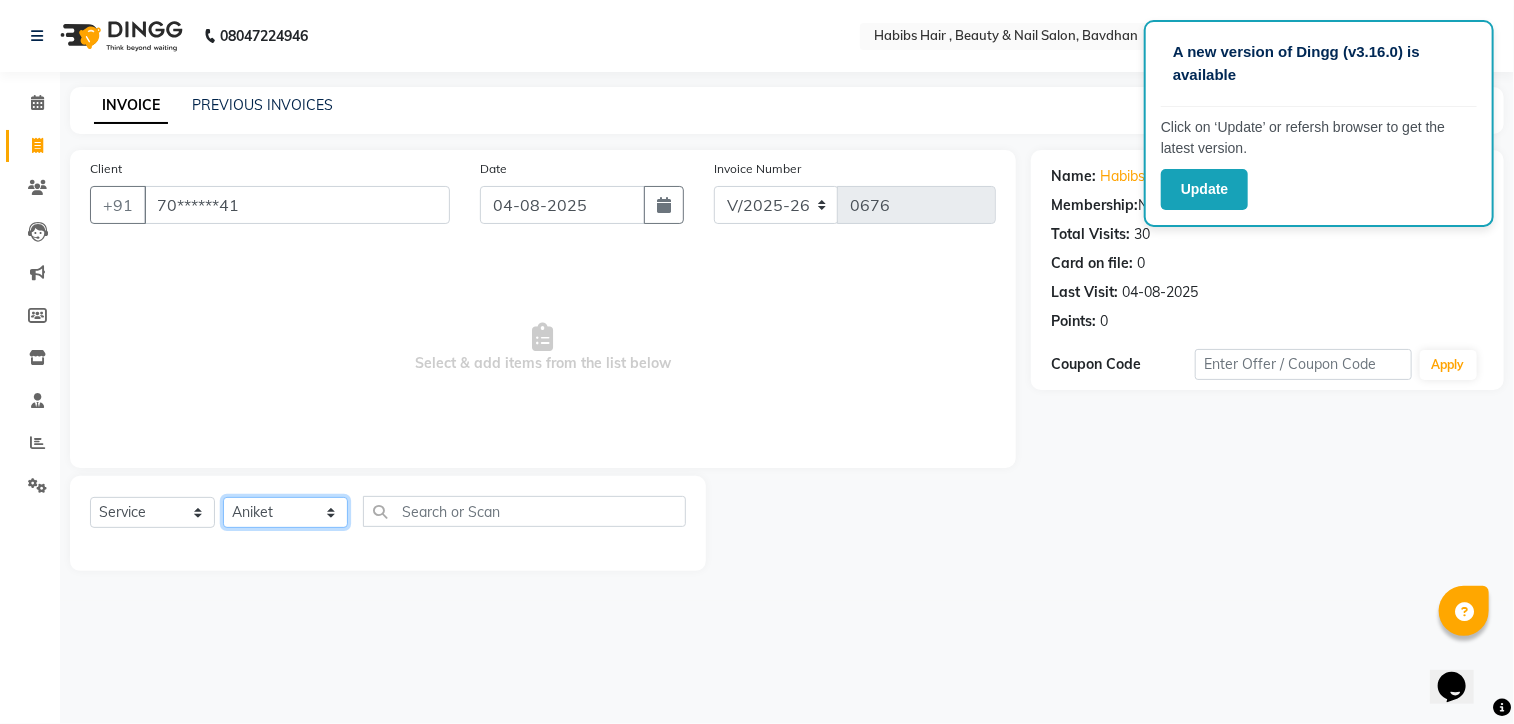 click on "Select Stylist Akash Aman Aniket Ashish Ganesh Manager mayur nikhil sujata" 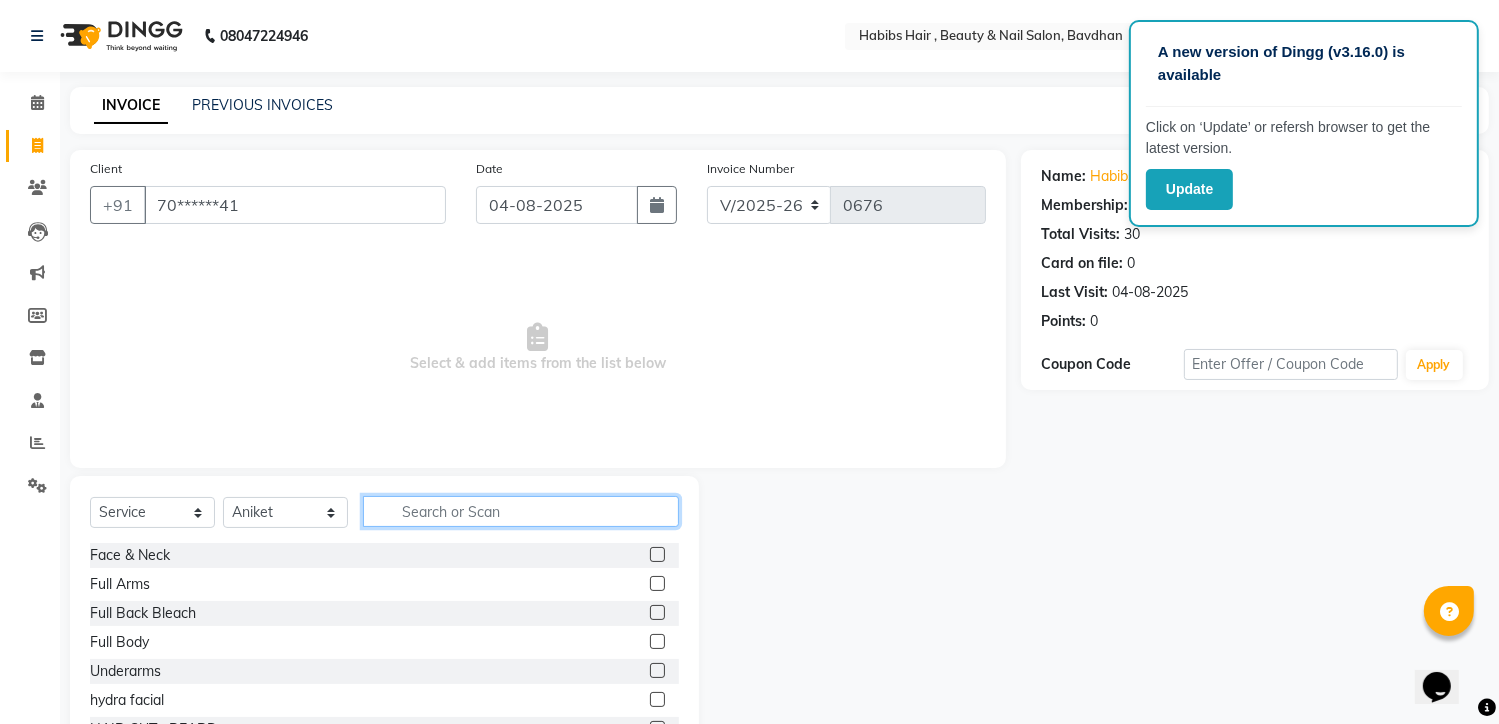 click 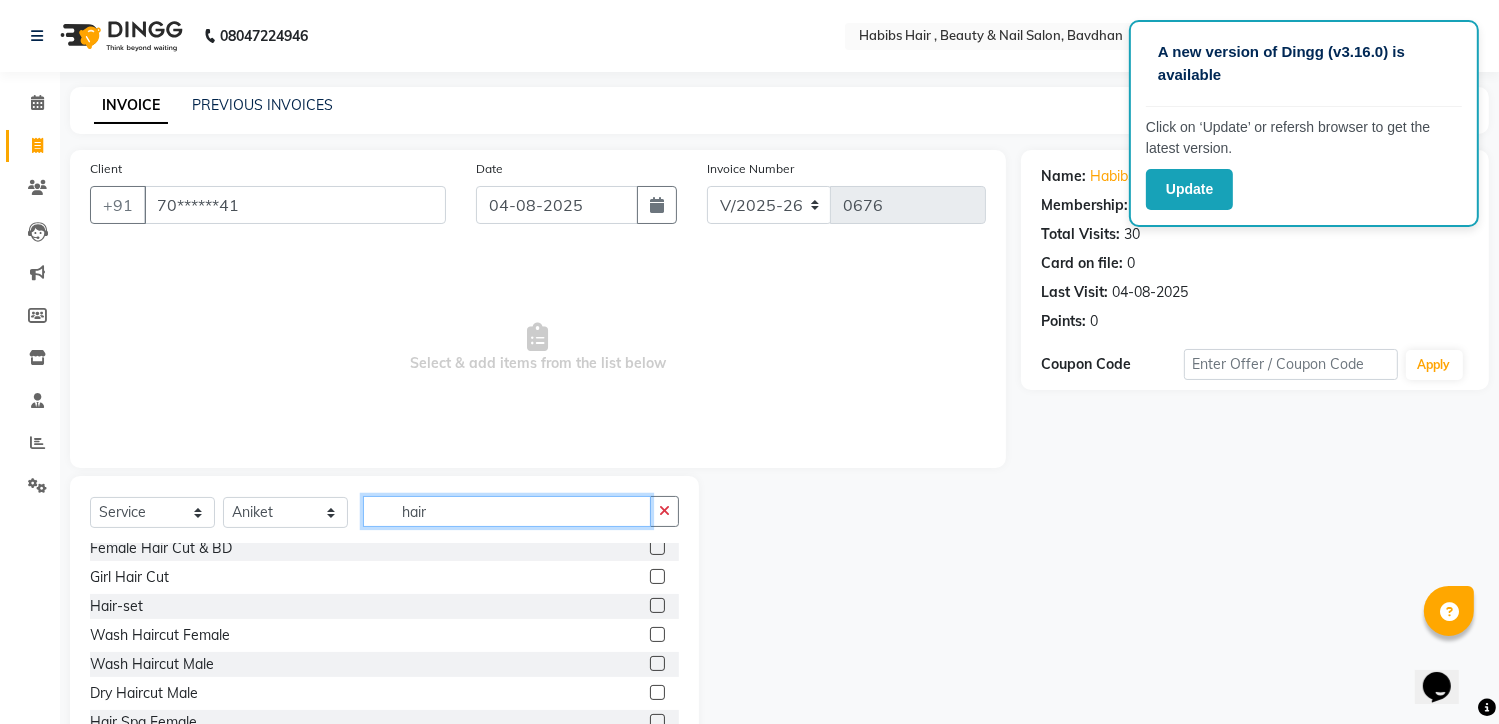 scroll, scrollTop: 174, scrollLeft: 0, axis: vertical 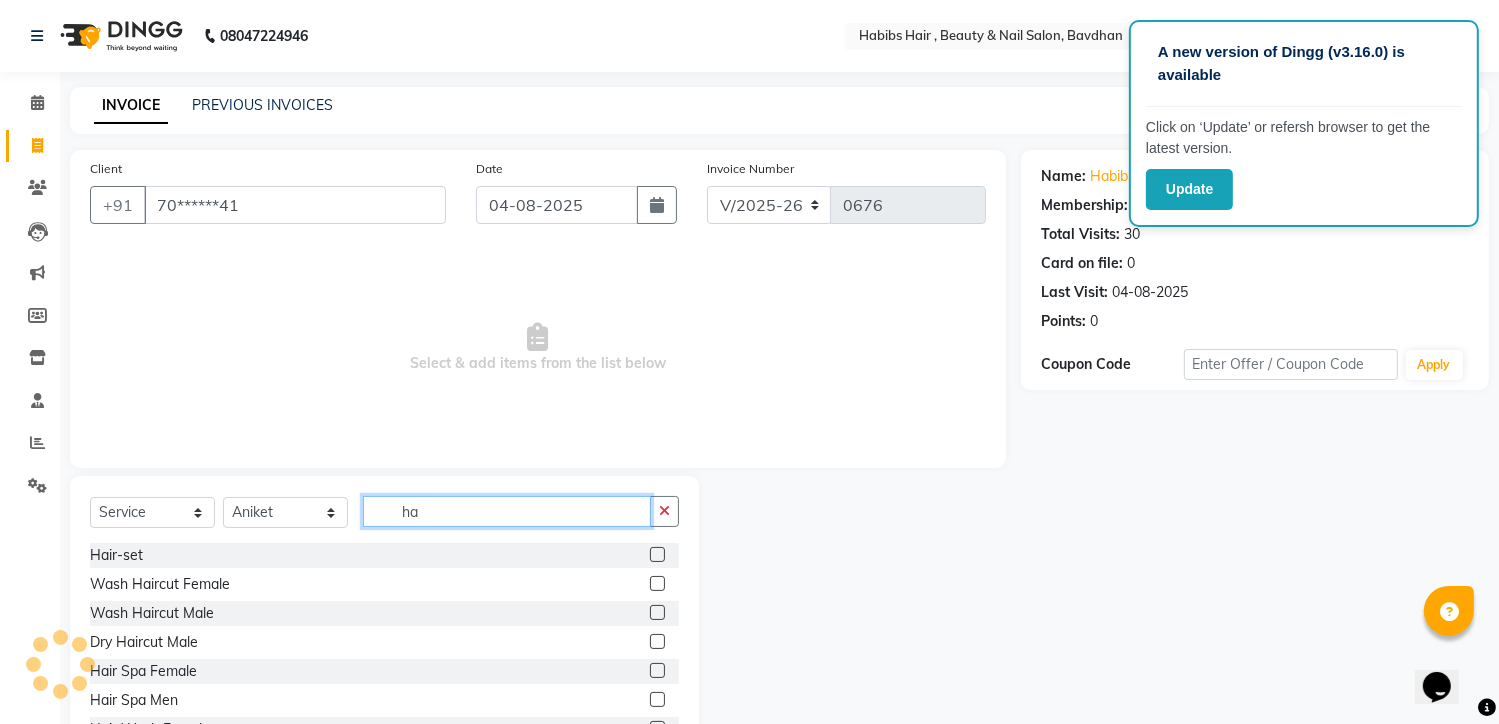 type on "h" 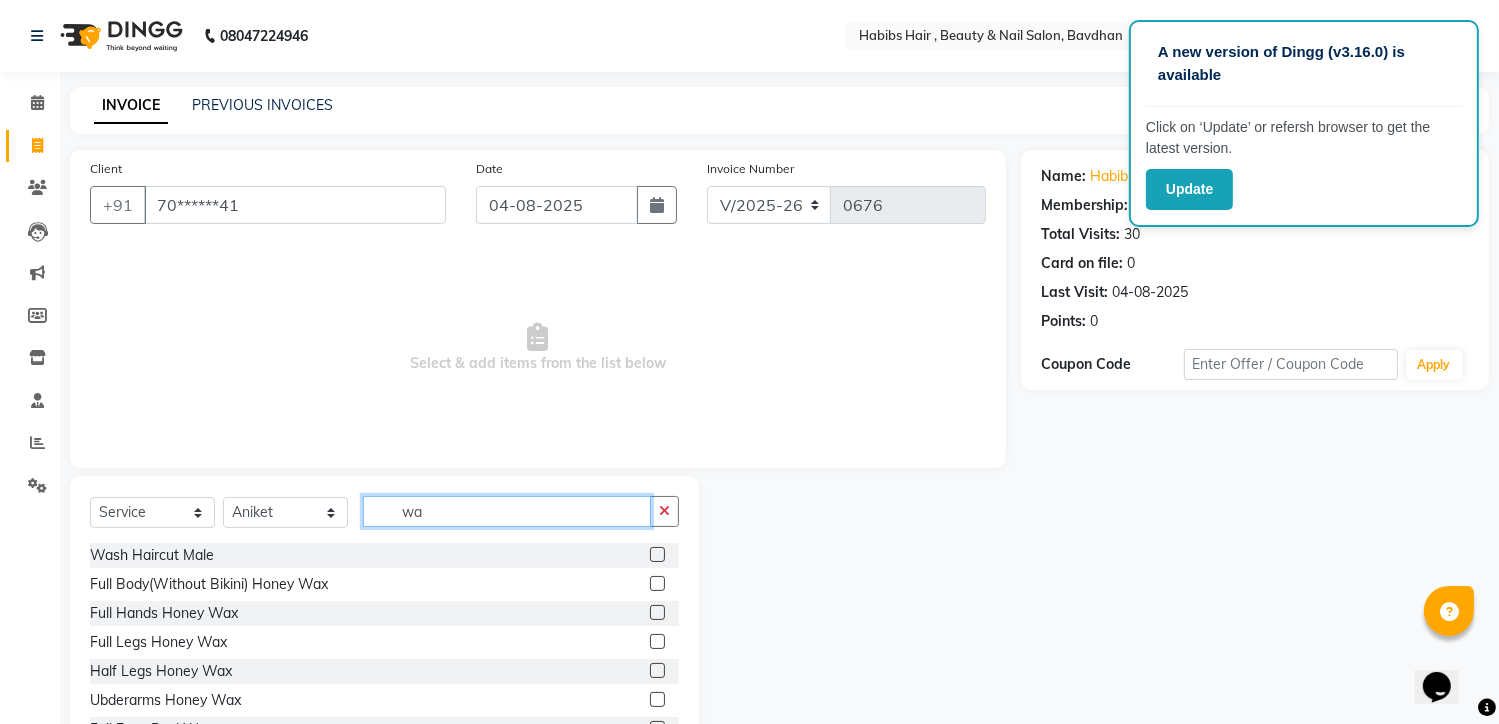 scroll, scrollTop: 0, scrollLeft: 0, axis: both 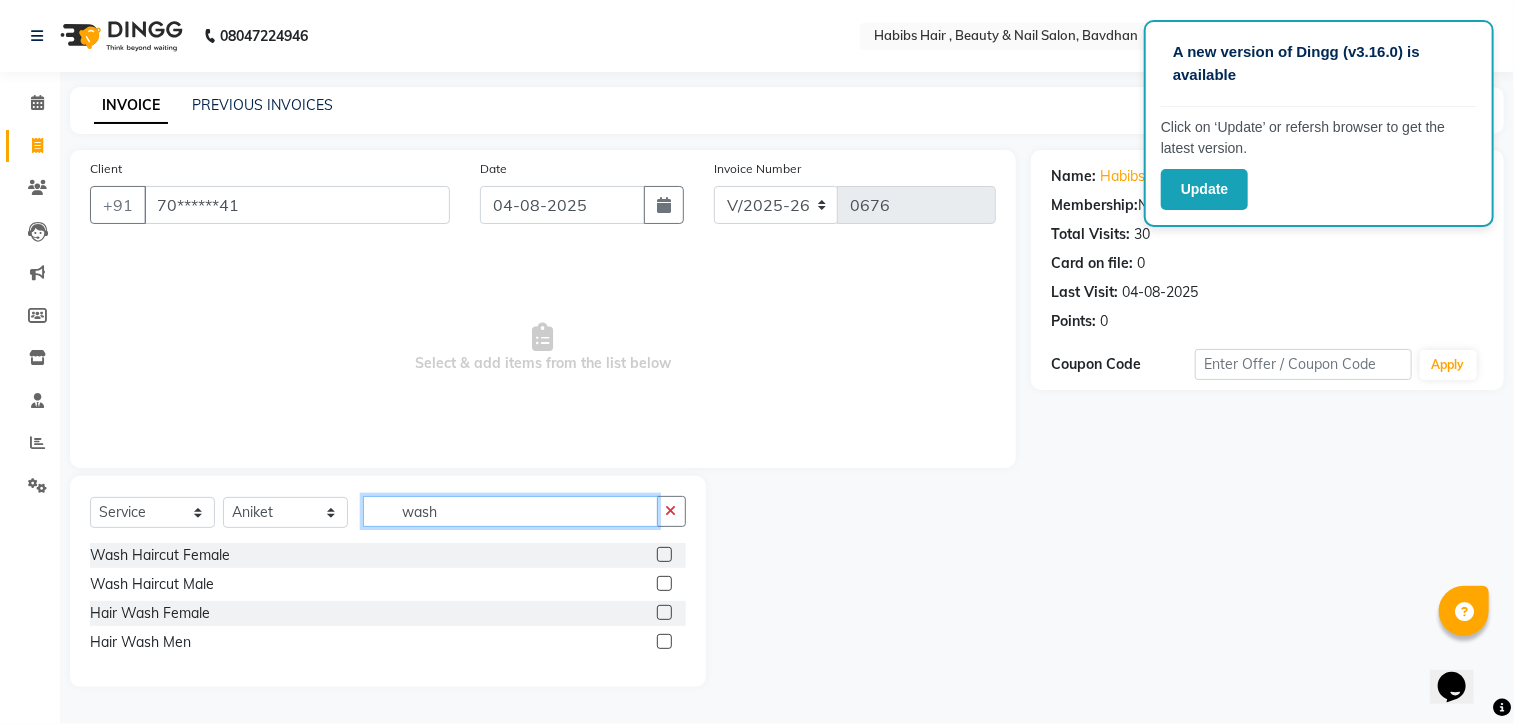 type on "wash" 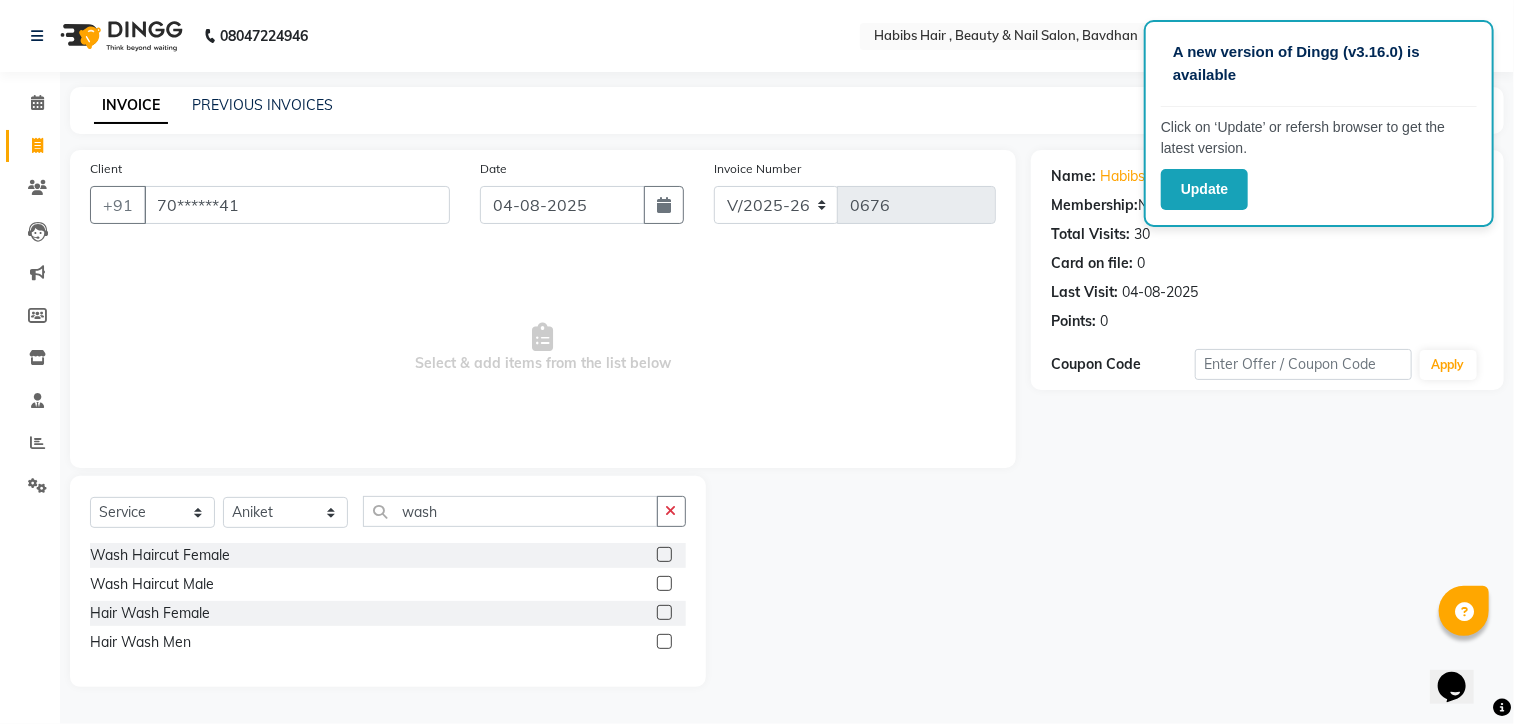 click 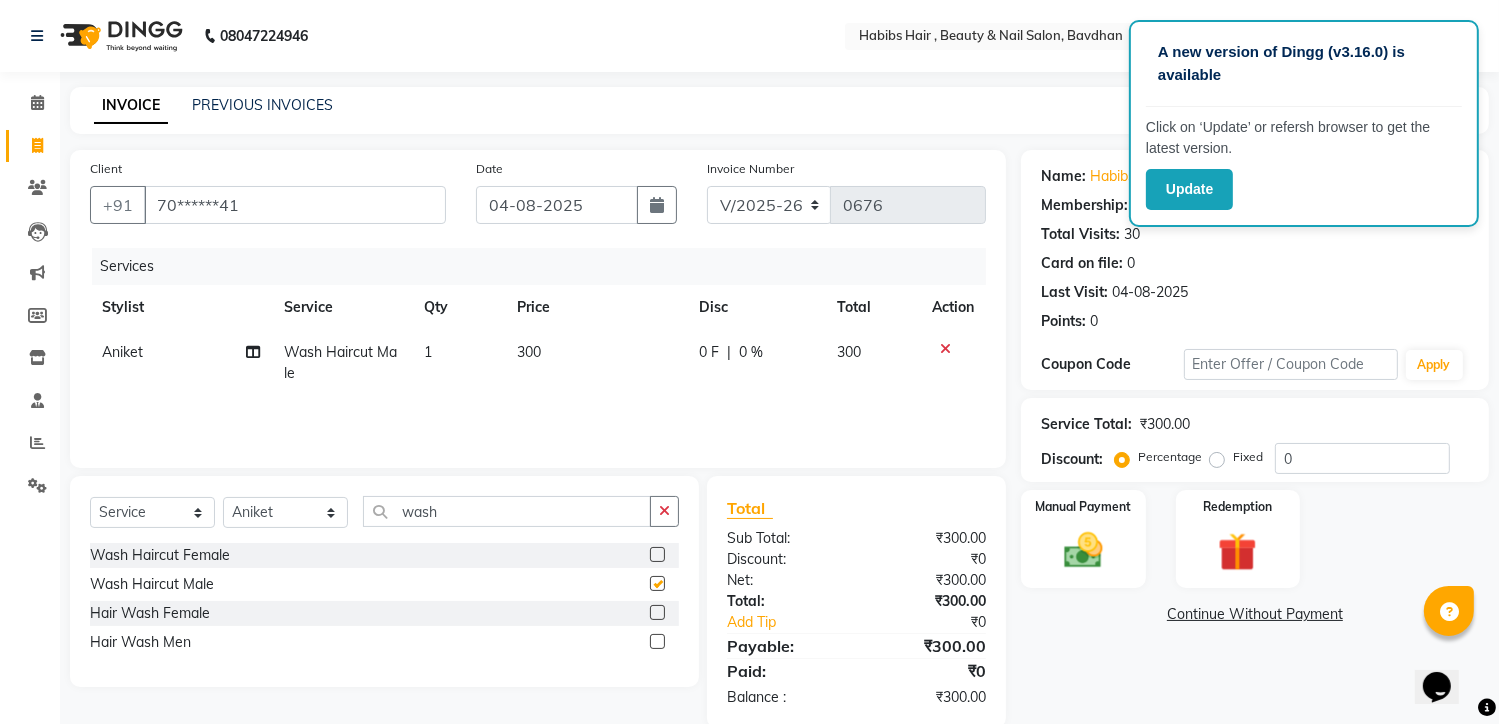 checkbox on "false" 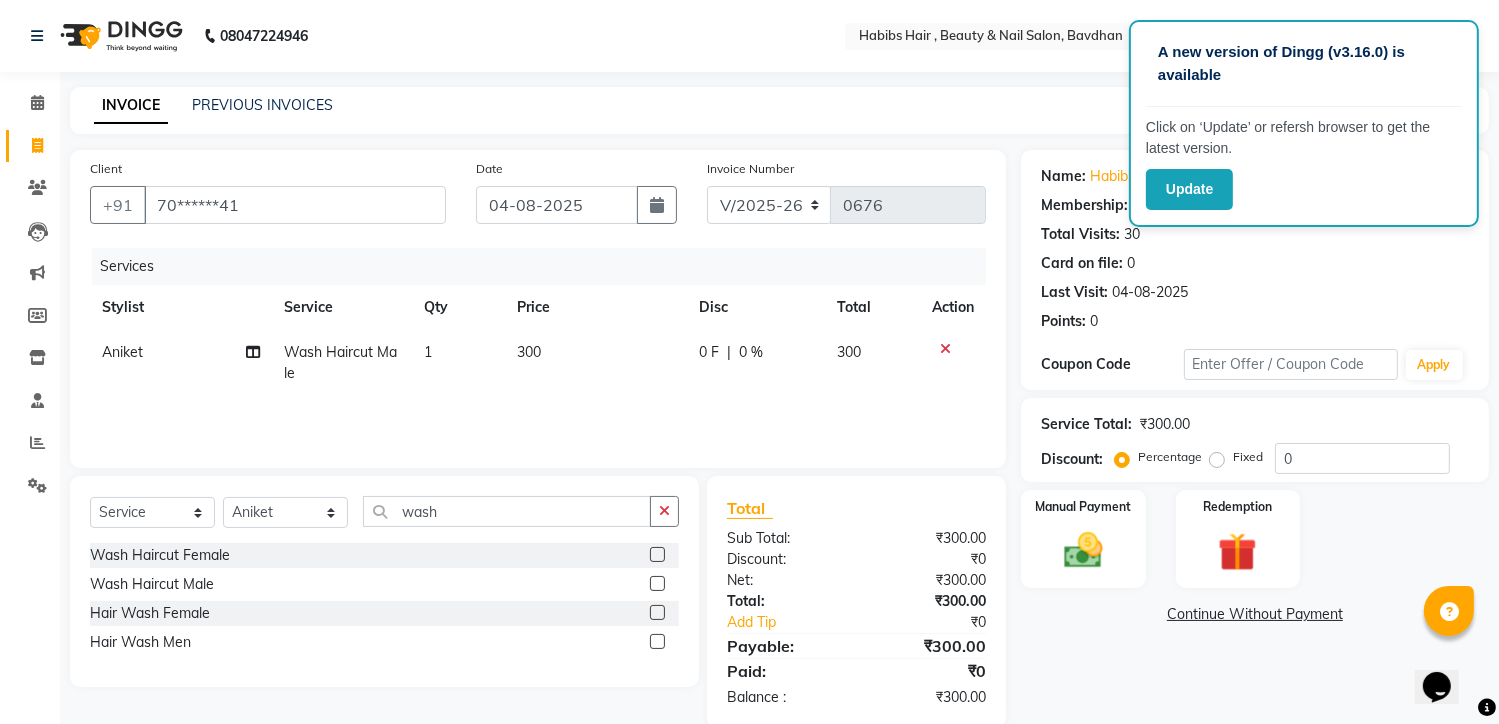 click 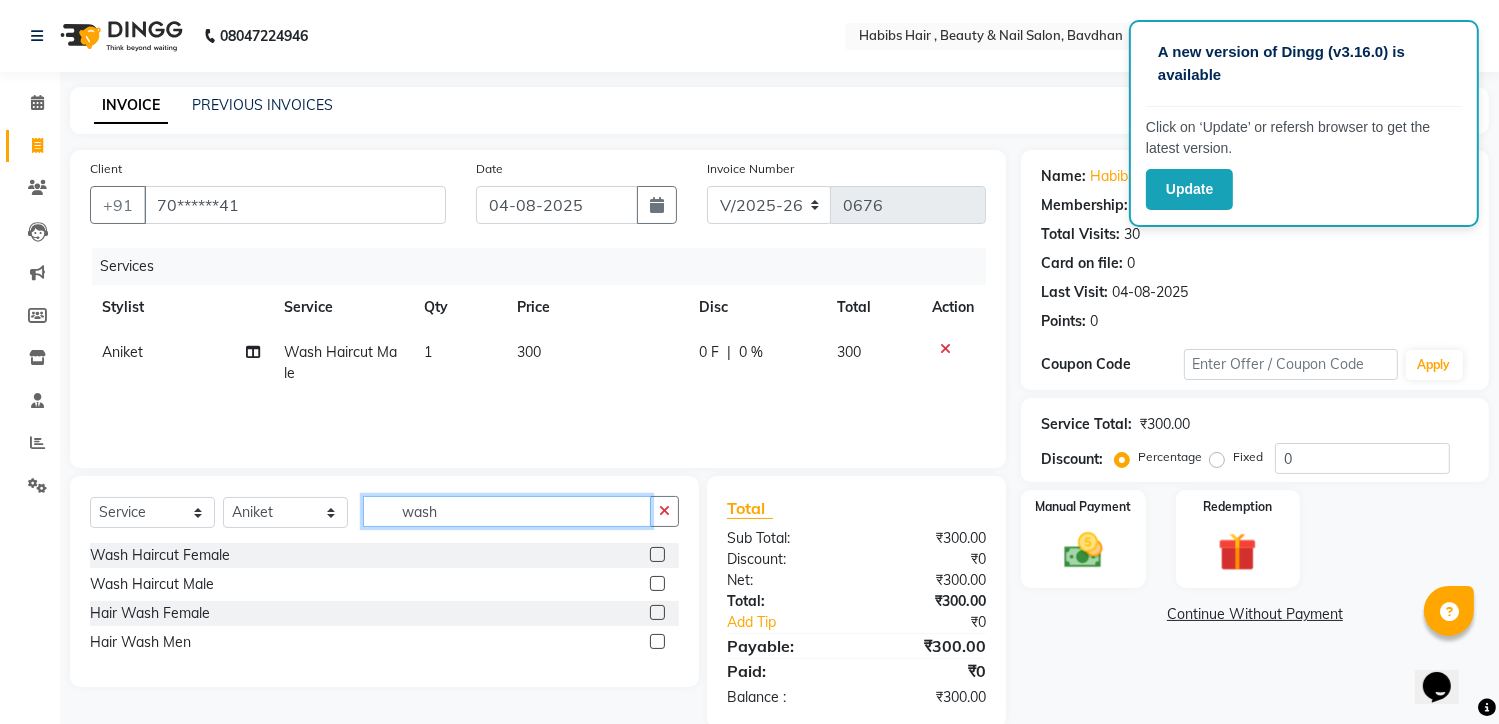 click on "wash" 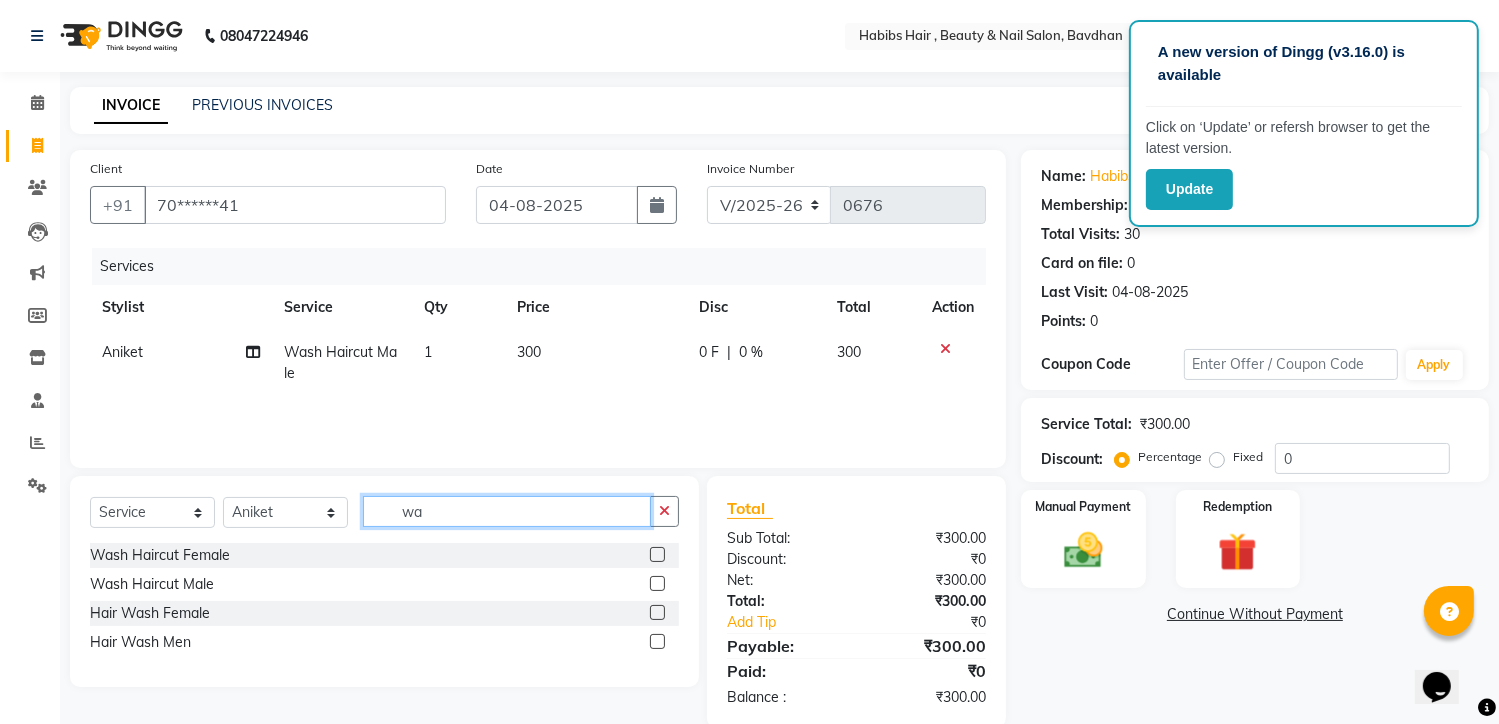 type on "w" 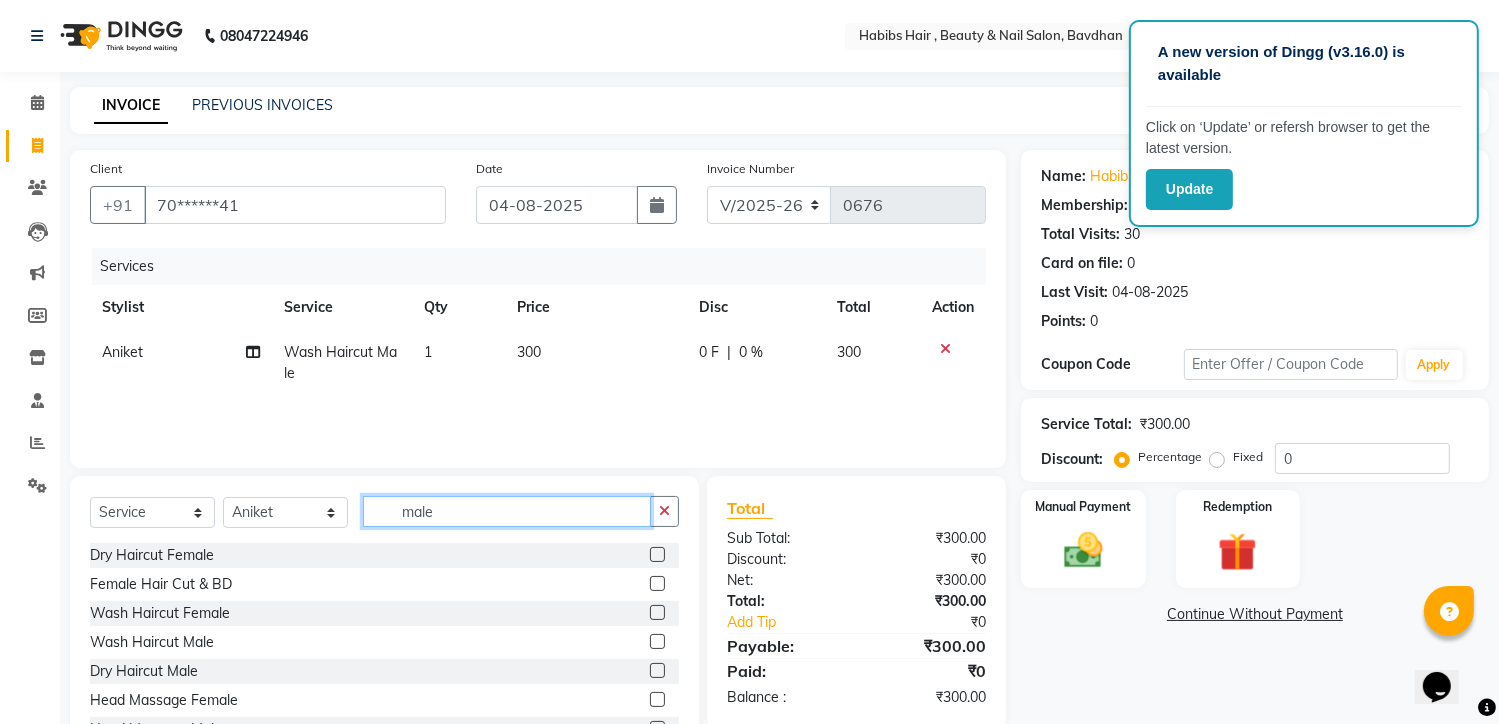 type on "male" 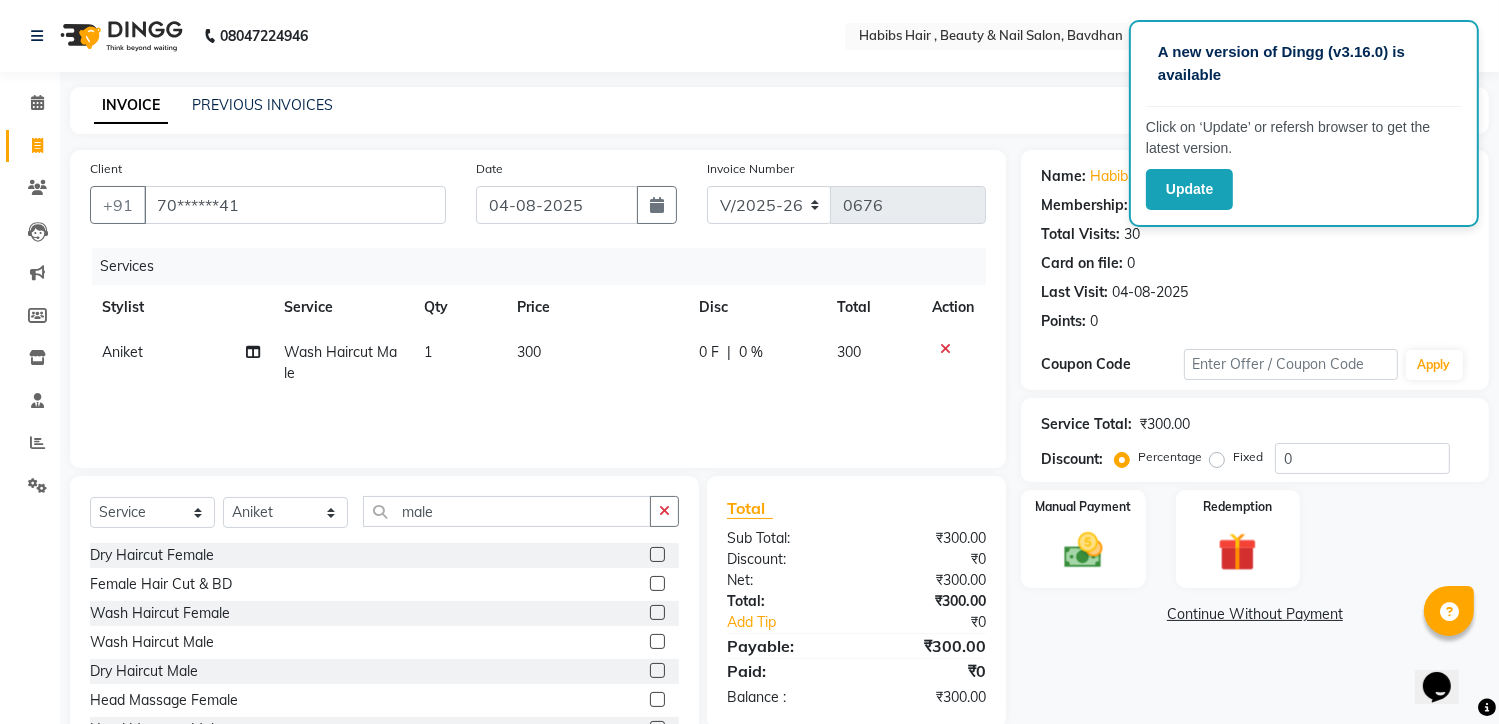 click 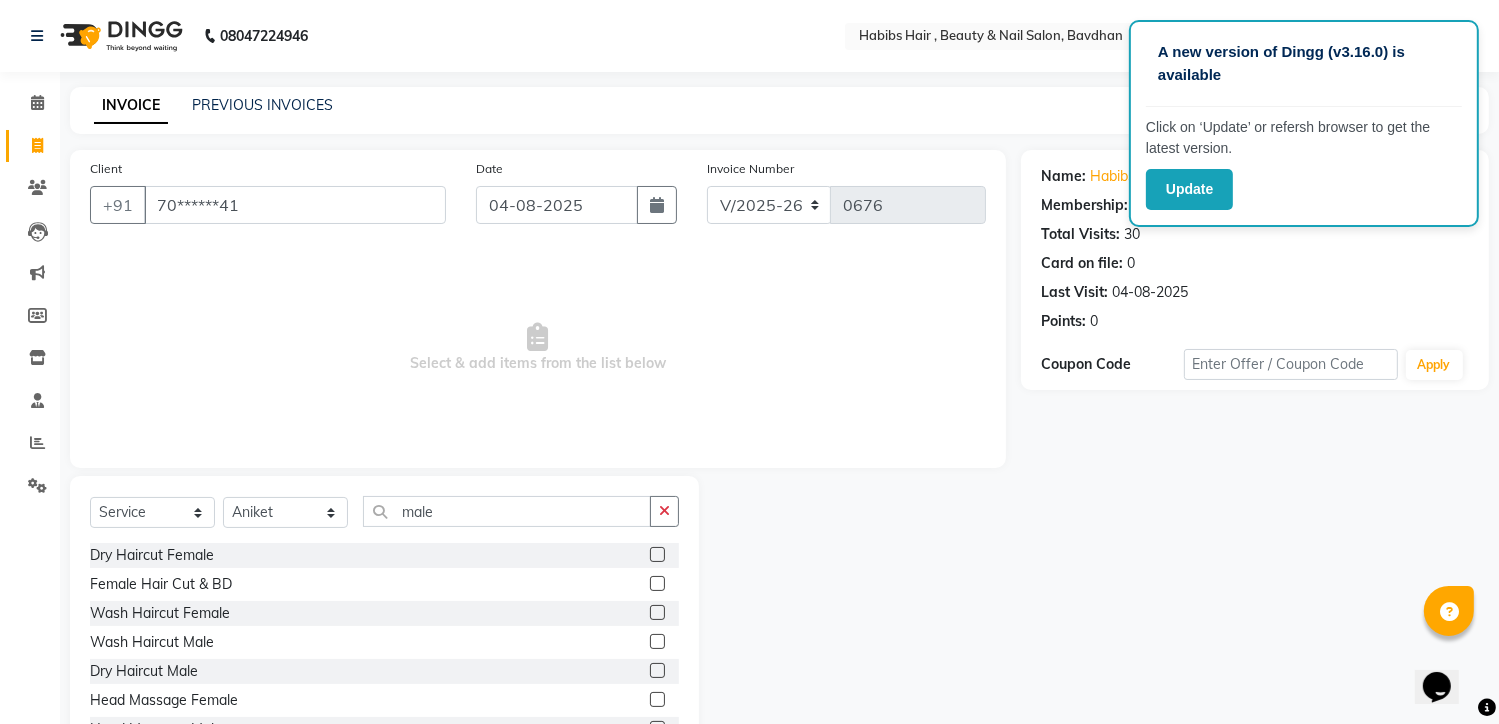 click 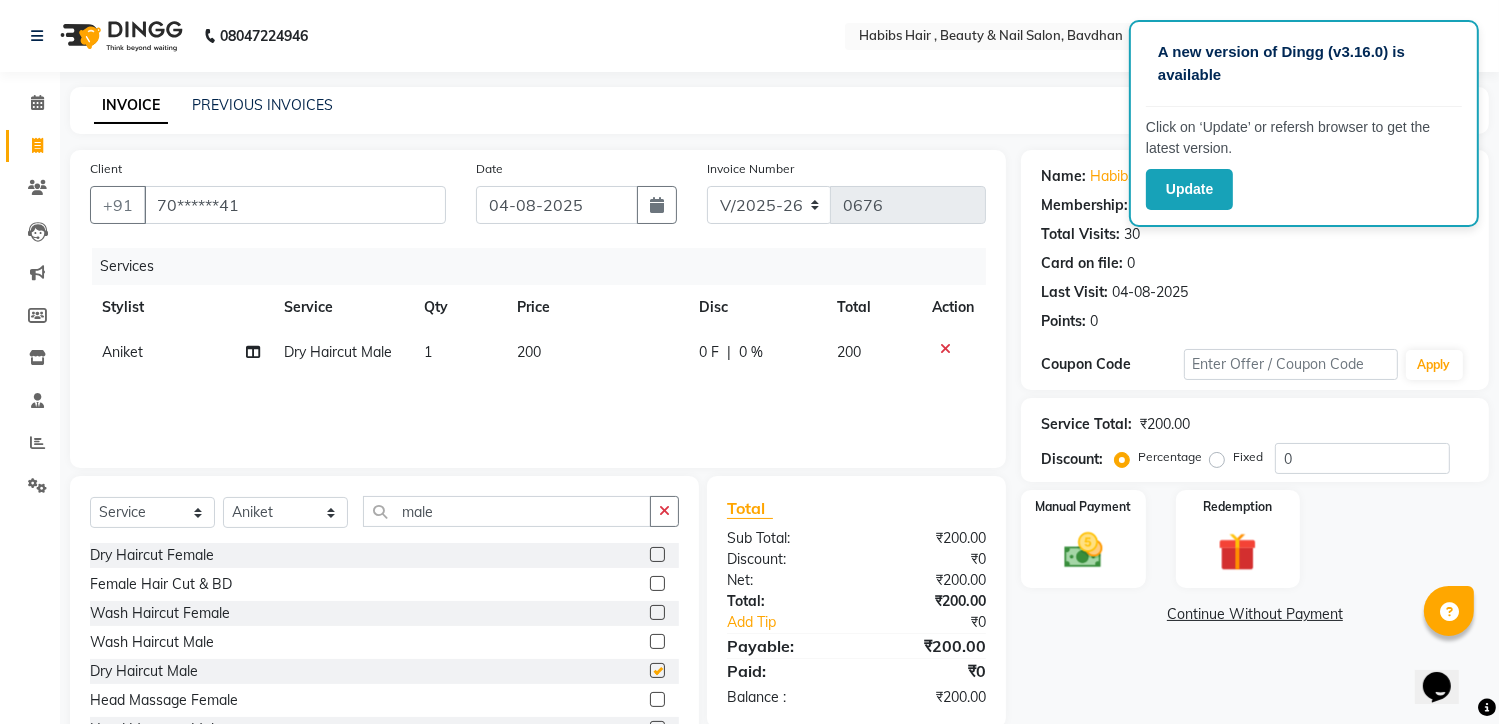 checkbox on "false" 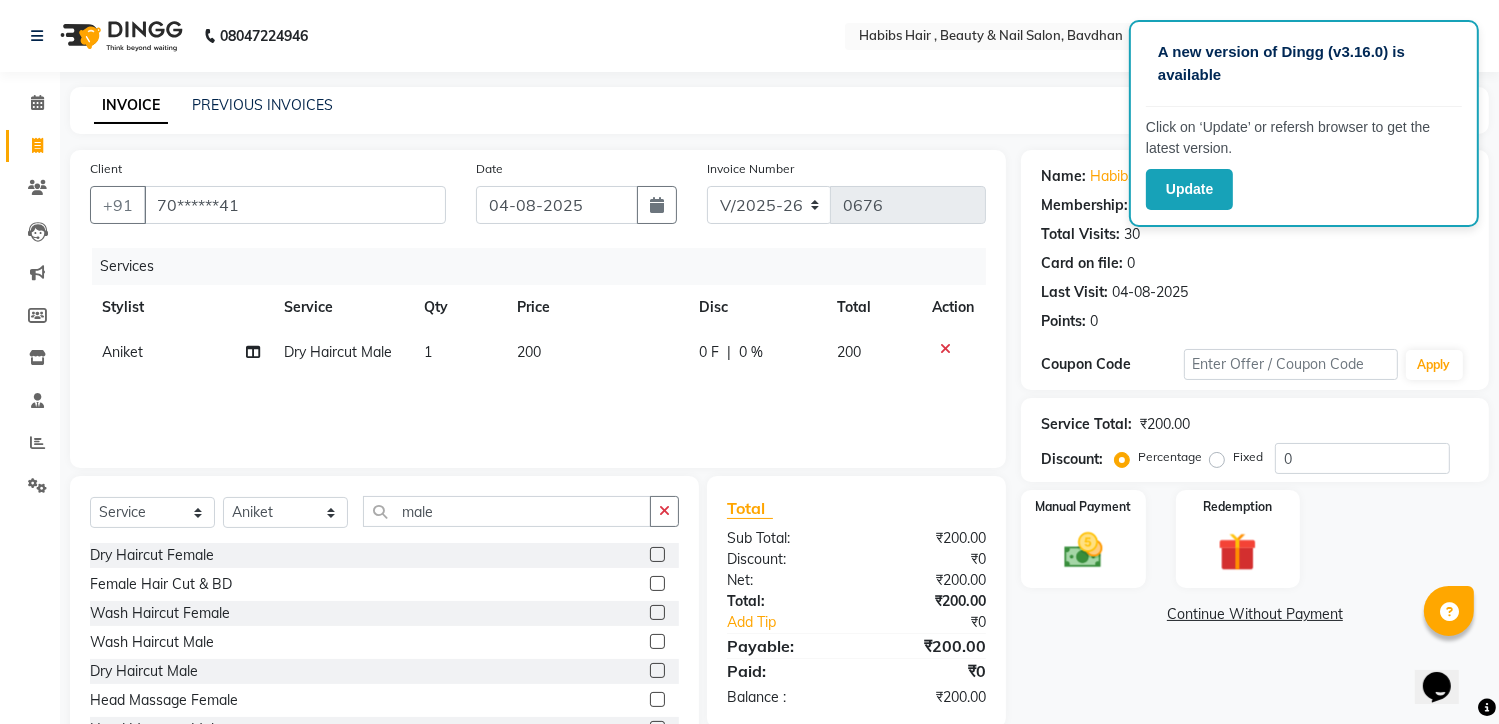 scroll, scrollTop: 77, scrollLeft: 0, axis: vertical 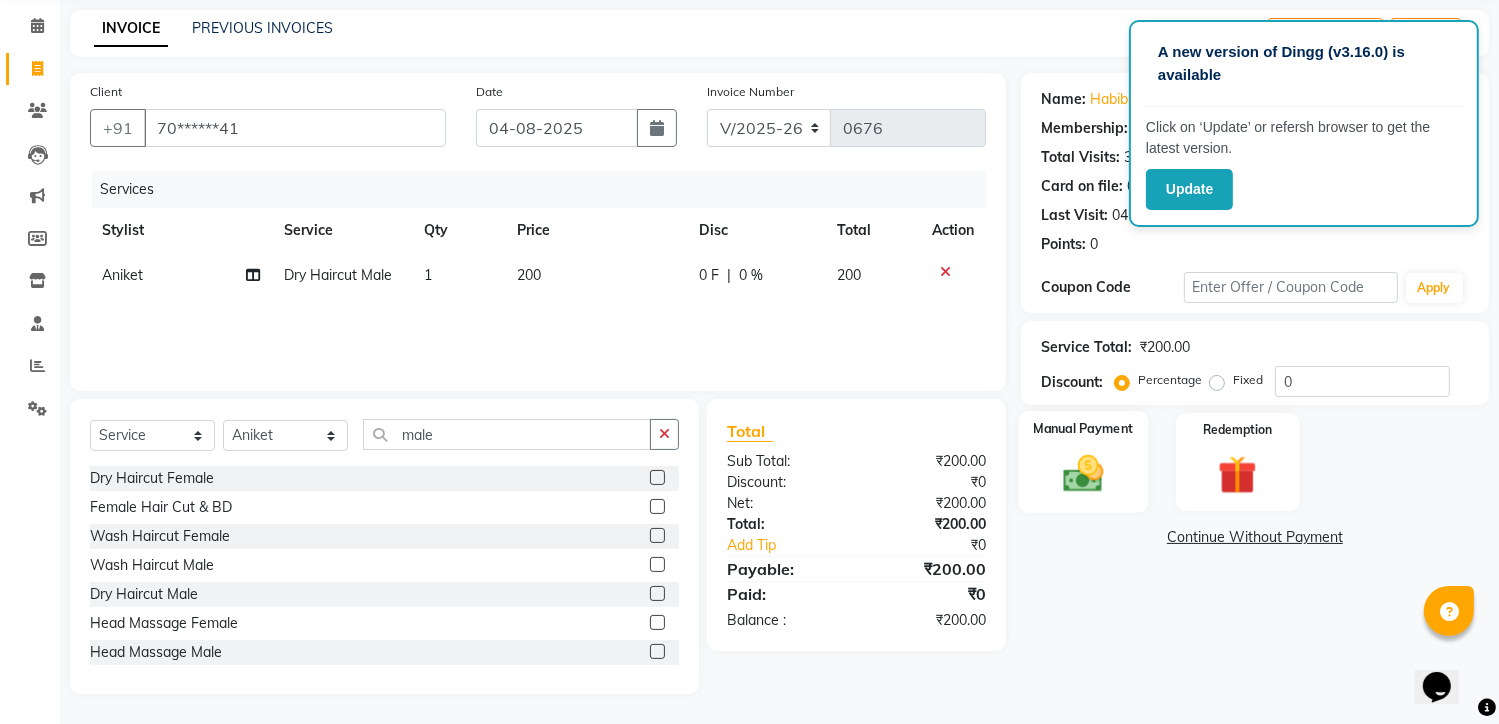click 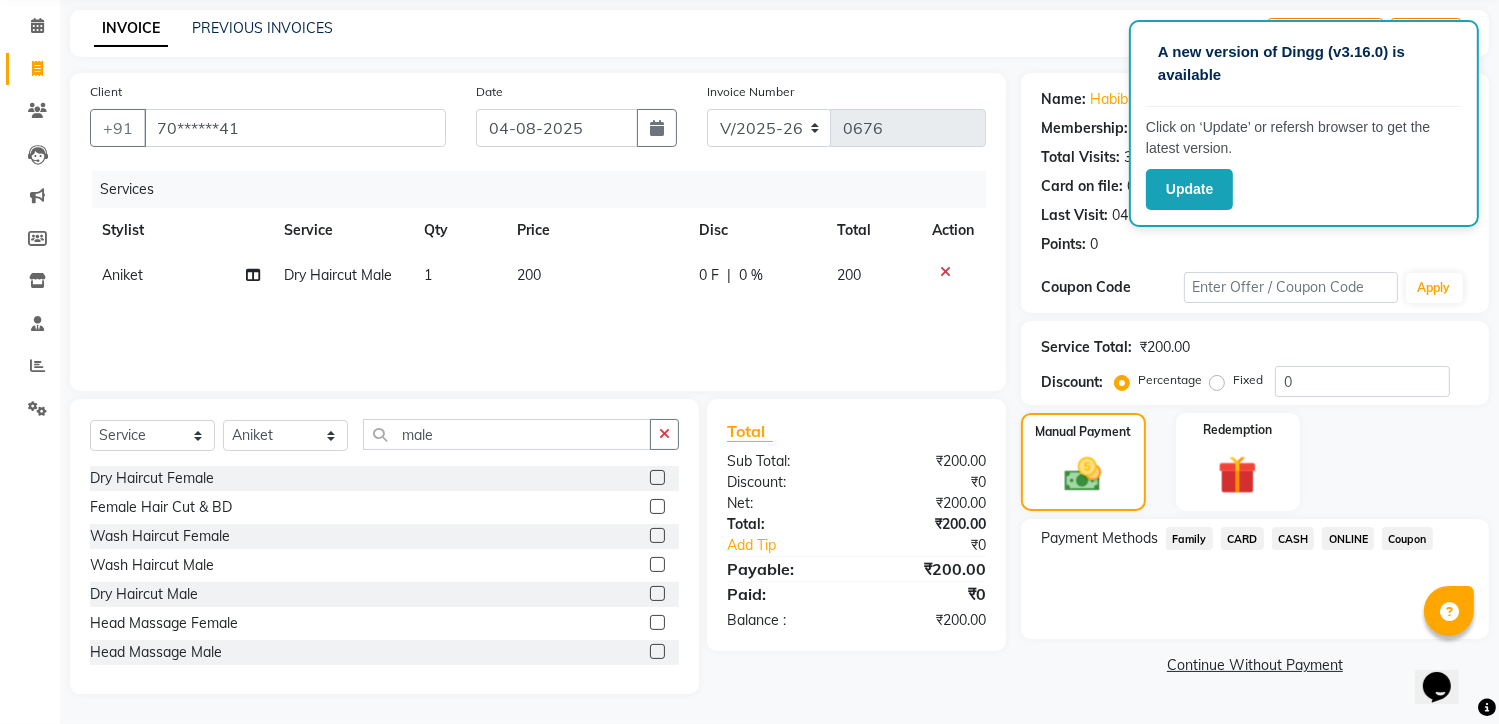 click on "ONLINE" 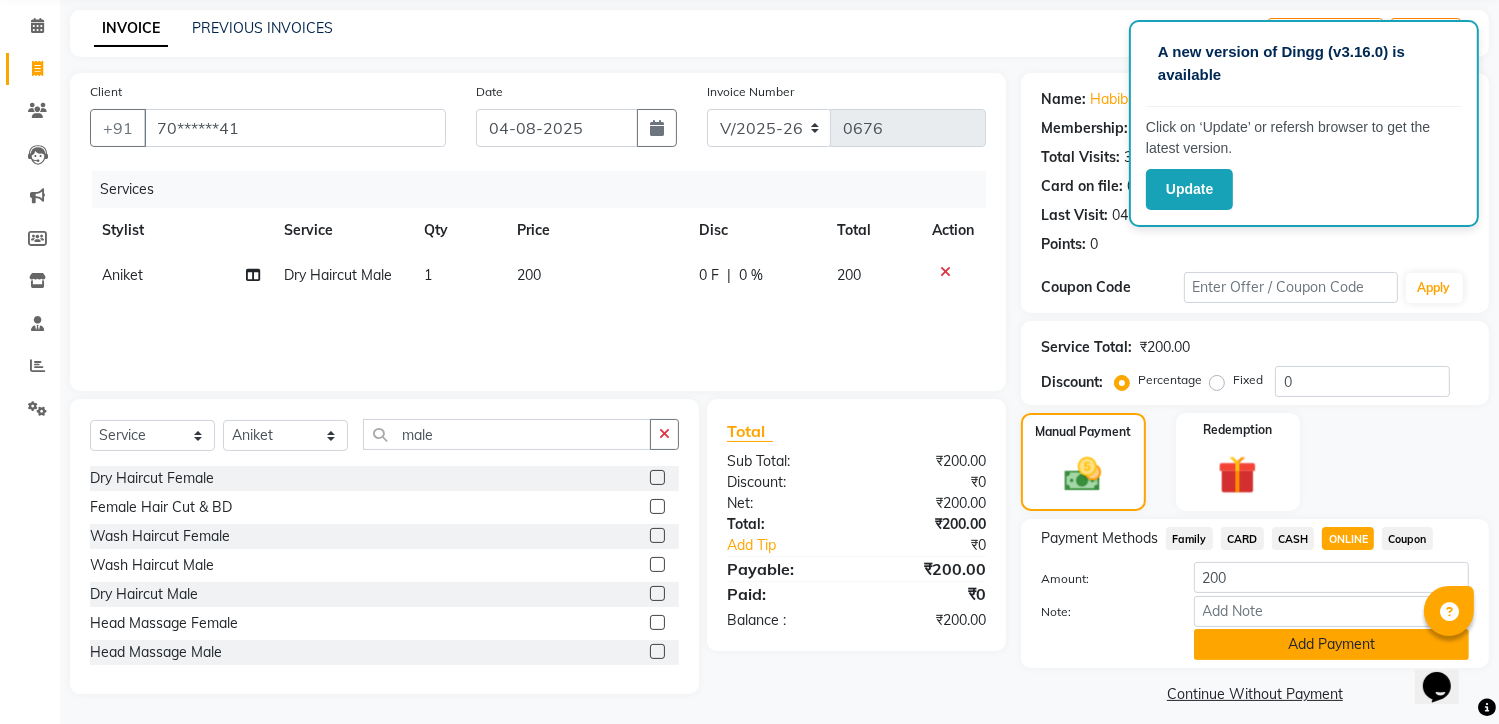click on "Add Payment" 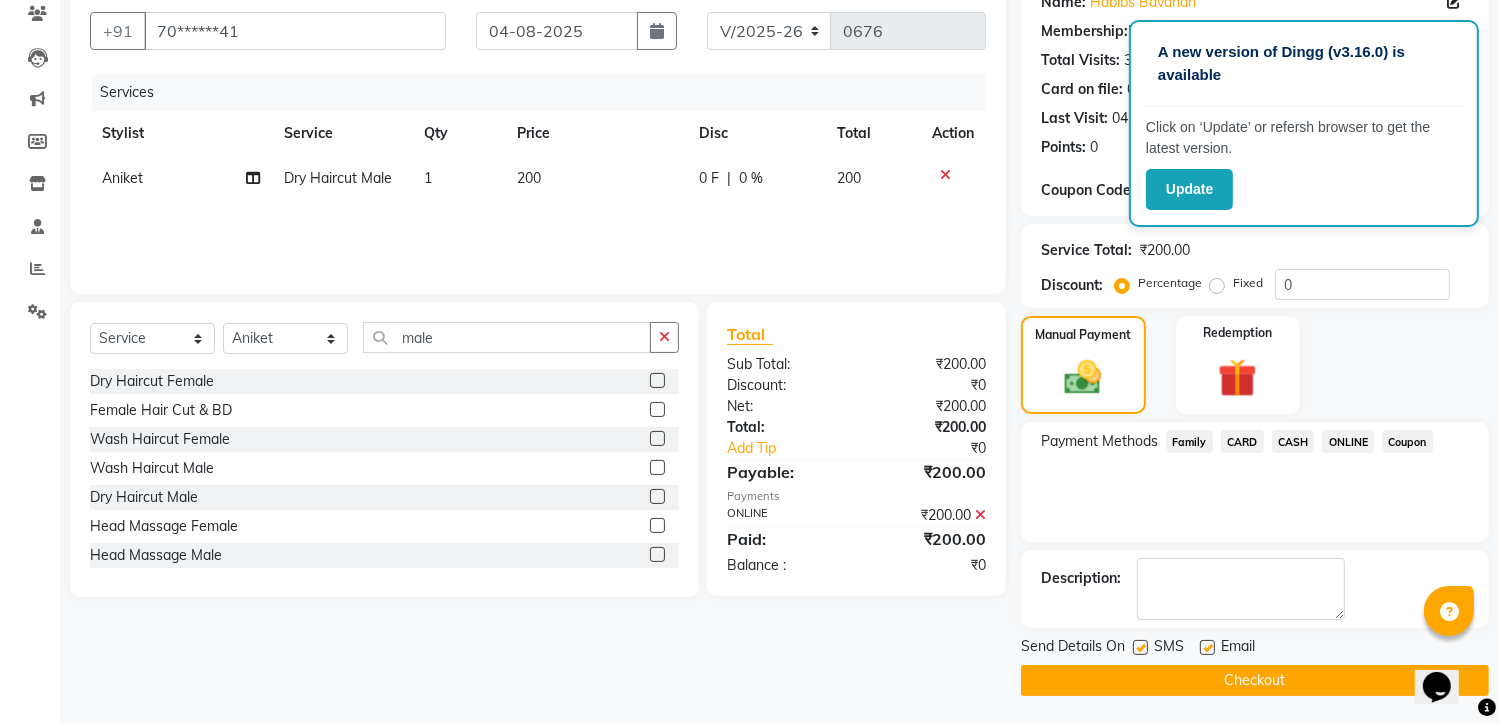 scroll, scrollTop: 175, scrollLeft: 0, axis: vertical 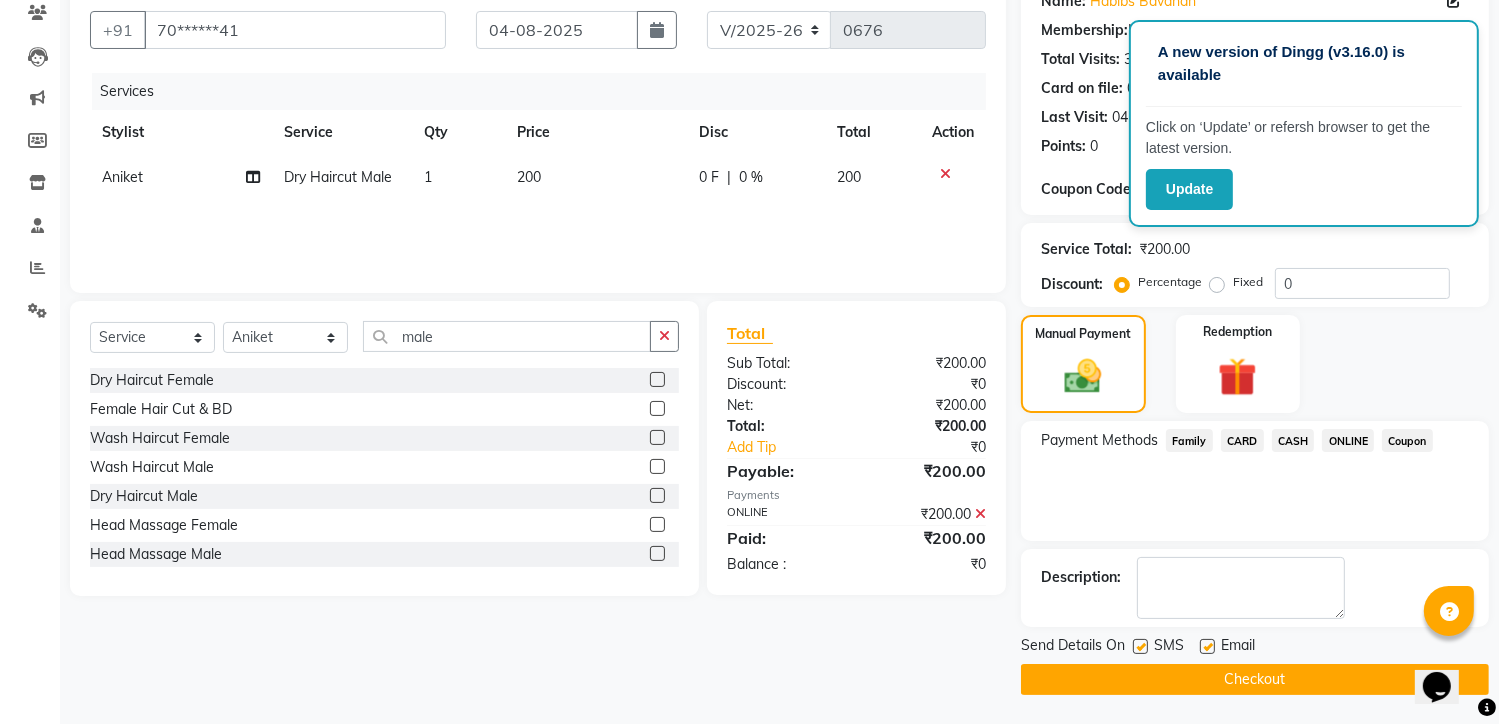 click on "Checkout" 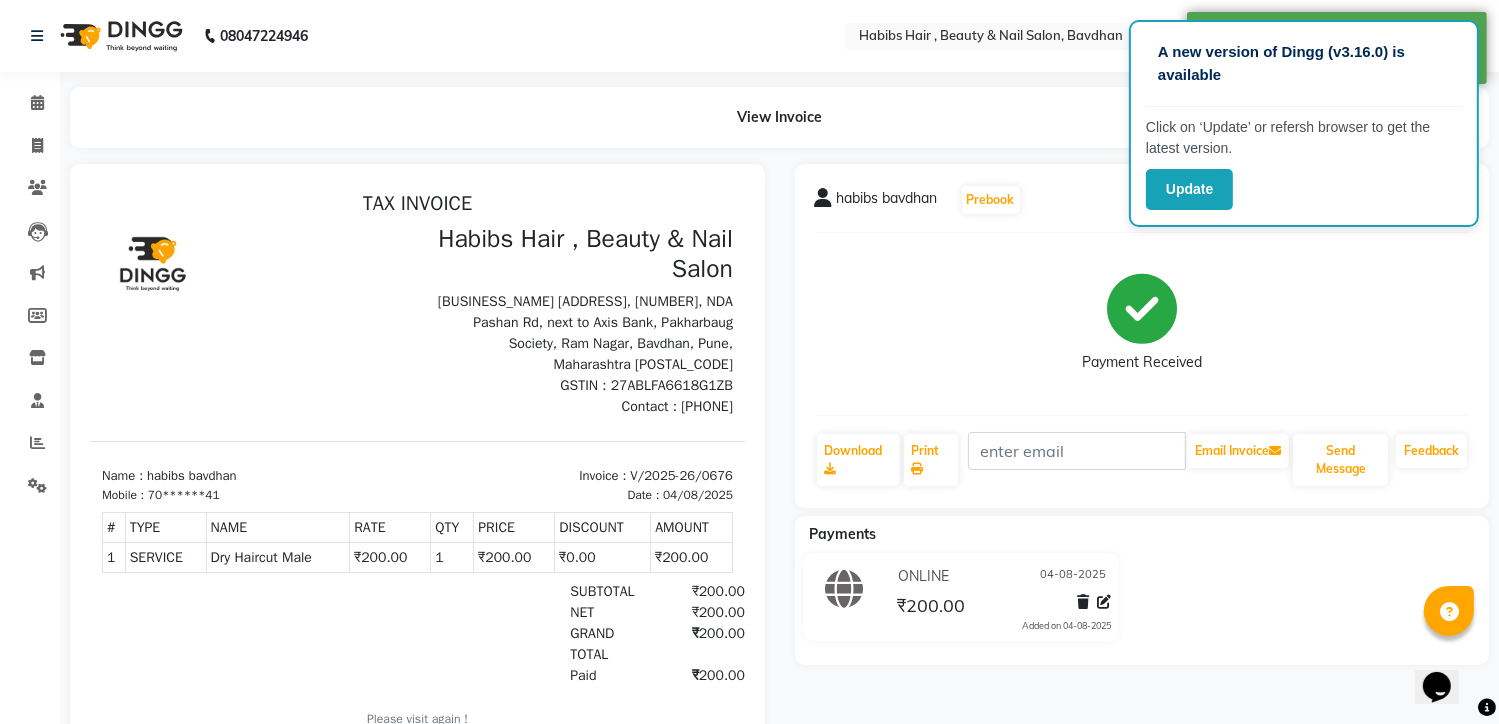scroll, scrollTop: 0, scrollLeft: 0, axis: both 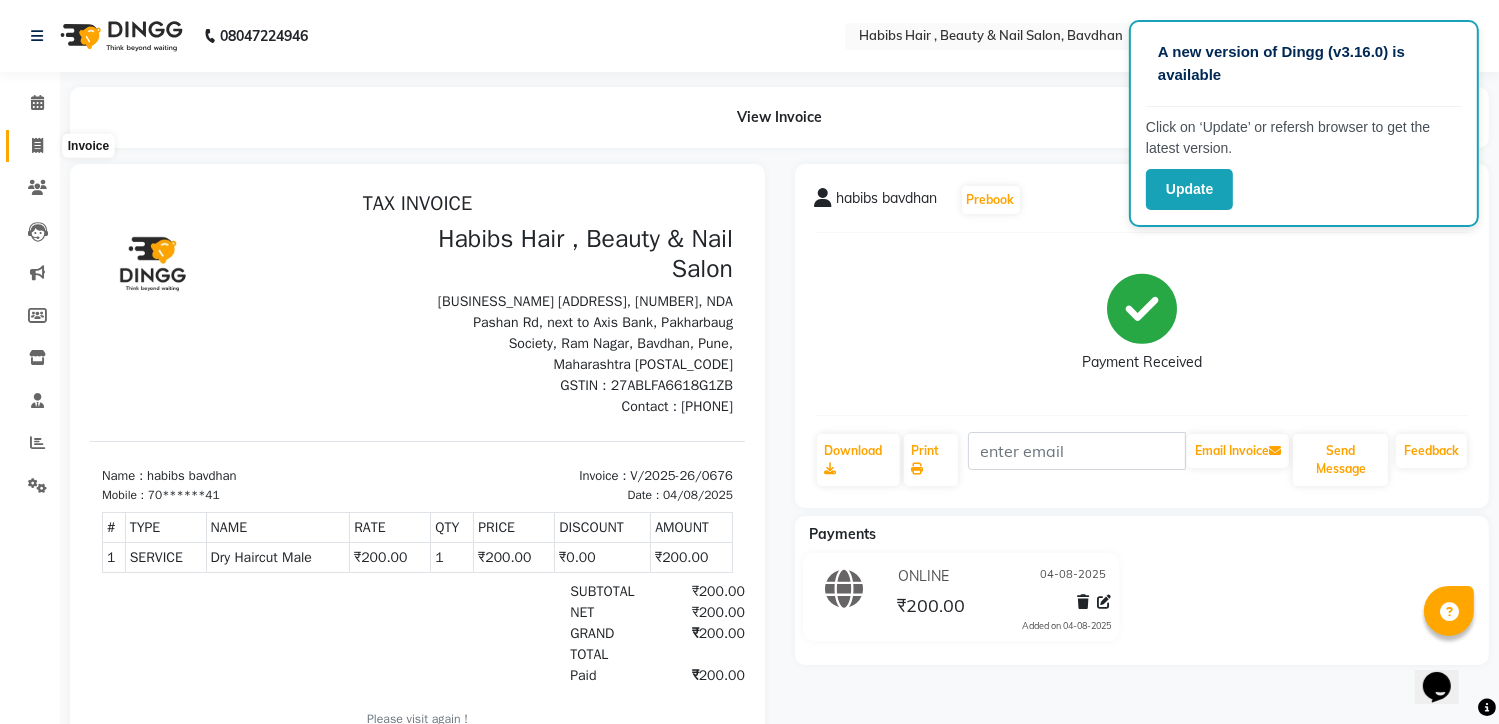 click 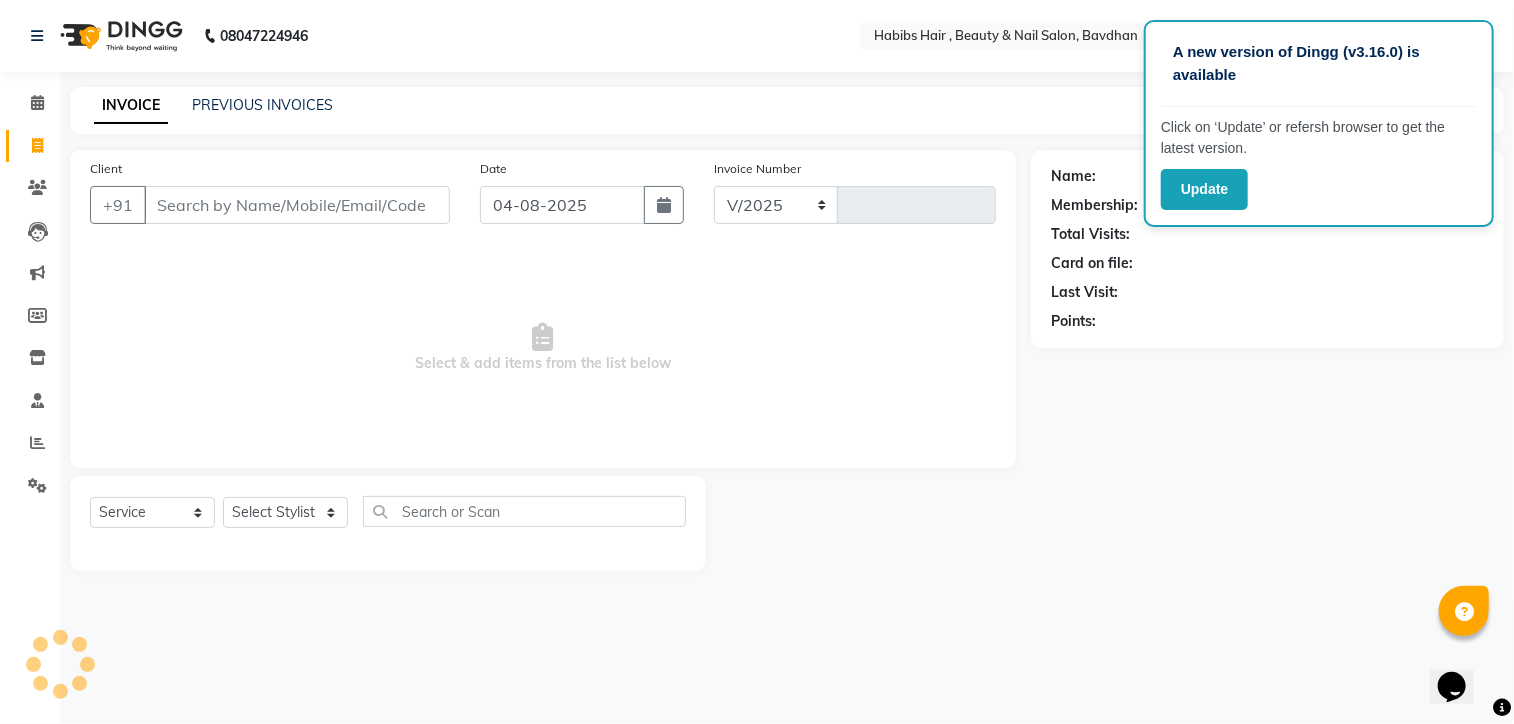 select on "7414" 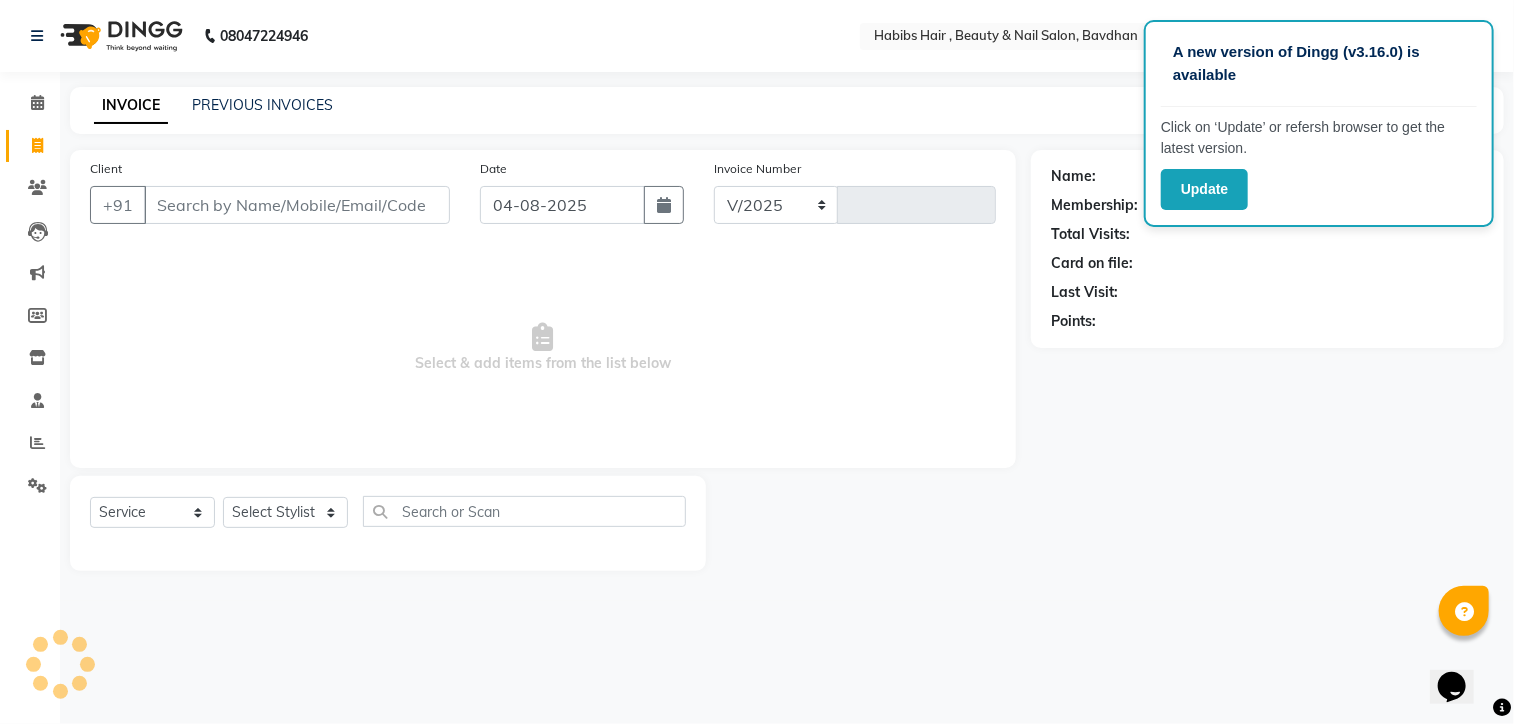 type on "0677" 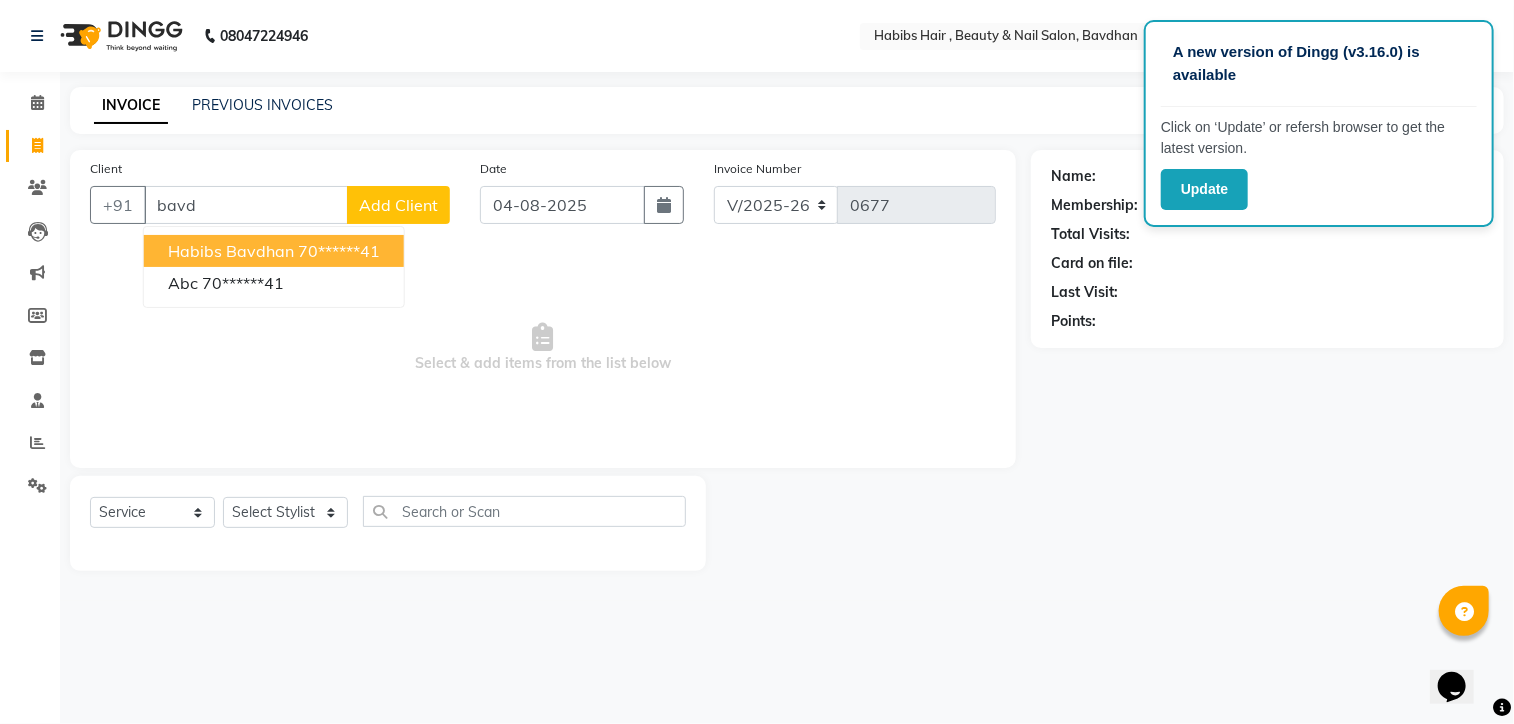 click on "70******41" at bounding box center (339, 251) 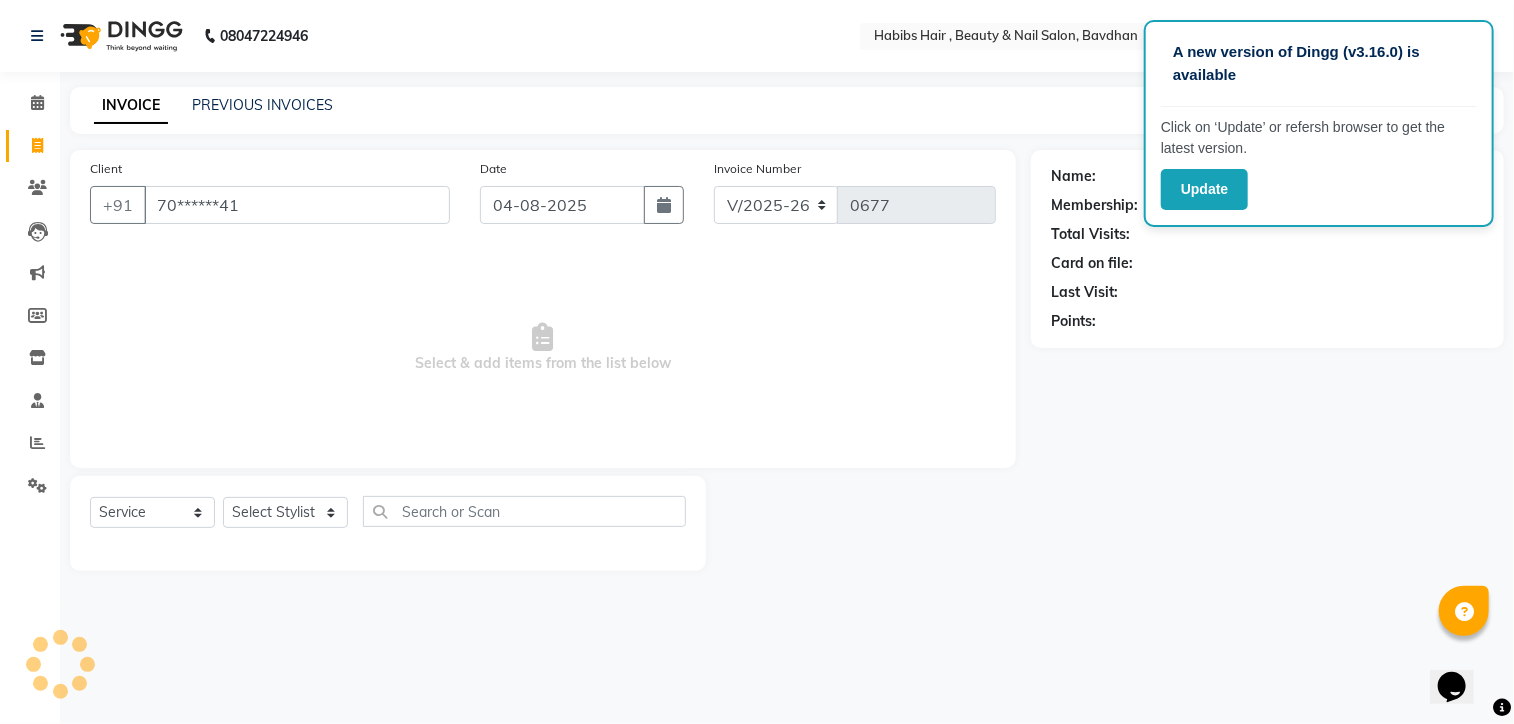 type on "70******41" 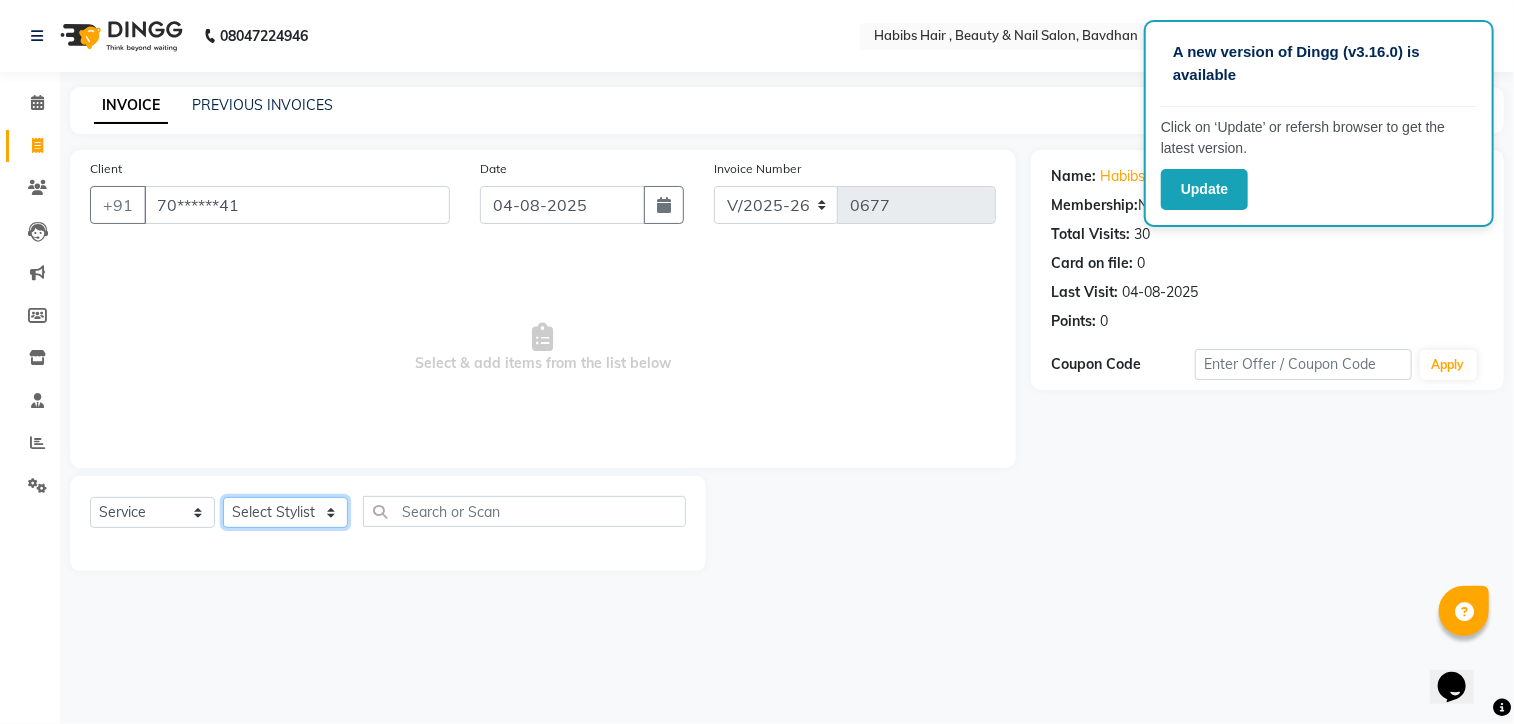 click on "Select Stylist Akash Aman Aniket Ashish Ganesh Manager mayur nikhil sujata" 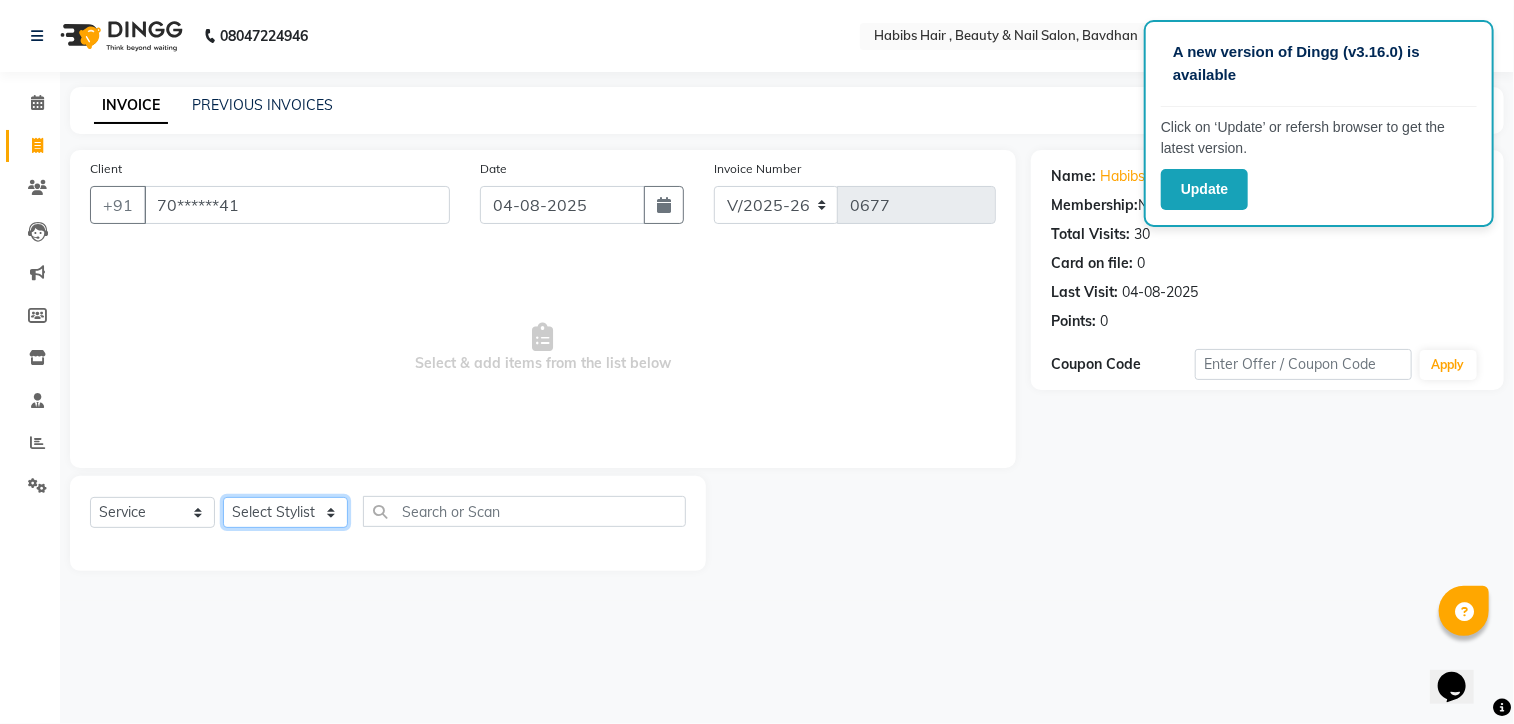 select on "86089" 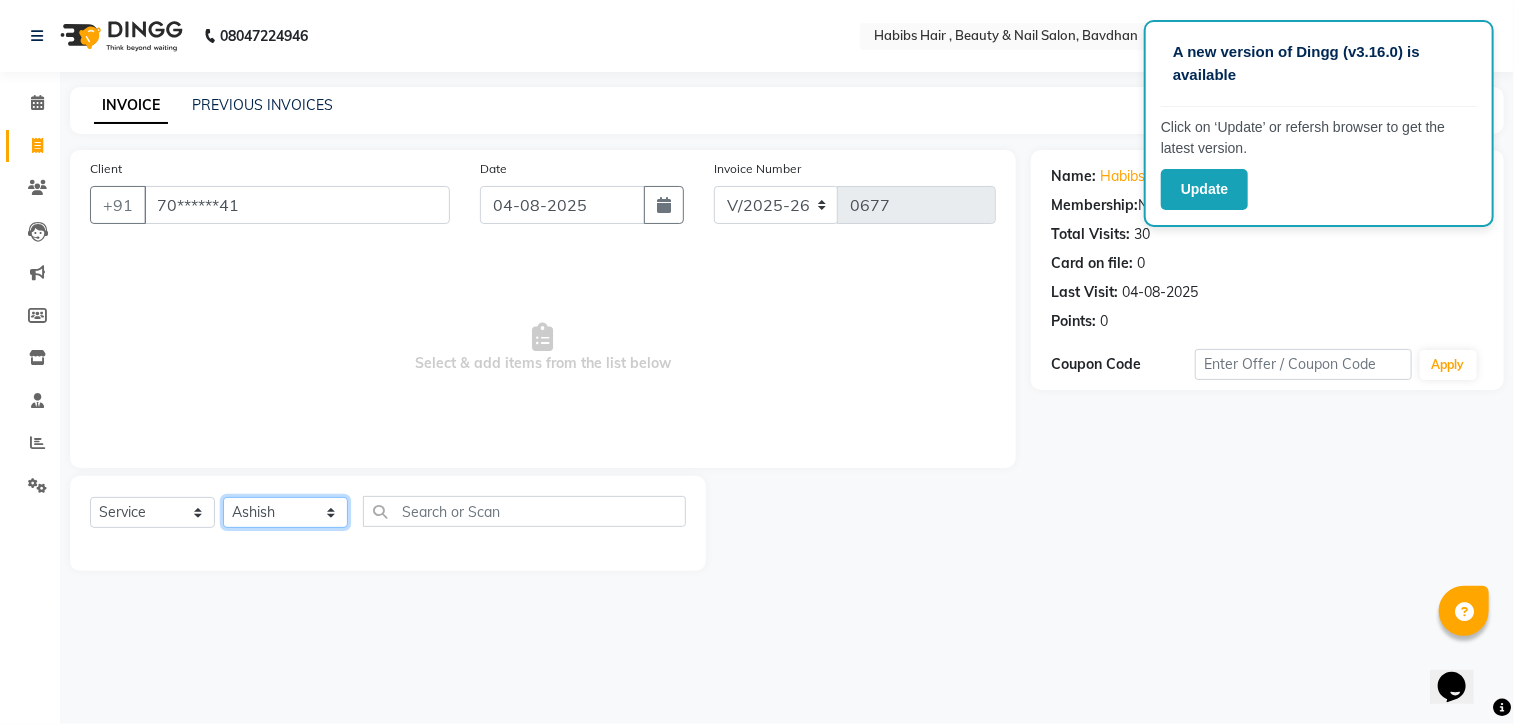 click on "Select Stylist Akash Aman Aniket Ashish Ganesh Manager mayur nikhil sujata" 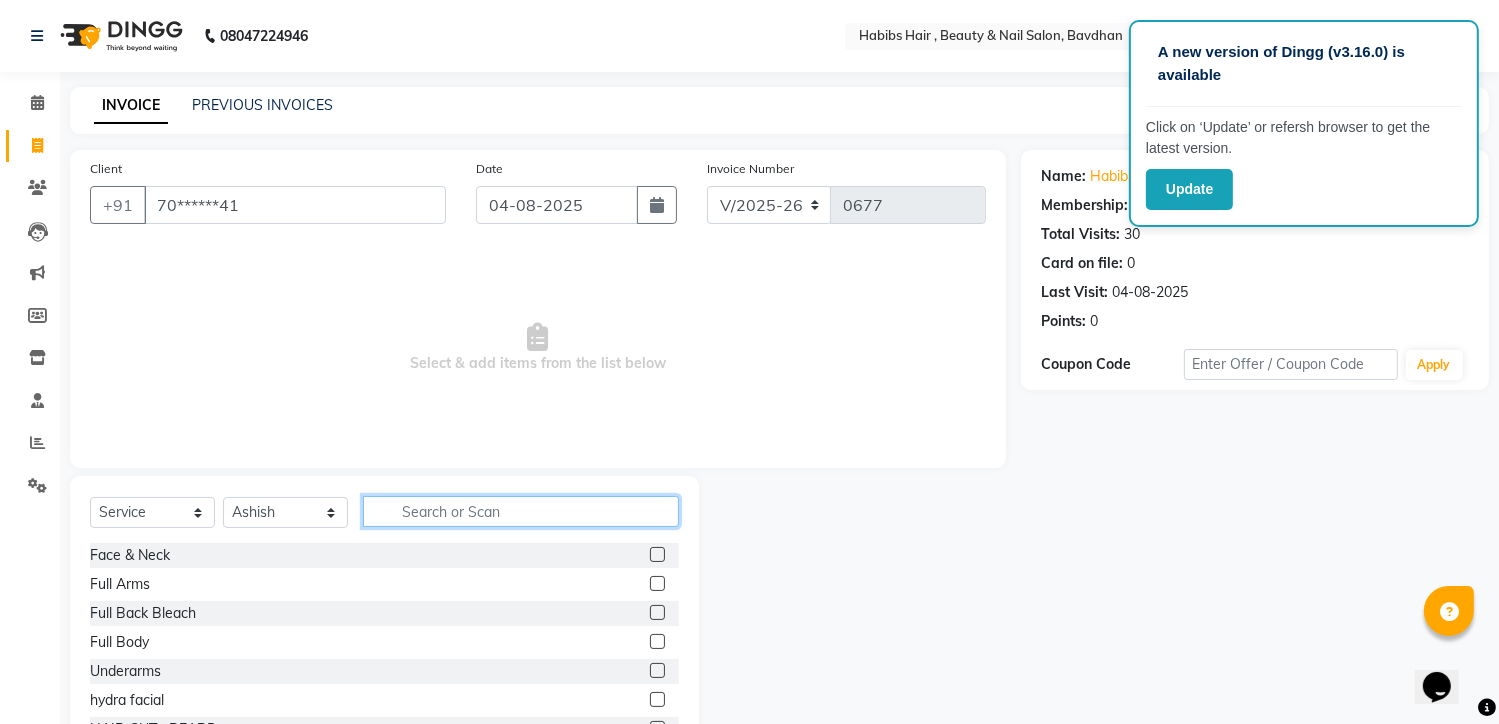 click 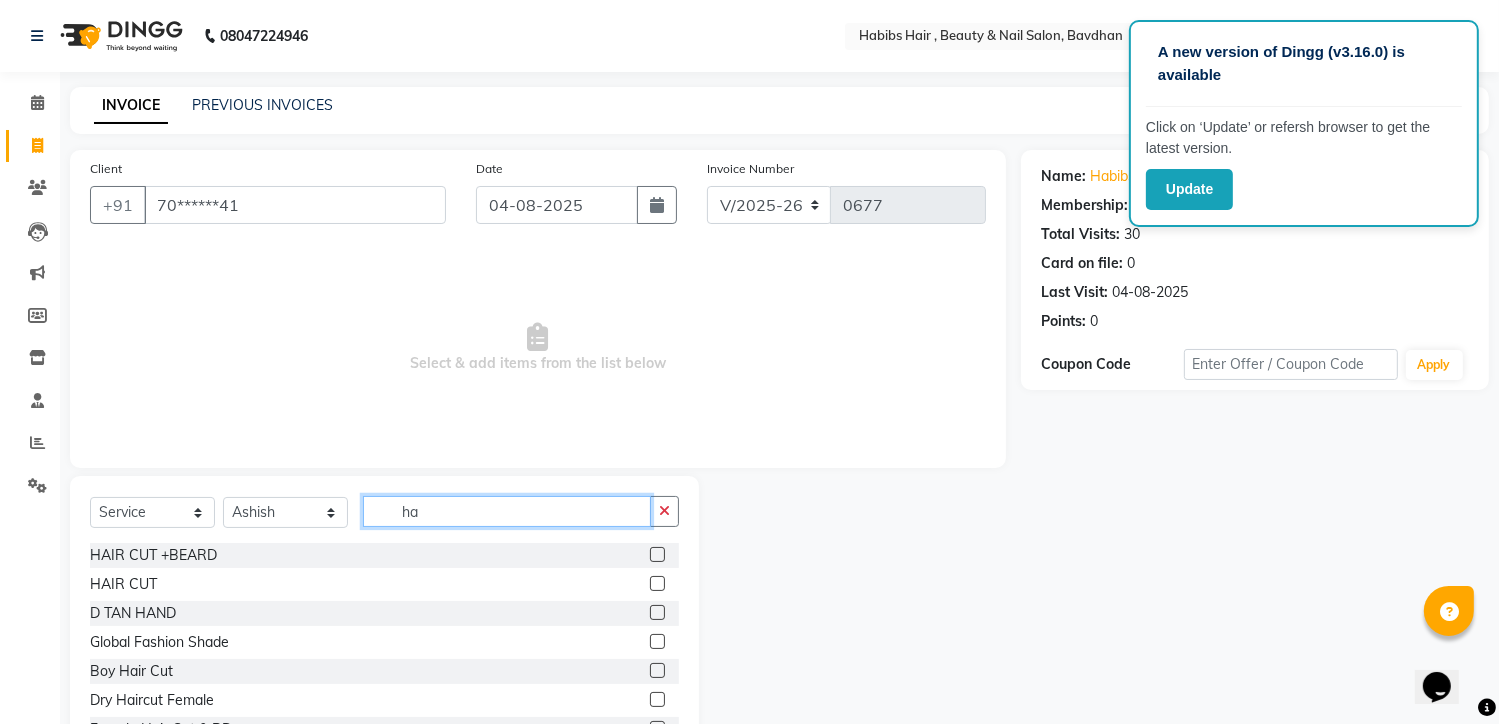 type on "ha" 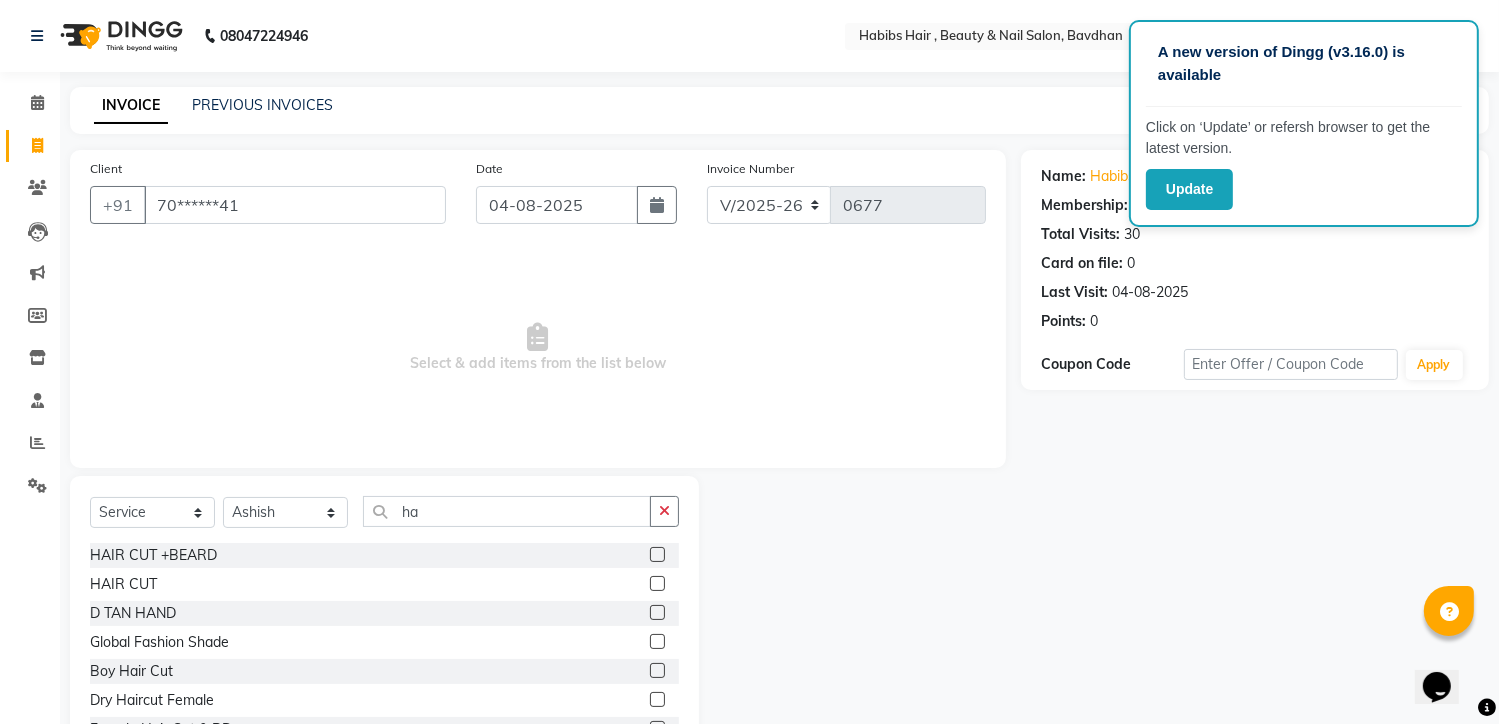 click 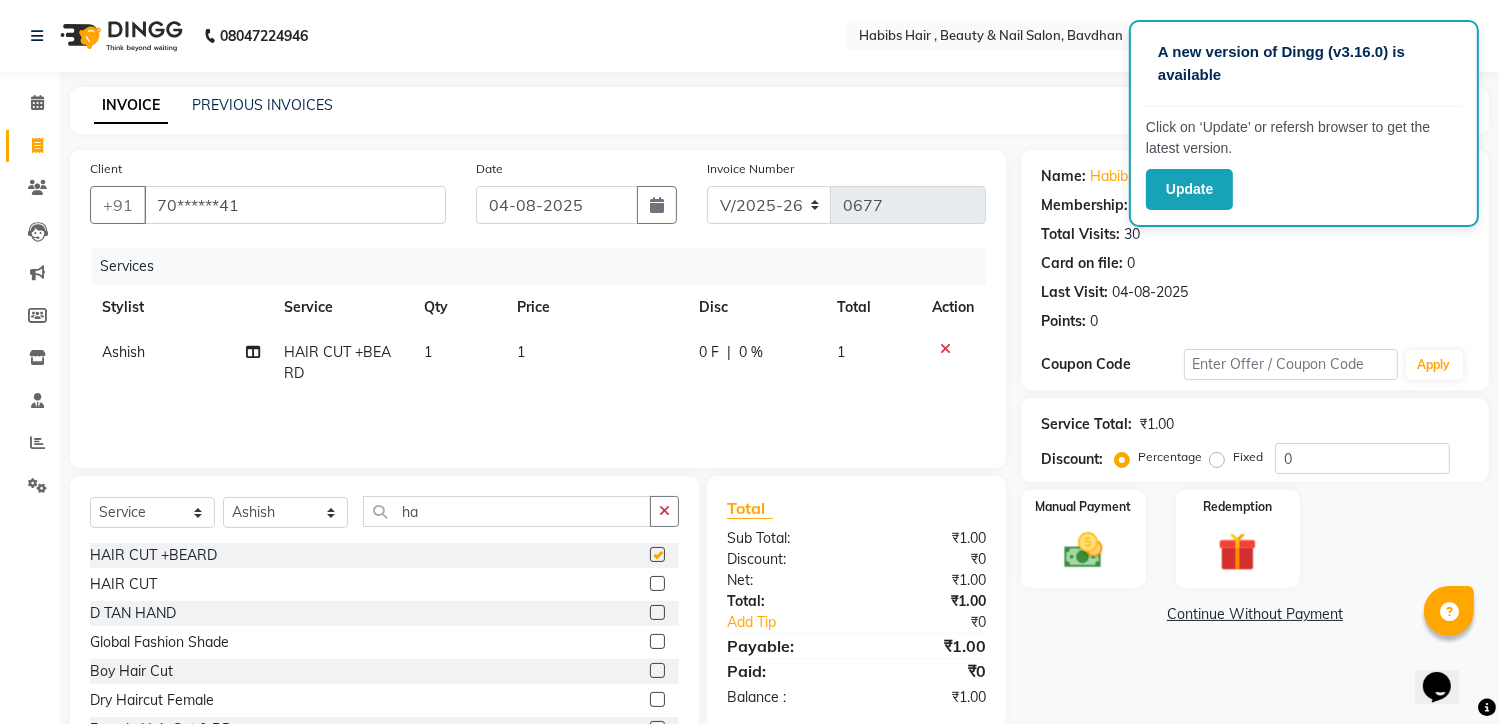 checkbox on "false" 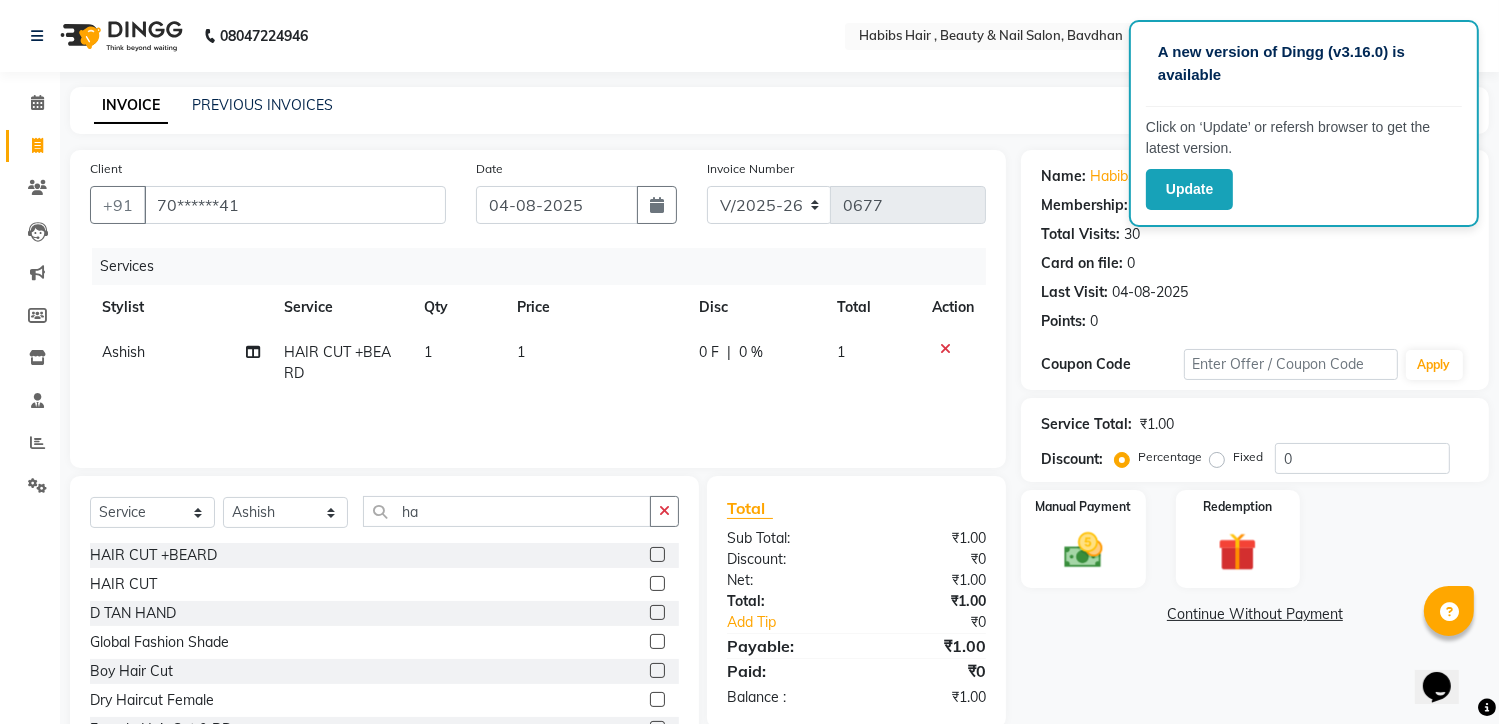 click on "1" 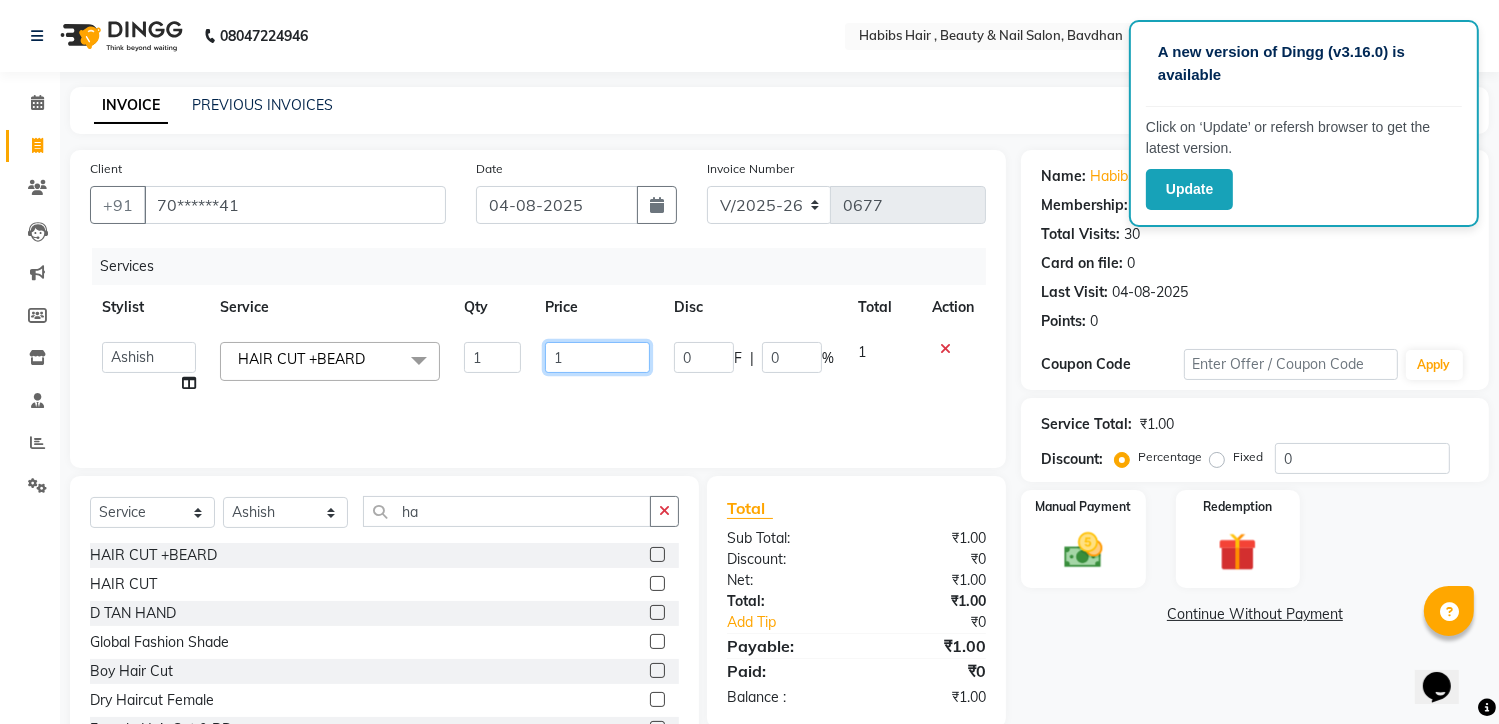 click on "1" 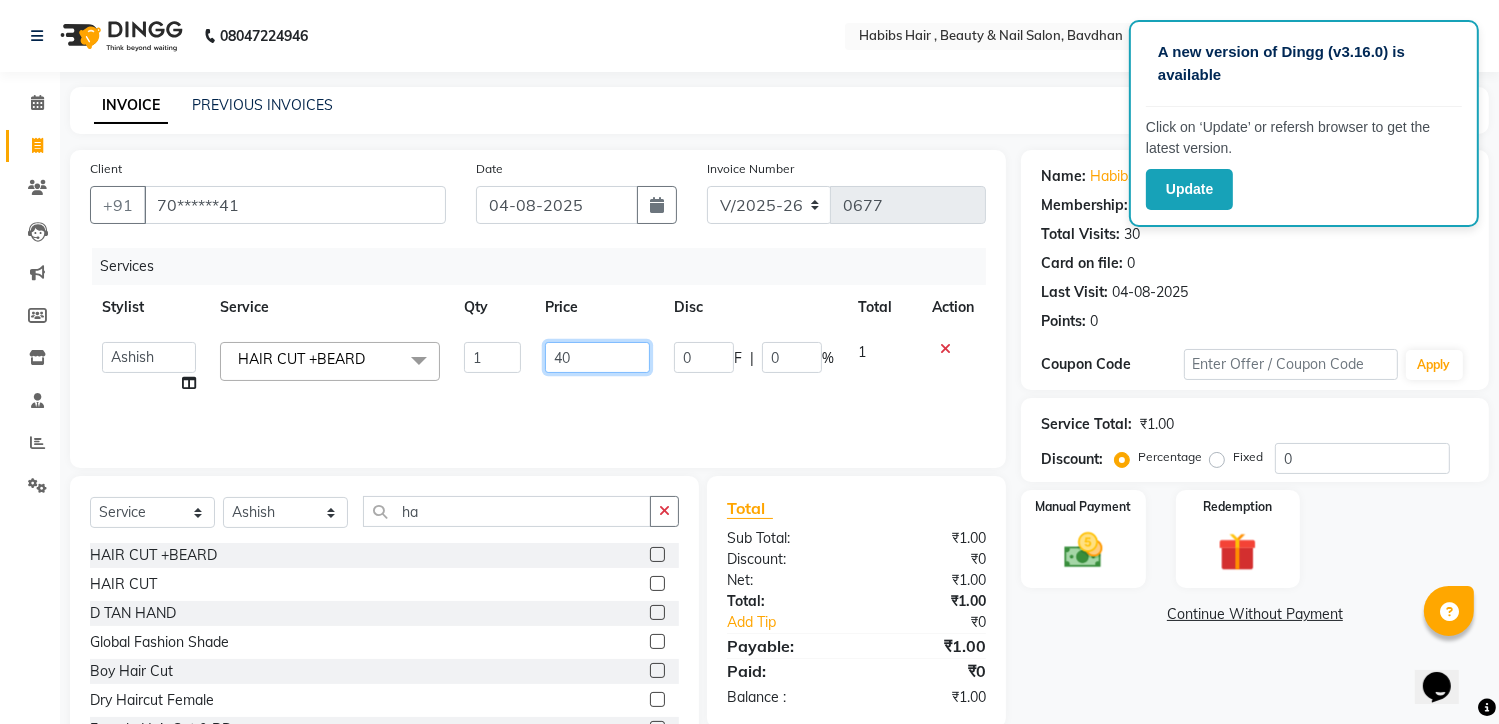 type on "400" 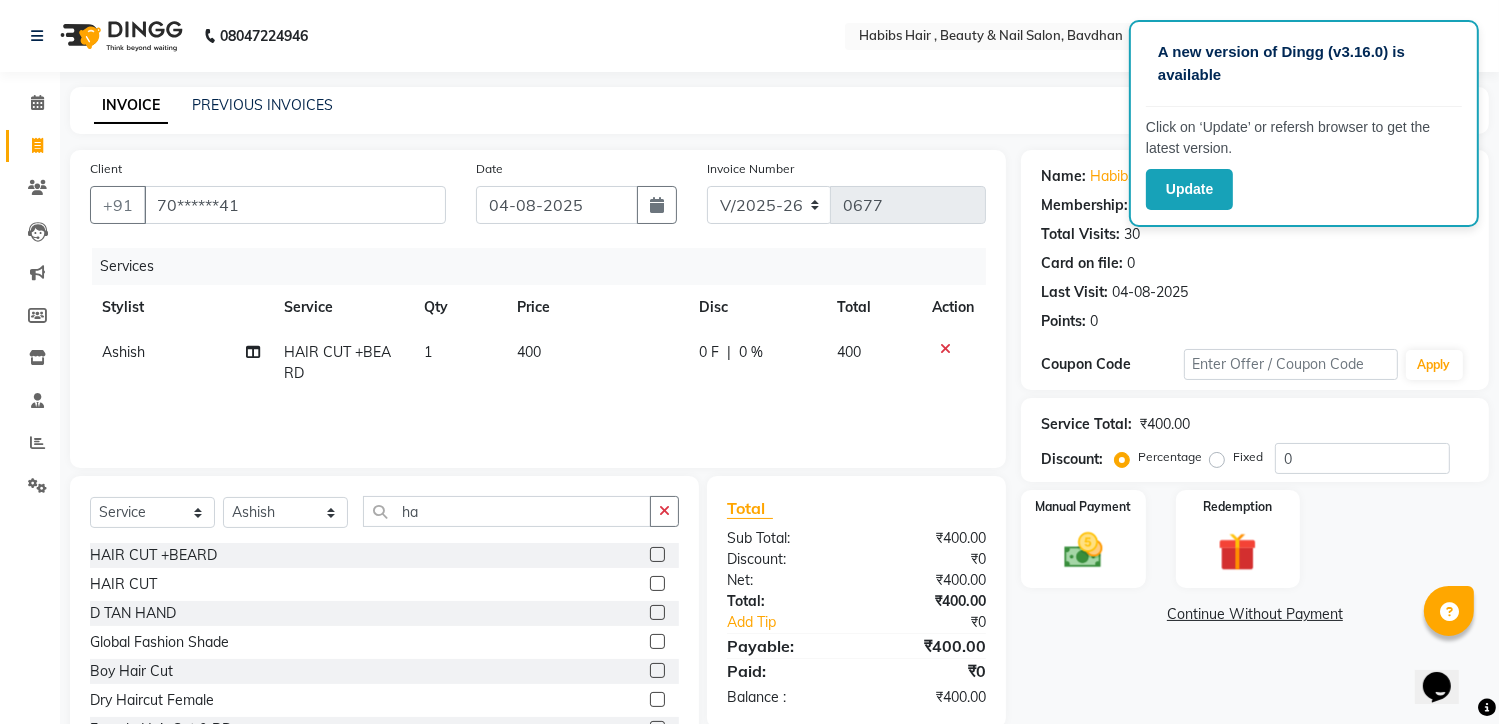 click on "Name: Habibs Bavdhan Membership:  No Active Membership  Total Visits:  30 Card on file:  0 Last Visit:   04-08-2025 Points:   0  Coupon Code Apply Service Total:  ₹400.00  Discount:  Percentage   Fixed  0 Manual Payment Redemption  Continue Without Payment" 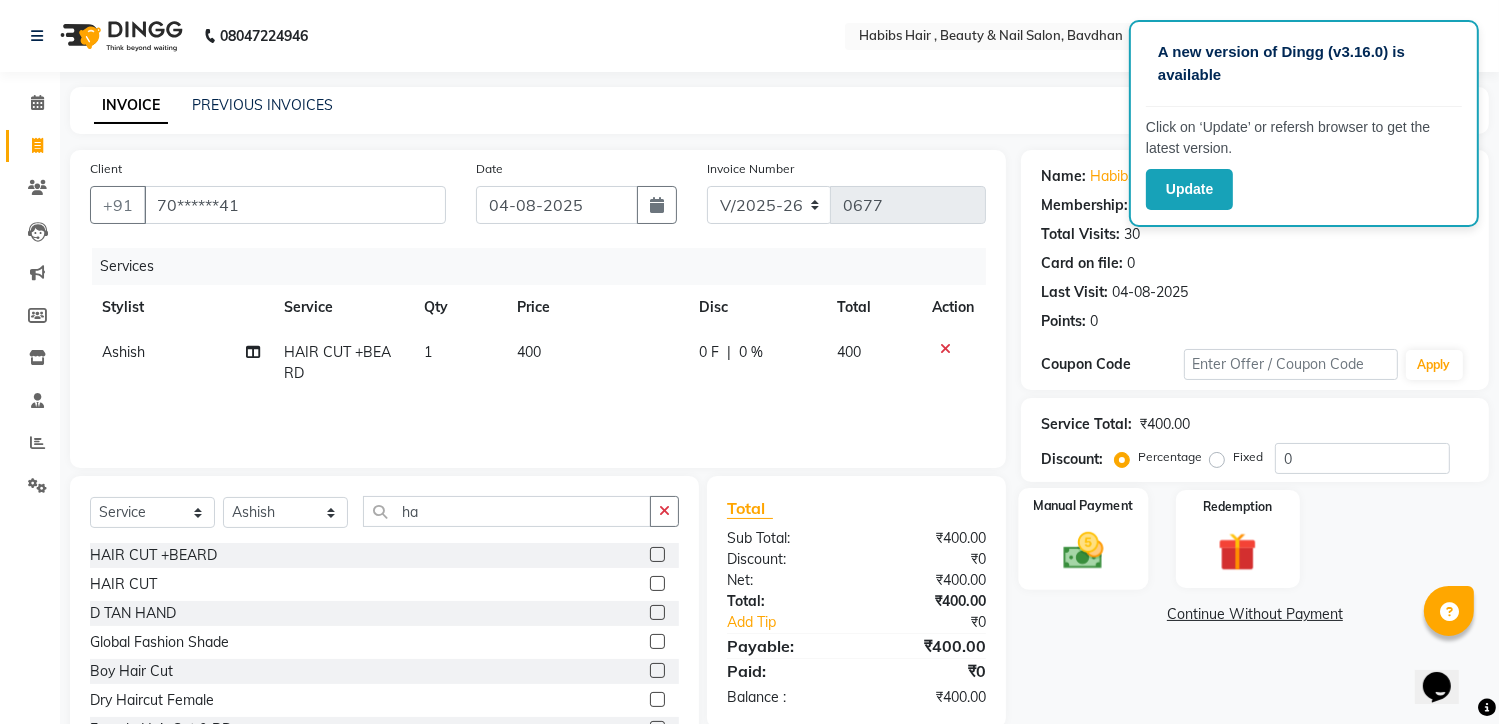 click 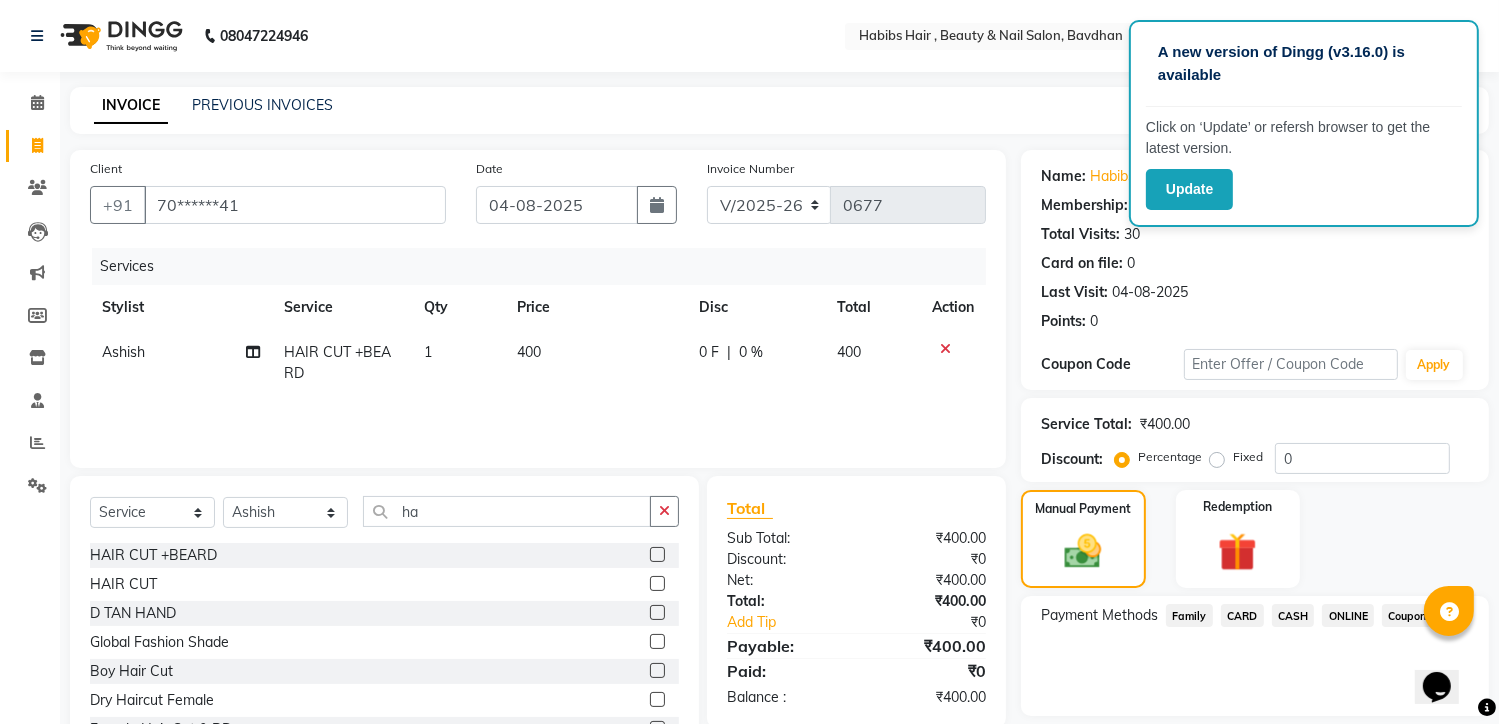 click on "ONLINE" 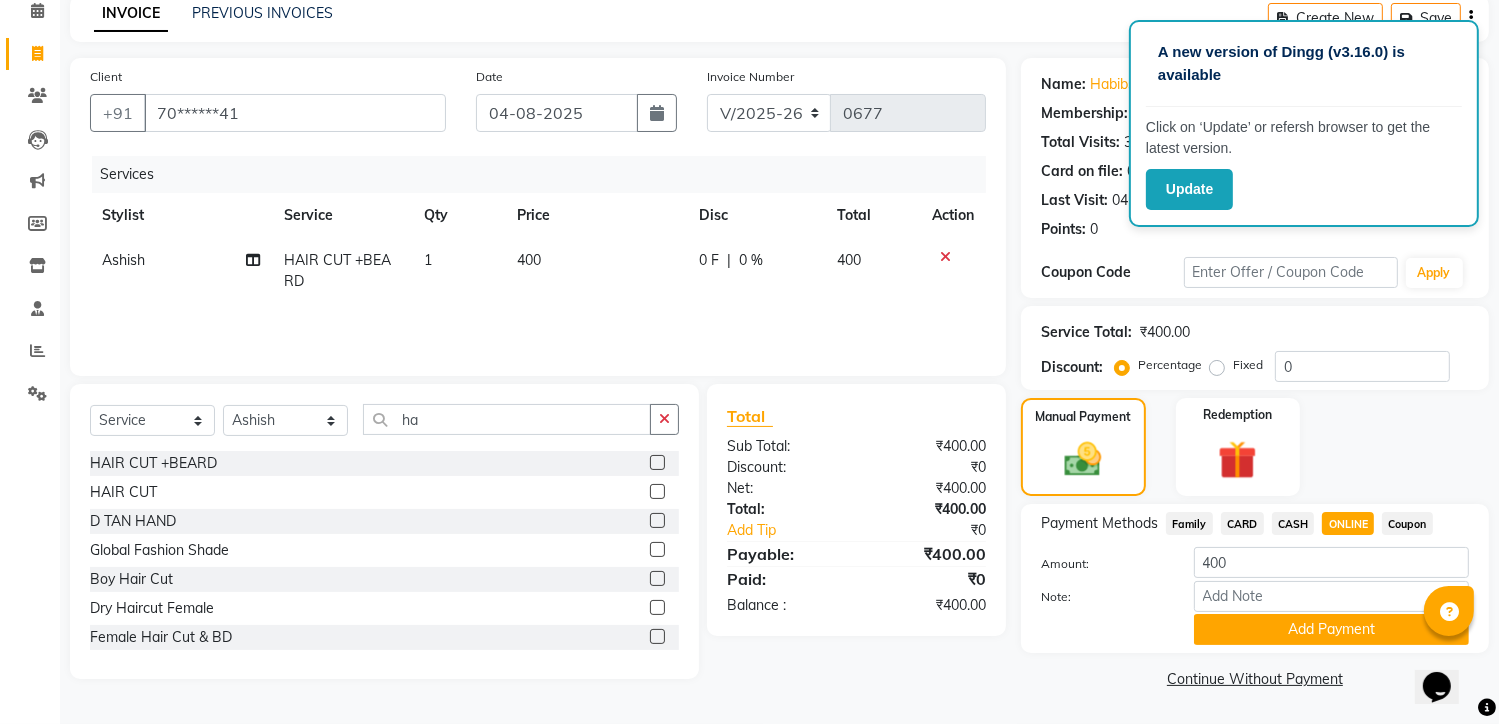 scroll, scrollTop: 94, scrollLeft: 0, axis: vertical 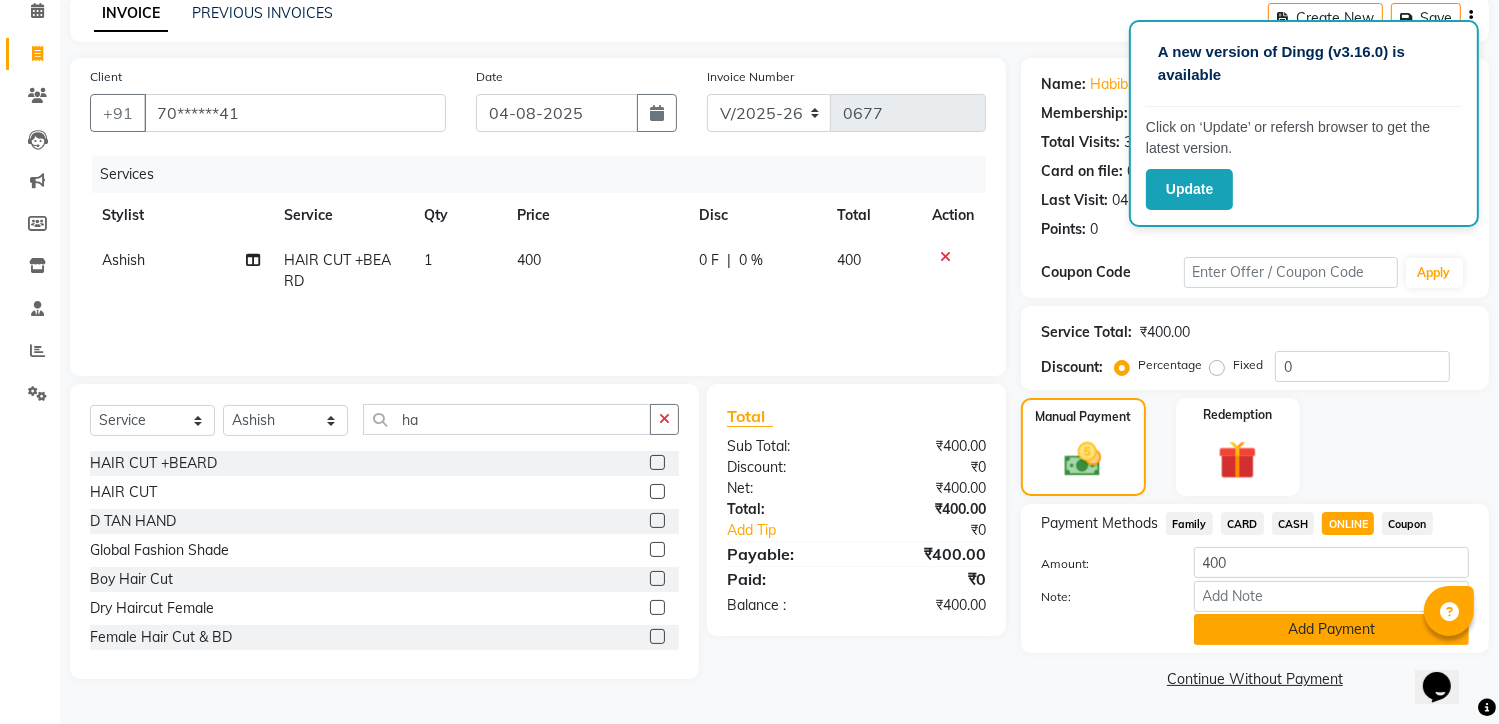 click on "Add Payment" 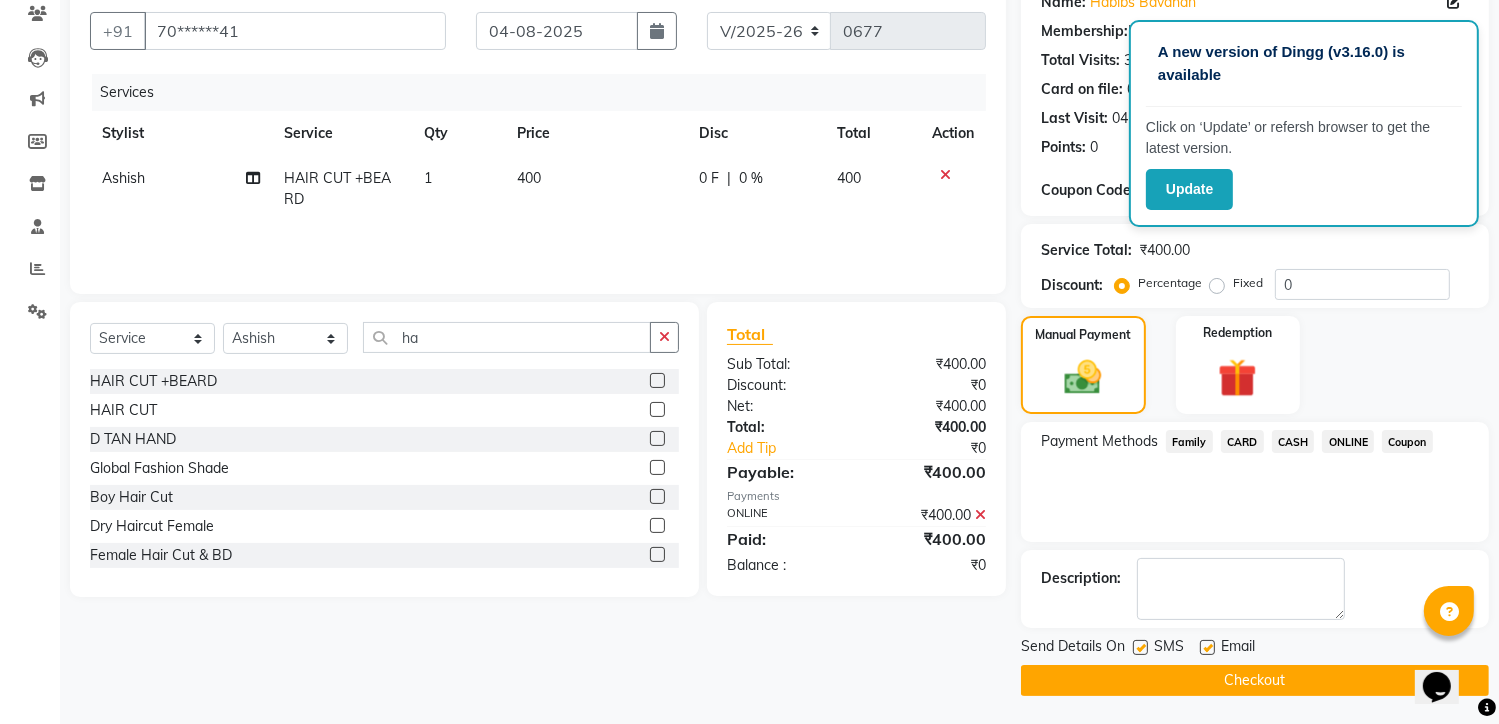 scroll, scrollTop: 175, scrollLeft: 0, axis: vertical 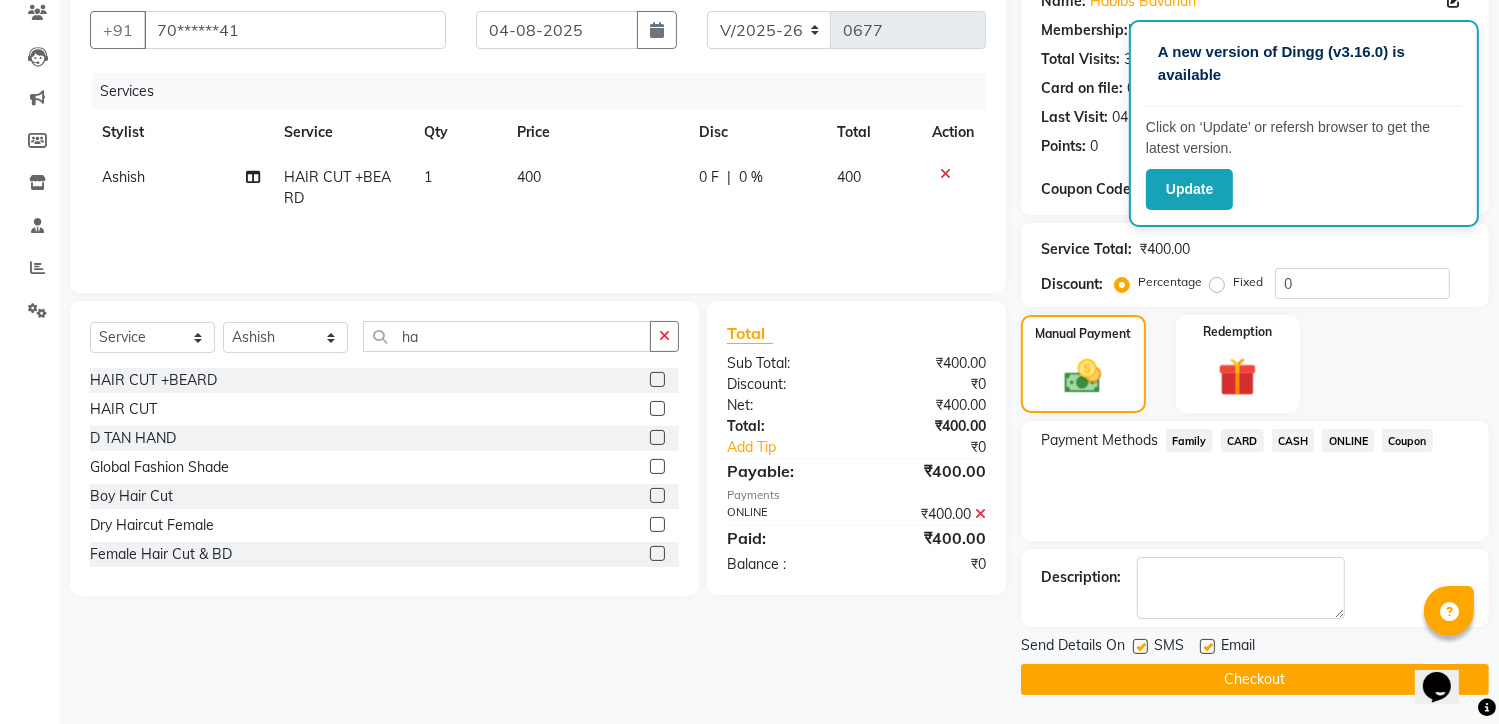 click on "Checkout" 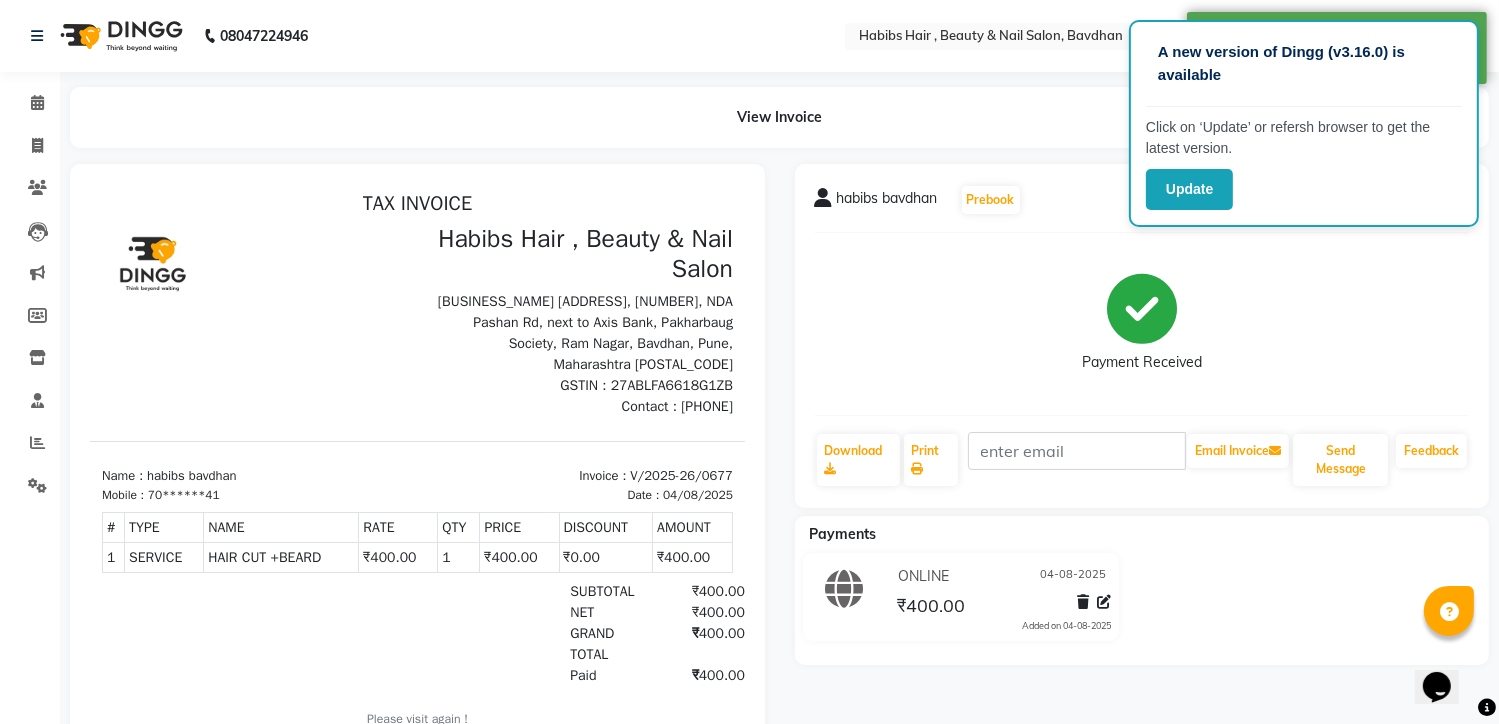 scroll, scrollTop: 0, scrollLeft: 0, axis: both 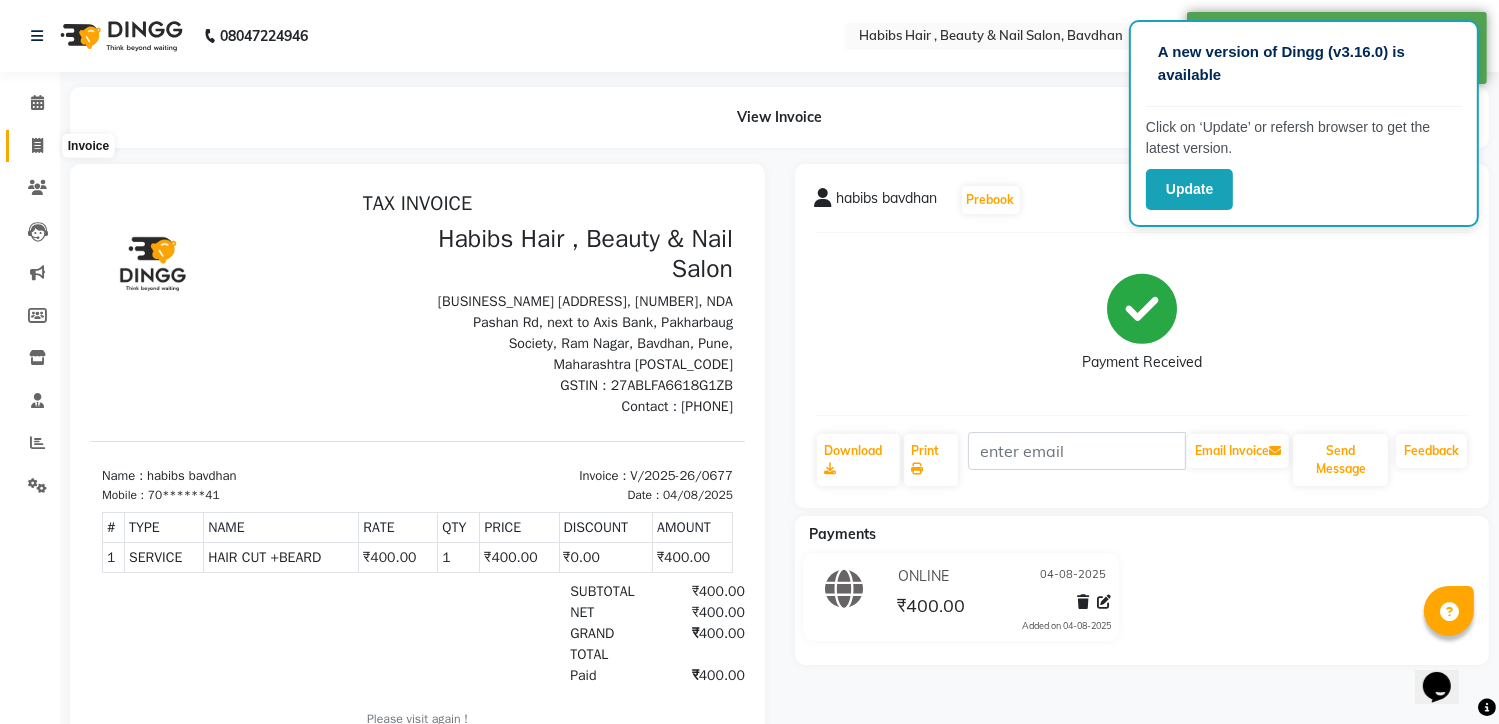 click 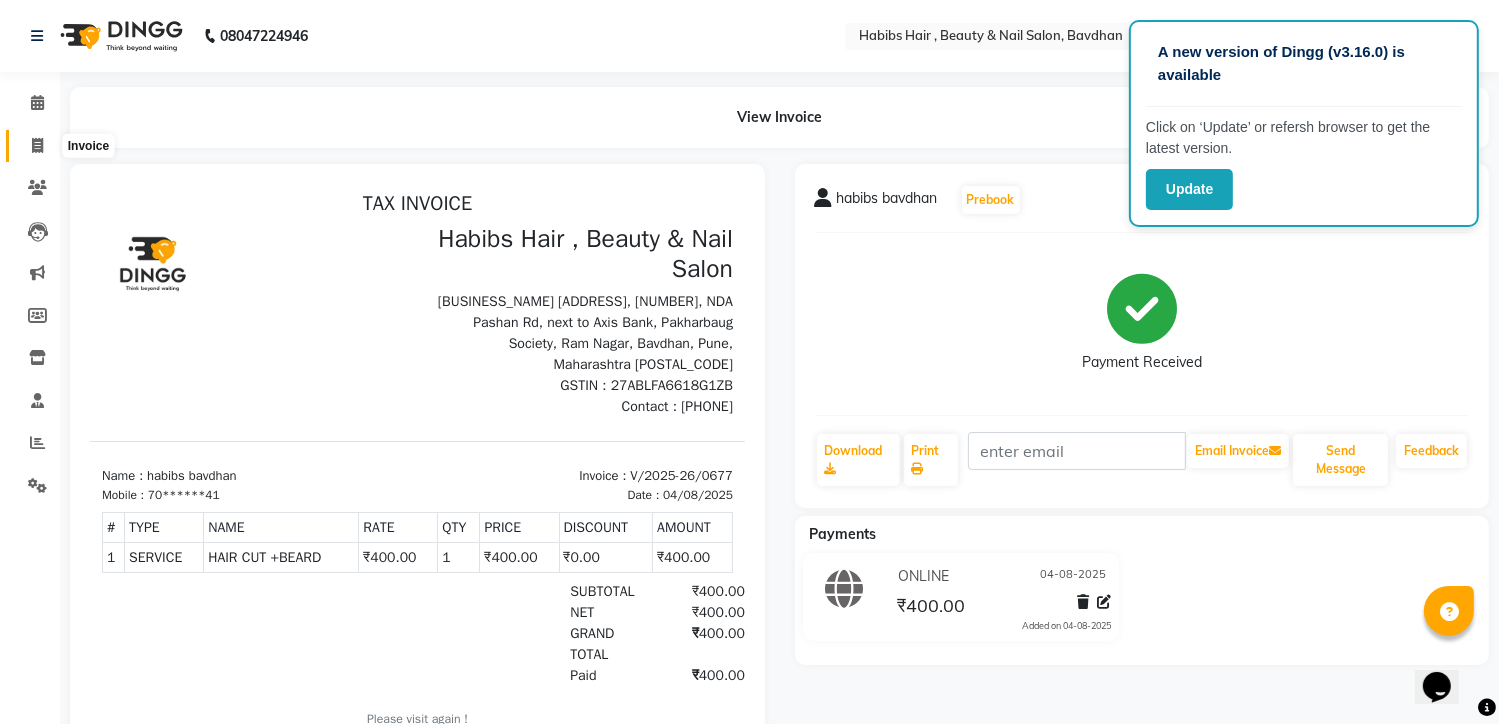 select on "service" 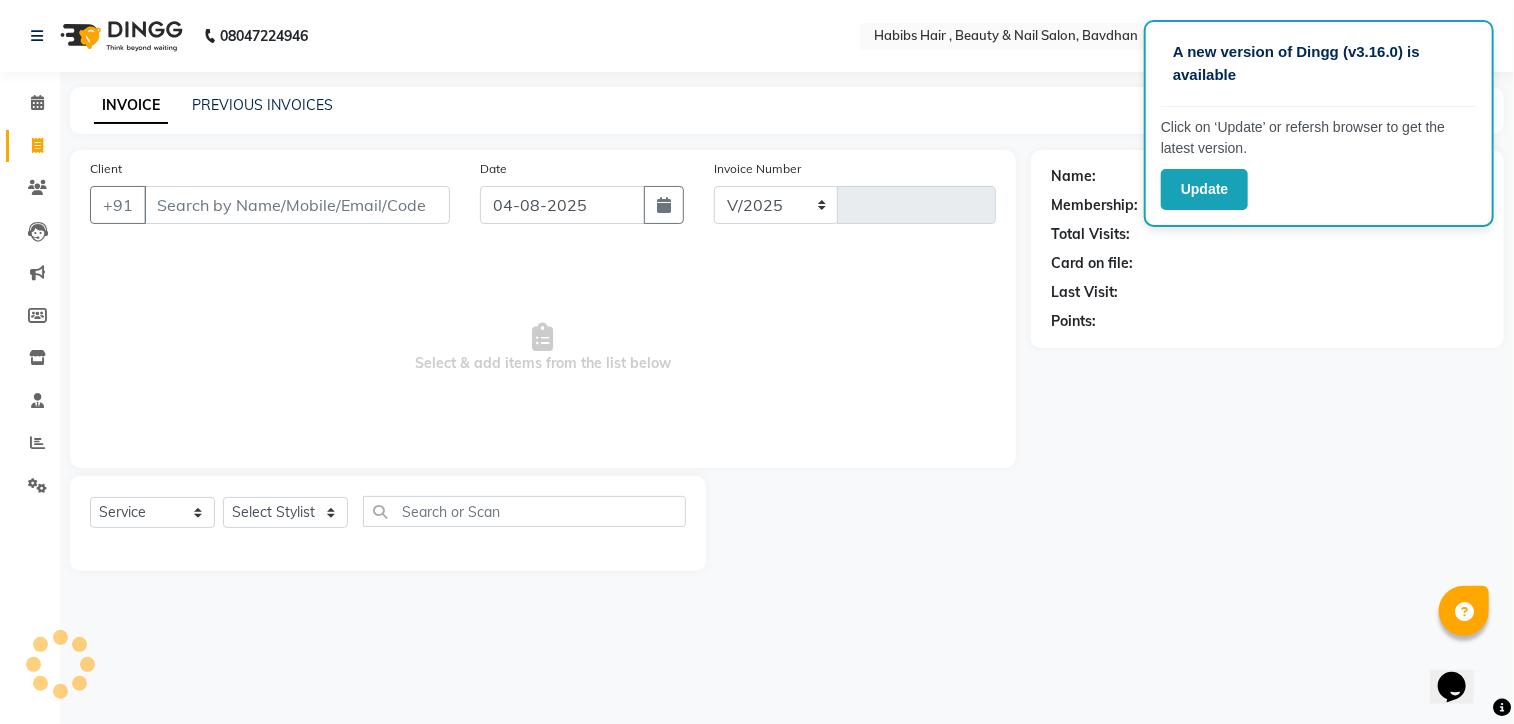 select on "7414" 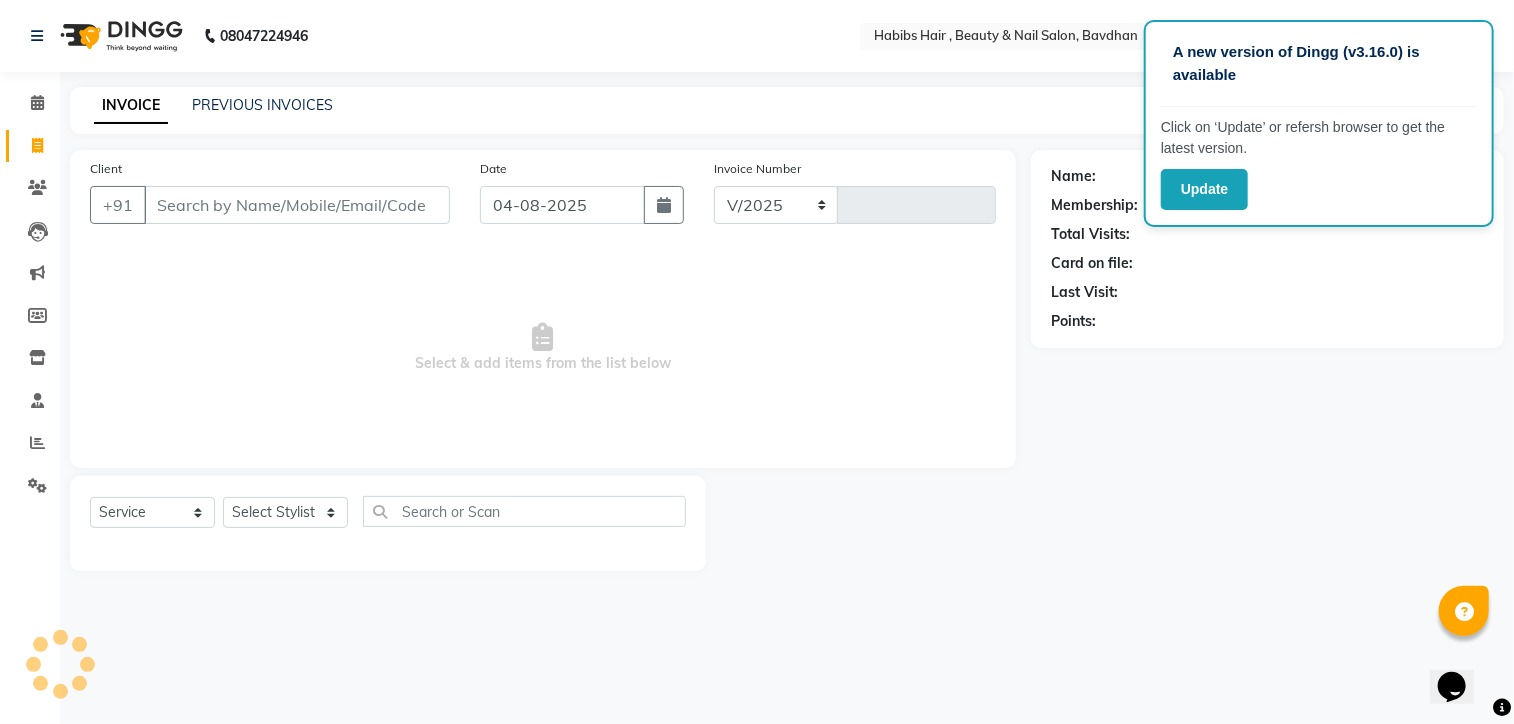 type on "0678" 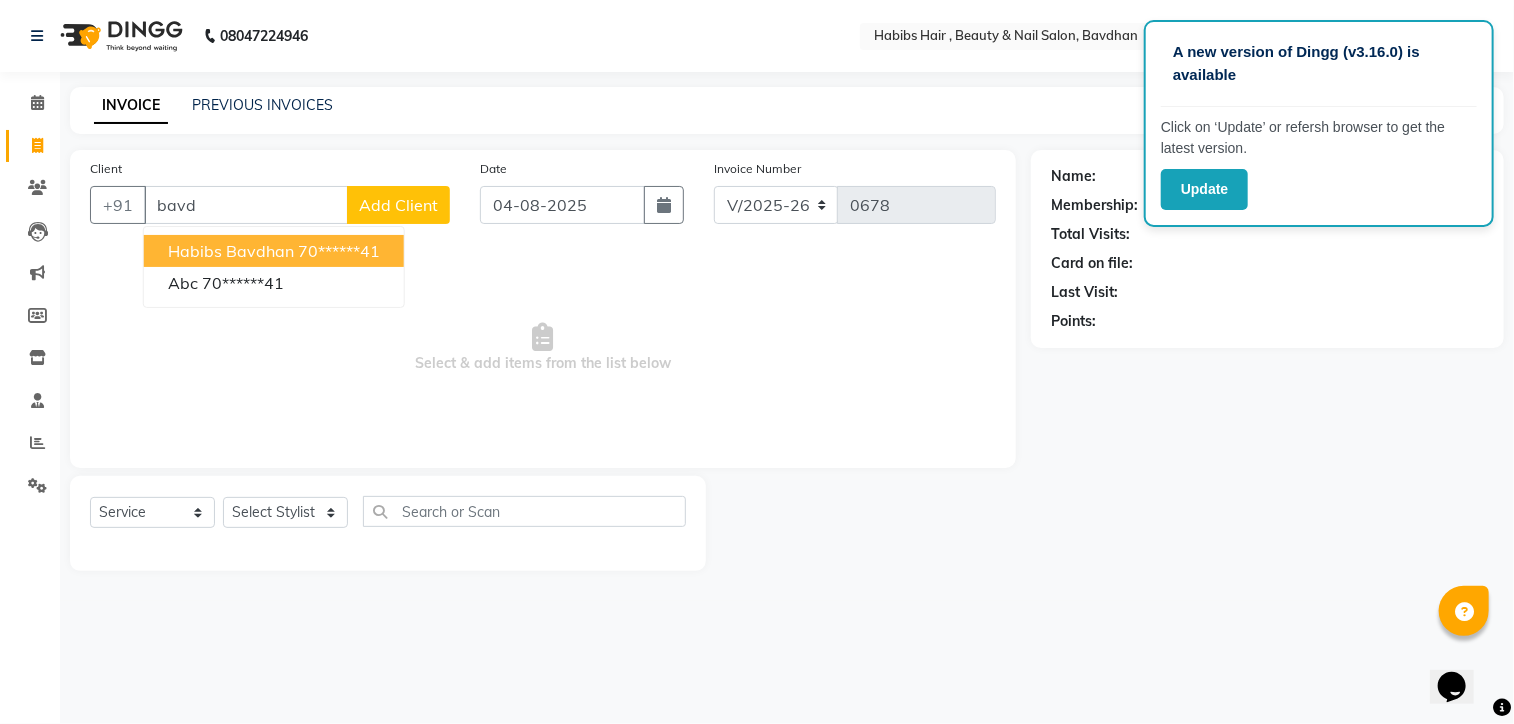 click on "70******41" at bounding box center (339, 251) 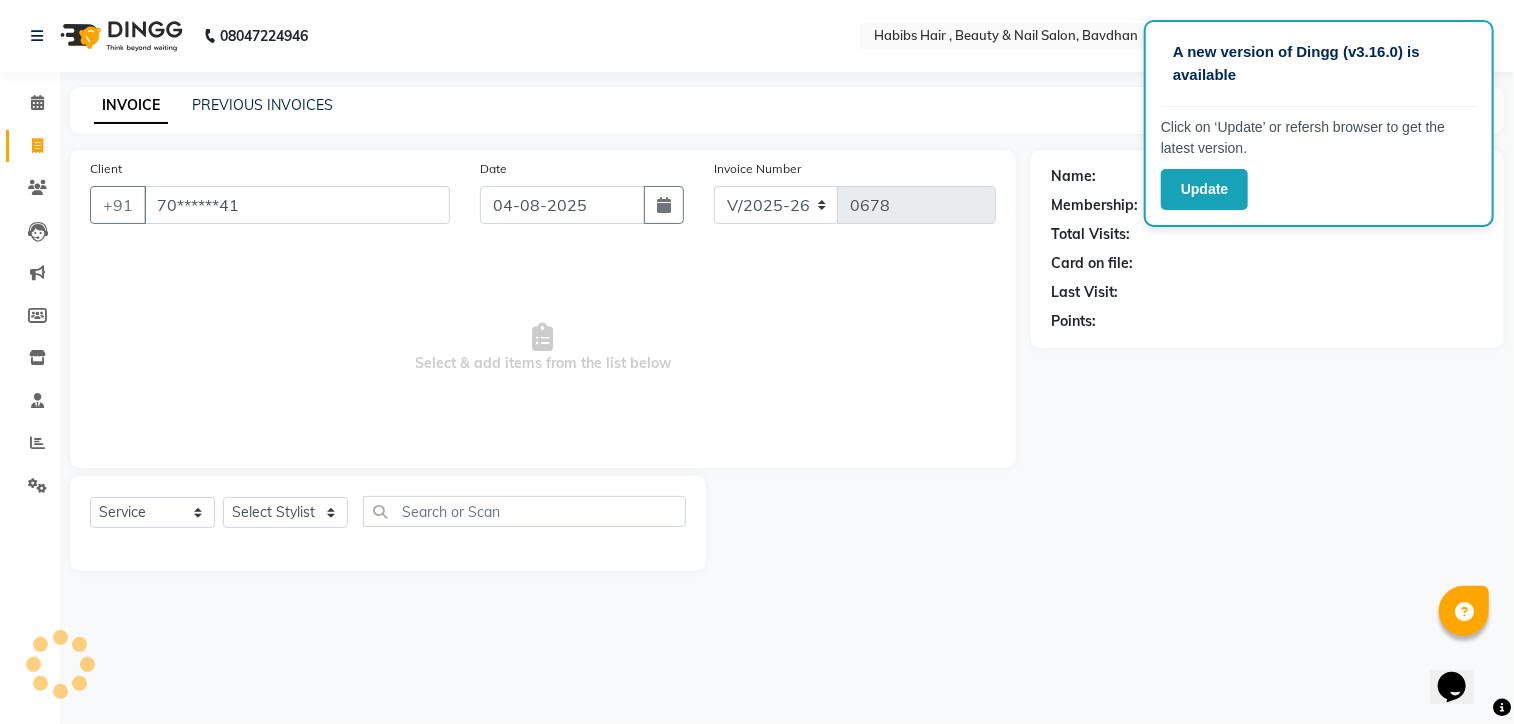 type on "70******41" 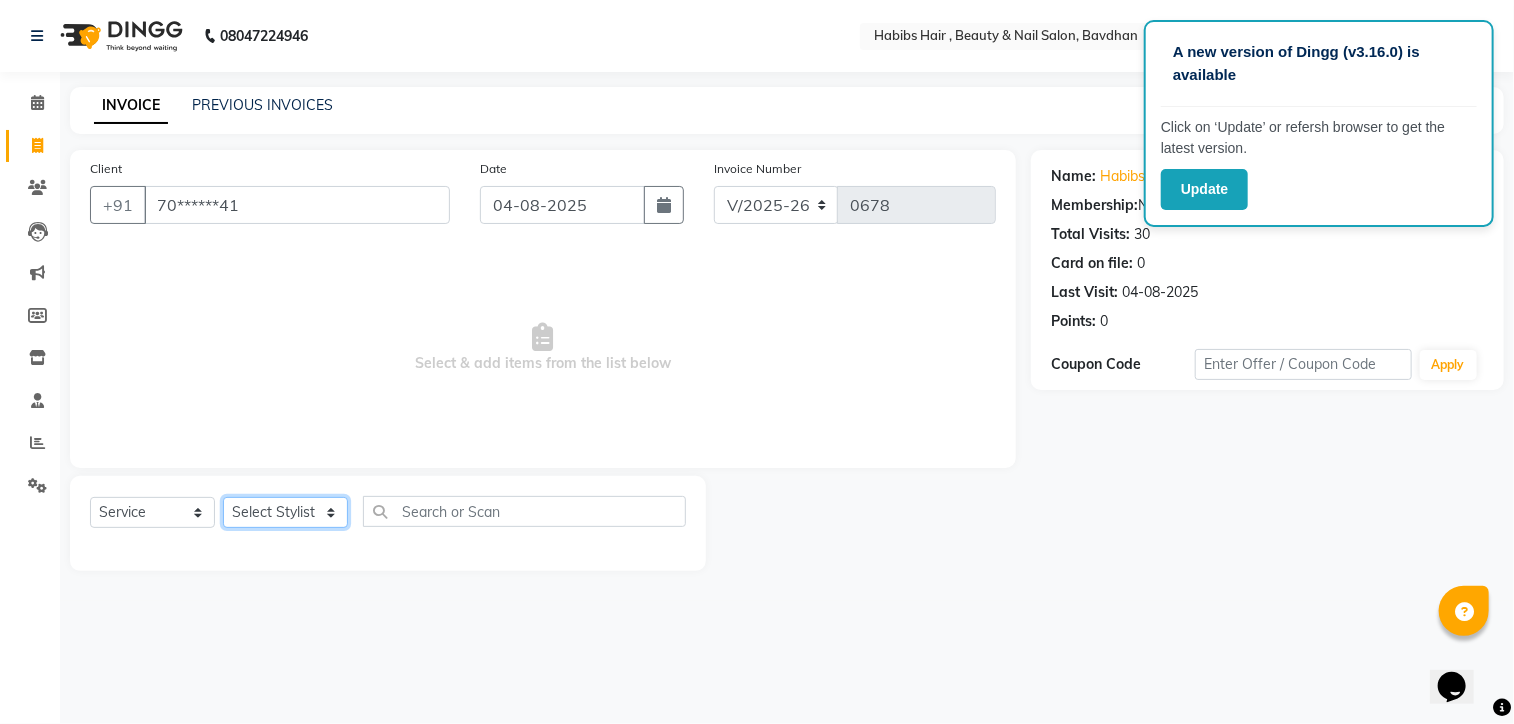 click on "Select Stylist Akash Aman Aniket Ashish Ganesh Manager mayur nikhil sujata" 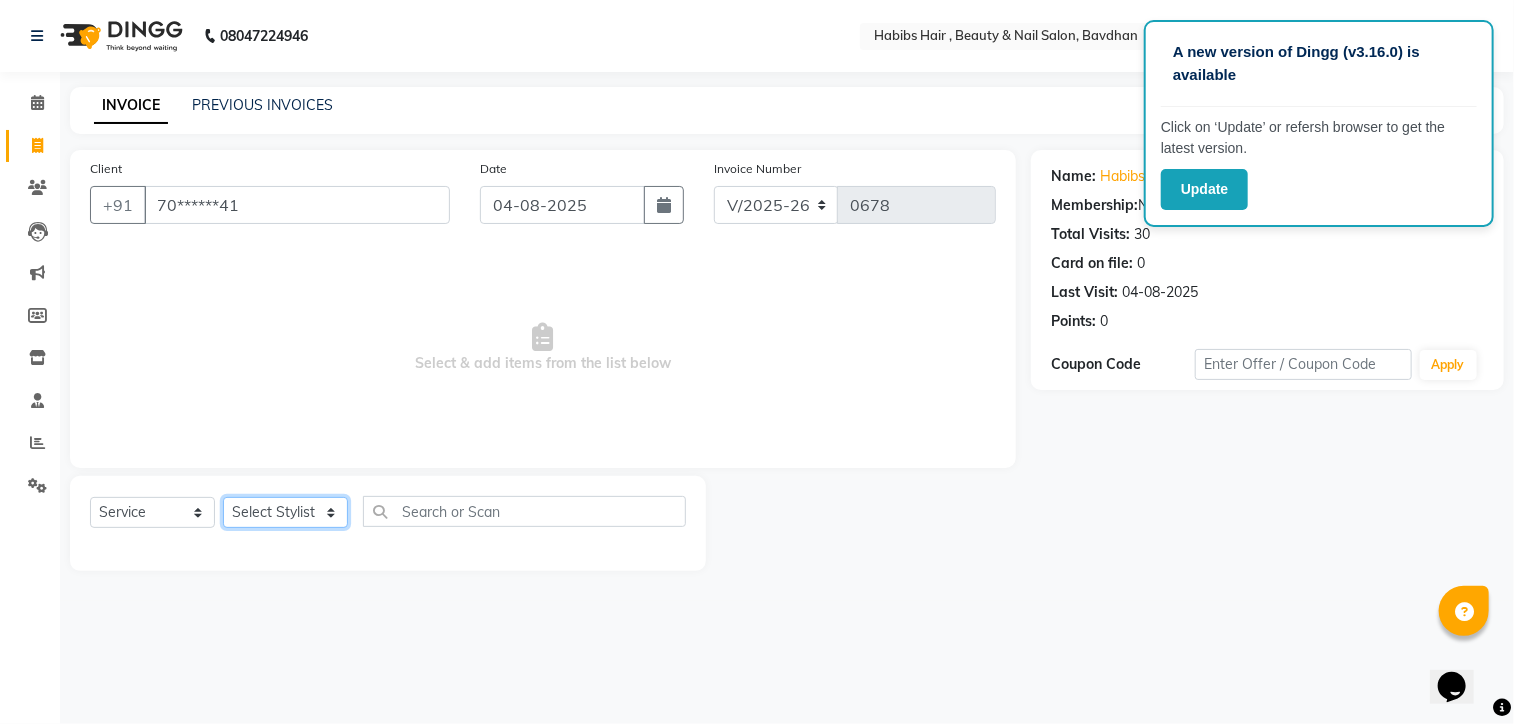 select on "86089" 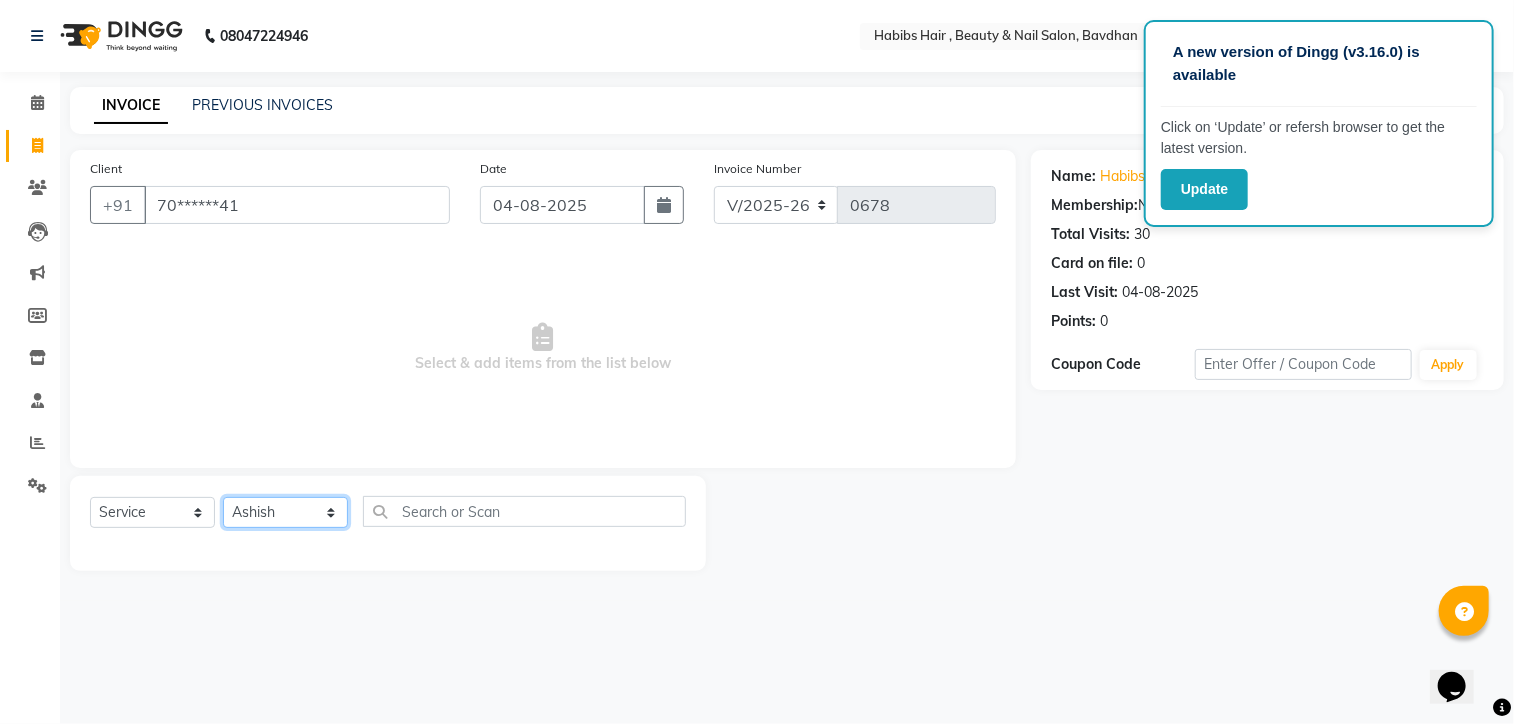 click on "Select Stylist Akash Aman Aniket Ashish Ganesh Manager mayur nikhil sujata" 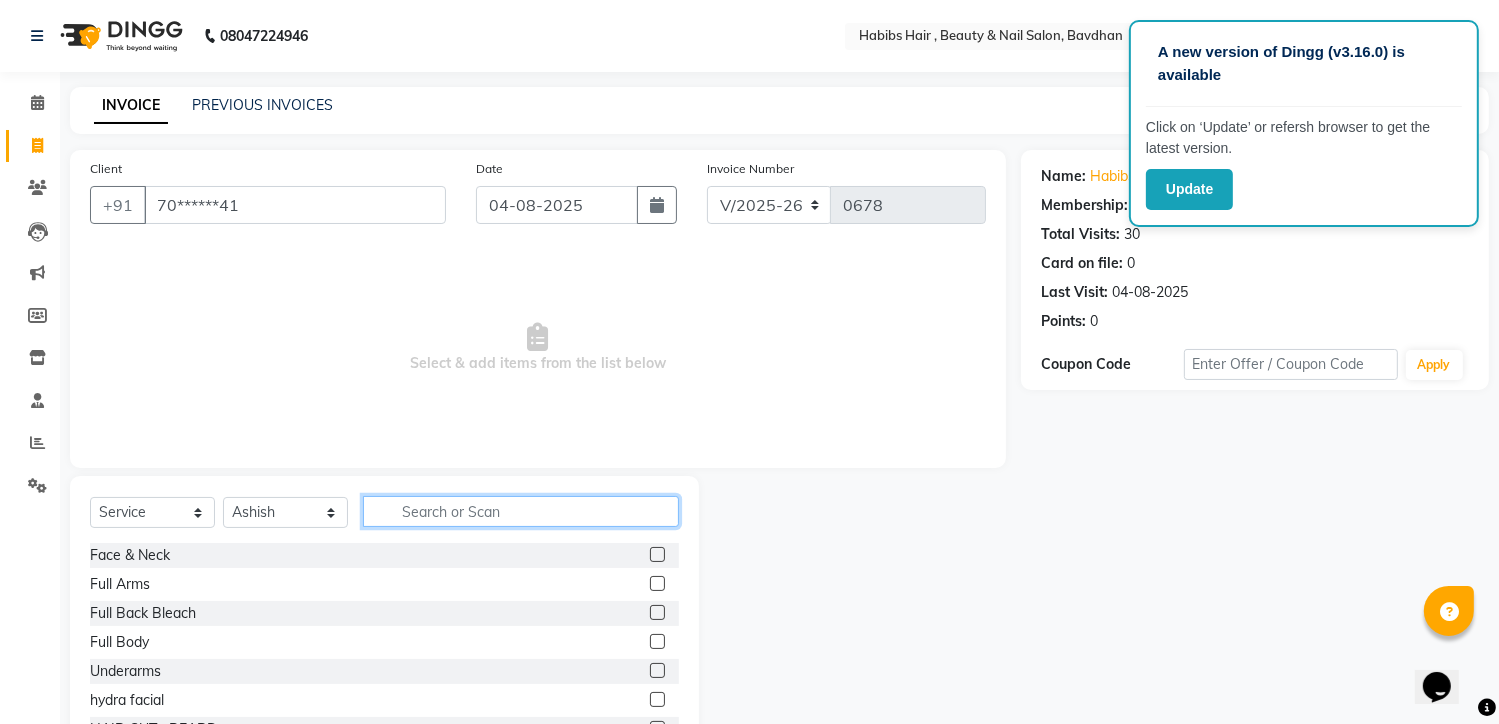 click 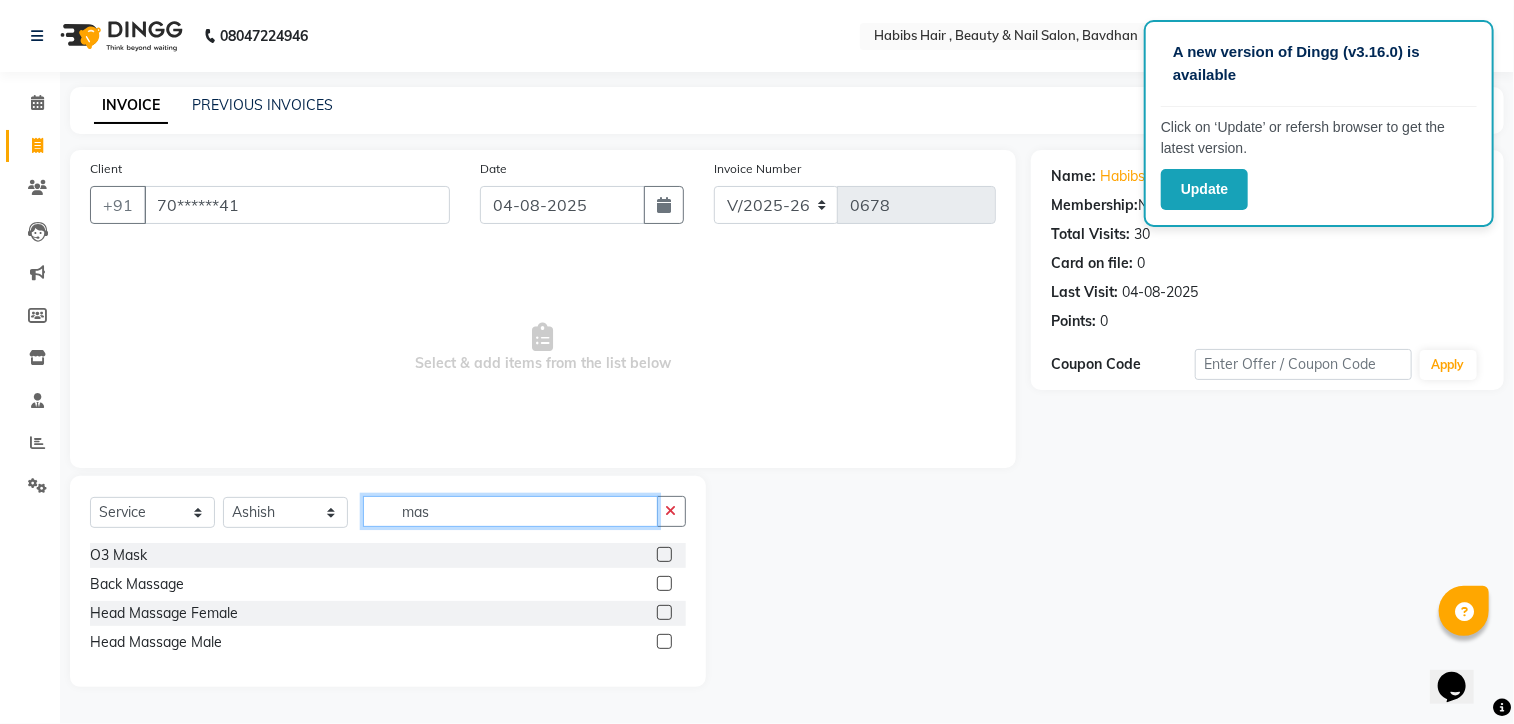 type on "mas" 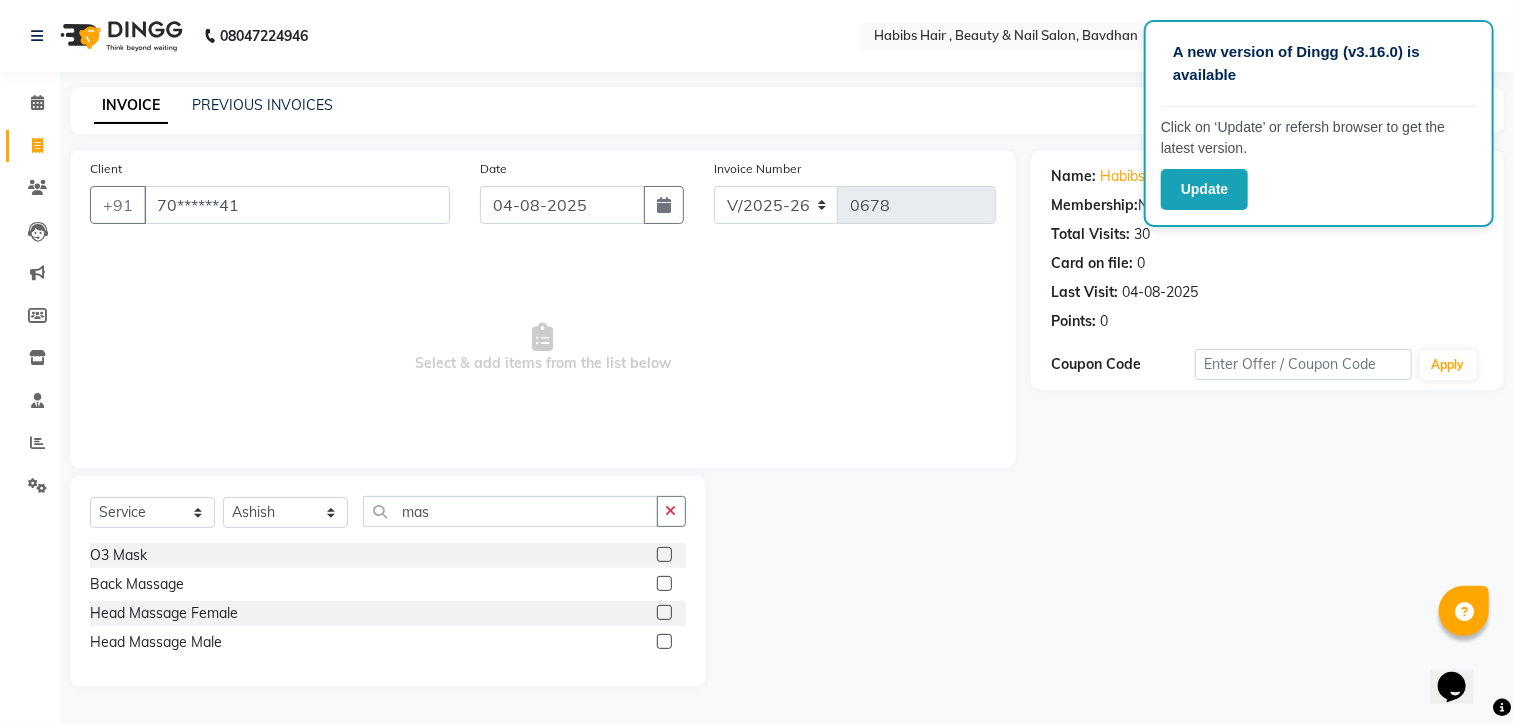 click 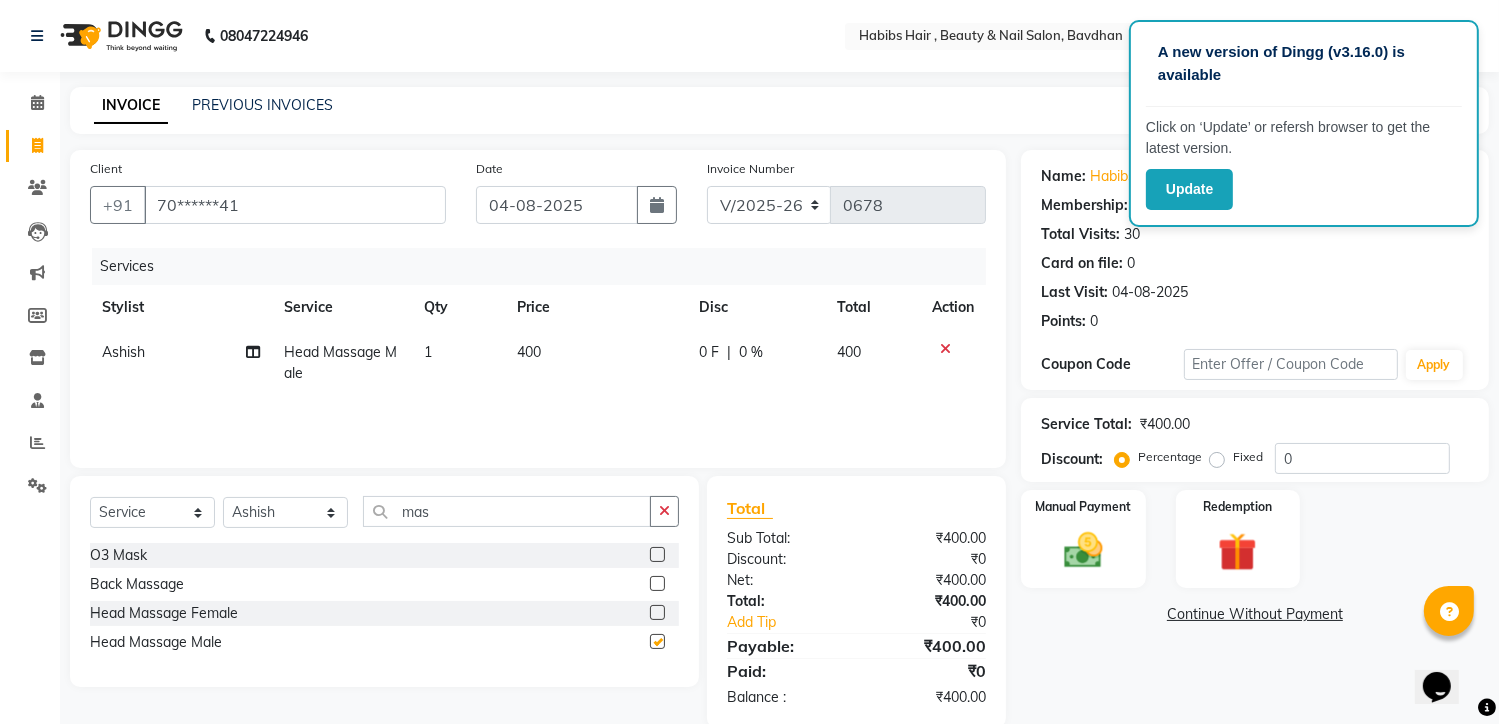 checkbox on "false" 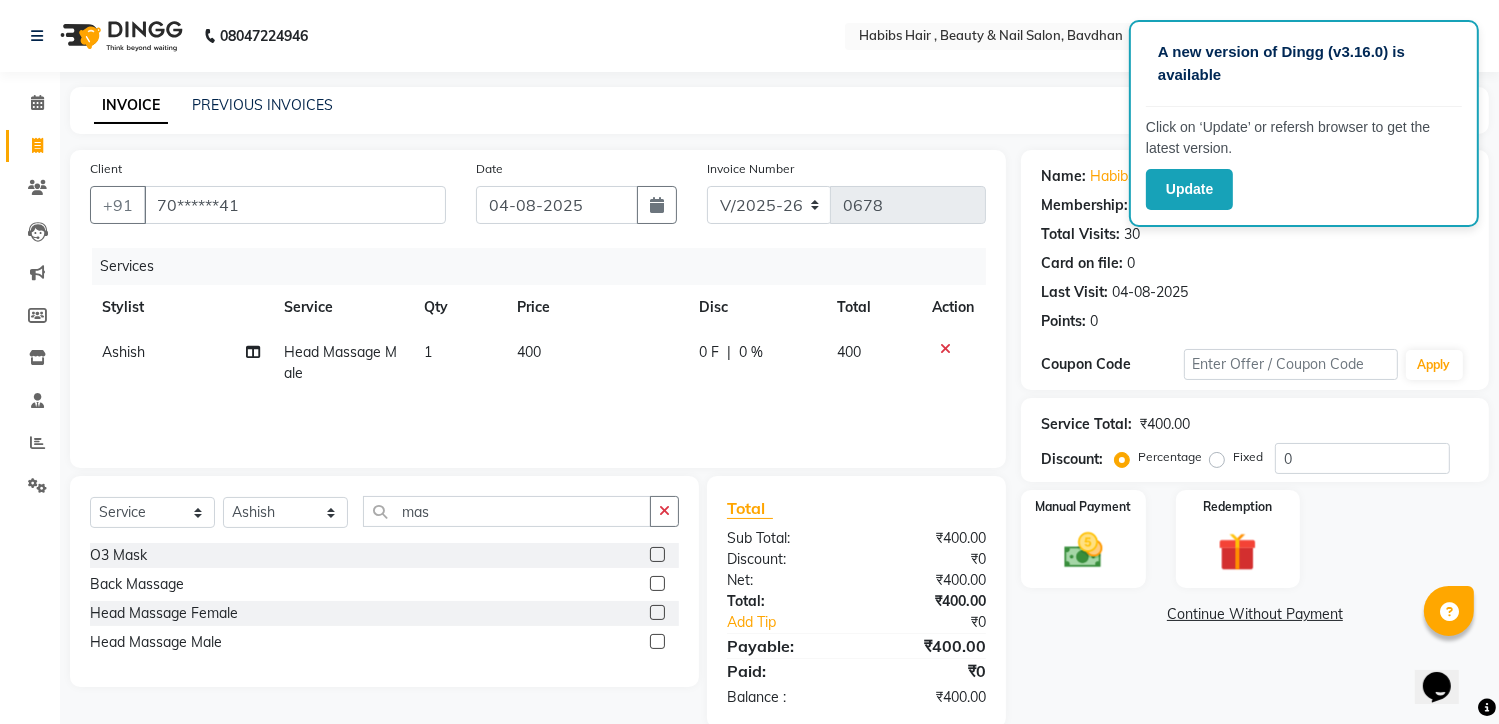 click 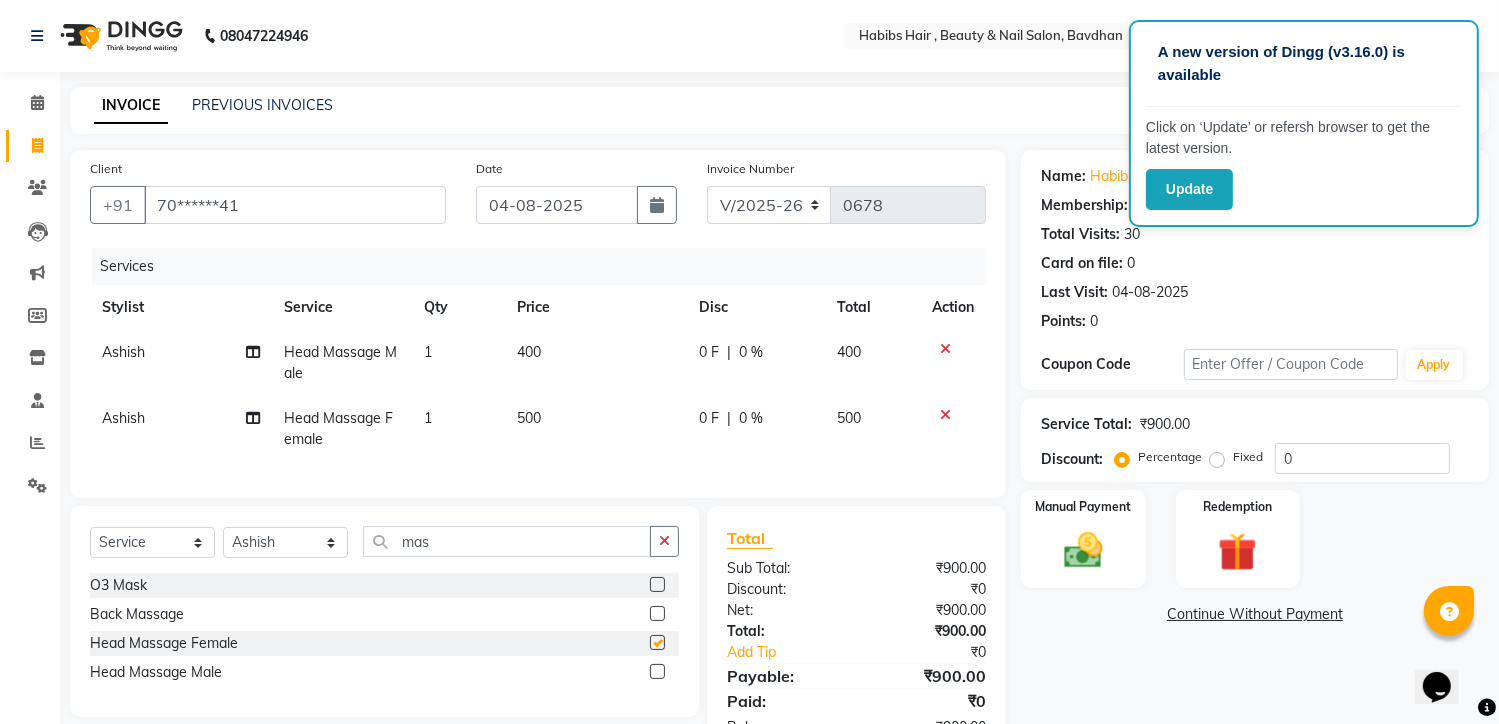 checkbox on "false" 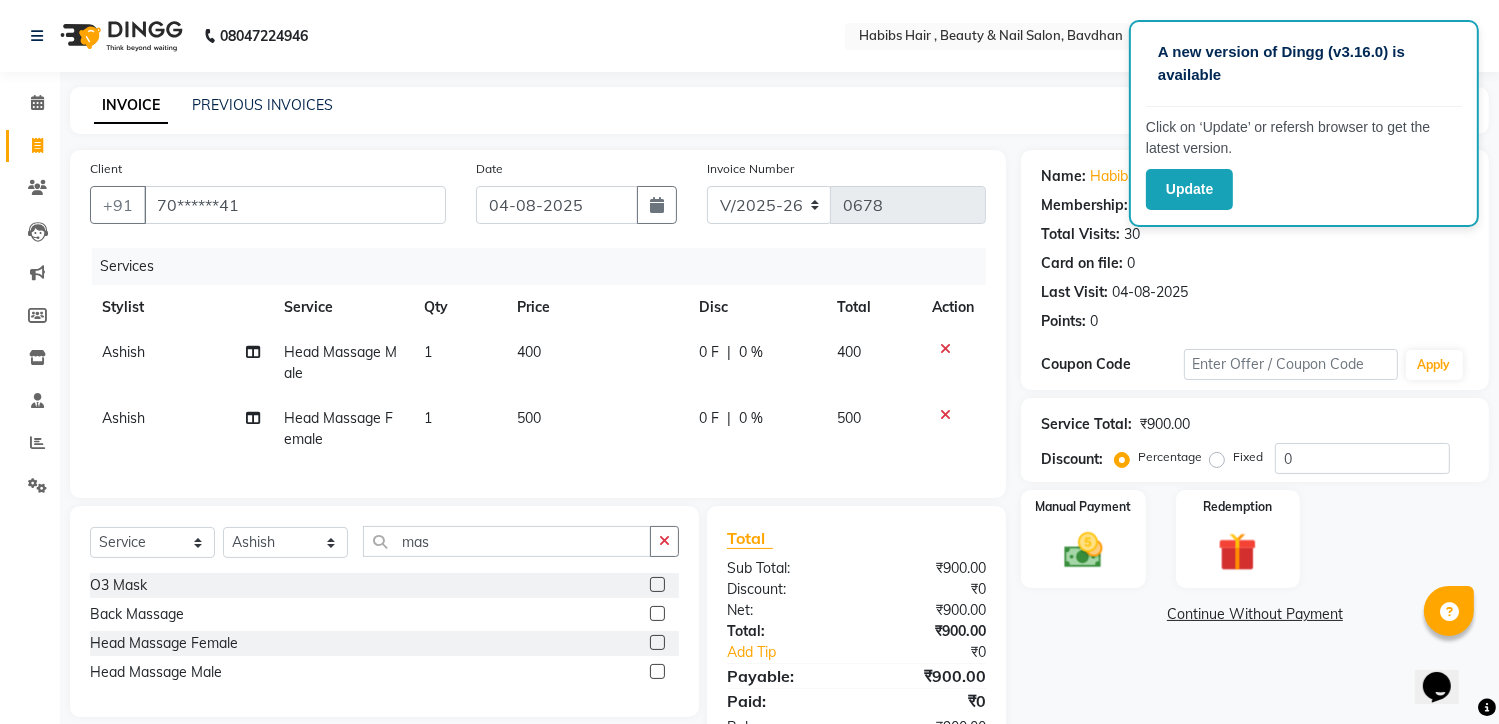 click 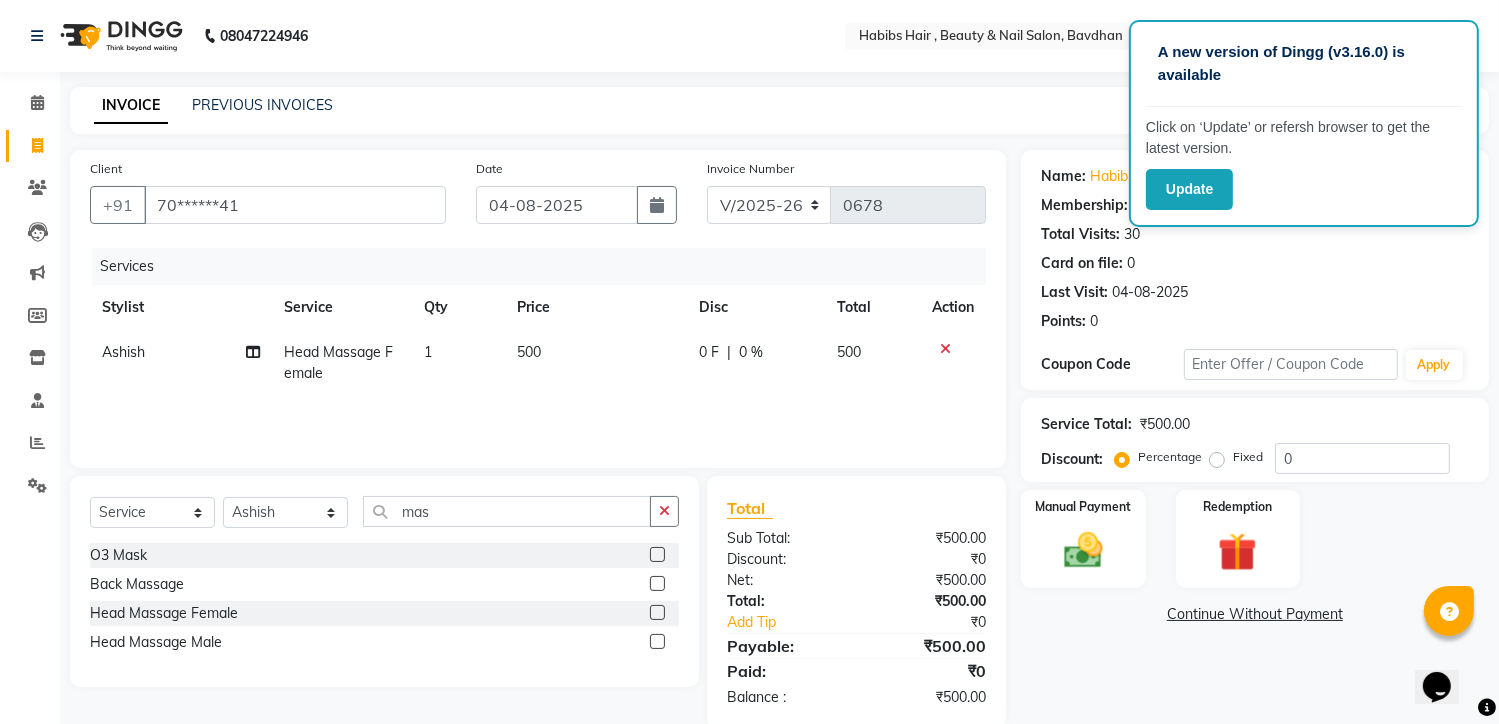 click on "500" 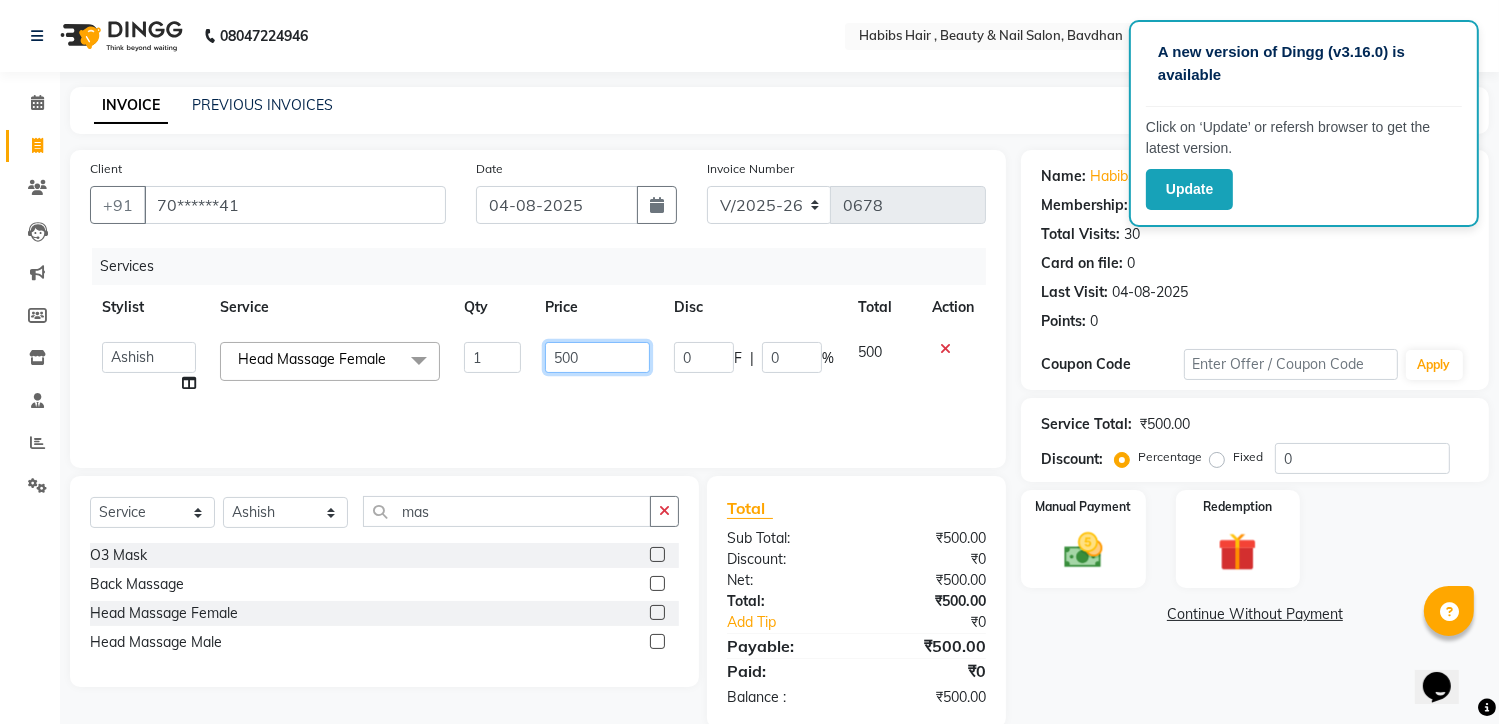 click on "500" 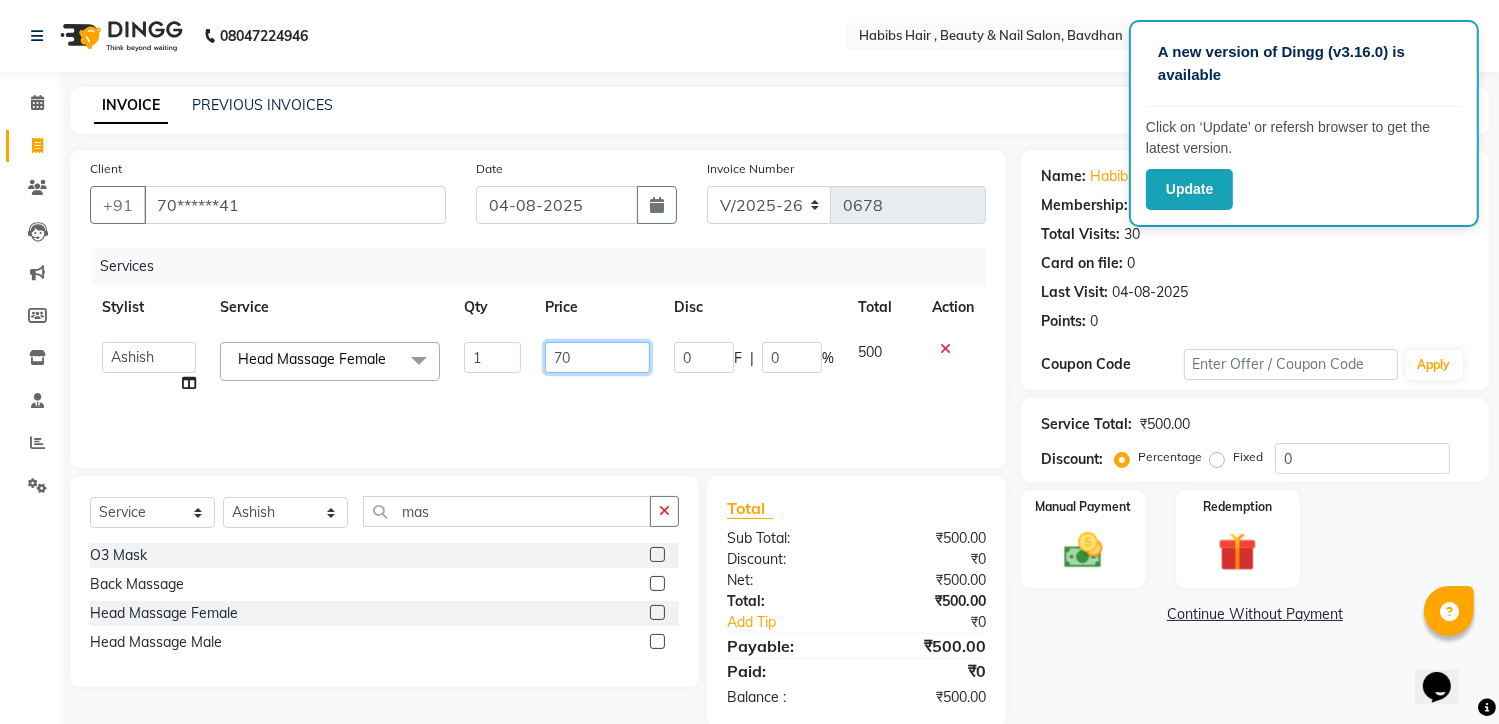 type on "750" 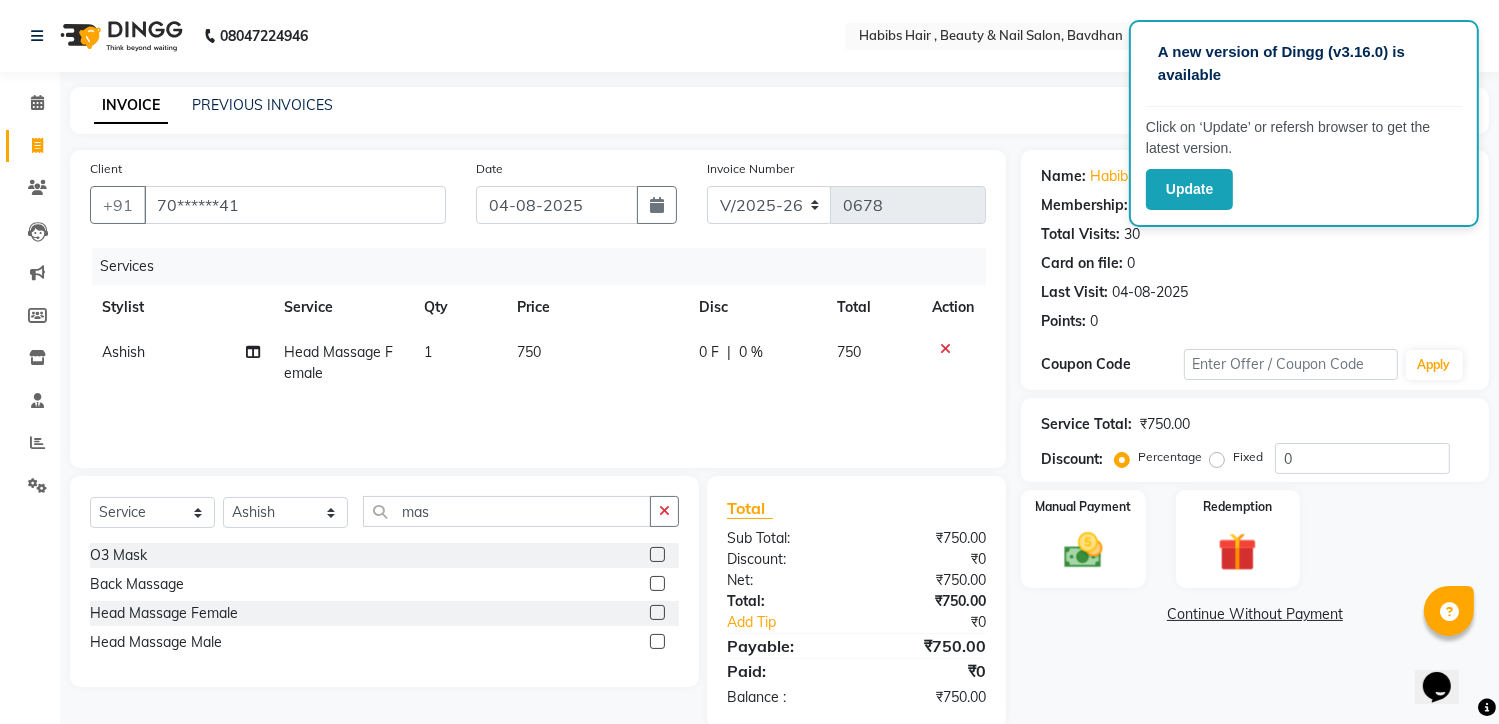 click on "Name: Habibs Bavdhan Membership:  No Active Membership  Total Visits:  30 Card on file:  0 Last Visit:   04-08-2025 Points:   0  Coupon Code Apply Service Total:  ₹750.00  Discount:  Percentage   Fixed  0 Manual Payment Redemption  Continue Without Payment" 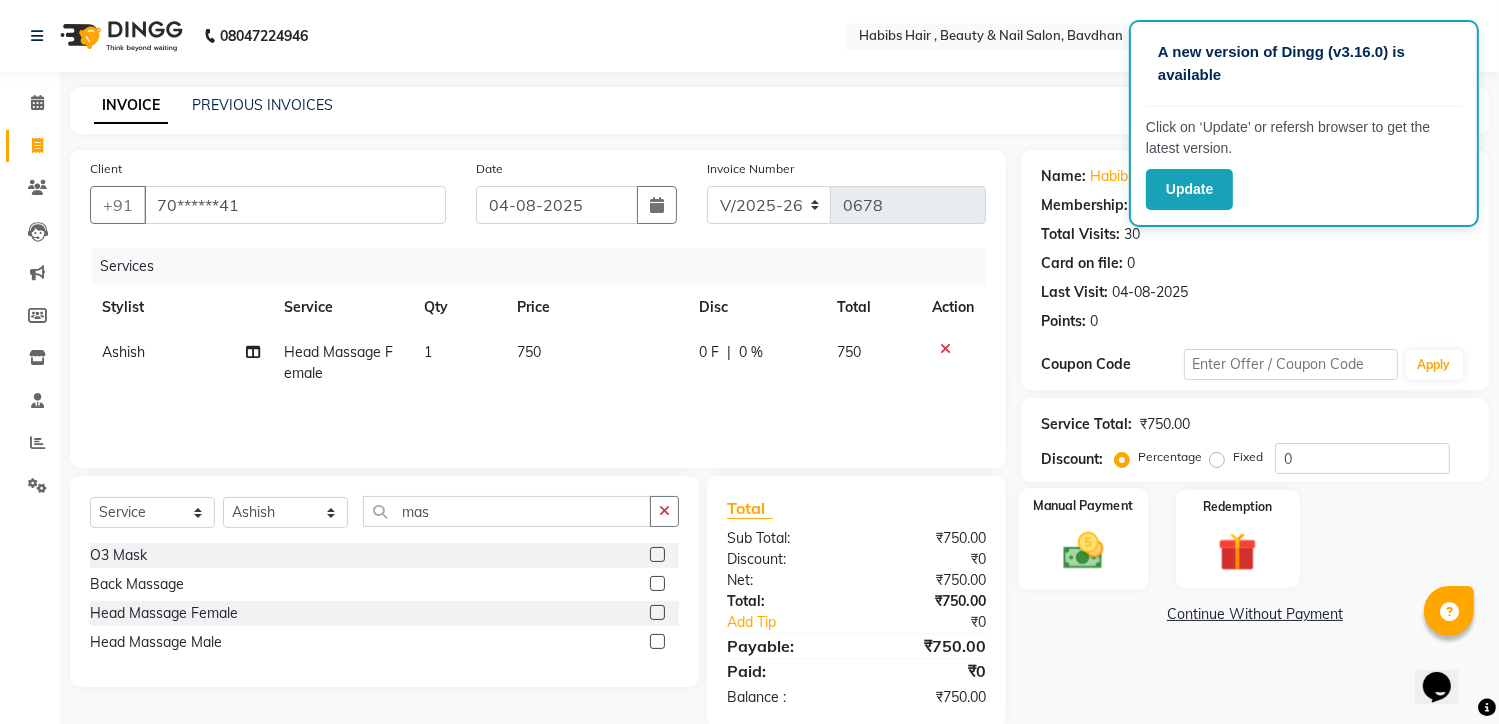 click 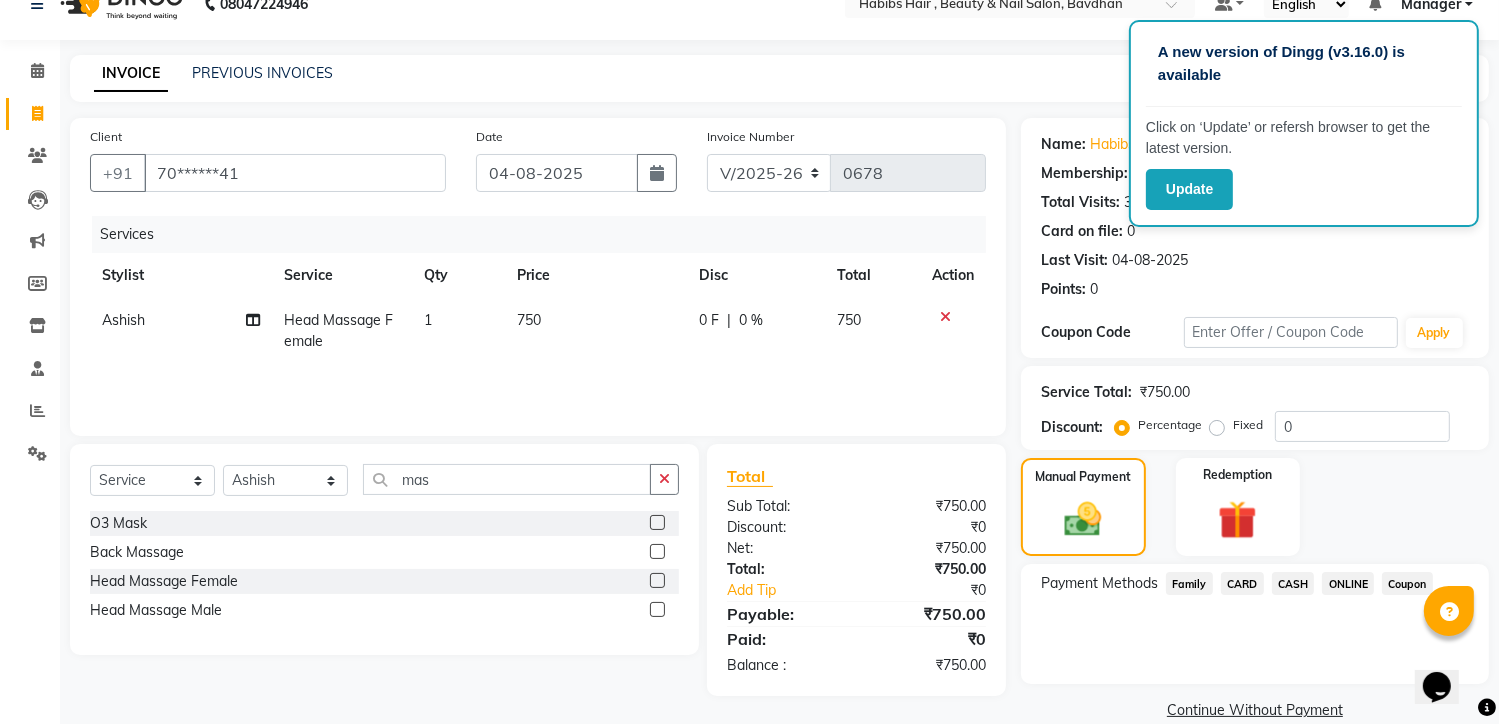 scroll, scrollTop: 63, scrollLeft: 0, axis: vertical 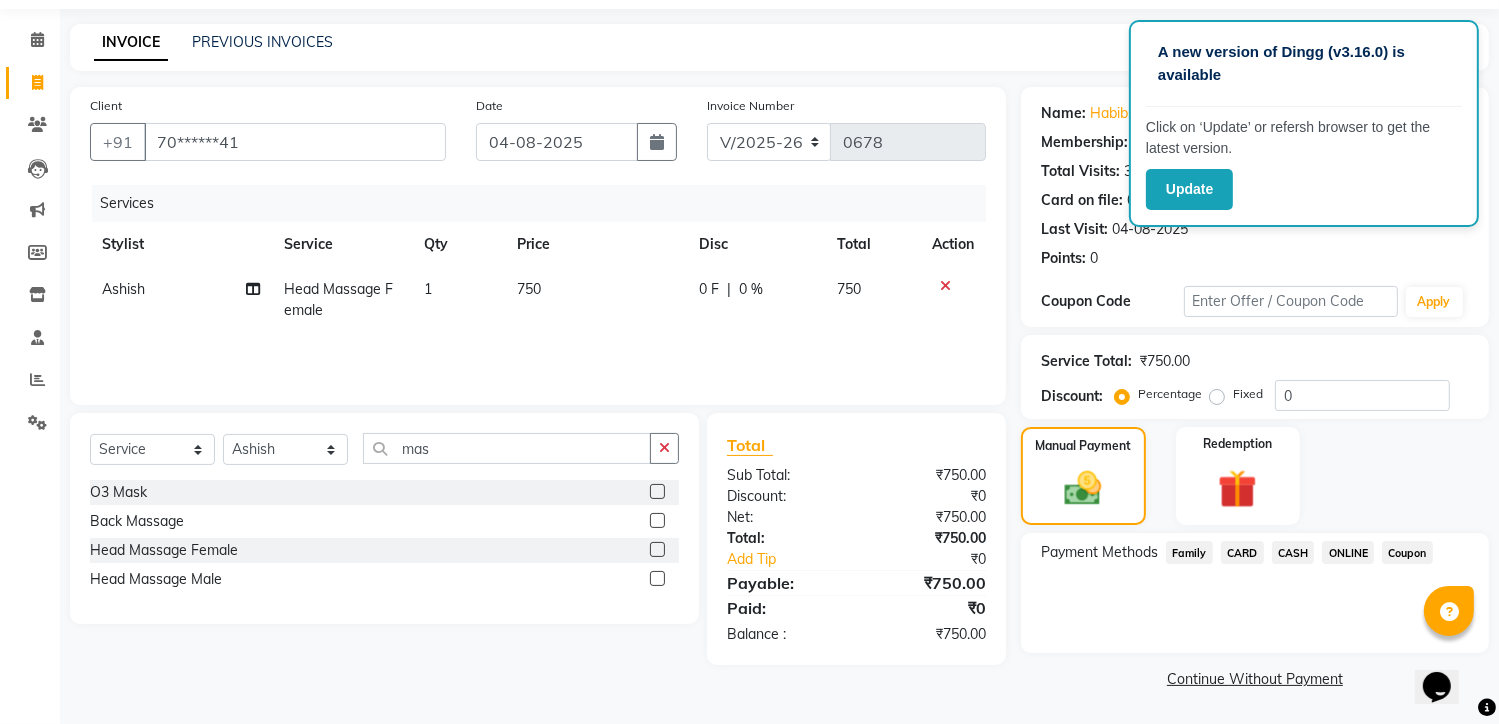 click on "ONLINE" 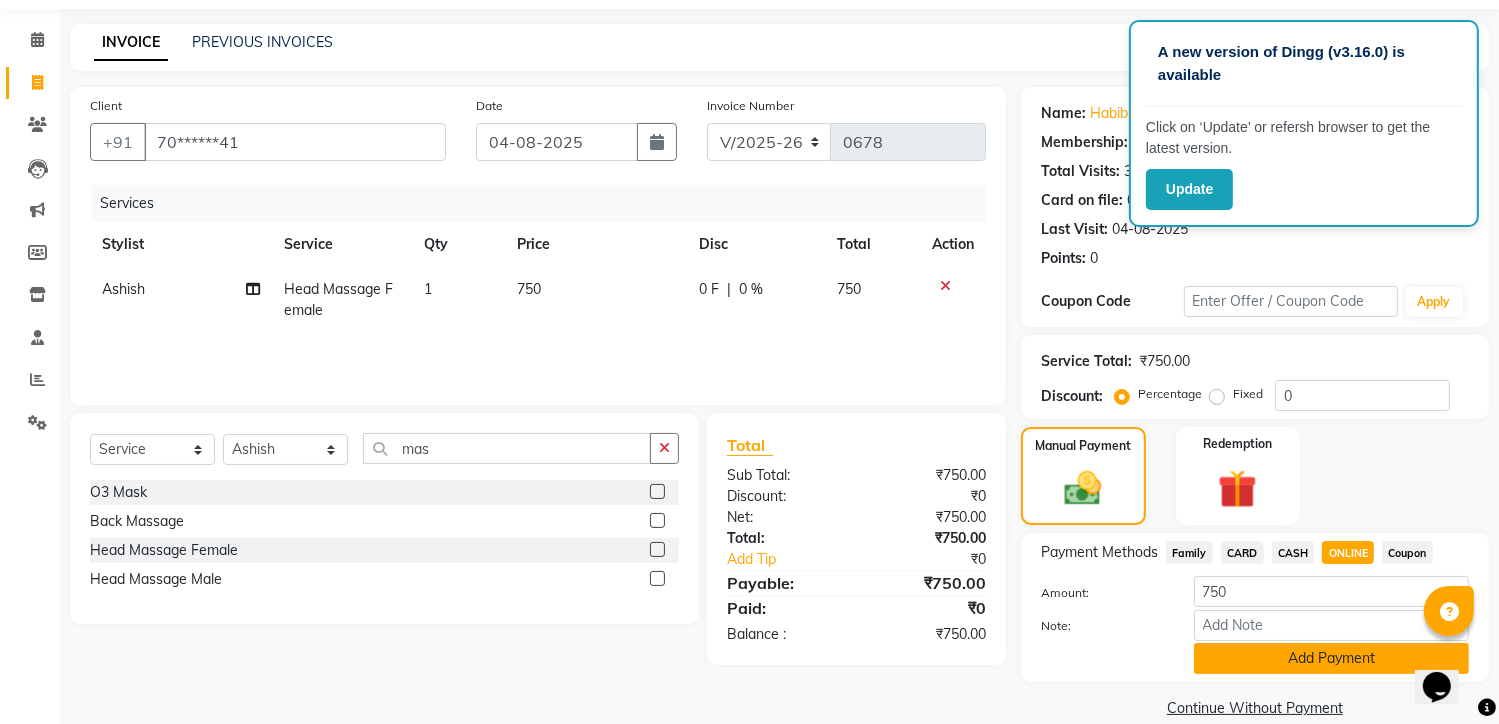 click on "Add Payment" 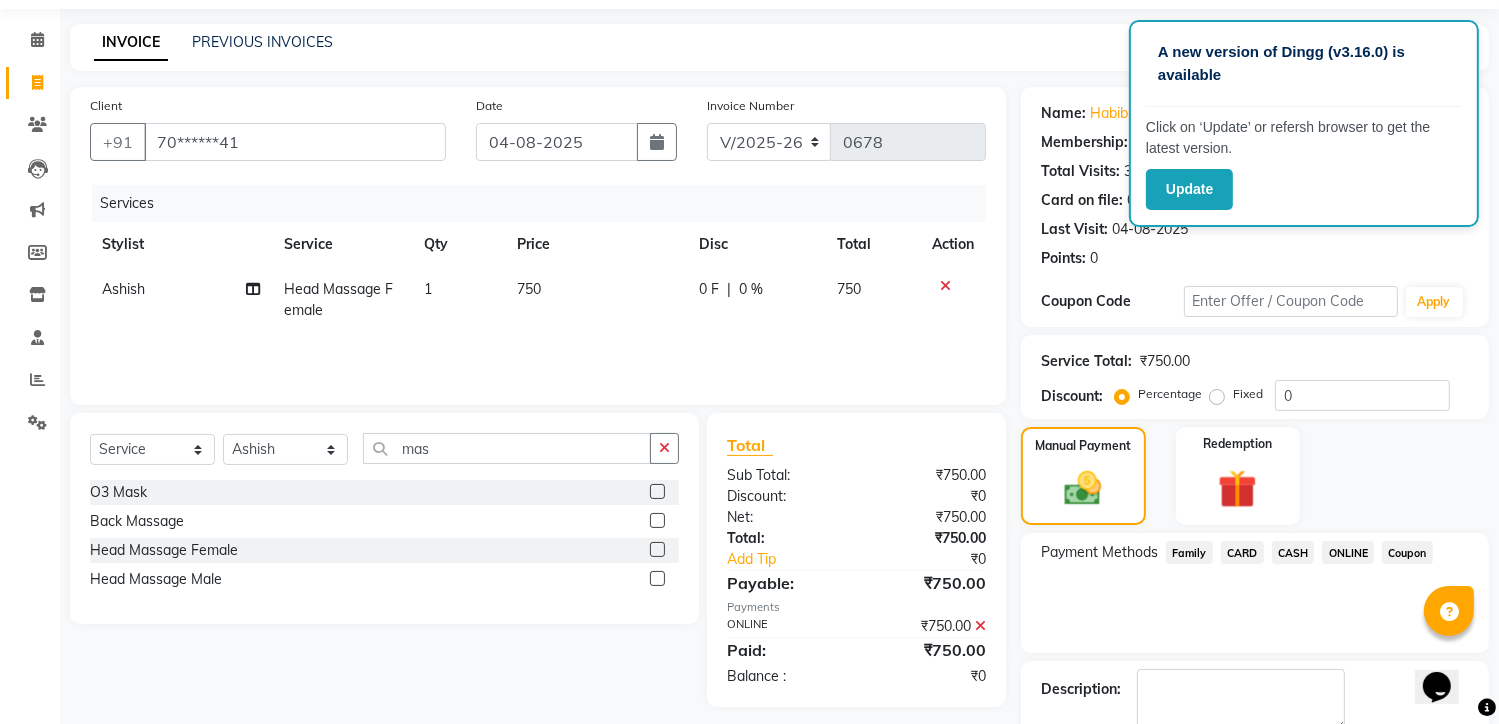 click on "ONLINE" 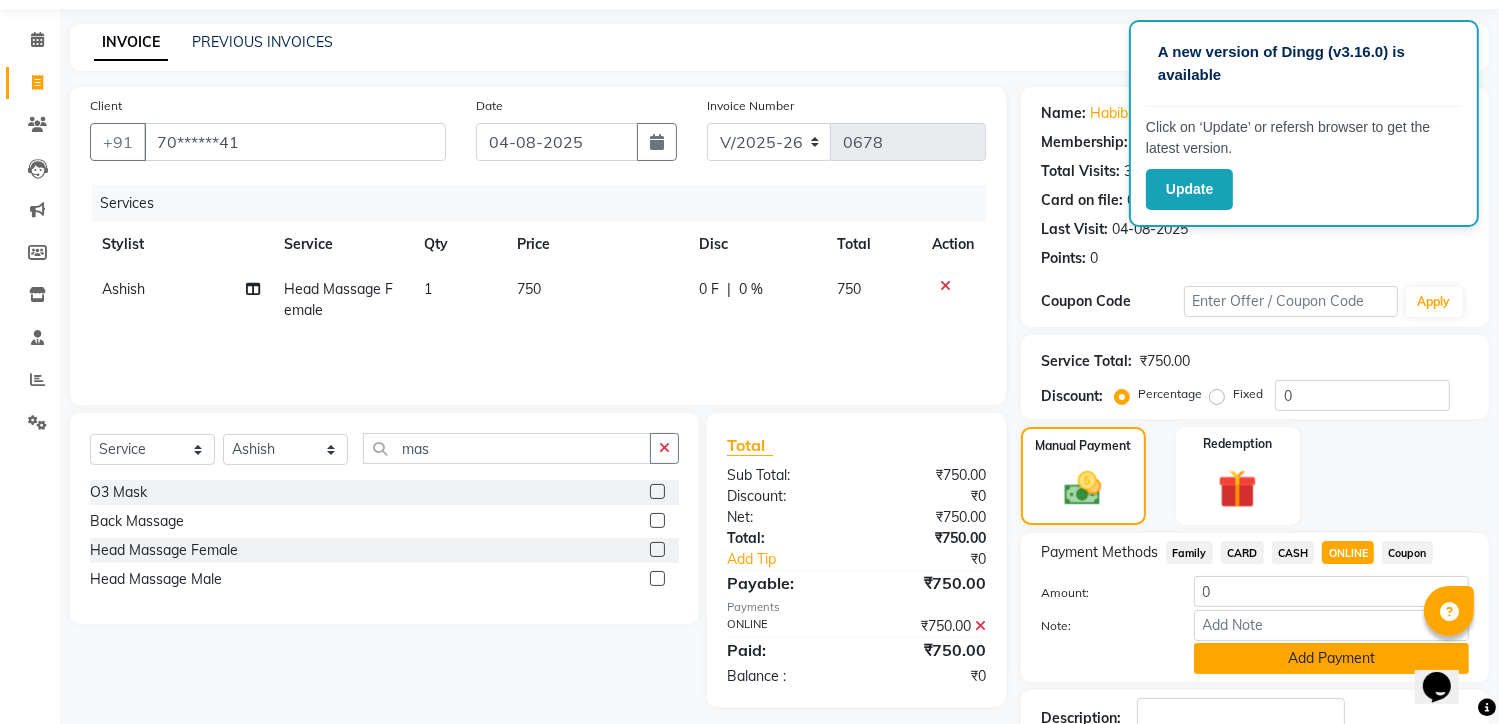 click on "Add Payment" 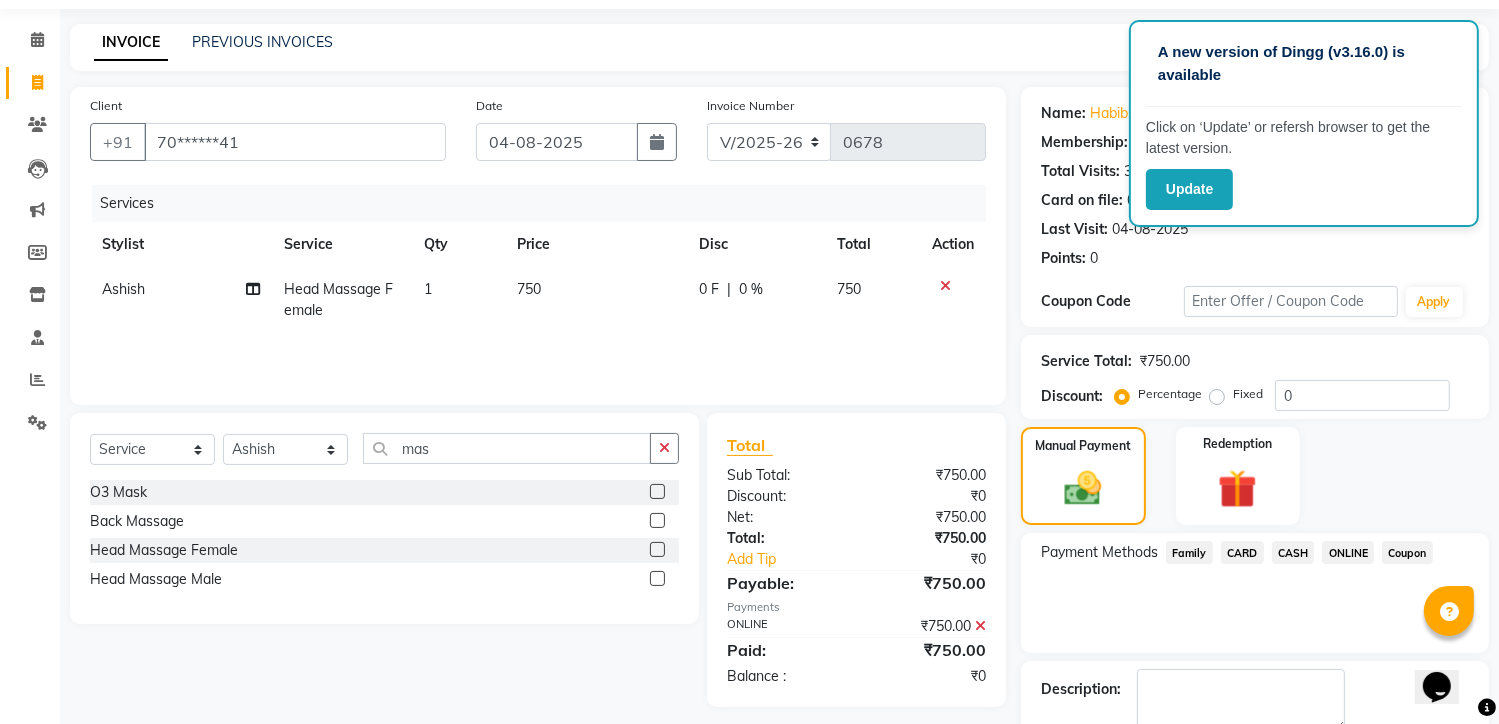 scroll, scrollTop: 175, scrollLeft: 0, axis: vertical 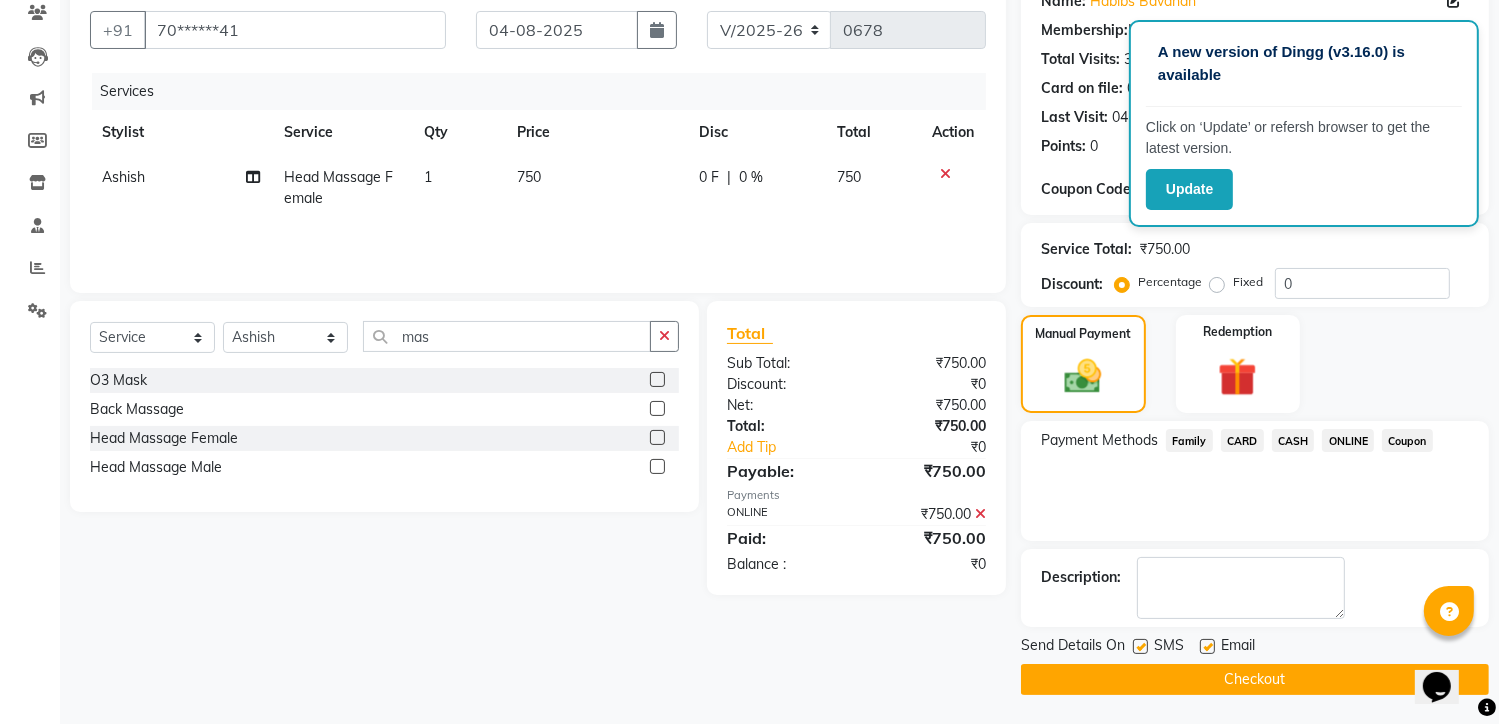 click on "Checkout" 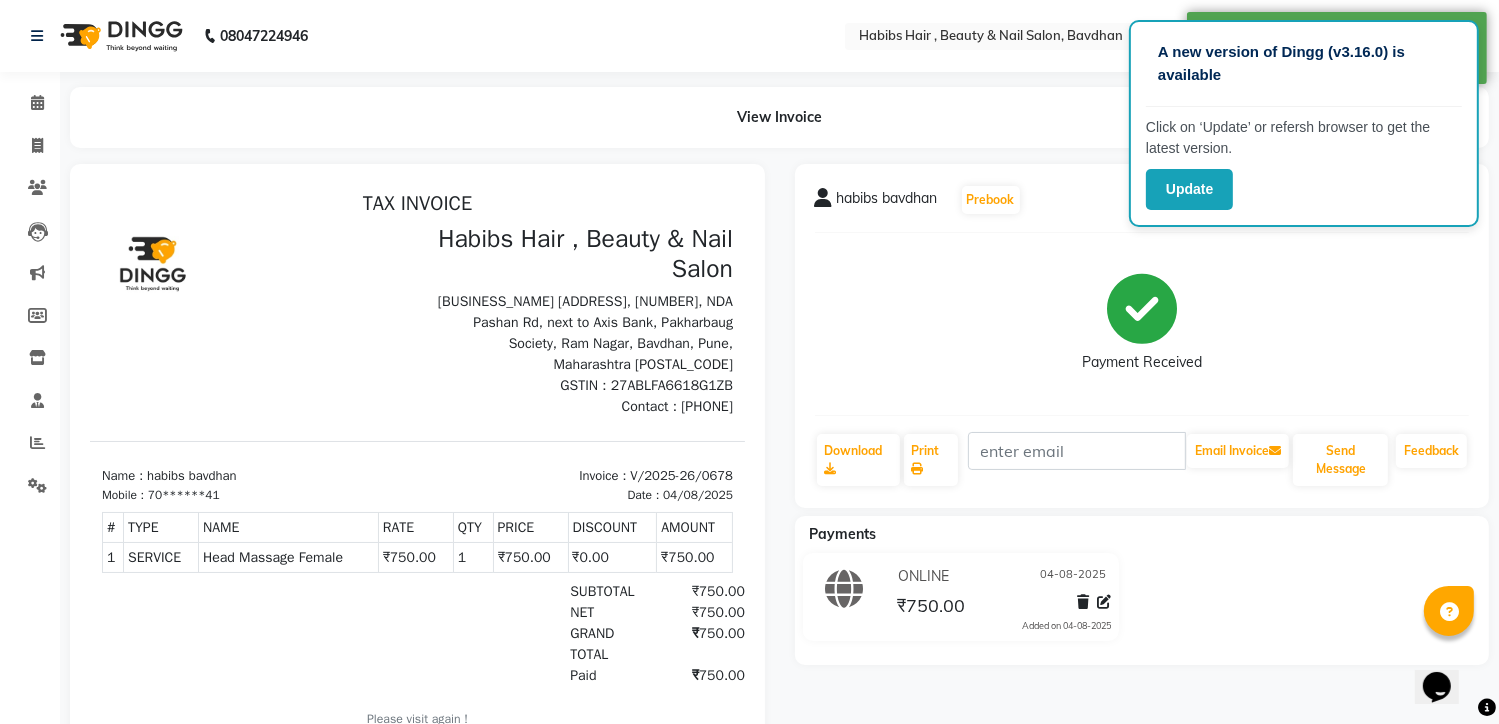 scroll, scrollTop: 0, scrollLeft: 0, axis: both 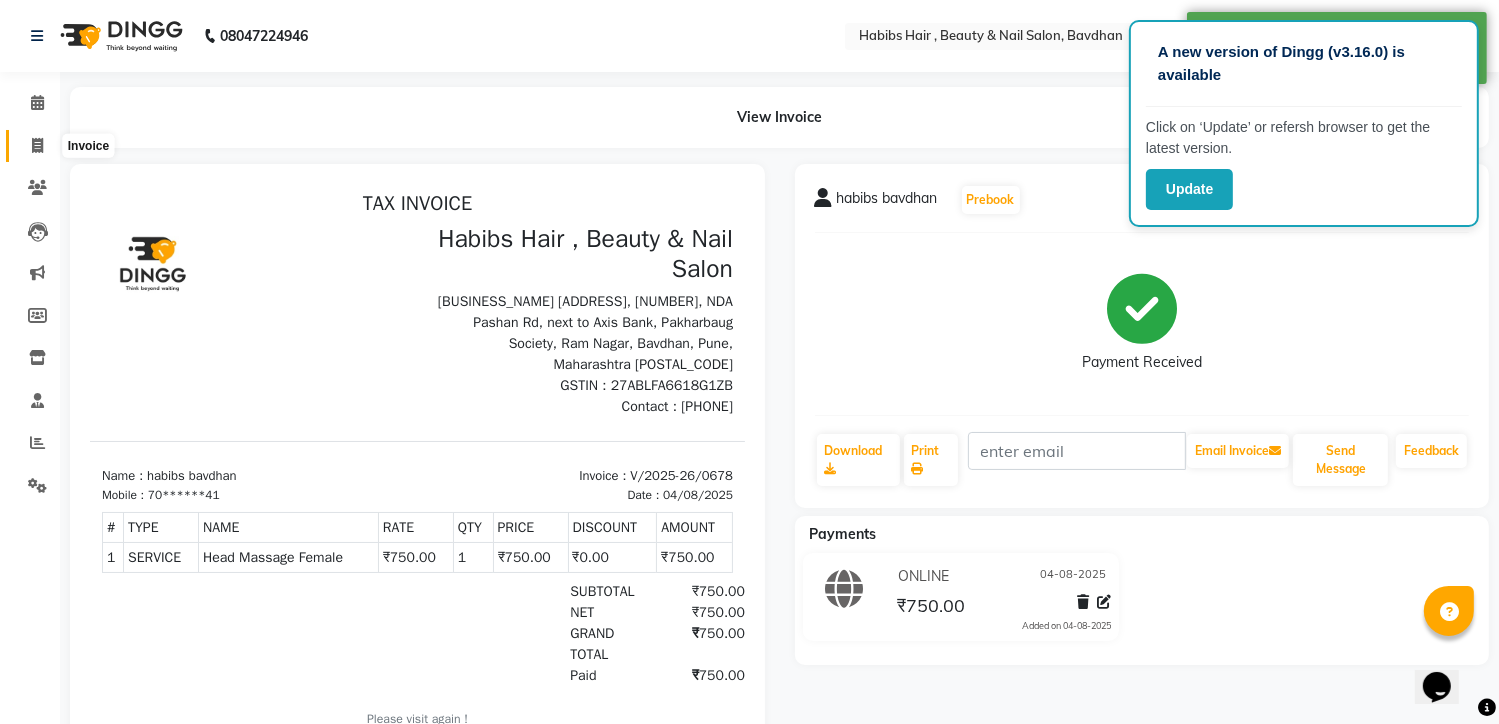 click 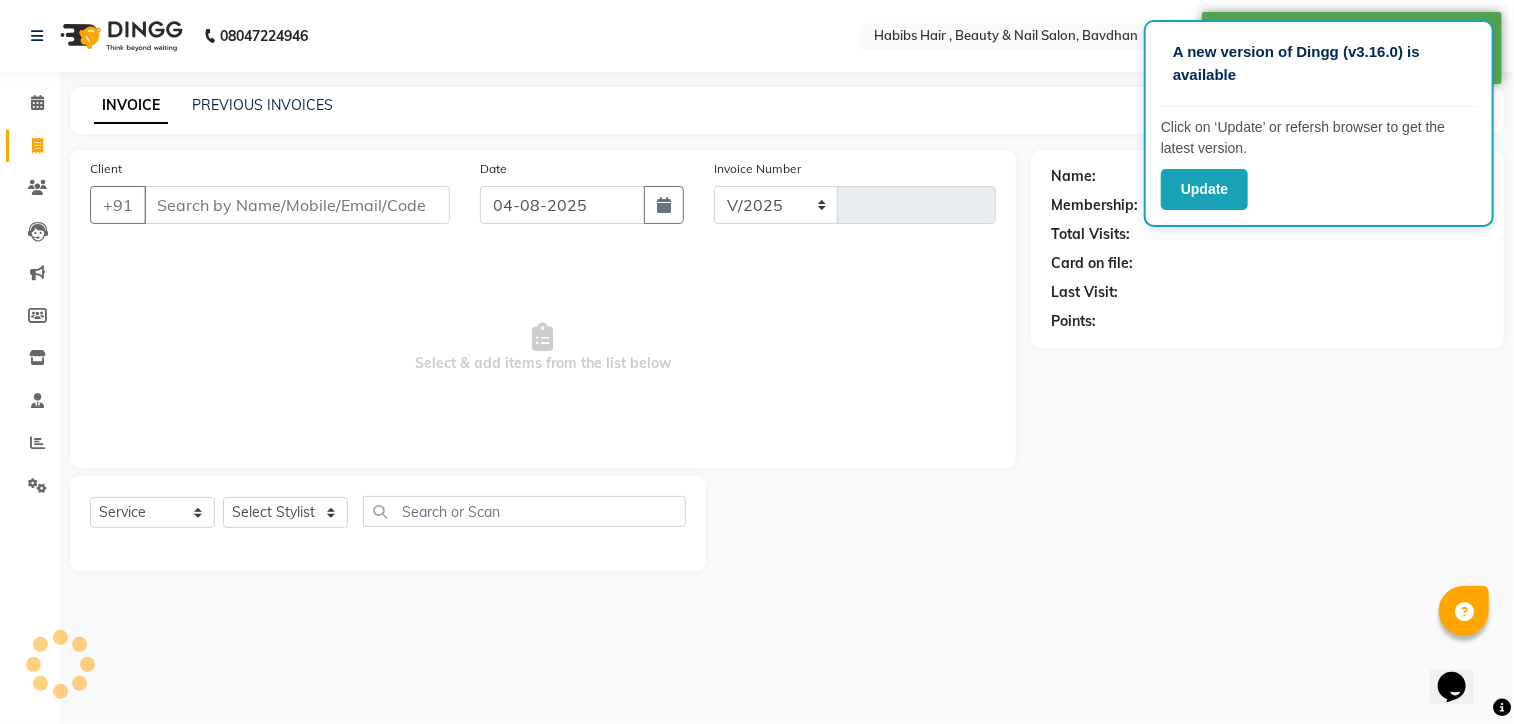 select on "7414" 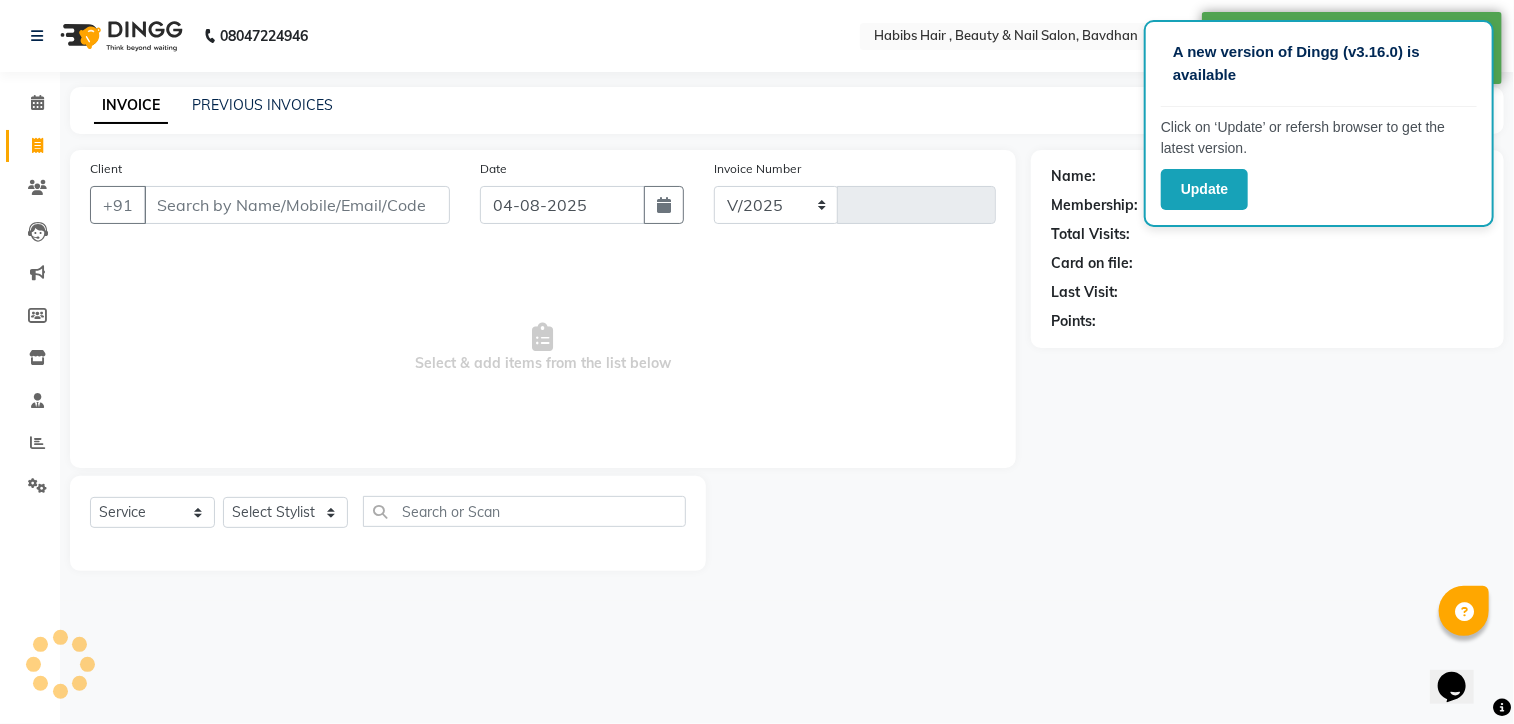 type on "0679" 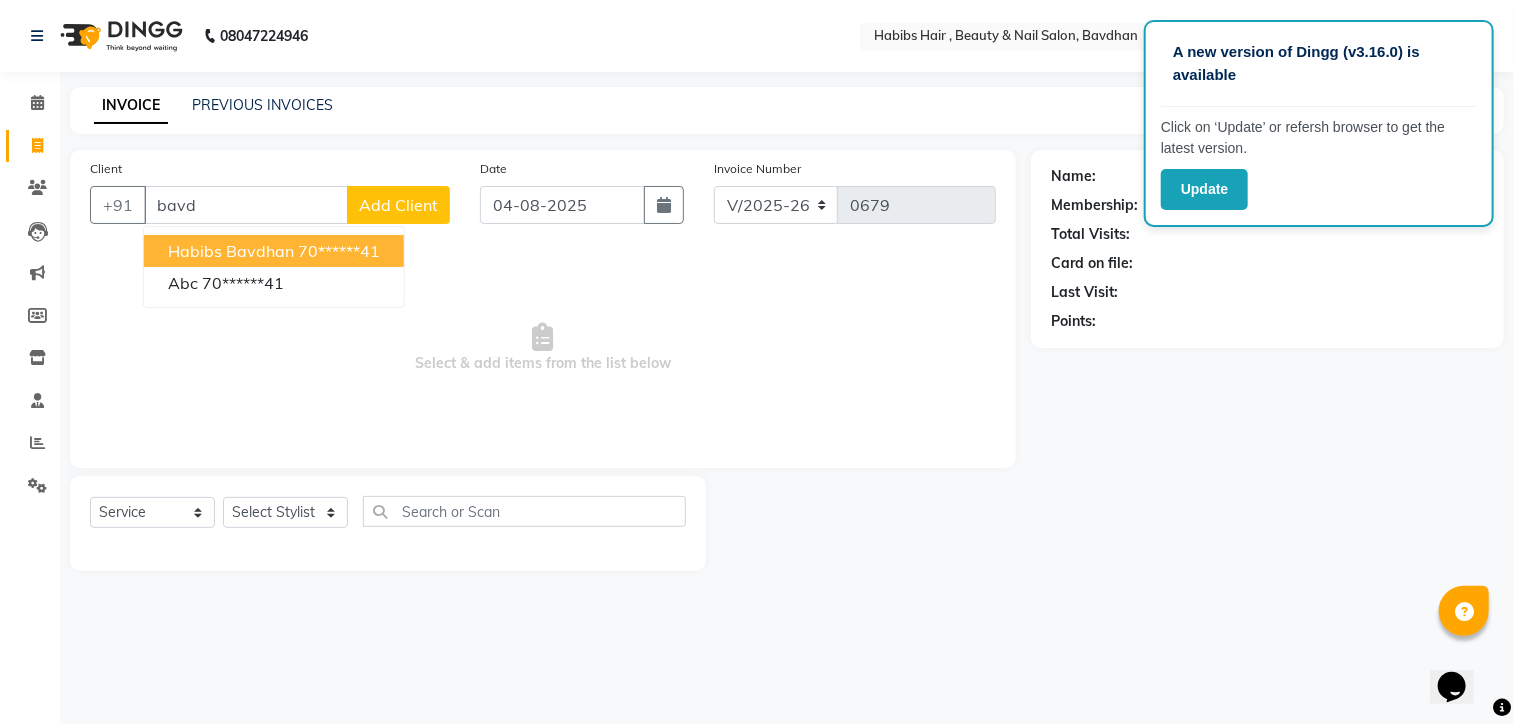 click on "habibs bavdhan" at bounding box center [231, 251] 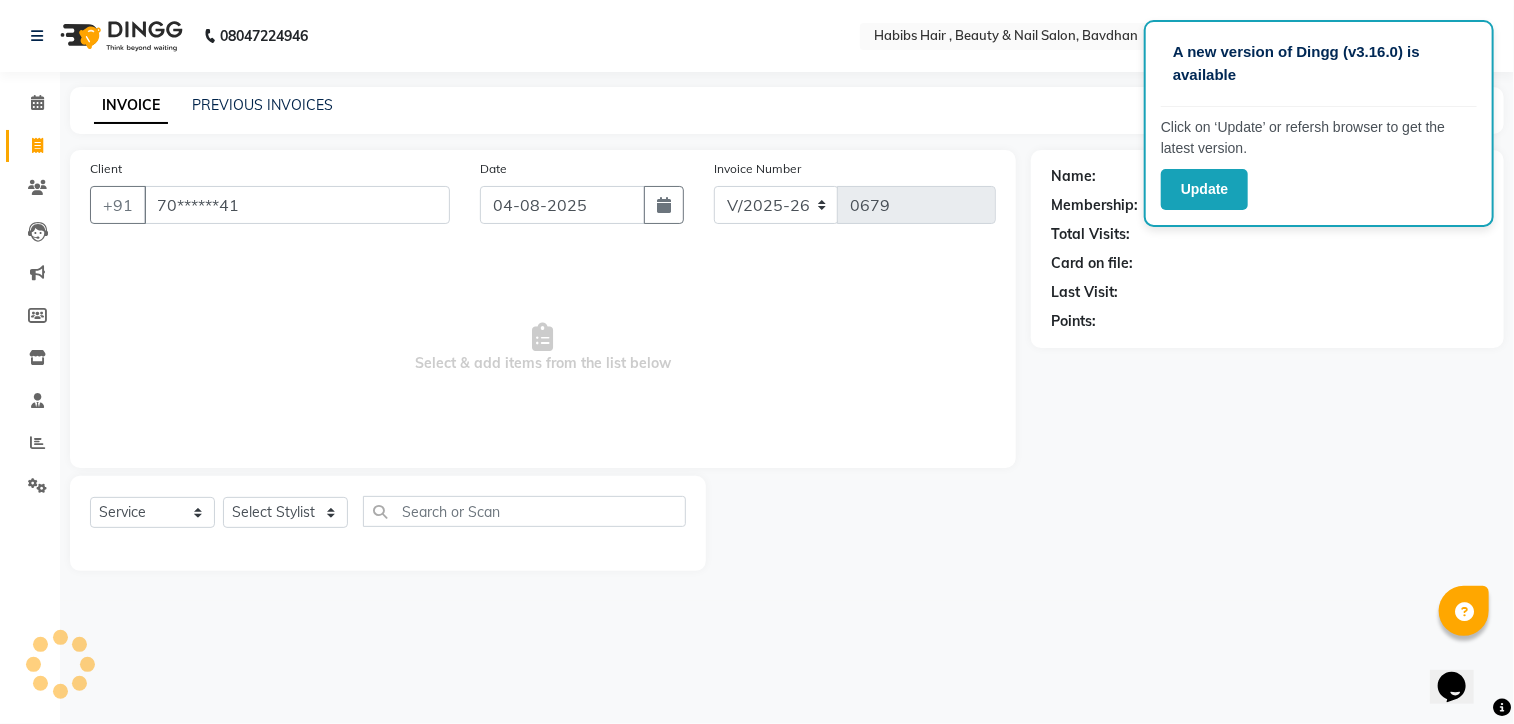 type on "70******41" 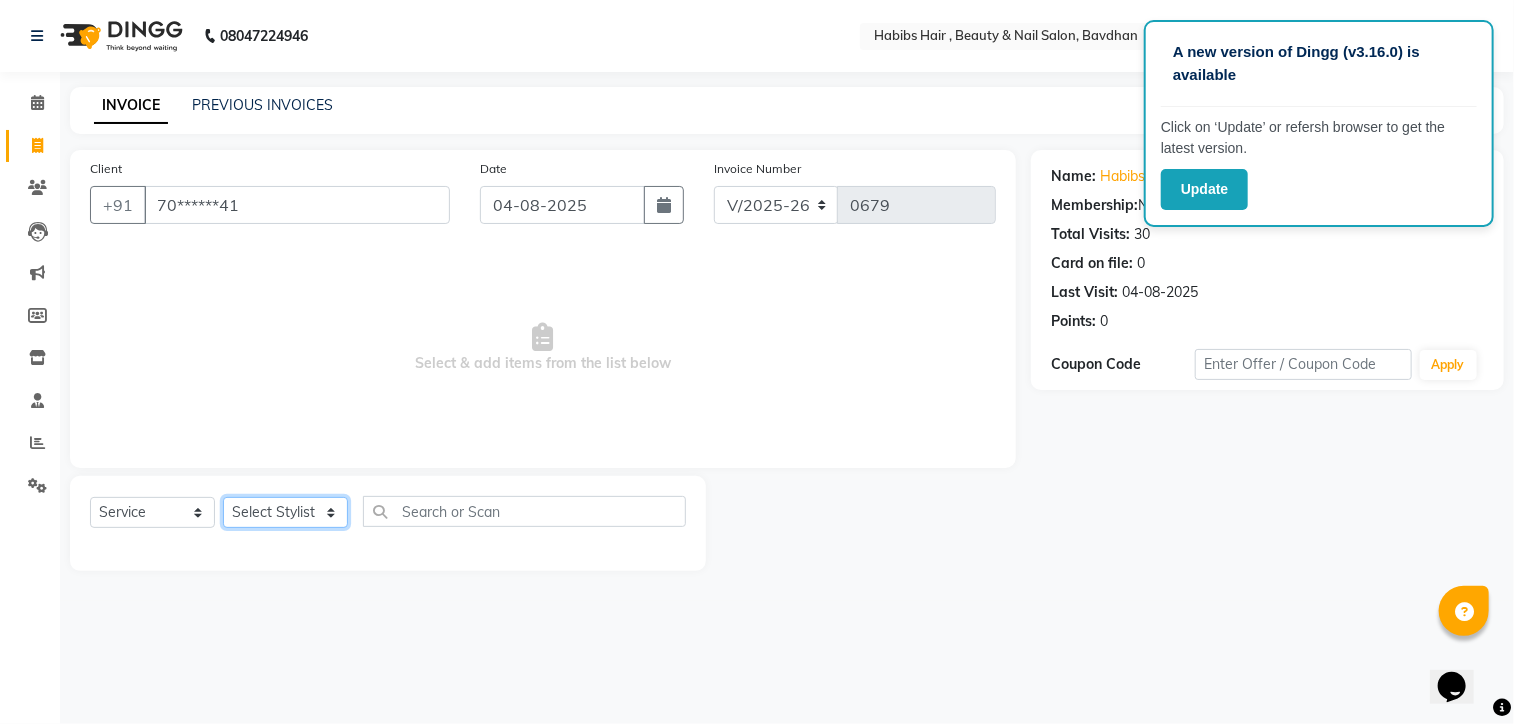 click on "Select Stylist Akash Aman Aniket Ashish Ganesh Manager mayur nikhil sujata" 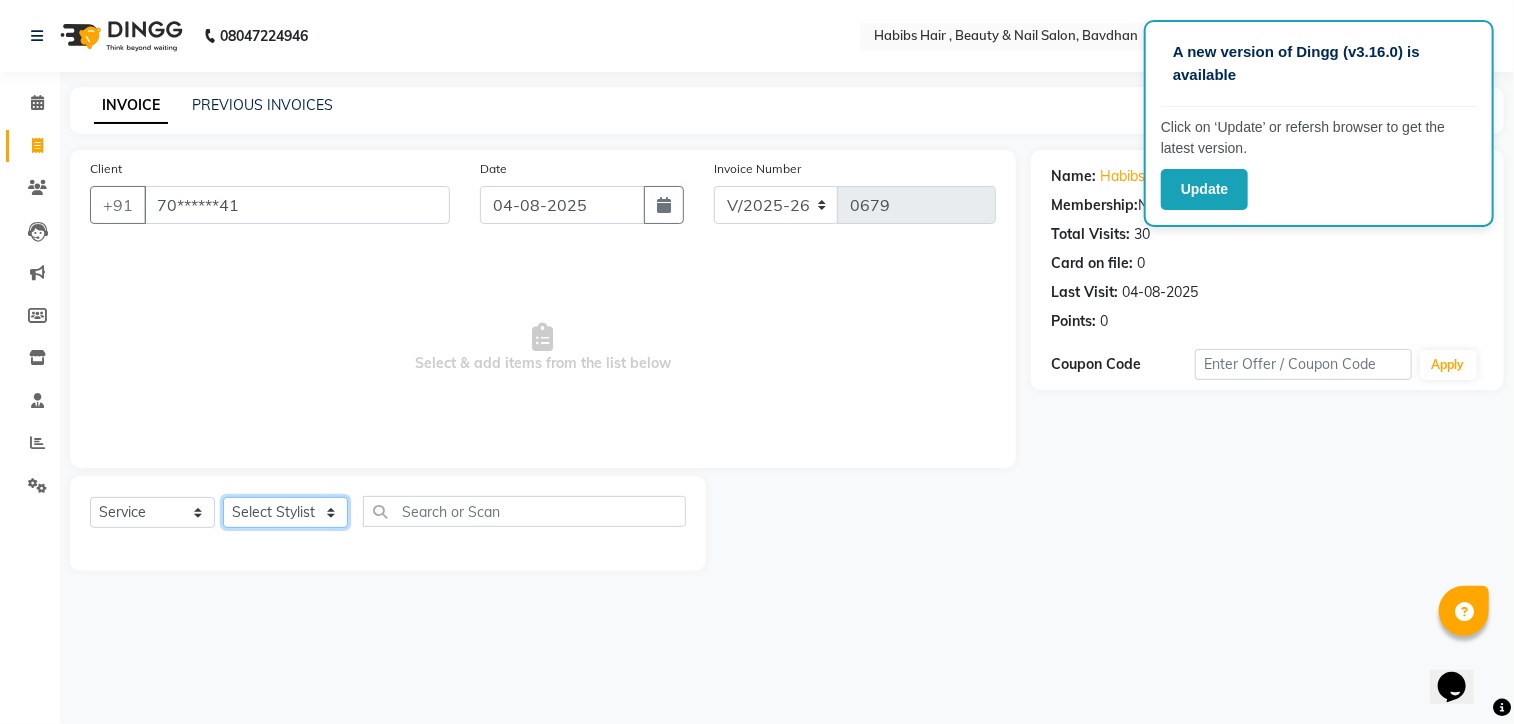 select on "64991" 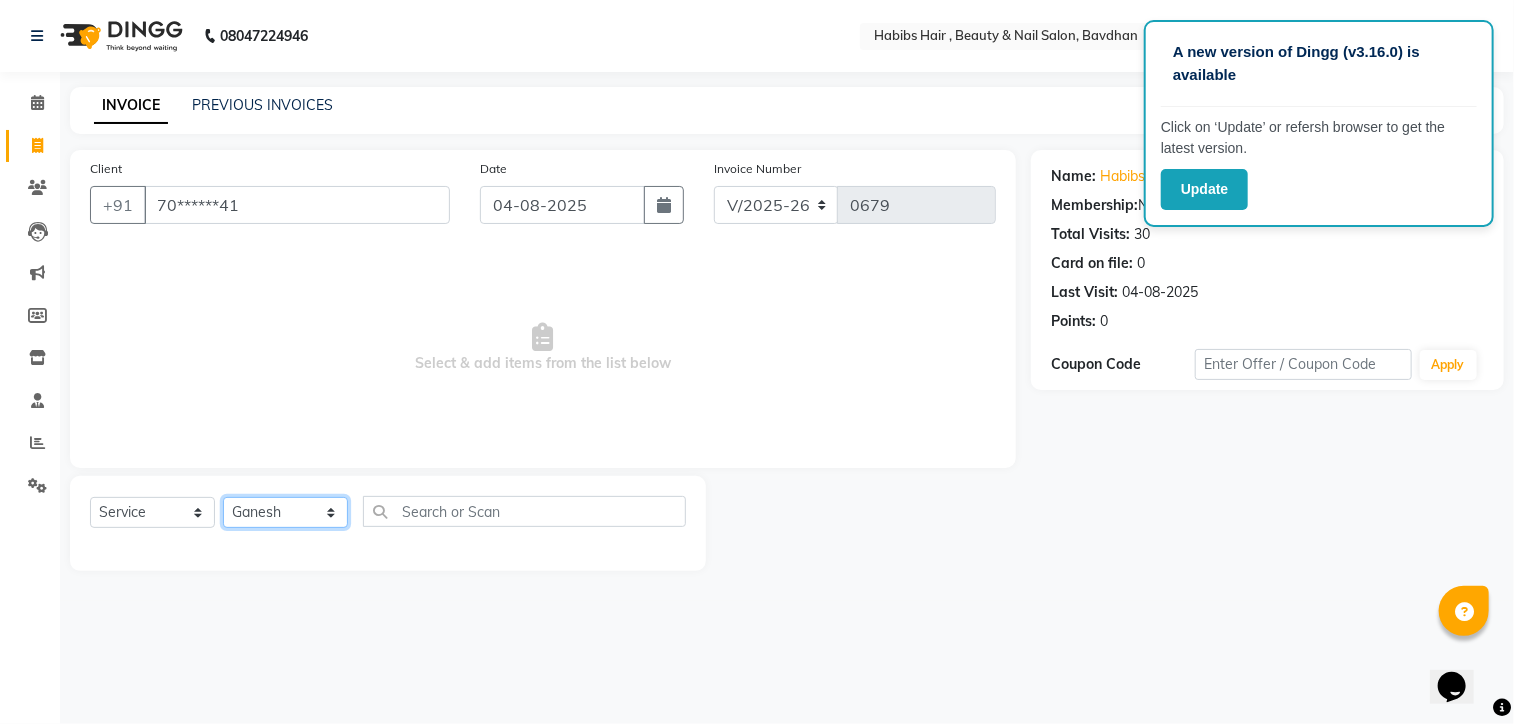 click on "Select Stylist Akash Aman Aniket Ashish Ganesh Manager mayur nikhil sujata" 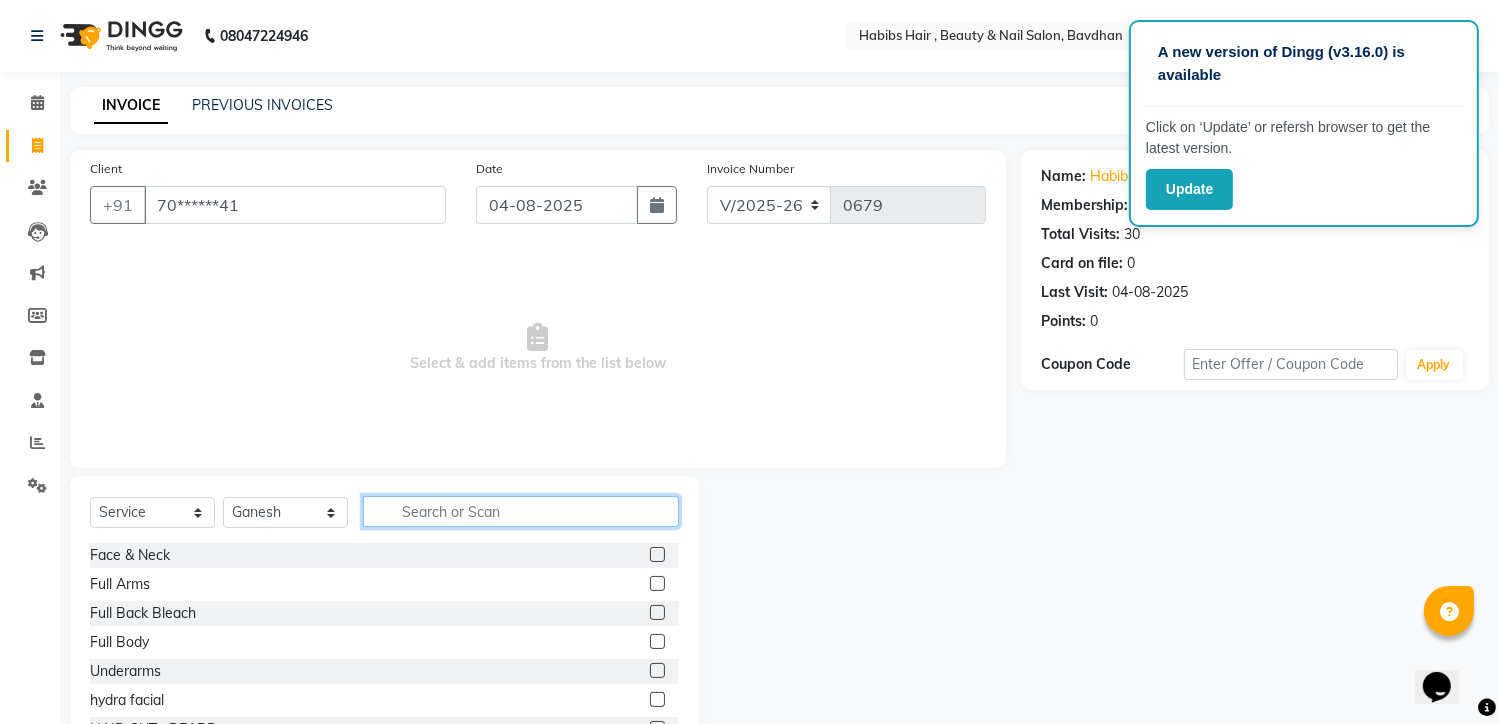 click 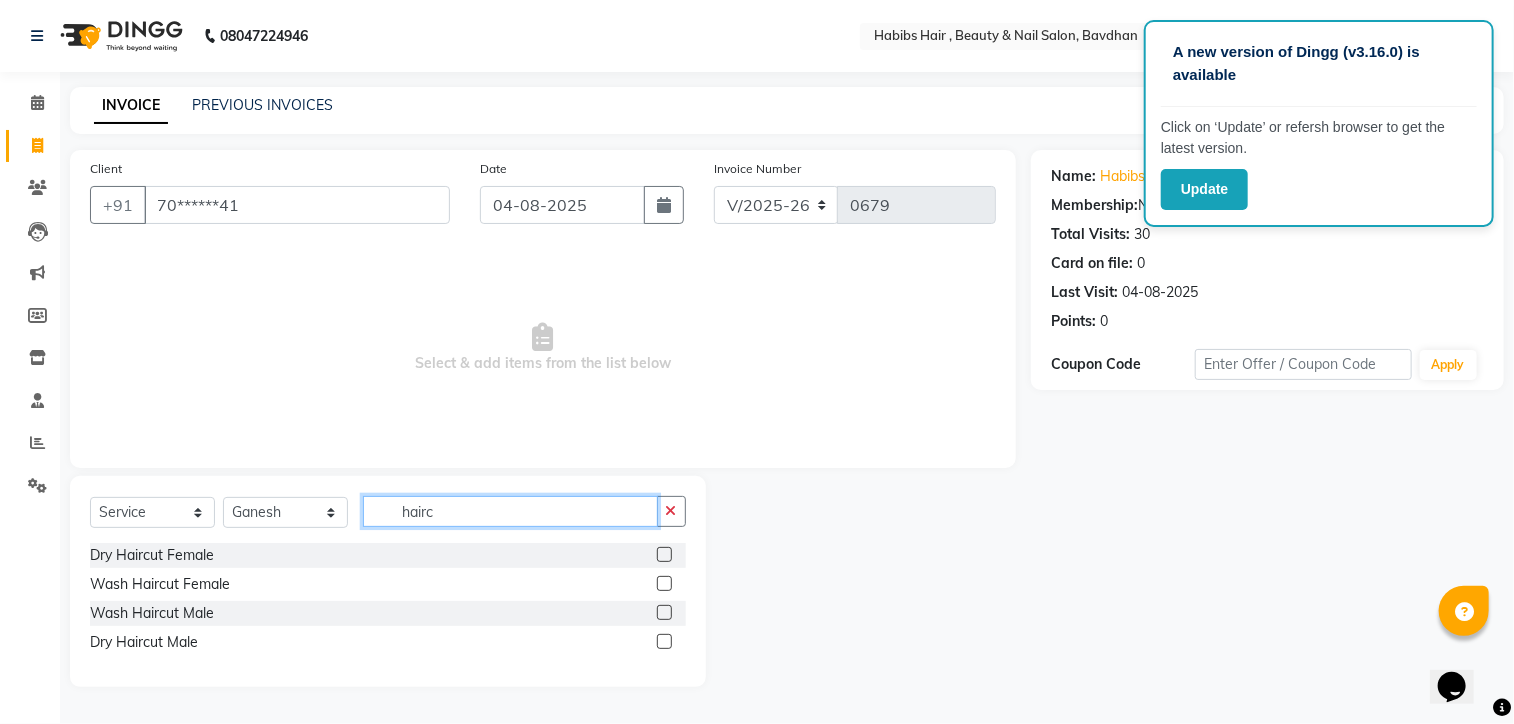 type on "hairc" 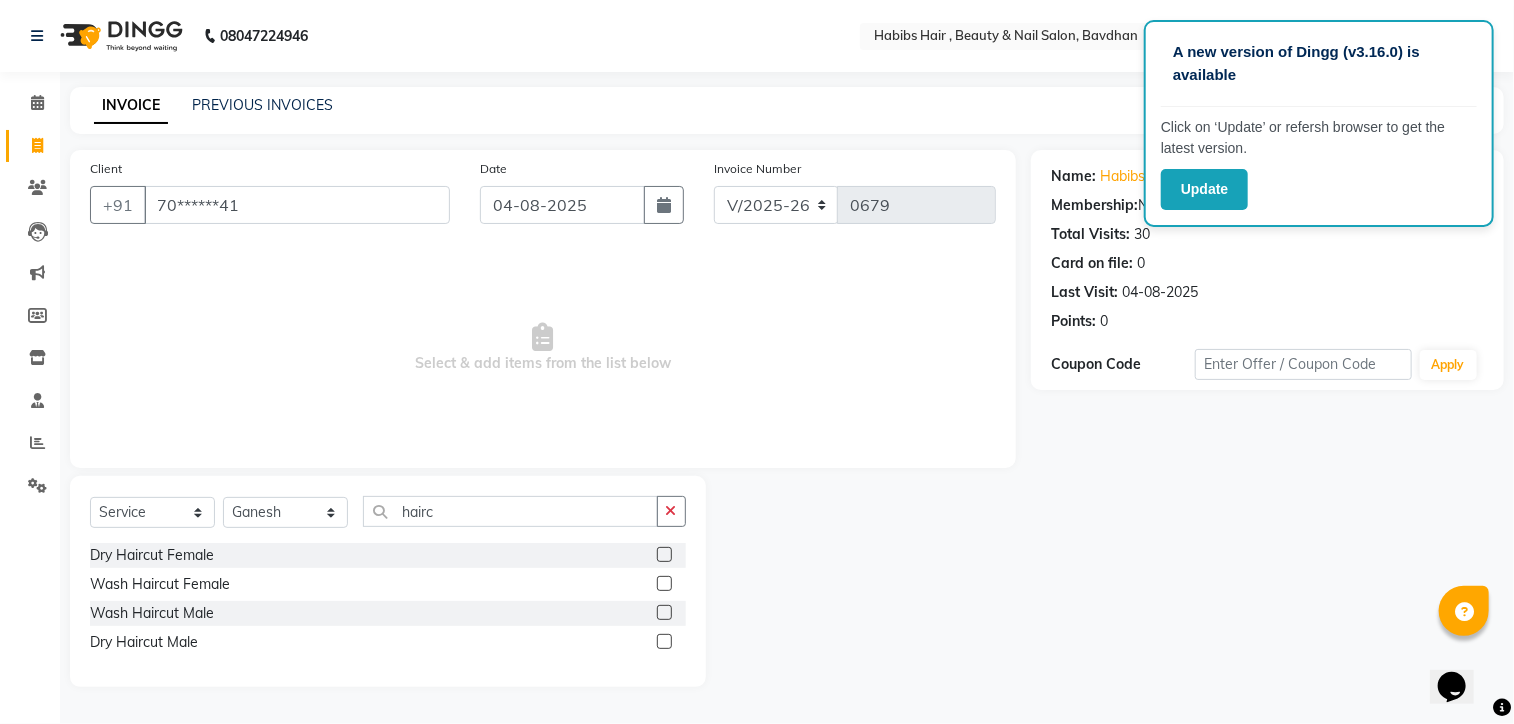 click 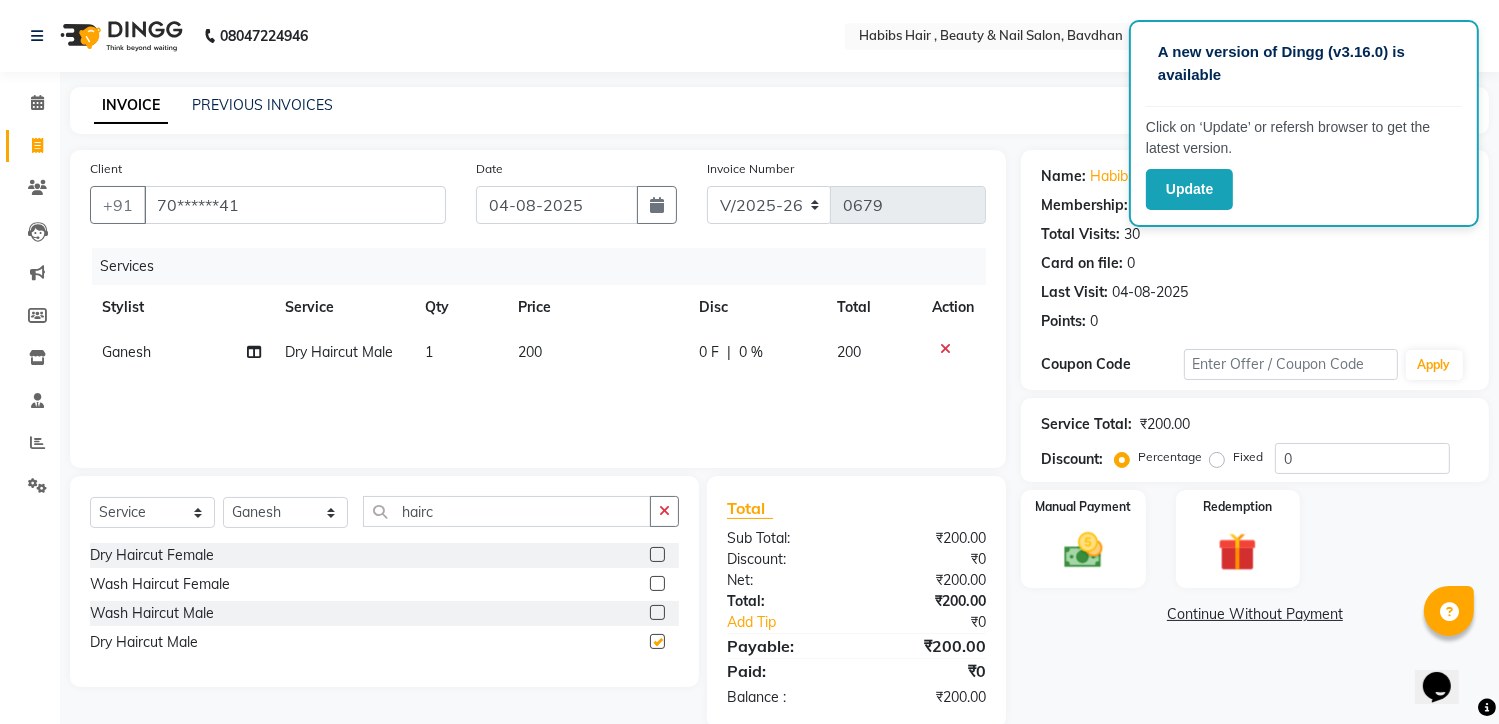 checkbox on "false" 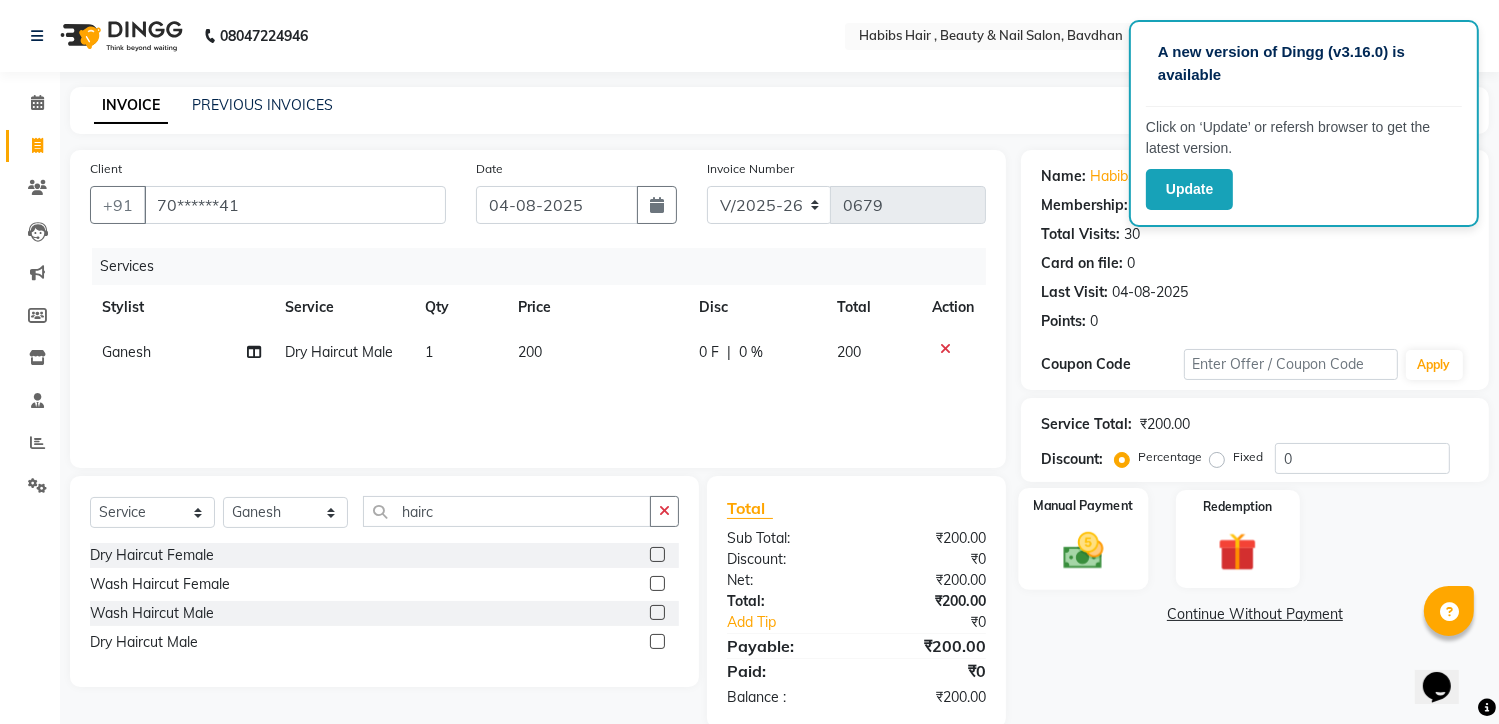 click 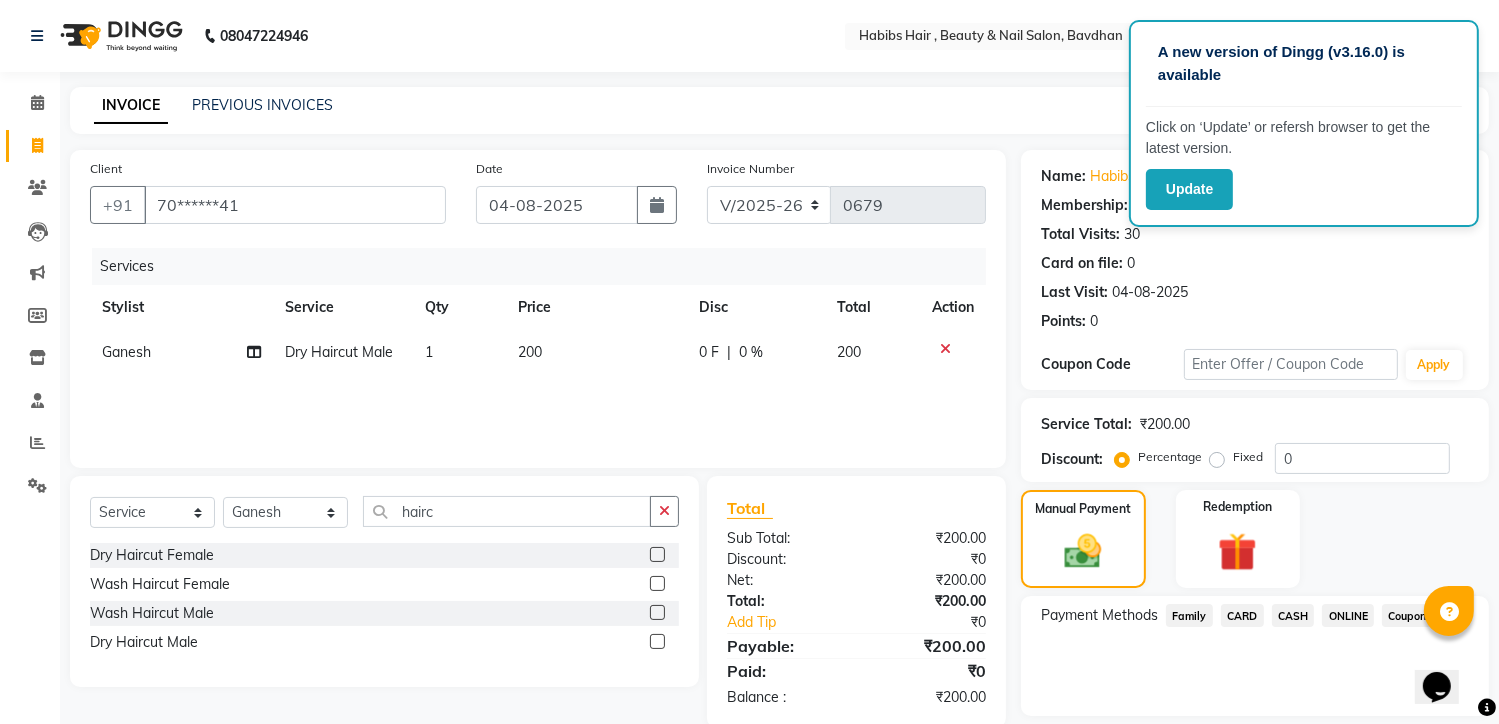 click on "ONLINE" 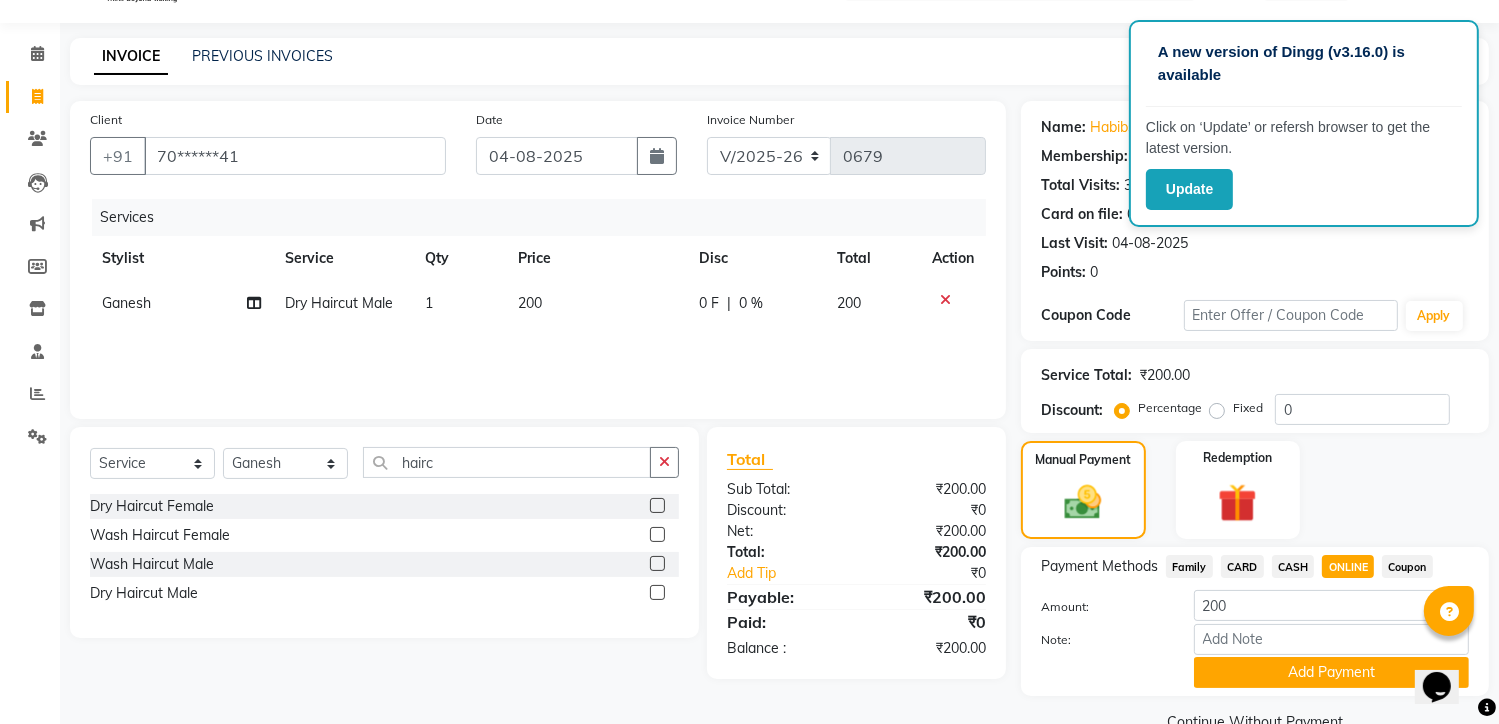 scroll, scrollTop: 94, scrollLeft: 0, axis: vertical 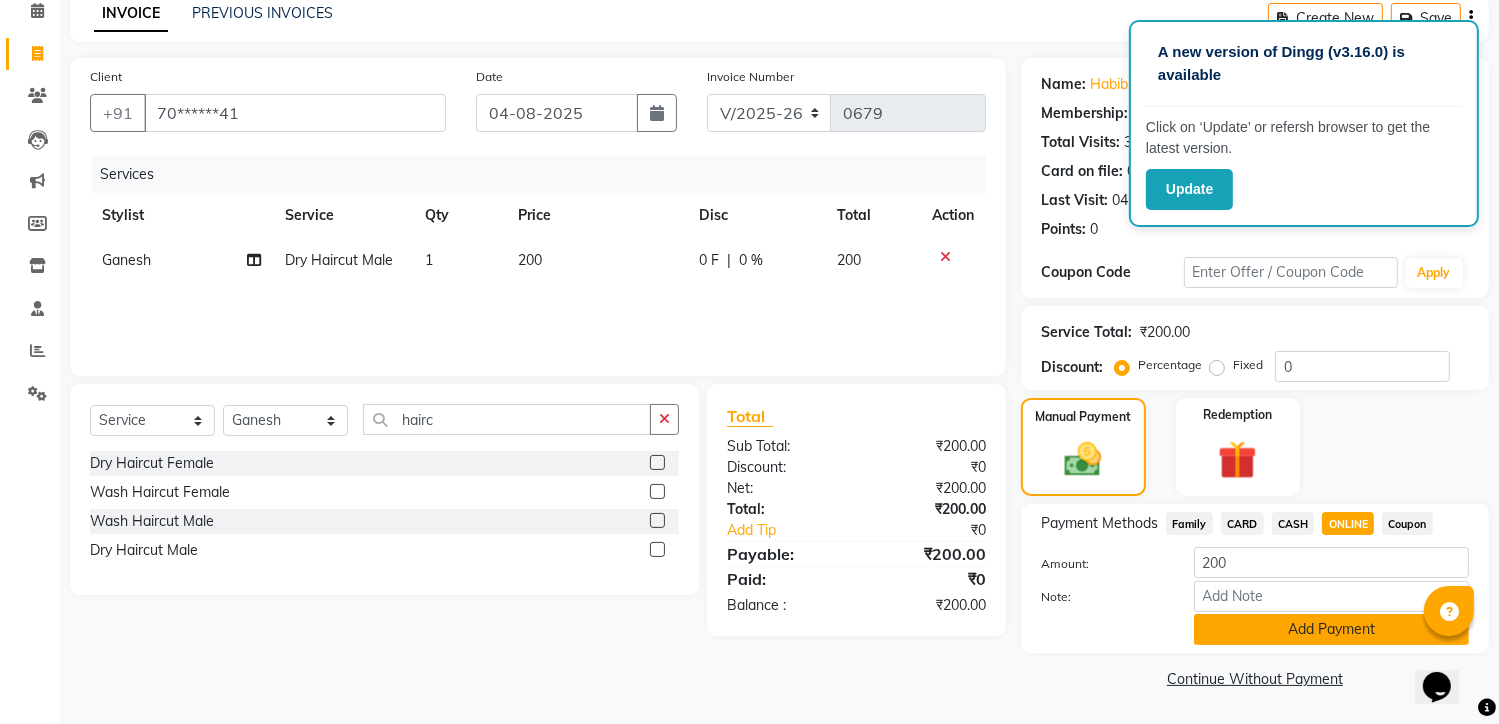 click on "Add Payment" 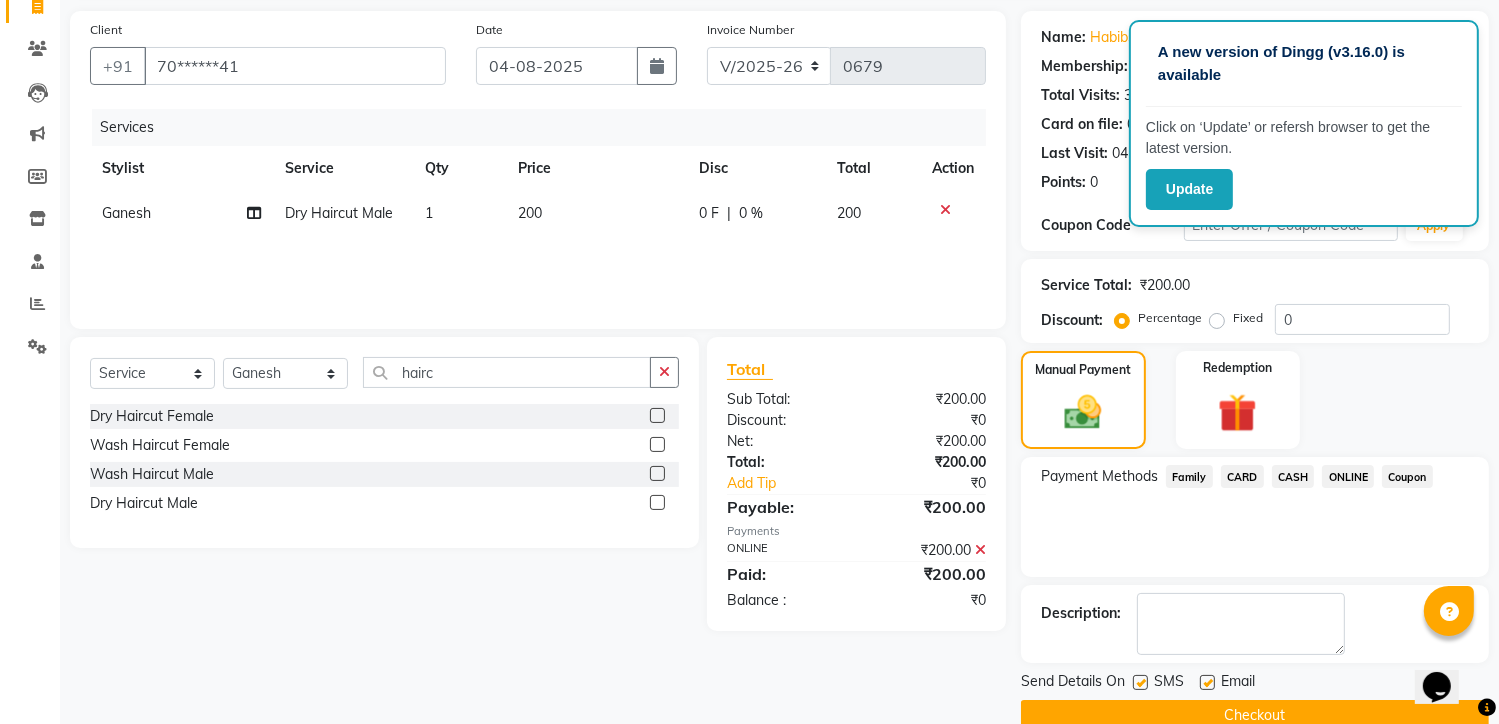 scroll, scrollTop: 175, scrollLeft: 0, axis: vertical 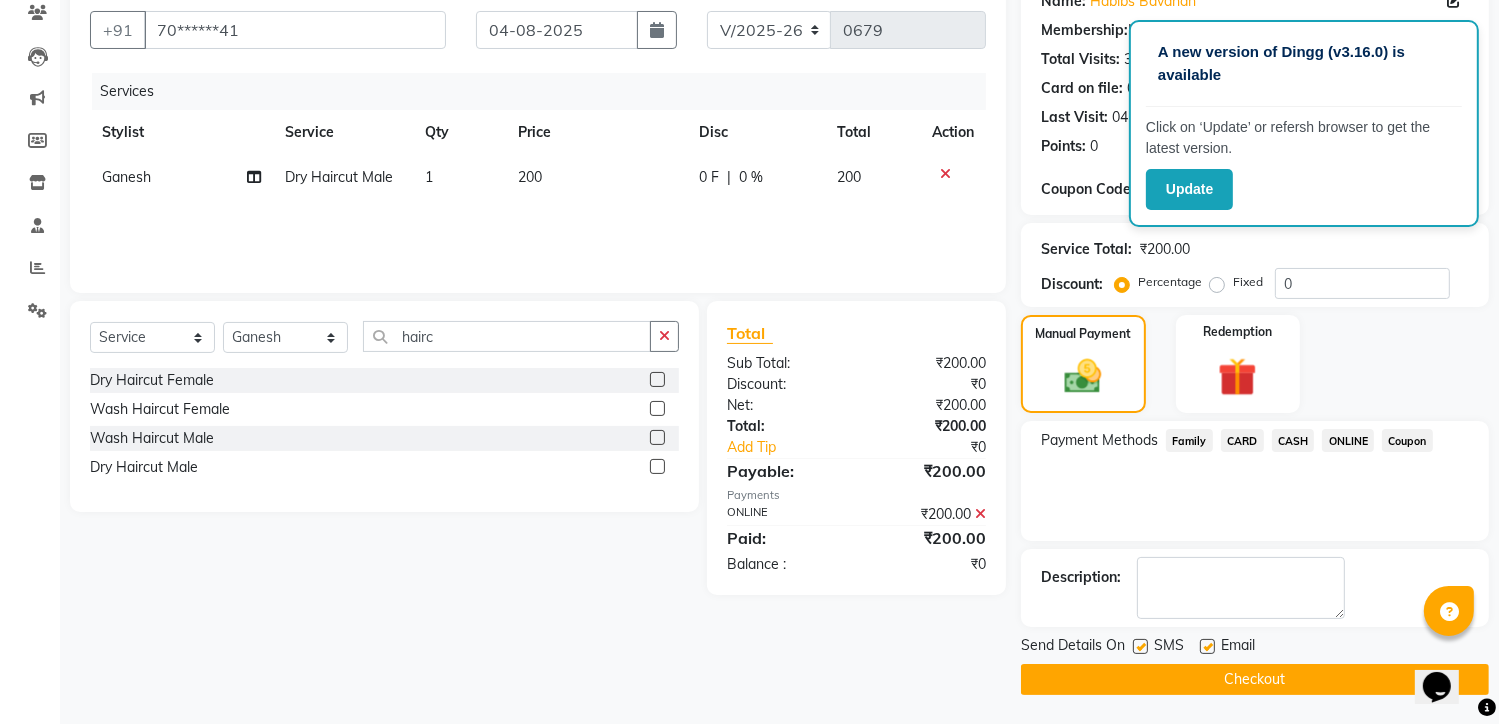 click on "Checkout" 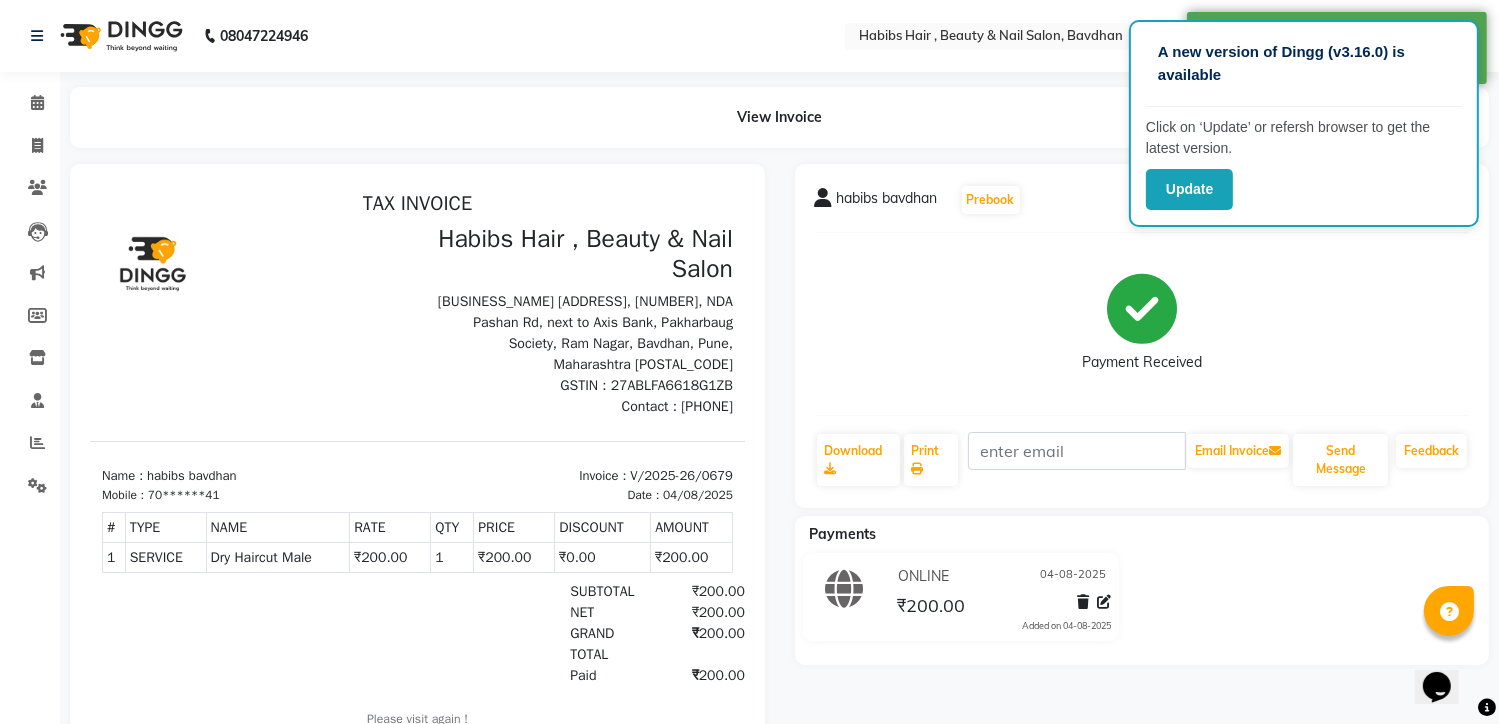 scroll, scrollTop: 0, scrollLeft: 0, axis: both 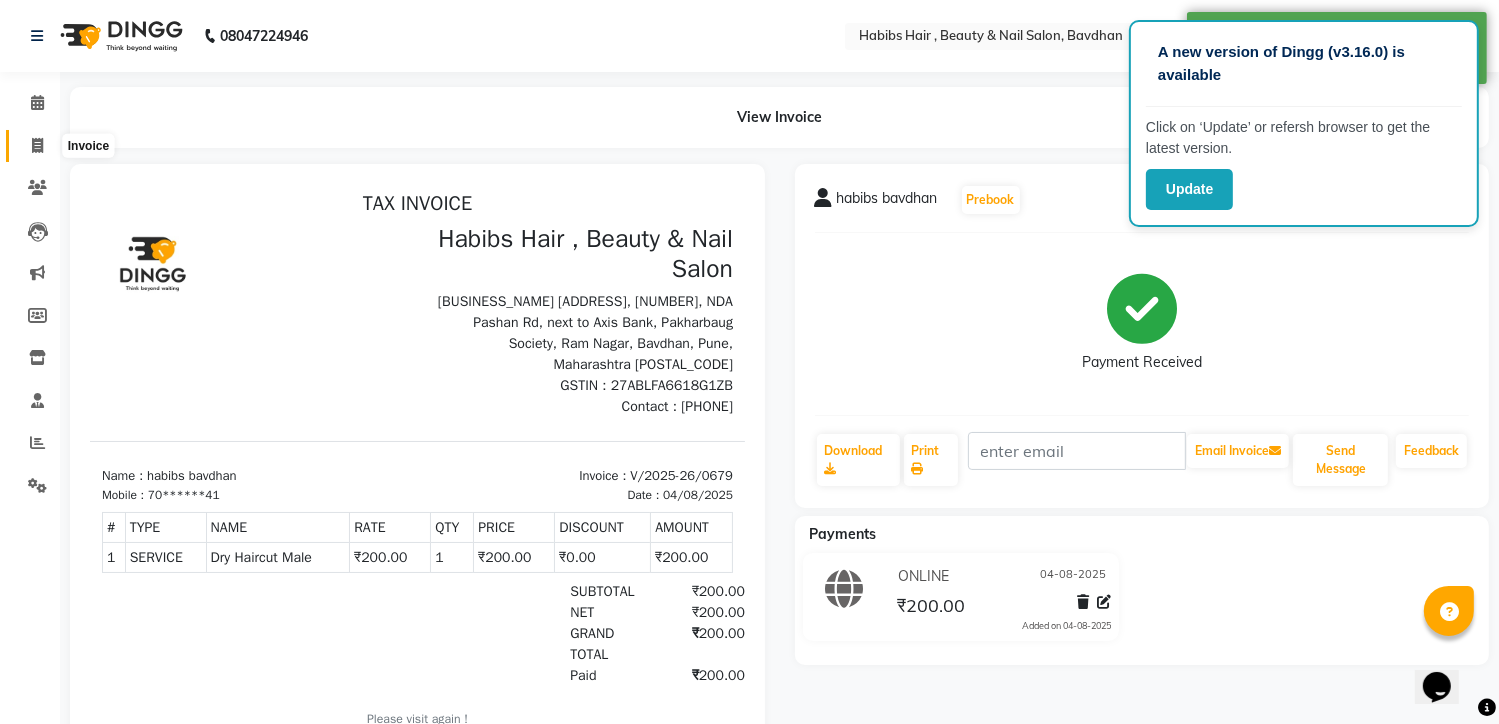 click 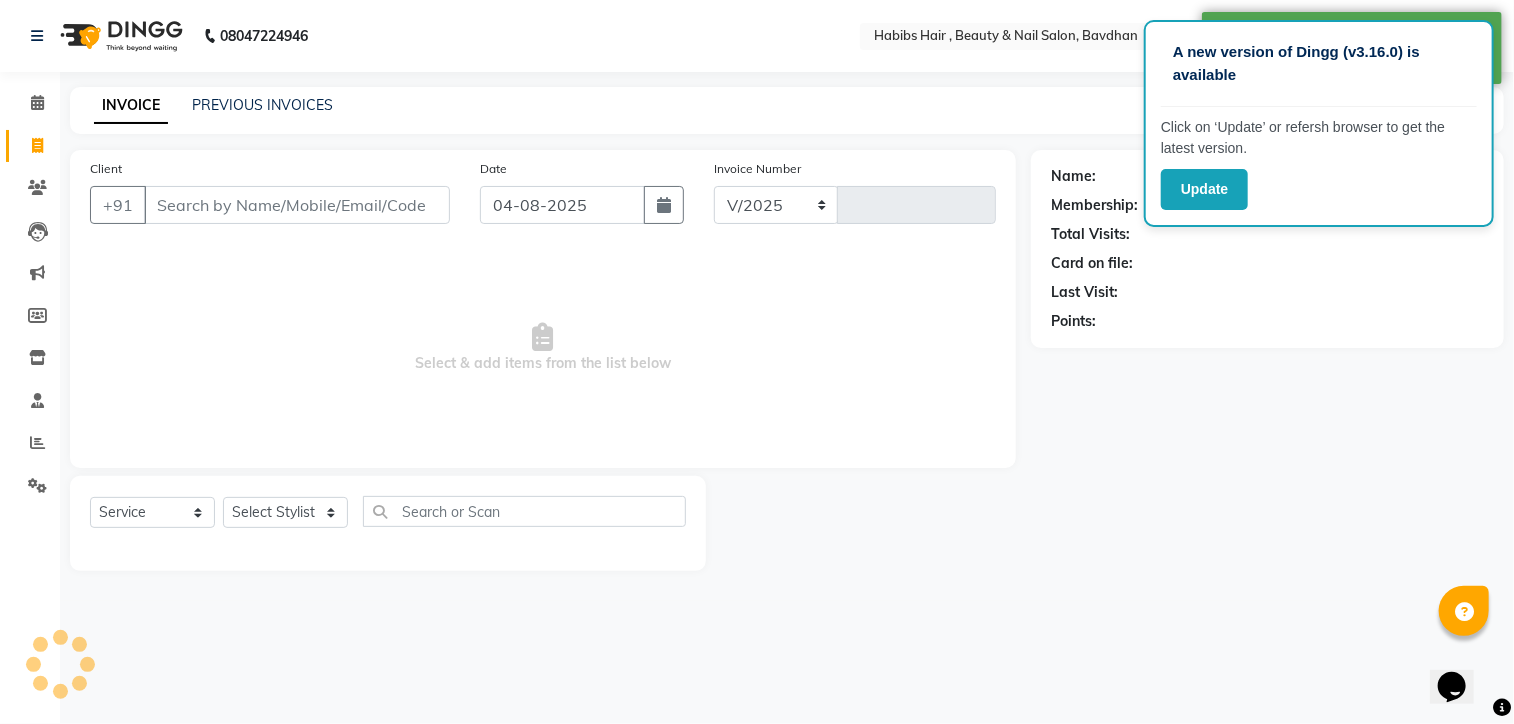 select on "7414" 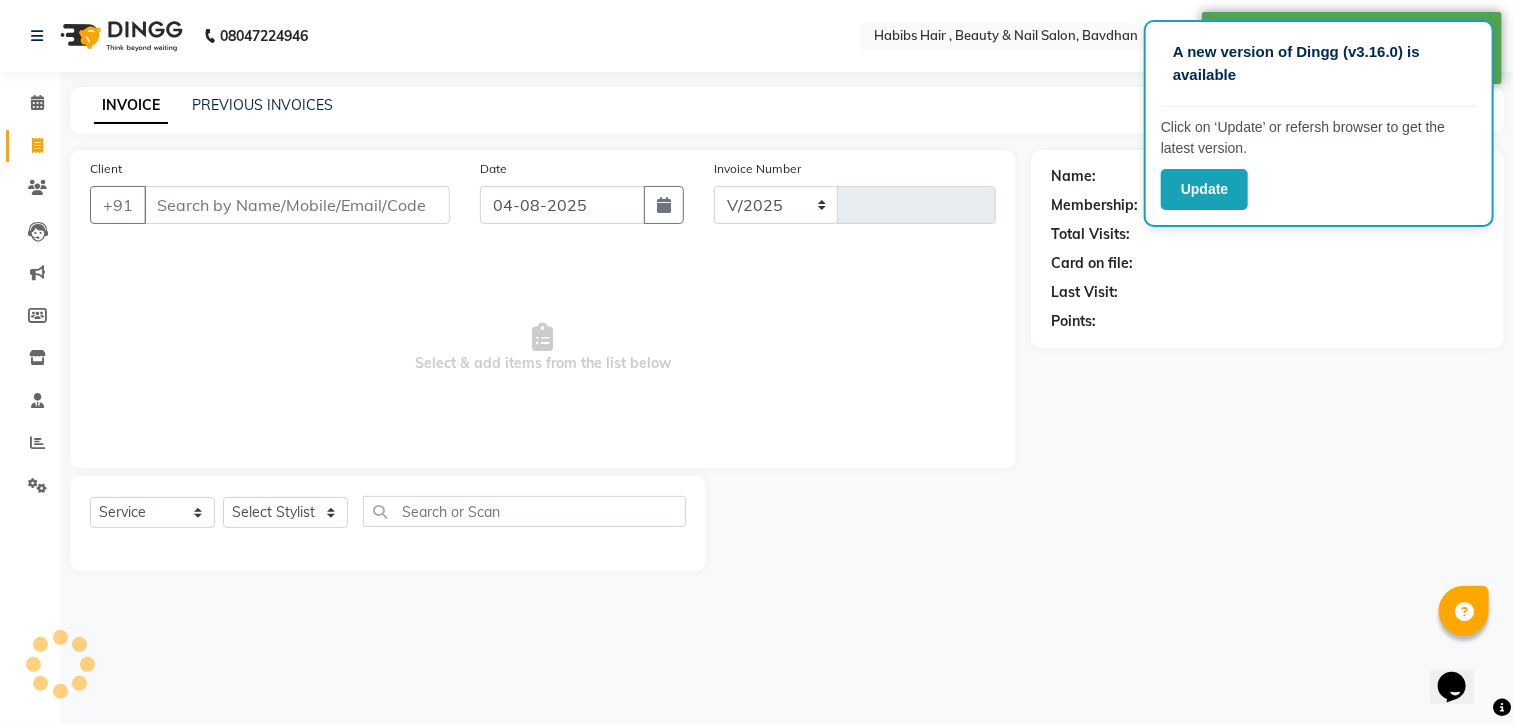 type on "0680" 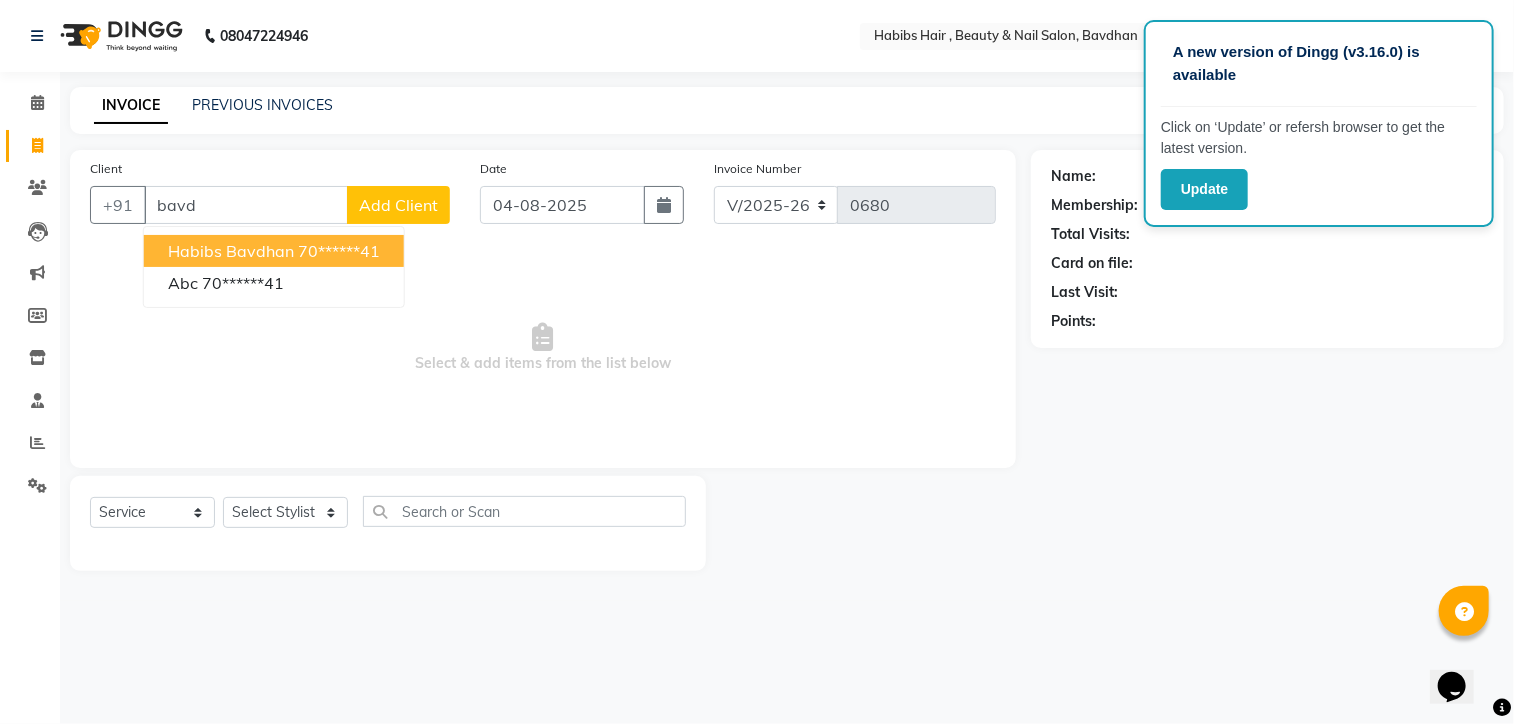 click on "habibs bavdhan" at bounding box center (231, 251) 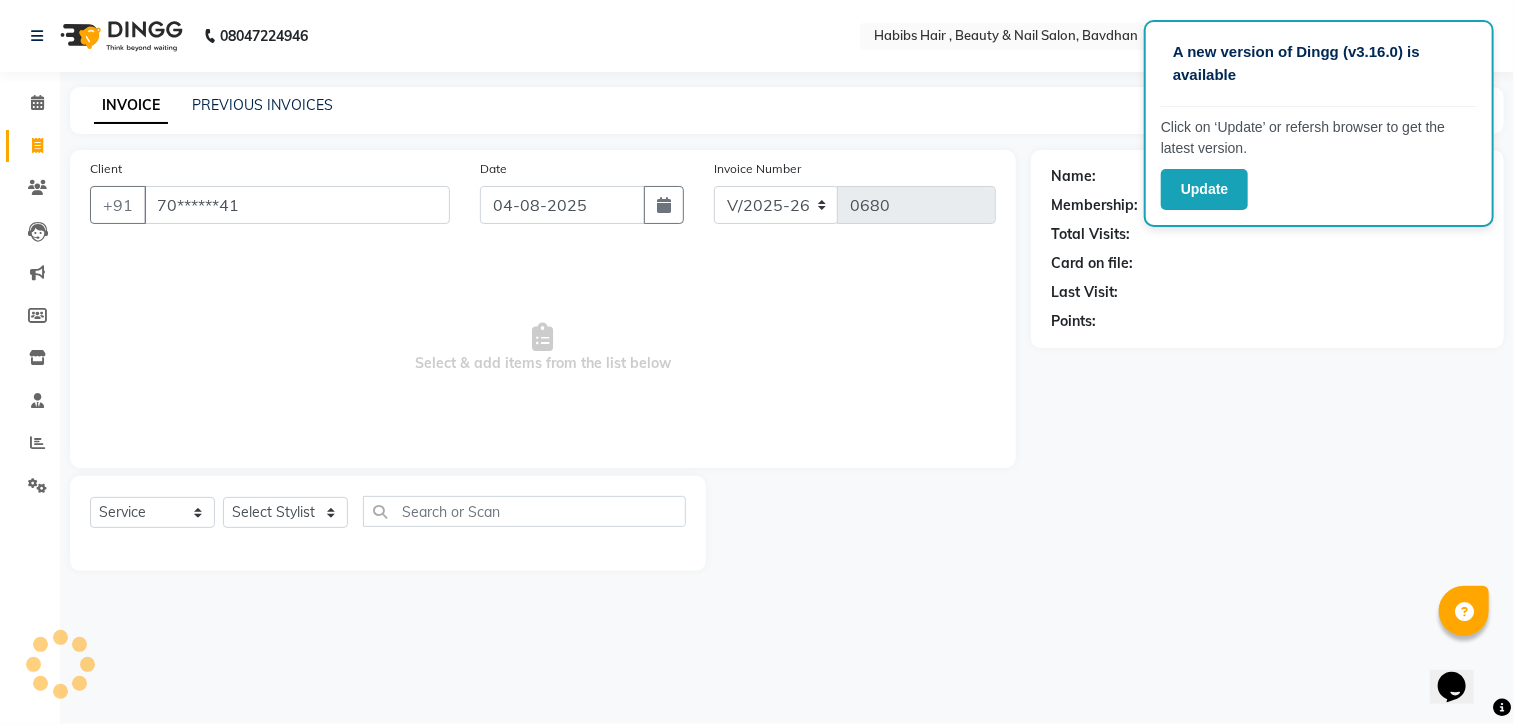 type on "70******41" 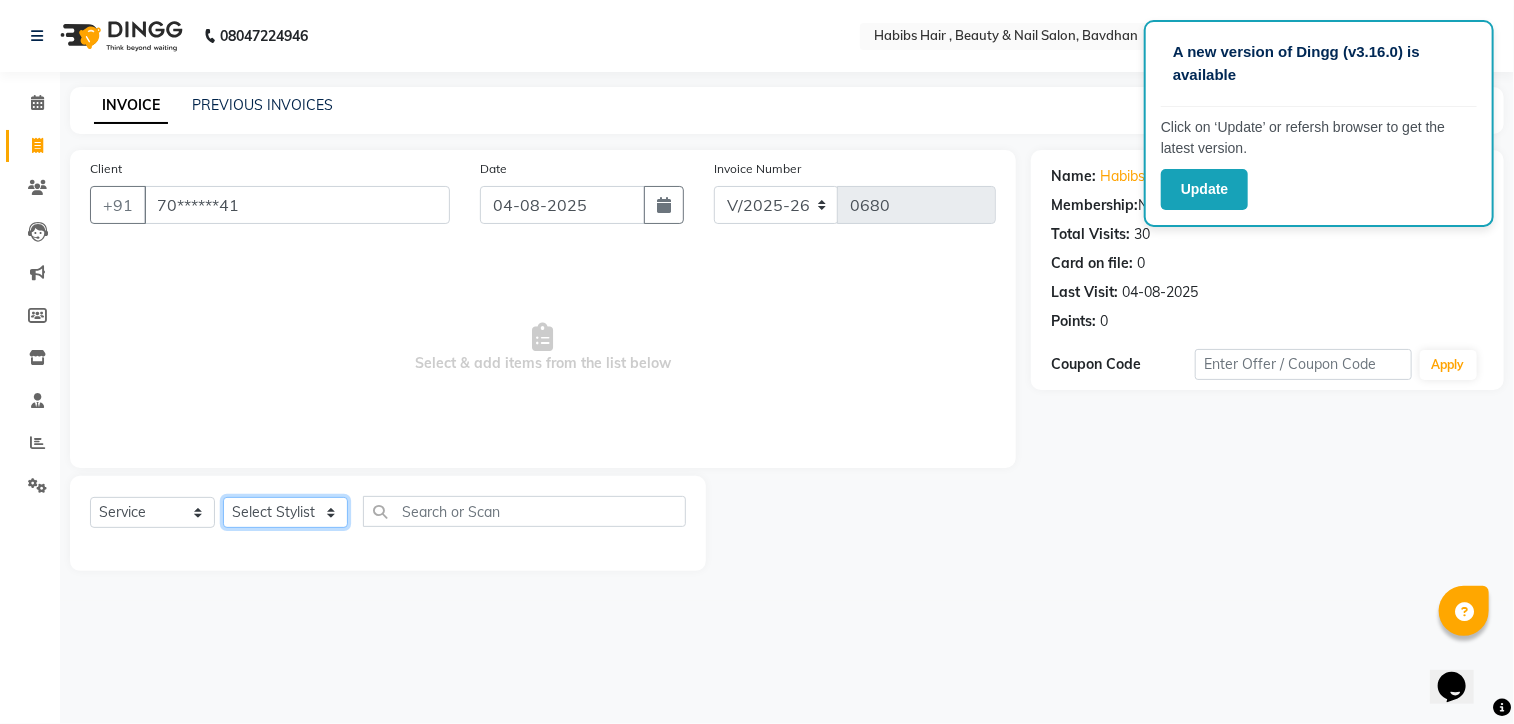 click on "Select Stylist Akash Aman Aniket Ashish Ganesh Manager mayur nikhil sujata" 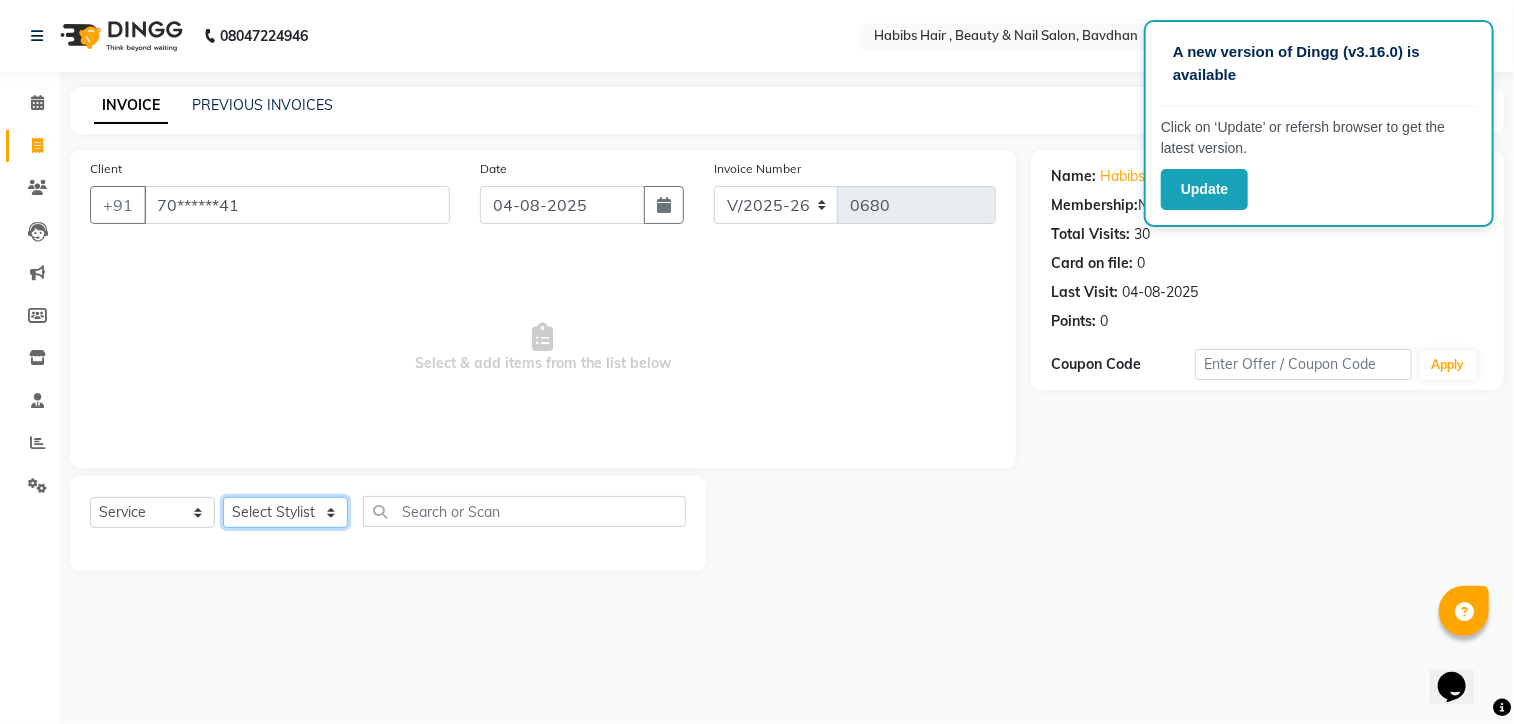 select on "[NUMBER]" 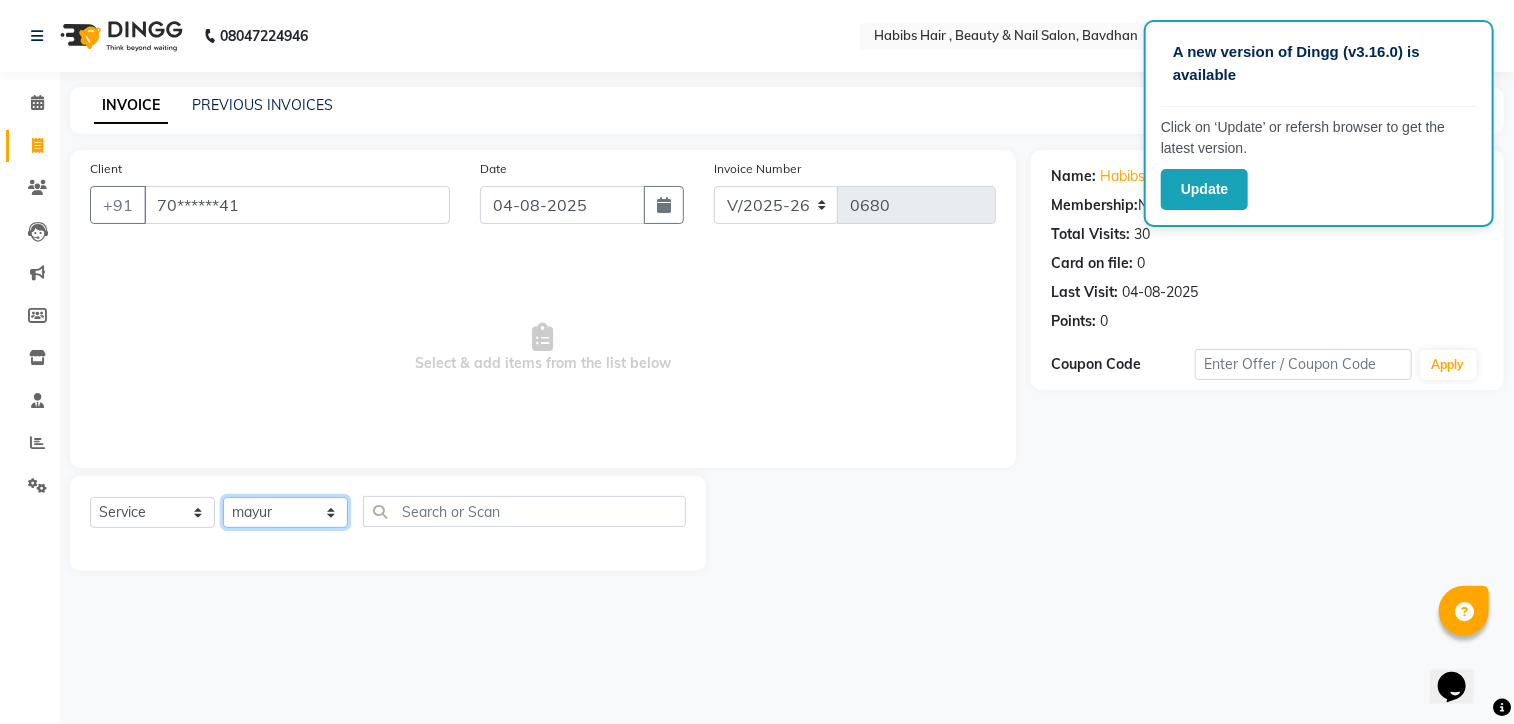 click on "Select Stylist Akash Aman Aniket Ashish Ganesh Manager mayur nikhil sujata" 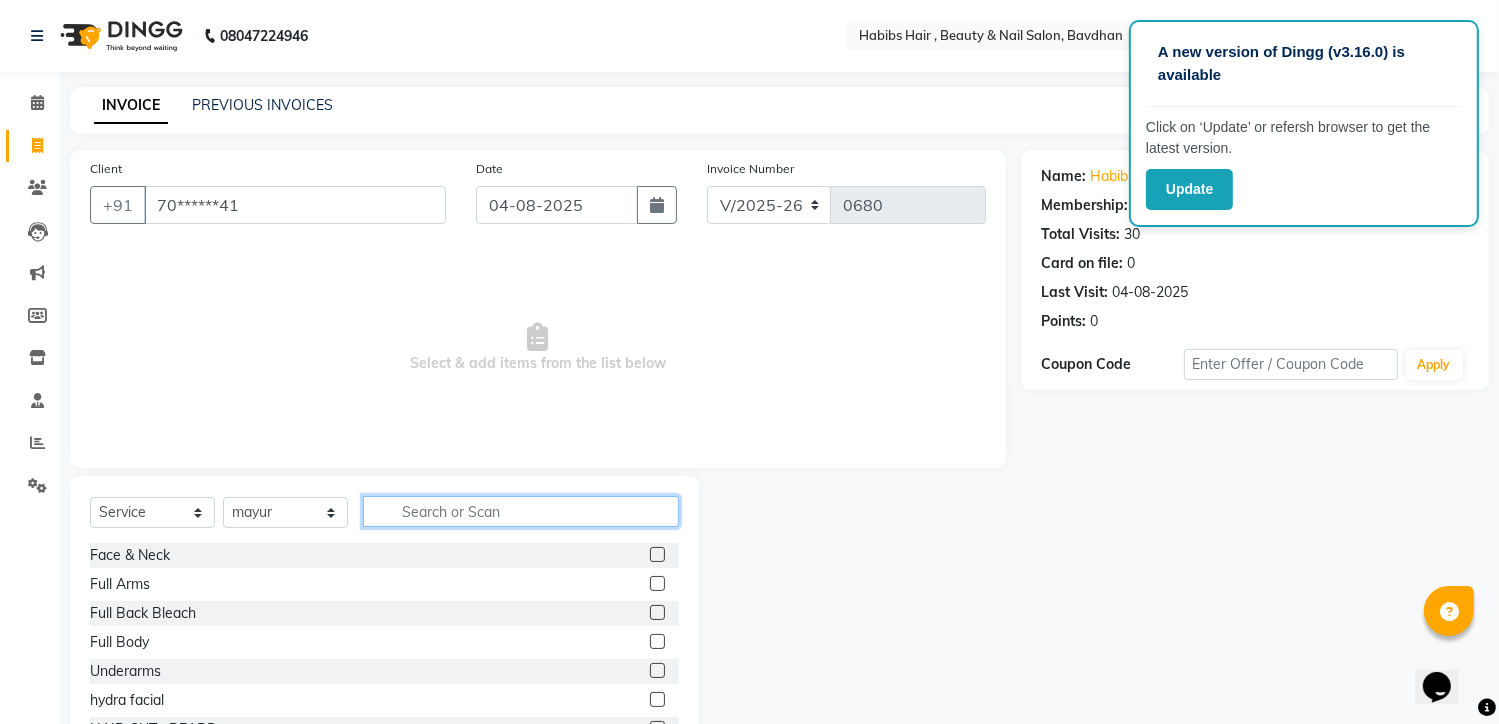 click 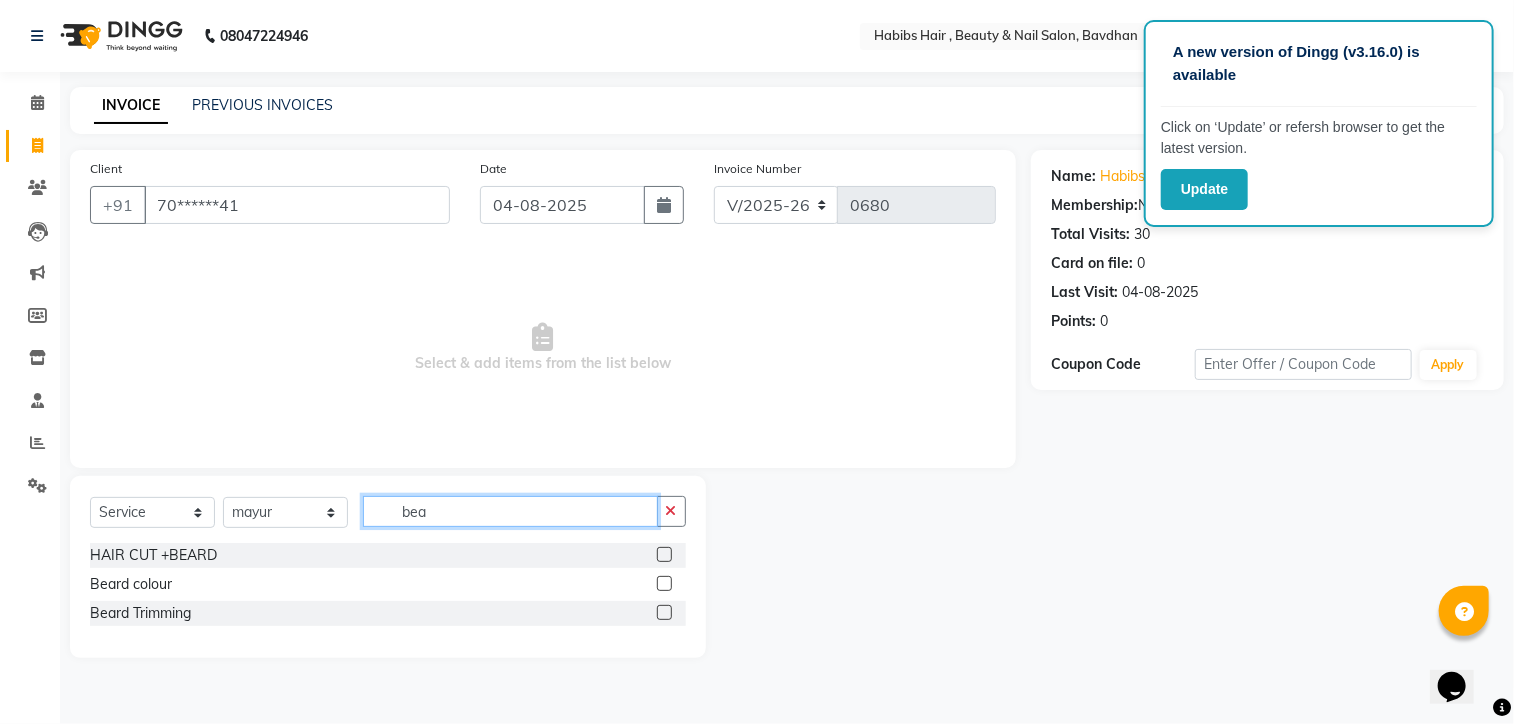type on "bea" 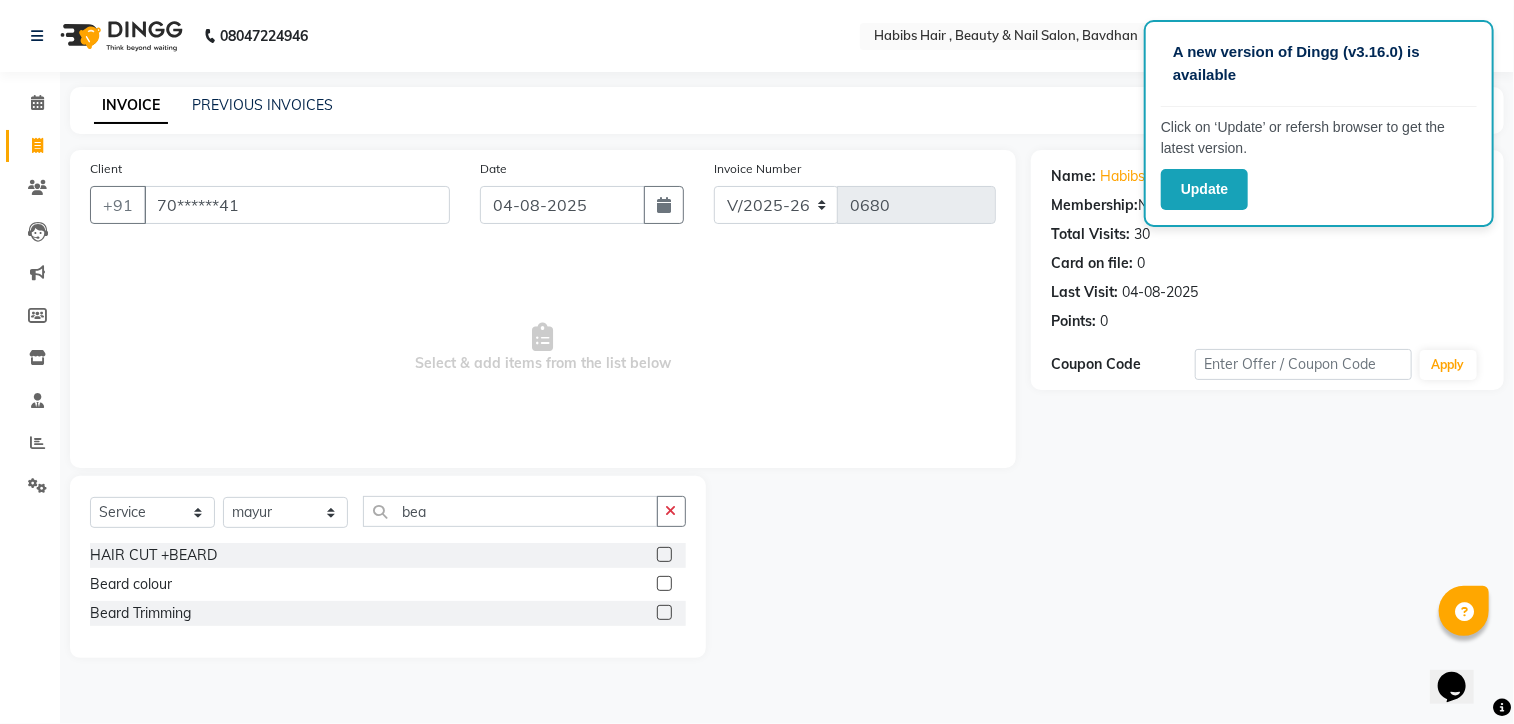click 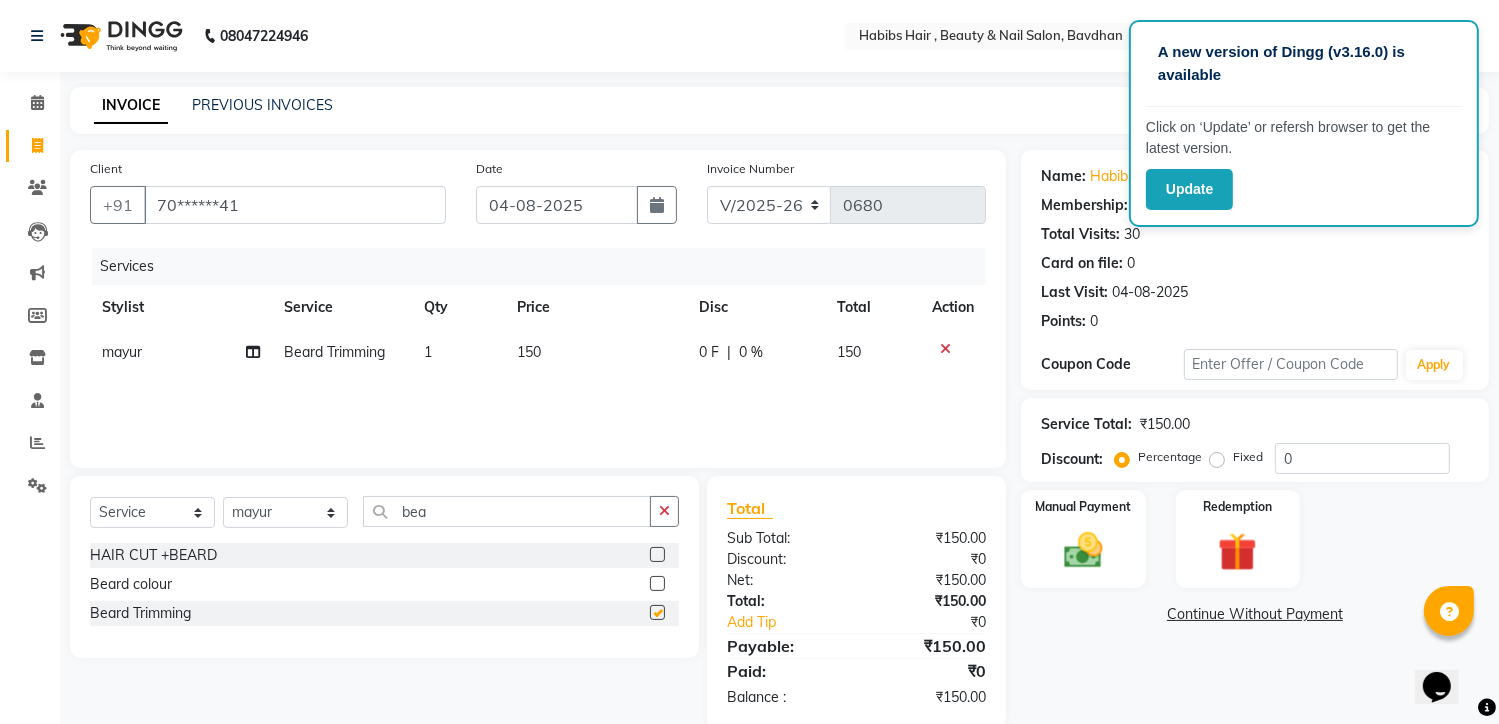 checkbox on "false" 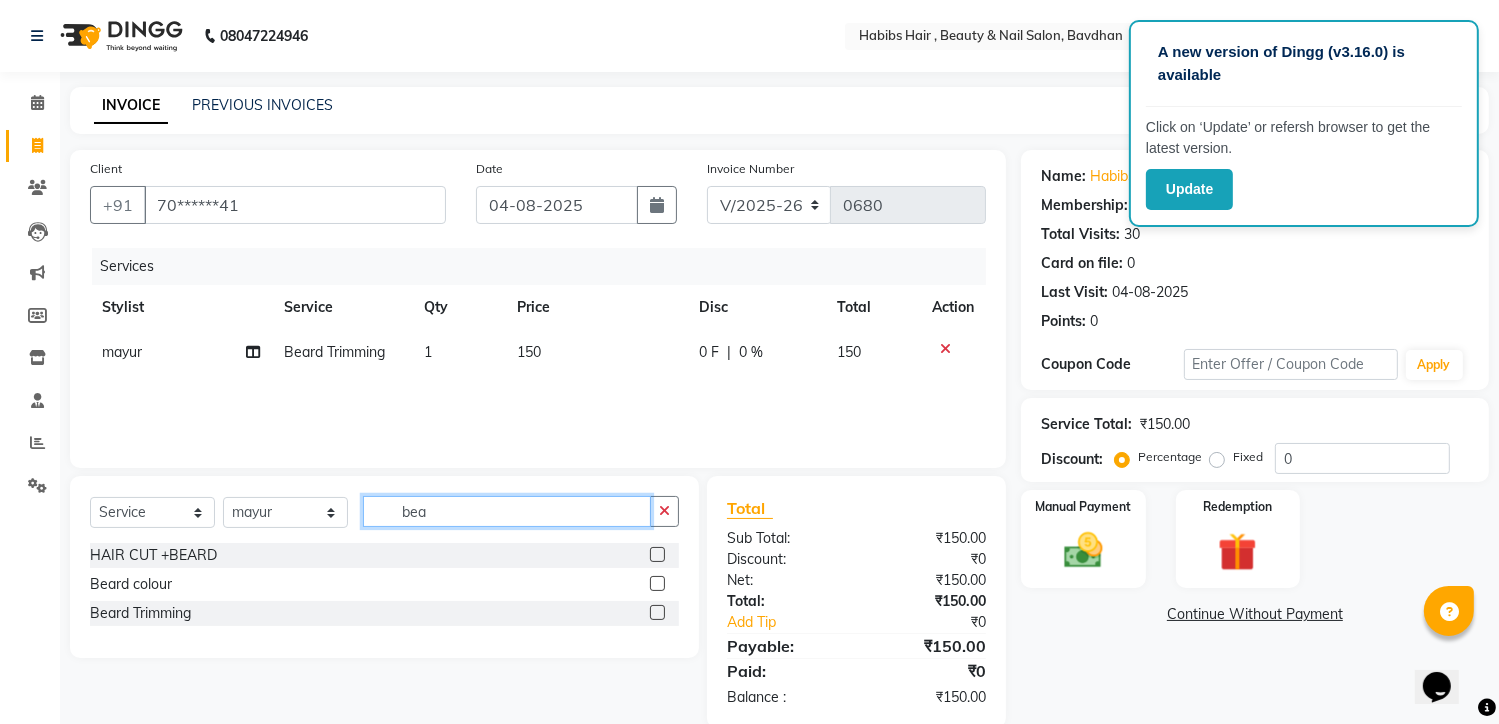 click on "bea" 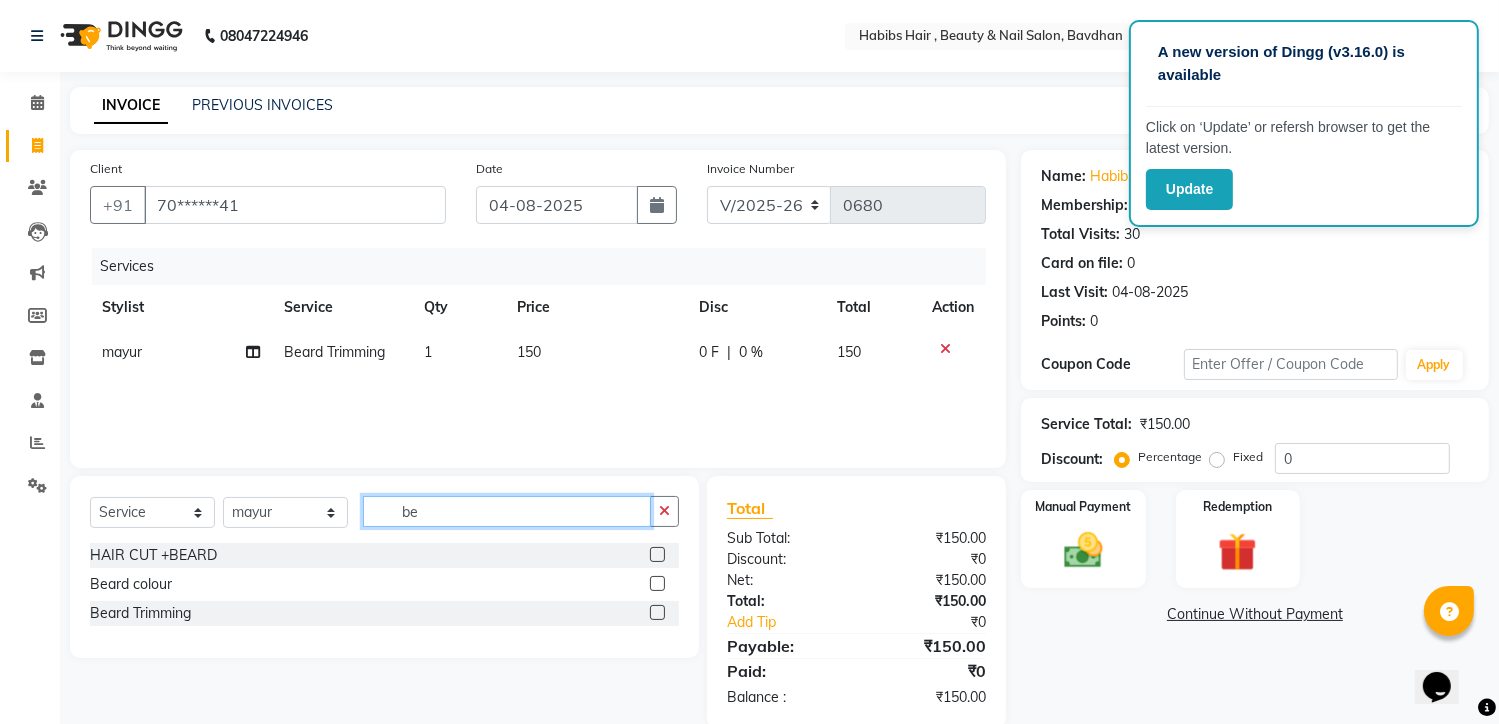type on "b" 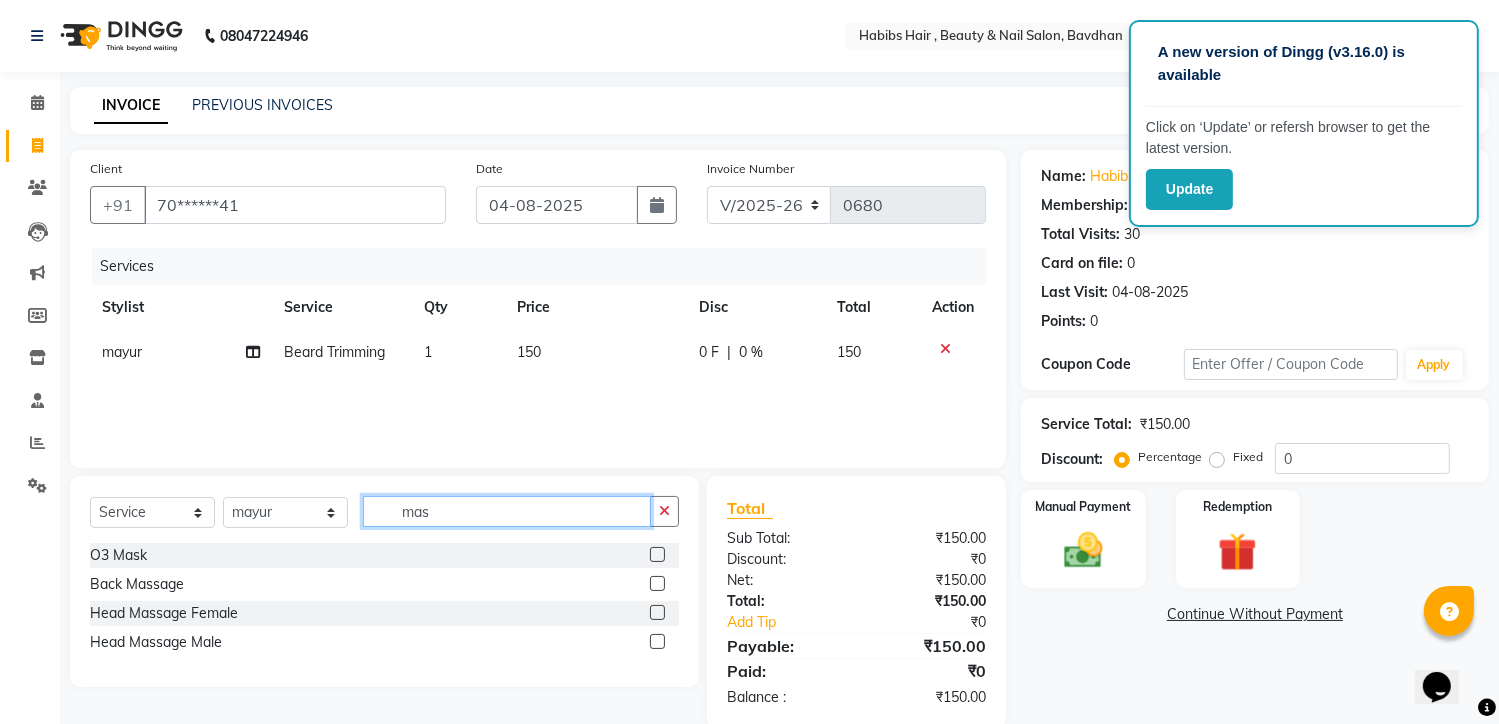 type on "mas" 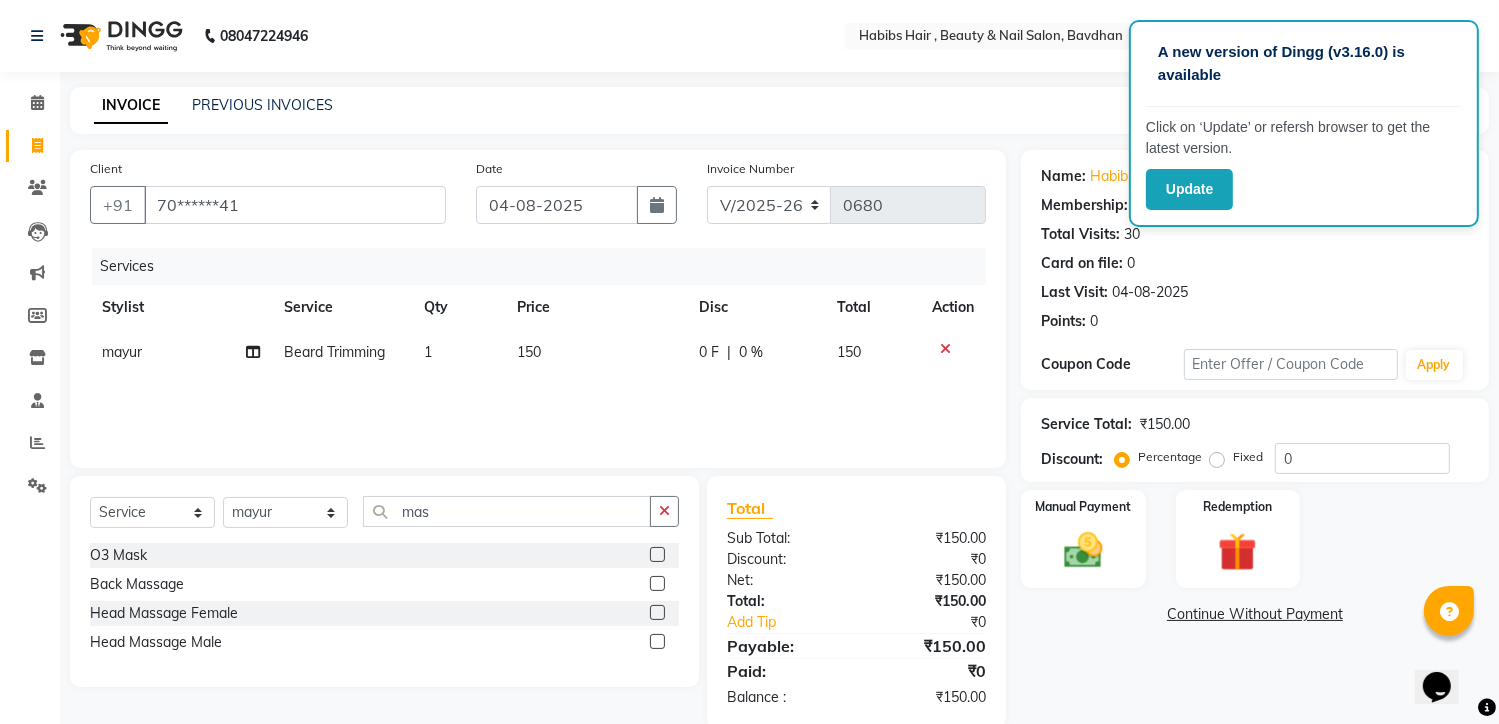 click 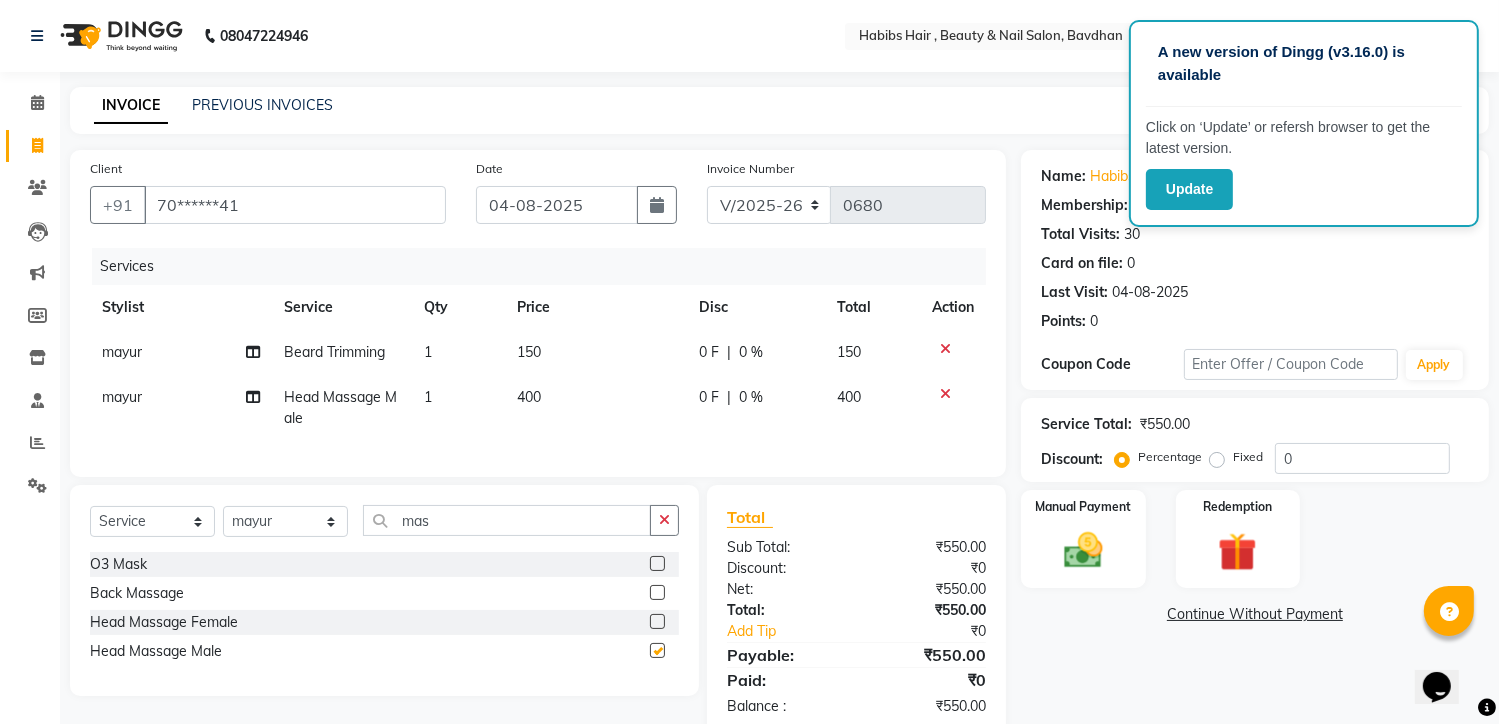 checkbox on "false" 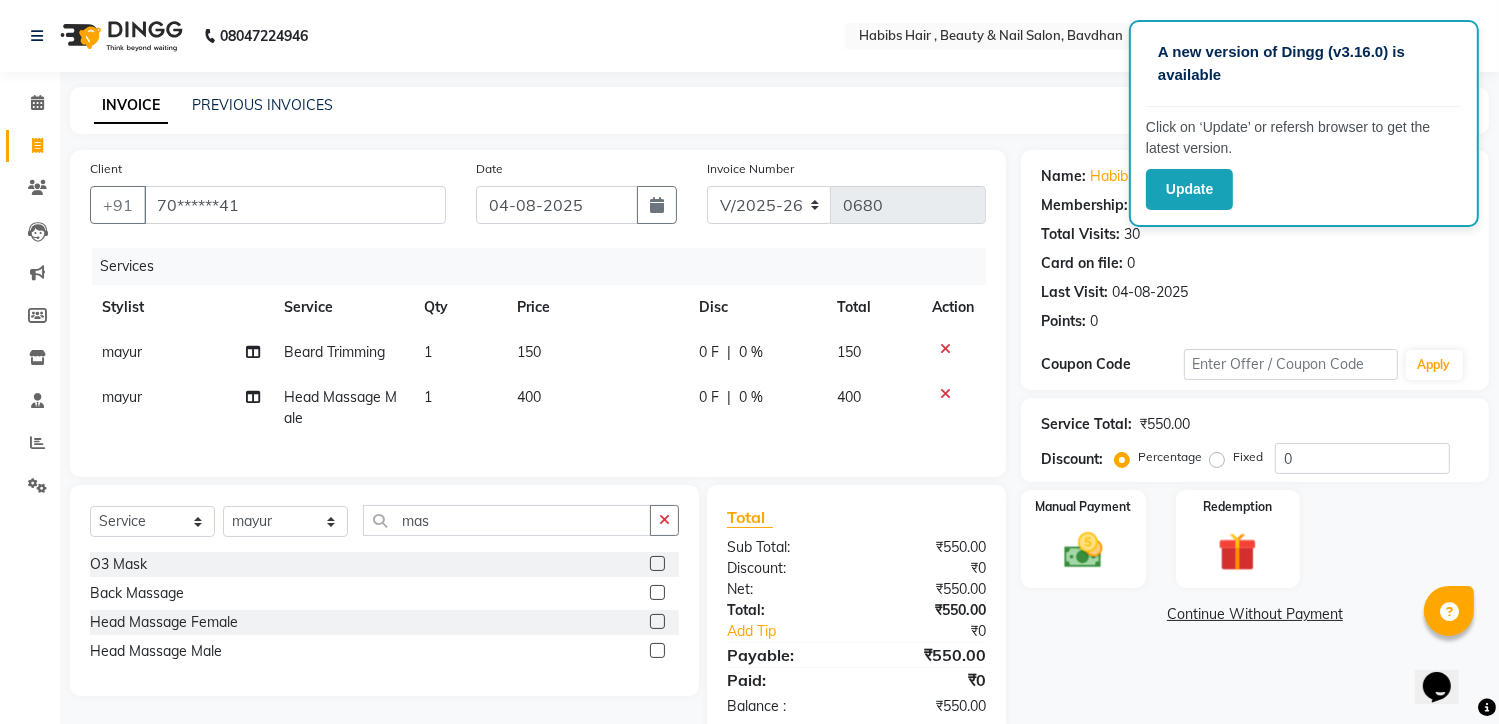 click on "400" 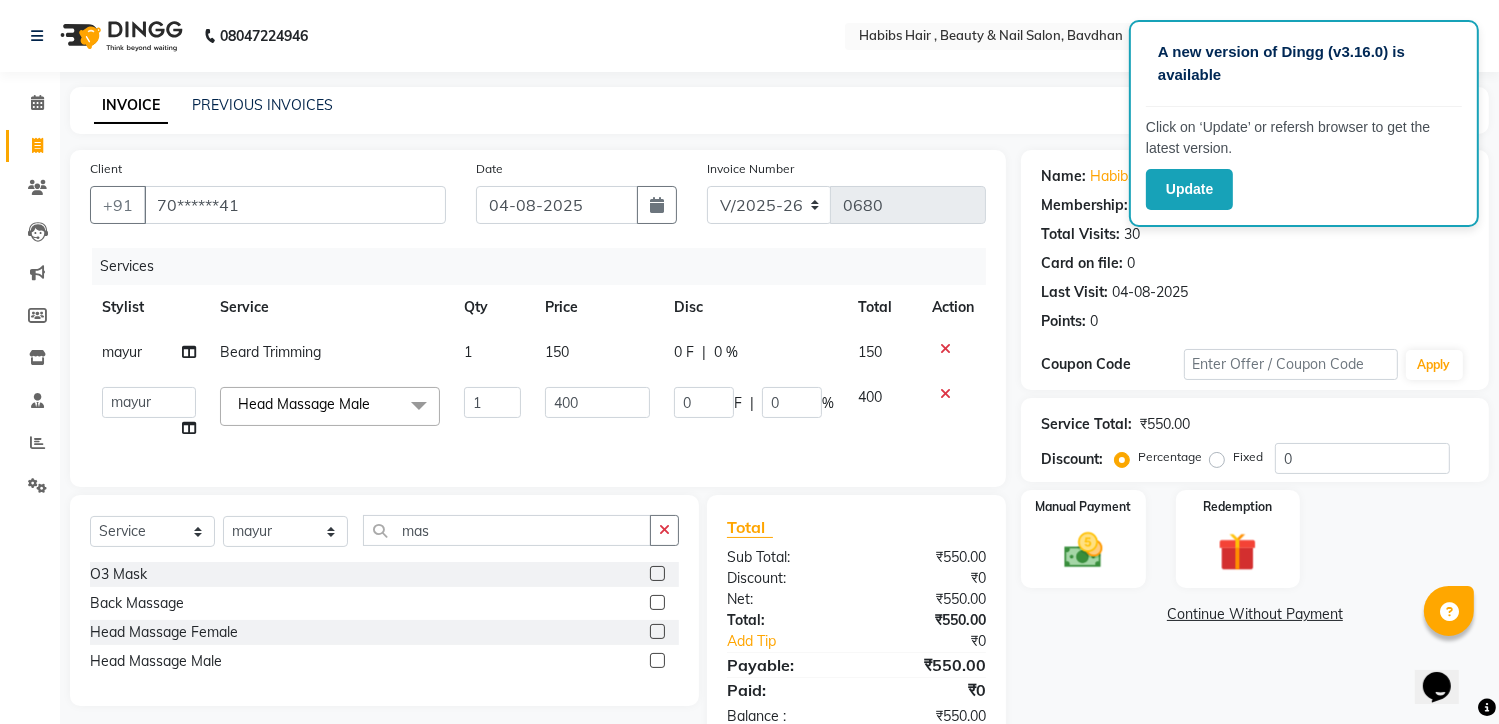 click on "400" 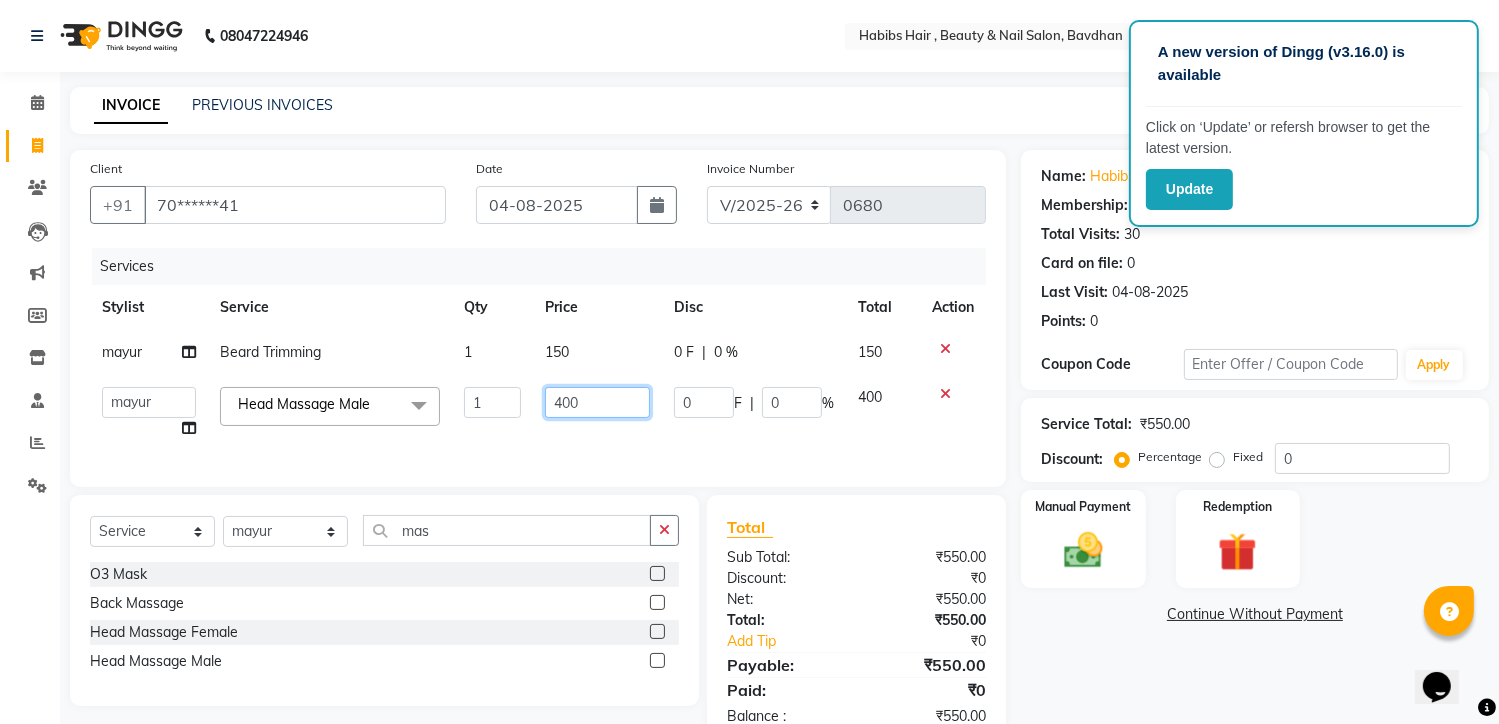 click on "400" 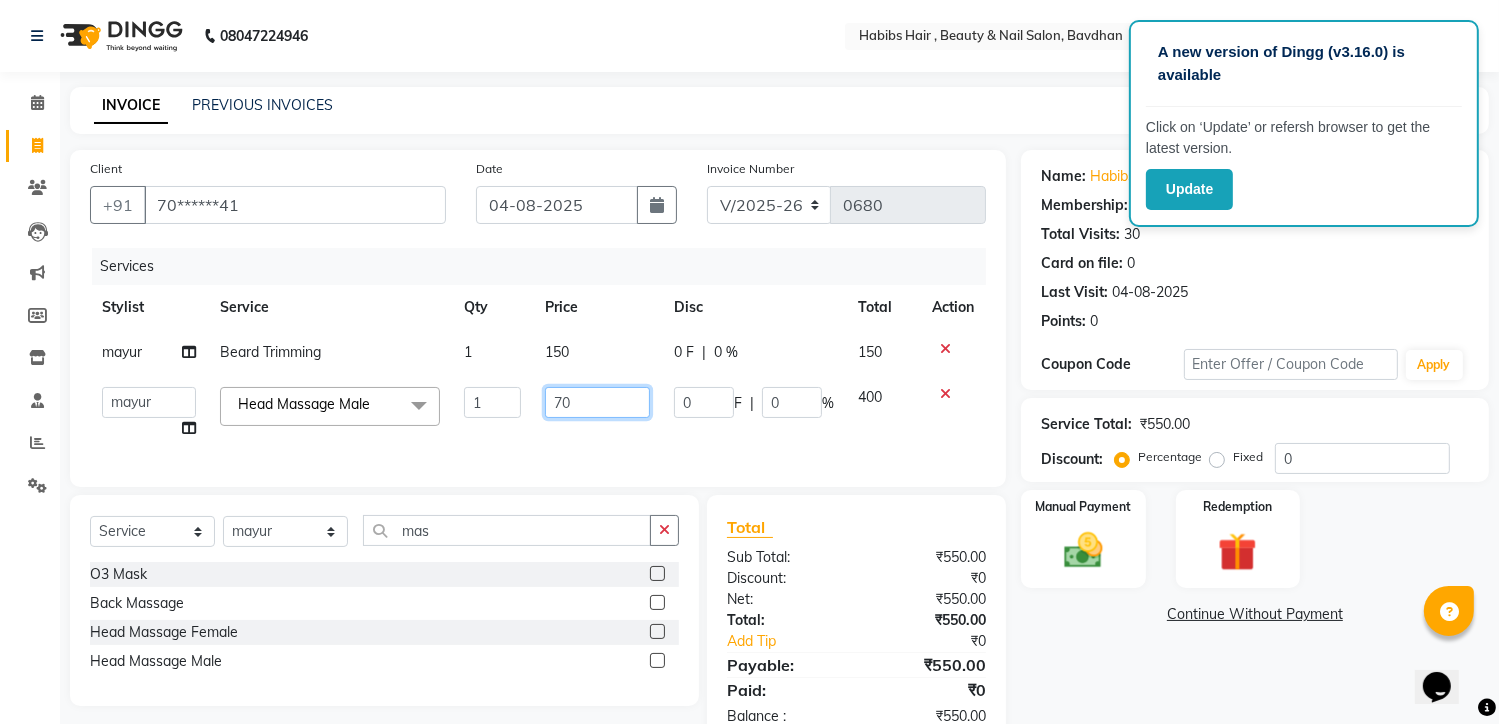 type on "750" 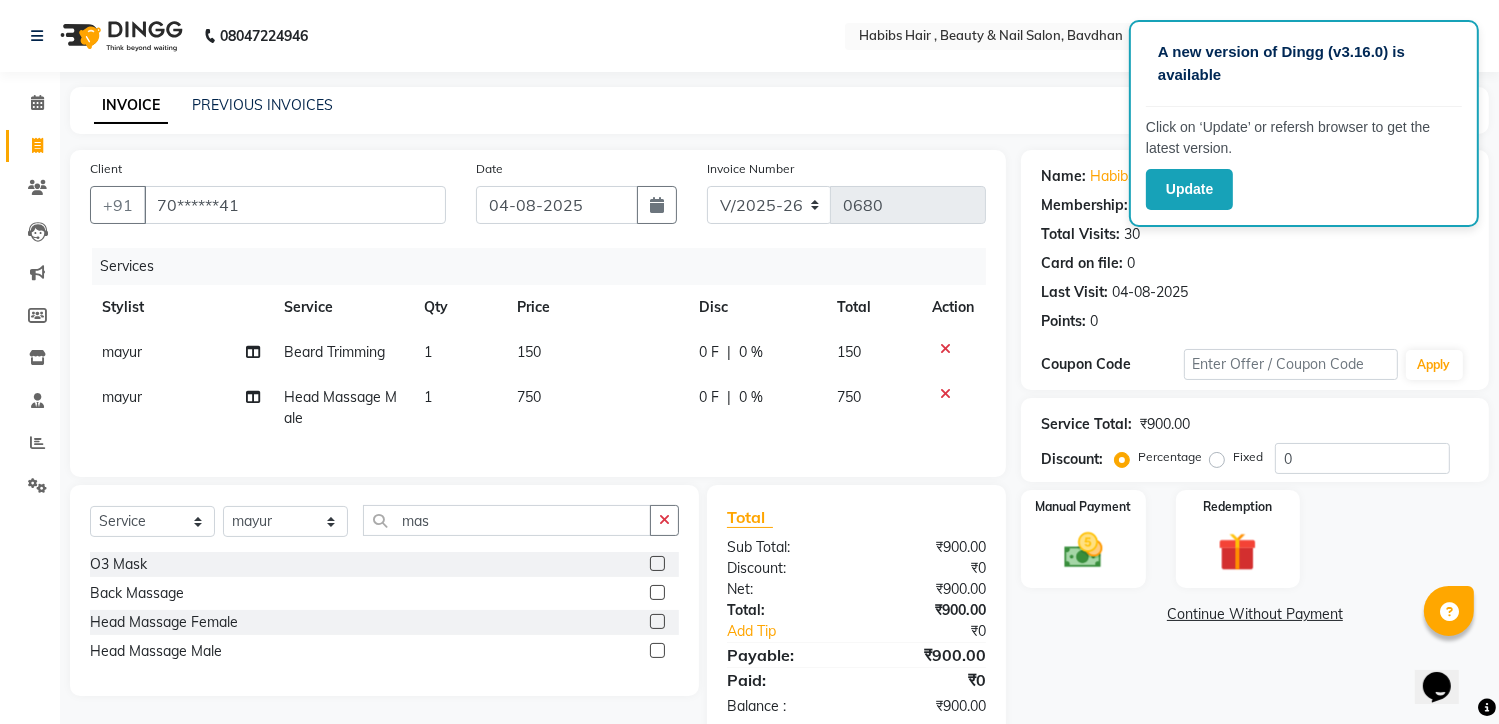 click on "150" 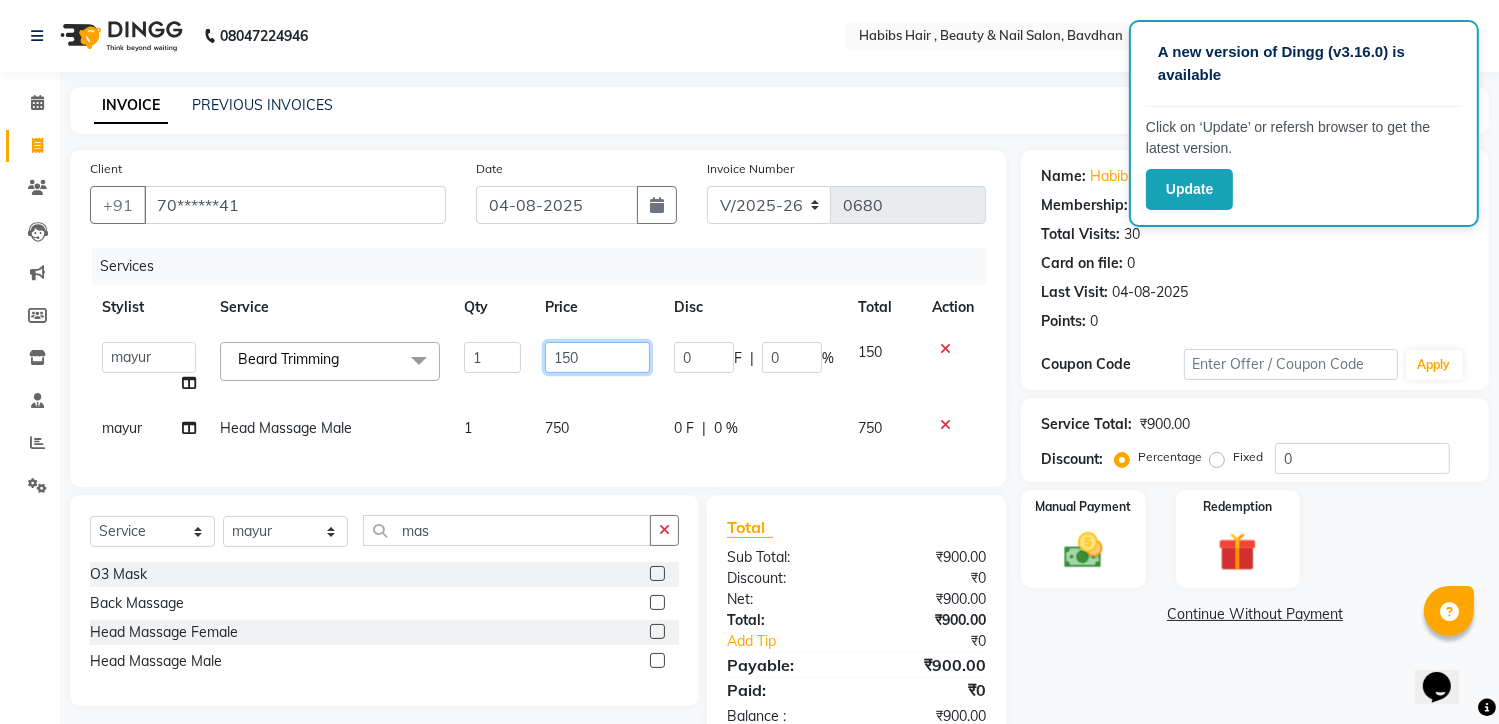 click on "150" 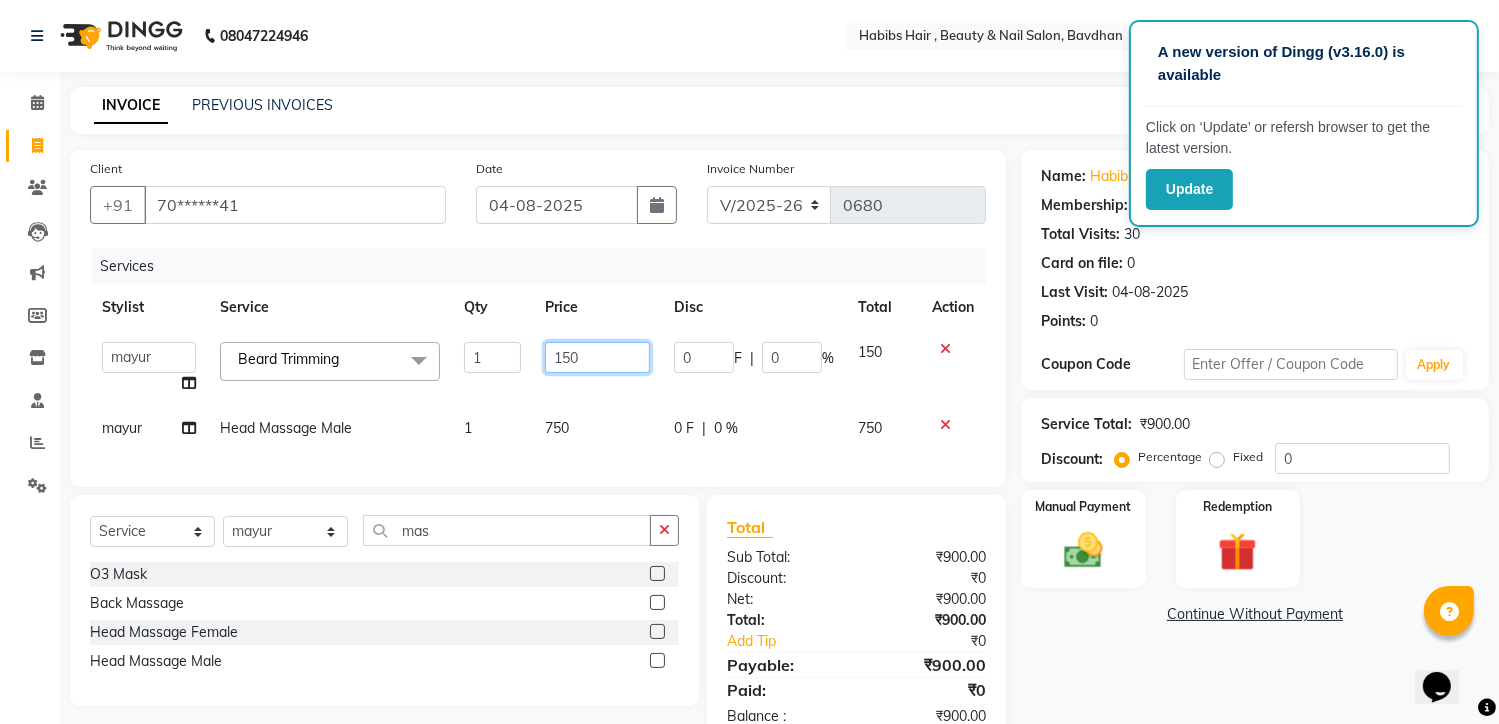 click on "150" 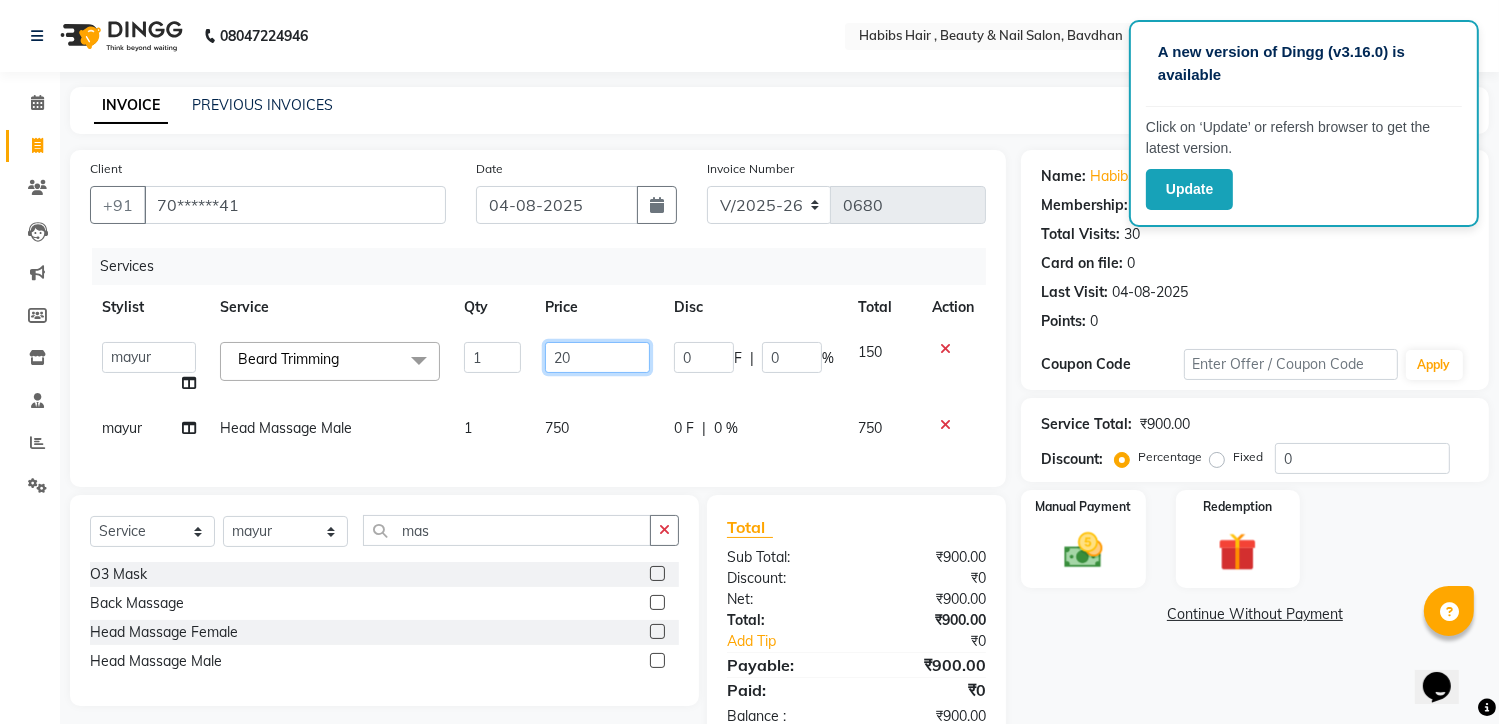type on "200" 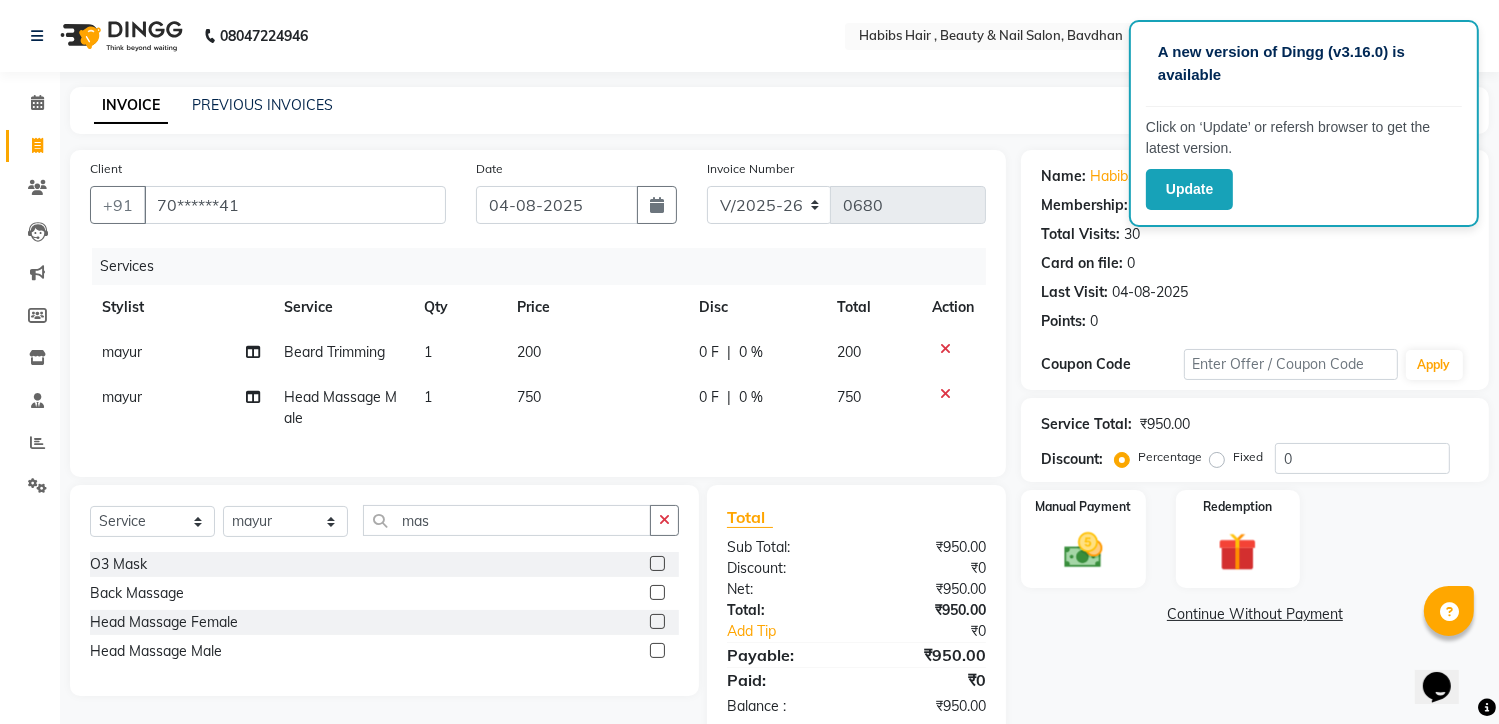 click on "Name: Habibs Bavdhan Membership:  No Active Membership  Total Visits:  30 Card on file:  0 Last Visit:   04-08-2025 Points:   0  Coupon Code Apply Service Total:  ₹950.00  Discount:  Percentage   Fixed  0 Manual Payment Redemption  Continue Without Payment" 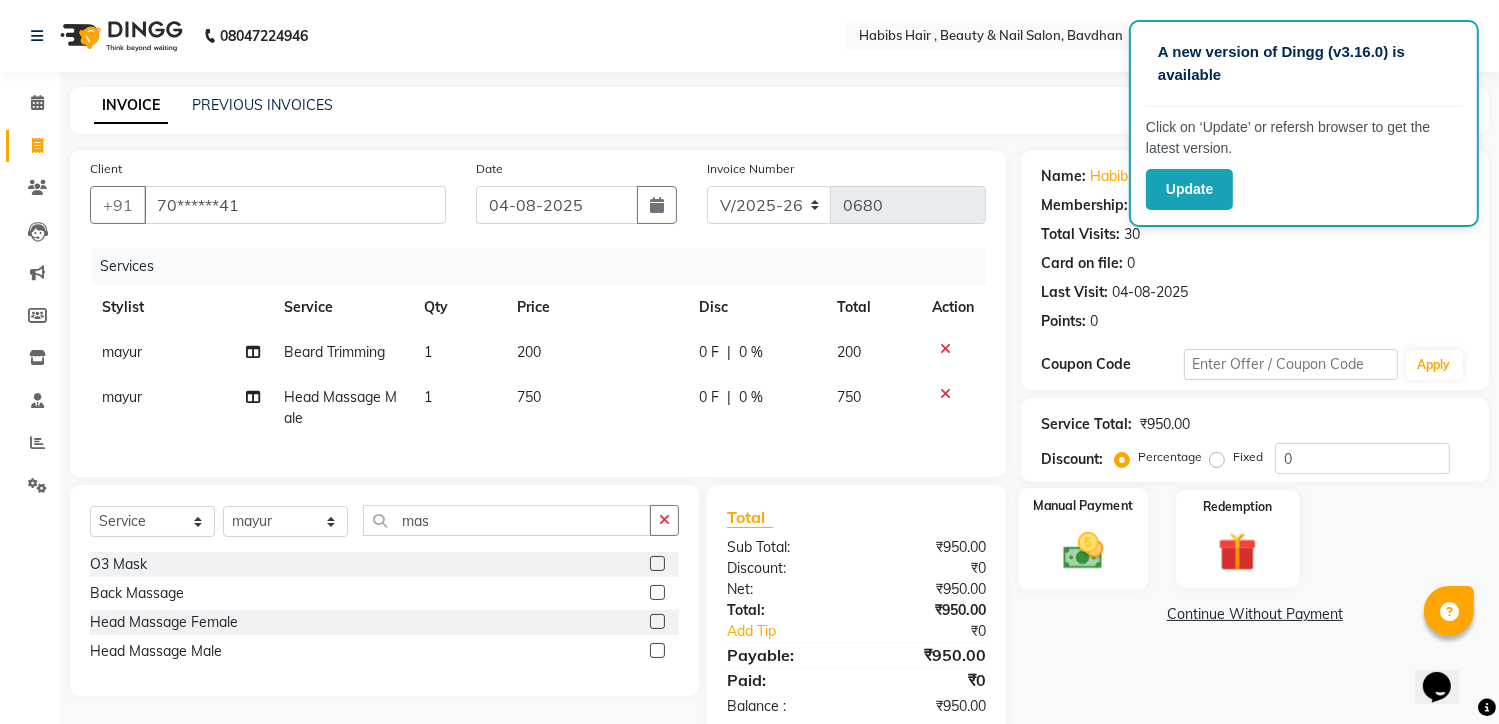 click 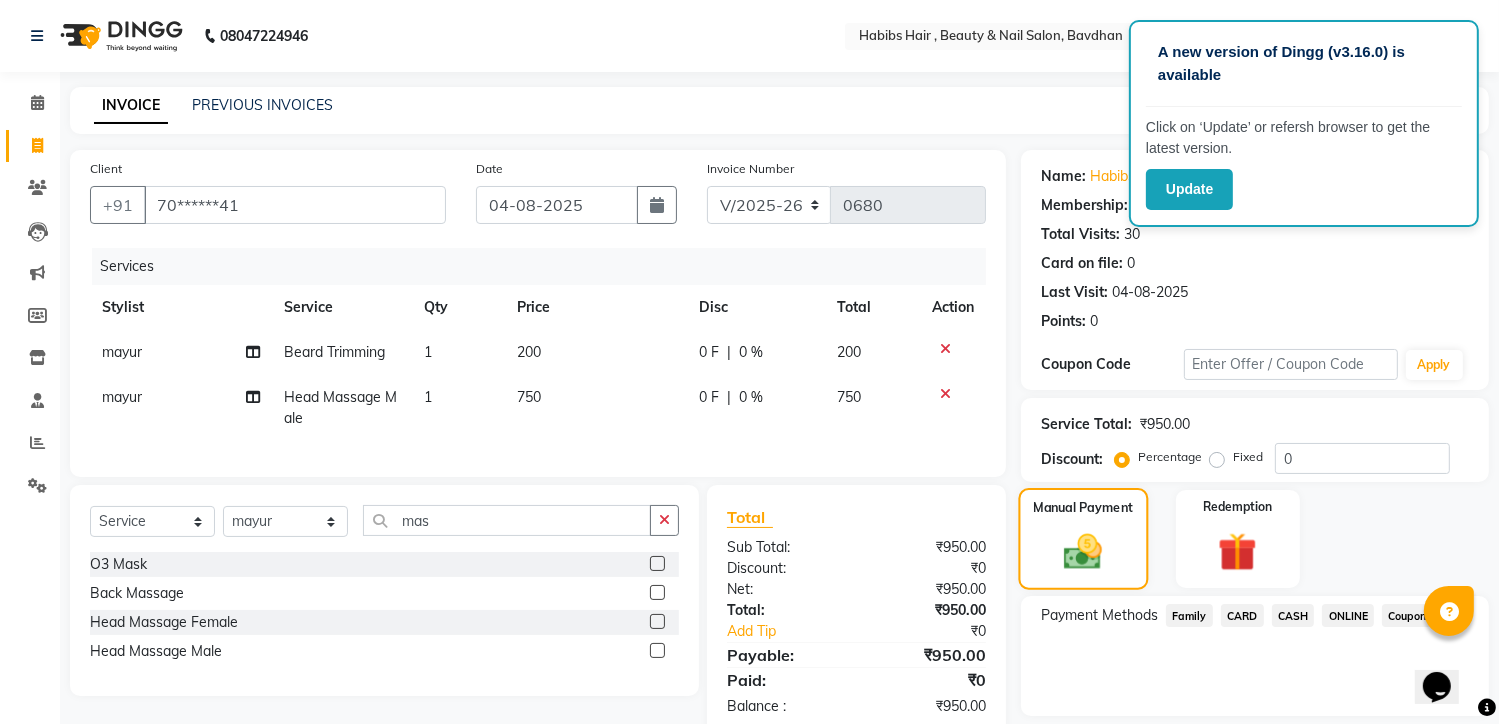 click 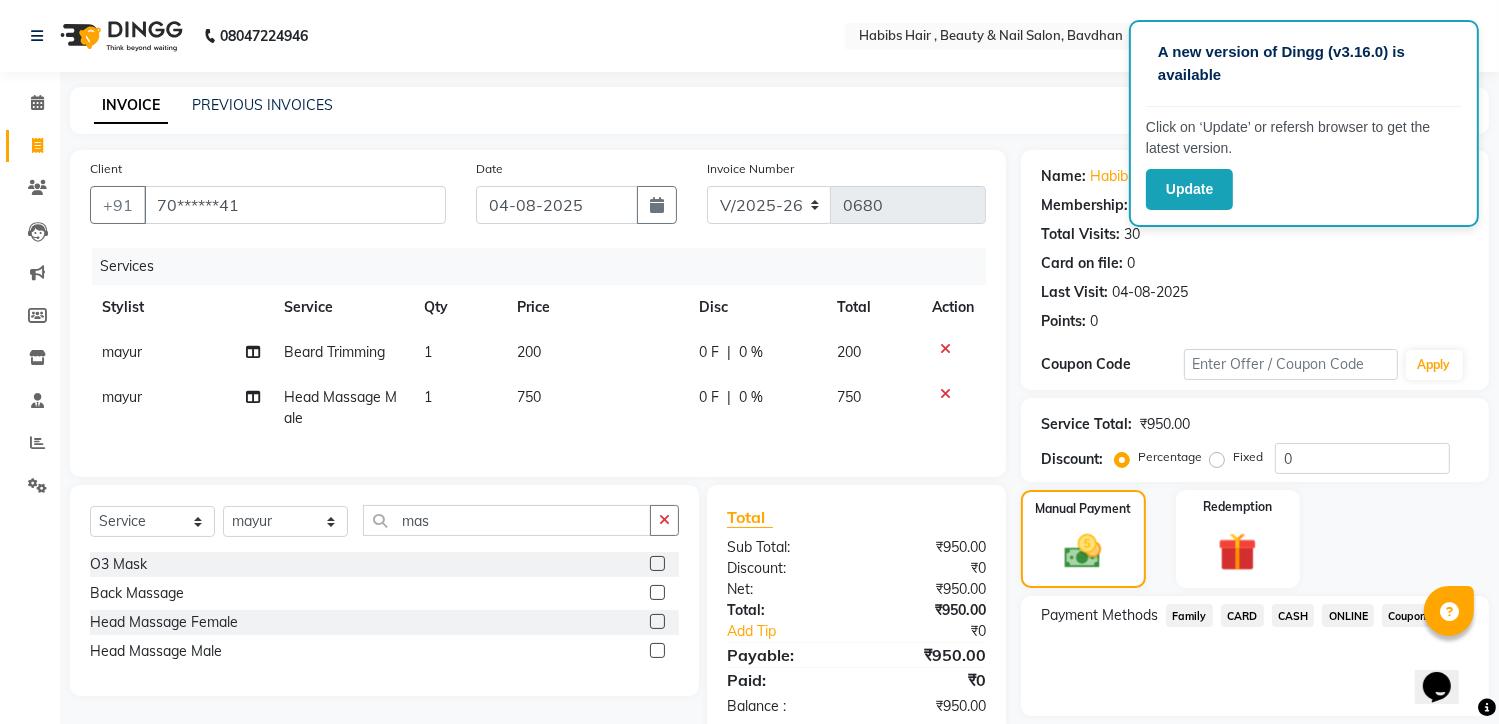 click on "ONLINE" 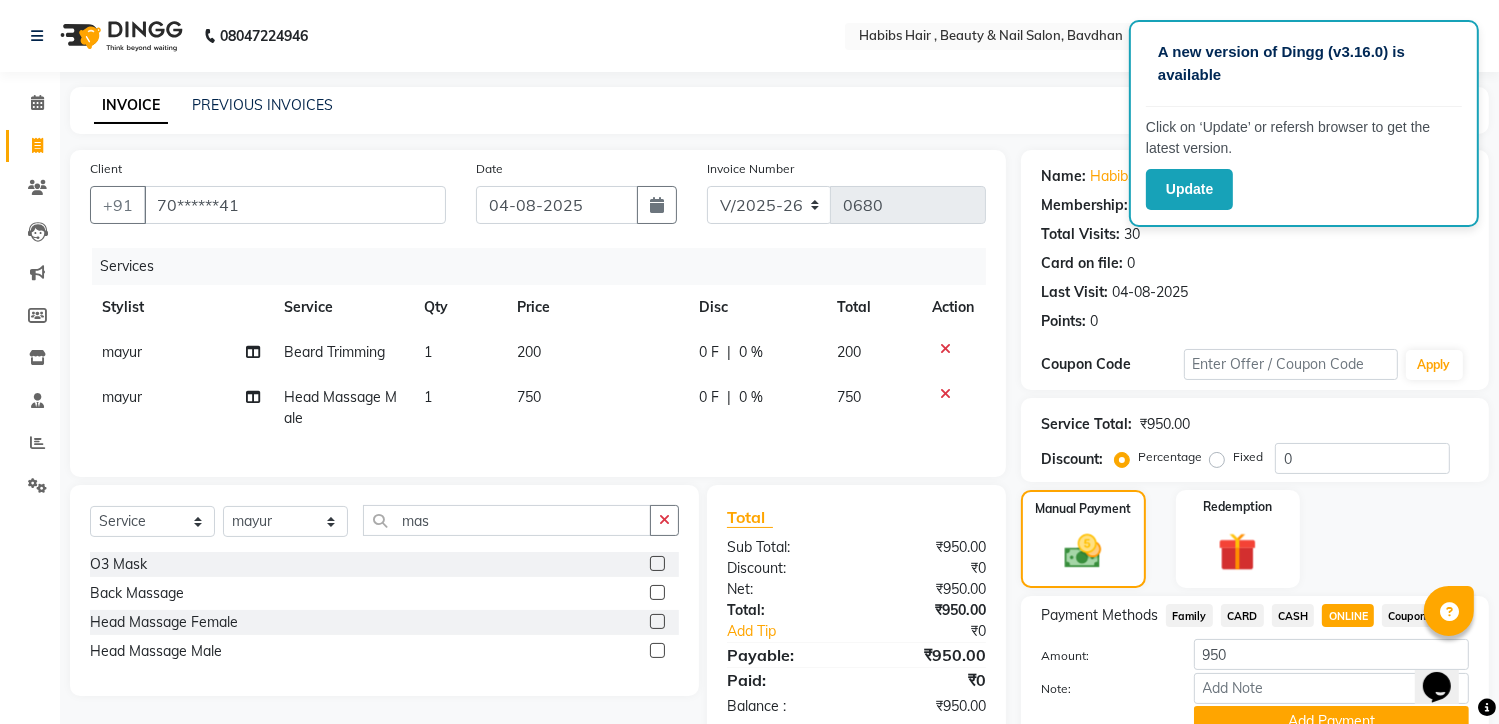 scroll, scrollTop: 94, scrollLeft: 0, axis: vertical 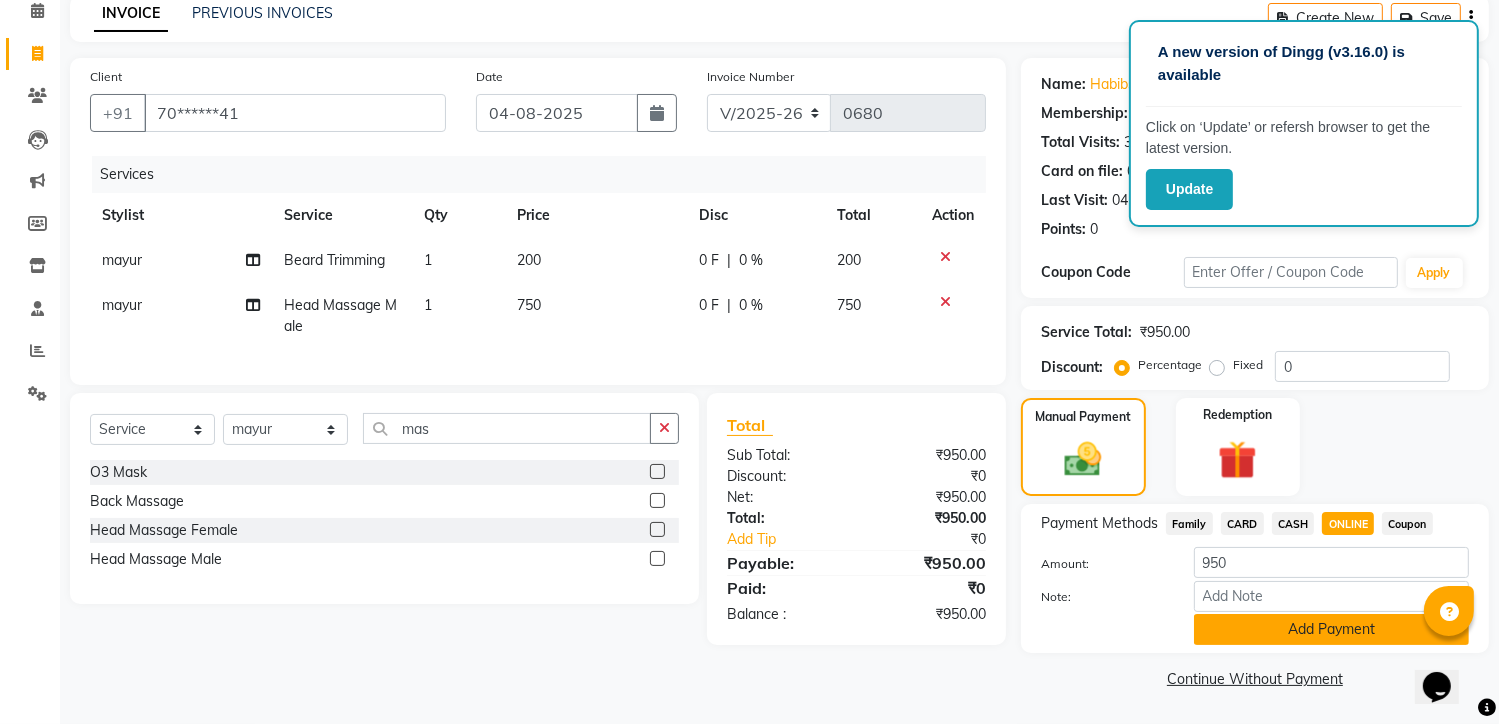 click on "Add Payment" 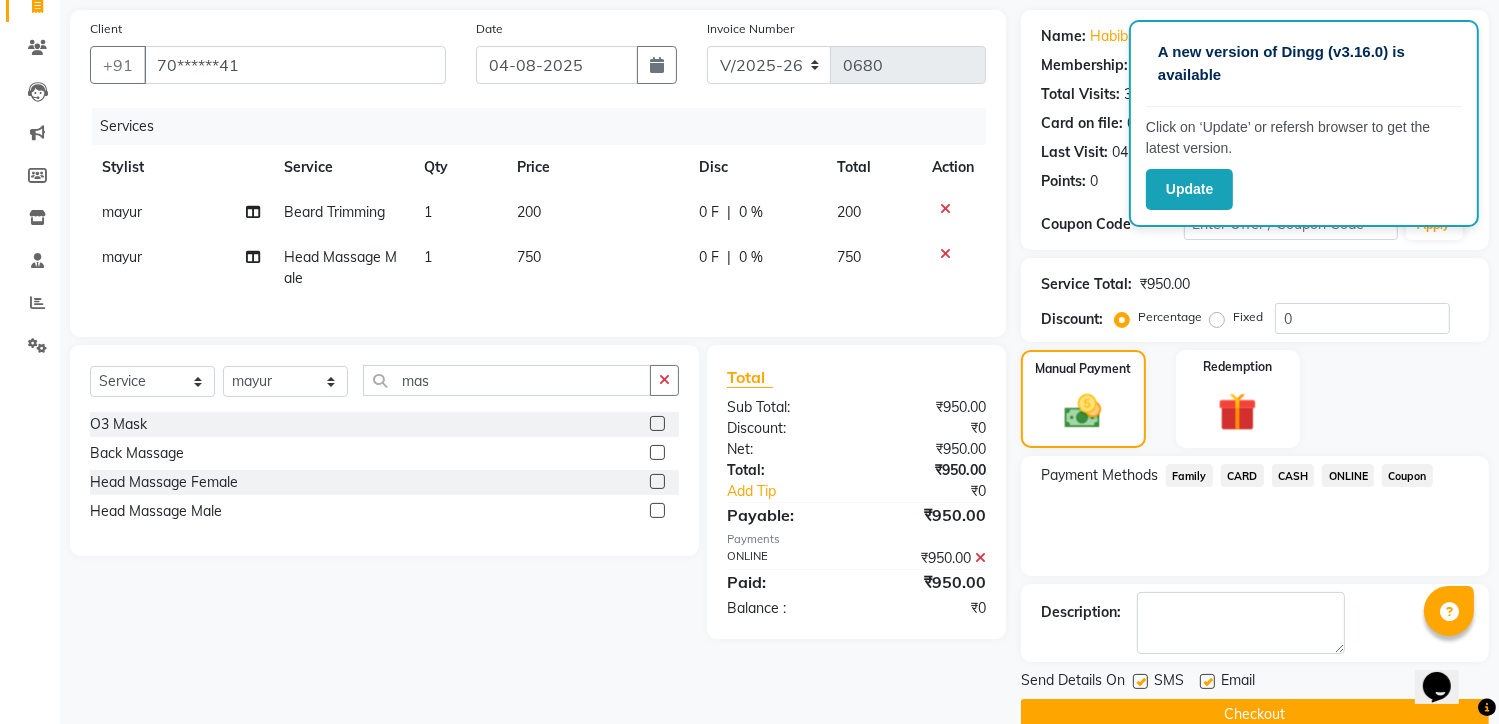 scroll, scrollTop: 175, scrollLeft: 0, axis: vertical 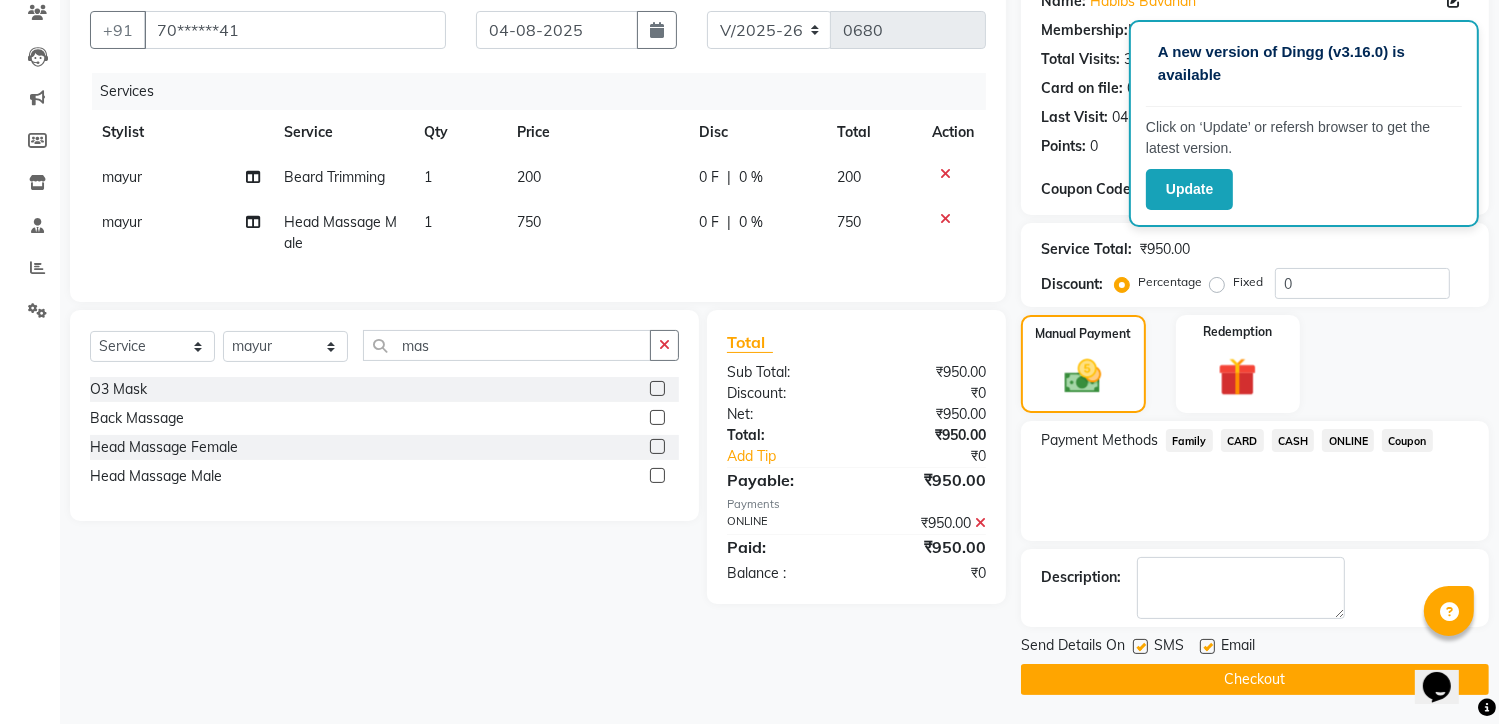 click on "Checkout" 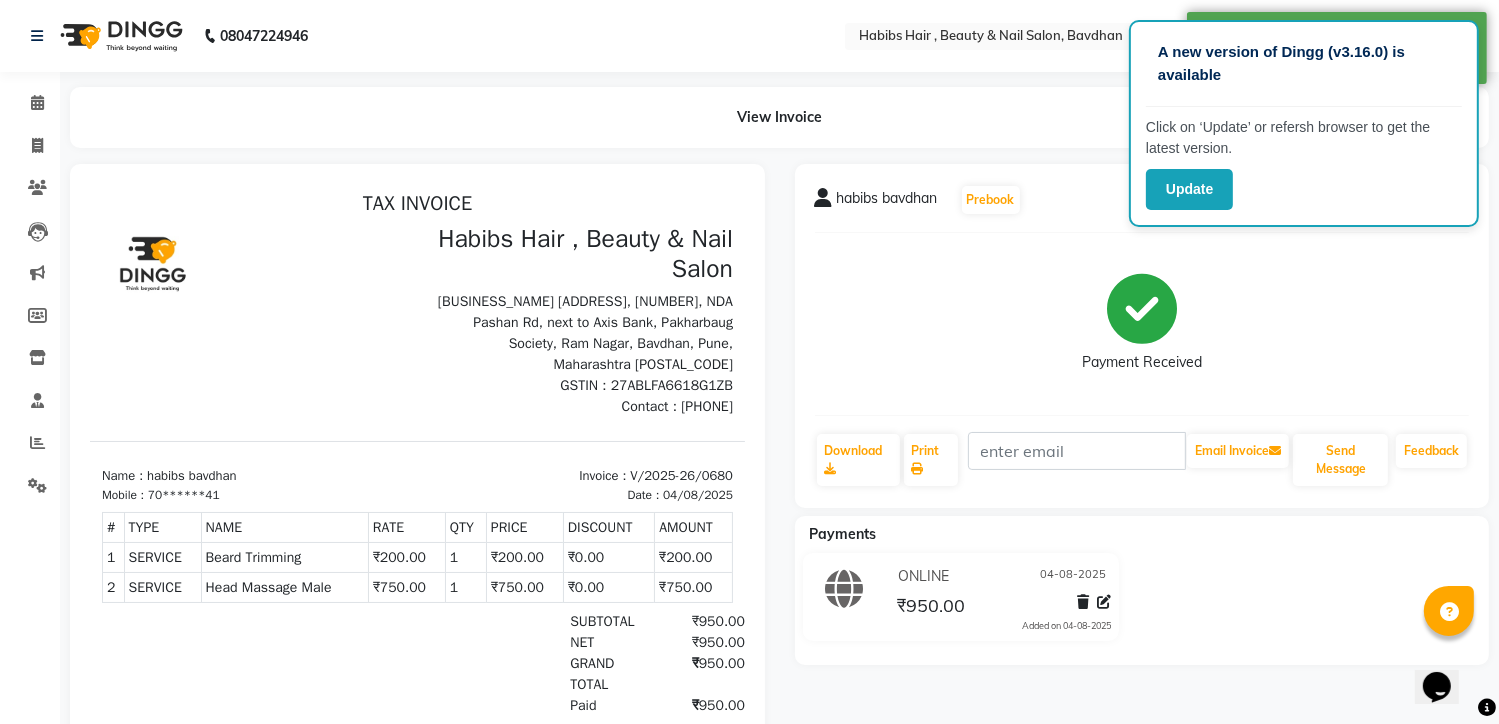 scroll, scrollTop: 0, scrollLeft: 0, axis: both 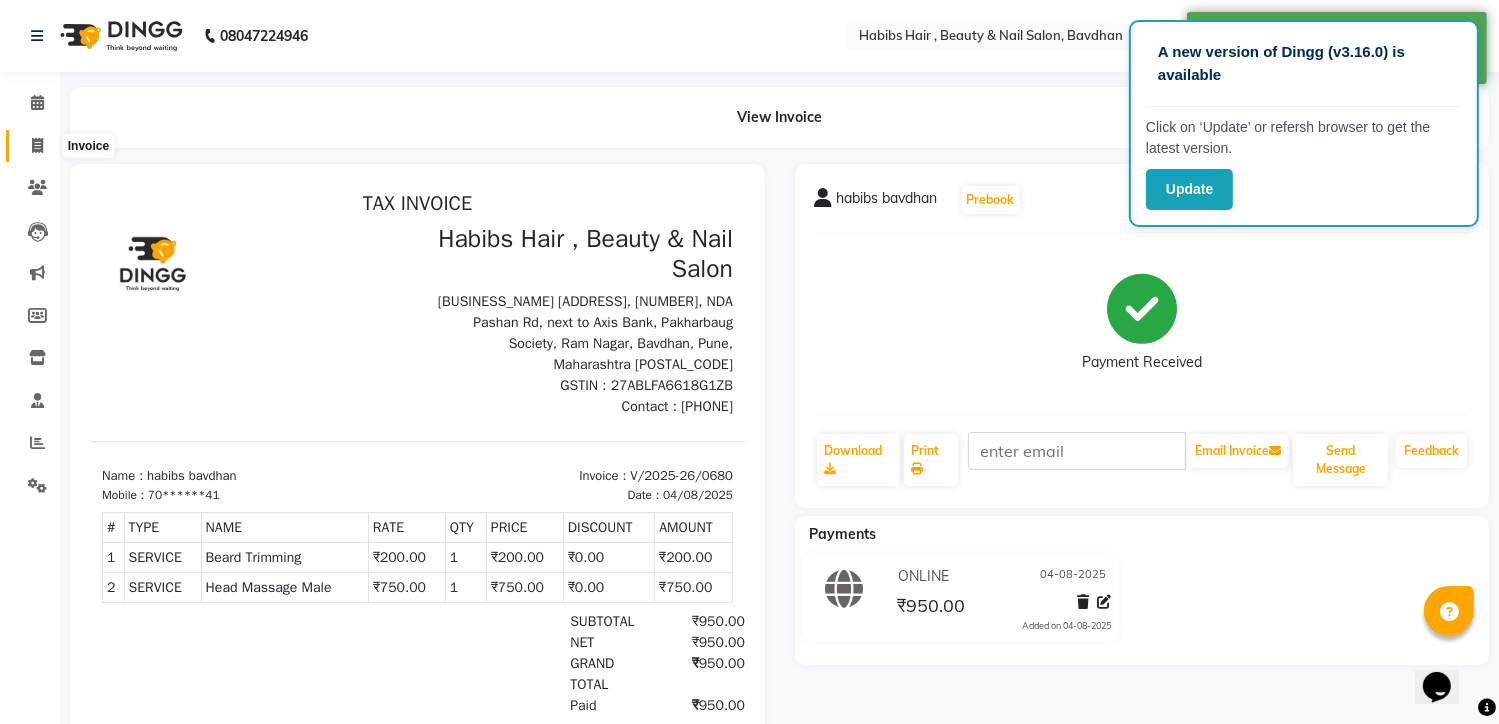 click 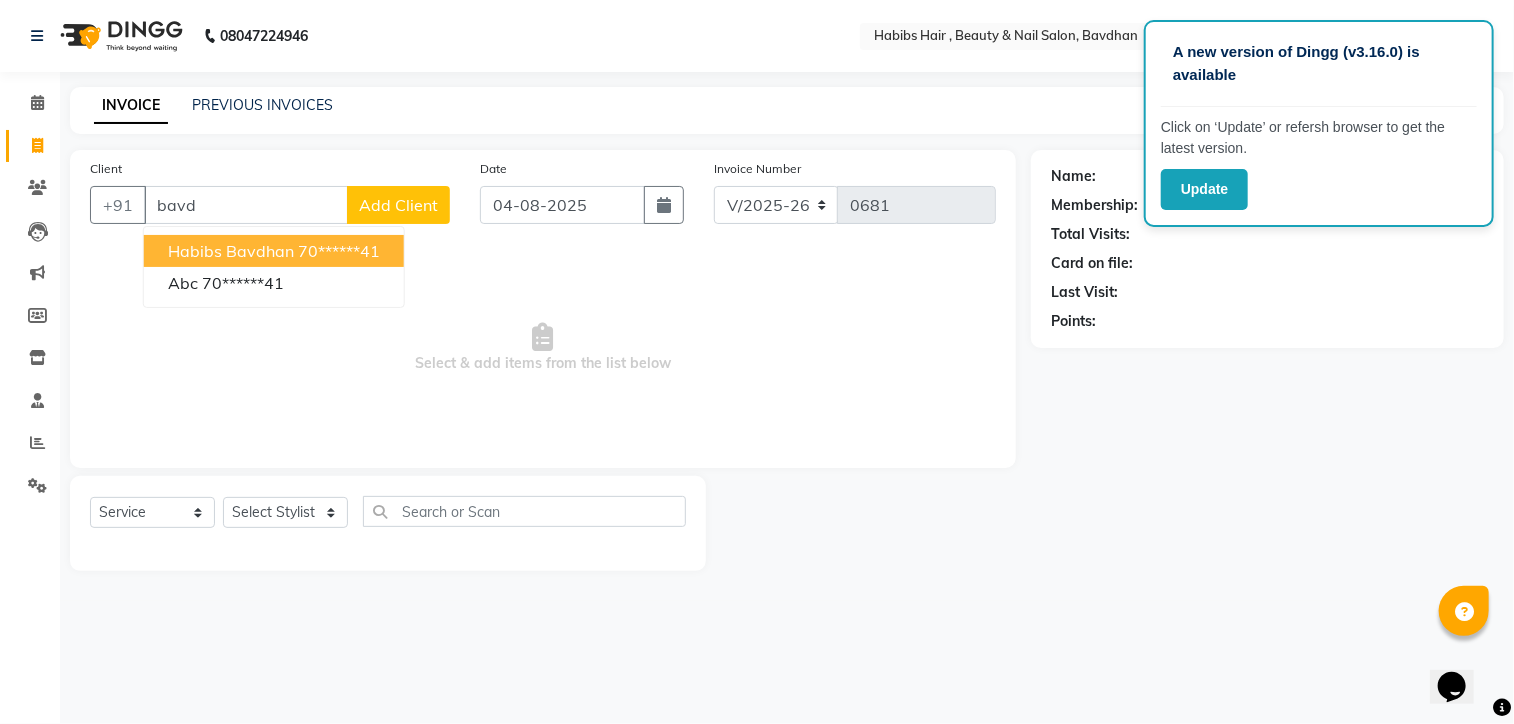 click on "habibs bavdhan  70******41" at bounding box center (274, 251) 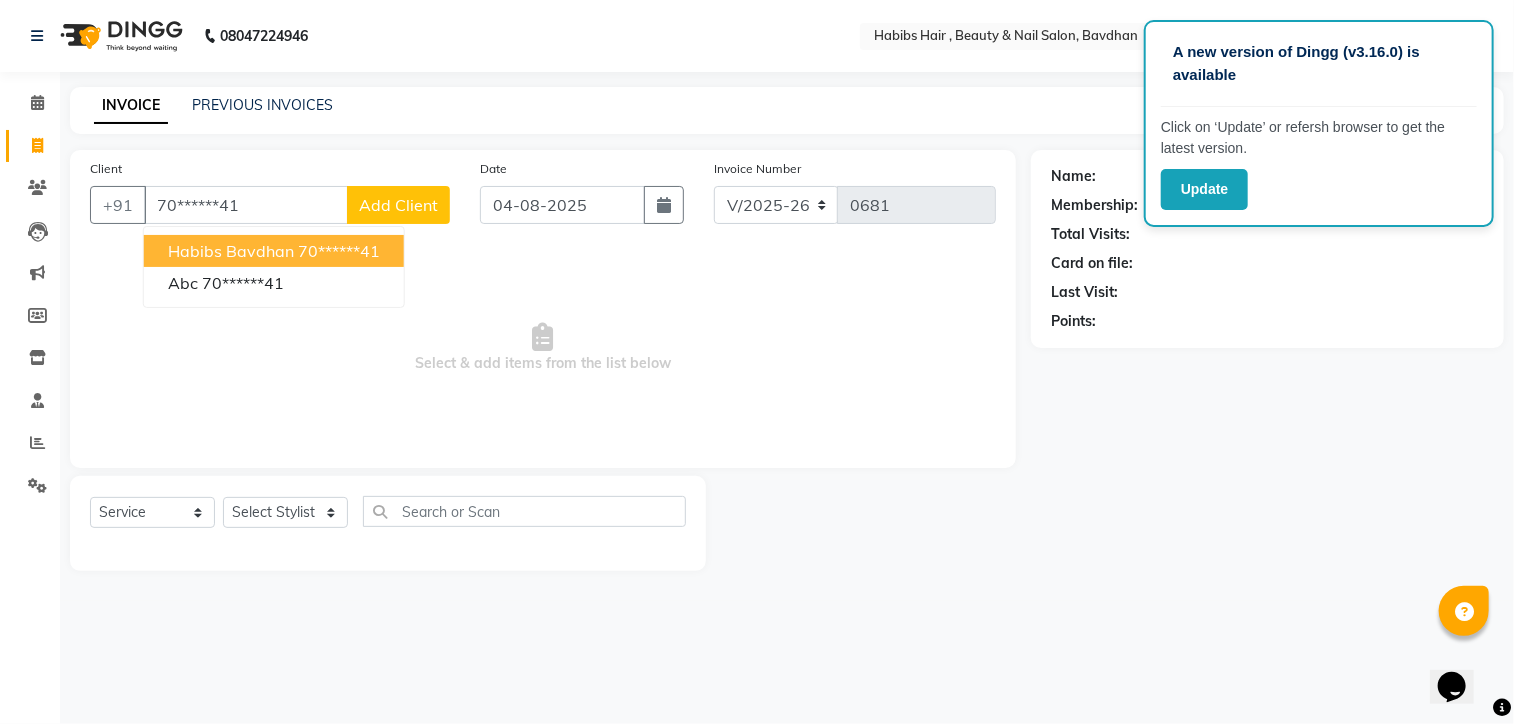 type on "70******41" 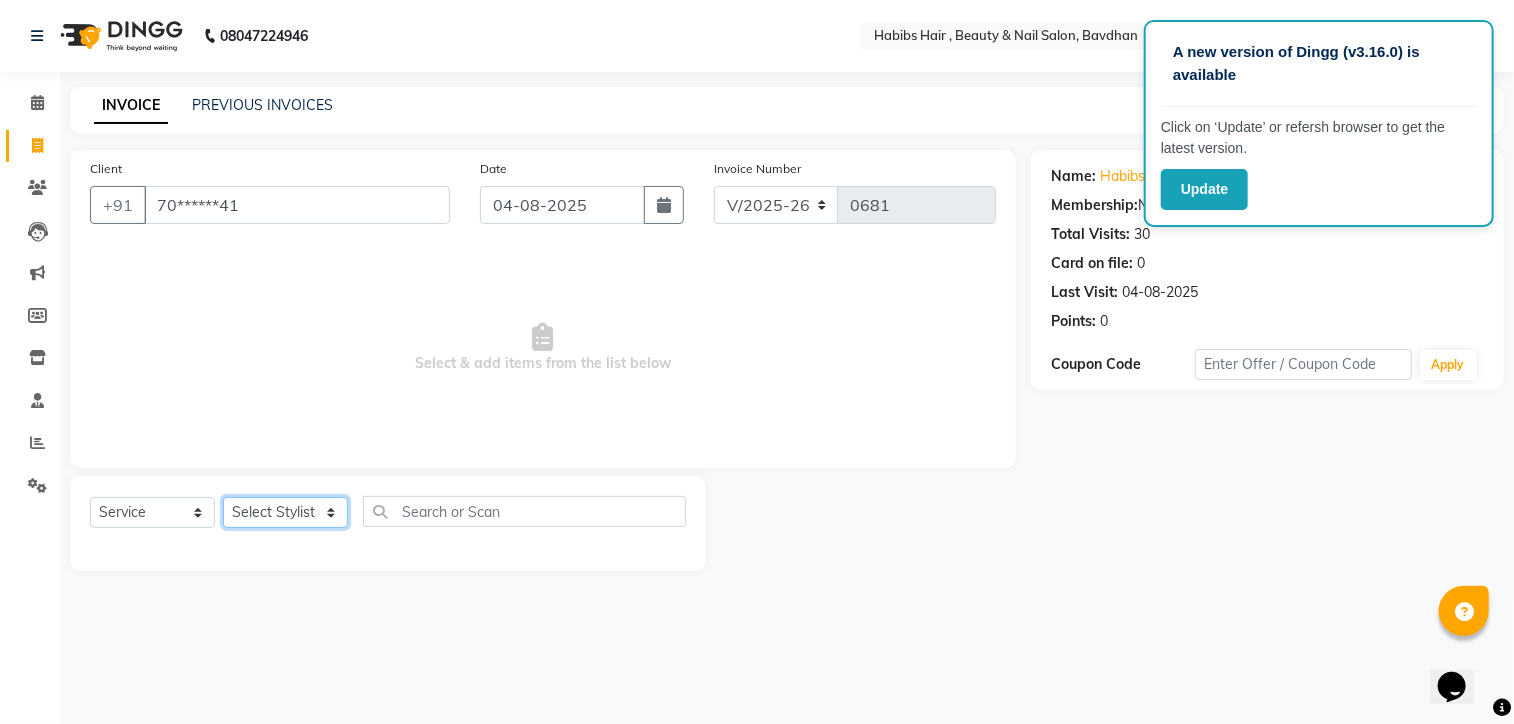 click on "Select Stylist Akash Aman Aniket Ashish Ganesh Manager mayur nikhil sujata" 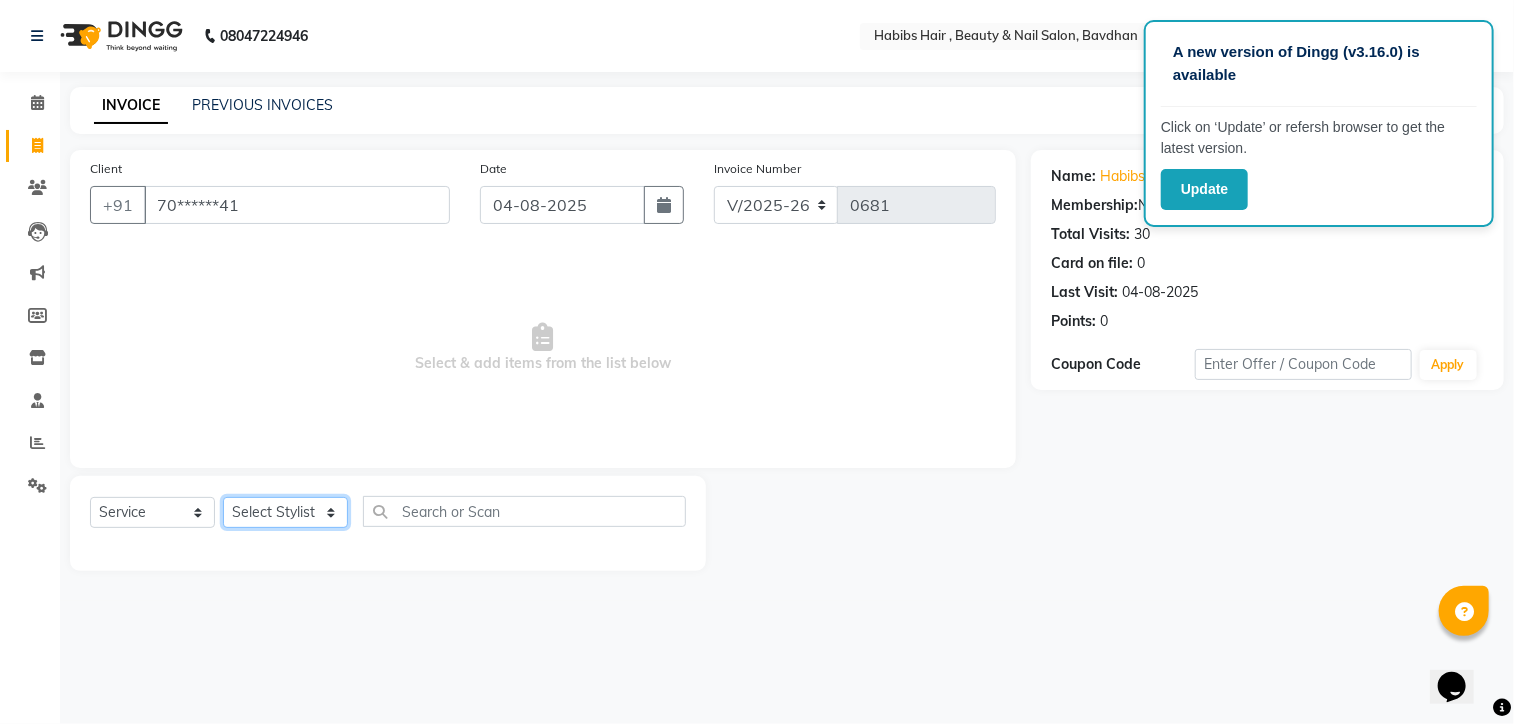 select on "[NUMBER]" 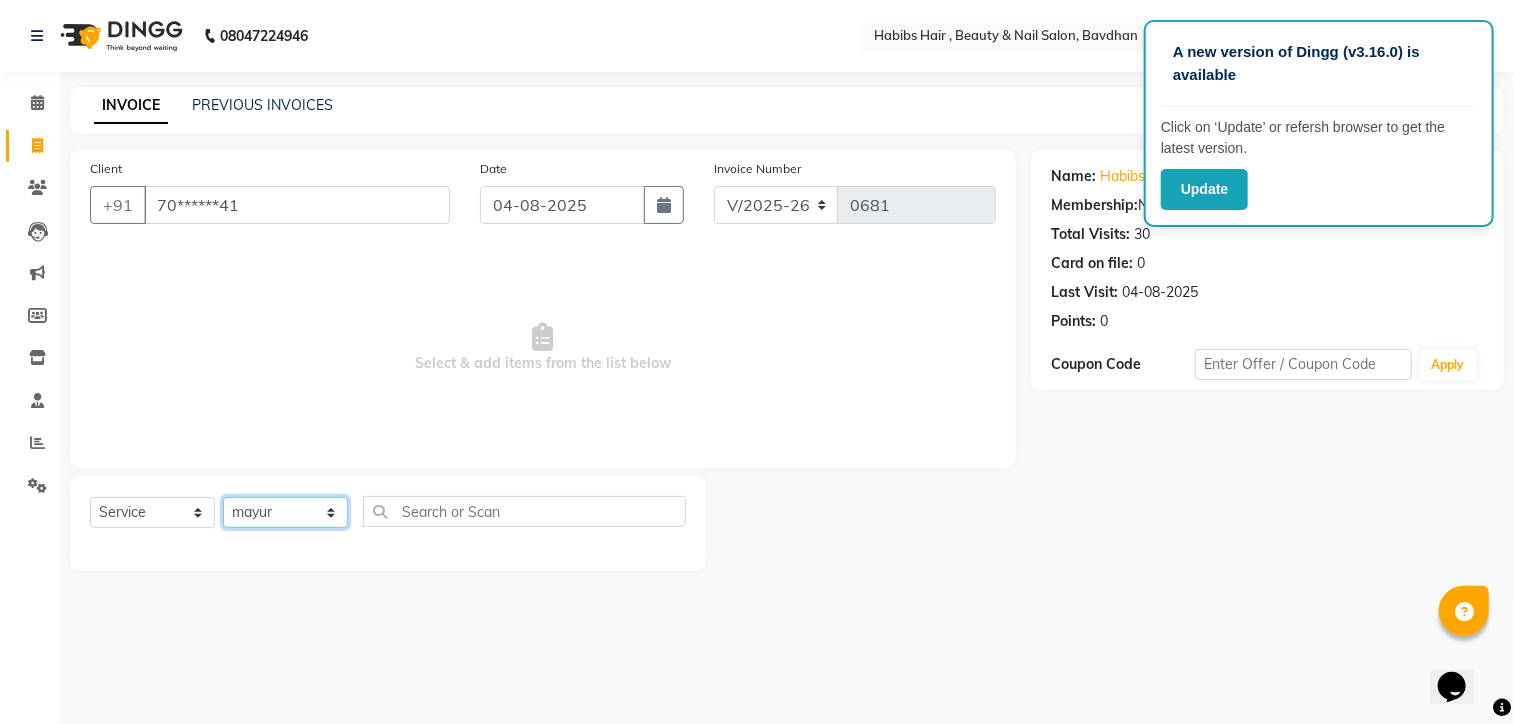 click on "Select Stylist Akash Aman Aniket Ashish Ganesh Manager mayur nikhil sujata" 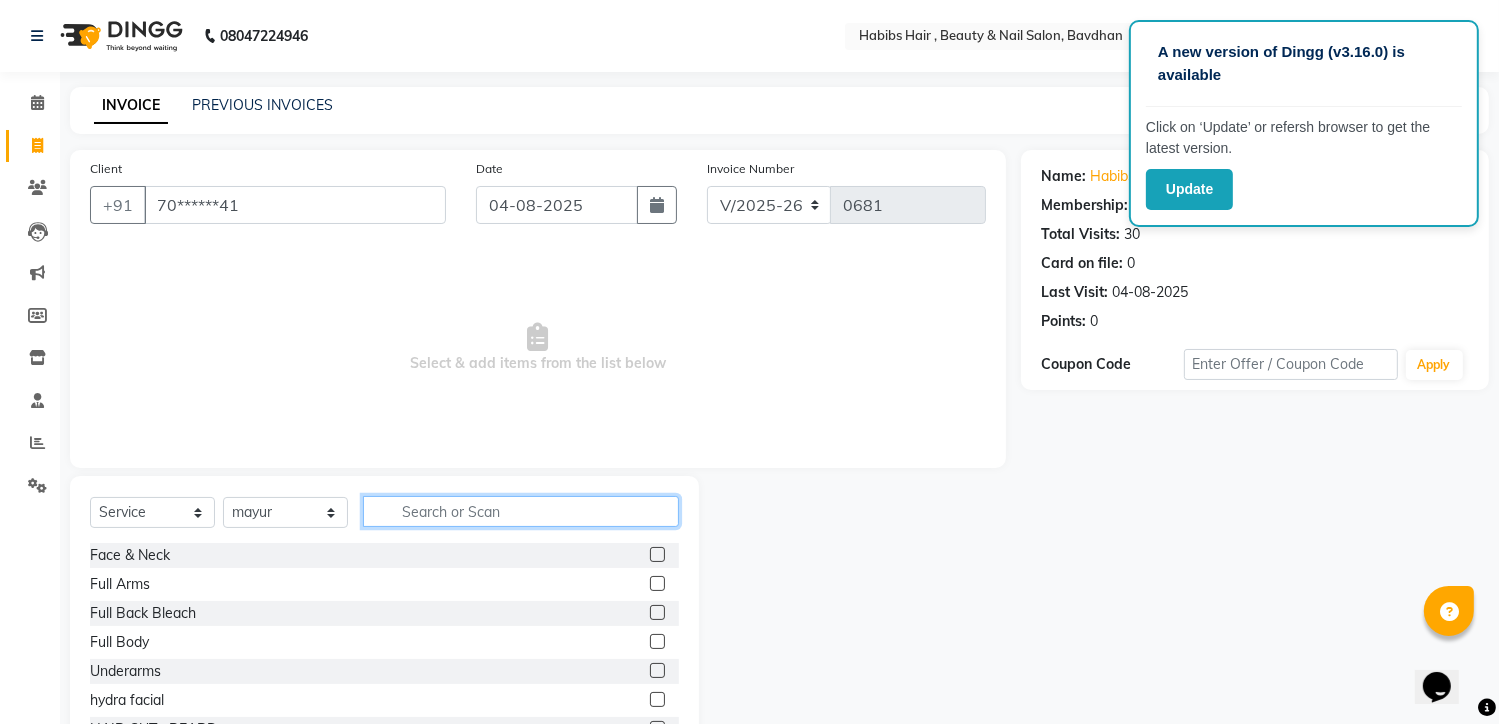 click 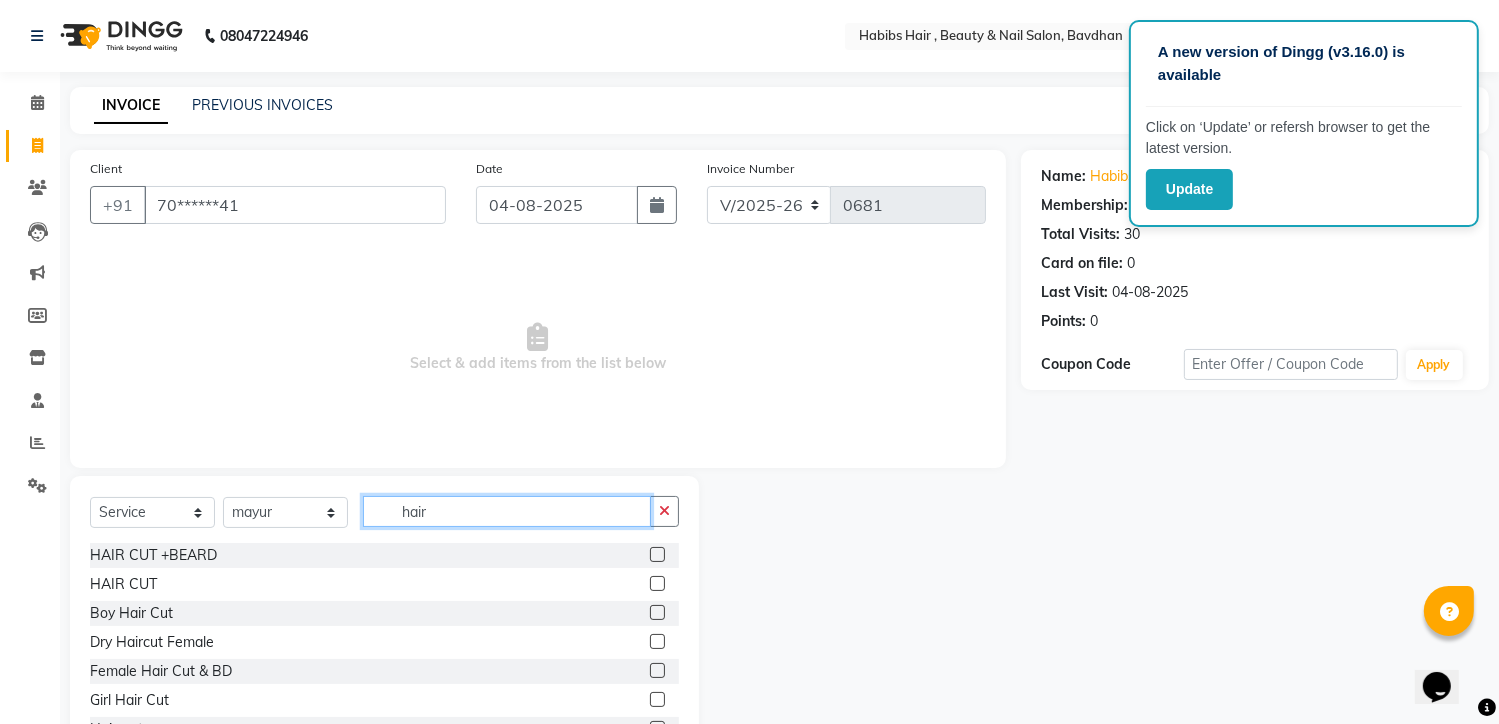 type on "hair" 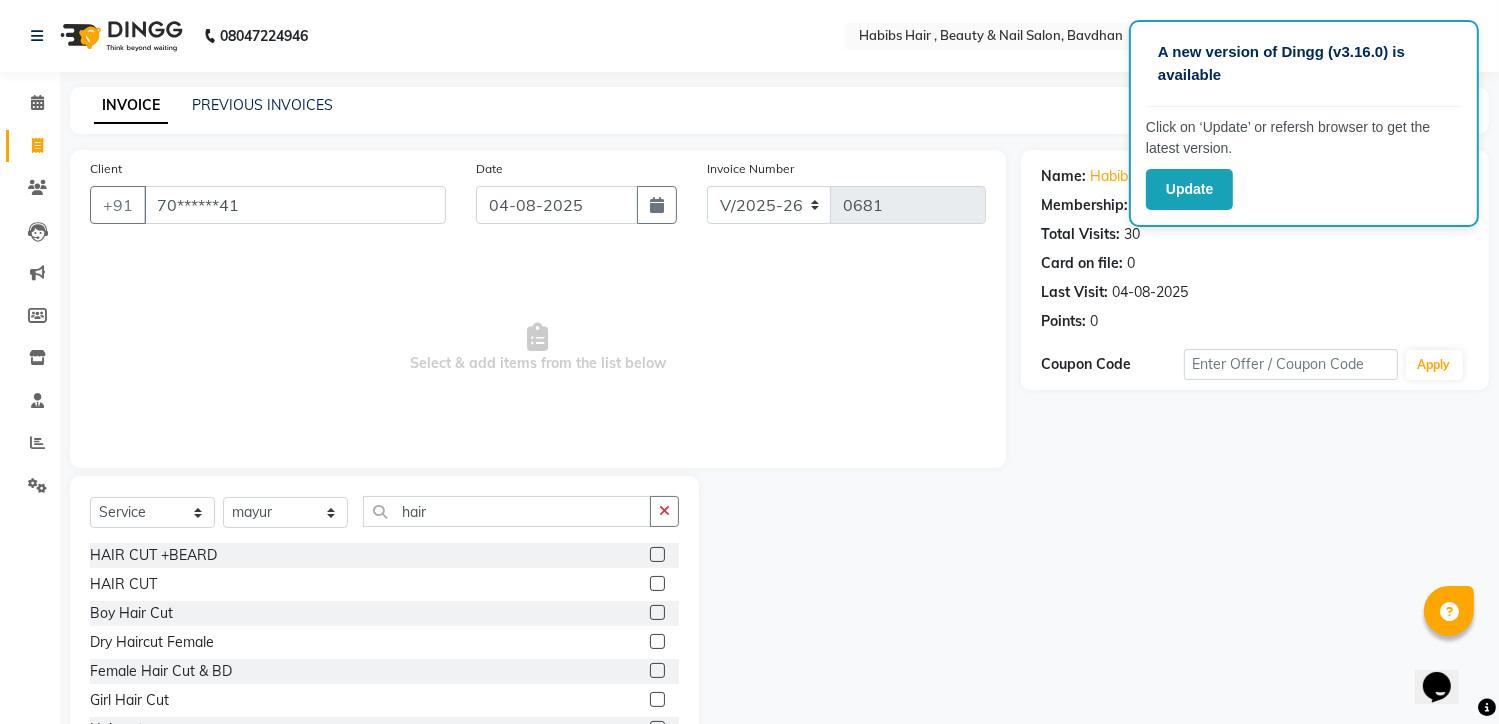 click 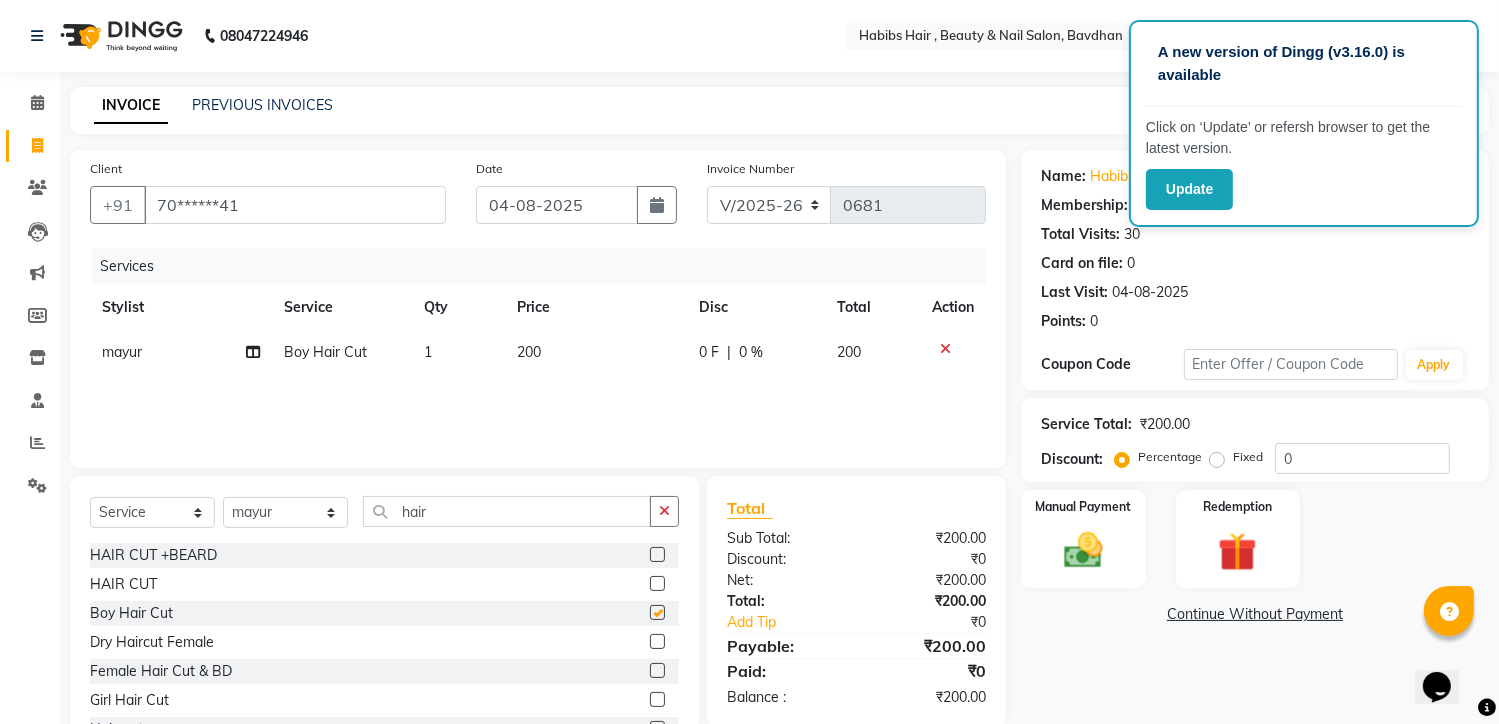 checkbox on "false" 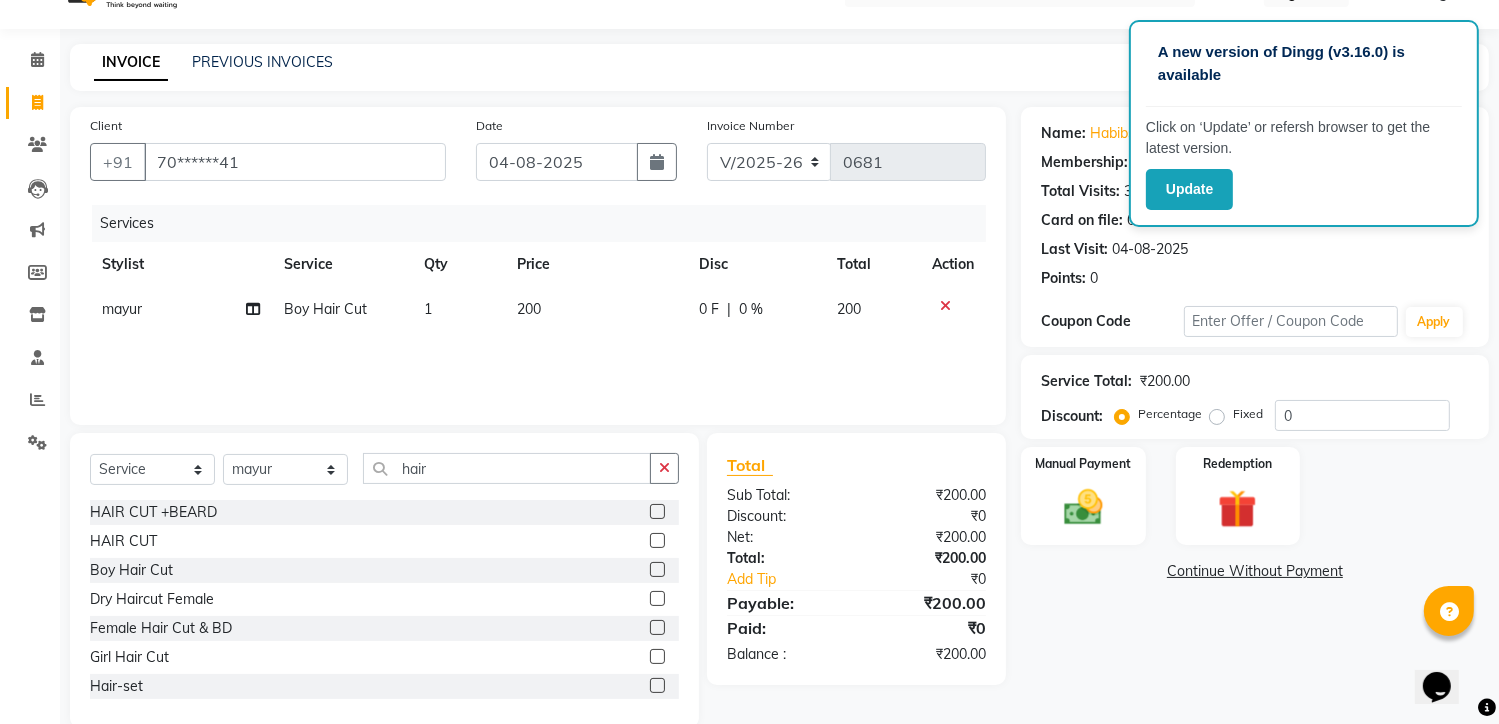 scroll, scrollTop: 77, scrollLeft: 0, axis: vertical 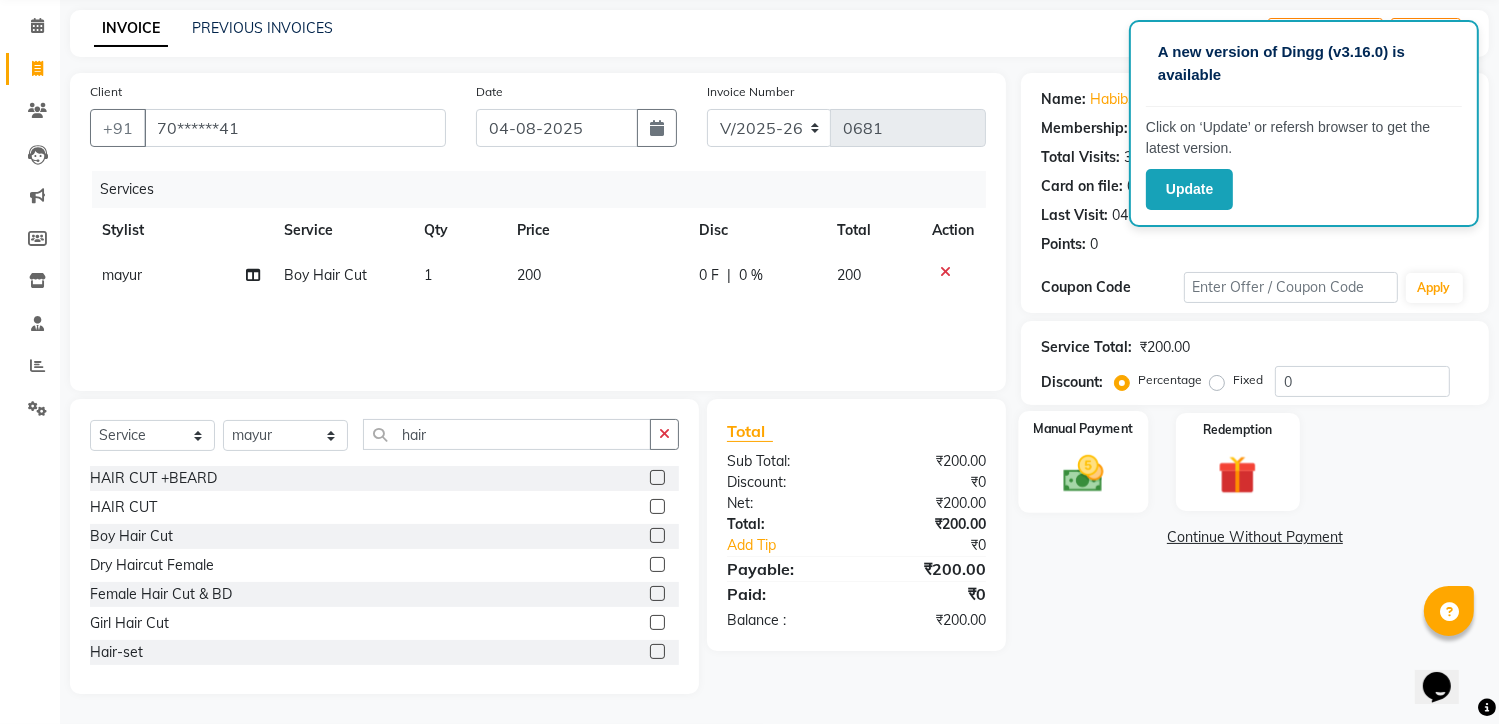click on "Manual Payment" 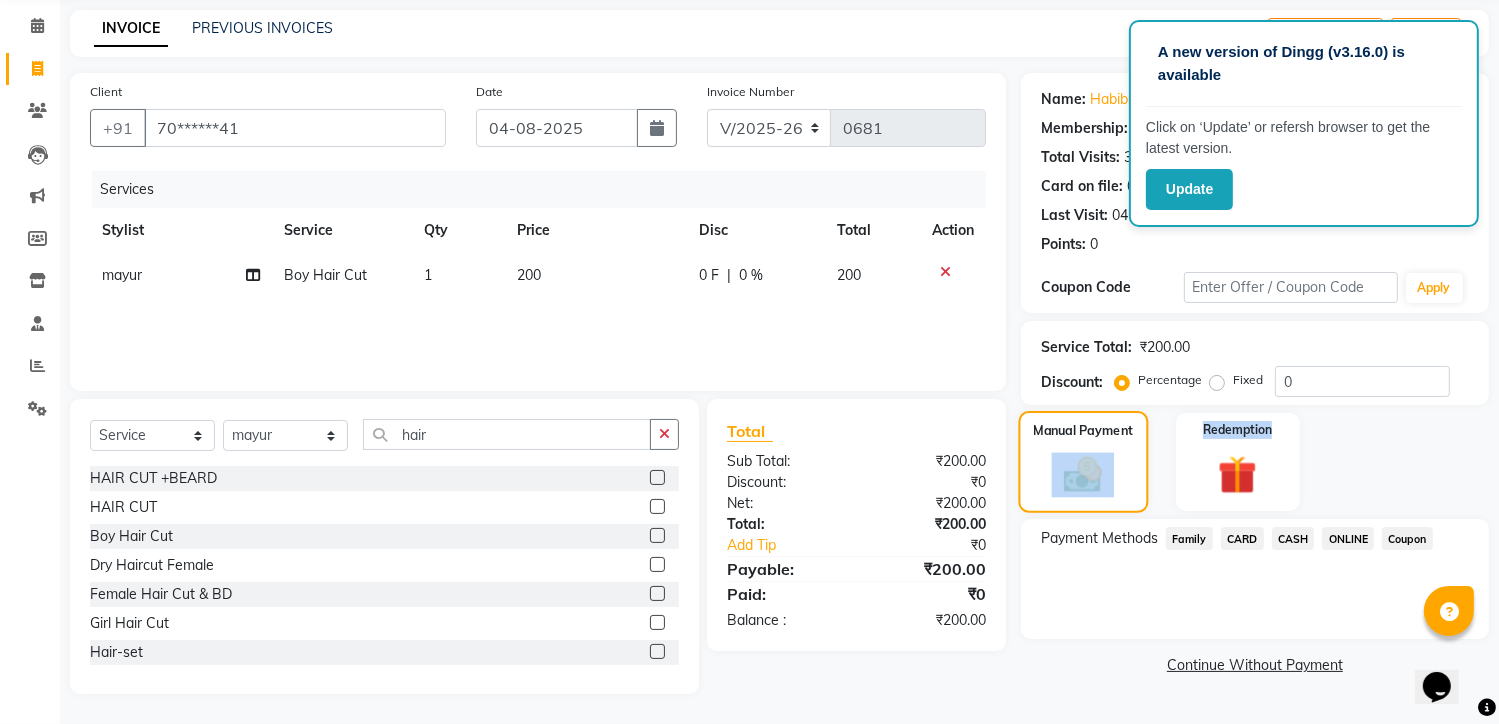 click on "Manual Payment" 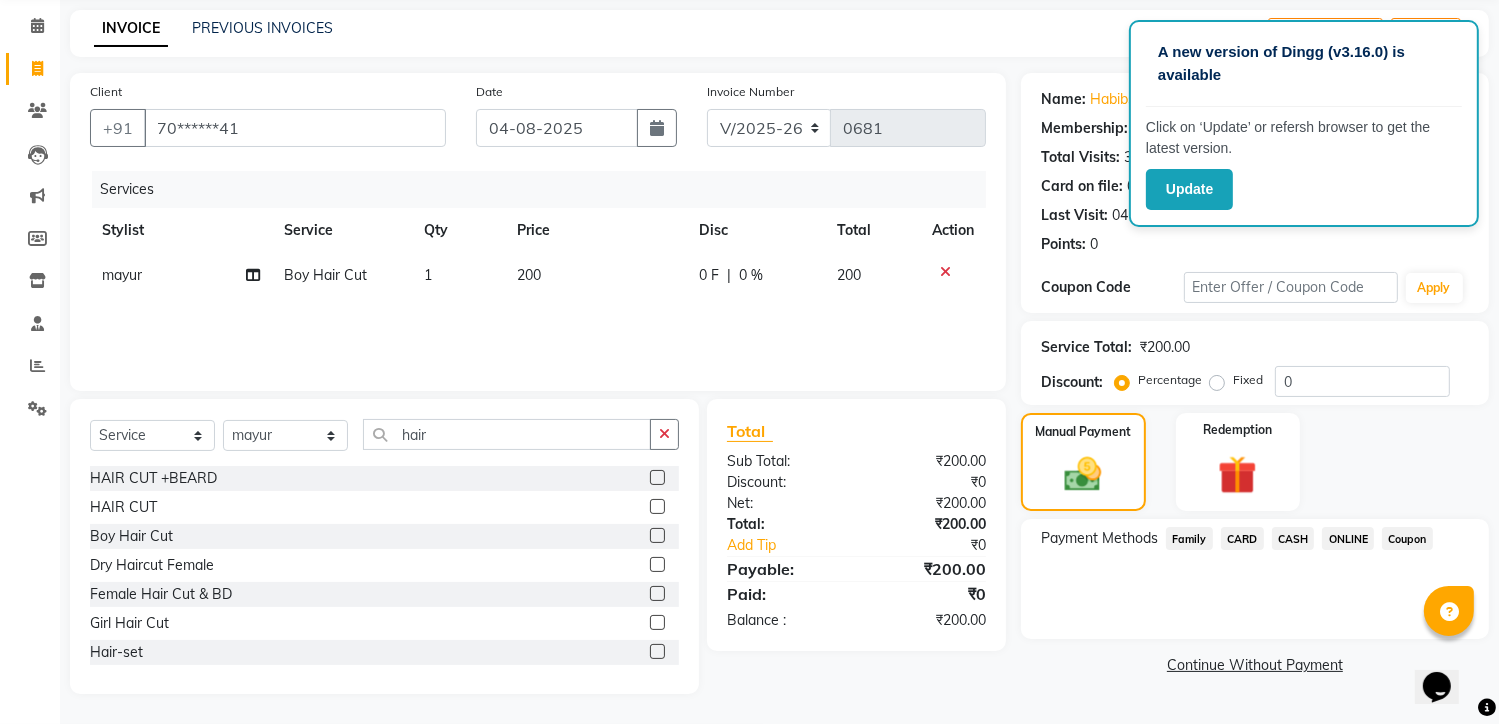 drag, startPoint x: 1042, startPoint y: 447, endPoint x: 1199, endPoint y: 594, distance: 215.07674 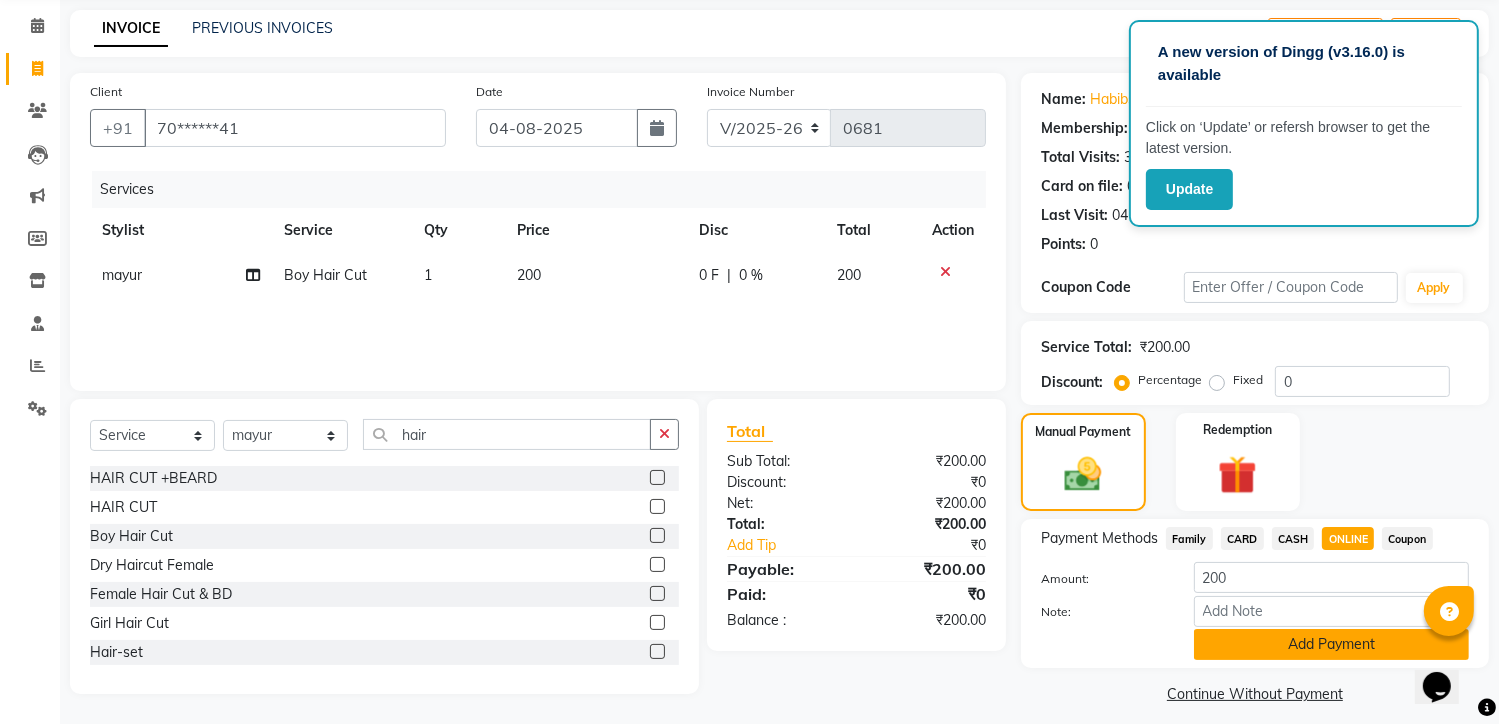 click on "Add Payment" 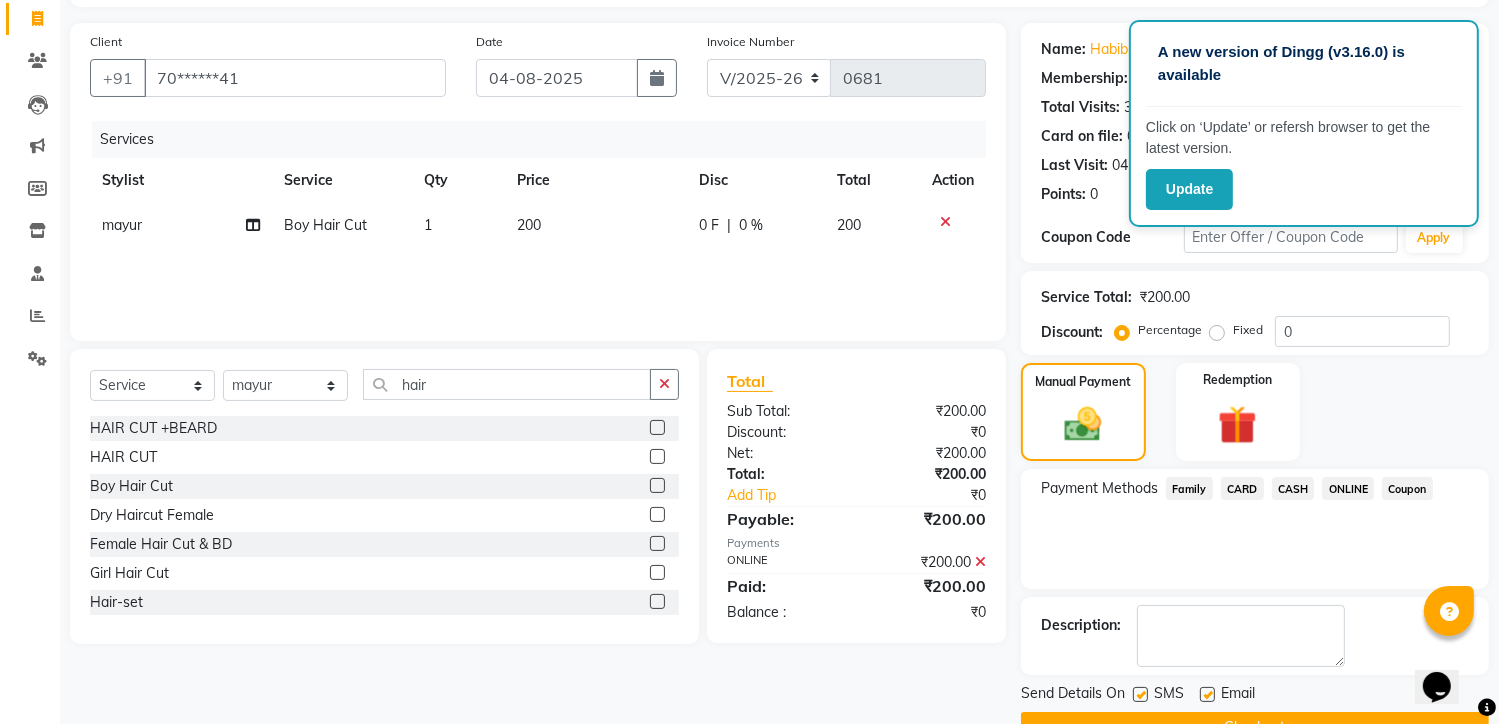 scroll, scrollTop: 175, scrollLeft: 0, axis: vertical 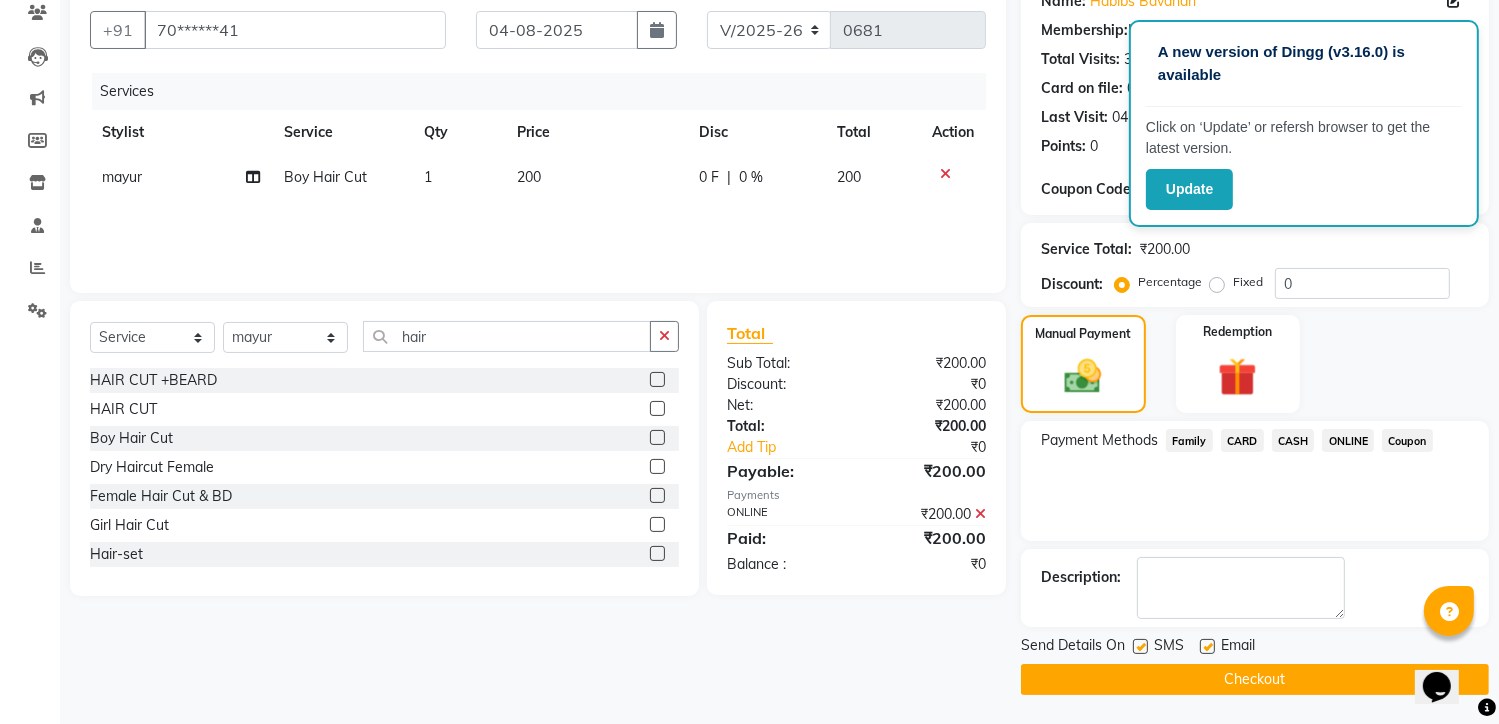 click on "Checkout" 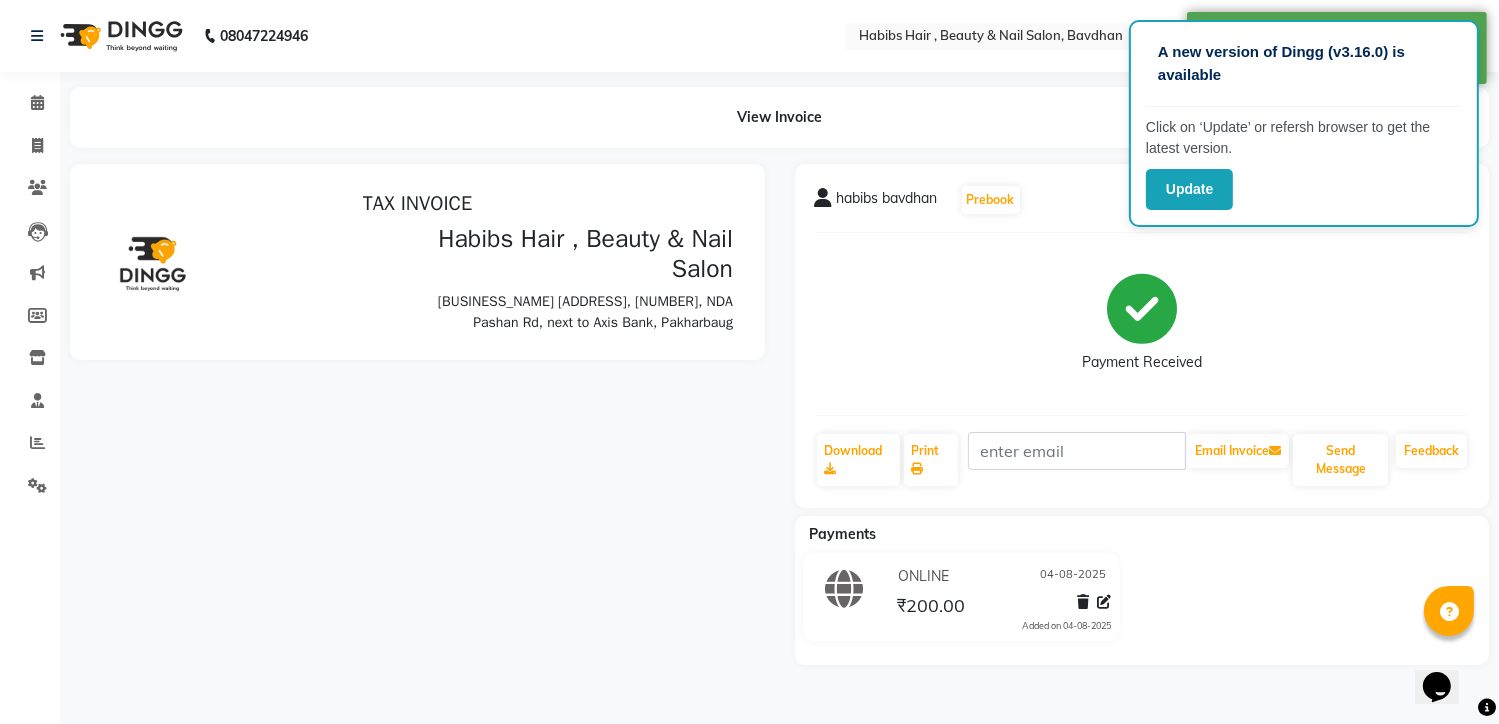 scroll, scrollTop: 0, scrollLeft: 0, axis: both 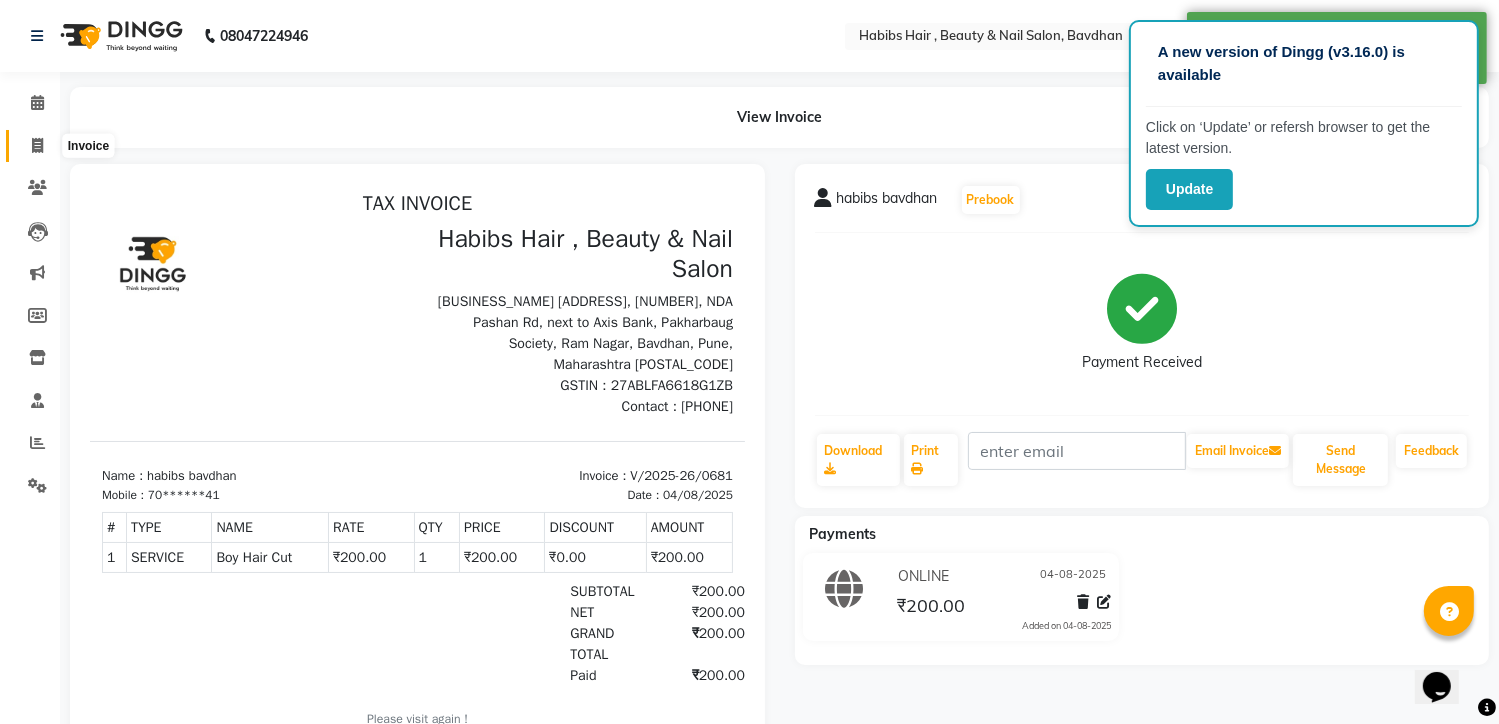 click 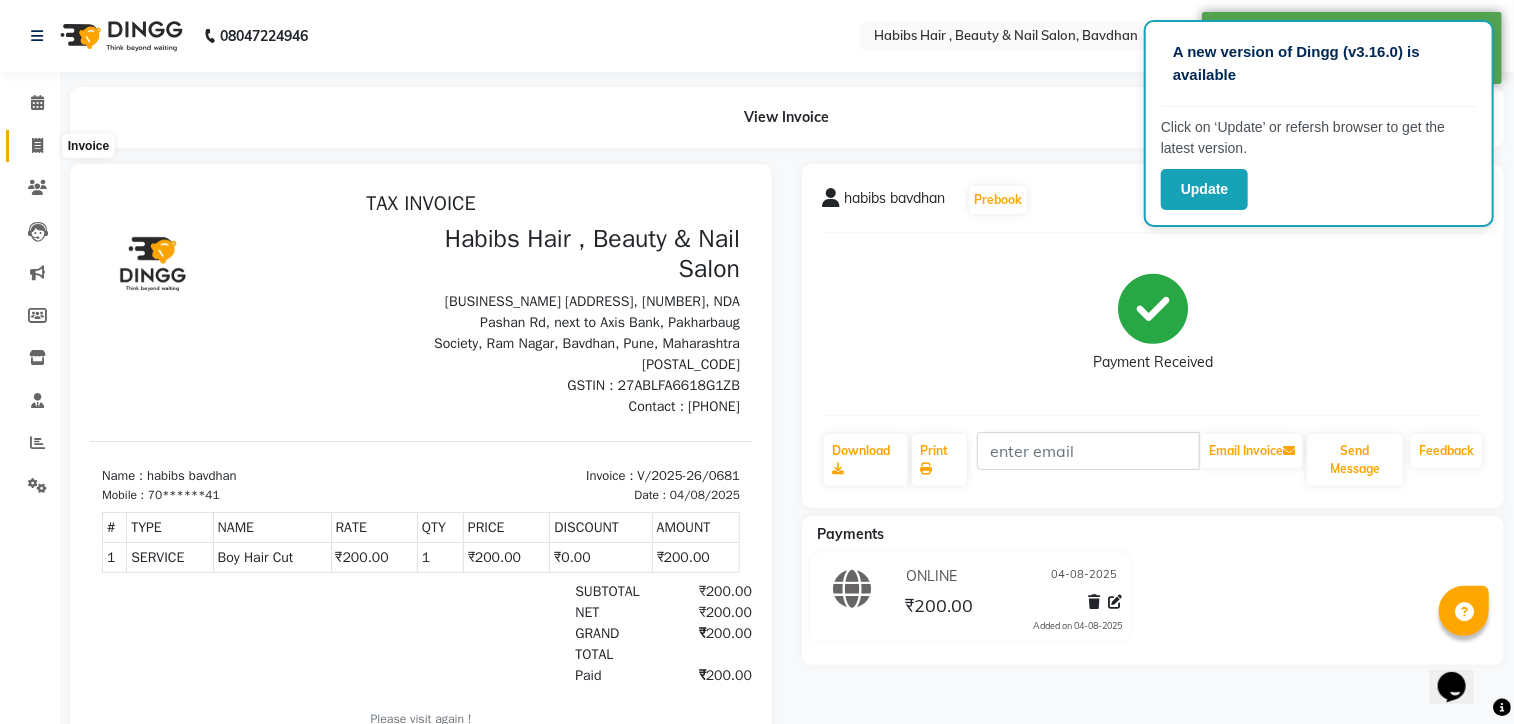 select on "service" 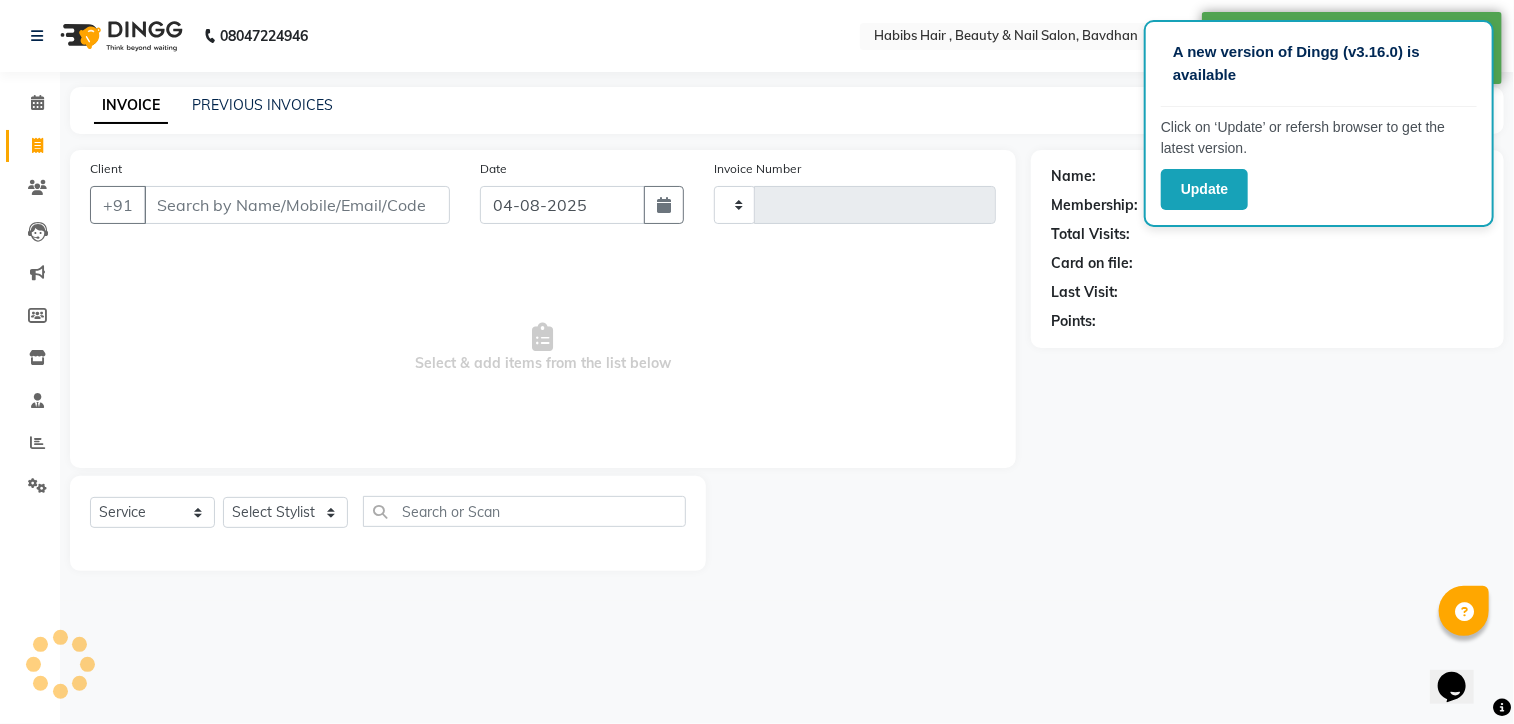 type on "0682" 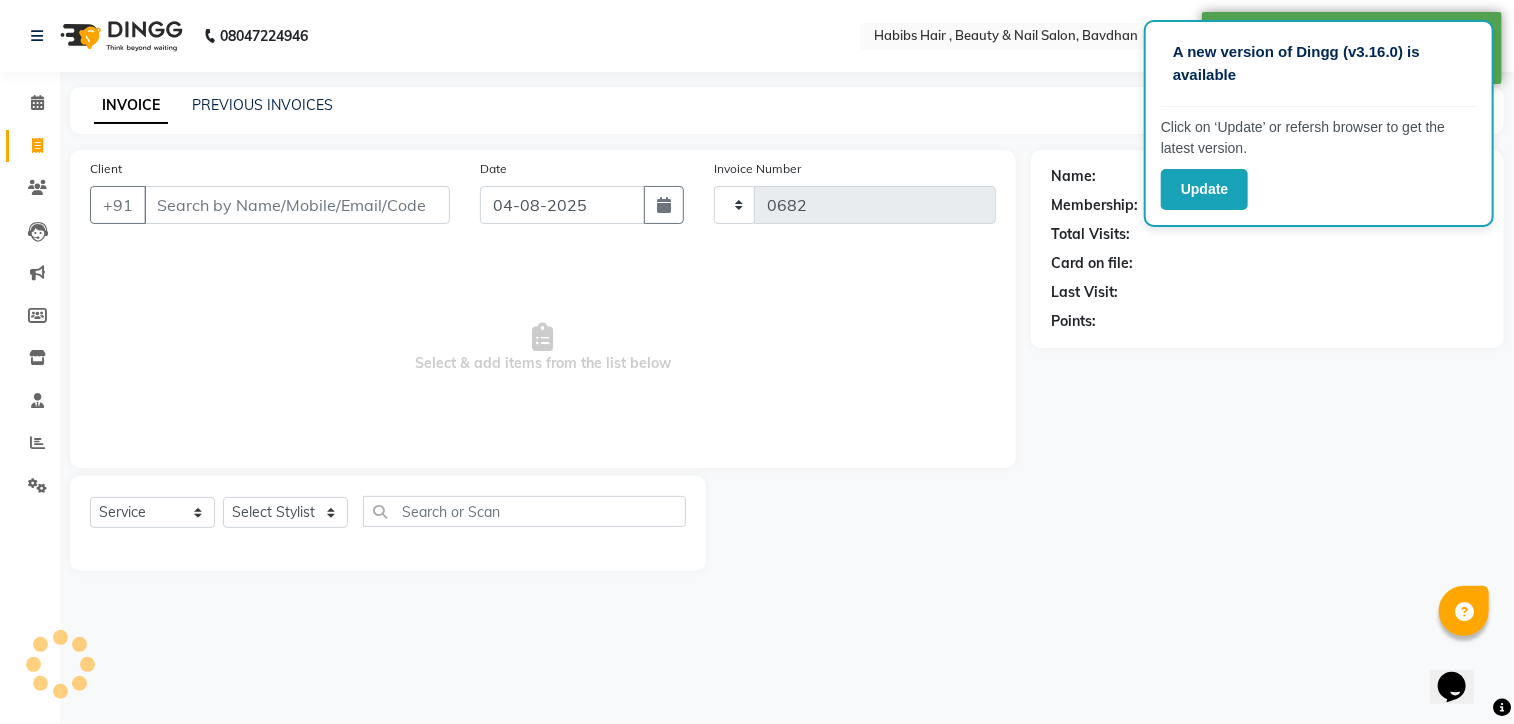select on "7414" 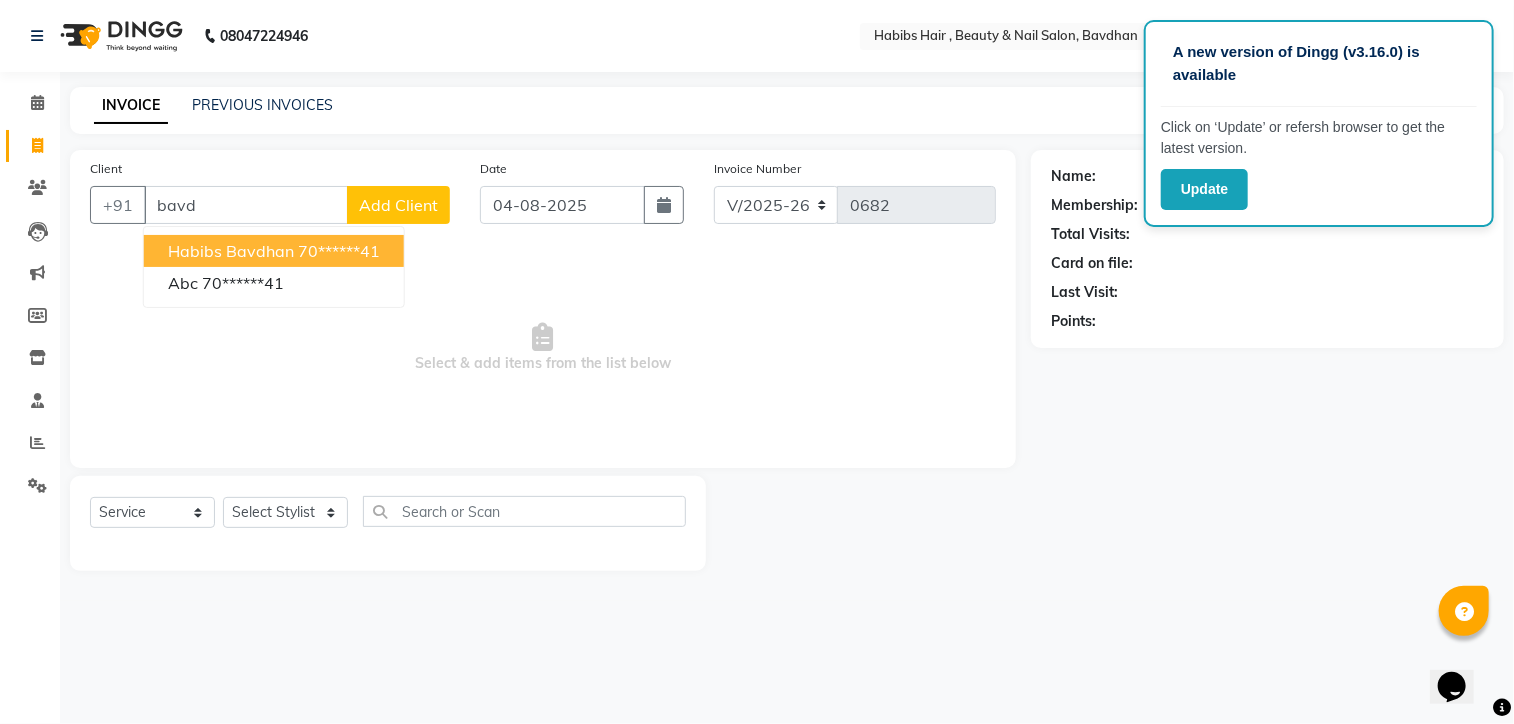 click on "70******41" at bounding box center [339, 251] 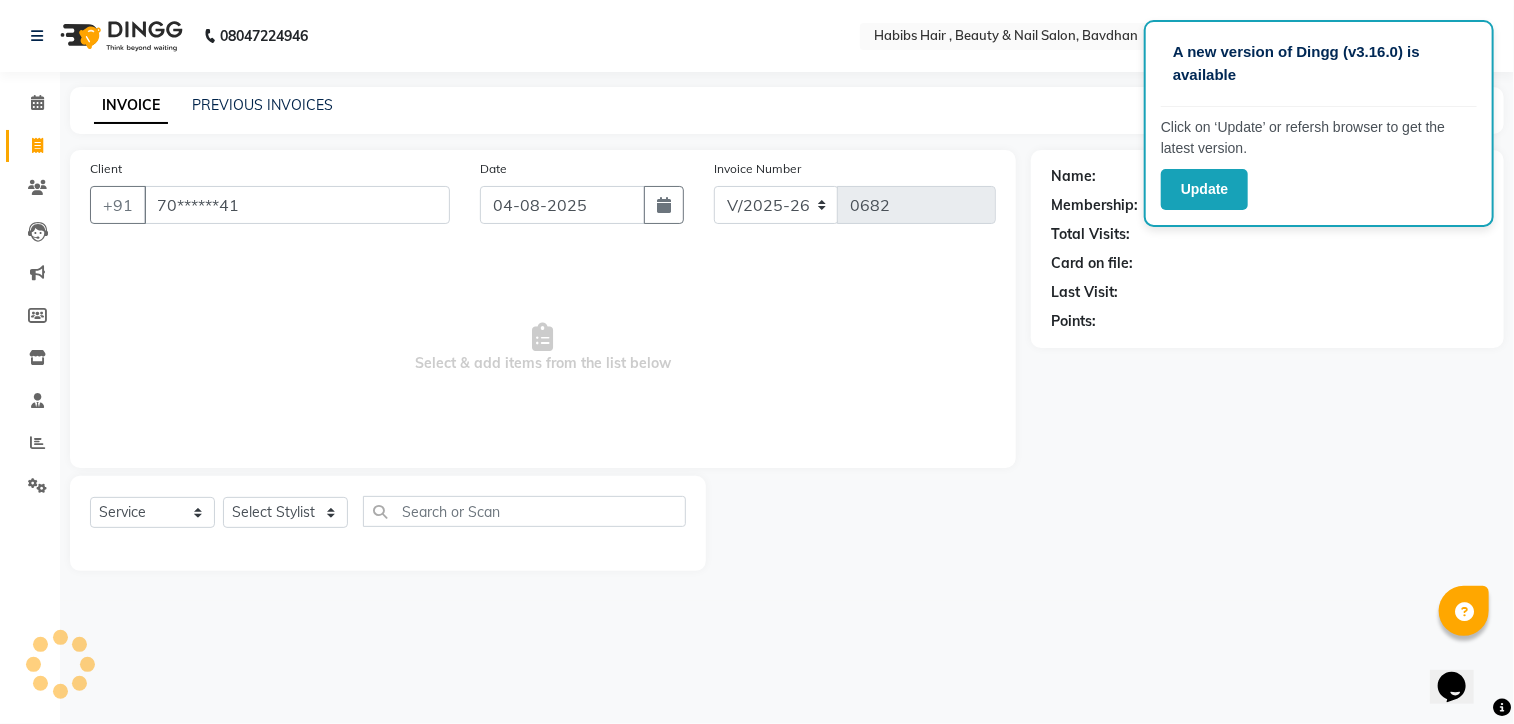 type on "70******41" 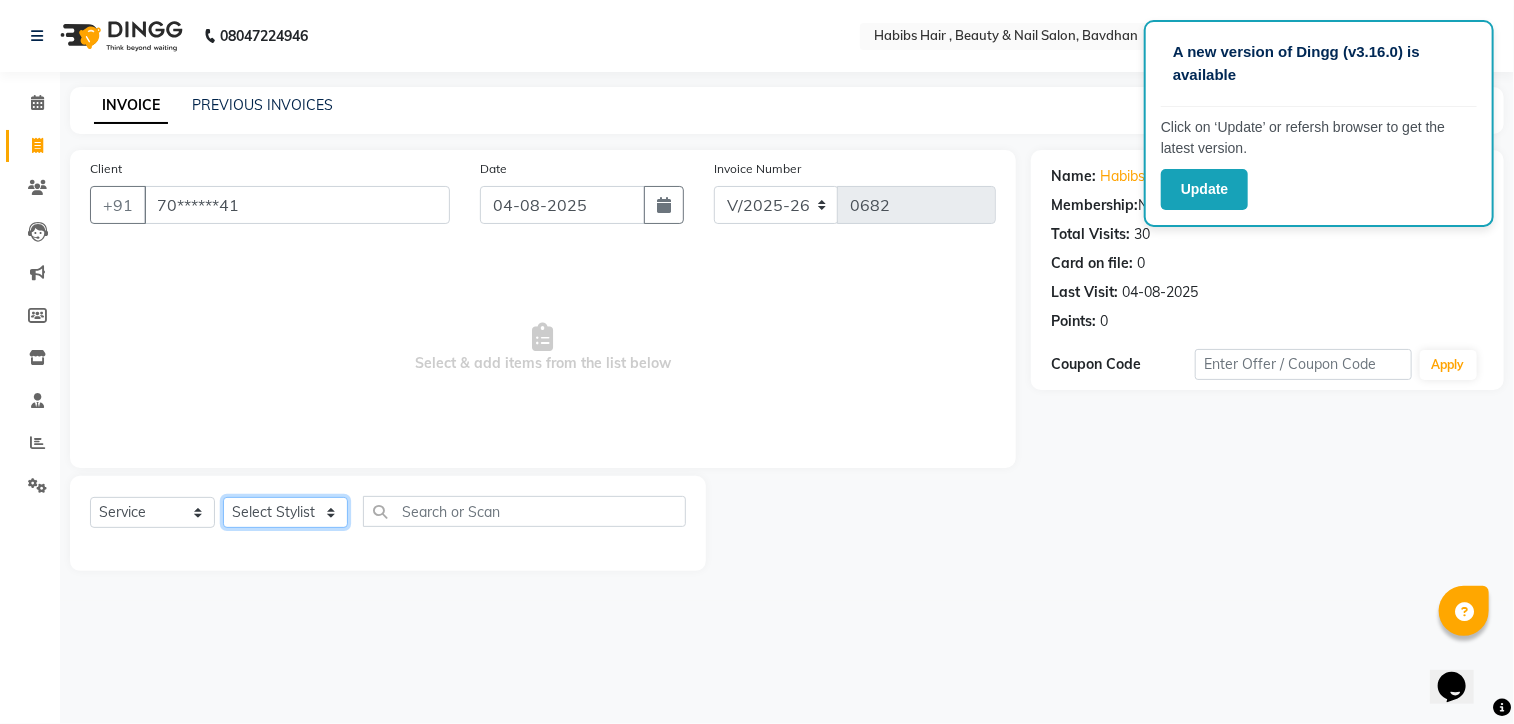 click on "Select Stylist Akash Aman Aniket Ashish Ganesh Manager mayur nikhil sujata" 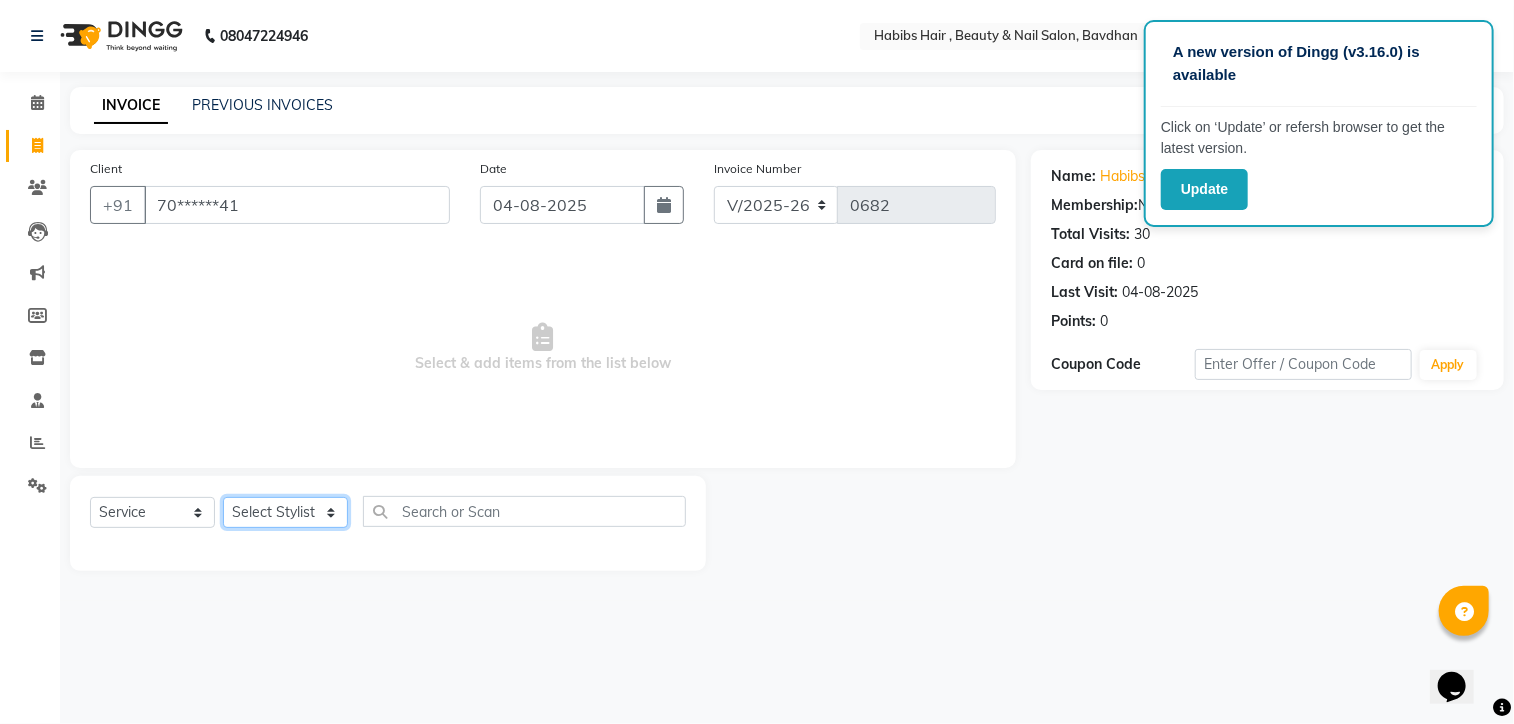 select on "86089" 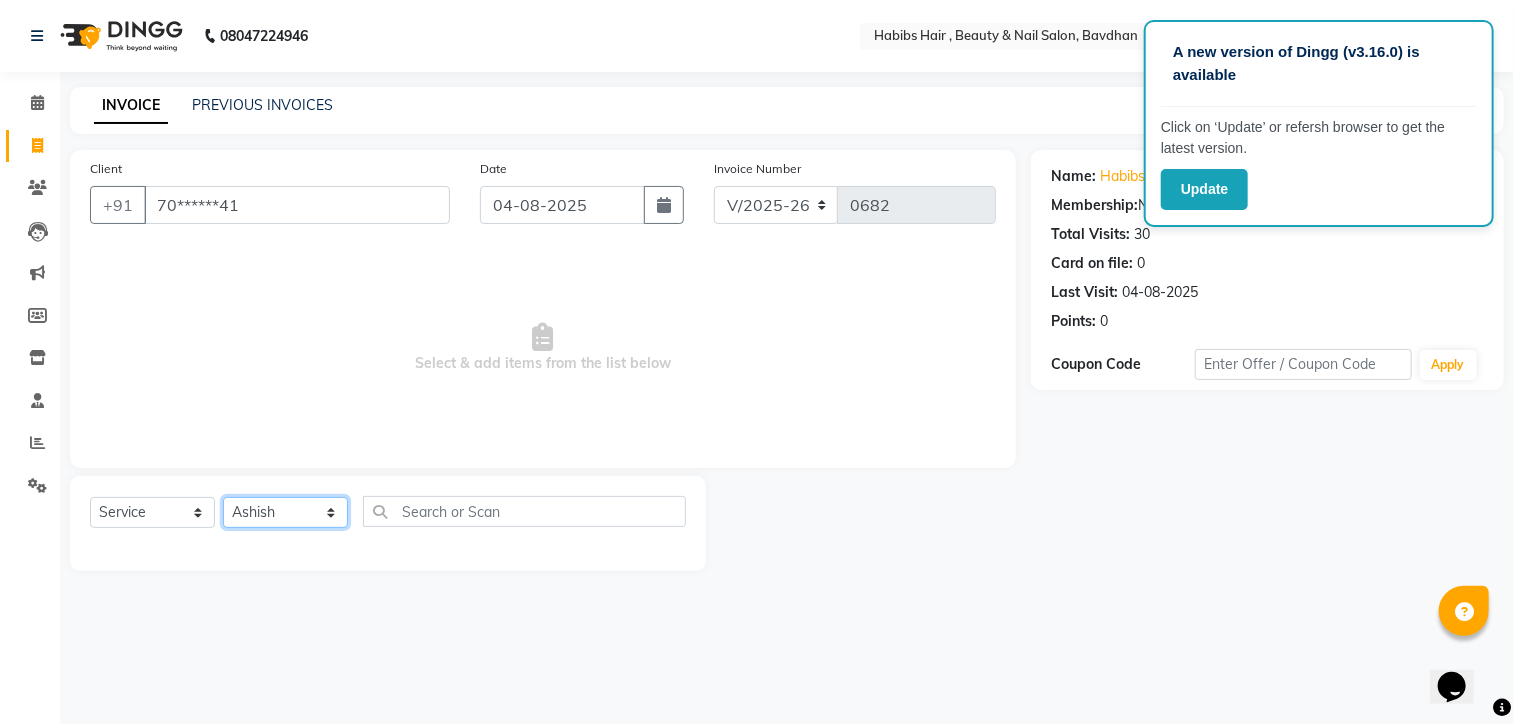 click on "Select Stylist Akash Aman Aniket Ashish Ganesh Manager mayur nikhil sujata" 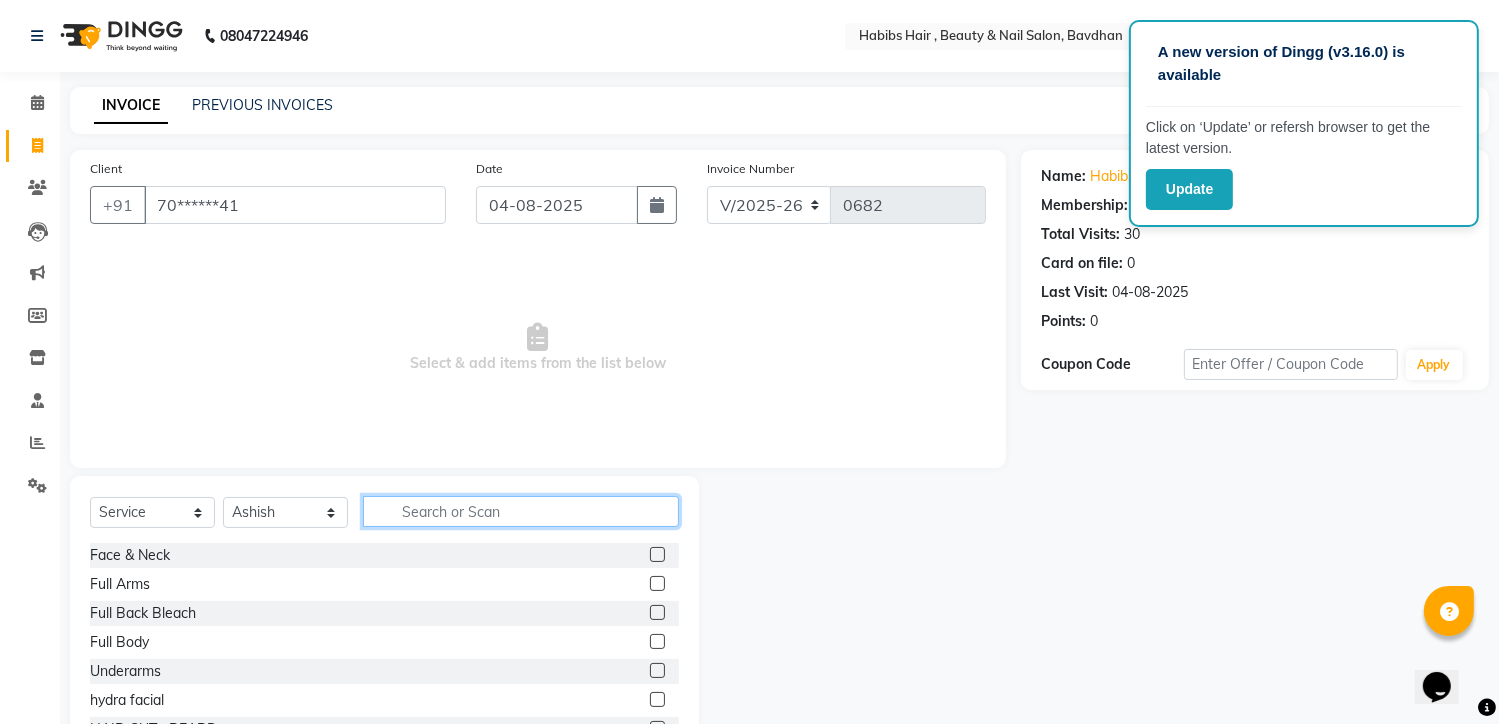 click 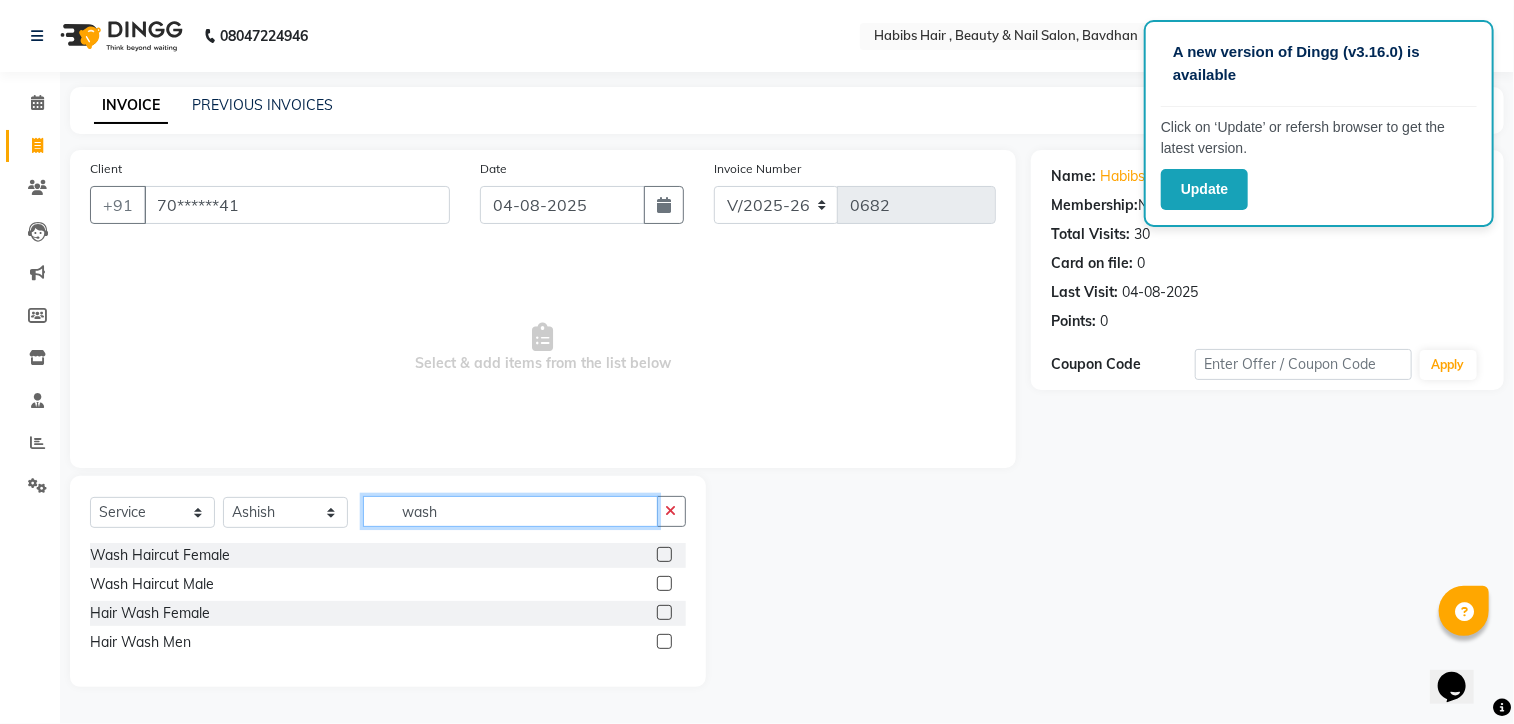 type on "wash" 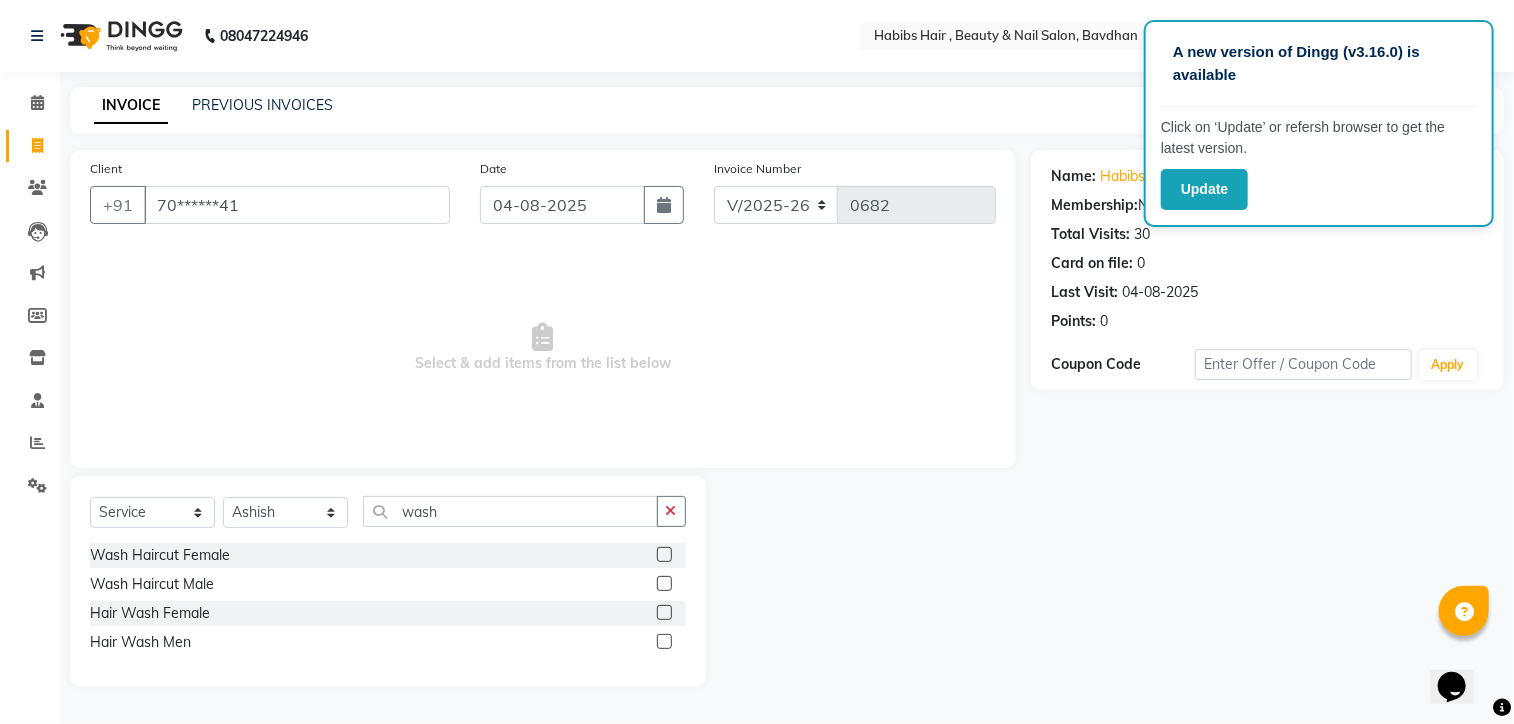 click 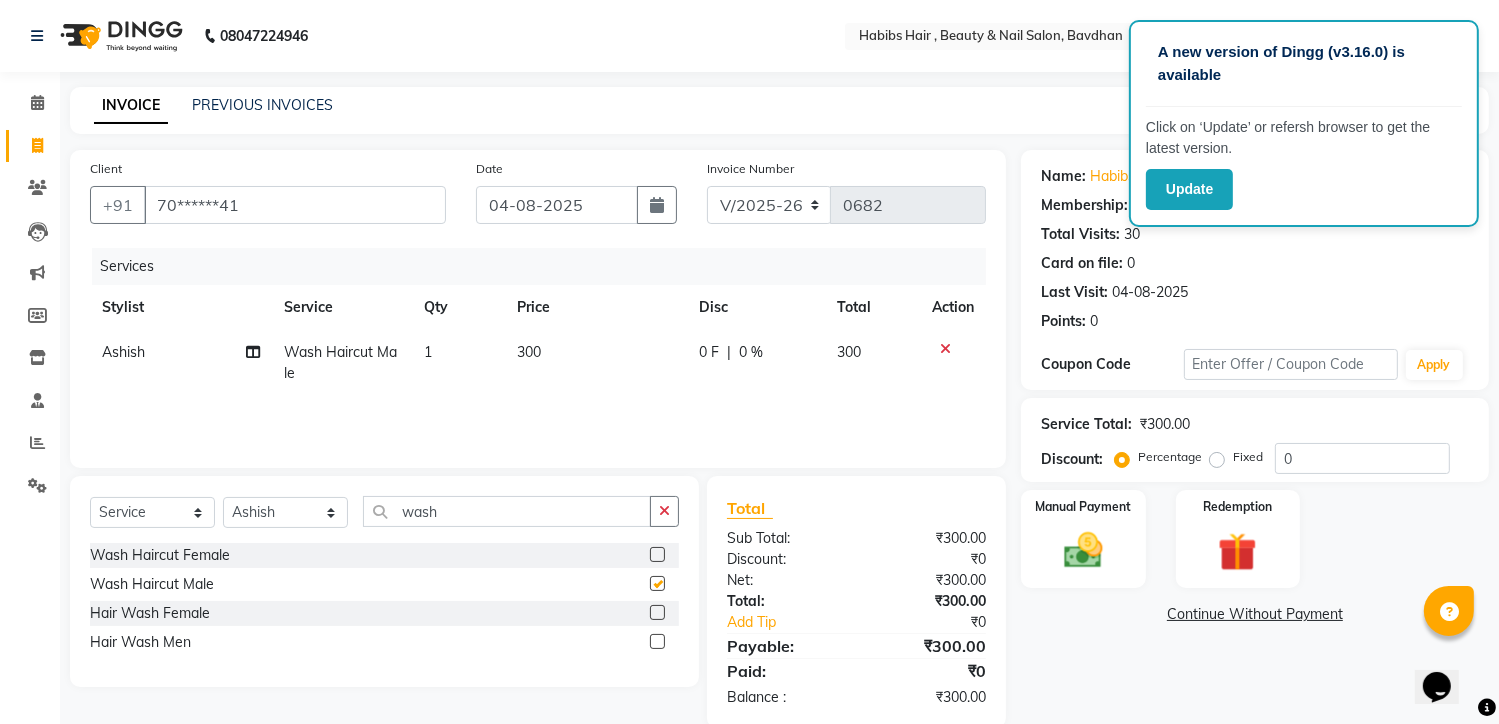 checkbox on "false" 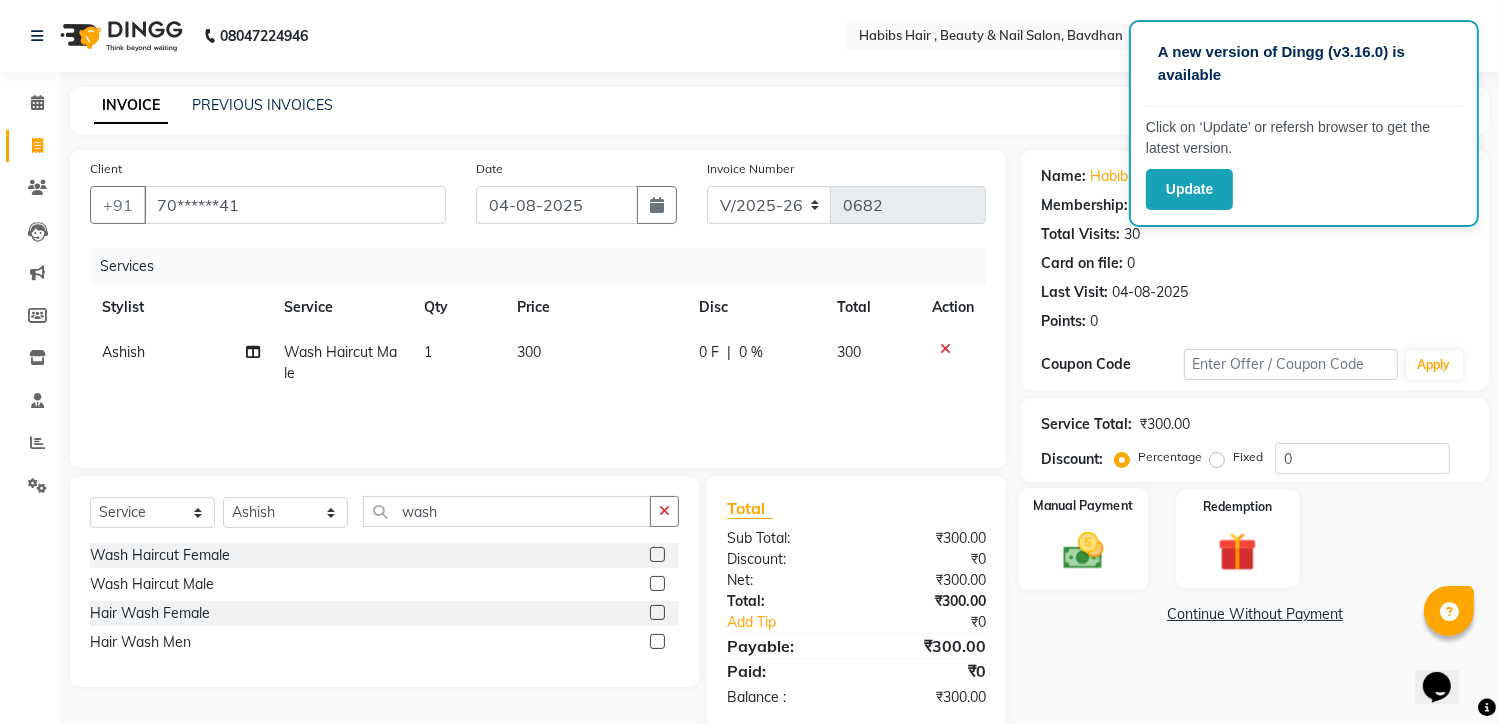 click 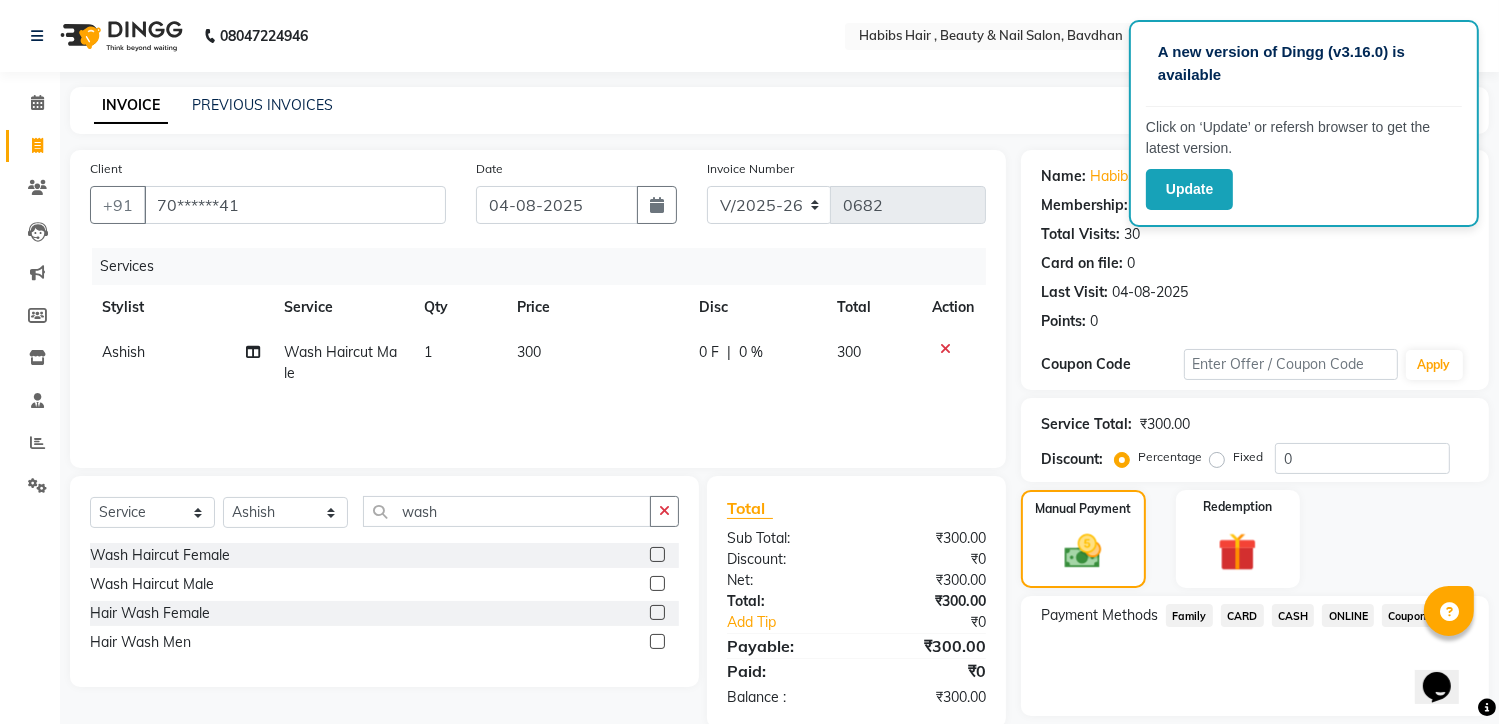 click on "ONLINE" 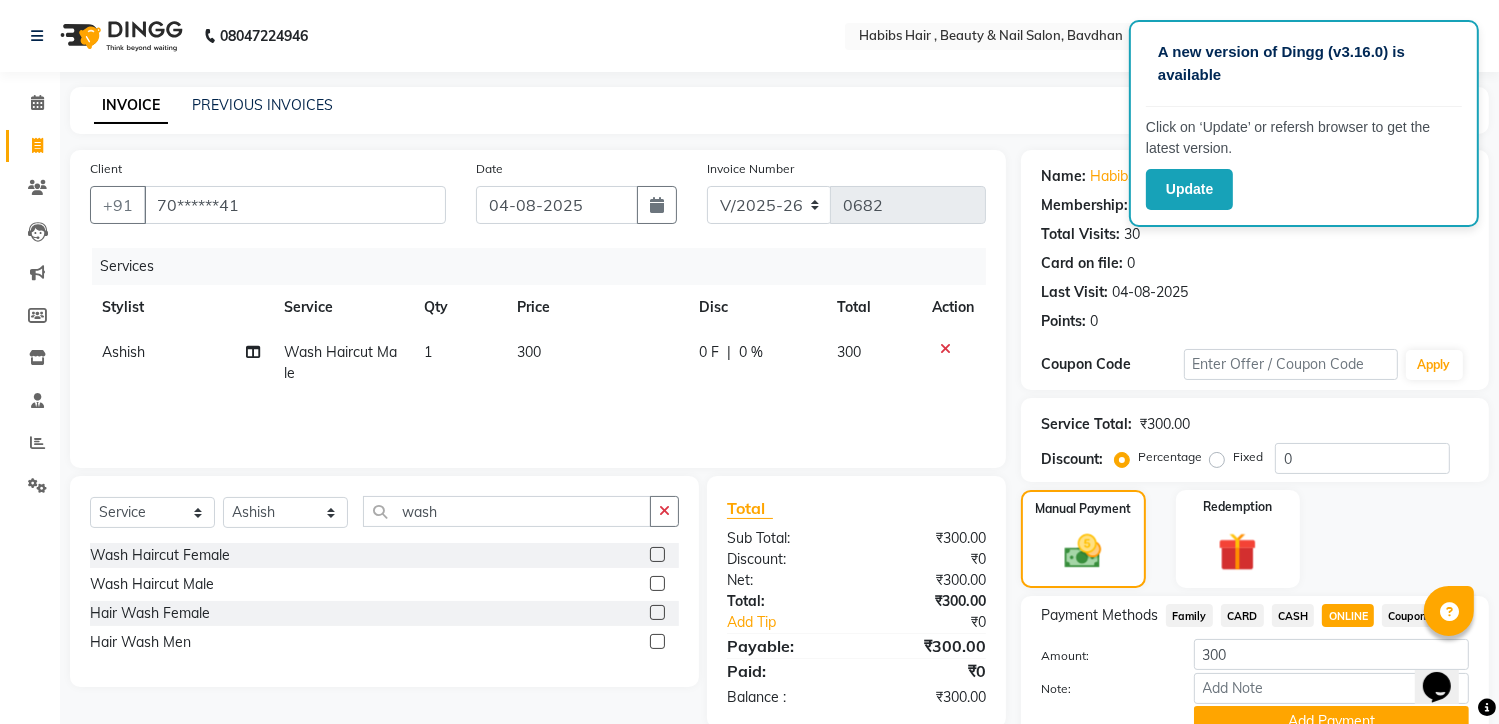 scroll, scrollTop: 94, scrollLeft: 0, axis: vertical 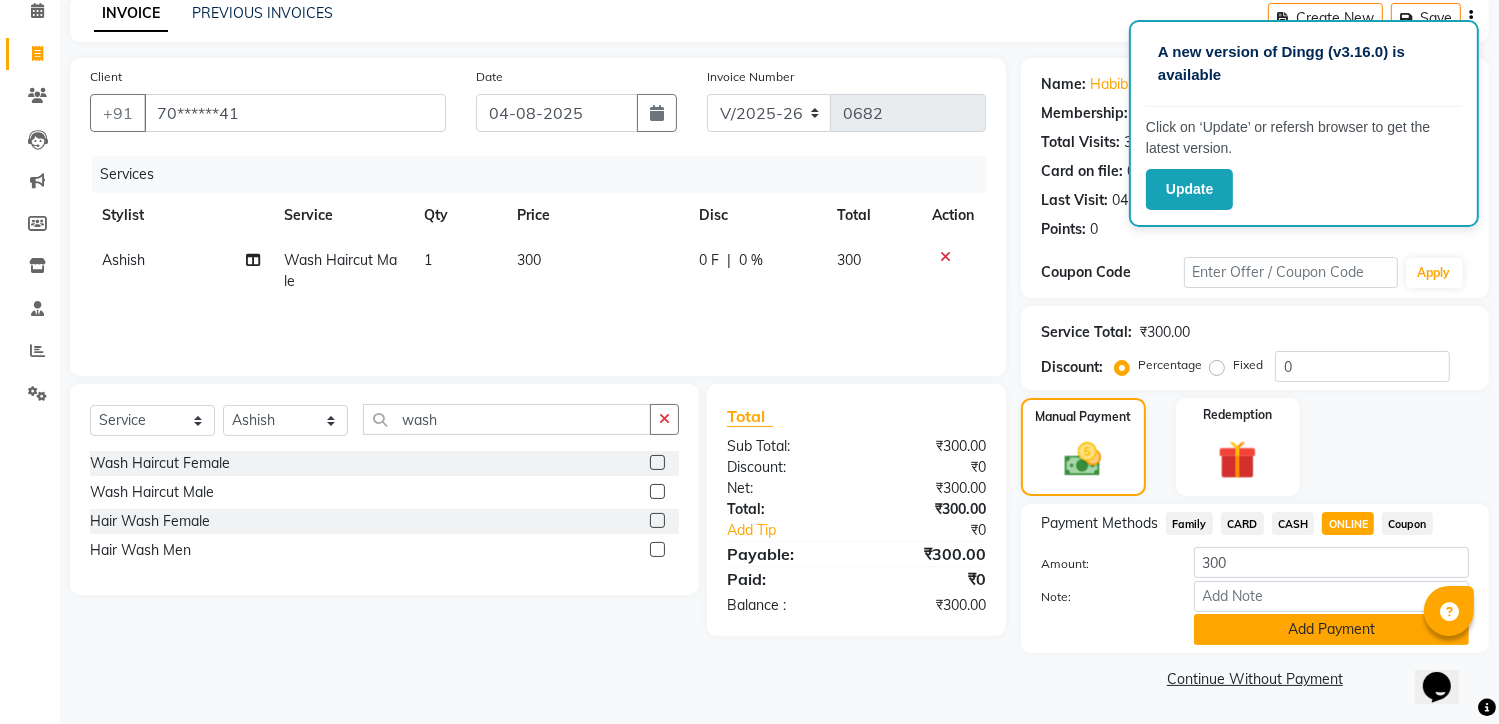 click on "Add Payment" 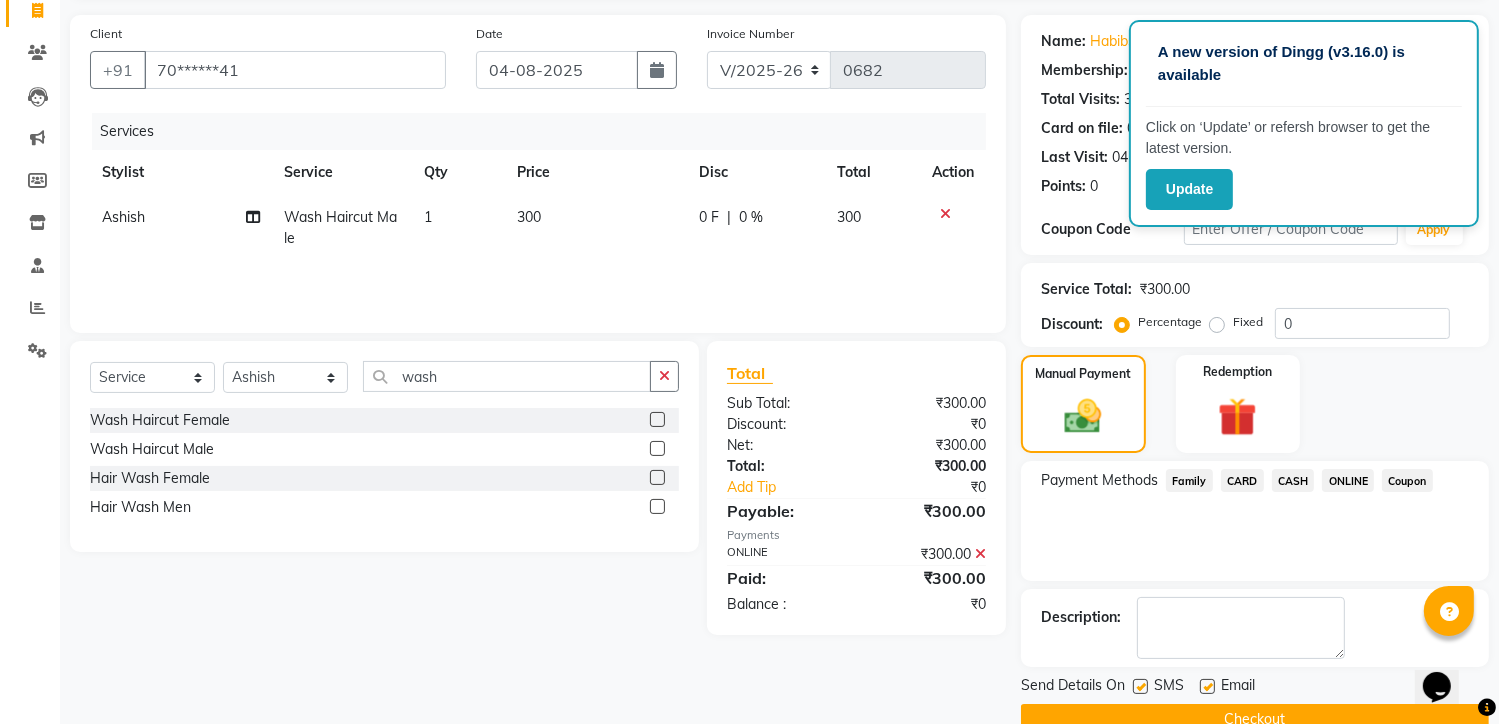 scroll, scrollTop: 175, scrollLeft: 0, axis: vertical 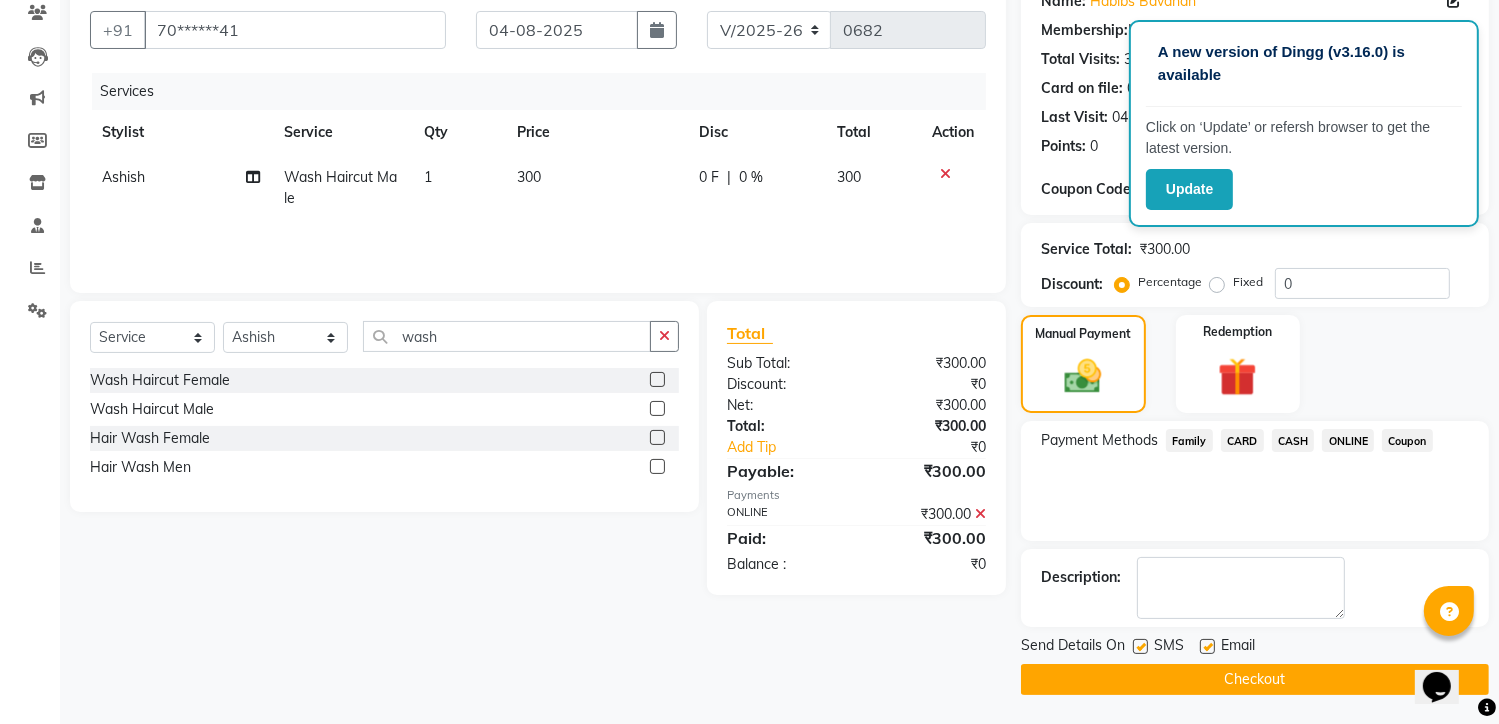 click on "INVOICE PREVIOUS INVOICES Create New   Save  Client +91 70******41 Date 04-08-2025 Invoice Number V/2025 V/2025-26 0682 Services Stylist Service Qty Price Disc Total Action Ashish  Wash Haircut Male 1 300 0 F | 0 % 300 Select  Service  Product  Membership  Package Voucher Prepaid Gift Card  Select Stylist Akash Aman Aniket Ashish  Ganesh Manager mayur nikhil sujata wash Wash Haircut Female  Wash Haircut Male  Hair Wash Female  Hair Wash Men  Total Sub Total: ₹300.00 Discount: ₹0 Net: ₹300.00 Total: ₹300.00 Add Tip ₹0 Payable: ₹300.00 Payments ONLINE ₹300.00  Paid: ₹300.00 Balance   : ₹0 Name: Habibs Bavdhan Membership:  No Active Membership  Total Visits:  30 Card on file:  0 Last Visit:   04-08-2025 Points:   0  Coupon Code Apply Service Total:  ₹300.00  Discount:  Percentage   Fixed  0 Manual Payment Redemption Payment Methods  Family   CARD   CASH   ONLINE   Coupon  Description:                  Send Details On SMS Email  Checkout" 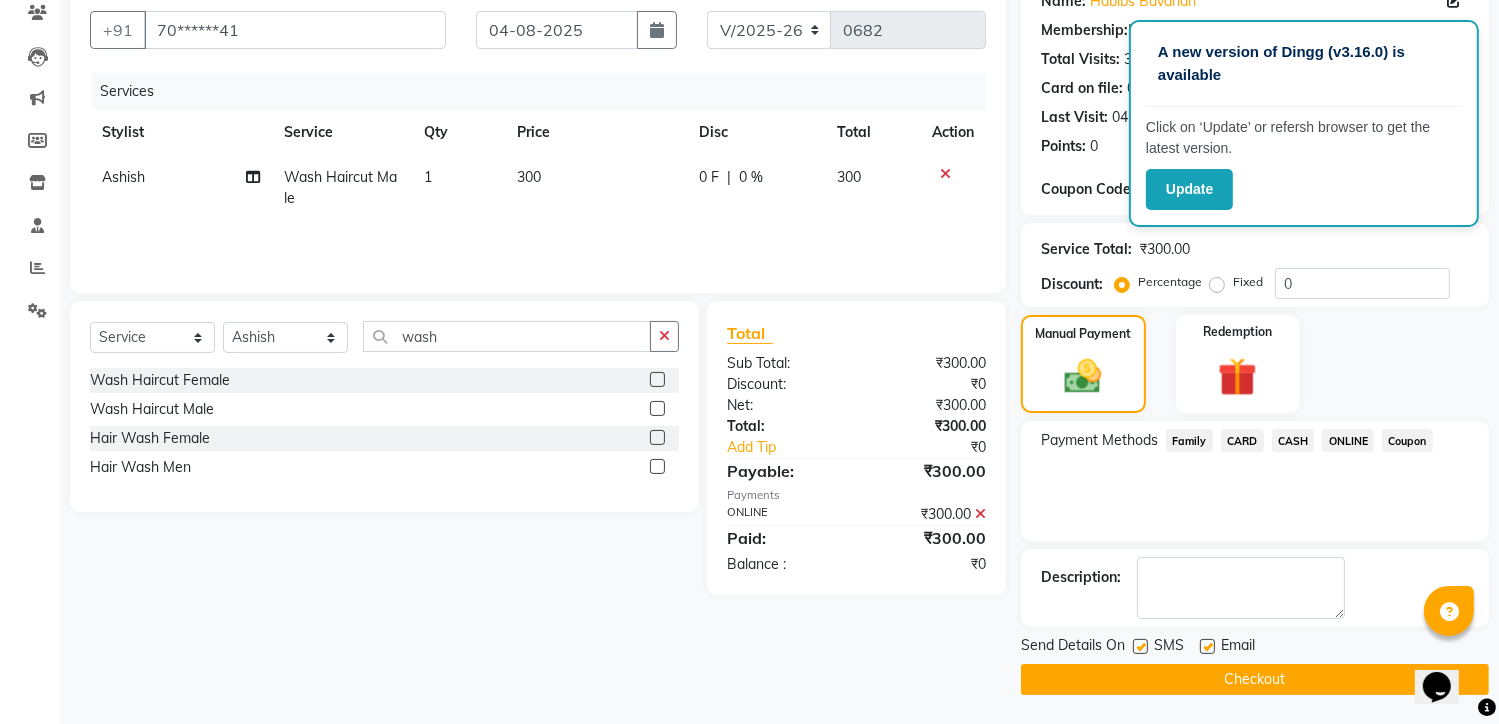 click on "Checkout" 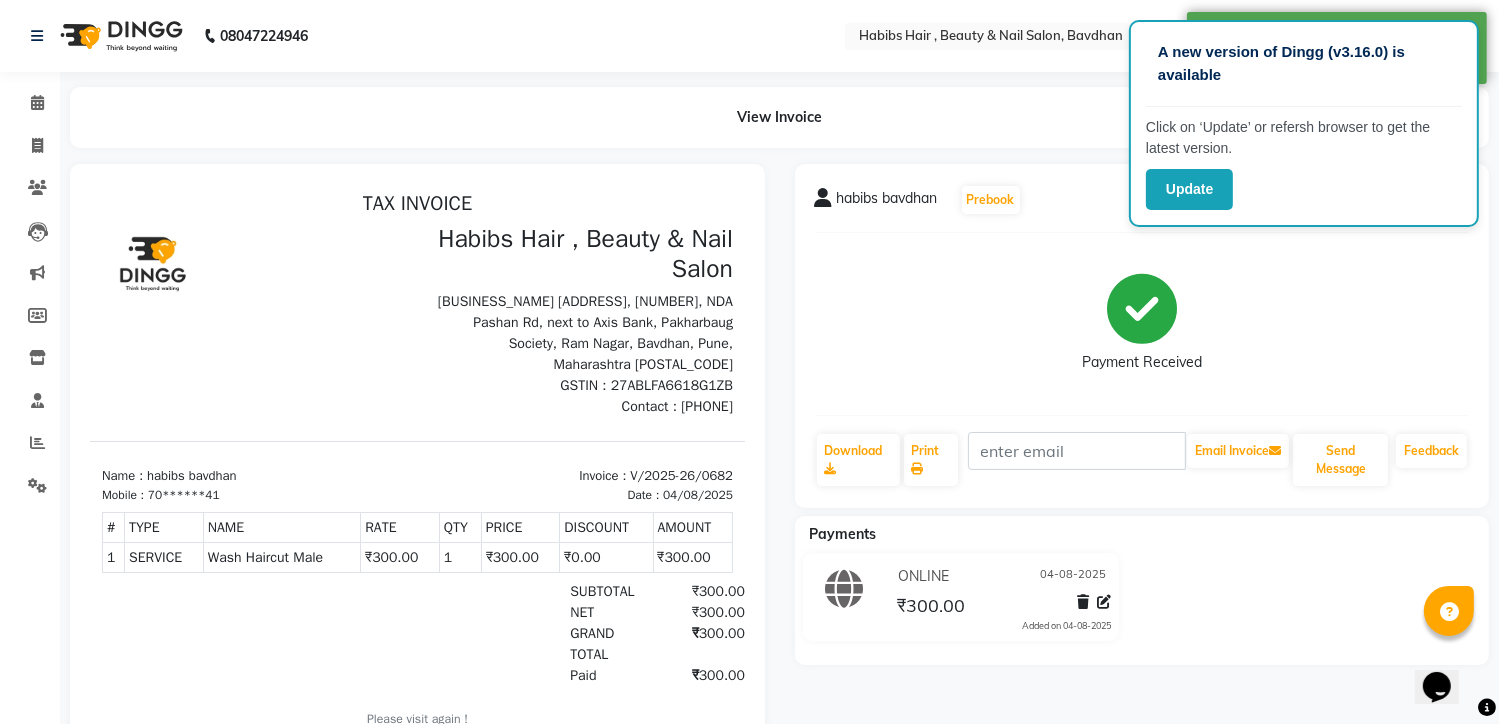 scroll, scrollTop: 0, scrollLeft: 0, axis: both 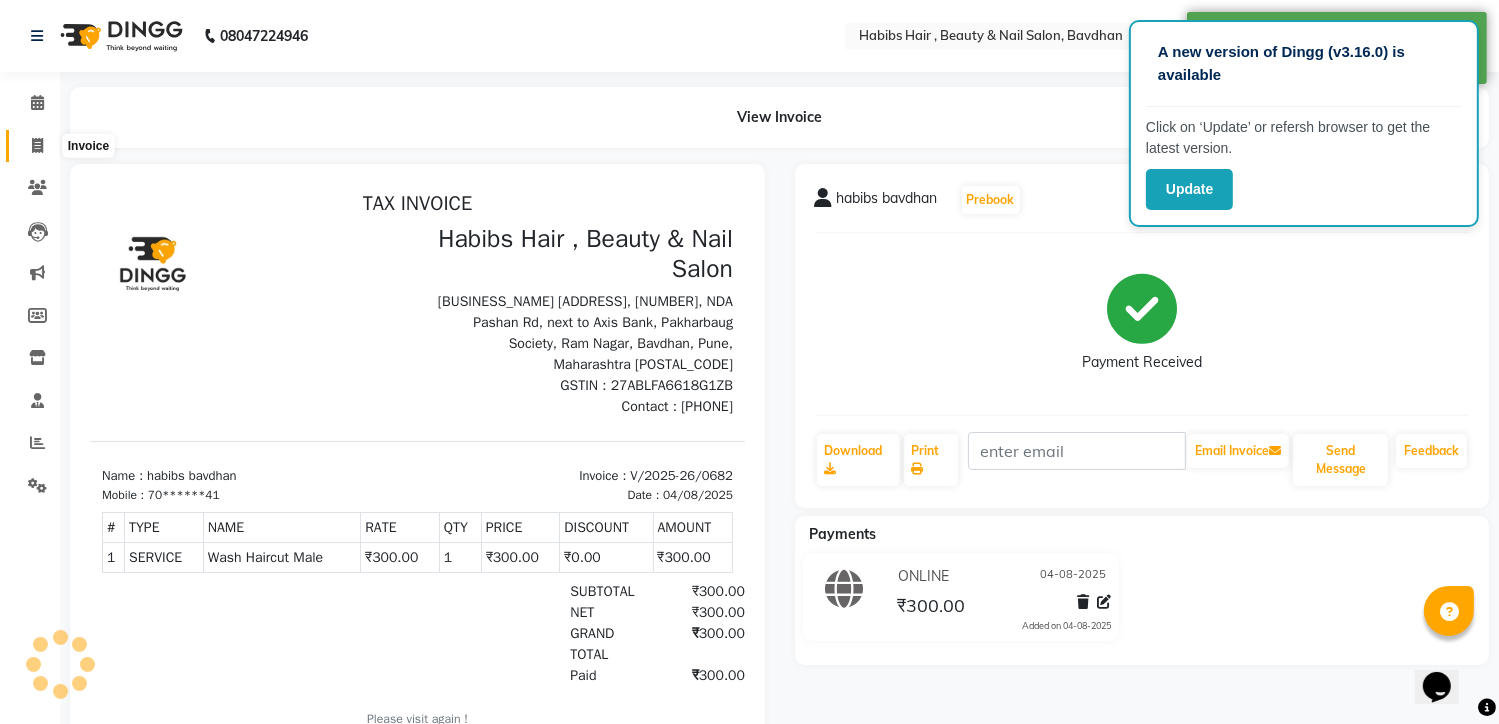 click 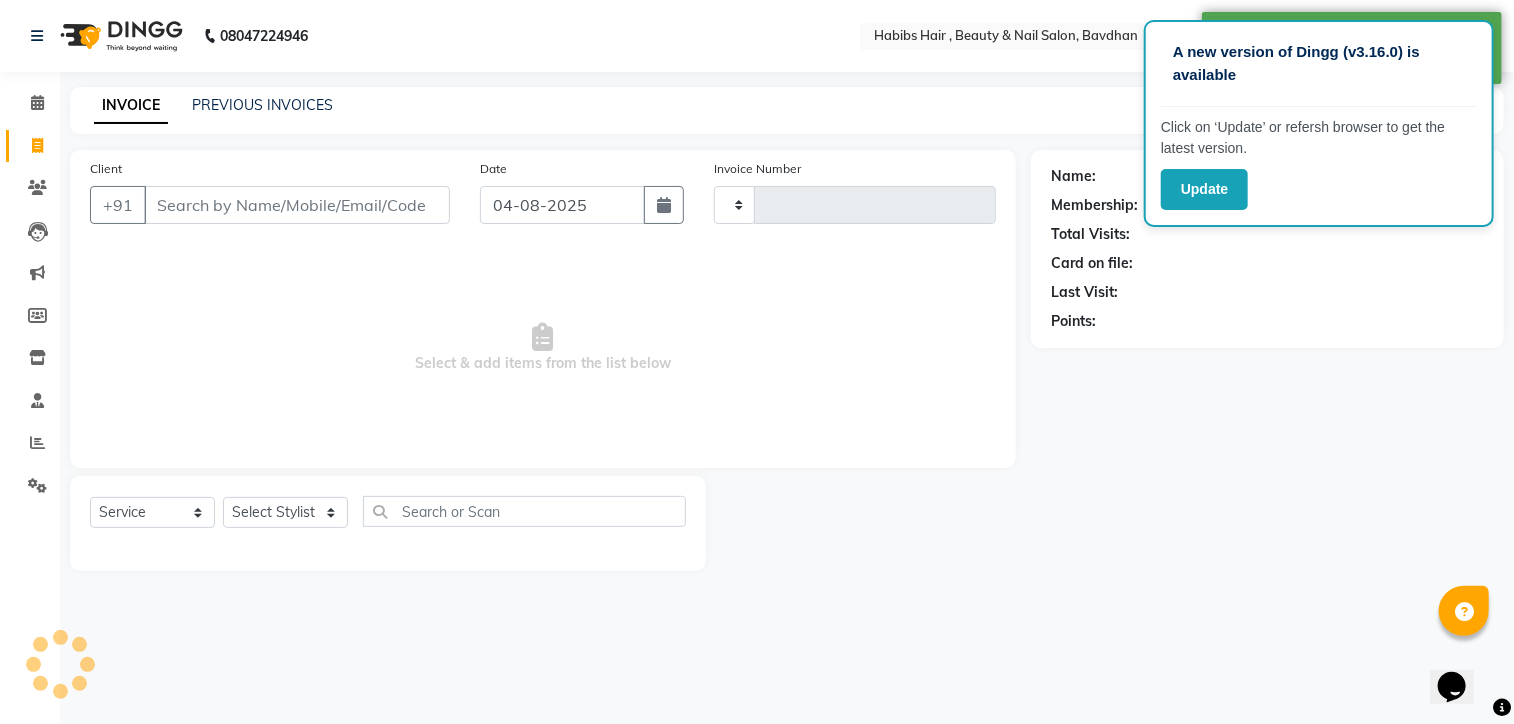type on "0683" 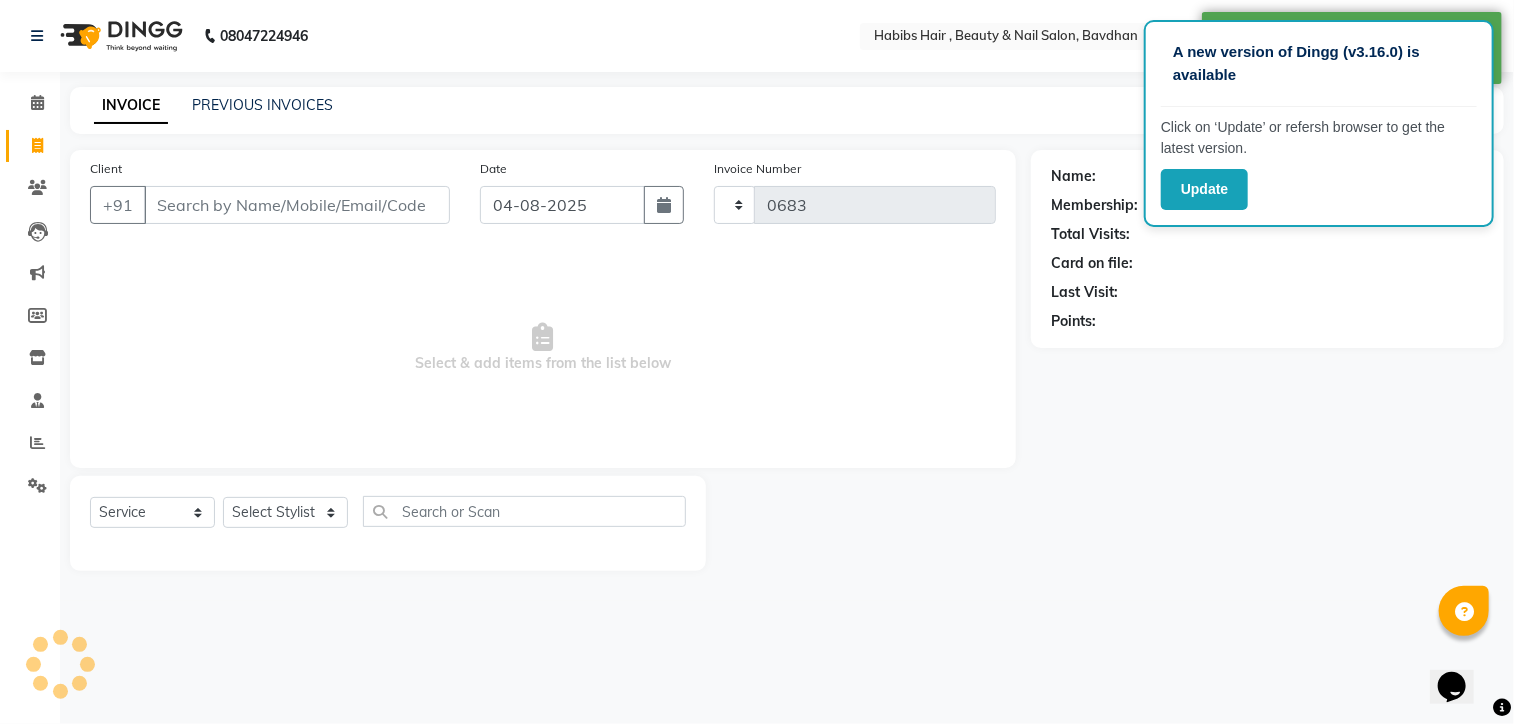 select on "7414" 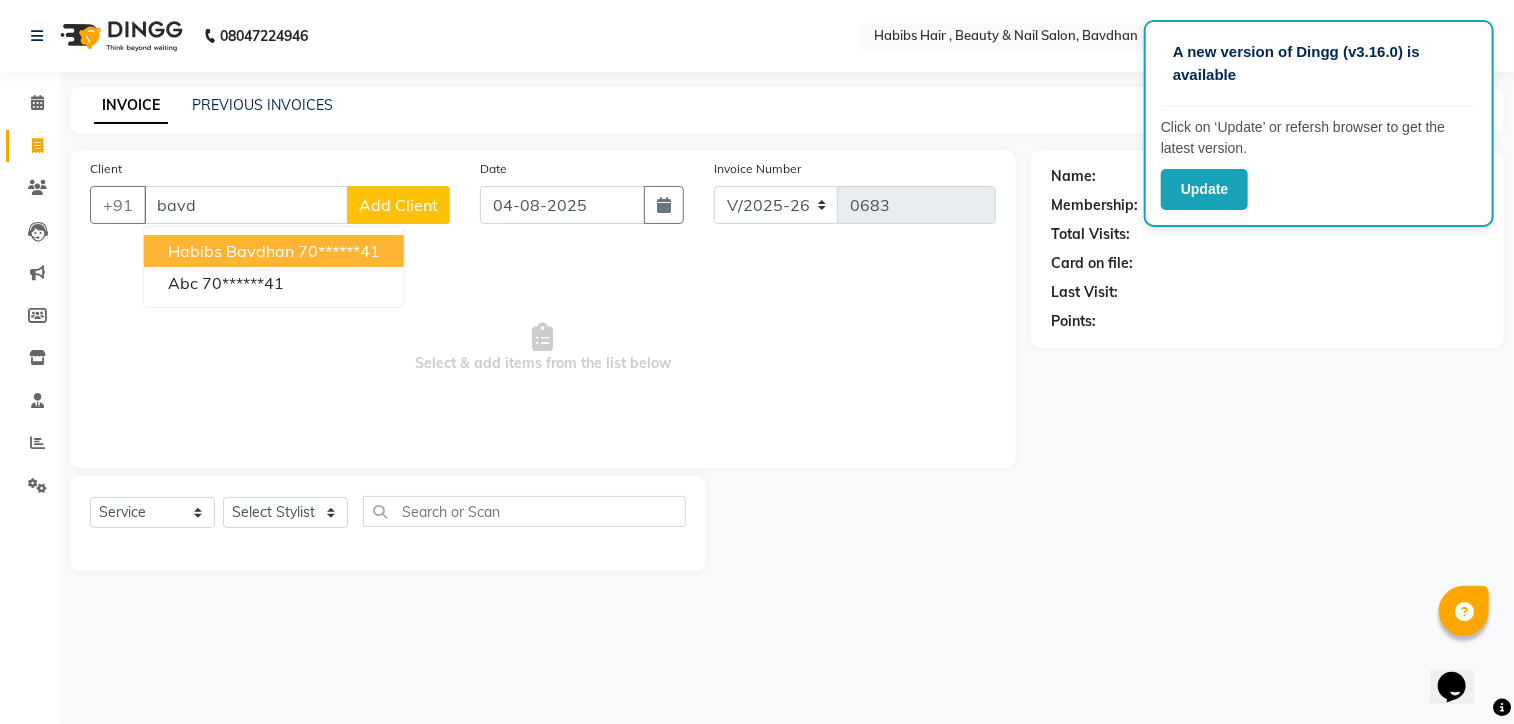 click on "70******41" at bounding box center (339, 251) 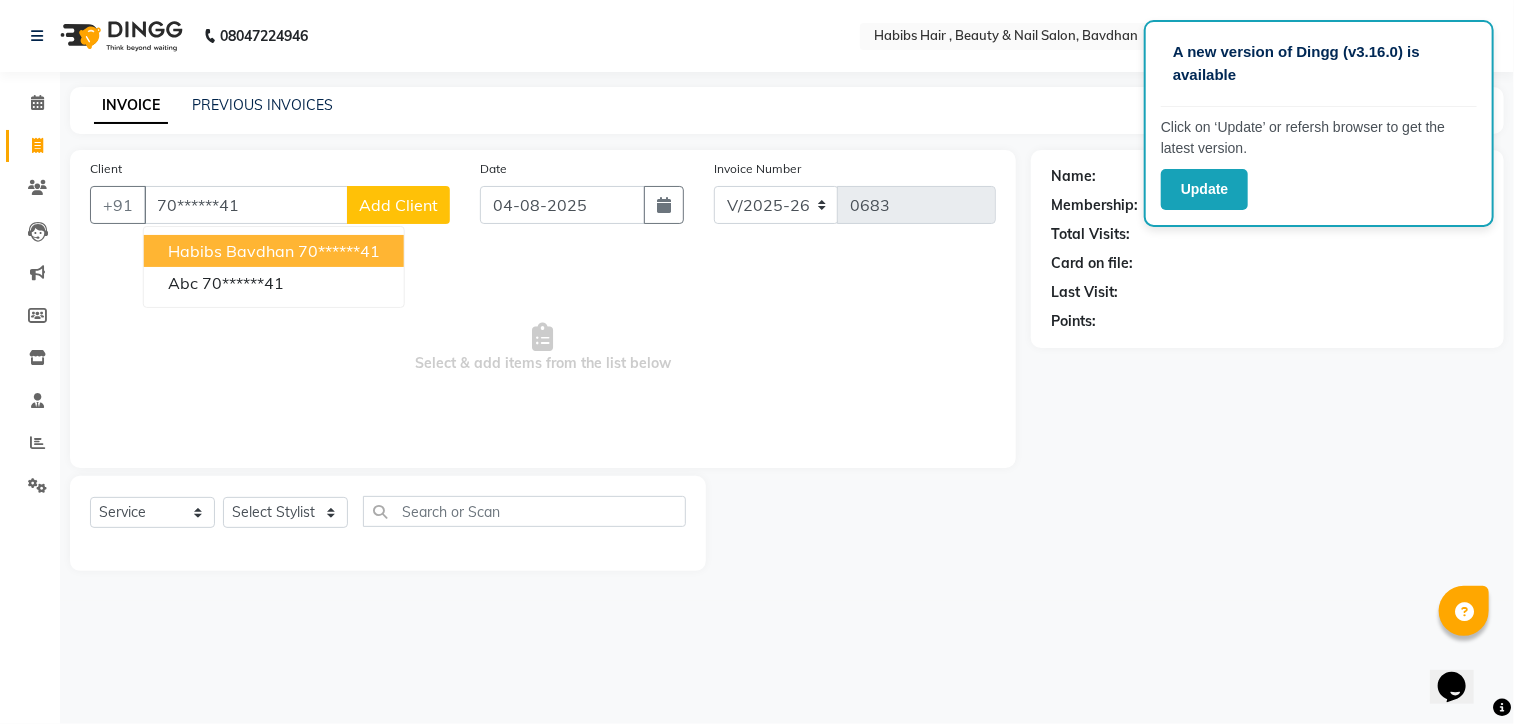 type on "70******41" 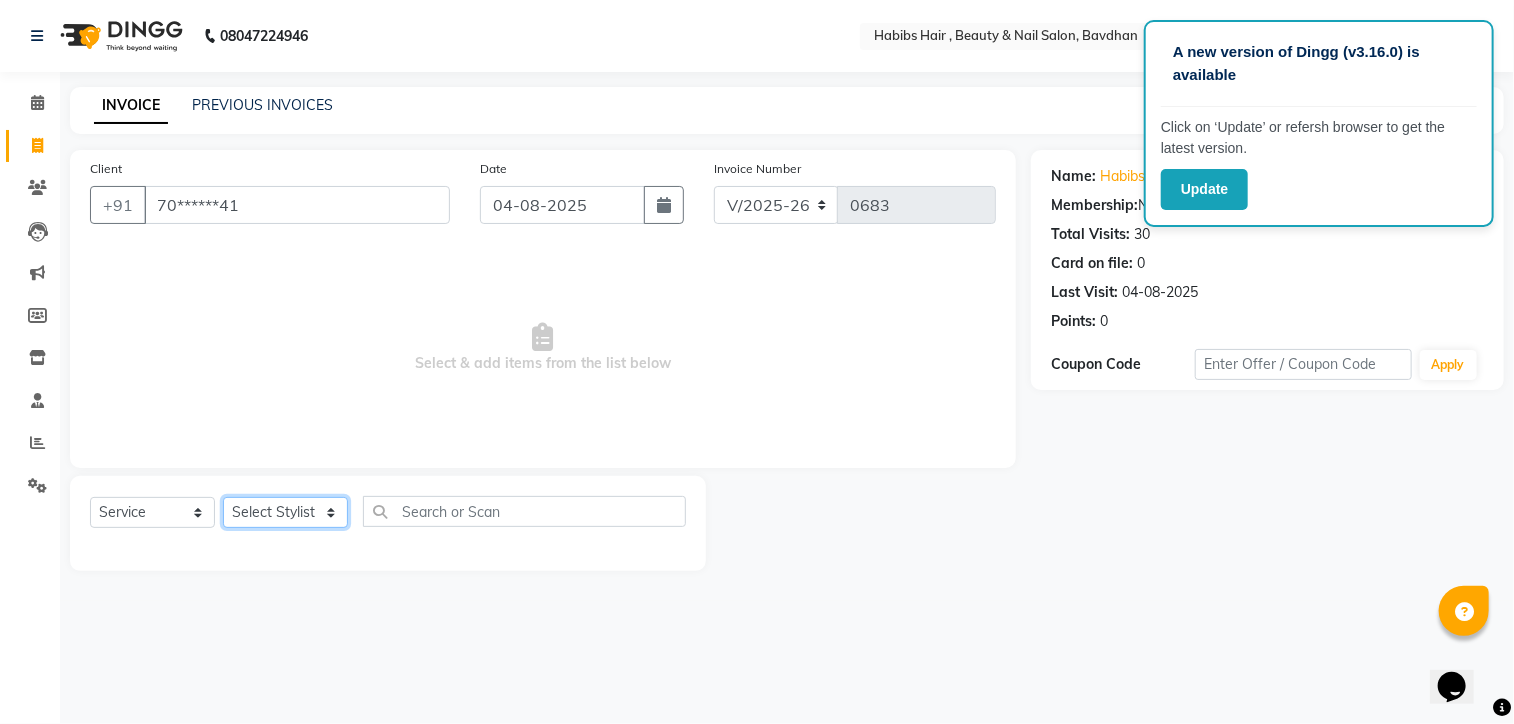 click on "Select Stylist Akash Aman Aniket Ashish Ganesh Manager mayur nikhil sujata" 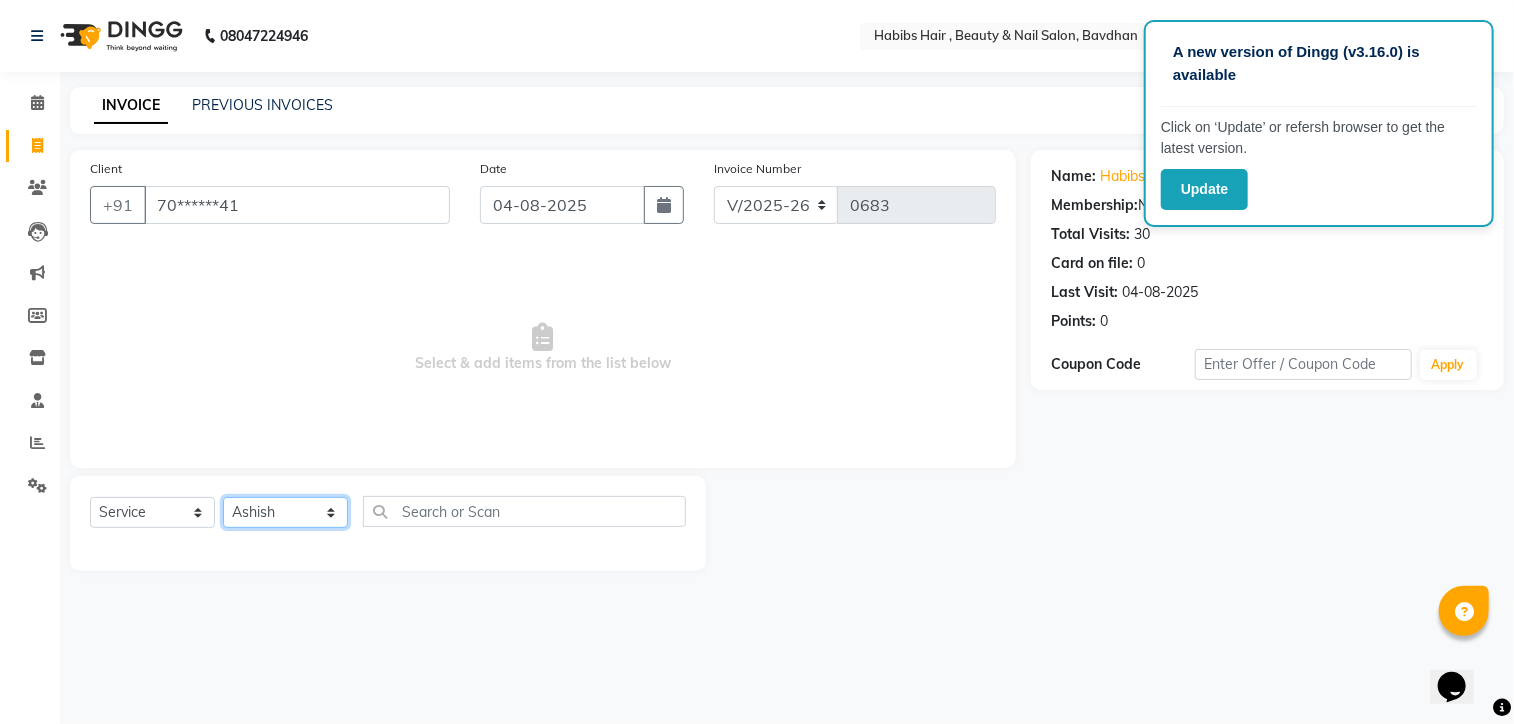click on "Select Stylist Akash Aman Aniket Ashish Ganesh Manager mayur nikhil sujata" 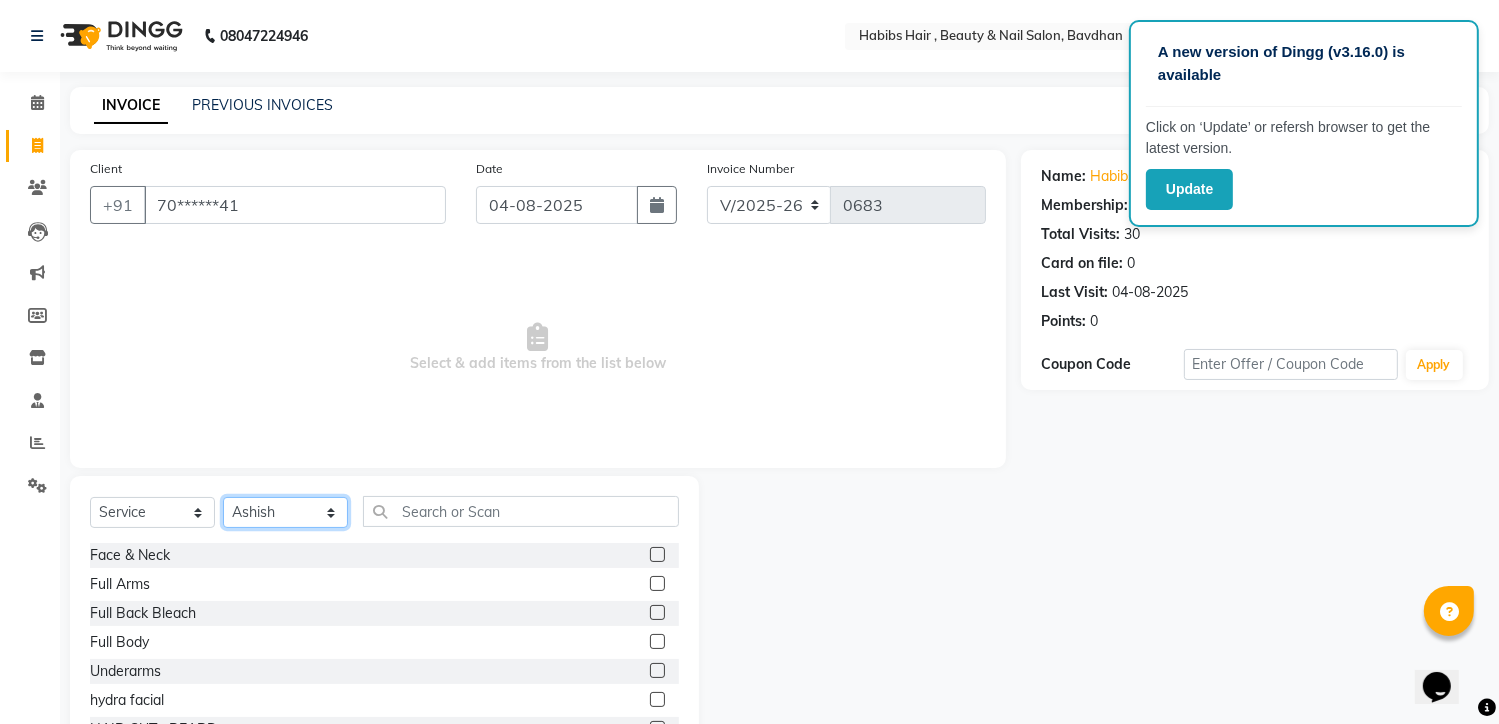 click on "Select Stylist Akash Aman Aniket Ashish Ganesh Manager mayur nikhil sujata" 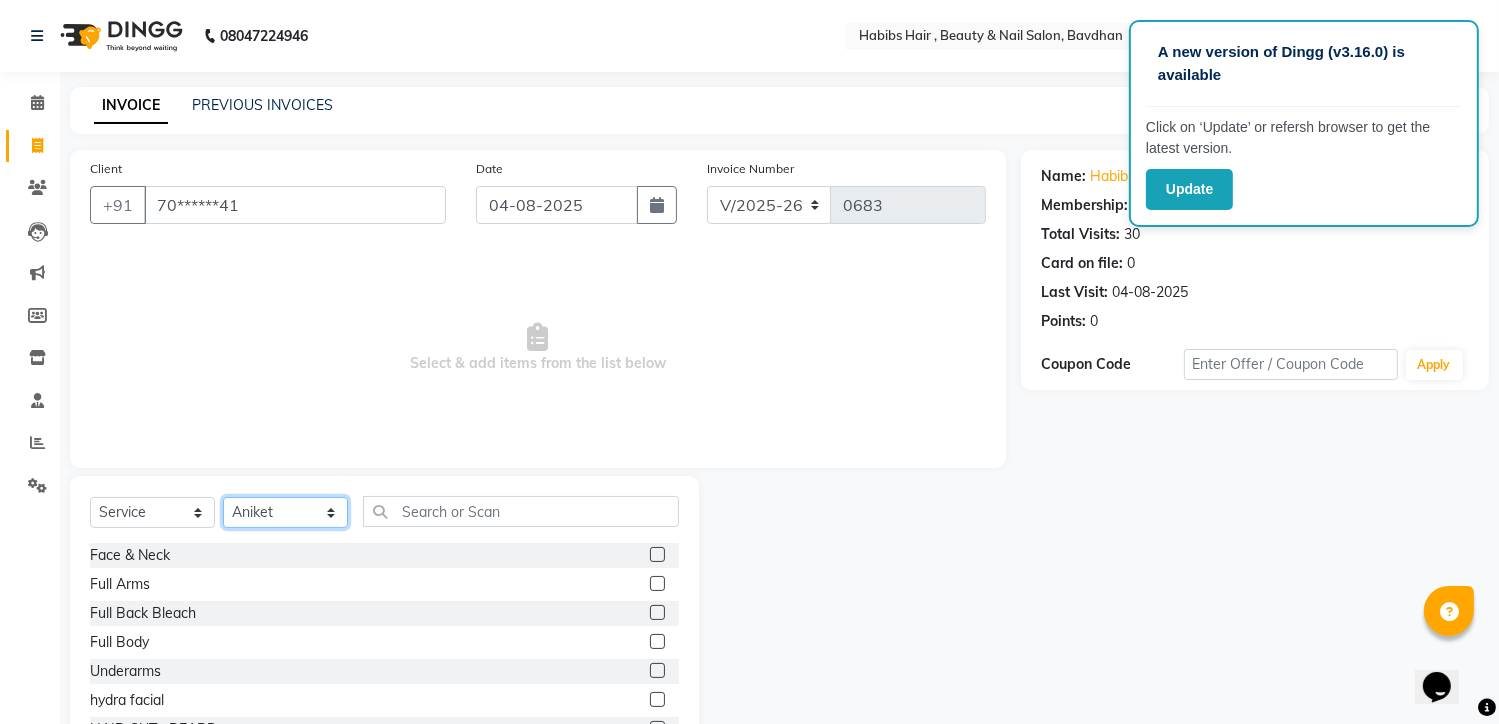 click on "Select Stylist Akash Aman Aniket Ashish Ganesh Manager mayur nikhil sujata" 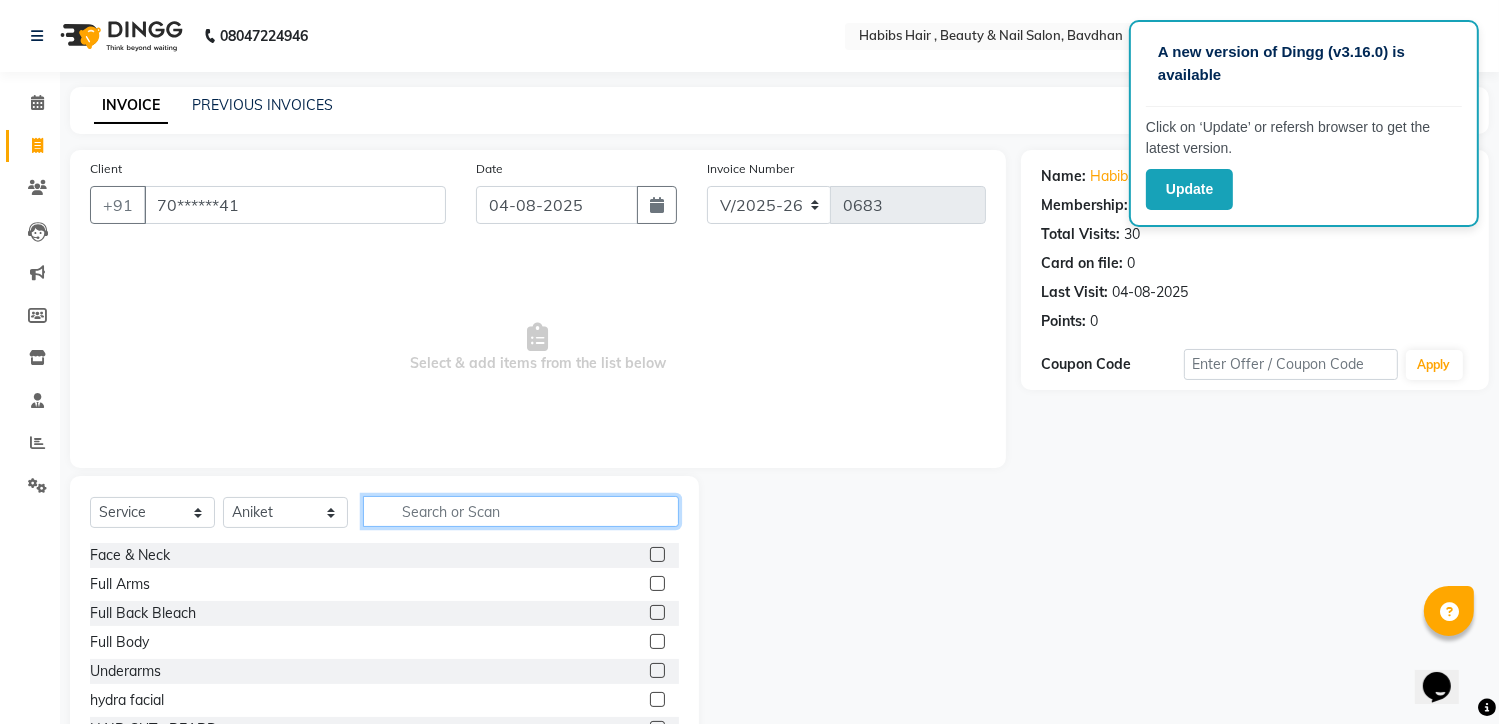 click 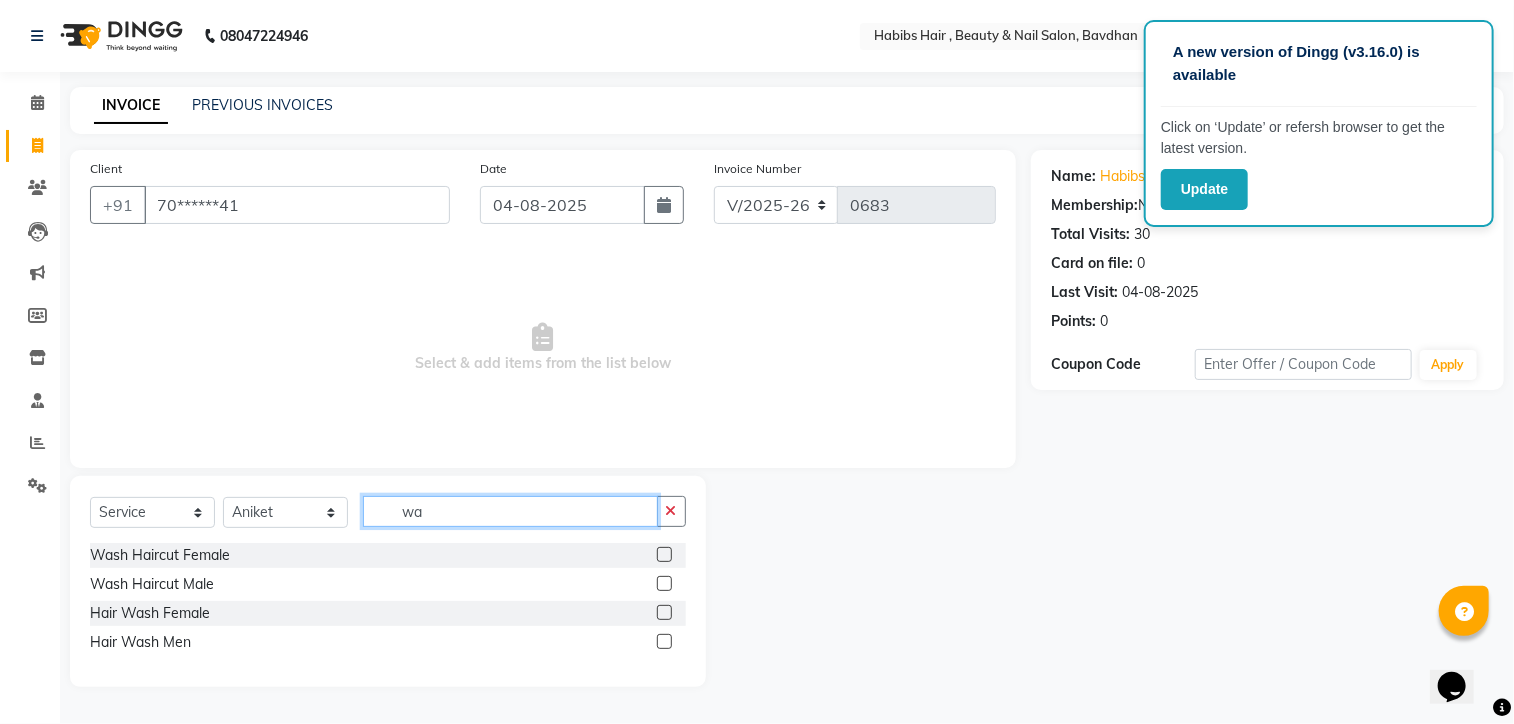 type on "w" 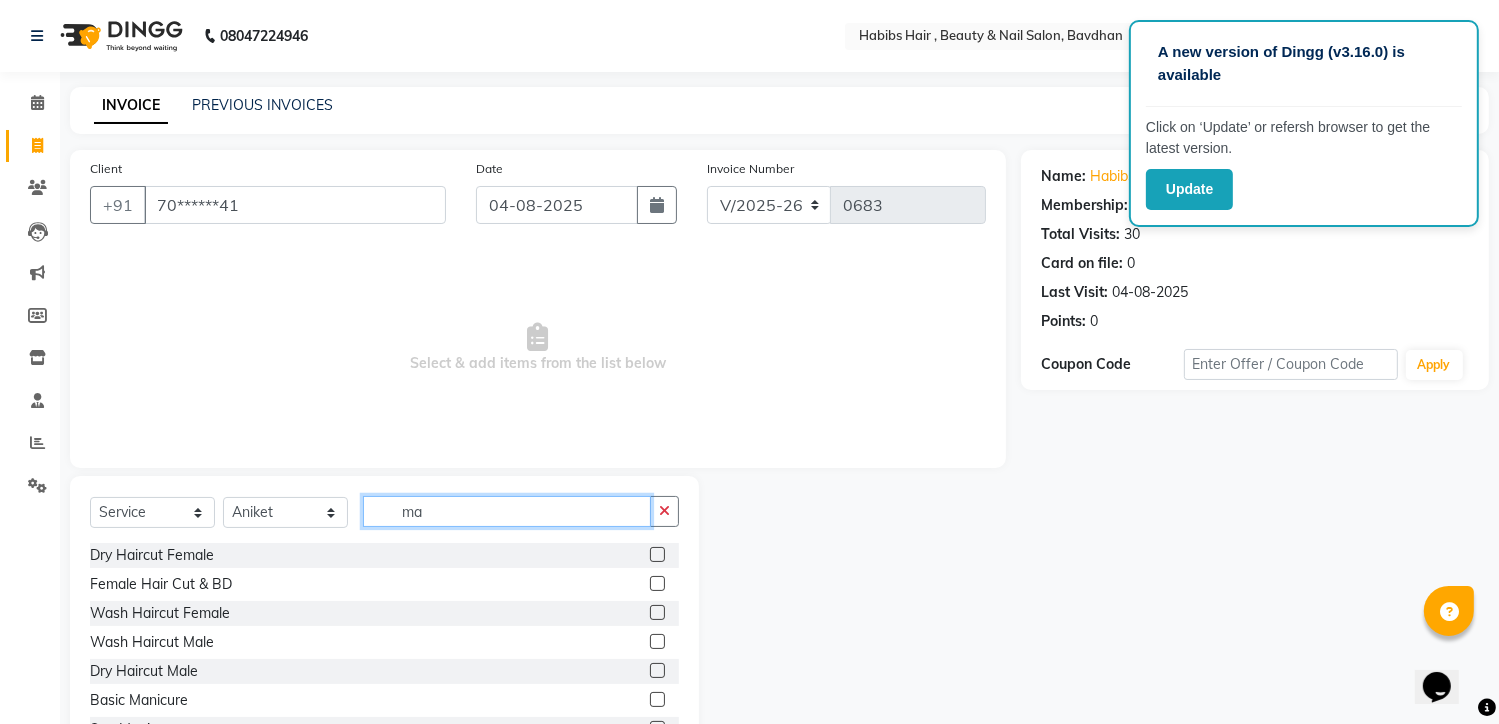 type on "ma" 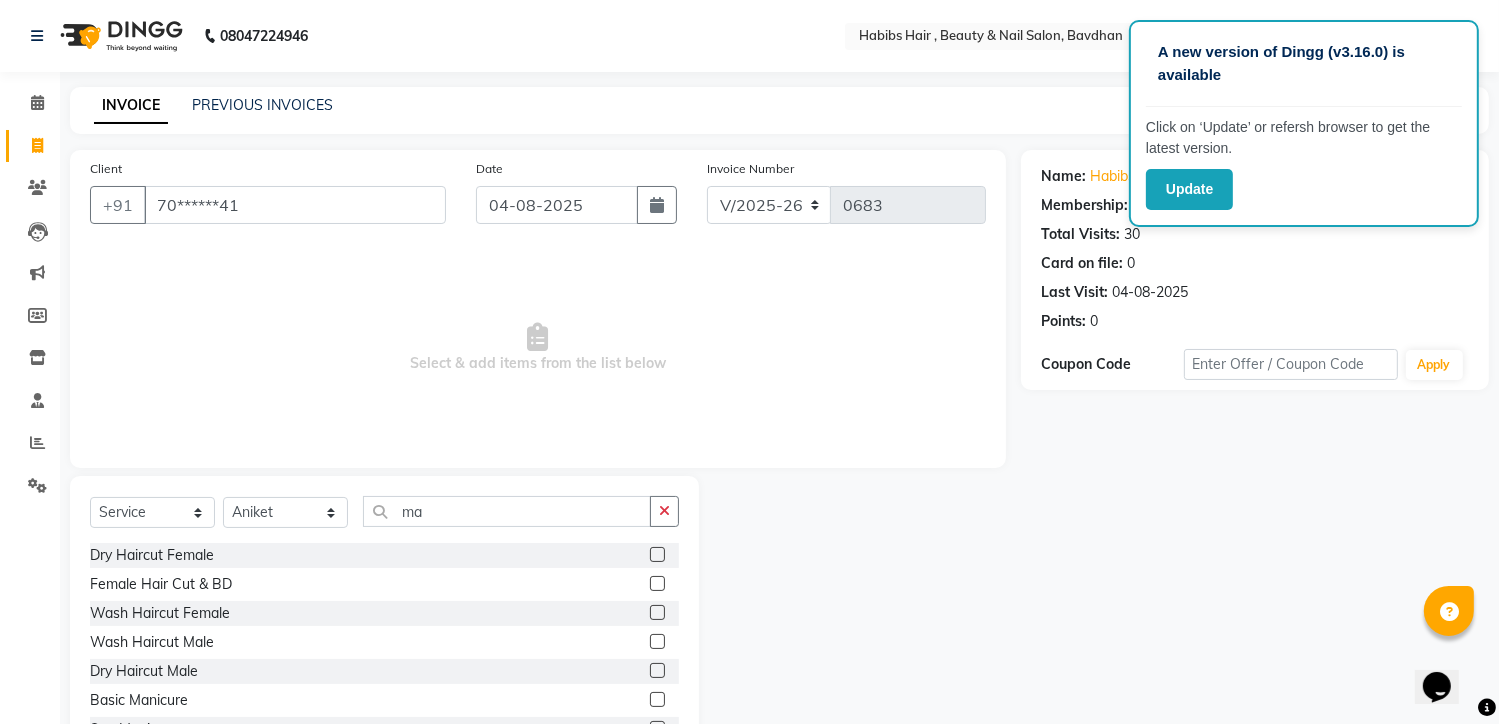click 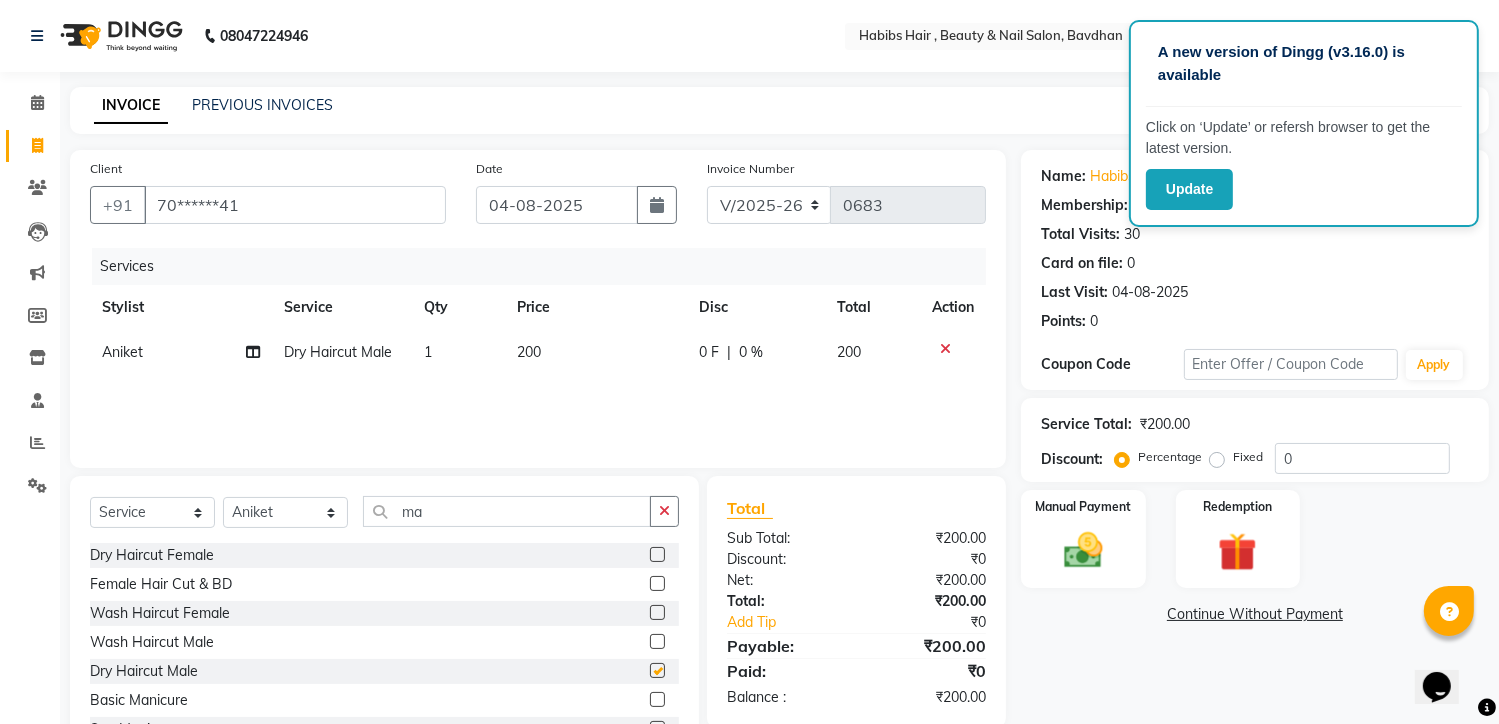 checkbox on "false" 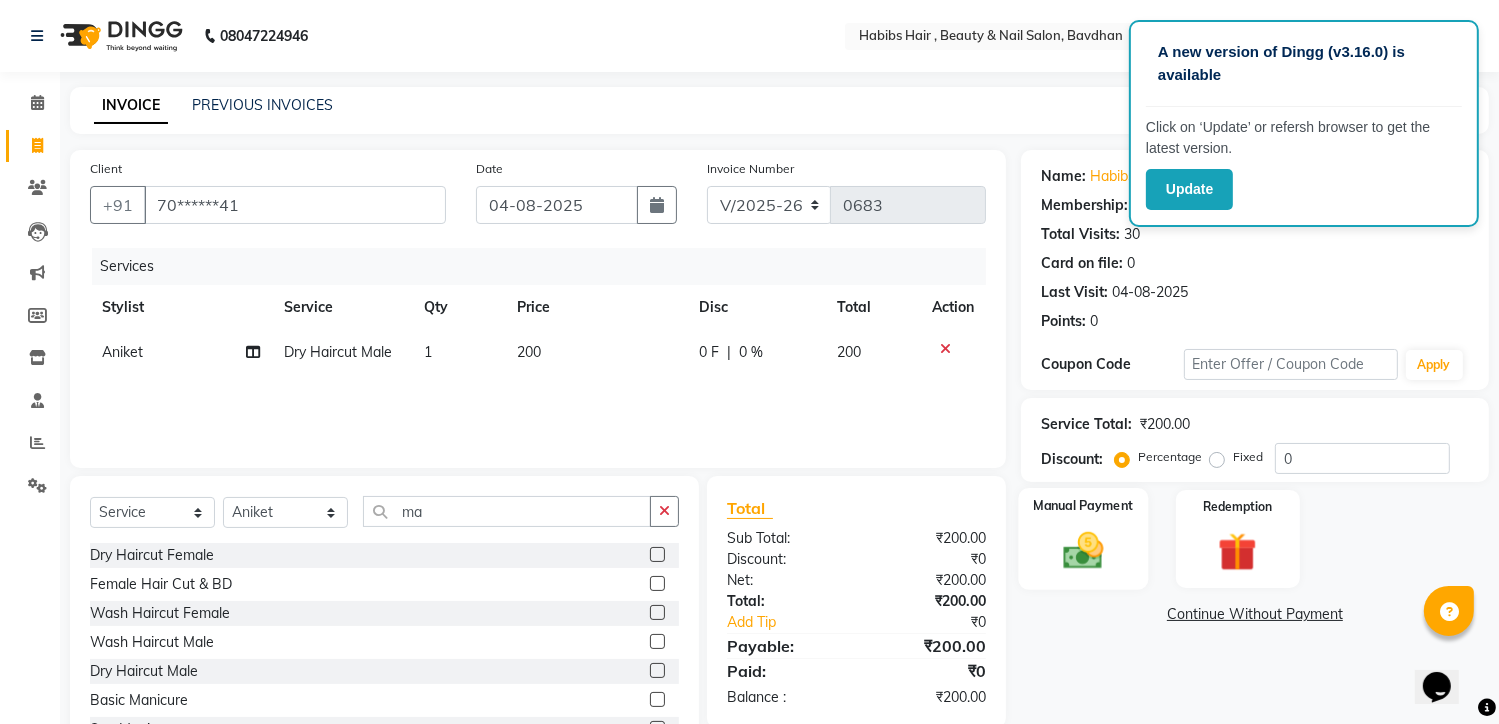 click on "Manual Payment" 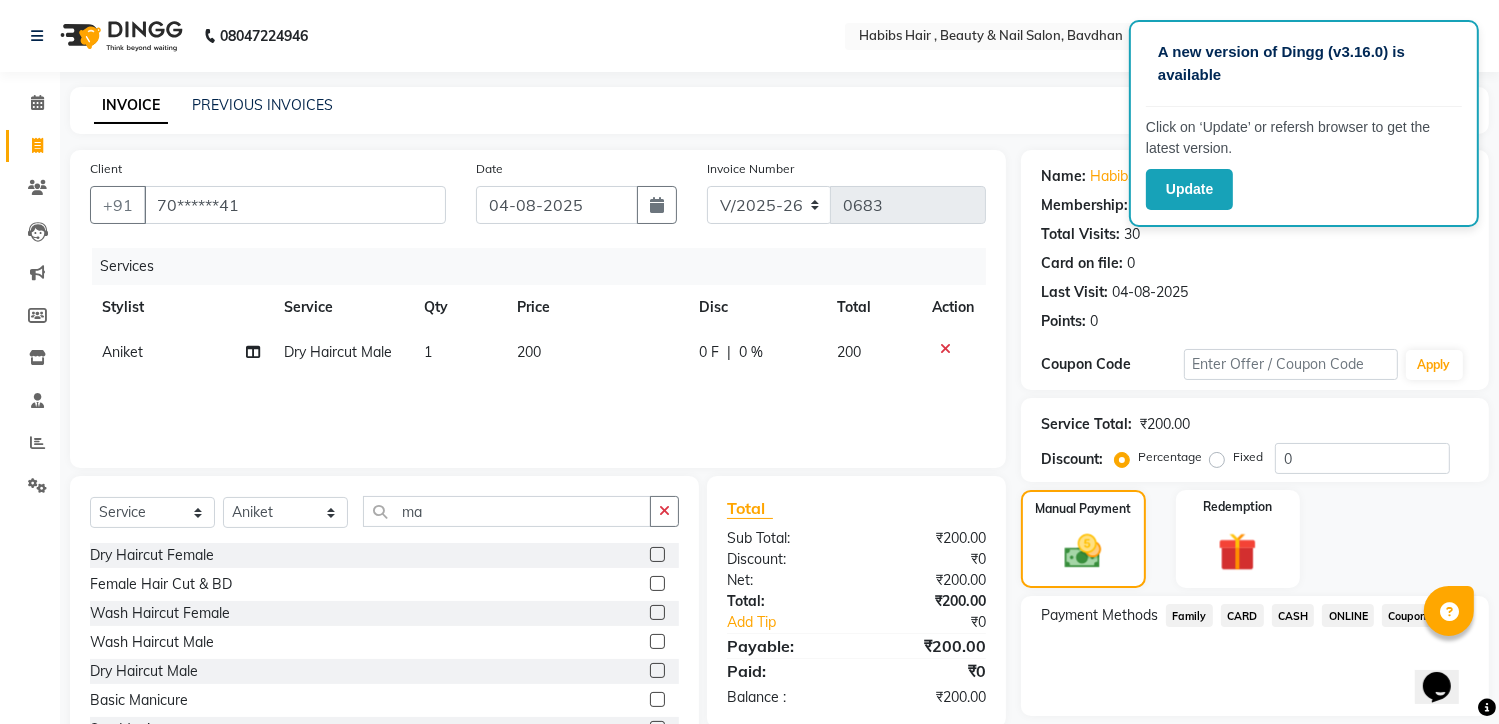 click on "ONLINE" 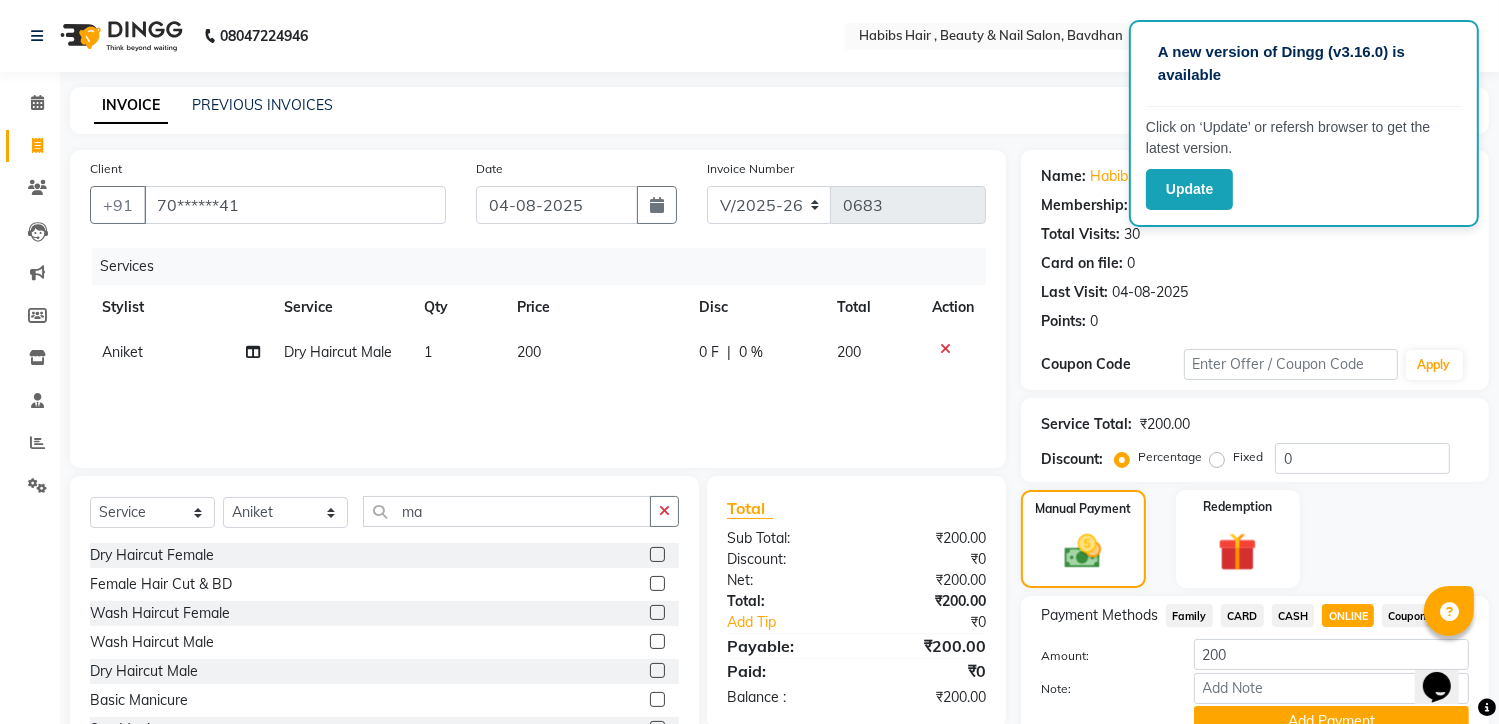 scroll, scrollTop: 94, scrollLeft: 0, axis: vertical 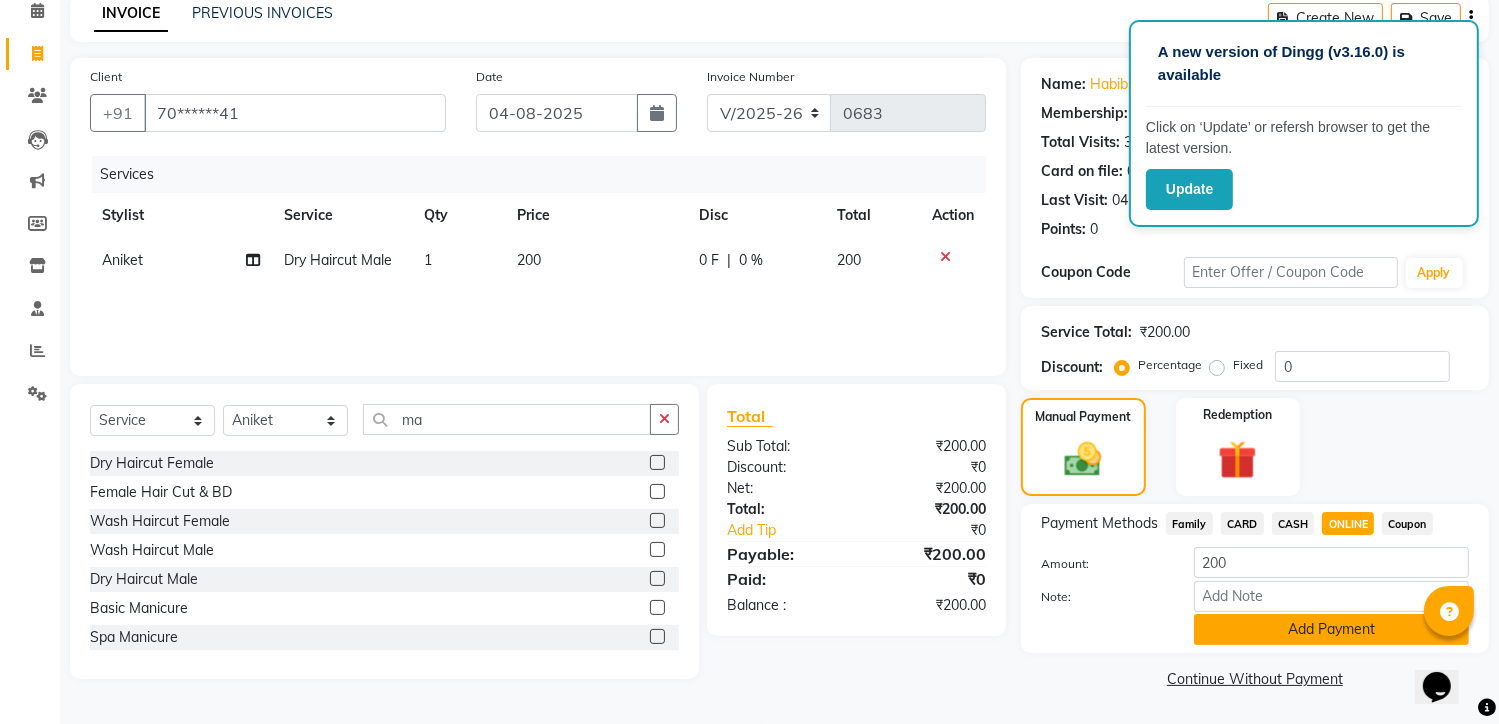 click on "Add Payment" 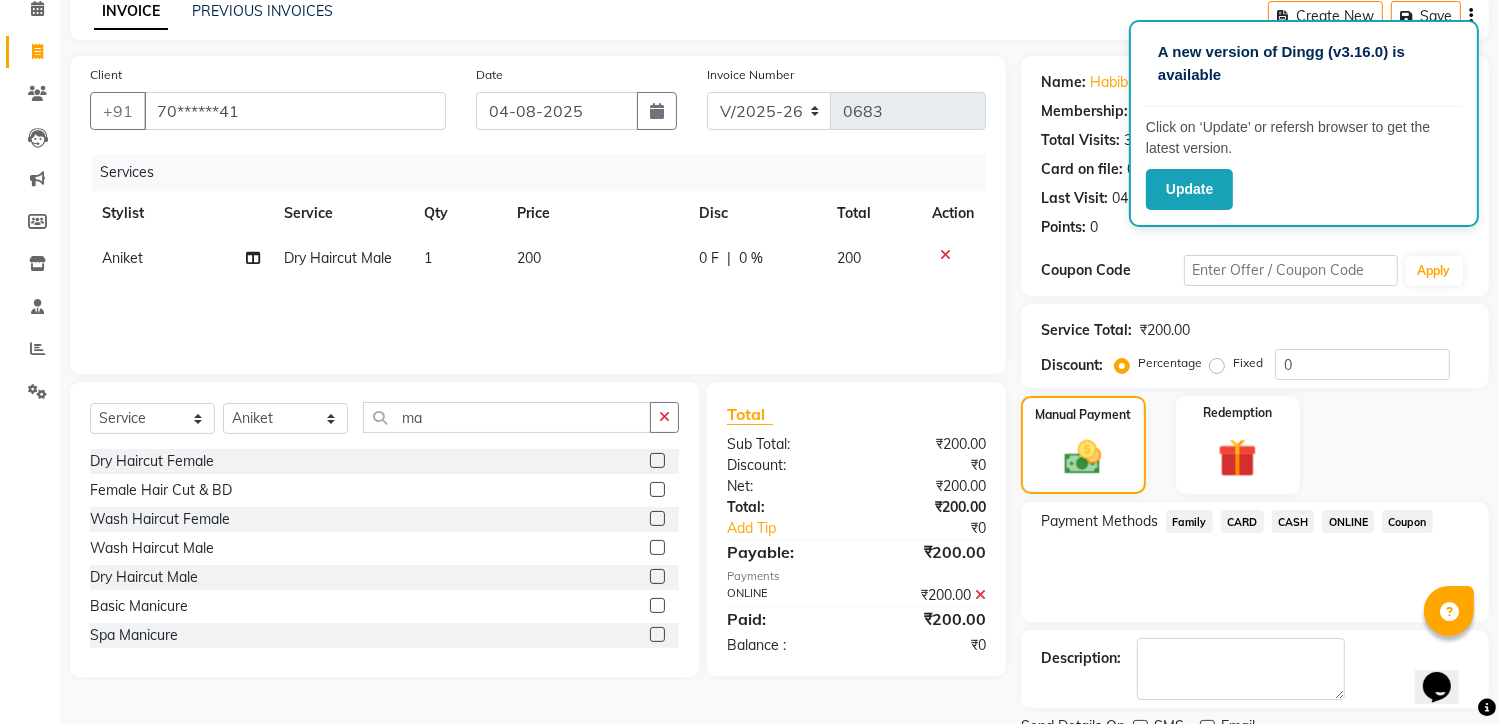 scroll, scrollTop: 175, scrollLeft: 0, axis: vertical 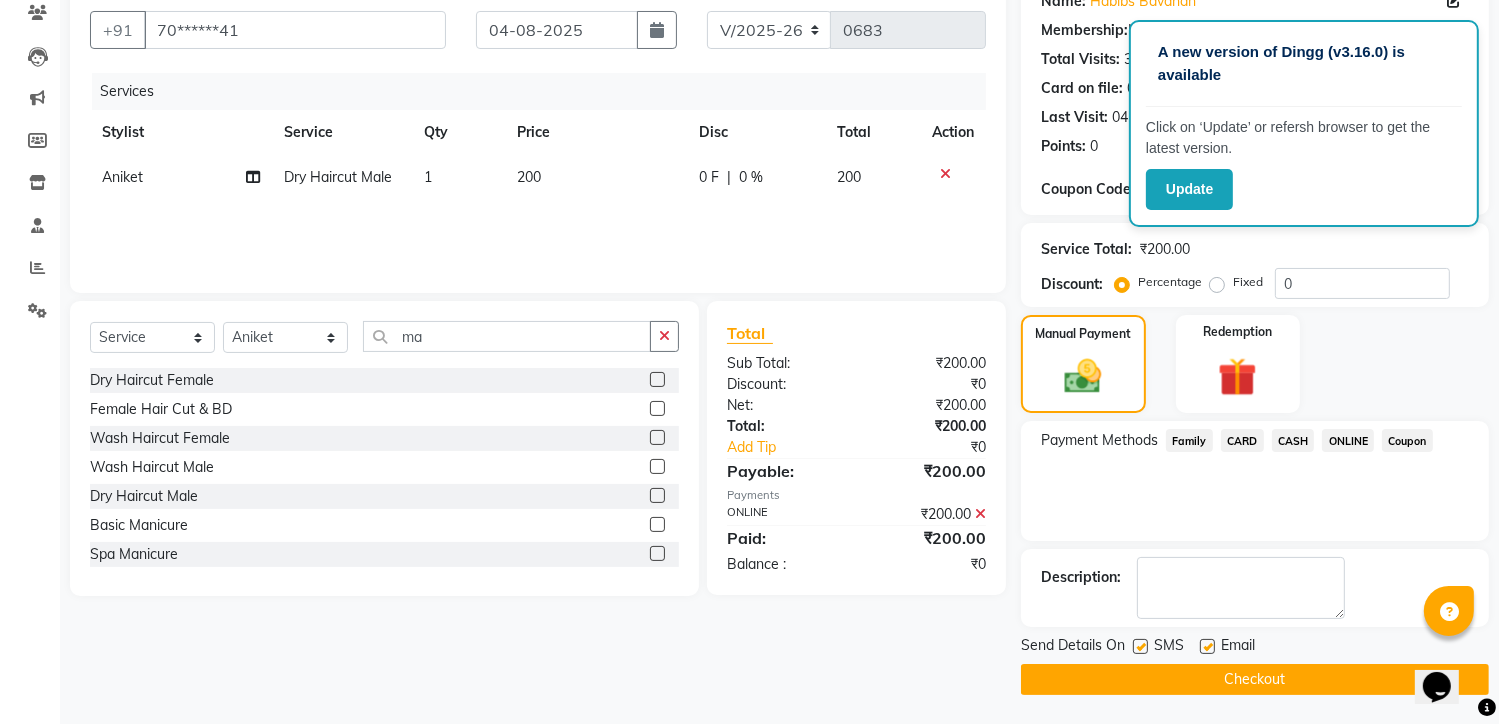 click on "Checkout" 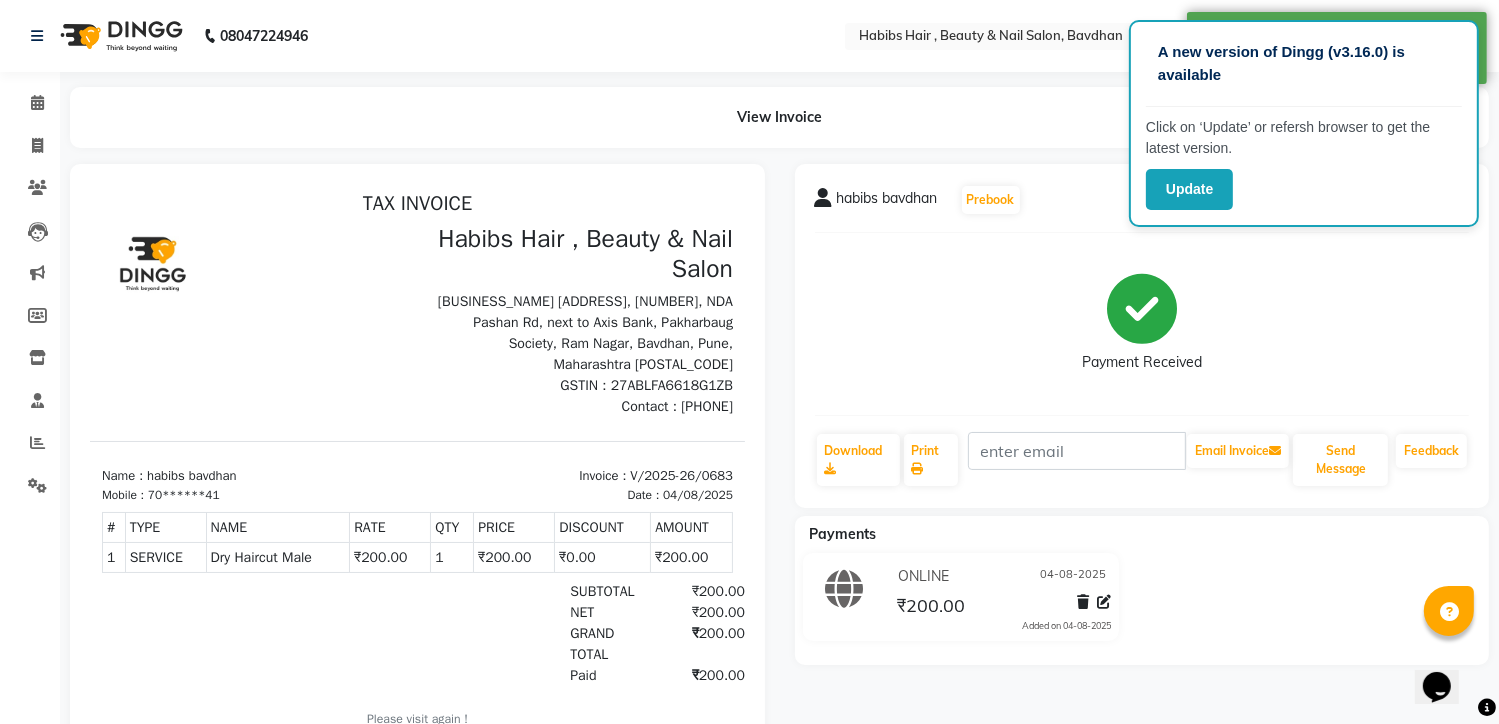 scroll, scrollTop: 0, scrollLeft: 0, axis: both 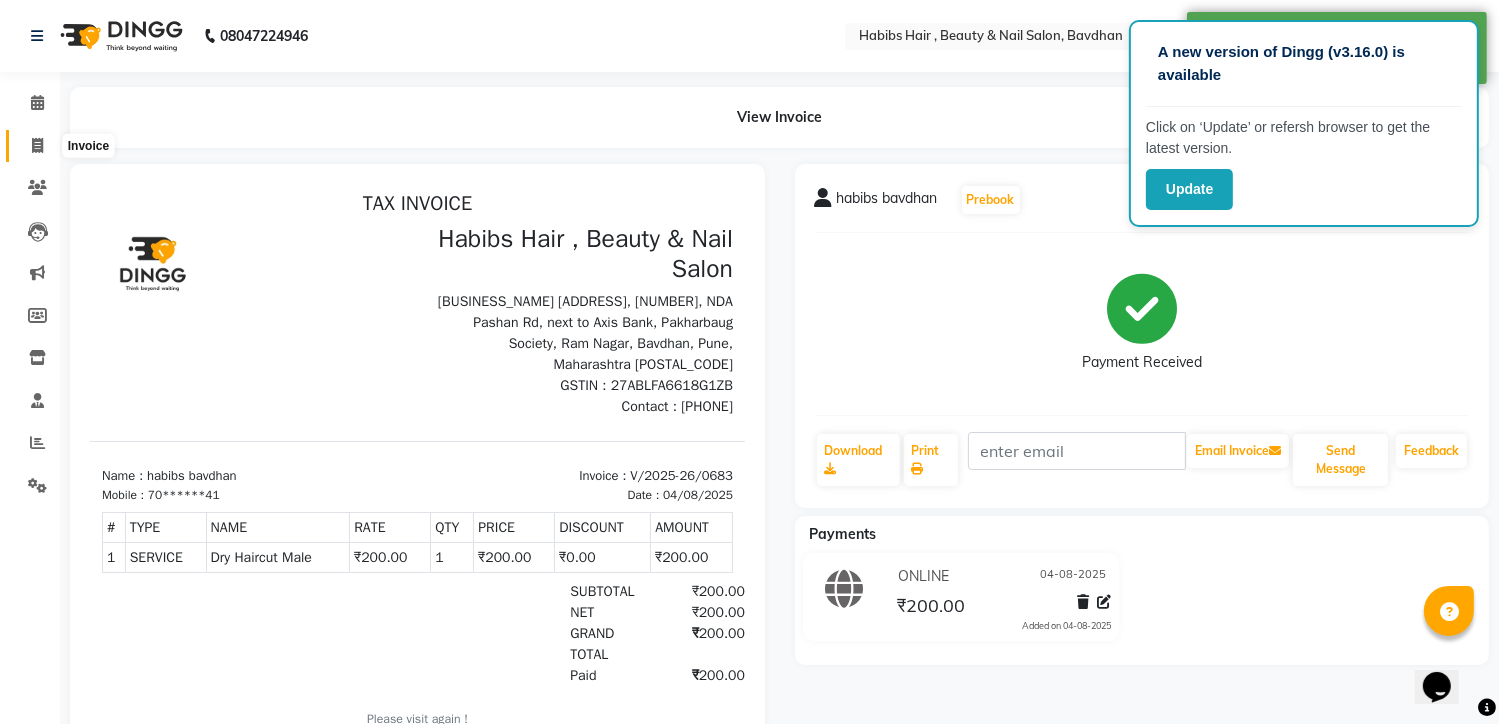 click 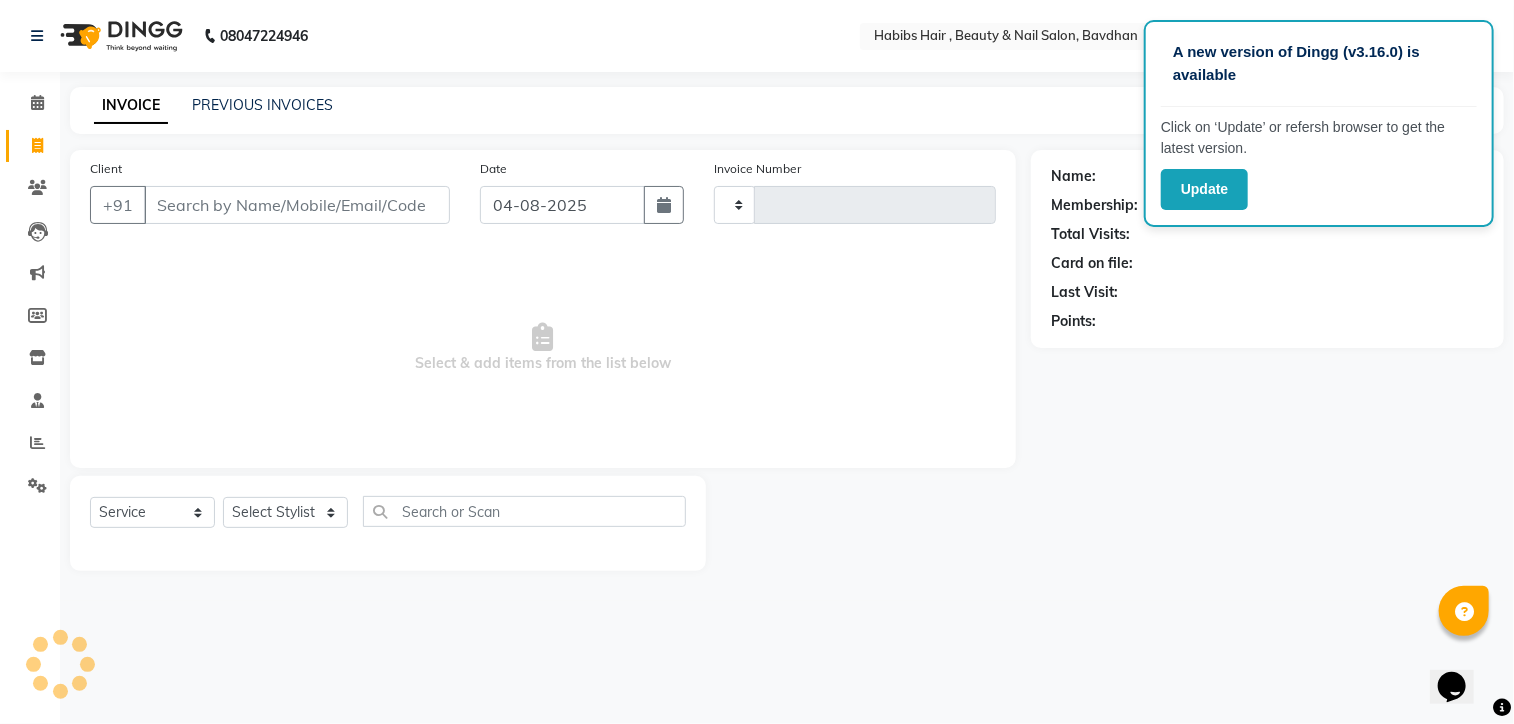 type on "0684" 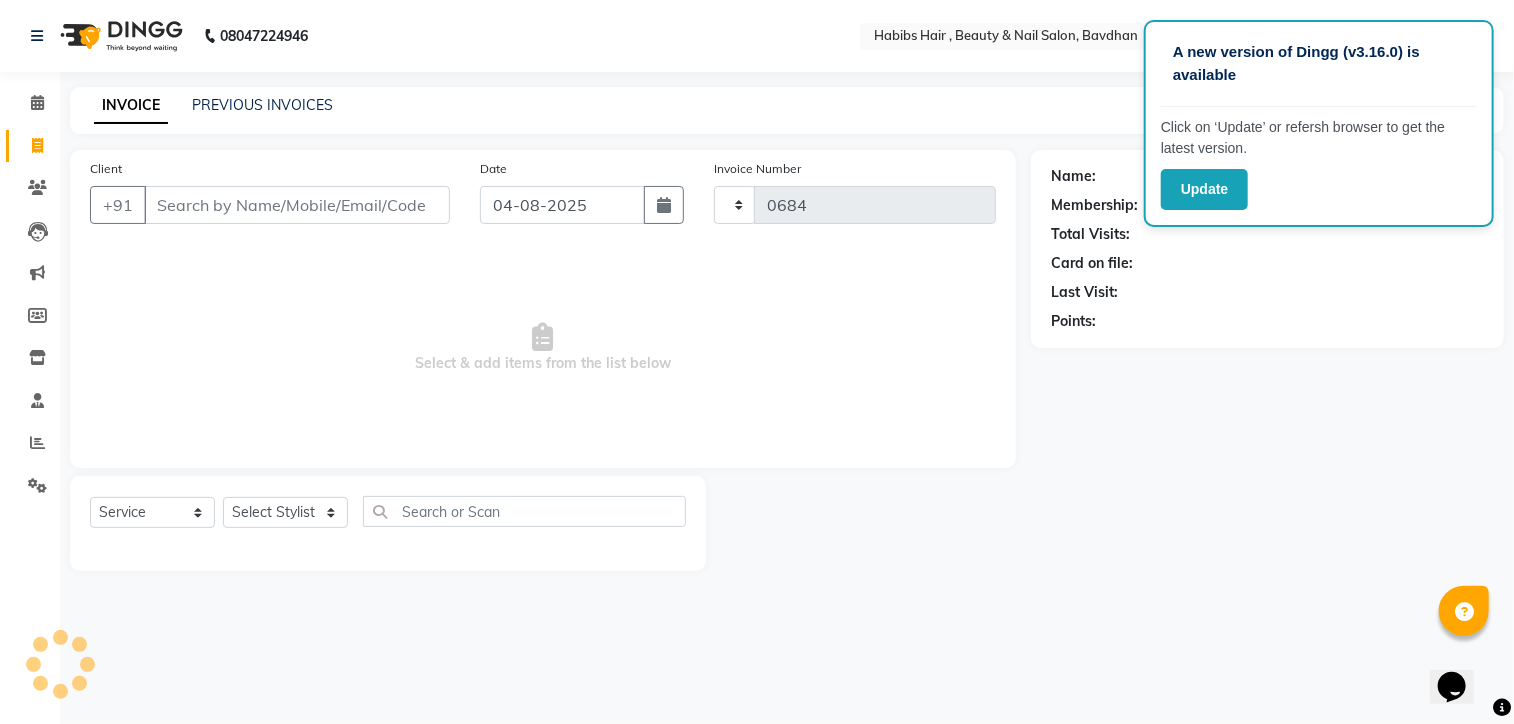 select on "7414" 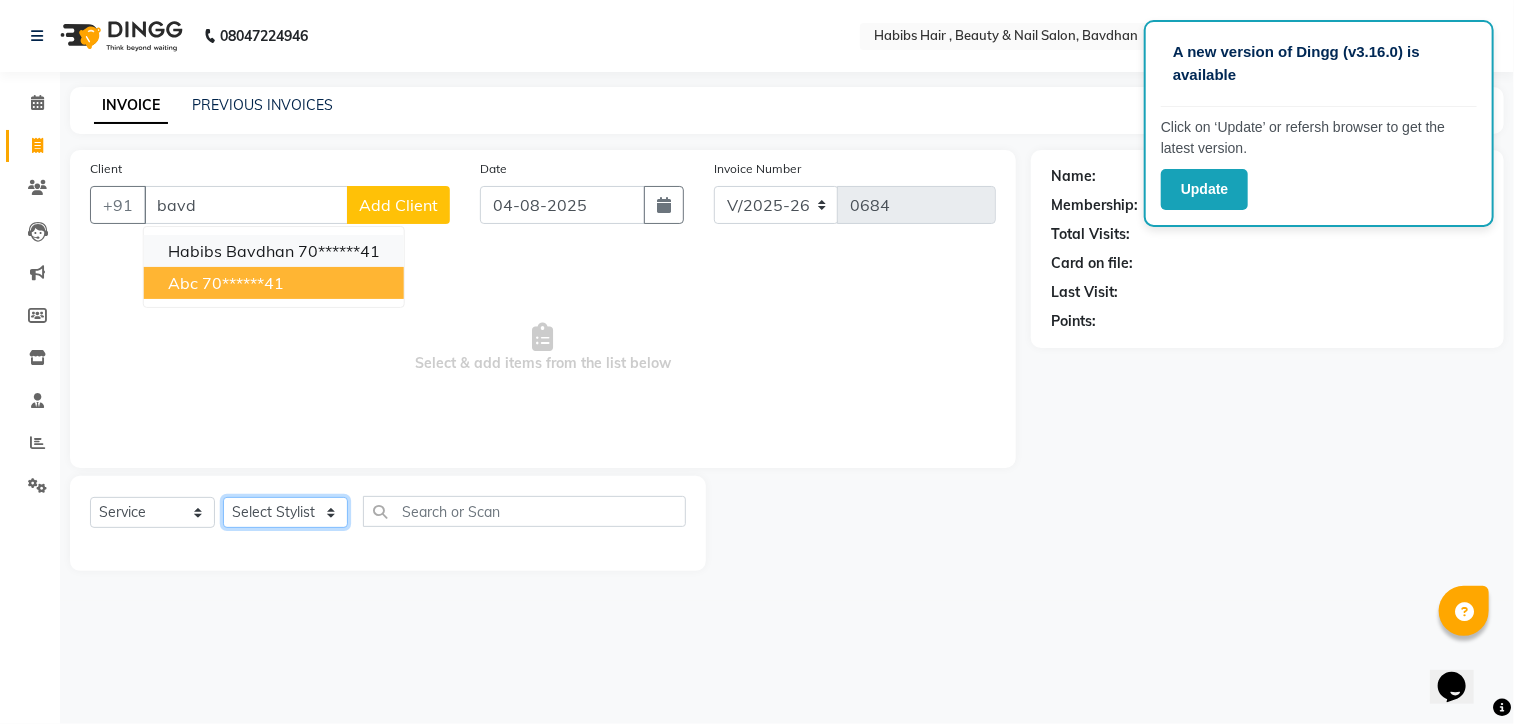 drag, startPoint x: 268, startPoint y: 523, endPoint x: 202, endPoint y: 245, distance: 285.72714 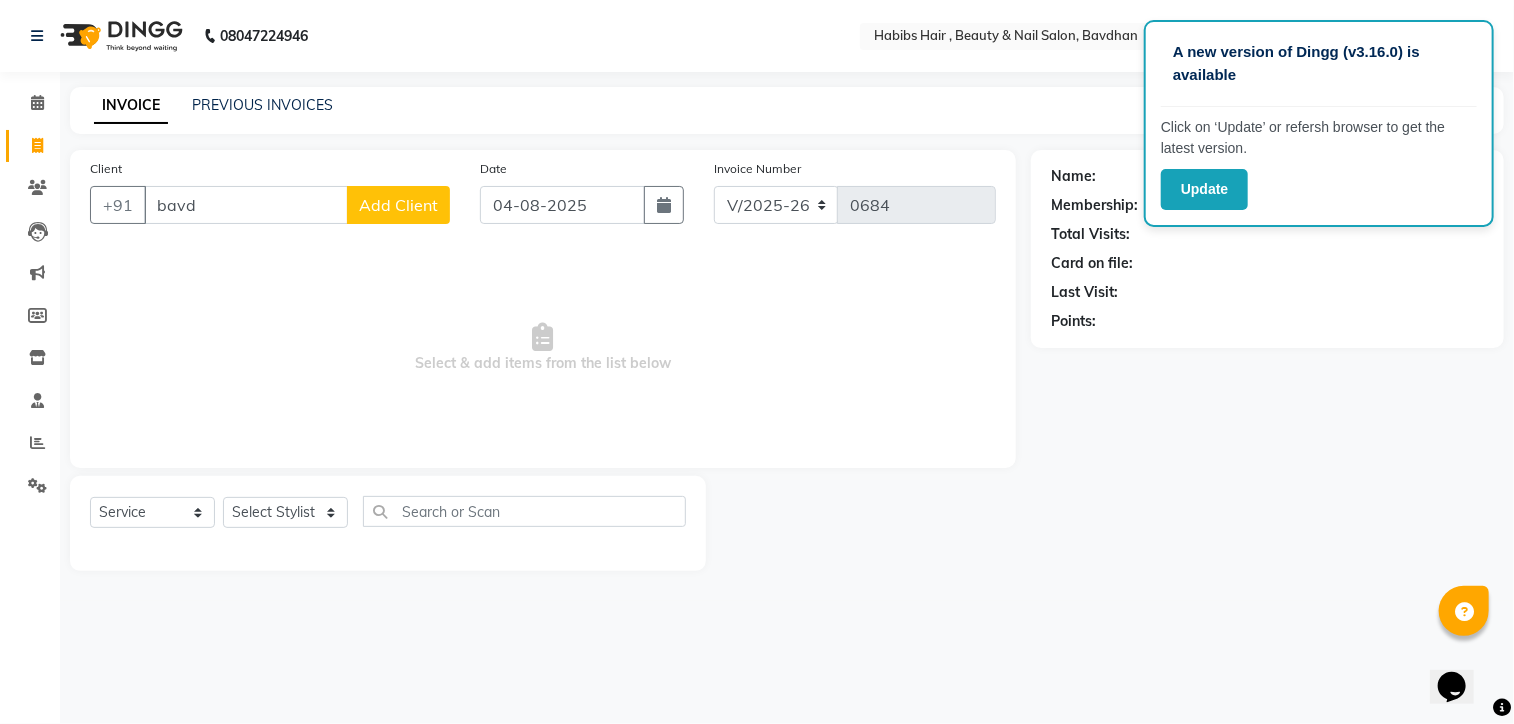 click on "Client +91 bavd Add Client Date 04-08-2025 Invoice Number V/2025 V/2025-26 0684  Select & add items from the list below" 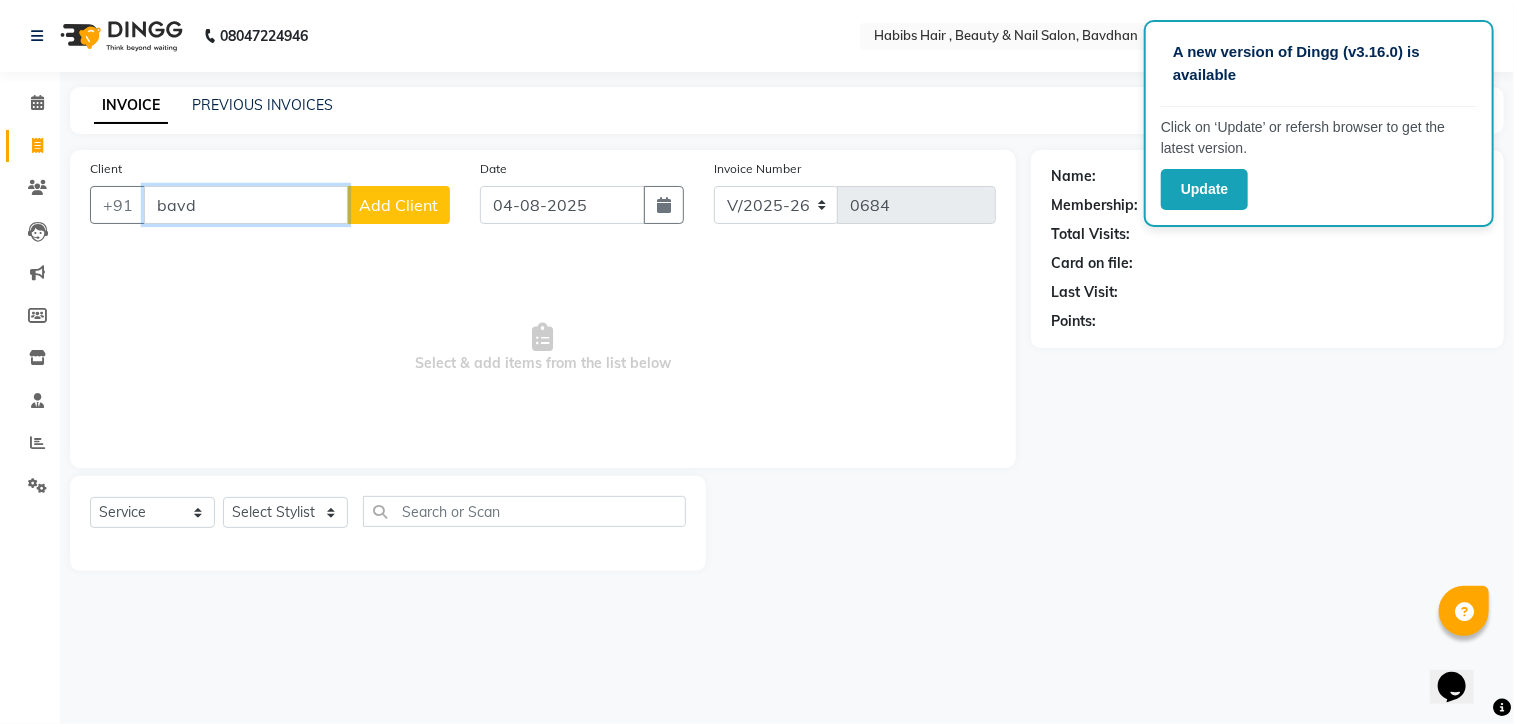 click on "bavd" at bounding box center (246, 205) 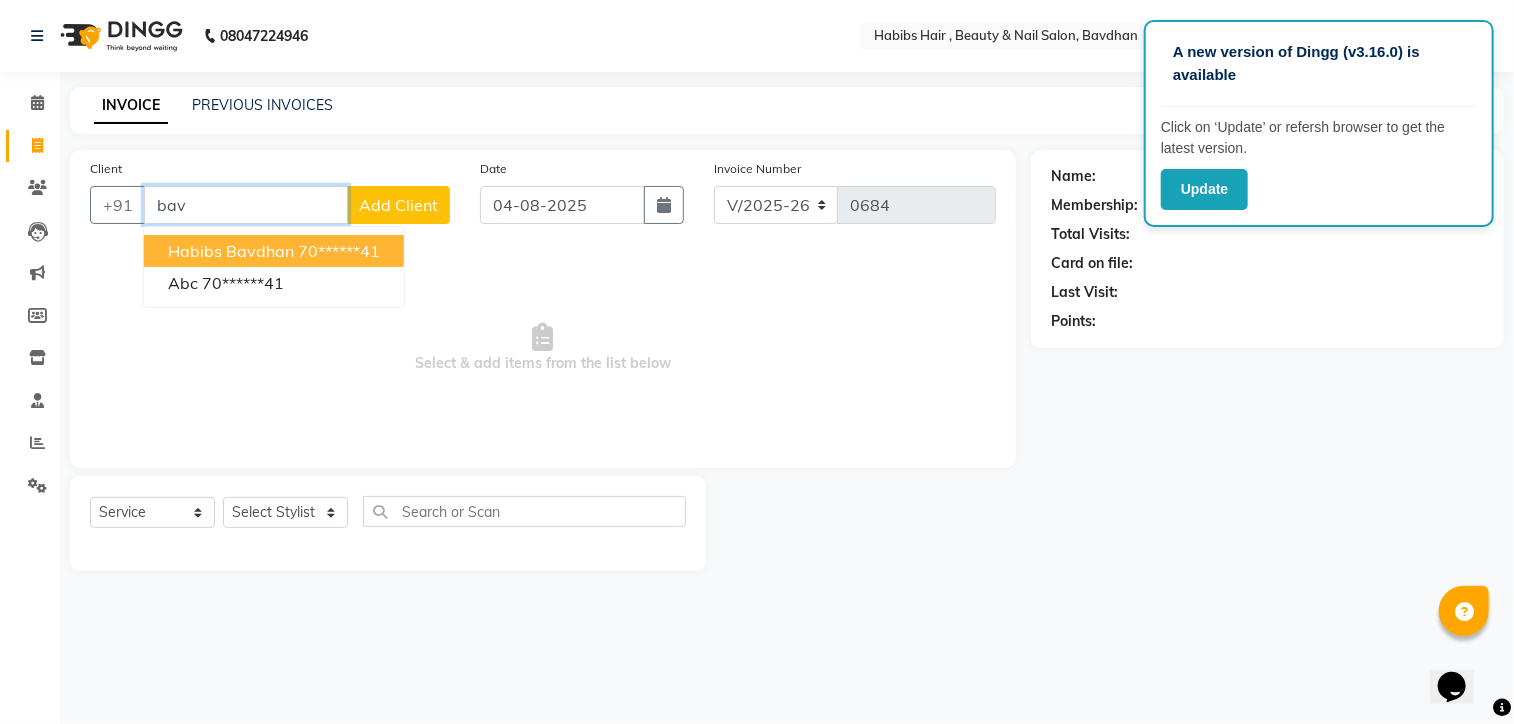click on "70******41" at bounding box center [339, 251] 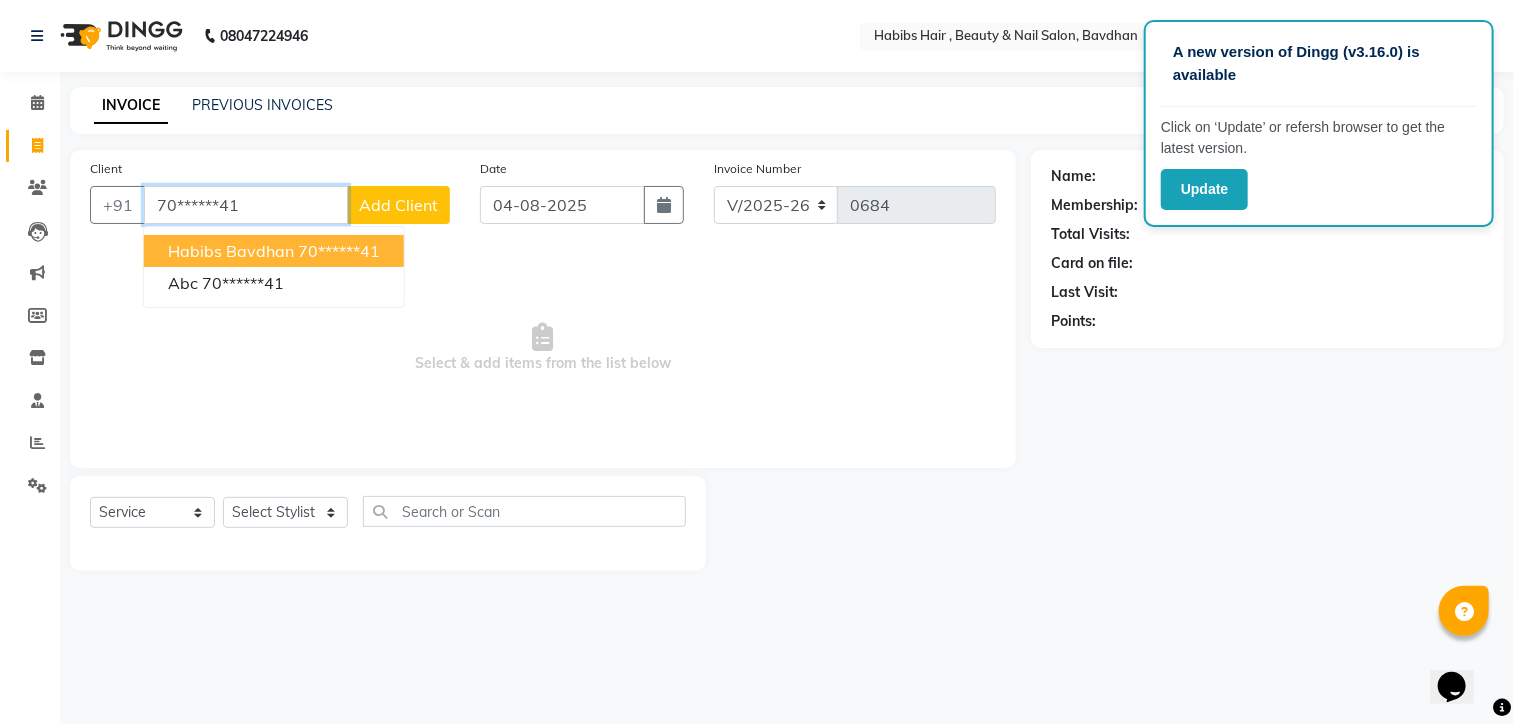 type on "70******41" 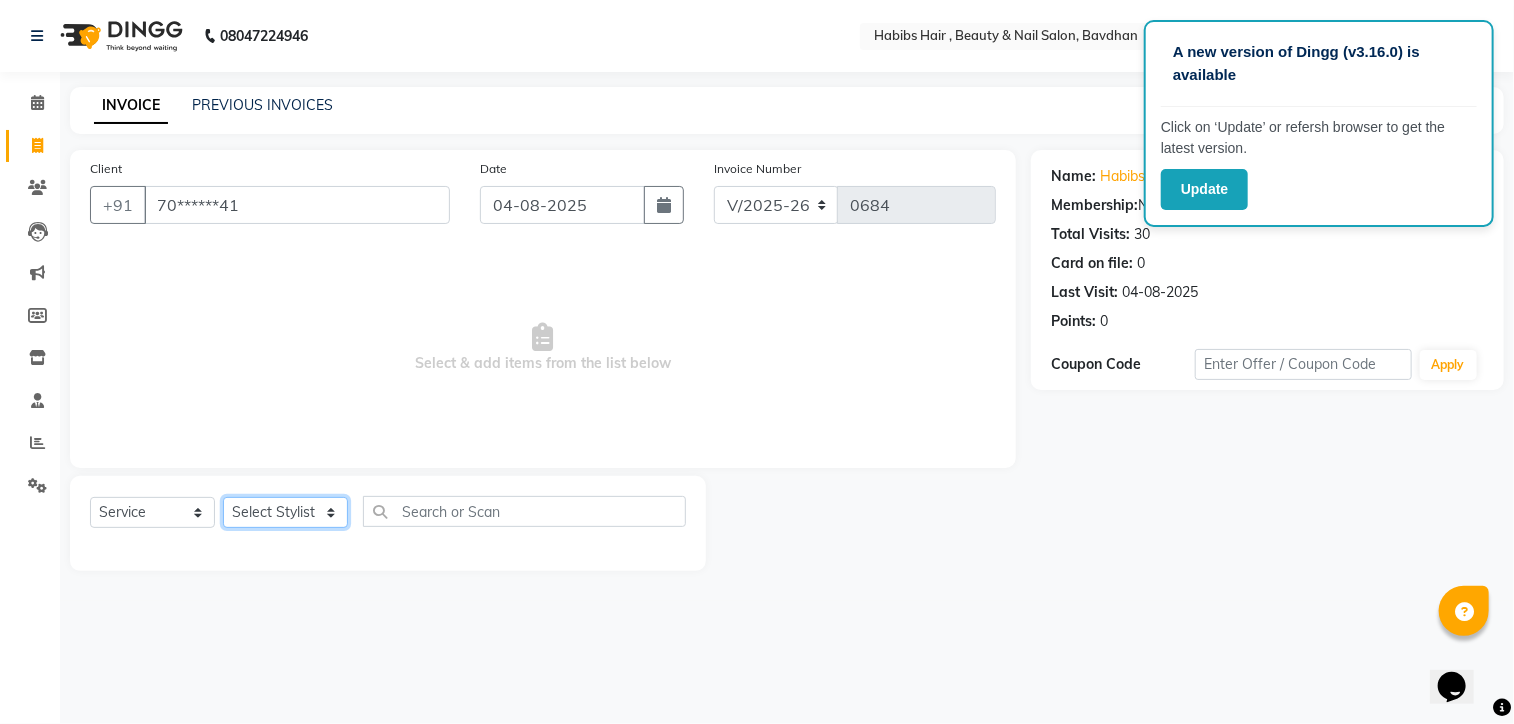 click on "Select Stylist Akash Aman Aniket Ashish Ganesh Manager mayur nikhil sujata" 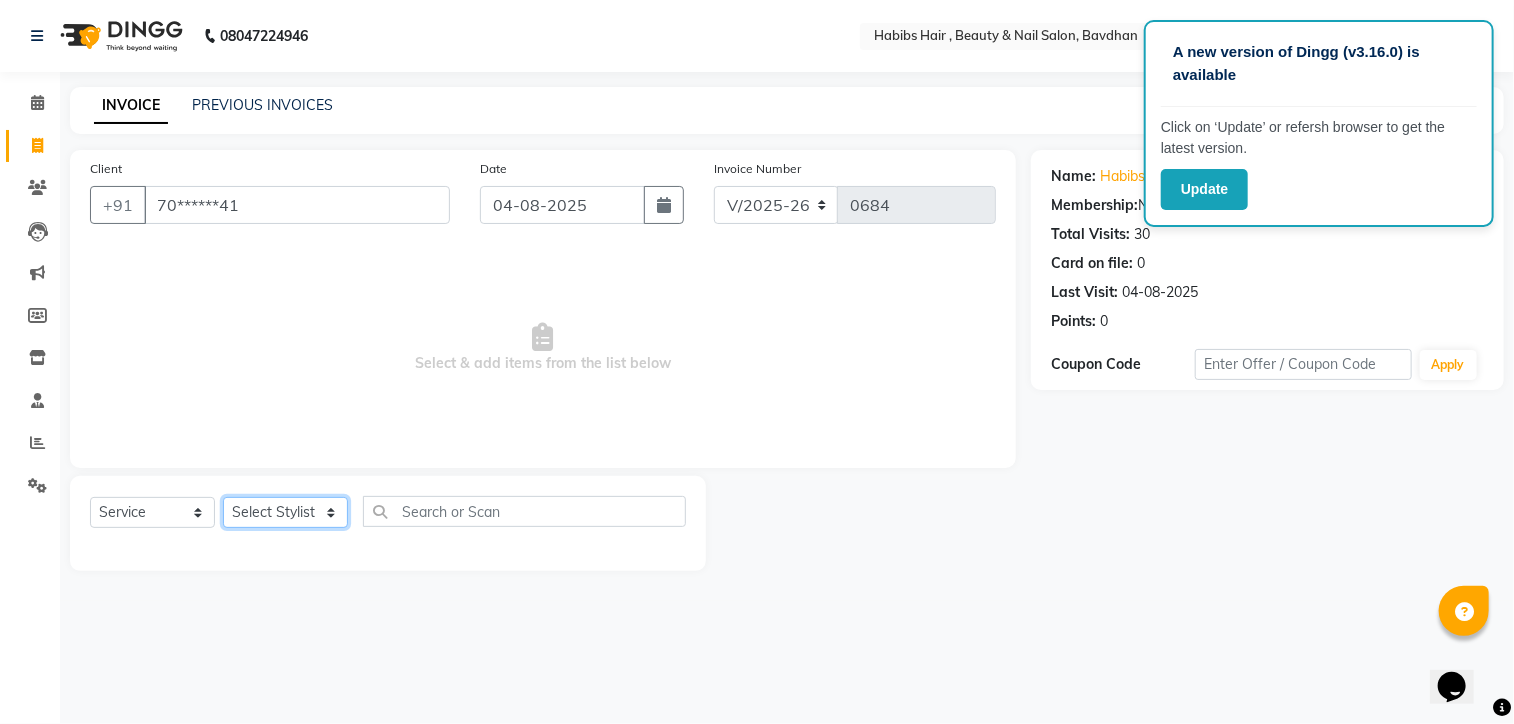 select on "65501" 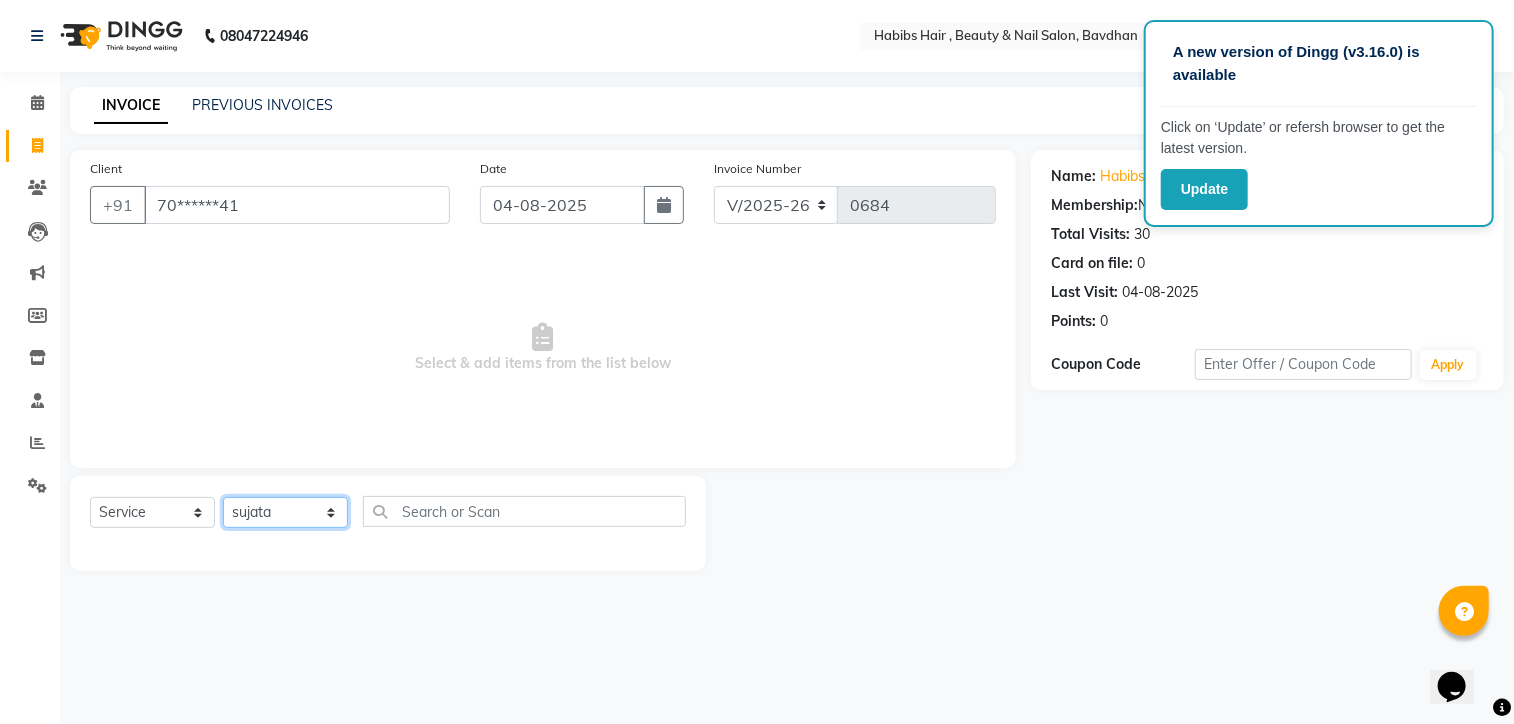 click on "Select Stylist Akash Aman Aniket Ashish Ganesh Manager mayur nikhil sujata" 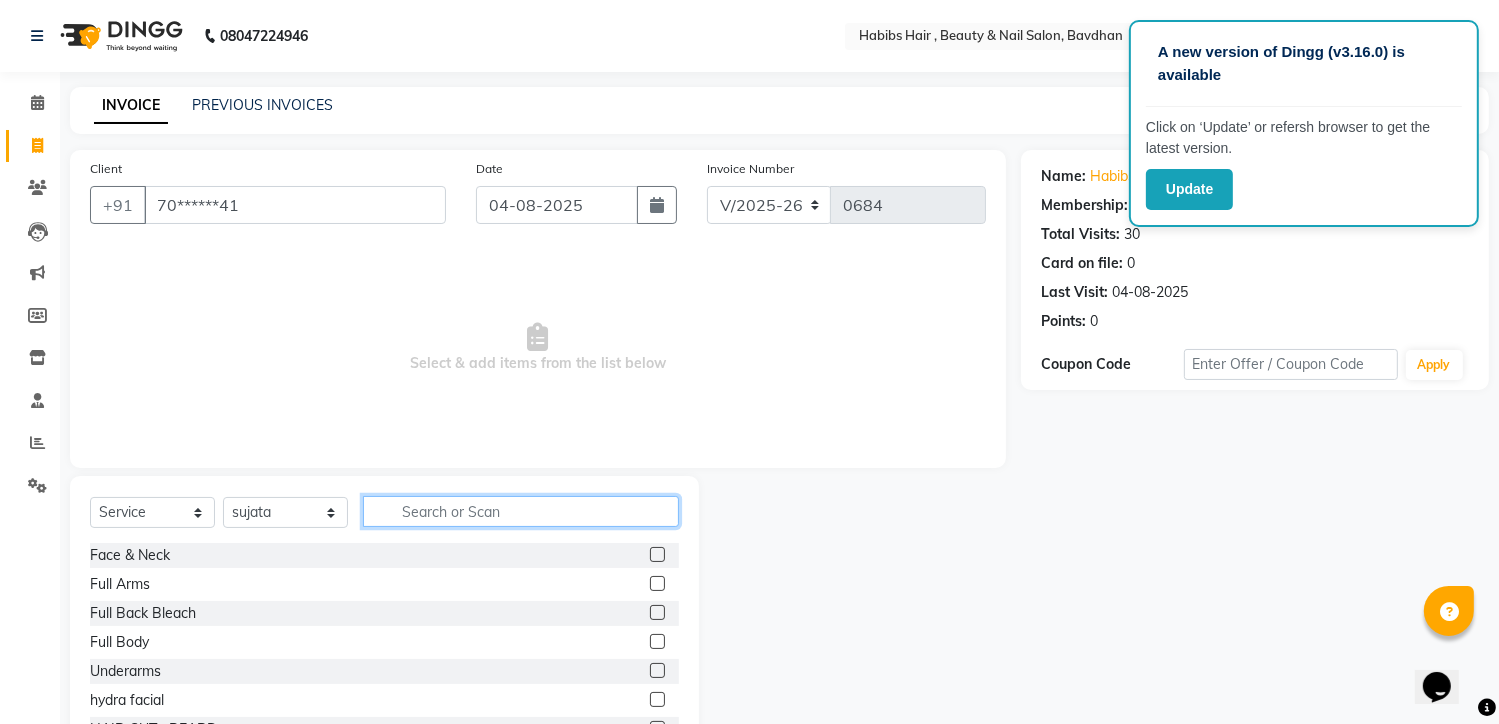 click 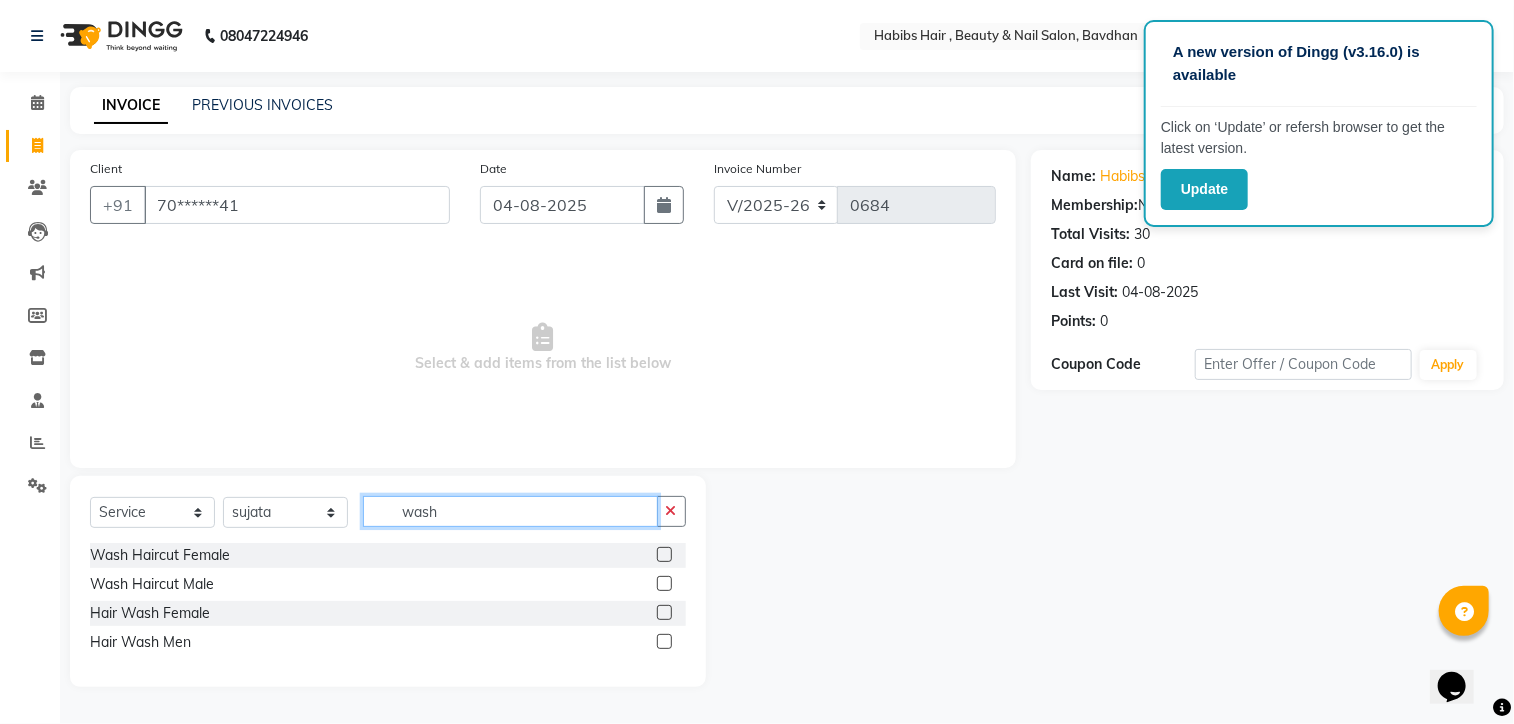 type on "wash" 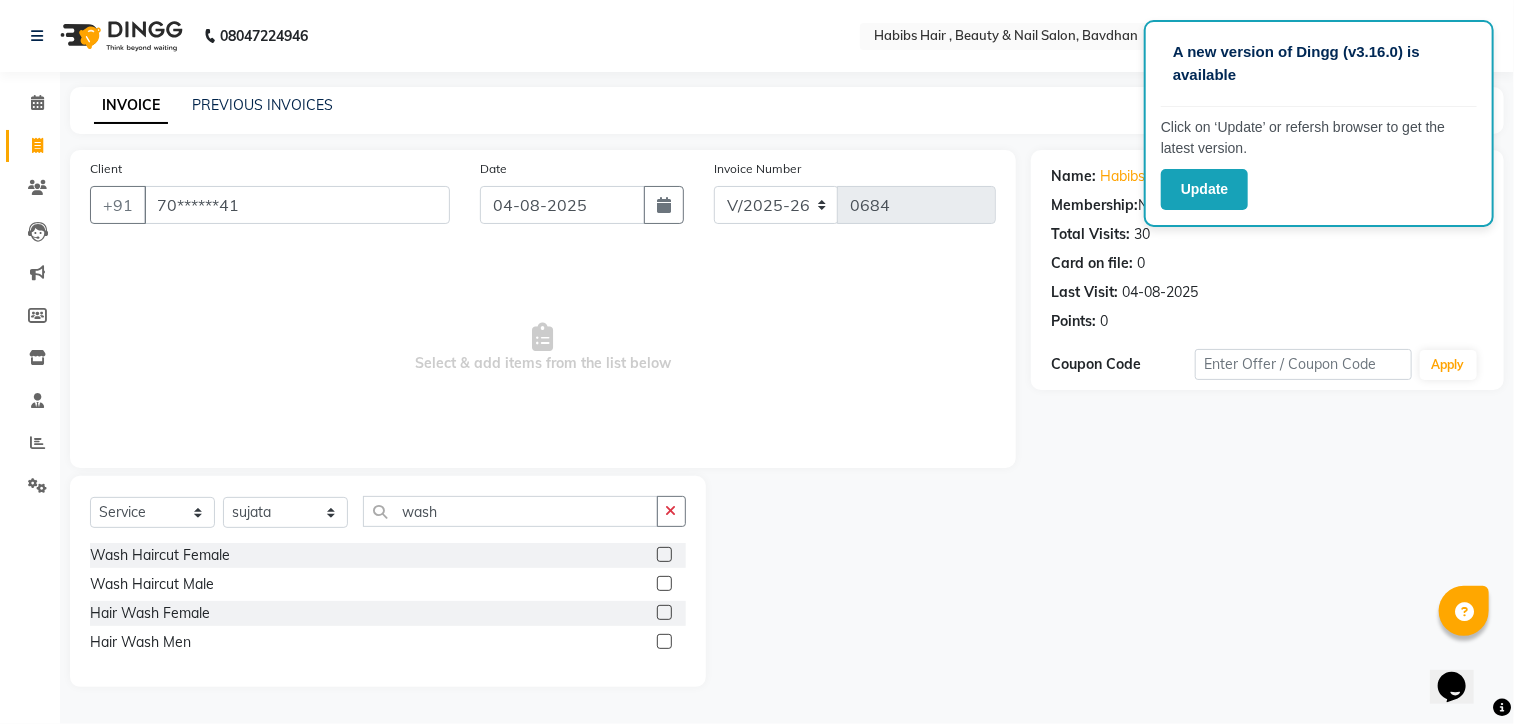 click 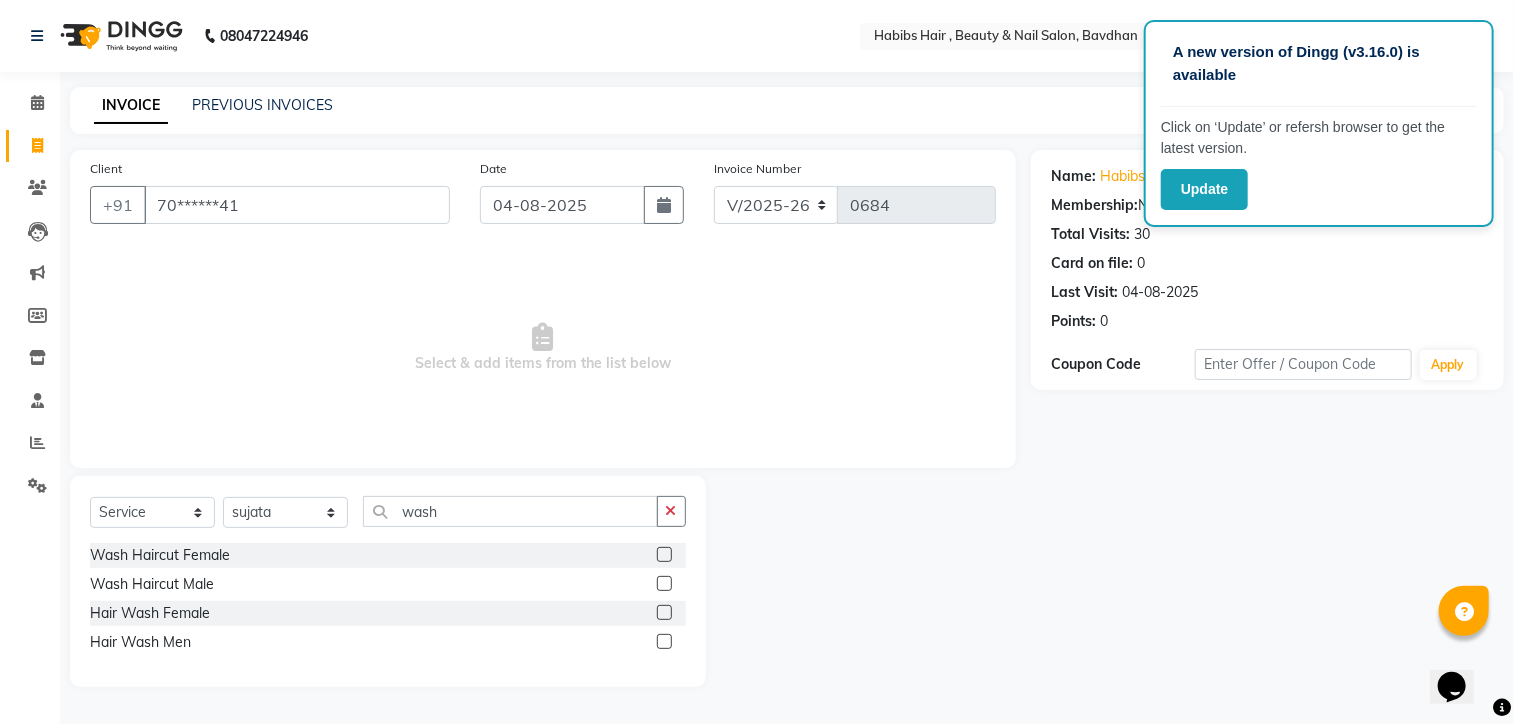 click 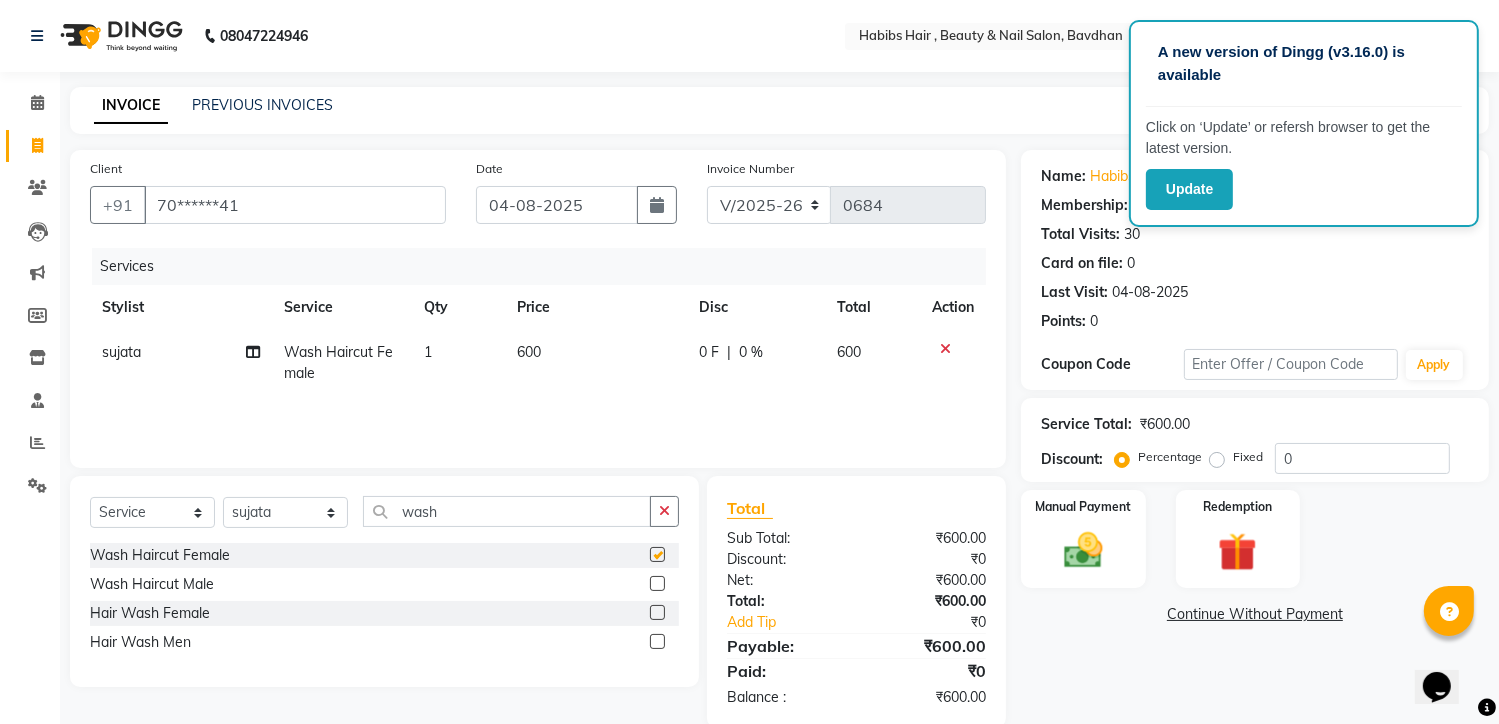 checkbox on "false" 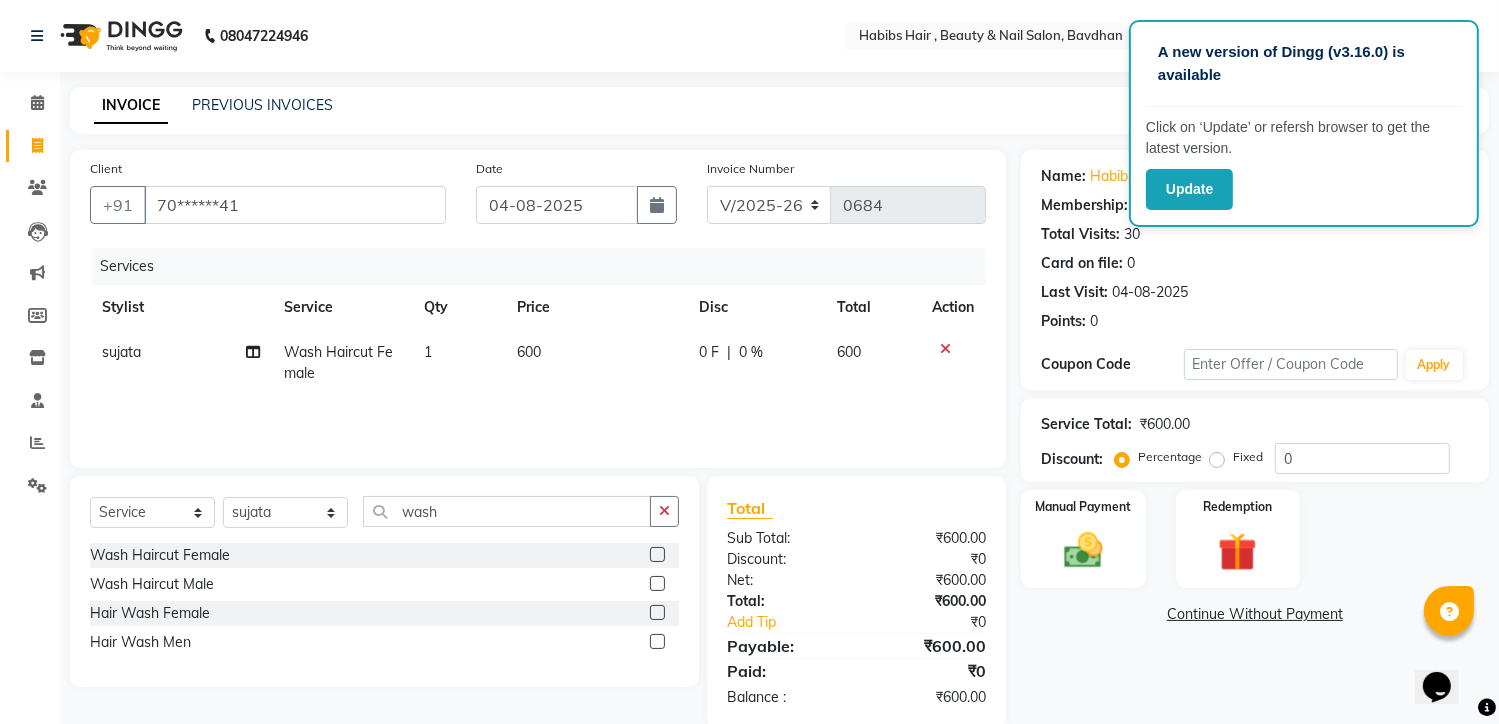 click on "600" 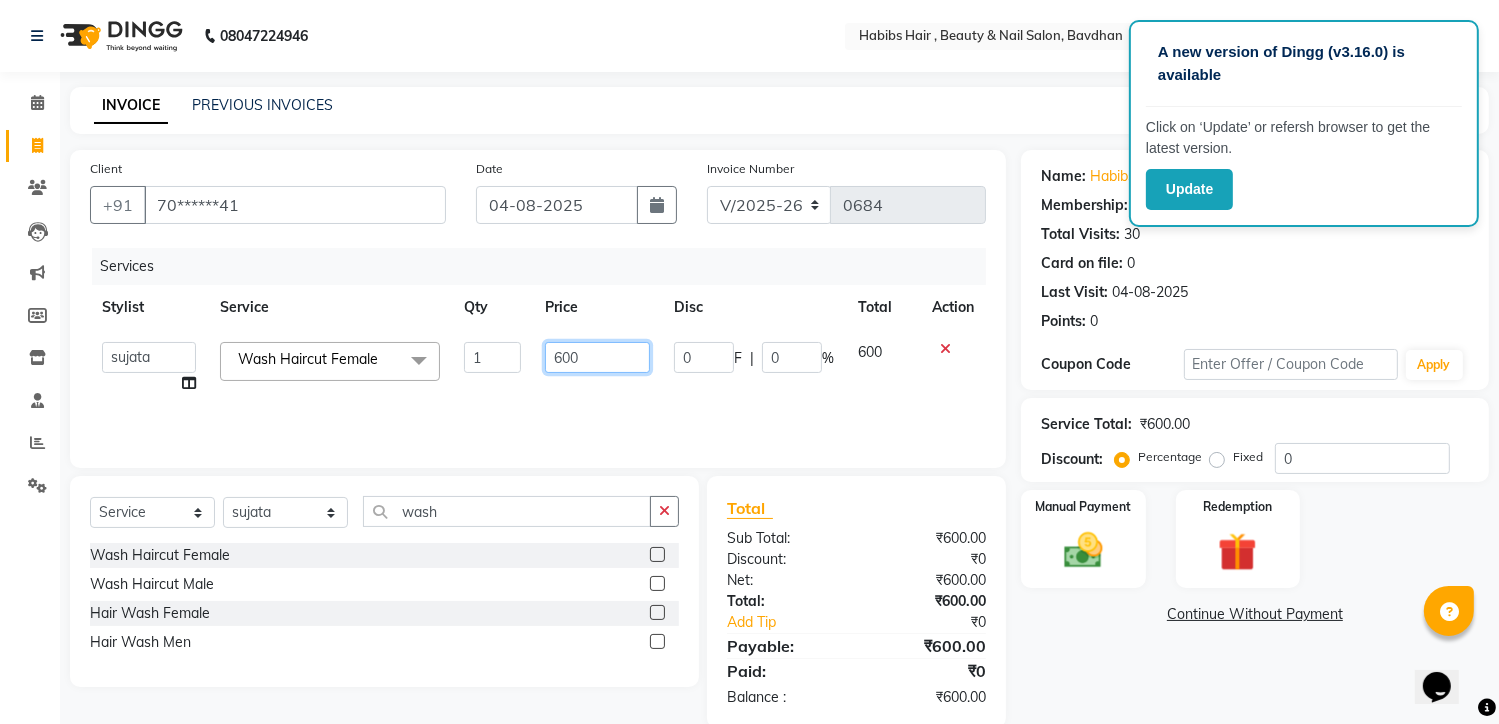 click on "600" 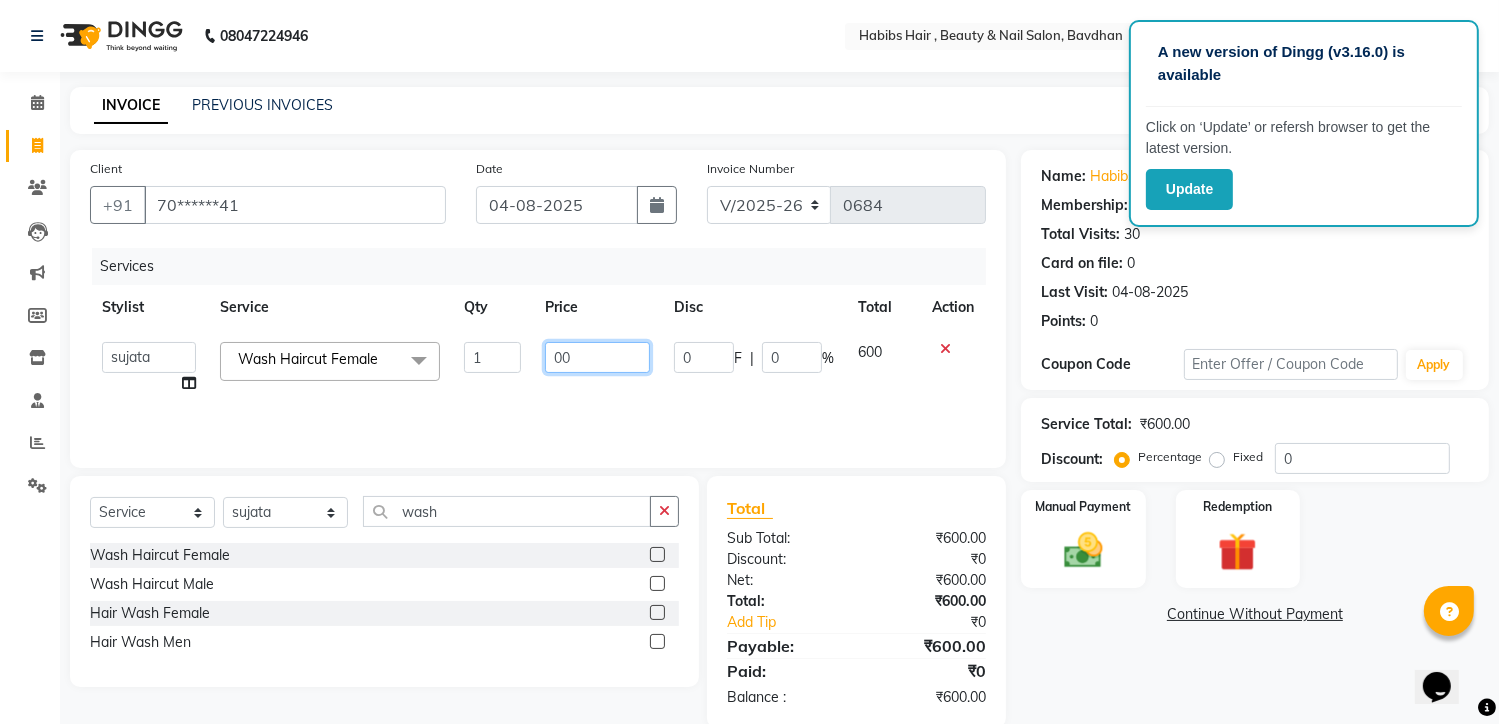 type on "700" 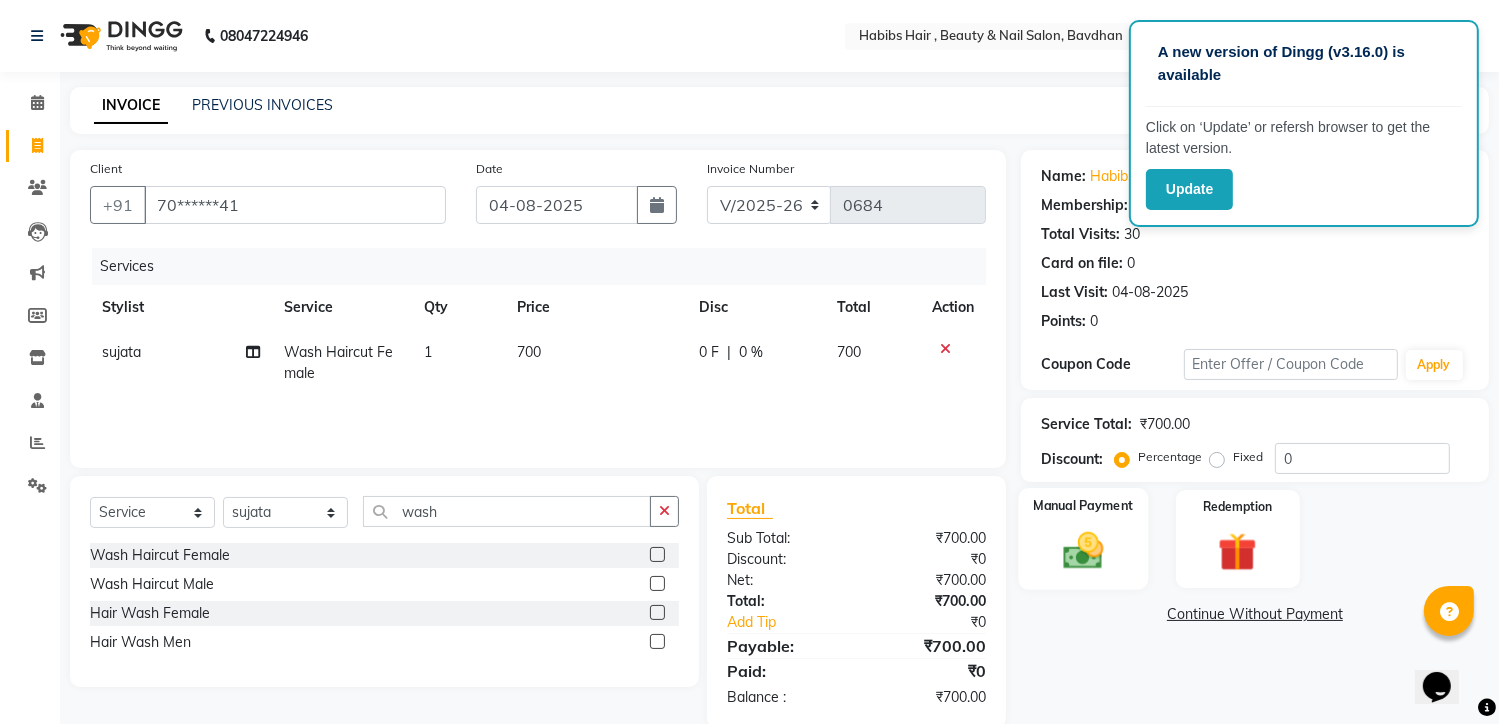click on "Manual Payment" 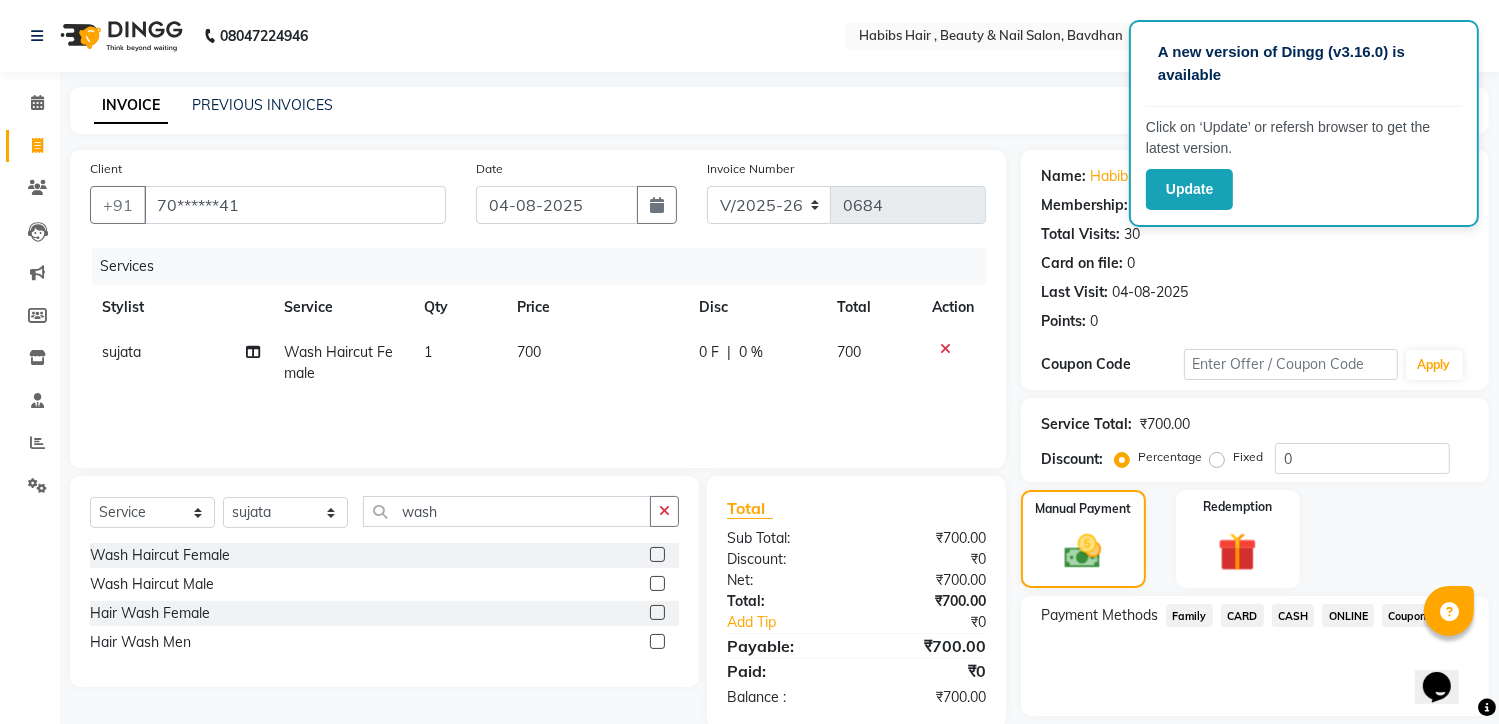 click on "ONLINE" 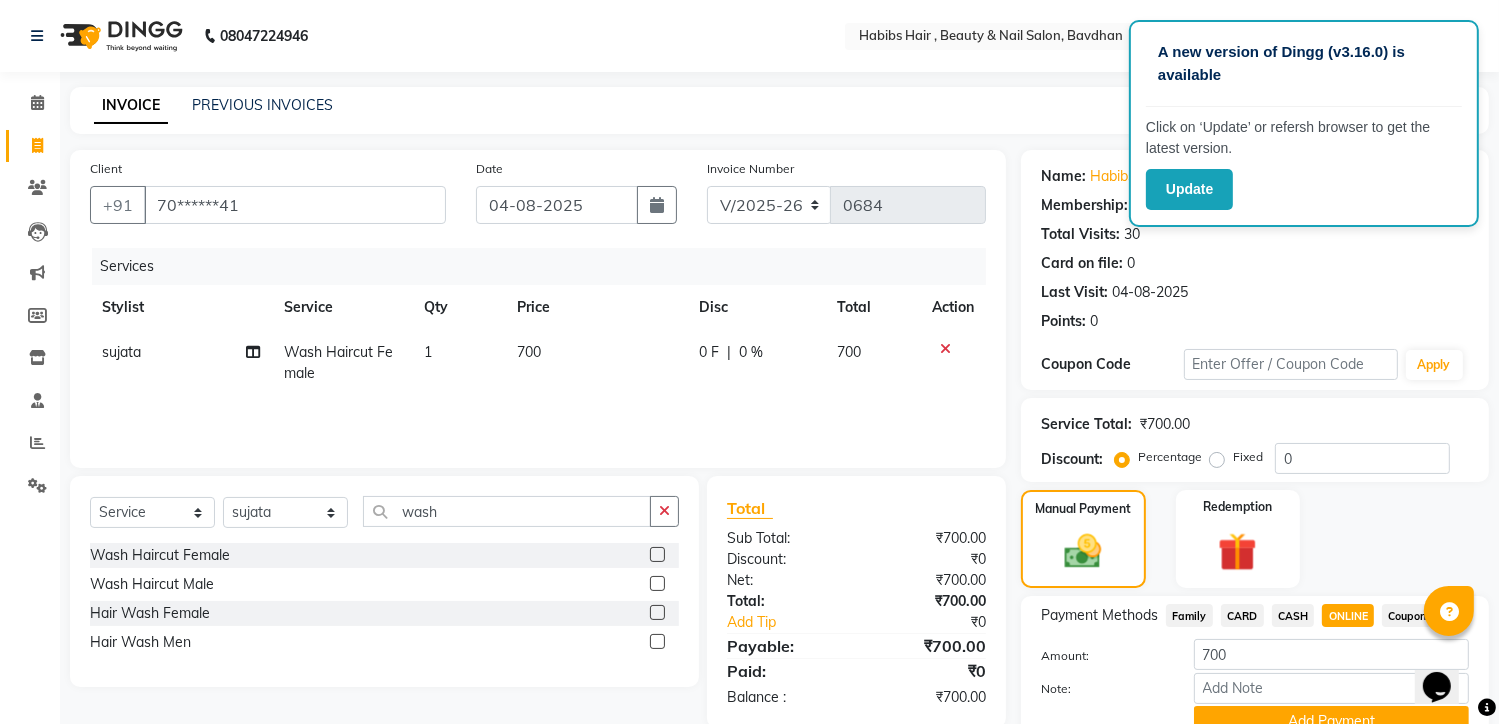 scroll, scrollTop: 94, scrollLeft: 0, axis: vertical 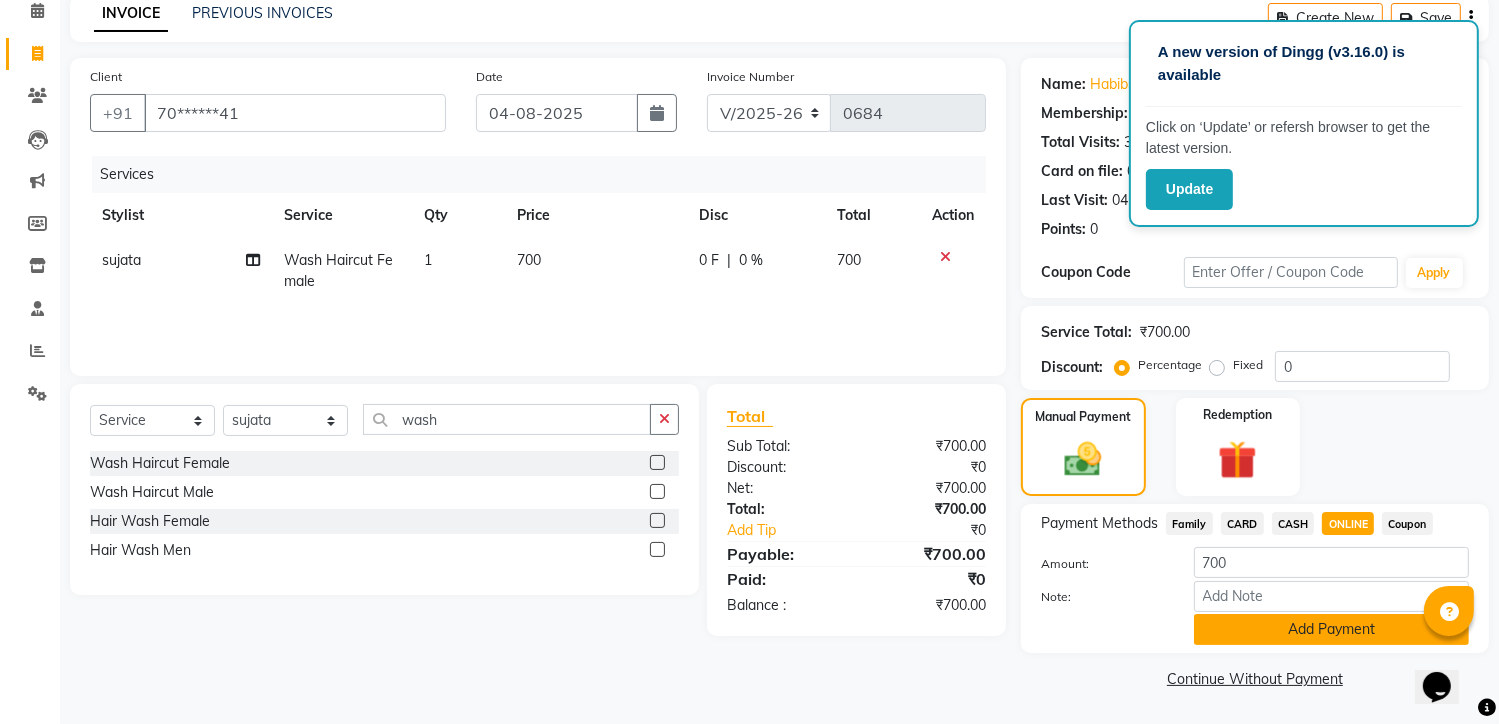 click on "Add Payment" 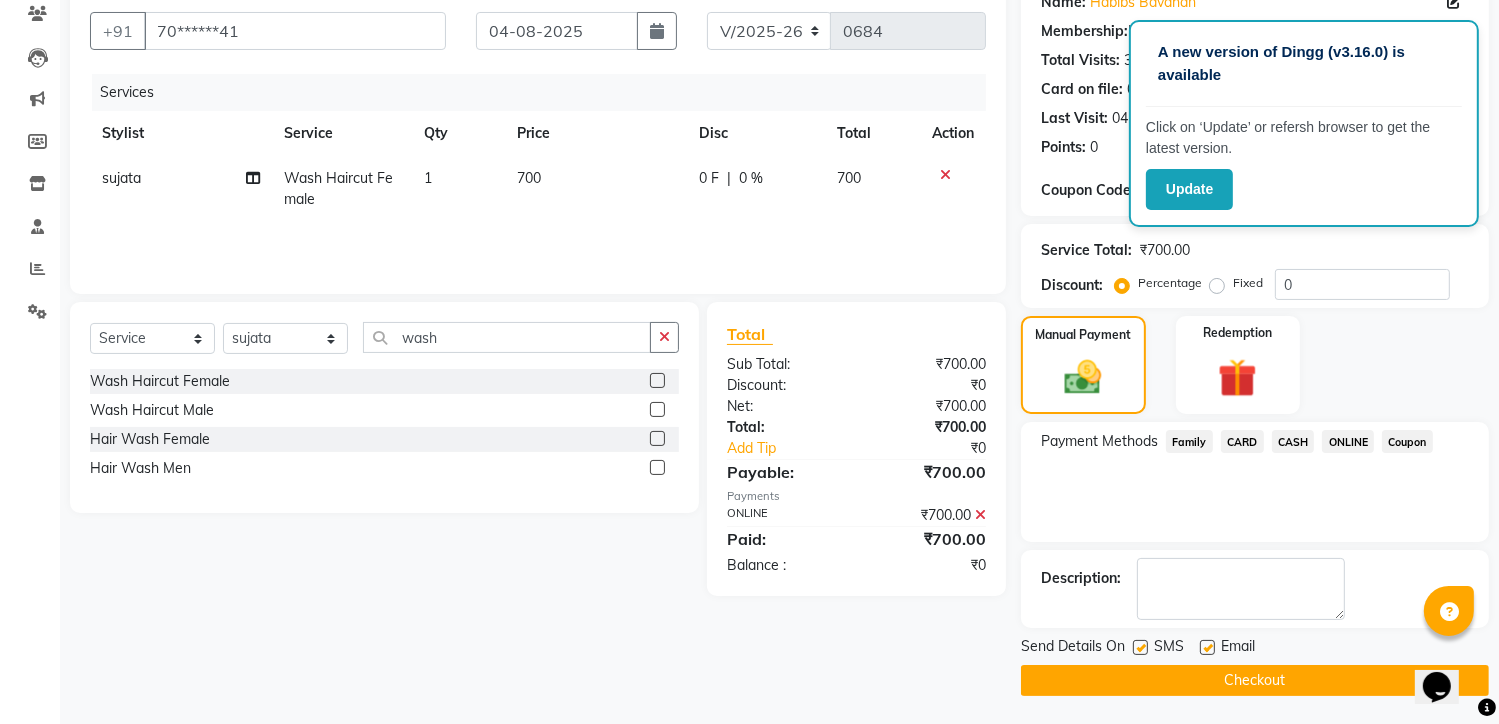 scroll, scrollTop: 175, scrollLeft: 0, axis: vertical 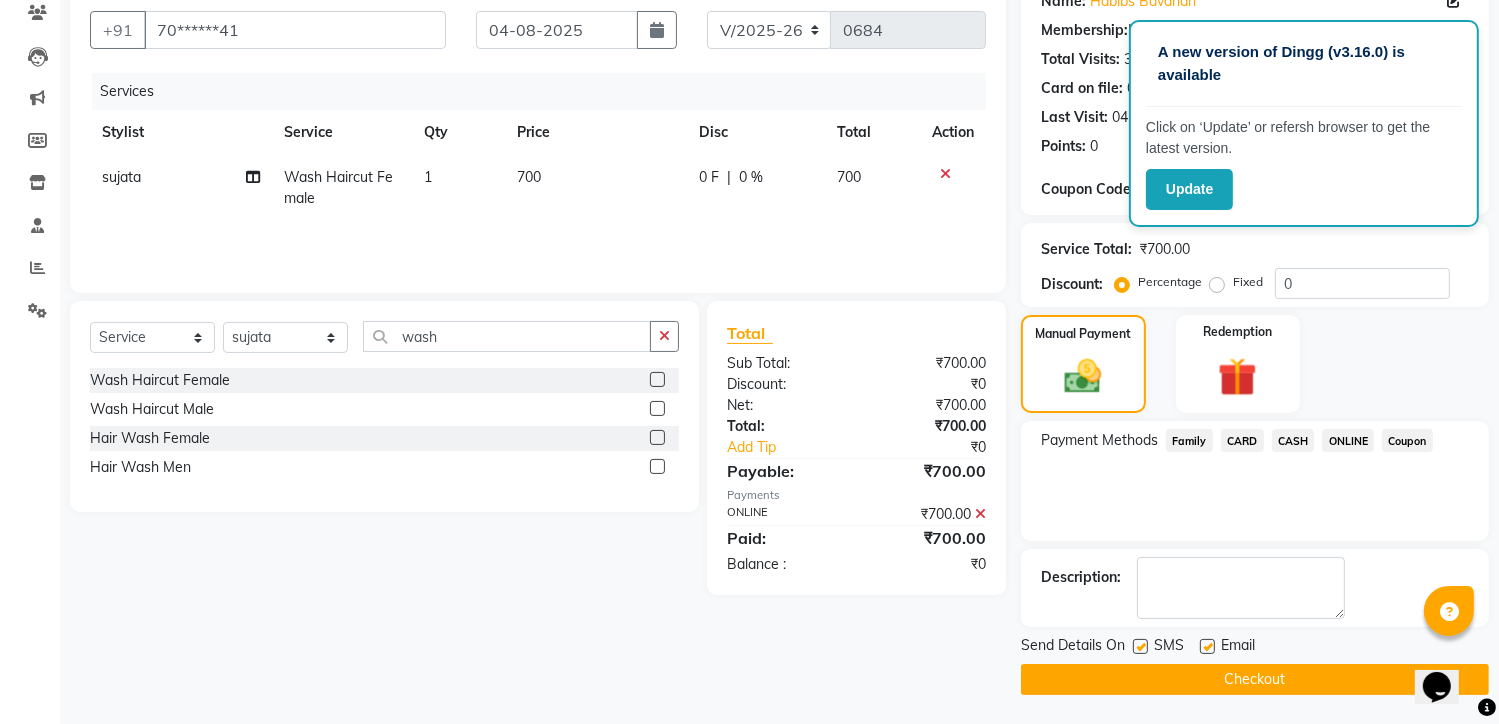 click on "Checkout" 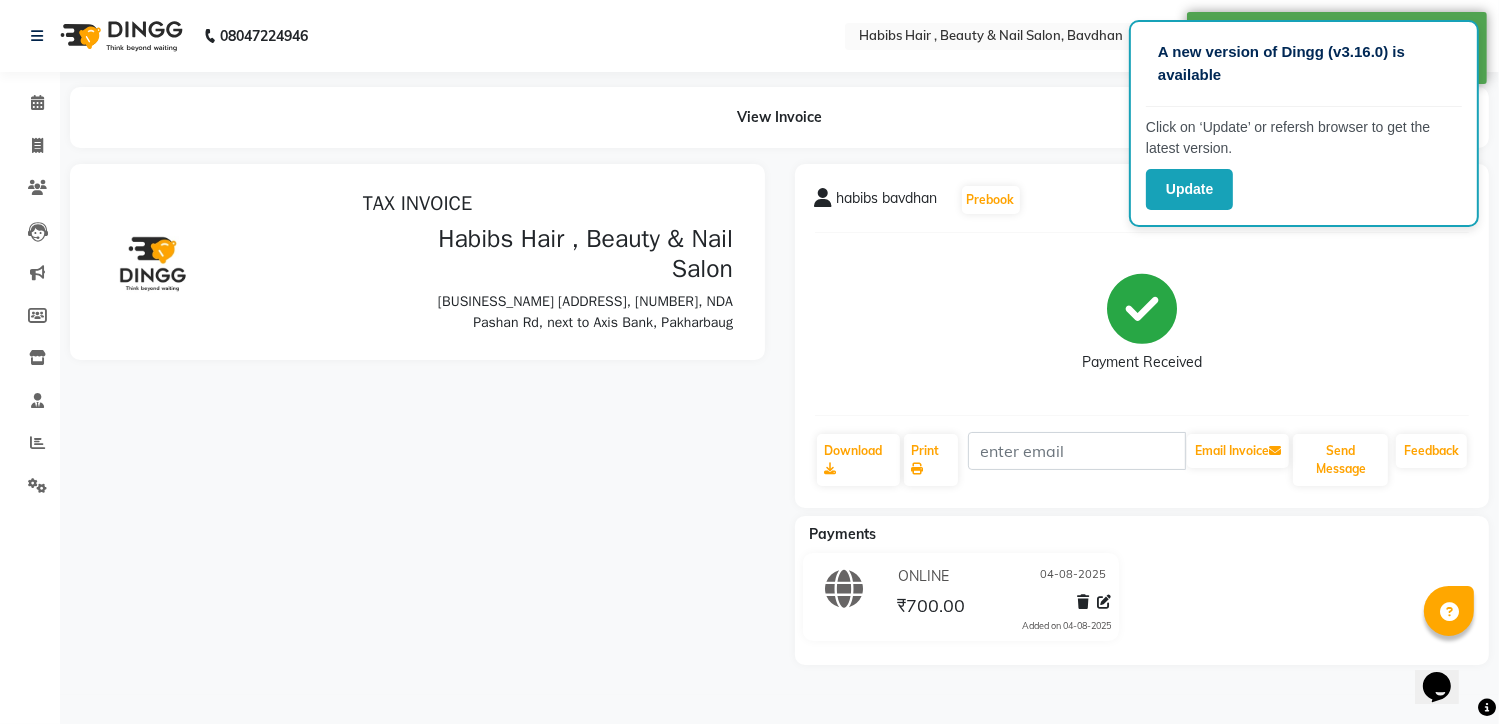 scroll, scrollTop: 0, scrollLeft: 0, axis: both 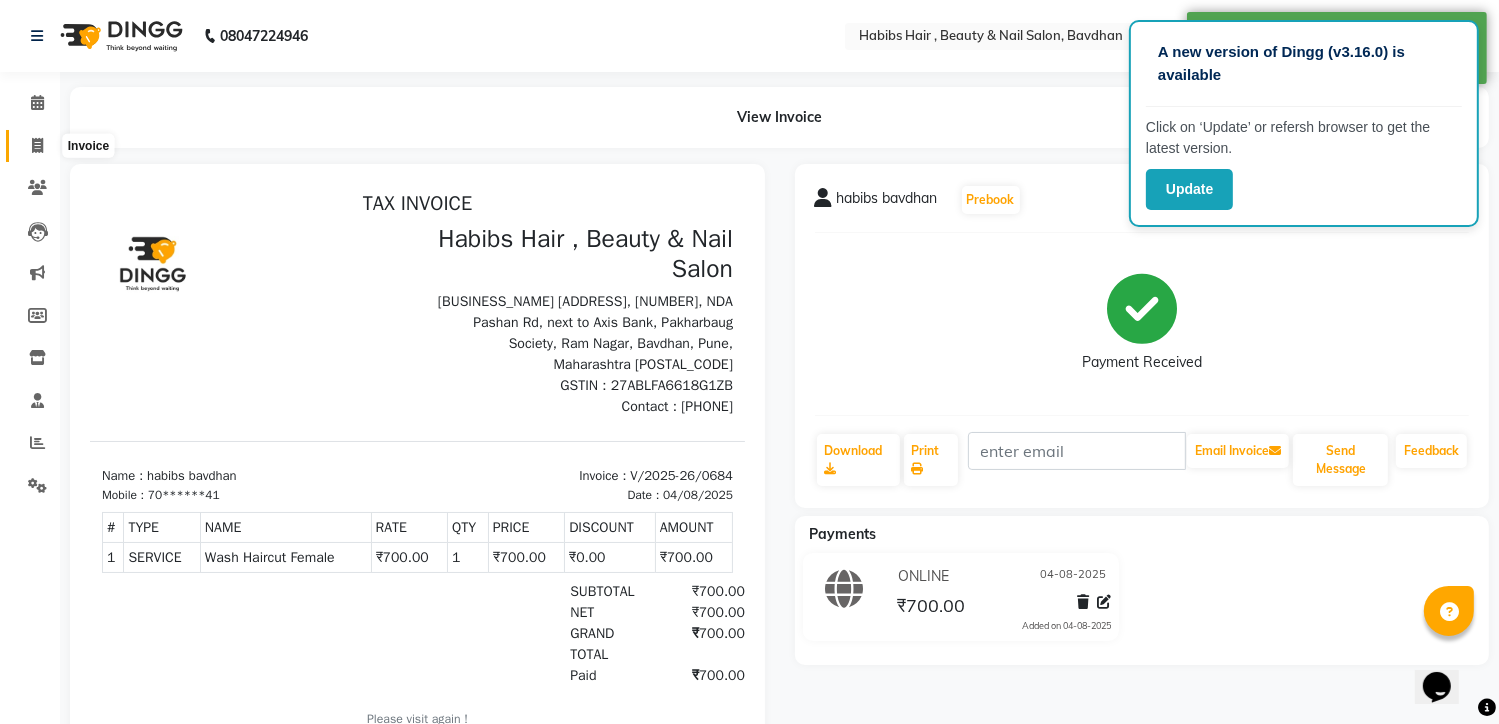 click 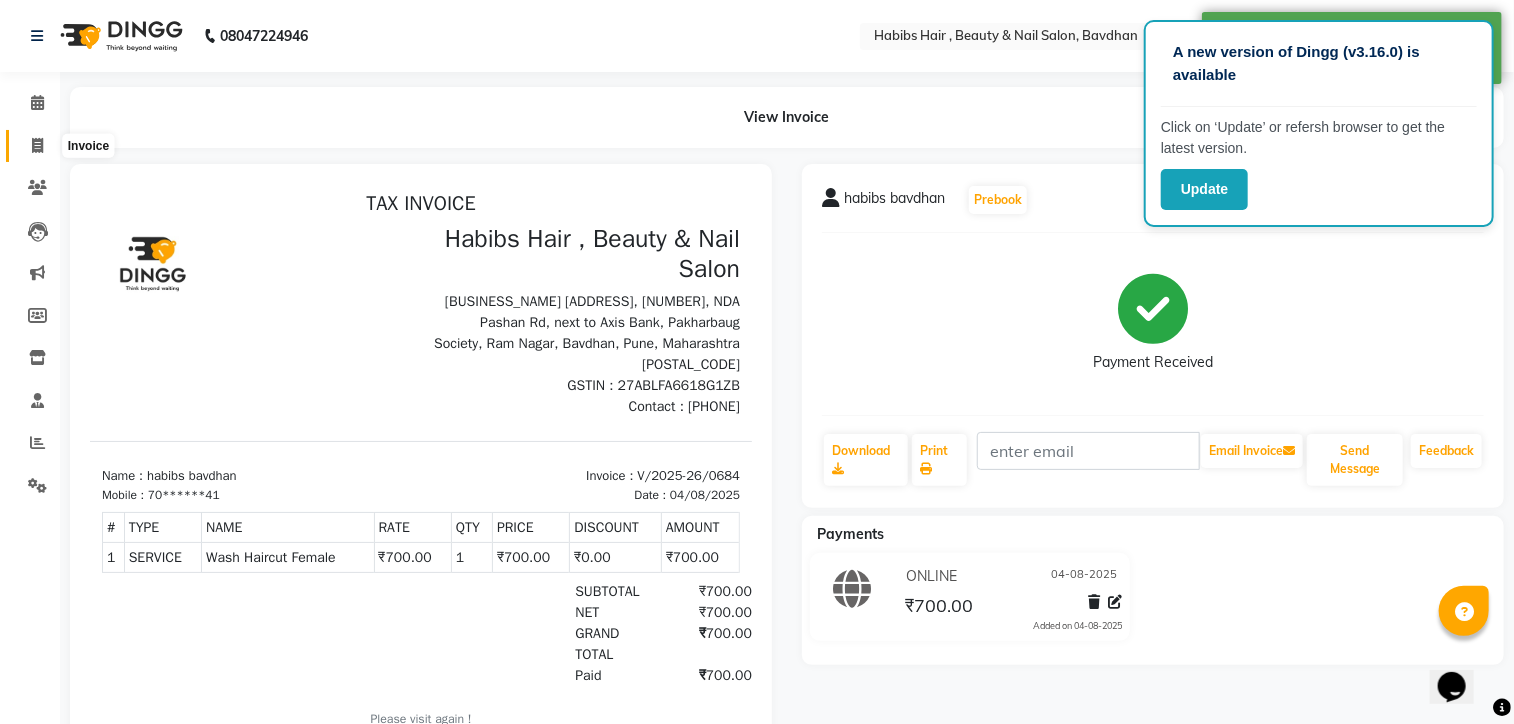 select on "7414" 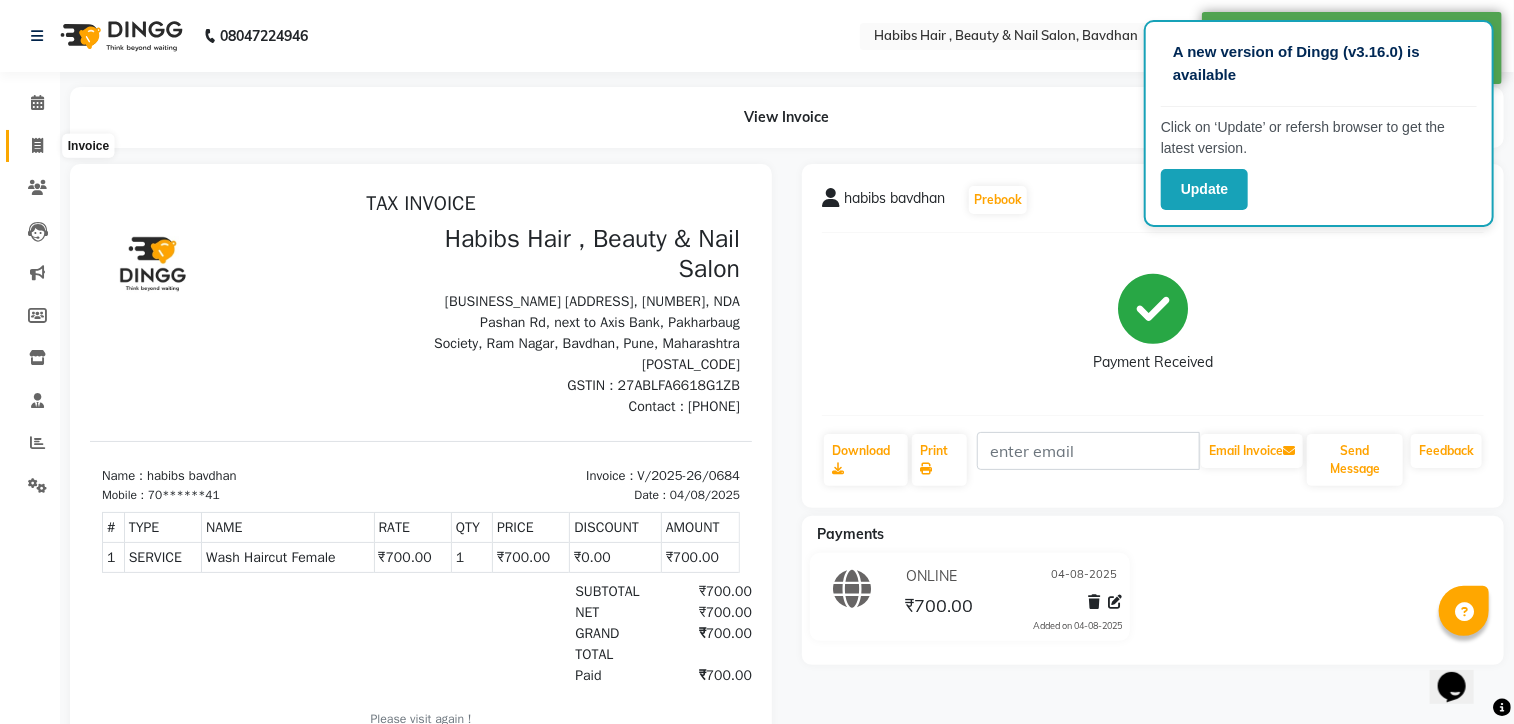 select on "service" 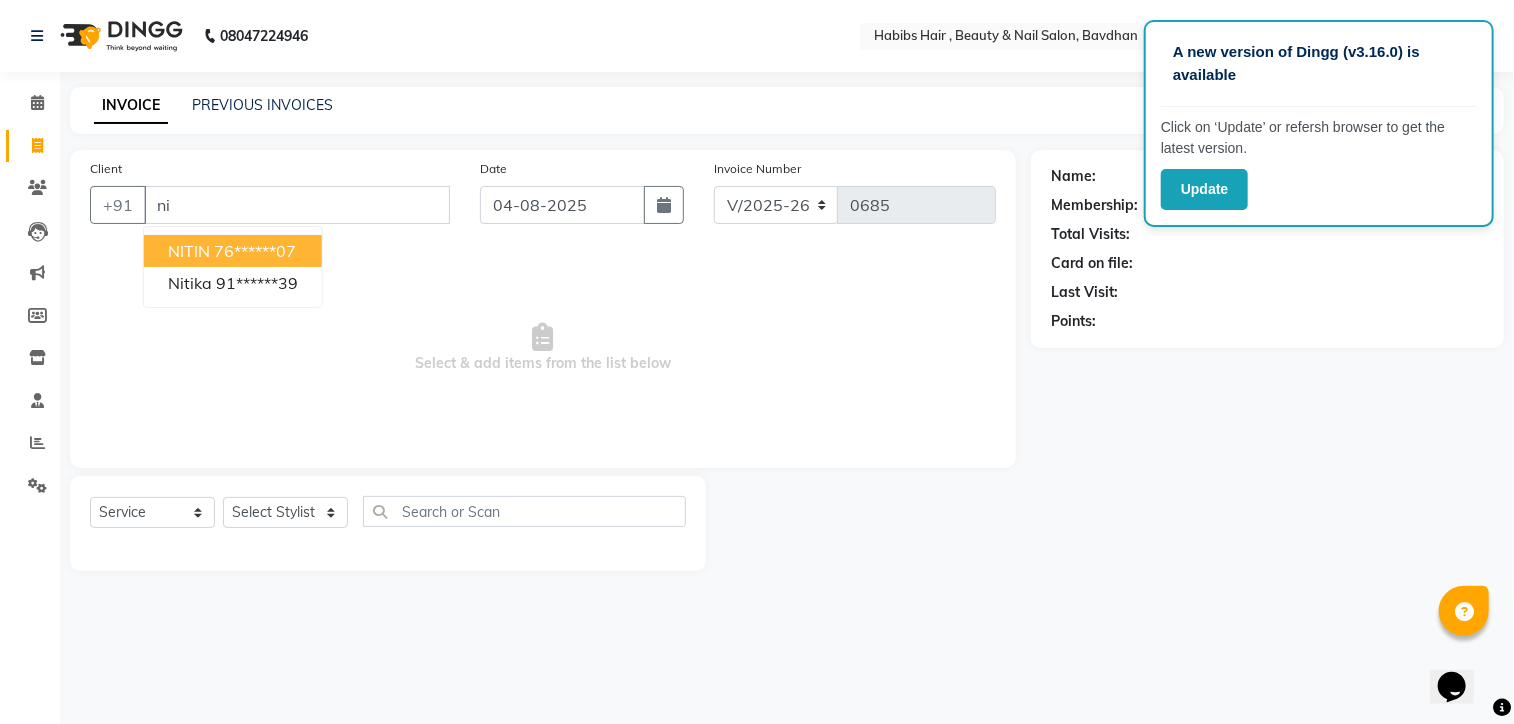 type on "n" 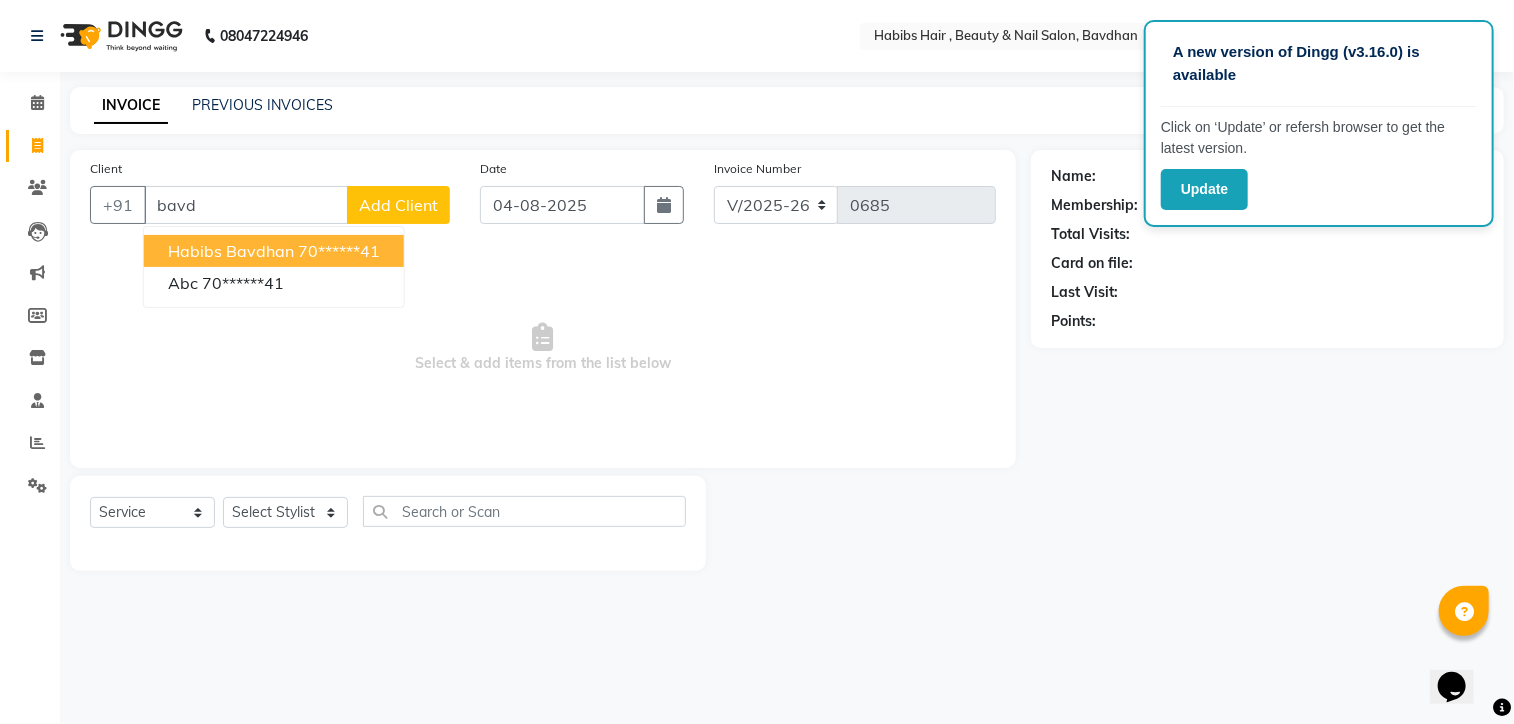 click on "habibs bavdhan" at bounding box center [231, 251] 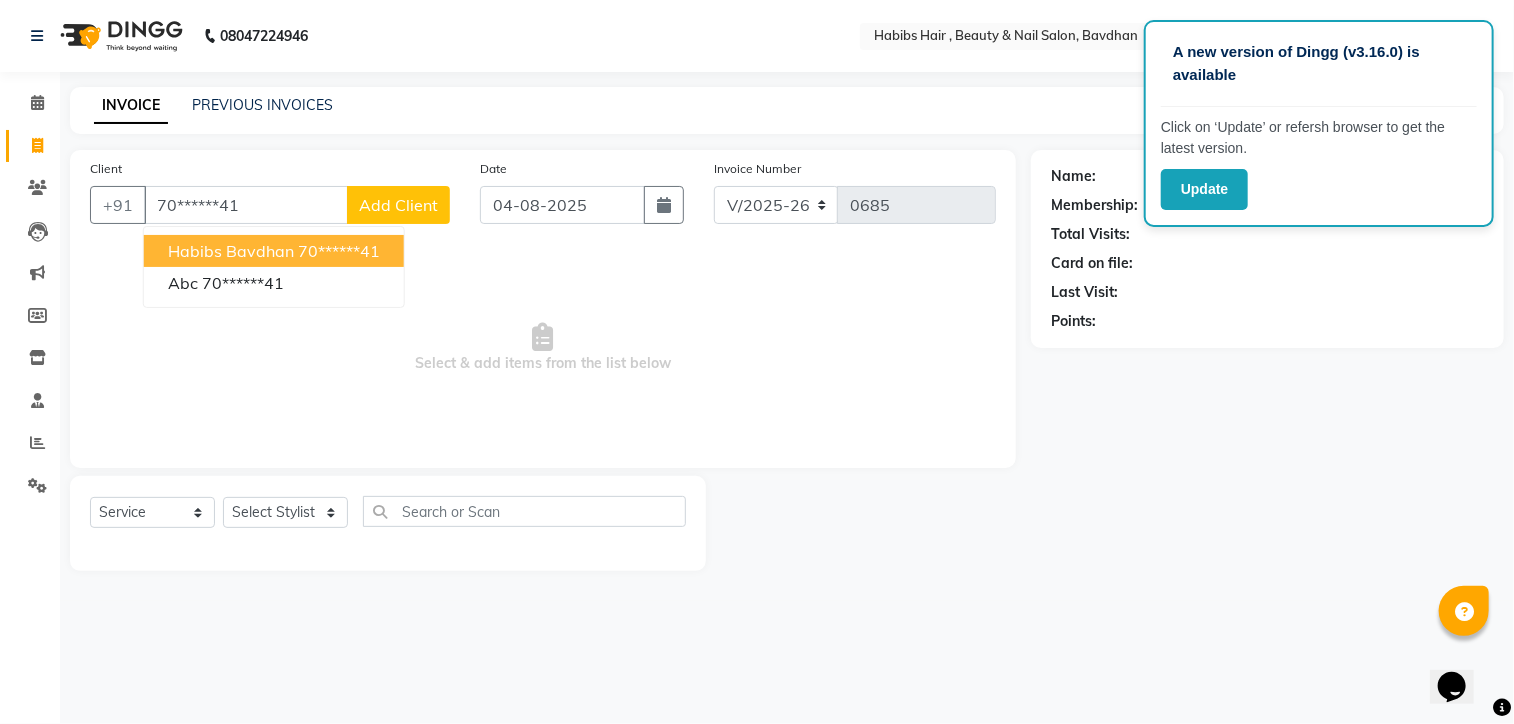 type on "70******41" 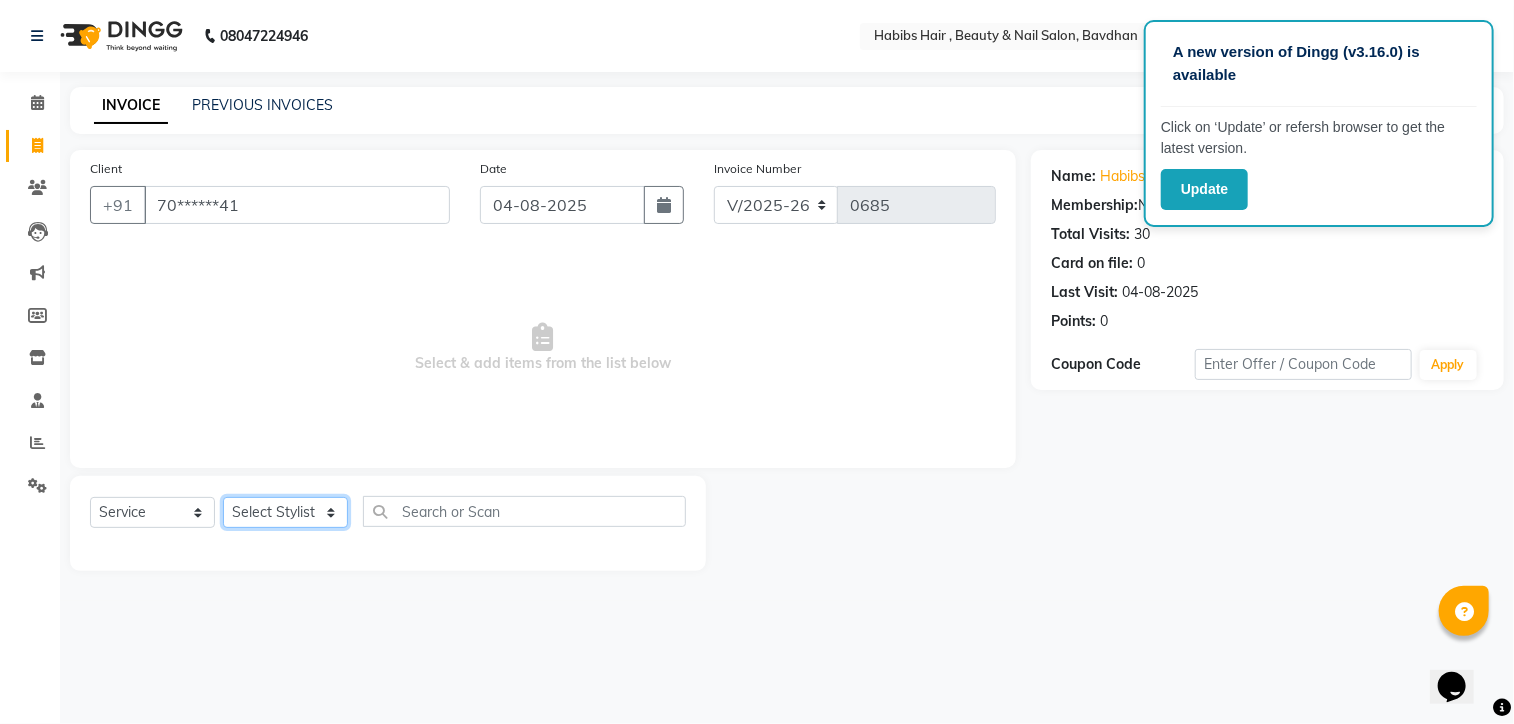 click on "Select Stylist Akash Aman Aniket Ashish Ganesh Manager mayur nikhil sujata" 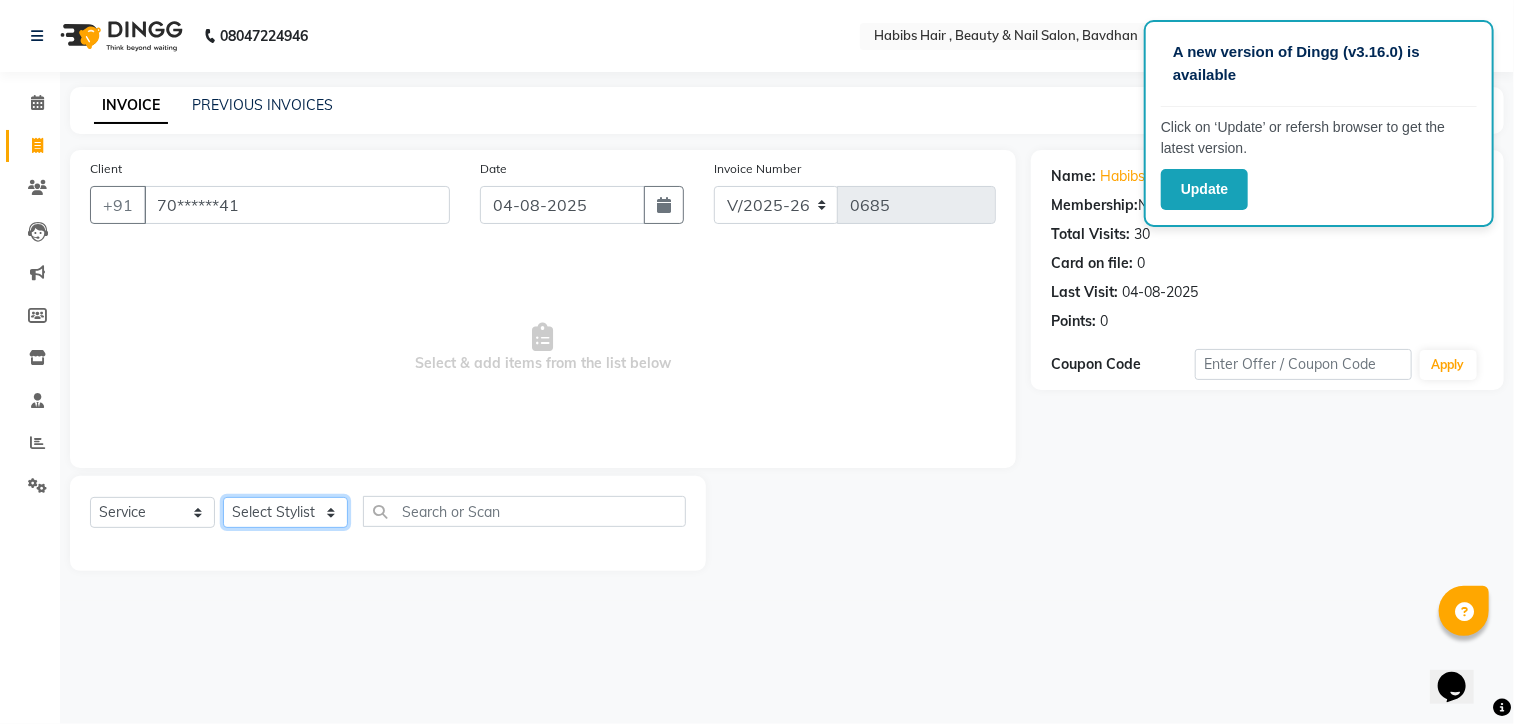 select on "64991" 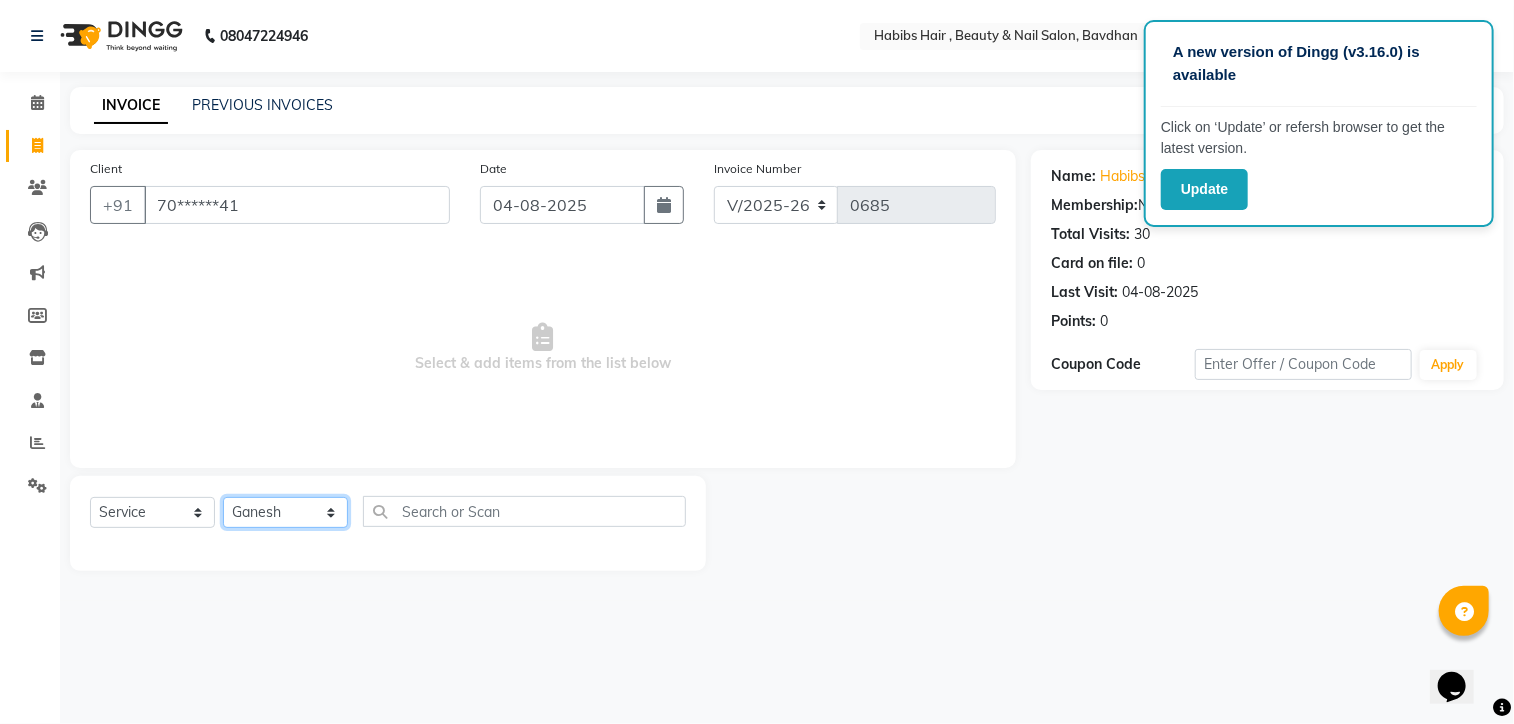 click on "Select Stylist Akash Aman Aniket Ashish Ganesh Manager mayur nikhil sujata" 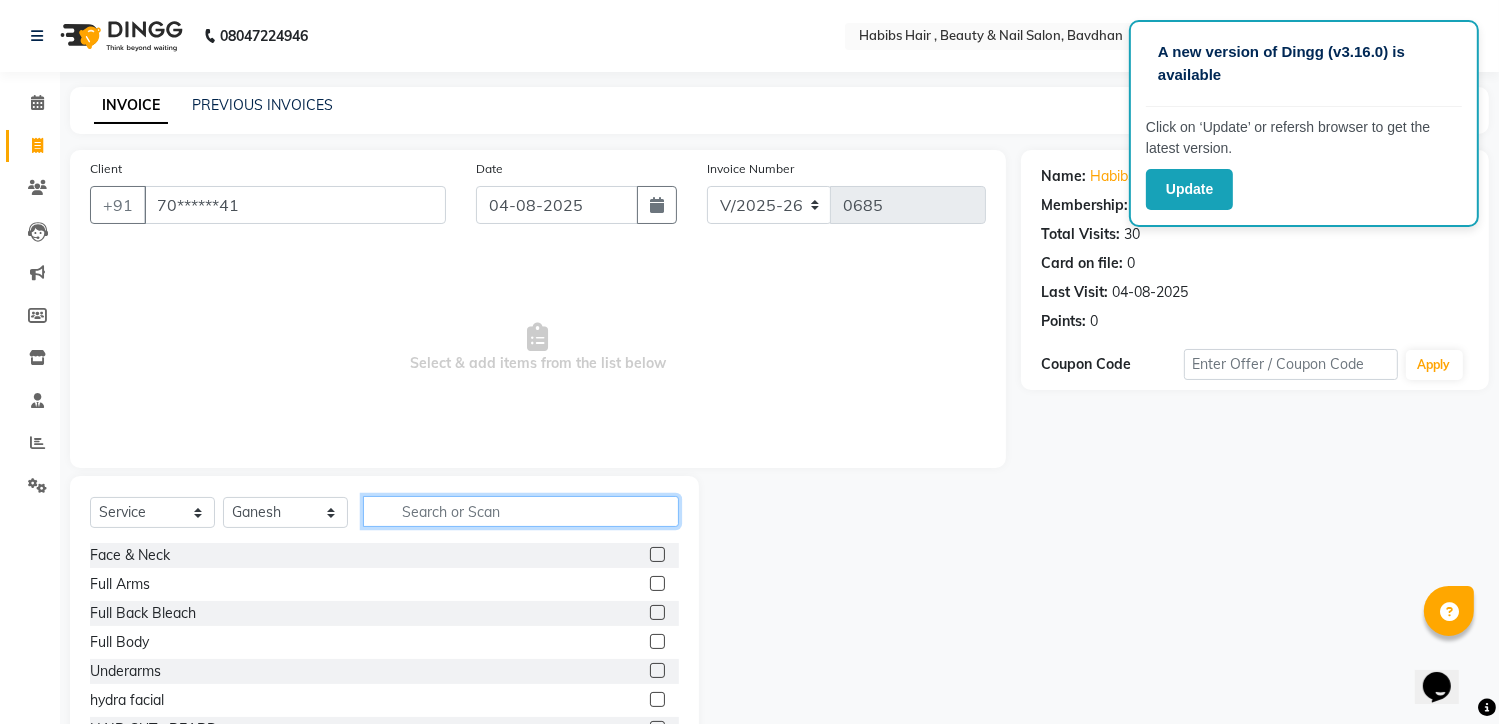 click 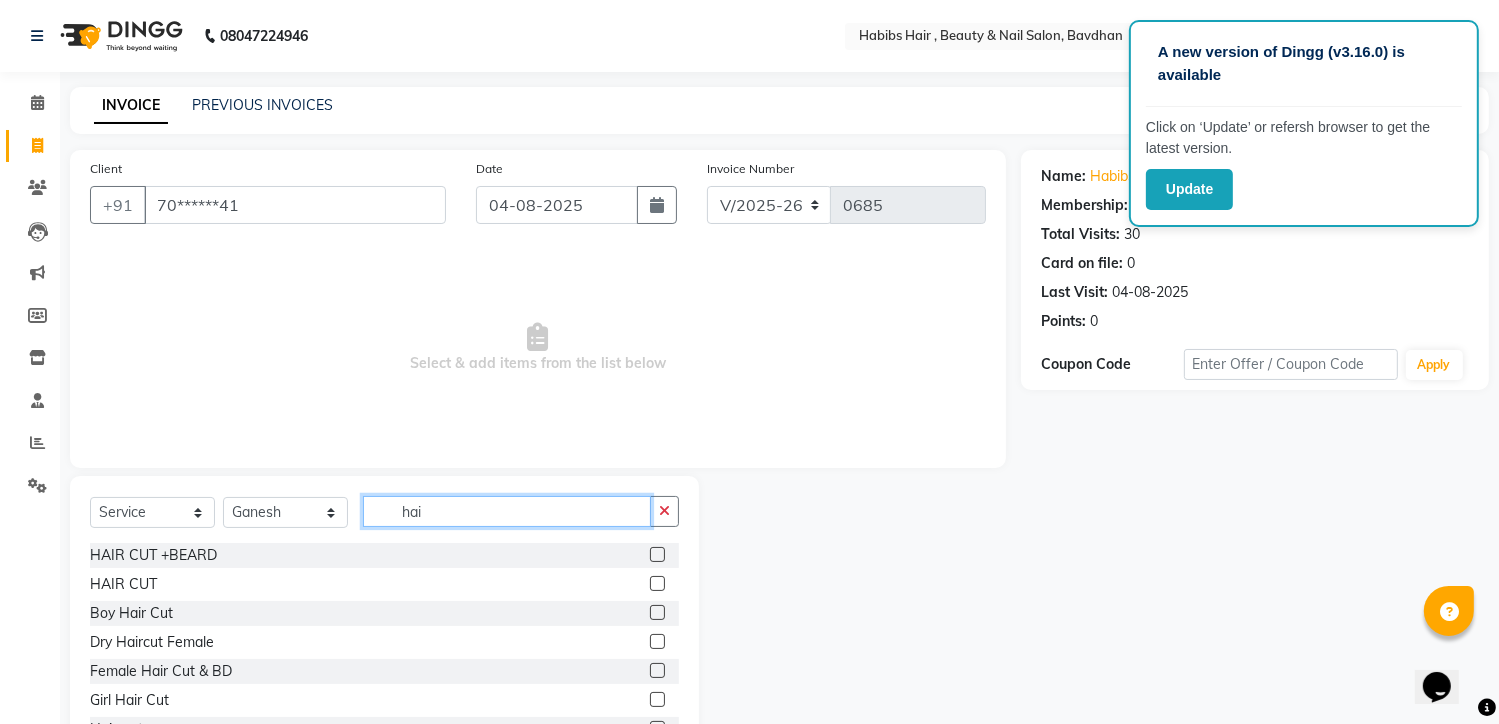 type on "hai" 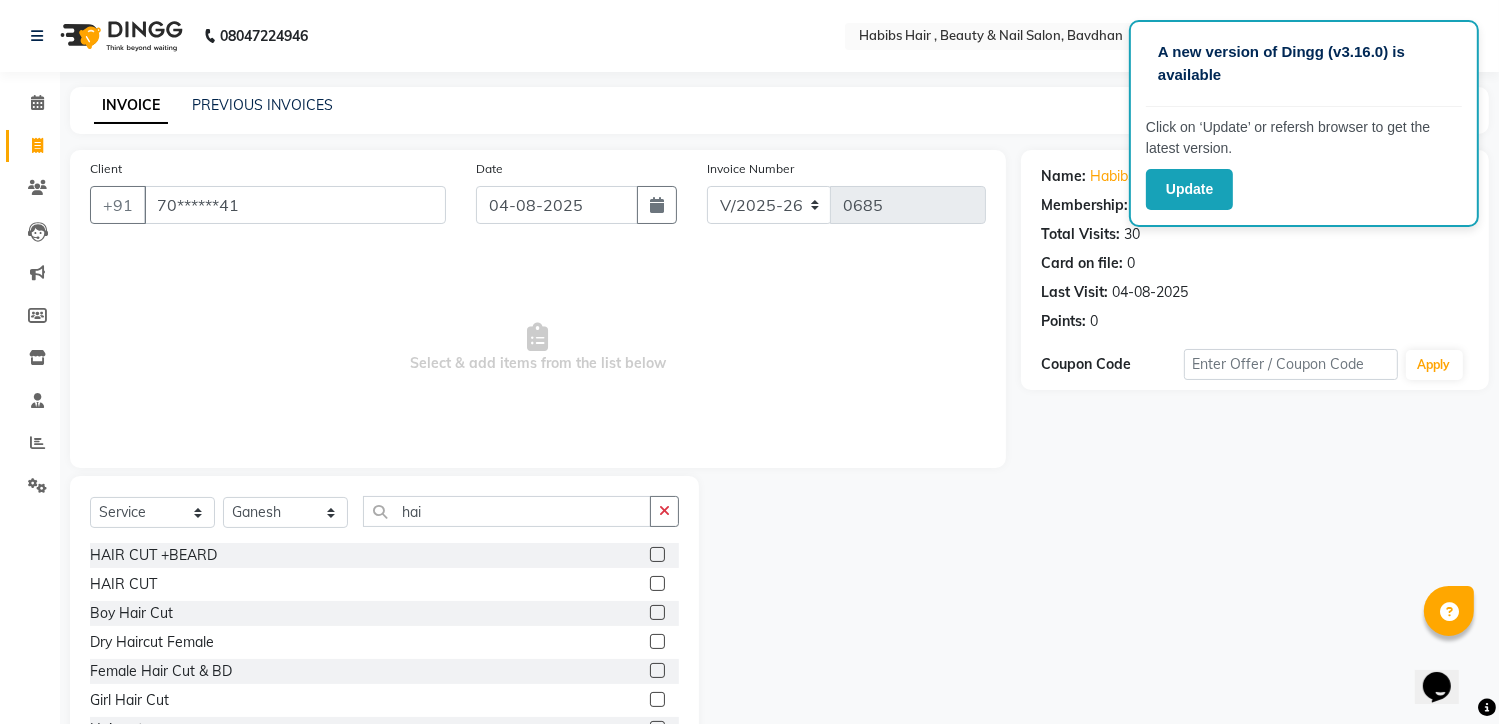 click 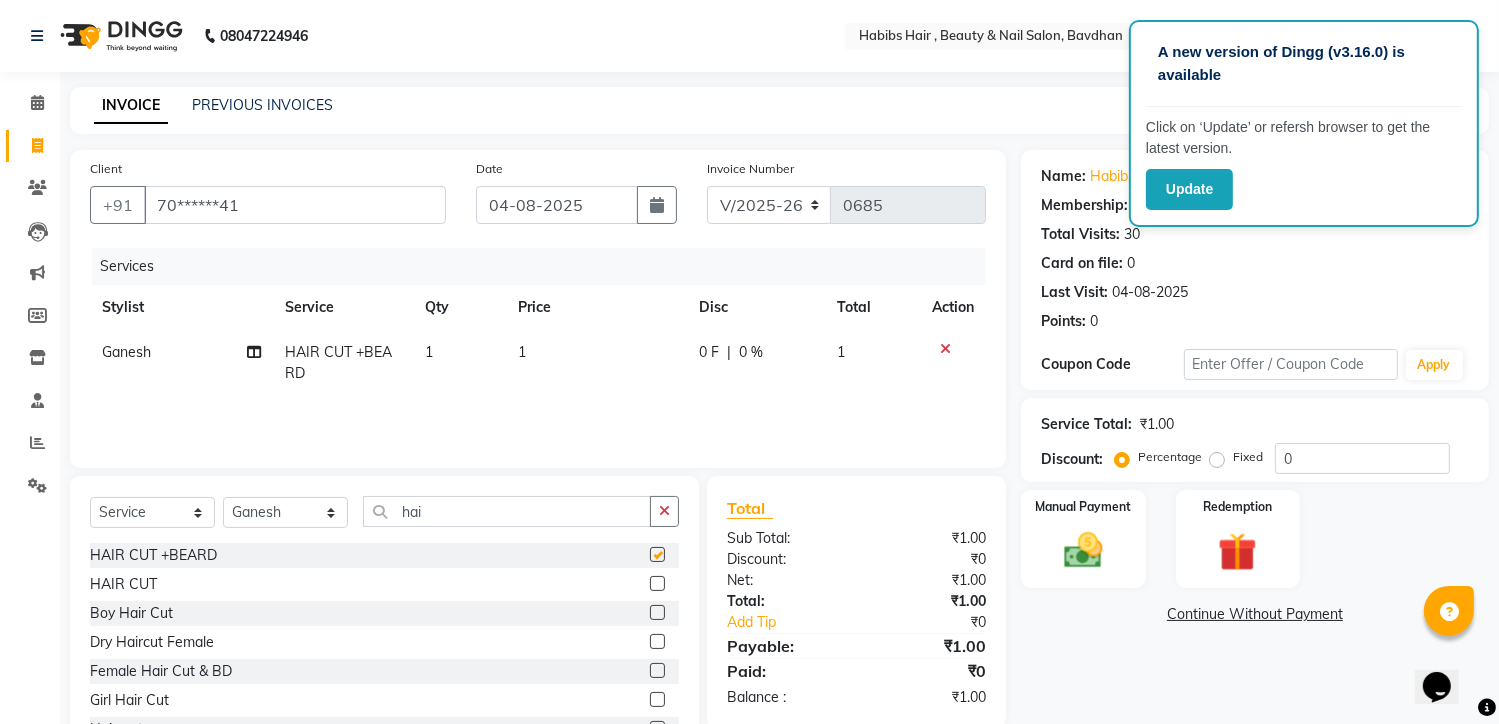 checkbox on "false" 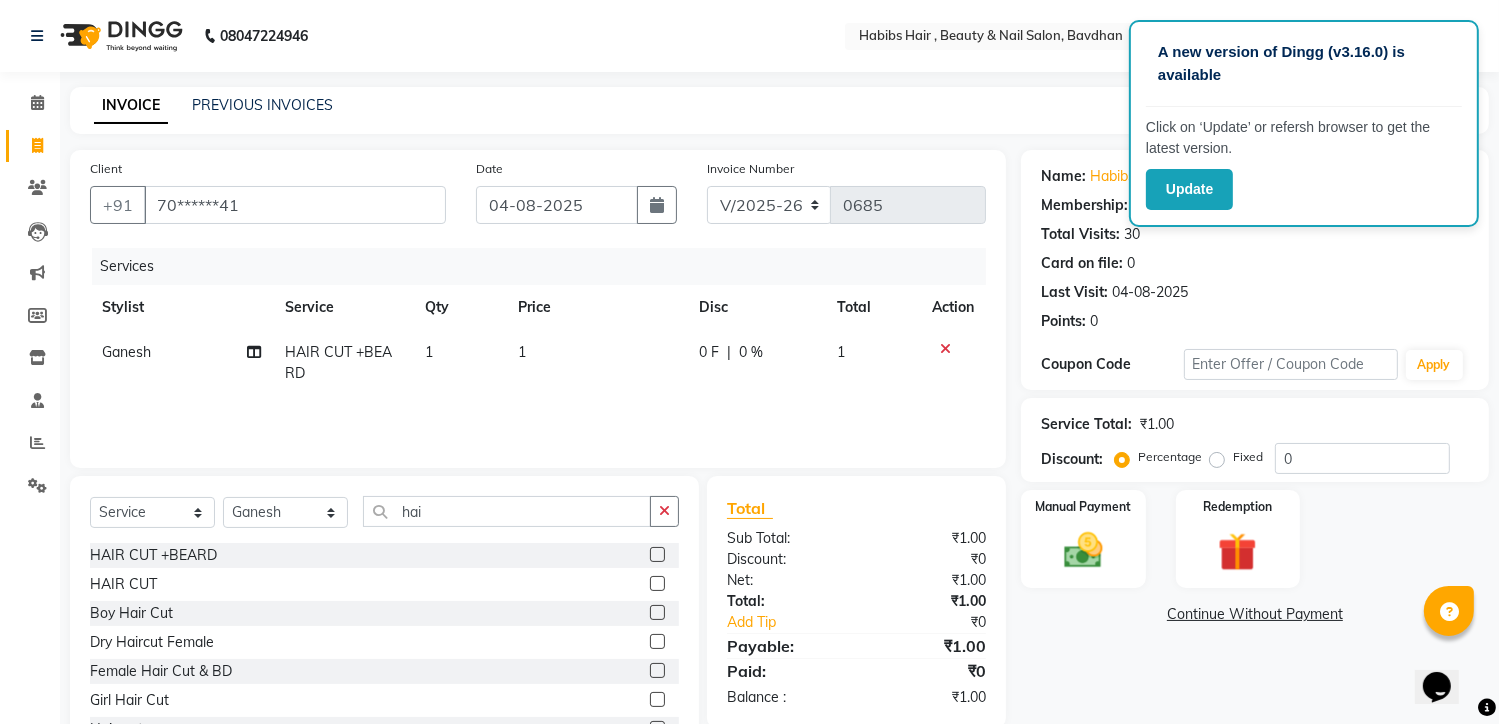 click on "1" 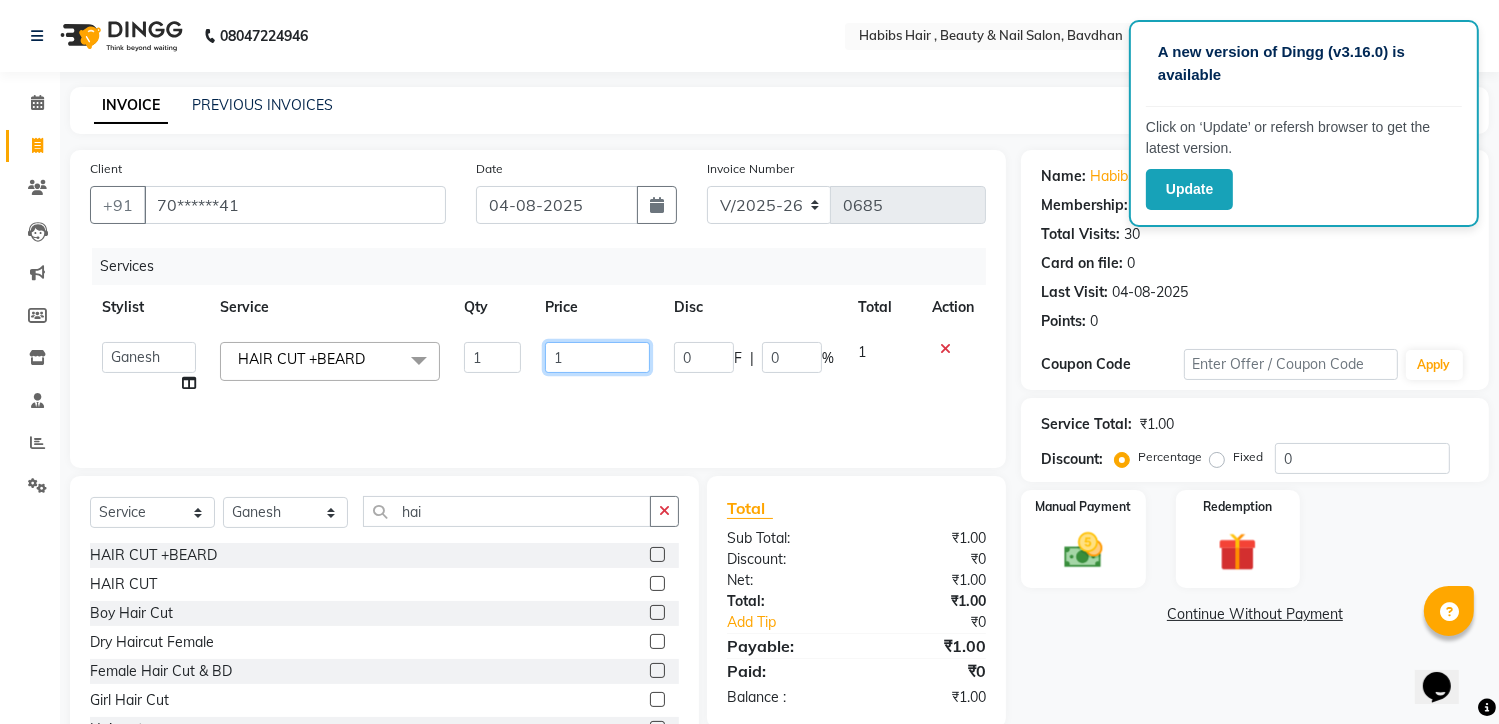click on "1" 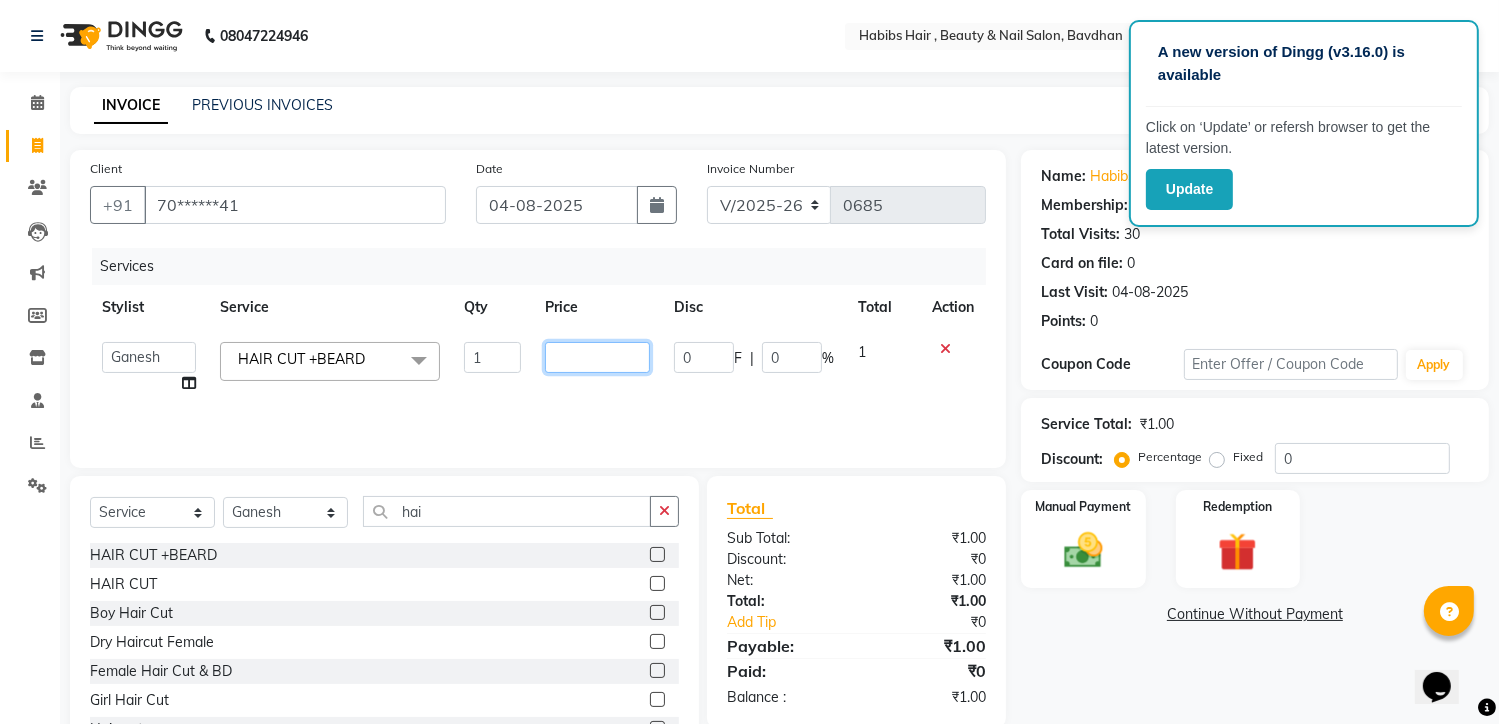 type on "5" 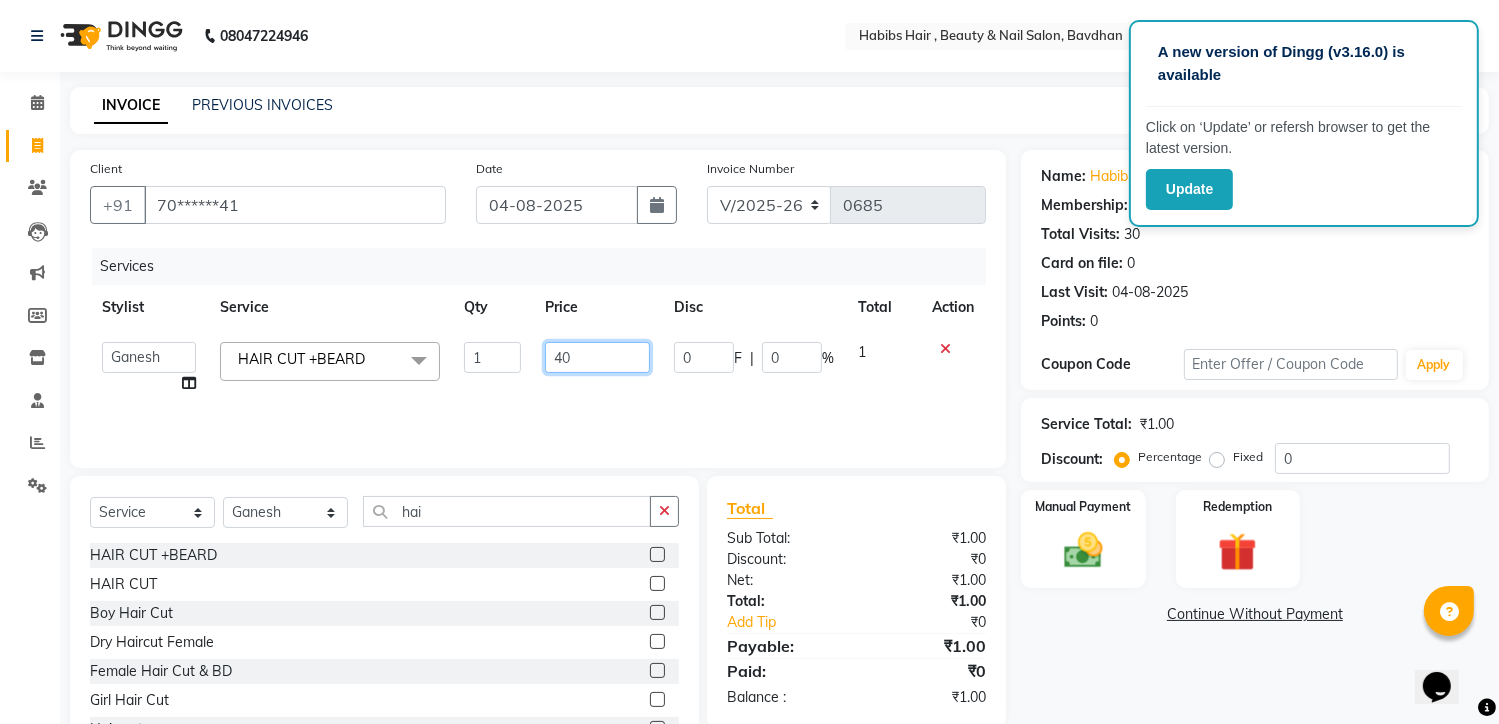type on "400" 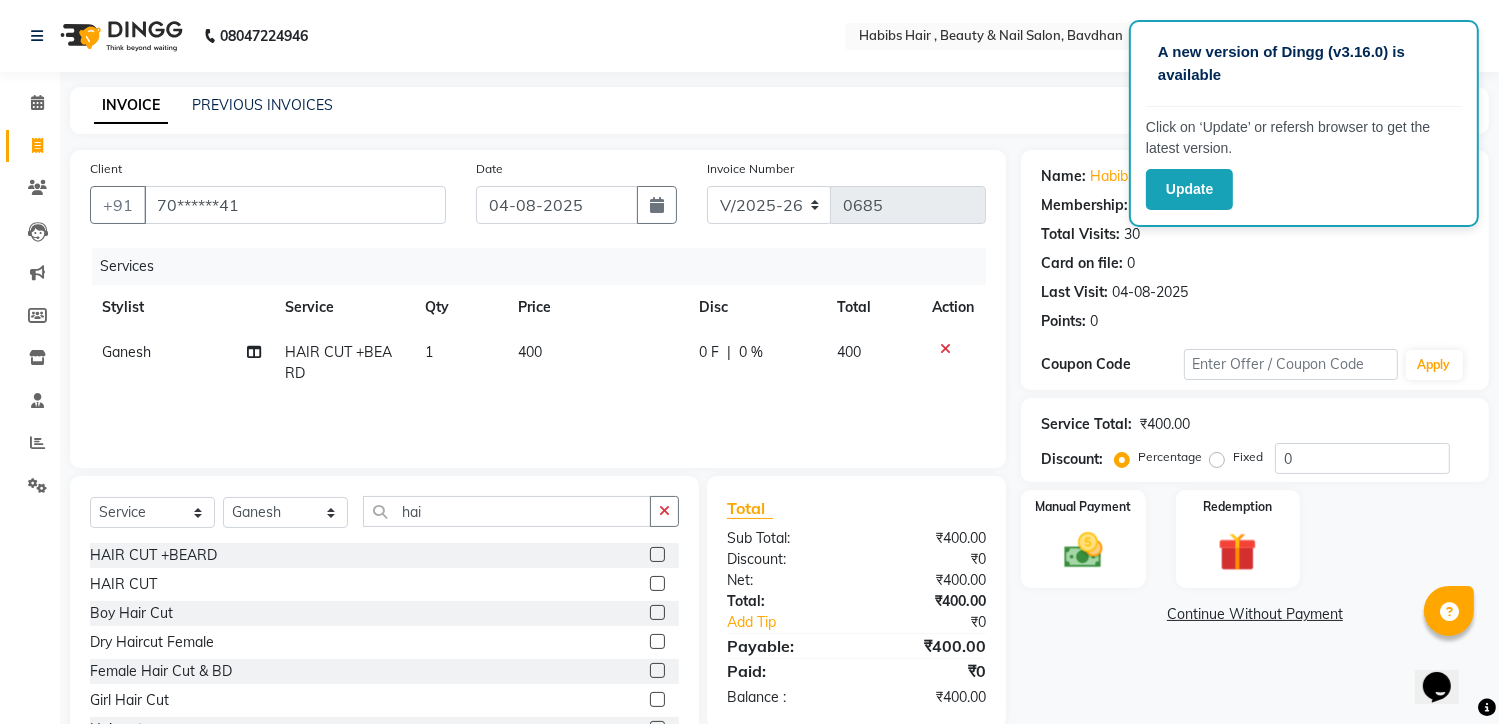 click on "Name: Habibs Bavdhan Membership:  No Active Membership  Total Visits:  30 Card on file:  0 Last Visit:   04-08-2025 Points:   0  Coupon Code Apply Service Total:  ₹400.00  Discount:  Percentage   Fixed  0 Manual Payment Redemption  Continue Without Payment" 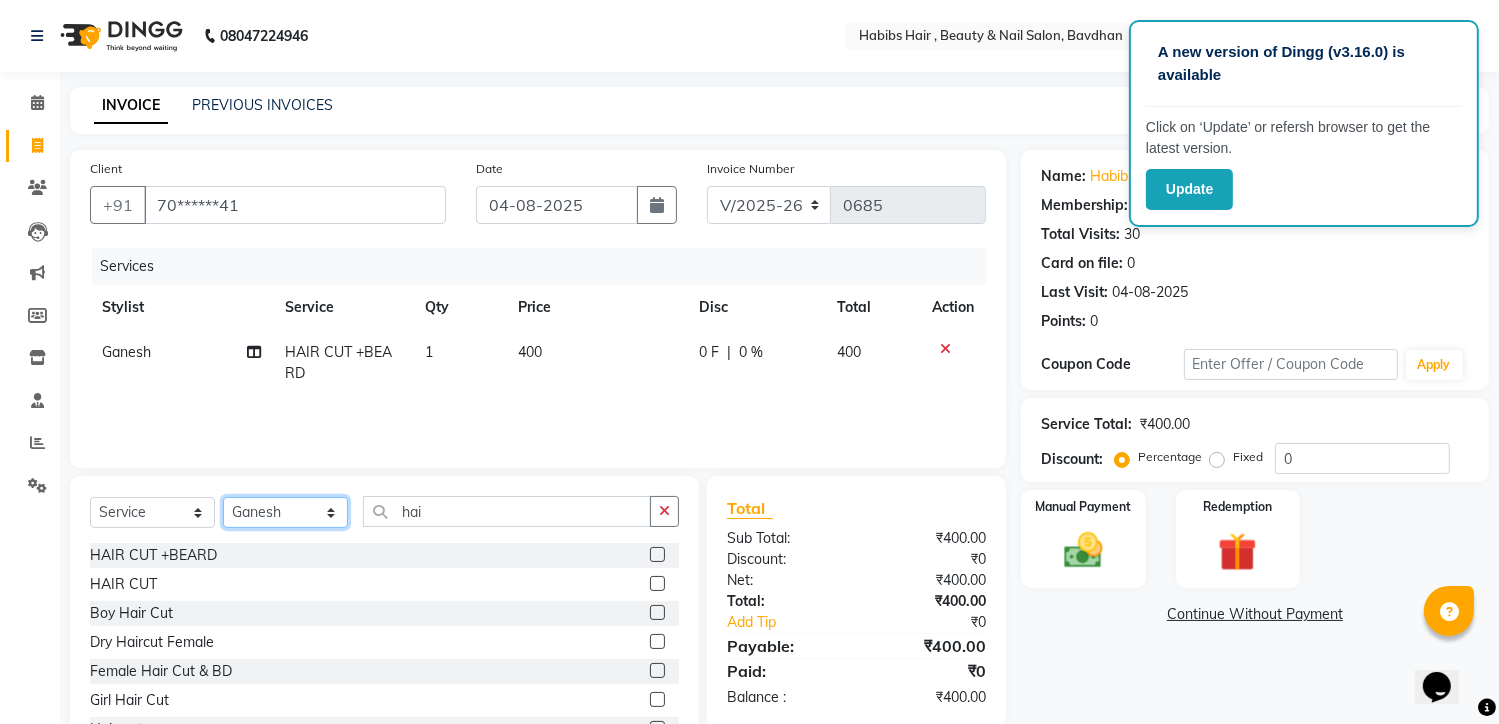 click on "Select Stylist Akash Aman Aniket Ashish Ganesh Manager mayur nikhil sujata" 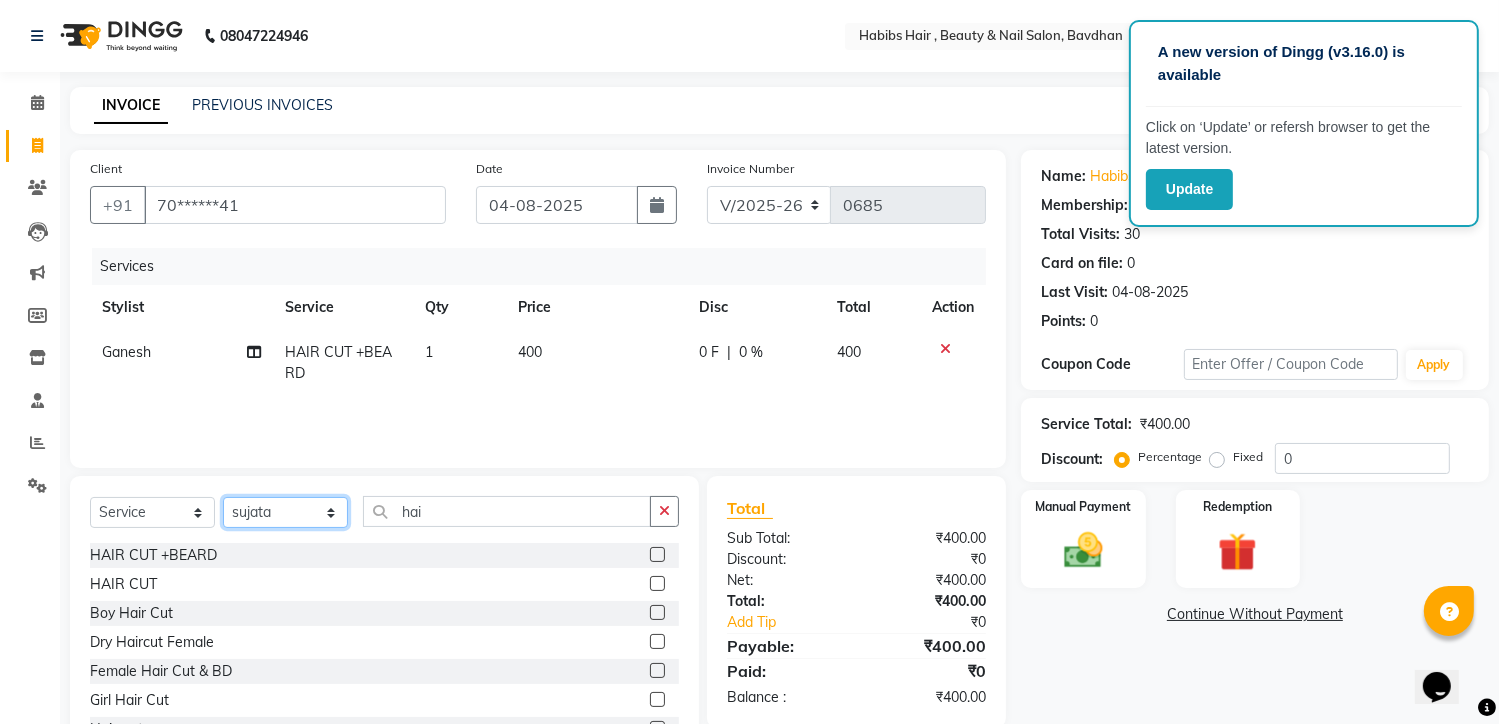 click on "Select Stylist Akash Aman Aniket Ashish Ganesh Manager mayur nikhil sujata" 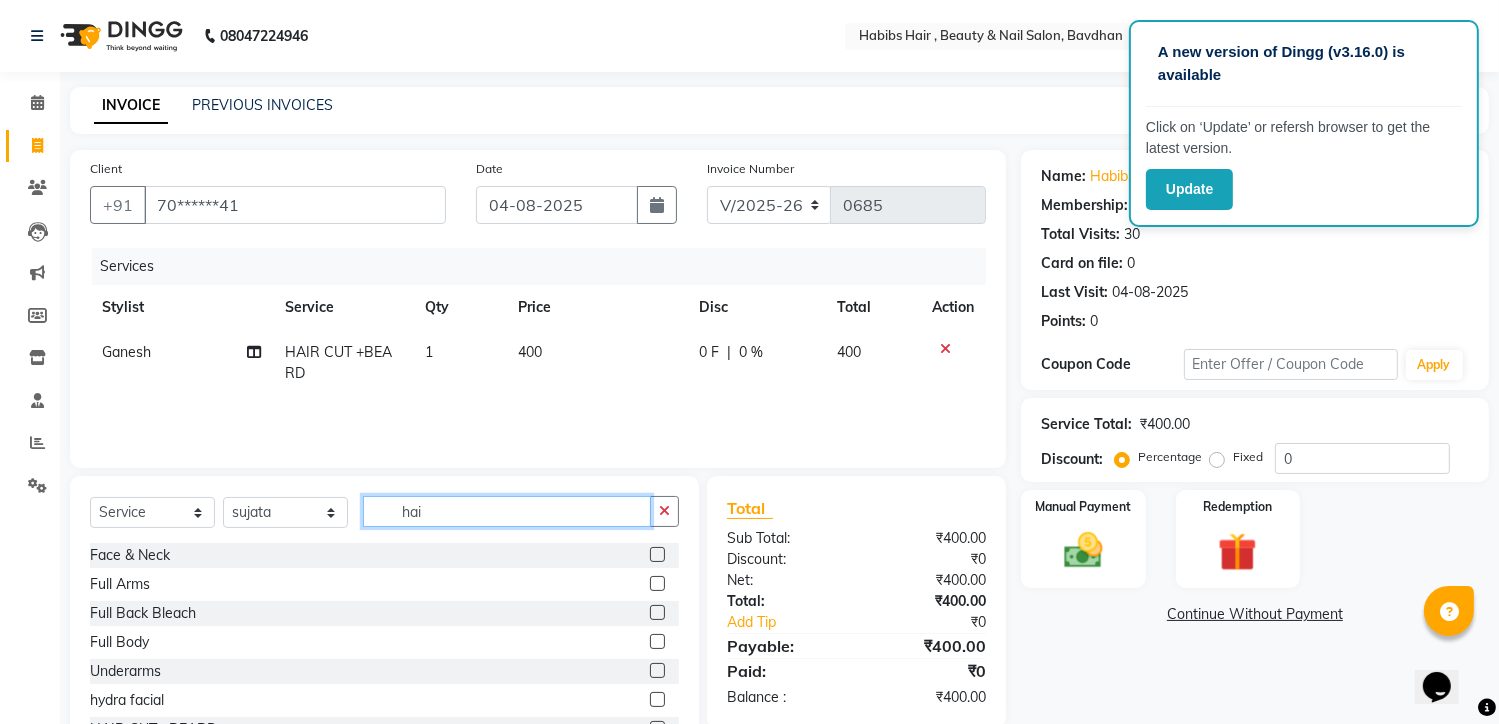 click on "hai" 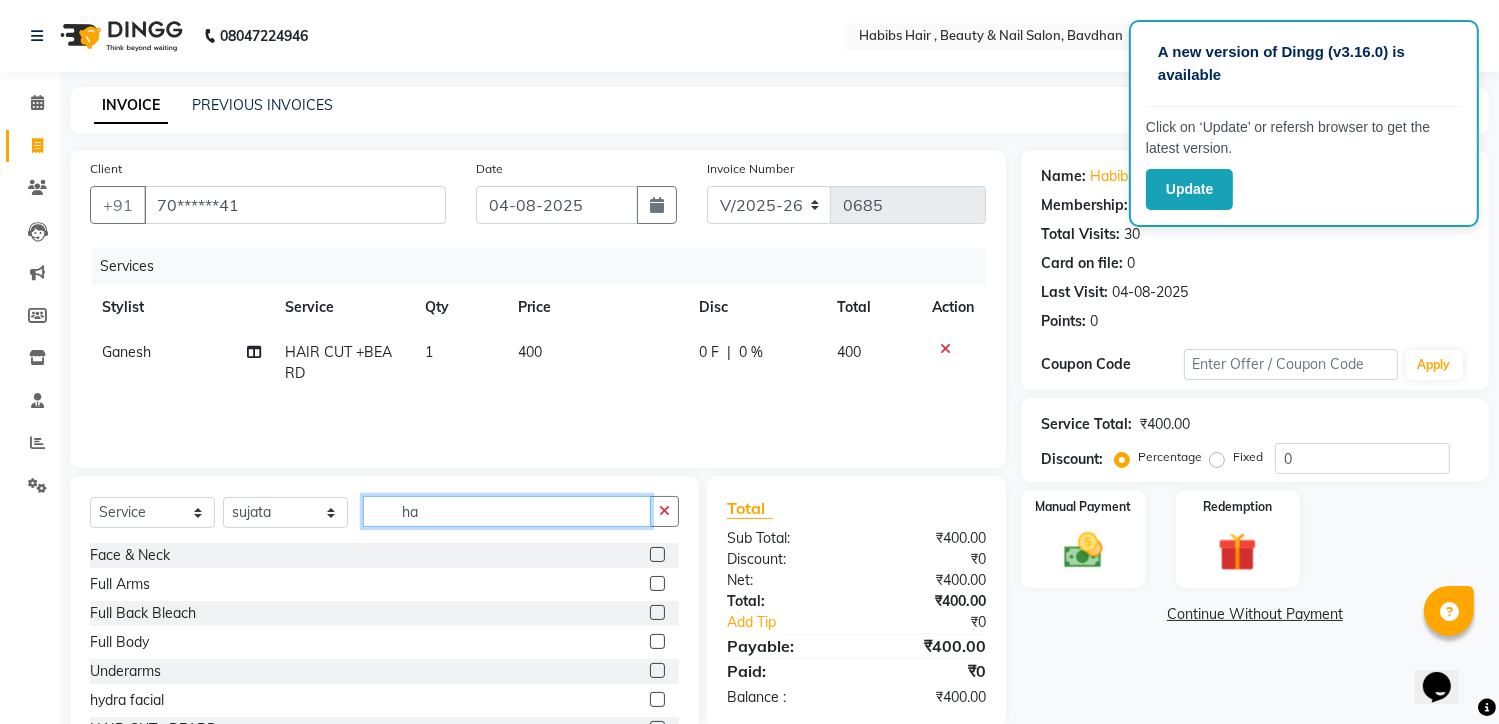 type on "h" 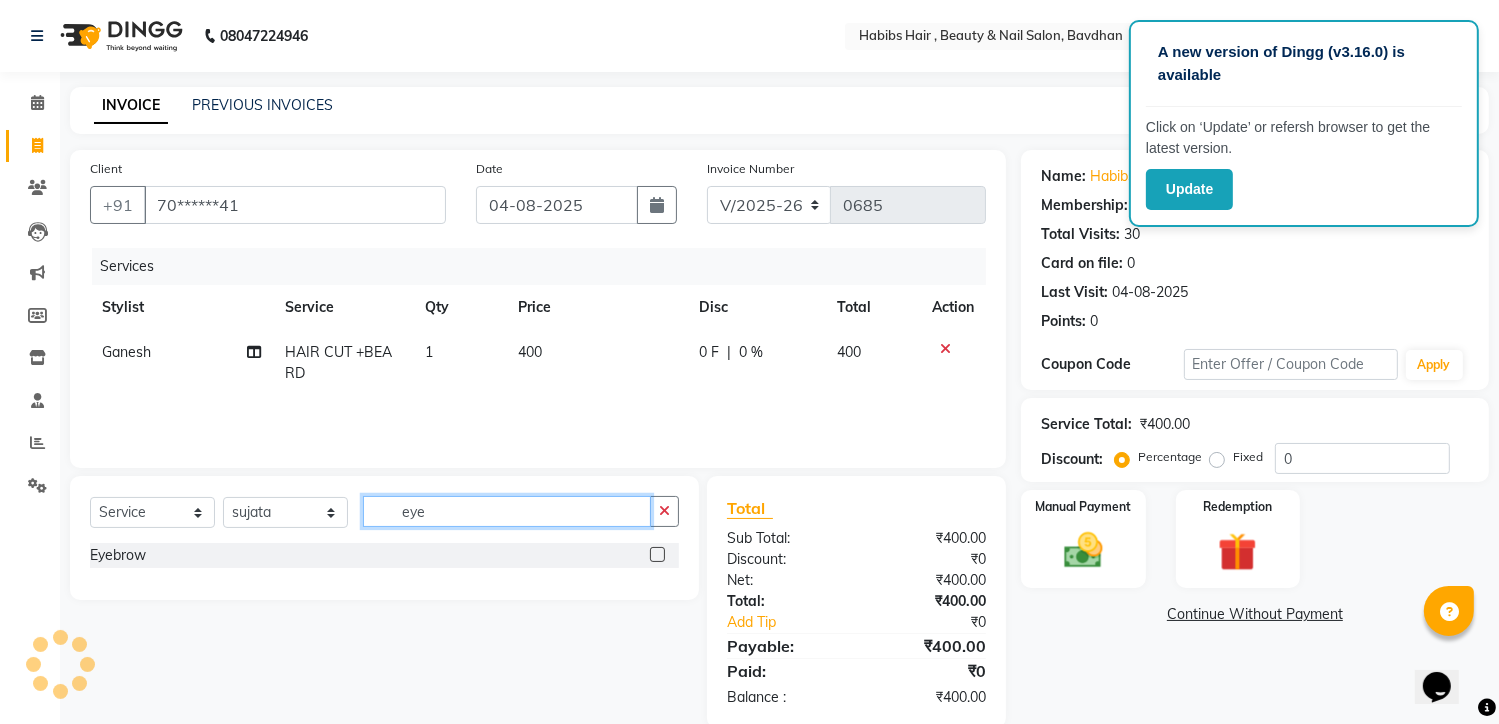 type on "eye" 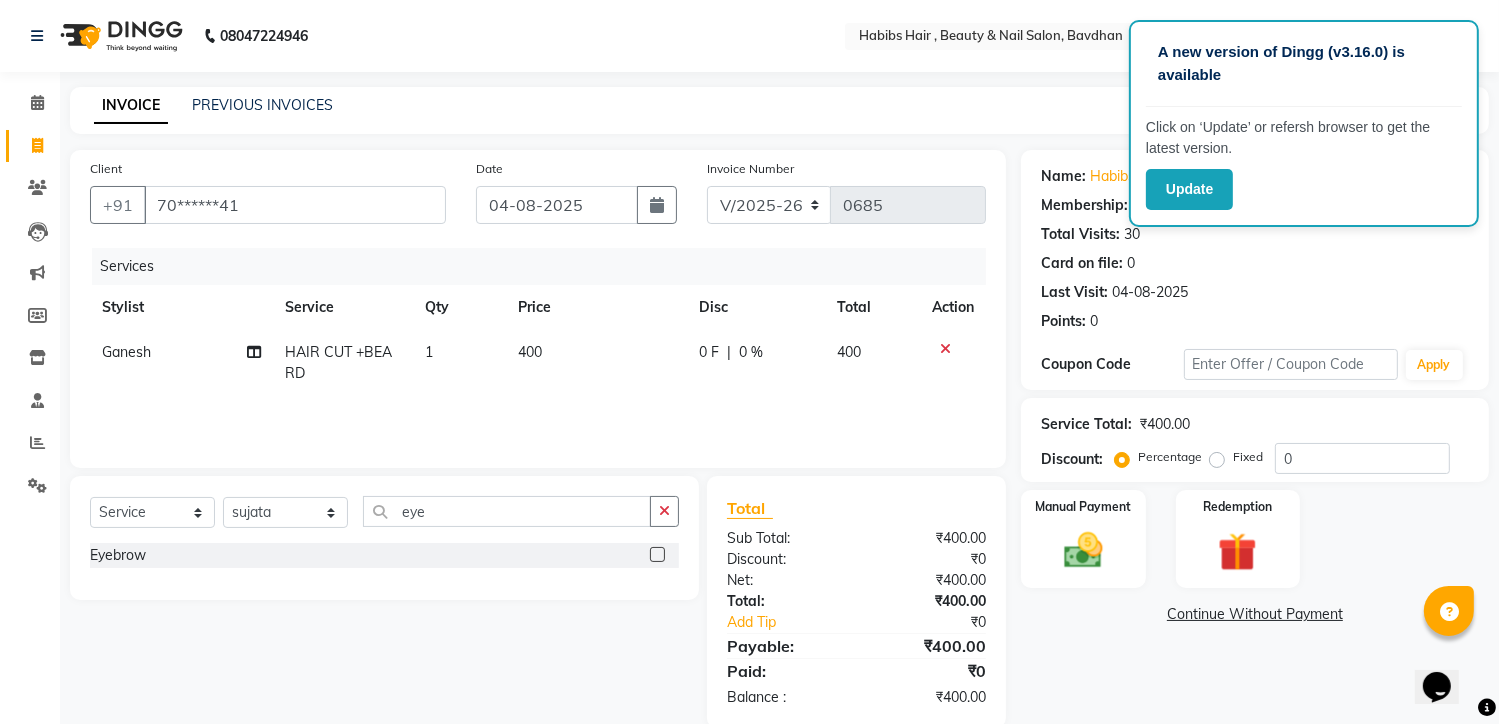 click 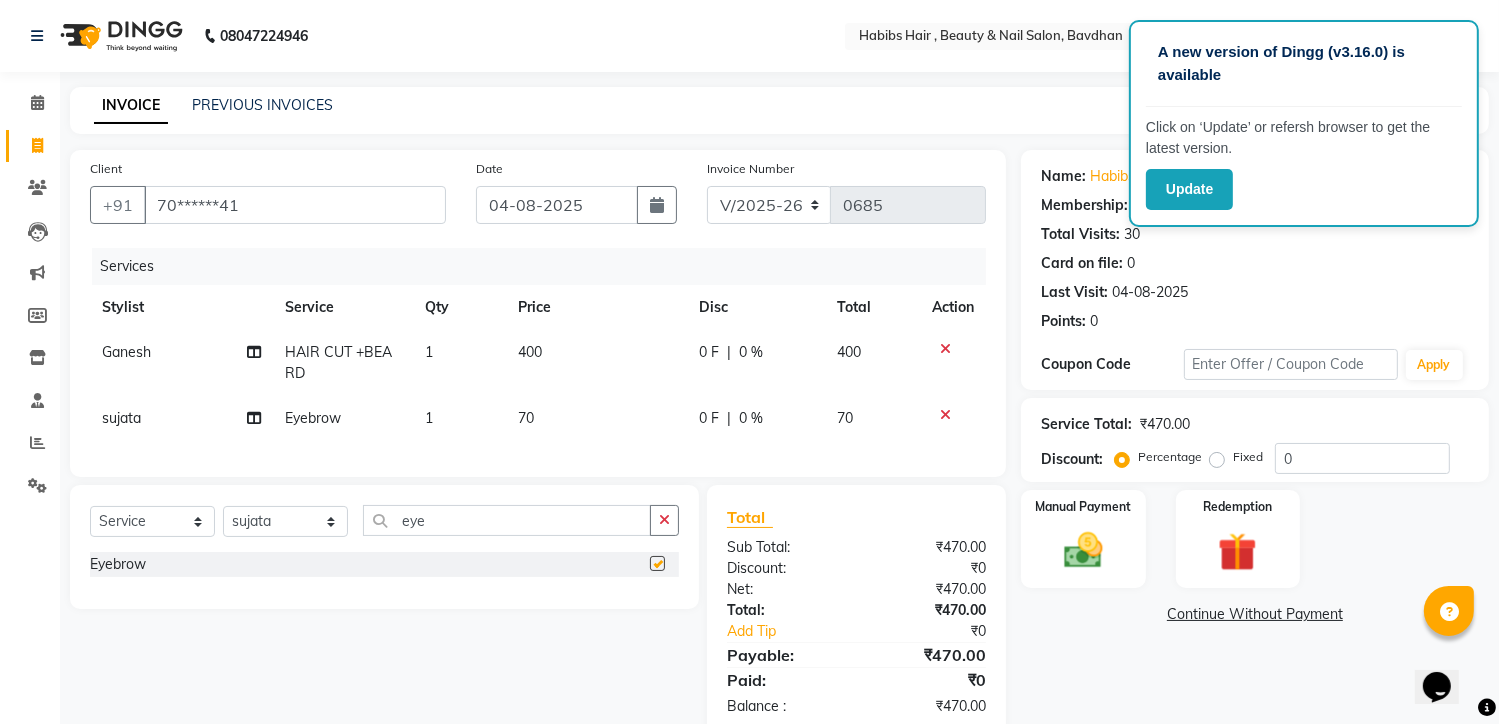 checkbox on "false" 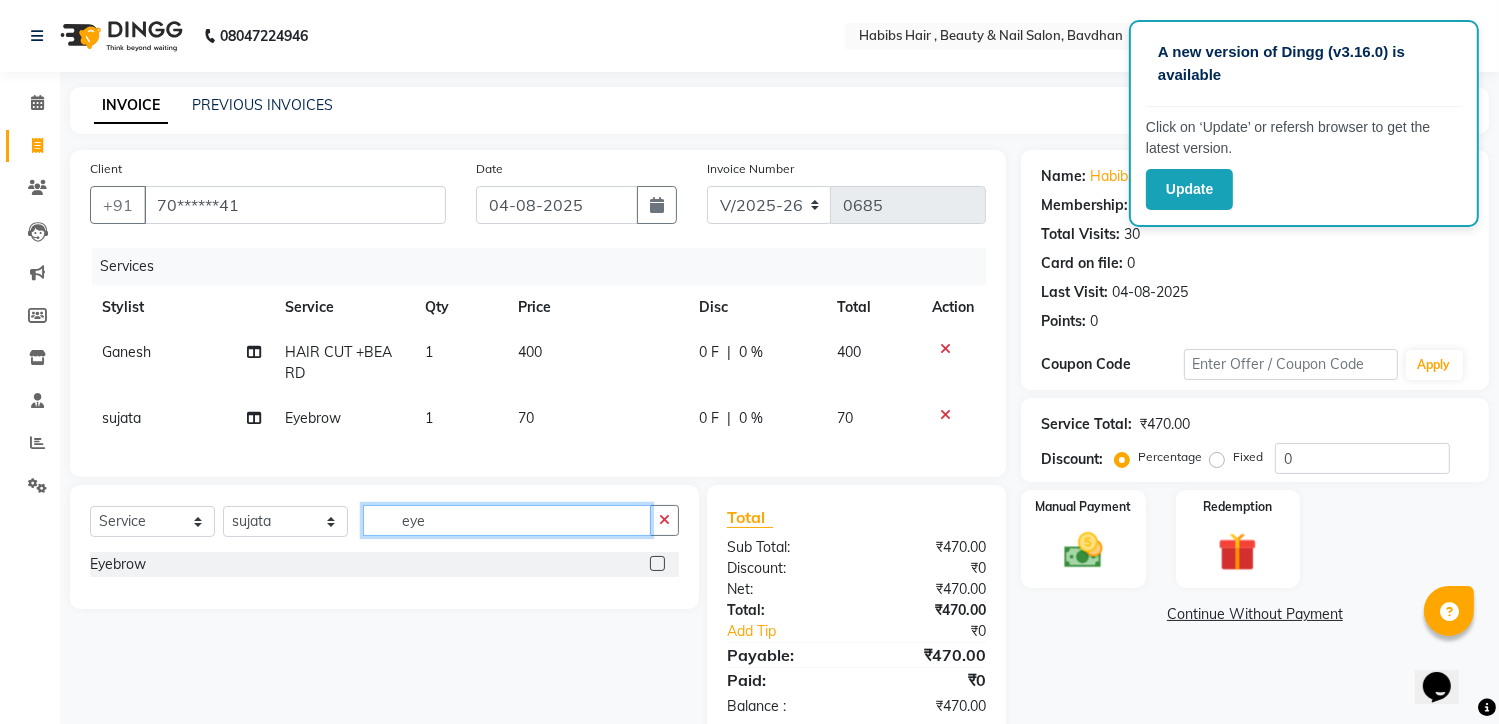 click on "eye" 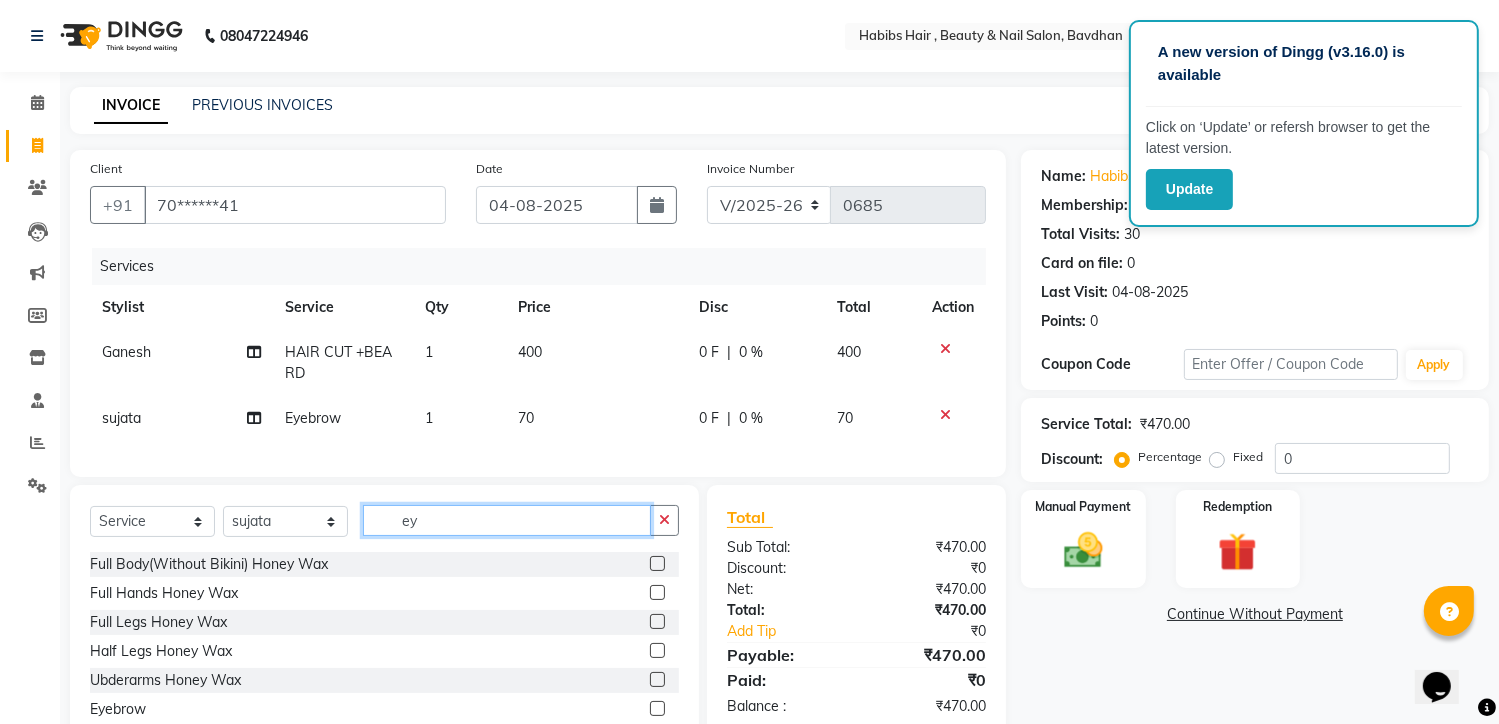type on "e" 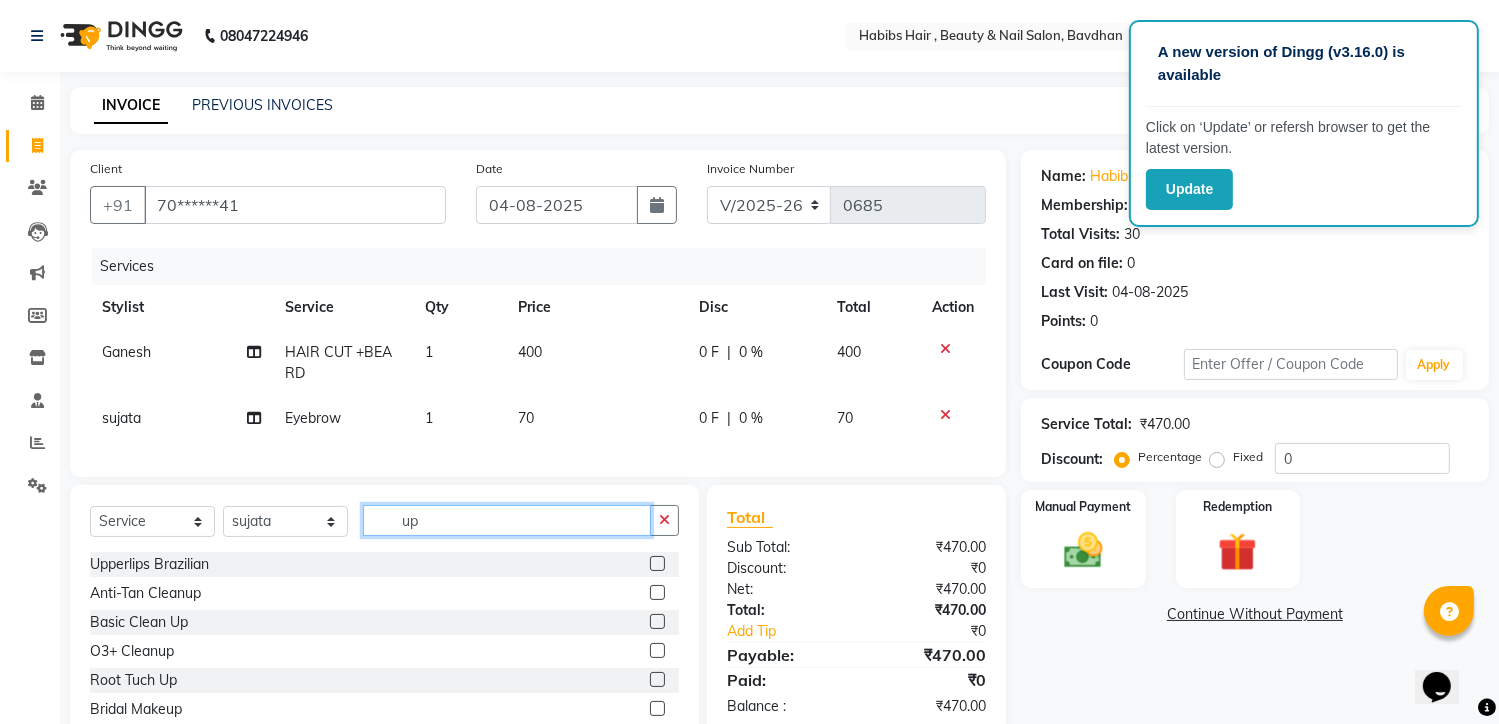 type on "u" 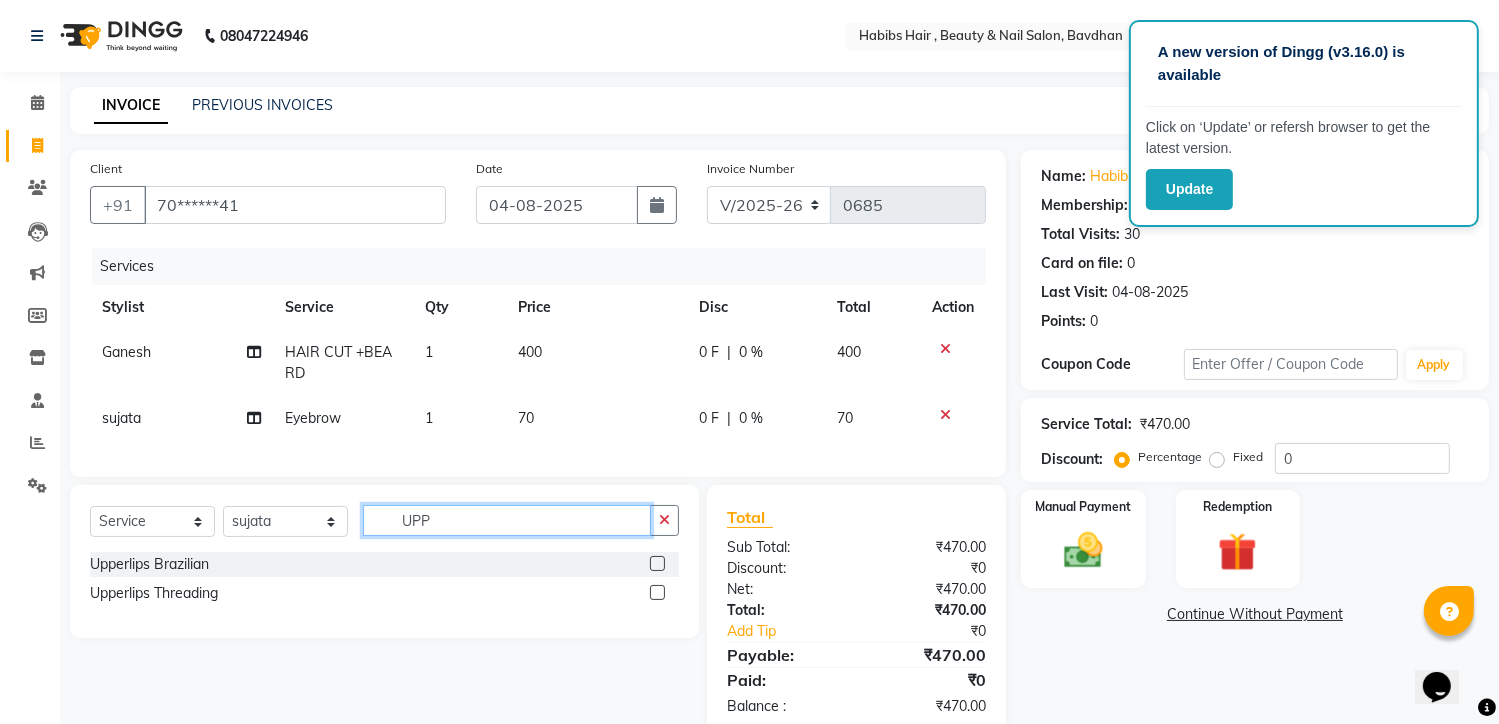 type on "UPP" 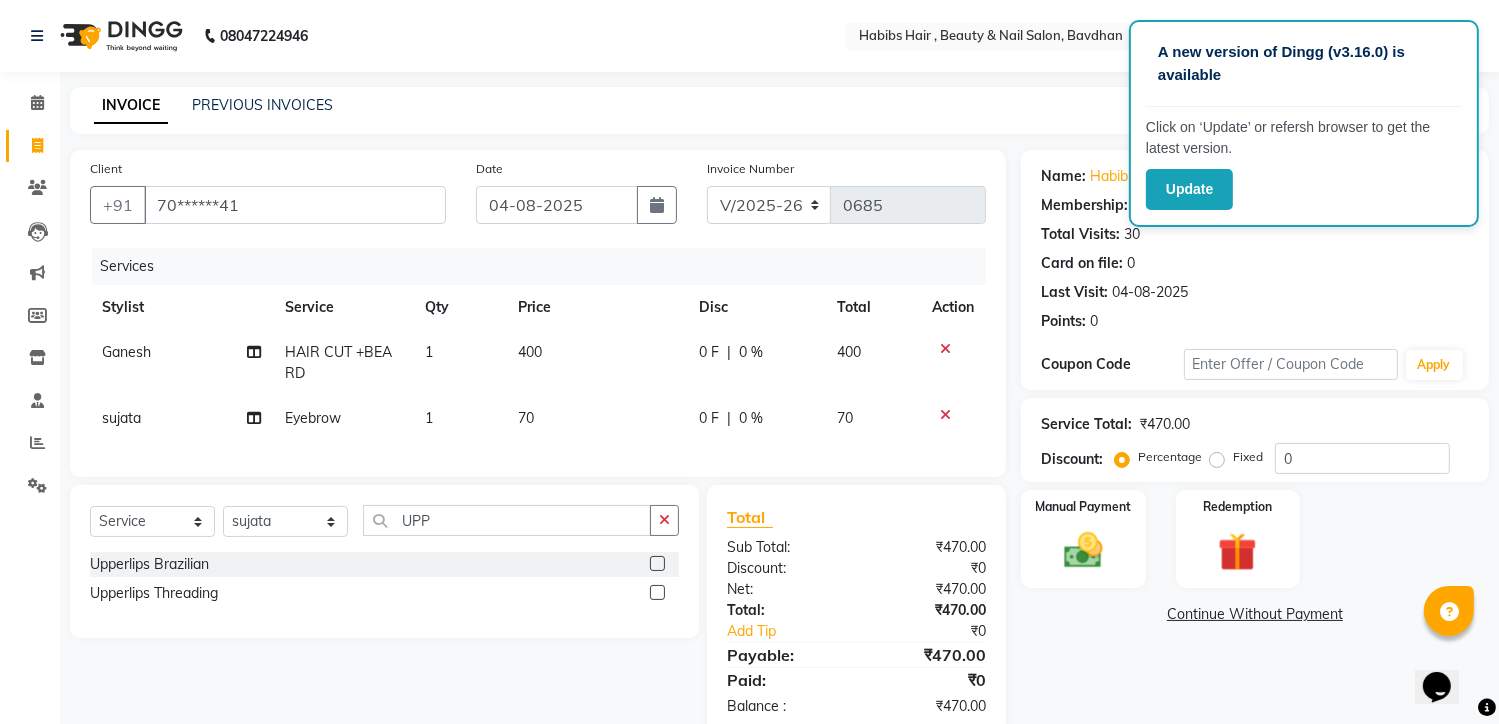 click 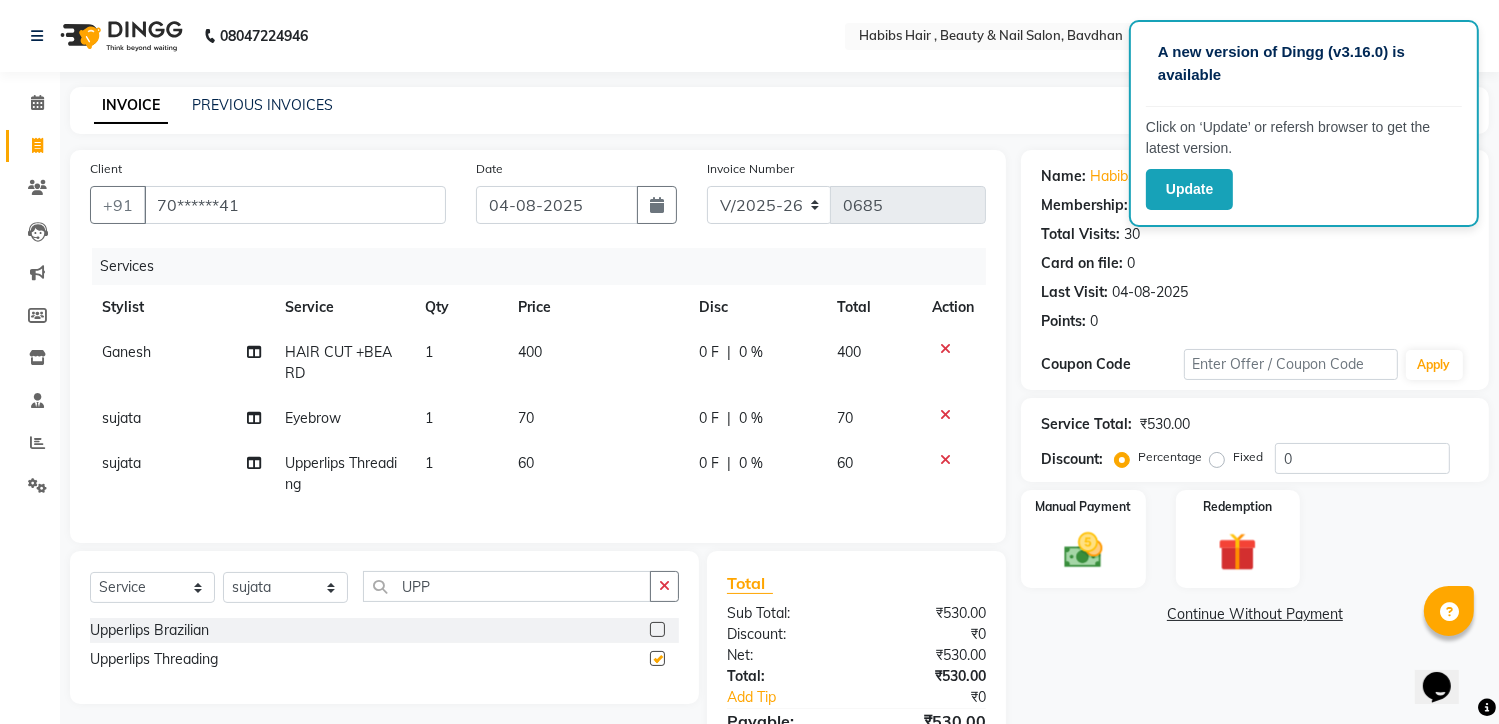 checkbox on "false" 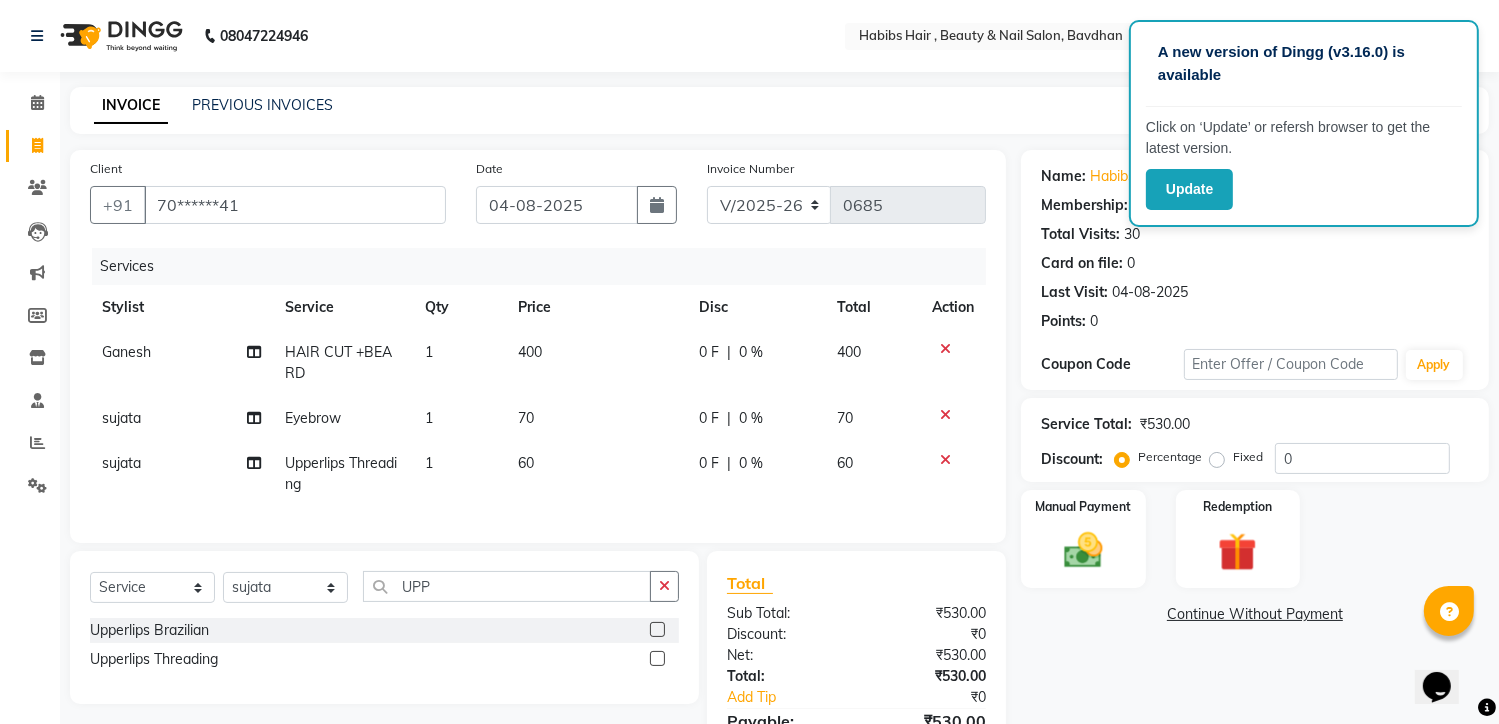 click on "60" 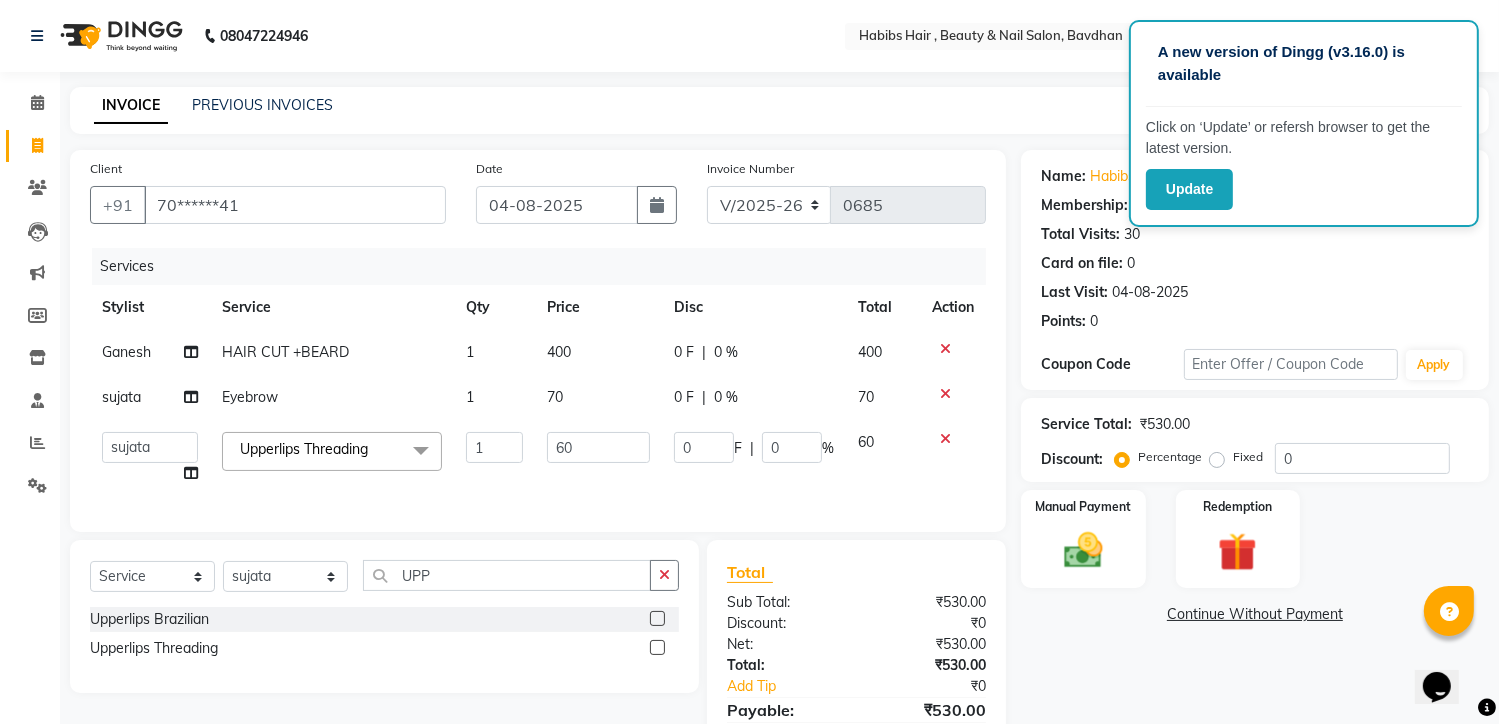 click on "1" 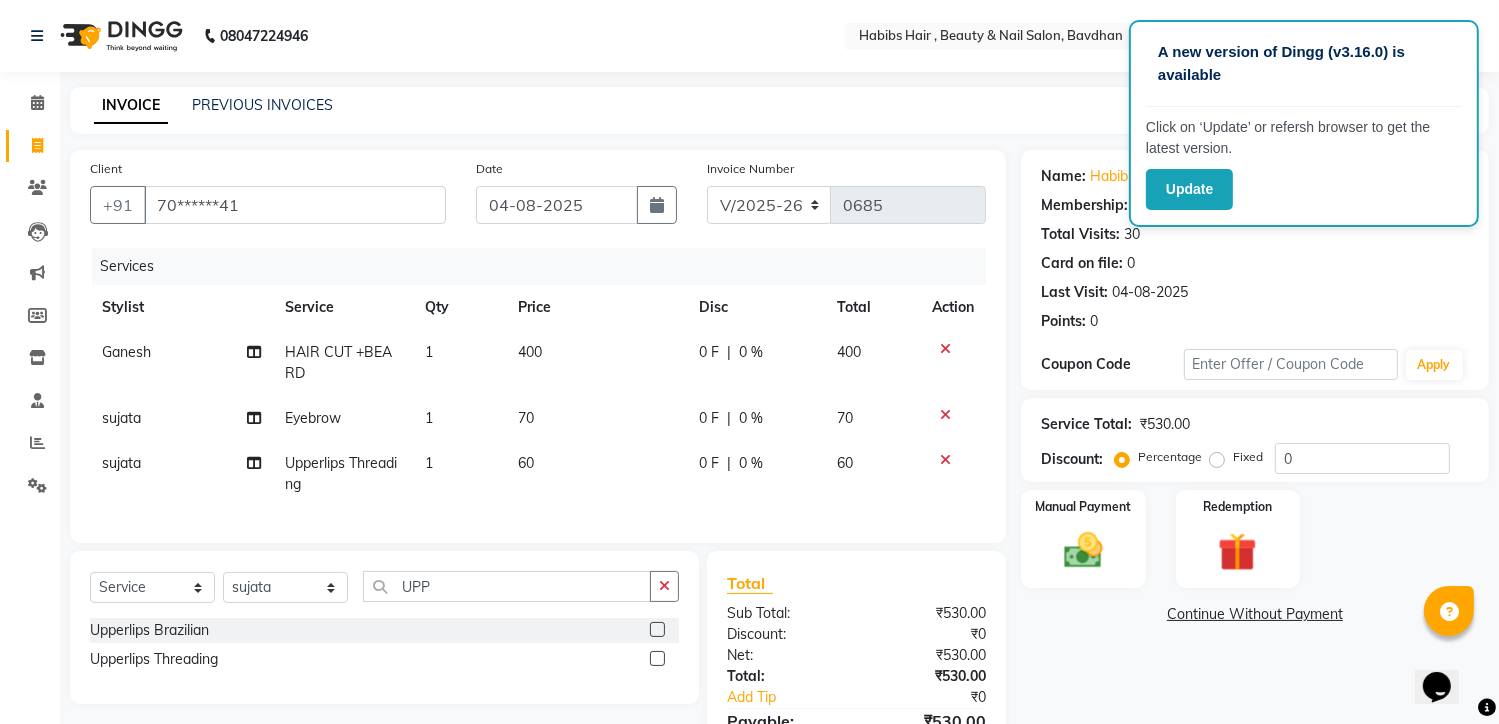 click on "60" 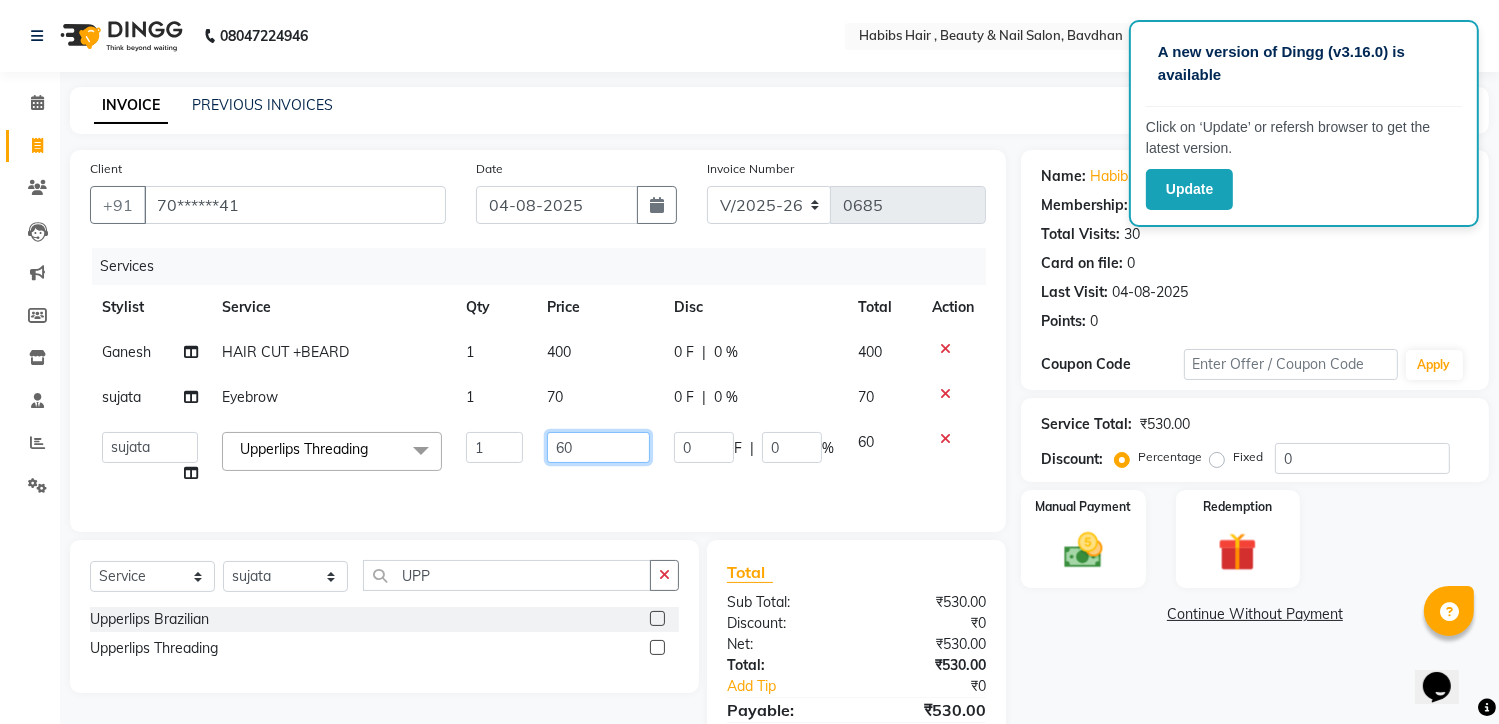 click on "60" 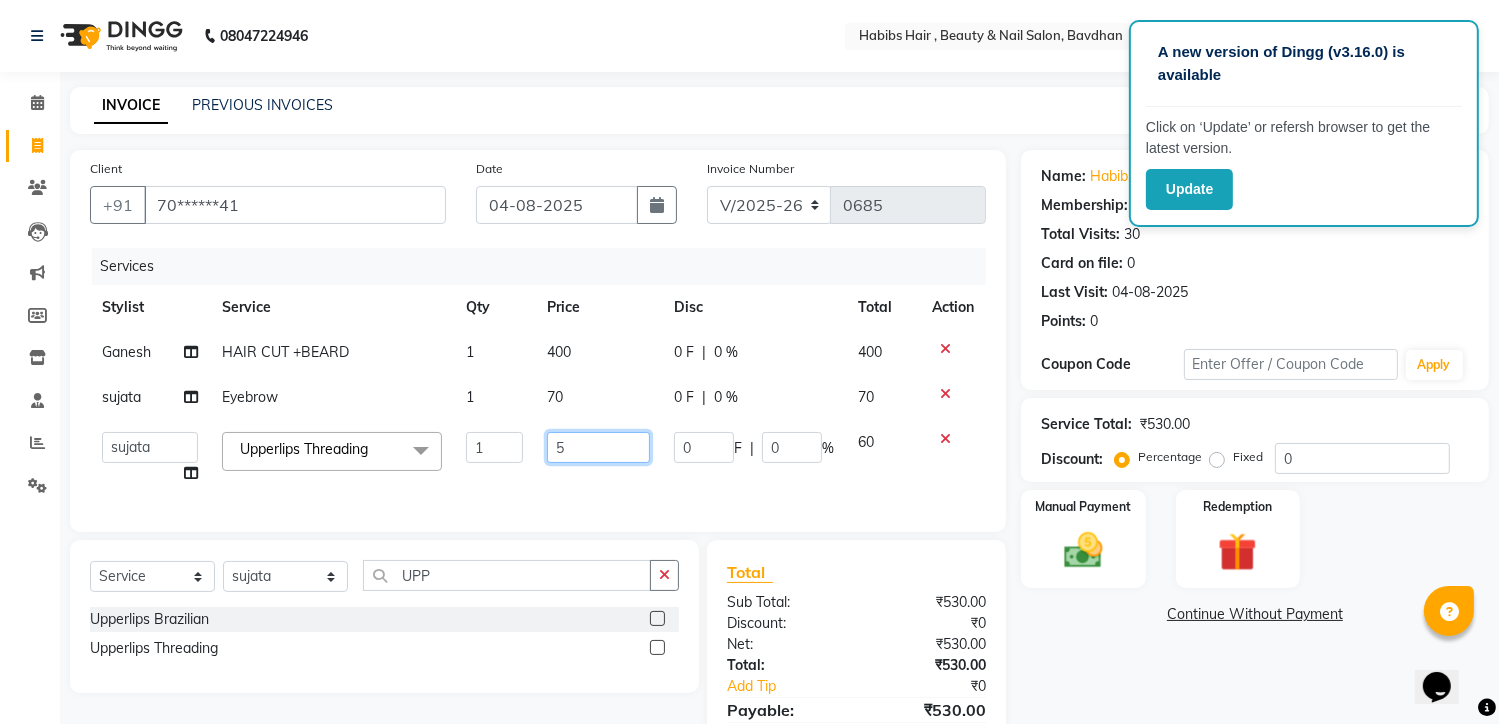 type on "50" 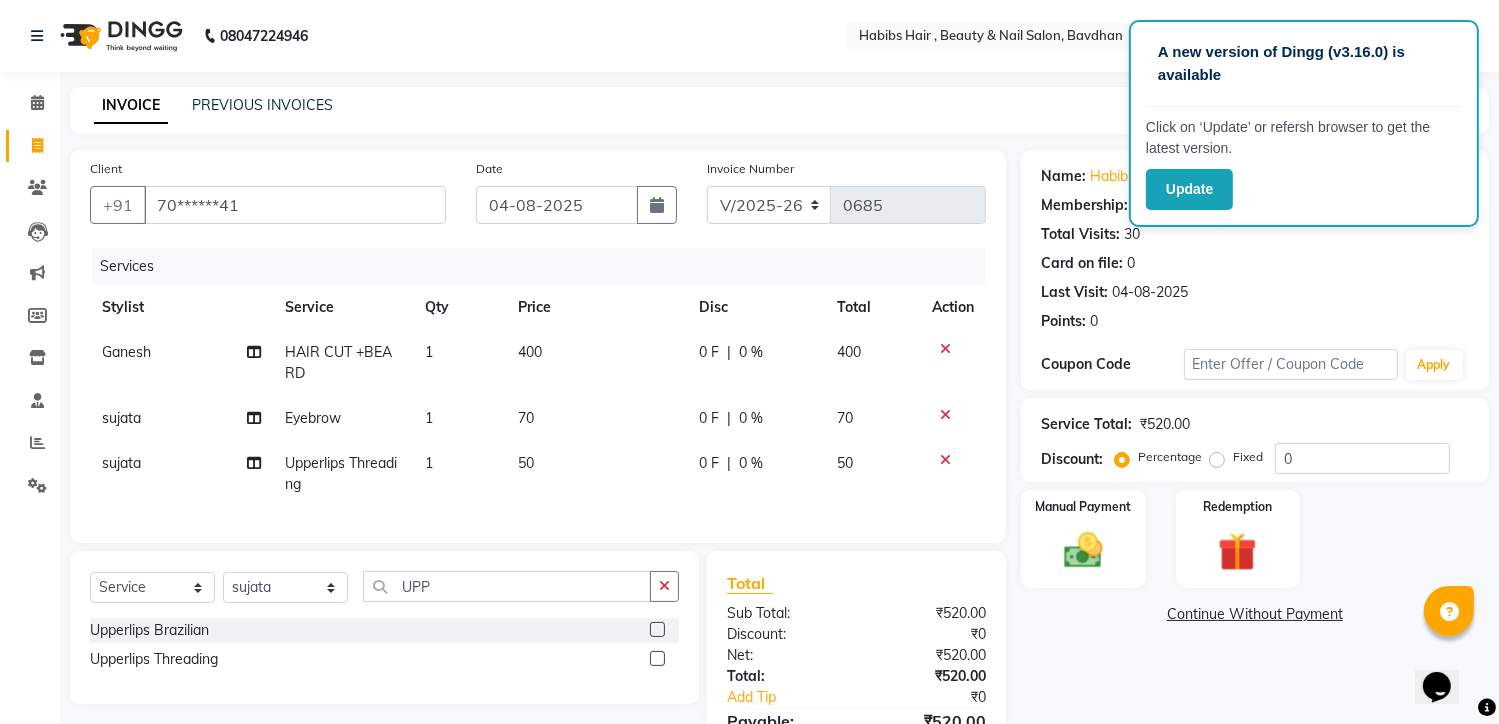 click on "70" 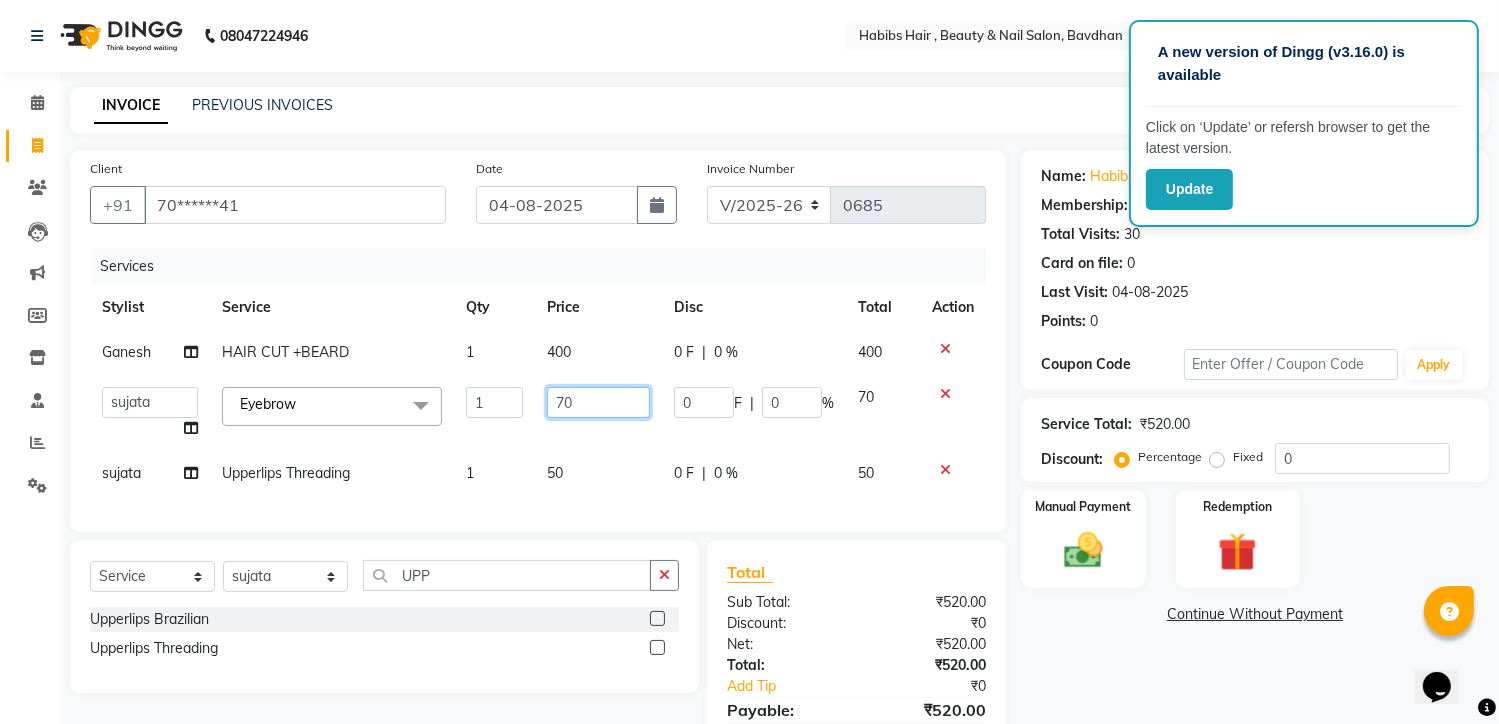 click on "70" 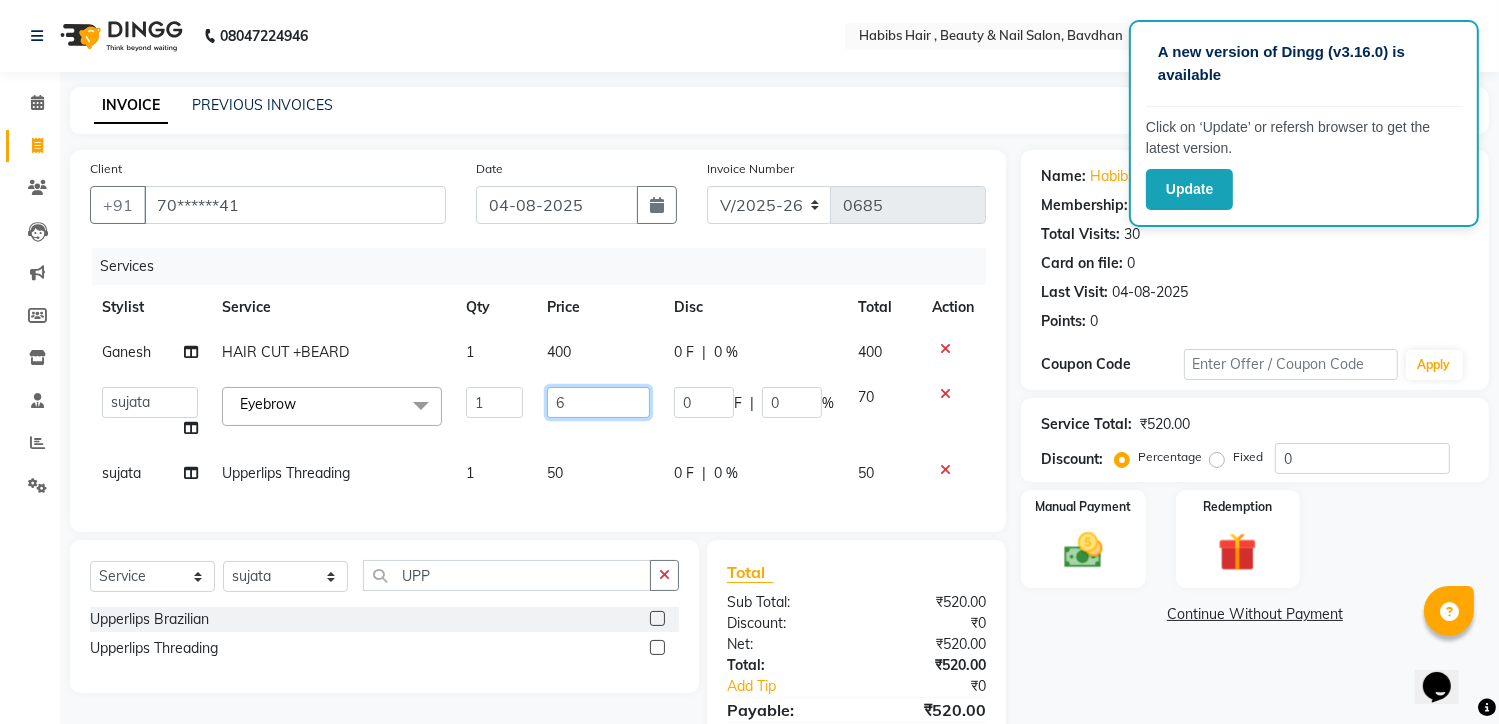 type on "60" 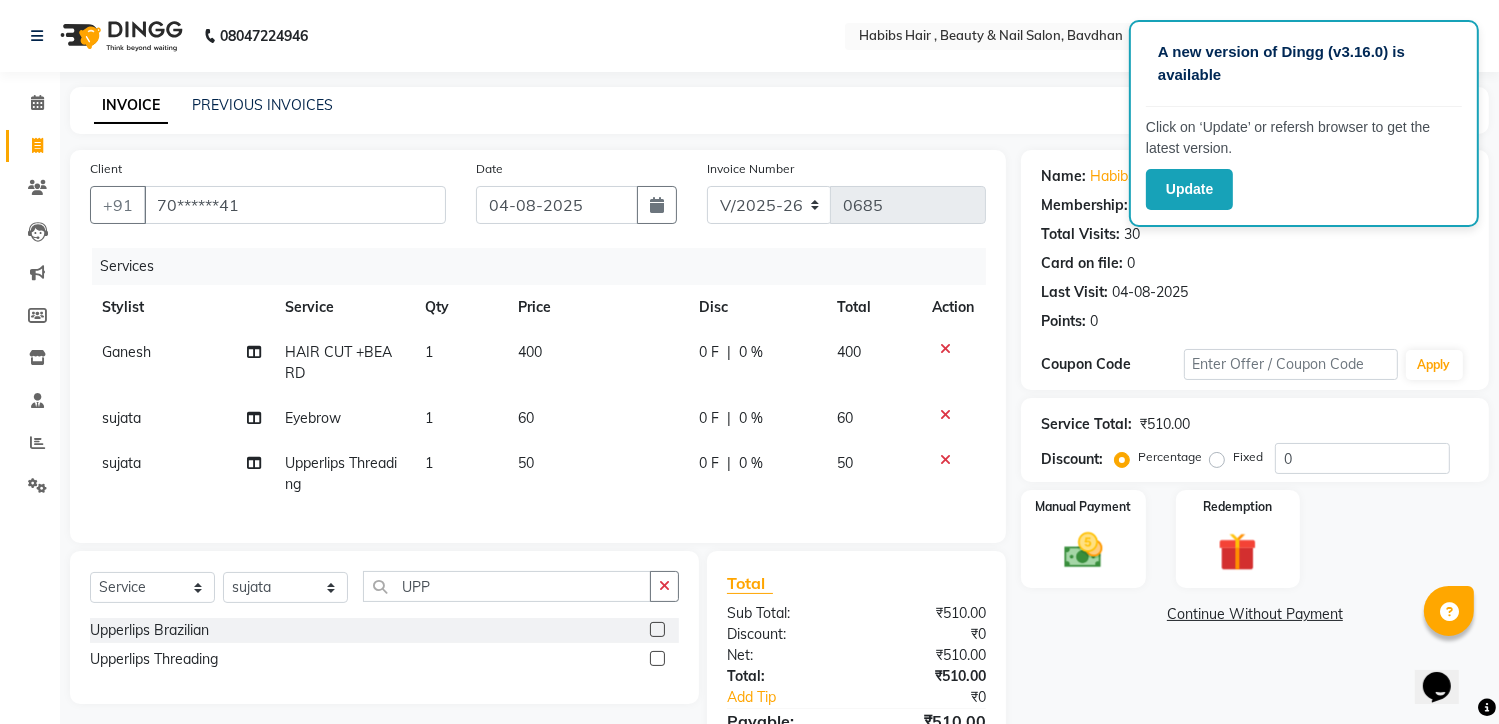 click on "sujata Upperlips Threading 1 50 0 F | 0 % 50" 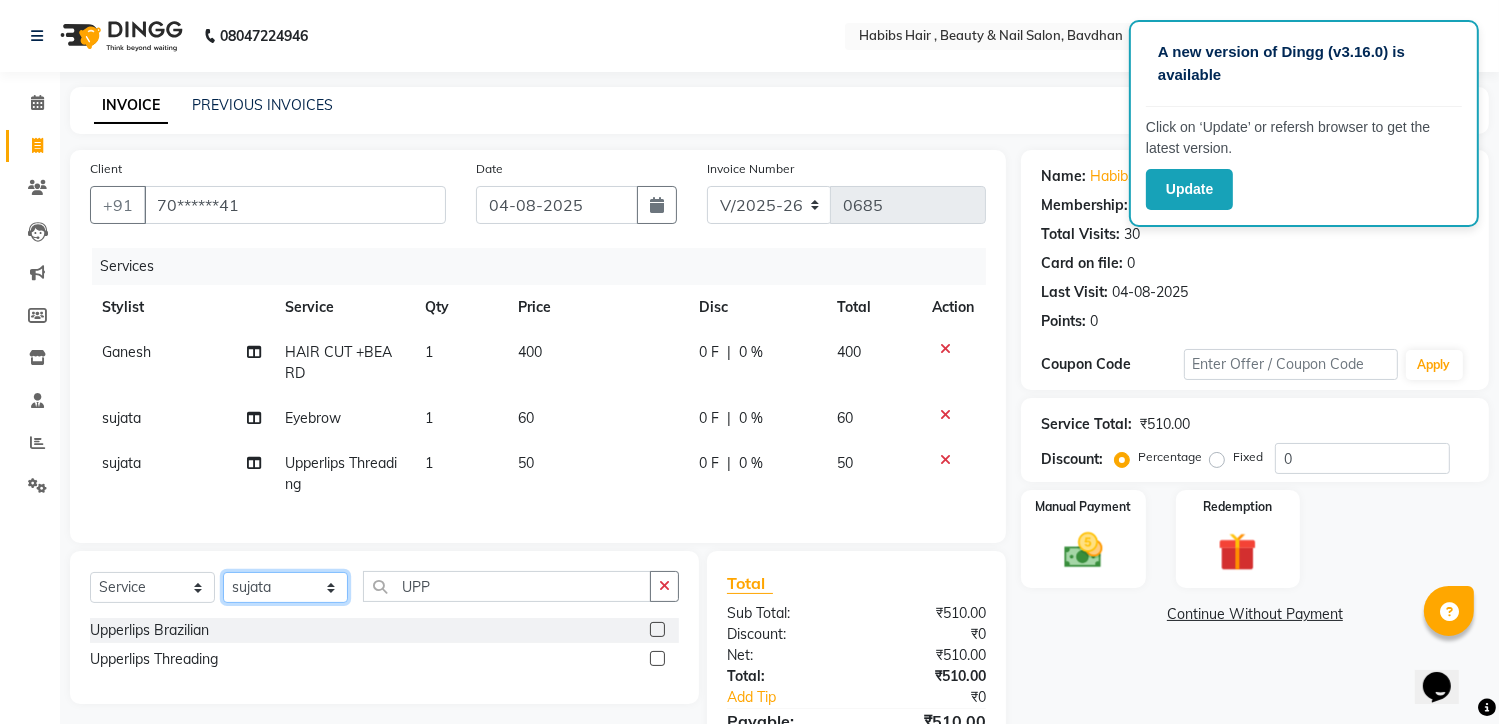 click on "Select Stylist Akash Aman Aniket Ashish Ganesh Manager mayur nikhil sujata" 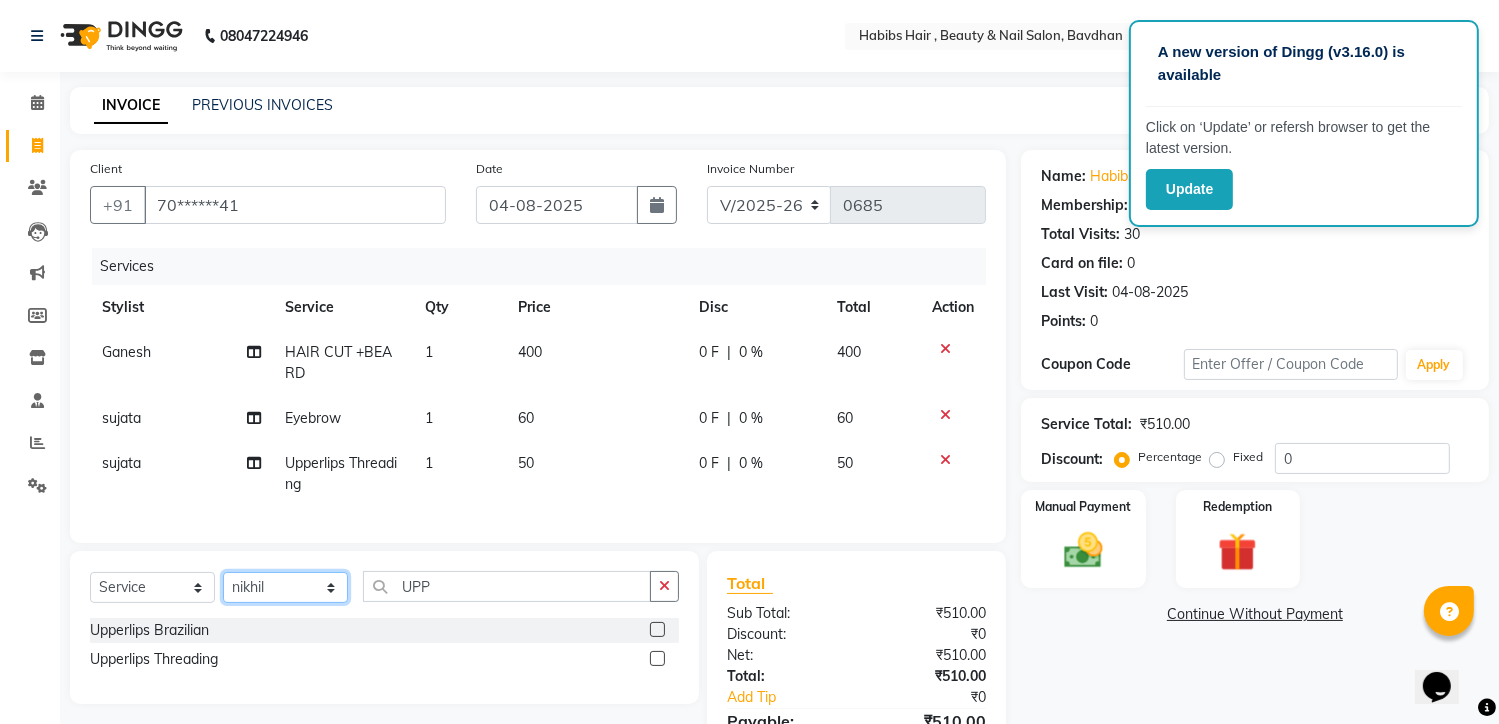 click on "Select Stylist Akash Aman Aniket Ashish Ganesh Manager mayur nikhil sujata" 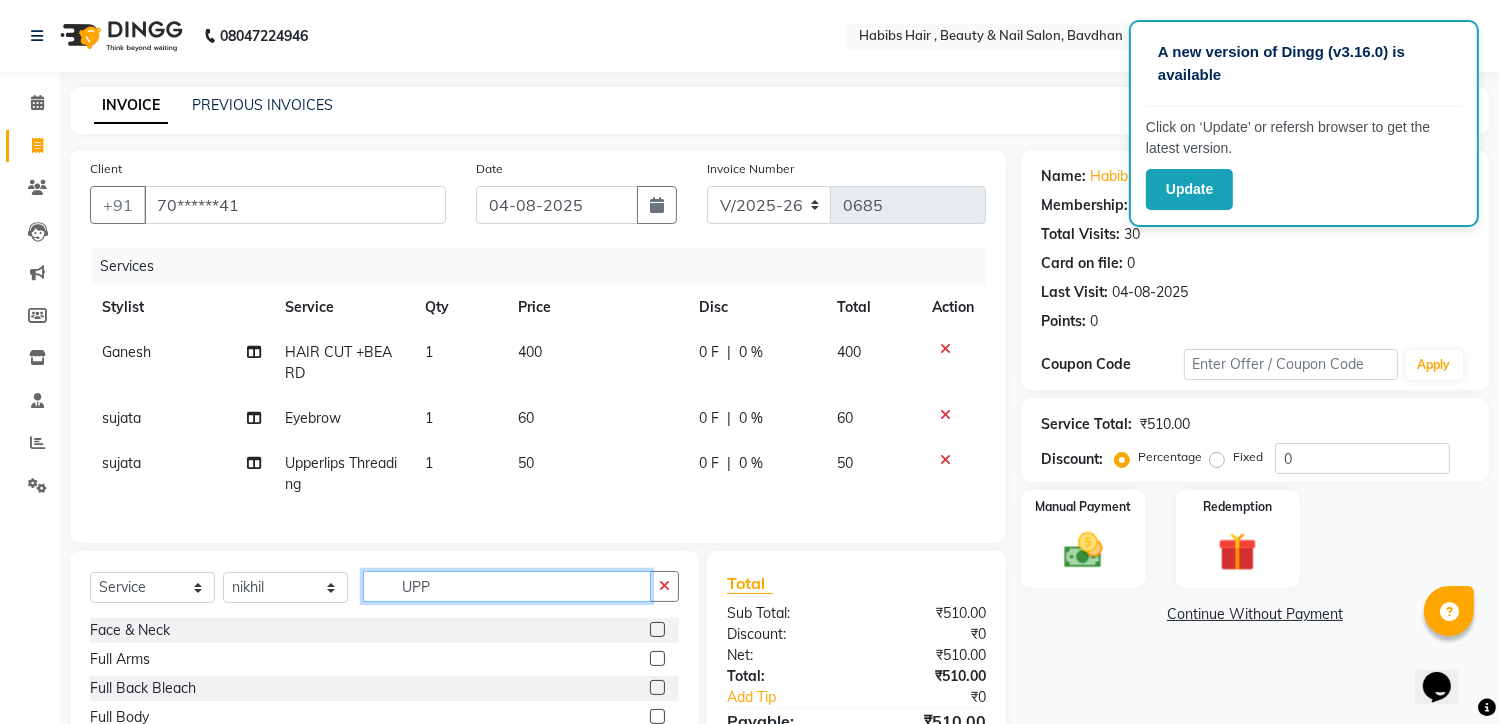 click on "UPP" 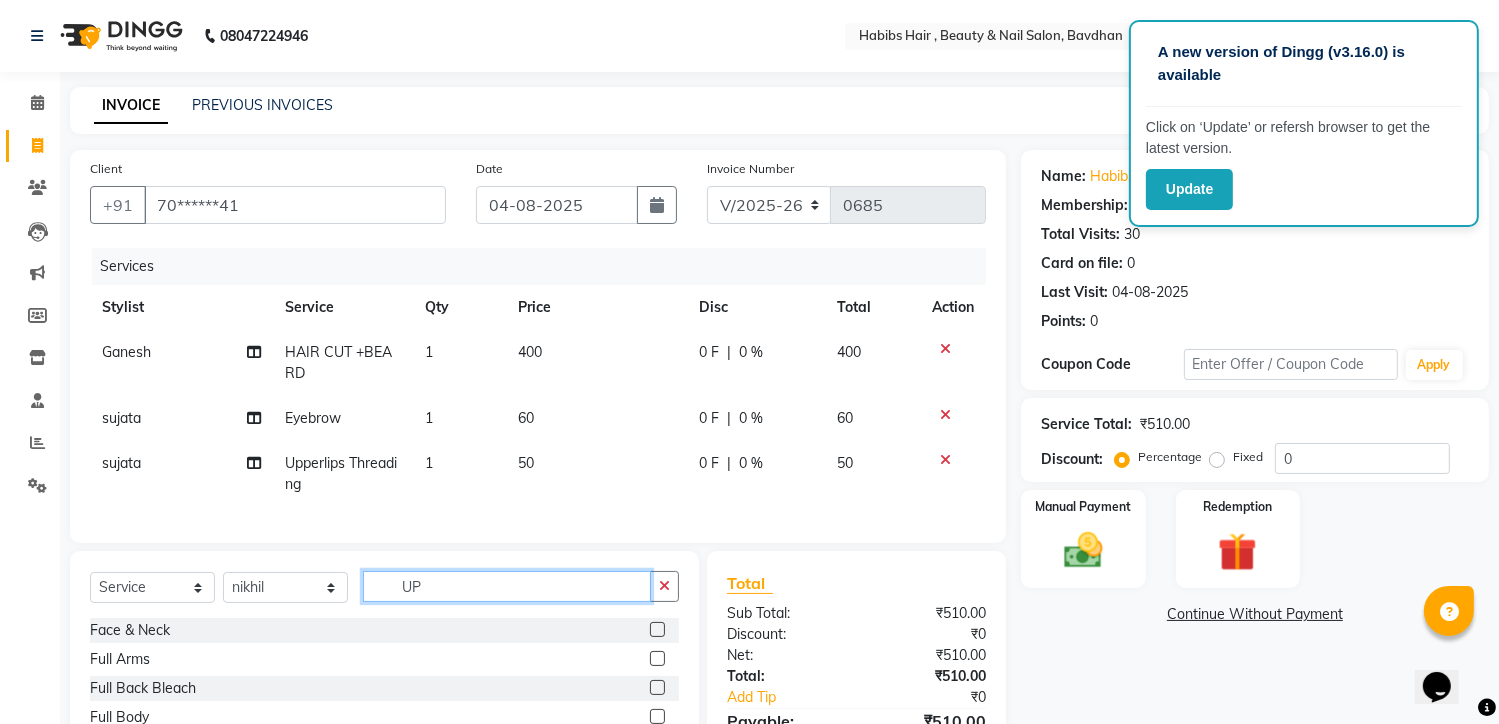 type on "U" 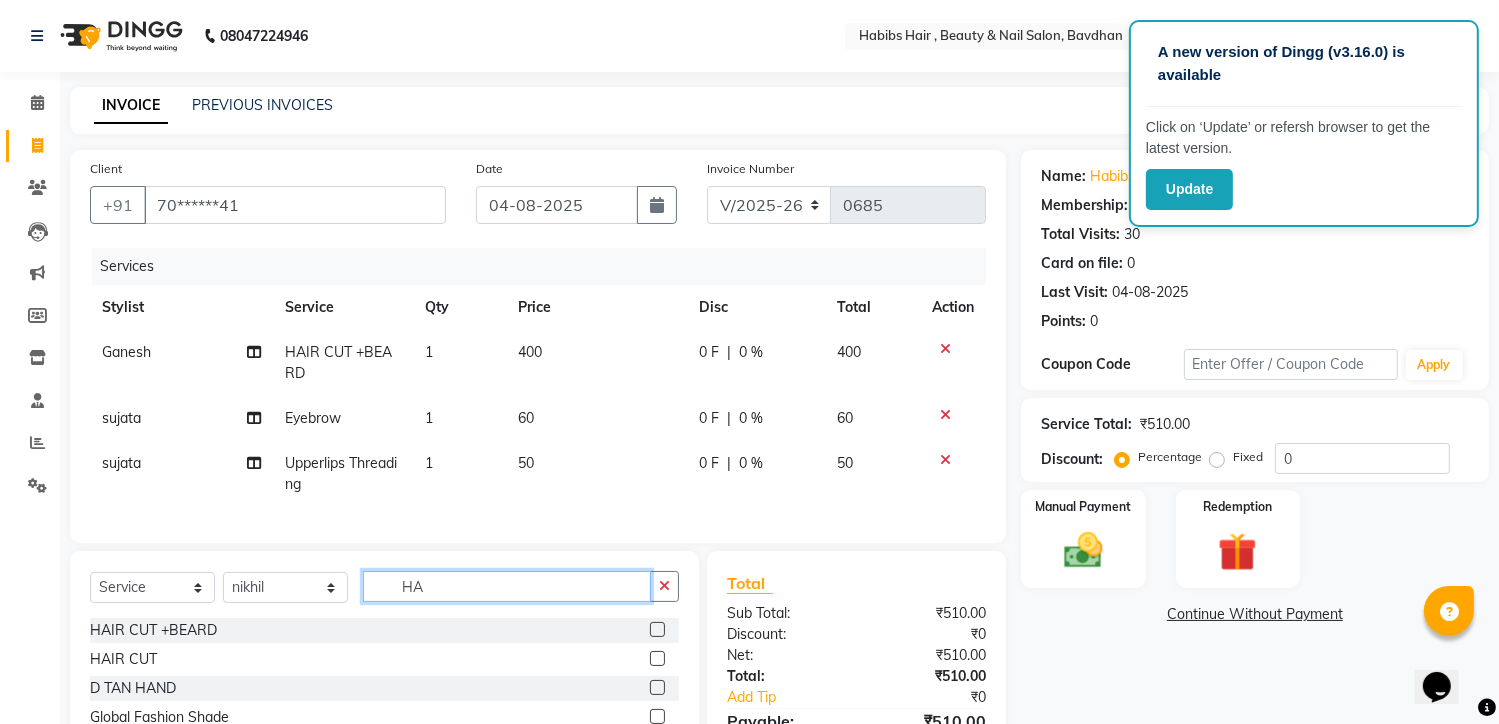 type on "H" 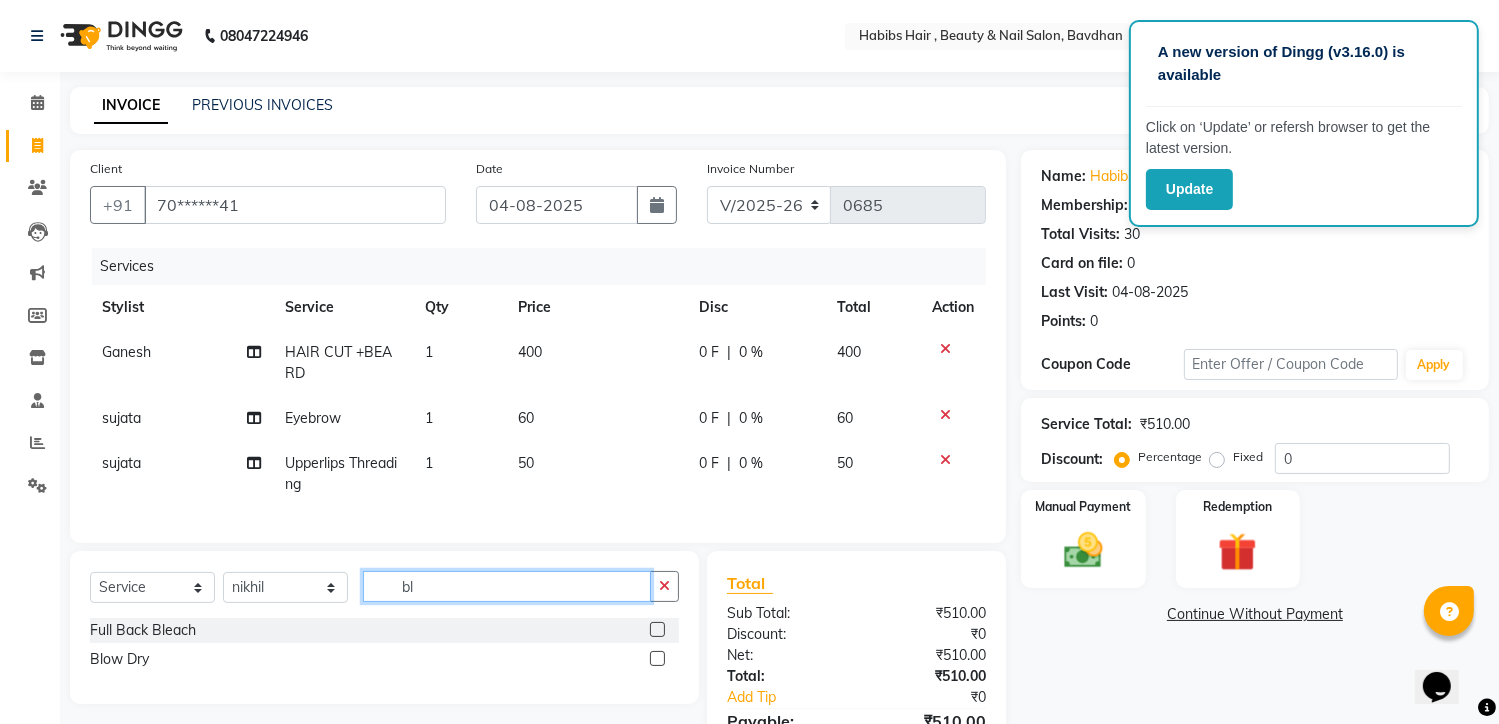type on "b" 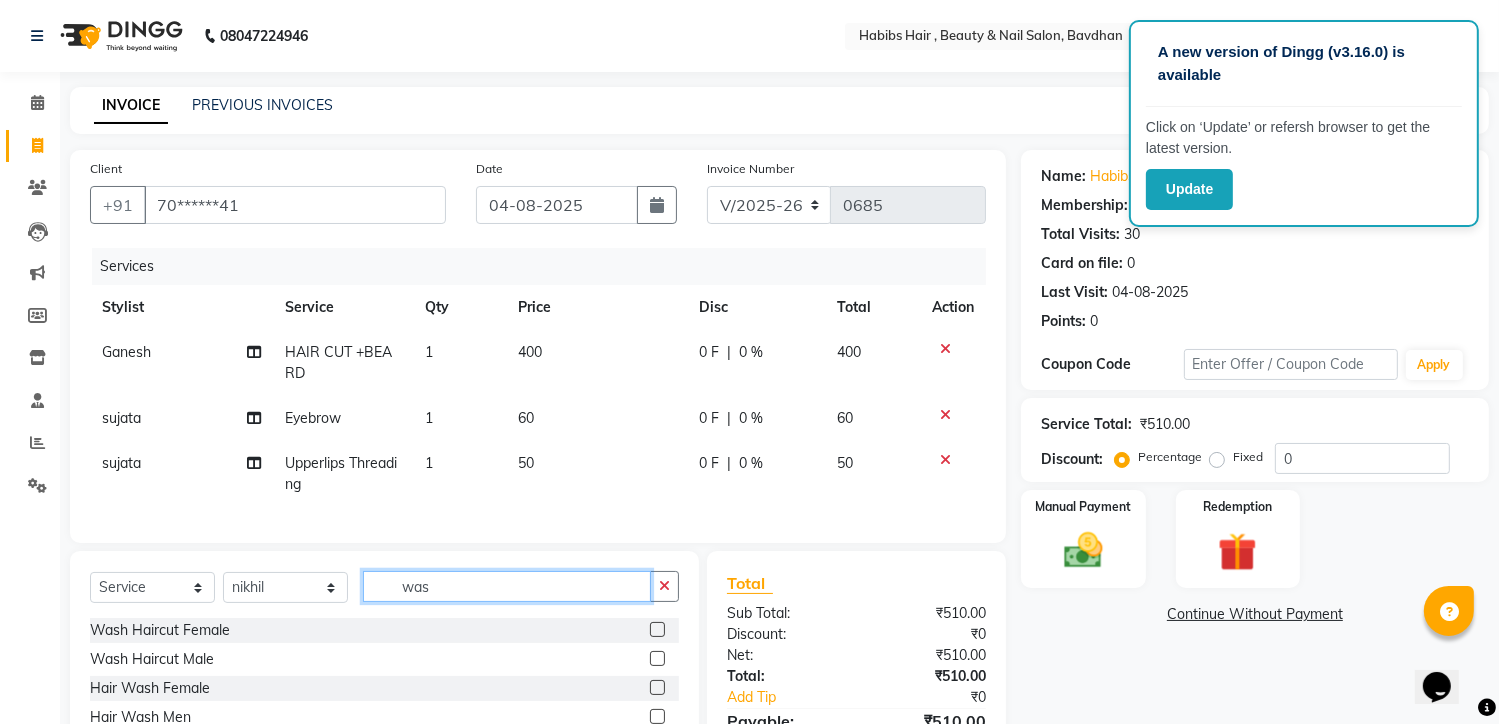 type on "was" 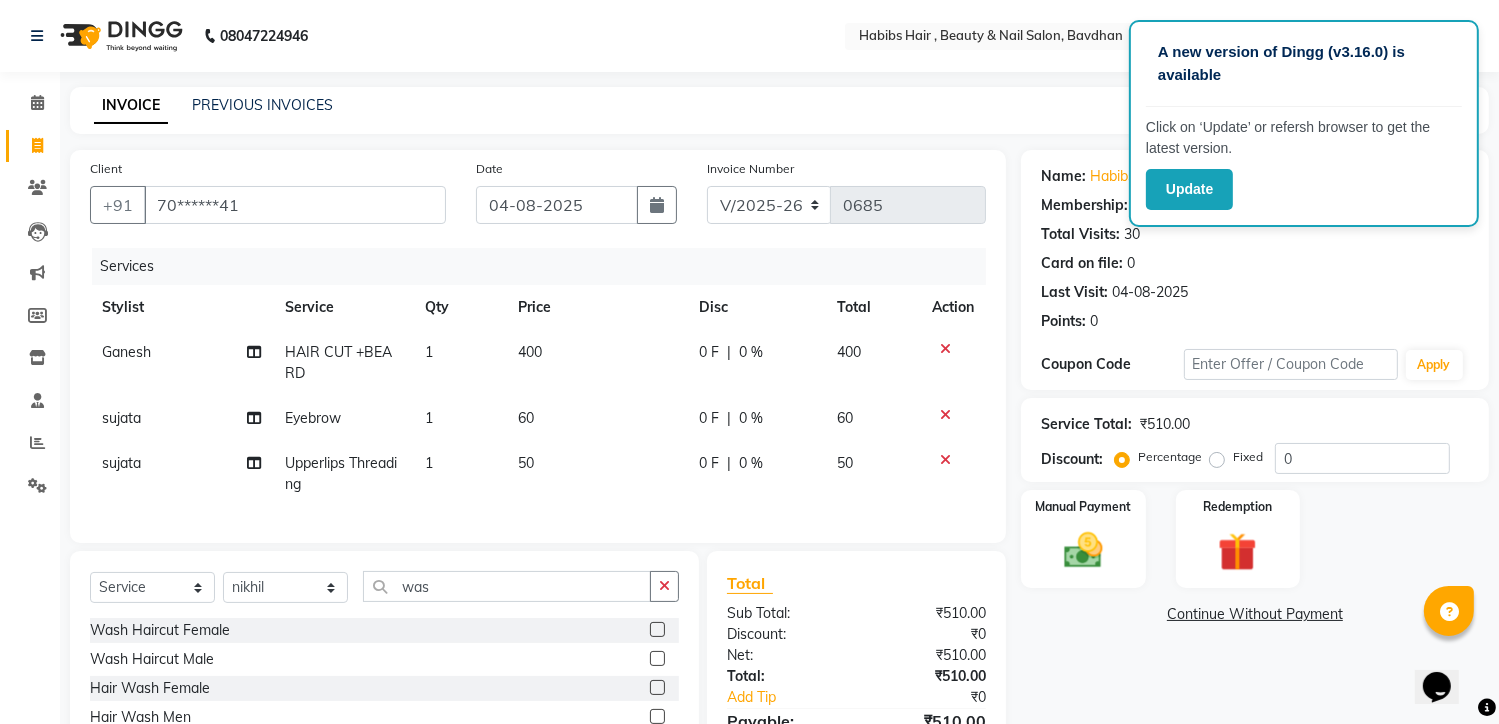 click 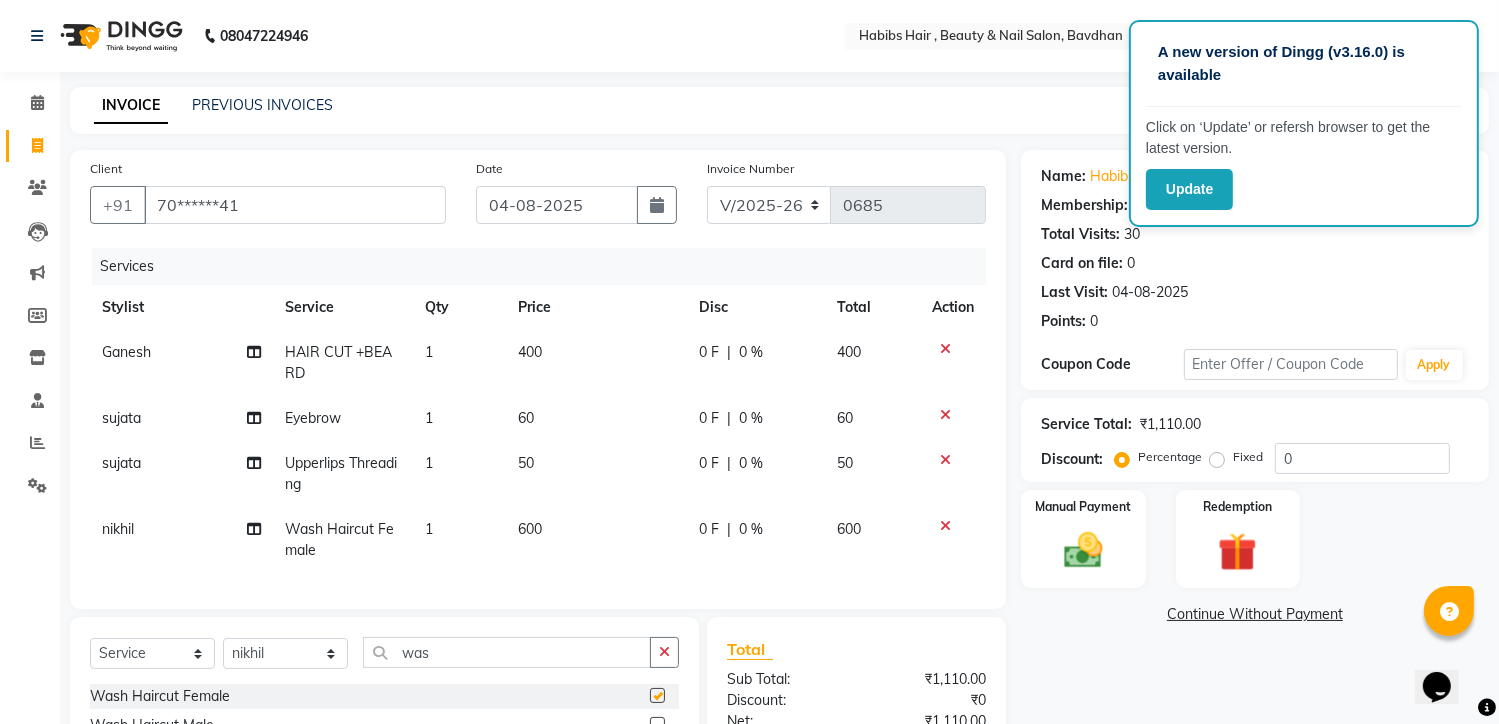 checkbox on "false" 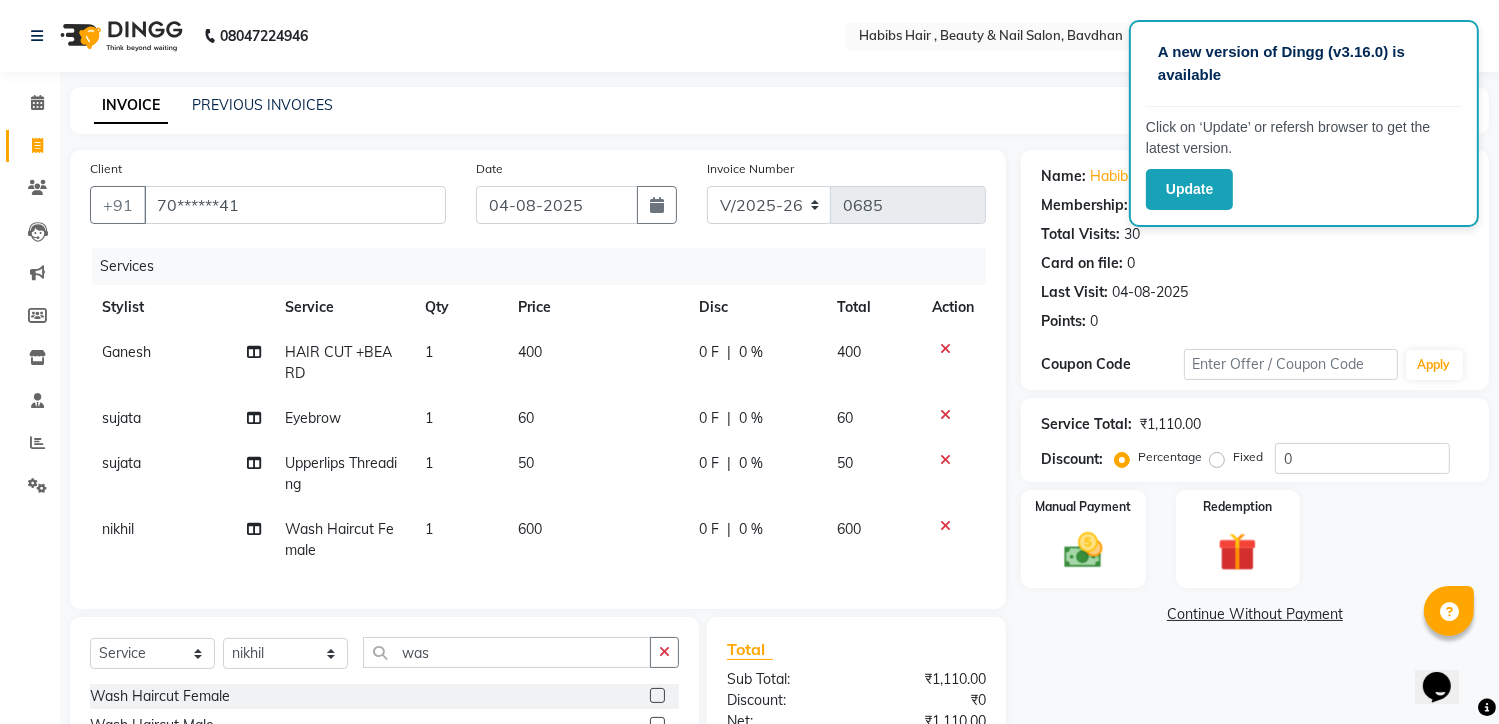 drag, startPoint x: 526, startPoint y: 515, endPoint x: 538, endPoint y: 524, distance: 15 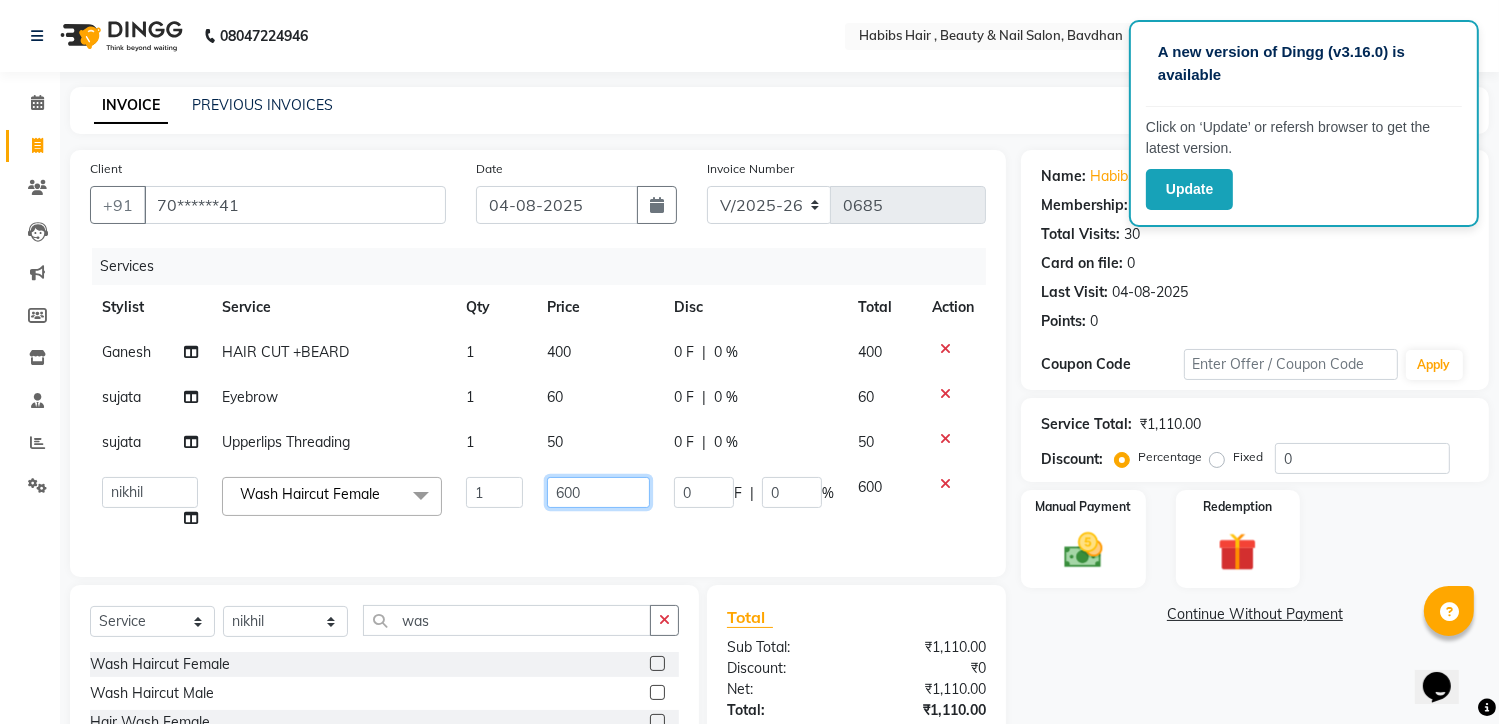 click on "600" 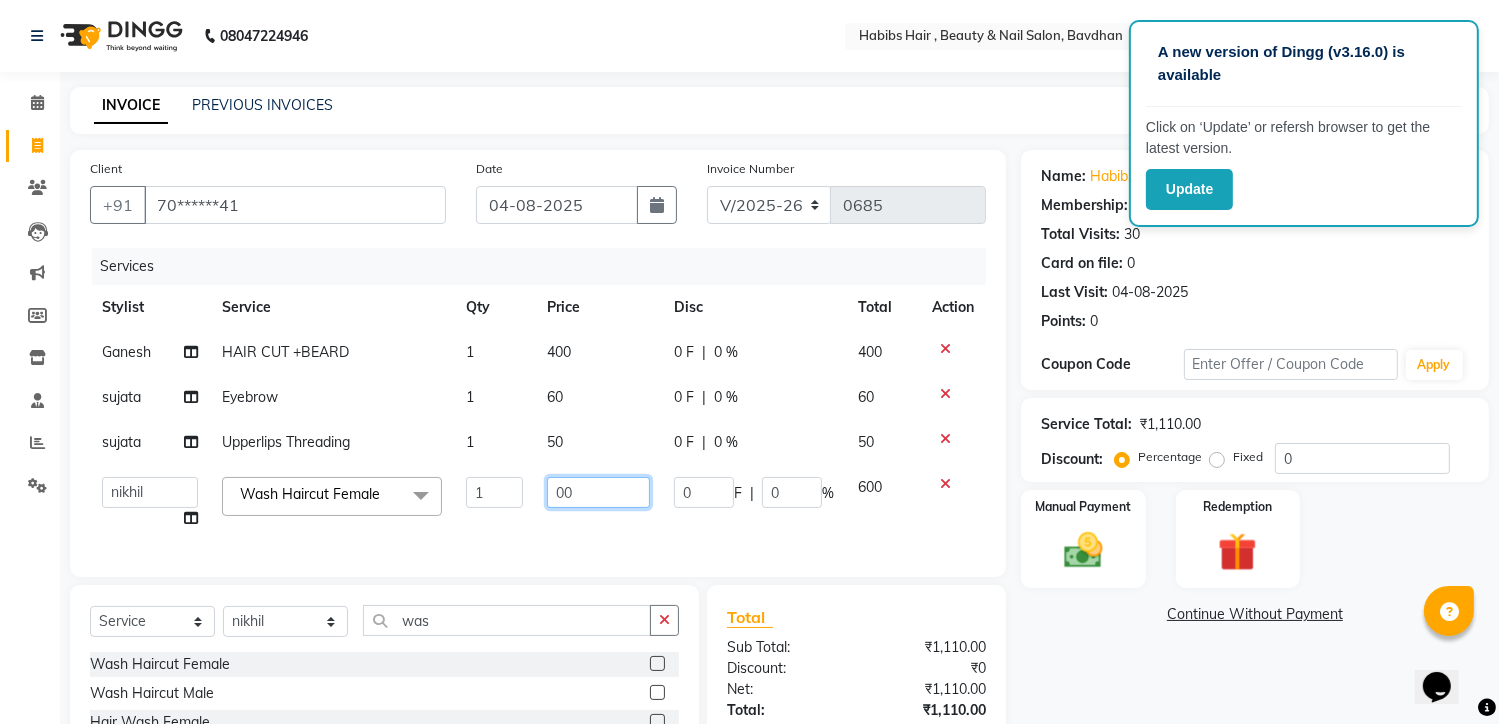 type on "700" 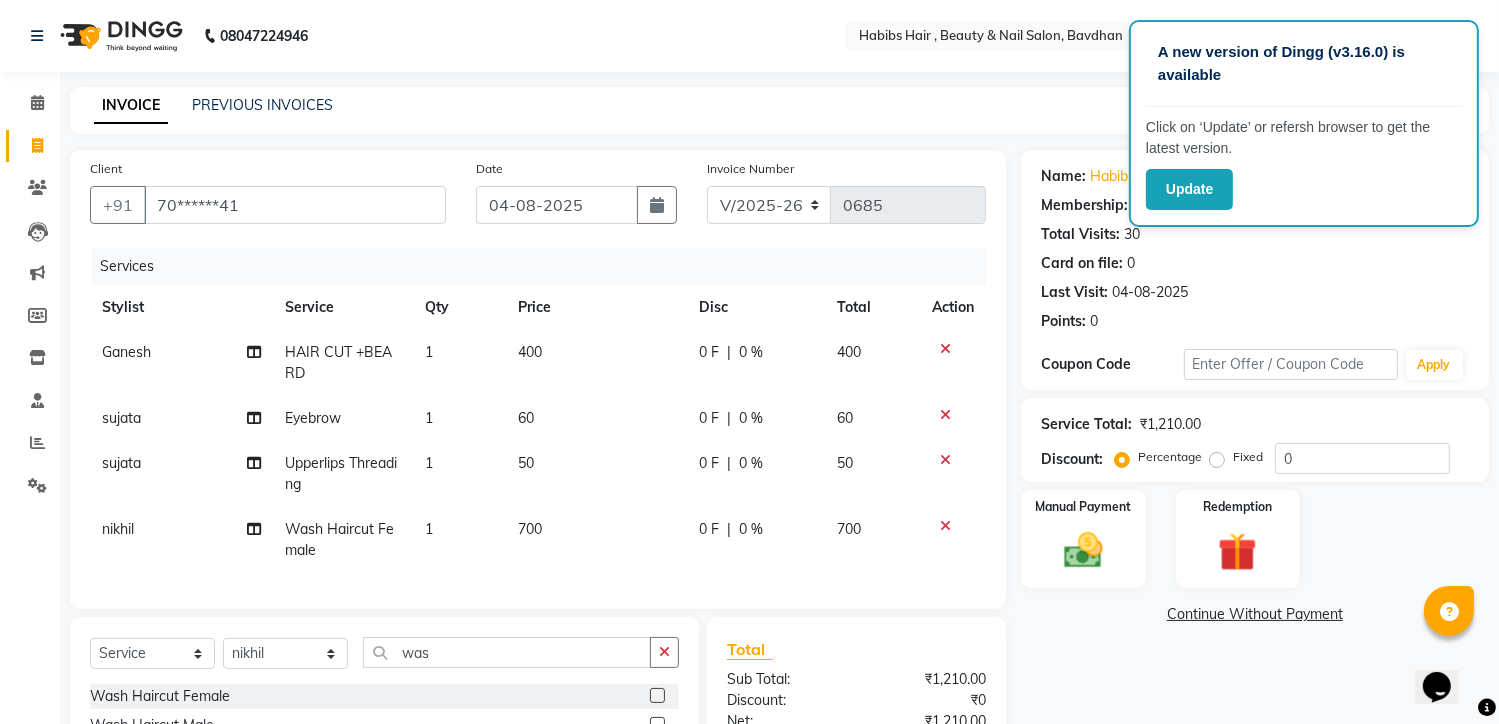 click on "700" 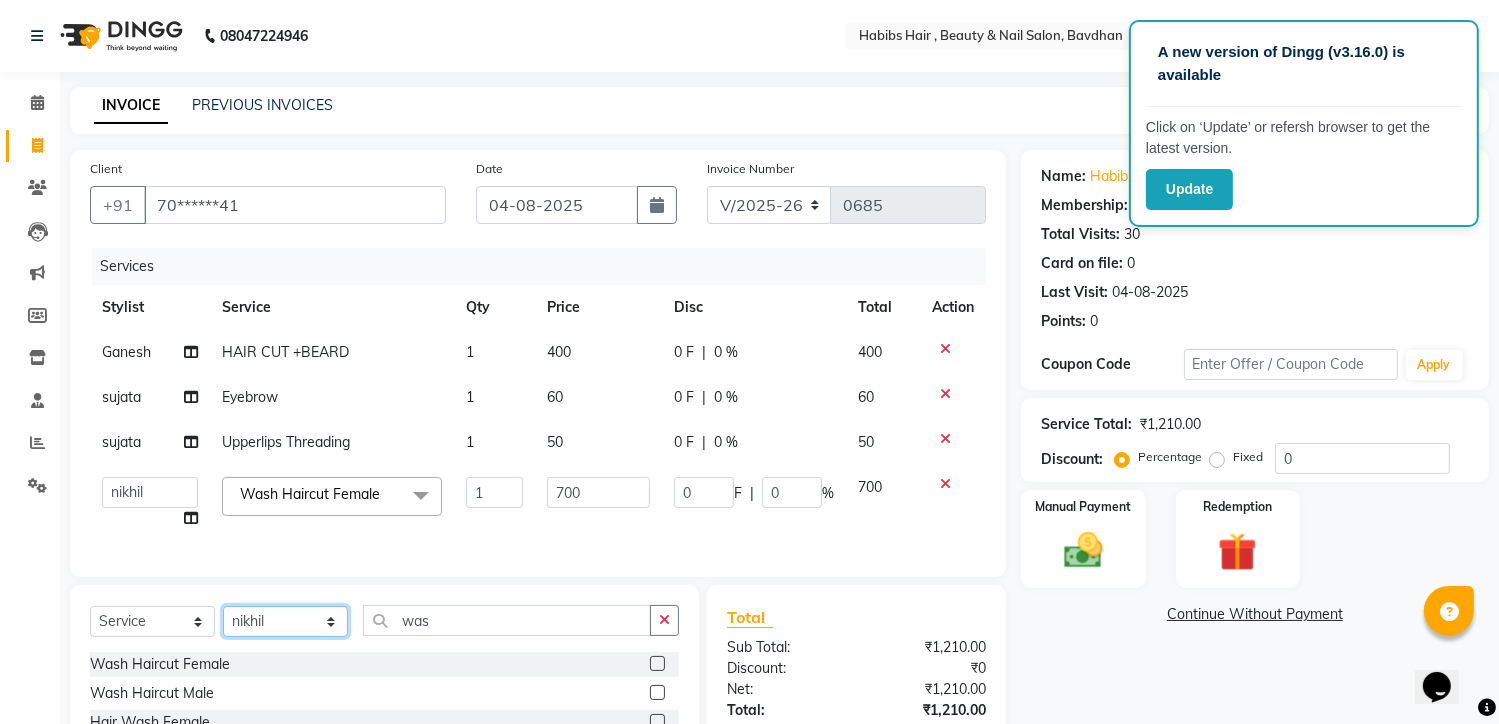 click on "Select Stylist Akash Aman Aniket Ashish Ganesh Manager mayur nikhil sujata" 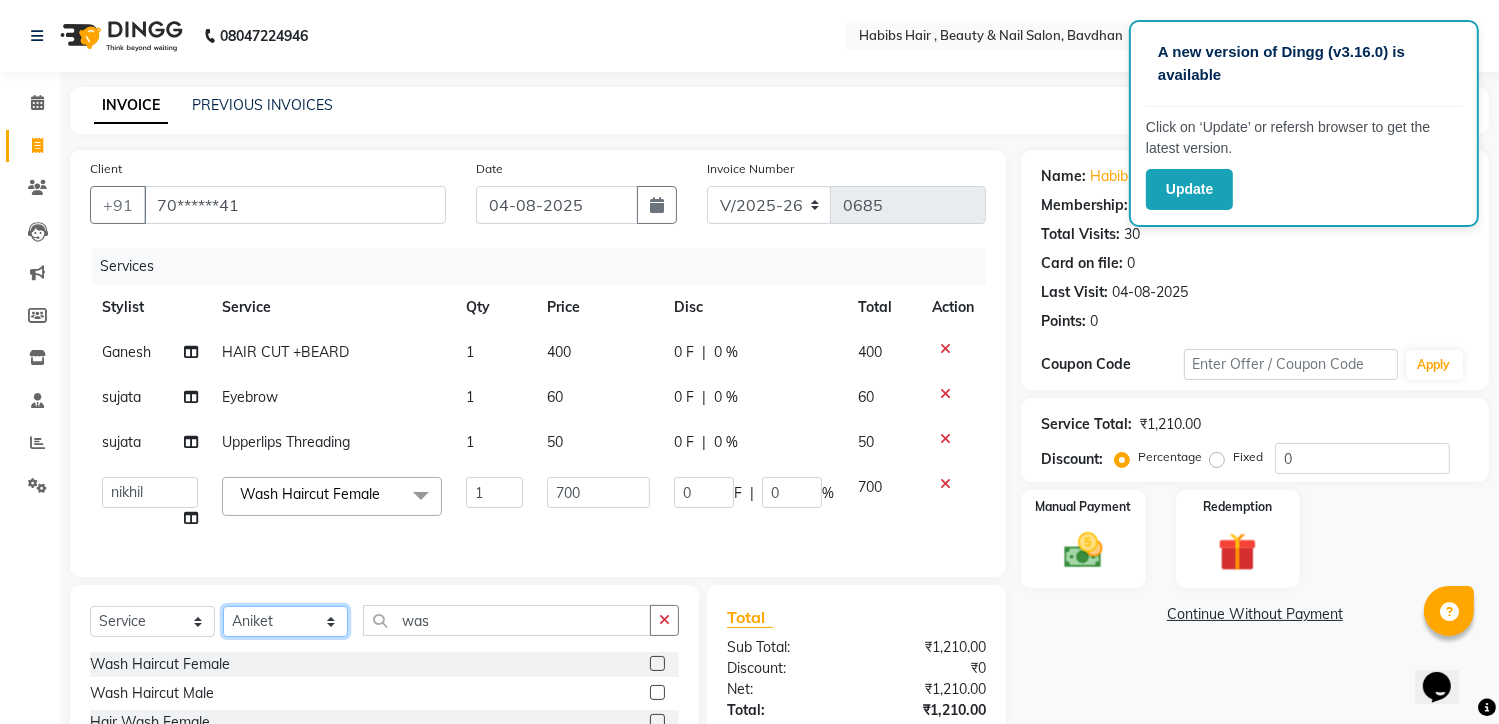 click on "Select Stylist Akash Aman Aniket Ashish Ganesh Manager mayur nikhil sujata" 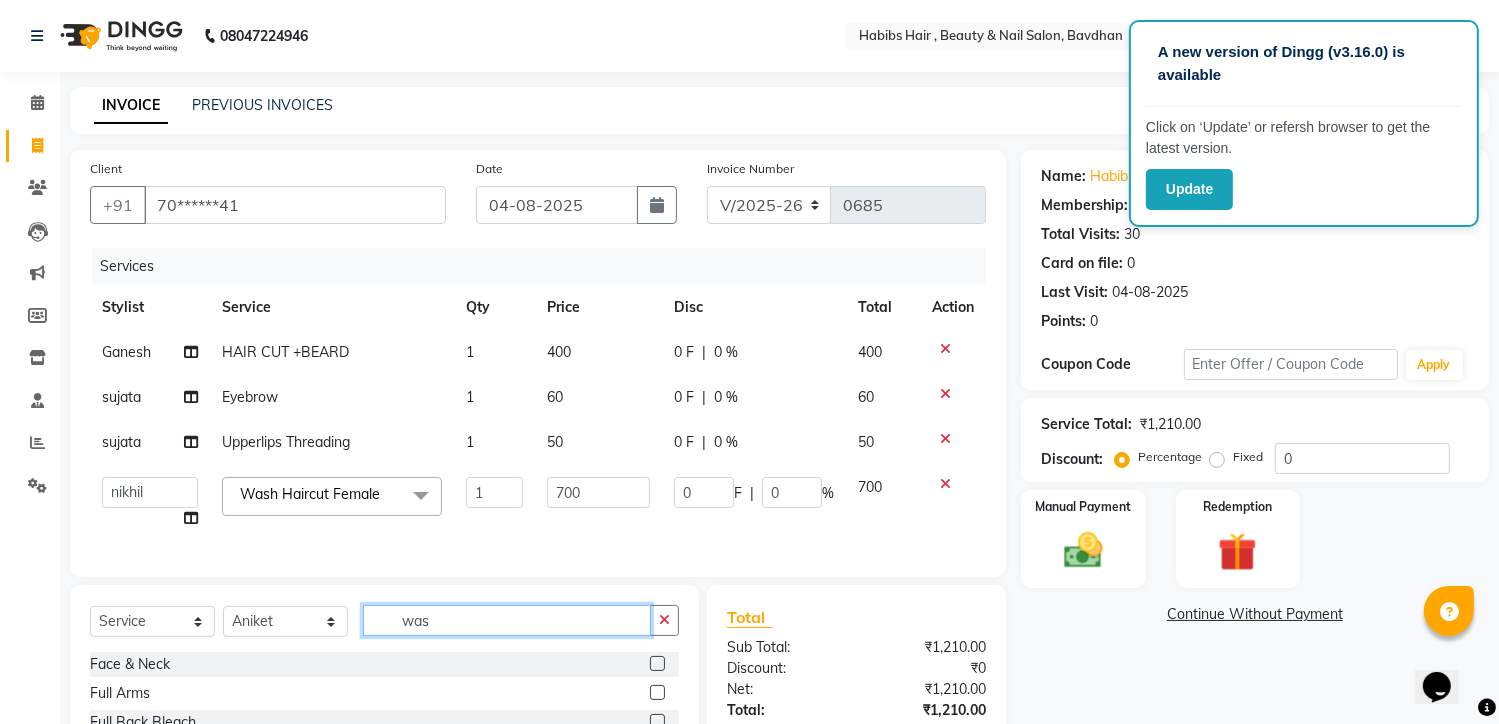 click on "was" 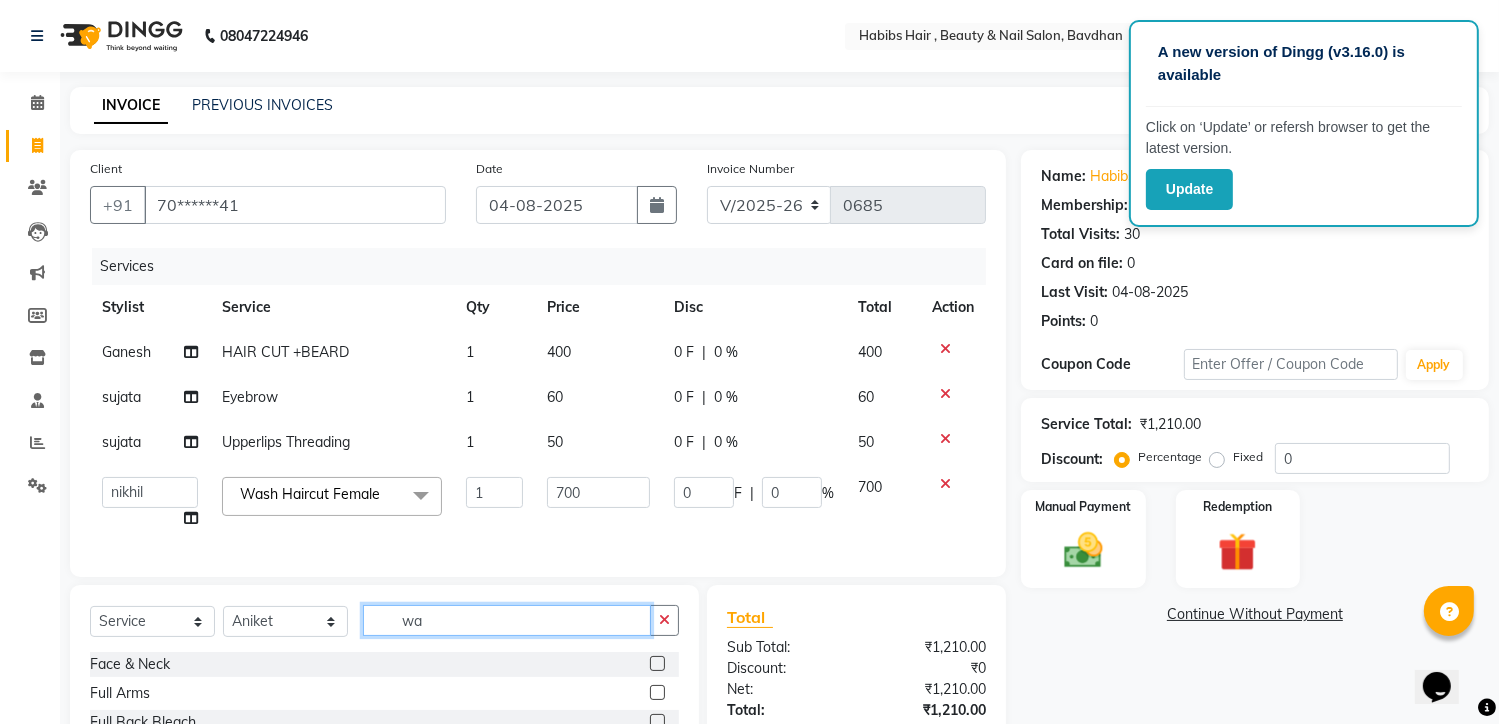 type on "w" 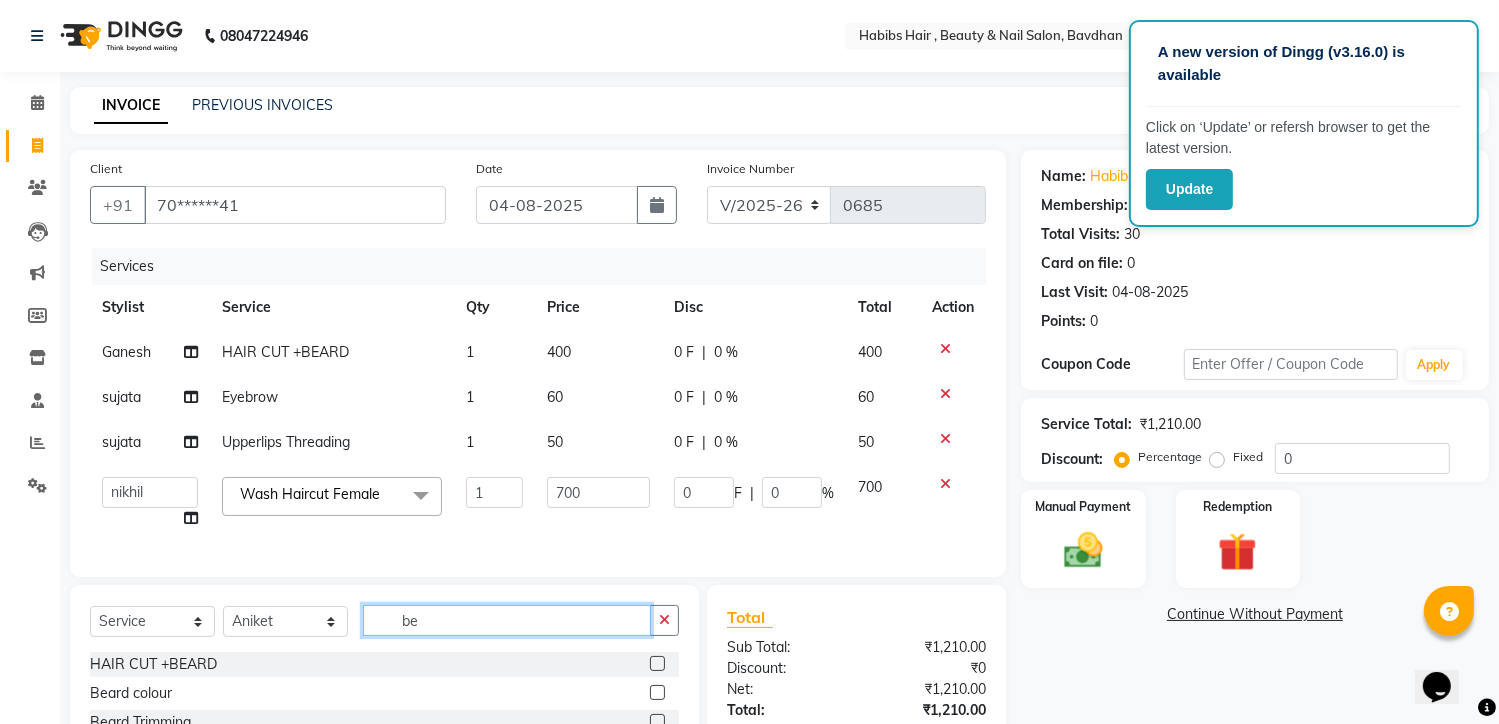 scroll, scrollTop: 158, scrollLeft: 0, axis: vertical 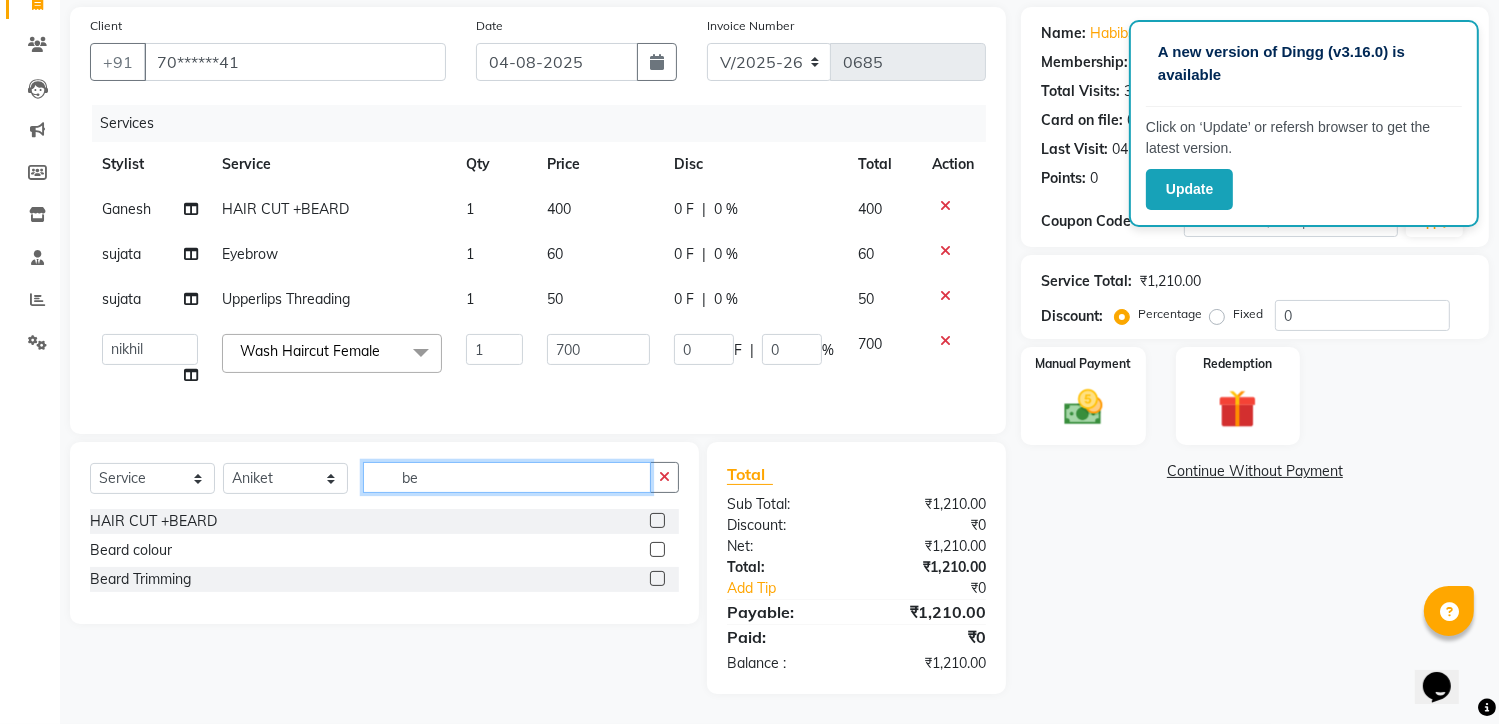 type on "be" 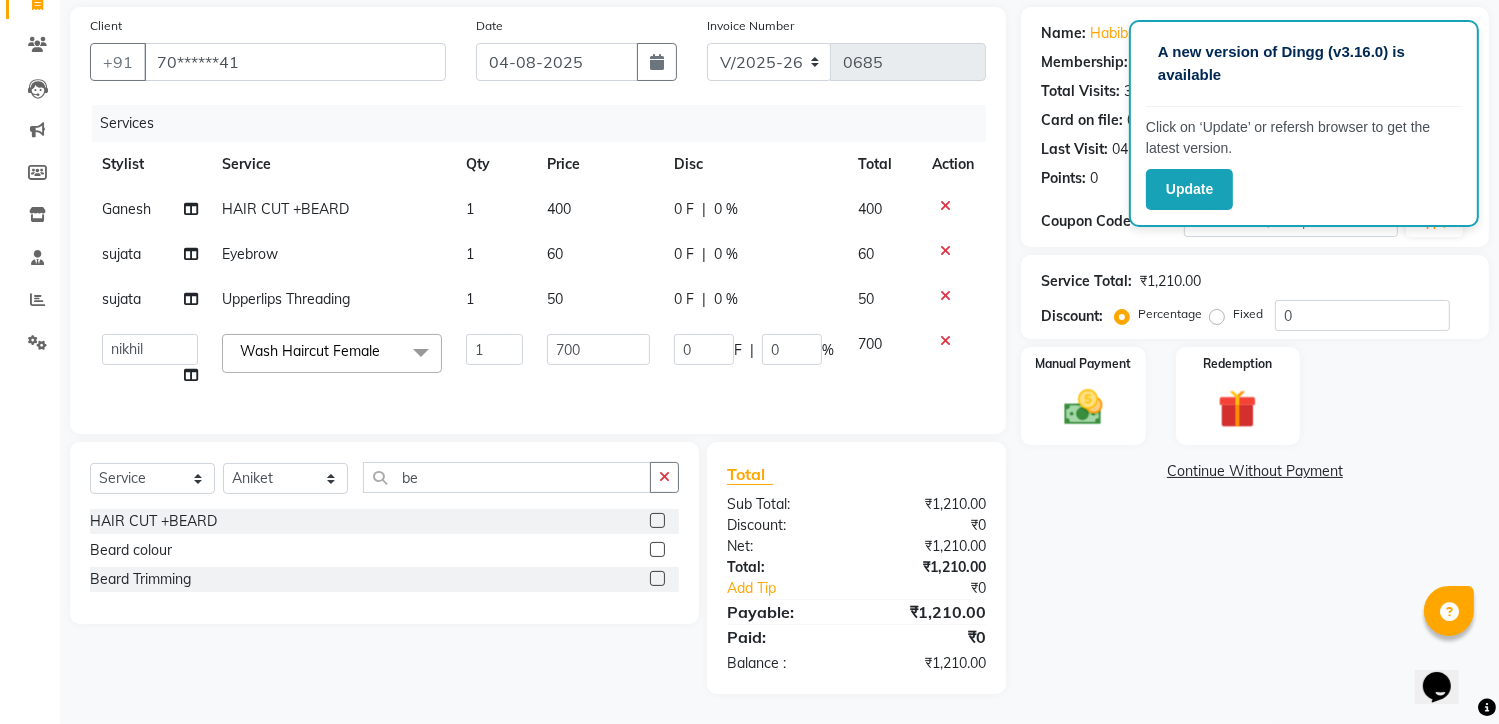 click 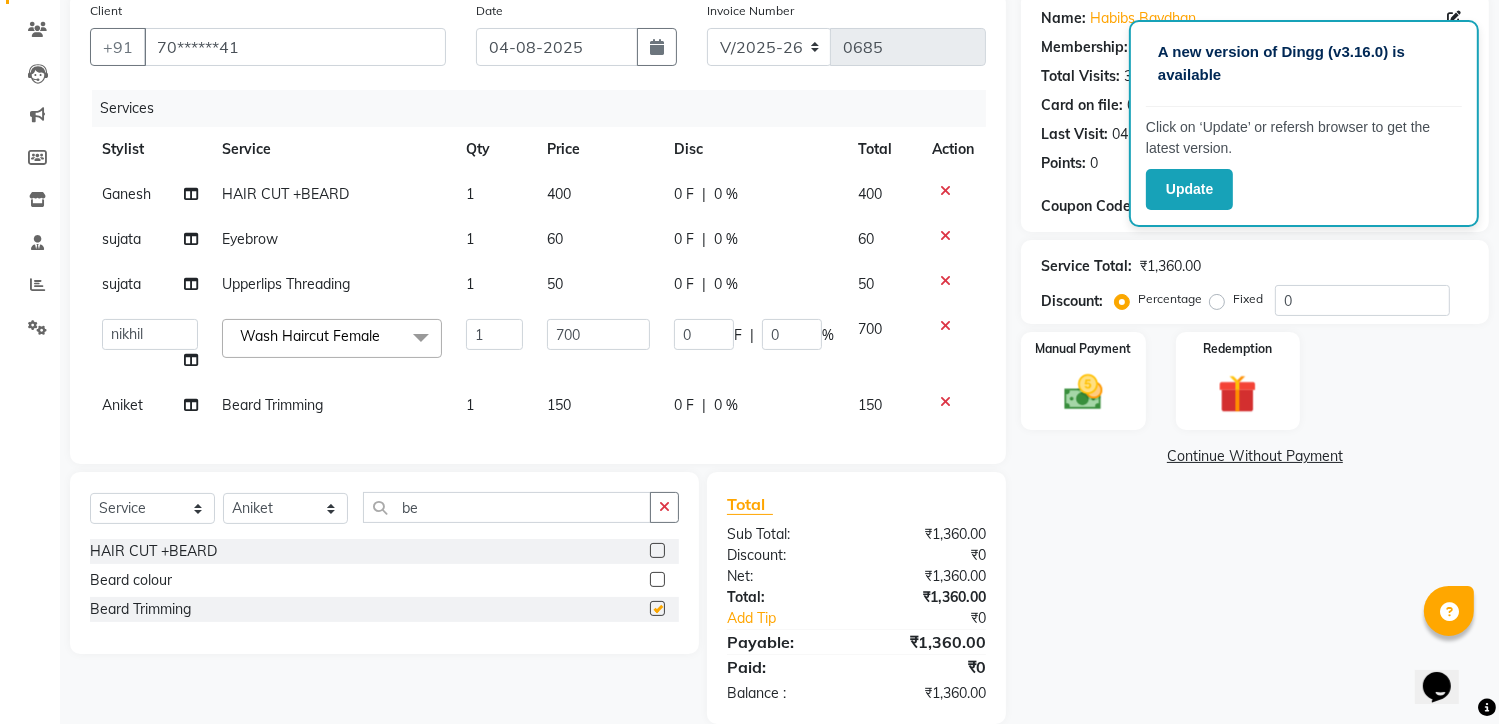 checkbox on "false" 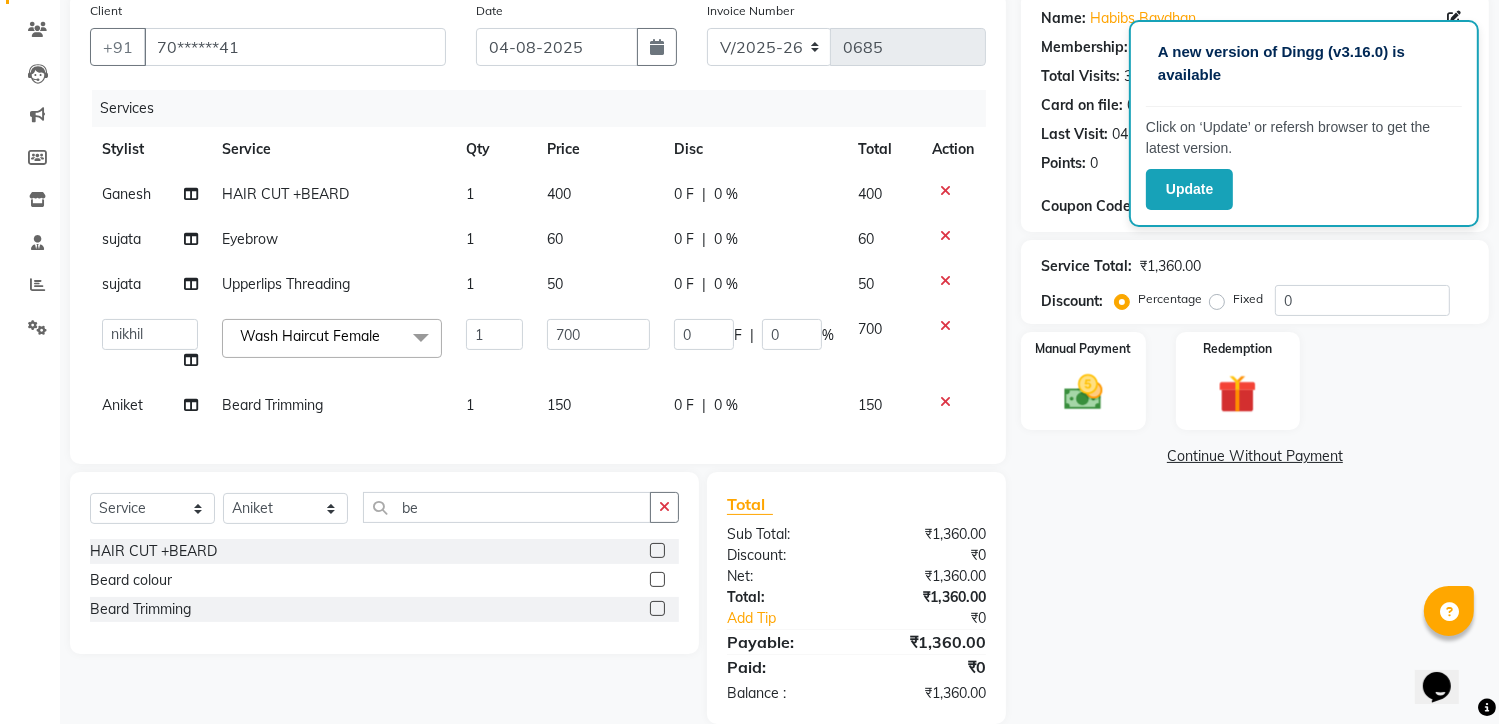 click on "150" 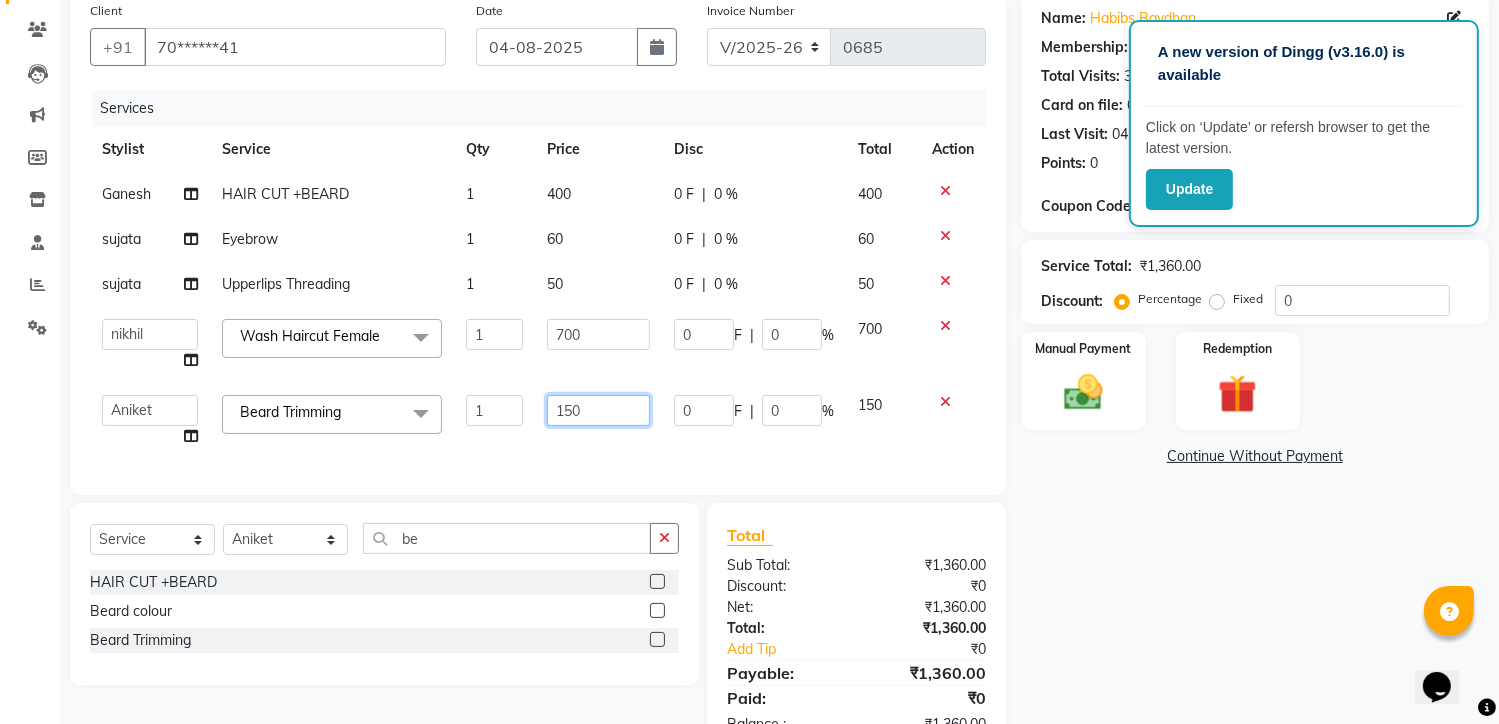 click on "150" 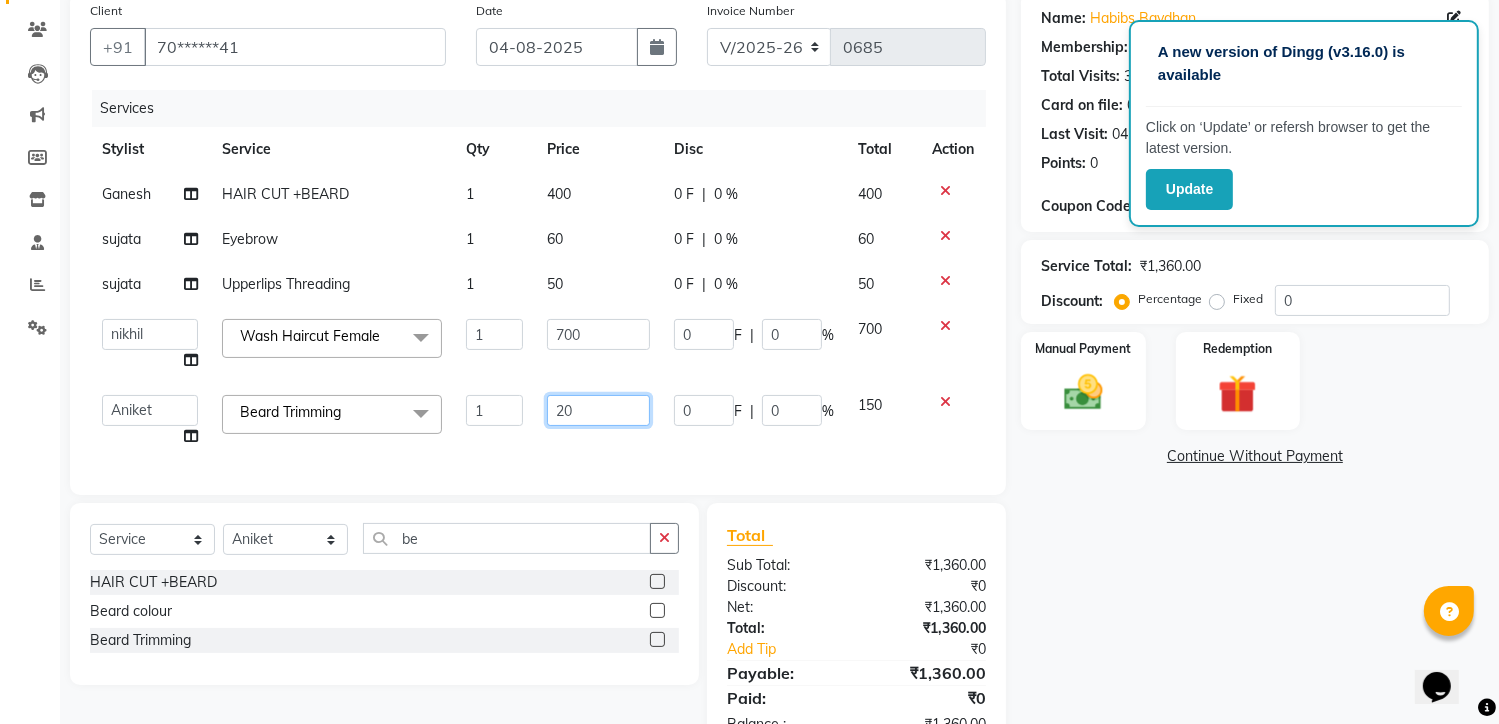 type on "200" 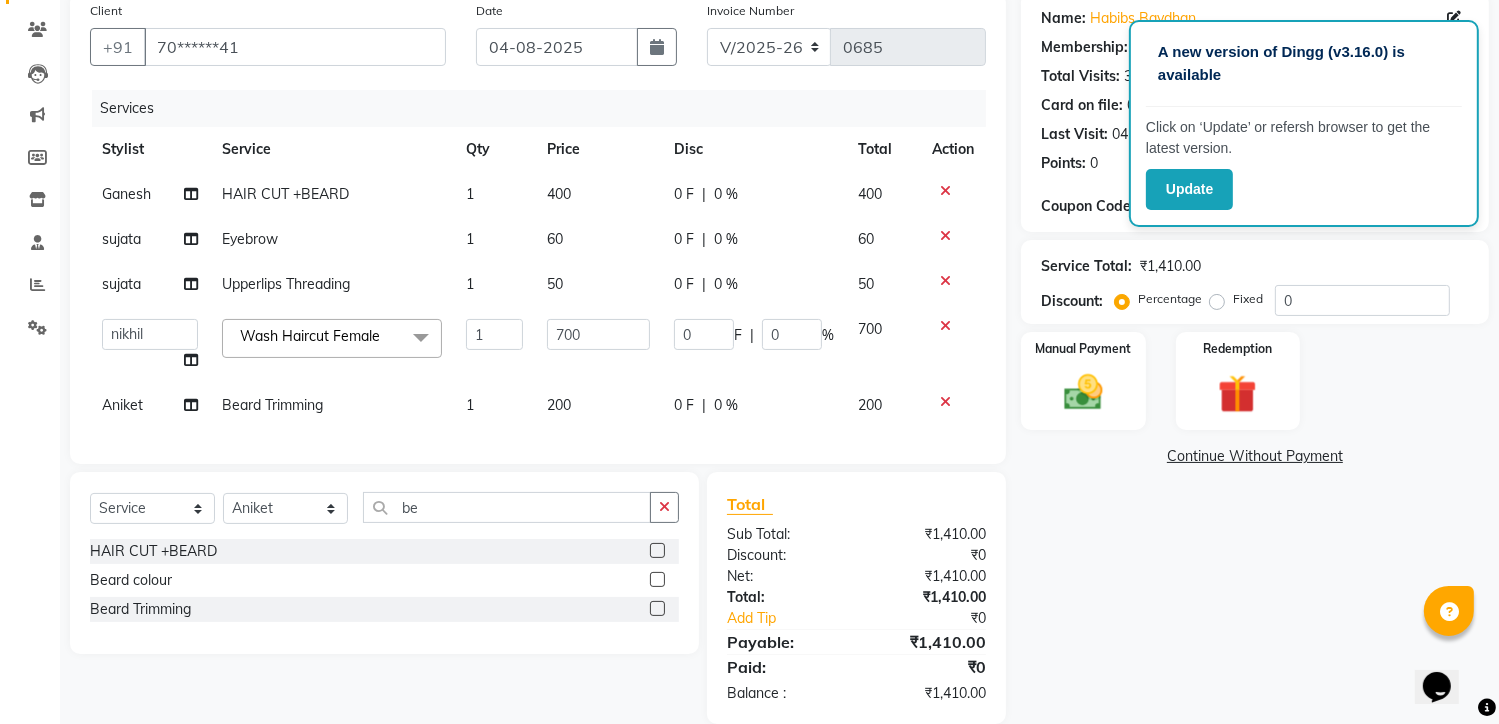 click on "Name: Habibs Bavdhan Membership:  No Active Membership  Total Visits:  30 Card on file:  0 Last Visit:   04-08-2025 Points:   0  Coupon Code Apply Service Total:  ₹1,410.00  Discount:  Percentage   Fixed  0 Manual Payment Redemption  Continue Without Payment" 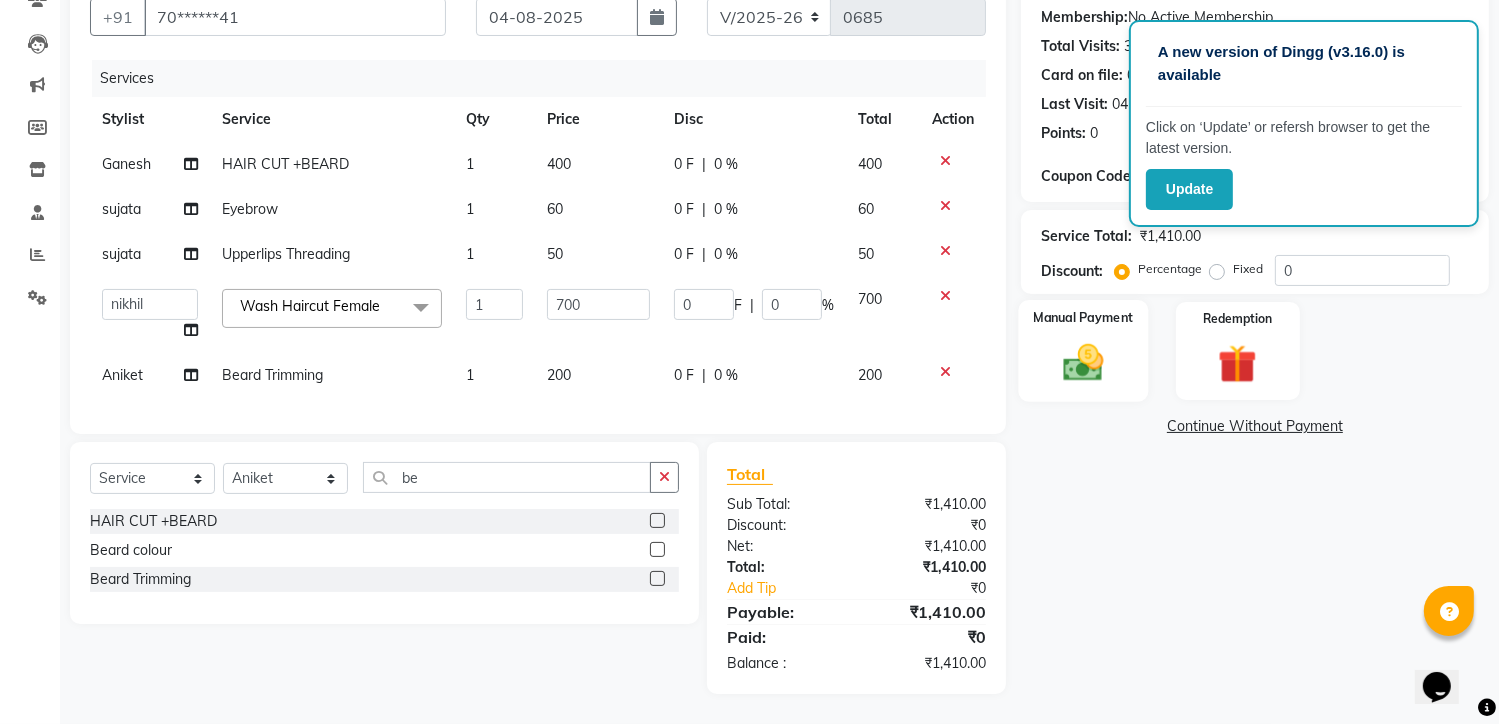 click 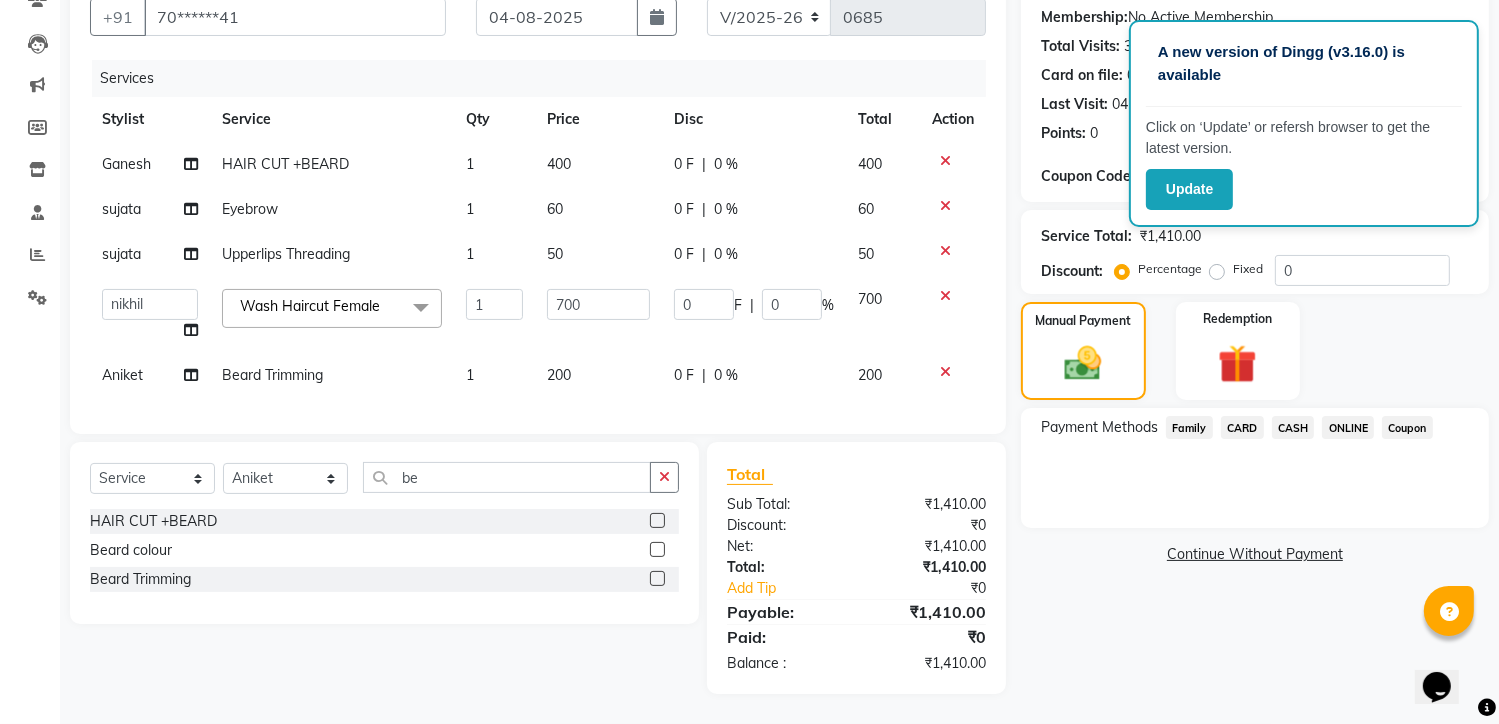 click on "ONLINE" 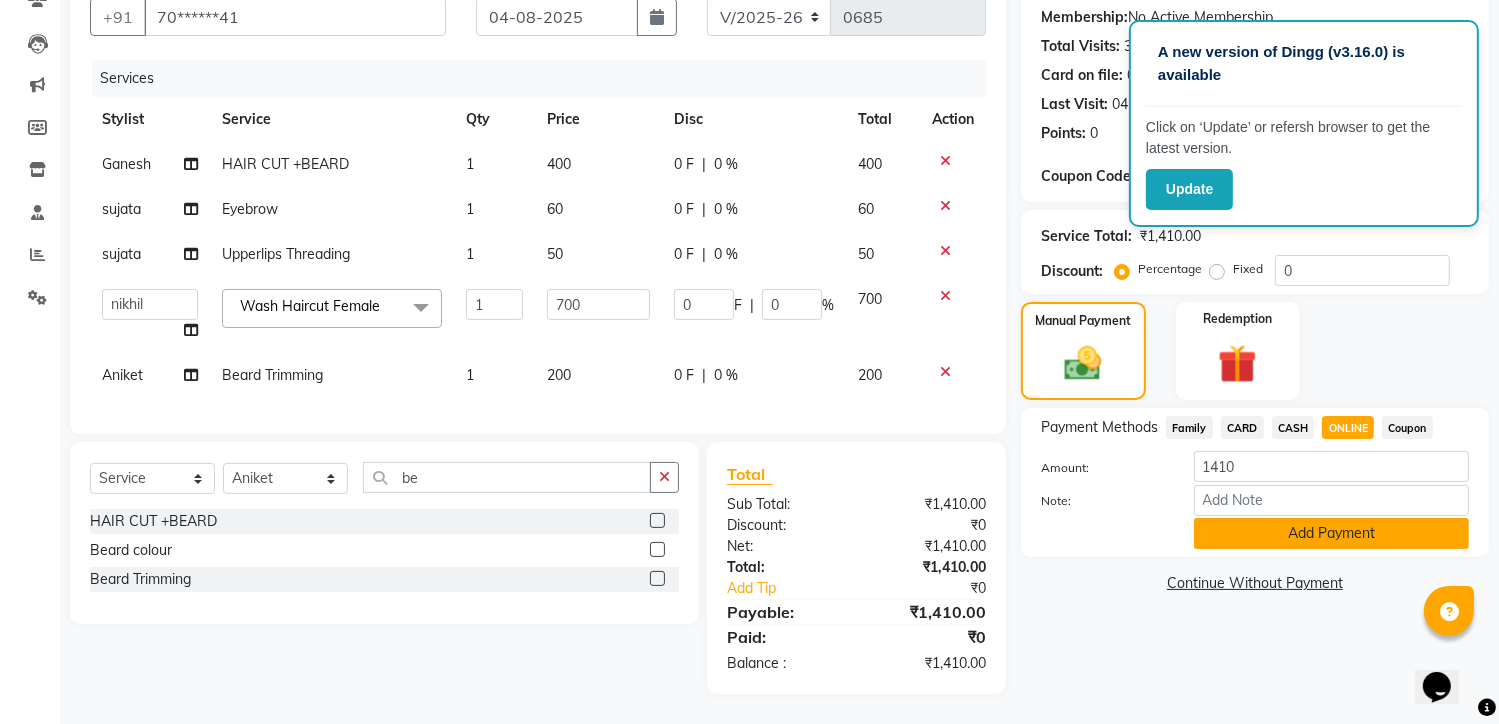click on "Add Payment" 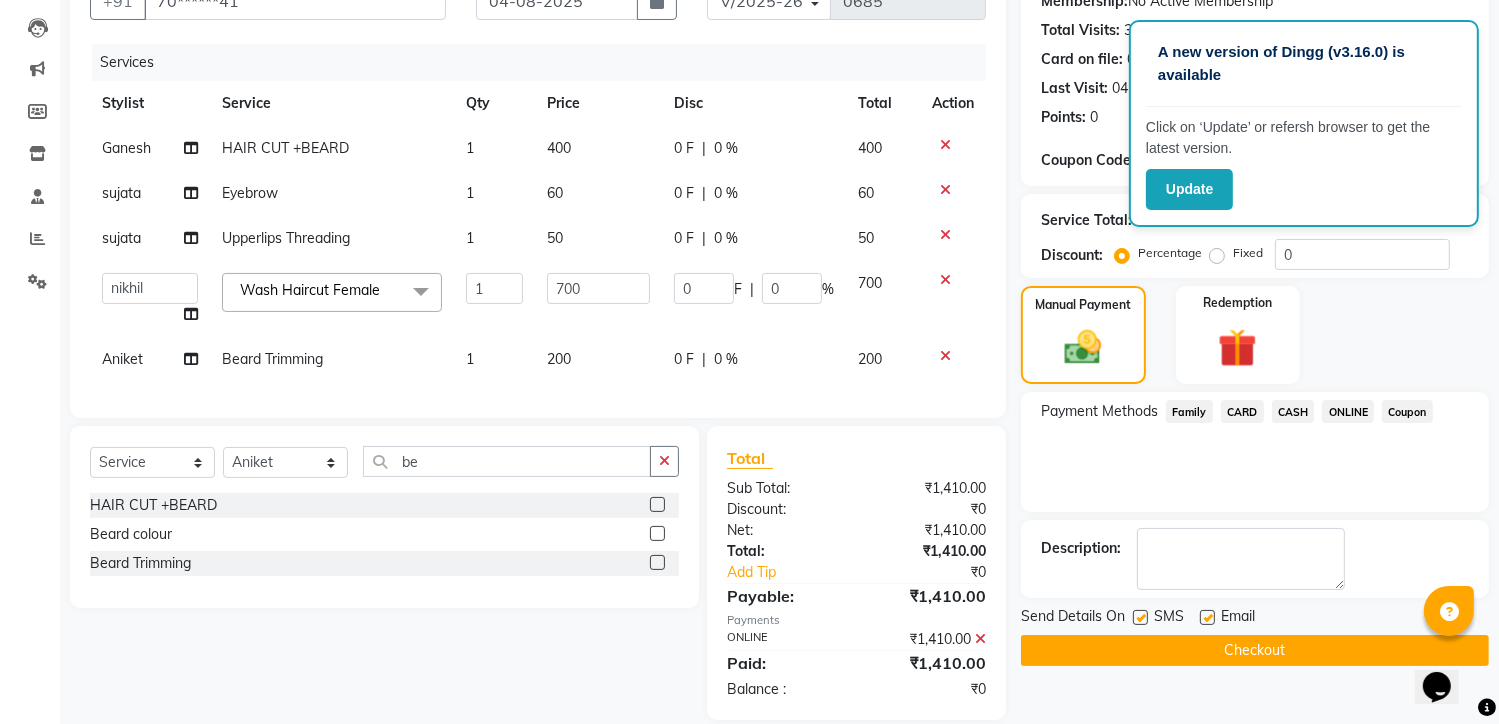 scroll, scrollTop: 245, scrollLeft: 0, axis: vertical 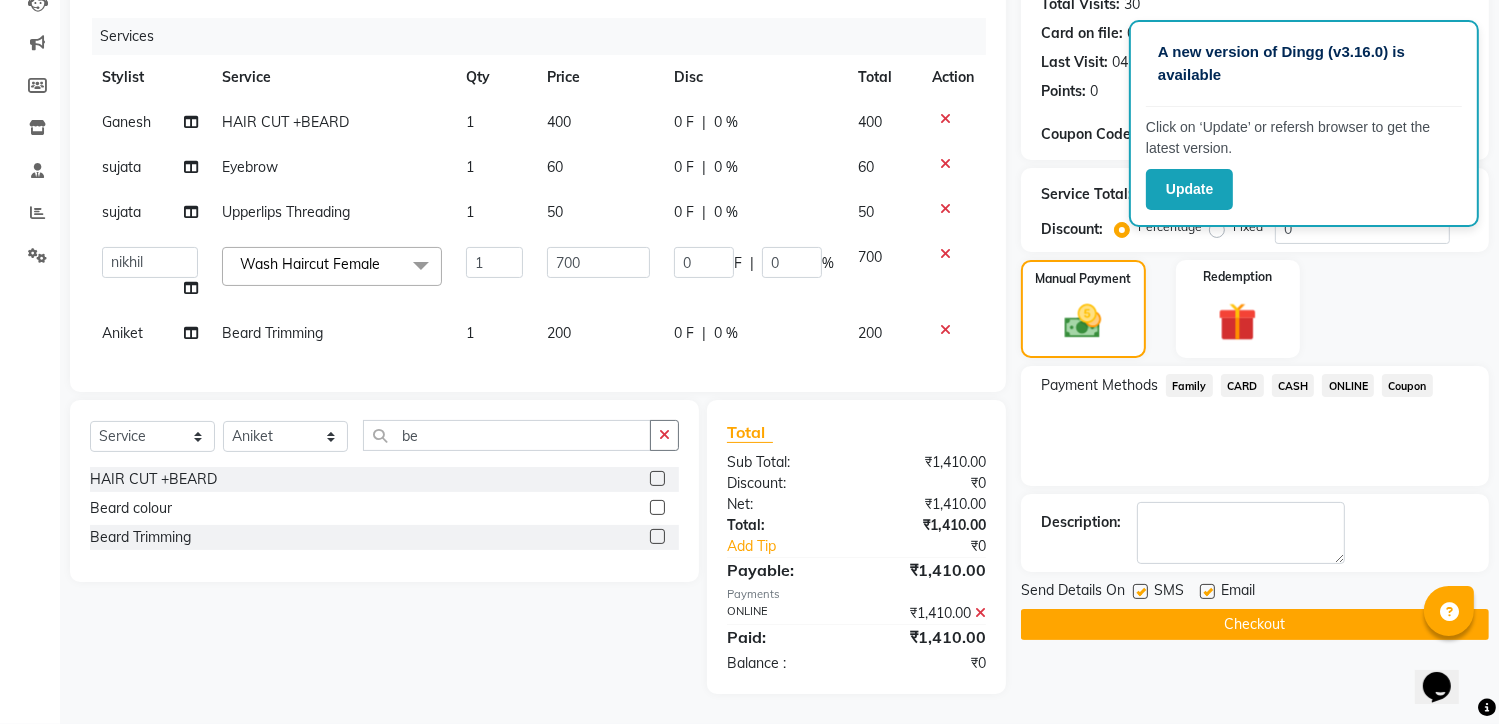 click on "Checkout" 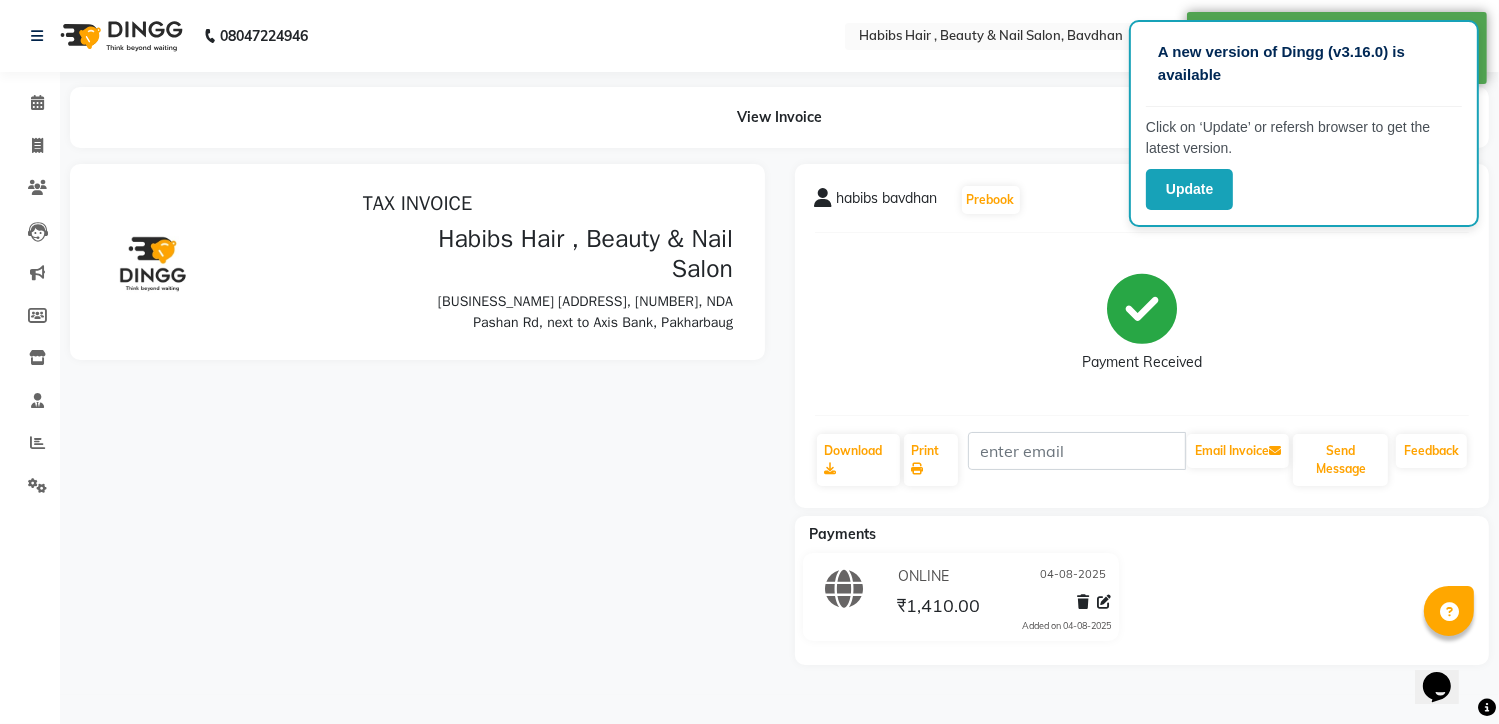 scroll, scrollTop: 0, scrollLeft: 0, axis: both 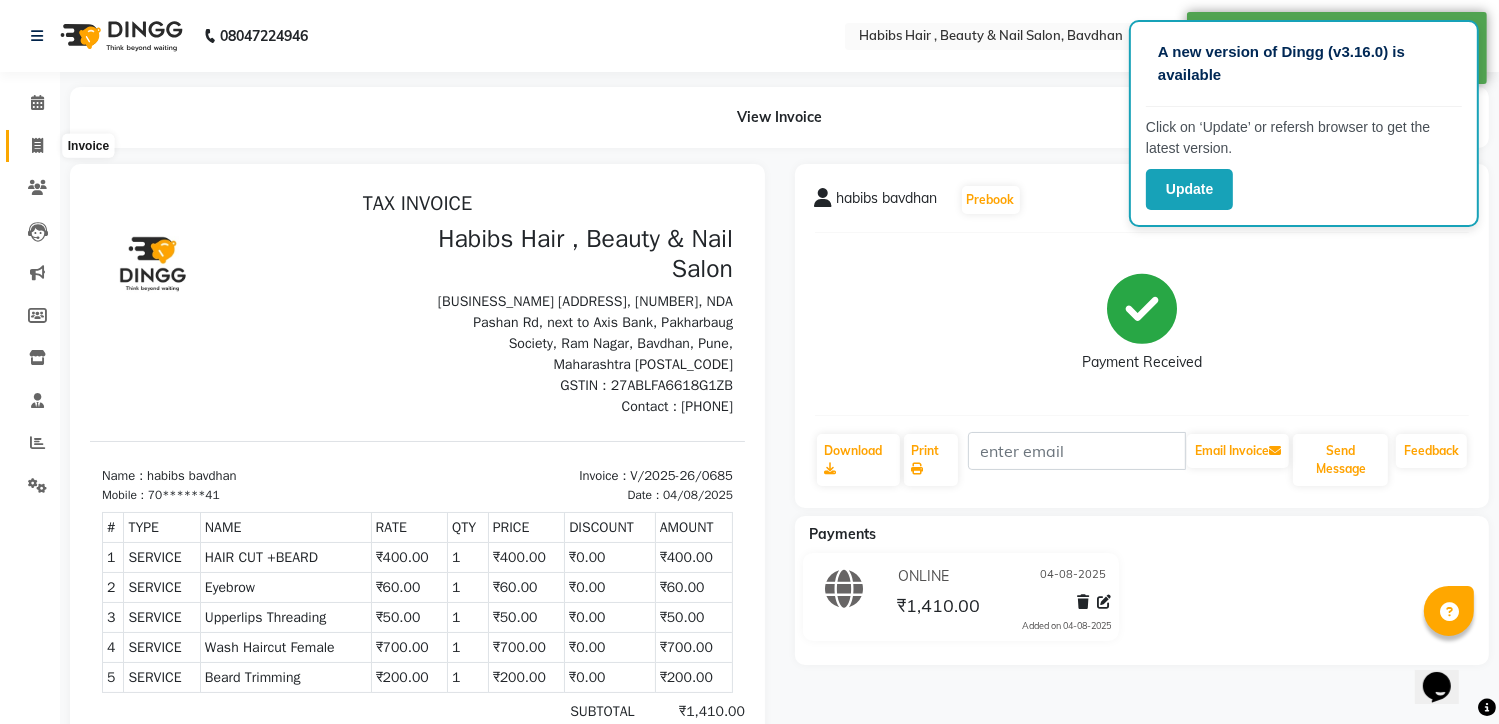 click 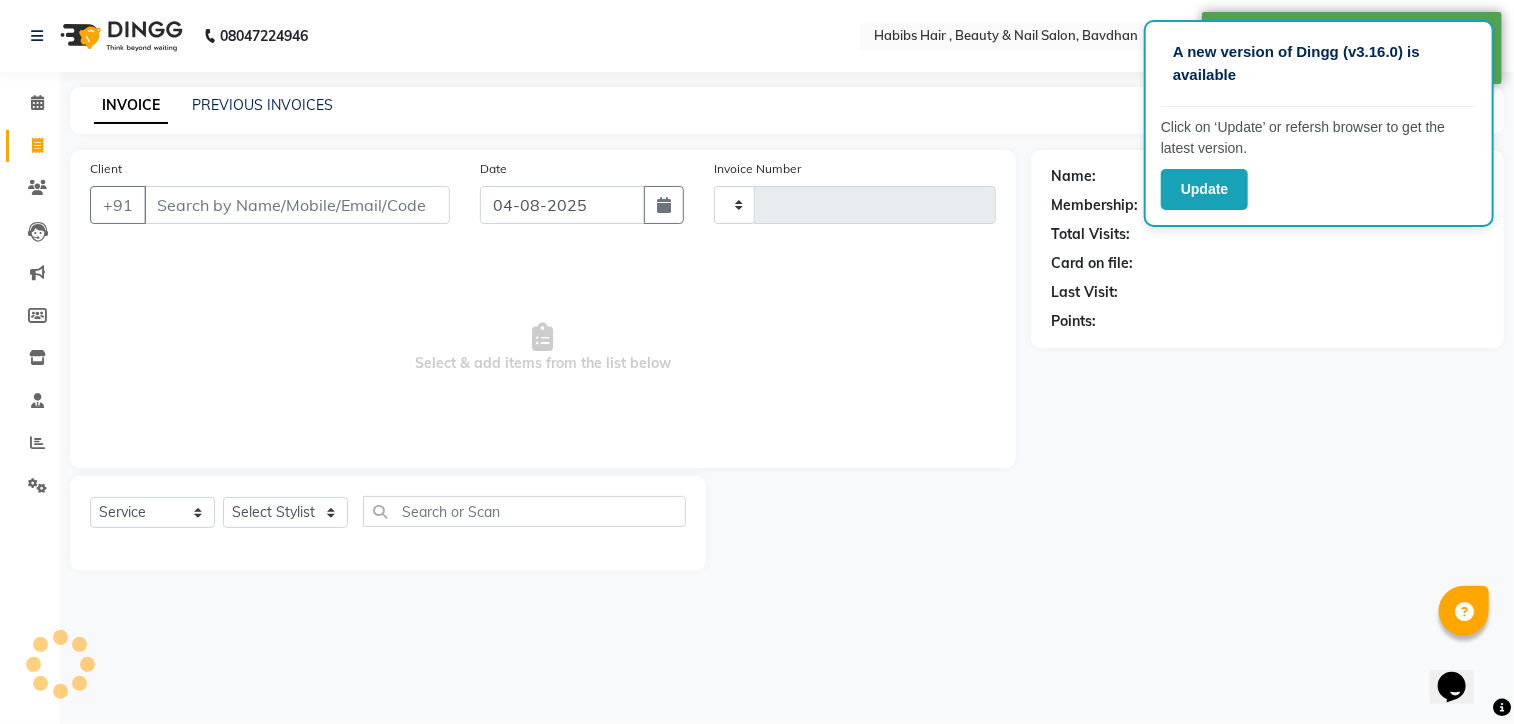 type on "0686" 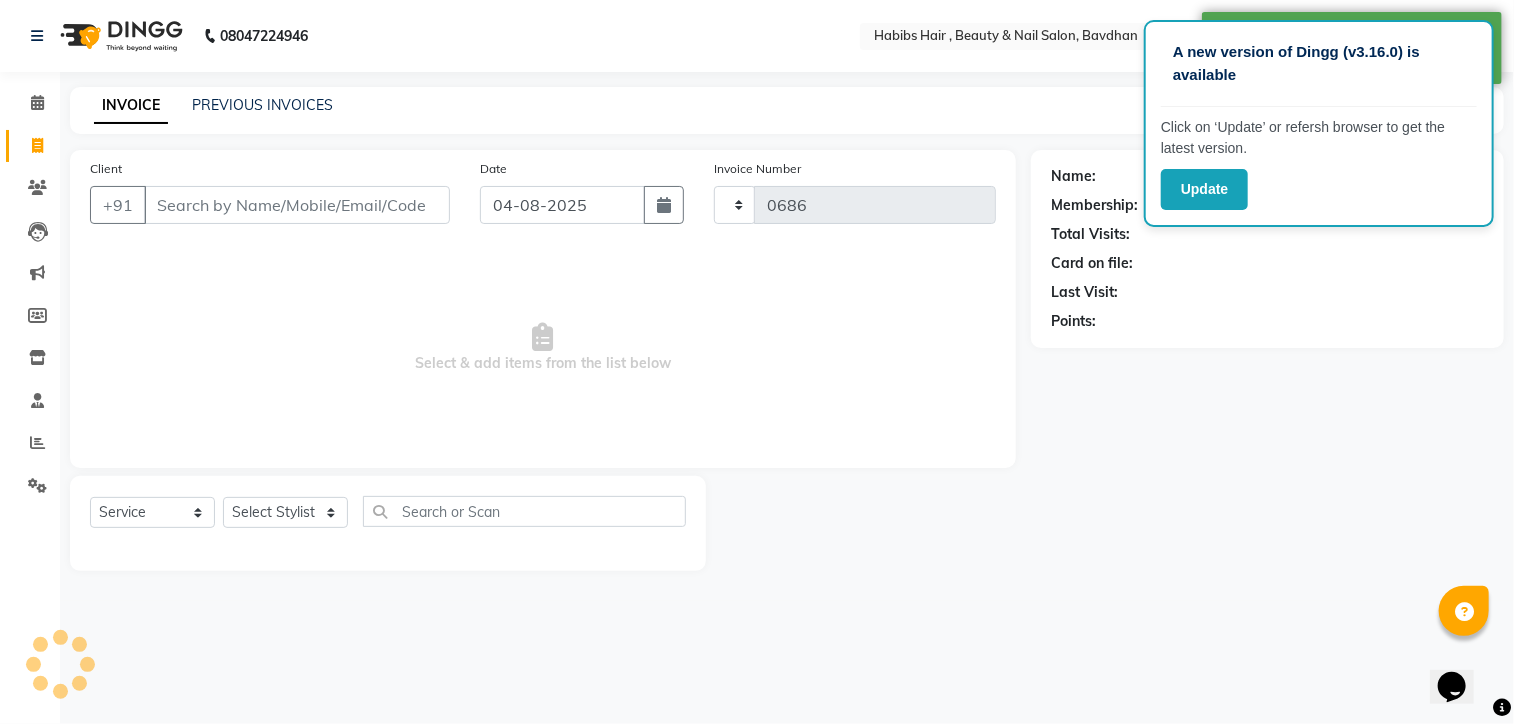 select on "7414" 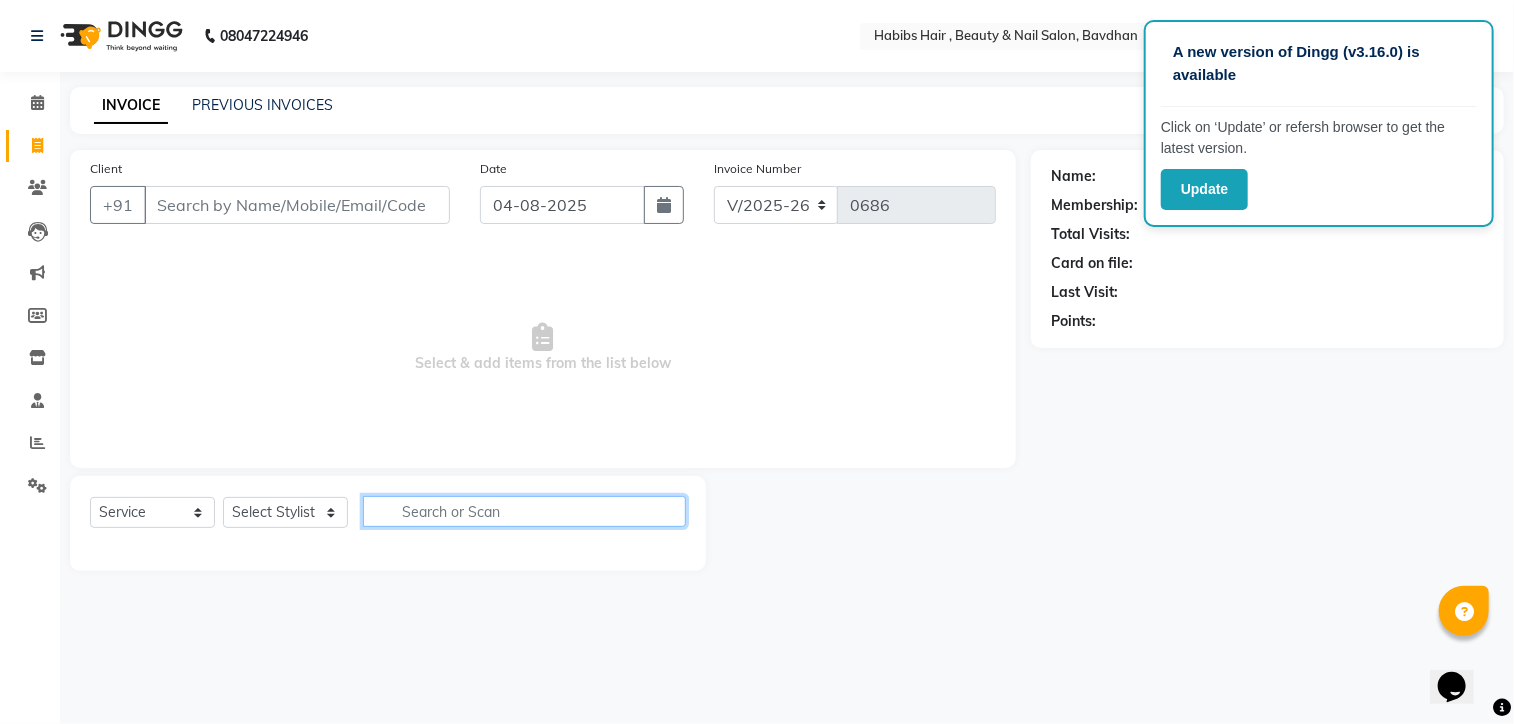 click 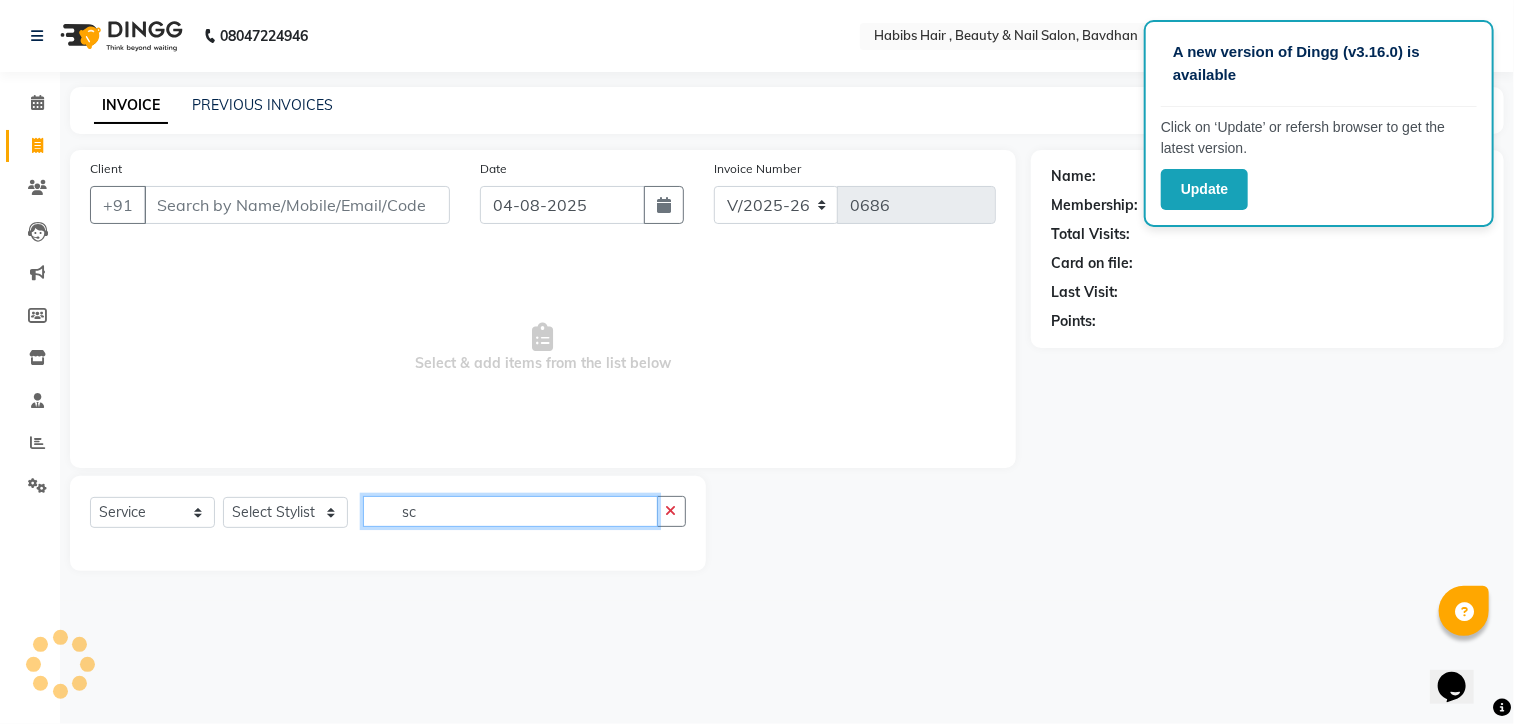 type on "s" 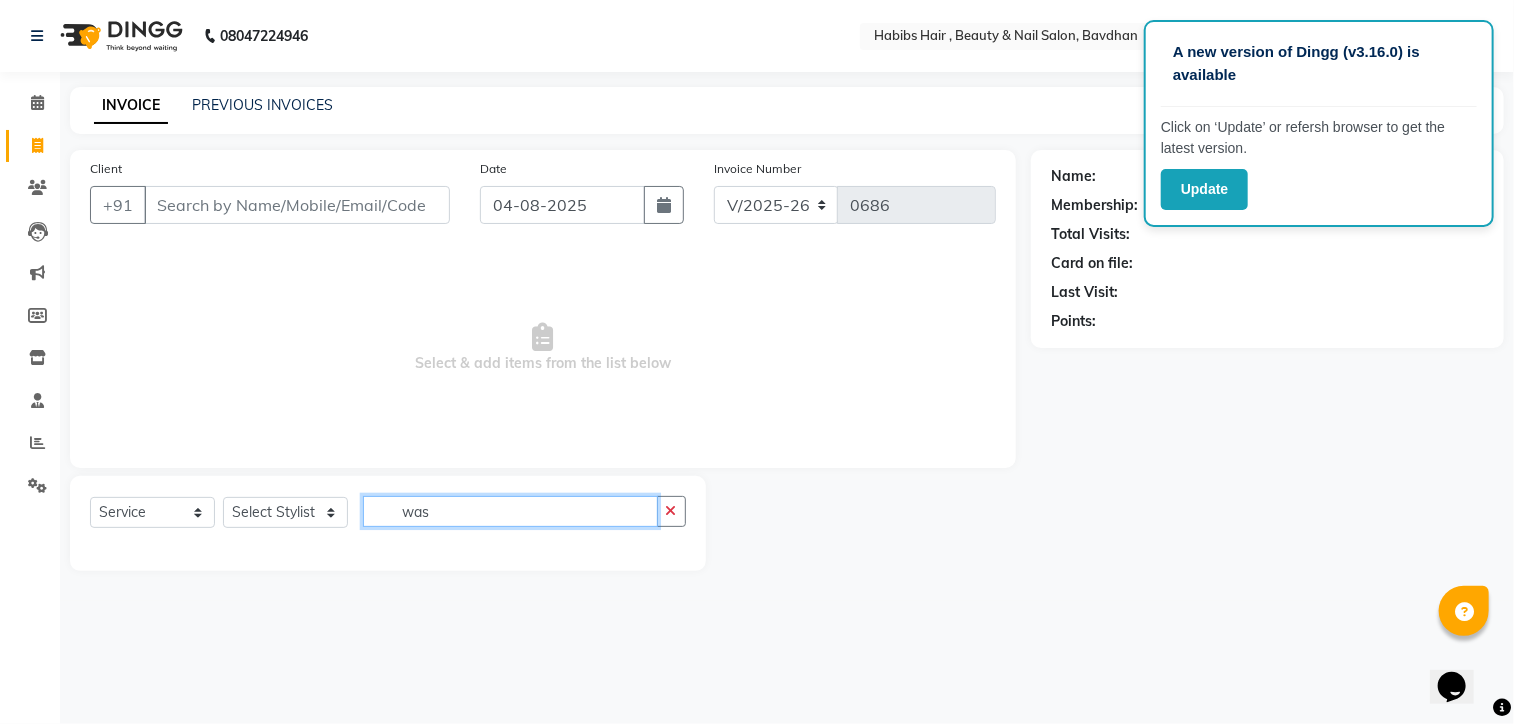 type on "wash" 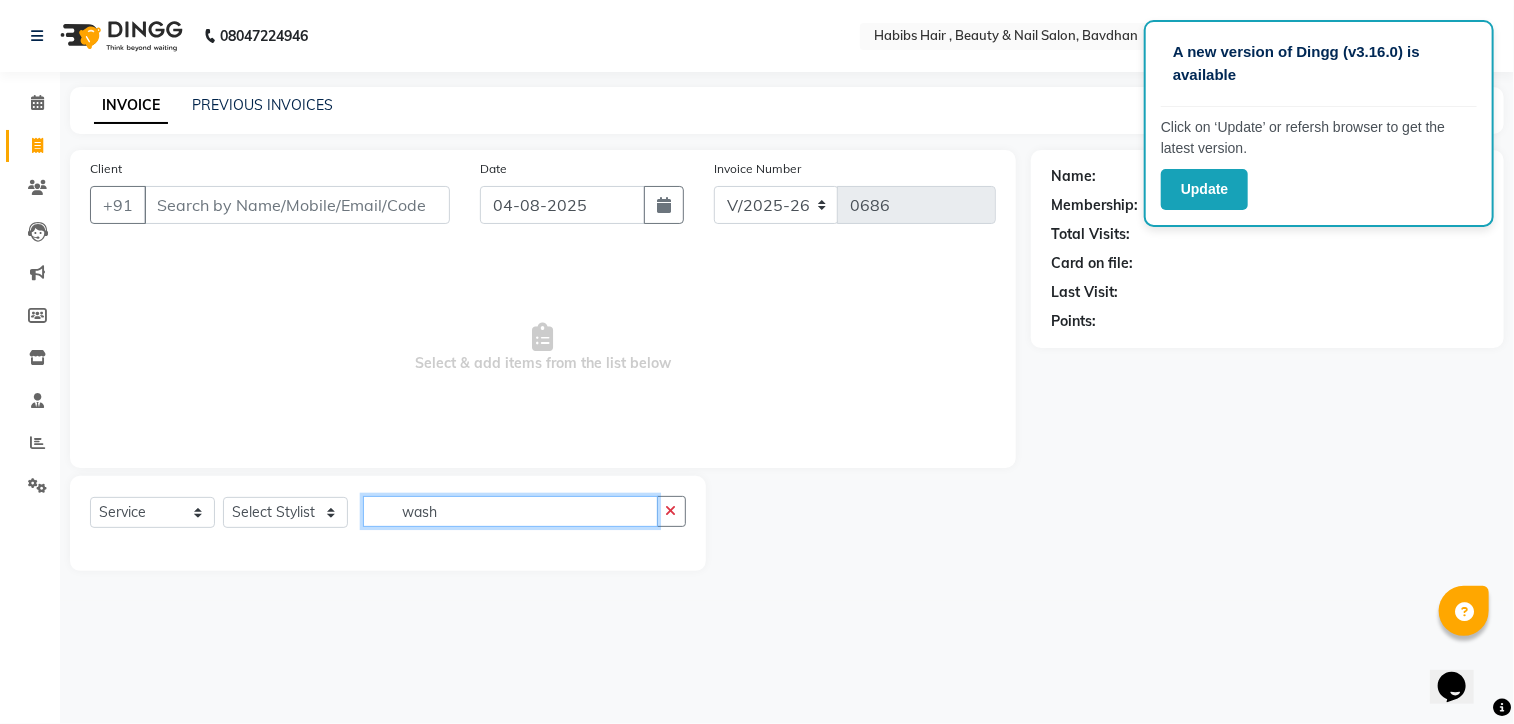 click on "wash" 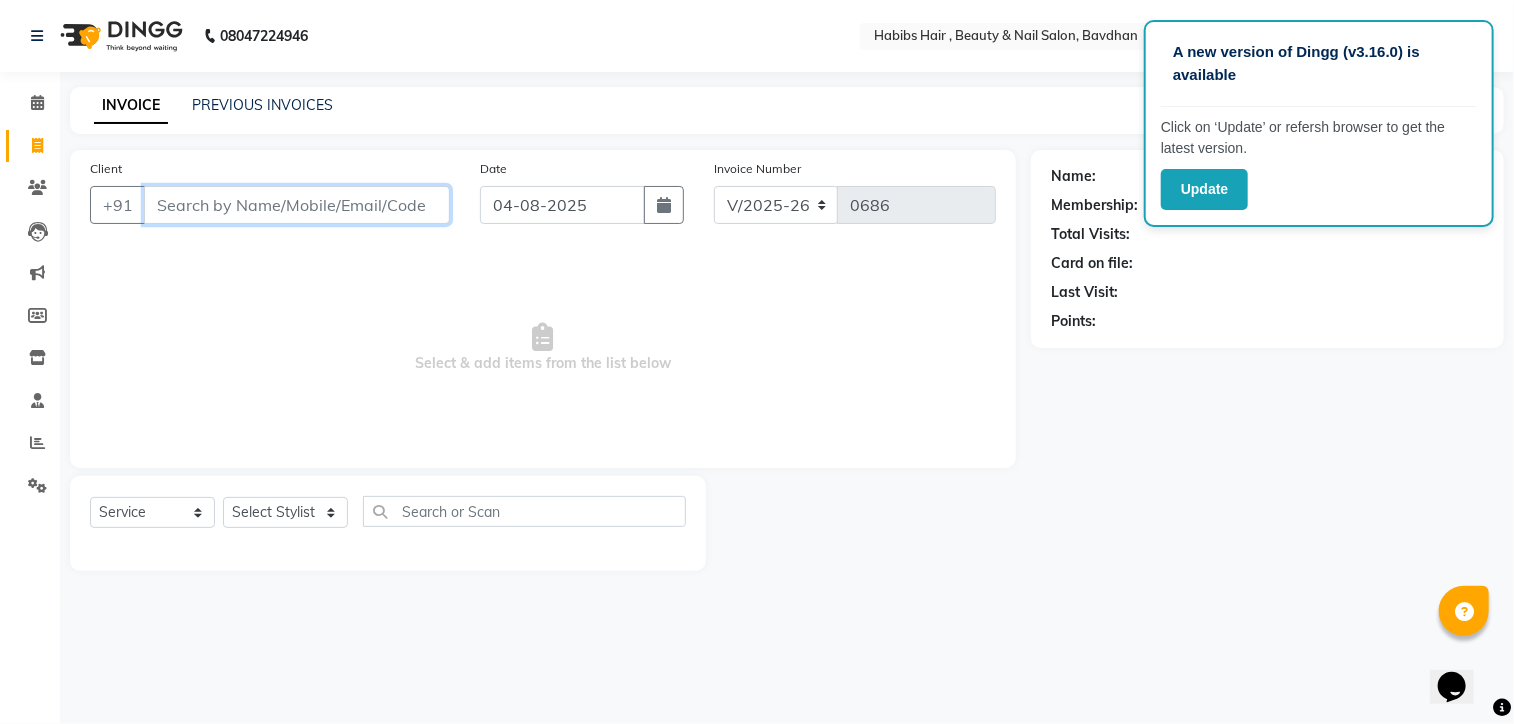 click on "Client" at bounding box center (297, 205) 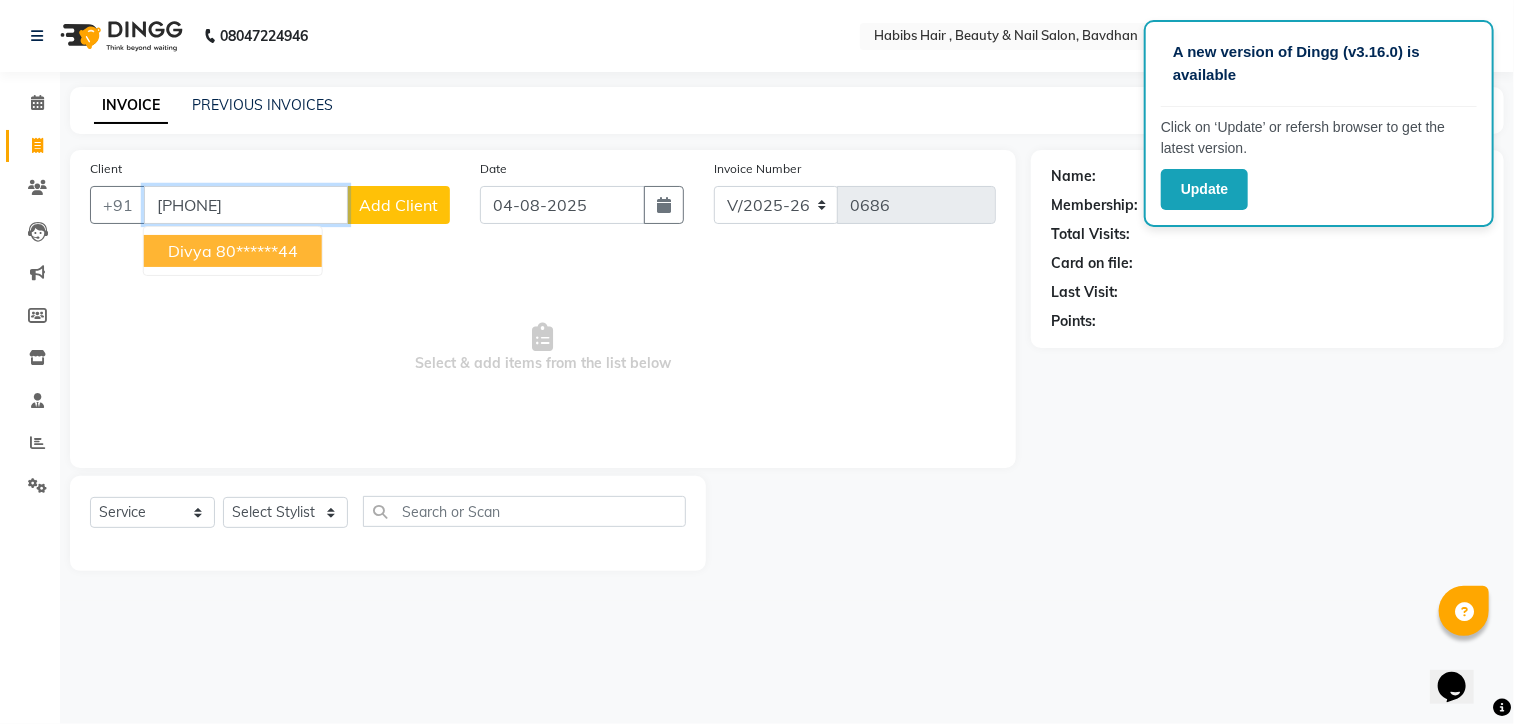 click on "80******44" at bounding box center (257, 251) 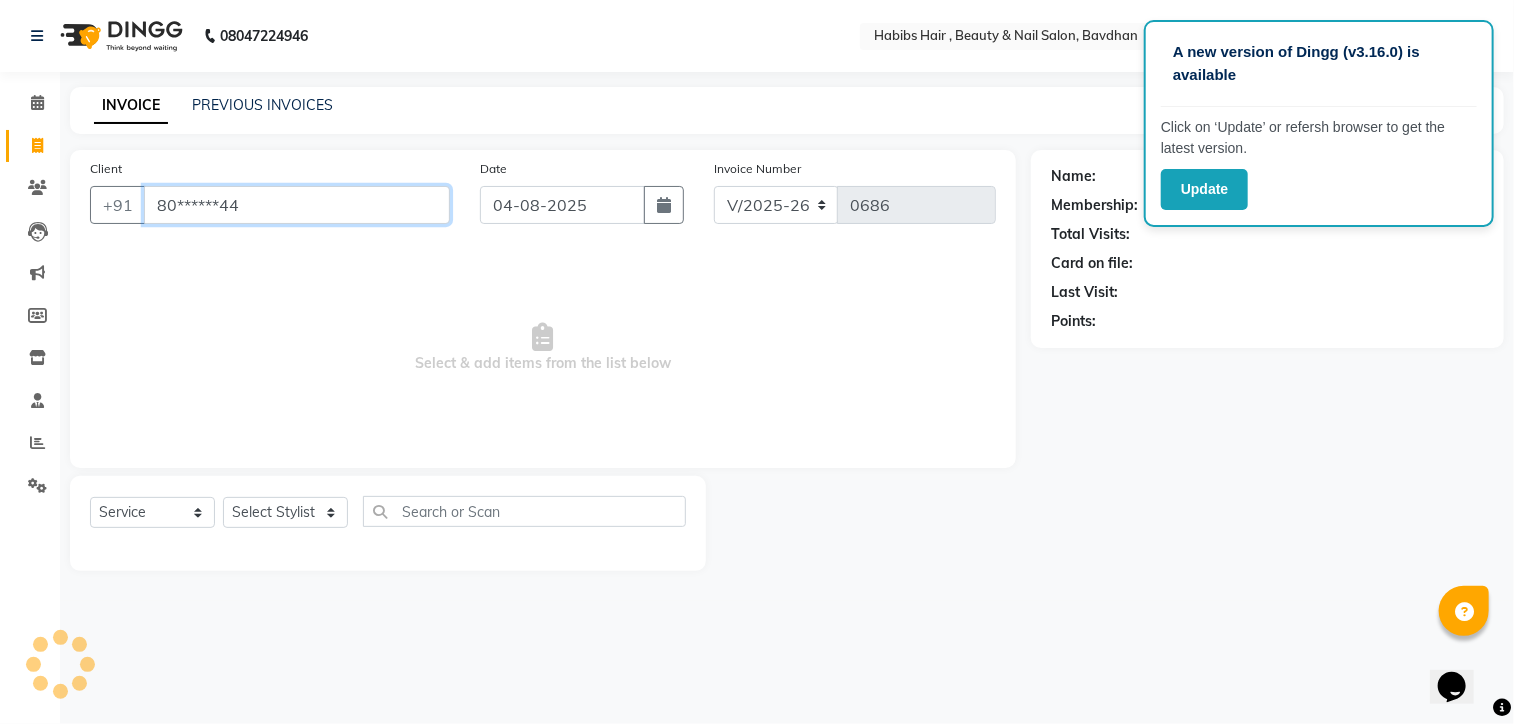 type on "80******44" 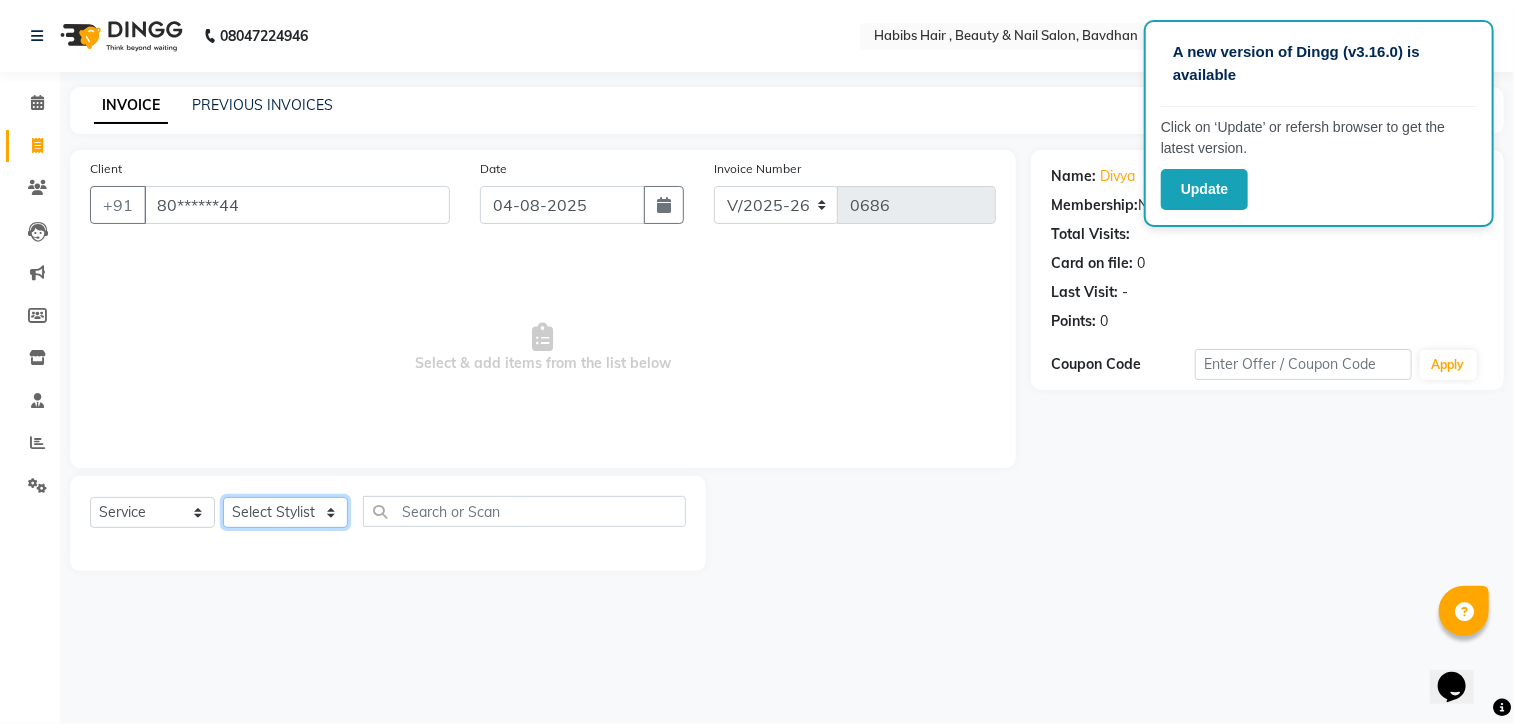 click on "Select Stylist Akash Aman Aniket Ashish Ganesh Manager mayur nikhil sujata" 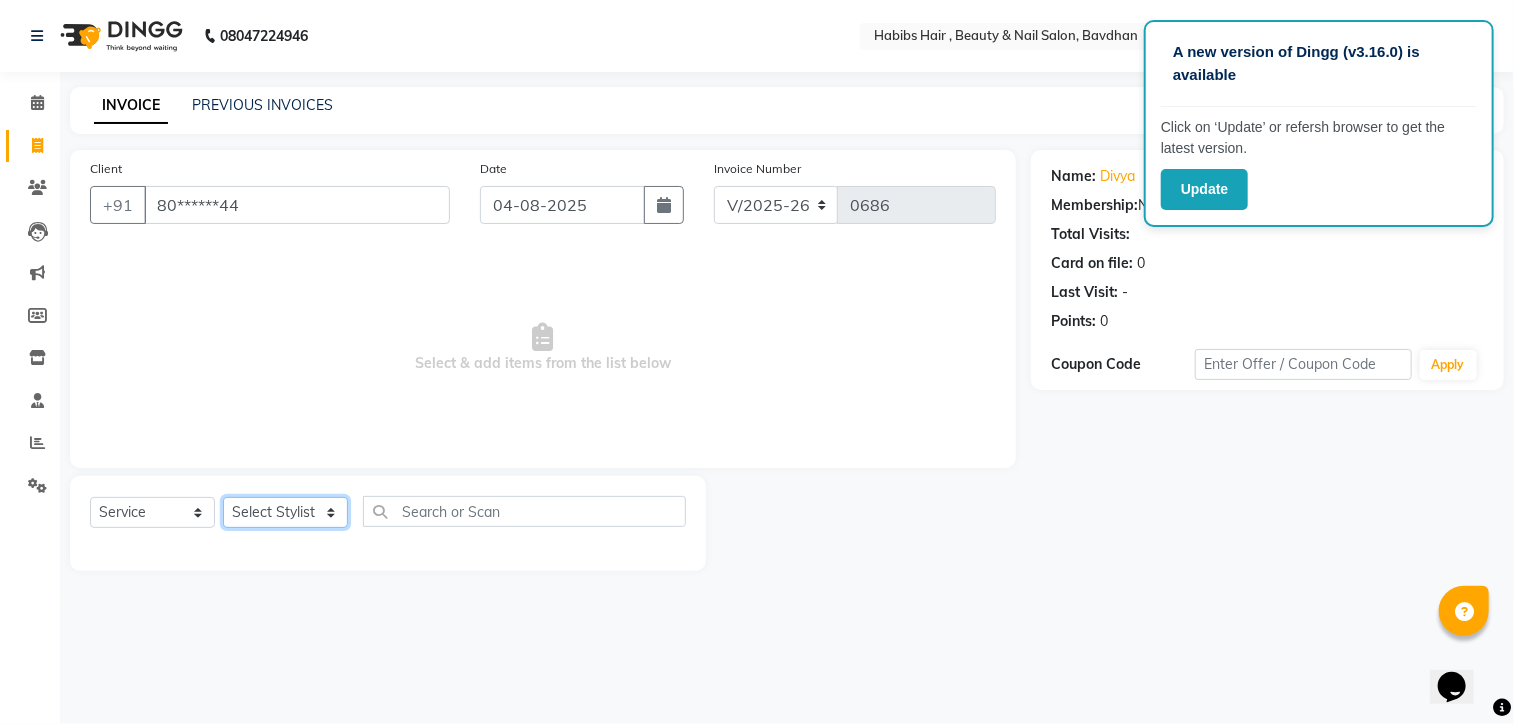 select on "86089" 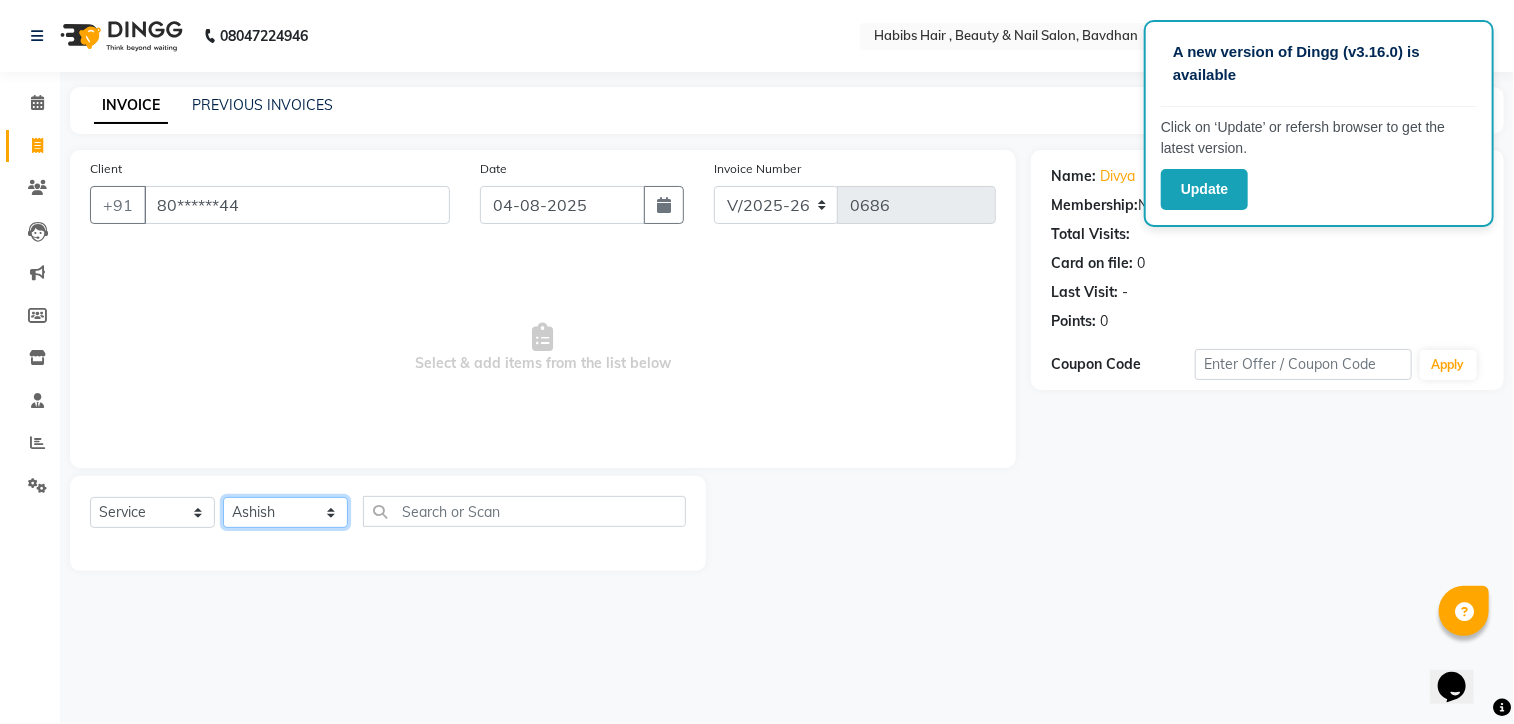 click on "Select Stylist Akash Aman Aniket Ashish Ganesh Manager mayur nikhil sujata" 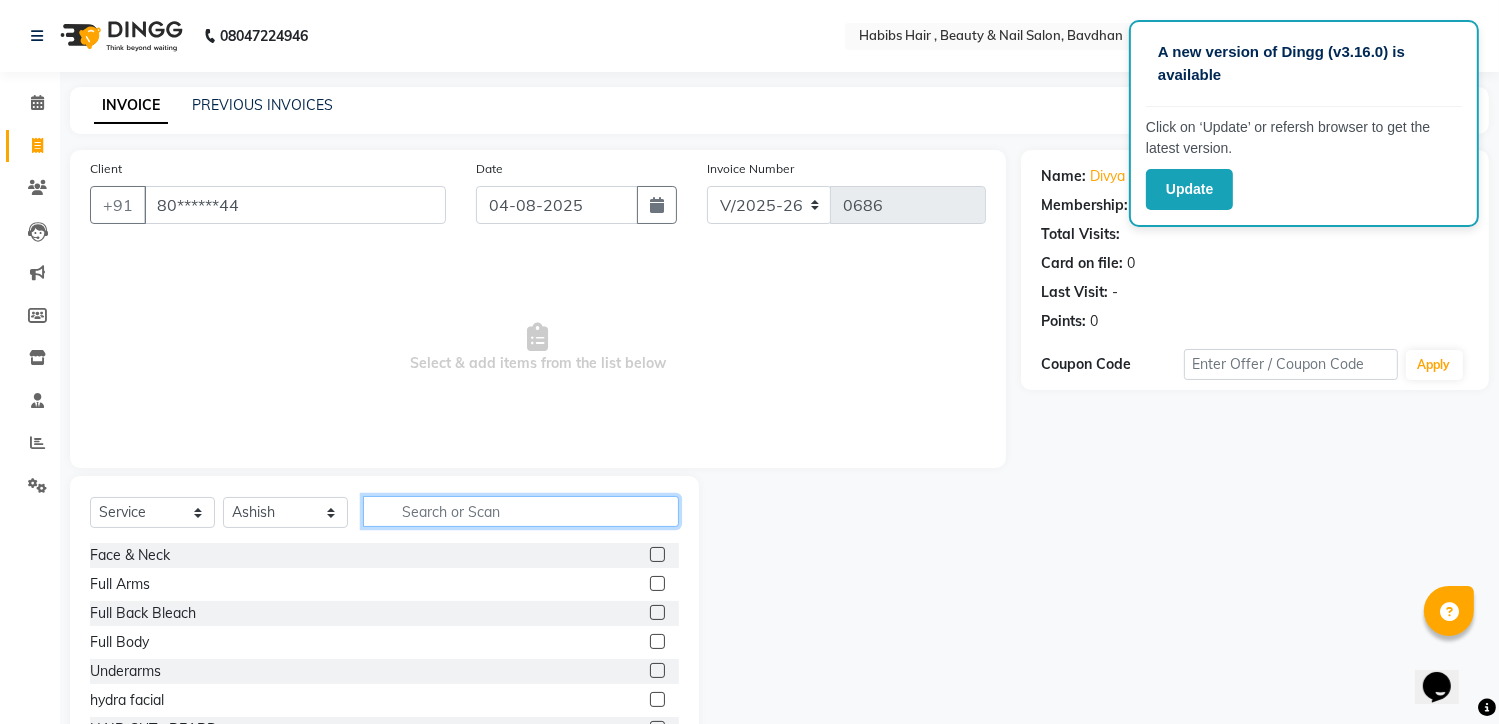 click 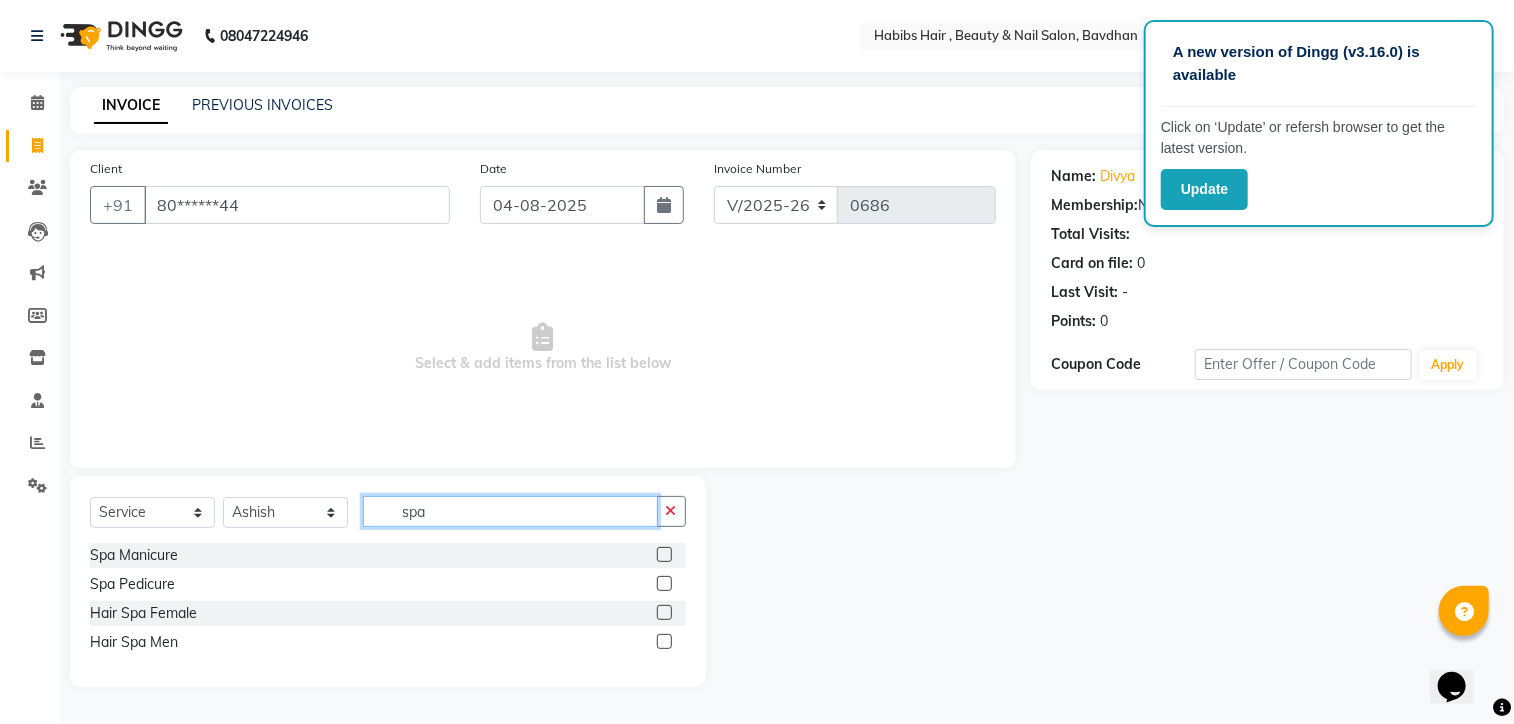 type on "spa" 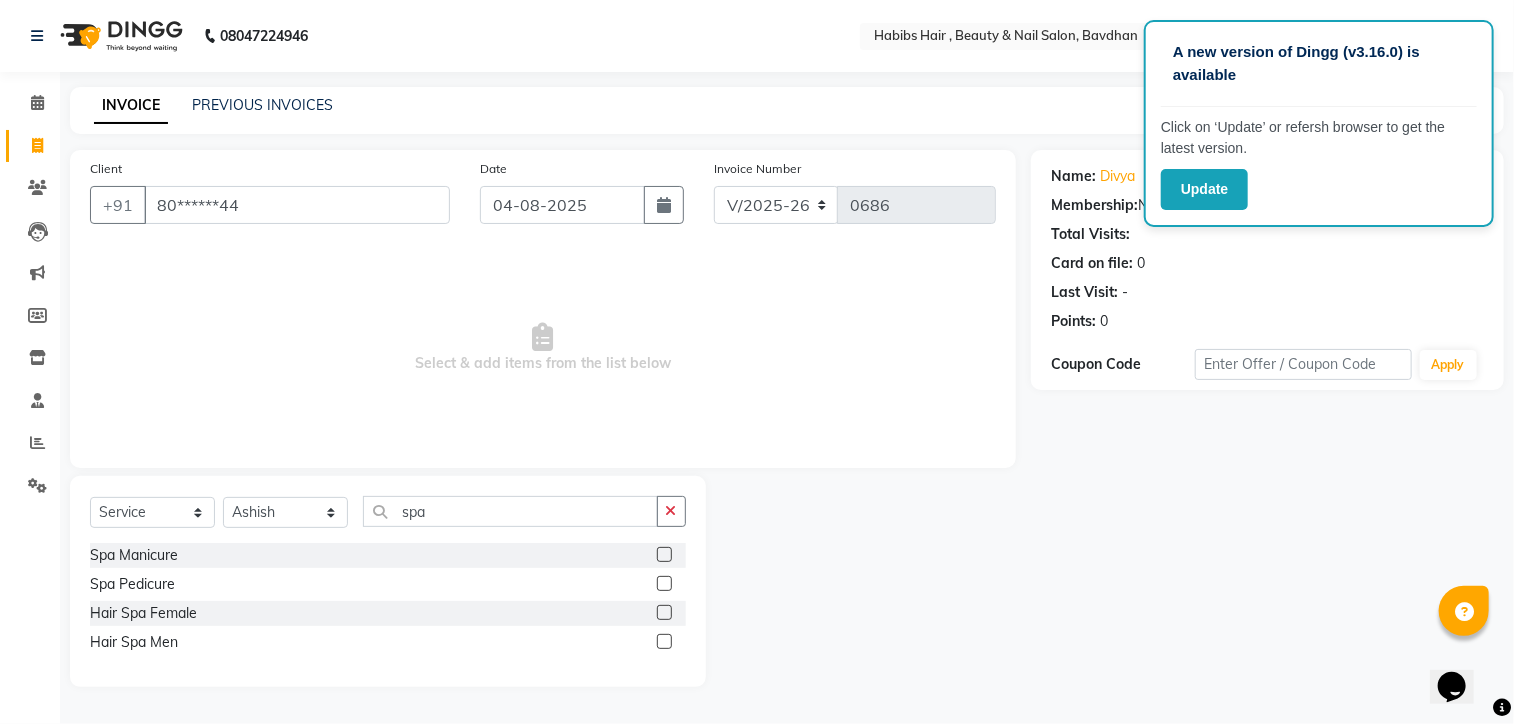 click 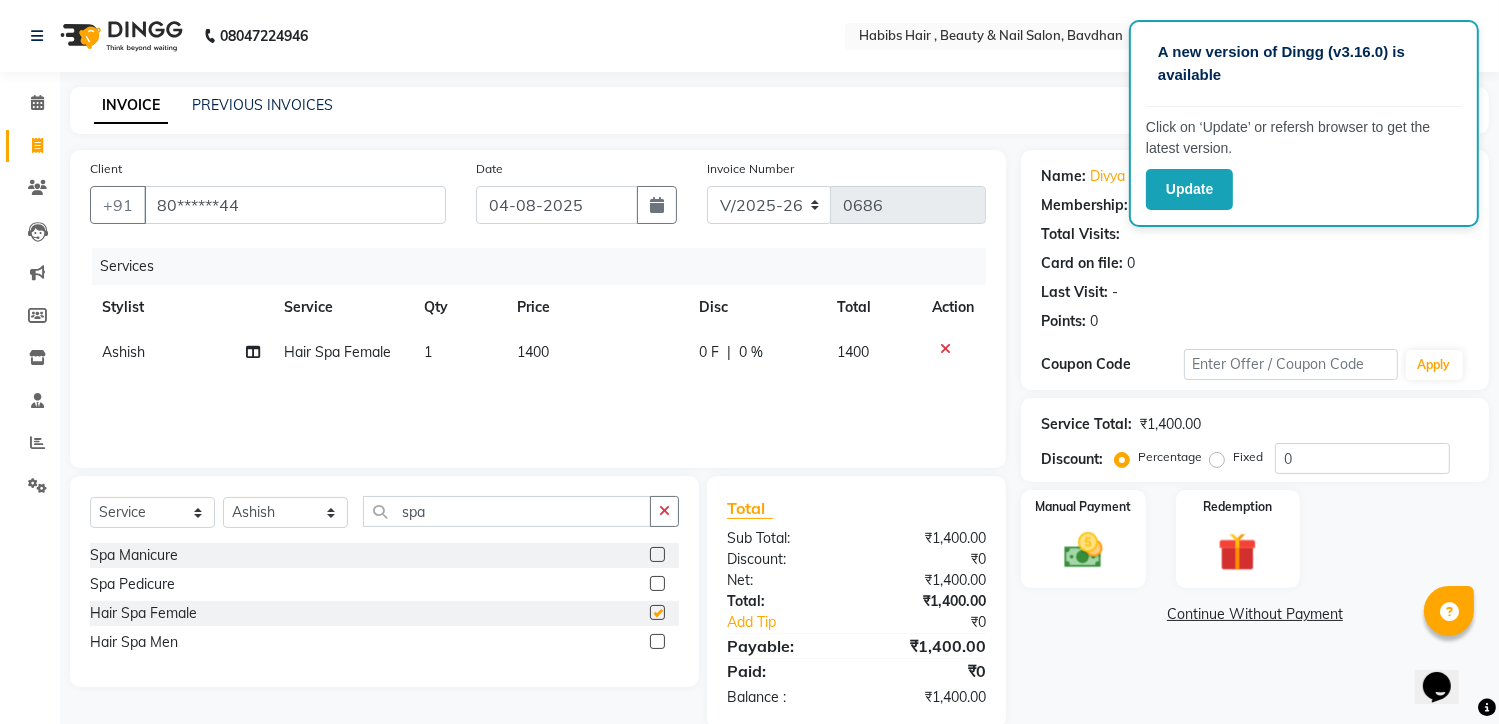 checkbox on "false" 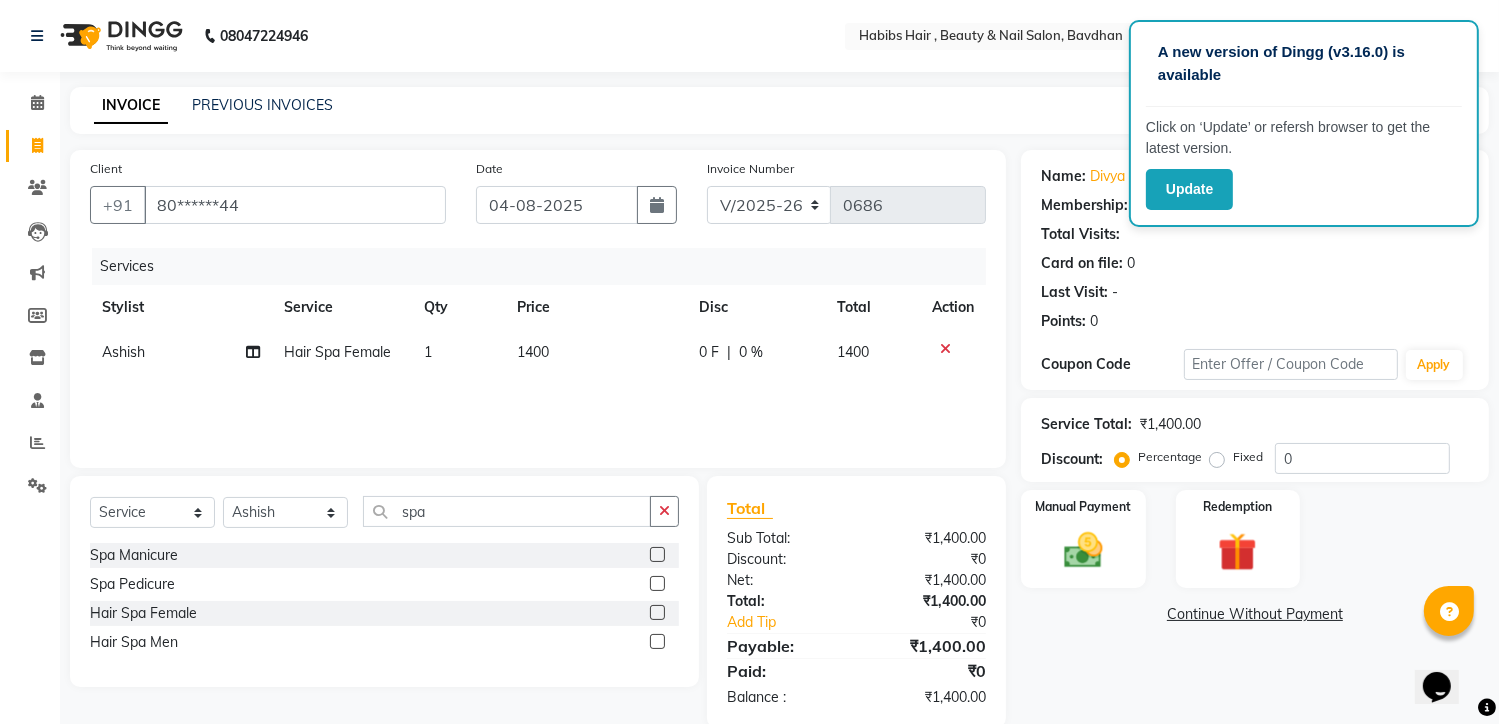 click on "1400" 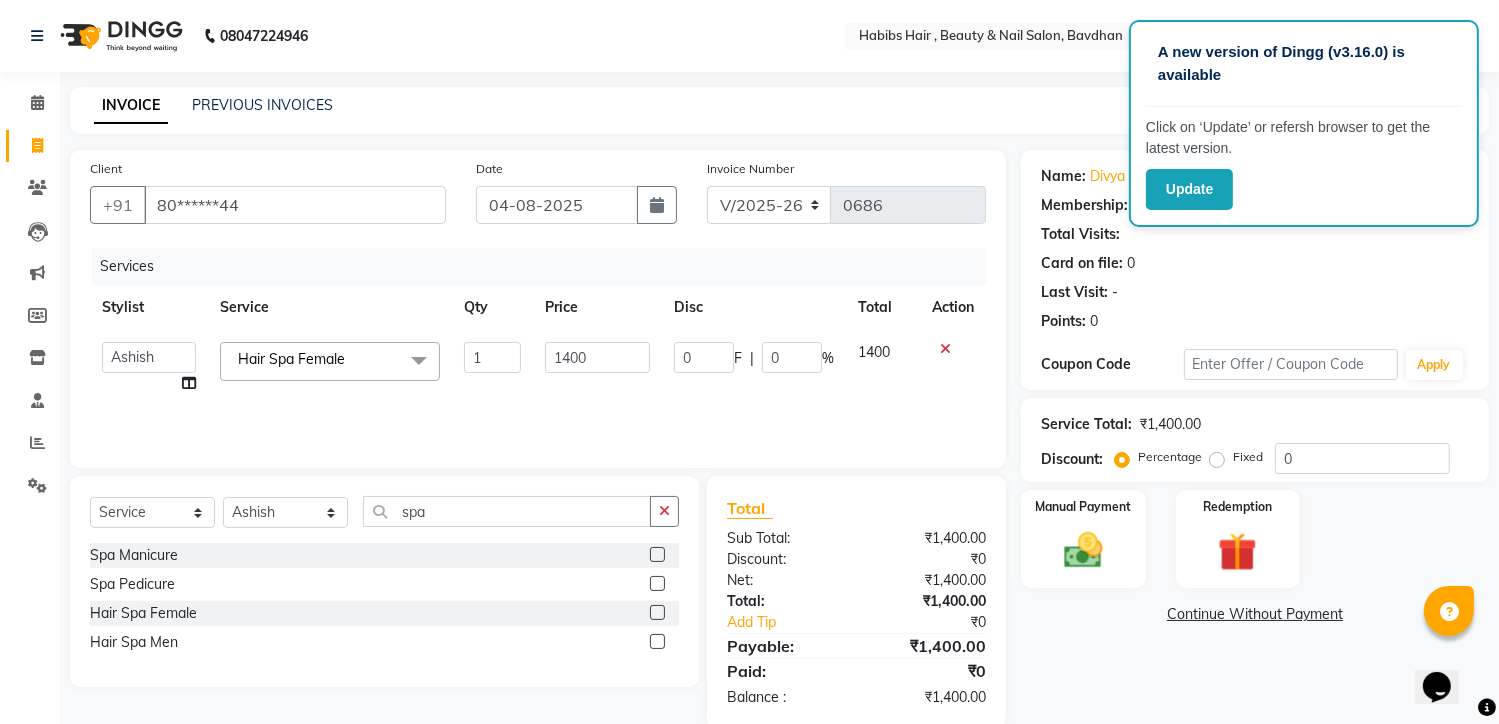 click on "1400" 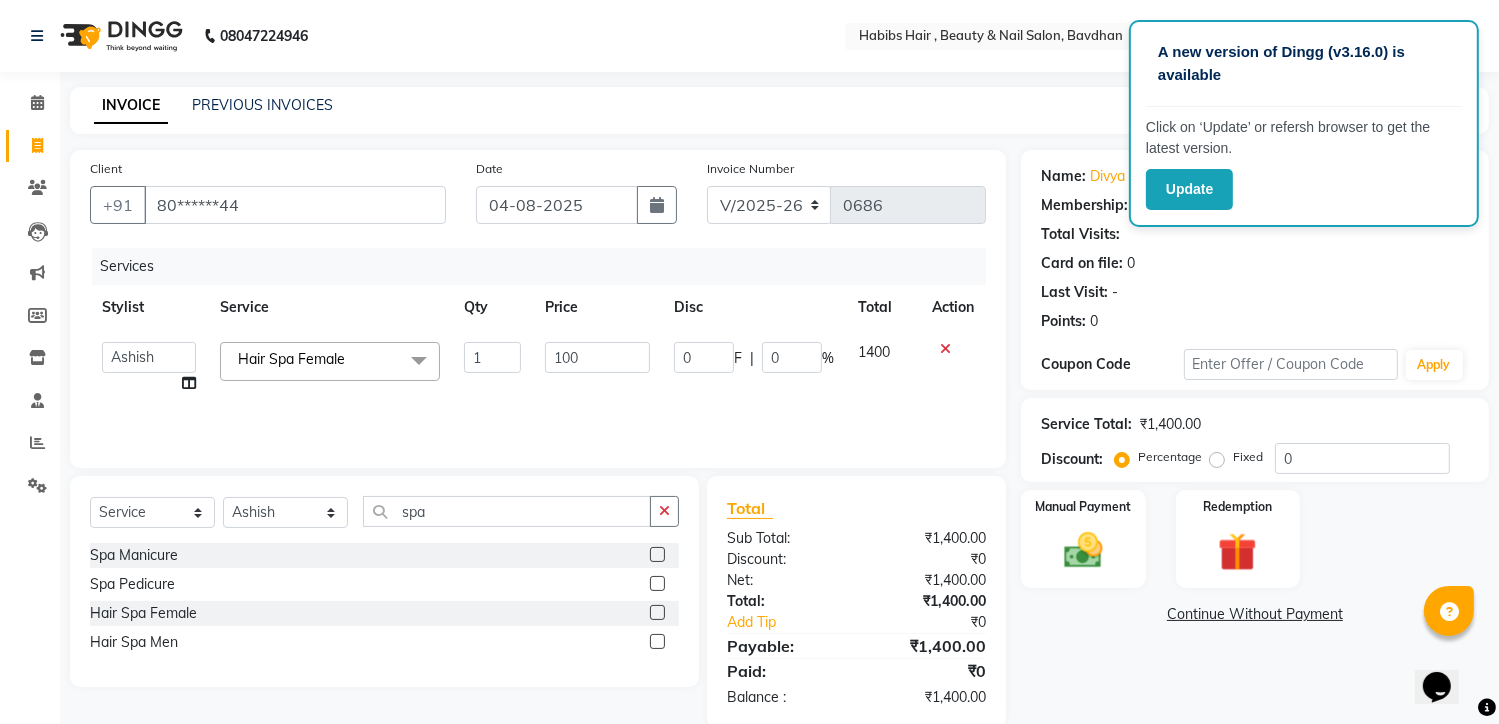 type on "1000" 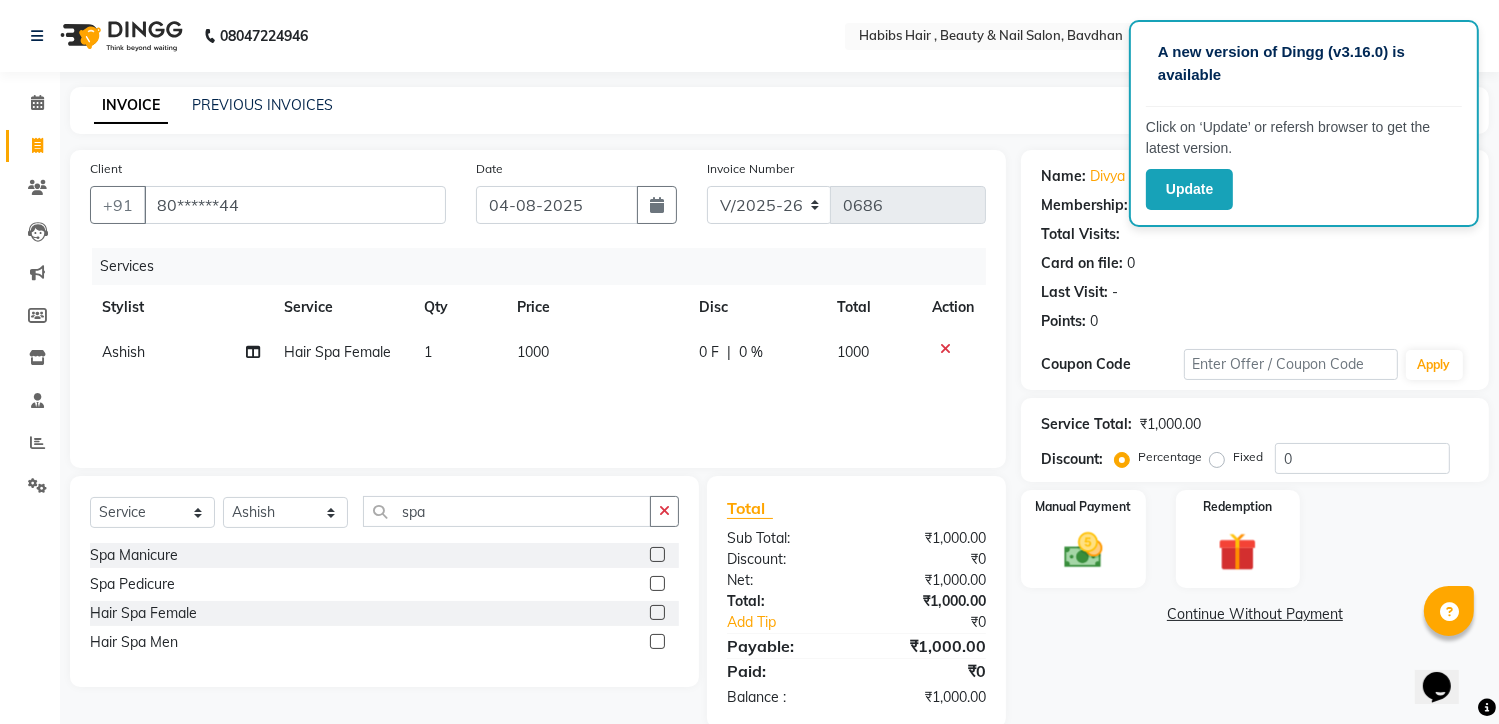 click on "Total Sub Total: ₹1,000.00 Discount: ₹0 Net: ₹1,000.00 Total: ₹1,000.00 Add Tip ₹0 Payable: ₹1,000.00 Paid: ₹0 Balance   : ₹1,000.00" 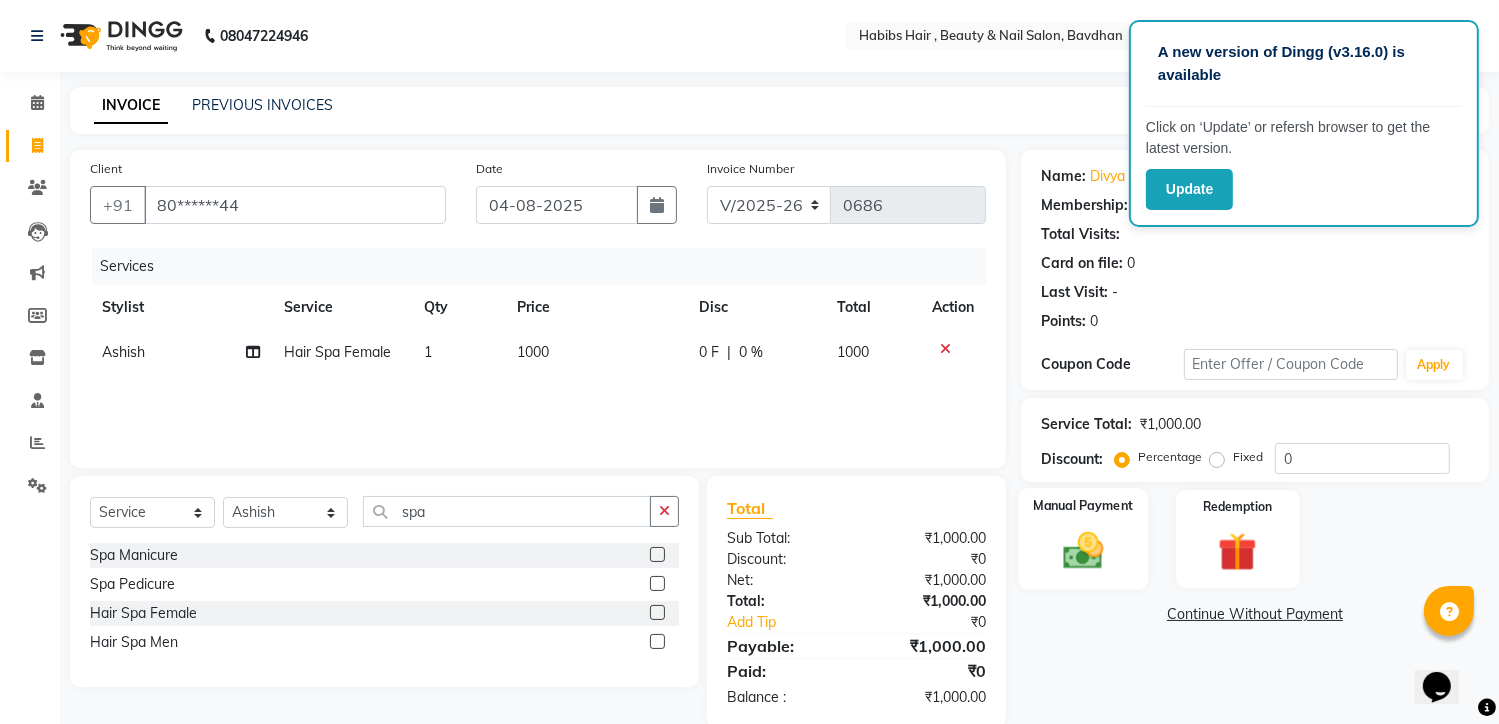 click 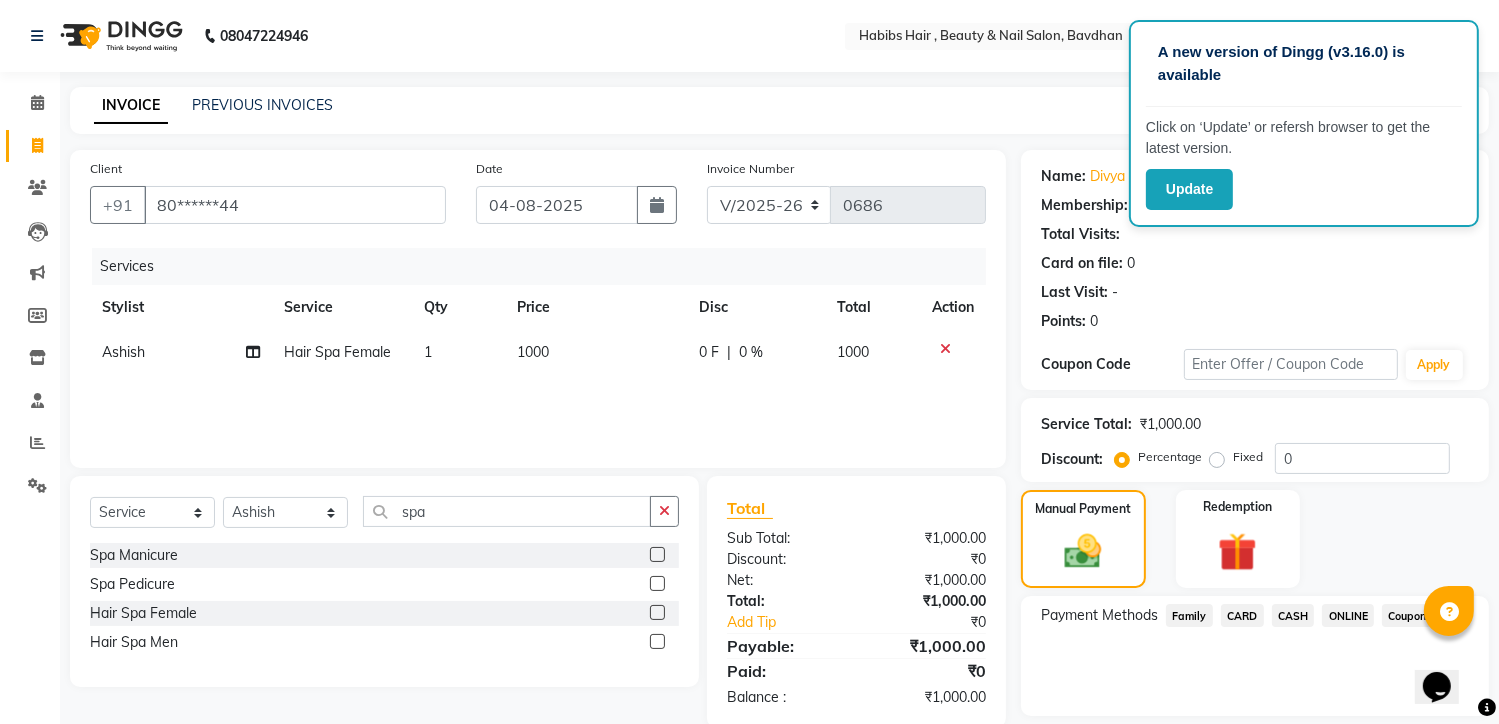 click on "ONLINE" 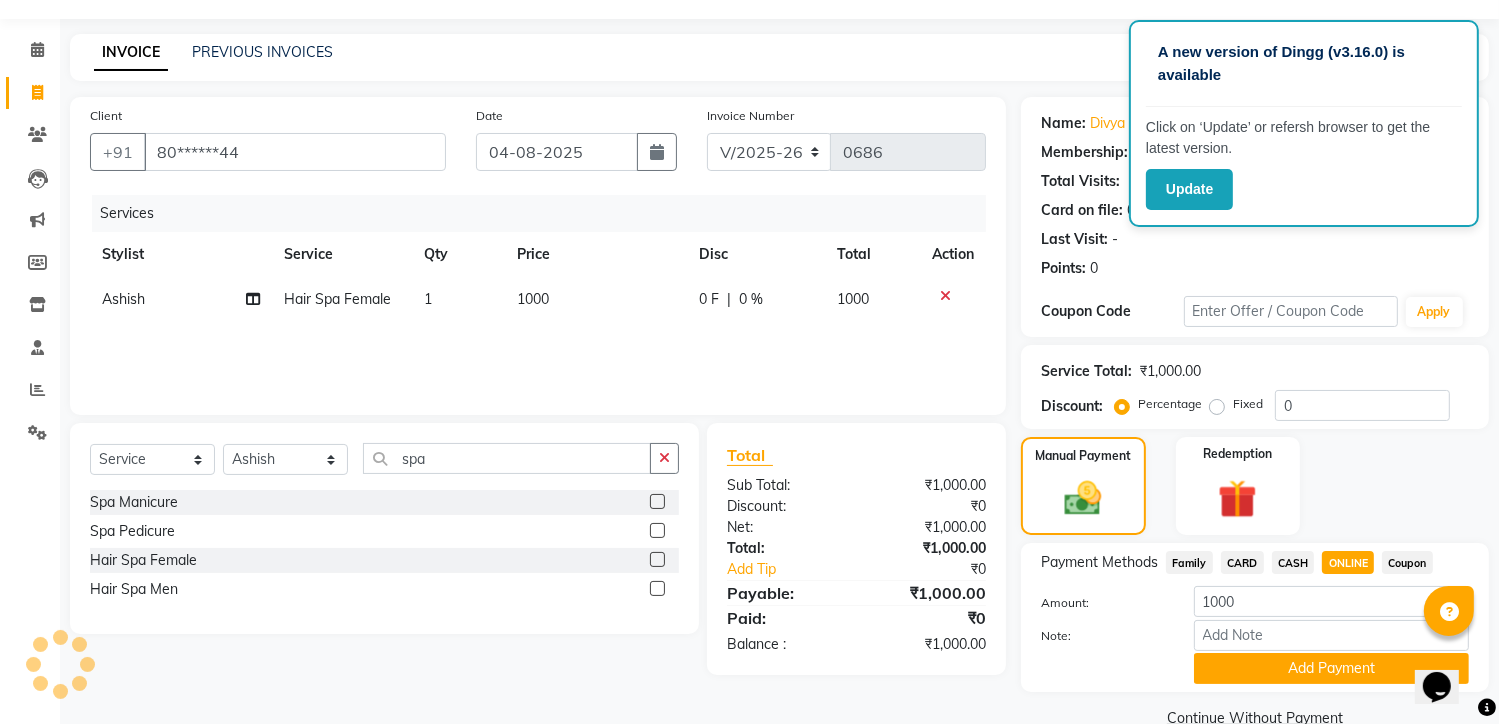 scroll, scrollTop: 94, scrollLeft: 0, axis: vertical 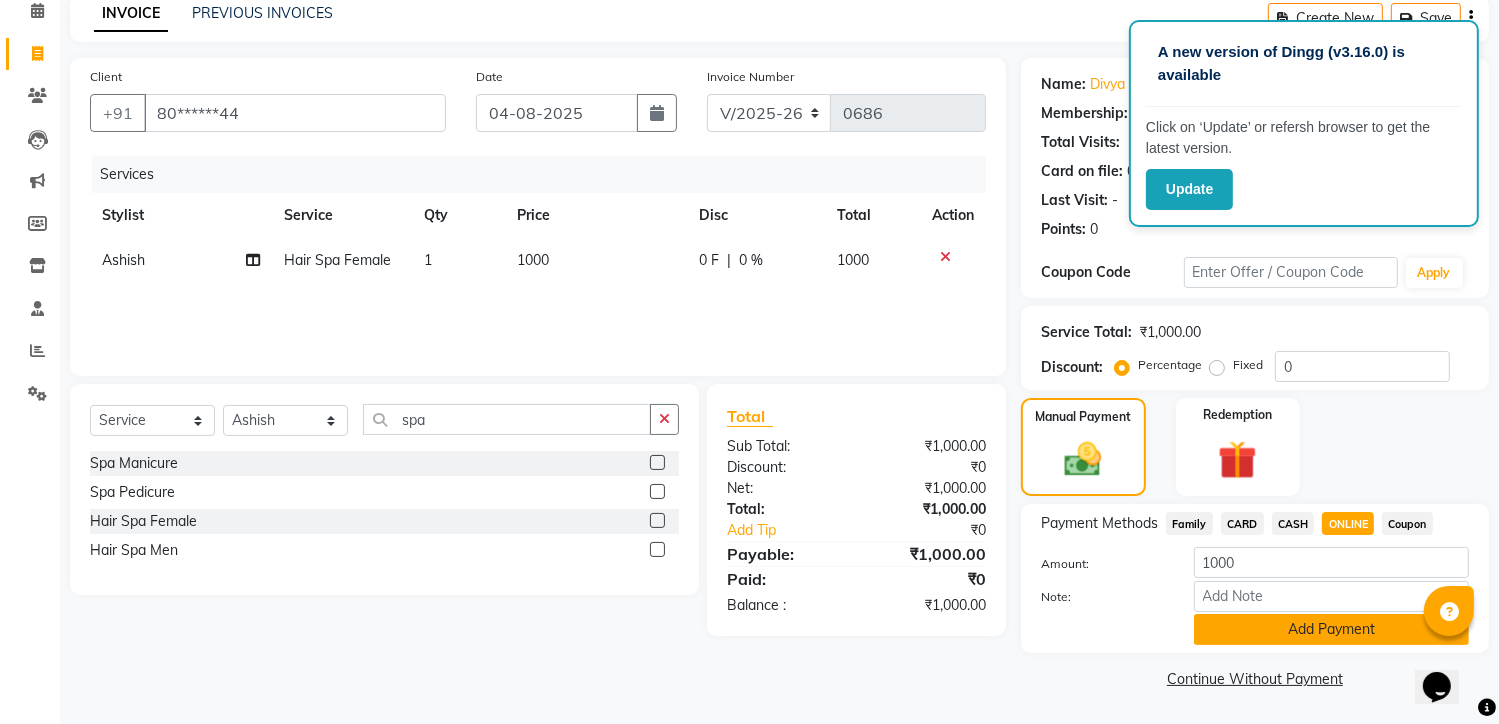 click on "Add Payment" 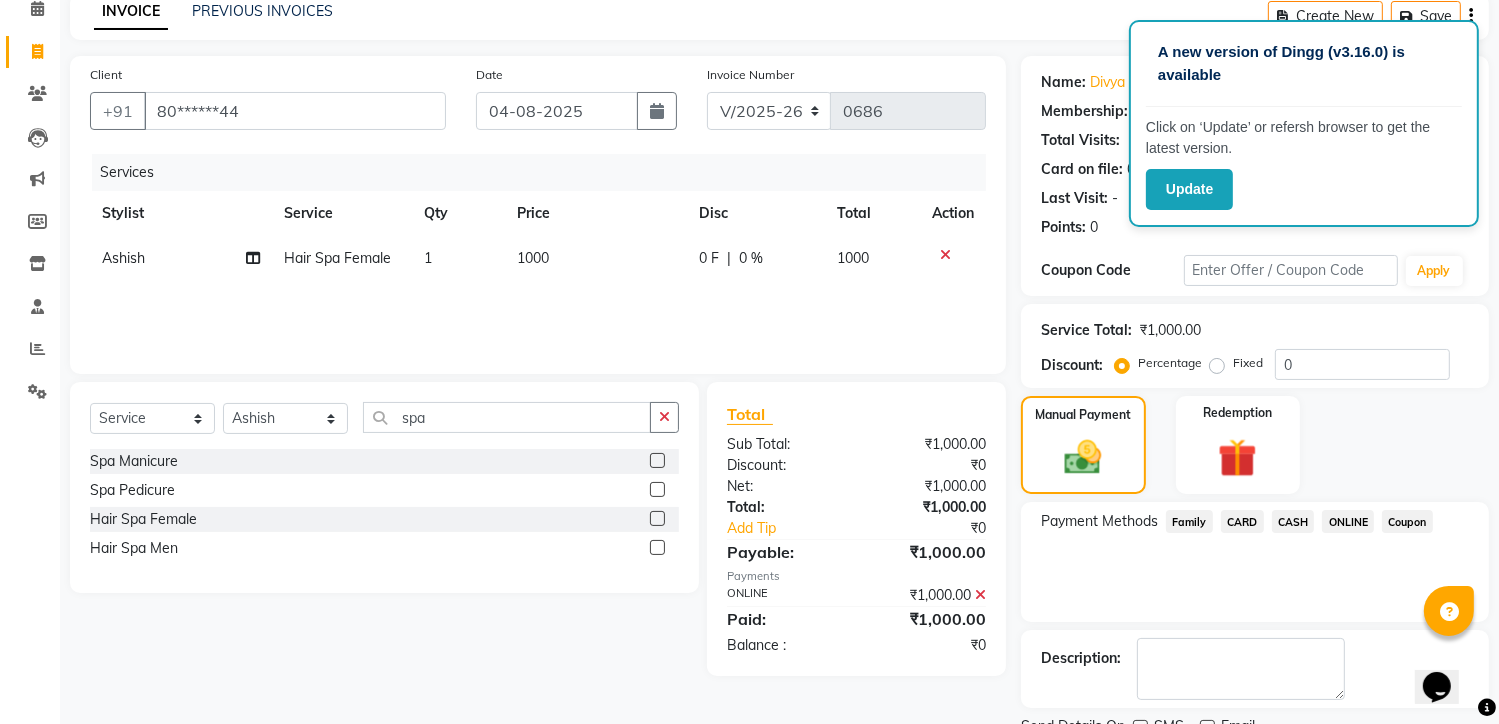 scroll, scrollTop: 175, scrollLeft: 0, axis: vertical 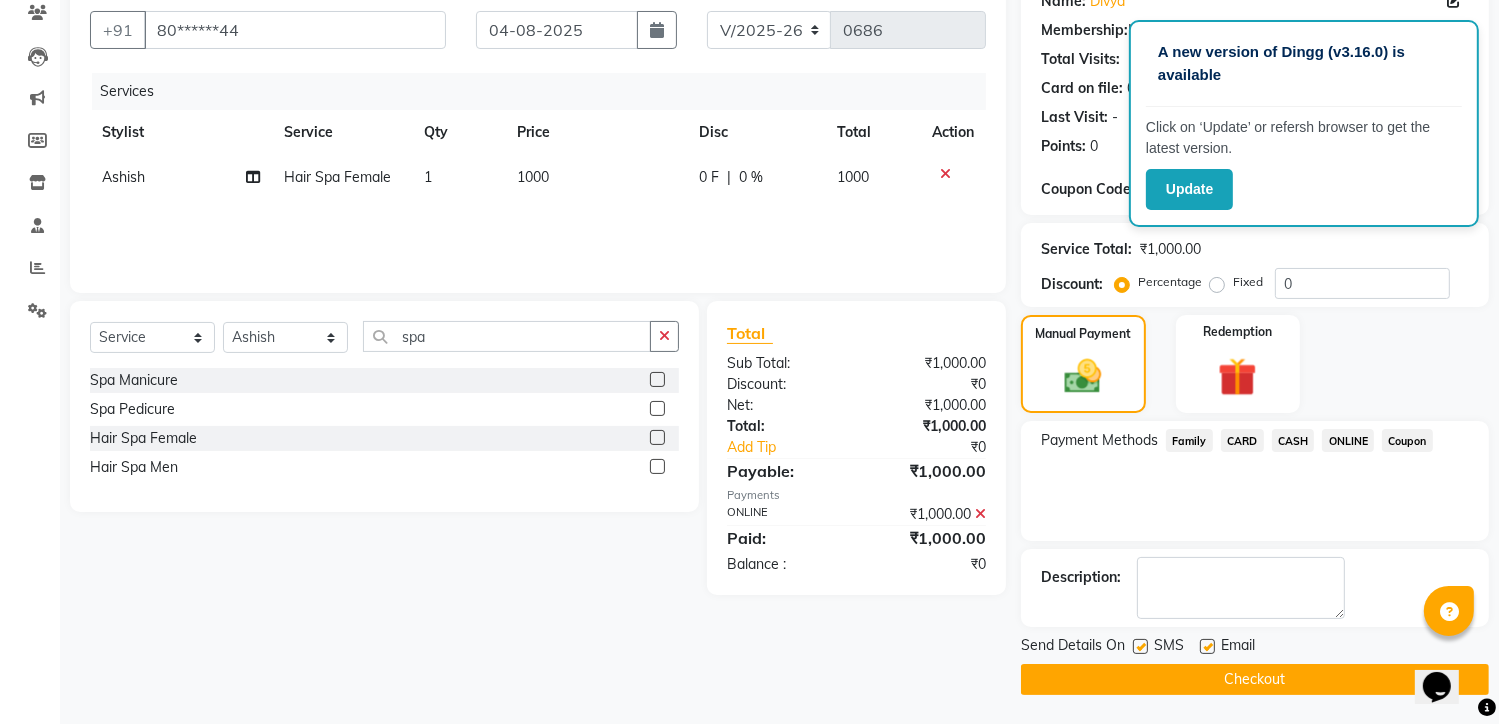 click on "Checkout" 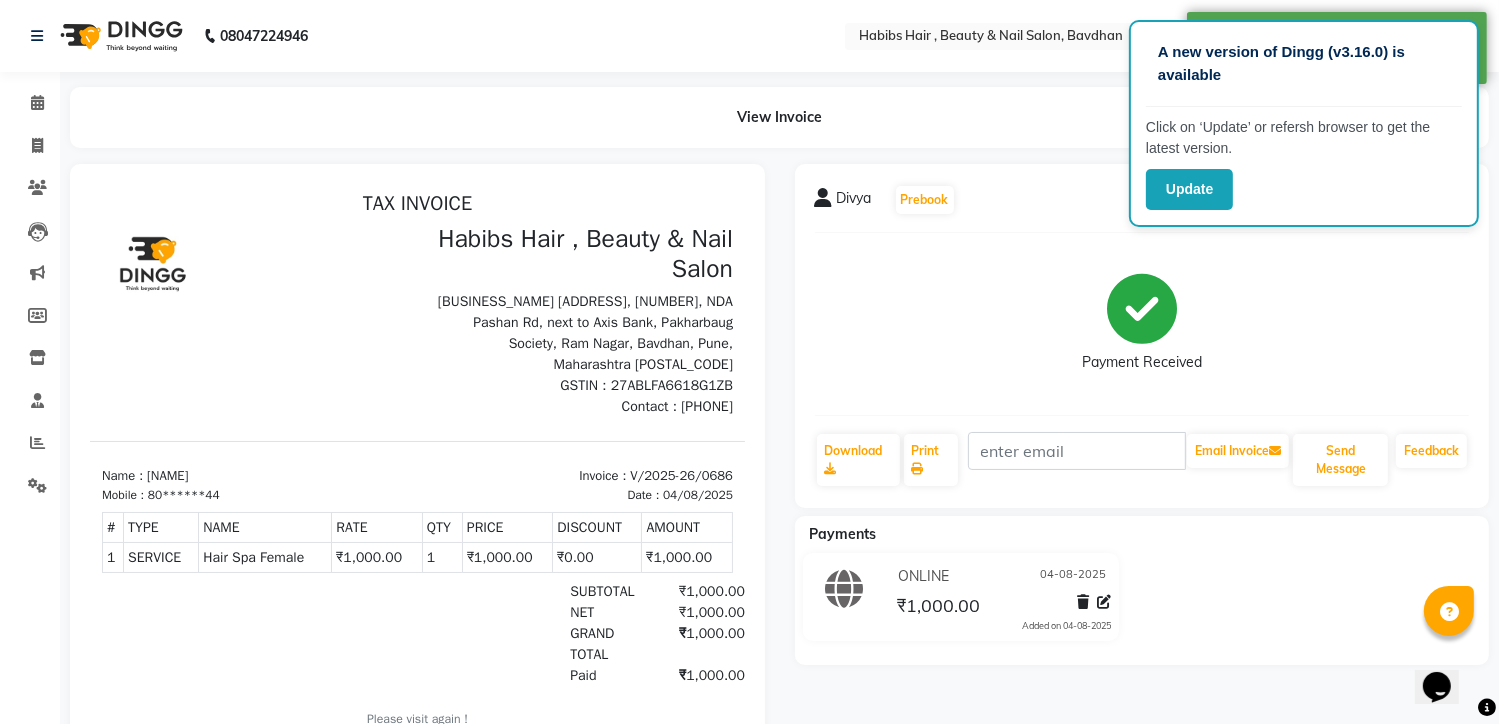 scroll, scrollTop: 0, scrollLeft: 0, axis: both 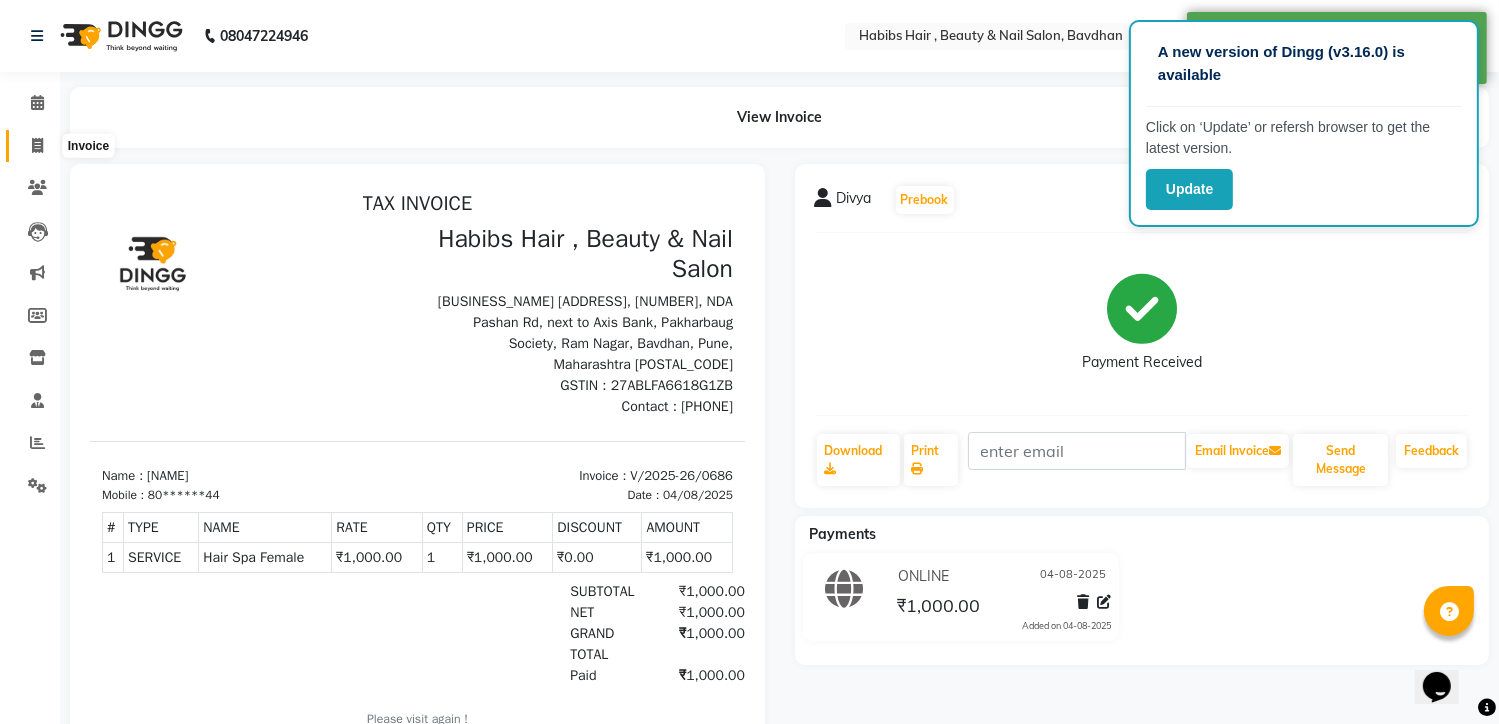 click 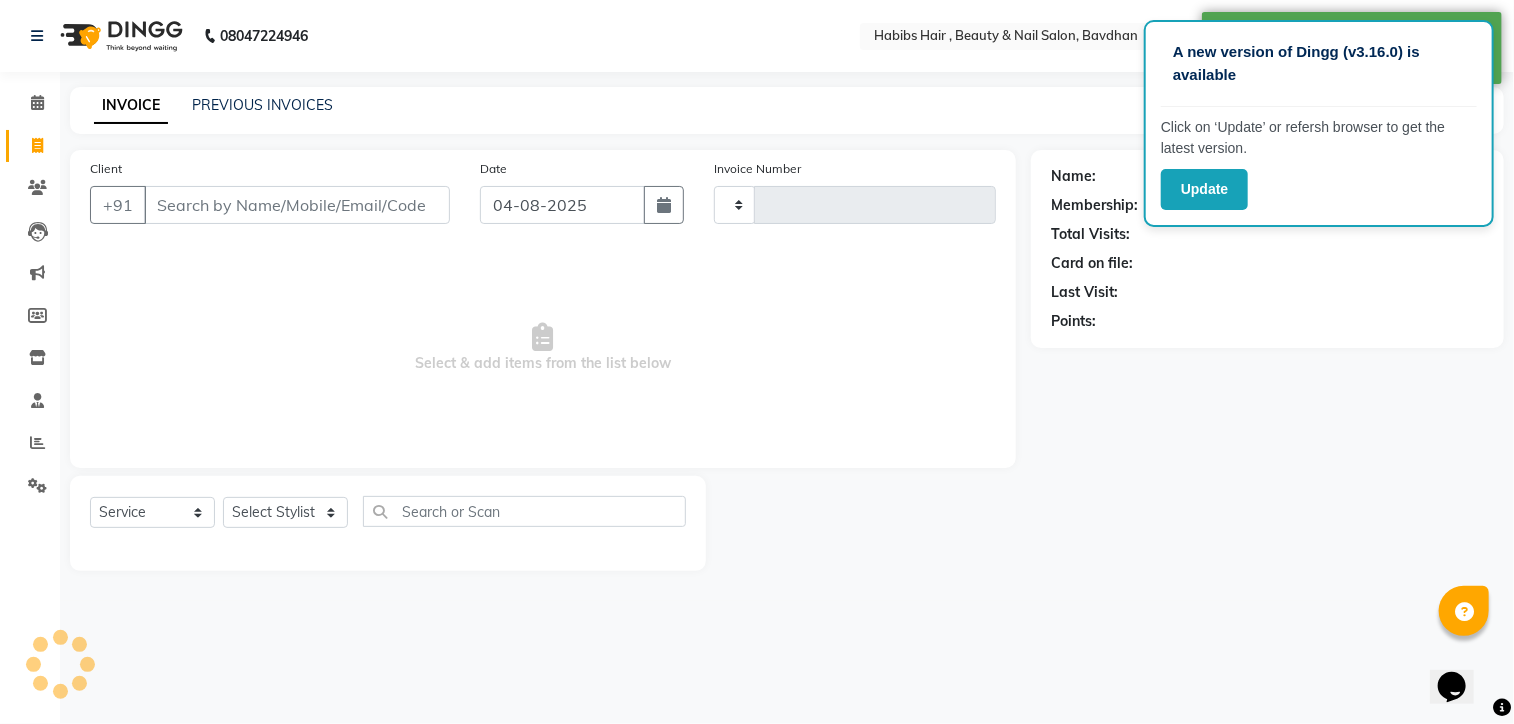 type on "0687" 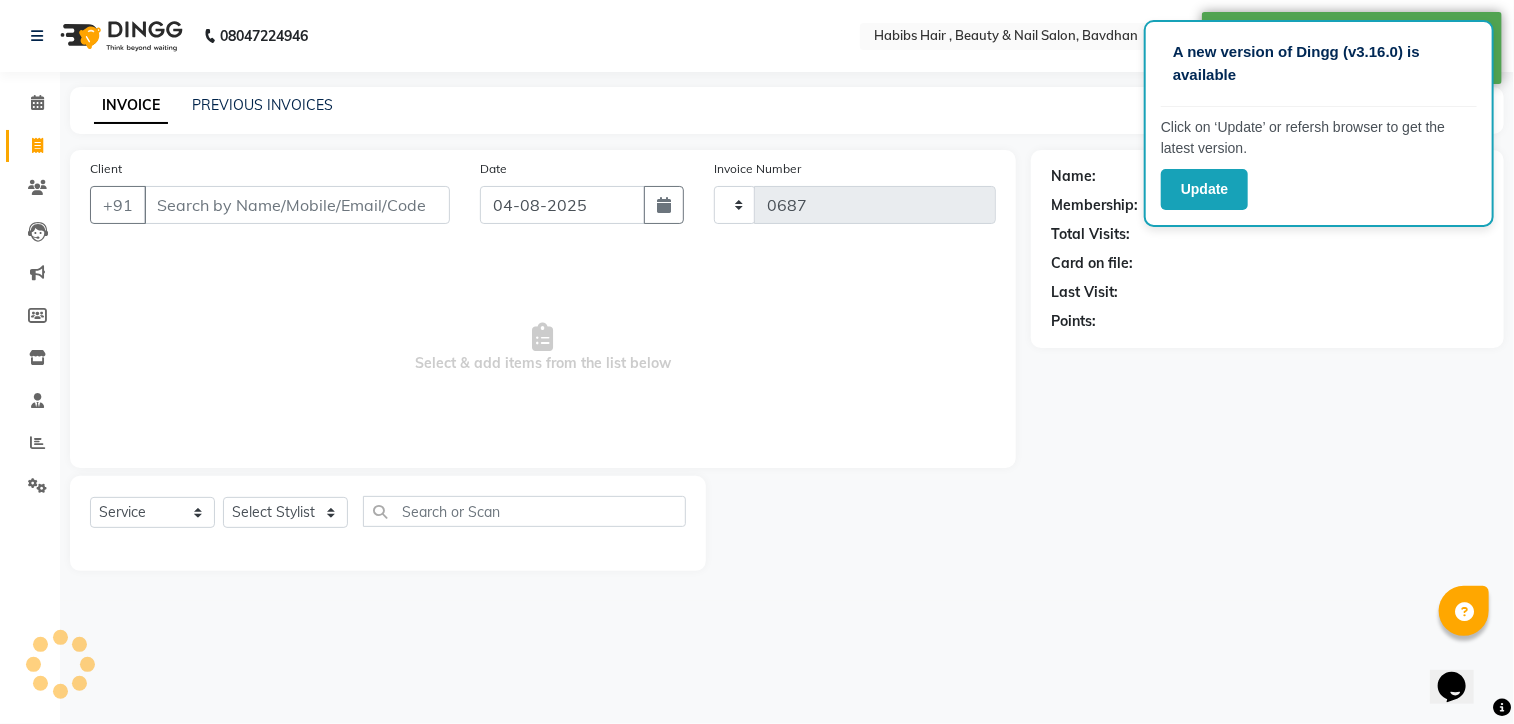select on "7414" 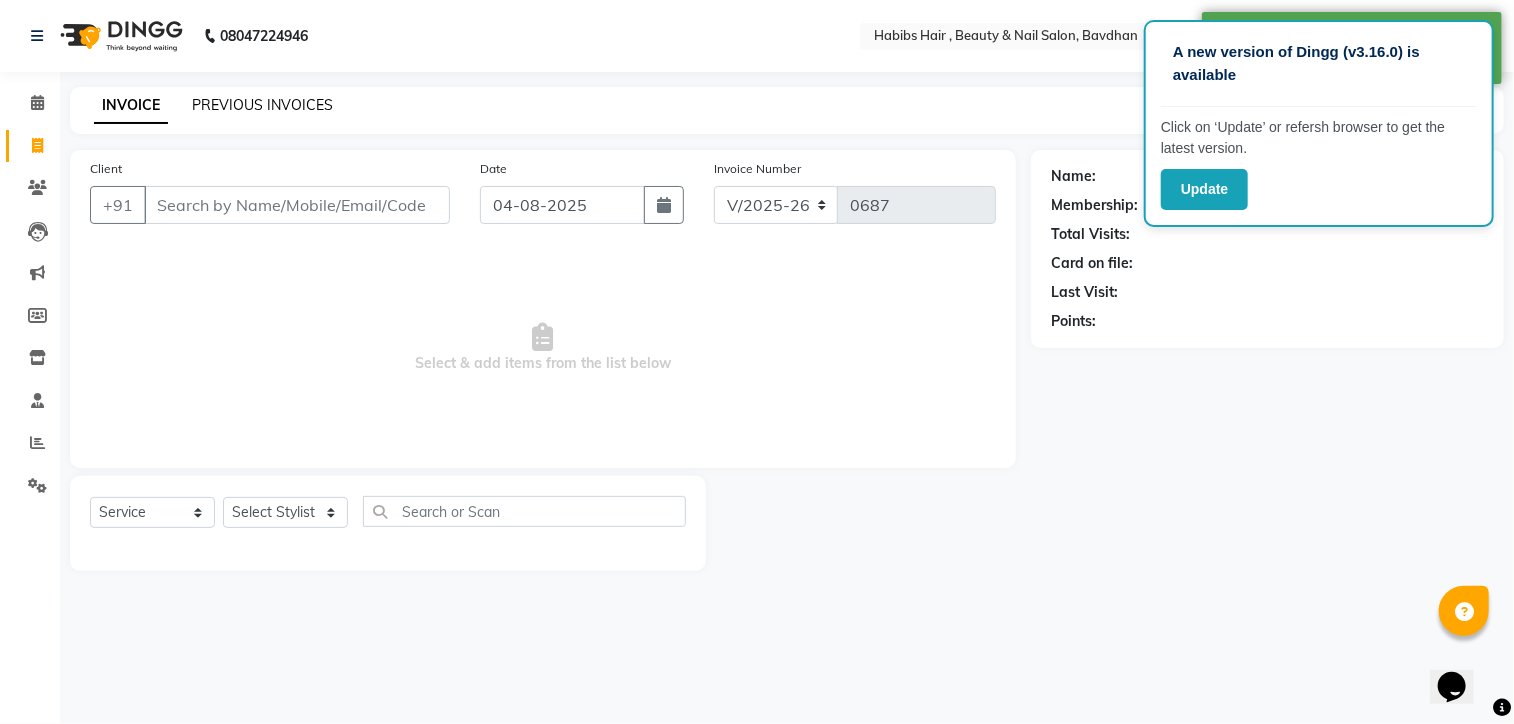 click on "PREVIOUS INVOICES" 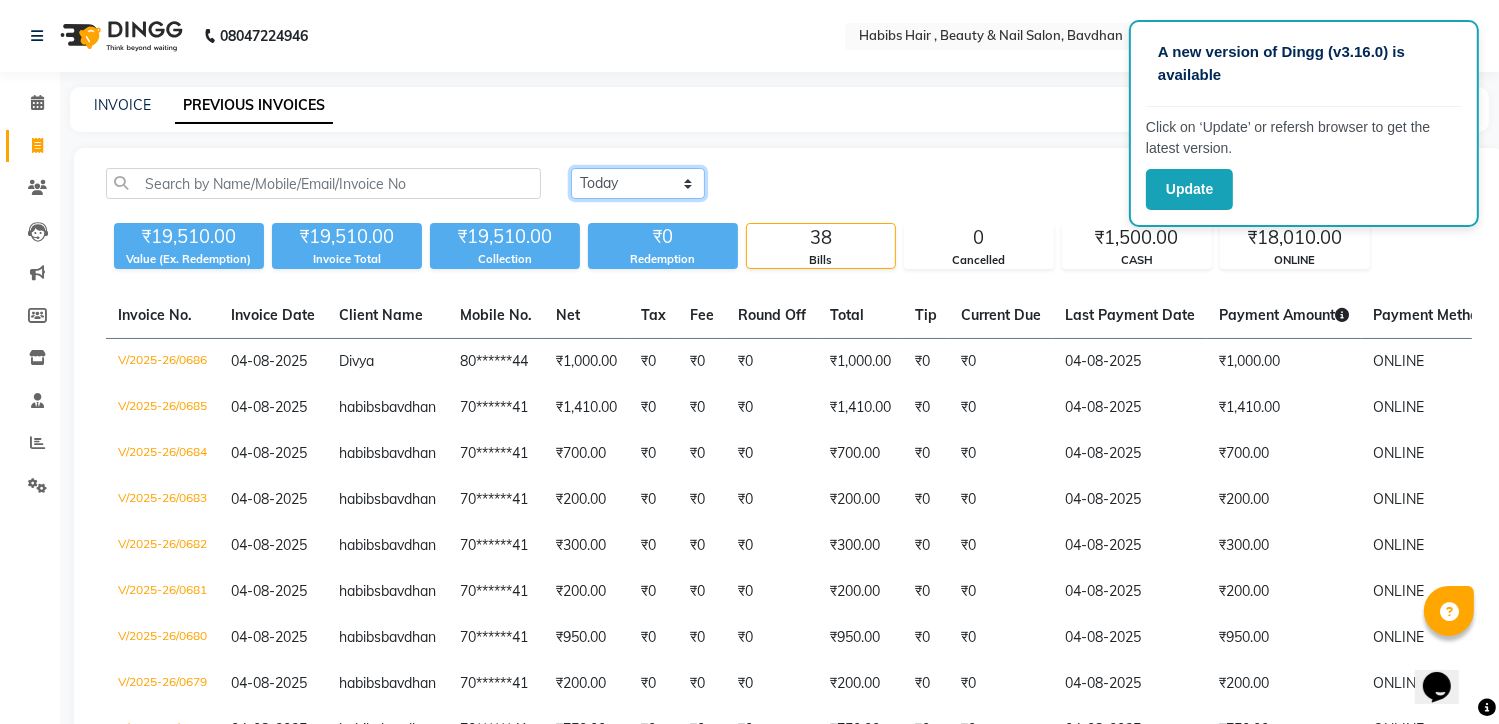 click on "Today Yesterday Custom Range" 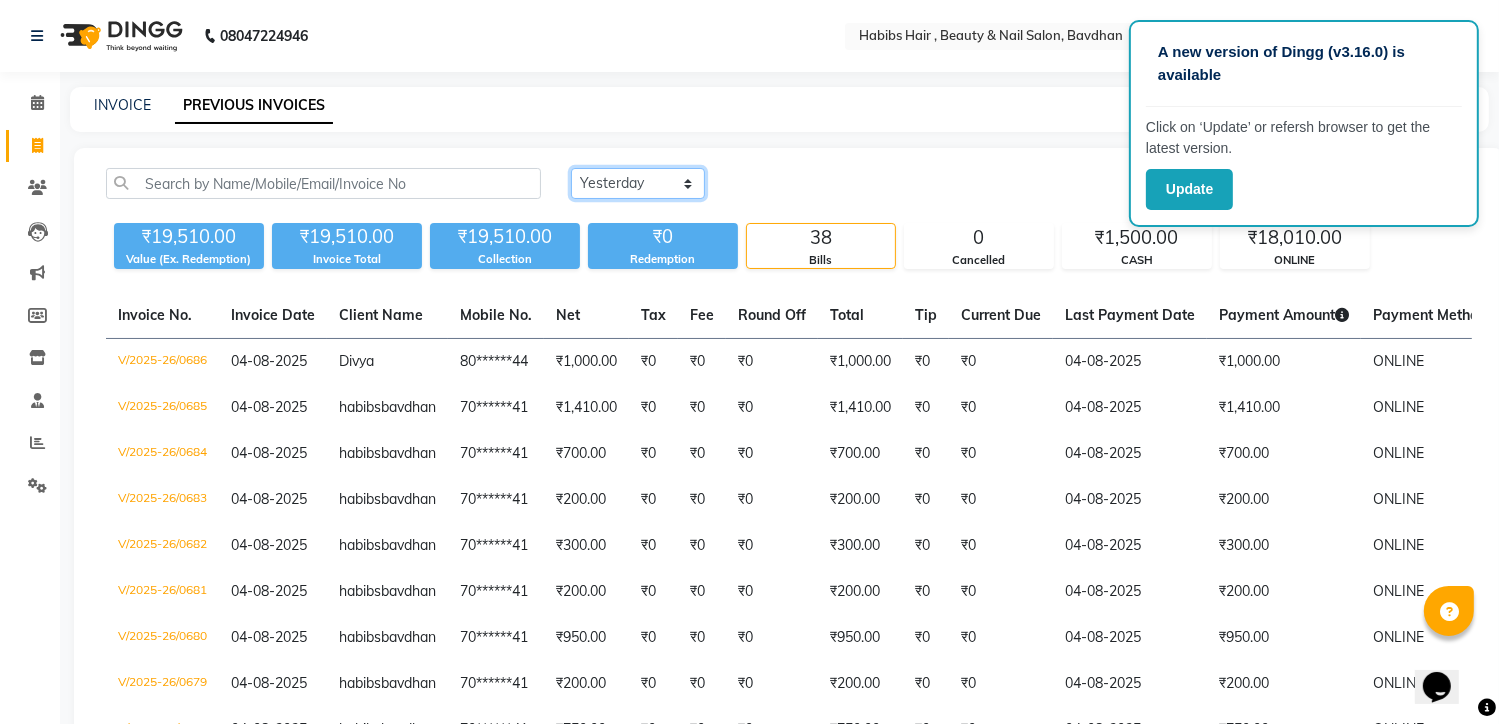 click on "Today Yesterday Custom Range" 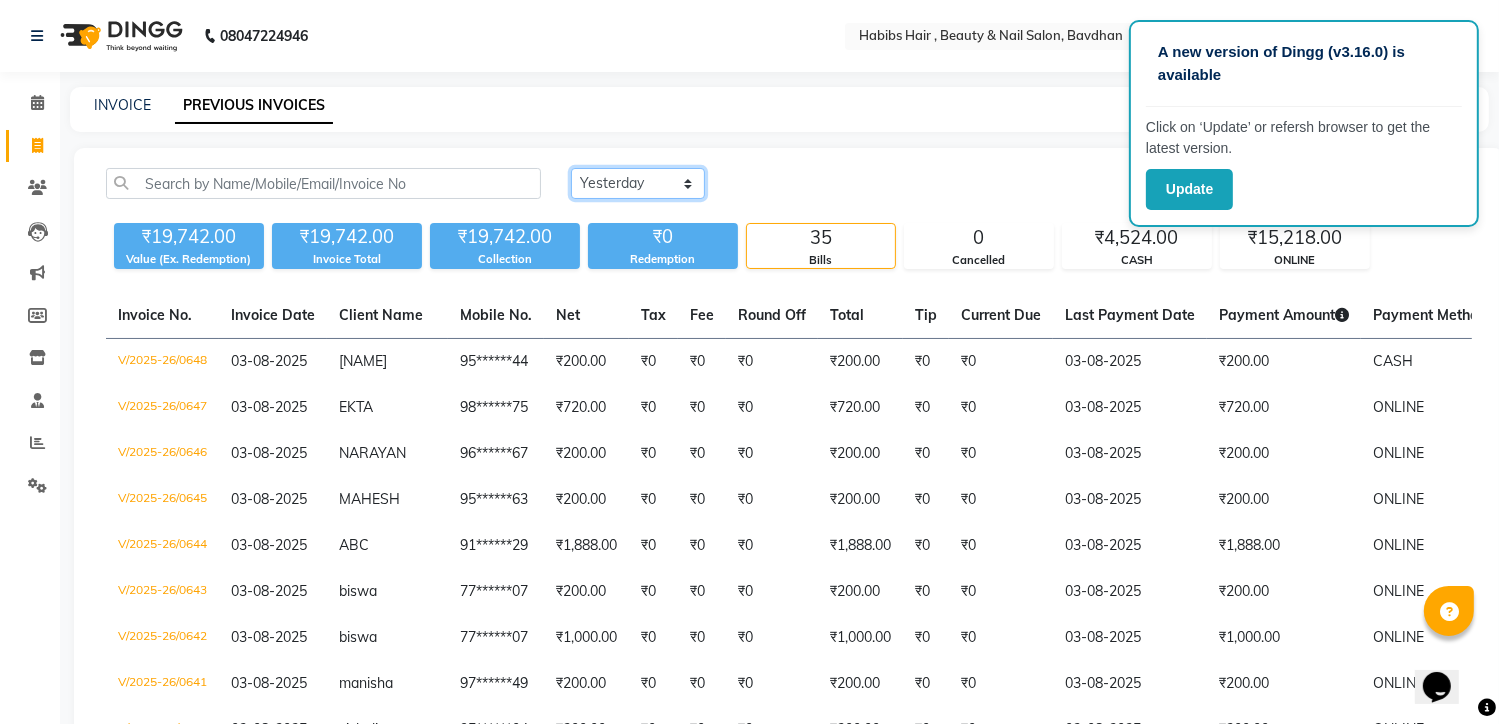 click on "Today Yesterday Custom Range" 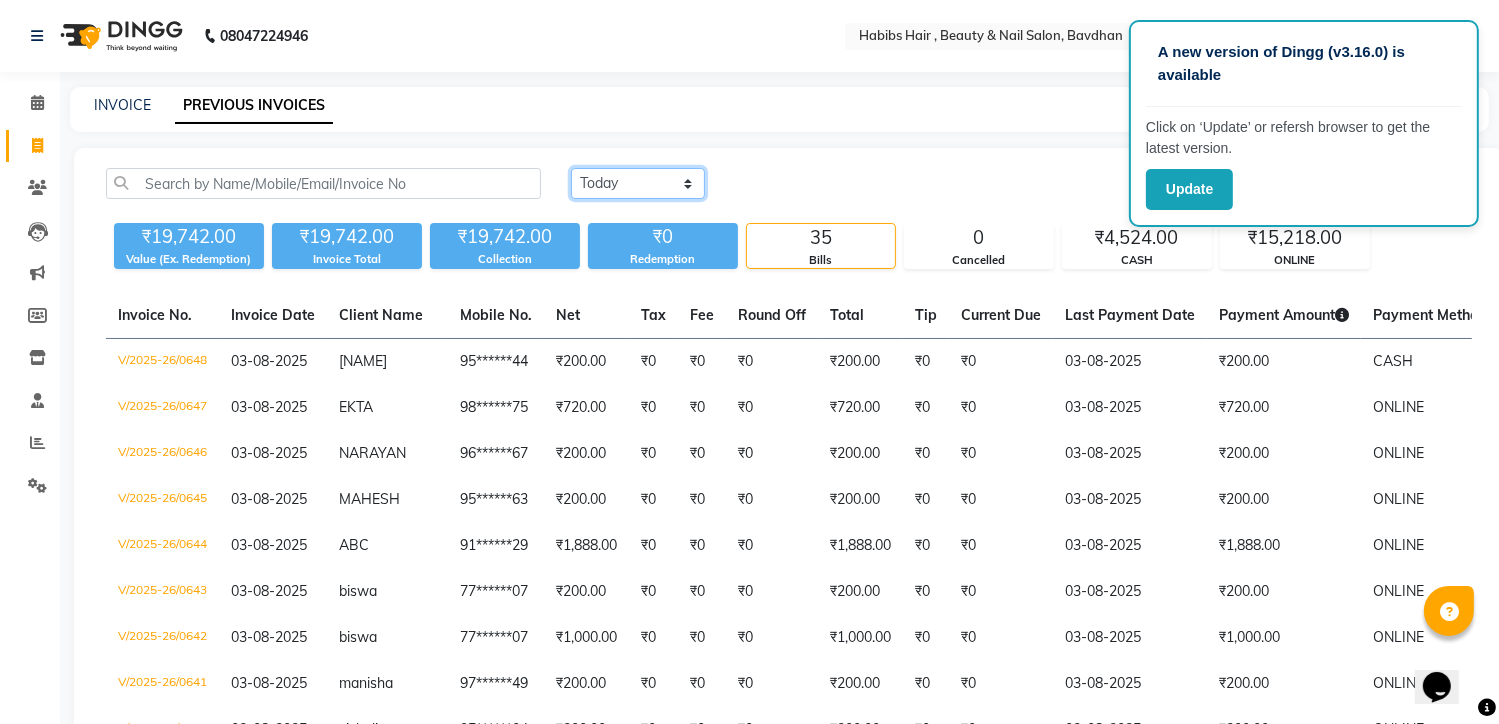click on "Today Yesterday Custom Range" 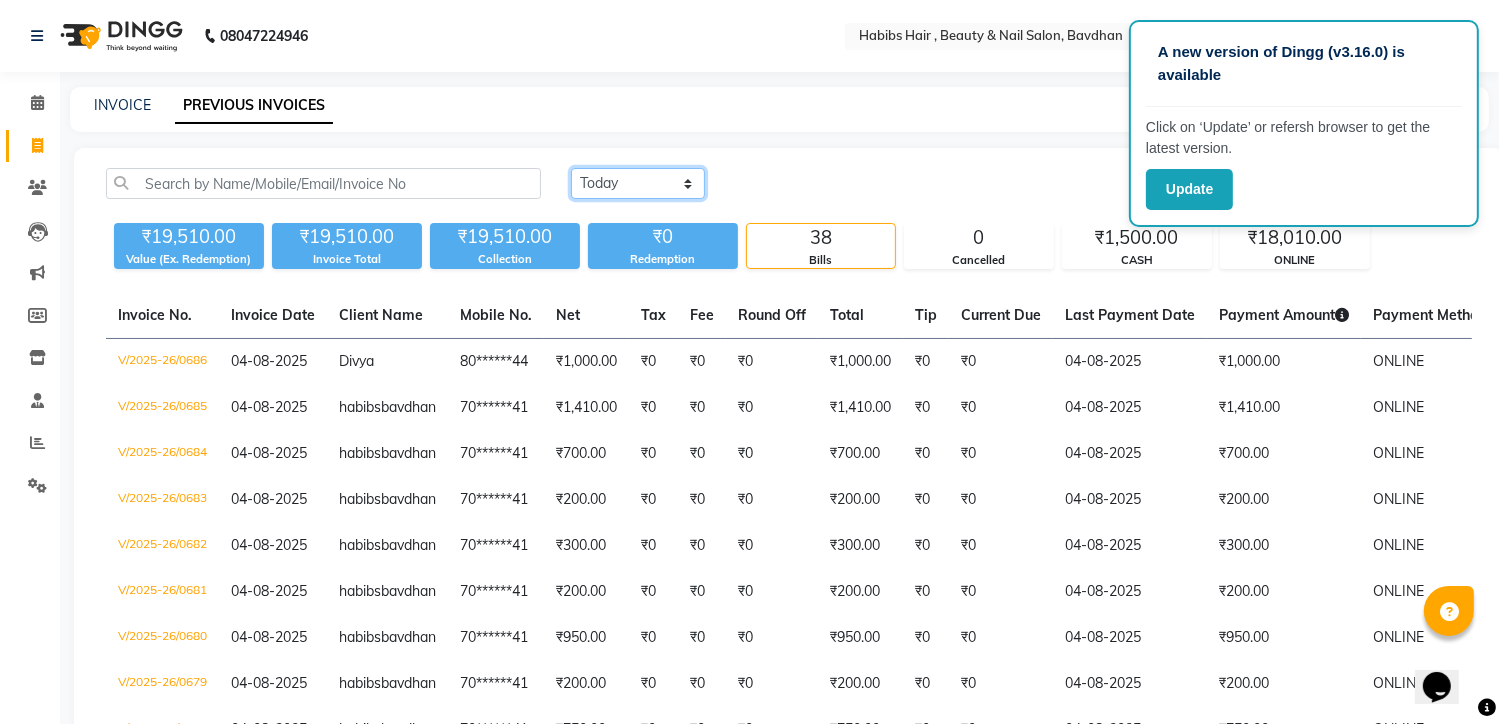 click on "Today Yesterday Custom Range" 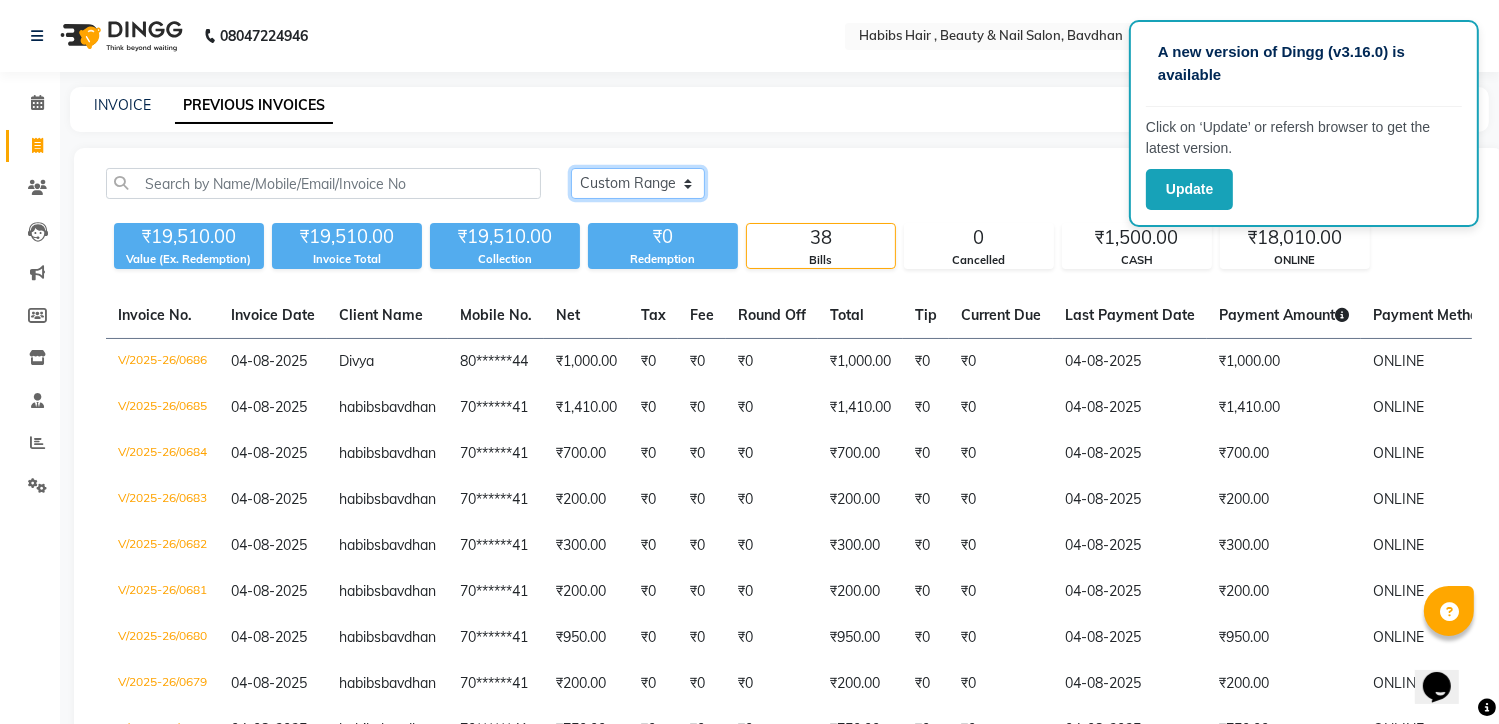 click on "Today Yesterday Custom Range" 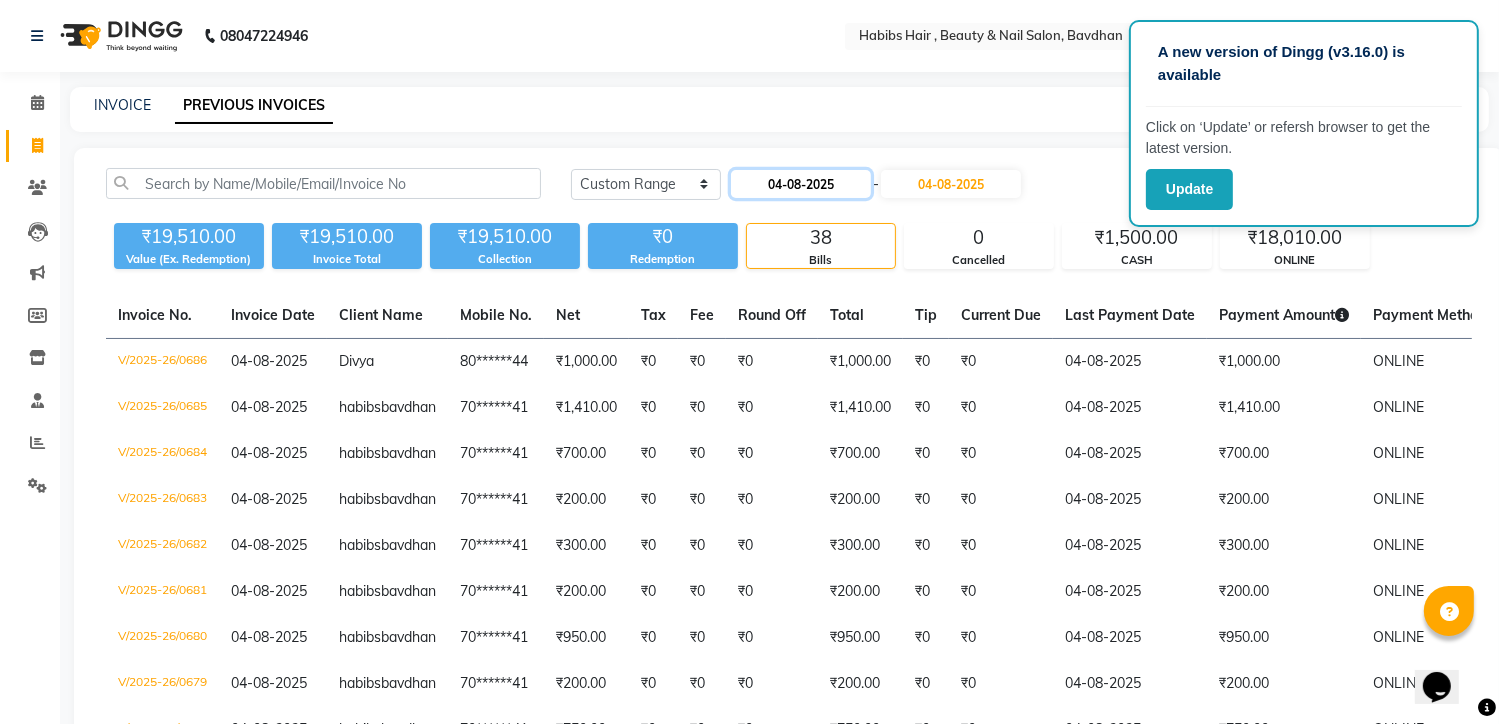 click on "04-08-2025" 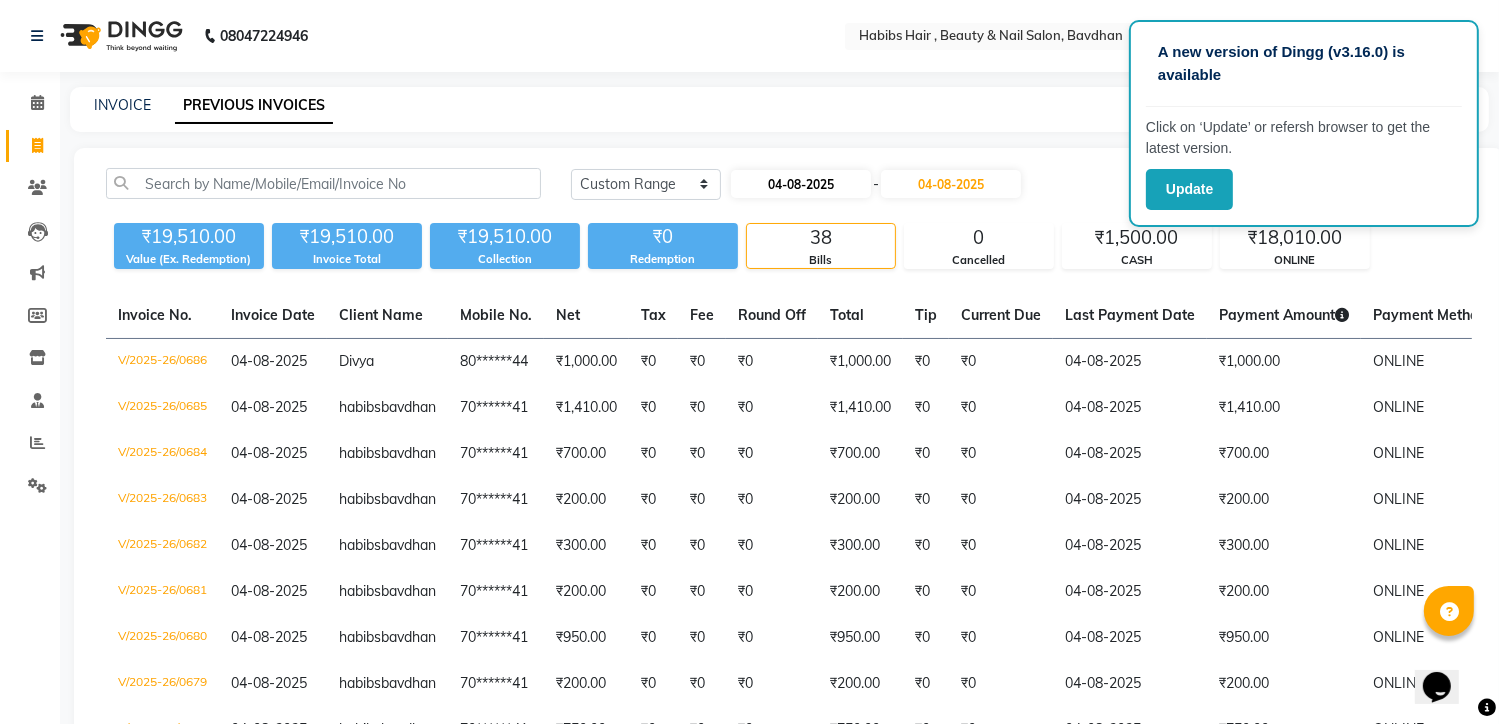 select on "8" 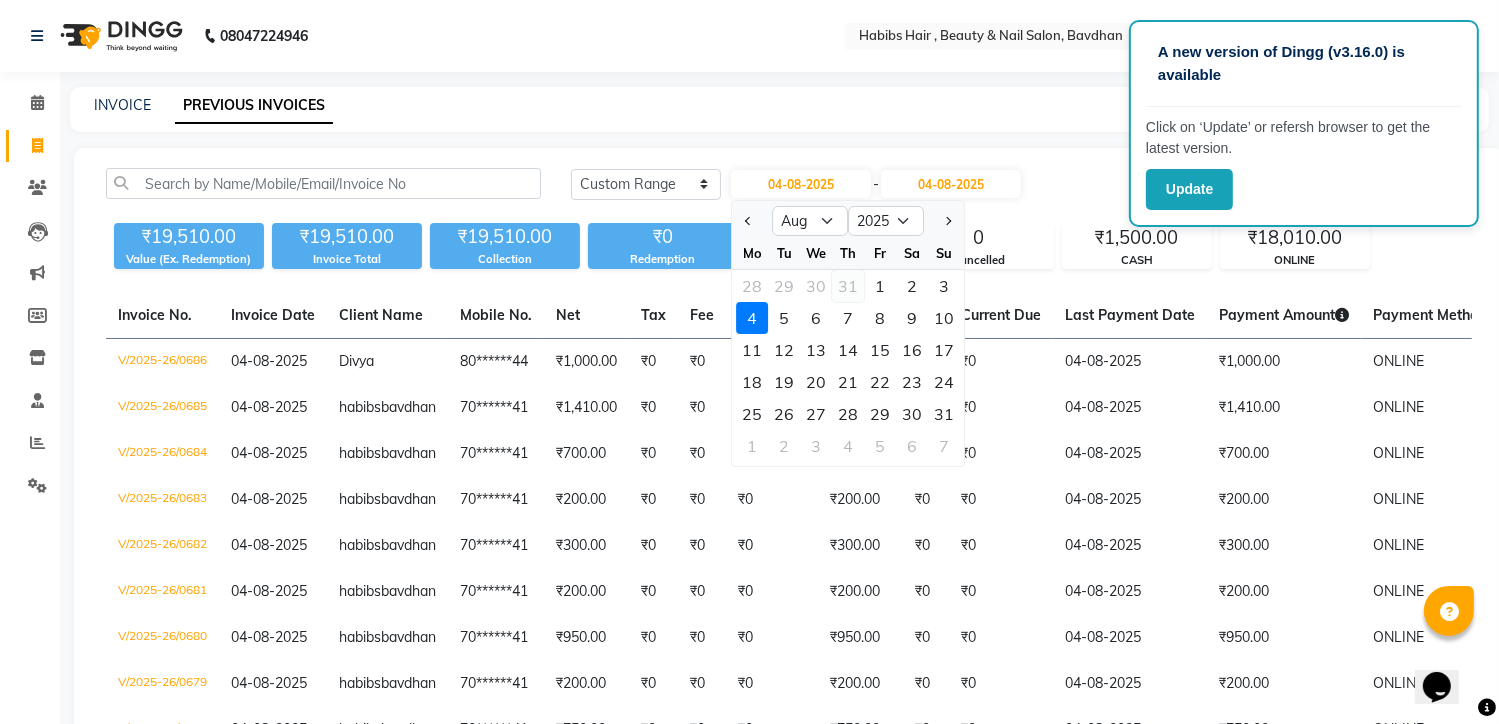 click on "31" 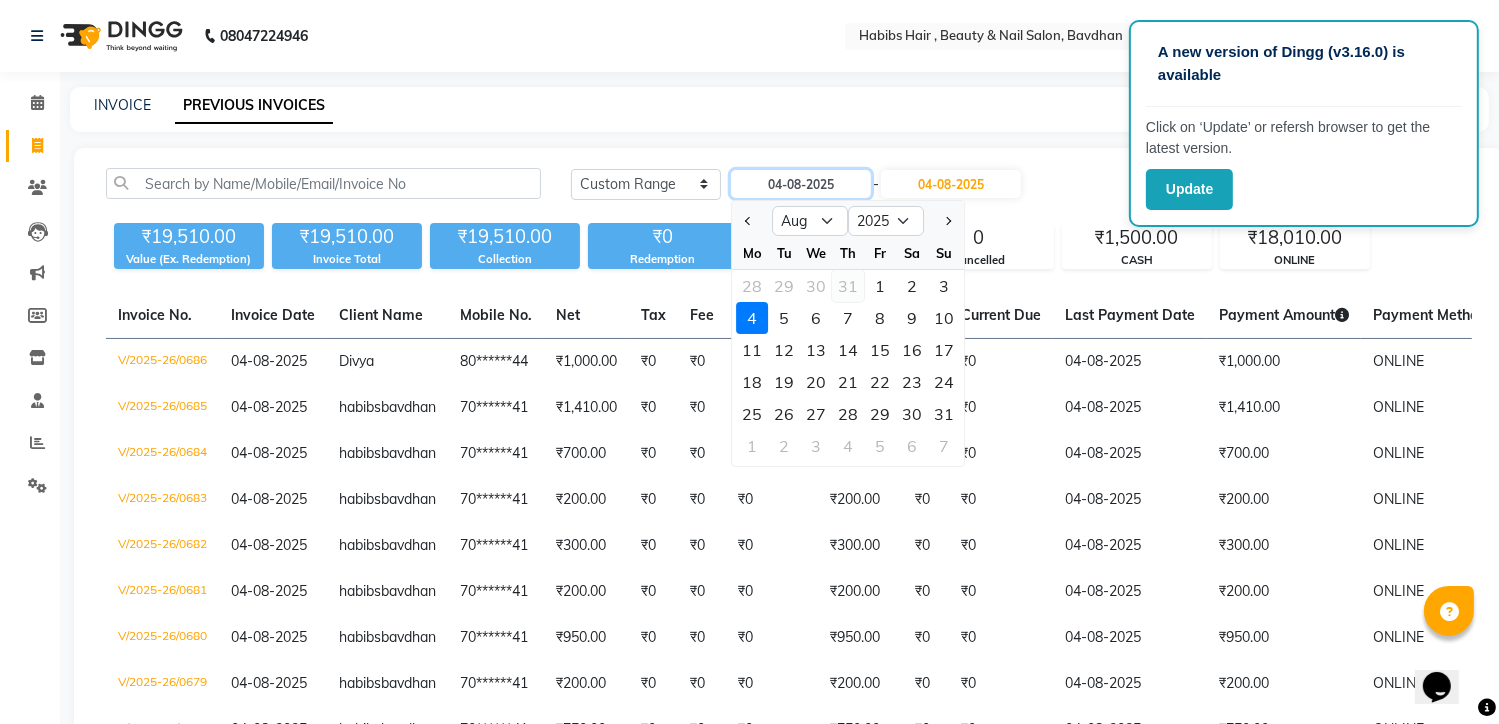 type on "31-07-2025" 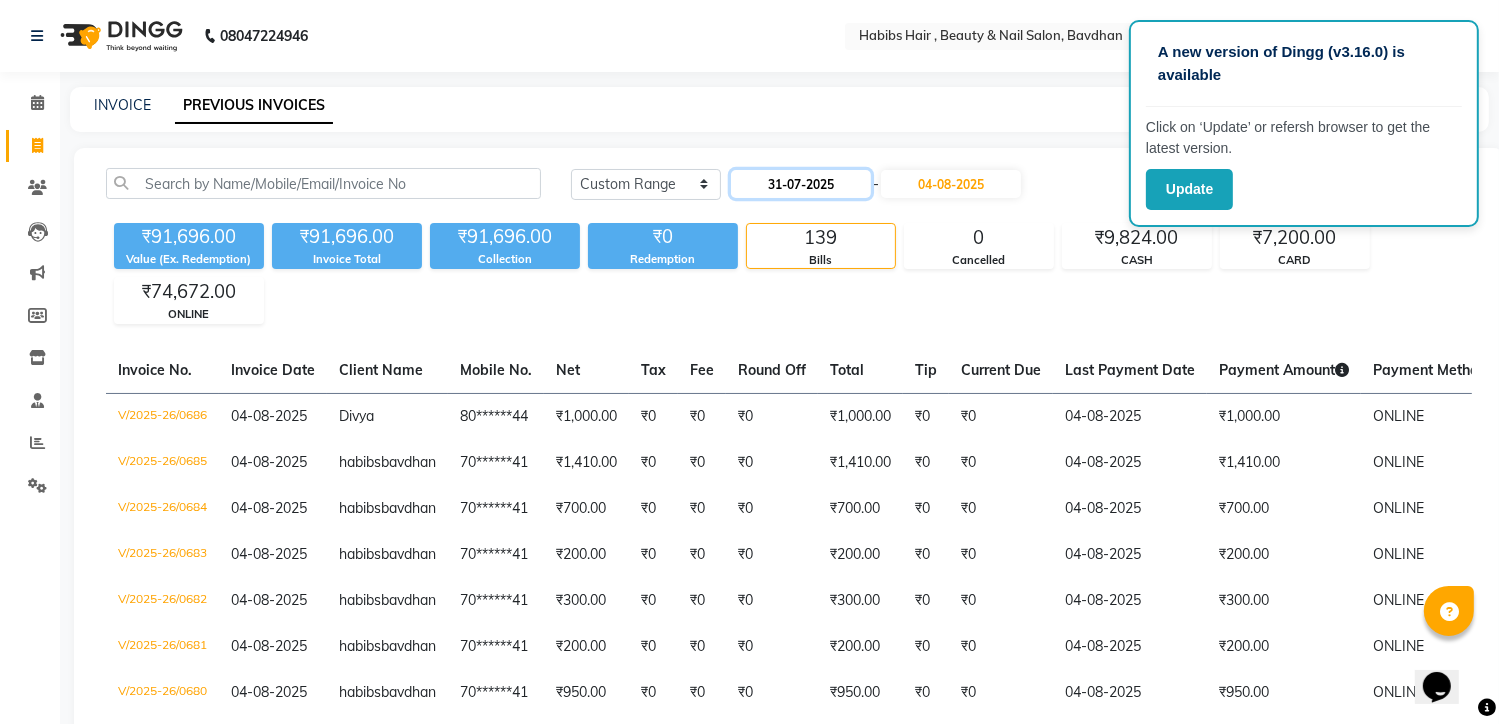 click on "31-07-2025" 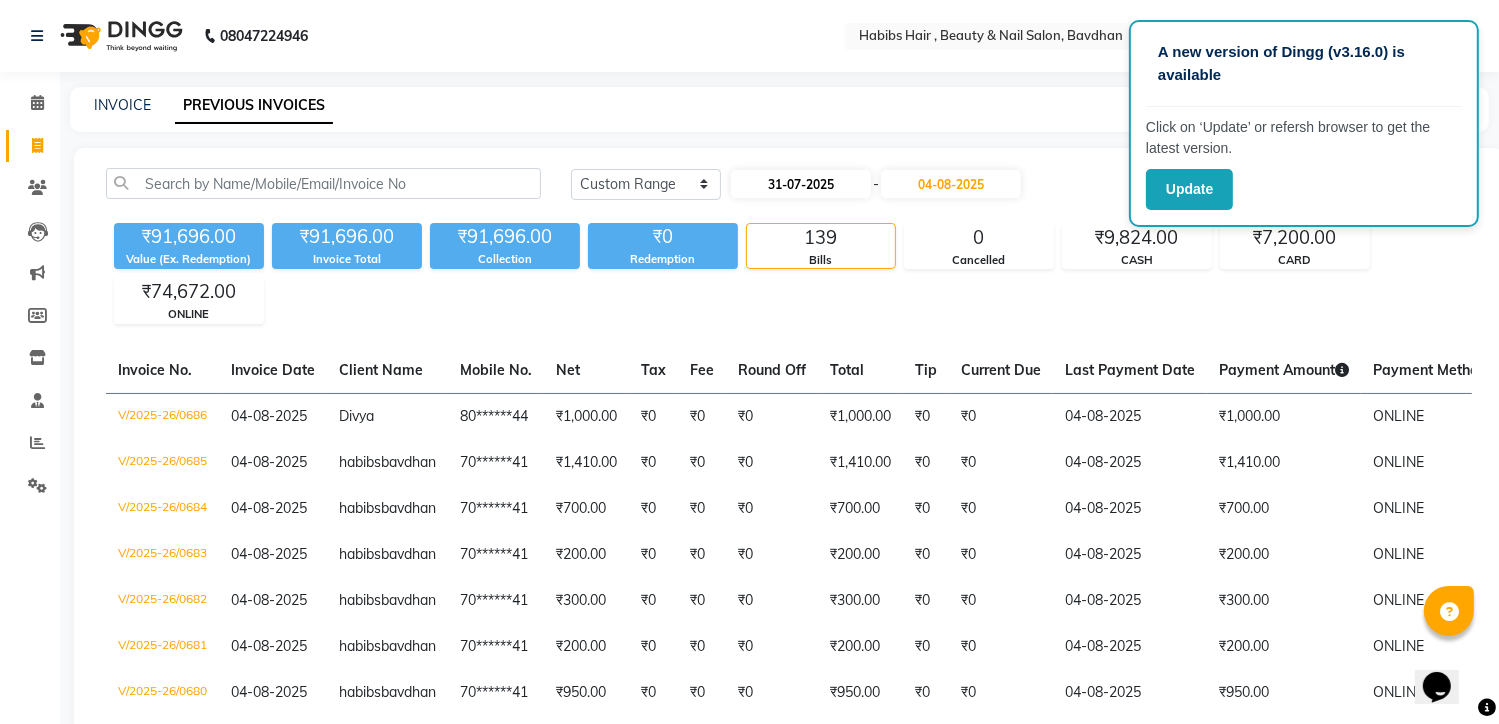 select on "7" 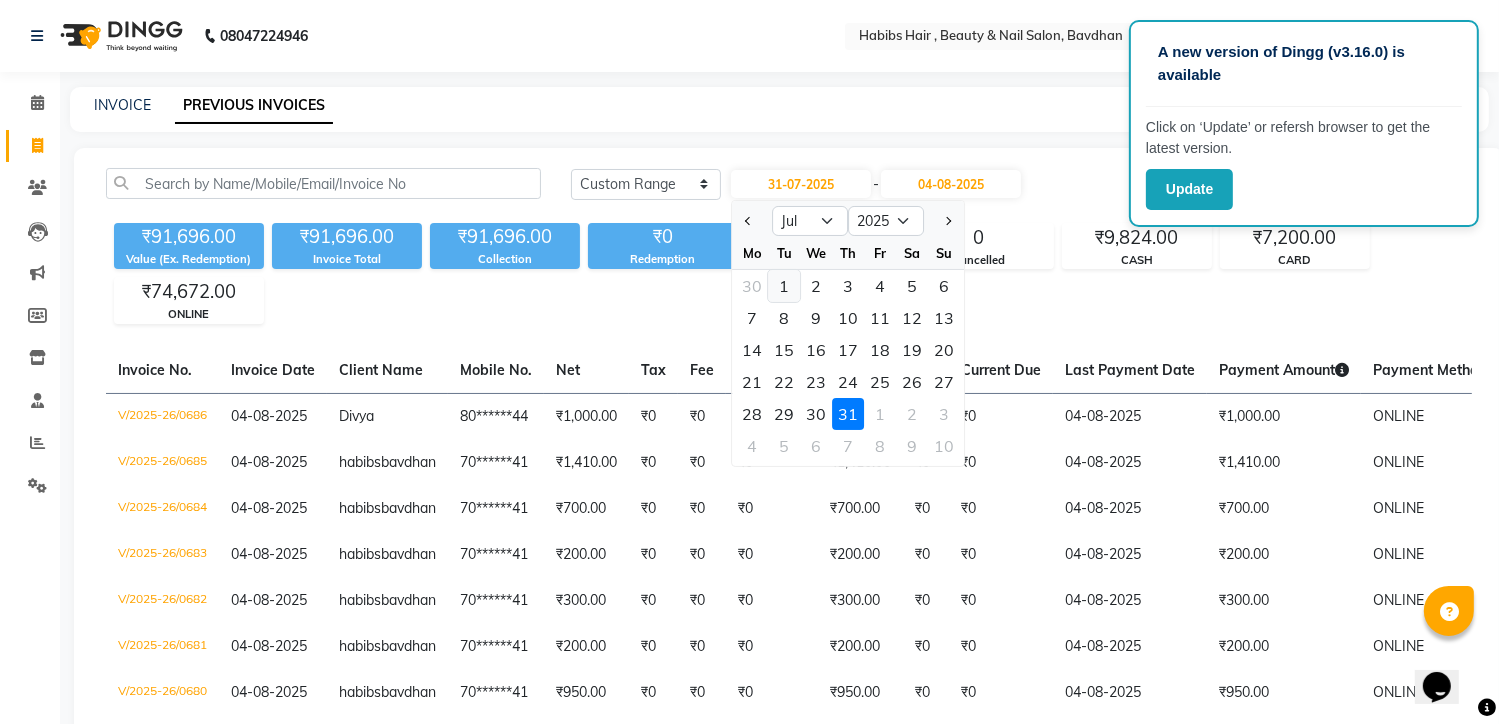 click on "1" 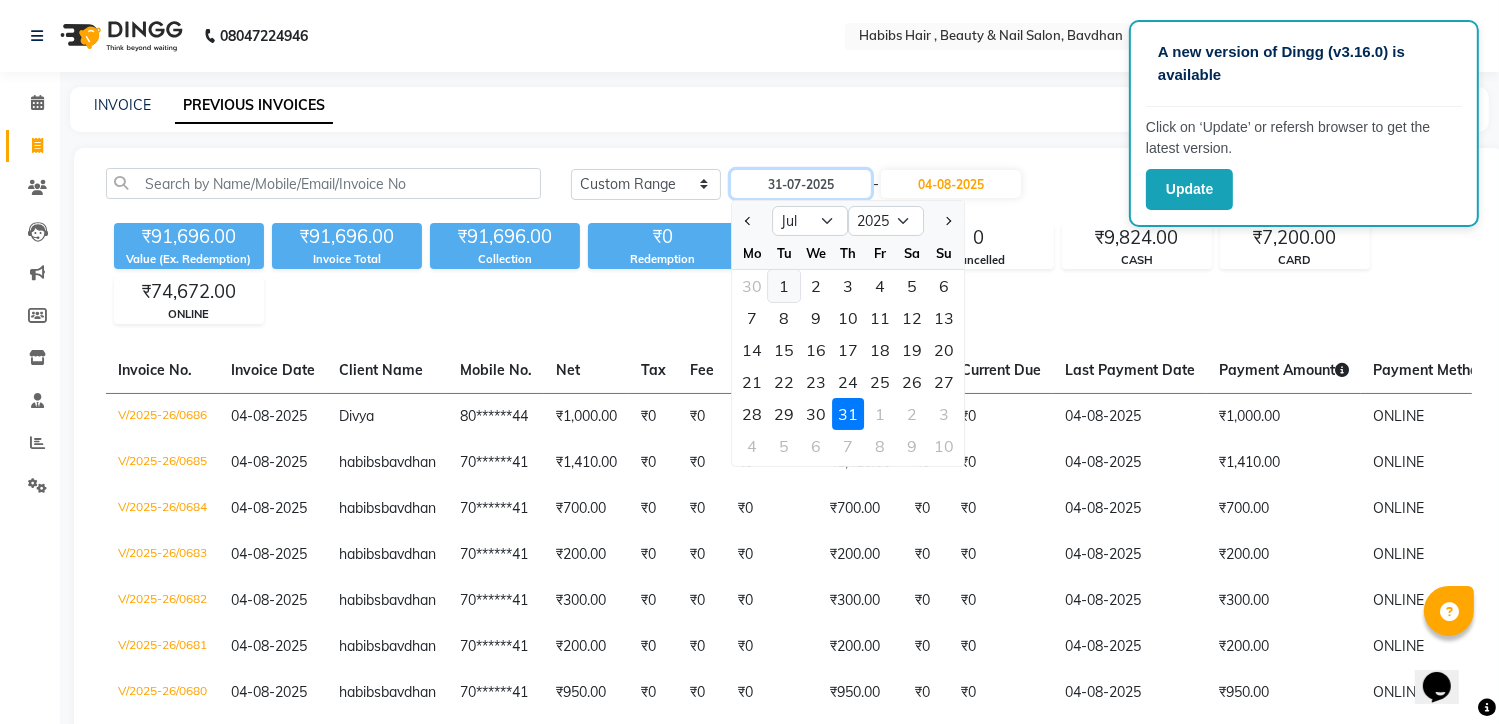 type on "01-07-2025" 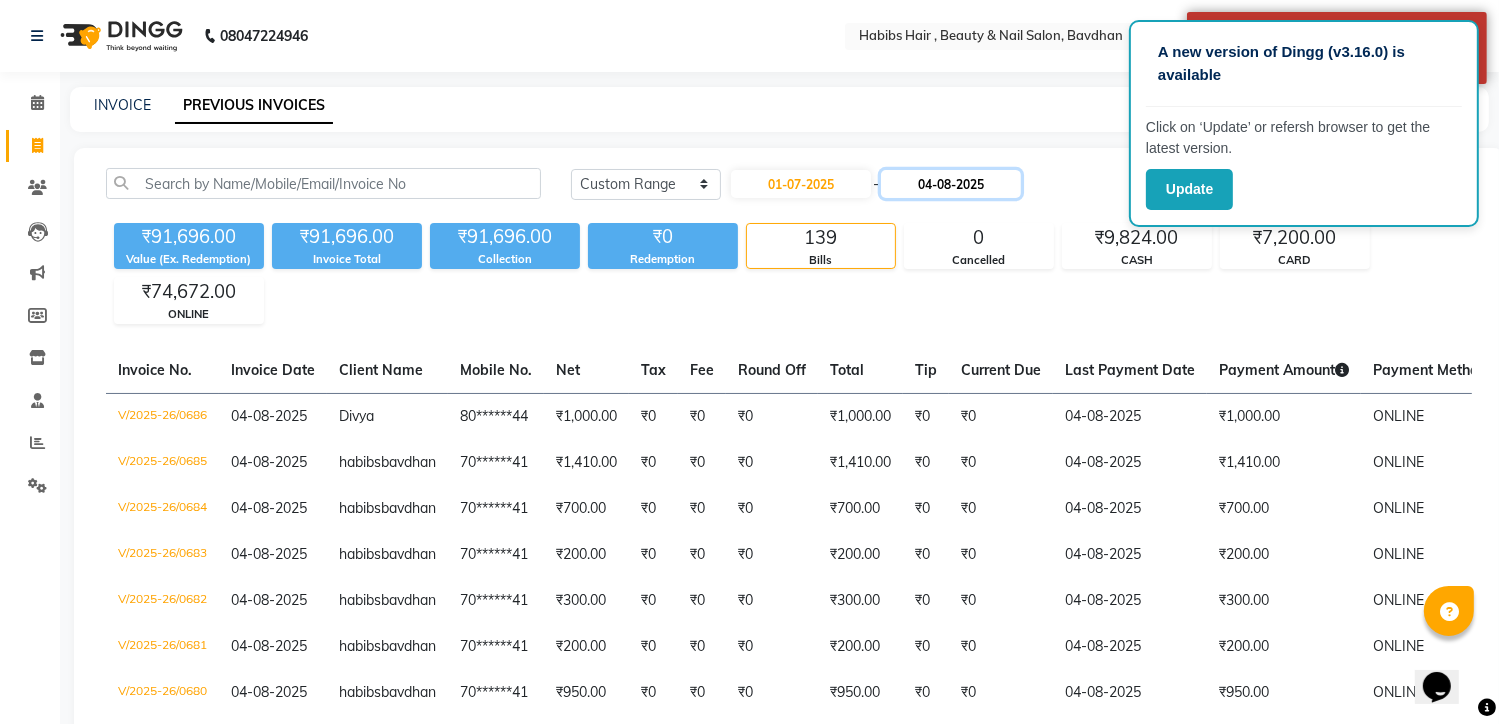 click on "04-08-2025" 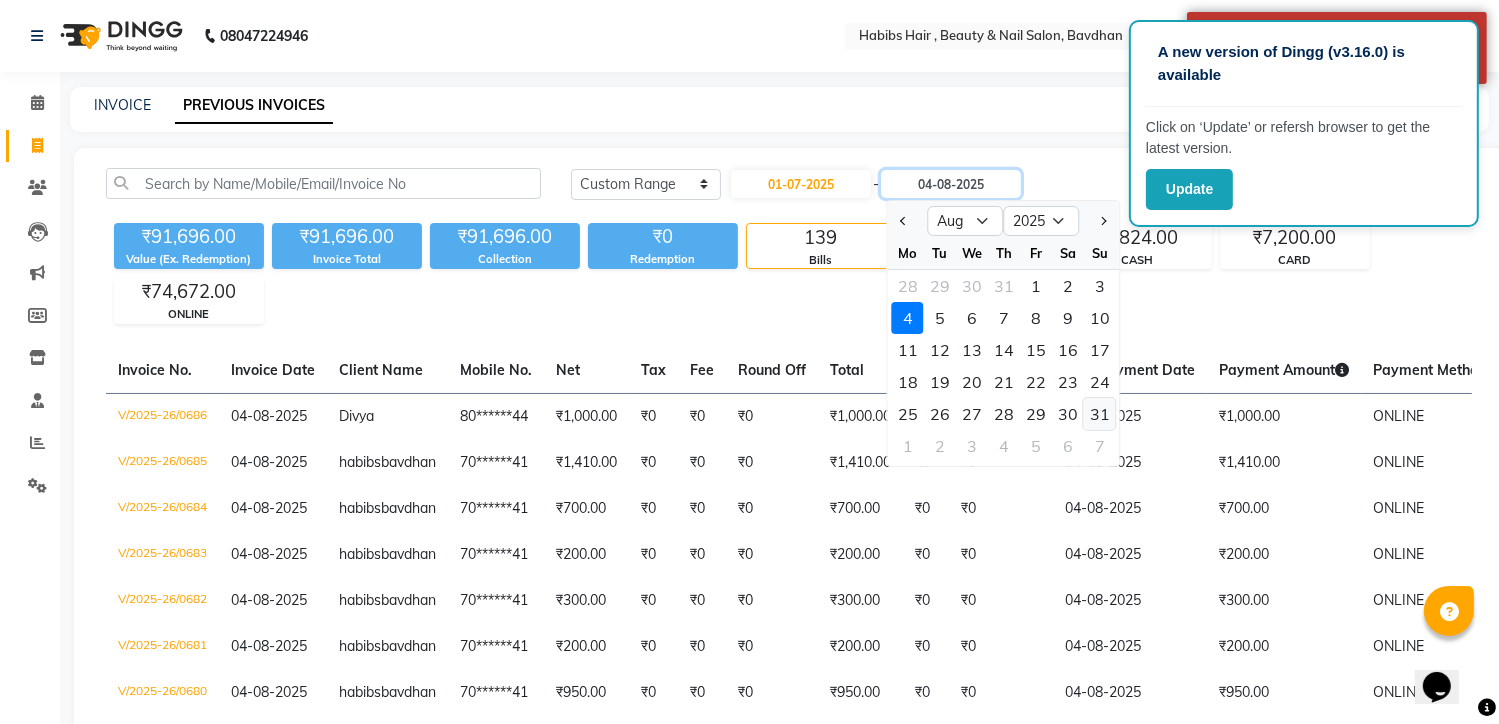 drag, startPoint x: 968, startPoint y: 189, endPoint x: 1107, endPoint y: 411, distance: 261.92557 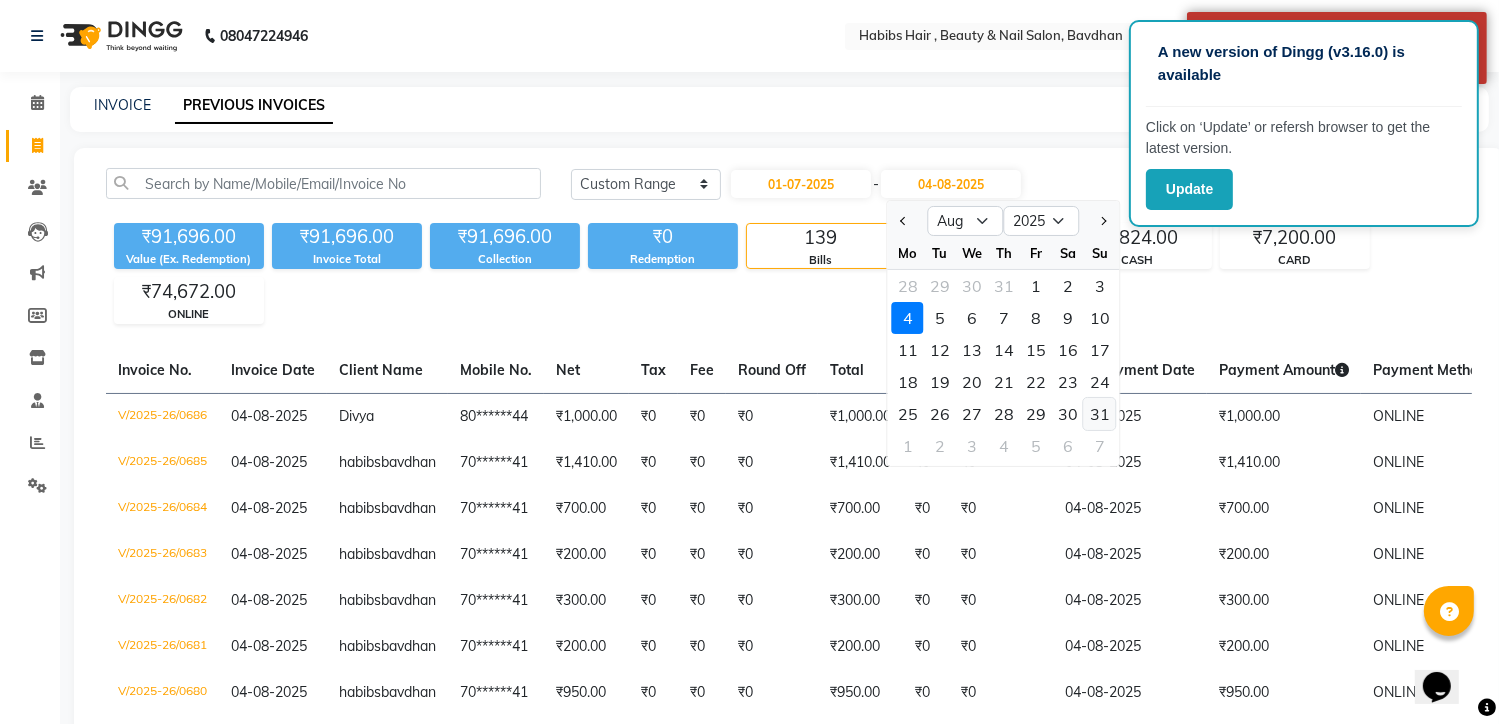 click on "31" 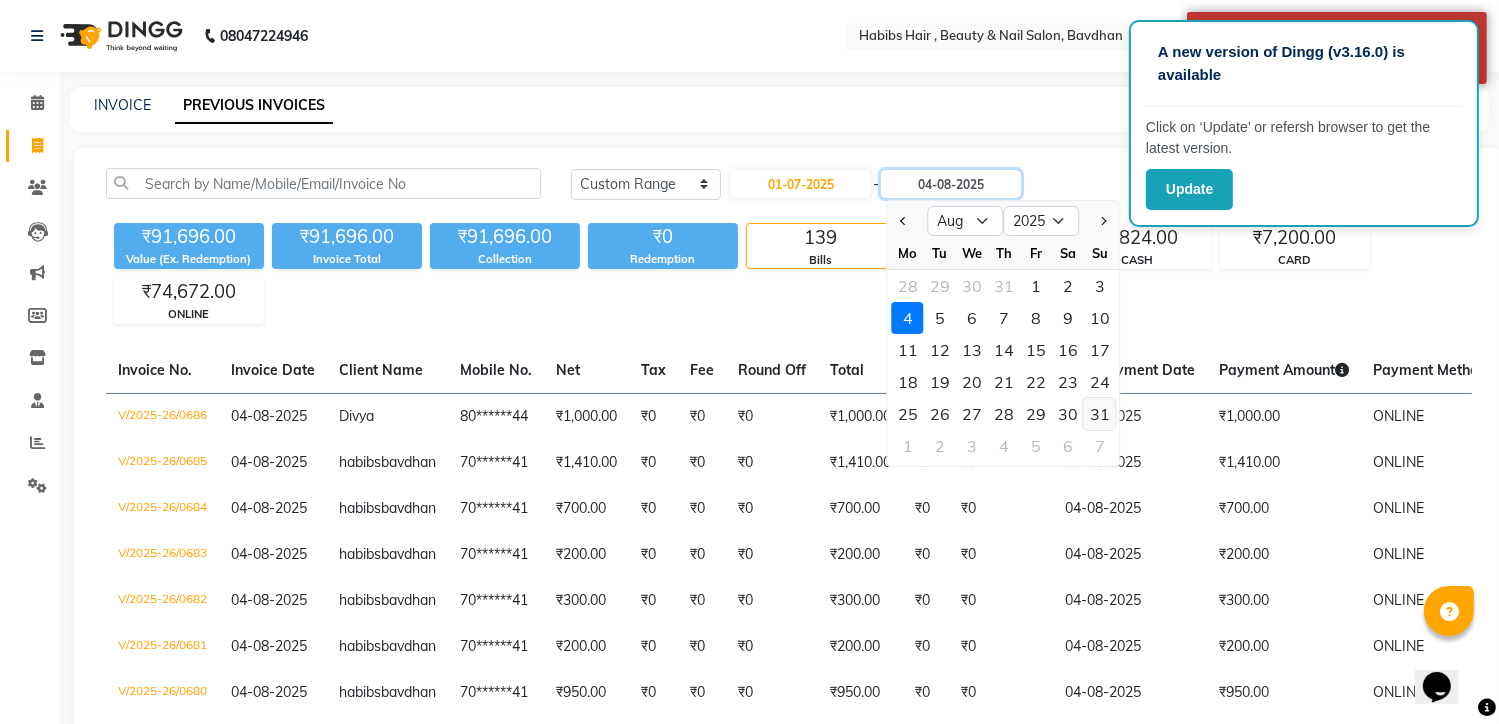 type on "31-08-2025" 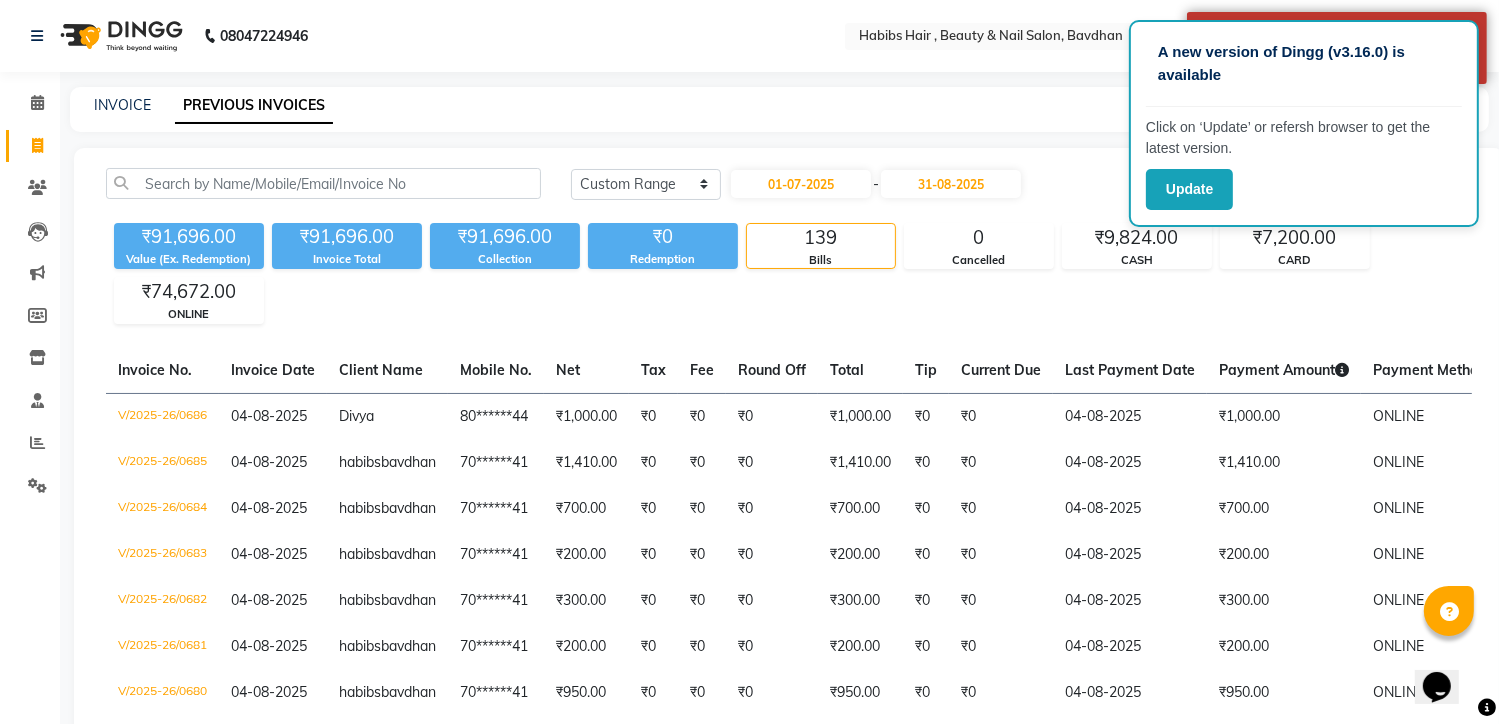 click on "Today Yesterday Custom Range 01-07-2025 - 31-08-2025 ₹91,696.00 Value (Ex. Redemption) ₹91,696.00 Invoice Total  ₹91,696.00 Collection ₹0 Redemption 139 Bills 0 Cancelled ₹9,824.00 CASH ₹7,200.00 CARD ₹74,672.00 ONLINE  Invoice No.   Invoice Date   Client Name   Mobile No.   Net   Tax   Fee   Round Off   Total   Tip   Current Due   Last Payment Date   Payment Amount   Payment Methods   Cancel Reason   Status   V/2025-26/0686  04-08-2025 Divya   80******44 ₹1,000.00 ₹0  ₹0  ₹0 ₹1,000.00 ₹0 ₹0 04-08-2025 ₹1,000.00  ONLINE - PAID  V/2025-26/0685  04-08-2025 habibs  bavdhan 70******41 ₹1,410.00 ₹0  ₹0  ₹0 ₹1,410.00 ₹0 ₹0 04-08-2025 ₹1,410.00  ONLINE - PAID  V/2025-26/0684  04-08-2025 habibs  bavdhan 70******41 ₹700.00 ₹0  ₹0  ₹0 ₹700.00 ₹0 ₹0 04-08-2025 ₹700.00  ONLINE - PAID  V/2025-26/0683  04-08-2025 habibs  bavdhan 70******41 ₹200.00 ₹0  ₹0  ₹0 ₹200.00 ₹0 ₹0 04-08-2025 ₹200.00  ONLINE - PAID  V/2025-26/0682  04-08-2025 habibs ₹0 -" 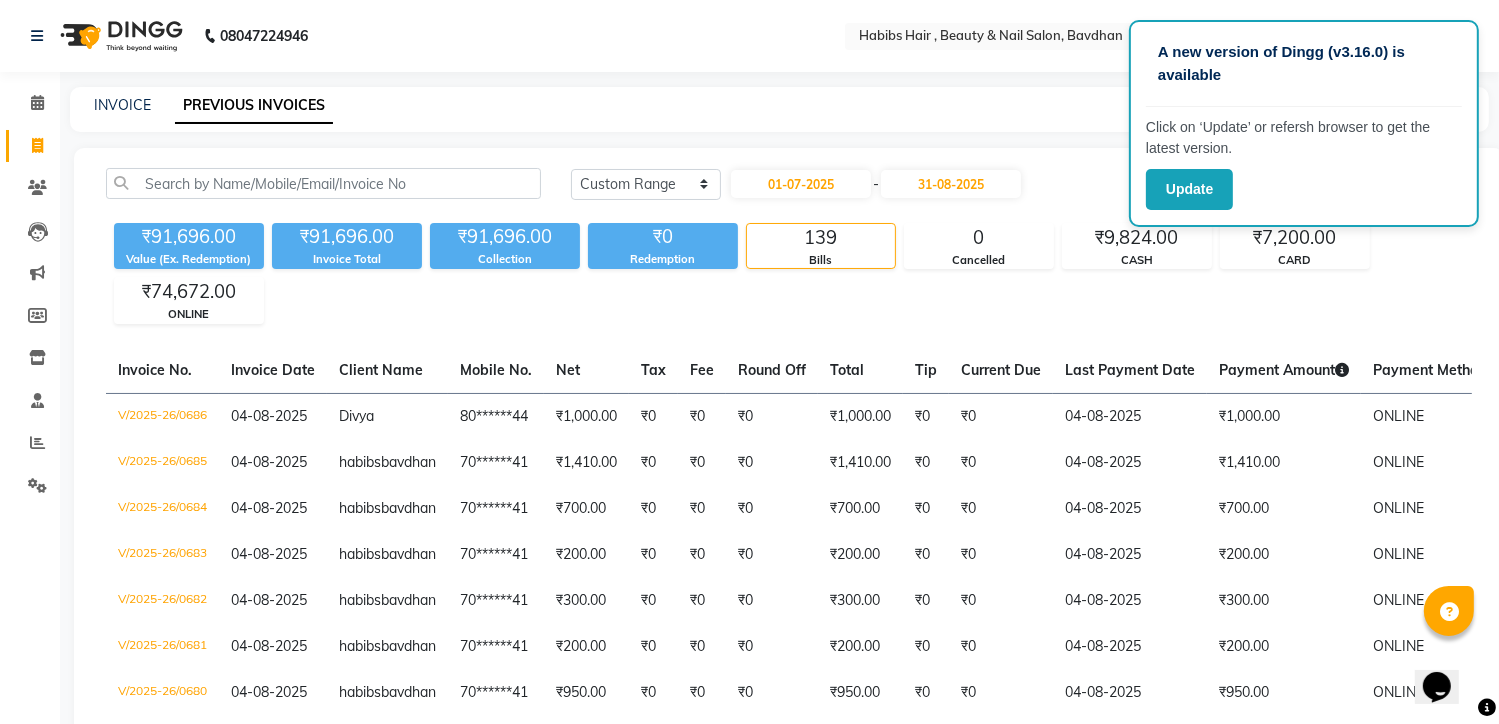 click on "Today Yesterday Custom Range 01-07-2025 - 31-08-2025" 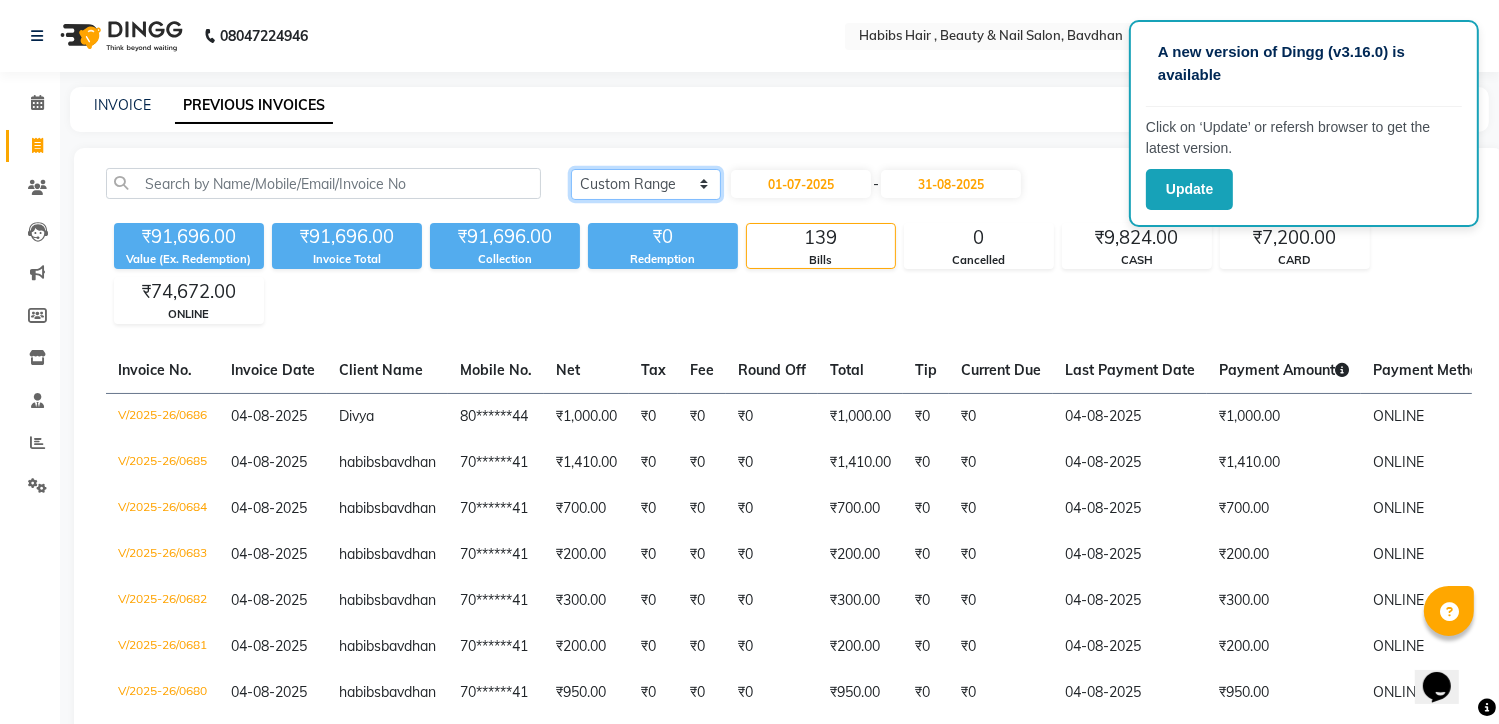 click on "Today Yesterday Custom Range" 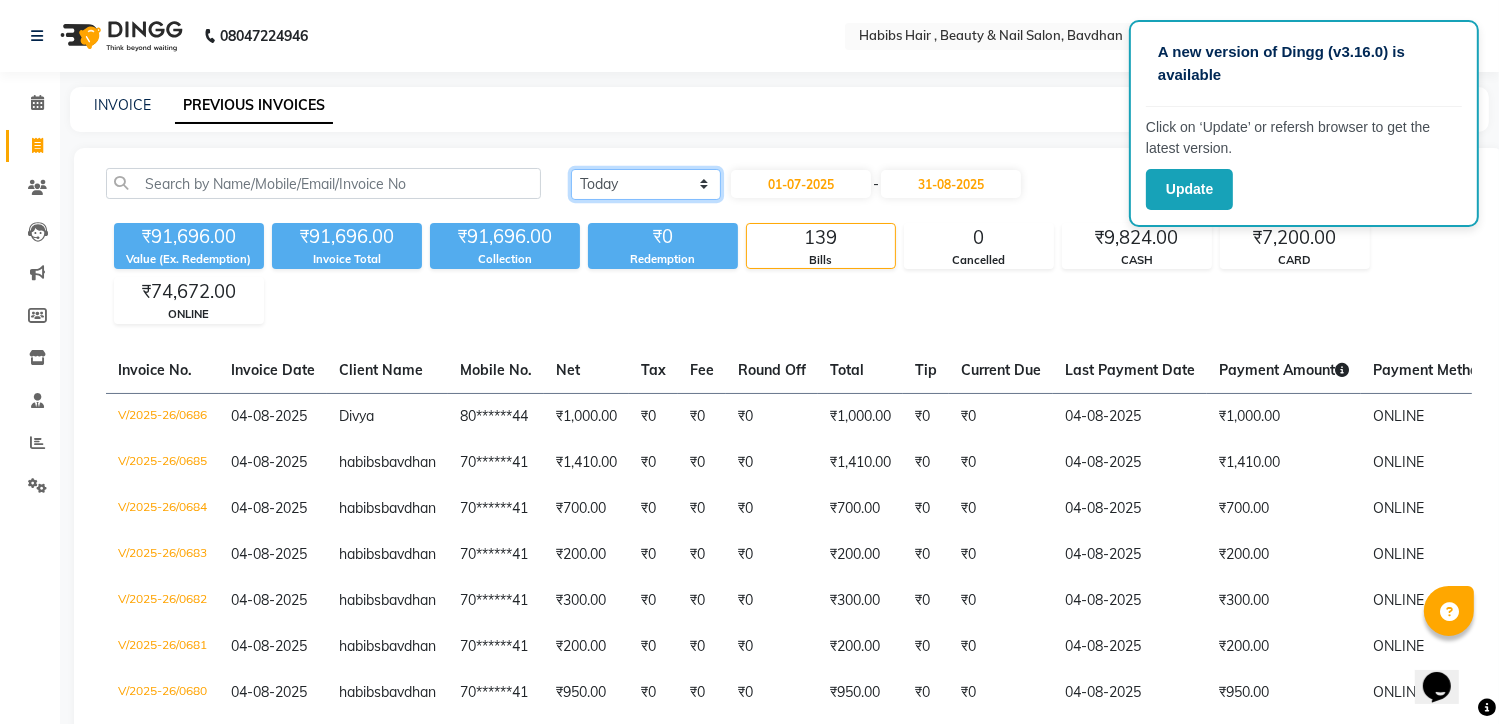 click on "Today Yesterday Custom Range" 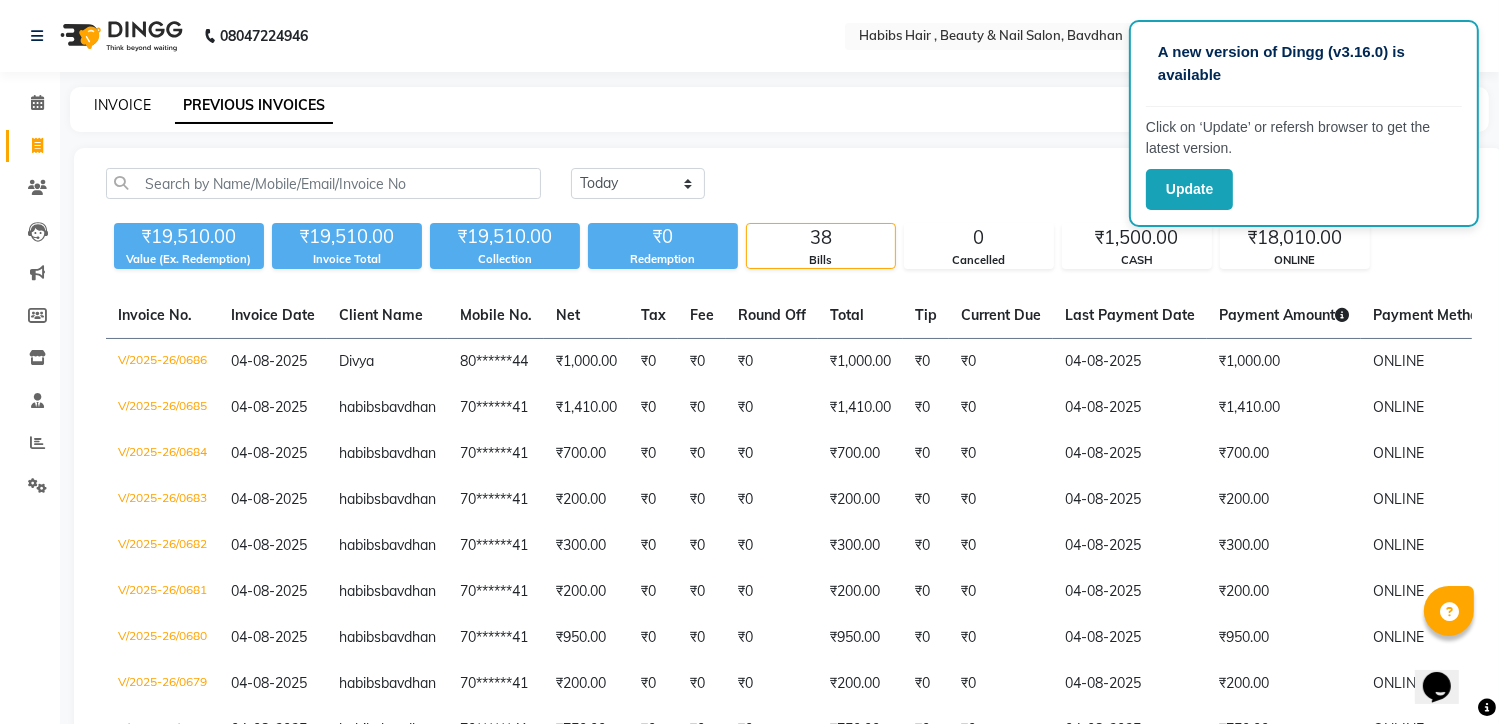 click on "INVOICE" 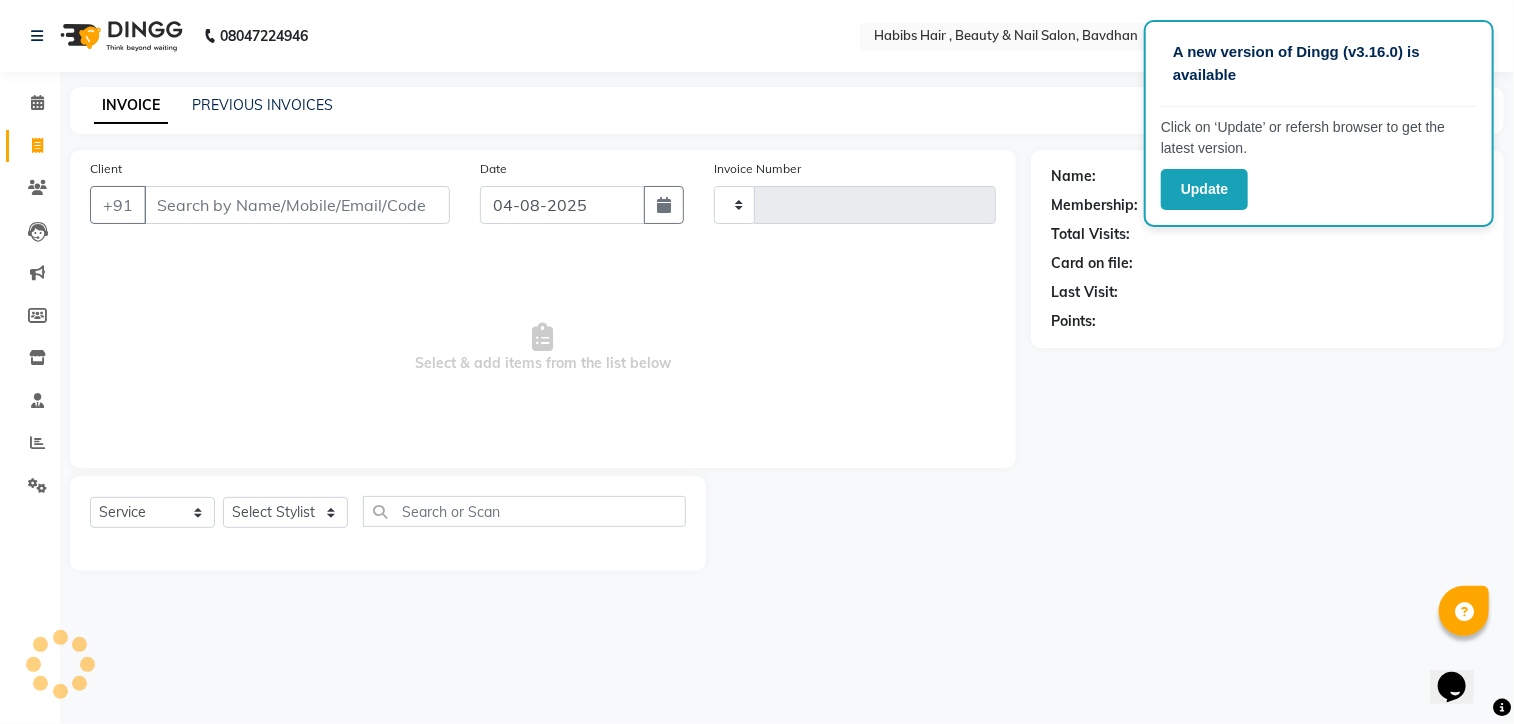 type on "0687" 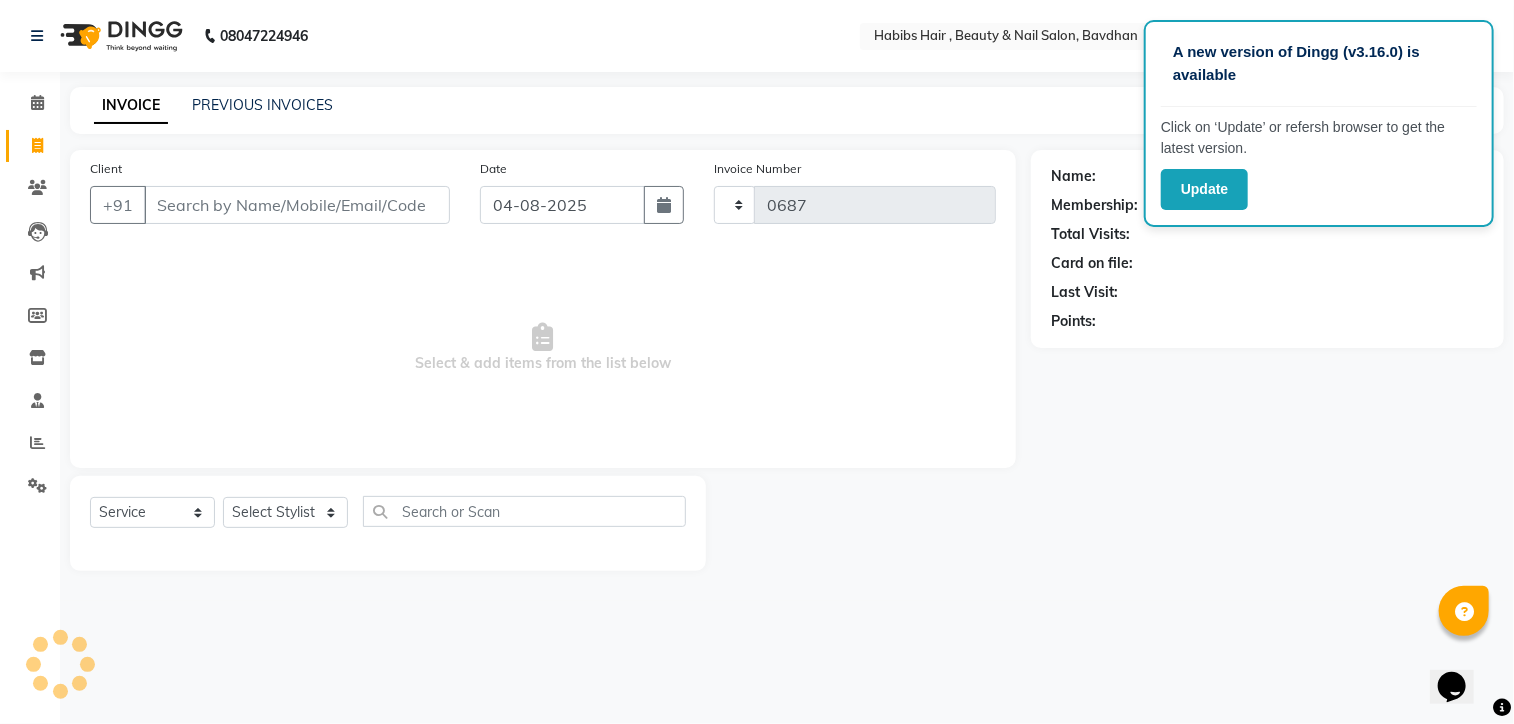 select on "7414" 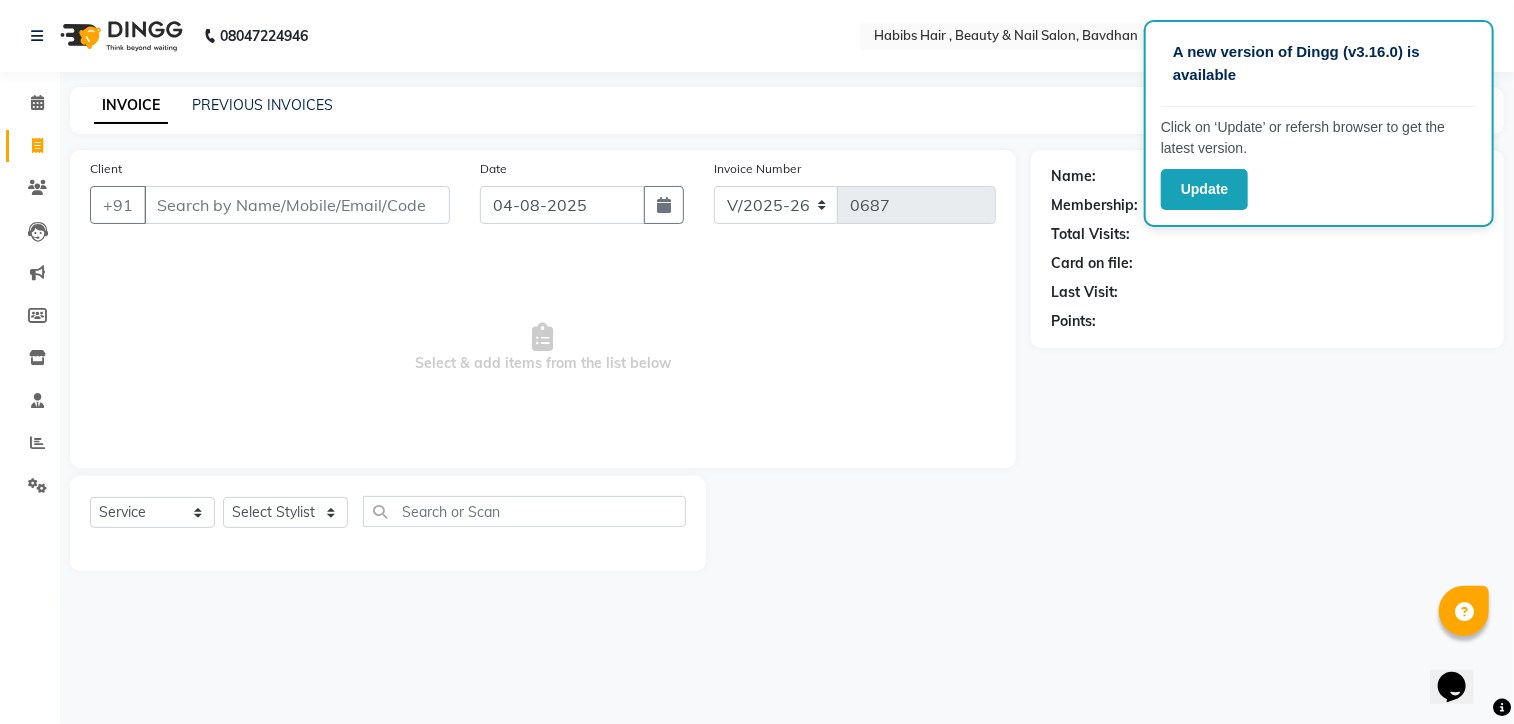 type on "m" 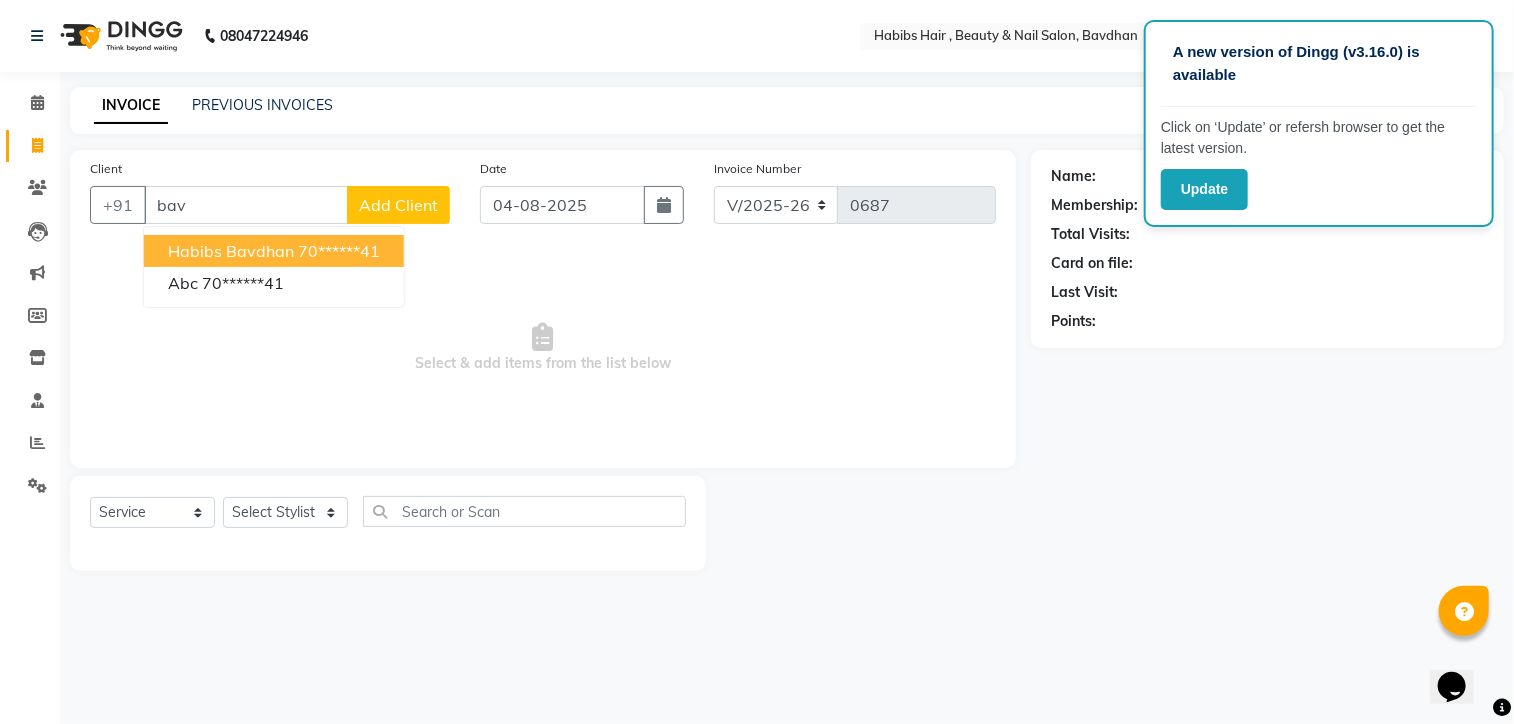 click on "70******41" at bounding box center (339, 251) 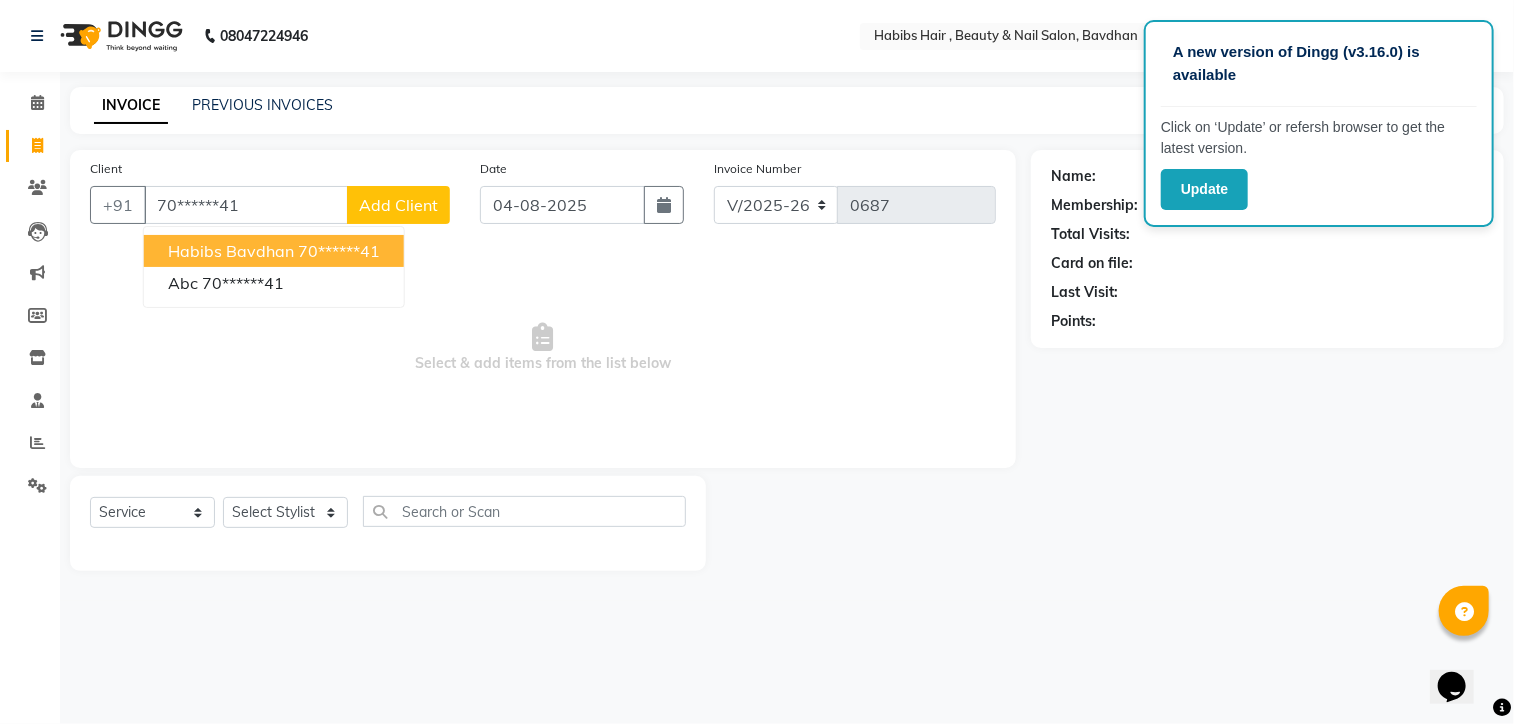 type on "70******41" 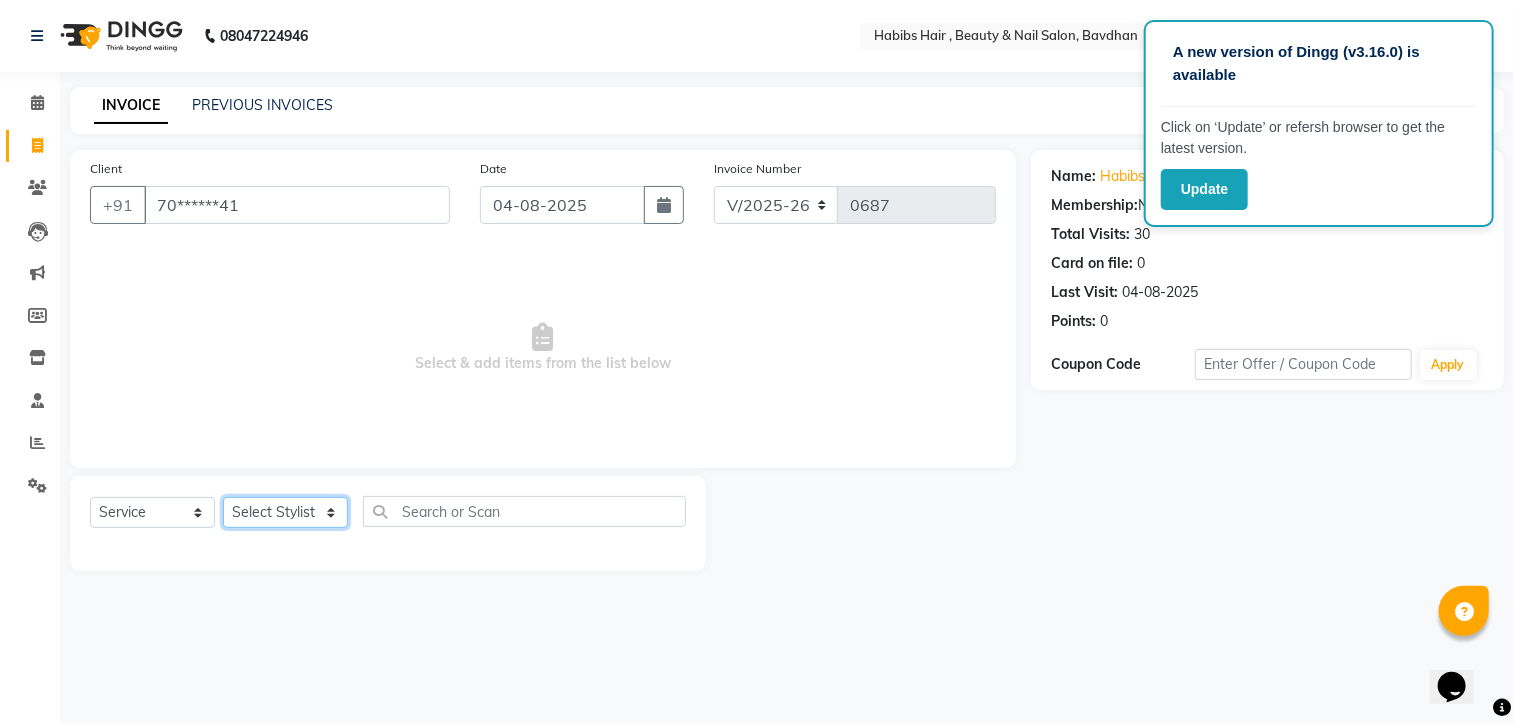 click on "Select Stylist Akash Aman Aniket Ashish Ganesh Manager mayur nikhil sujata" 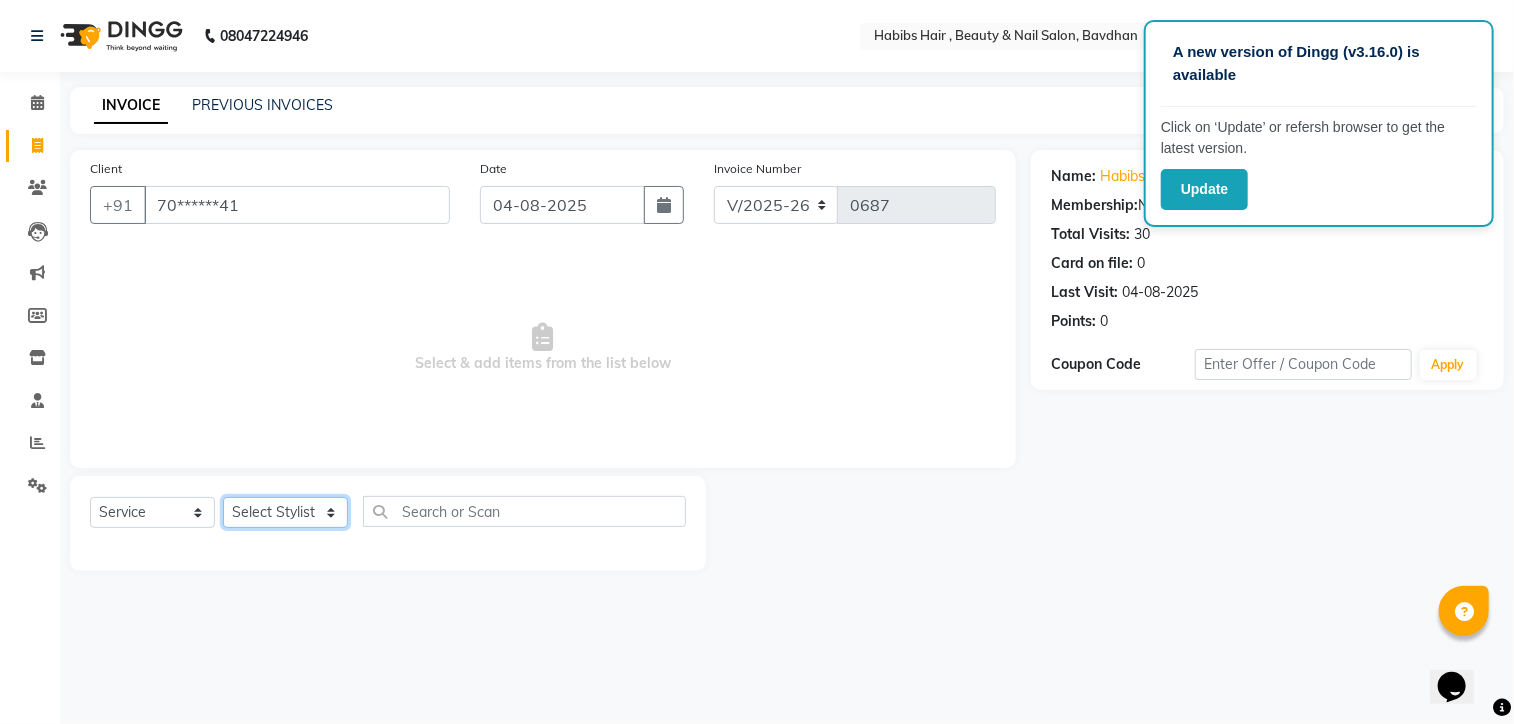 select on "86089" 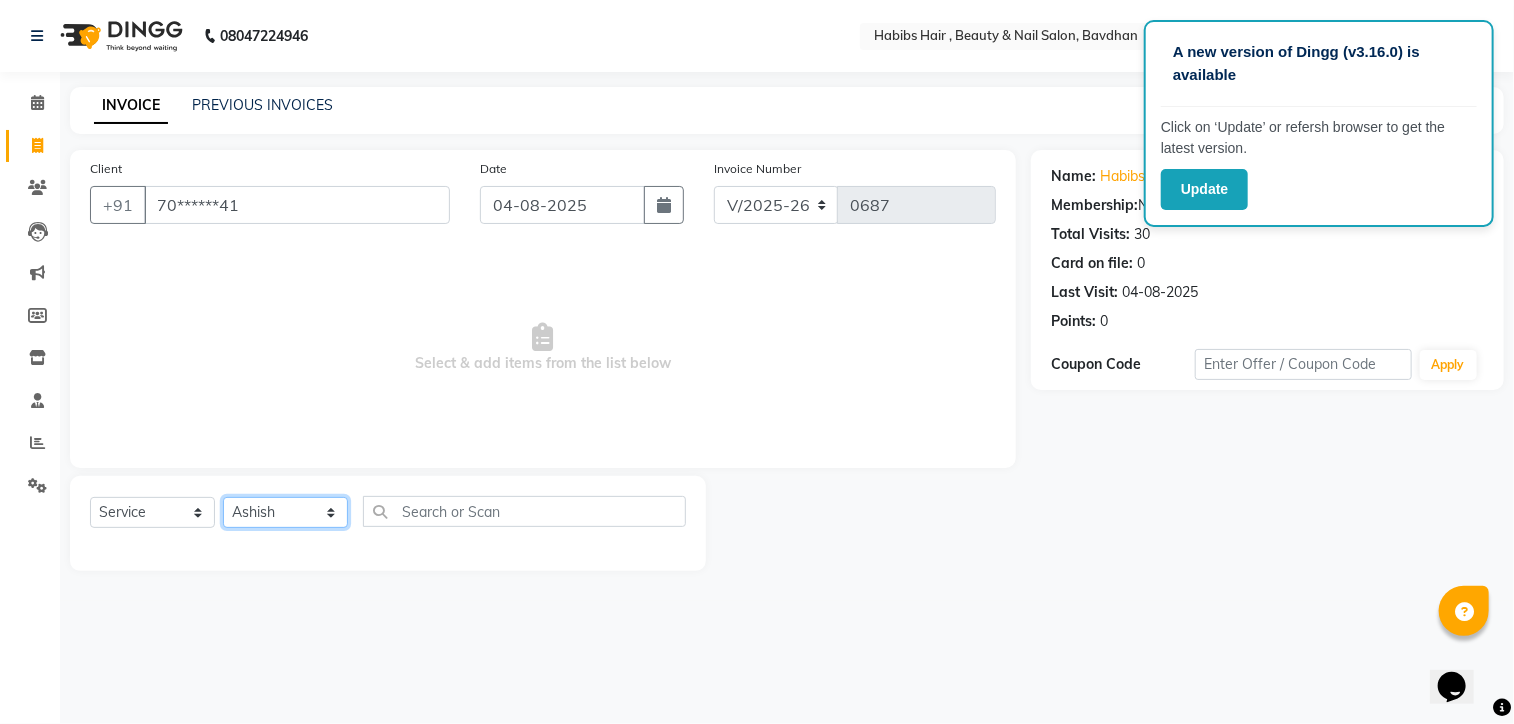 click on "Select Stylist Akash Aman Aniket Ashish Ganesh Manager mayur nikhil sujata" 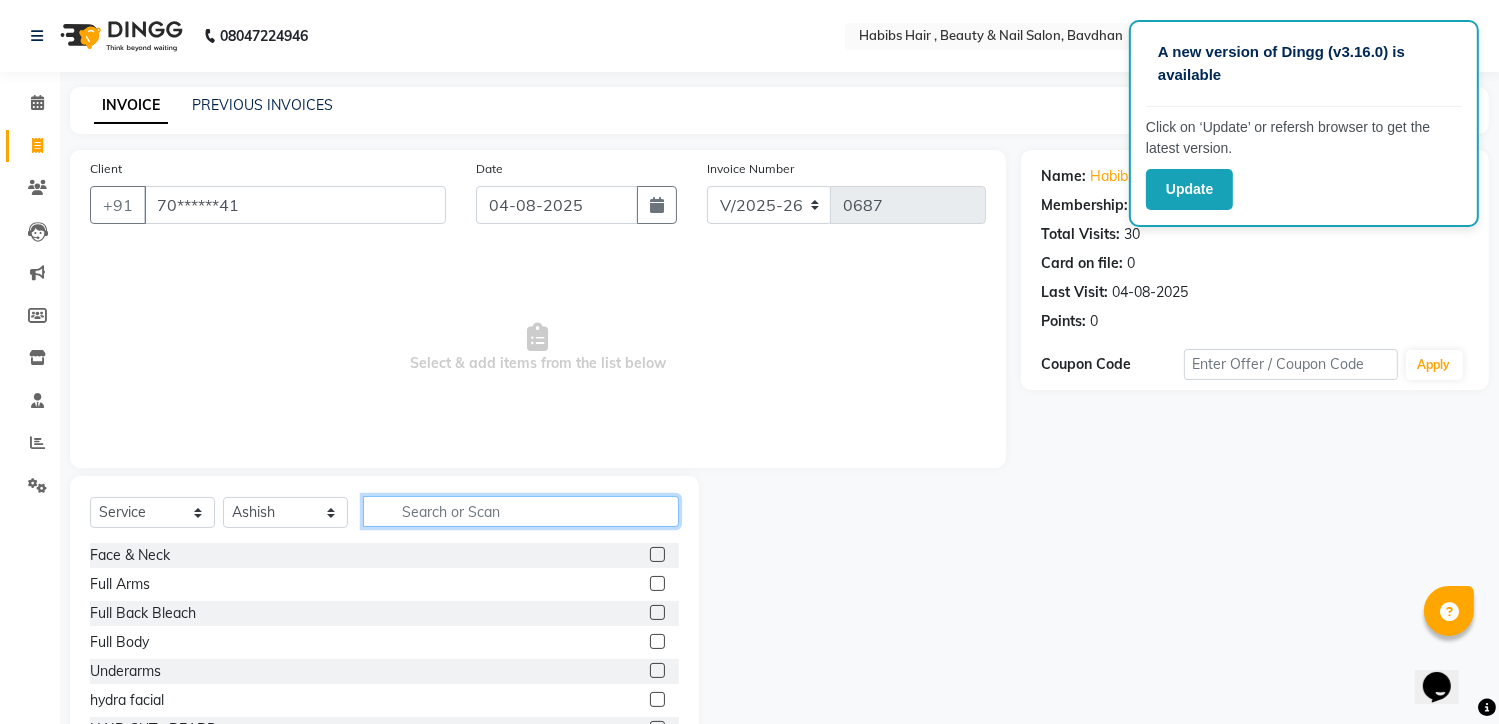 click 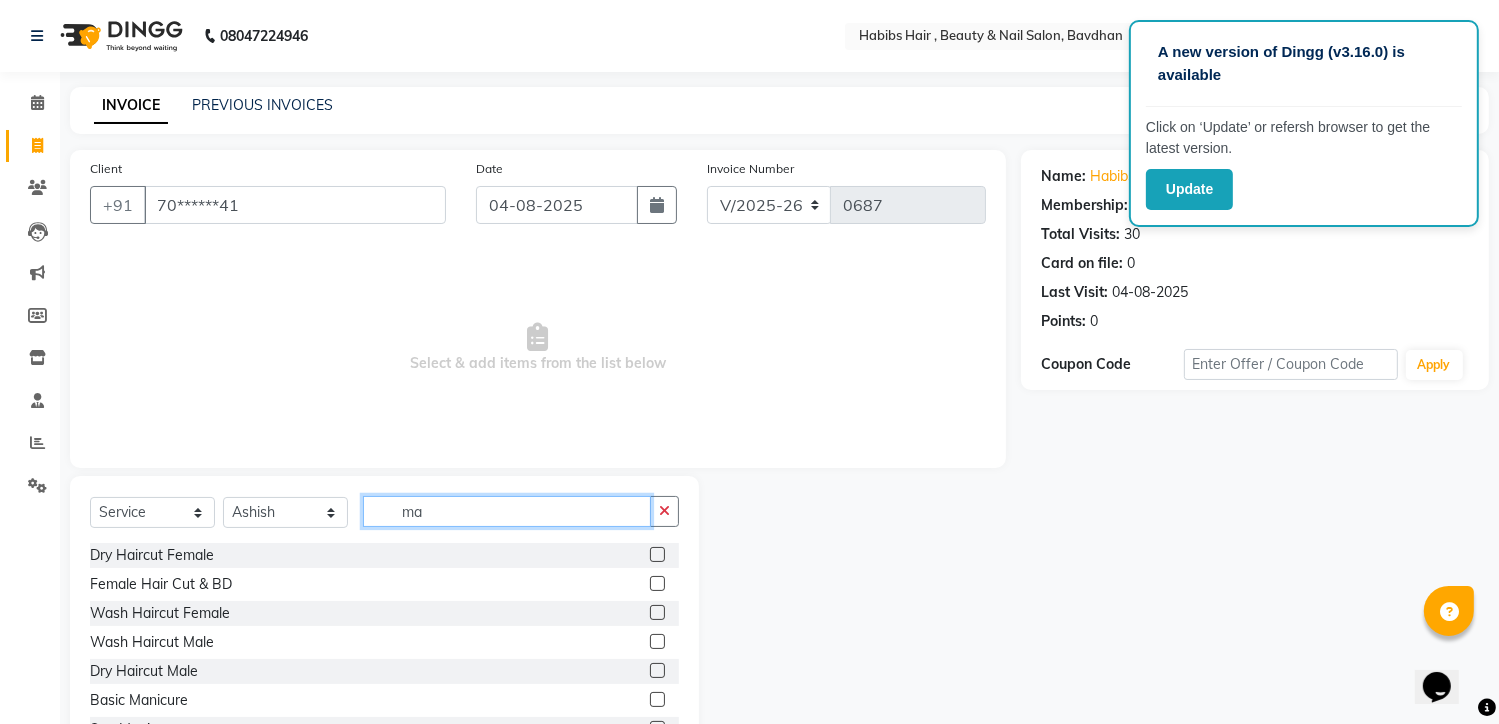 type on "ma" 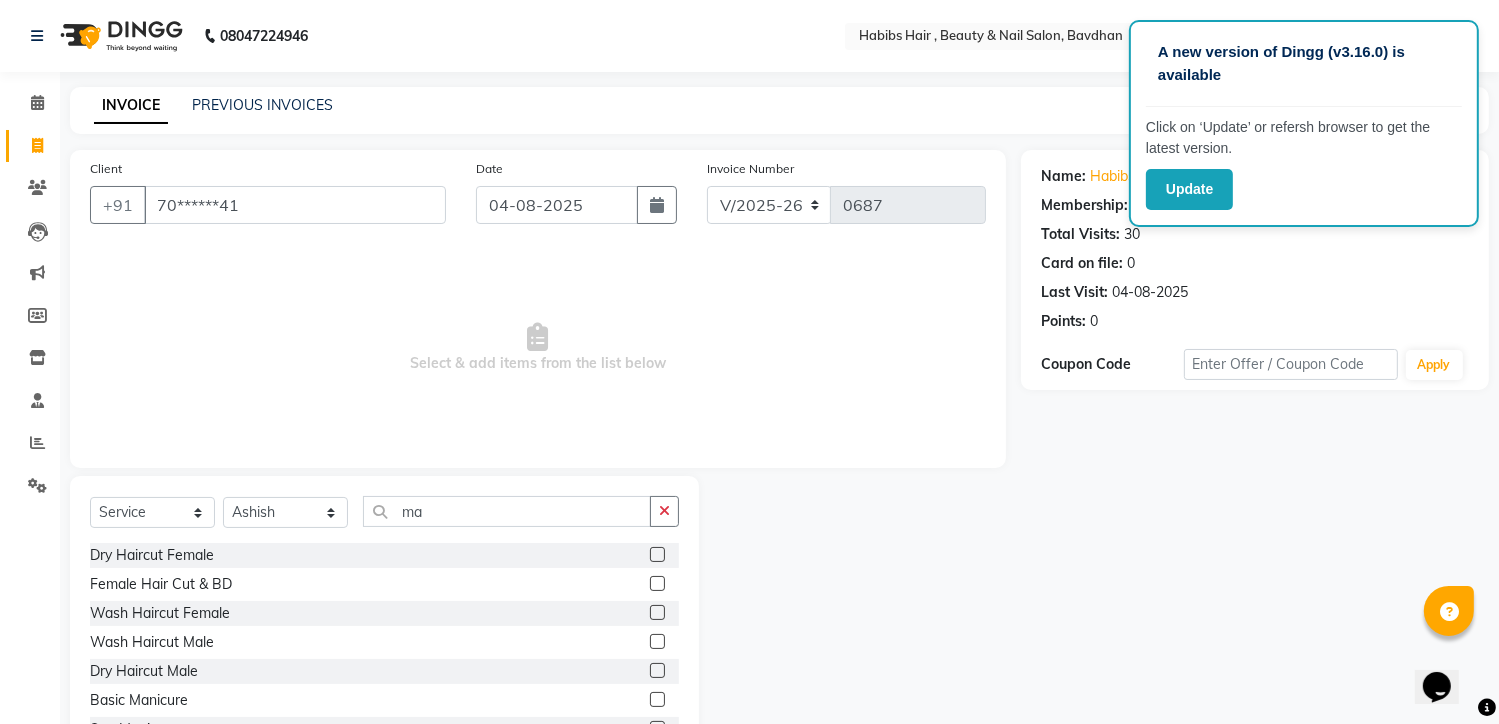 click 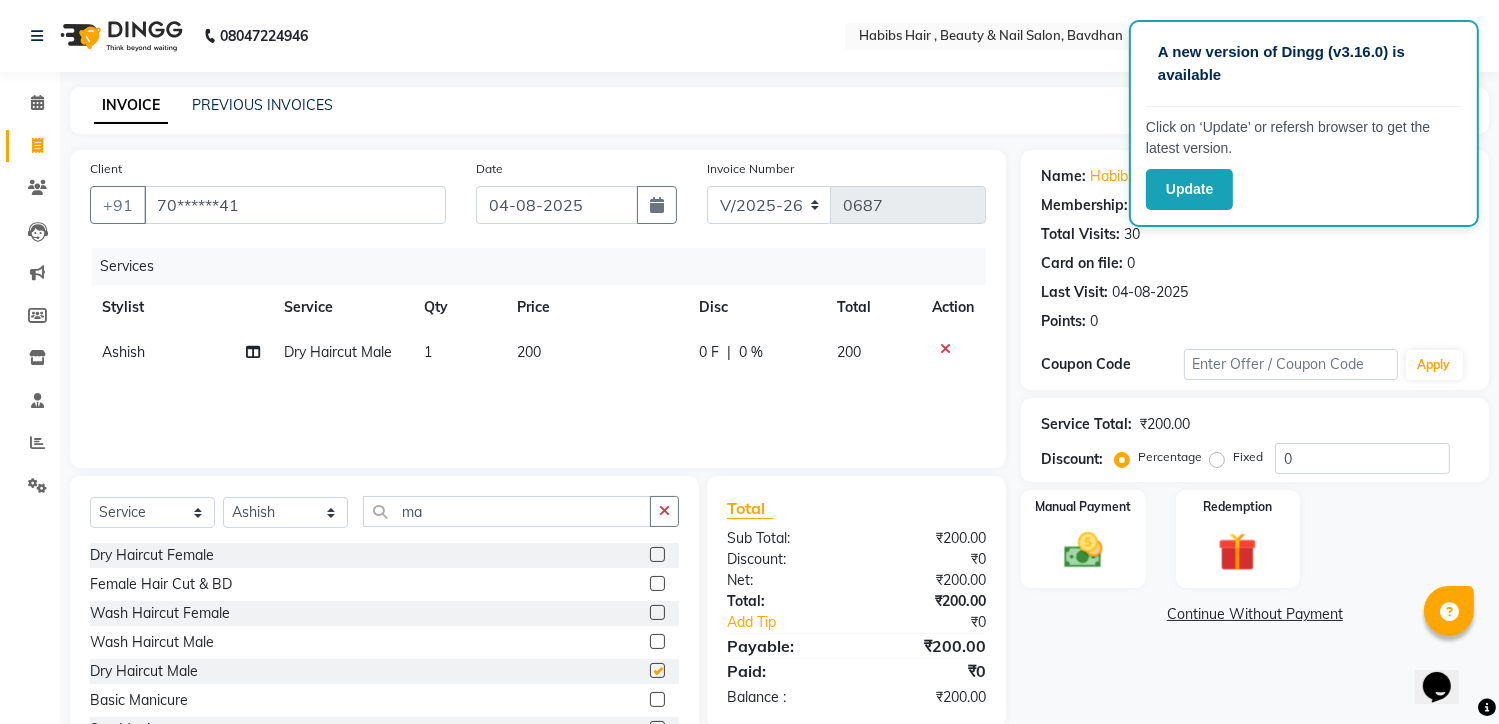 checkbox on "false" 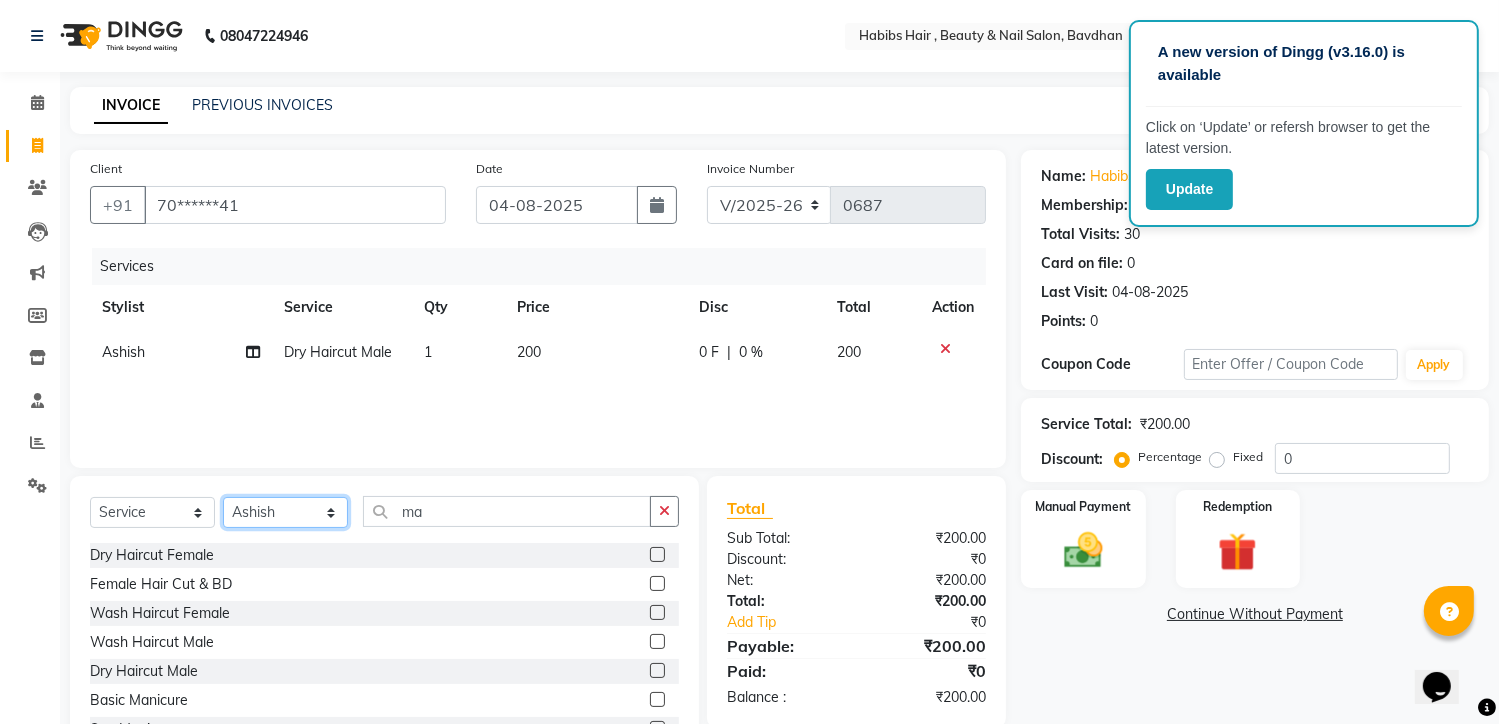 click on "Select Stylist Akash Aman Aniket Ashish Ganesh Manager mayur nikhil sujata" 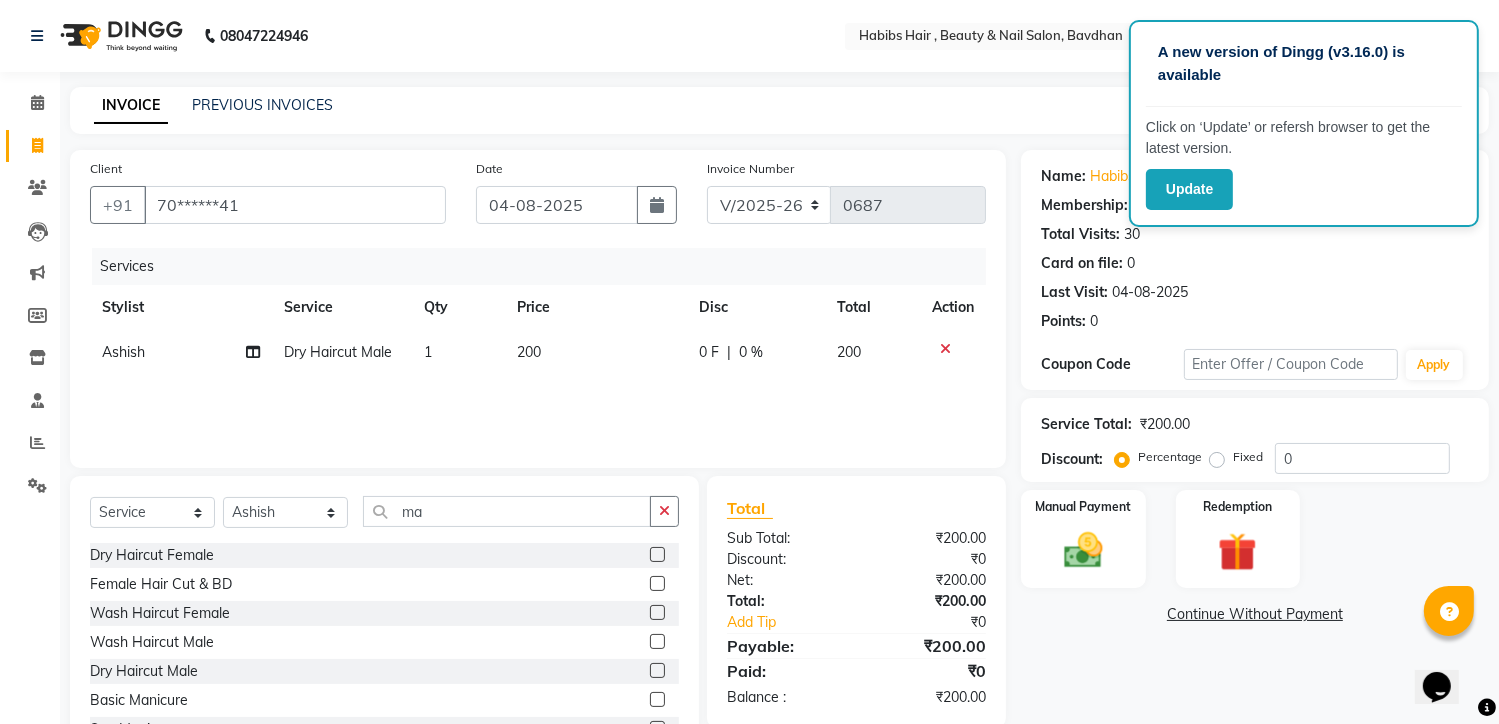 click on "Name: Habibs Bavdhan Membership:  No Active Membership  Total Visits:  30 Card on file:  0 Last Visit:   04-08-2025 Points:   0  Coupon Code Apply Service Total:  ₹200.00  Discount:  Percentage   Fixed  0 Manual Payment Redemption  Continue Without Payment" 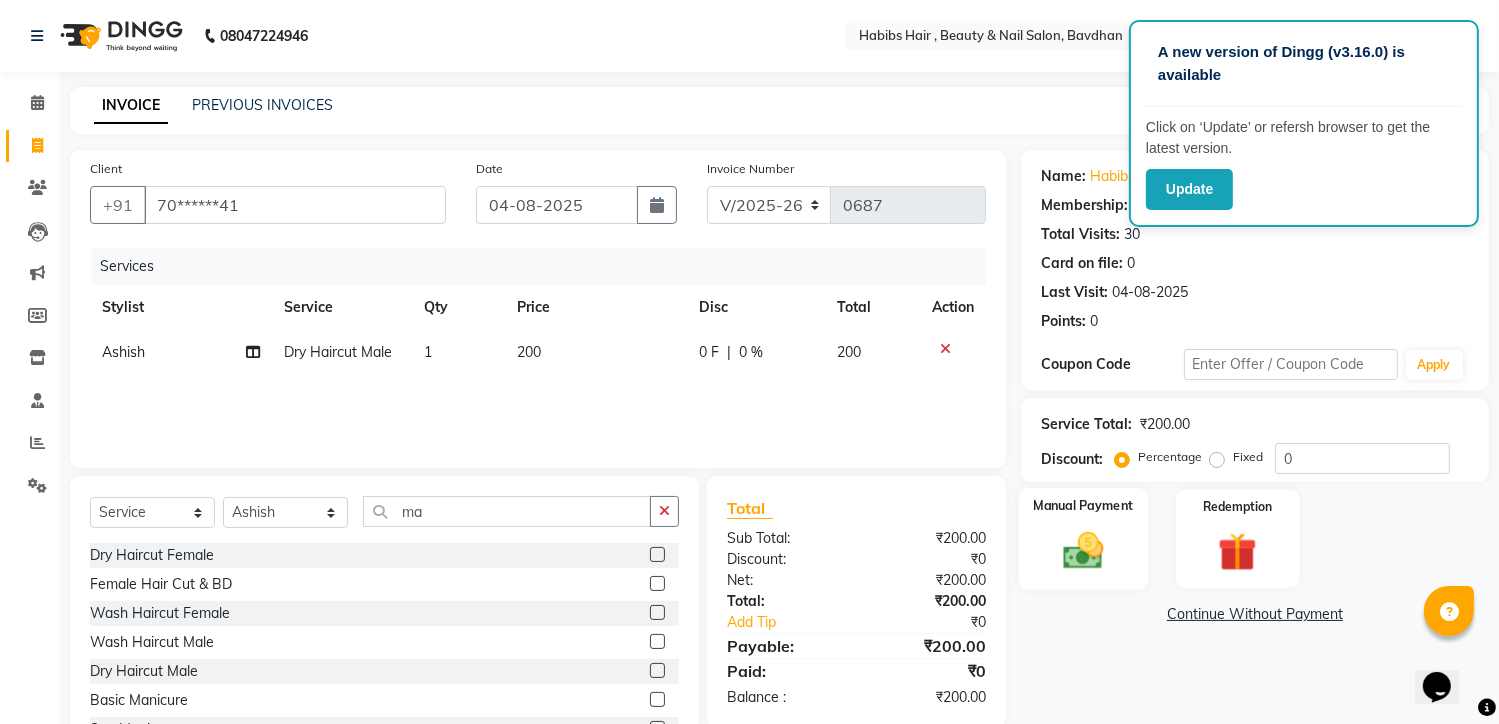 click 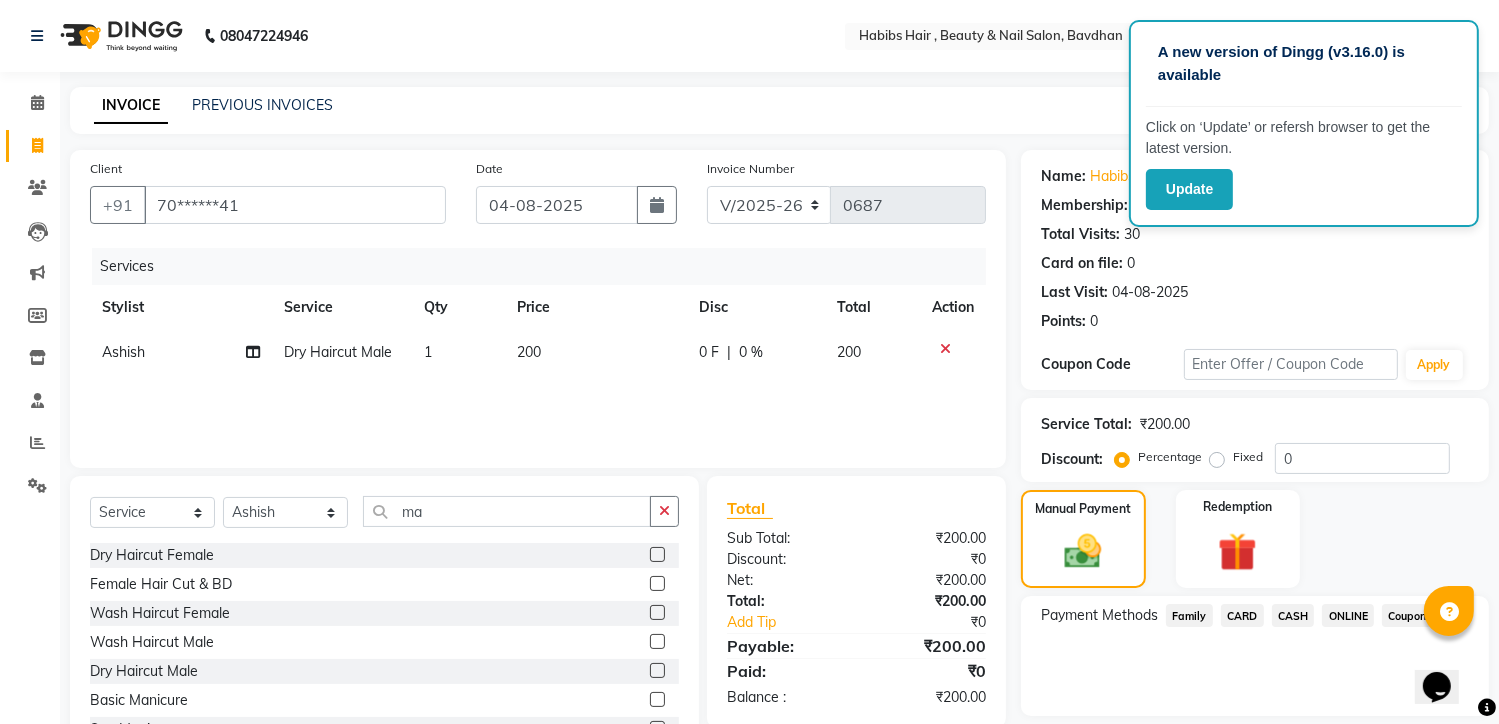 click on "ONLINE" 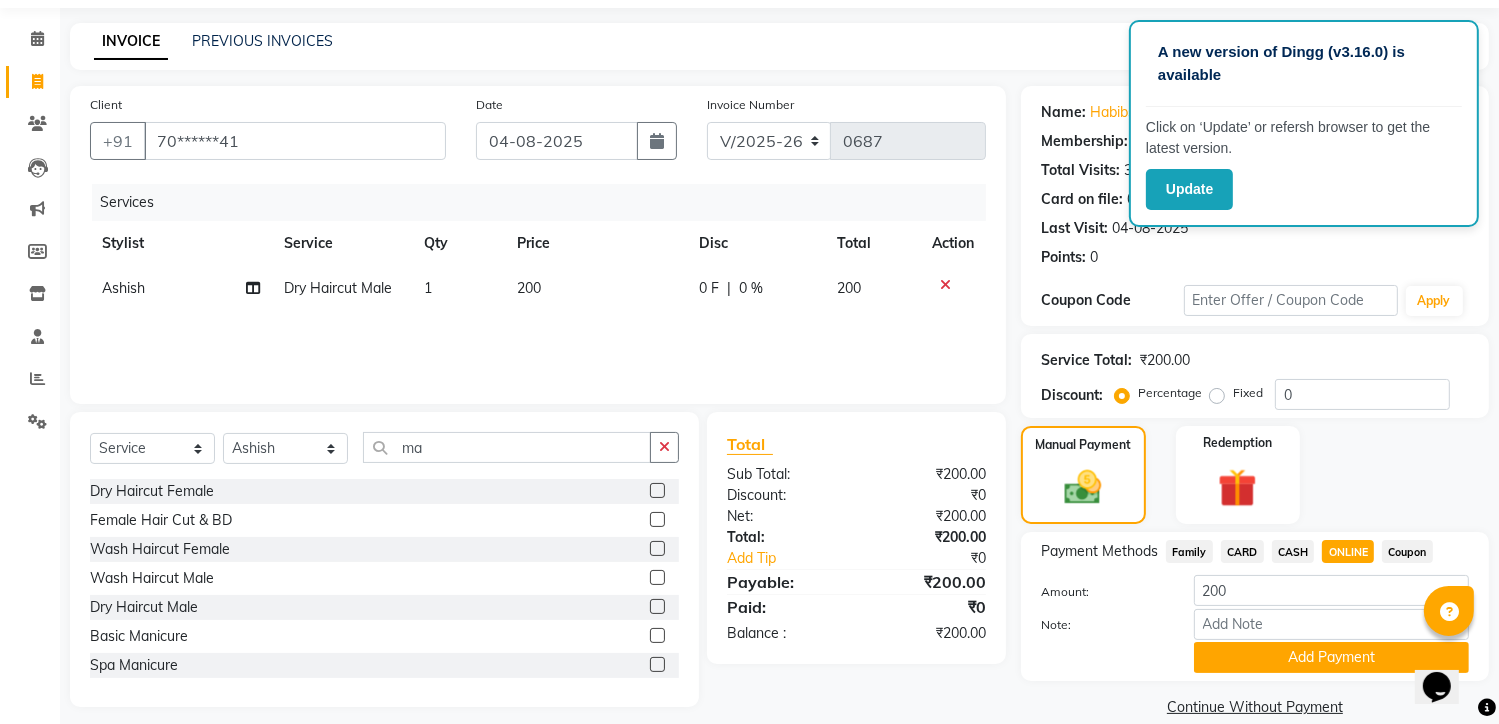 scroll, scrollTop: 94, scrollLeft: 0, axis: vertical 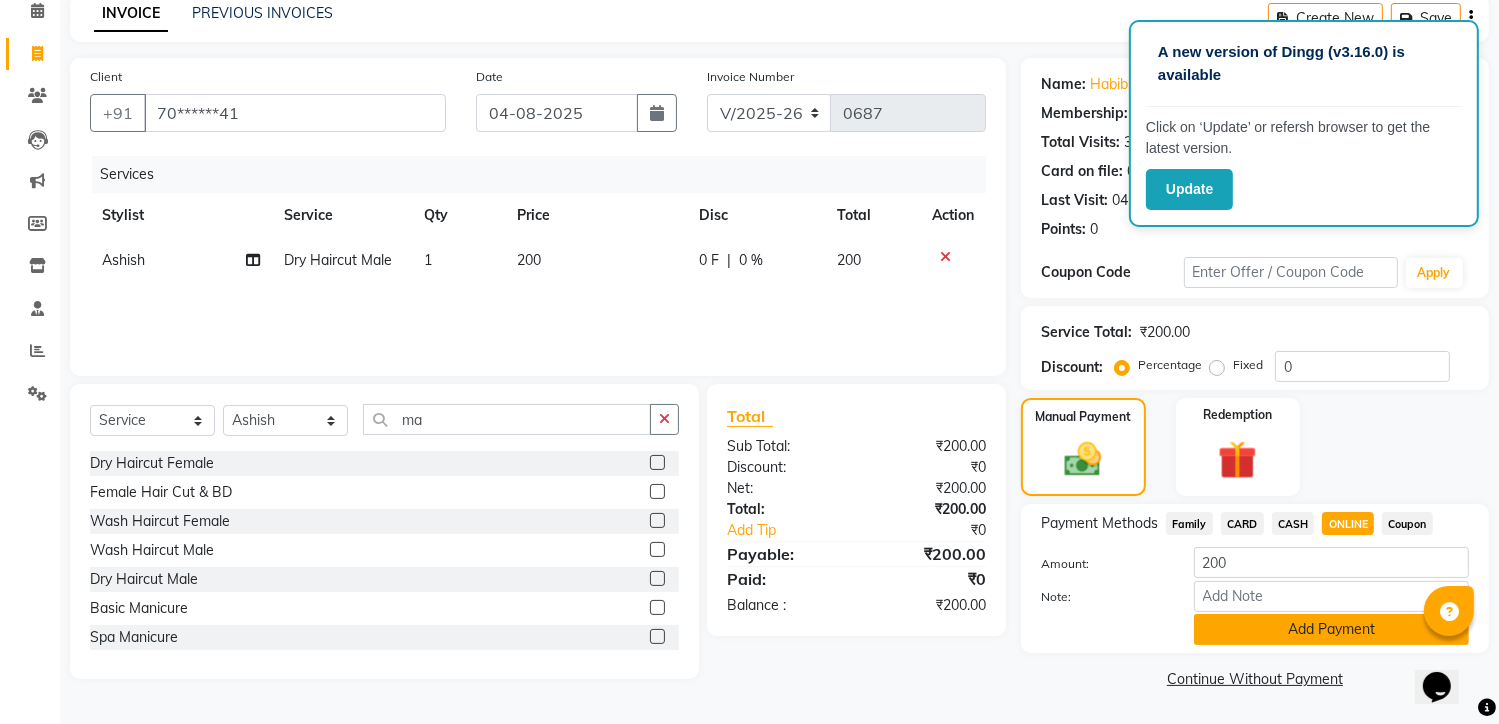 click on "Add Payment" 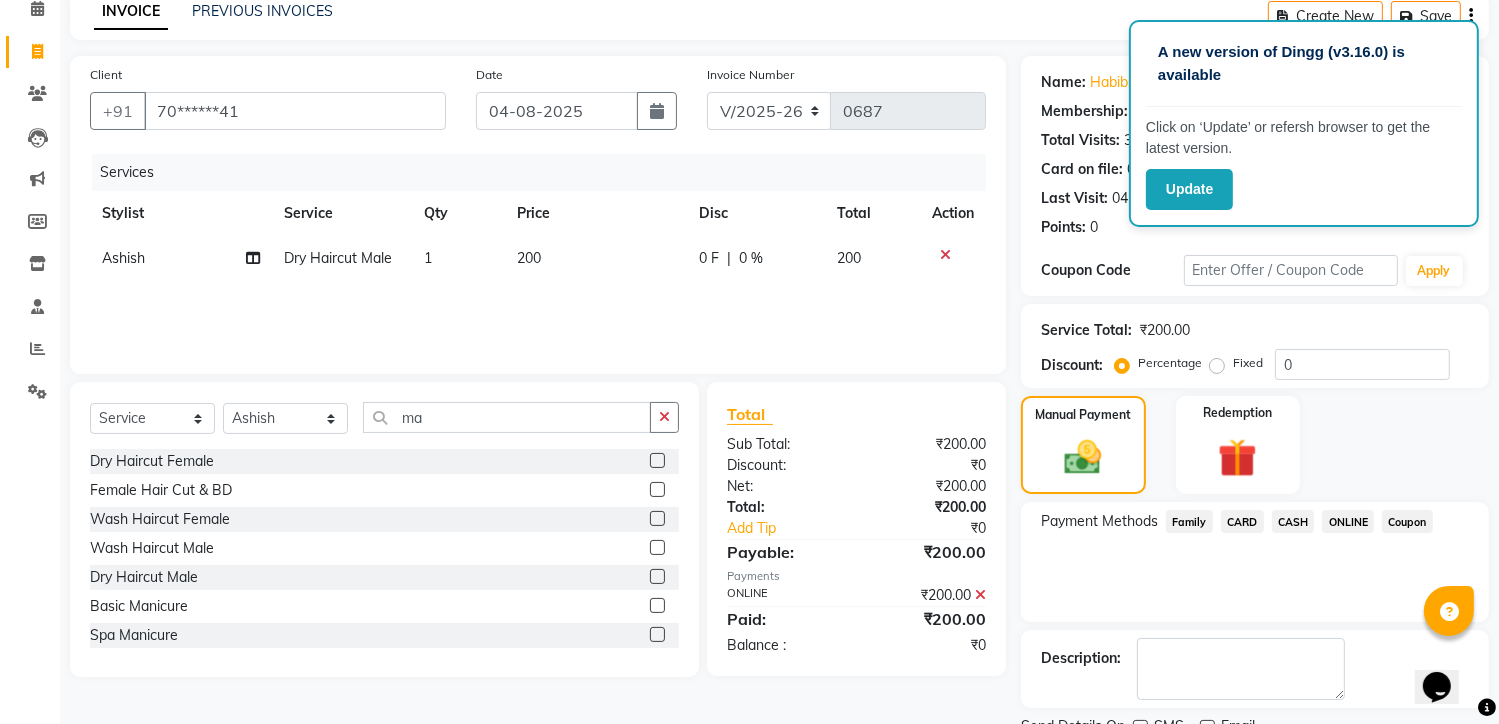 scroll, scrollTop: 175, scrollLeft: 0, axis: vertical 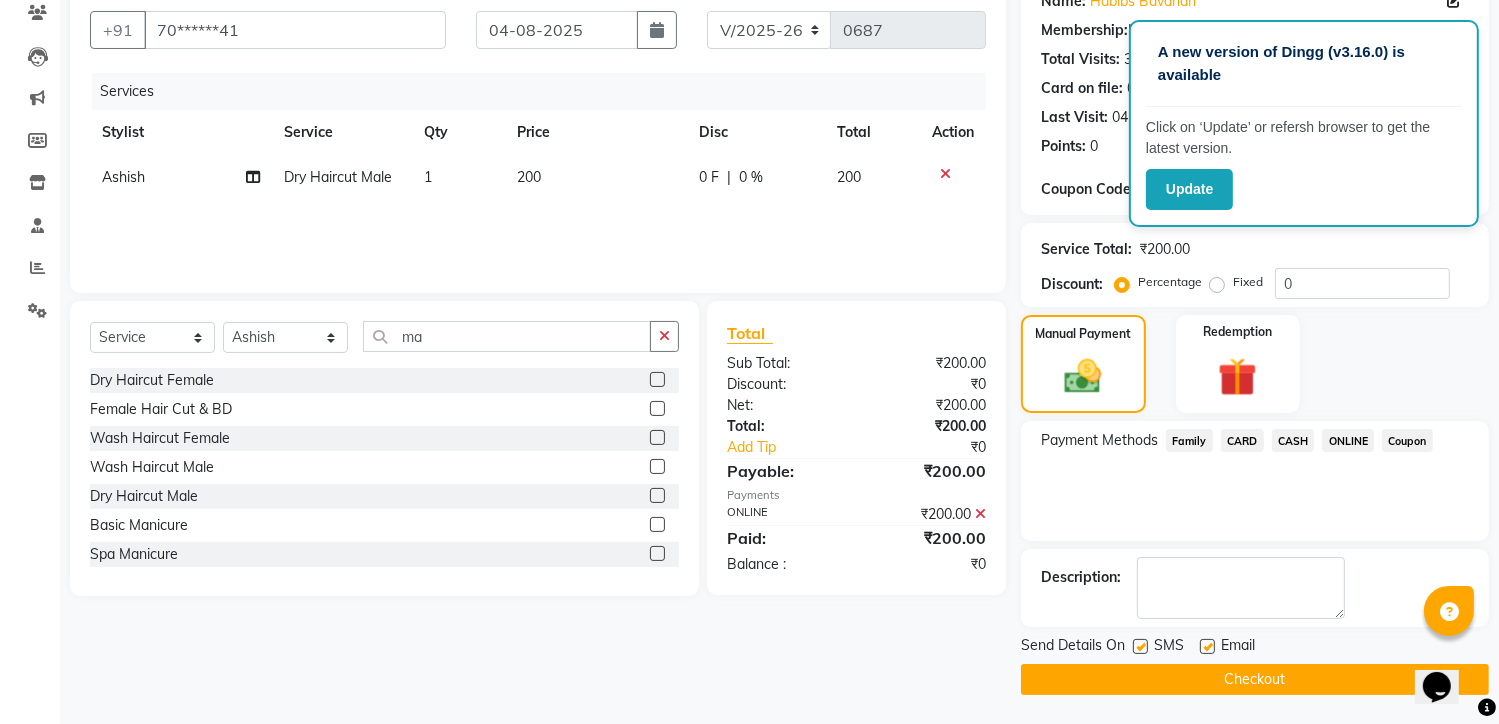 click on "Checkout" 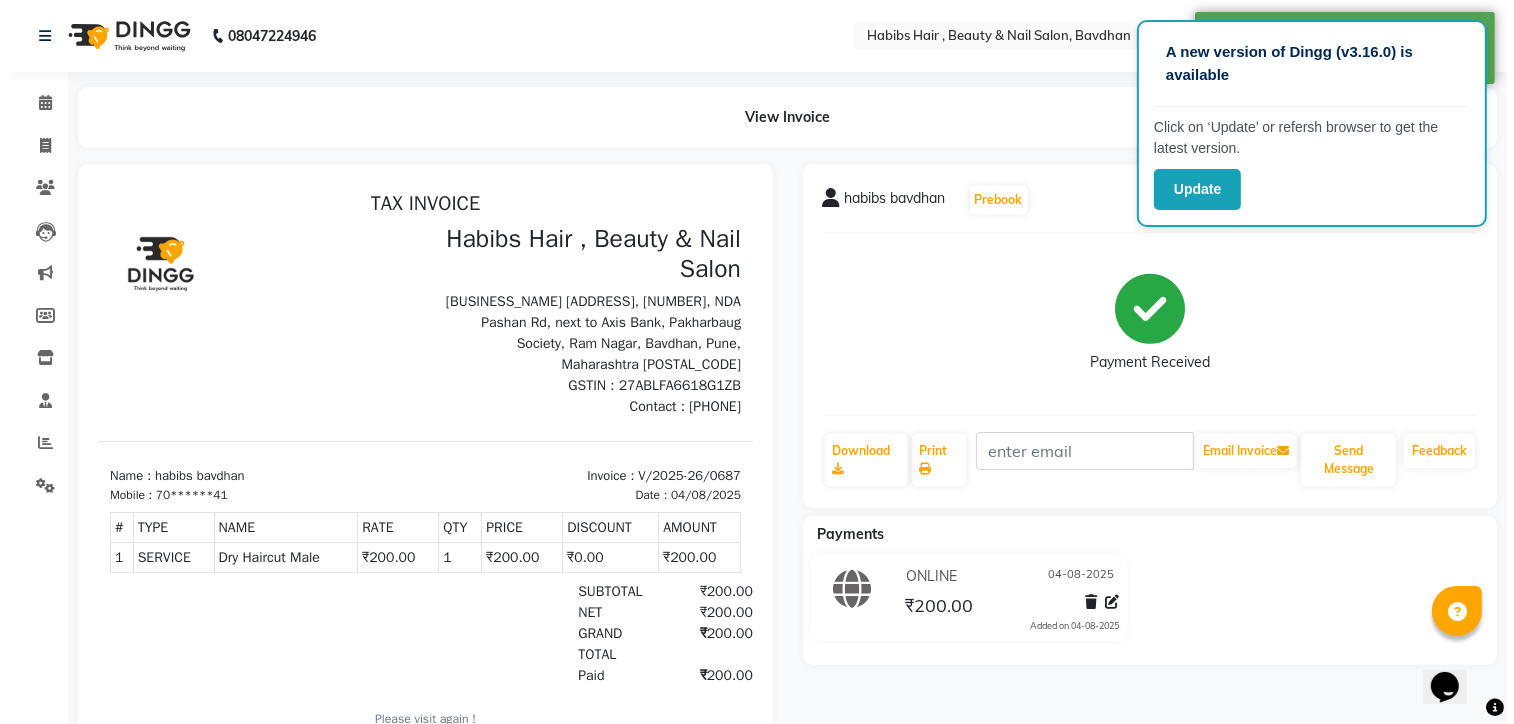 scroll, scrollTop: 0, scrollLeft: 0, axis: both 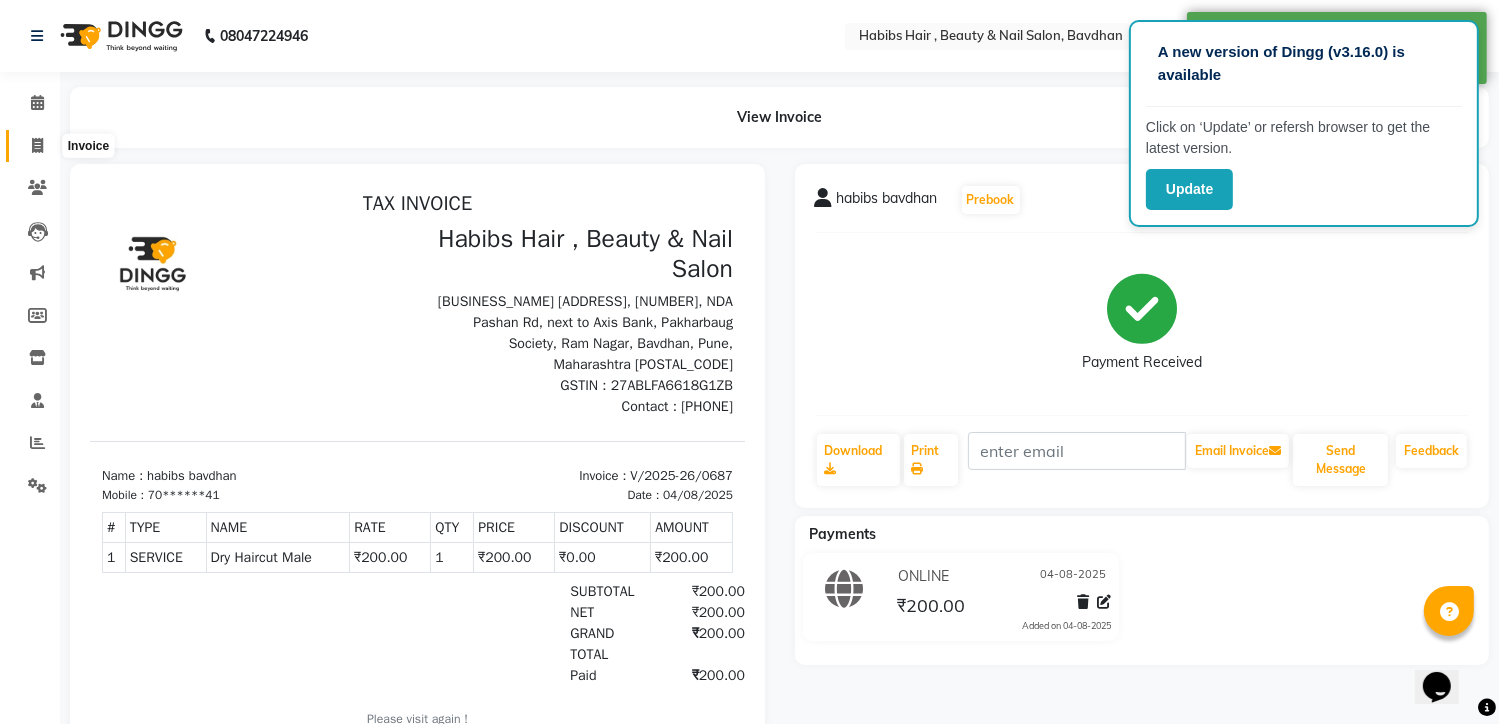 click 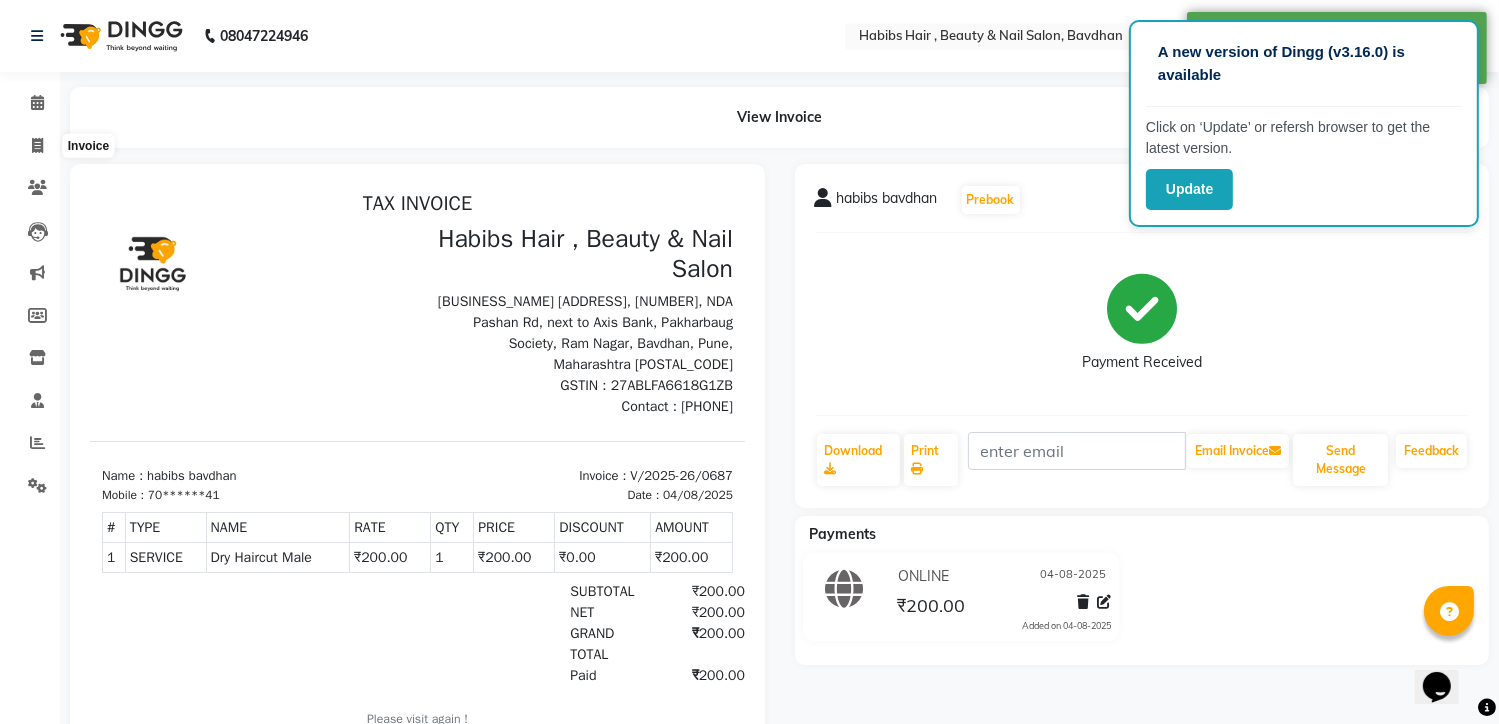 select on "service" 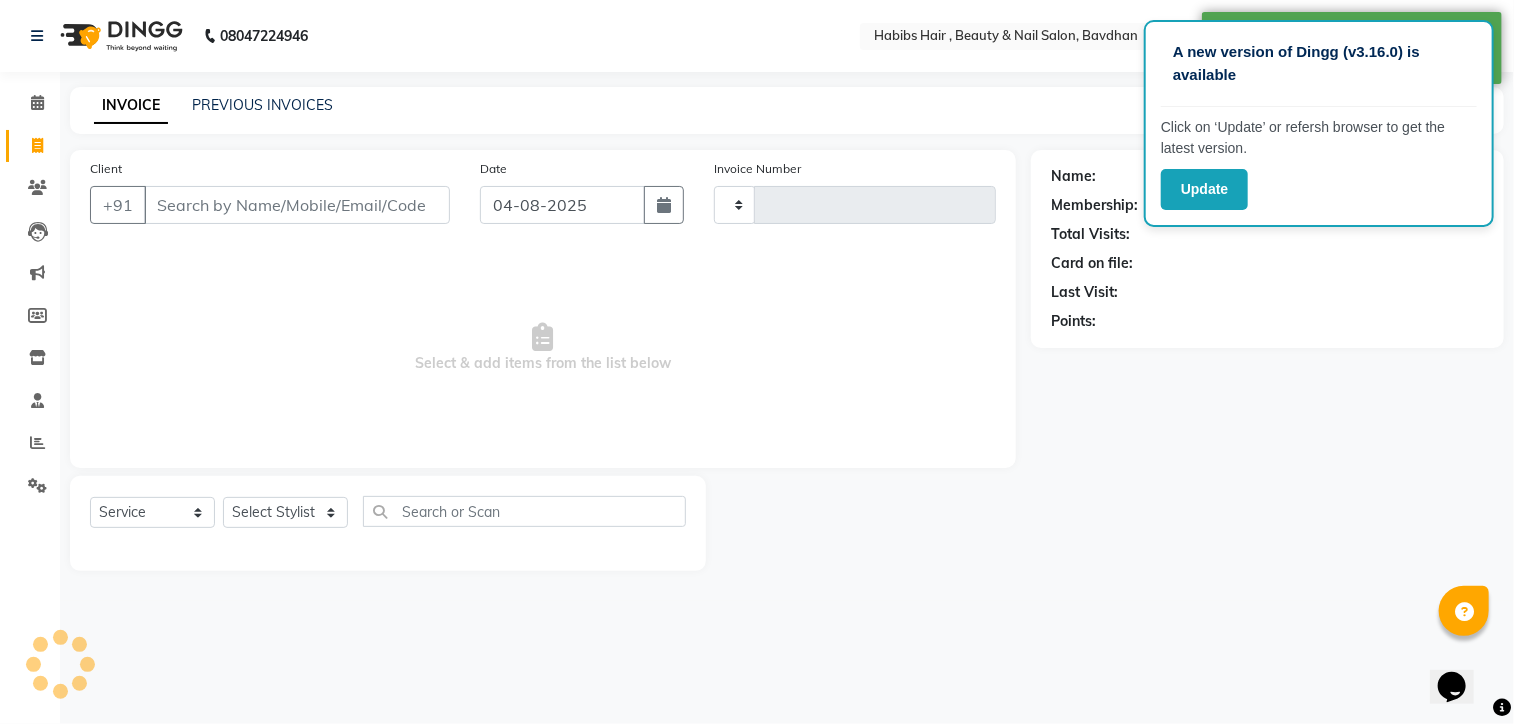 type on "0688" 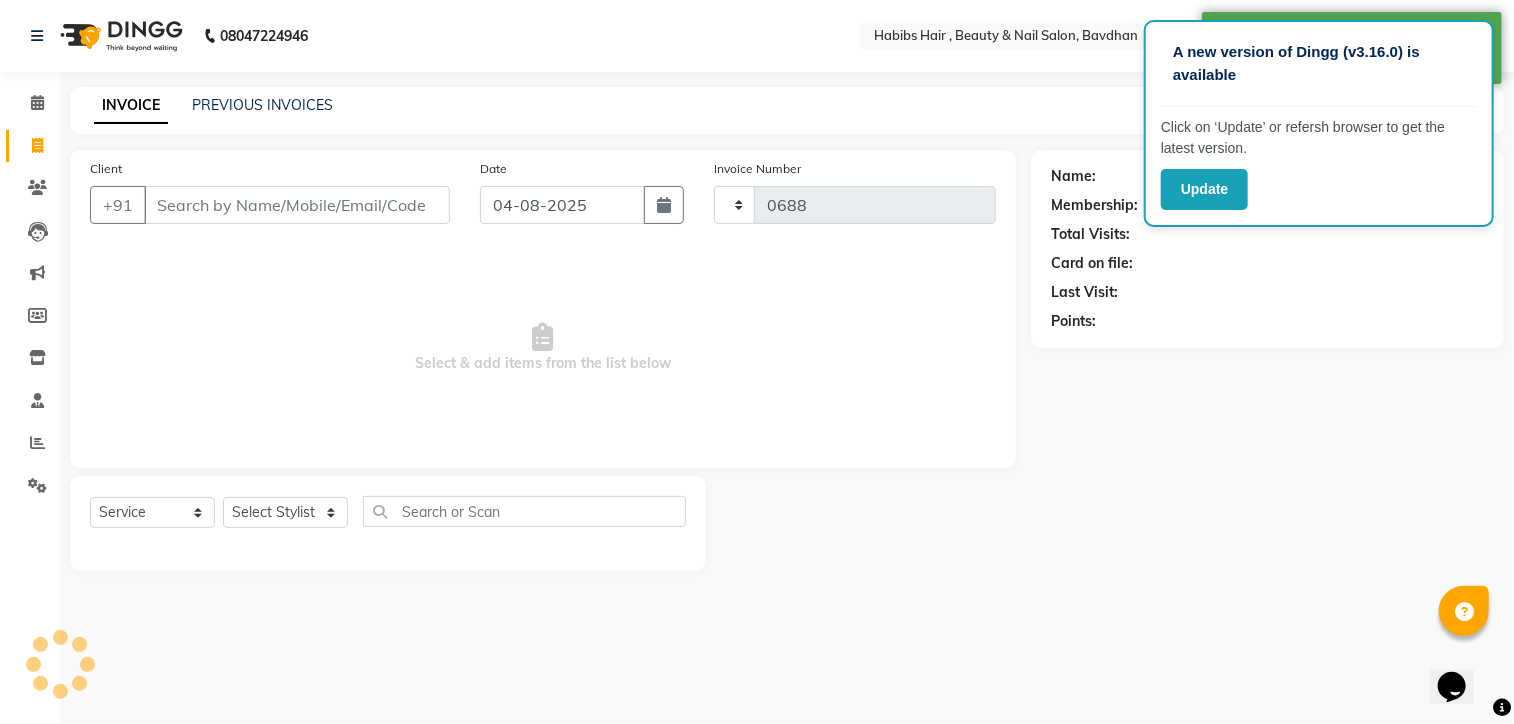 select on "7414" 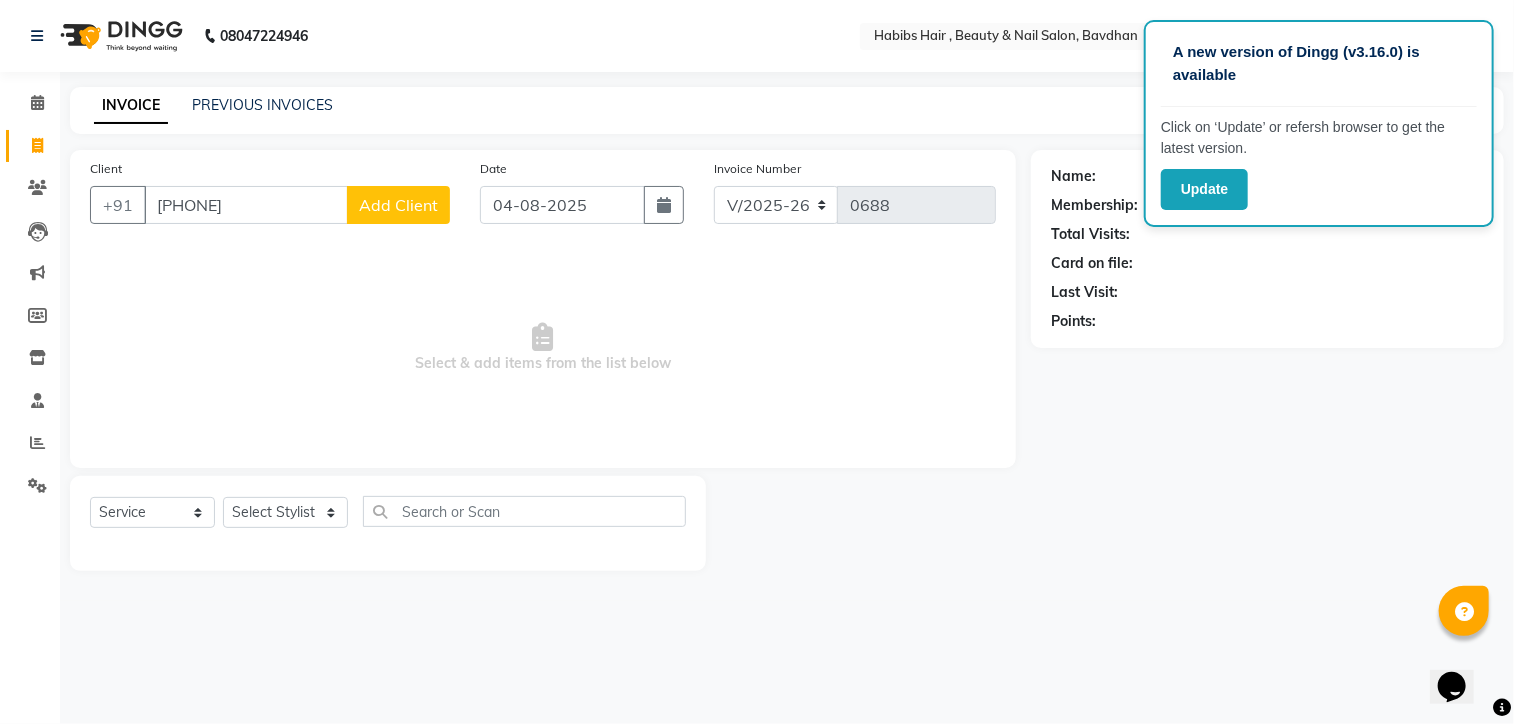 type on "[PHONE]" 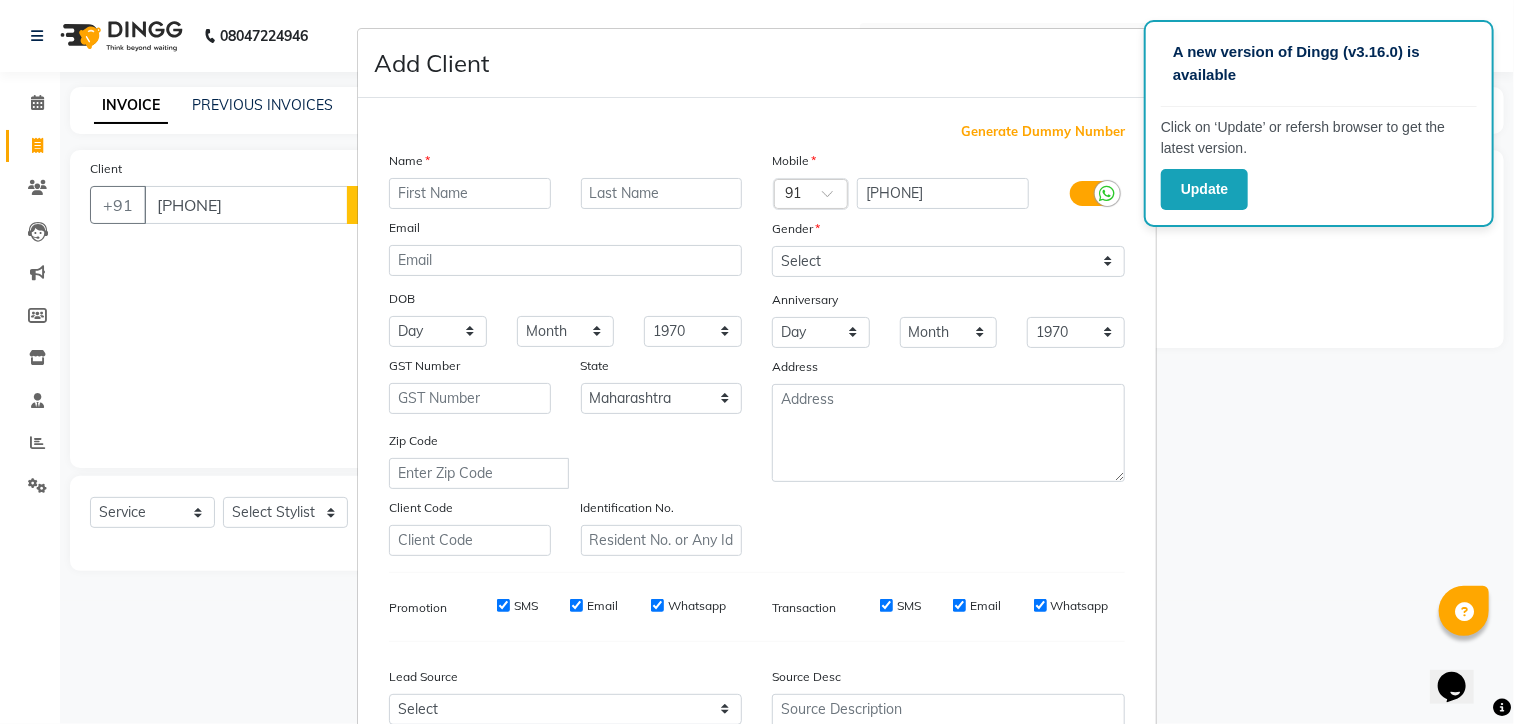type on "a" 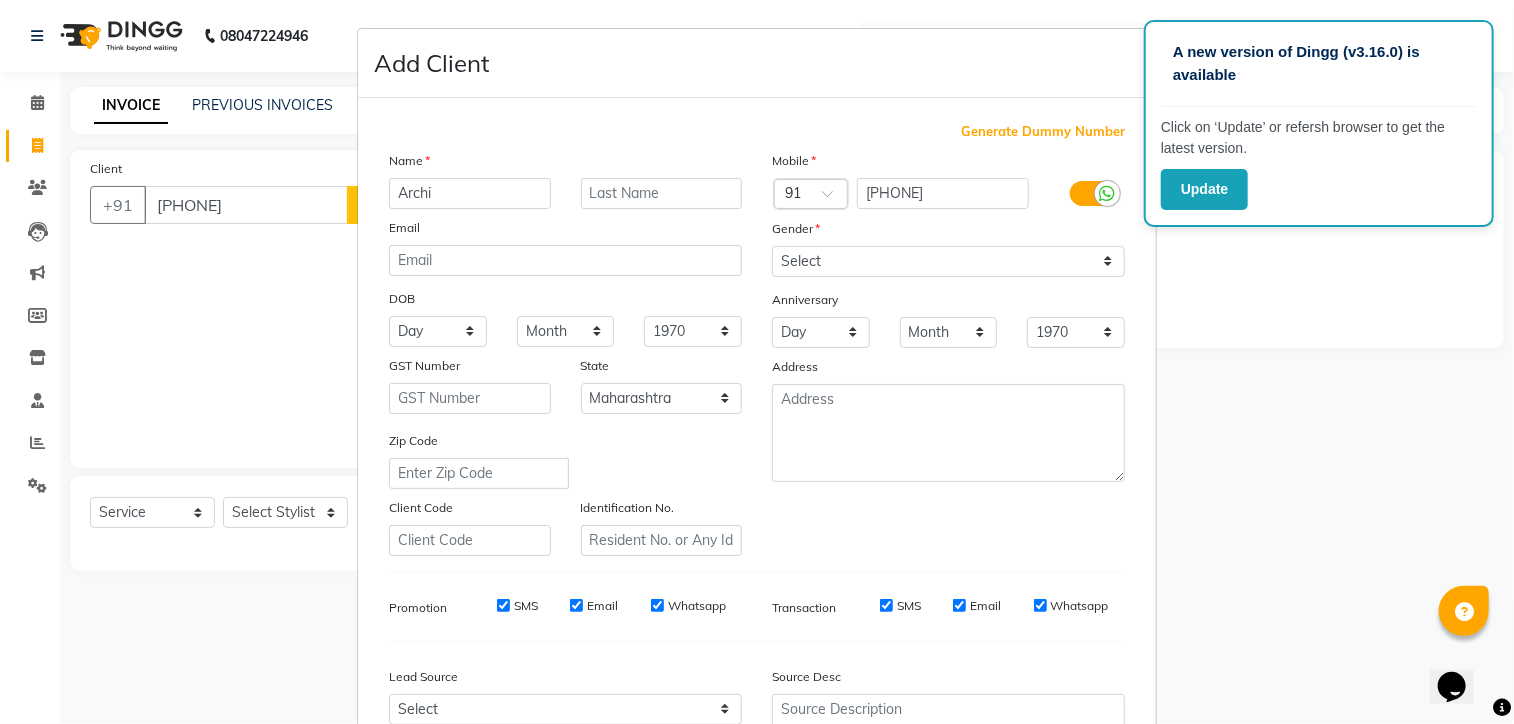 type on "Archi" 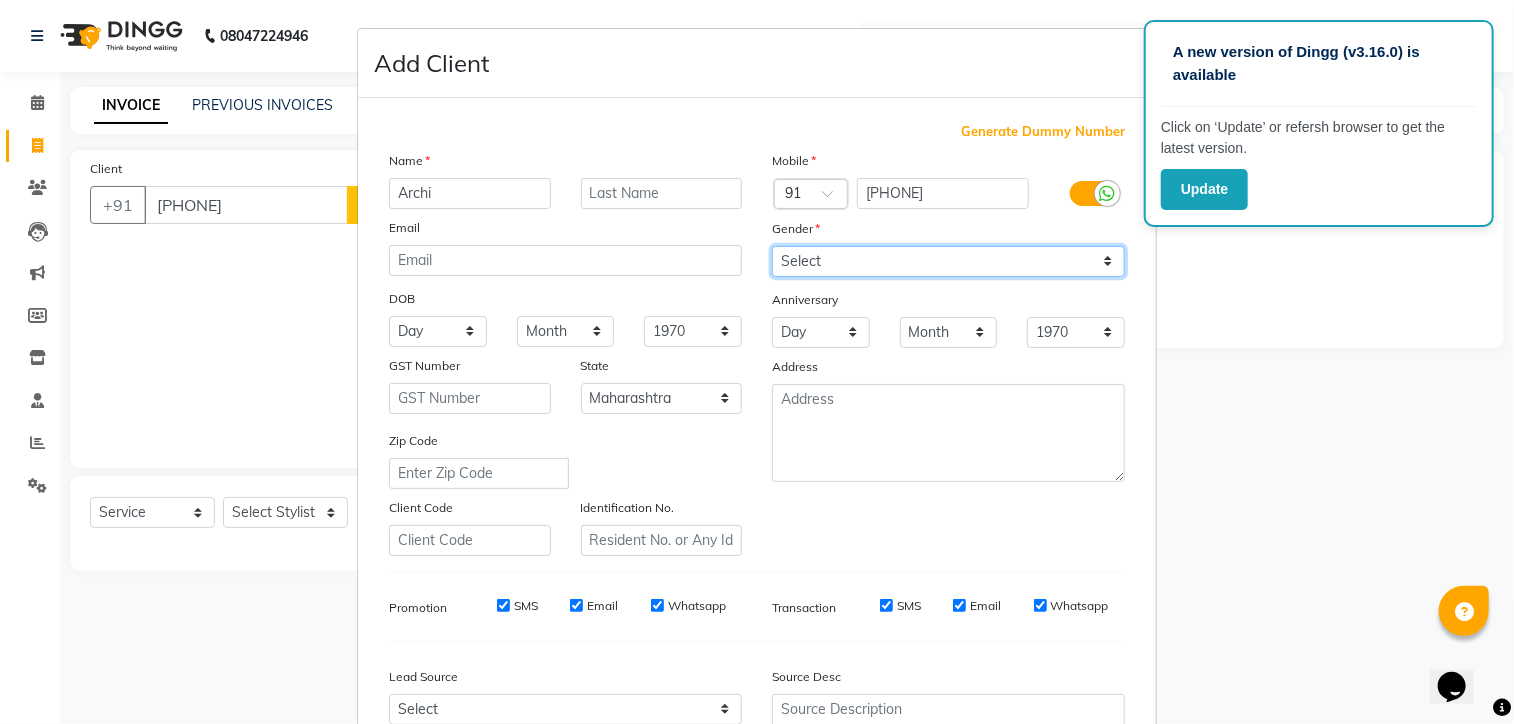 click on "Select Male Female Other Prefer Not To Say" at bounding box center [948, 261] 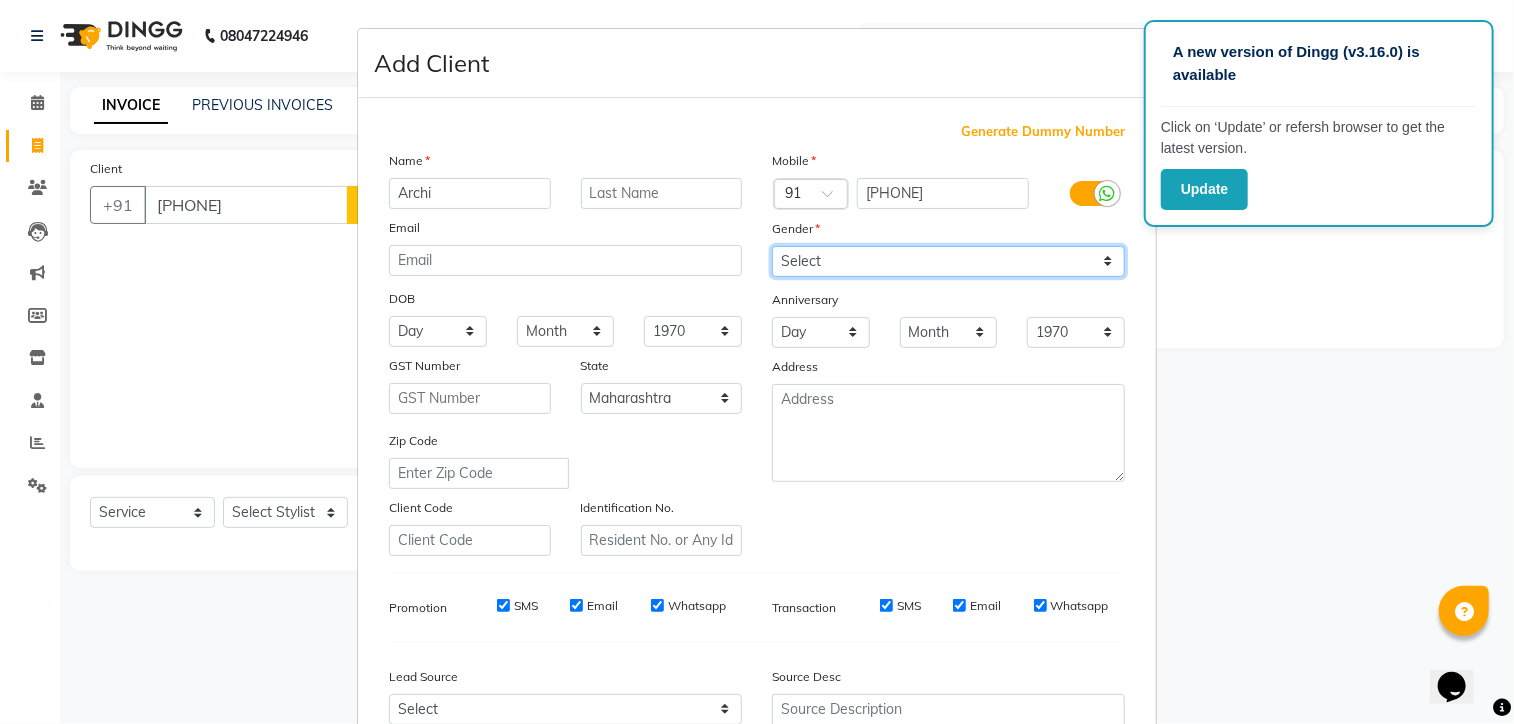 select on "female" 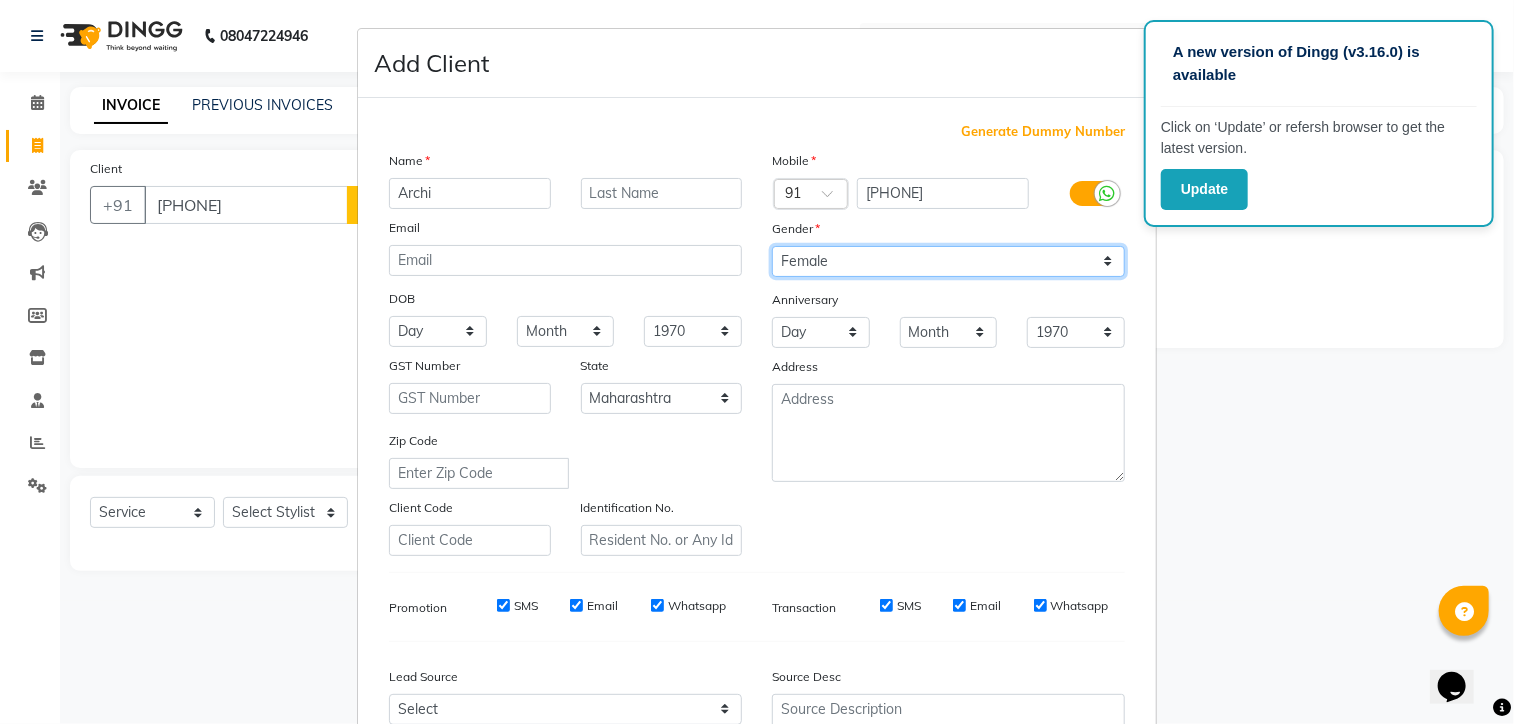 click on "Select Male Female Other Prefer Not To Say" at bounding box center (948, 261) 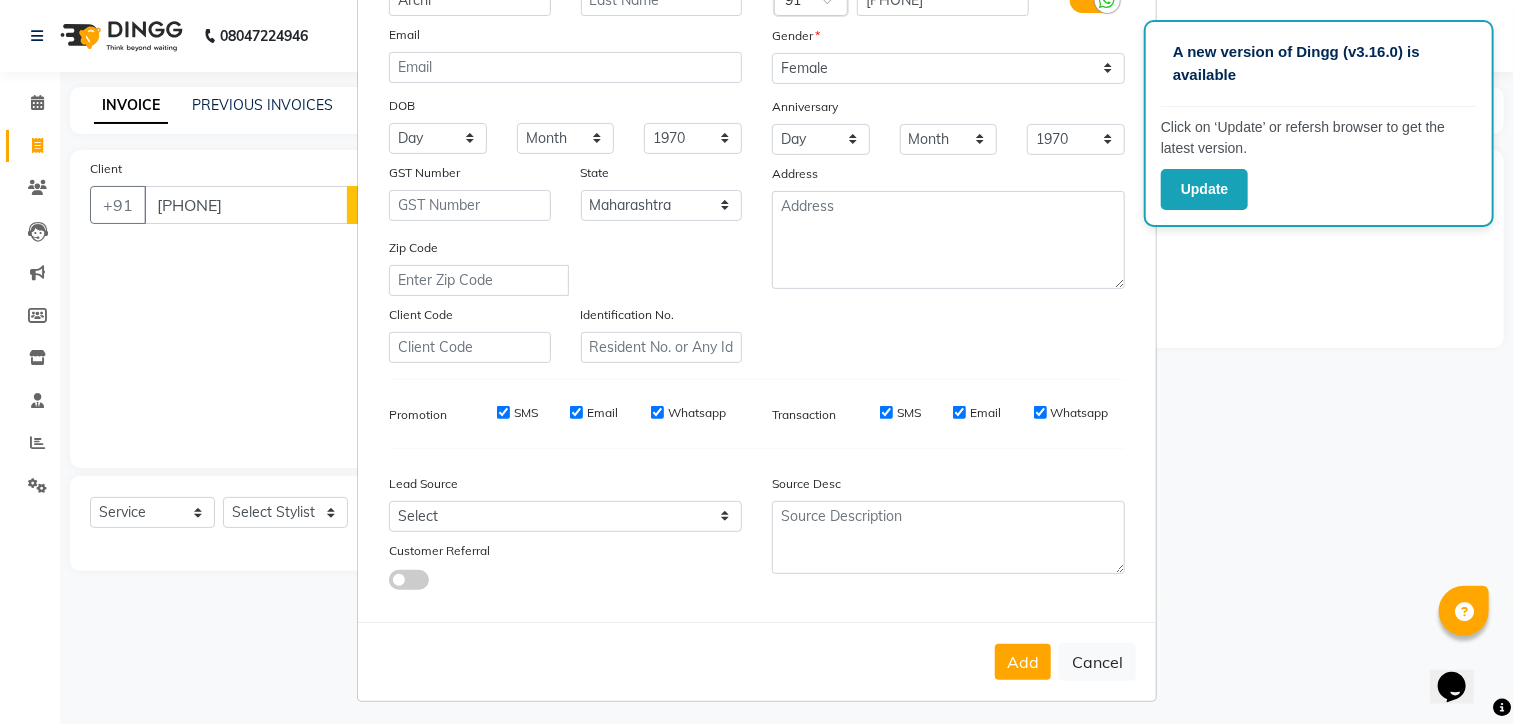 scroll, scrollTop: 208, scrollLeft: 0, axis: vertical 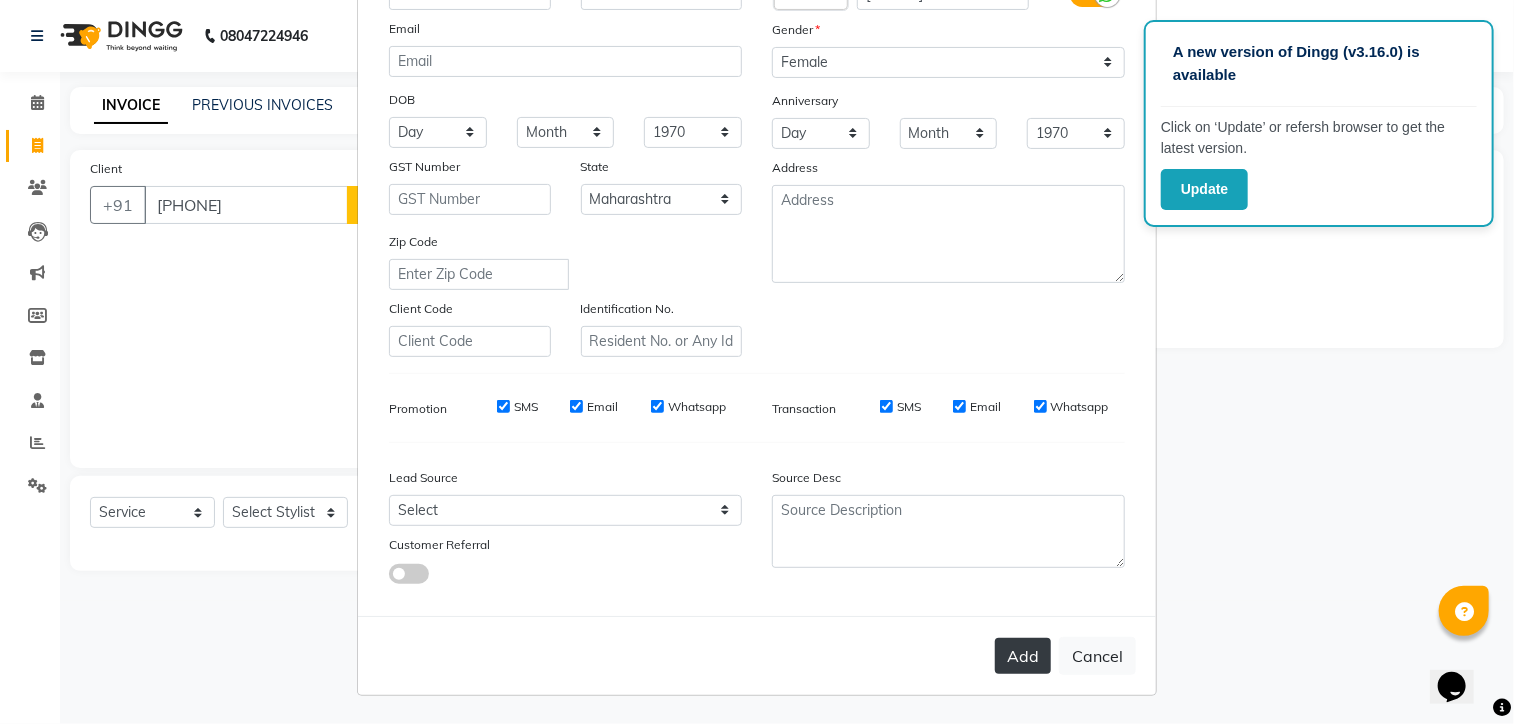 click on "Add" at bounding box center [1023, 656] 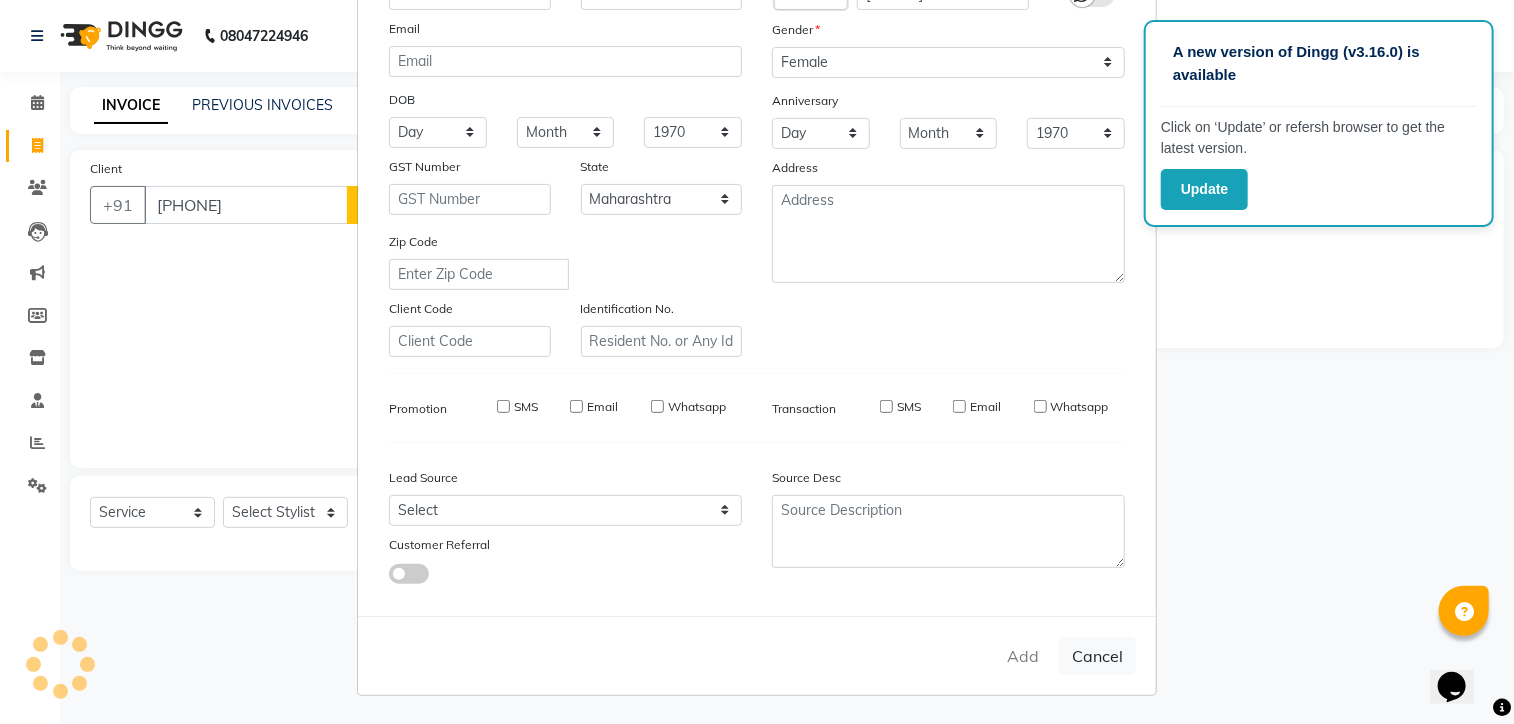 type on "95******88" 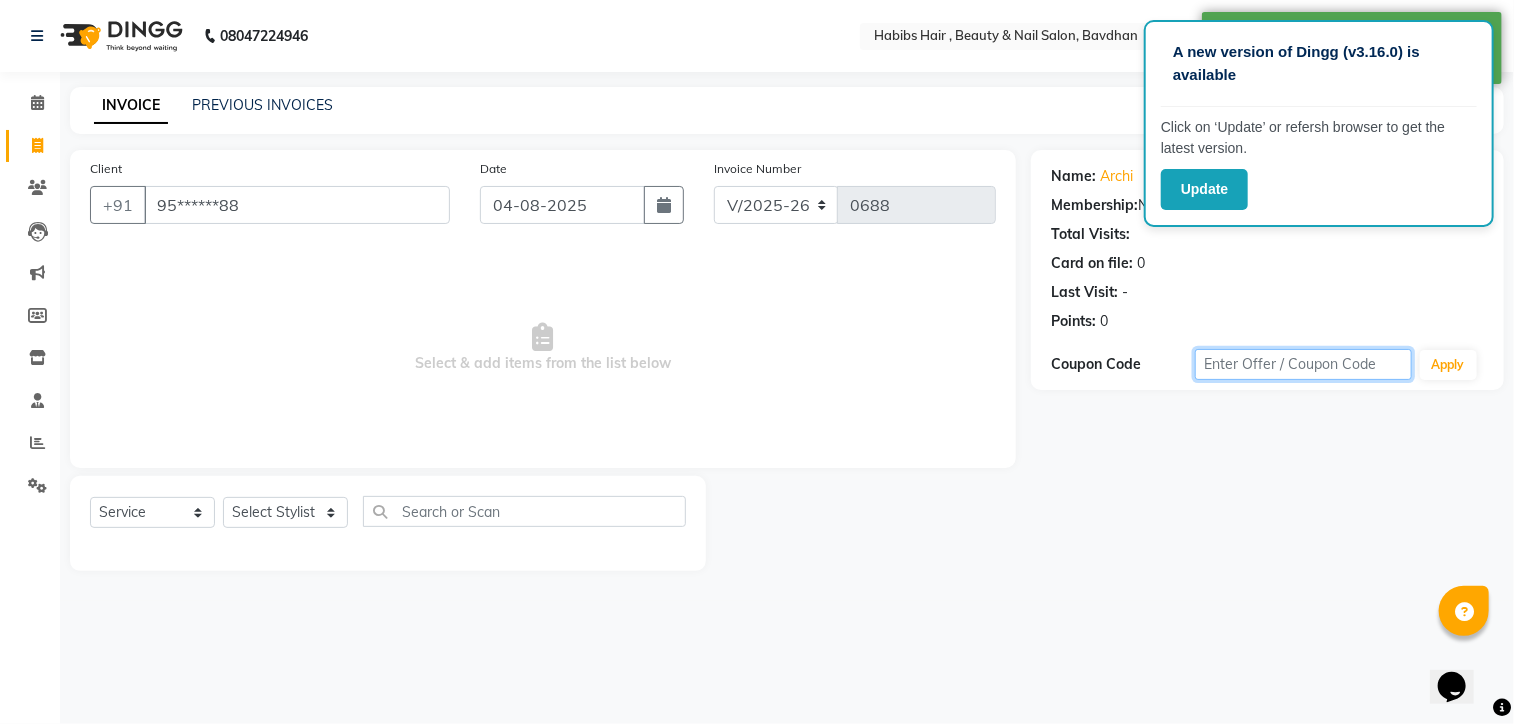click 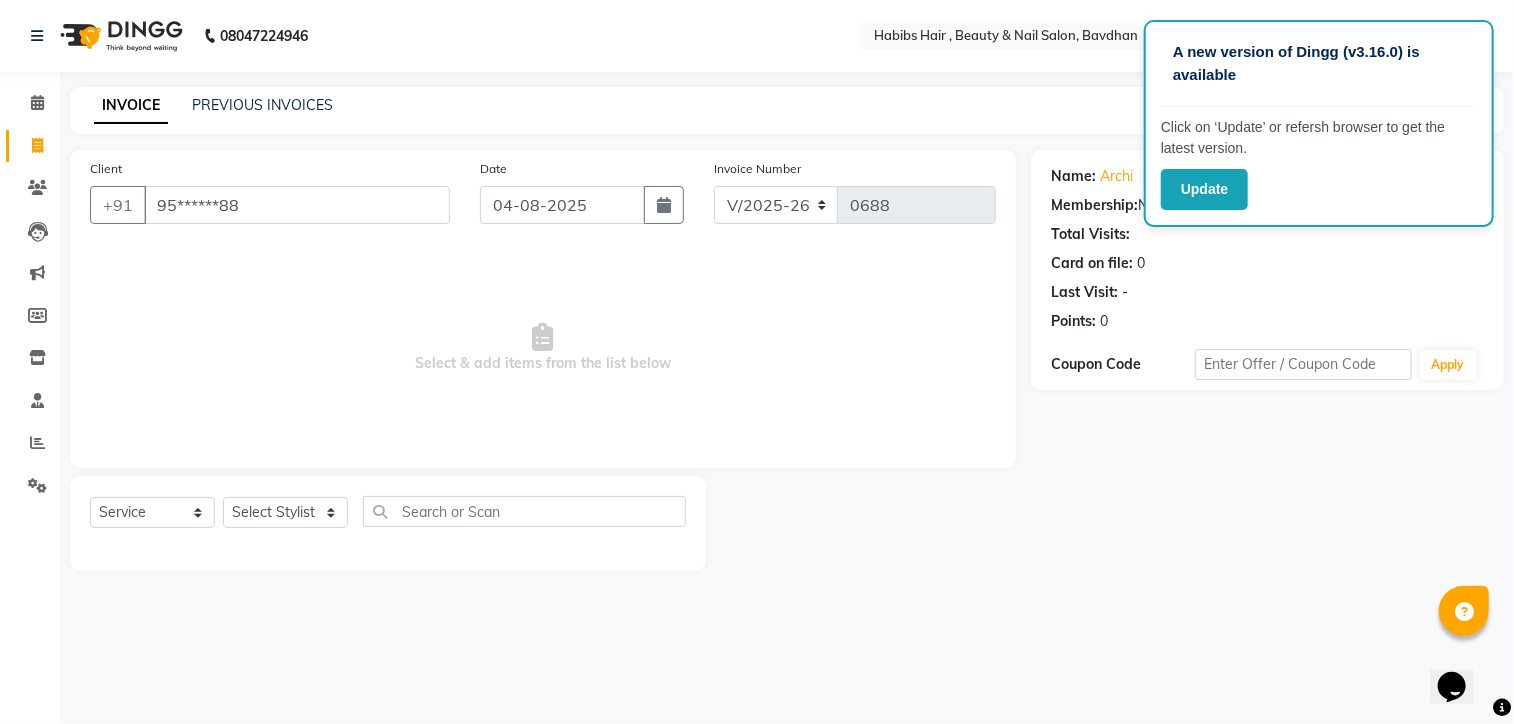 click on "INVOICE PREVIOUS INVOICES Create New   Save  Client +91 95******88 Date 04-08-2025 Invoice Number V/2025 V/2025-26 0688  Select & add items from the list below  Select  Service  Product  Membership  Package Voucher Prepaid Gift Card  Select Stylist Akash Aman Aniket Ashish  Ganesh Manager mayur nikhil sujata Name: Archi  Membership:  No Active Membership  Total Visits:   Card on file:  0 Last Visit:   - Points:   0  Coupon Code Apply" 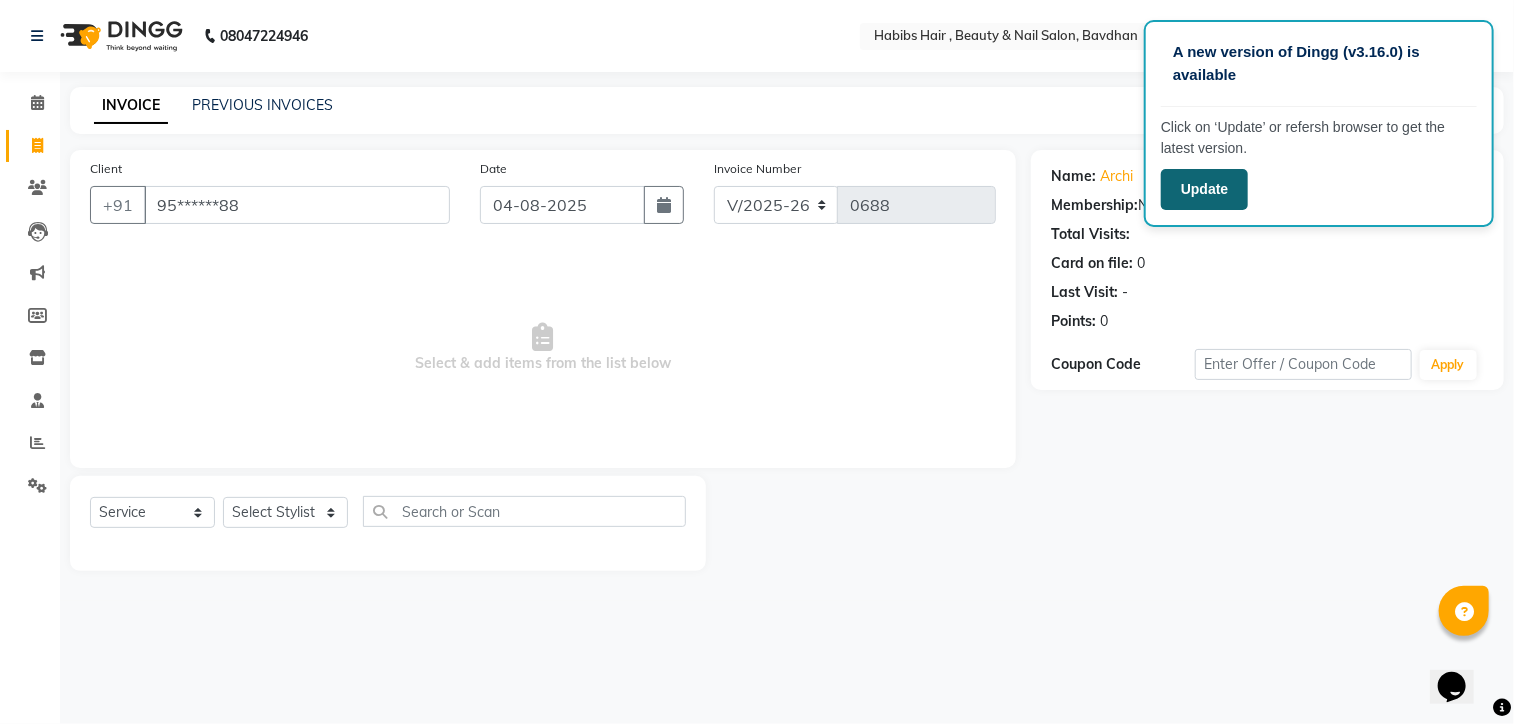 click on "Update" 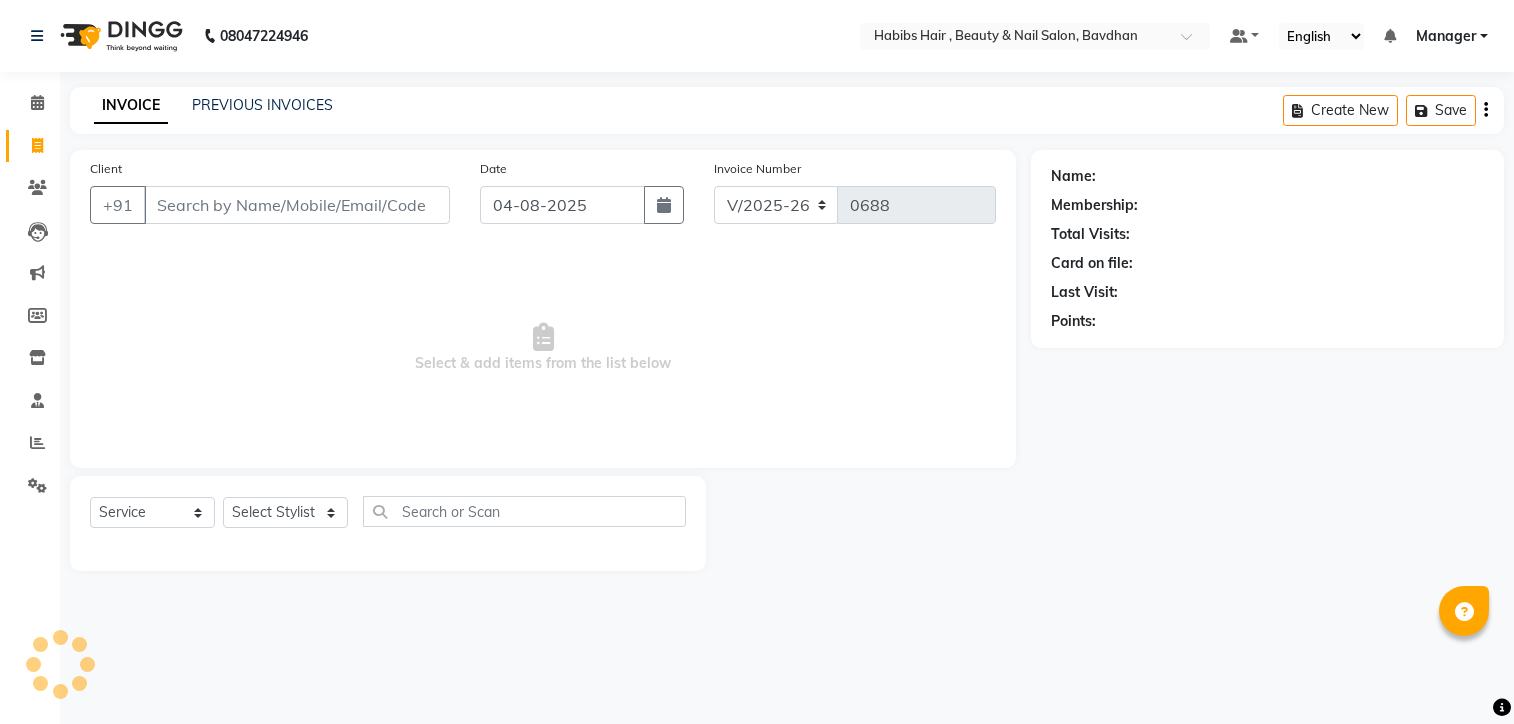 select on "7414" 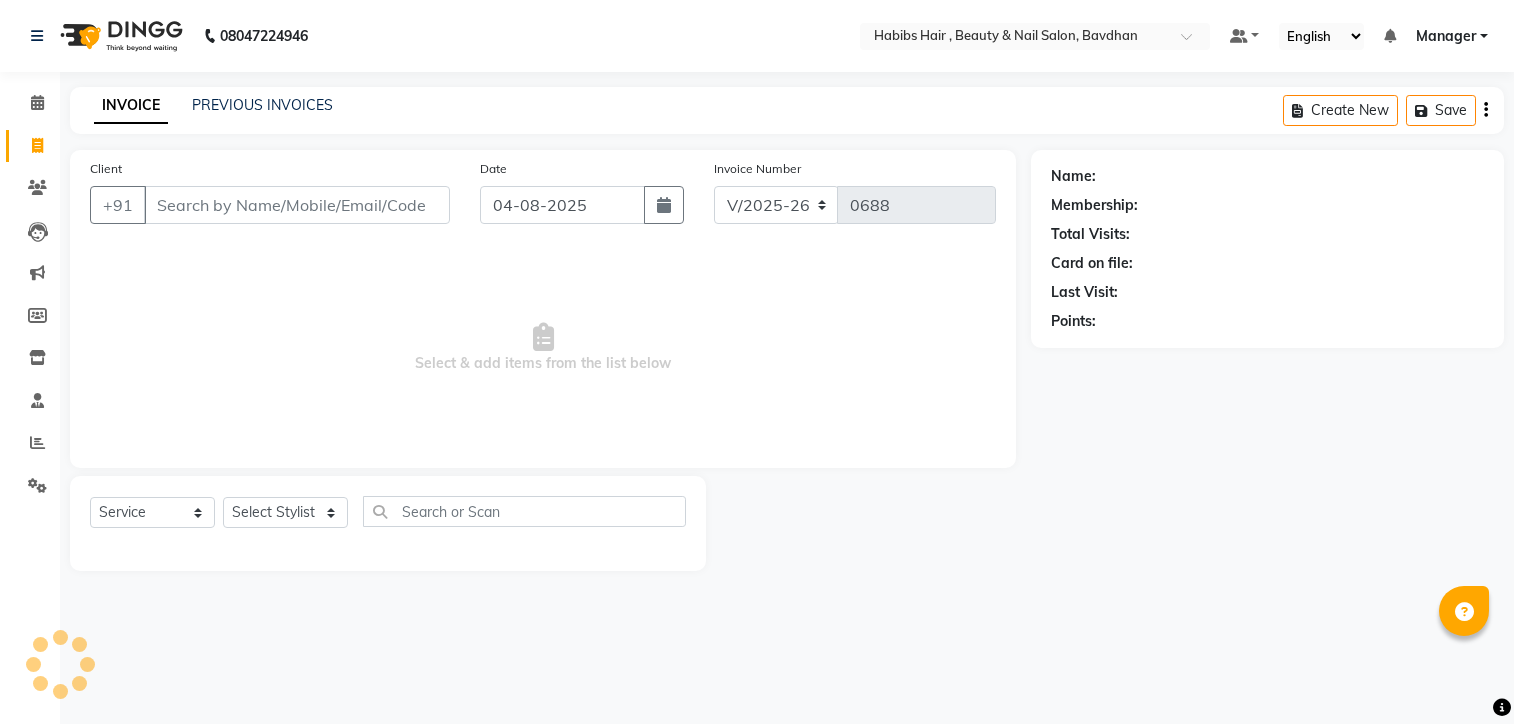 scroll, scrollTop: 0, scrollLeft: 0, axis: both 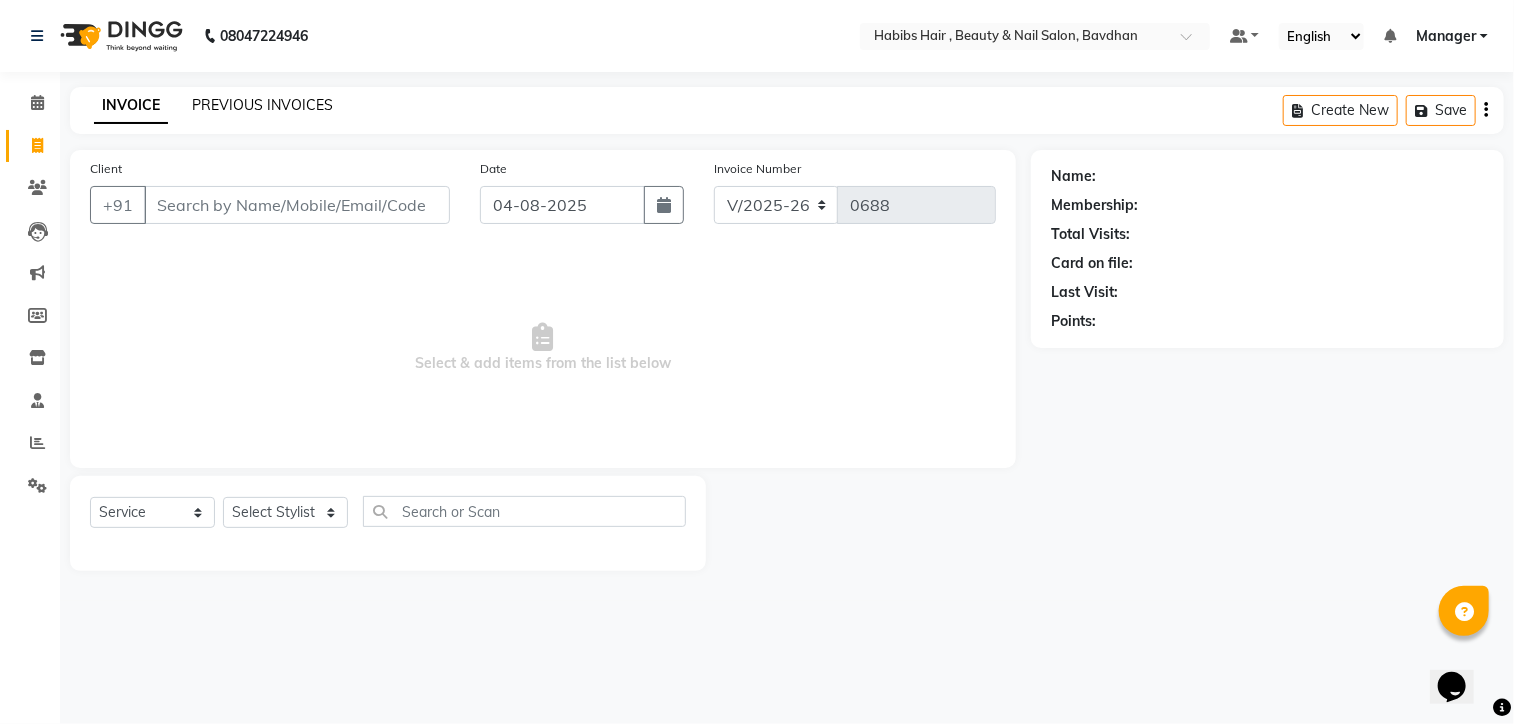 click on "PREVIOUS INVOICES" 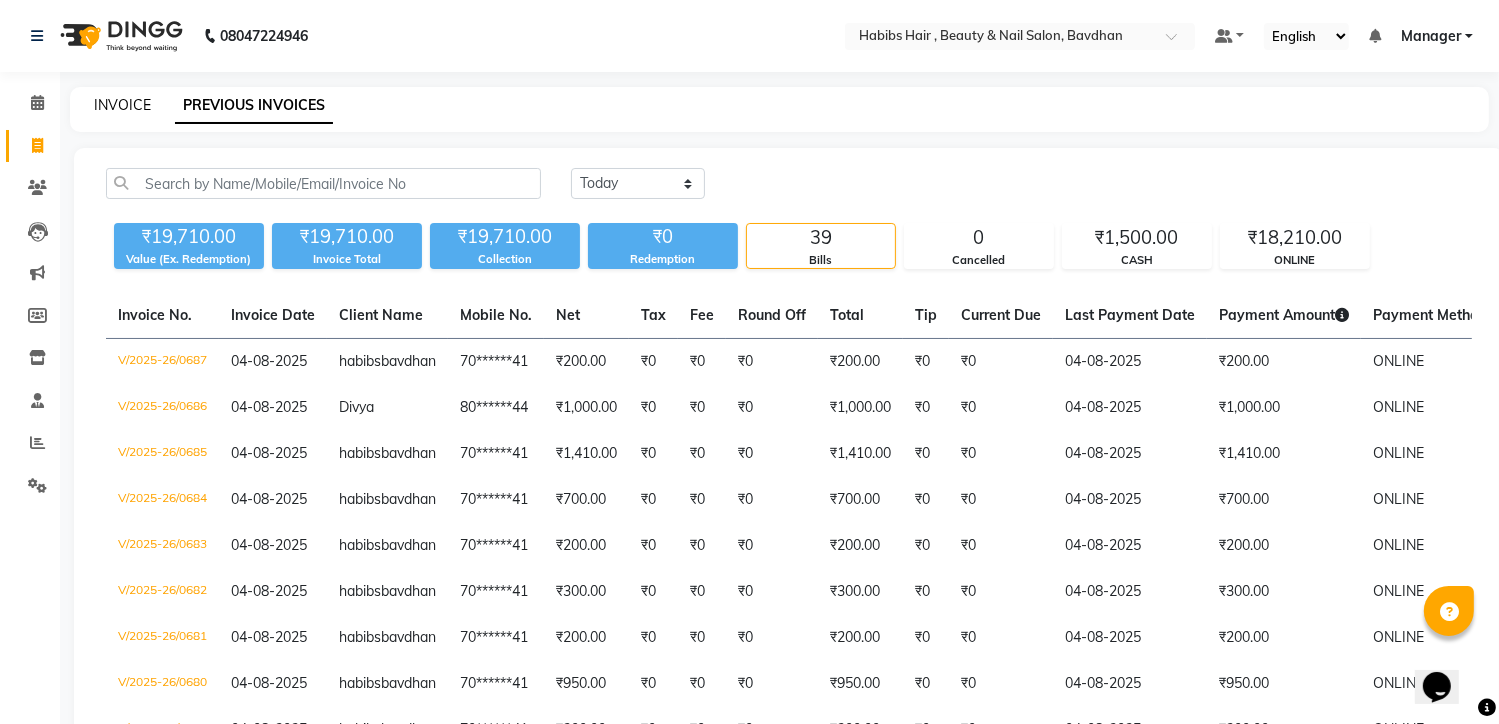 click on "INVOICE" 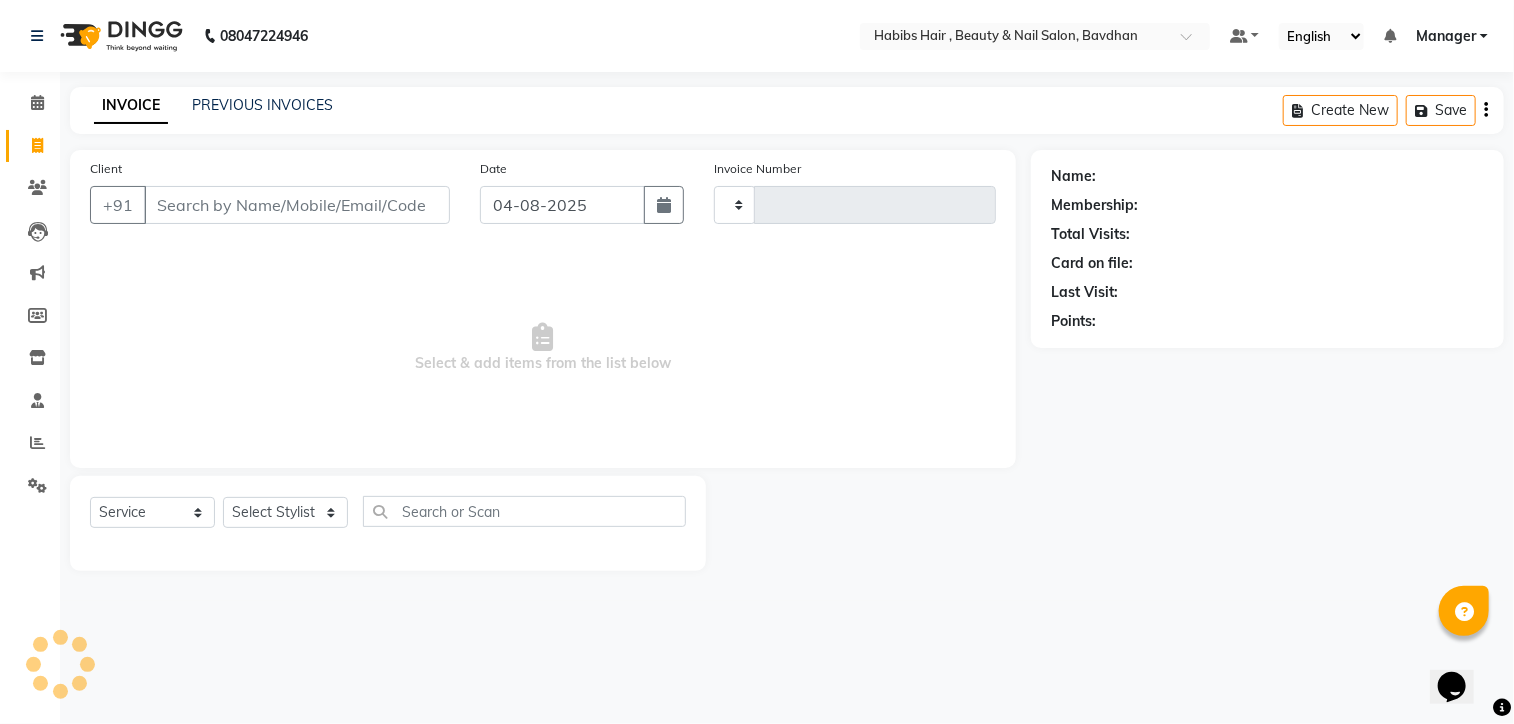 type on "0688" 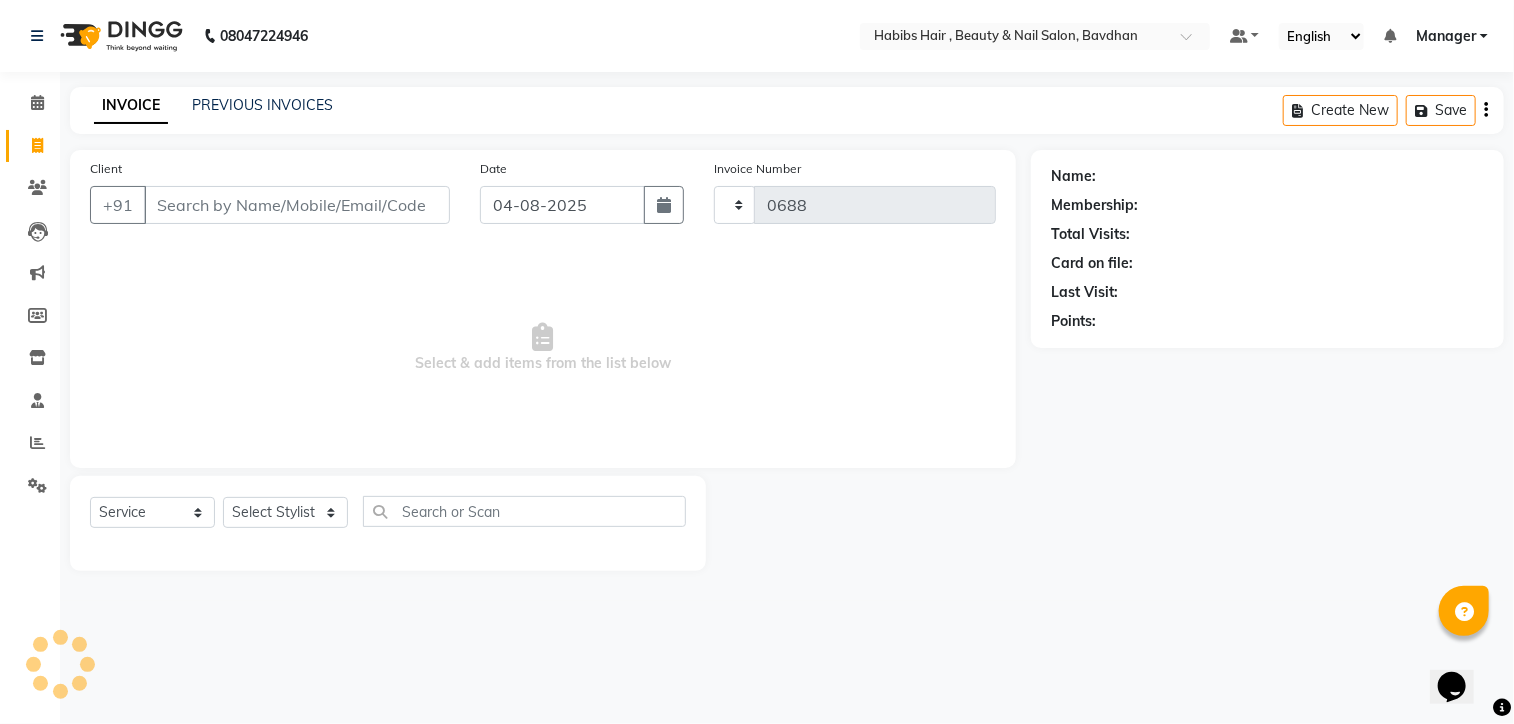 select on "7414" 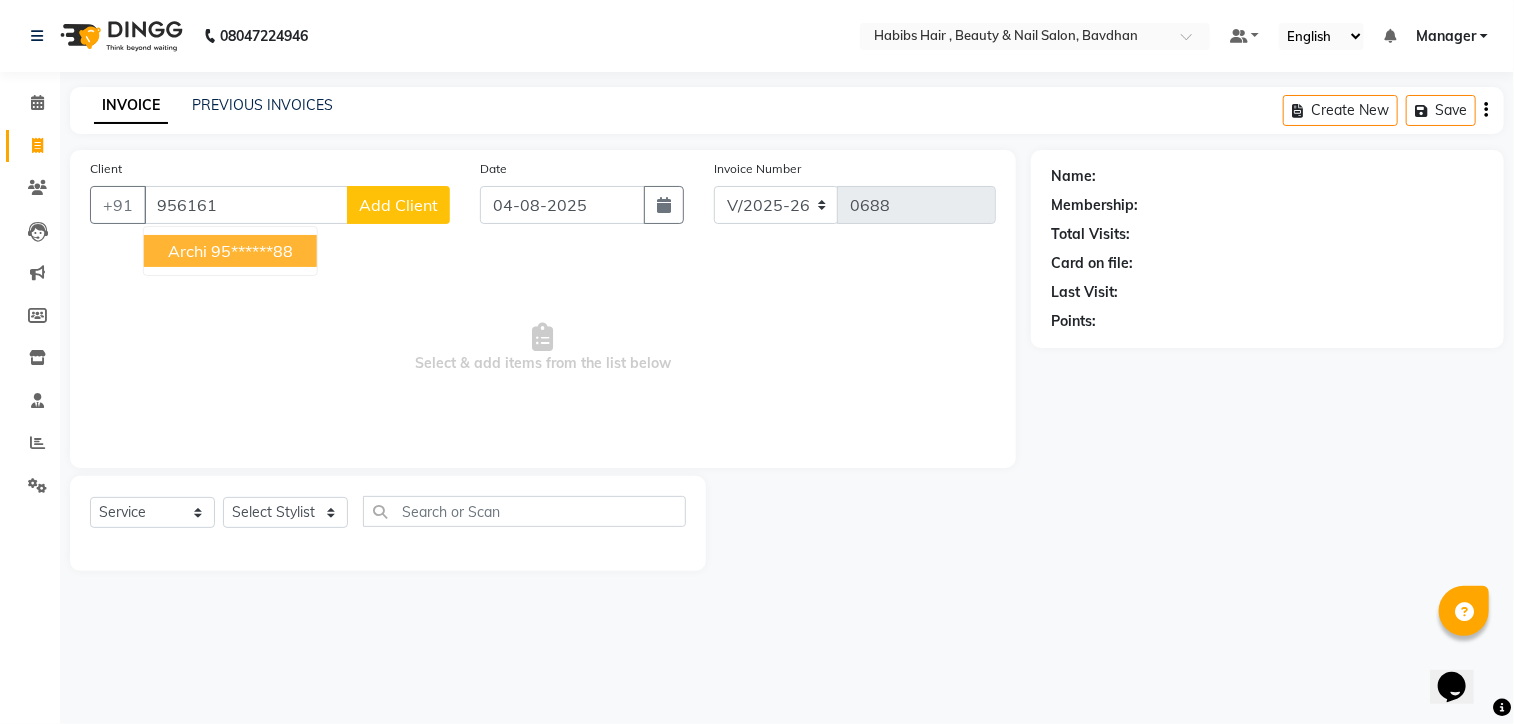 click on "95******88" at bounding box center [252, 251] 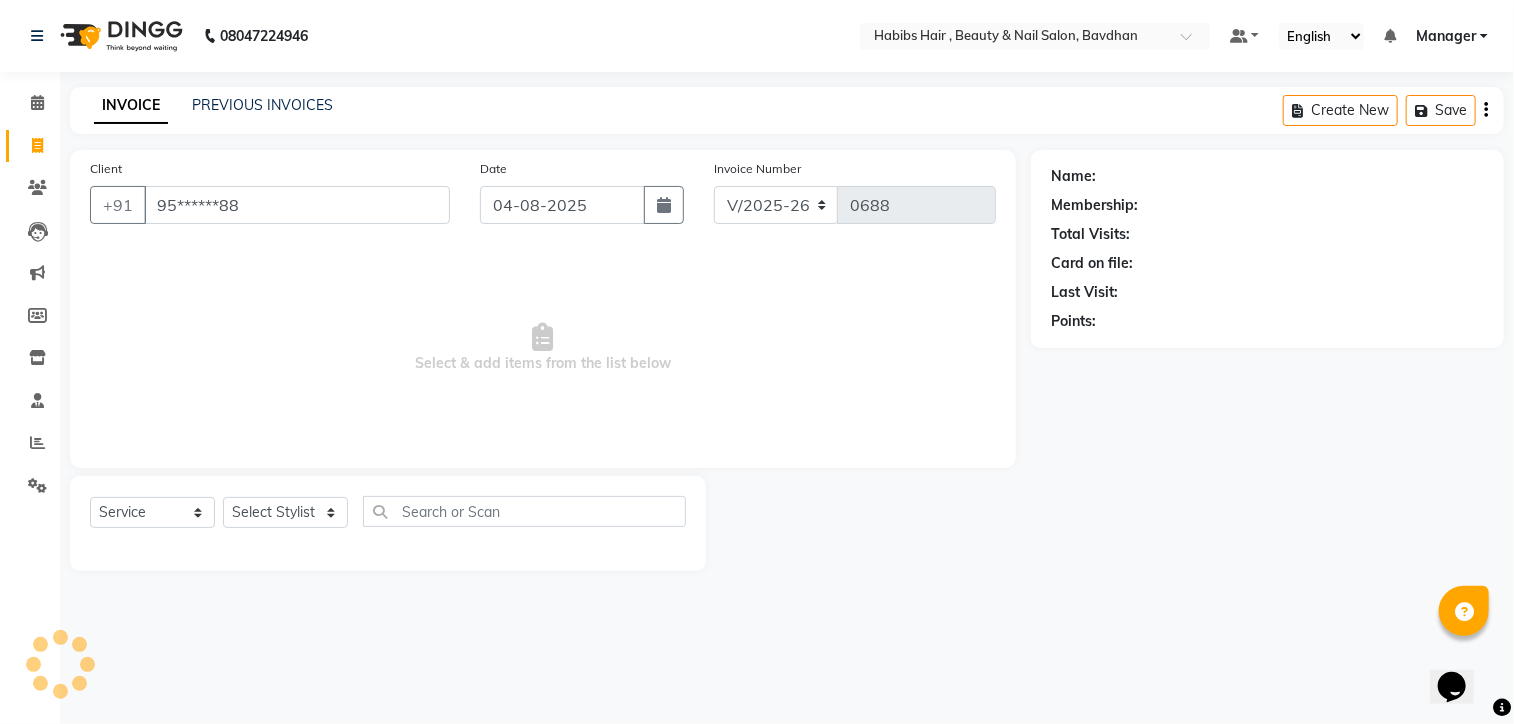 type on "95******88" 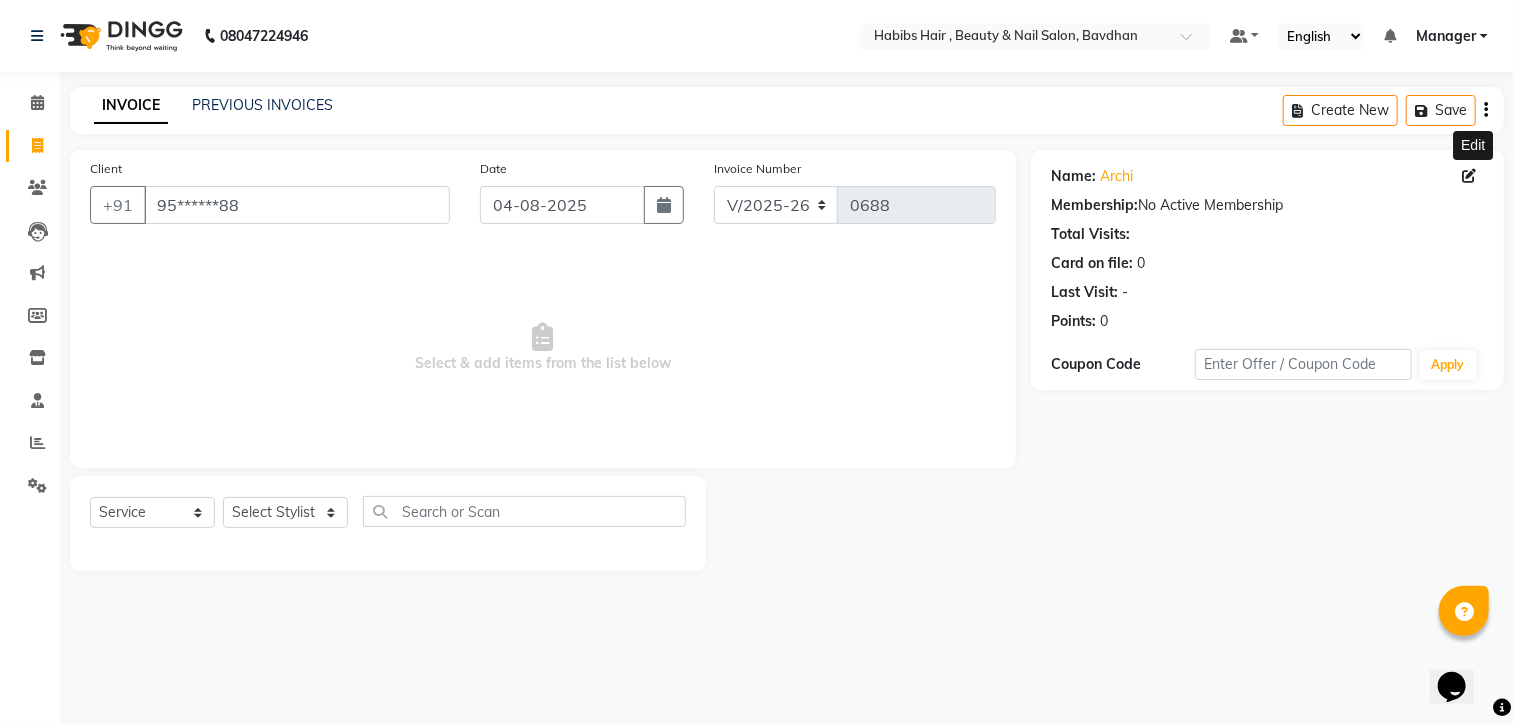 click 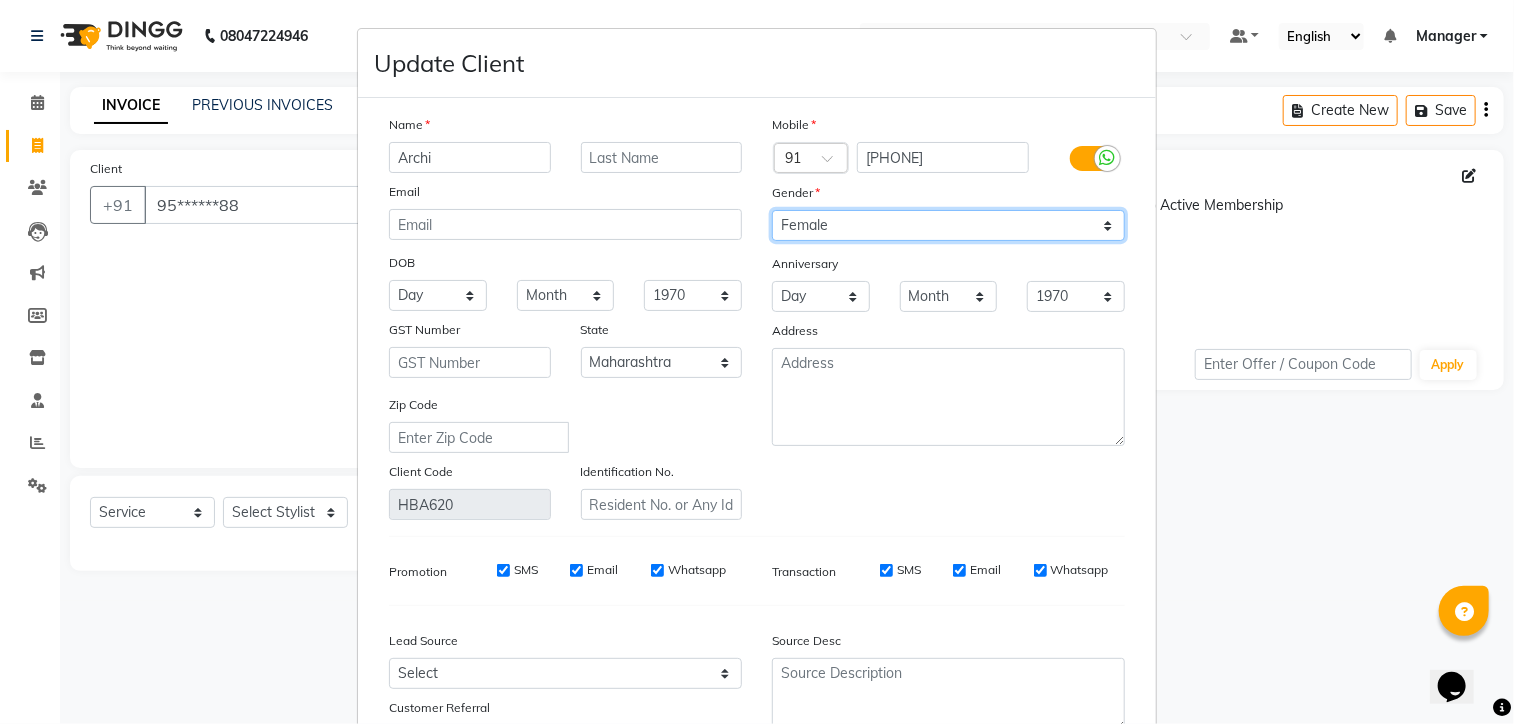 click on "Select Male Female Other Prefer Not To Say" at bounding box center [948, 225] 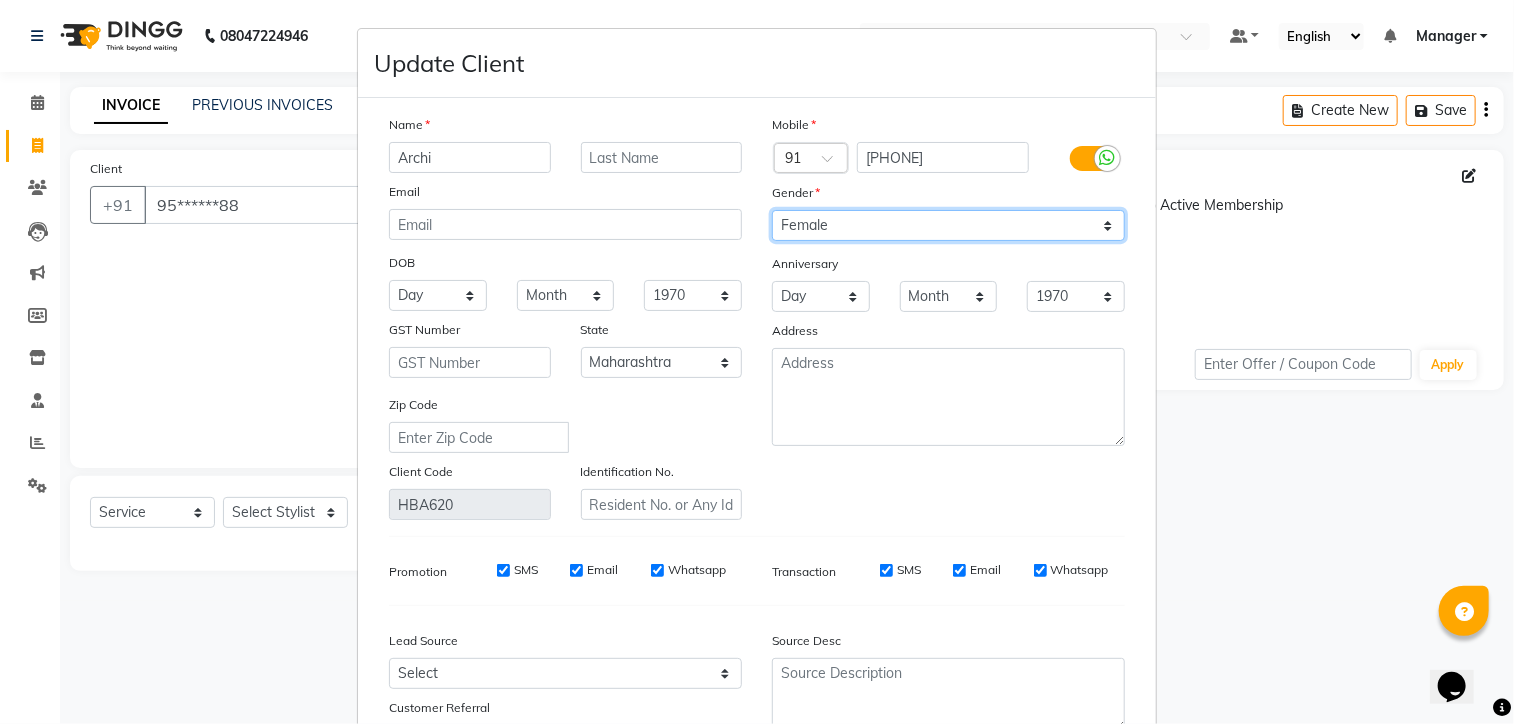 select on "male" 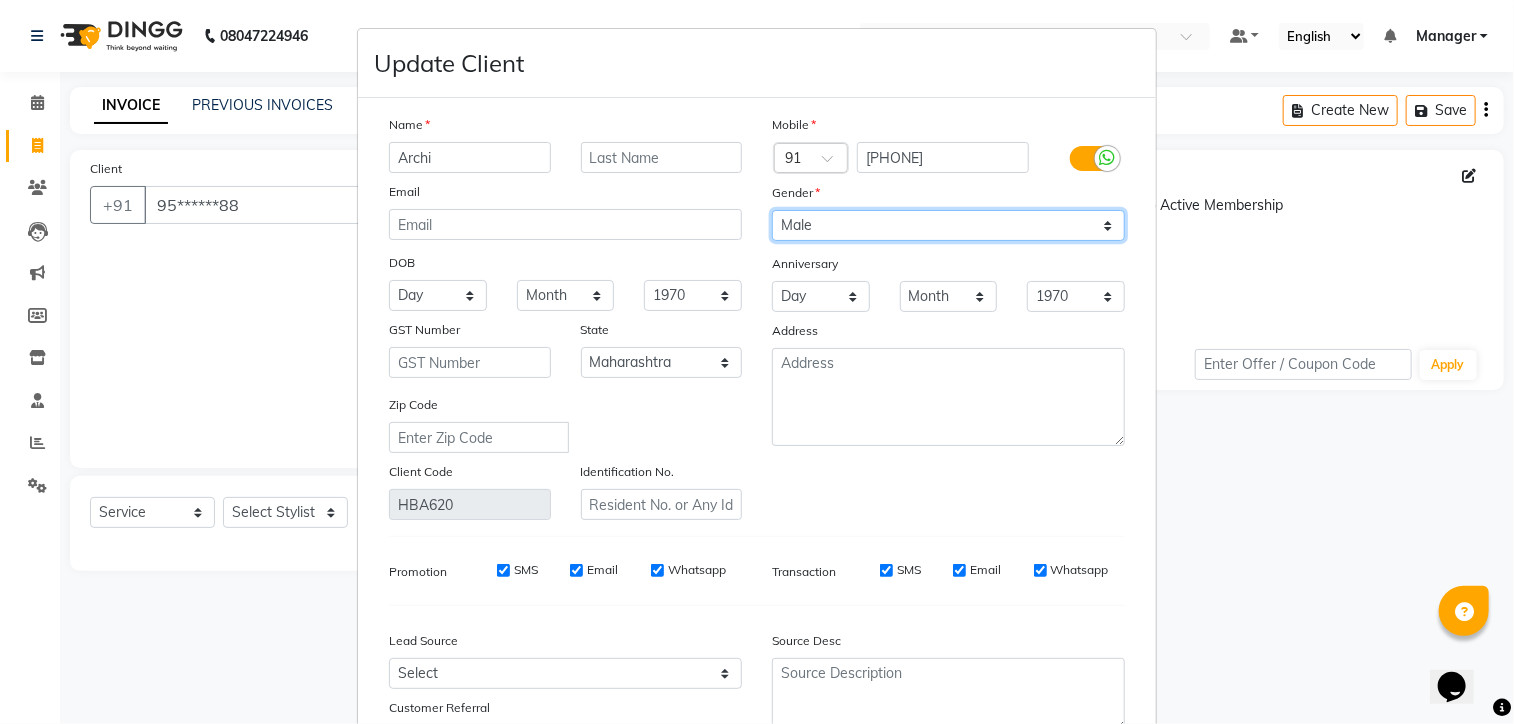 click on "Select Male Female Other Prefer Not To Say" at bounding box center (948, 225) 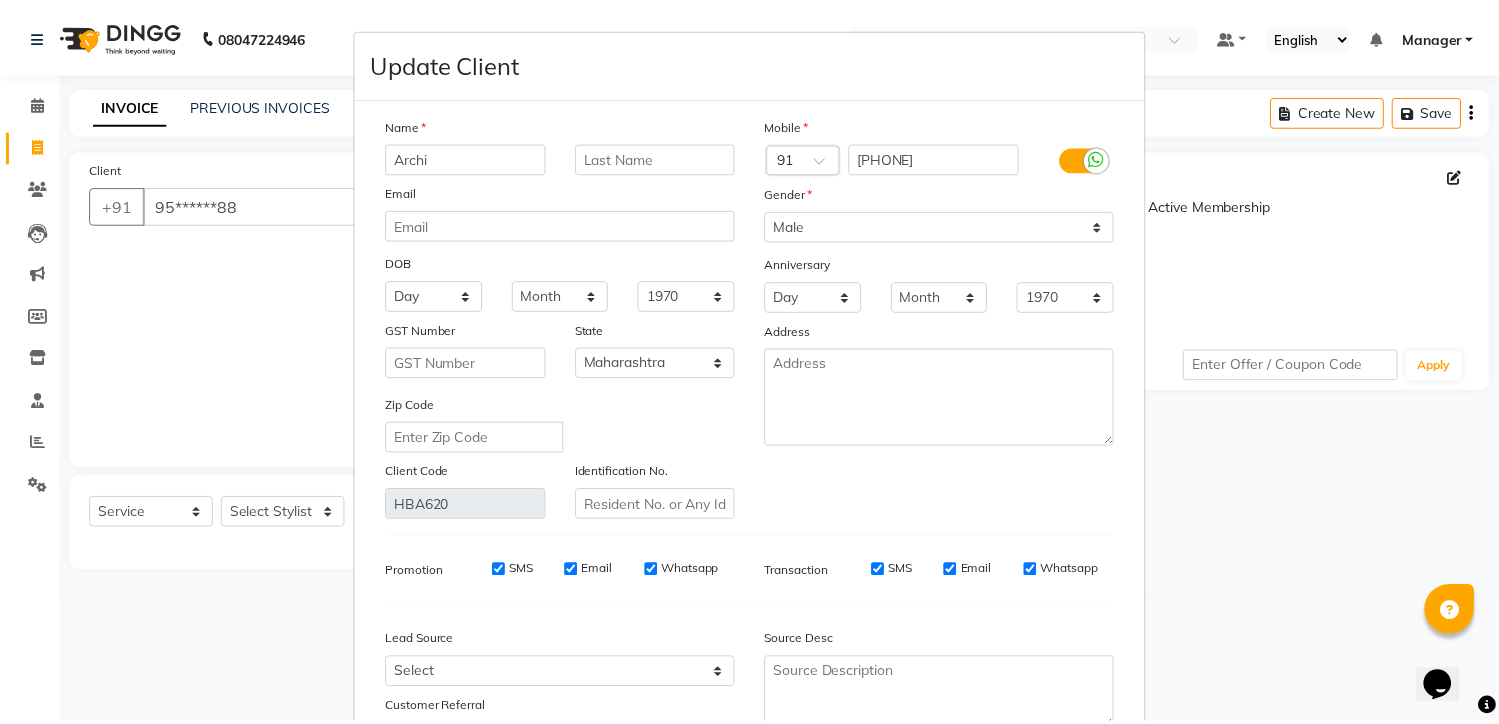 scroll, scrollTop: 173, scrollLeft: 0, axis: vertical 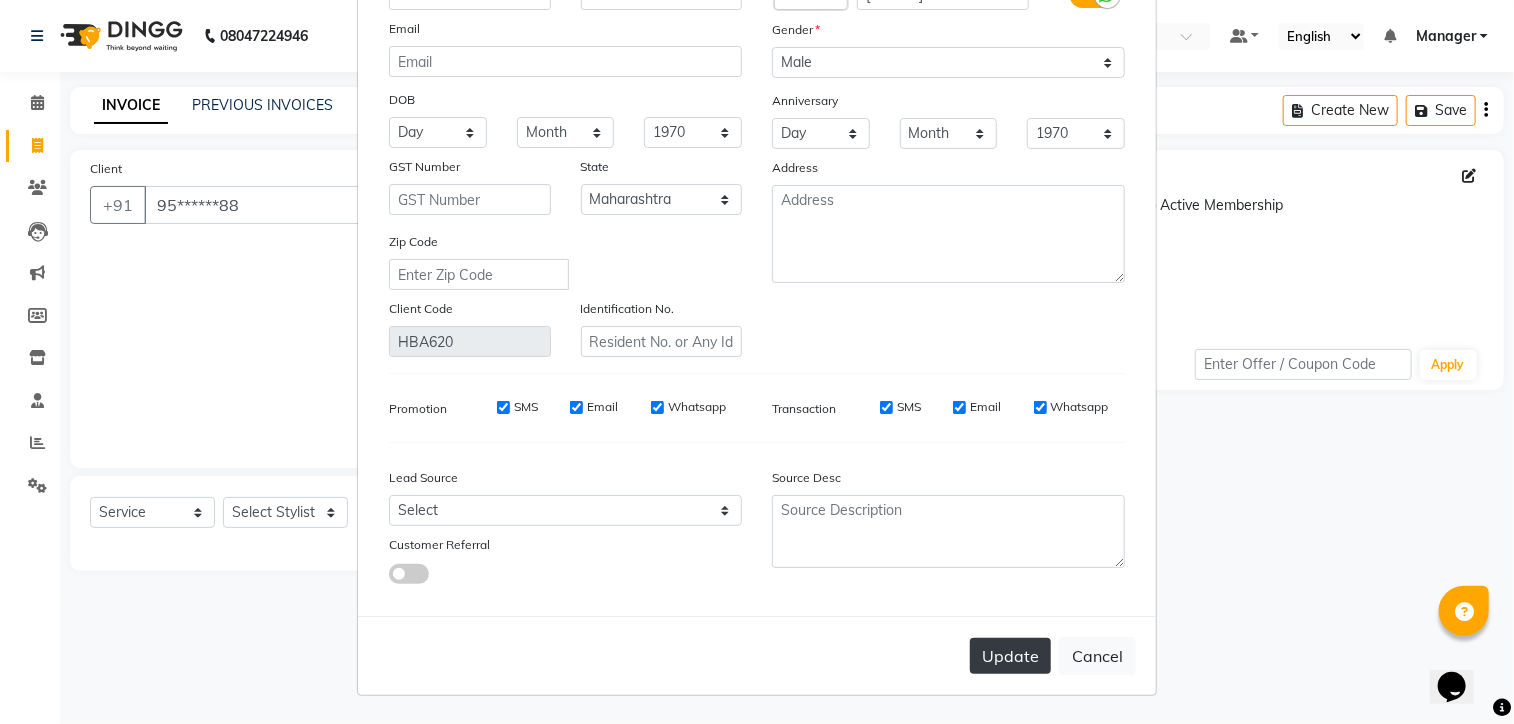 click on "Update" at bounding box center [1010, 656] 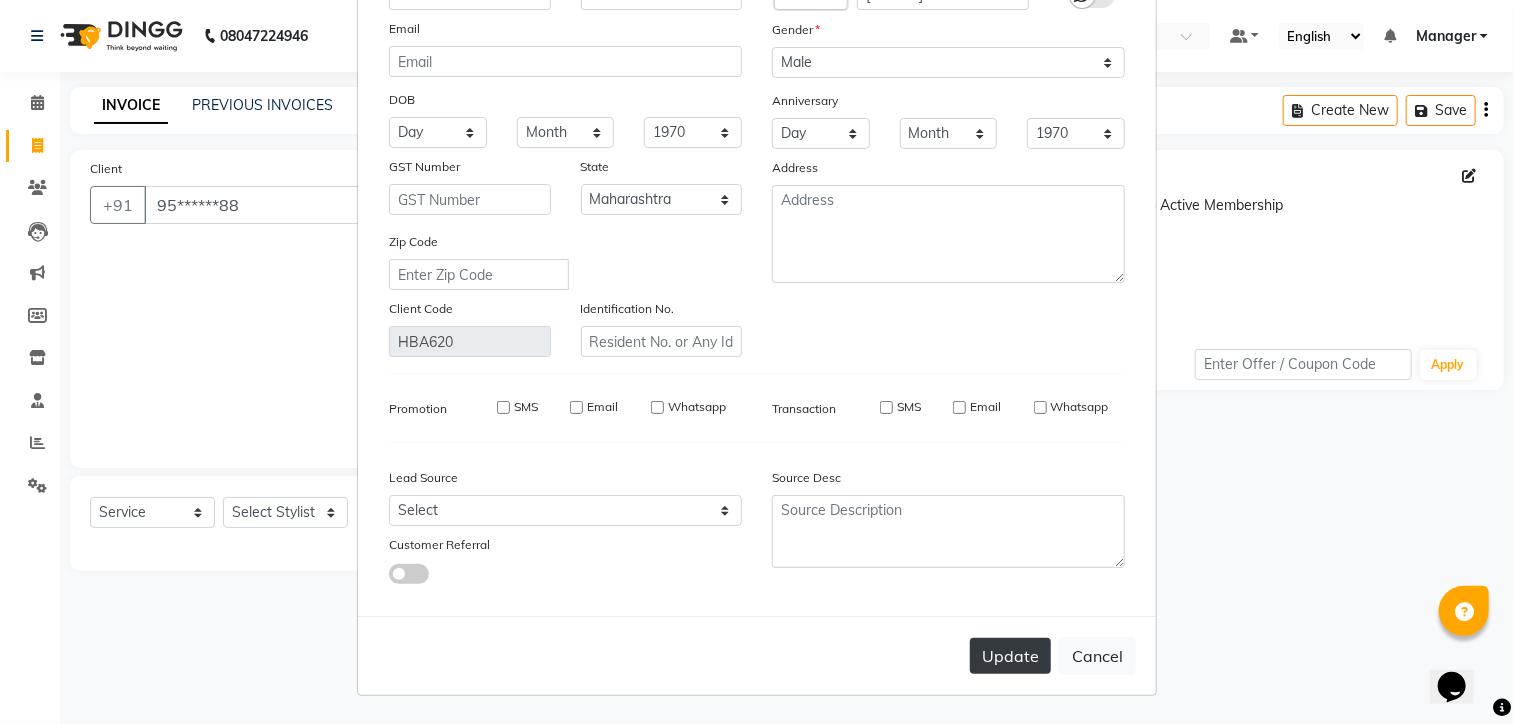 type 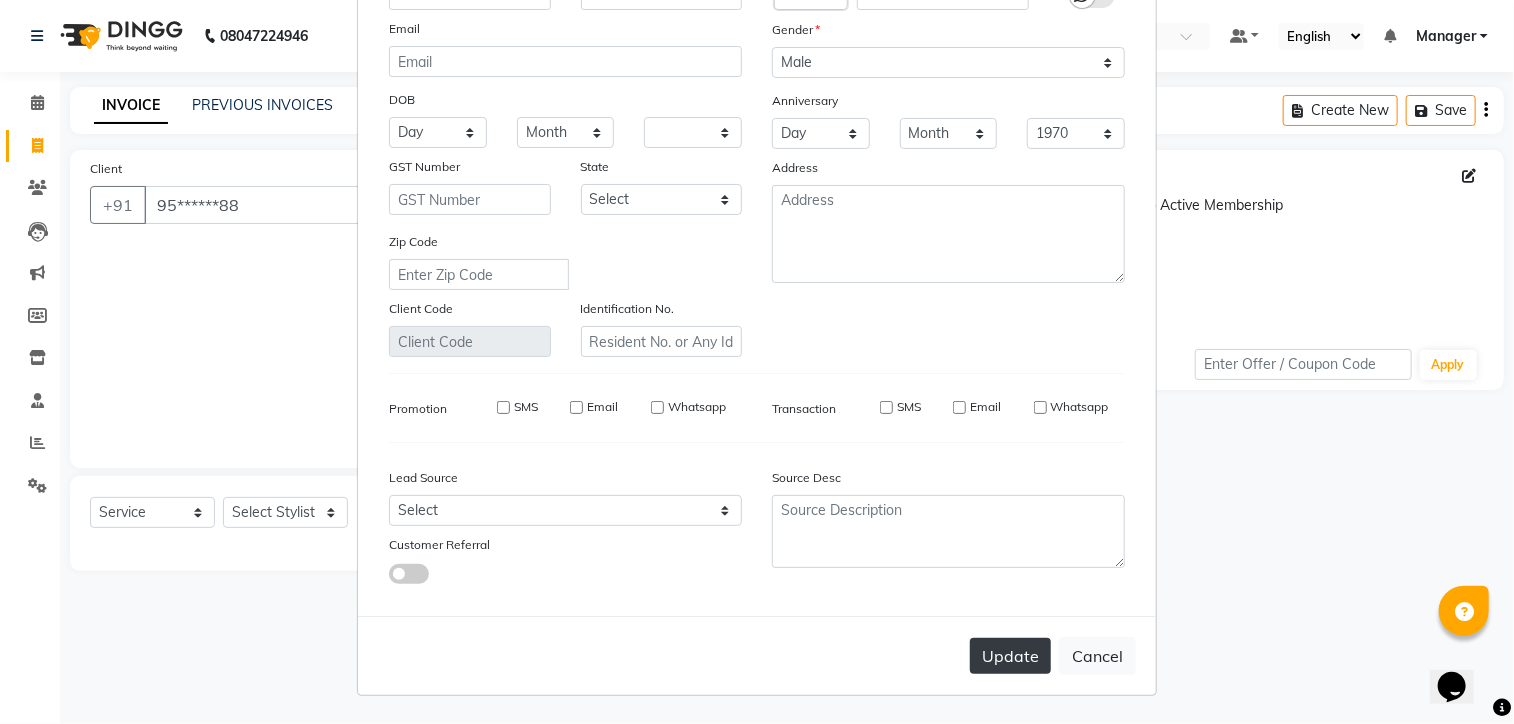select 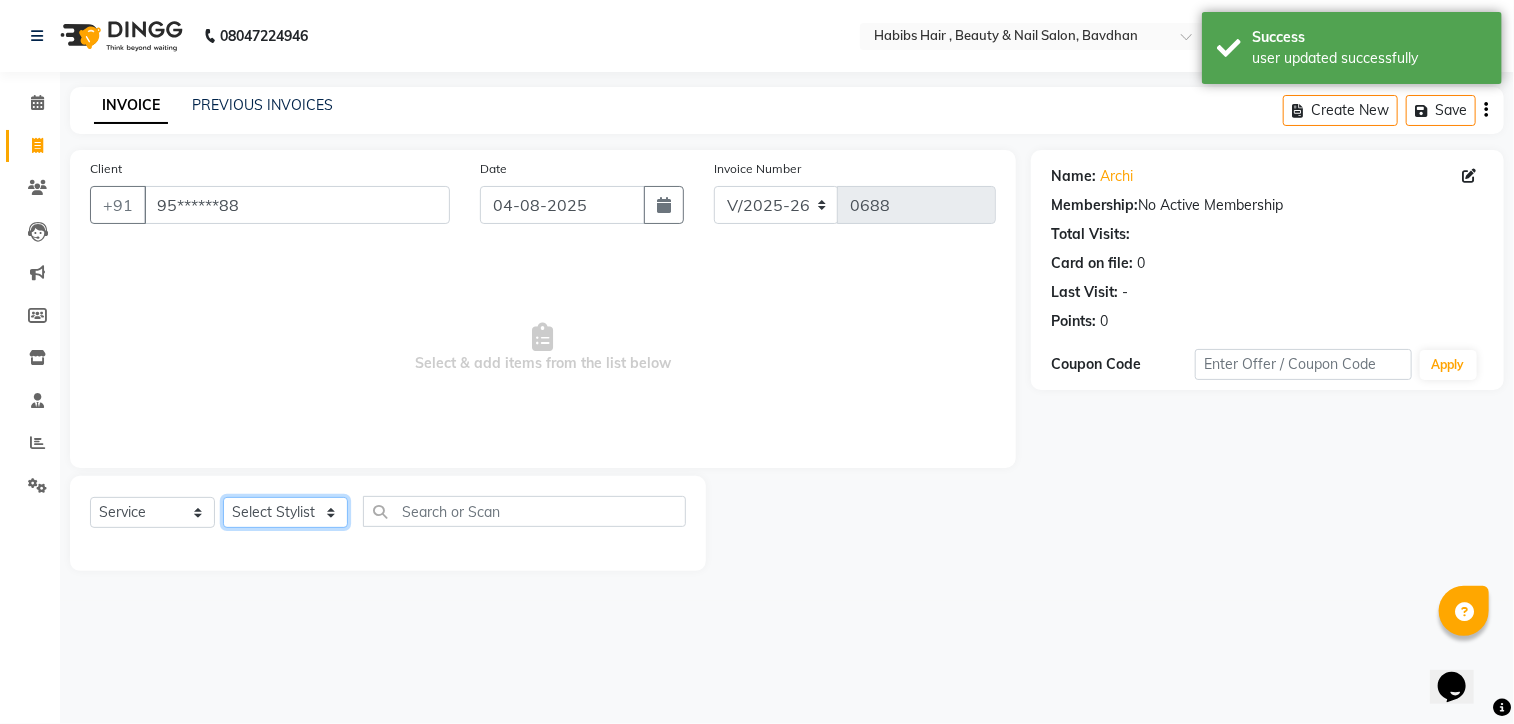 click on "Select Stylist Akash Aman Aniket Ashish Ganesh Manager mayur nikhil sujata" 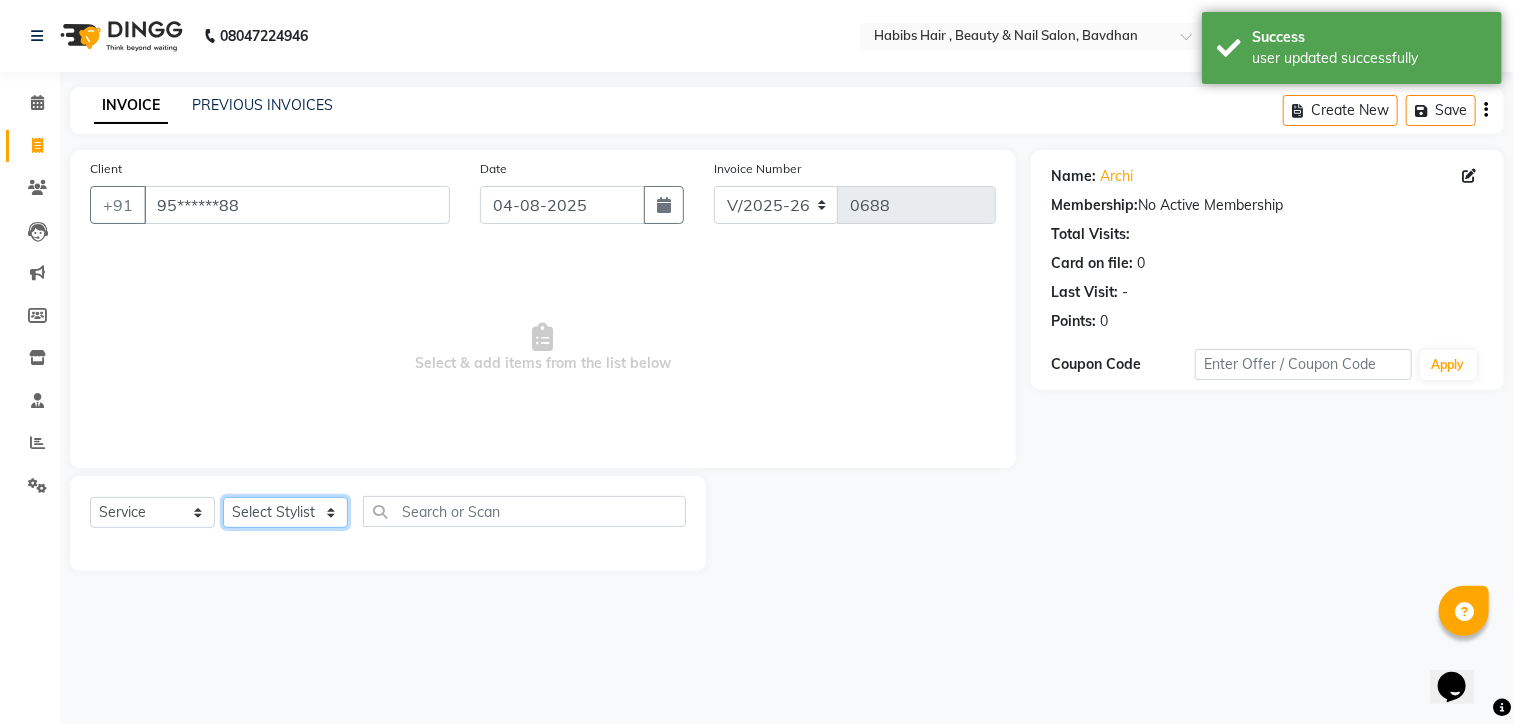 select on "86089" 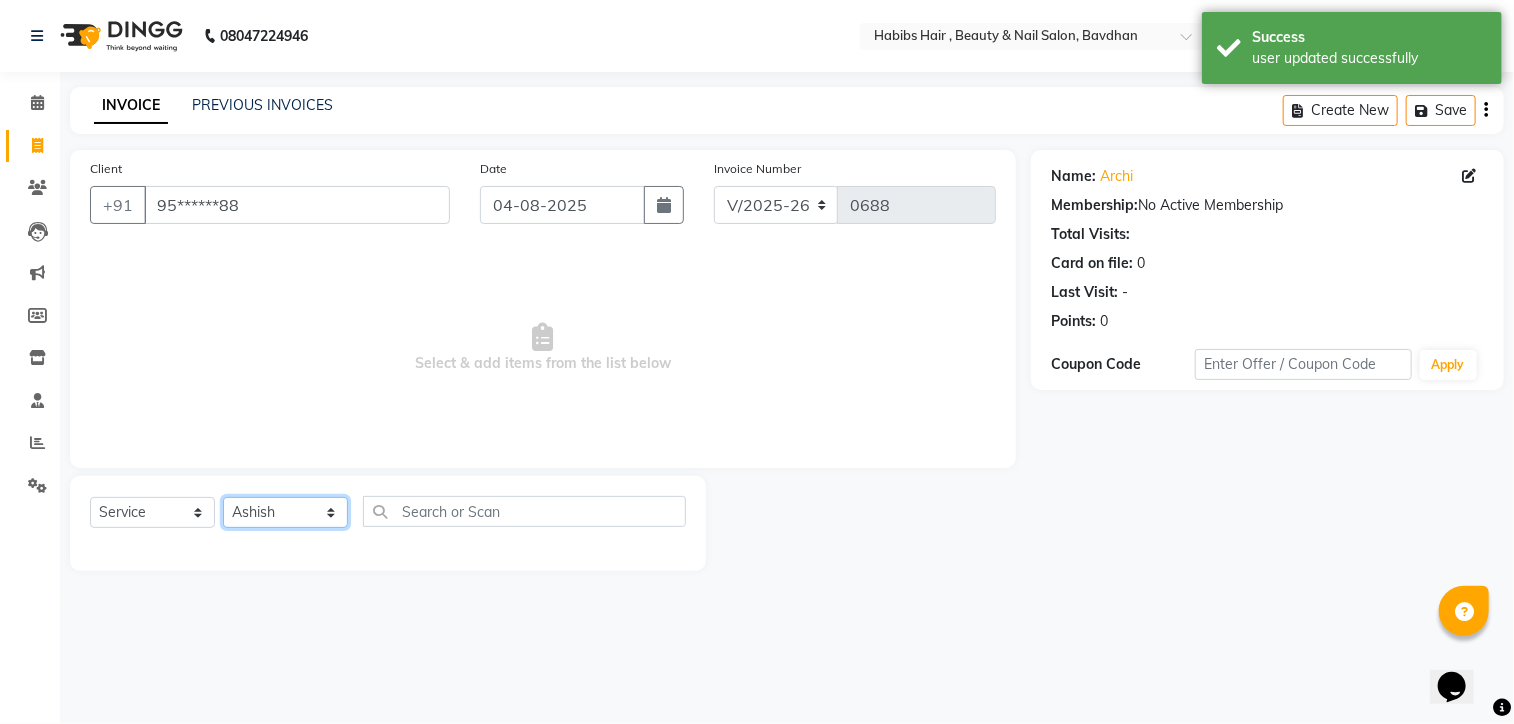 click on "Select Stylist Akash Aman Aniket Ashish Ganesh Manager mayur nikhil sujata" 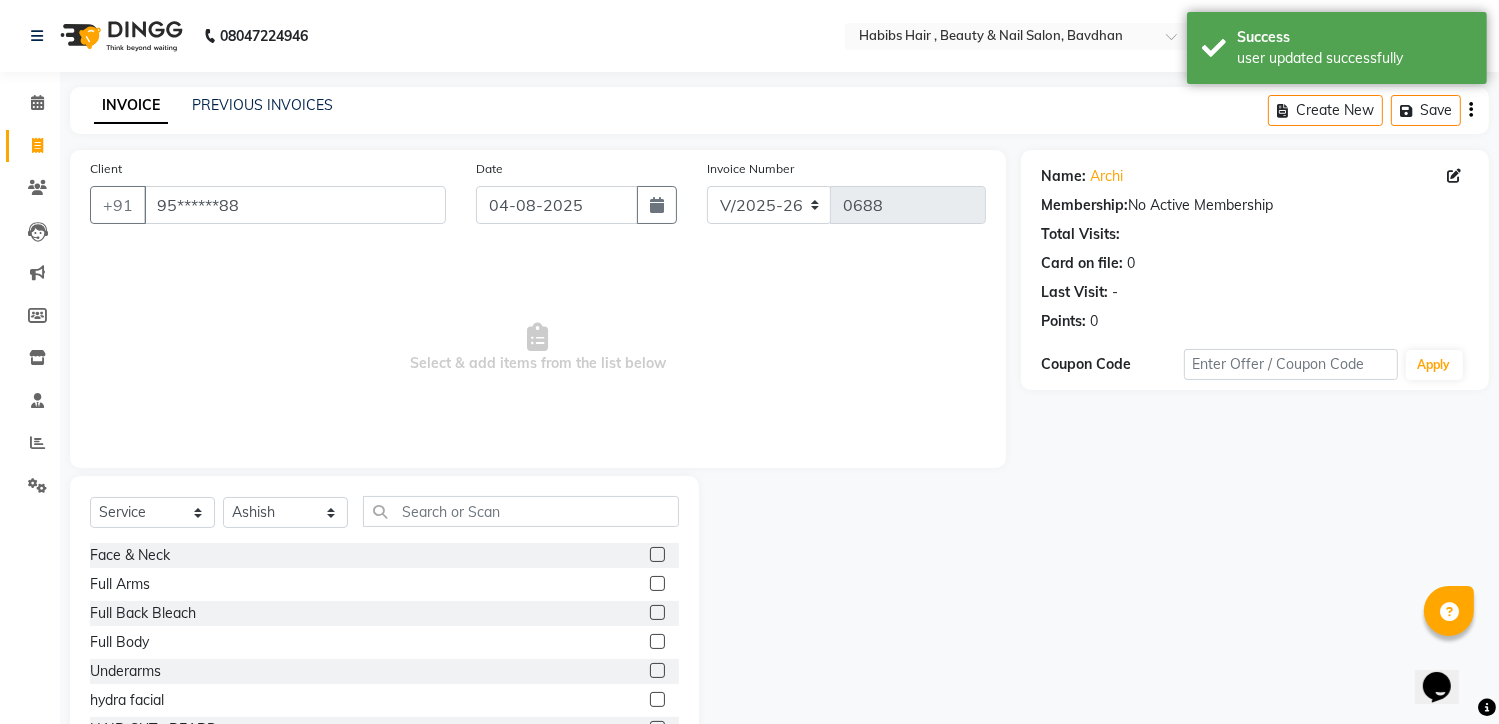 click on "Select Service Product Membership Package Voucher Prepaid Gift Card Select Stylist Akash Aman Aniket Ashish Ganesh Manager mayur nikhil sujata" 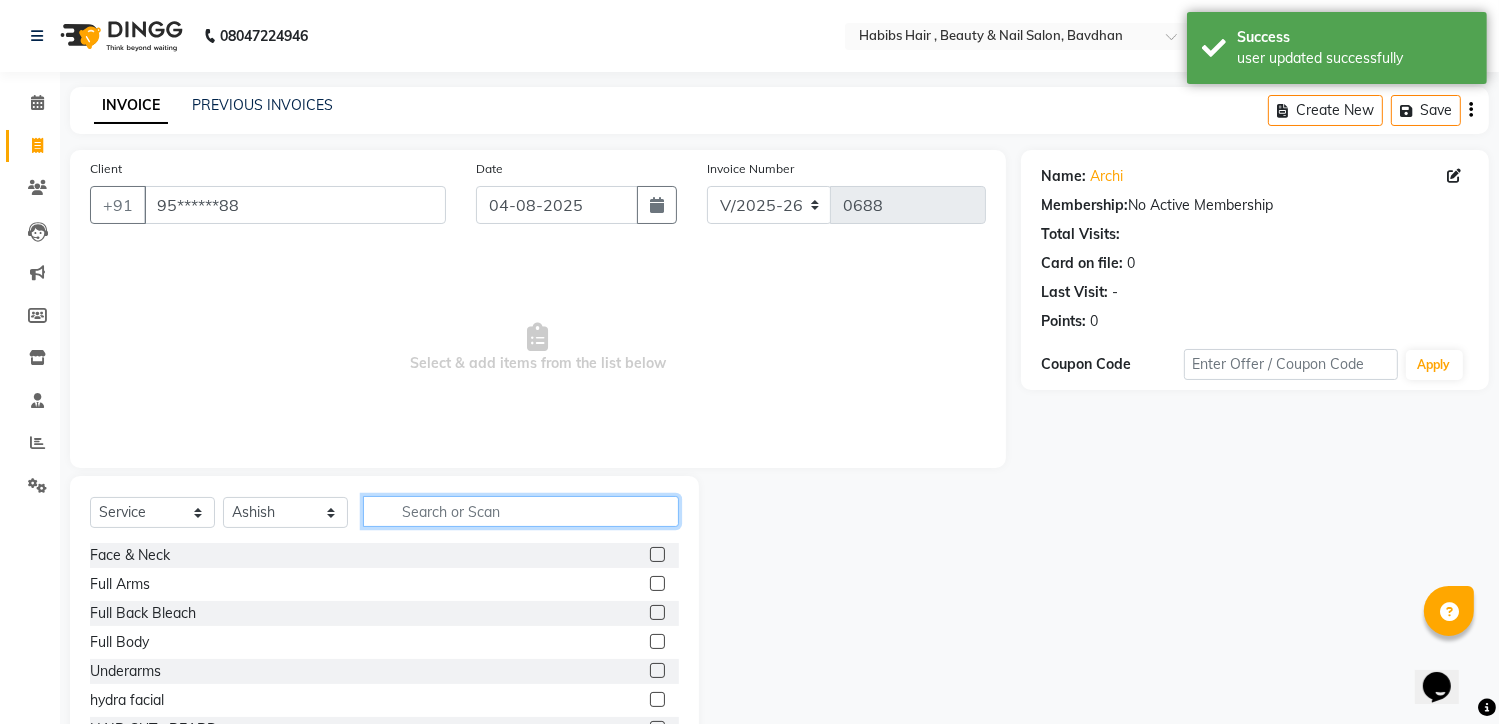 click 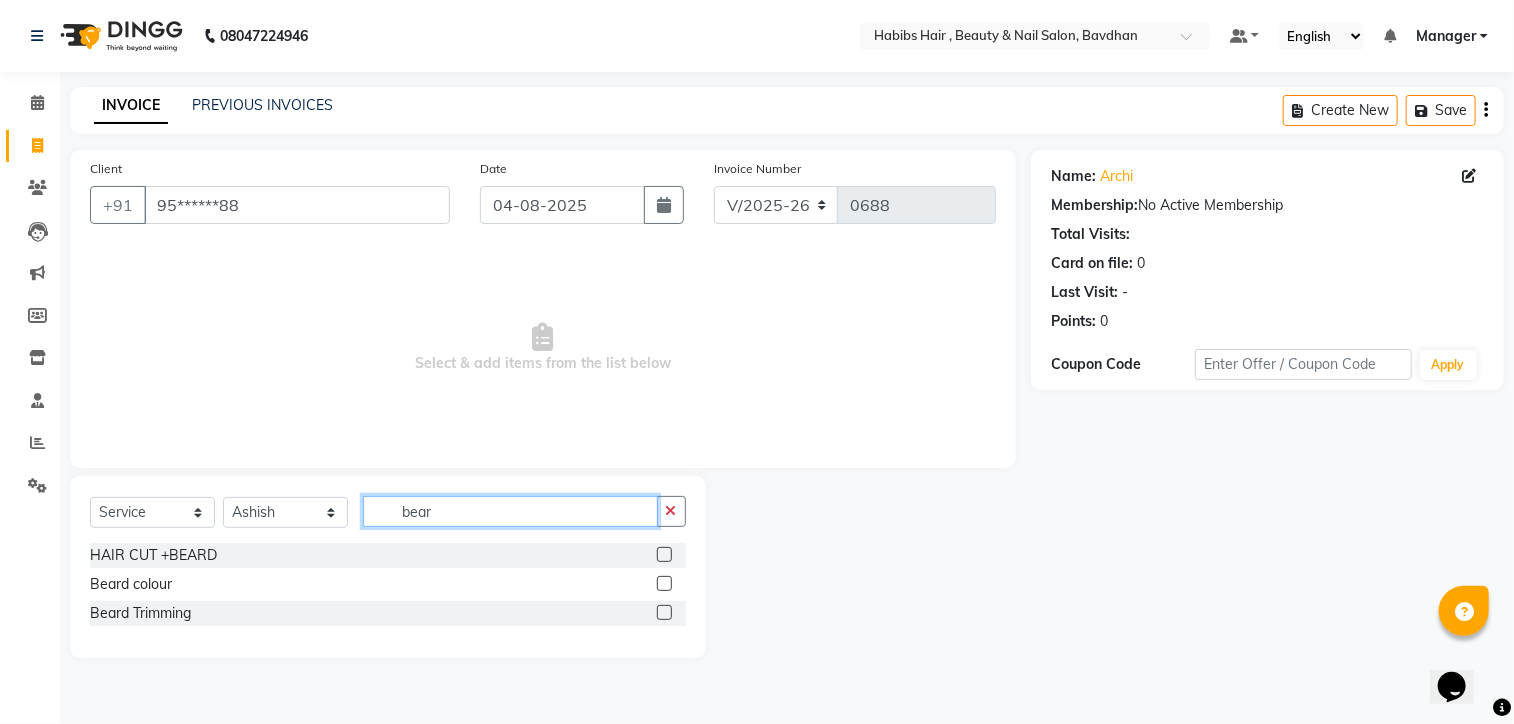 type on "bear" 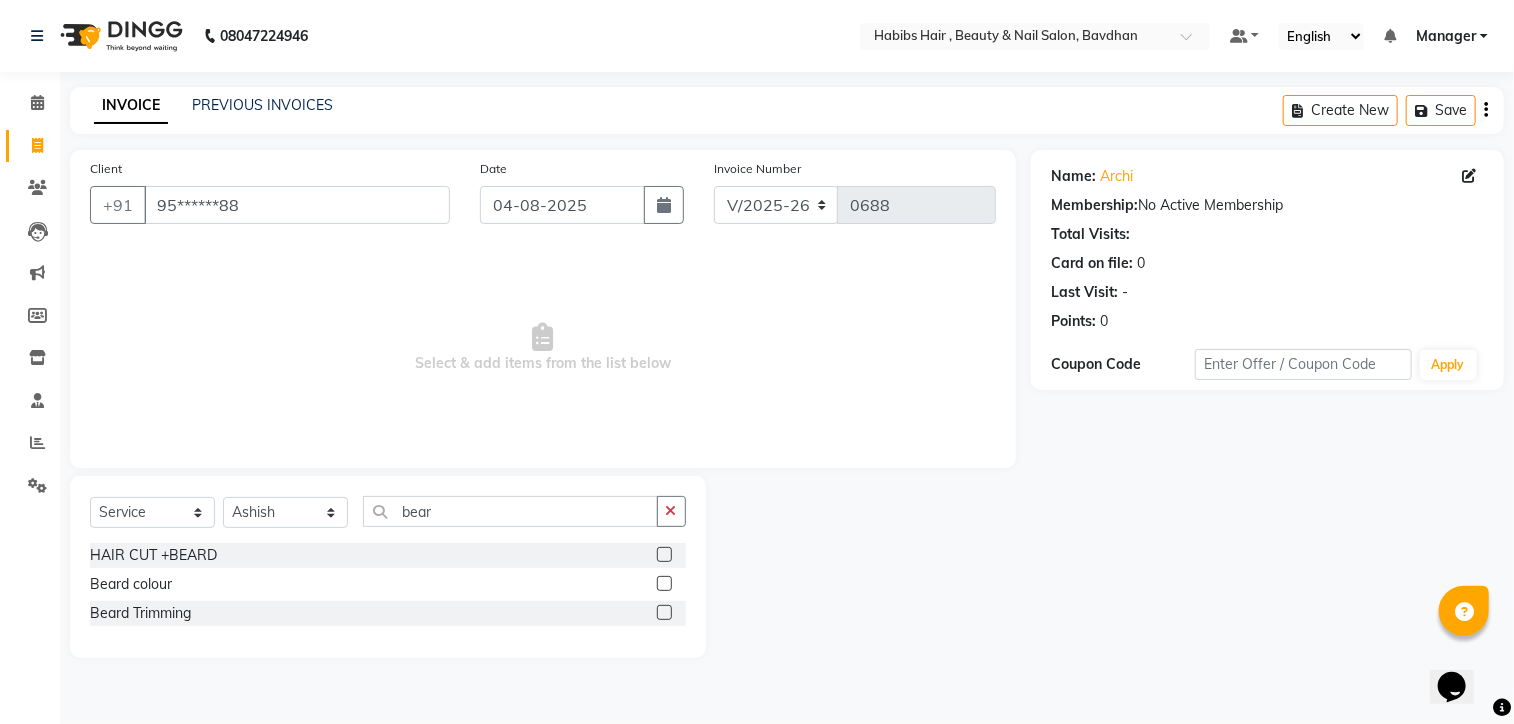 click 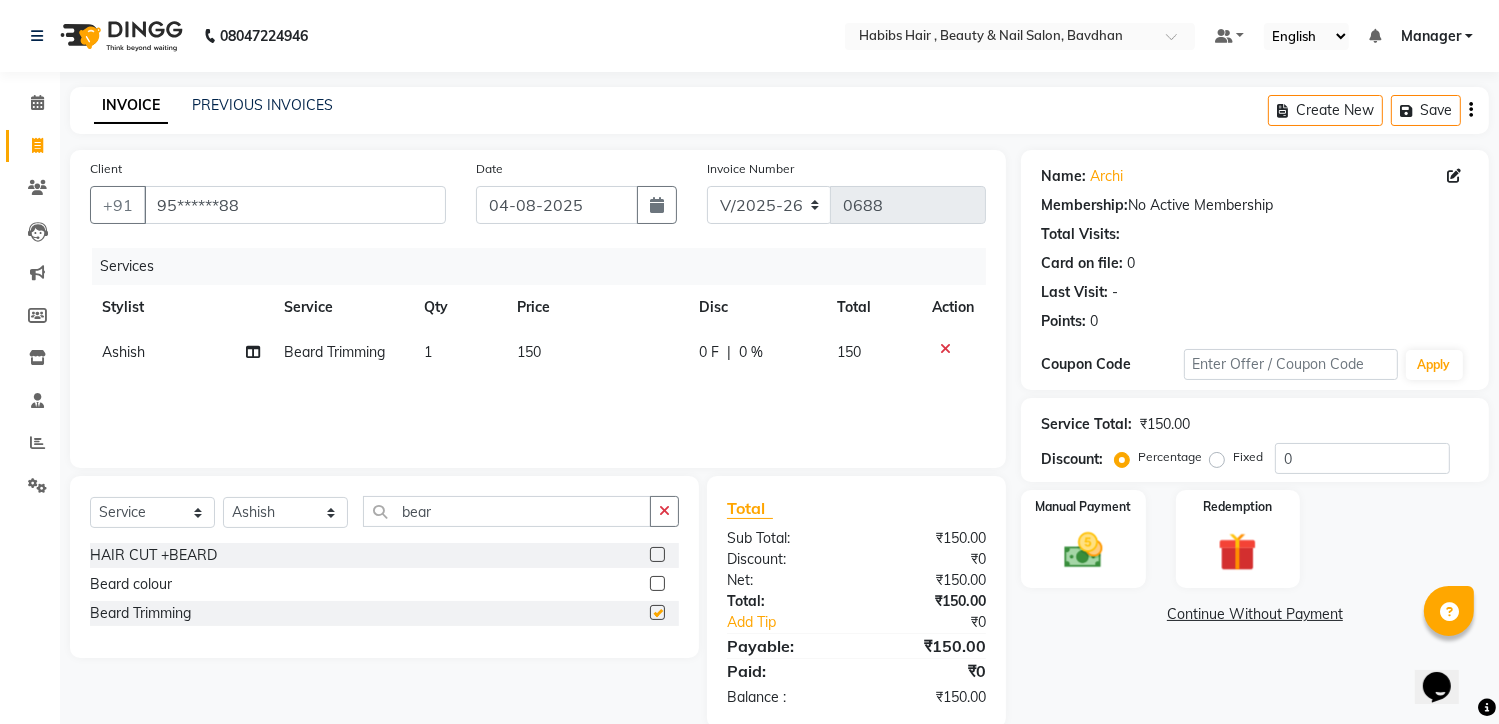 checkbox on "false" 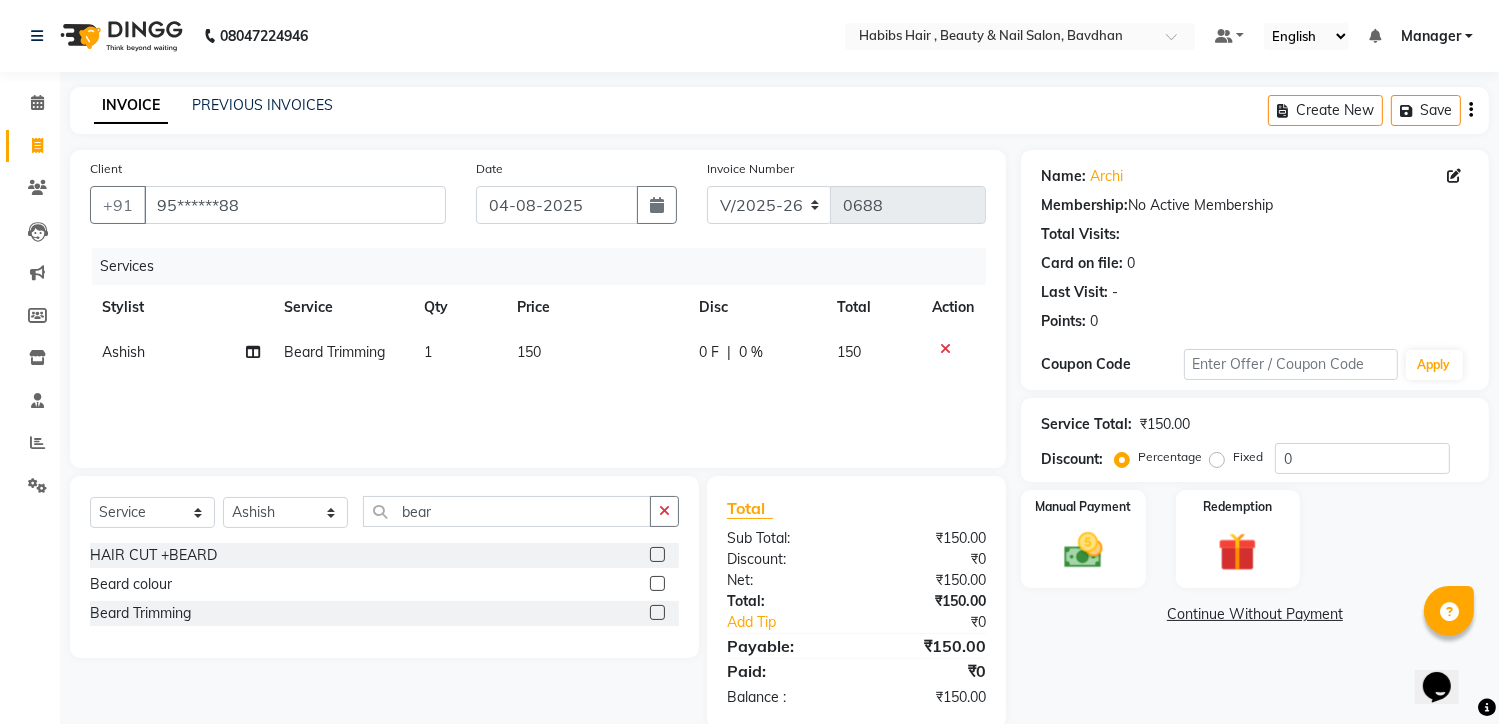 click on "150" 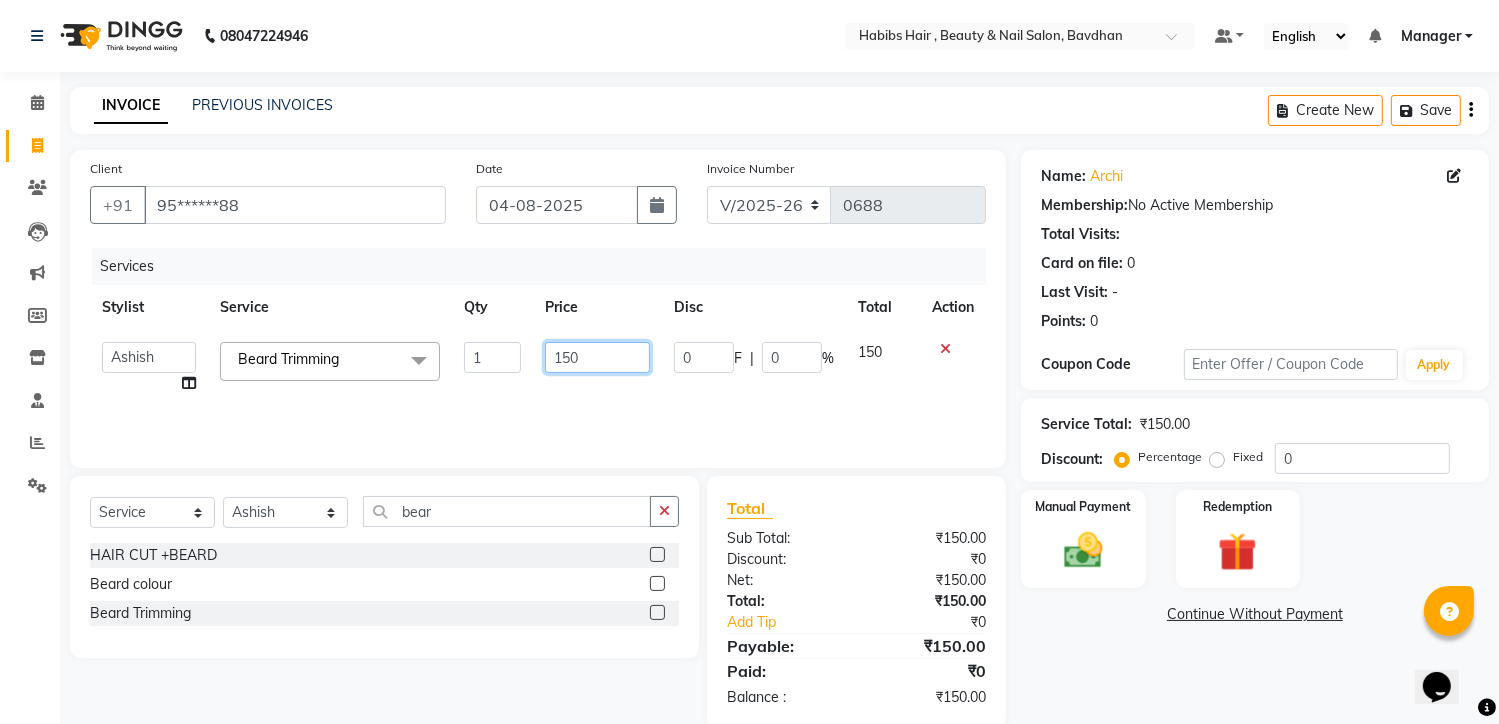 click on "150" 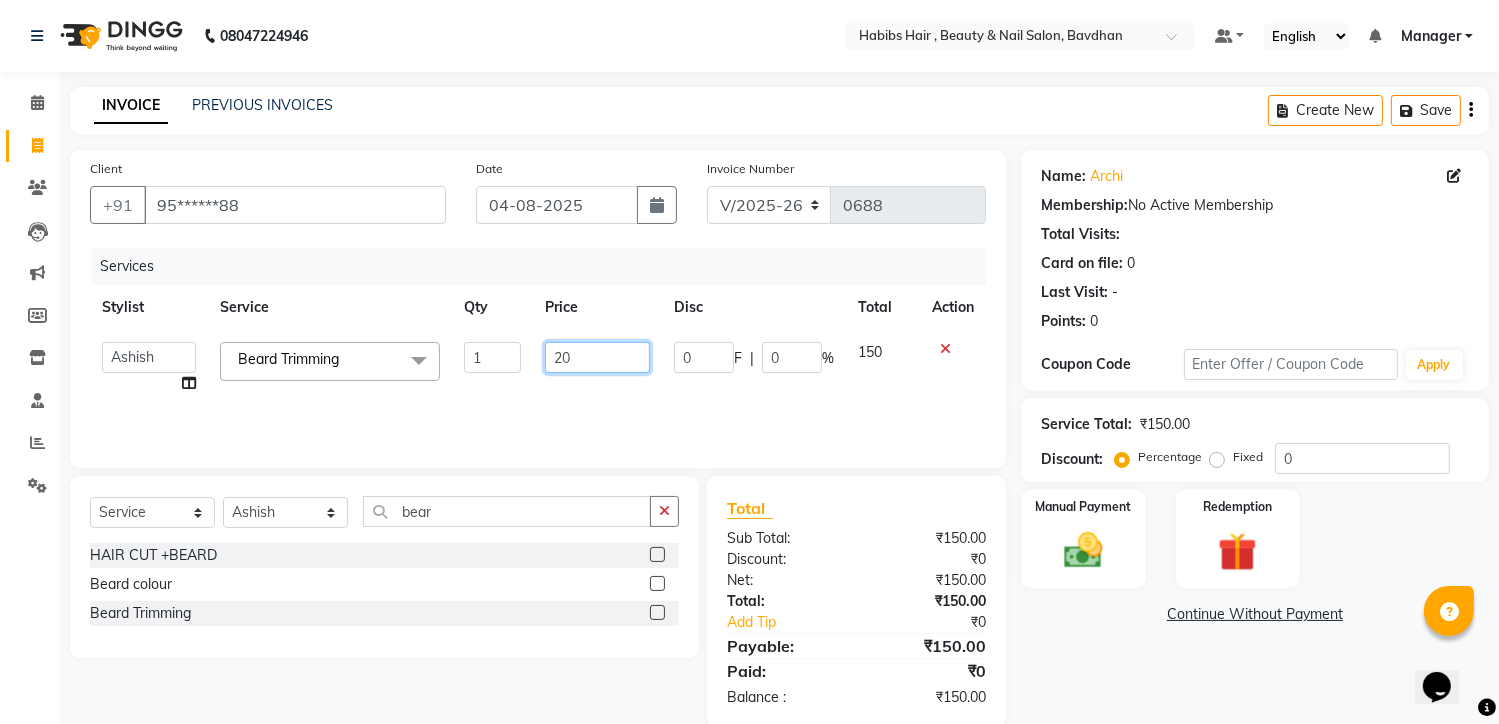 type on "200" 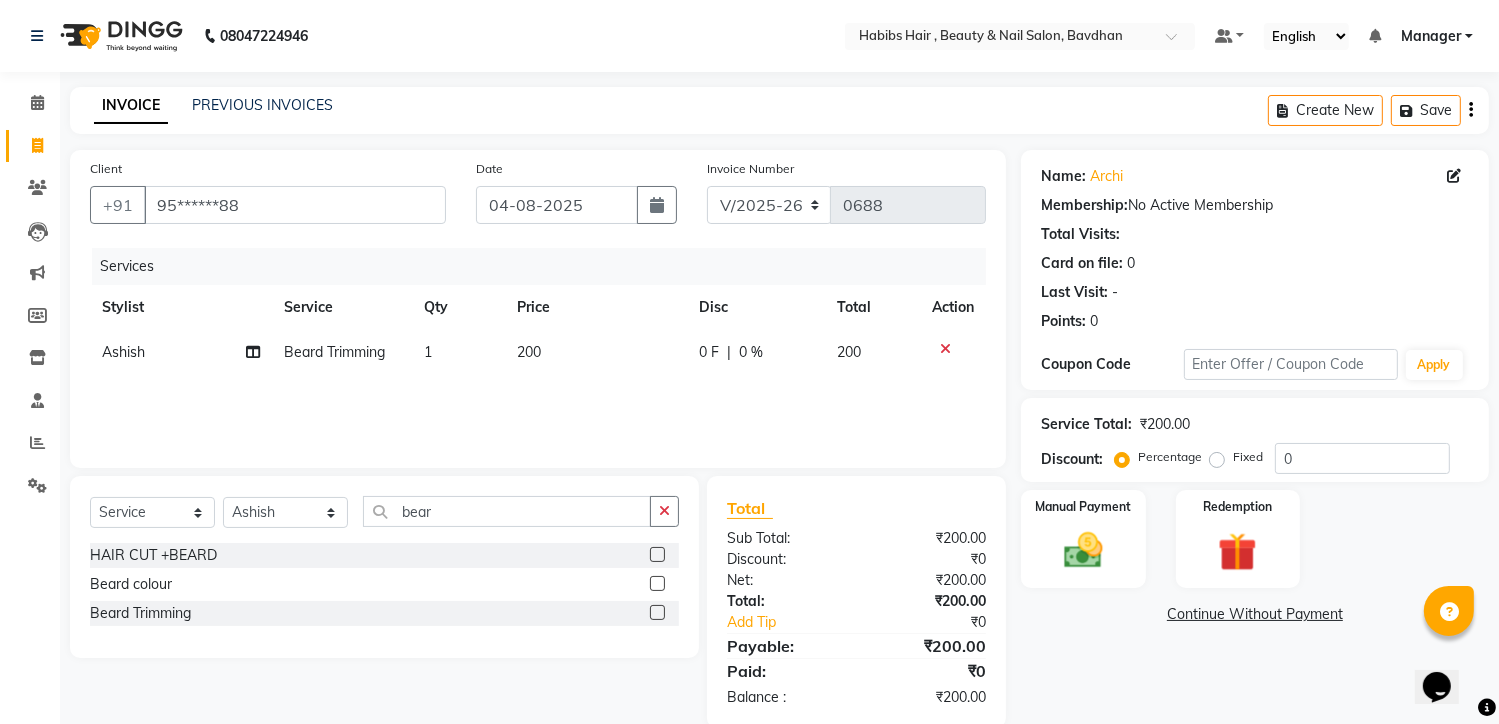 click on "Name: [NAME]  Membership:  No Active Membership  Total Visits:   Card on file:  0 Last Visit:   - Points:   0  Coupon Code Apply Service Total:  ₹200.00  Discount:  Percentage   Fixed  0 Manual Payment Redemption  Continue Without Payment" 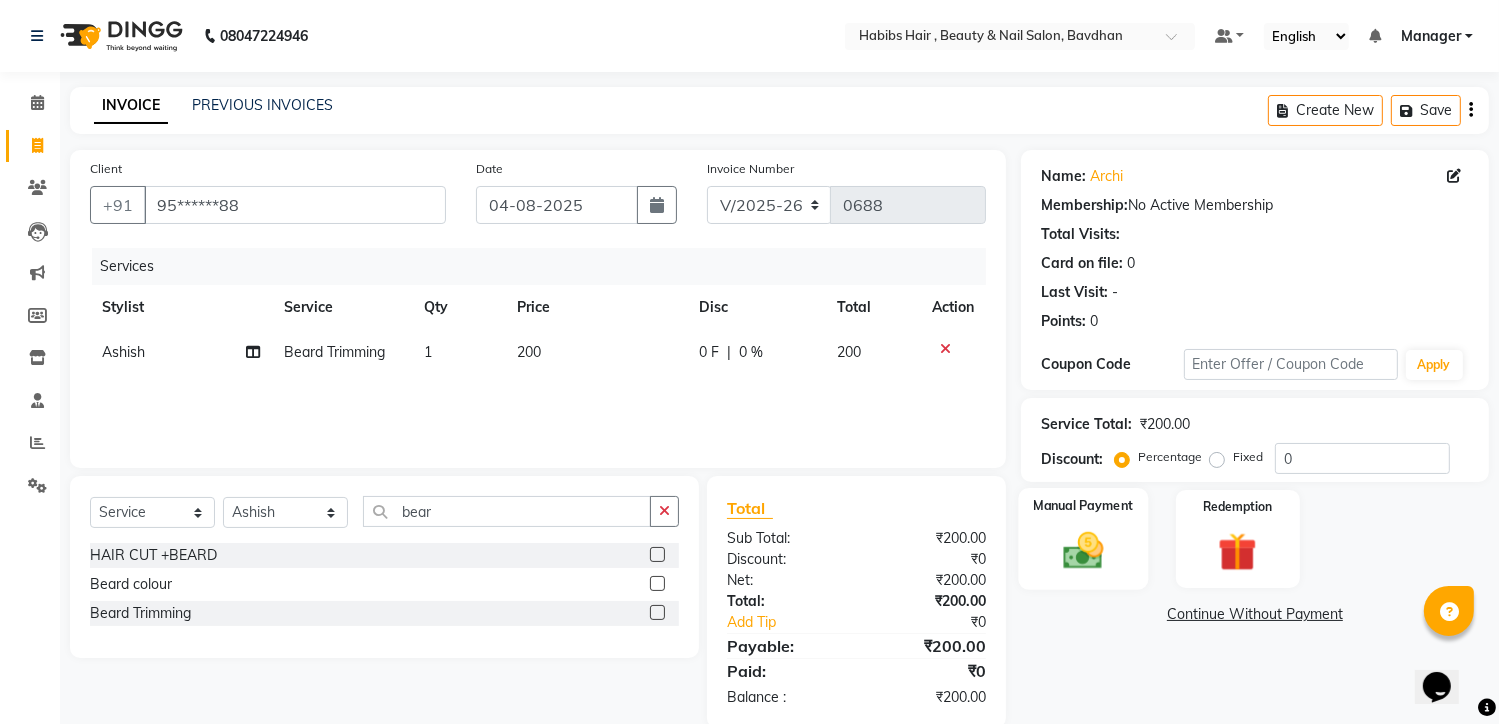 click 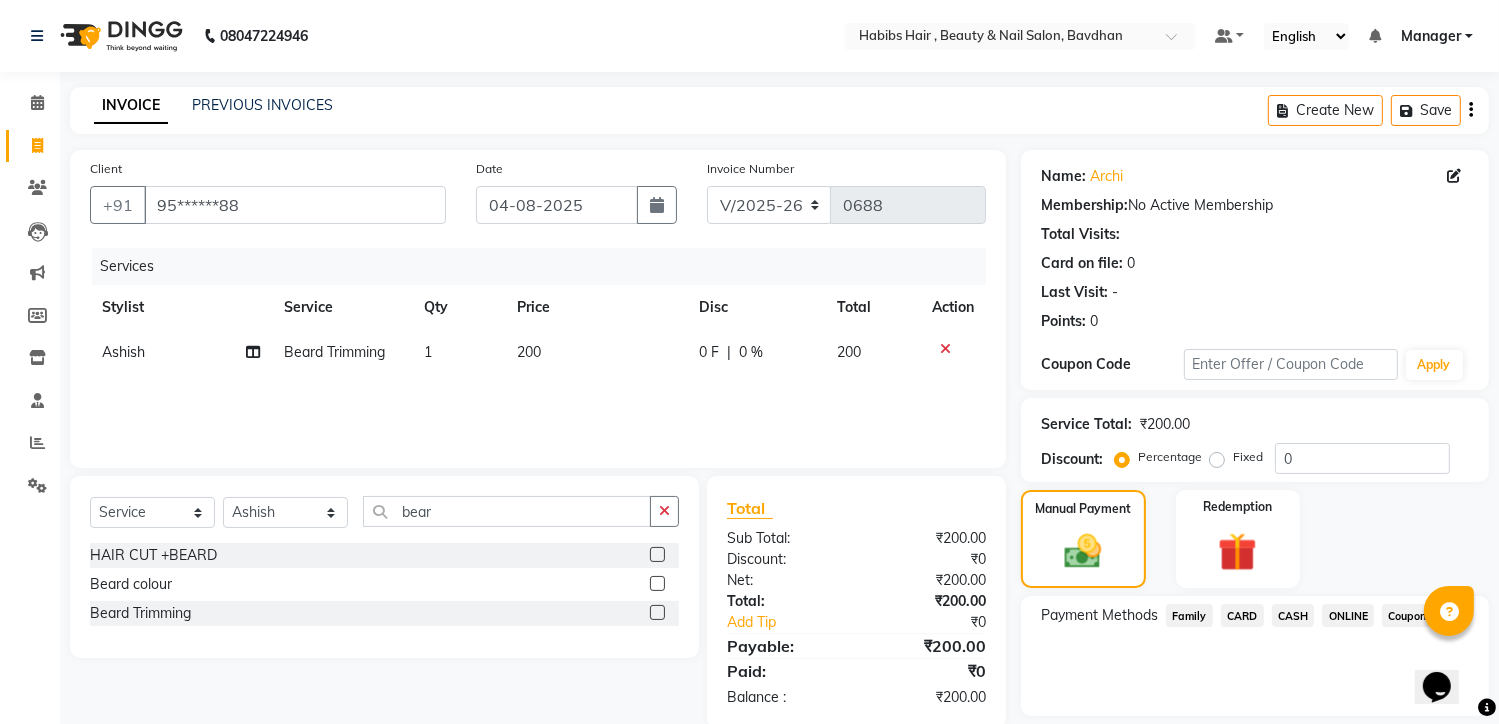 click on "ONLINE" 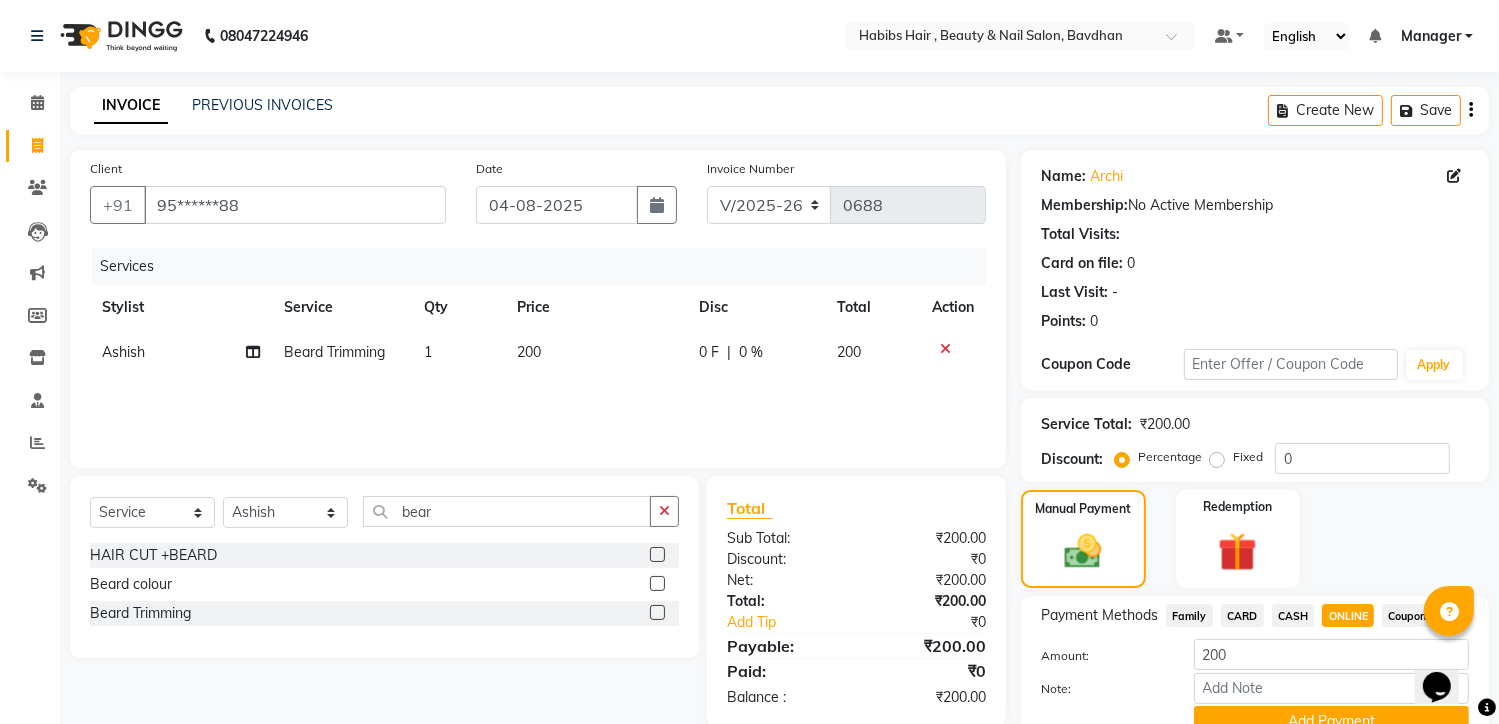 scroll, scrollTop: 94, scrollLeft: 0, axis: vertical 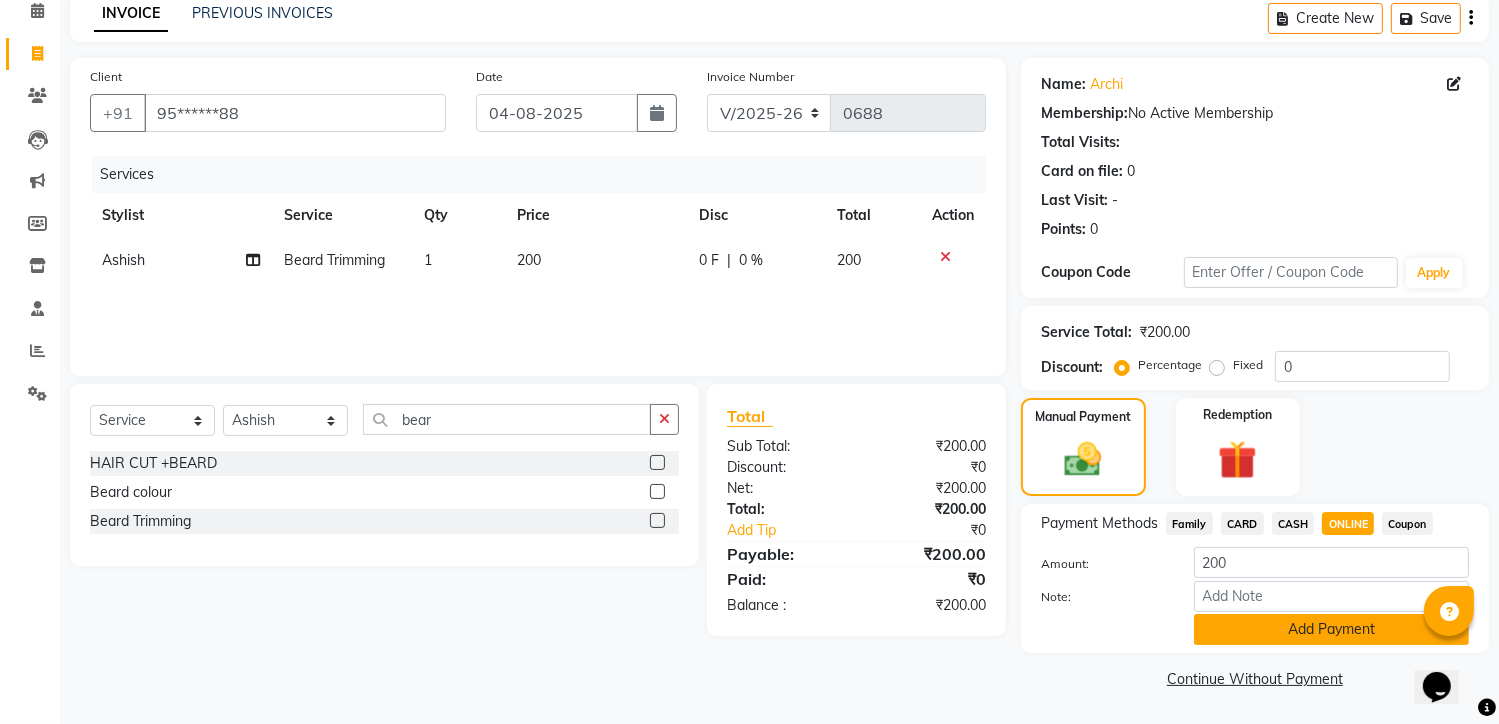 click on "Add Payment" 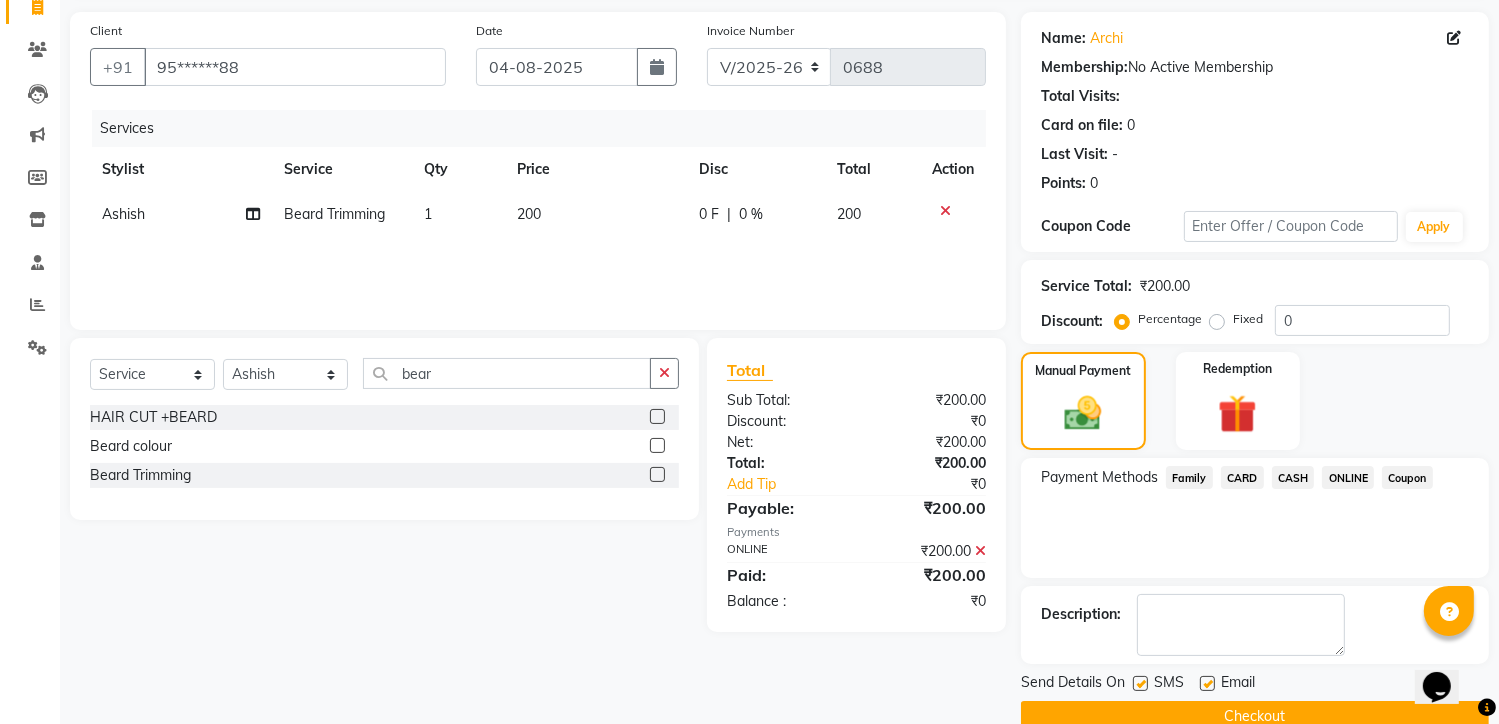 scroll, scrollTop: 175, scrollLeft: 0, axis: vertical 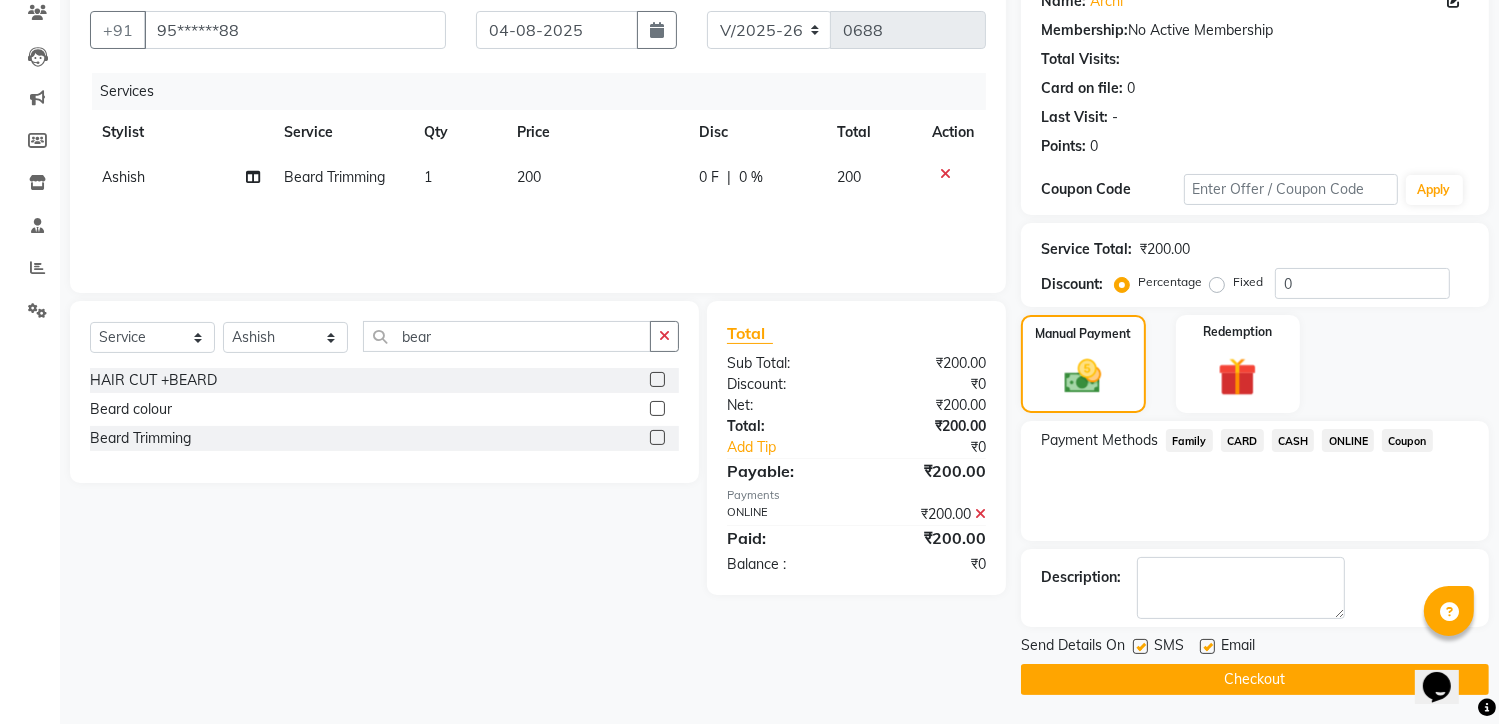 click on "Checkout" 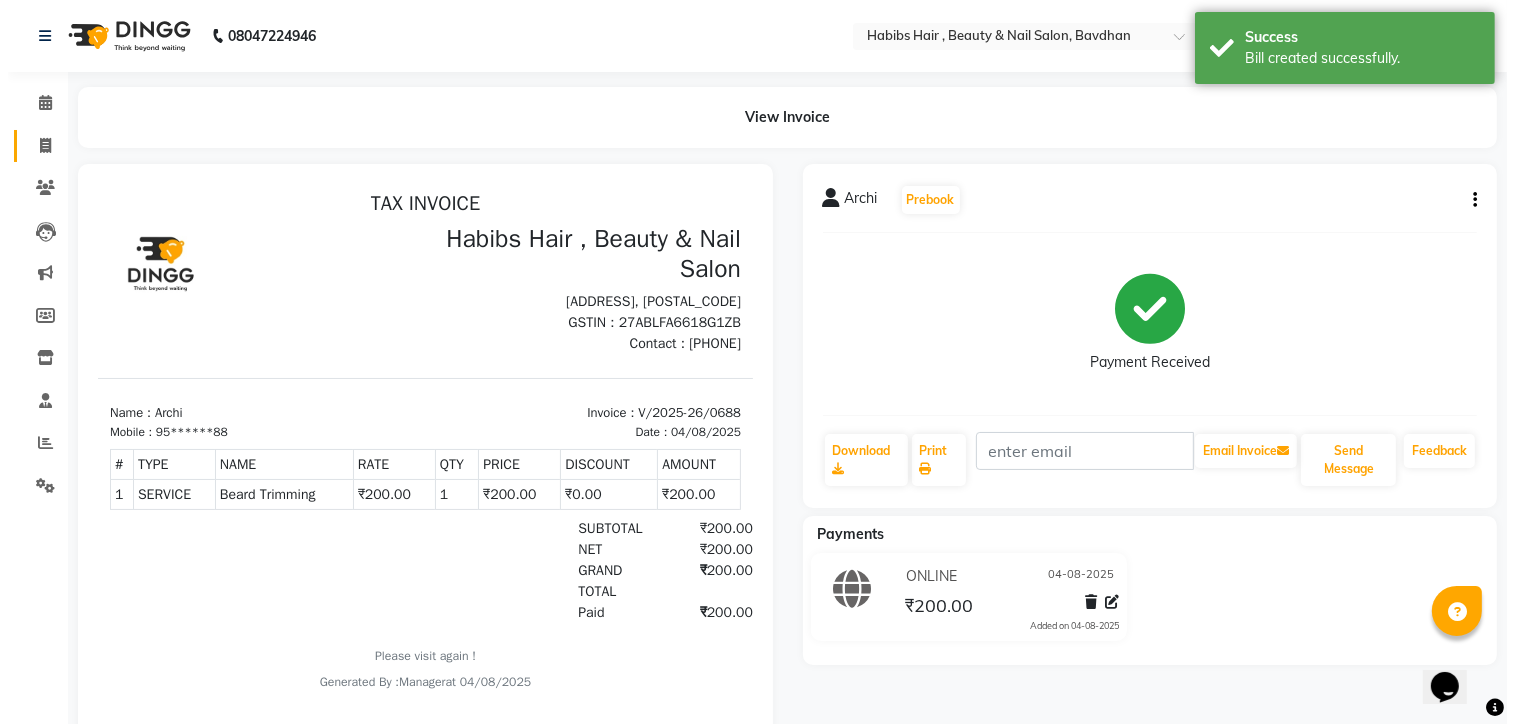 scroll, scrollTop: 0, scrollLeft: 0, axis: both 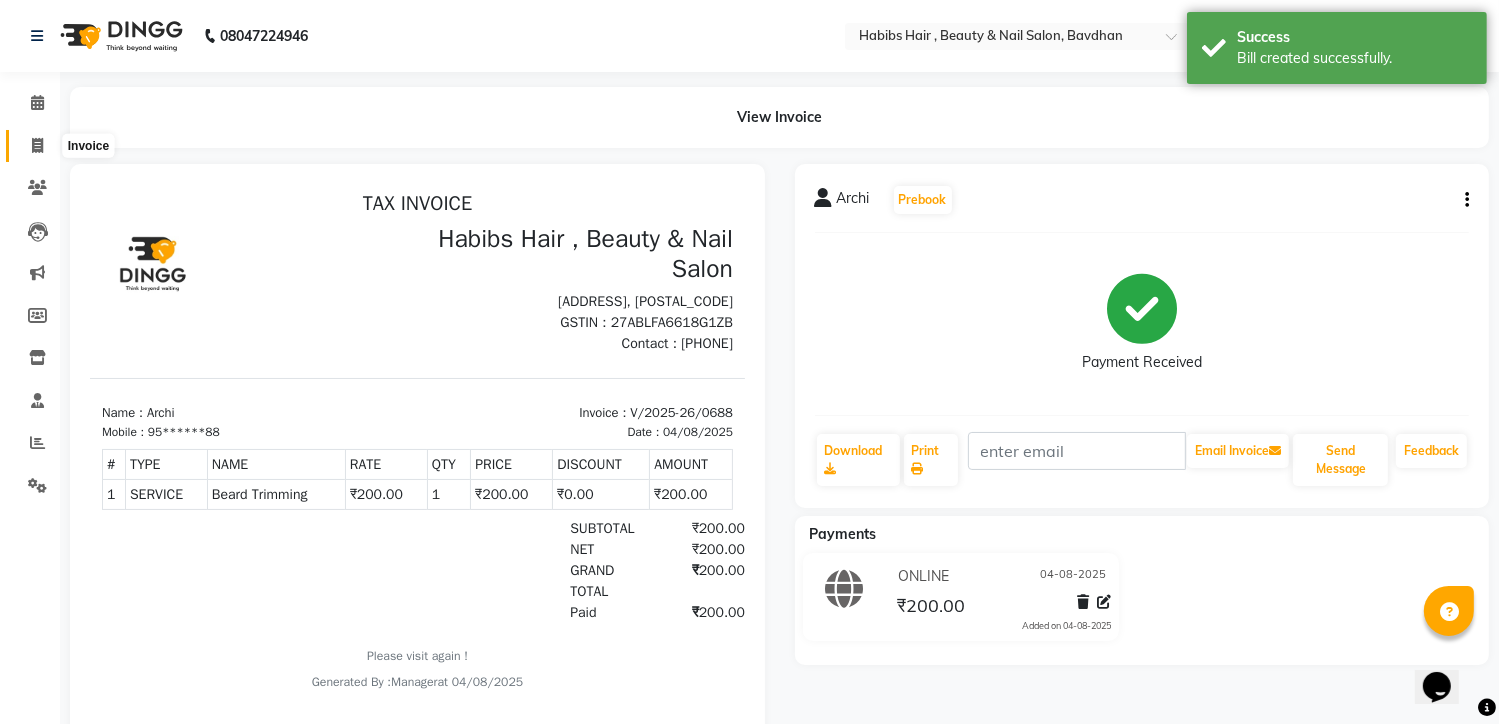 click 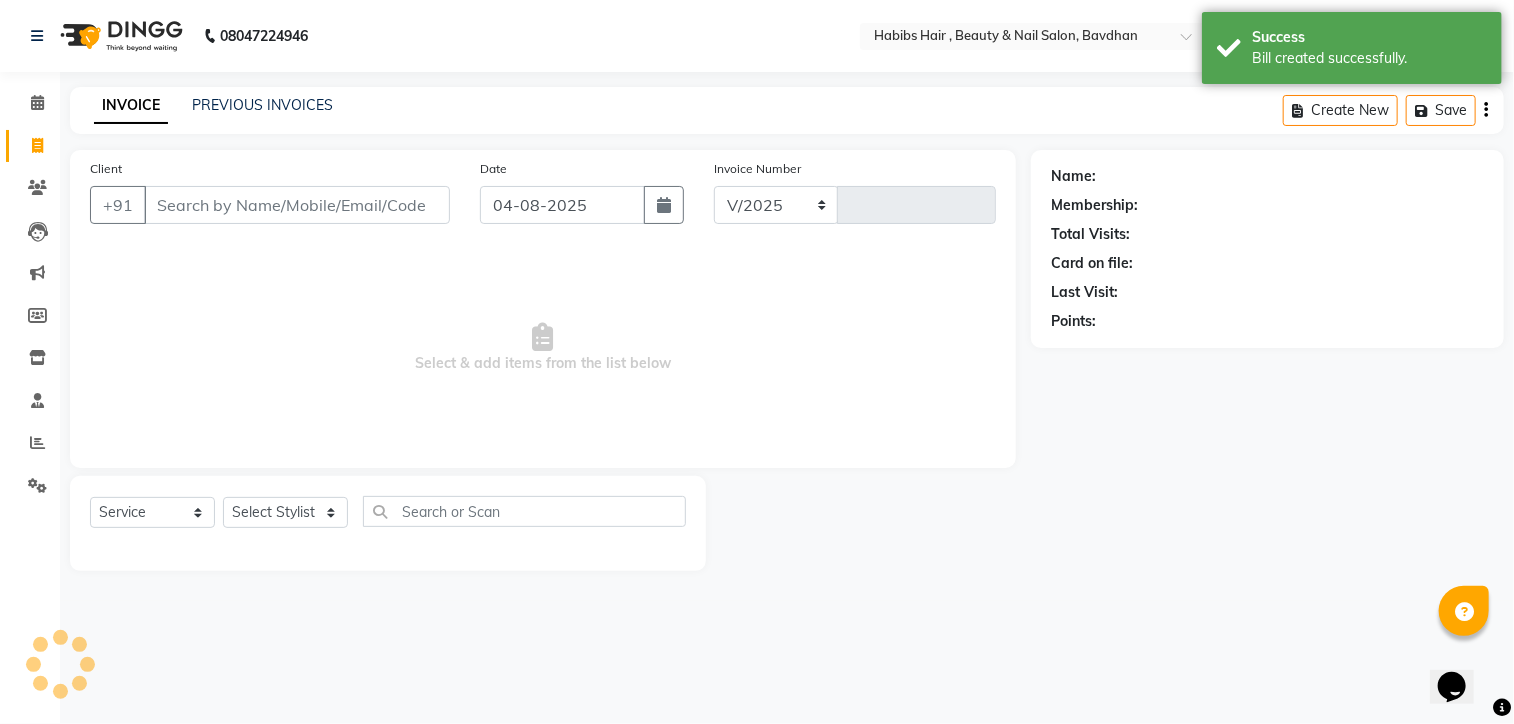 select on "7414" 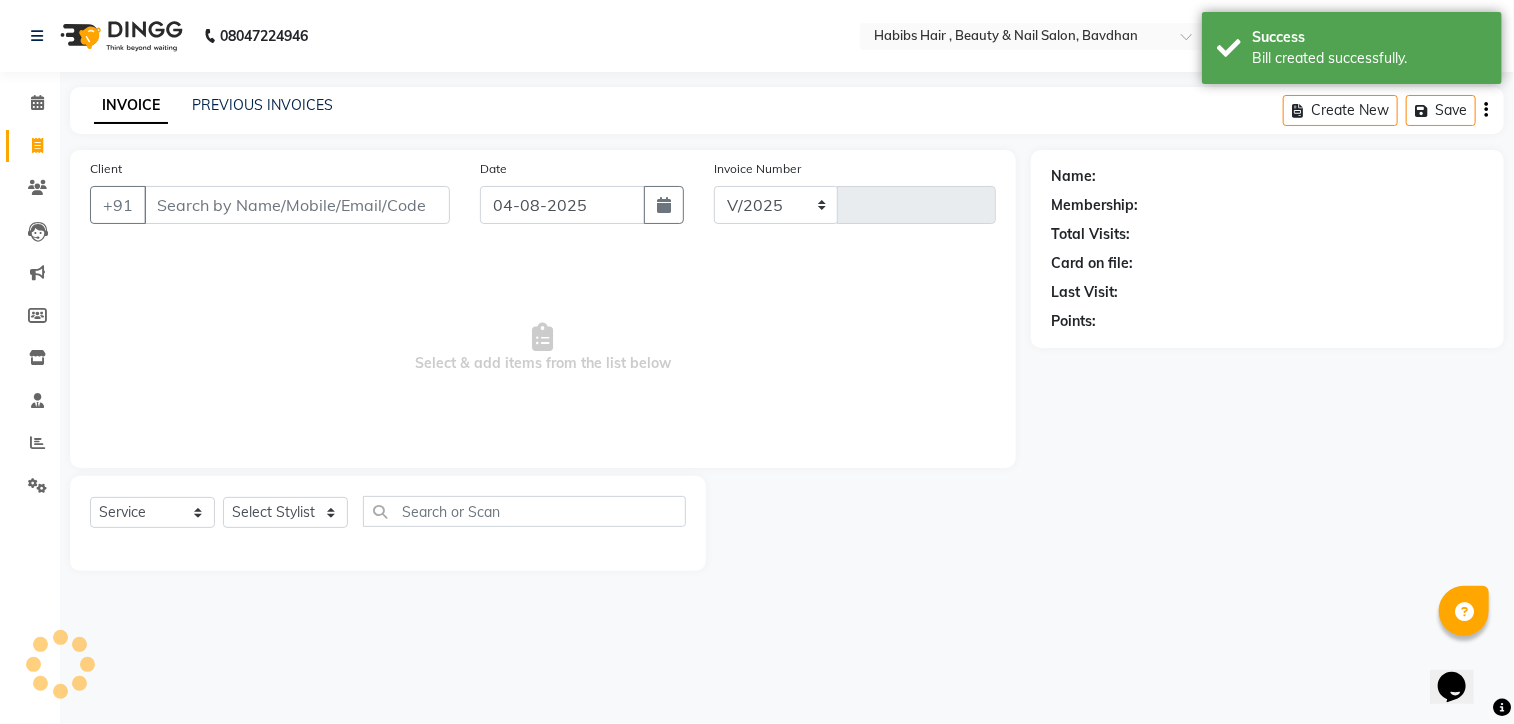 type on "0689" 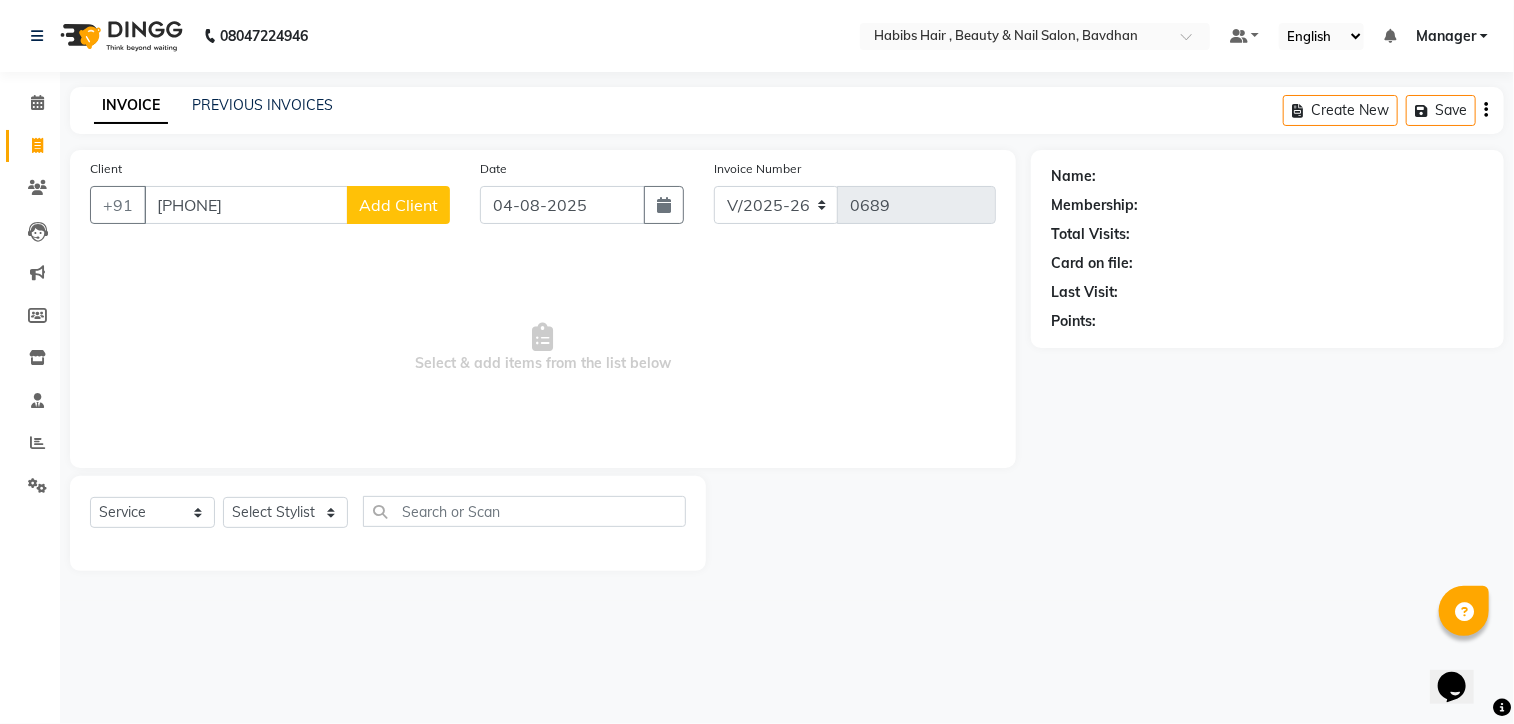 type on "[PHONE]" 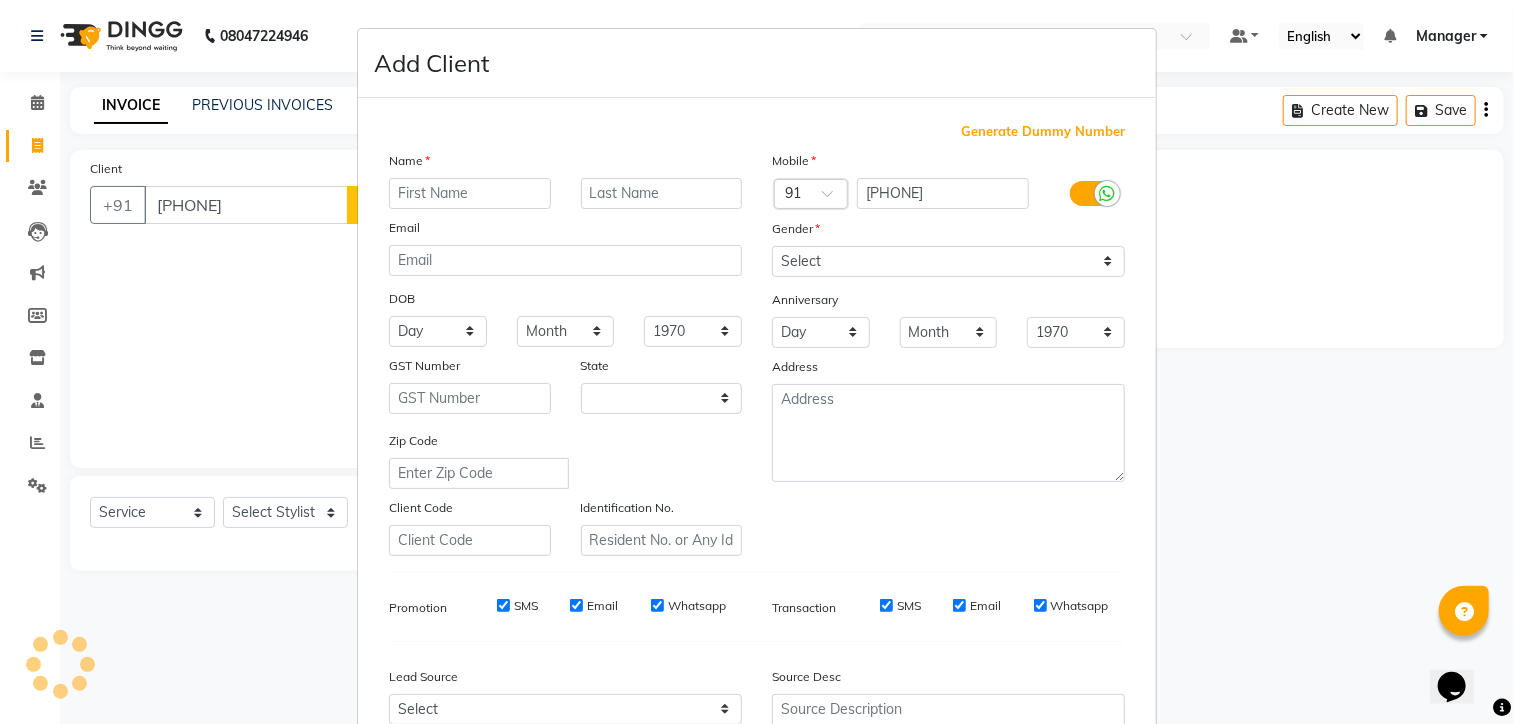 select on "22" 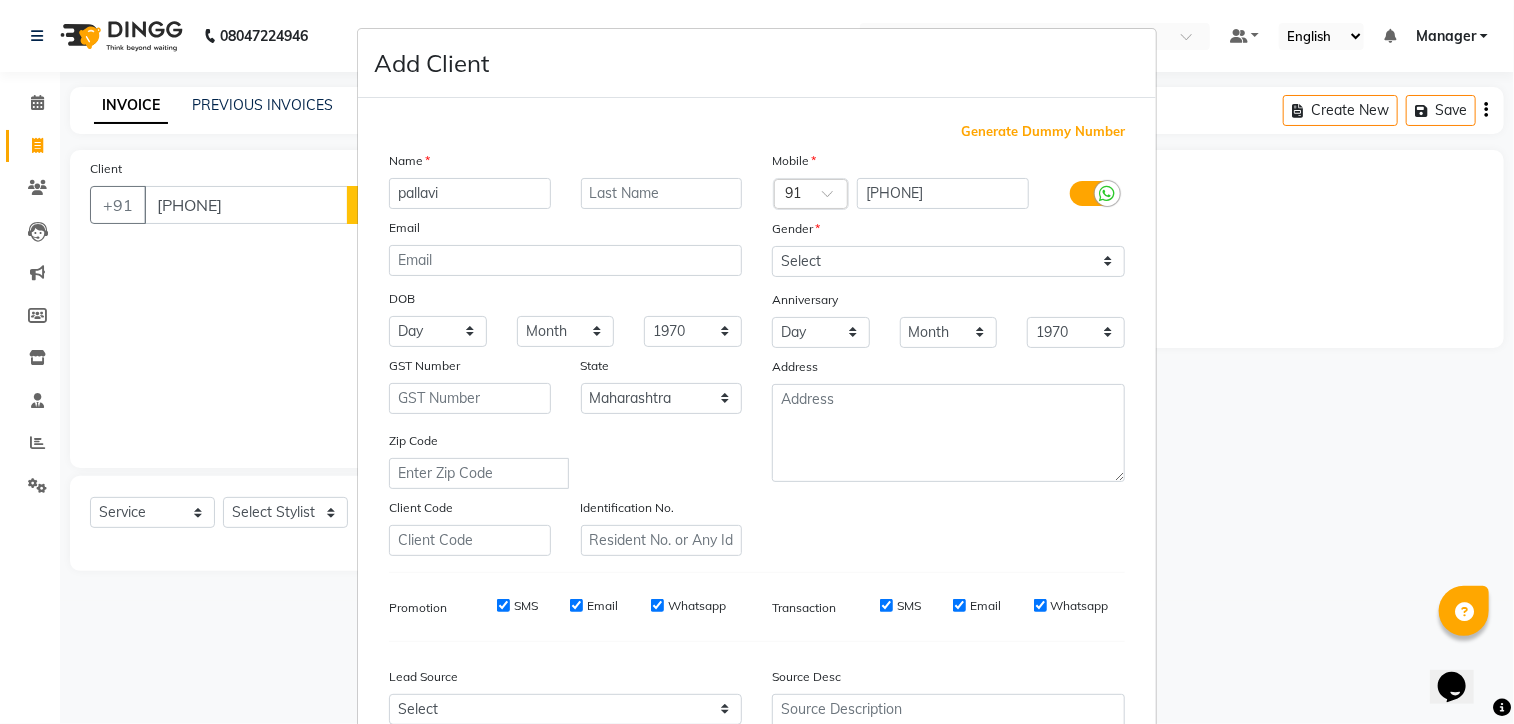 type on "pallavi" 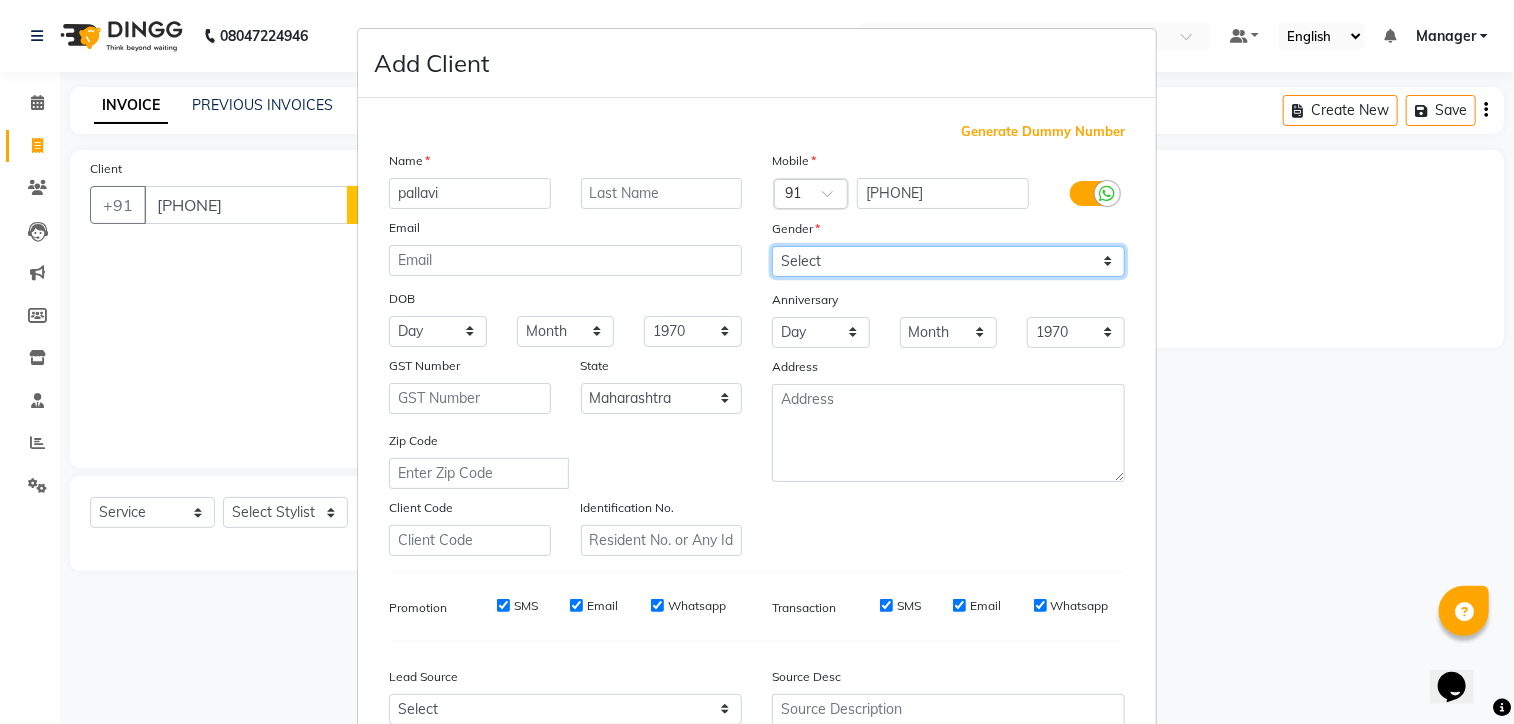 click on "Select Male Female Other Prefer Not To Say" at bounding box center [948, 261] 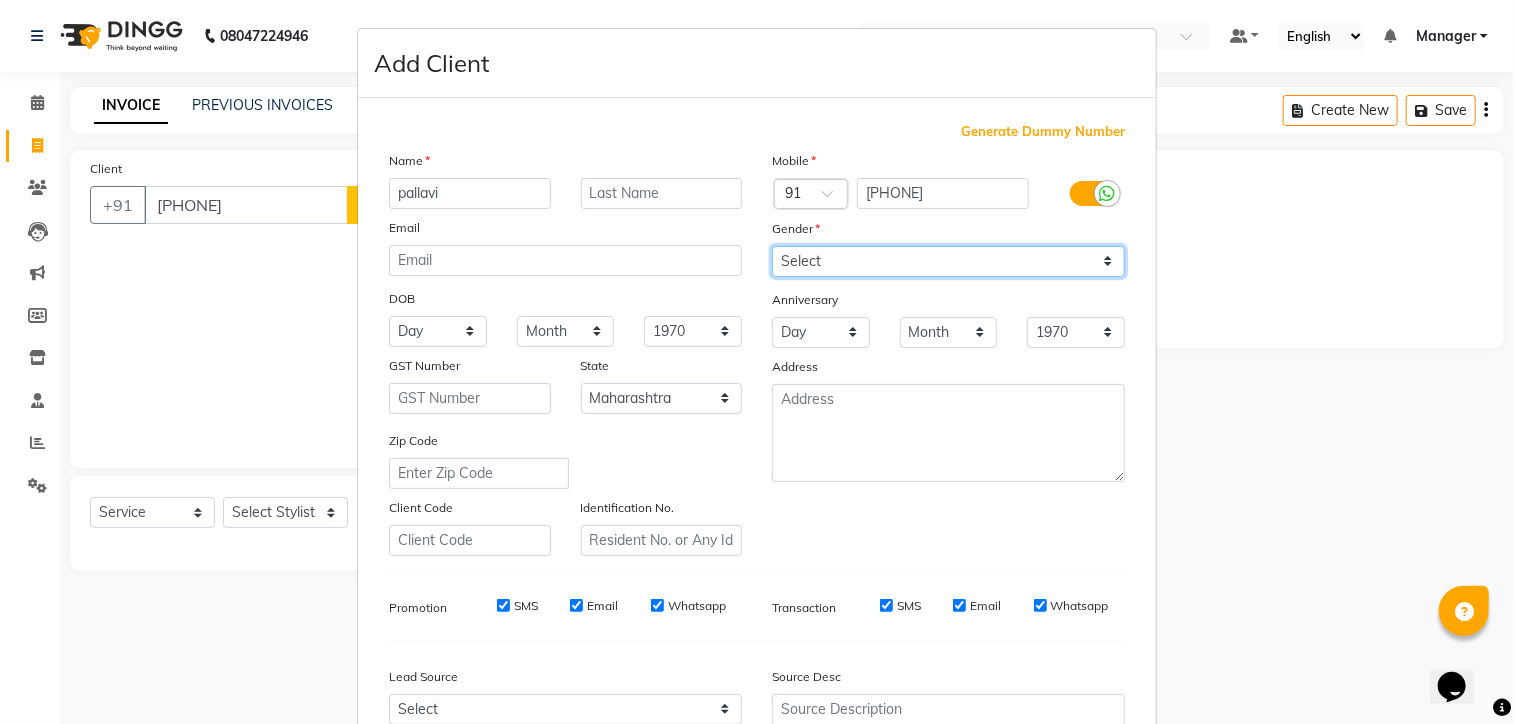 select on "female" 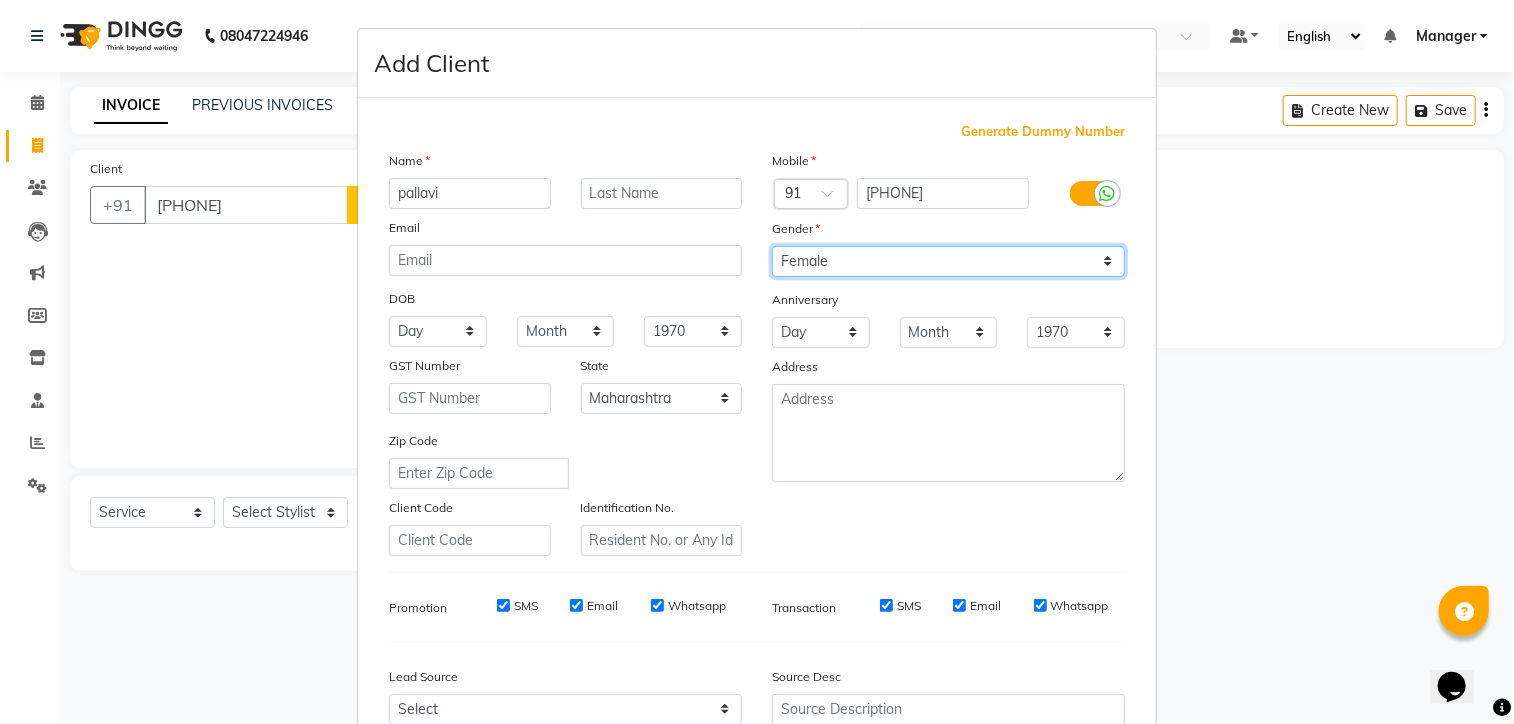 click on "Select Male Female Other Prefer Not To Say" at bounding box center (948, 261) 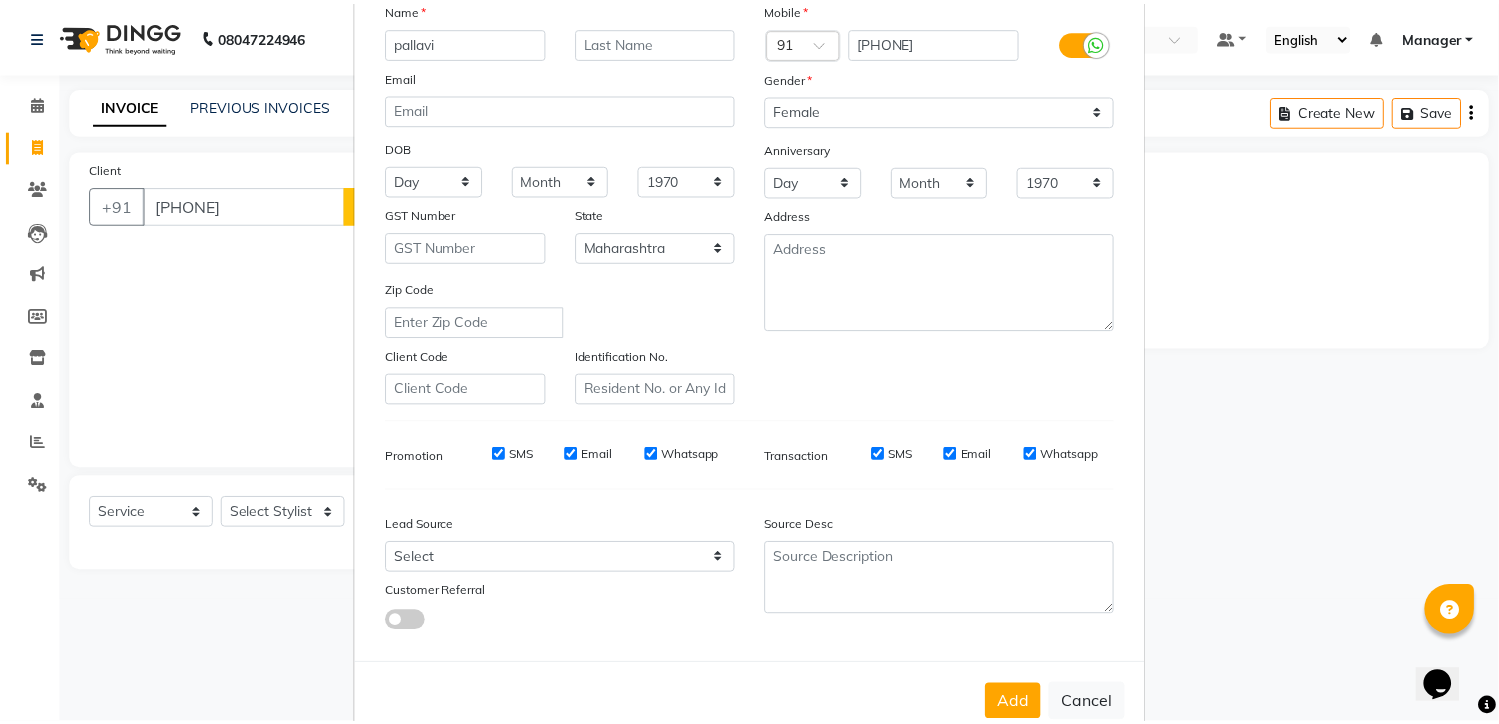 scroll, scrollTop: 208, scrollLeft: 0, axis: vertical 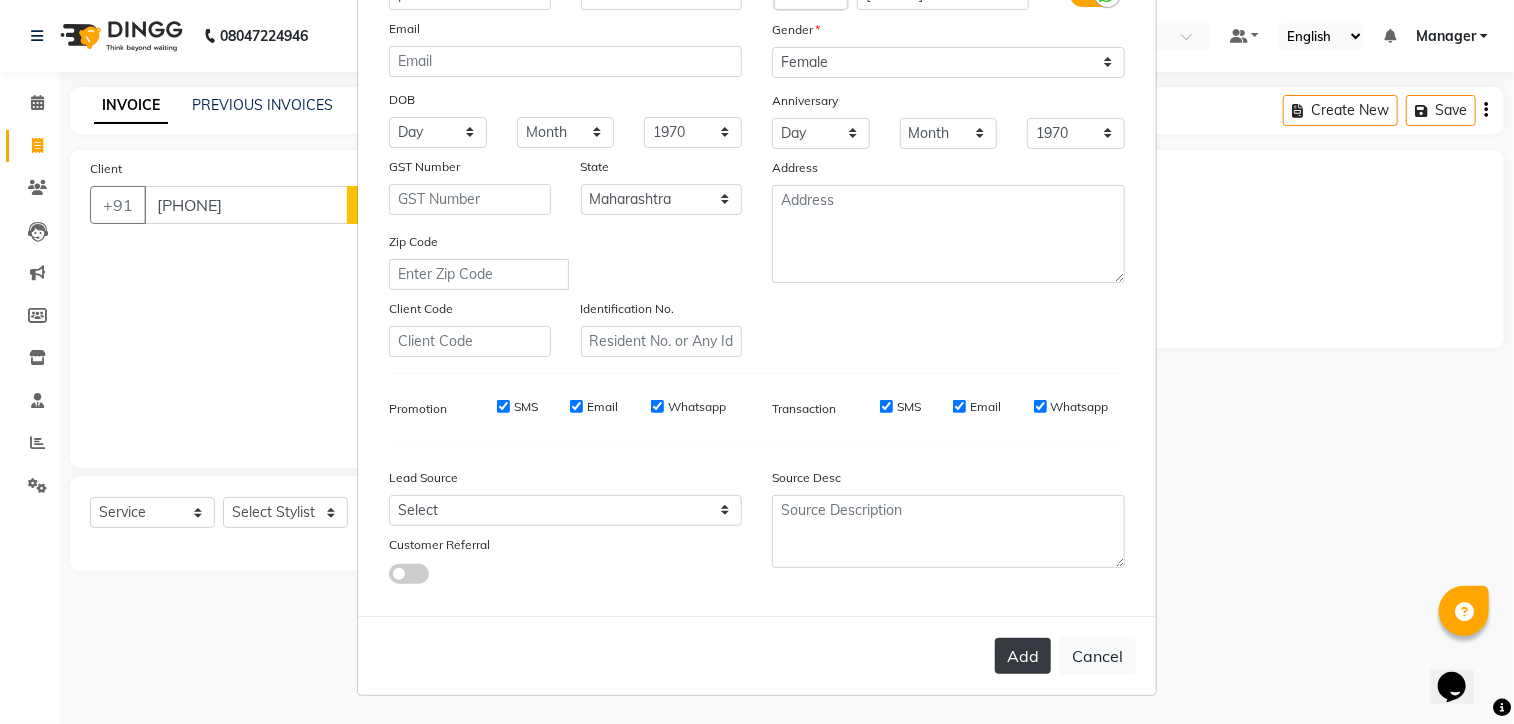 click on "Add" at bounding box center [1023, 656] 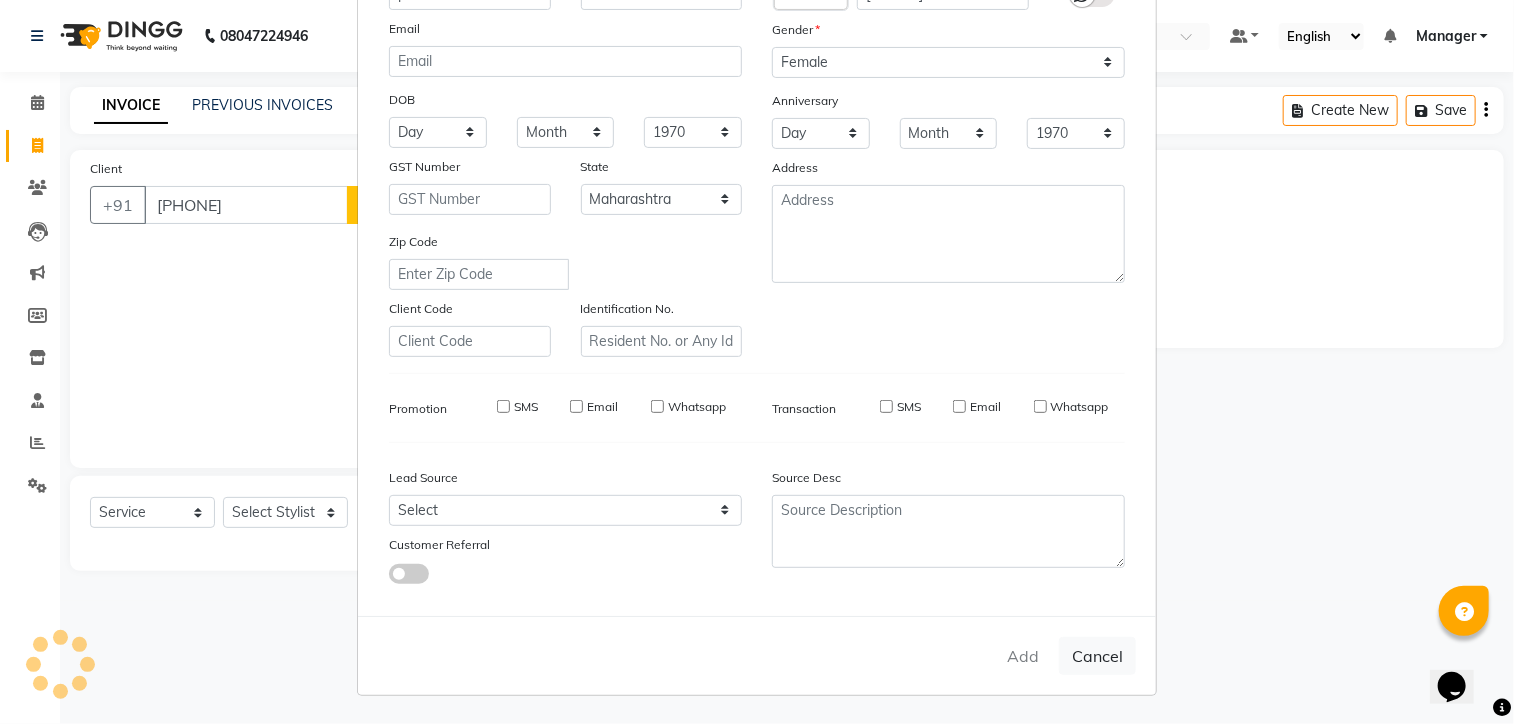 type on "85******04" 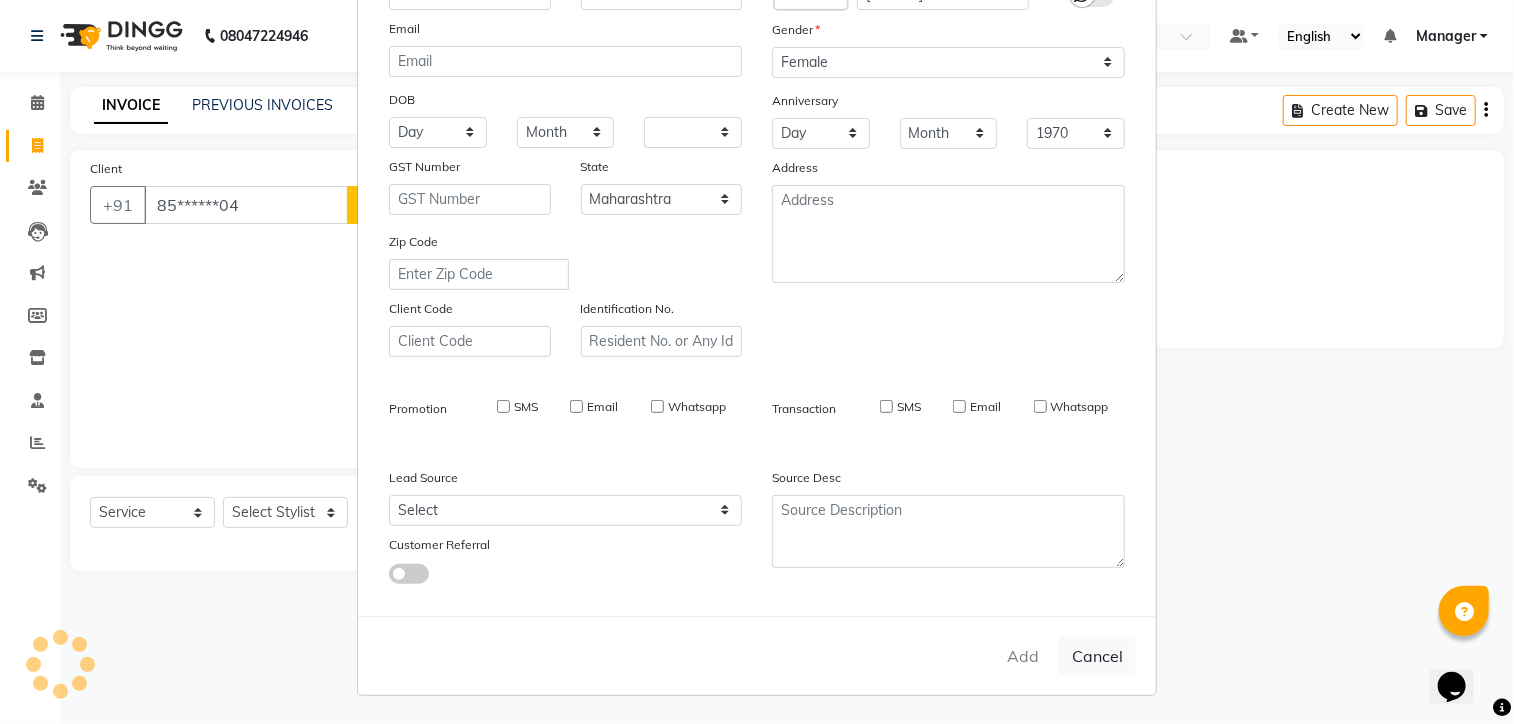 select on "null" 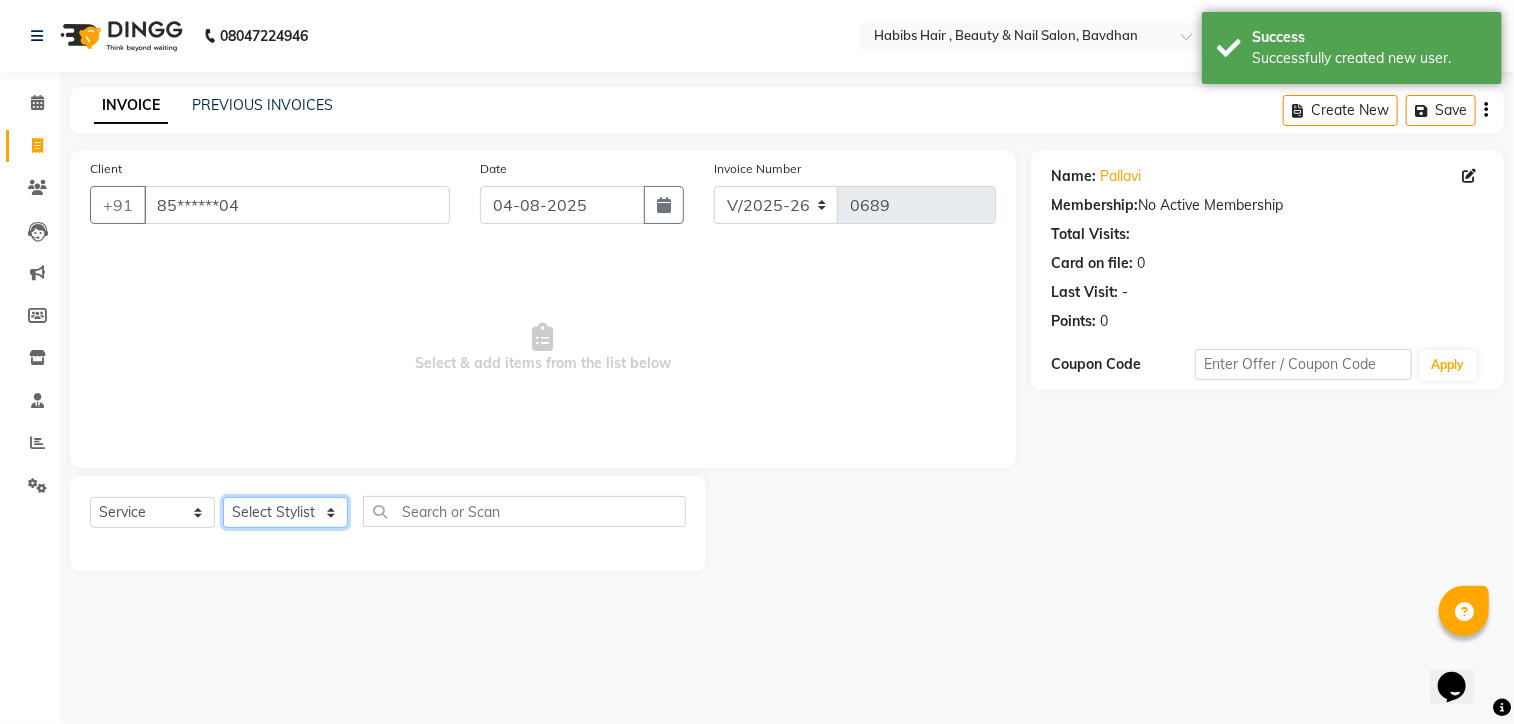 click on "Select Stylist Akash Aman Aniket Ashish Ganesh Manager mayur nikhil sujata" 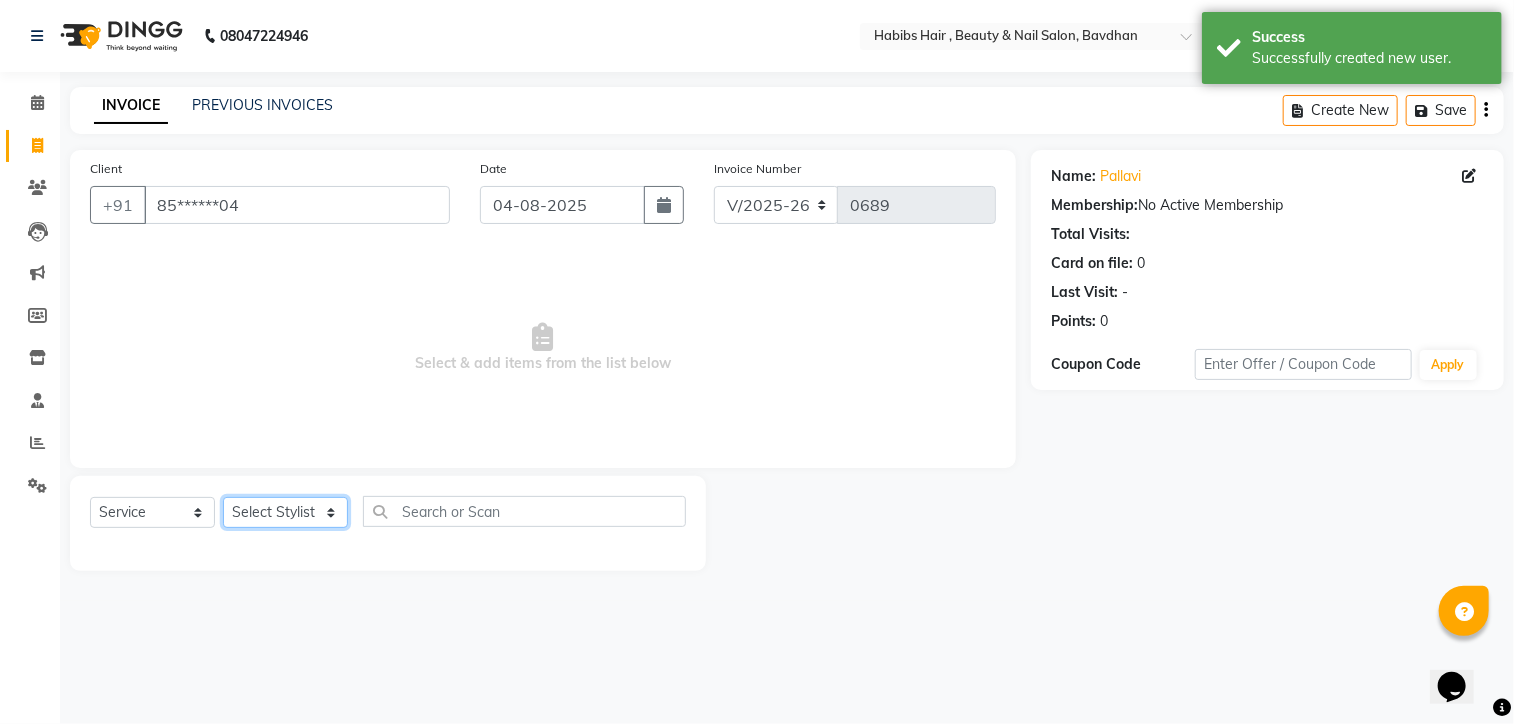 select on "[NUMBER]" 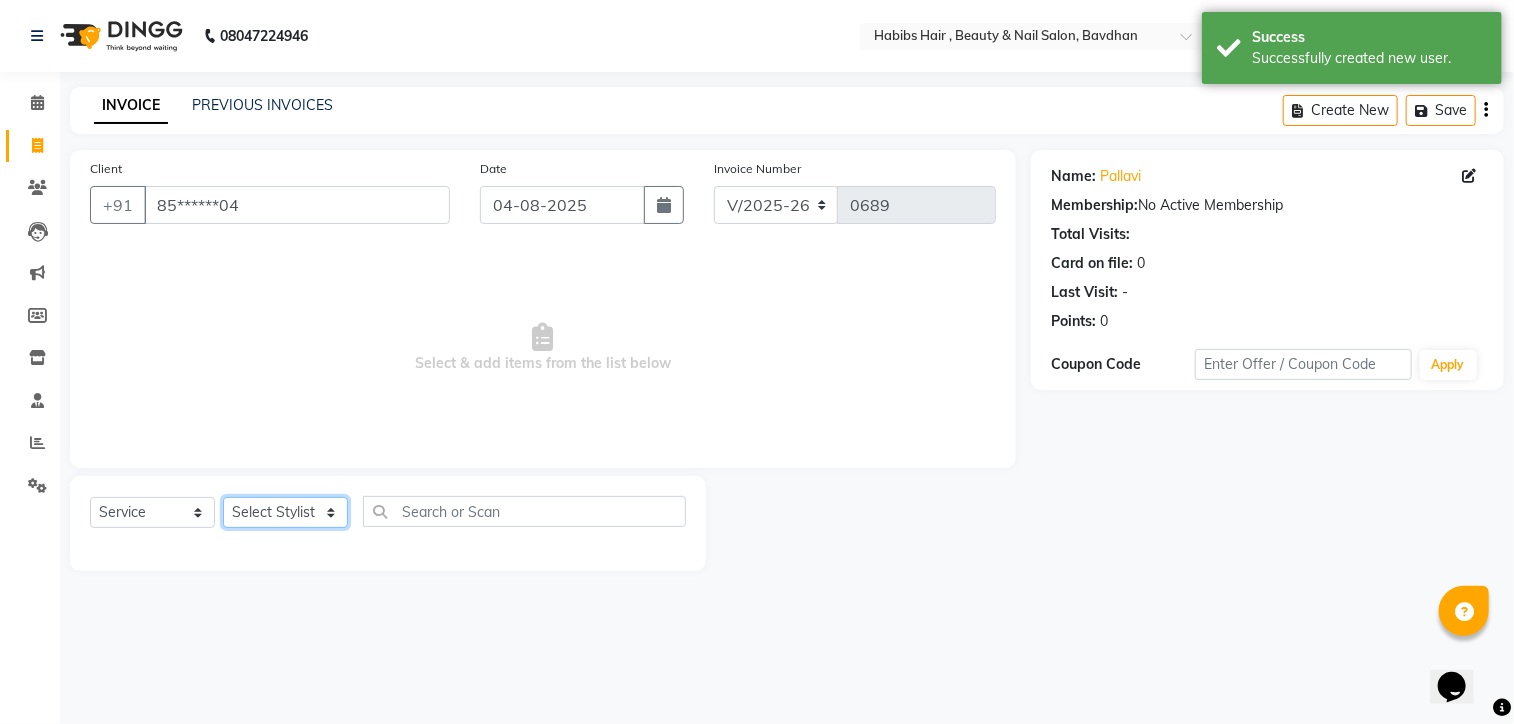 click on "Select Stylist Akash Aman Aniket Ashish Ganesh Manager mayur nikhil sujata" 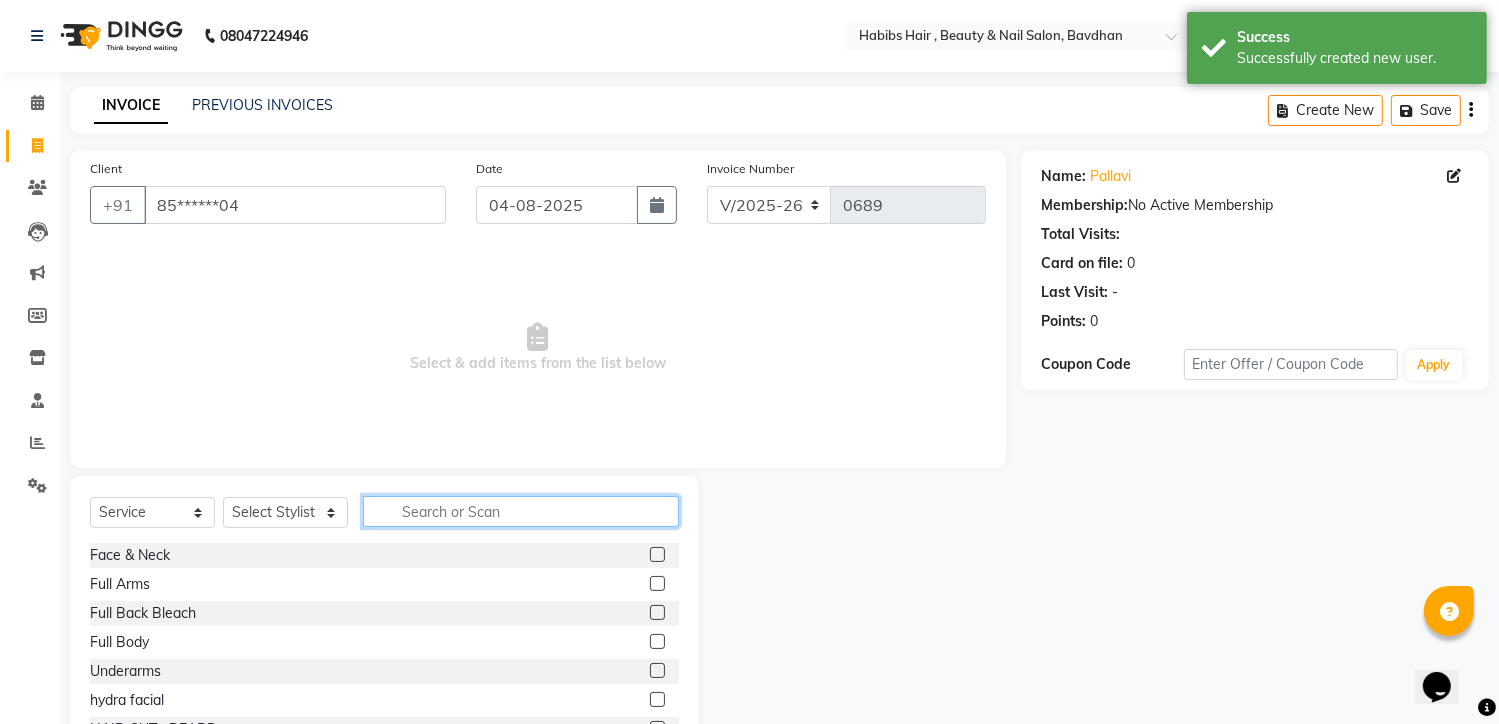 click 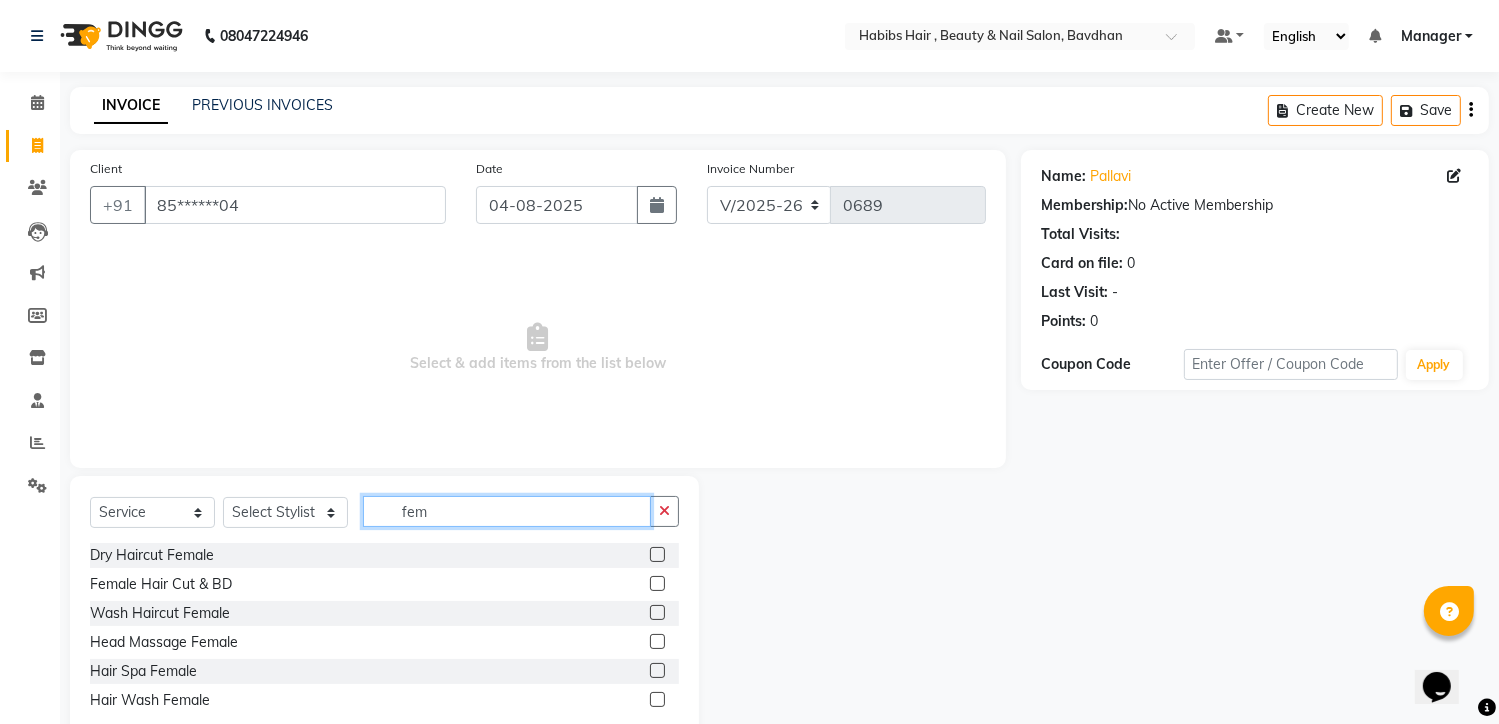 type on "fem" 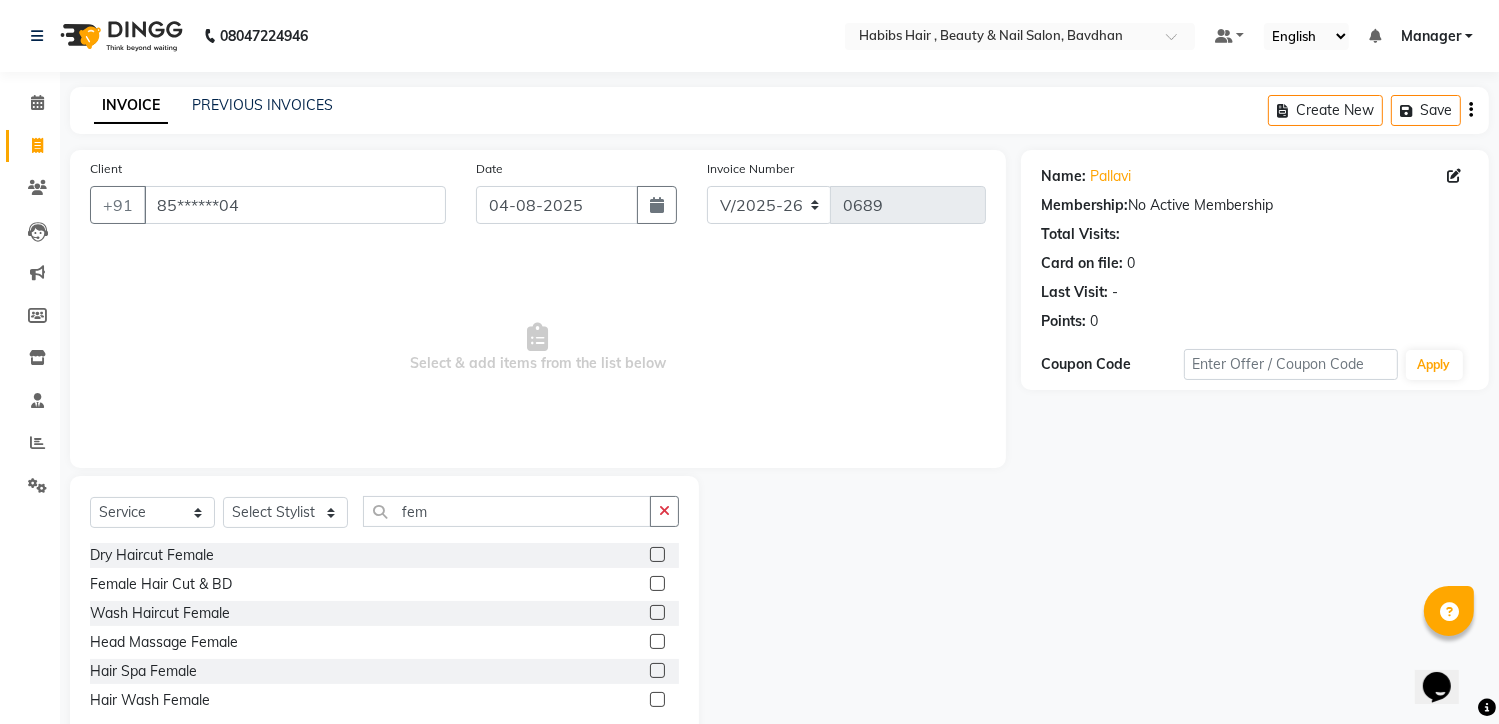 click 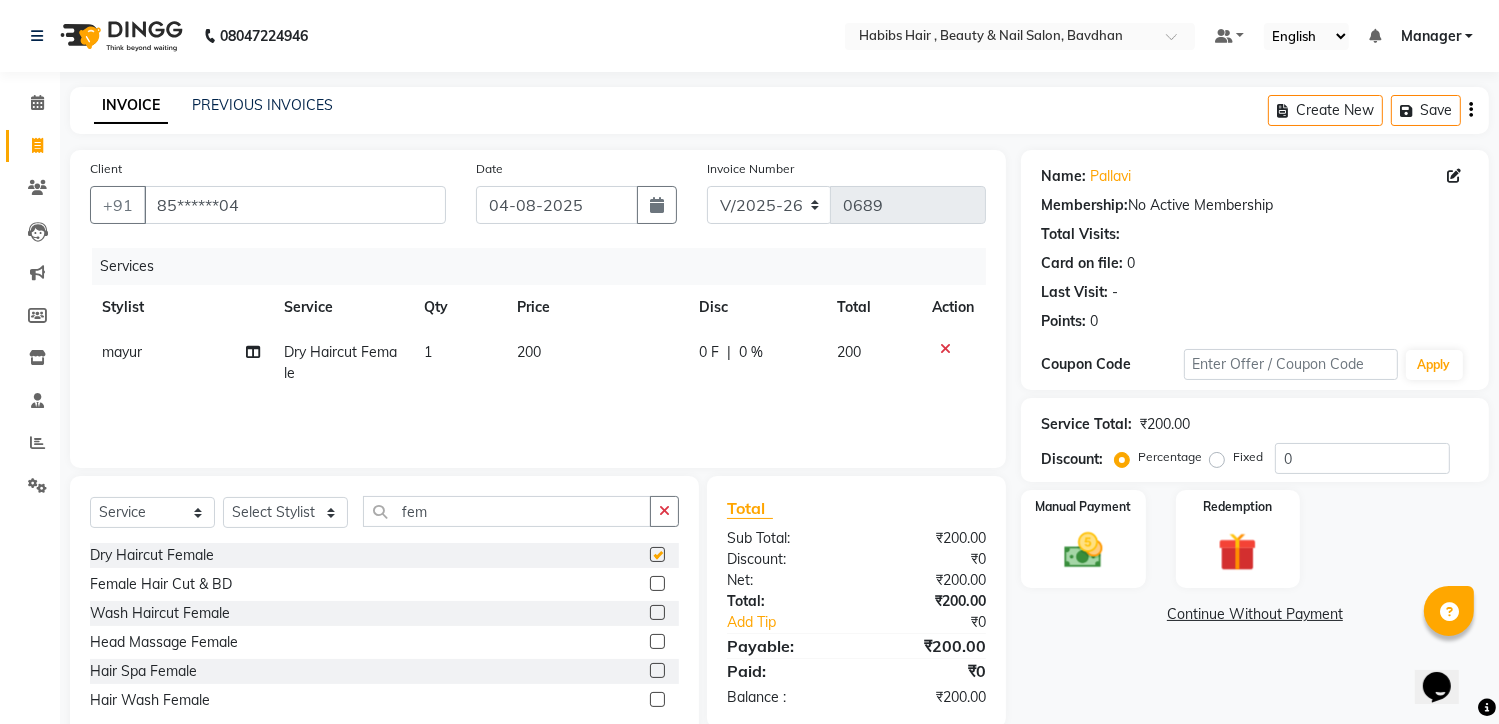 checkbox on "false" 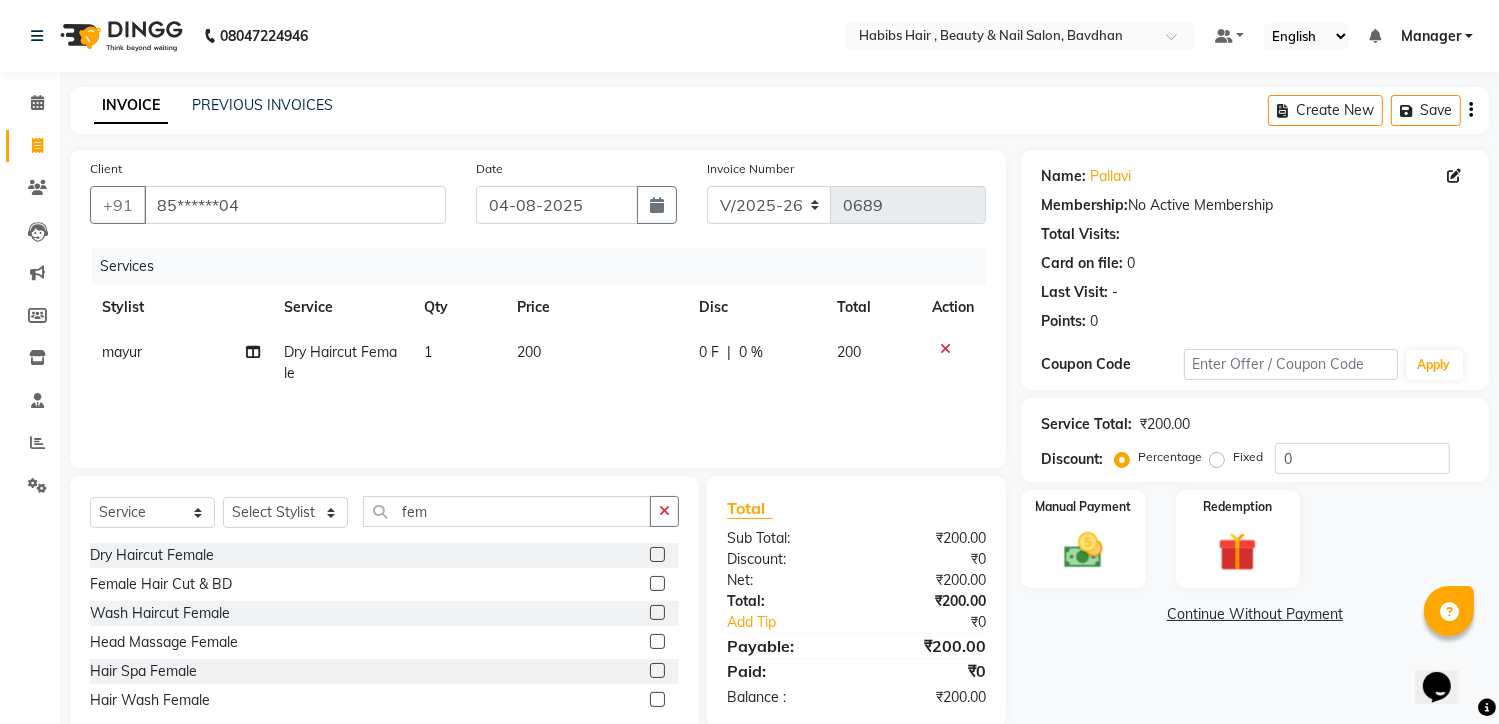 click 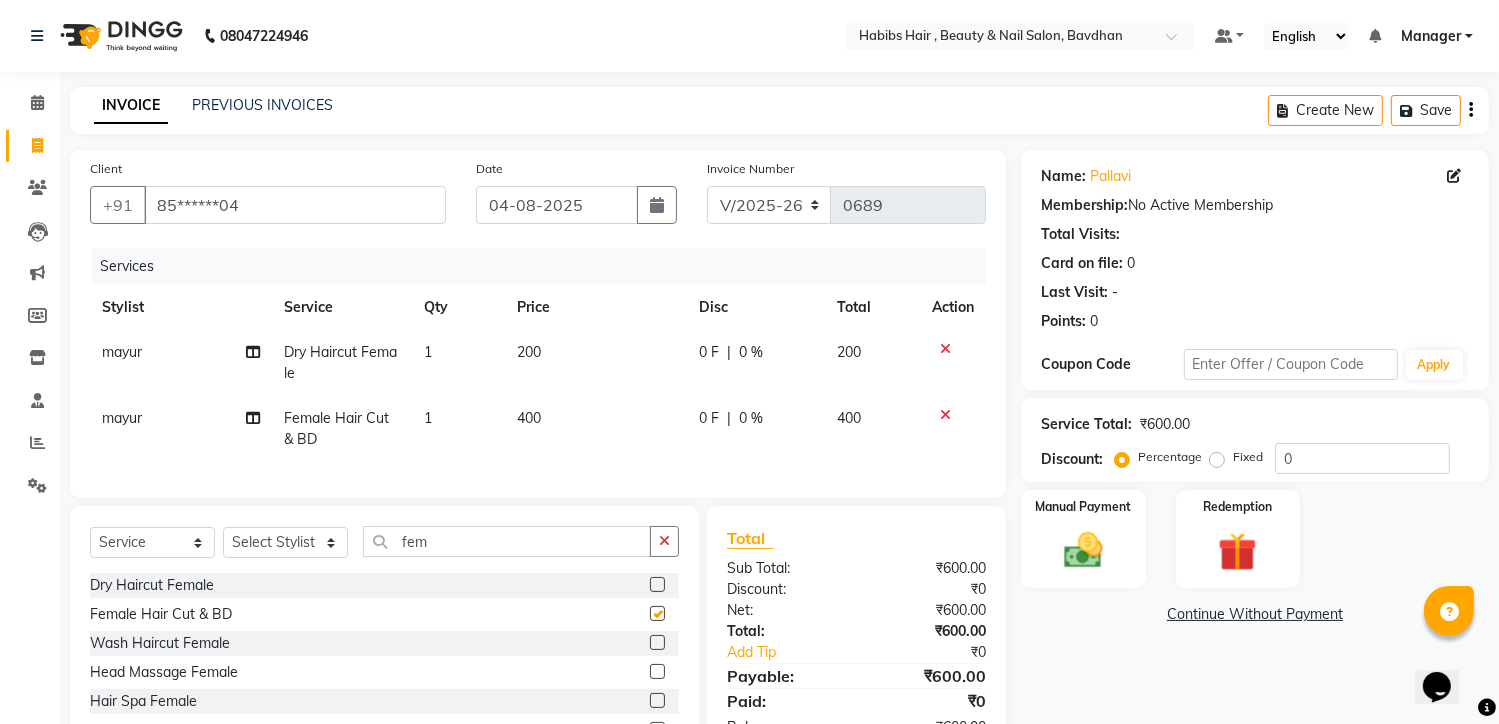 checkbox on "false" 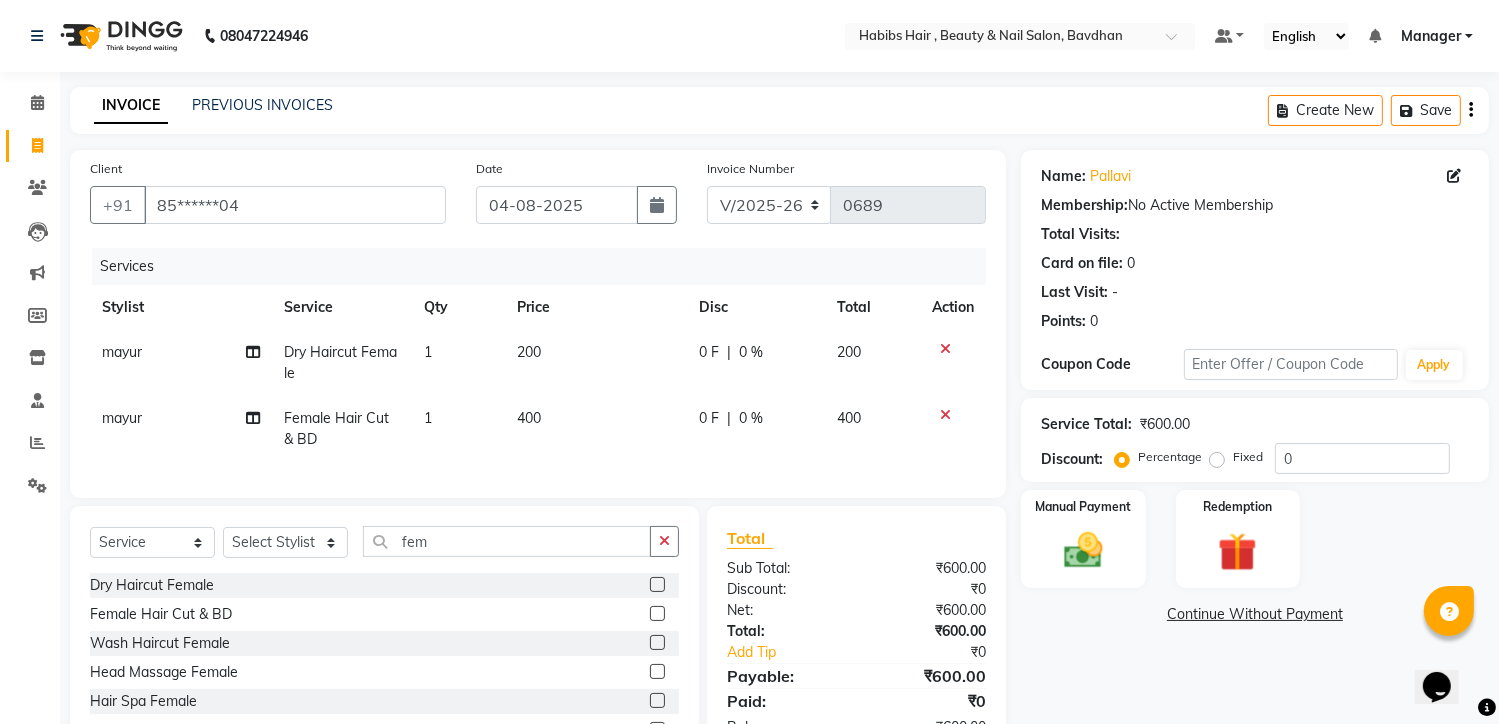 click 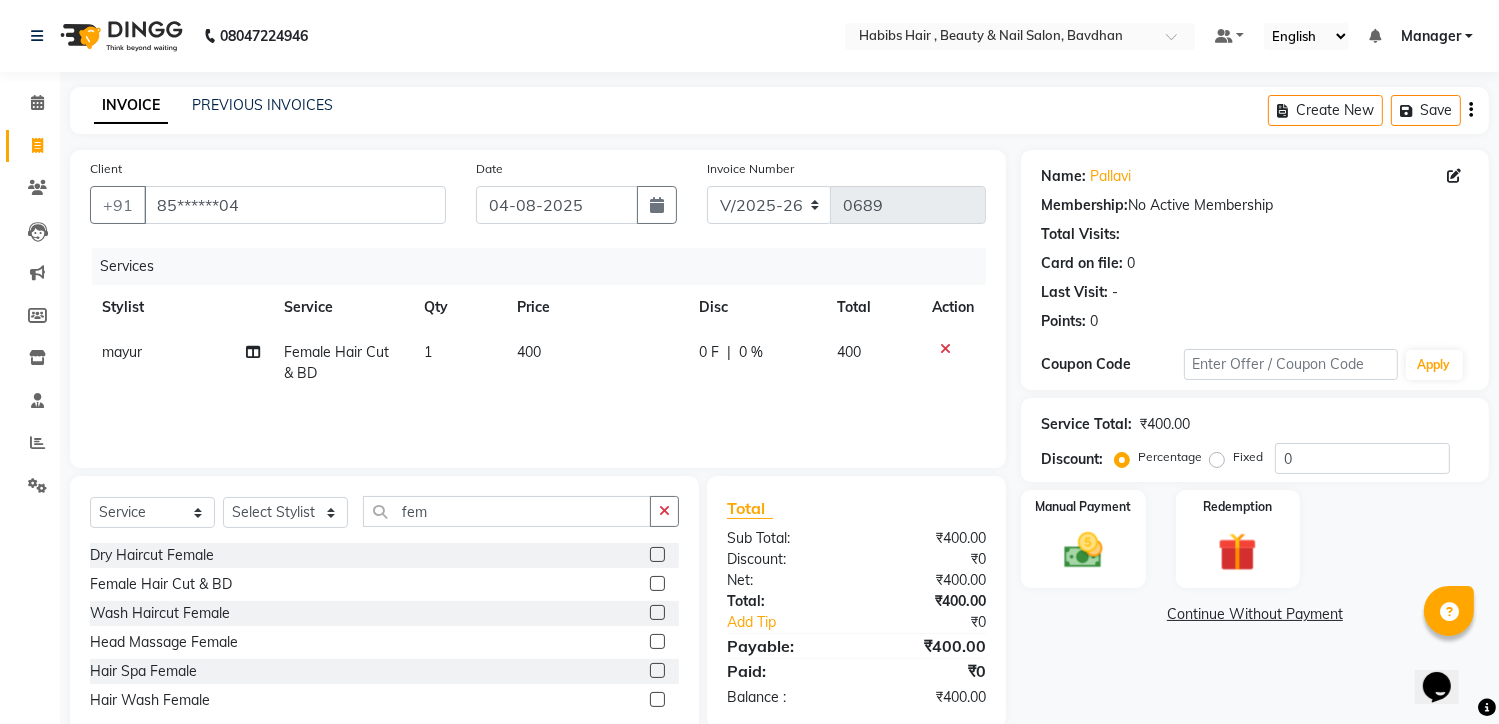click on "400" 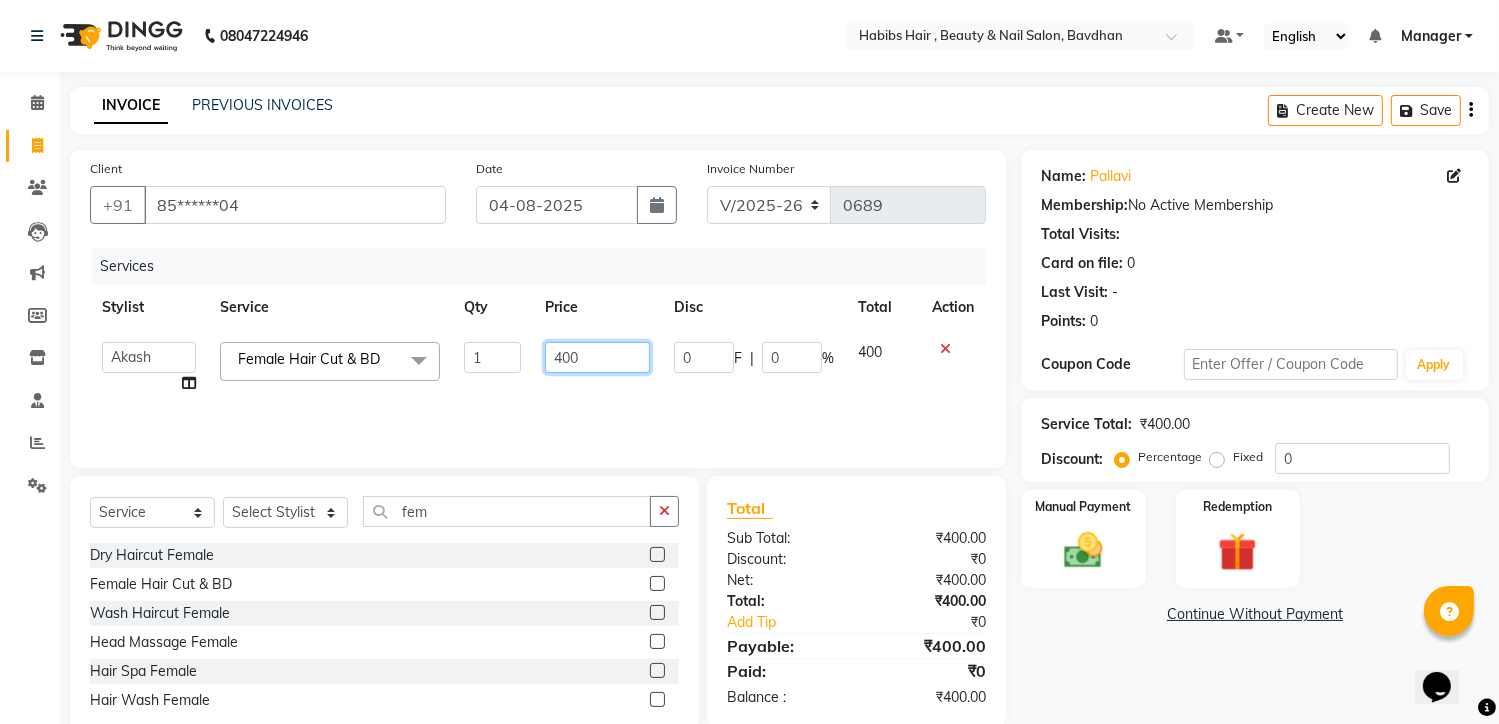 click on "400" 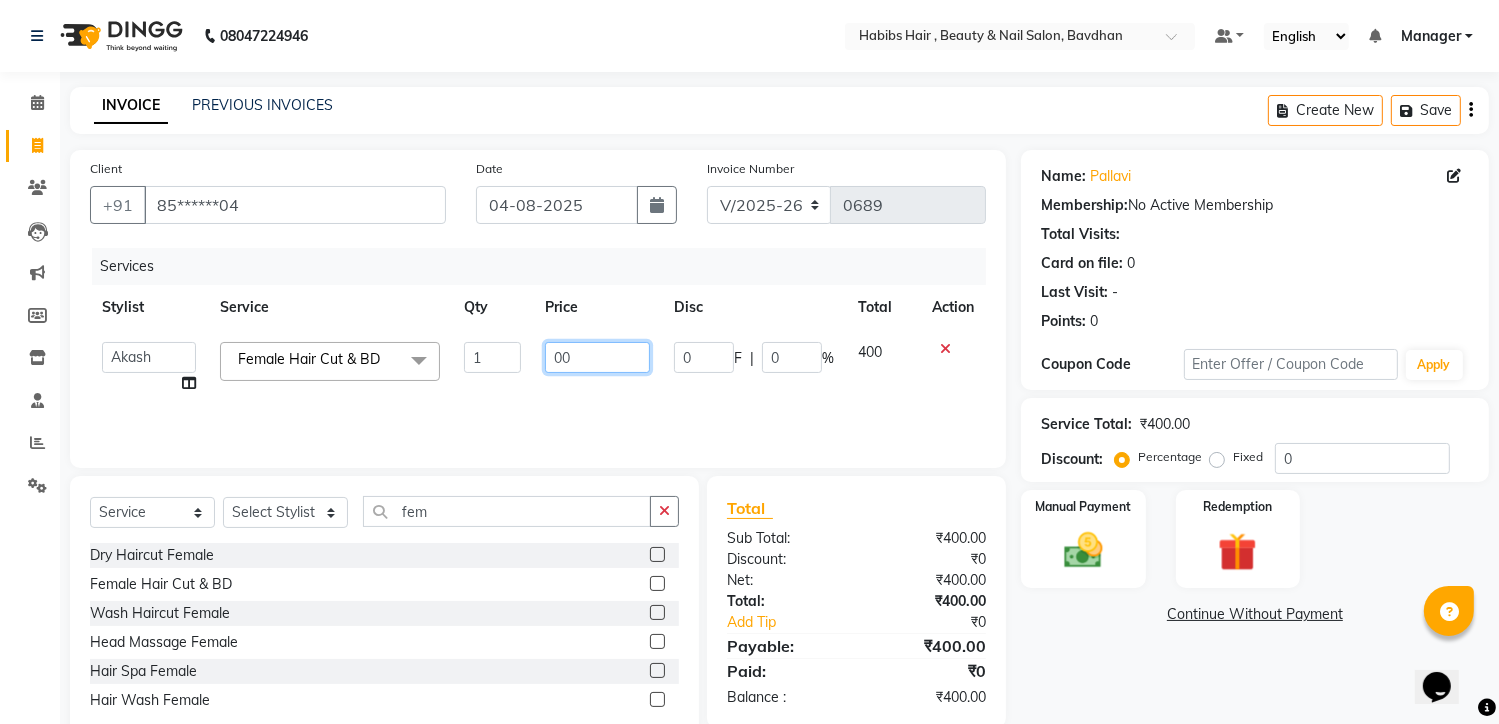 type on "700" 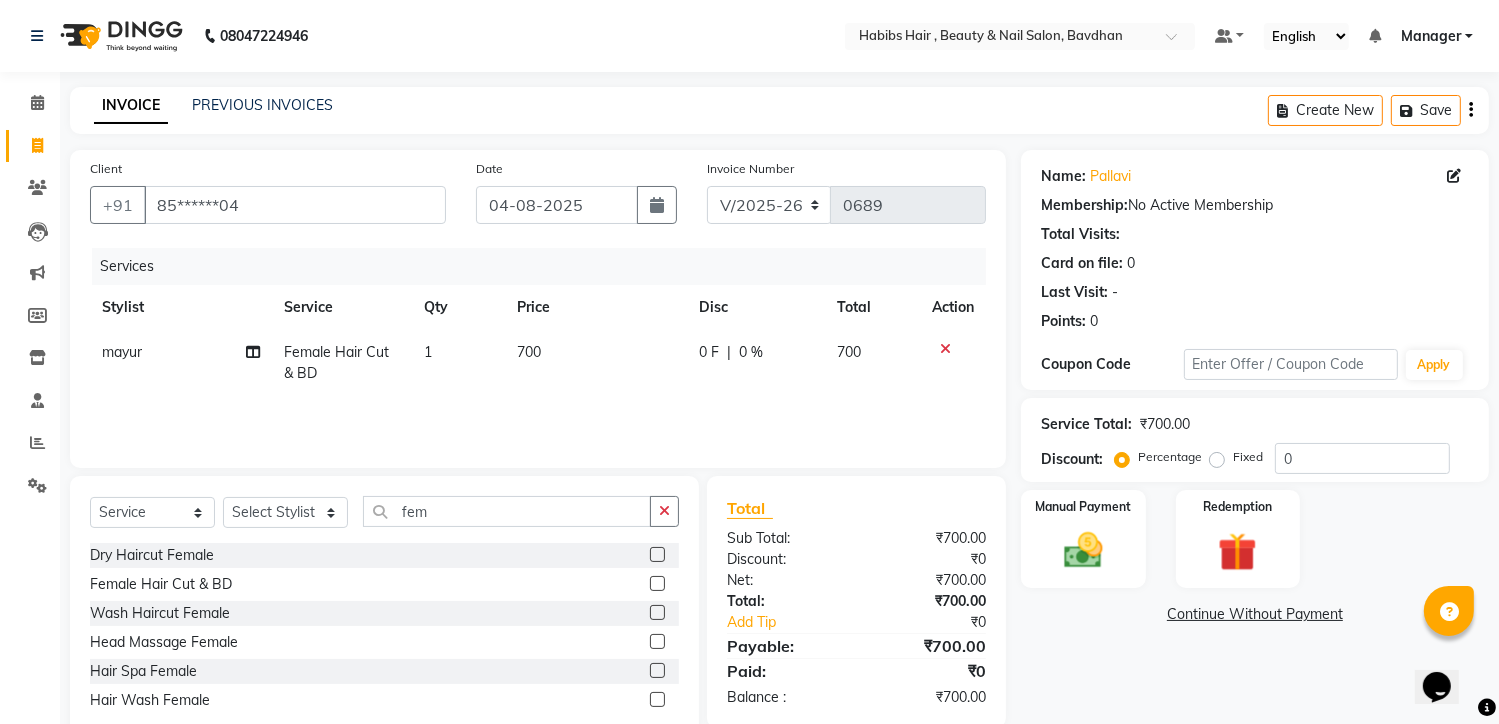 click on "Client +91 [PHONE] Date 04-08-2025 Invoice Number V/2025 V/2025-26 0689 Services Stylist Service Qty Price Disc Total Action mayur Female Hair Cut & BD 1 700 0 F | 0 % 700 Select Service Product Membership Package Voucher Prepaid Gift Card Select Stylist Akash Aman Aniket Ashish Ganesh Manager mayur nikhil sujata fem Dry Haircut Female Female Hair Cut & BD Female Wash Haircut Female Head Massage Female Hair Spa Female Hair Wash Female Total Sub Total: ₹700.00 Discount: ₹0 Net: ₹700.00 Total: ₹700.00 Add Tip ₹0 Payable: ₹700.00 Paid: ₹0 Balance : ₹700.00" 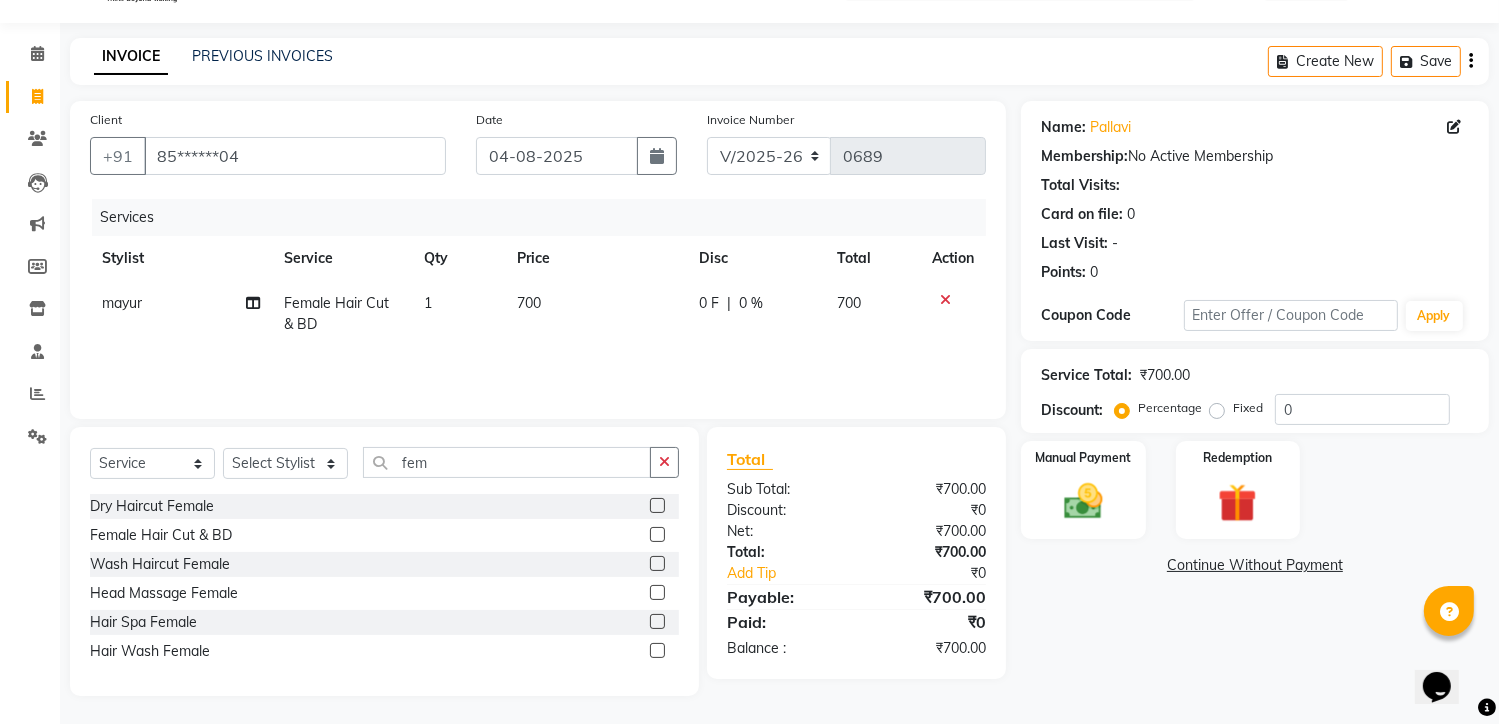 scroll, scrollTop: 52, scrollLeft: 0, axis: vertical 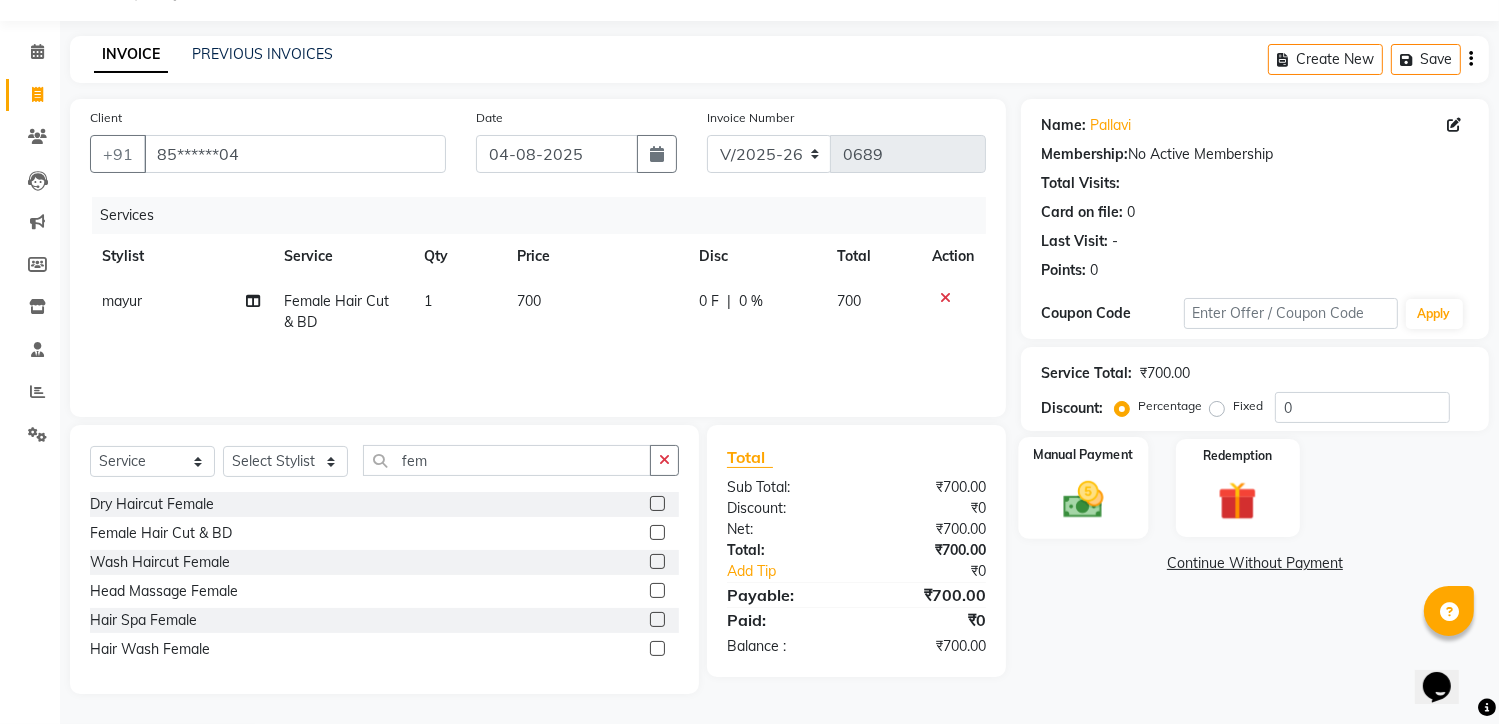 click 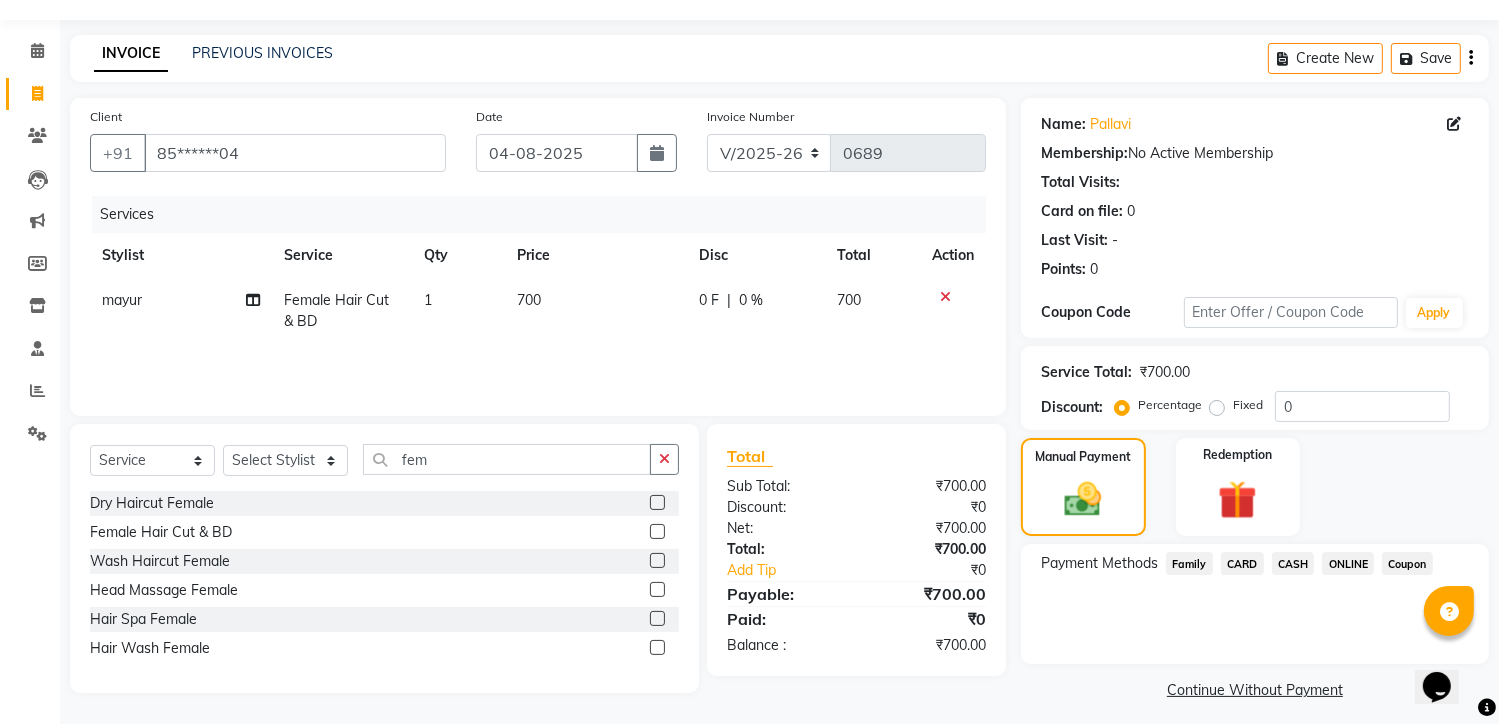 click on "ONLINE" 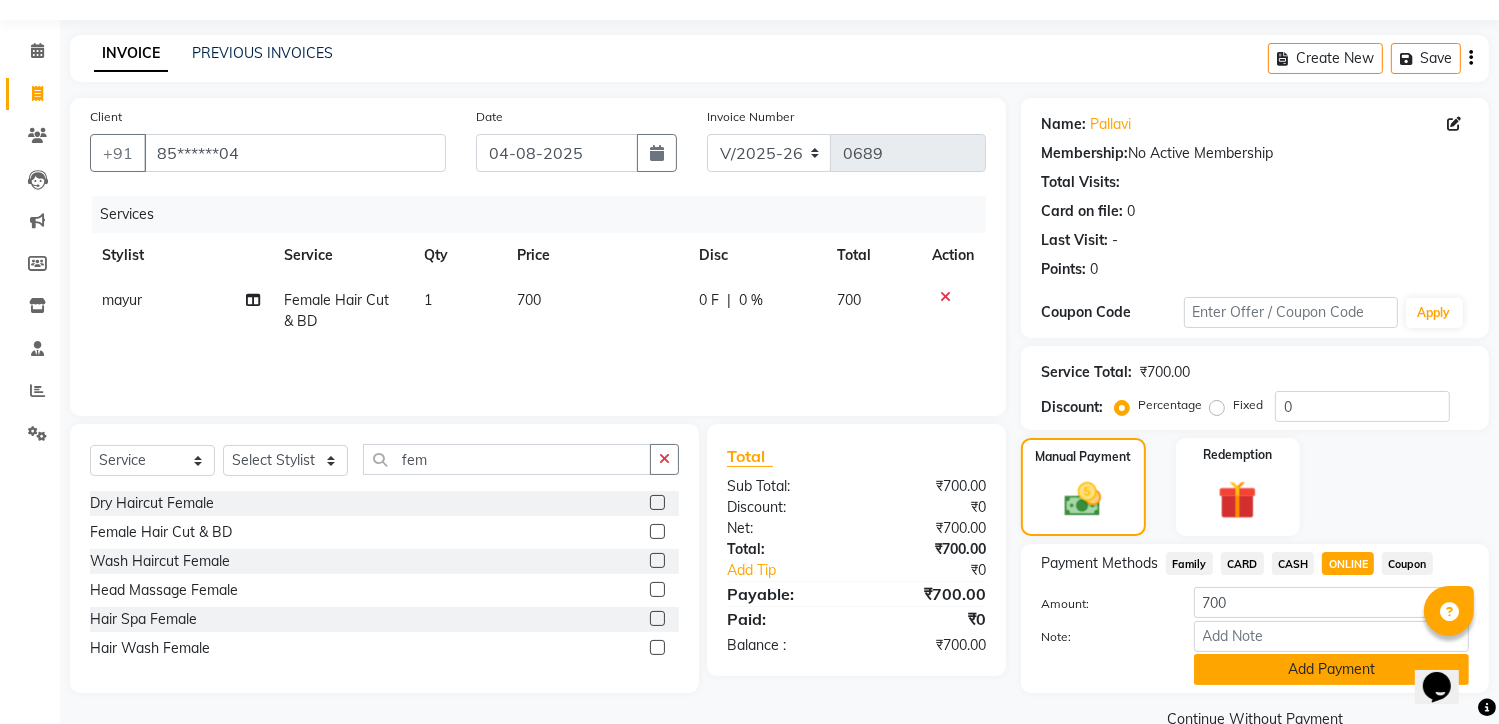 click on "Add Payment" 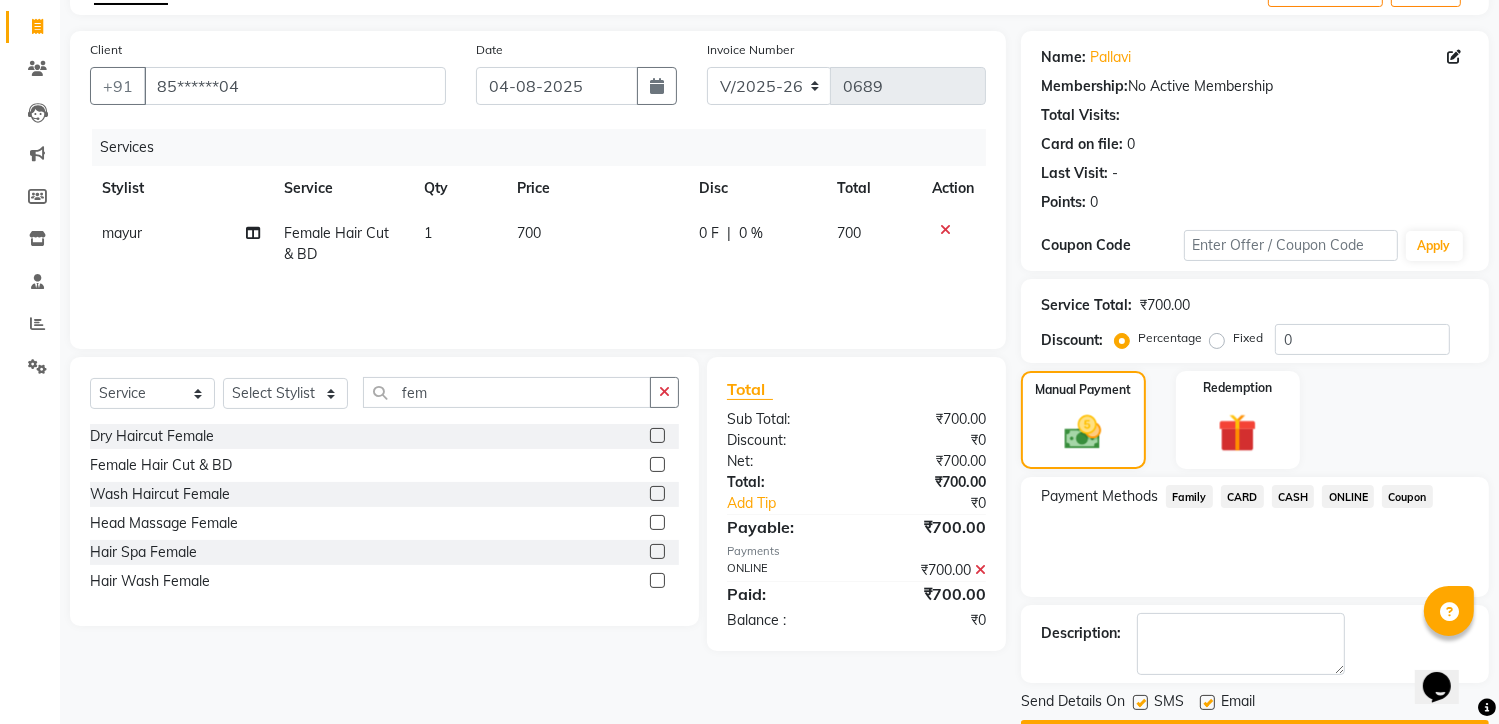 scroll, scrollTop: 175, scrollLeft: 0, axis: vertical 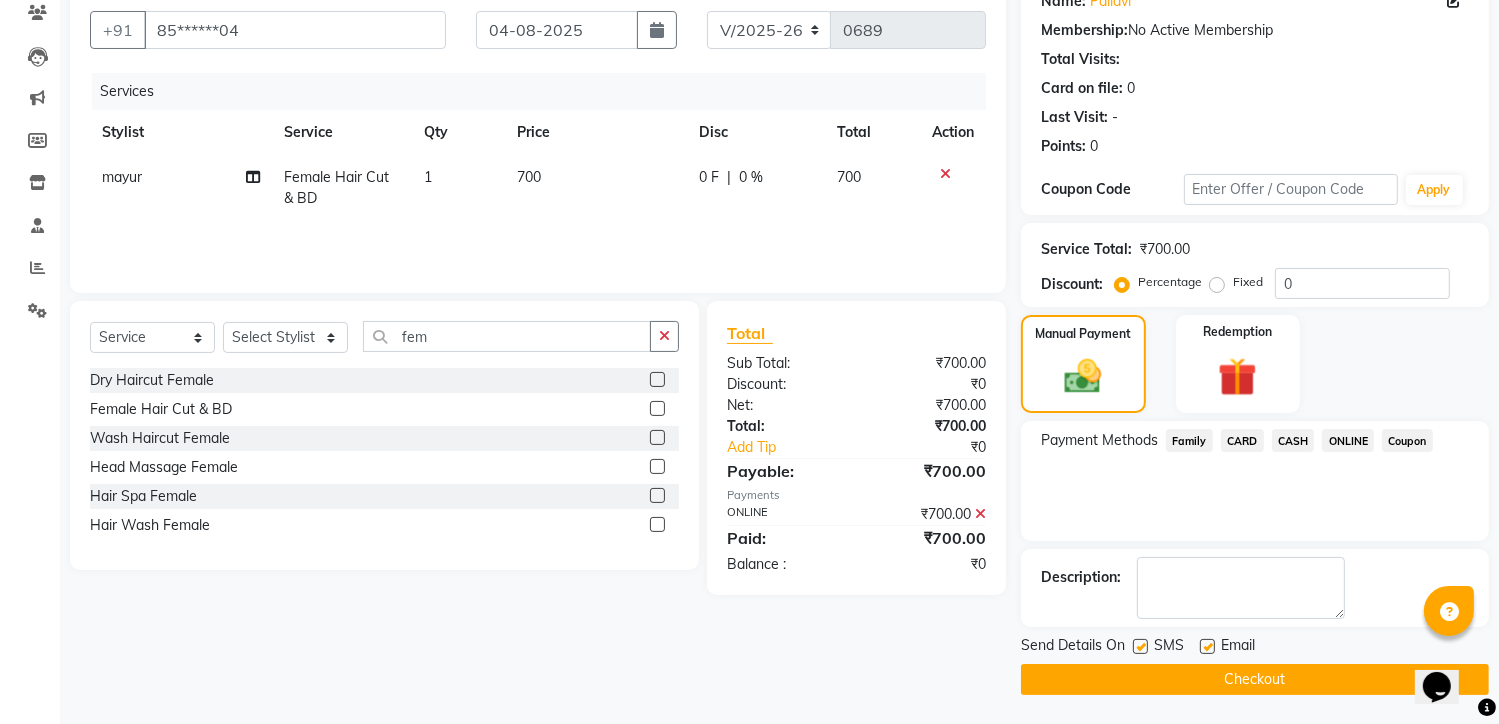 click on "Checkout" 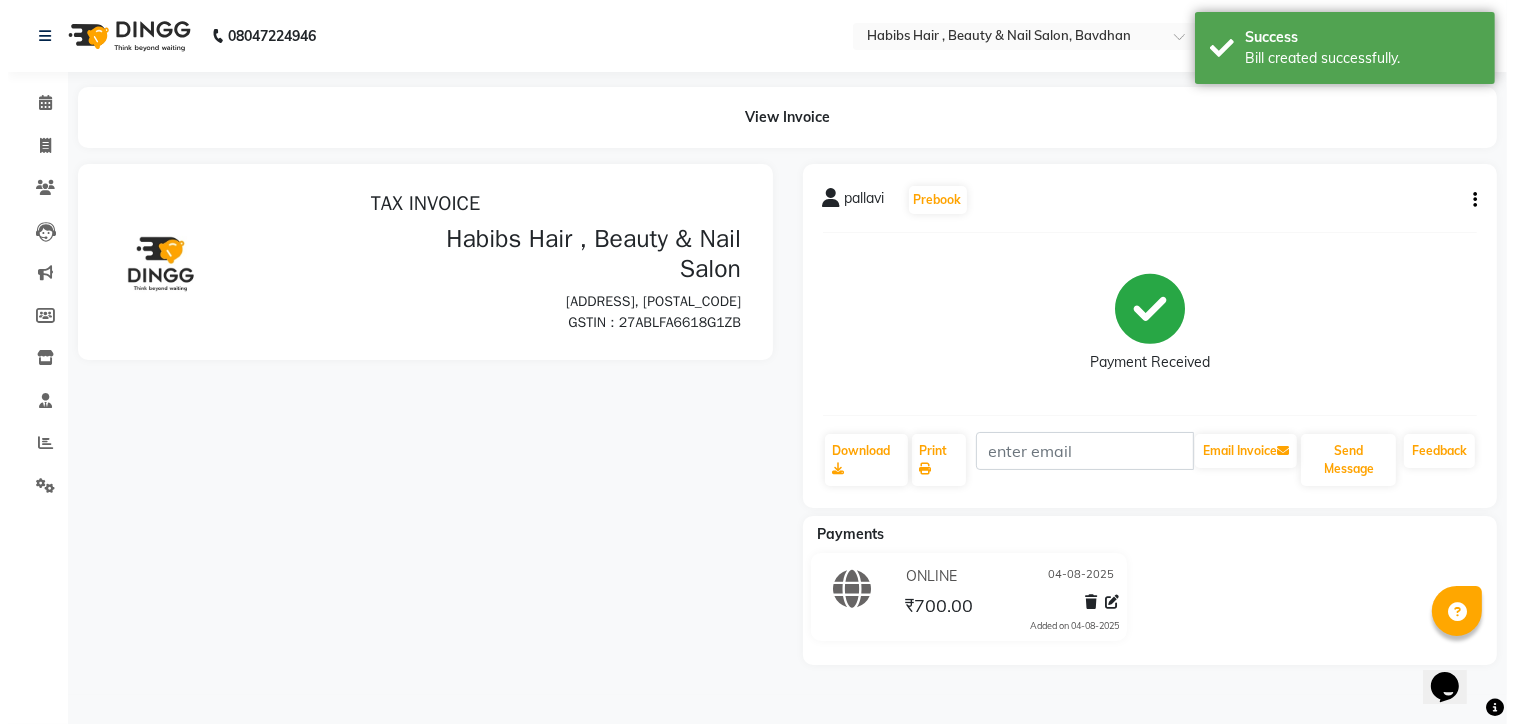 scroll, scrollTop: 0, scrollLeft: 0, axis: both 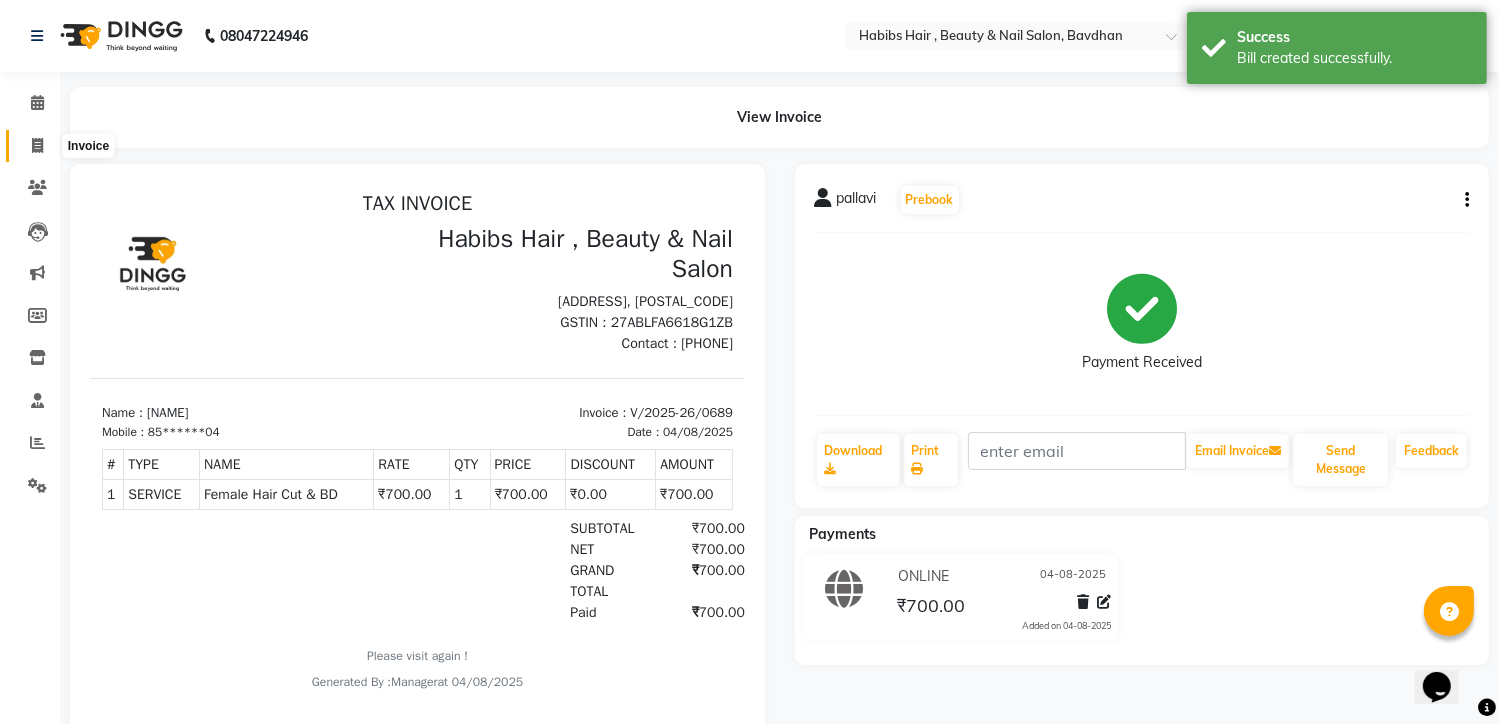 click 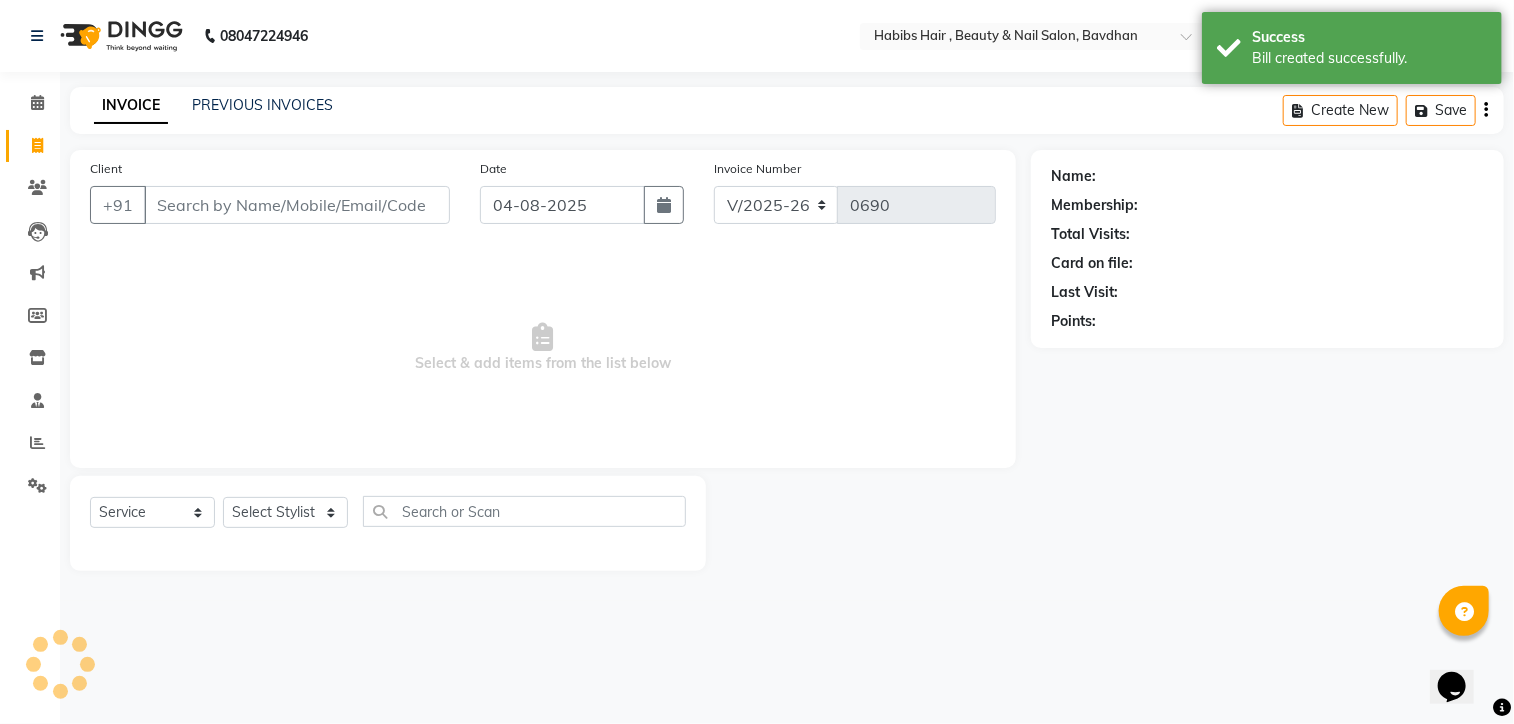 type on "m" 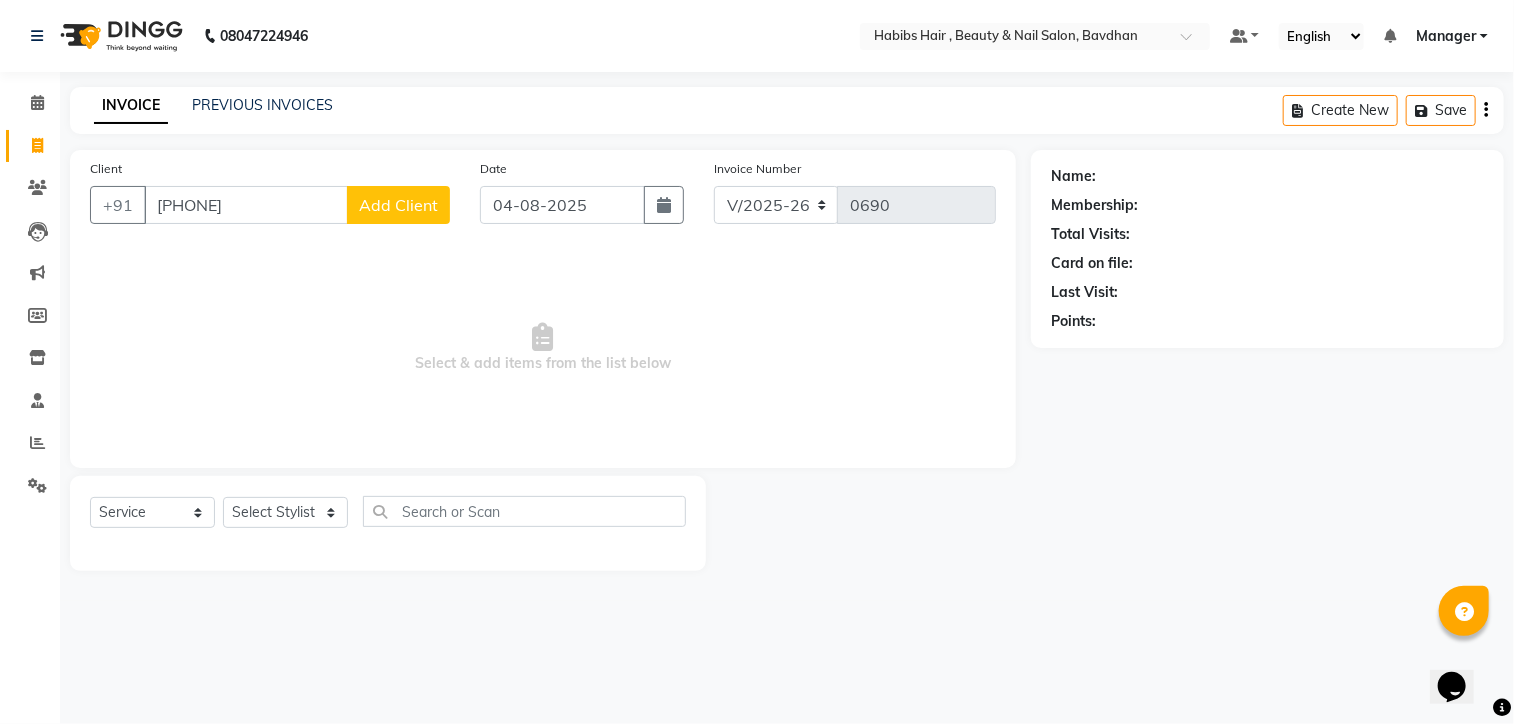 type on "[PHONE]" 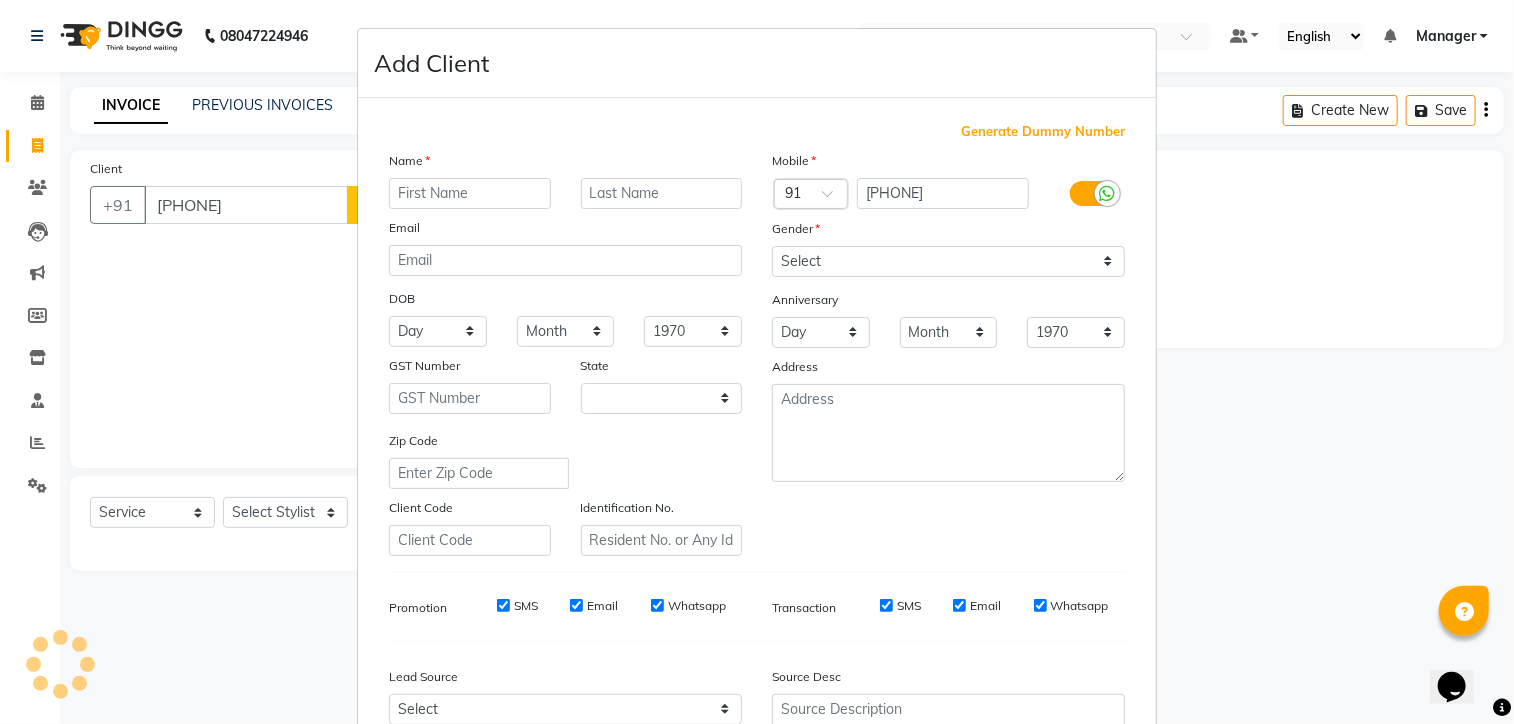select on "22" 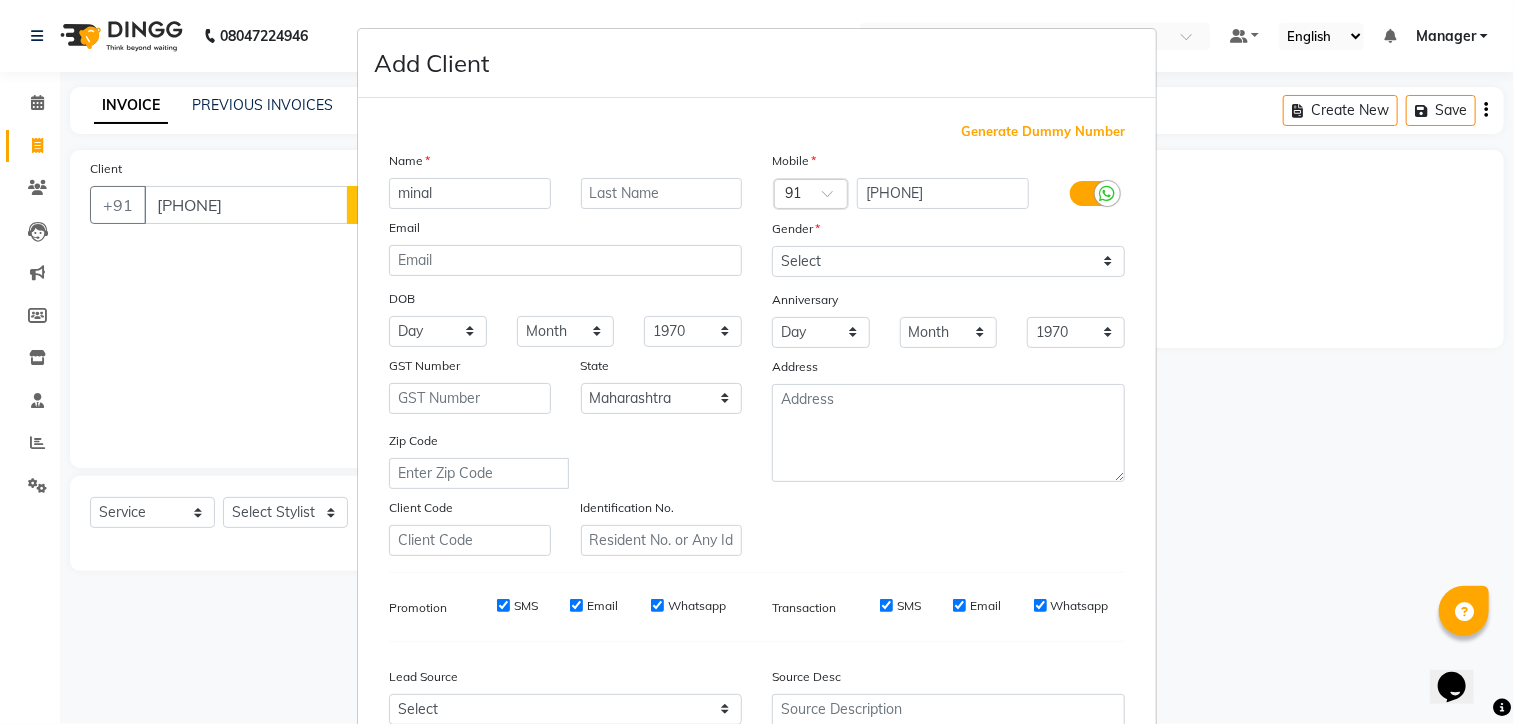 type on "minal" 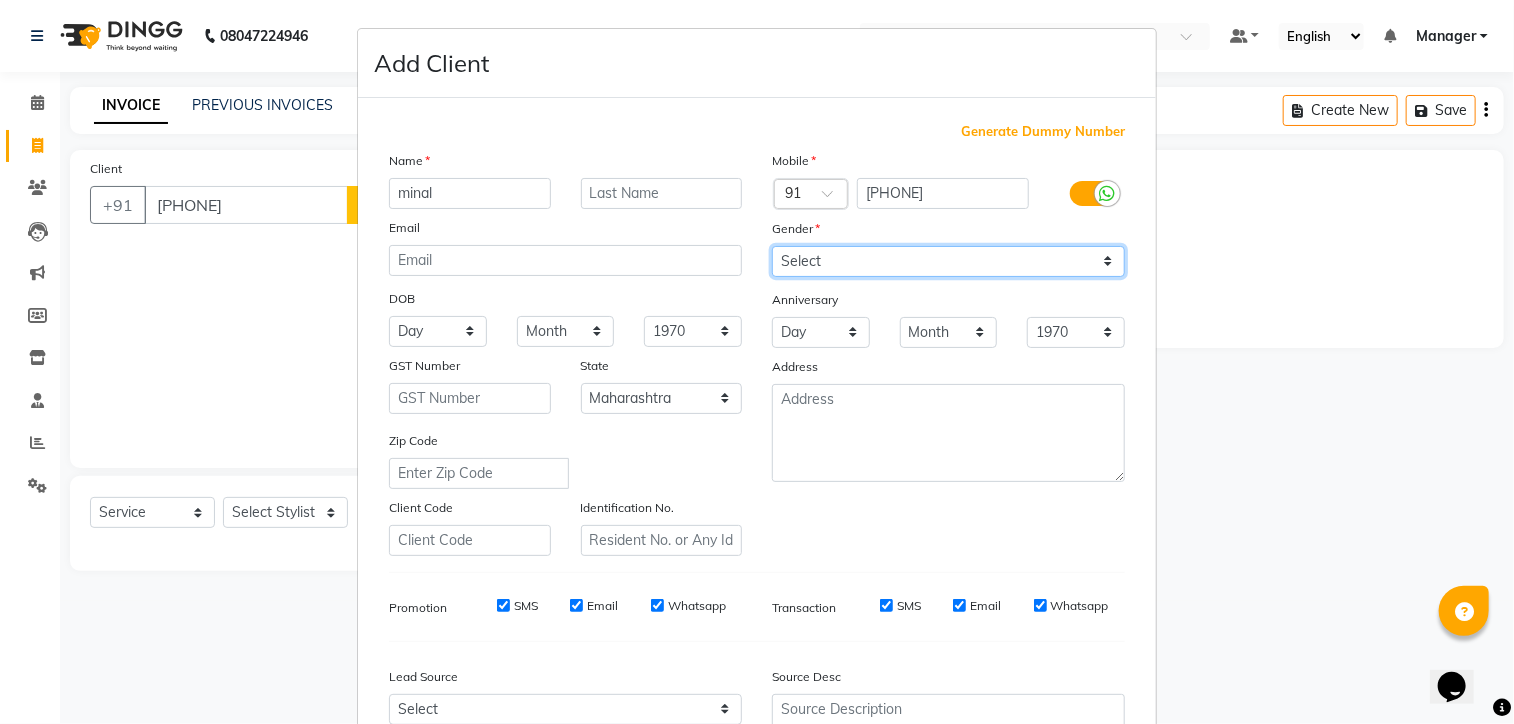 click on "Select Male Female Other Prefer Not To Say" at bounding box center (948, 261) 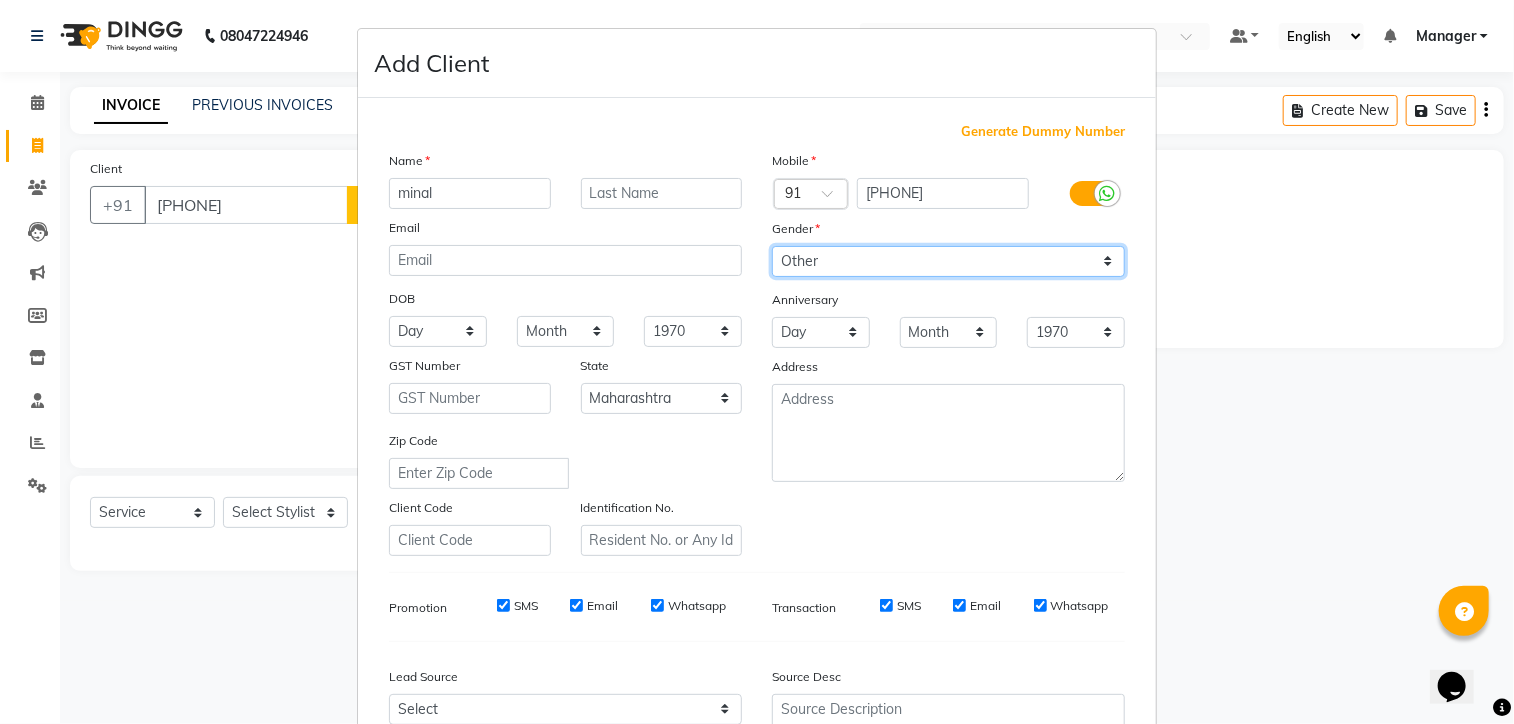 click on "Select Male Female Other Prefer Not To Say" at bounding box center (948, 261) 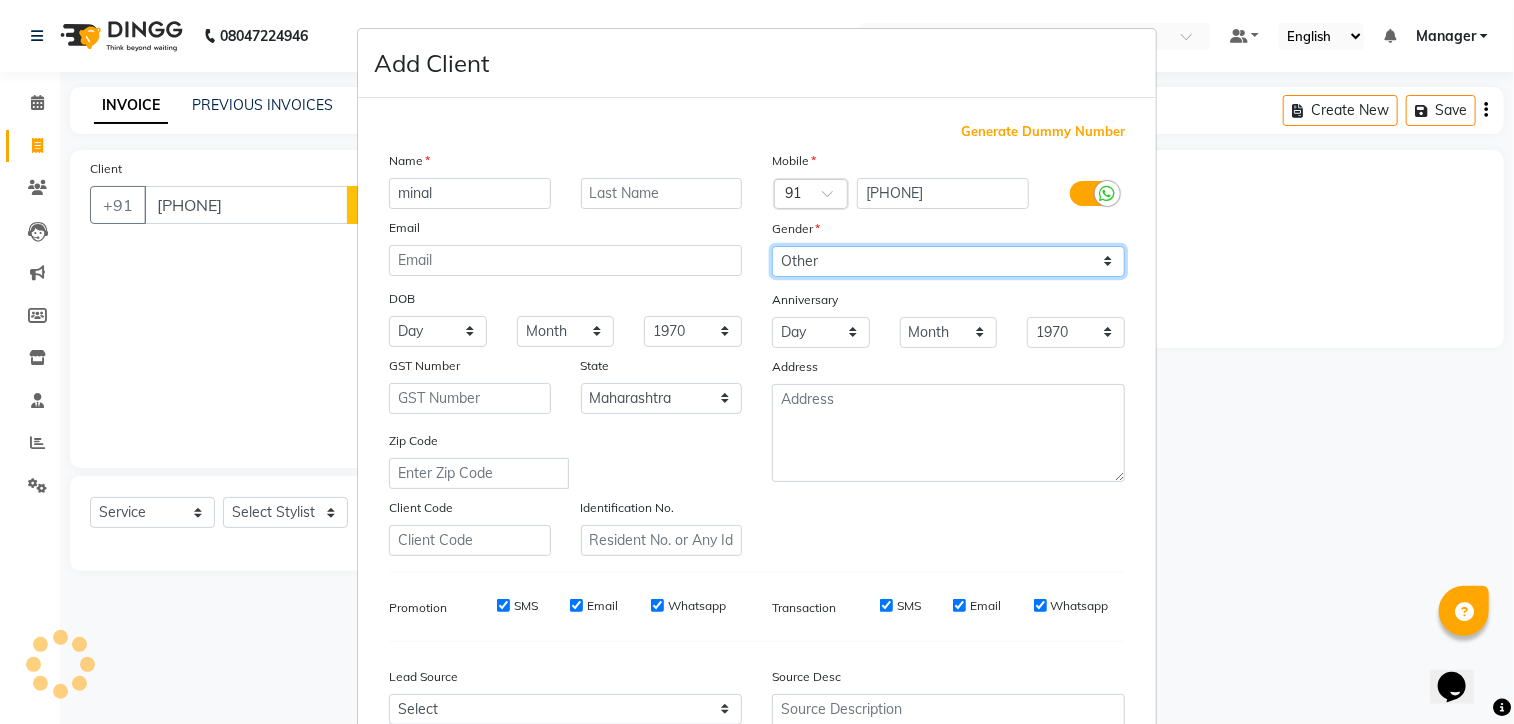 click on "Select Male Female Other Prefer Not To Say" at bounding box center (948, 261) 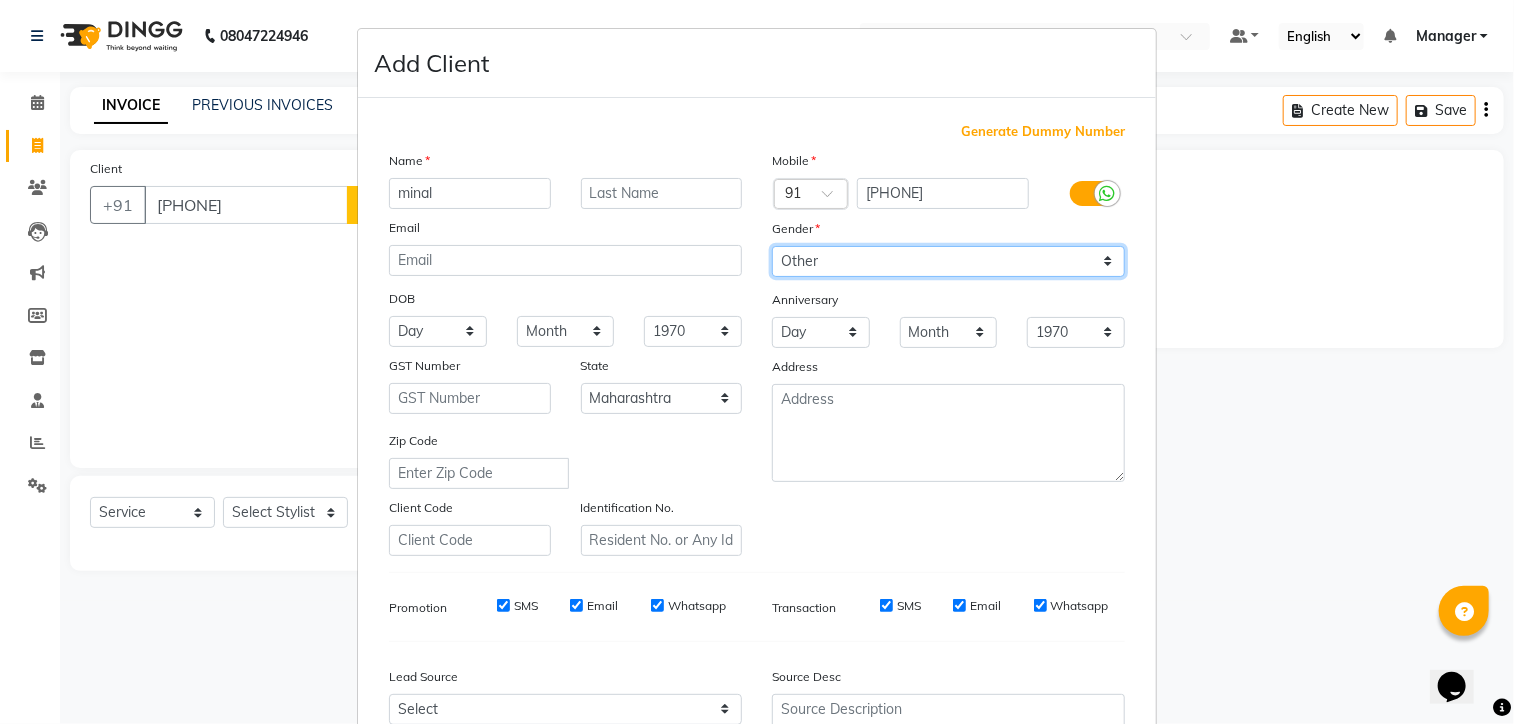 select on "female" 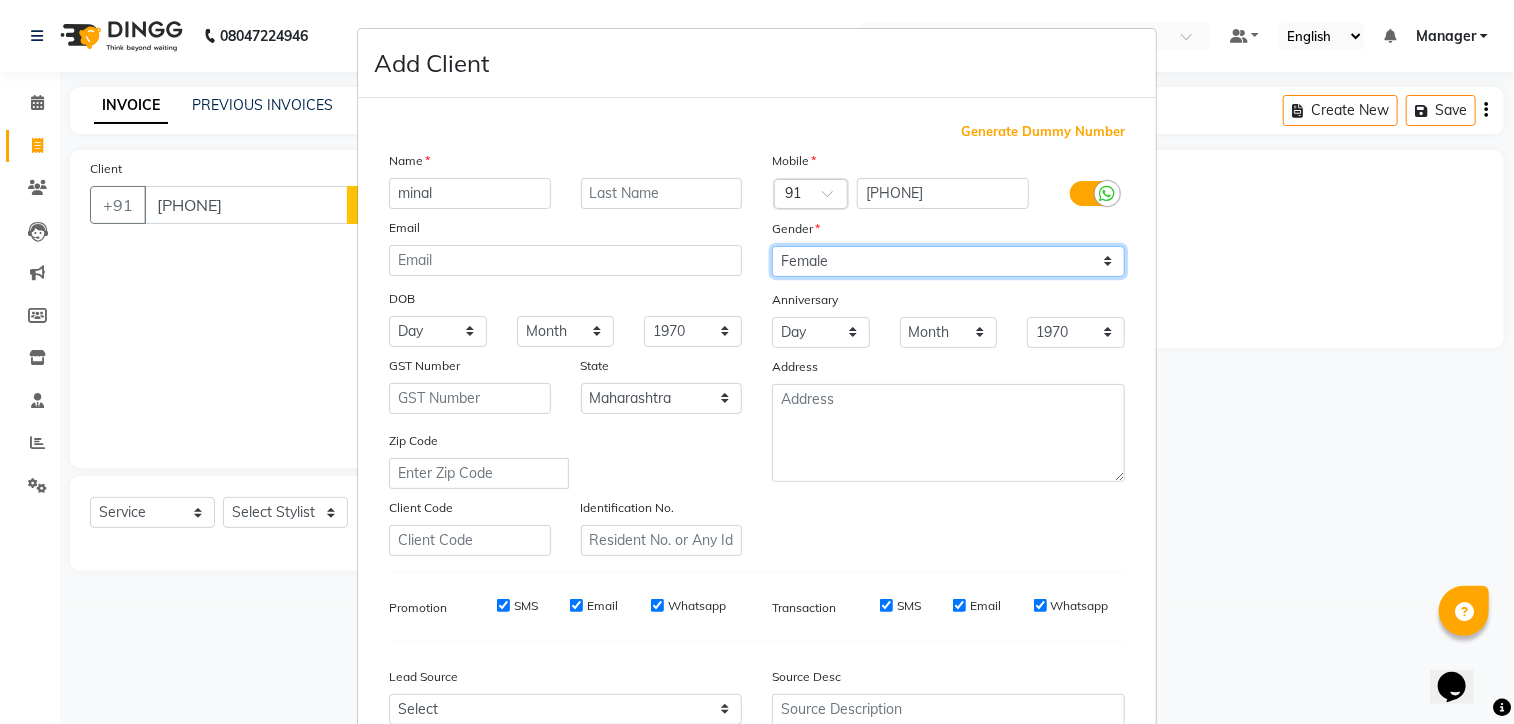 click on "Select Male Female Other Prefer Not To Say" at bounding box center [948, 261] 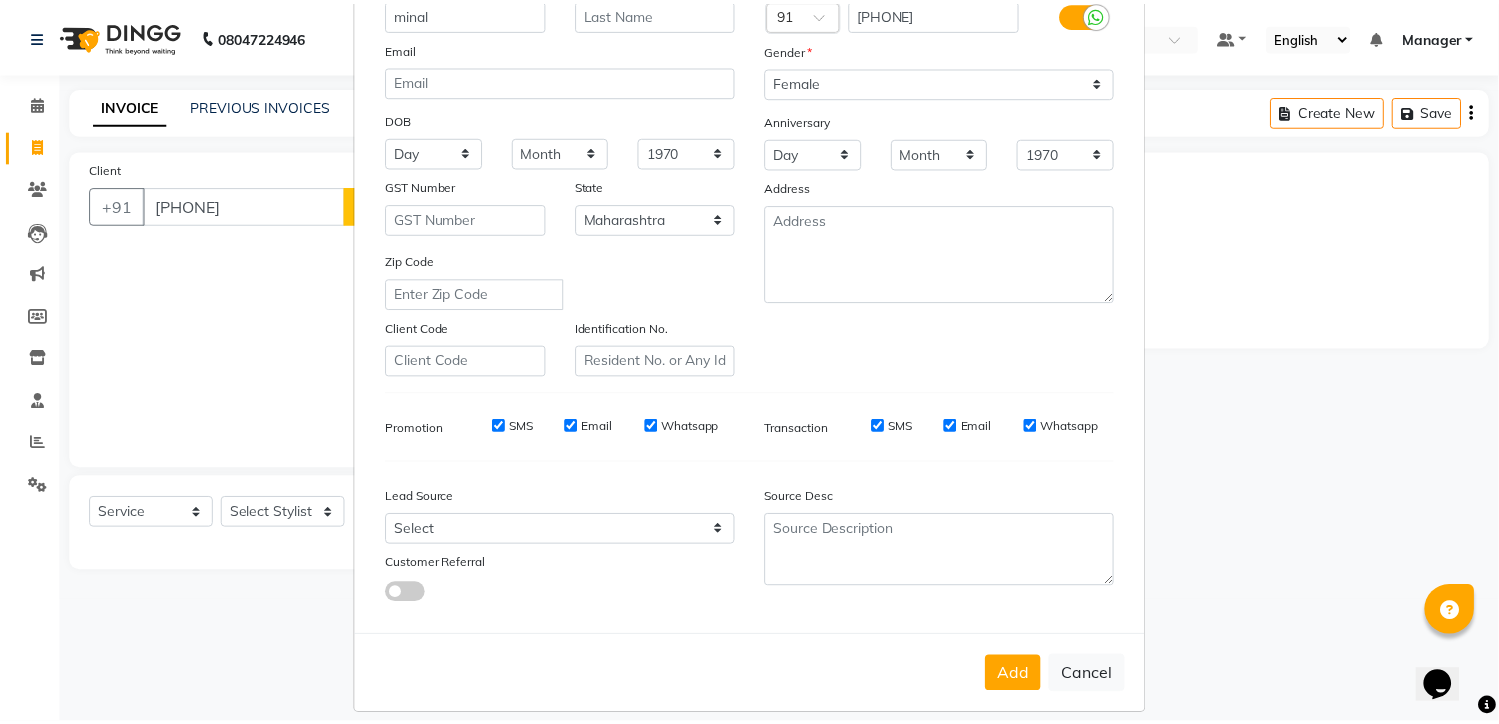 scroll, scrollTop: 208, scrollLeft: 0, axis: vertical 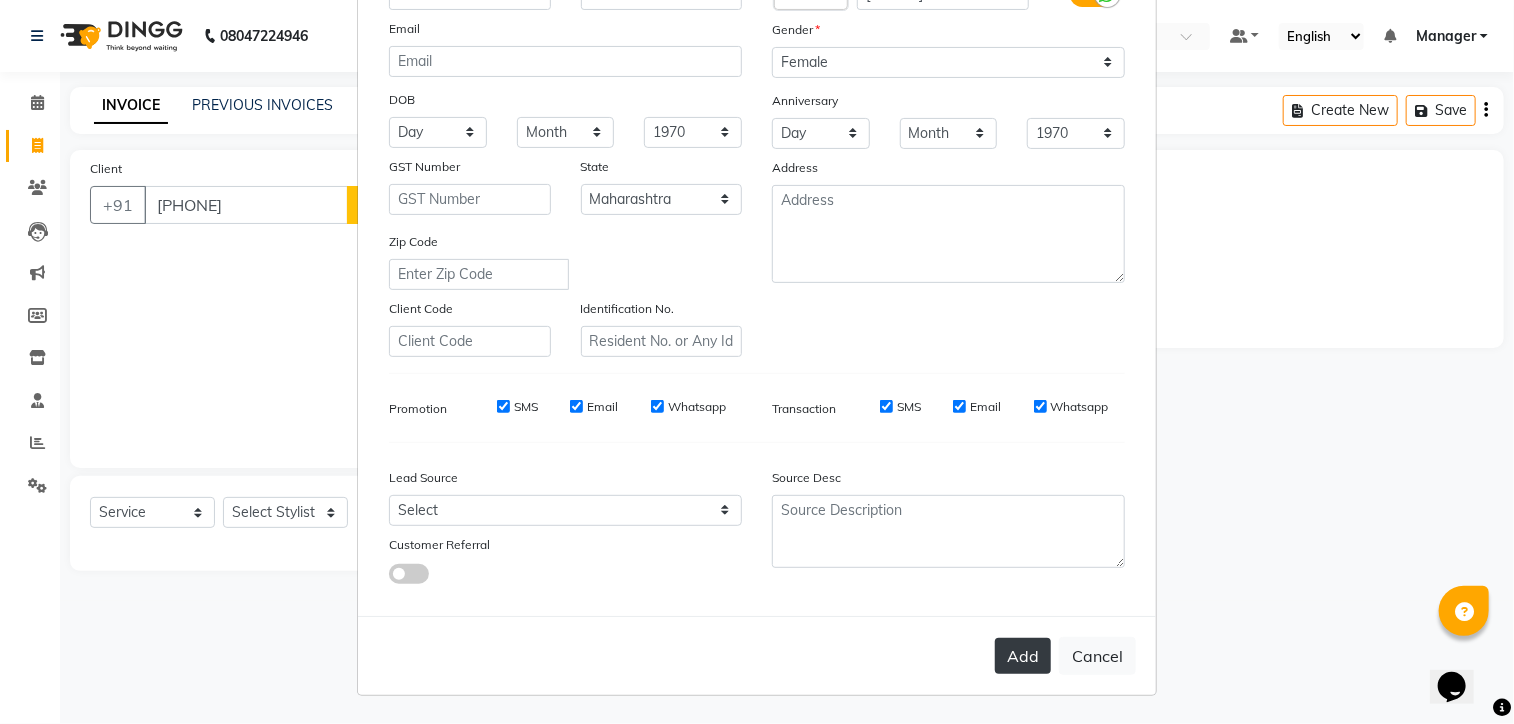 click on "Add" at bounding box center (1023, 656) 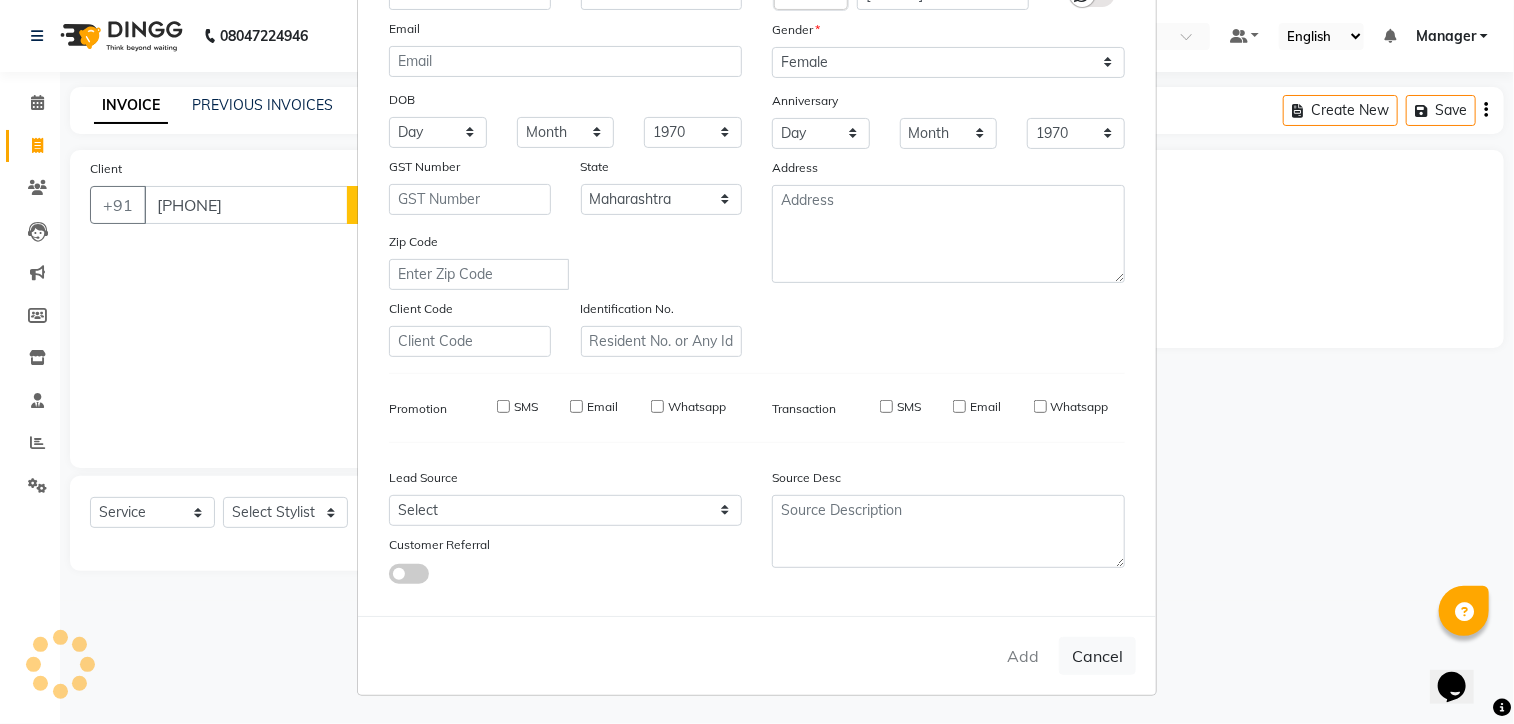 type on "98******88" 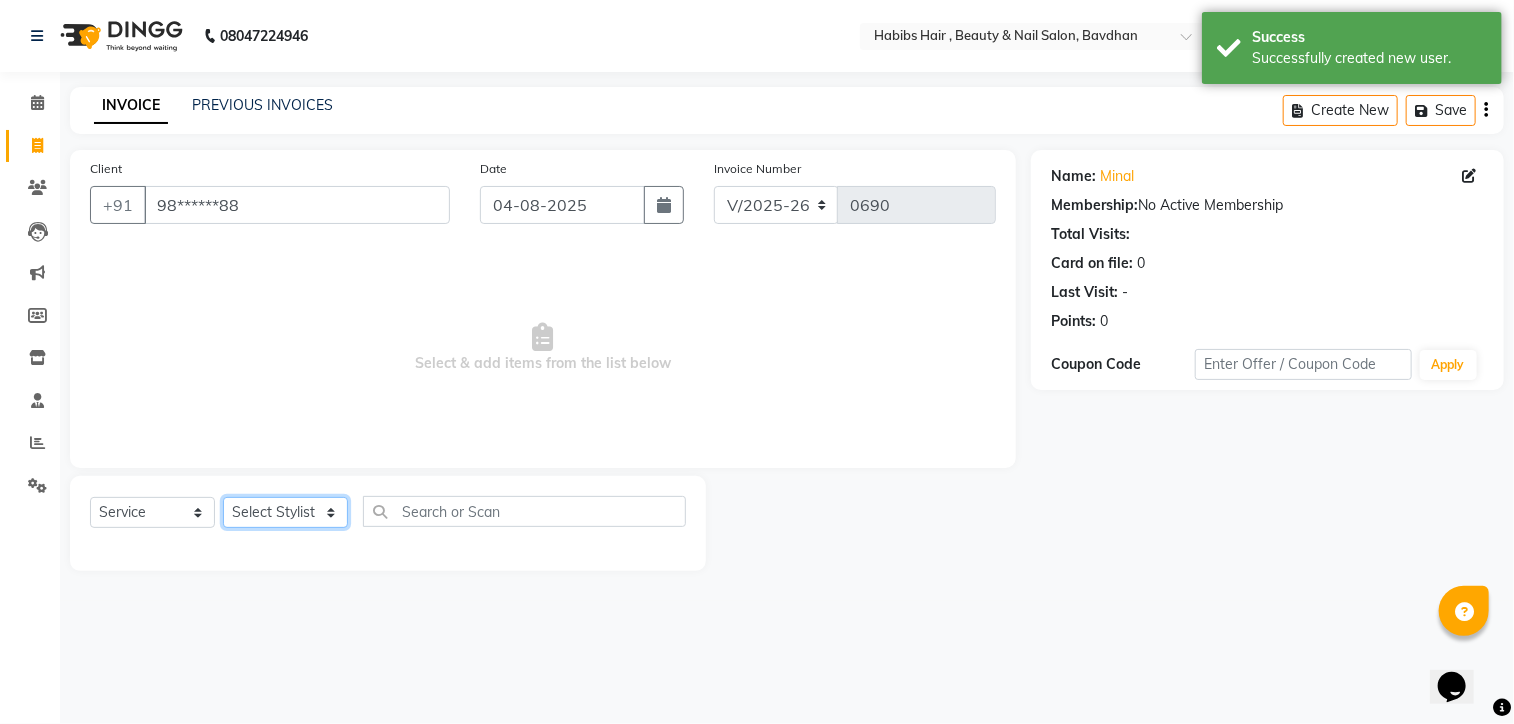 click on "Select Stylist Akash Aman Aniket Ashish Ganesh Manager mayur nikhil sujata" 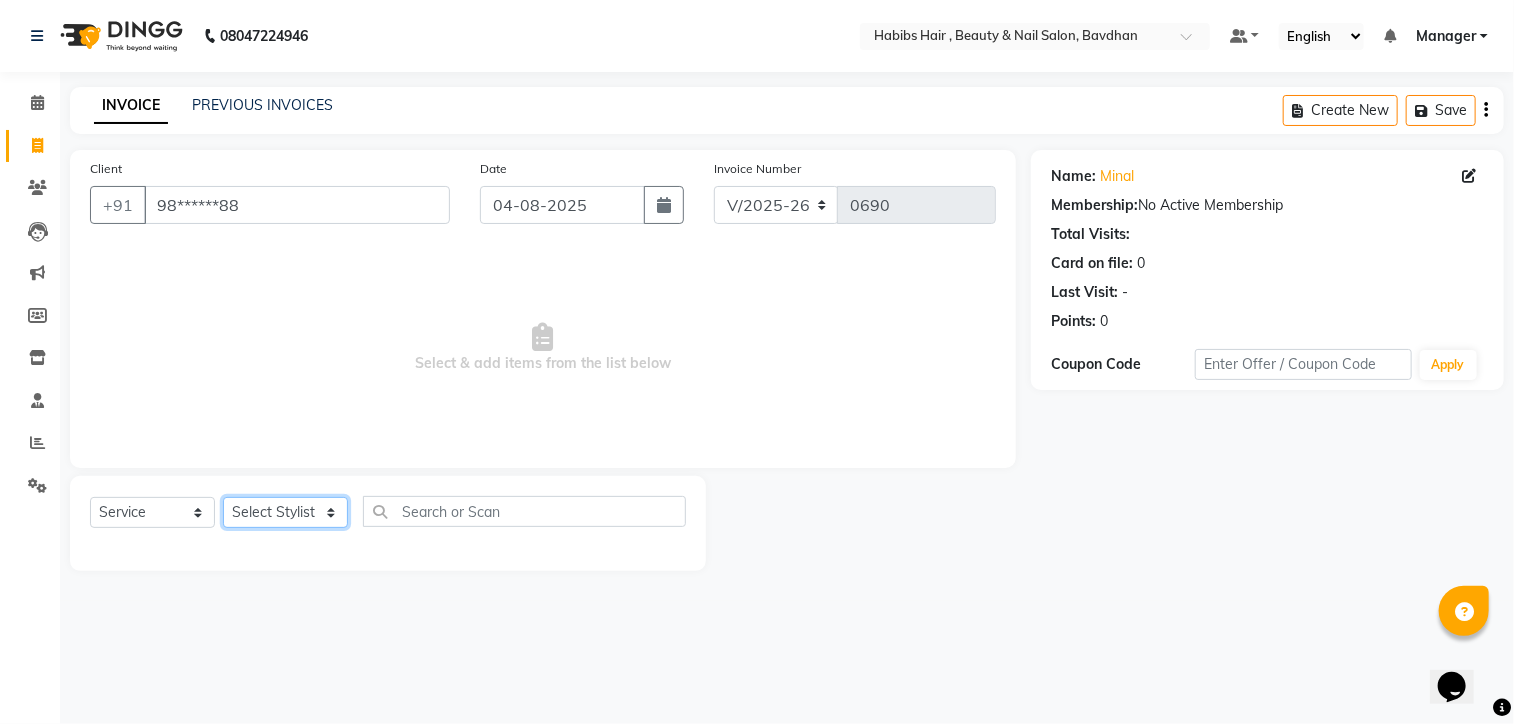 select on "86089" 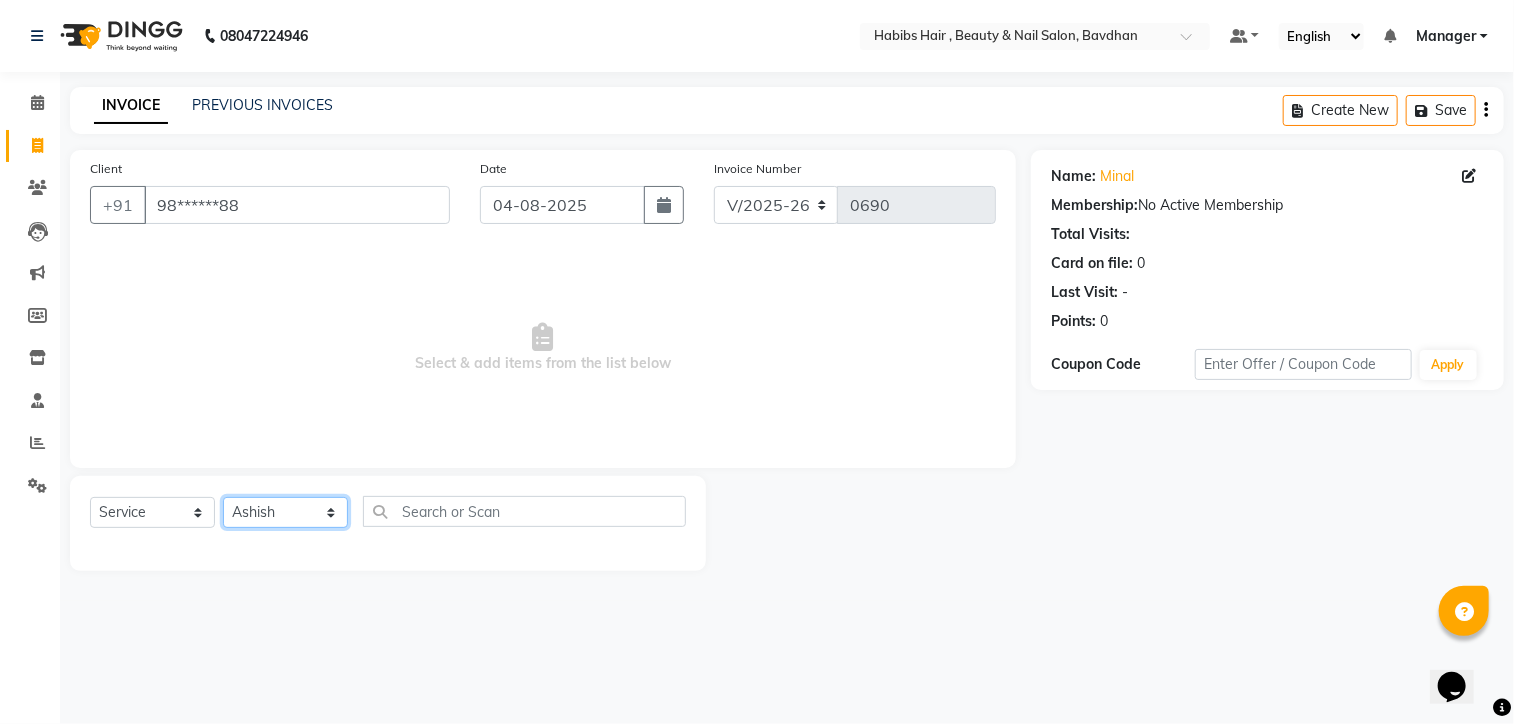 click on "Select Stylist Akash Aman Aniket Ashish Ganesh Manager mayur nikhil sujata" 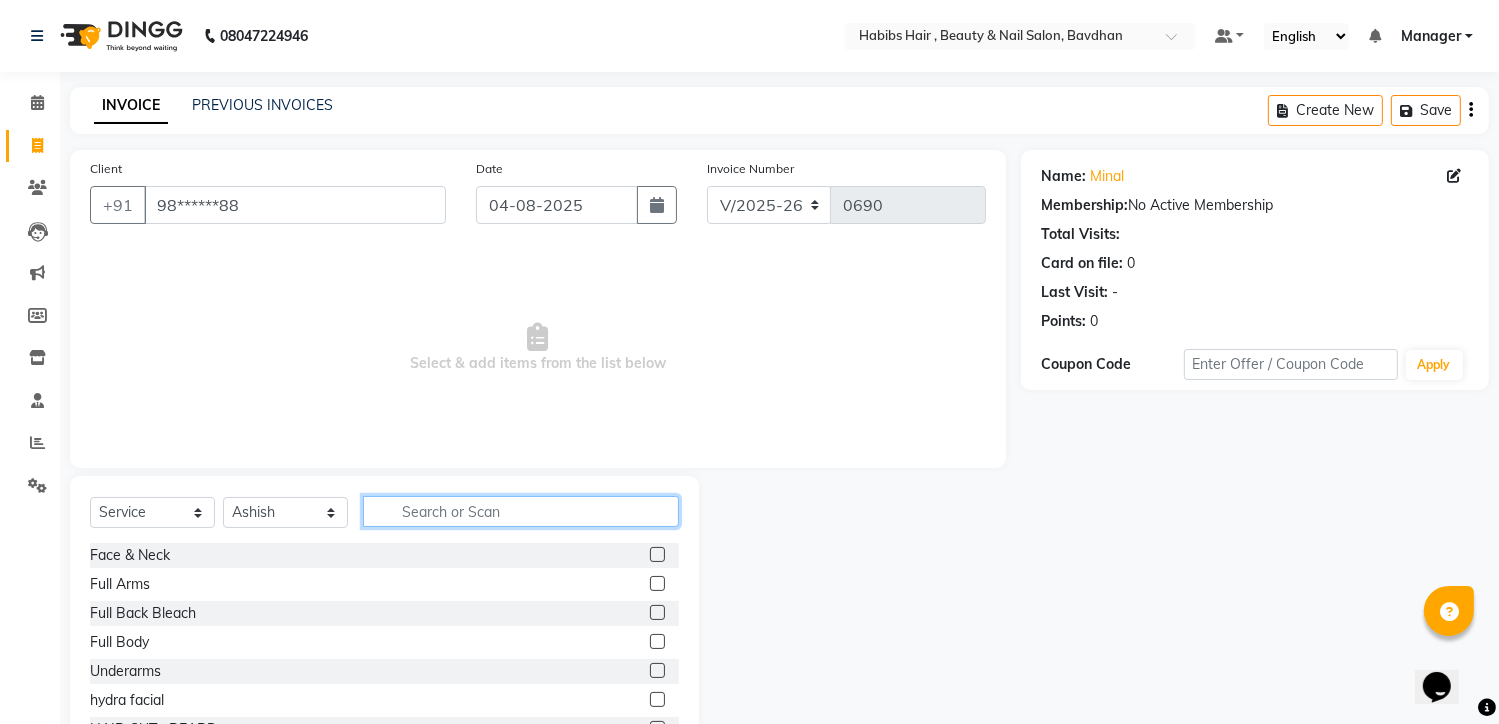 click 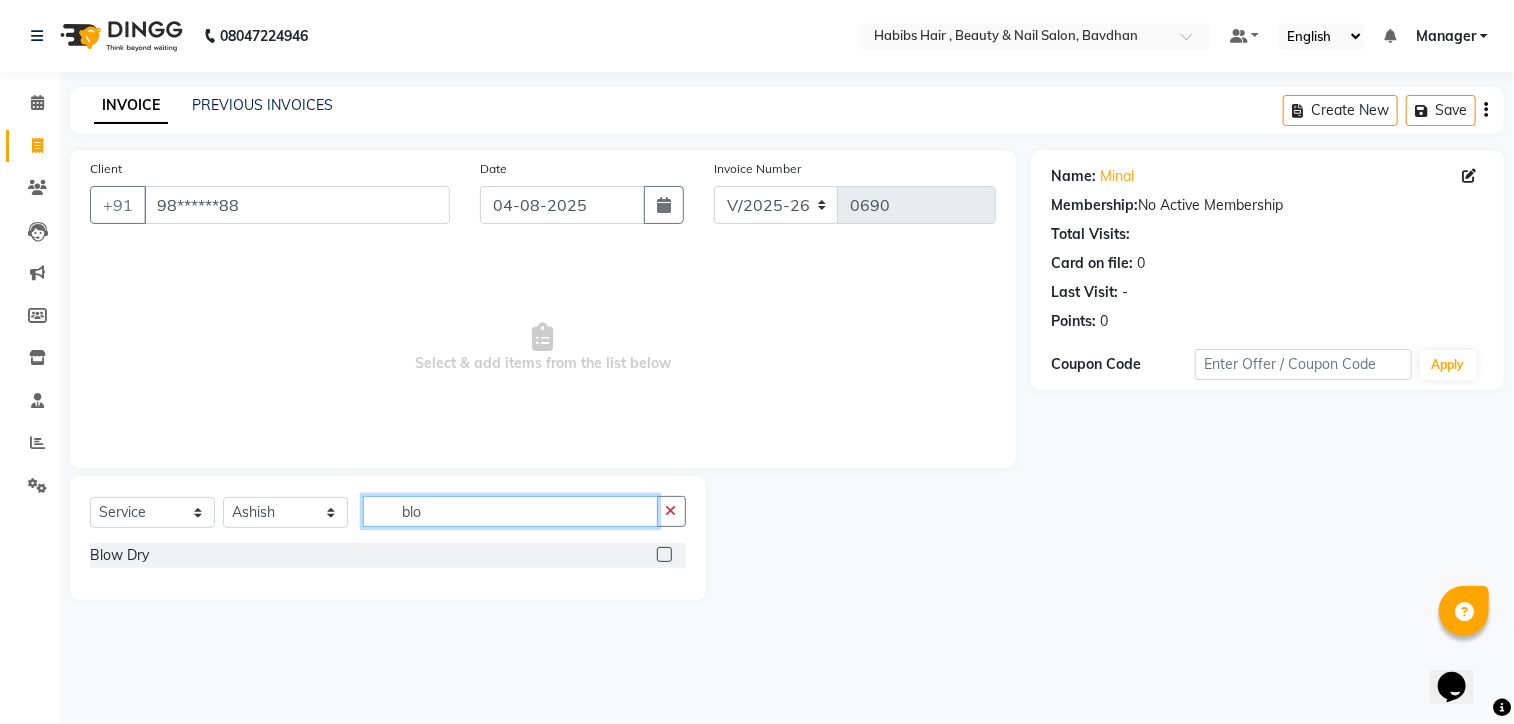 type on "blo" 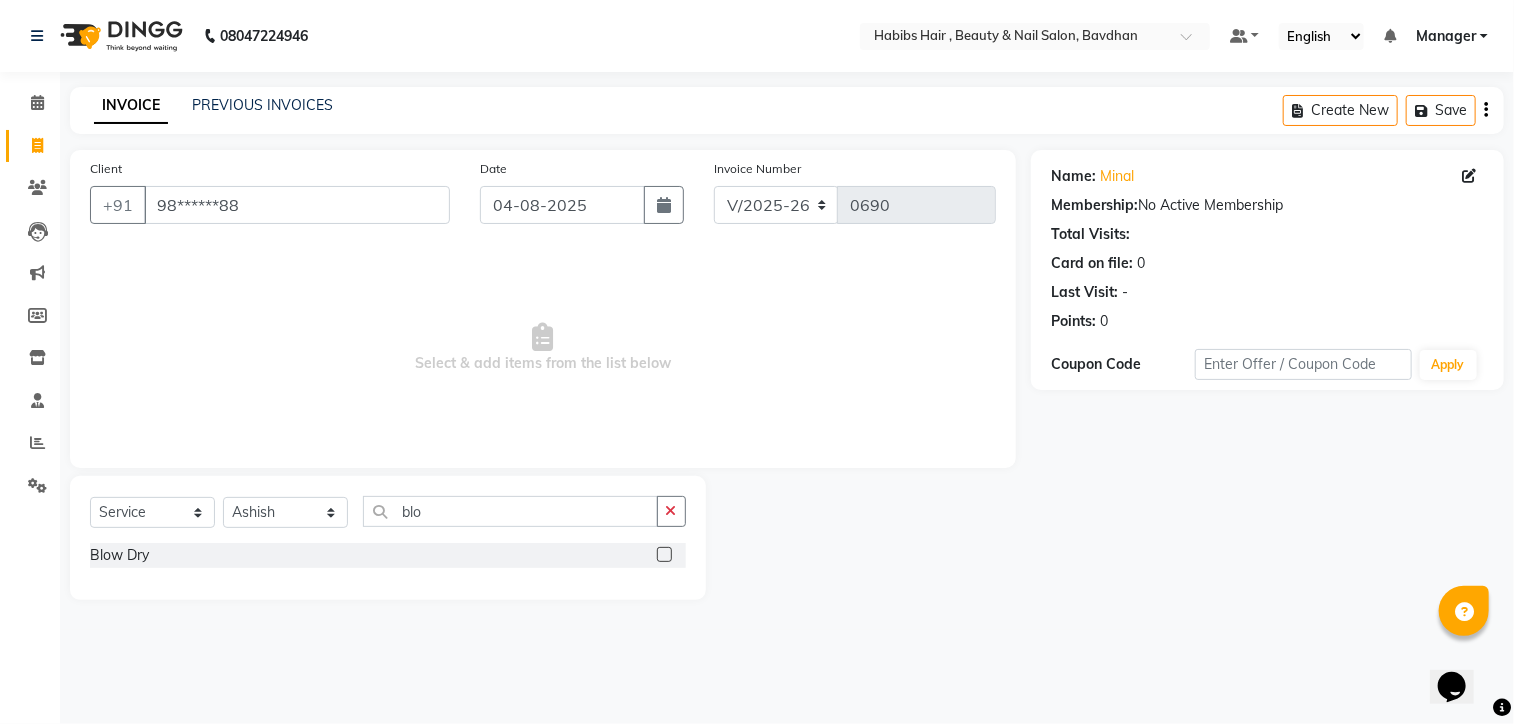 click 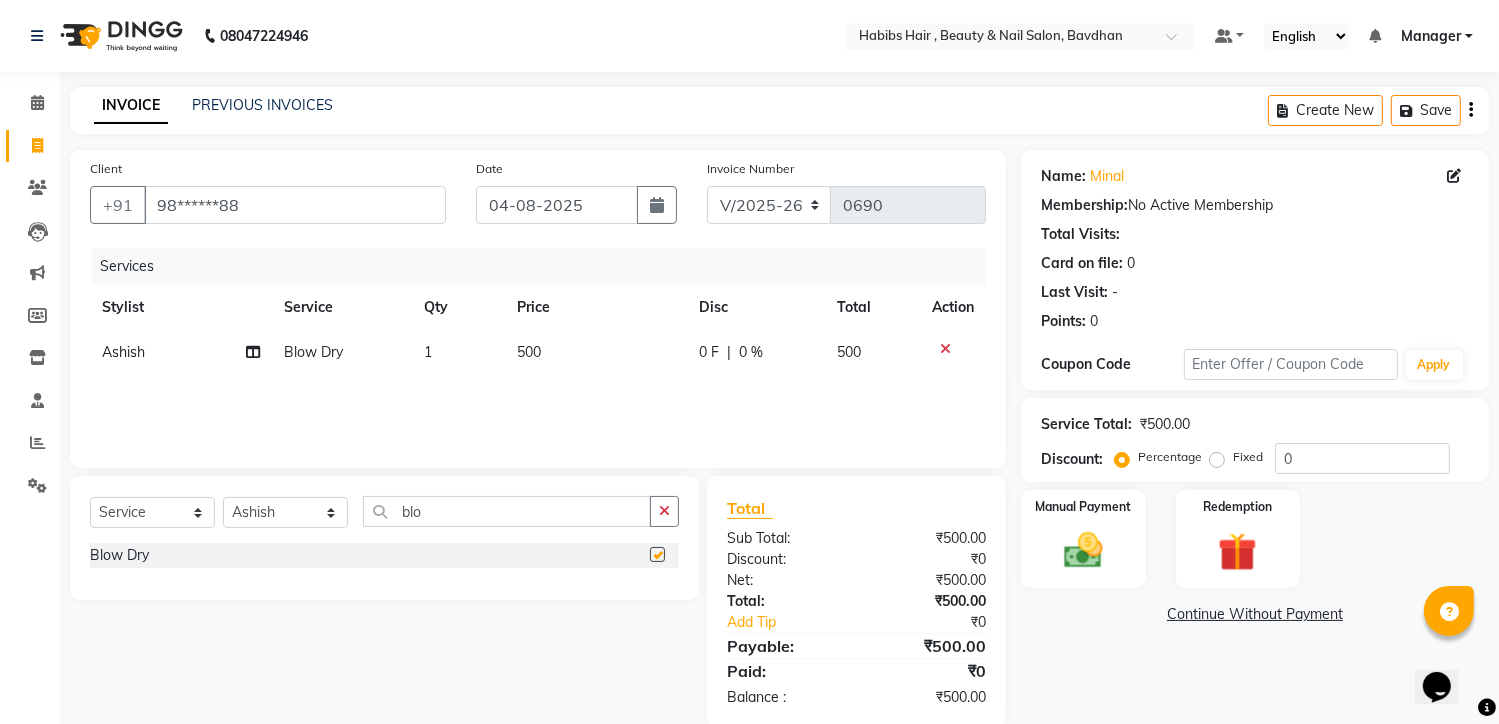 checkbox on "false" 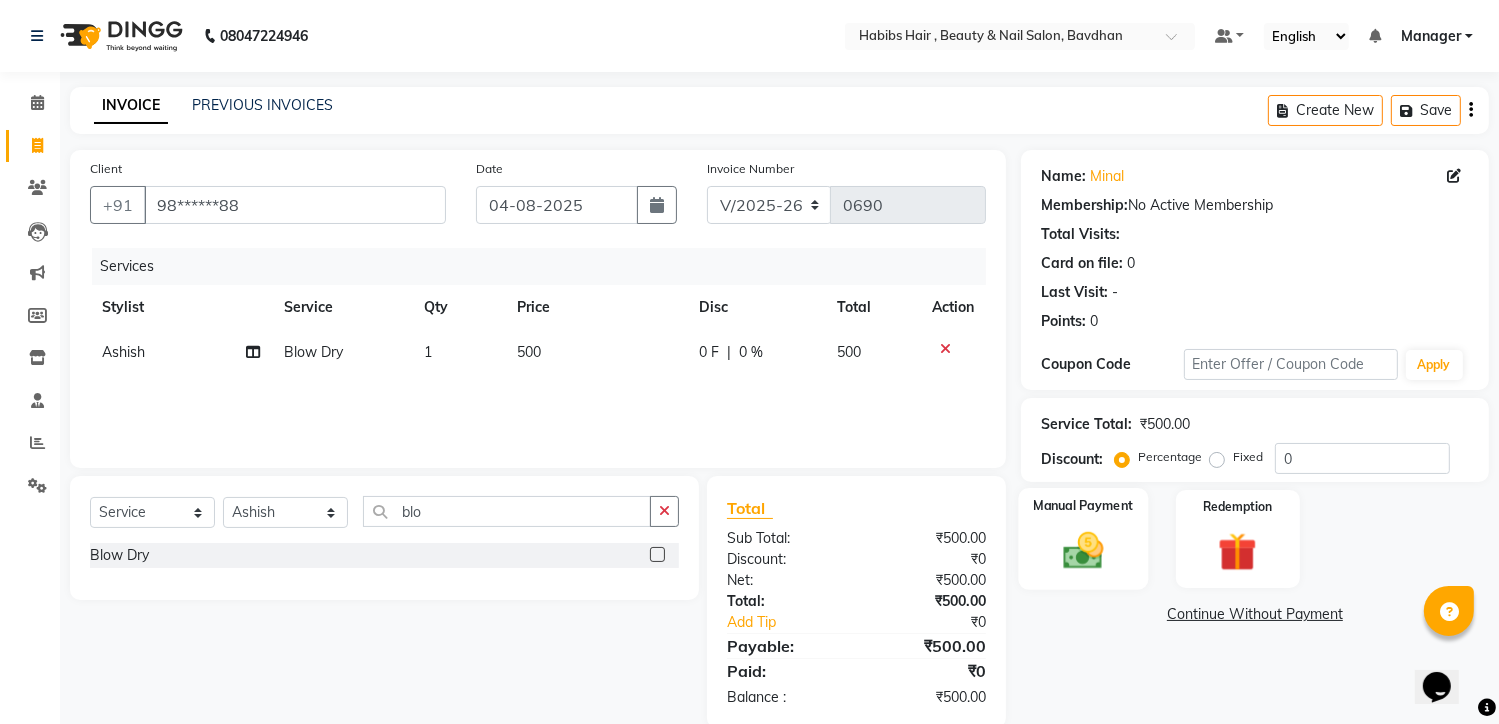 click 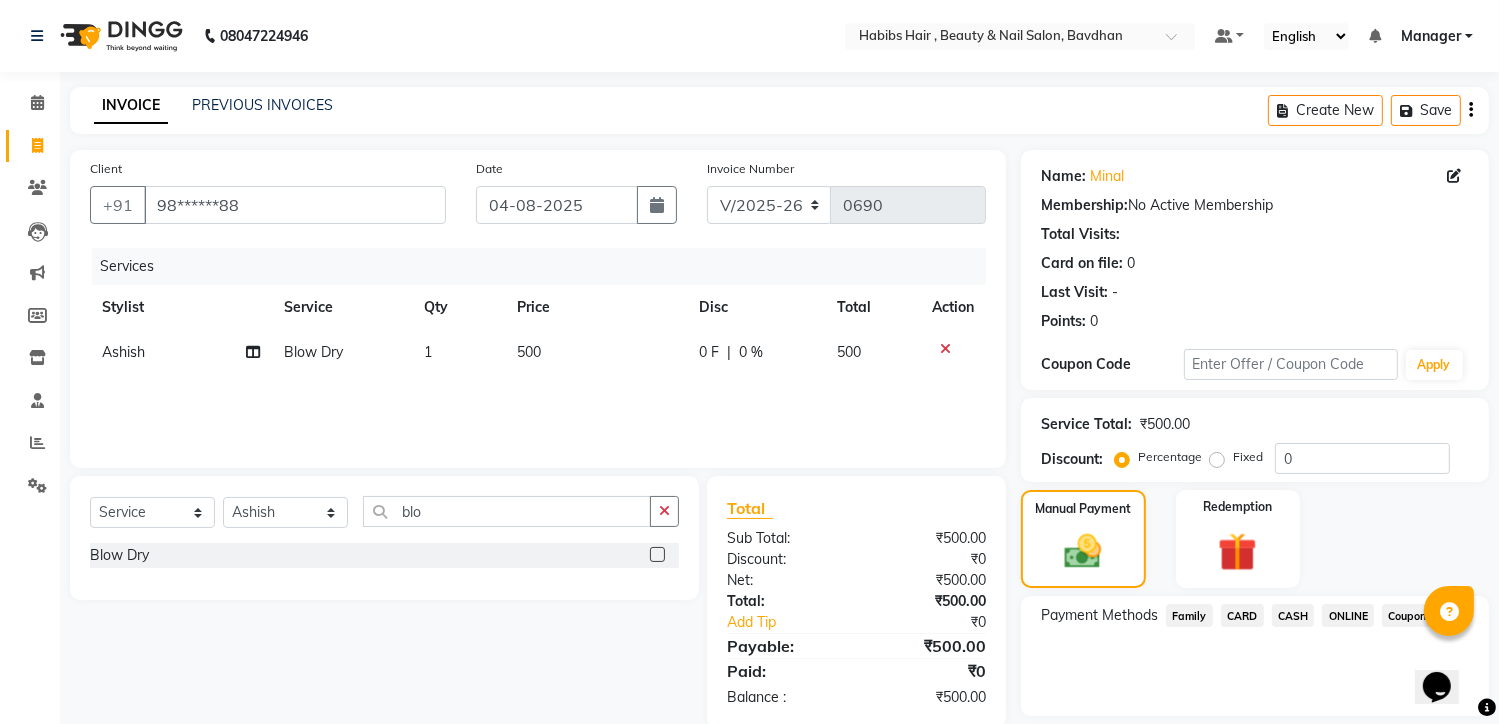 click on "500" 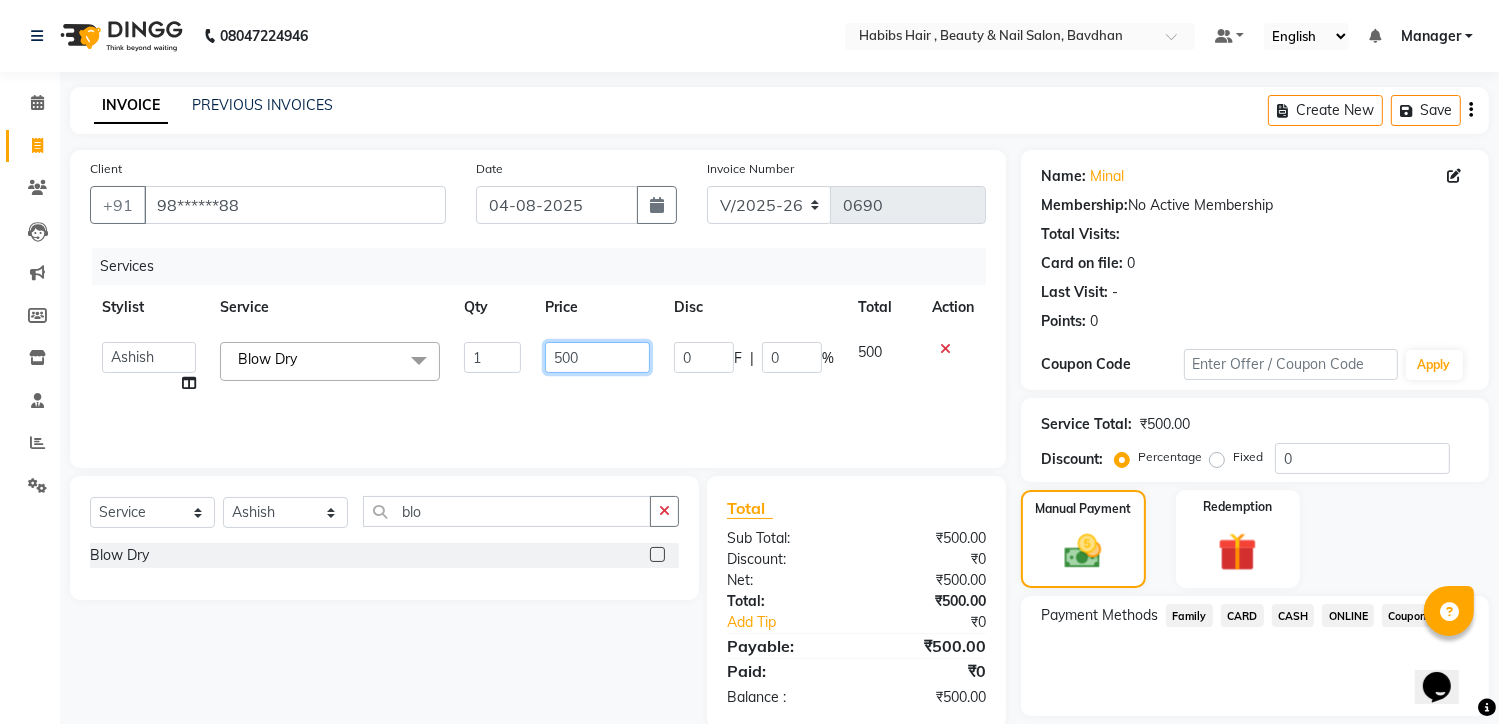 click on "500" 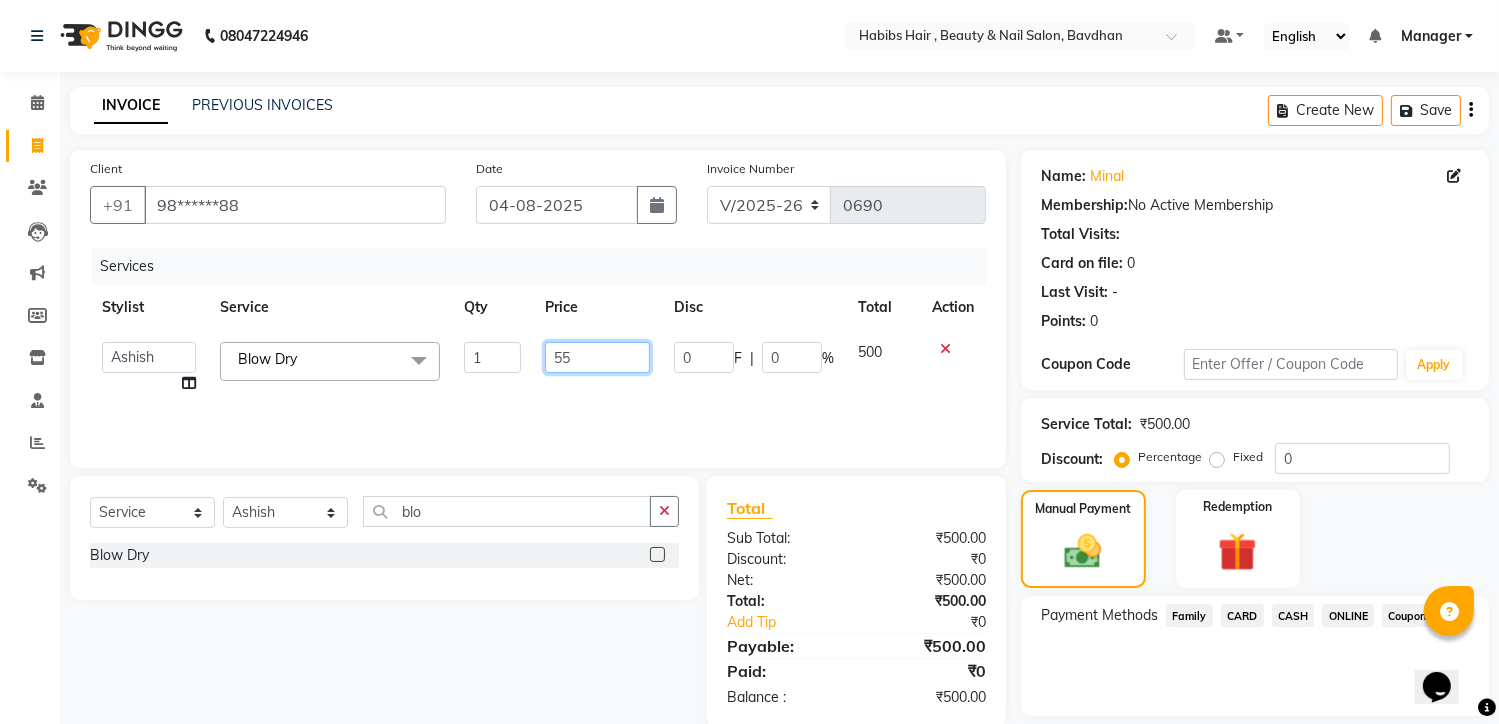 type on "550" 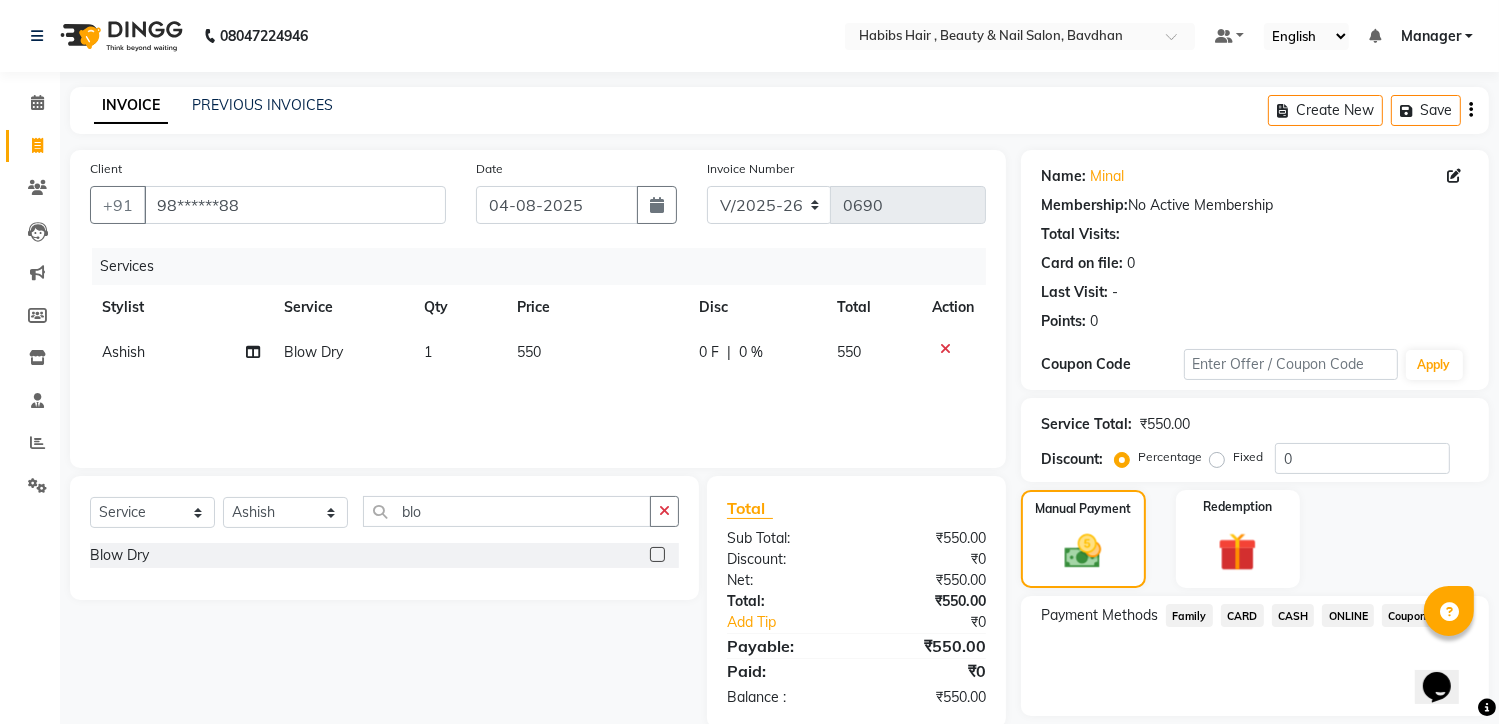 click on "Payment Methods  Family   CARD   CASH   ONLINE   Coupon" 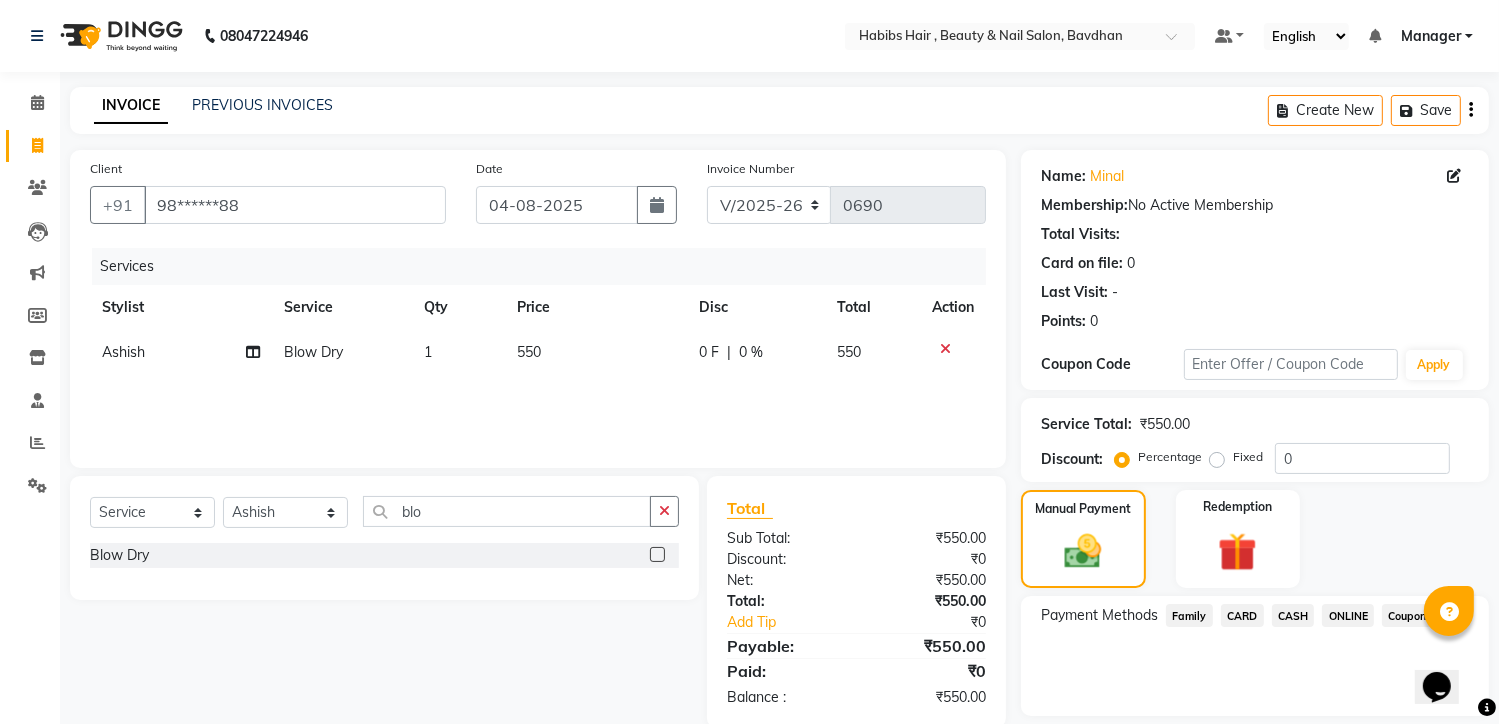 click on "ONLINE" 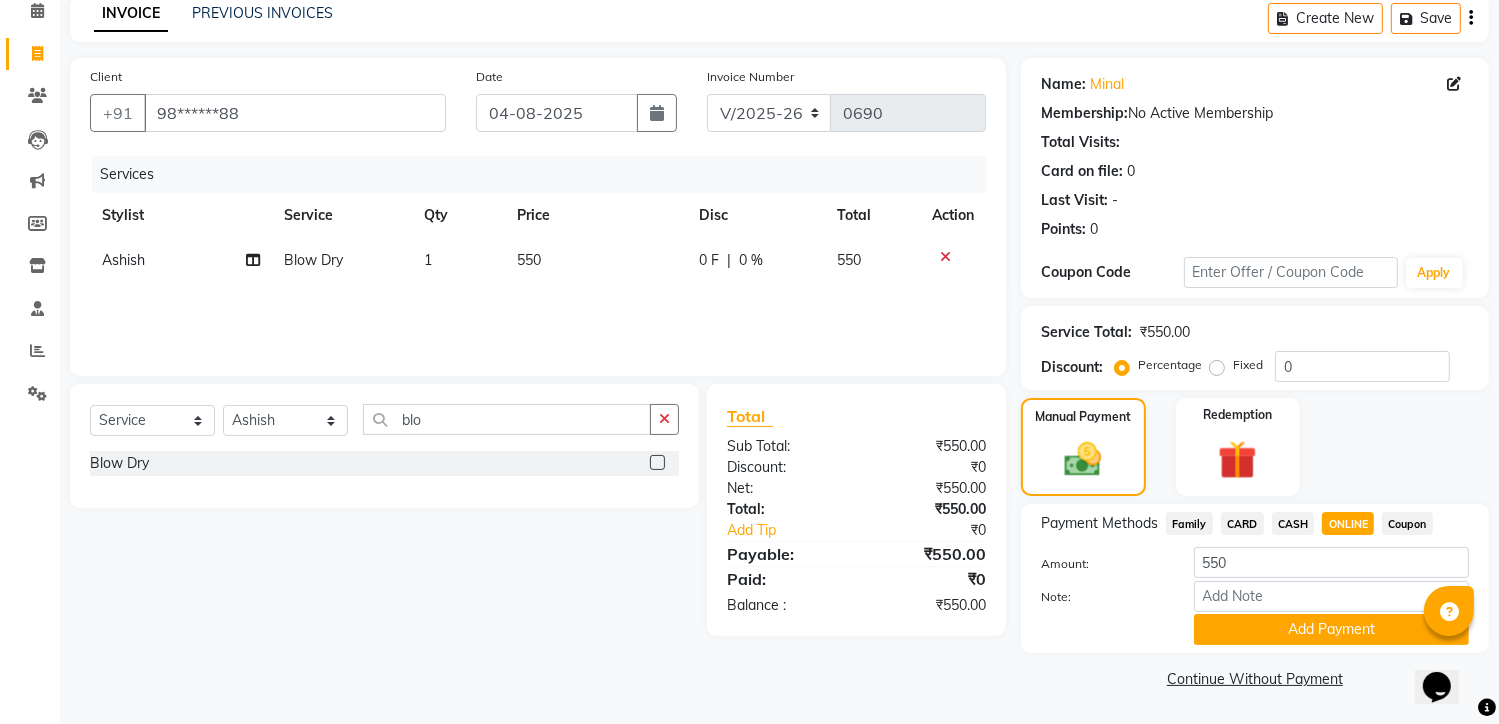 scroll, scrollTop: 94, scrollLeft: 0, axis: vertical 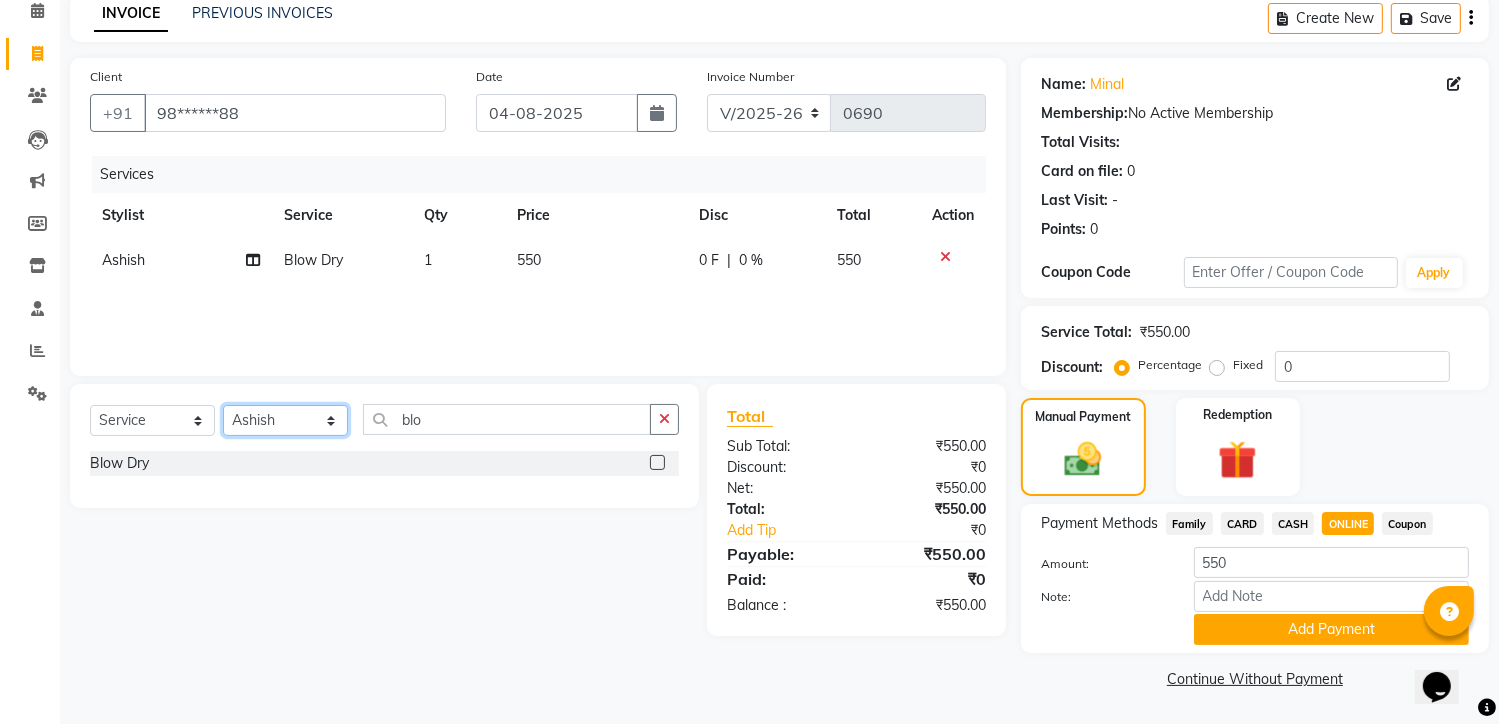 click on "Select Stylist Akash Aman Aniket Ashish Ganesh Manager mayur nikhil sujata" 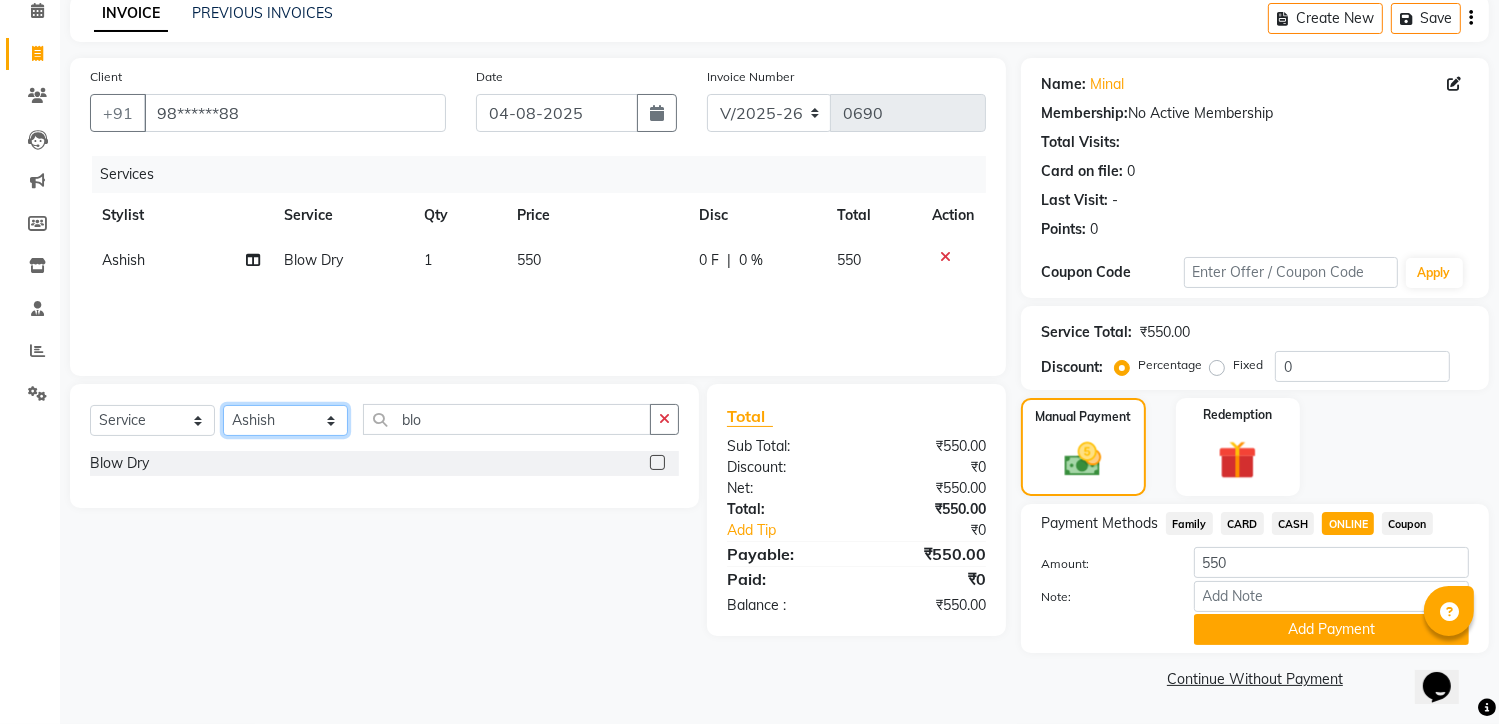 select on "70883" 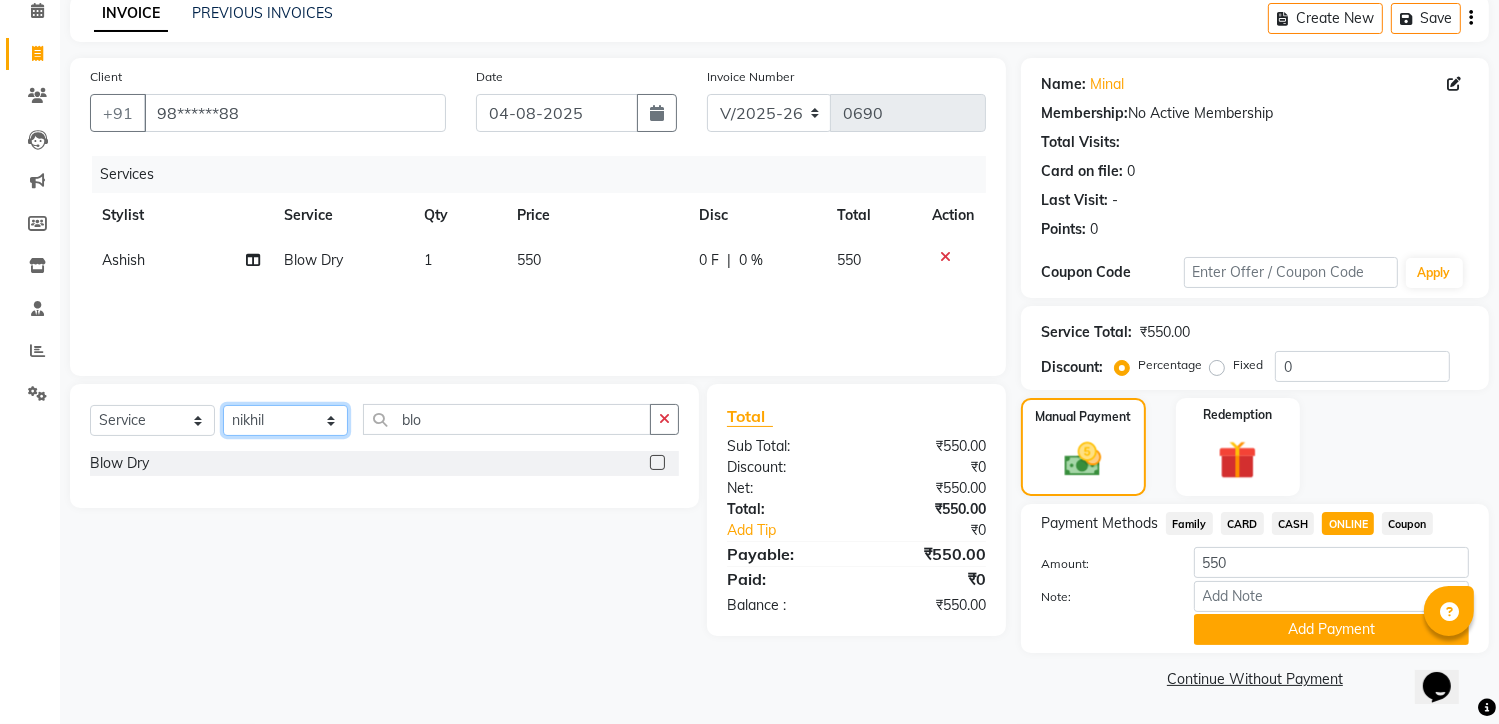 click on "Select Stylist Akash Aman Aniket Ashish Ganesh Manager mayur nikhil sujata" 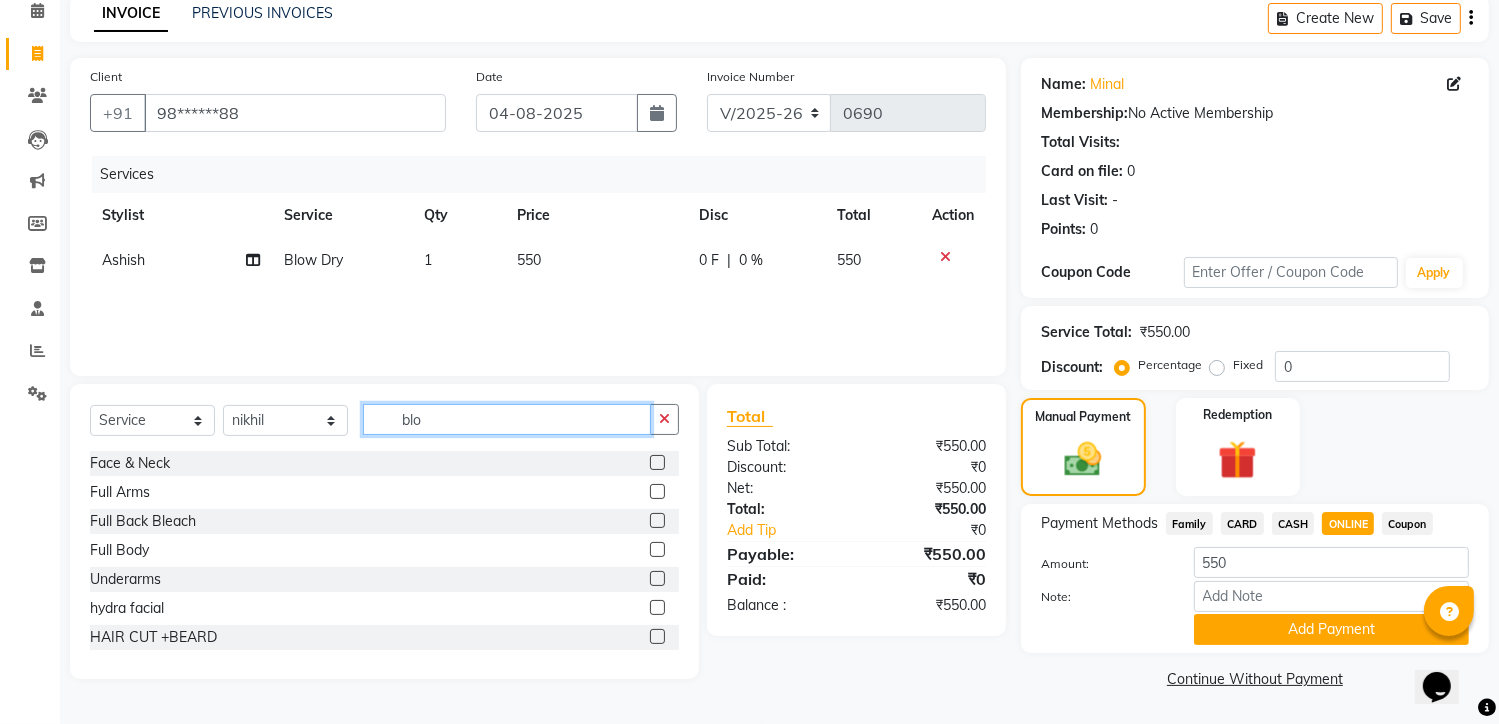 click on "blo" 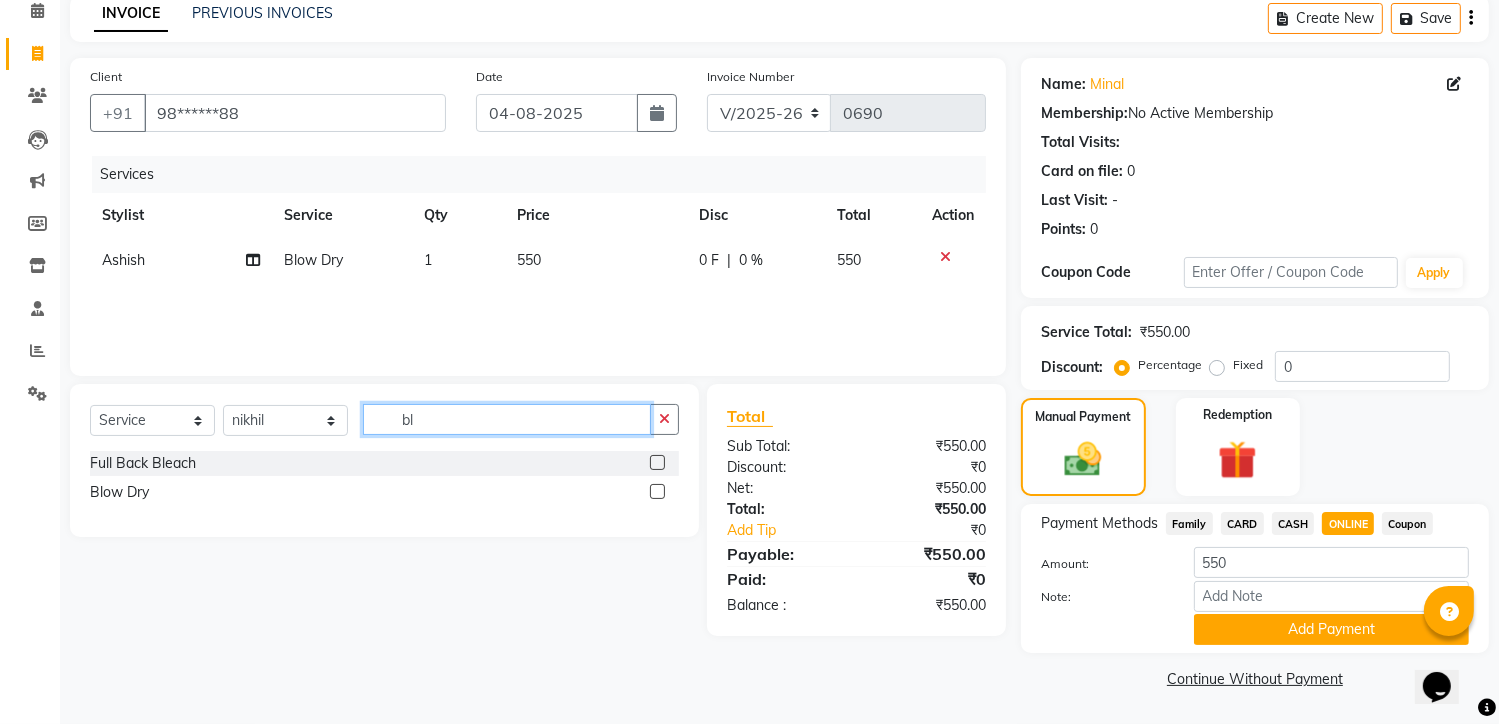 type on "b" 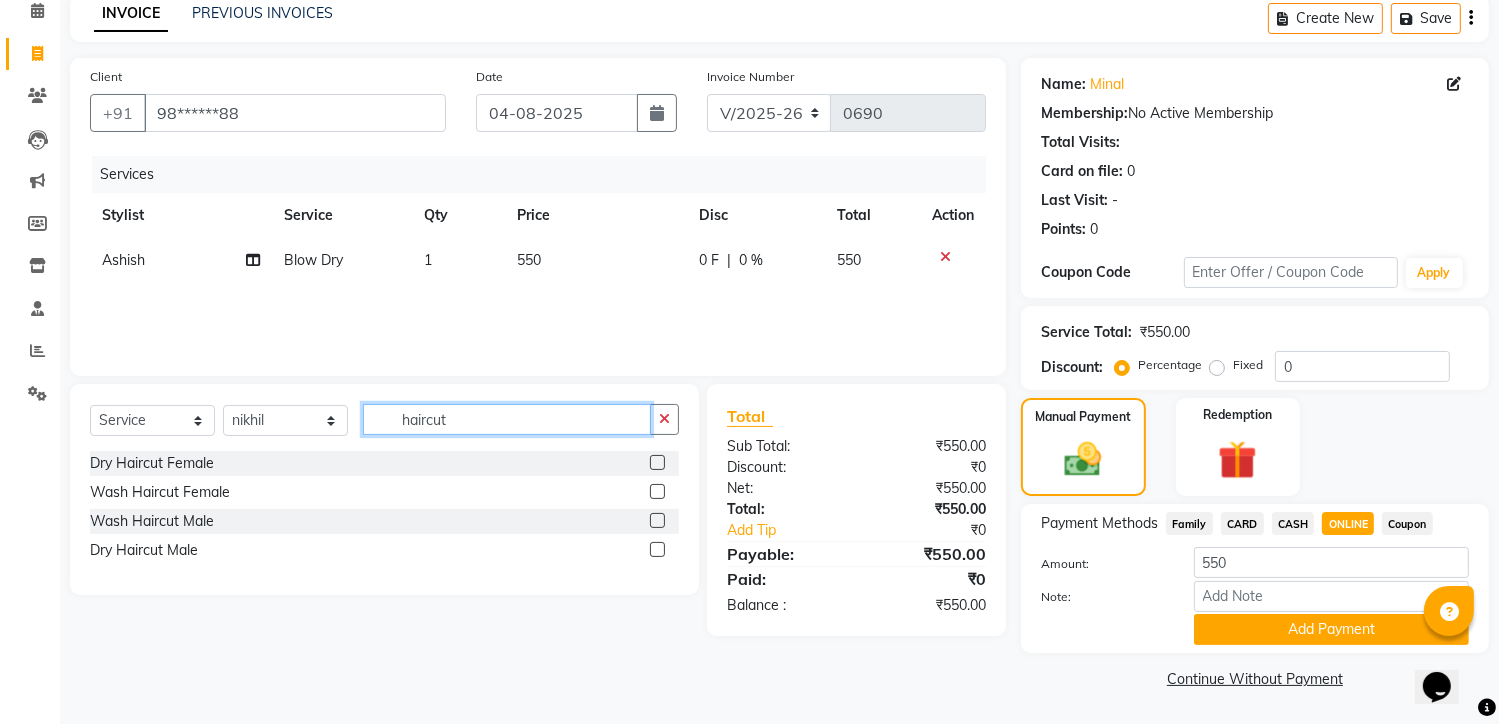 type on "haircut" 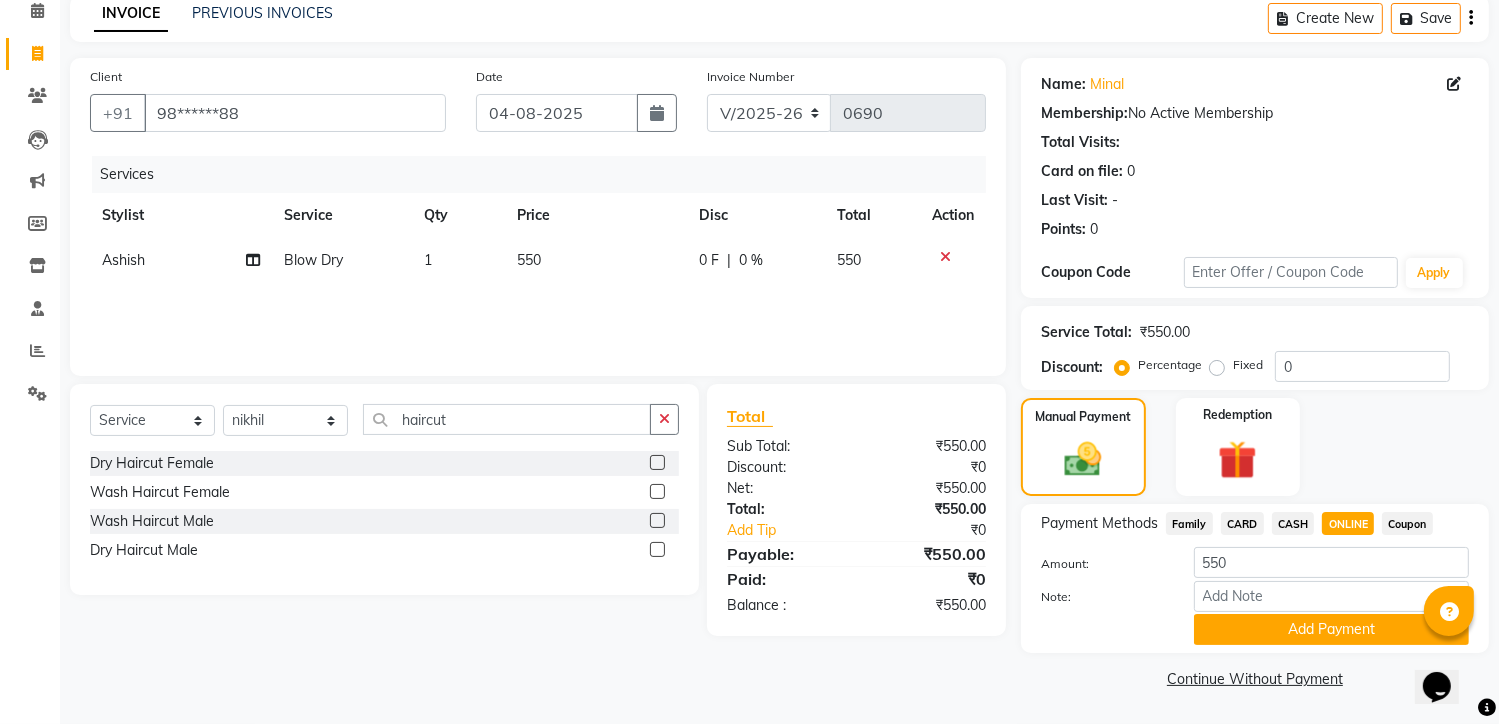 click 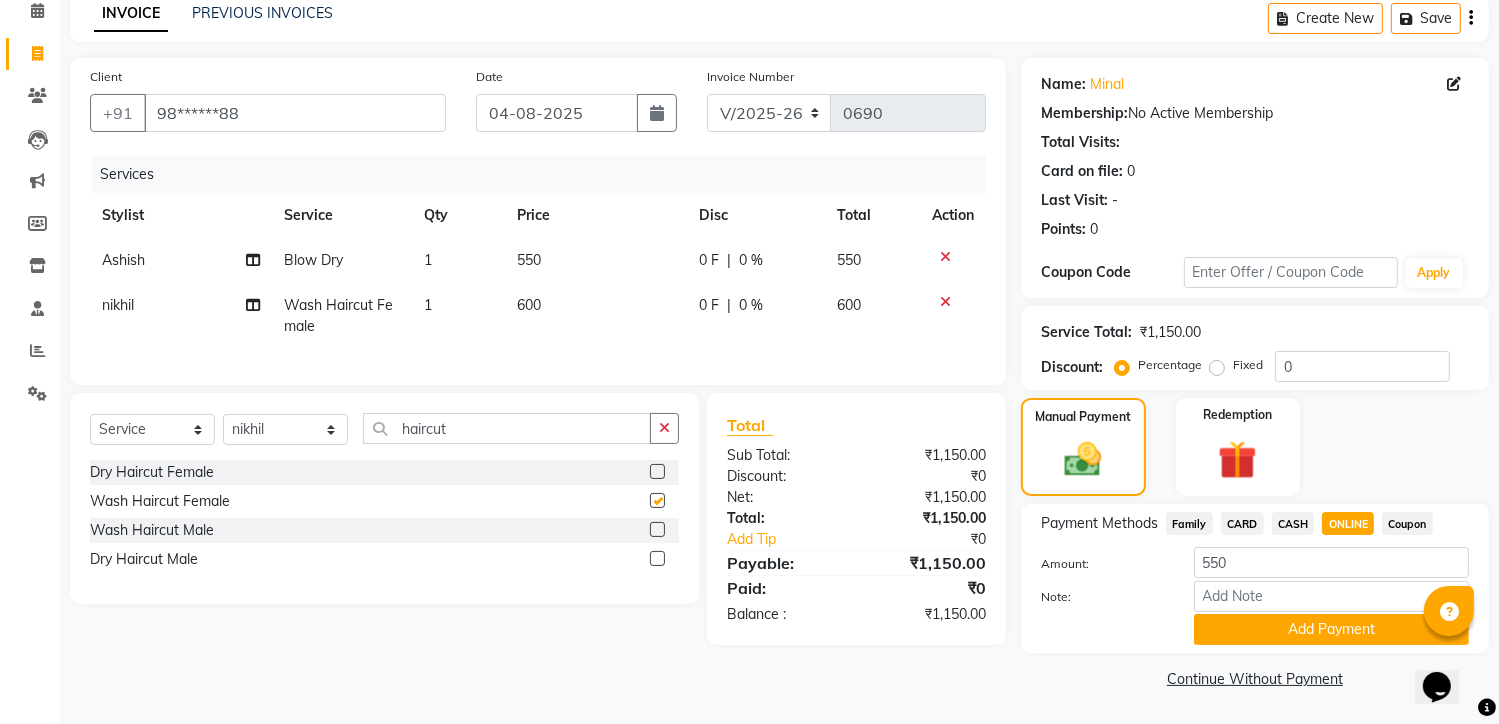 checkbox on "false" 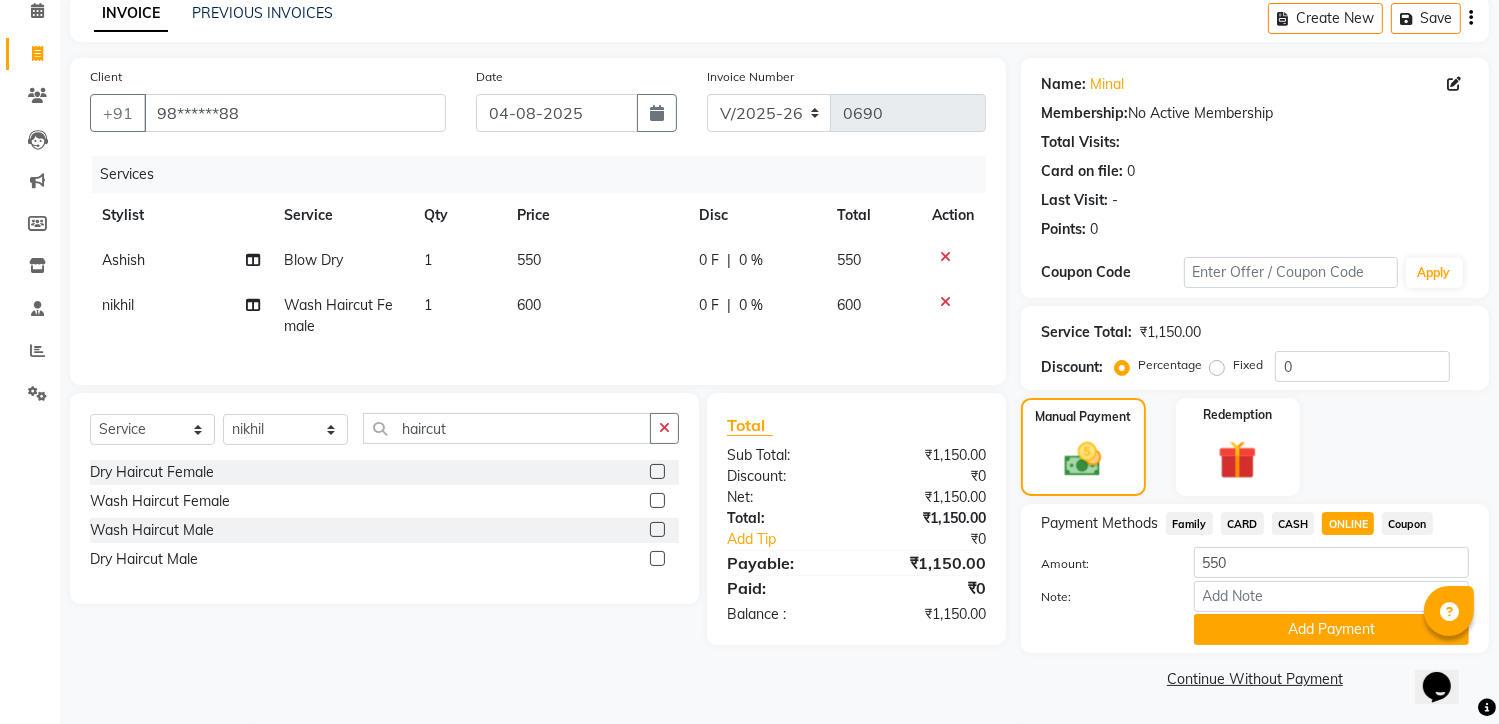 drag, startPoint x: 531, startPoint y: 290, endPoint x: 531, endPoint y: 308, distance: 18 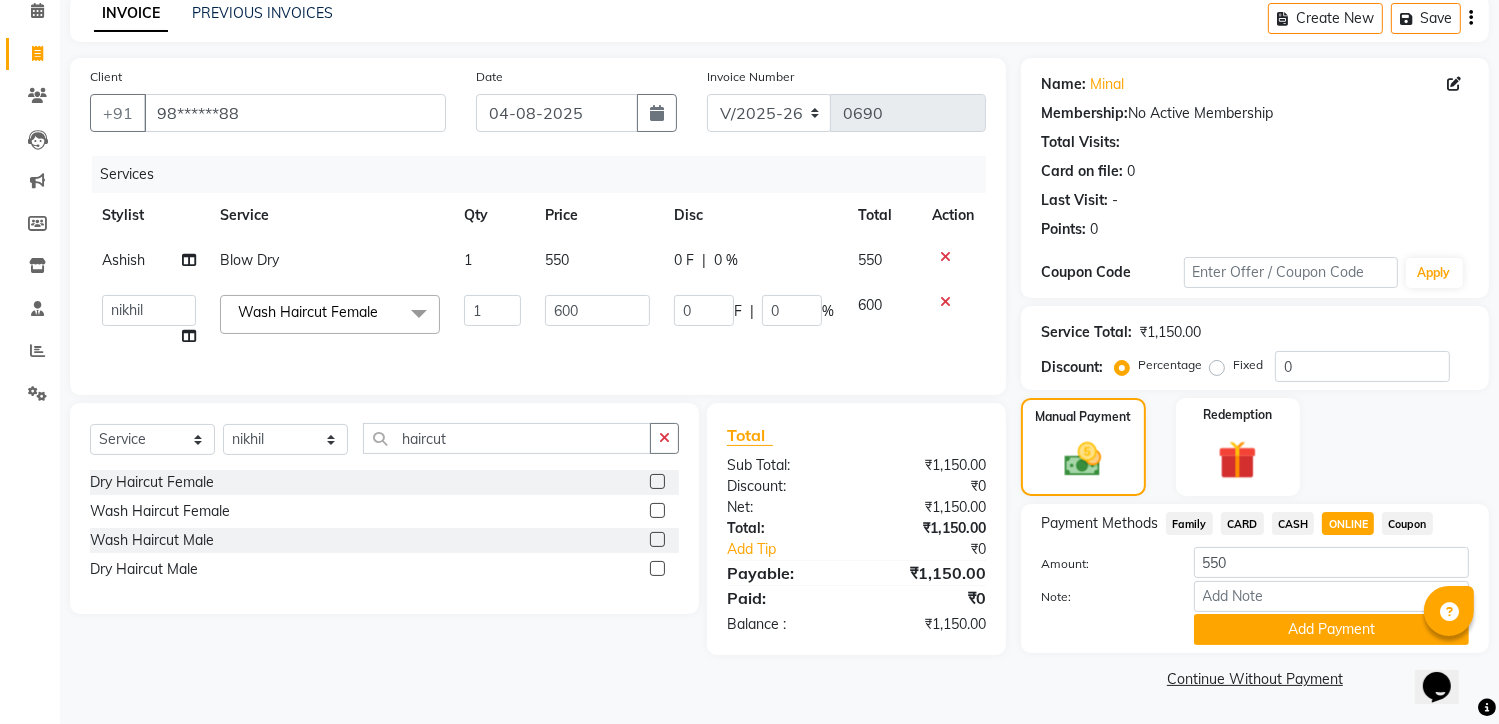 click on "1" 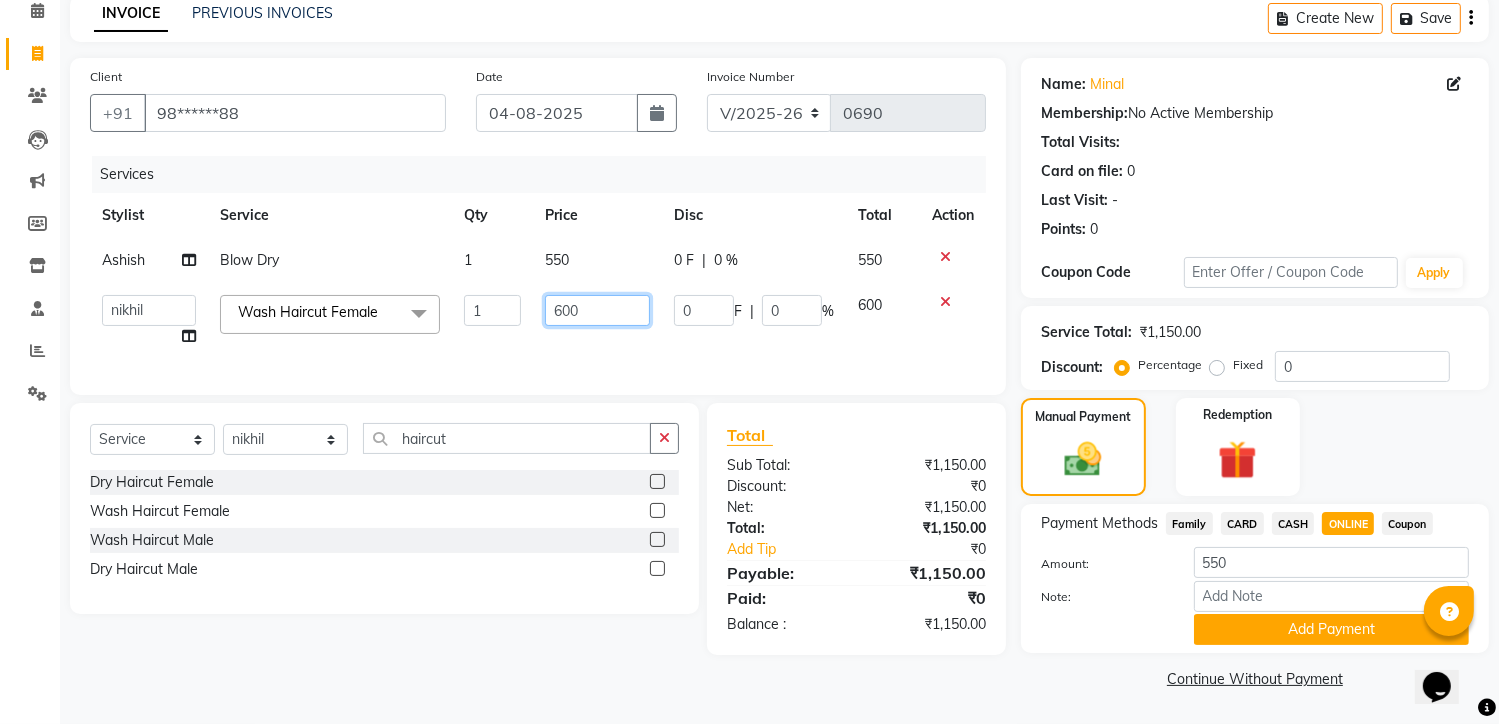 click on "600" 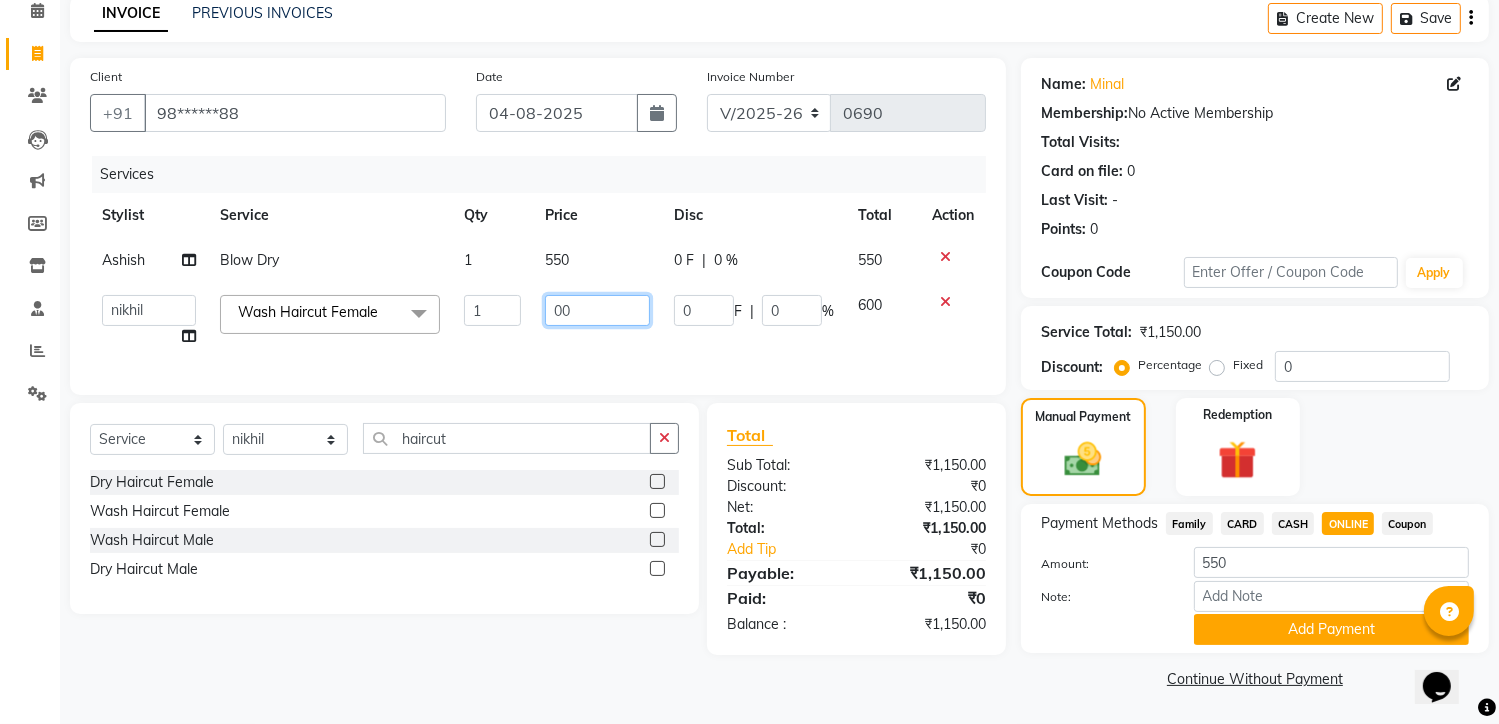type on "700" 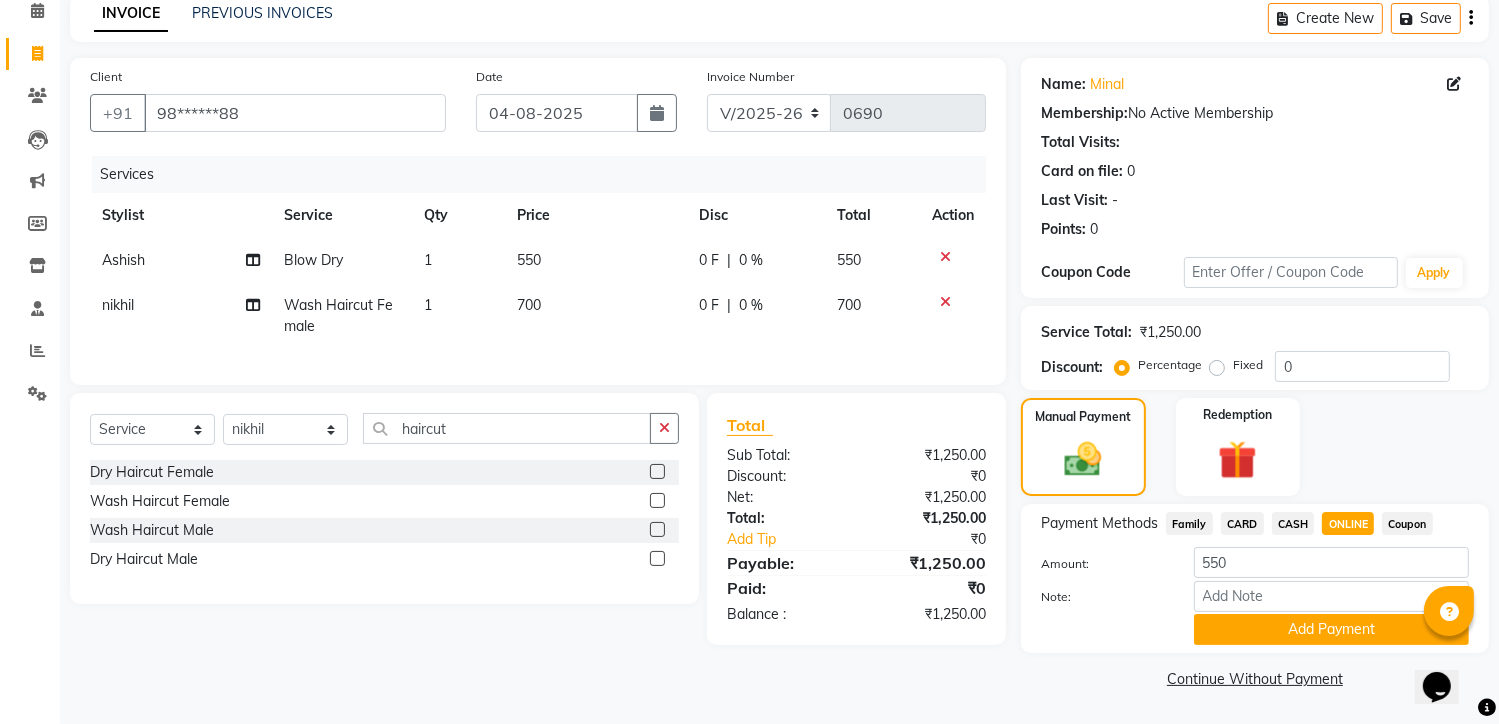 click on "INVOICE PREVIOUS INVOICES Create New Save Client +91 [PHONE] Date 04-08-2025 Invoice Number V/2025 V/2025-26 0690 Services Stylist Service Qty Price Disc Total Action Ashish Blow Dry 1 550 0 F | 0 % 550 nikhil Wash Haircut Female 1 700 0 F | 0 % 700 Select Service Product Membership Package Voucher Prepaid Gift Card Select Stylist Akash Aman Aniket Ashish Ganesh Manager mayur nikhil sujata haircut Dry Haircut Female Female Wash Haircut Female Wash Haircut Male Dry Haircut Male Total Sub Total: ₹1,250.00 Discount: ₹0 Net: ₹1,250.00 Total: ₹1,250.00 Add Tip ₹0 Payable: ₹1,250.00 Paid: ₹0 Balance : ₹1,250.00 Name: [NAME] Membership: No Active Membership Total Visits: Card on file: 0 Last Visit: - Points: 0 Coupon Code Apply Service Total: ₹1,250.00 Discount: Percentage Fixed 0 Manual Payment Redemption Payment Methods Family CARD CASH ONLINE Coupon Amount: 550 Note: Add Payment Continue Without Payment" 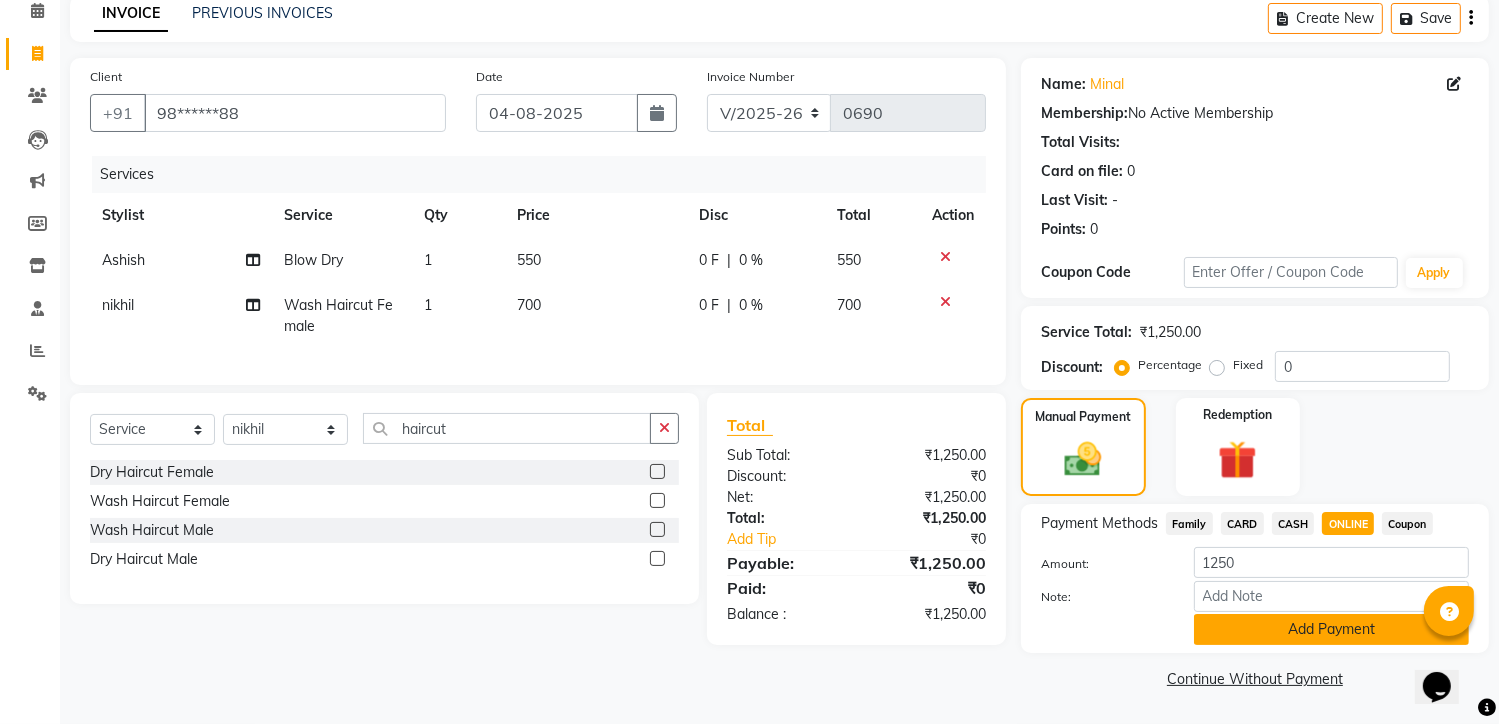 click on "Add Payment" 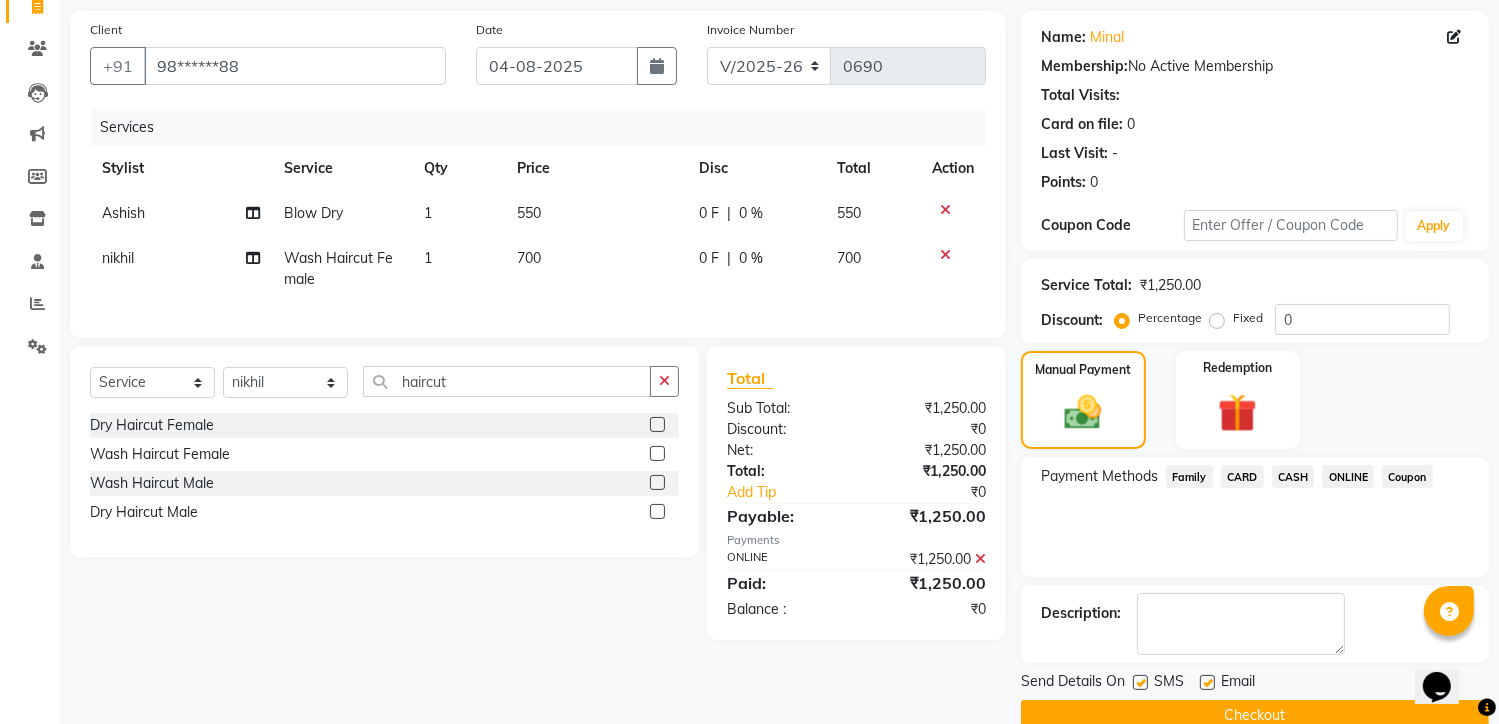 scroll, scrollTop: 175, scrollLeft: 0, axis: vertical 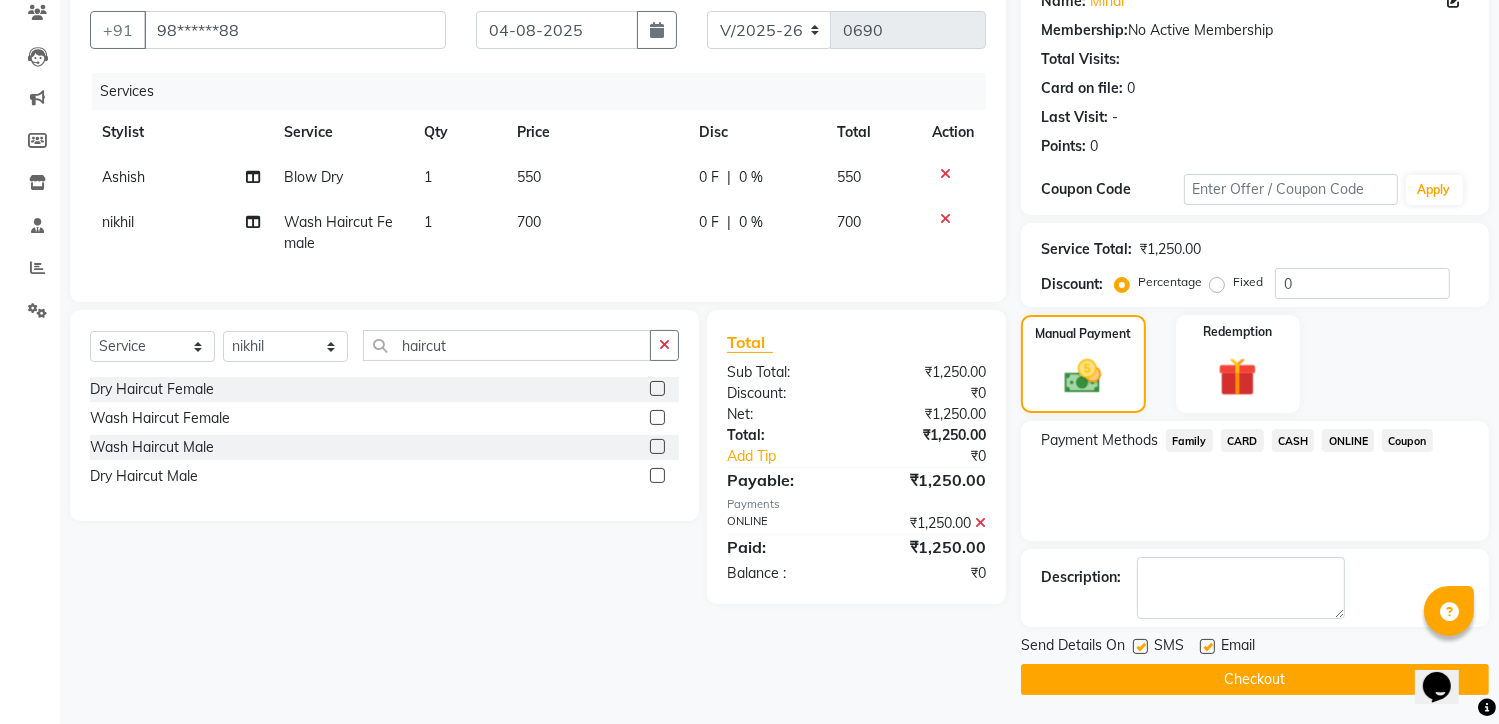 click on "Checkout" 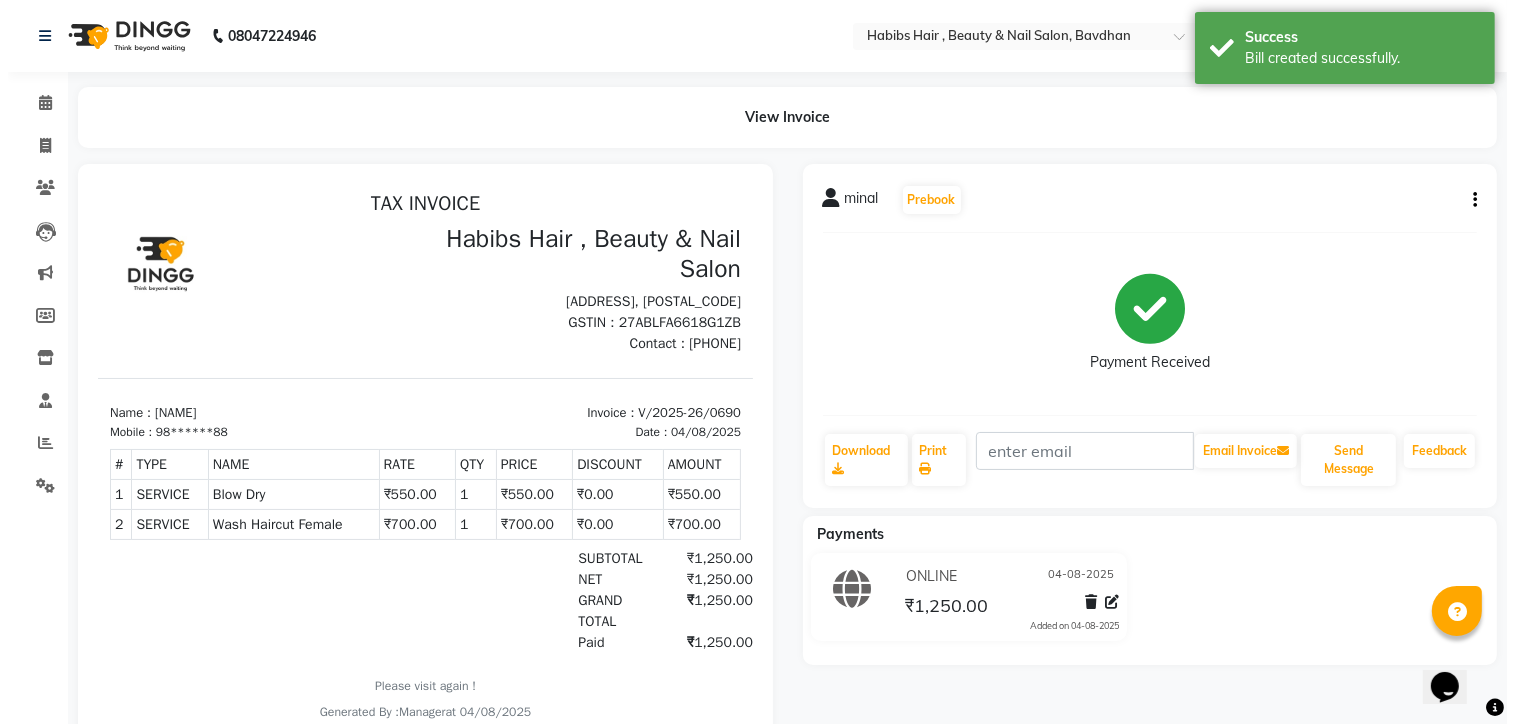 scroll, scrollTop: 0, scrollLeft: 0, axis: both 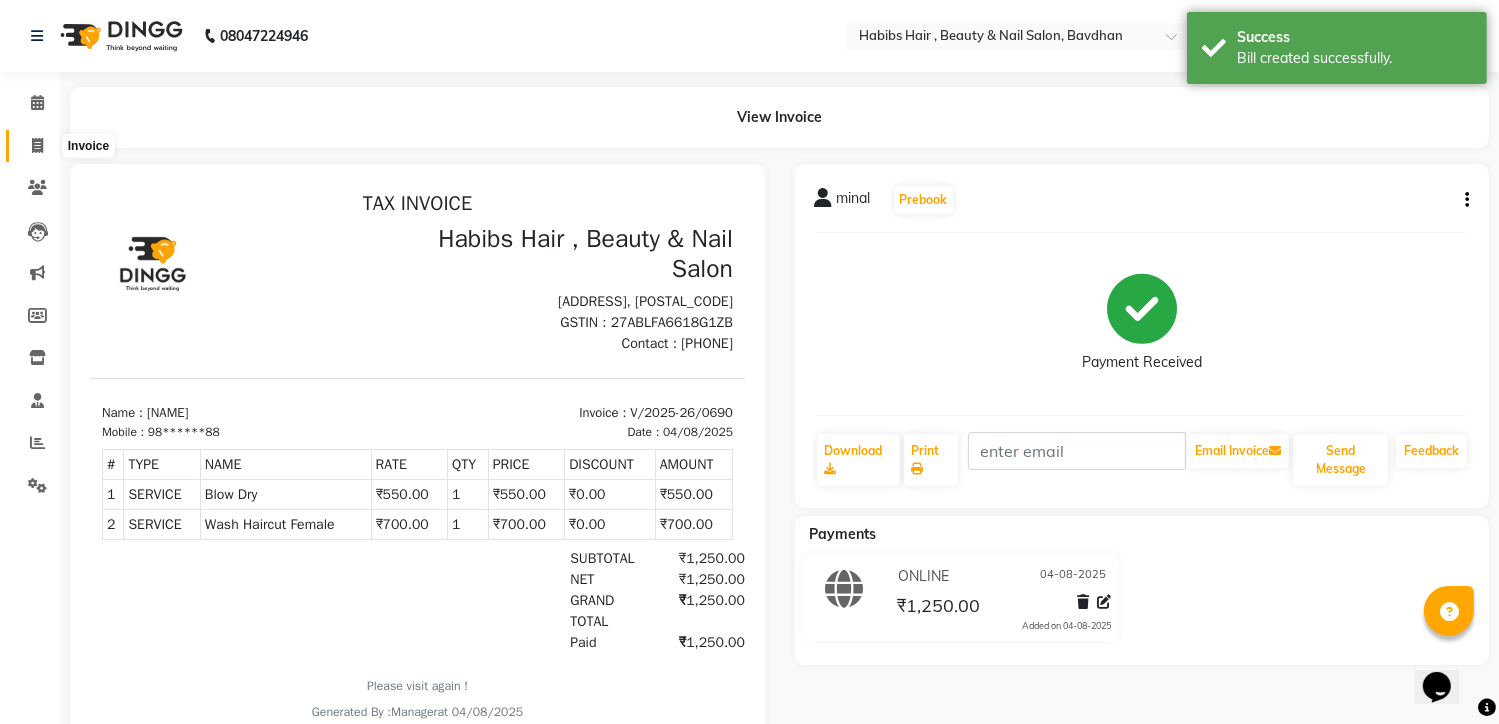 click 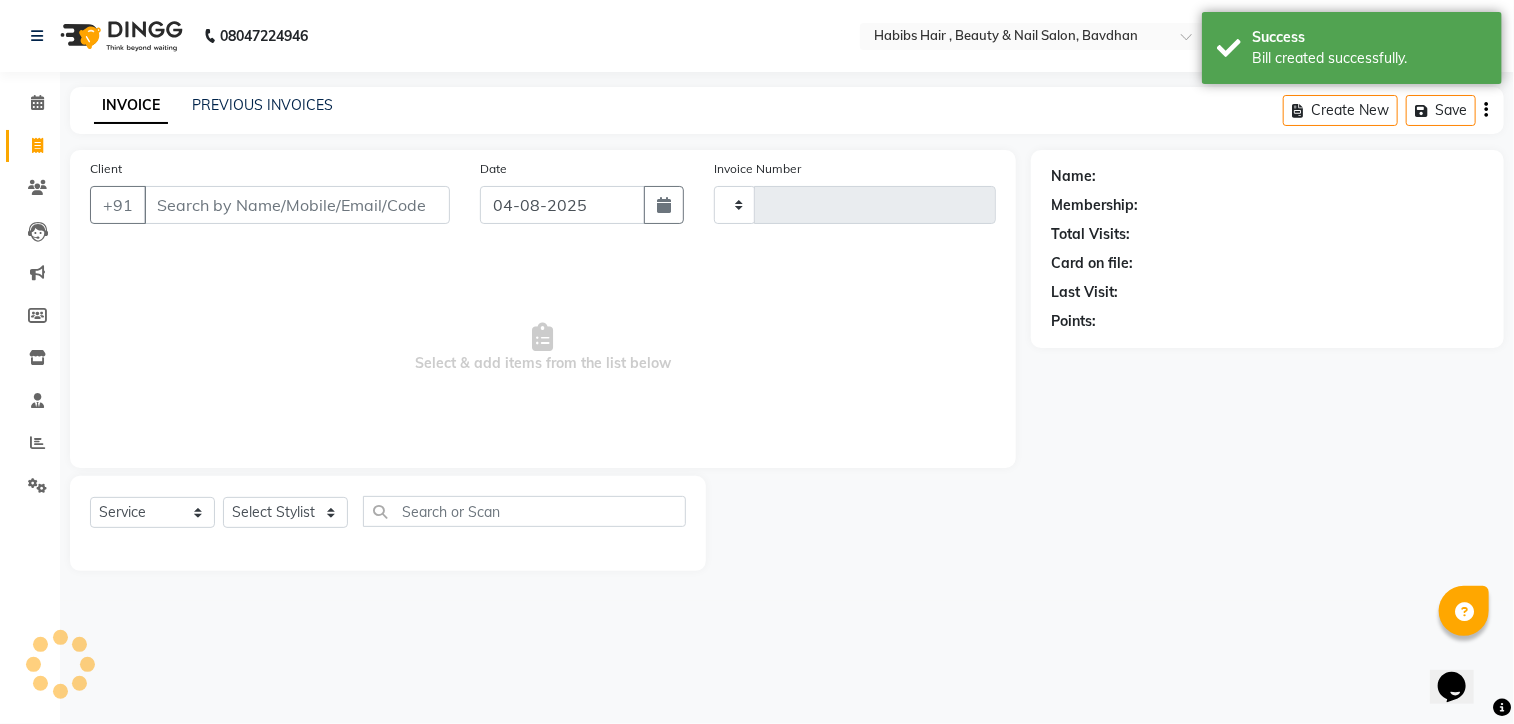 type on "0691" 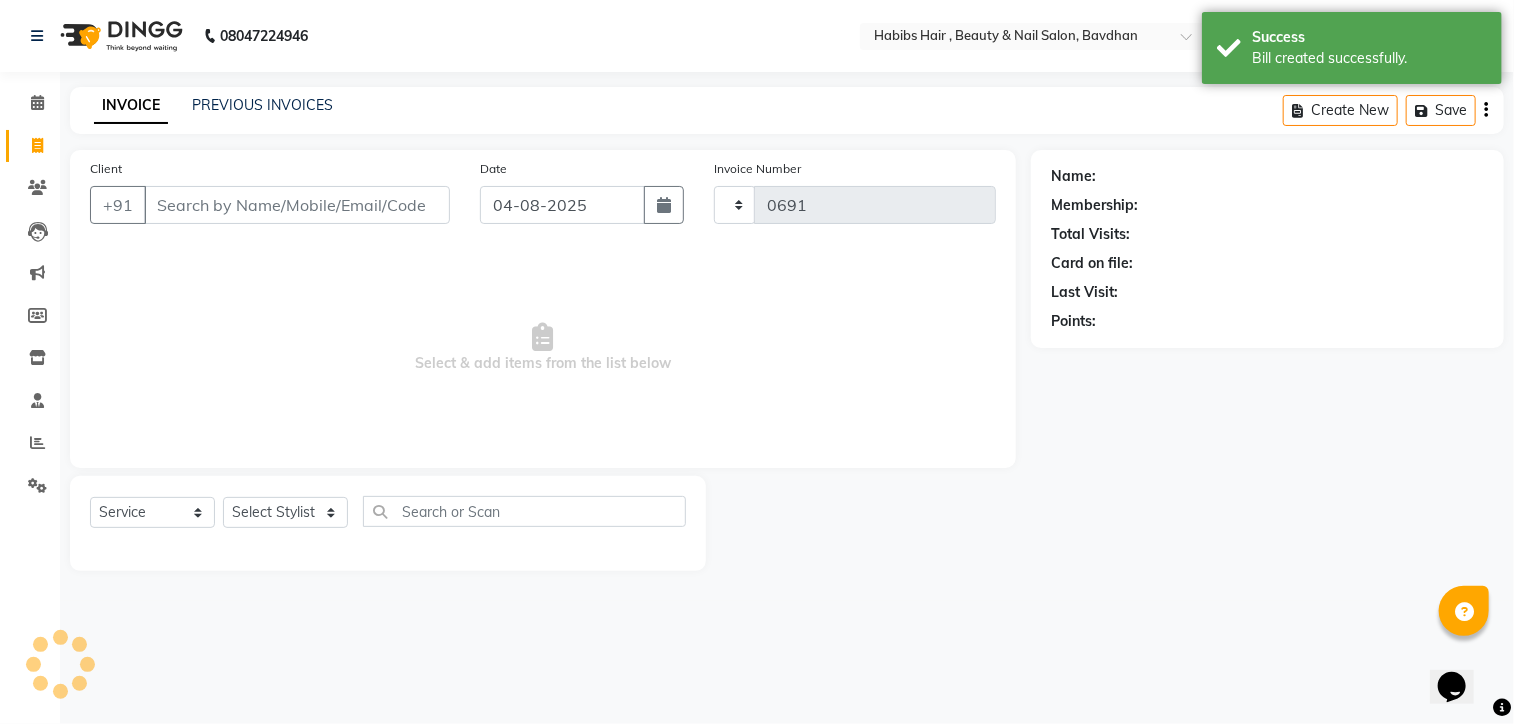 select on "7414" 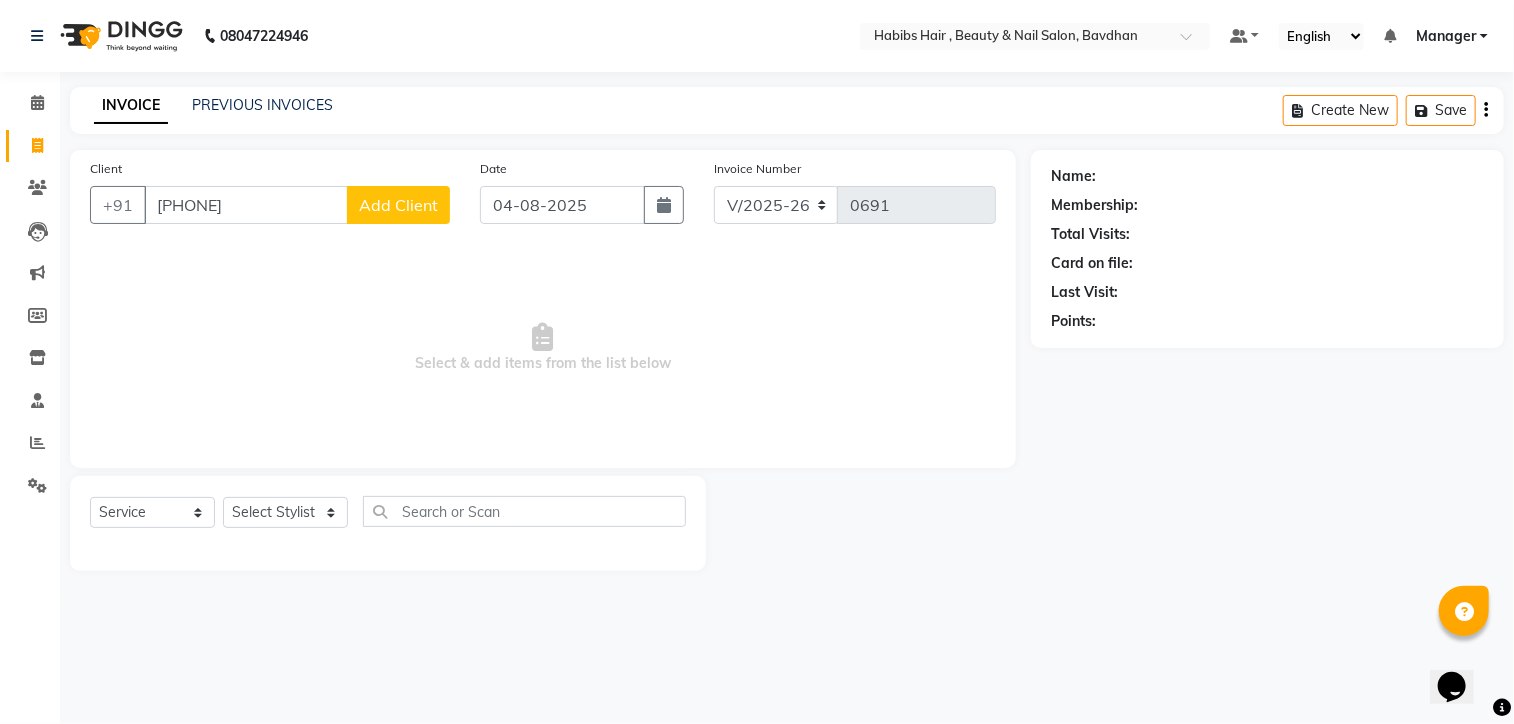type on "[PHONE]" 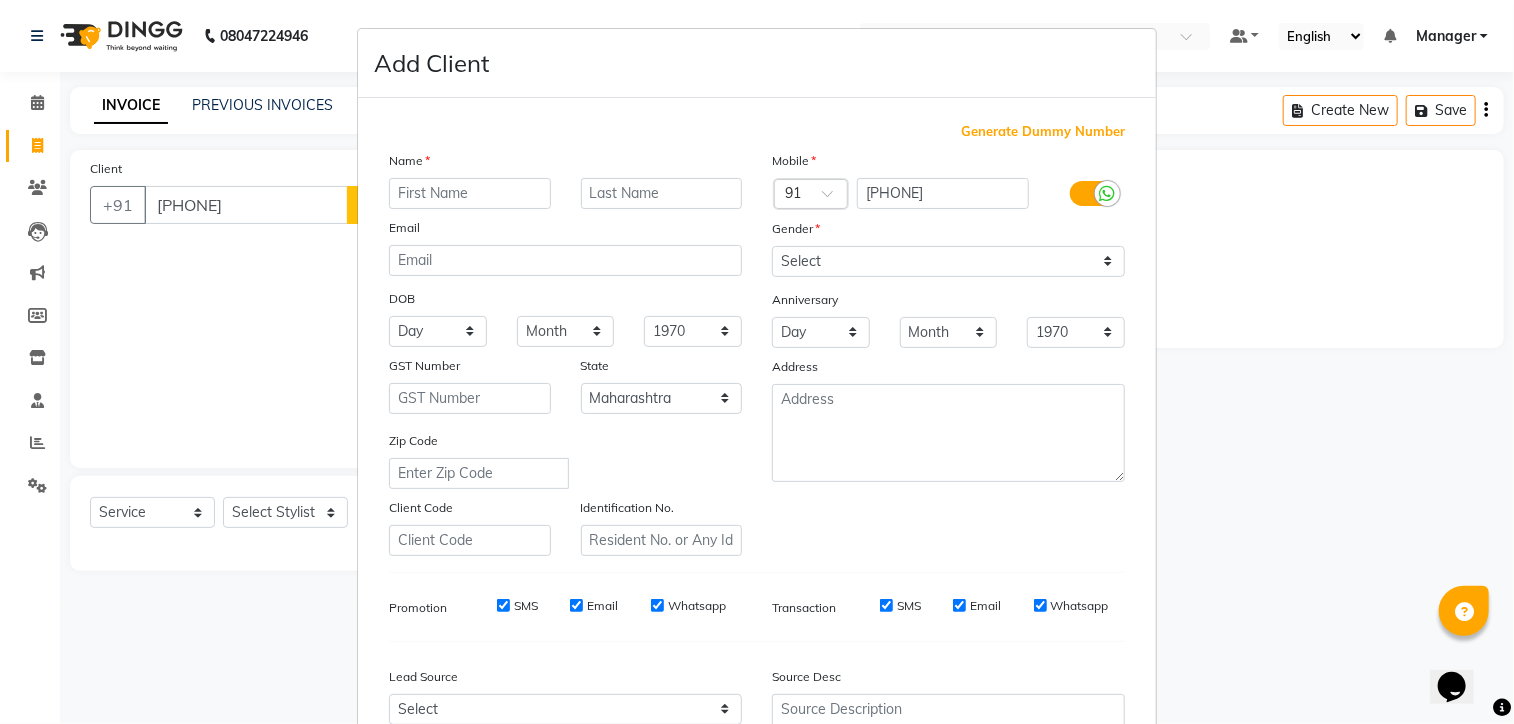type on "s" 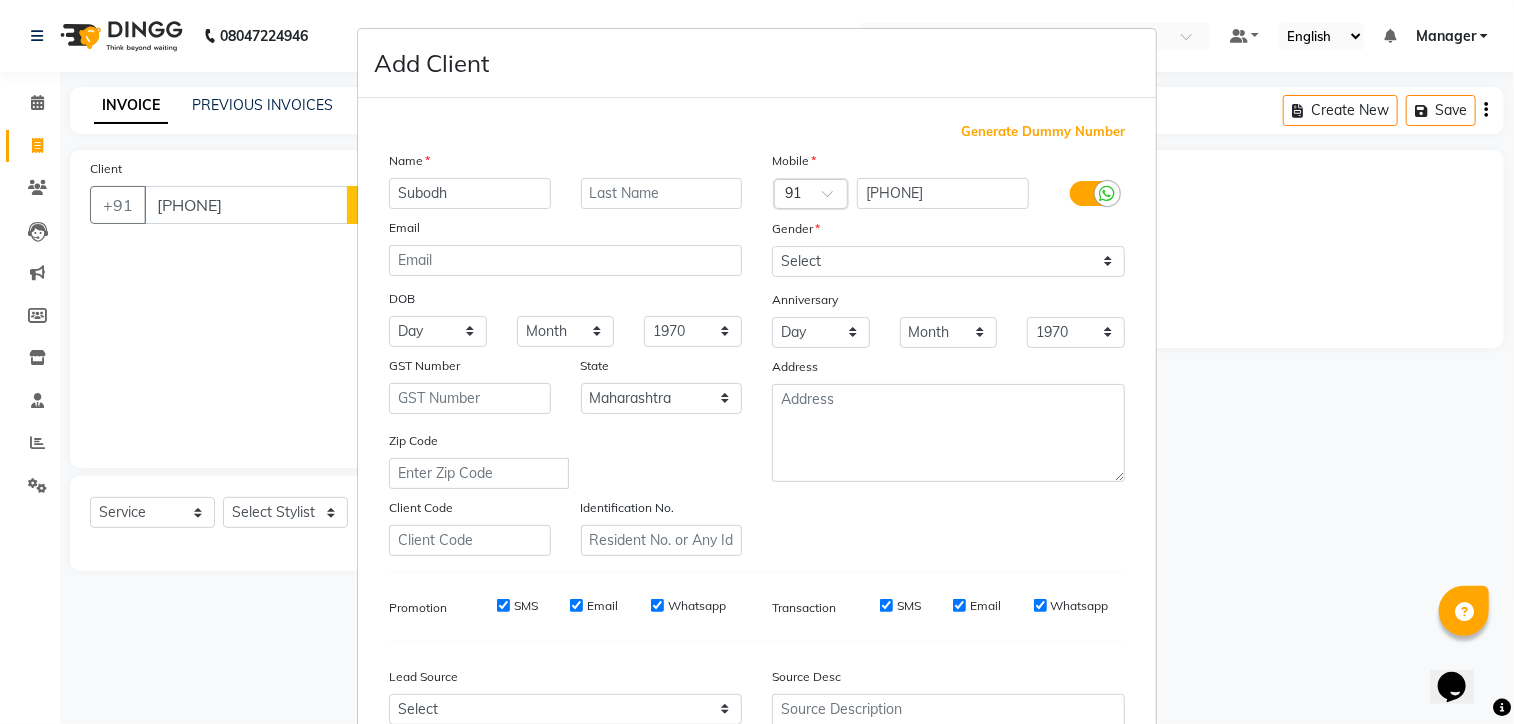 type on "Subodh" 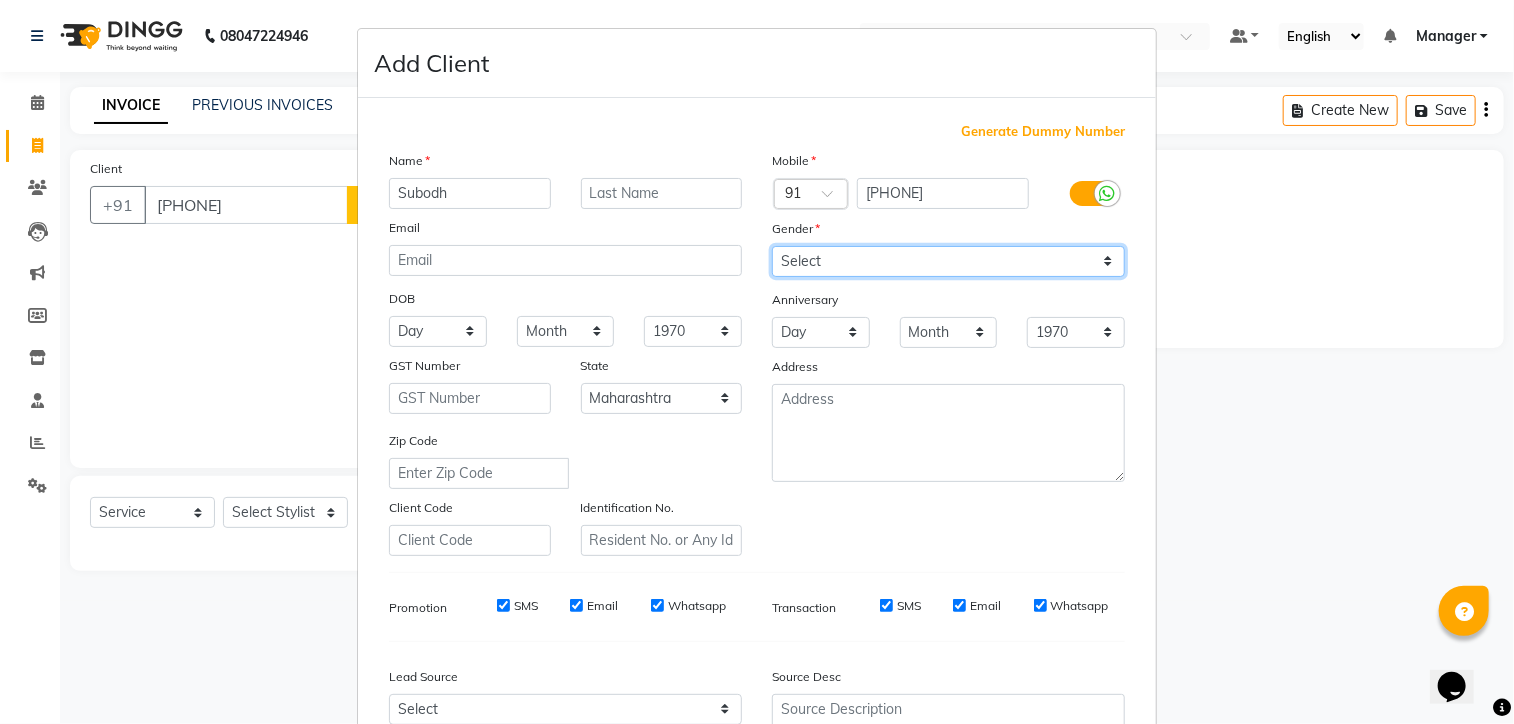 click on "Select Male Female Other Prefer Not To Say" at bounding box center [948, 261] 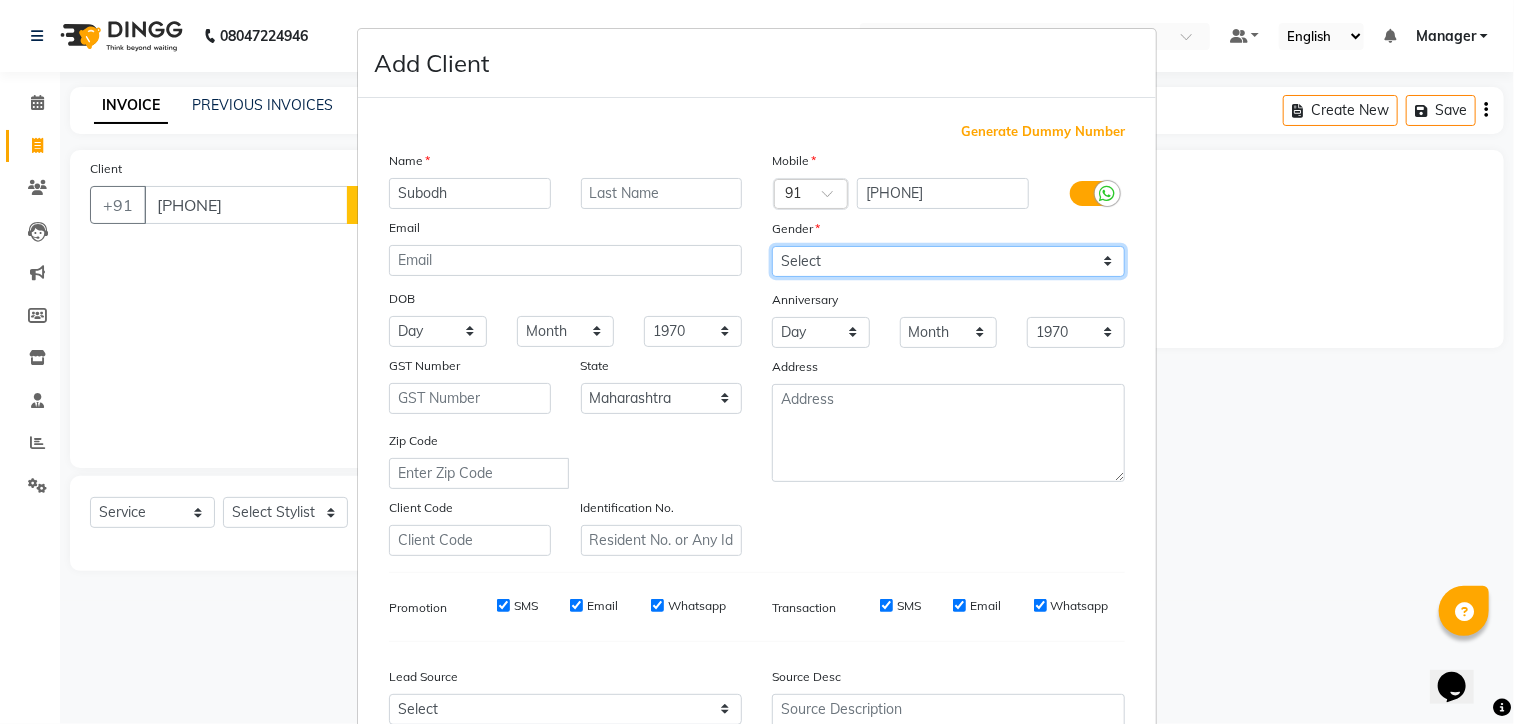 select on "male" 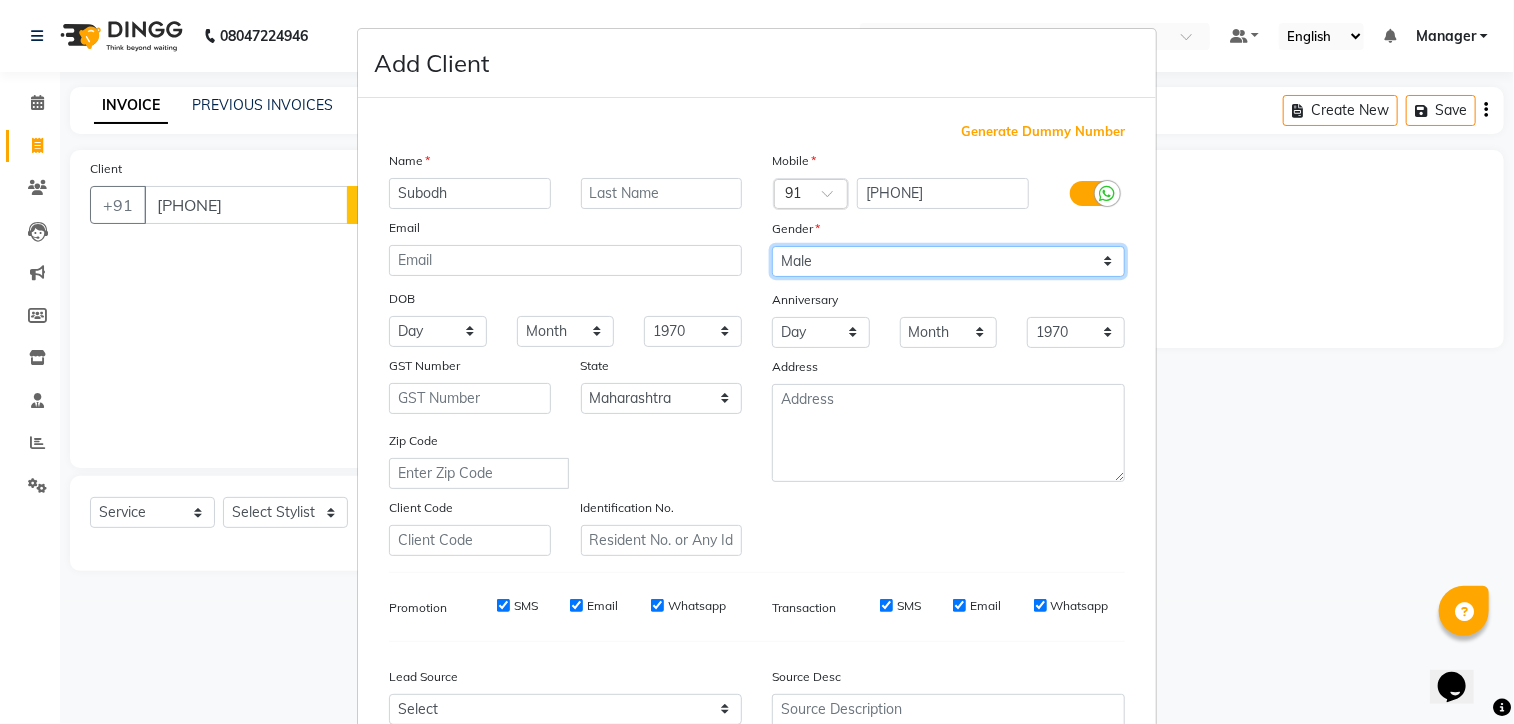 click on "Select Male Female Other Prefer Not To Say" at bounding box center (948, 261) 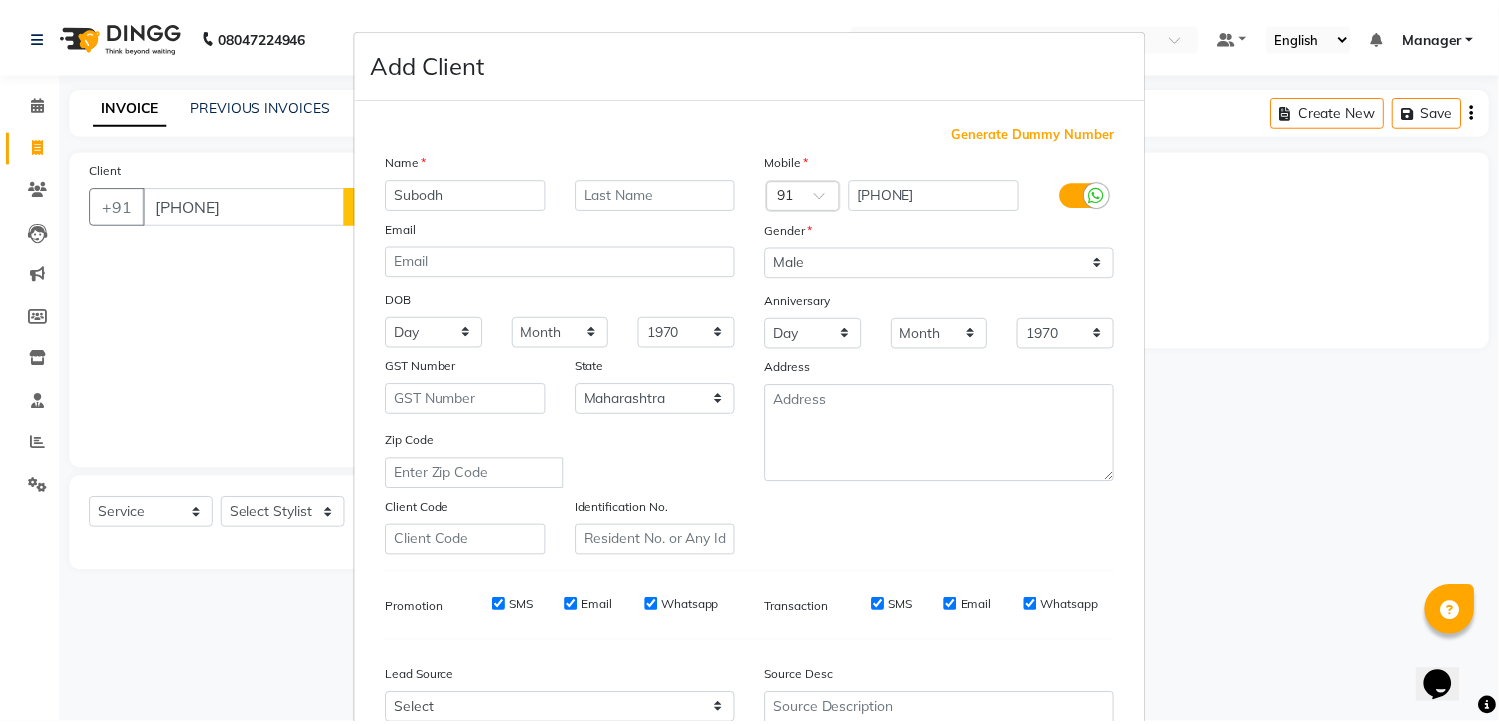 scroll, scrollTop: 208, scrollLeft: 0, axis: vertical 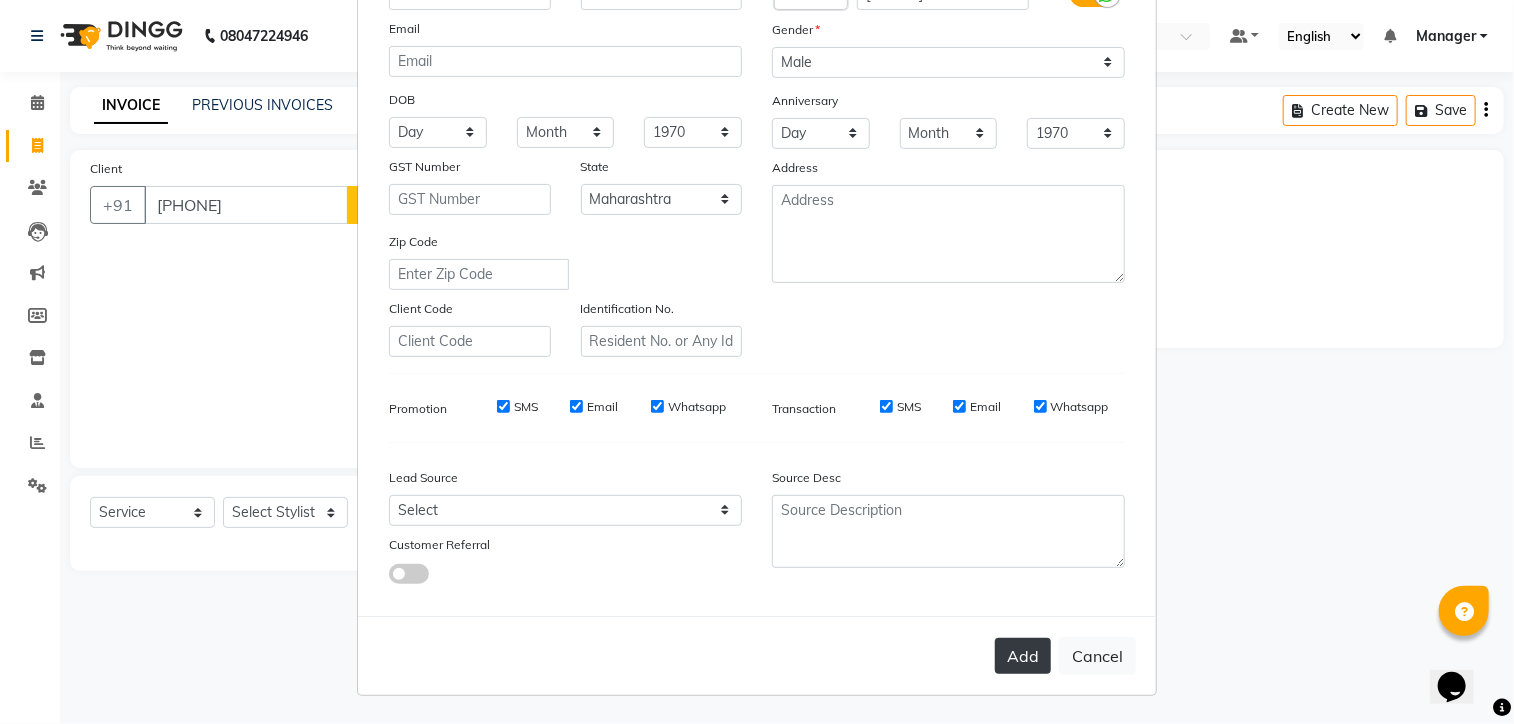 click on "Add" at bounding box center [1023, 656] 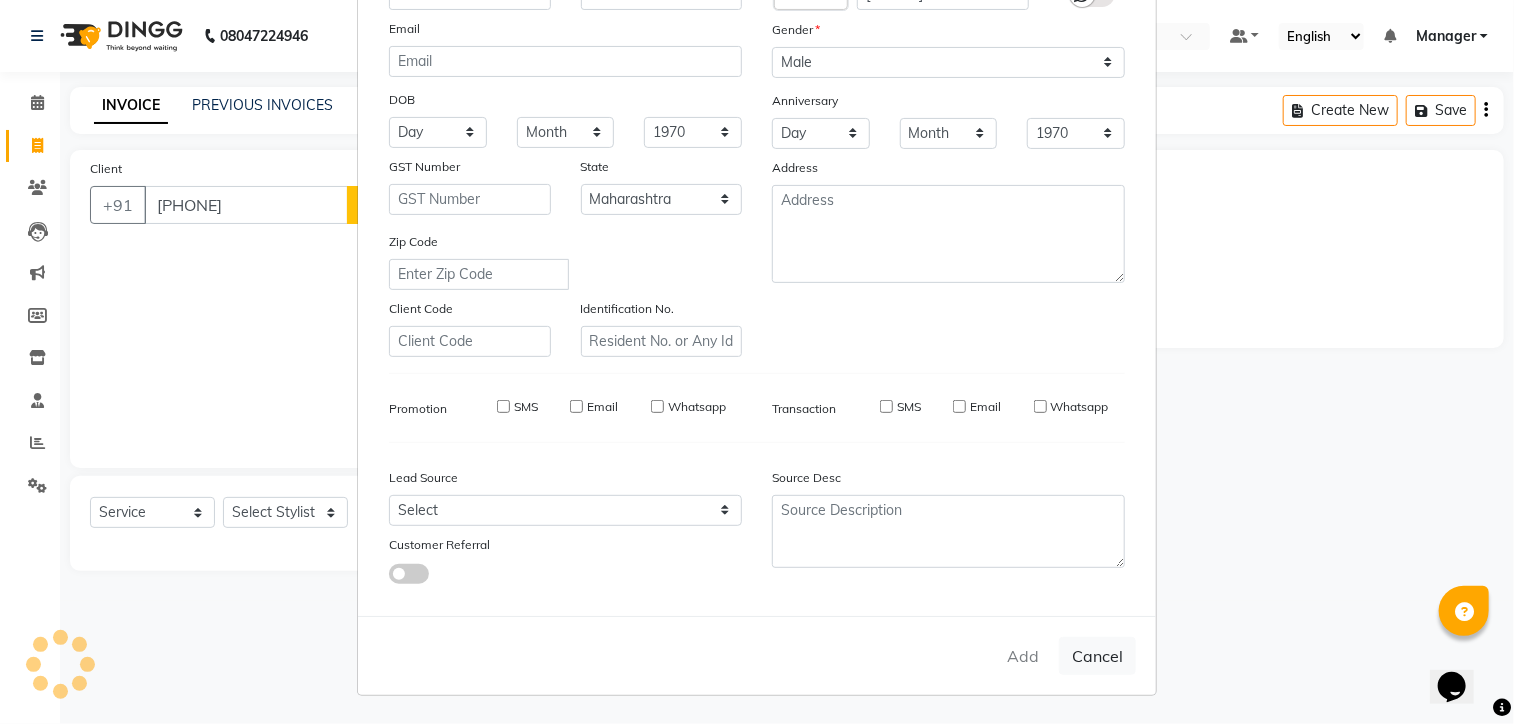 type on "98******50" 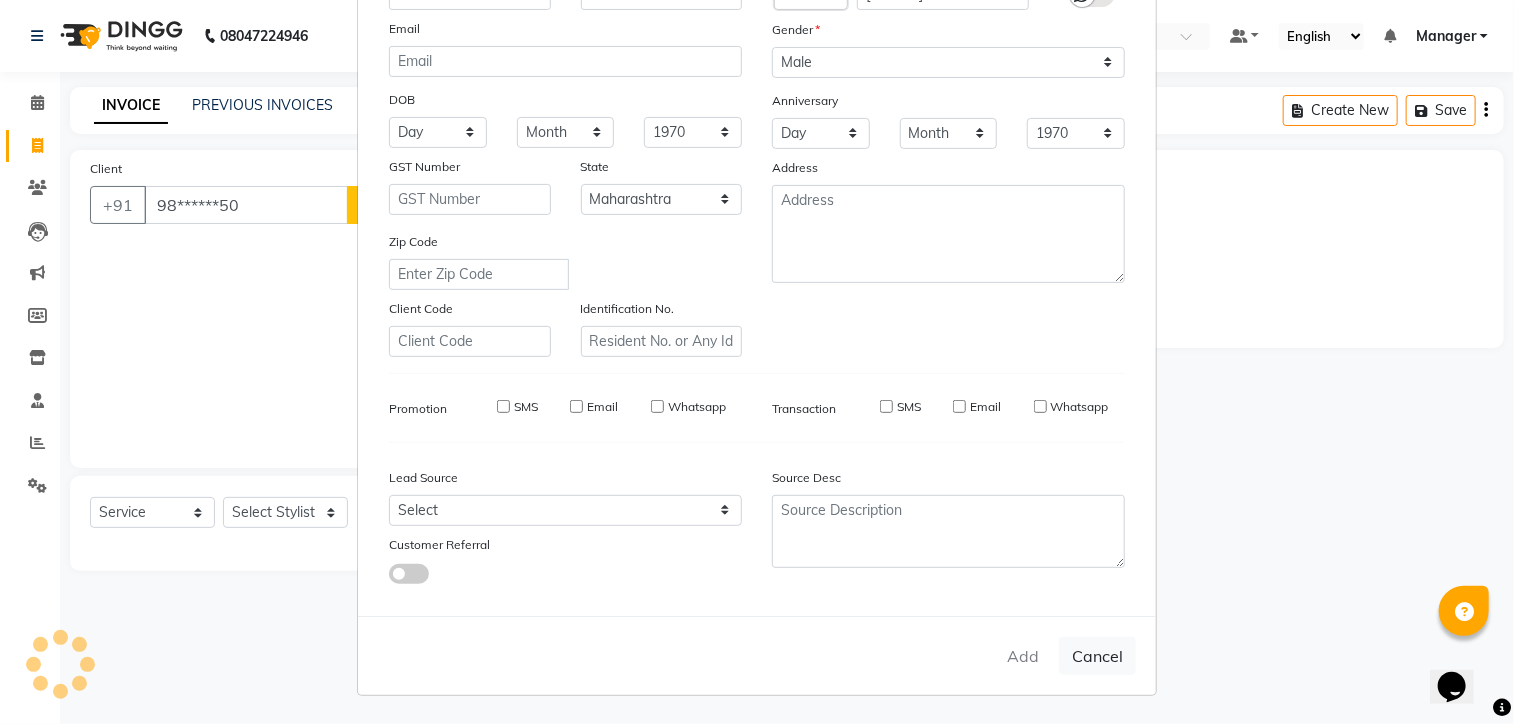 select 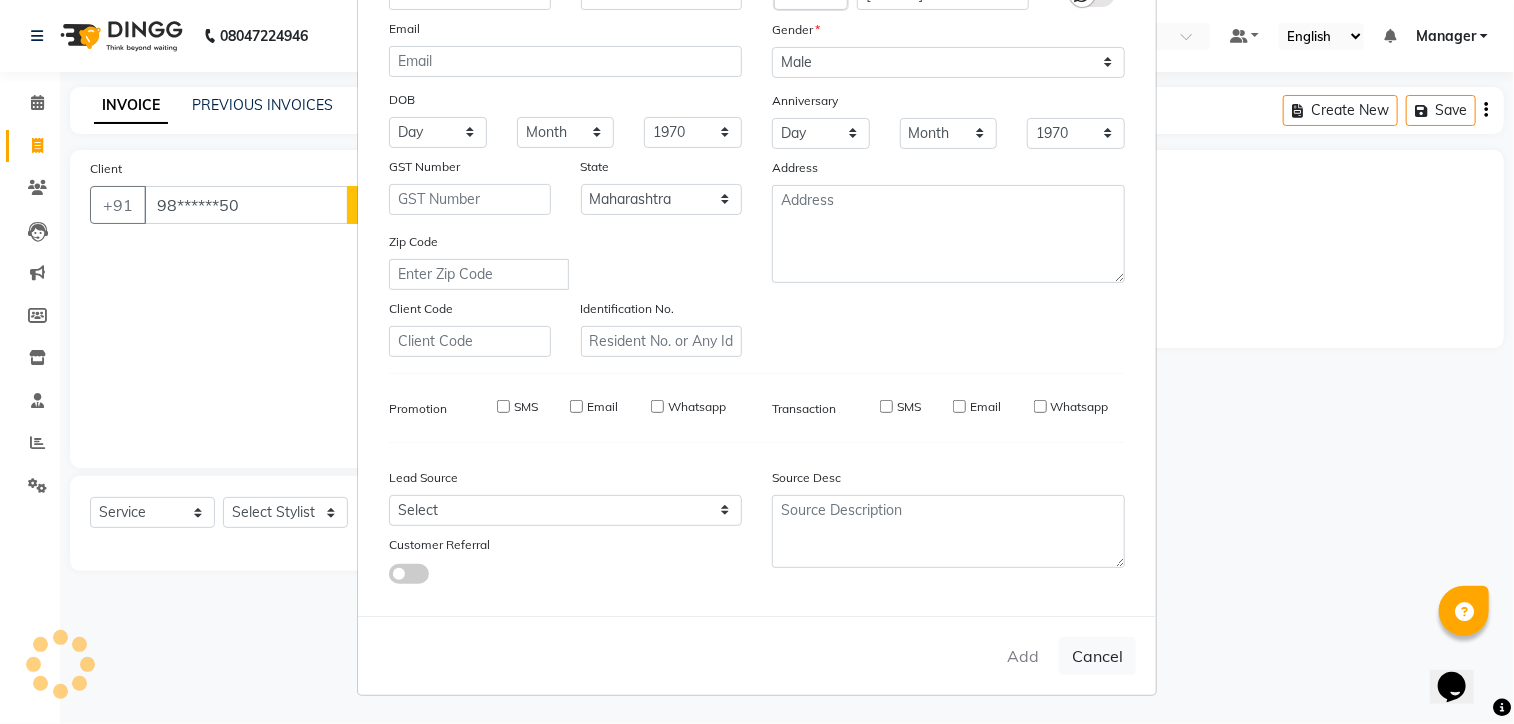 select 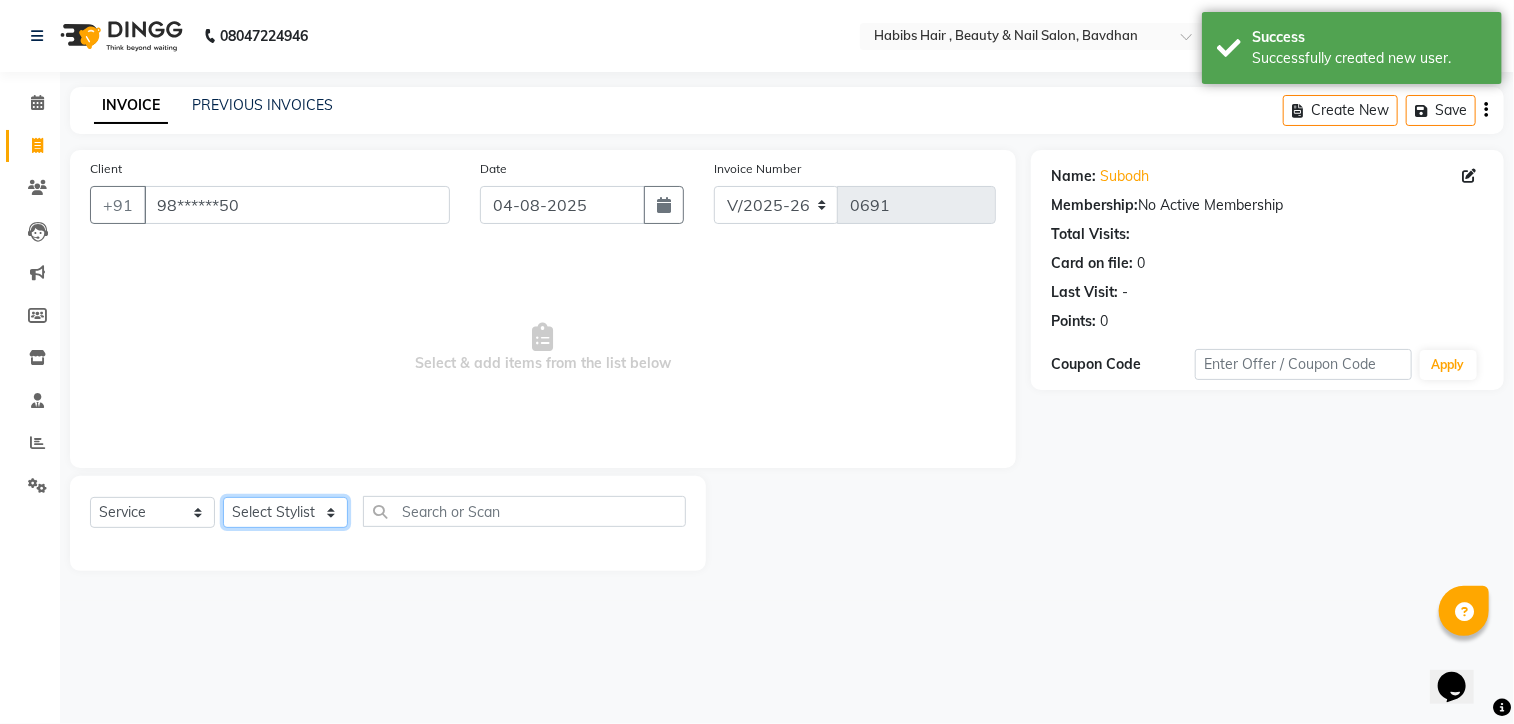 click on "Select Stylist Akash Aman Aniket Ashish Ganesh Manager mayur nikhil sujata" 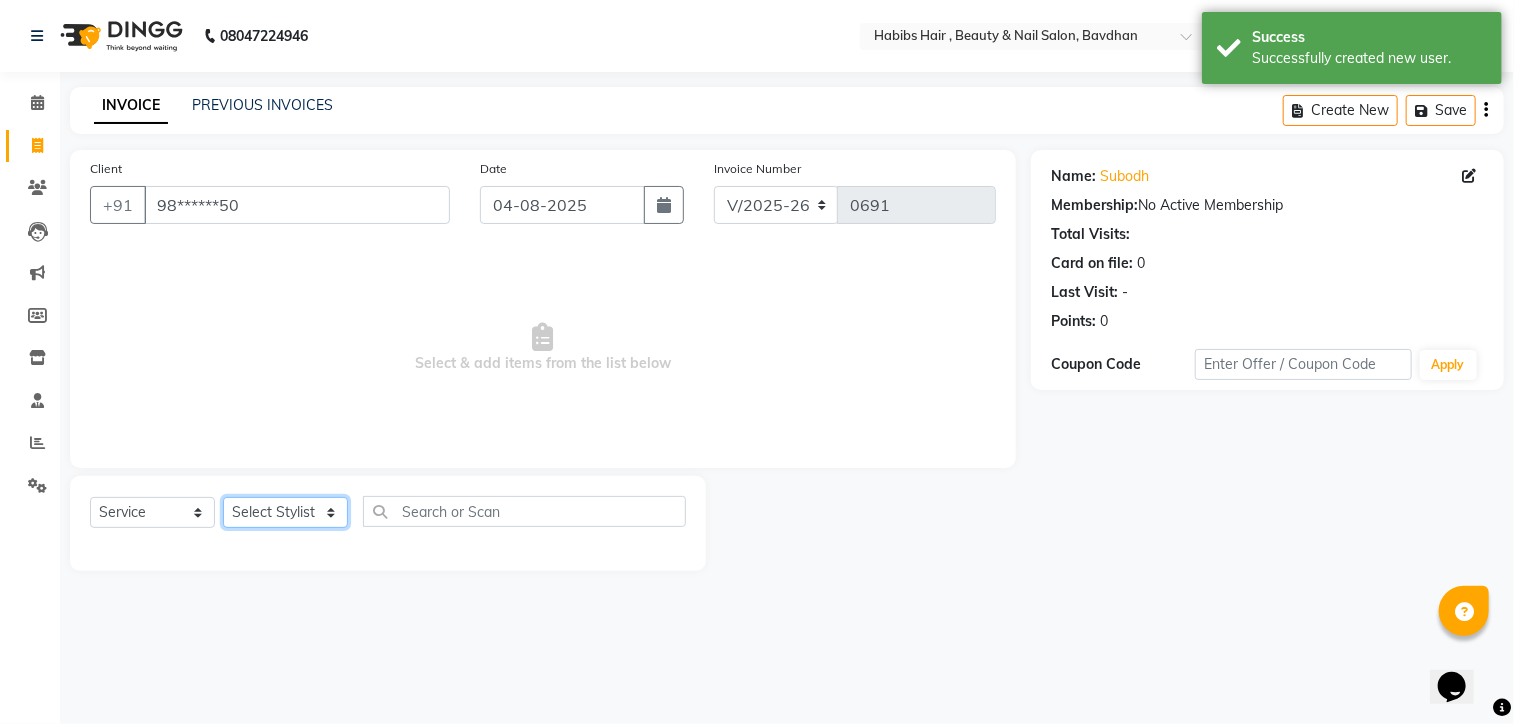 select on "[NUMBER]" 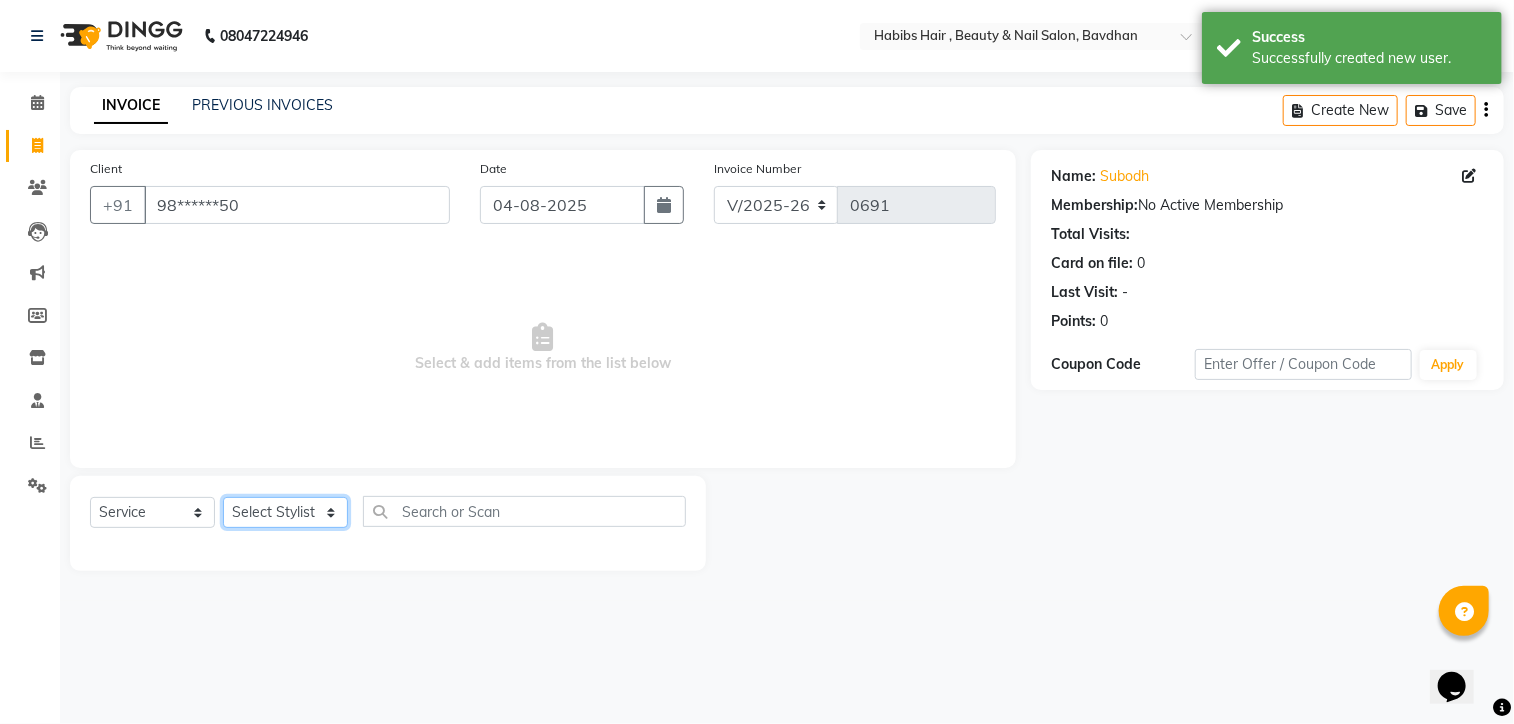 click on "Select Stylist Akash Aman Aniket Ashish Ganesh Manager mayur nikhil sujata" 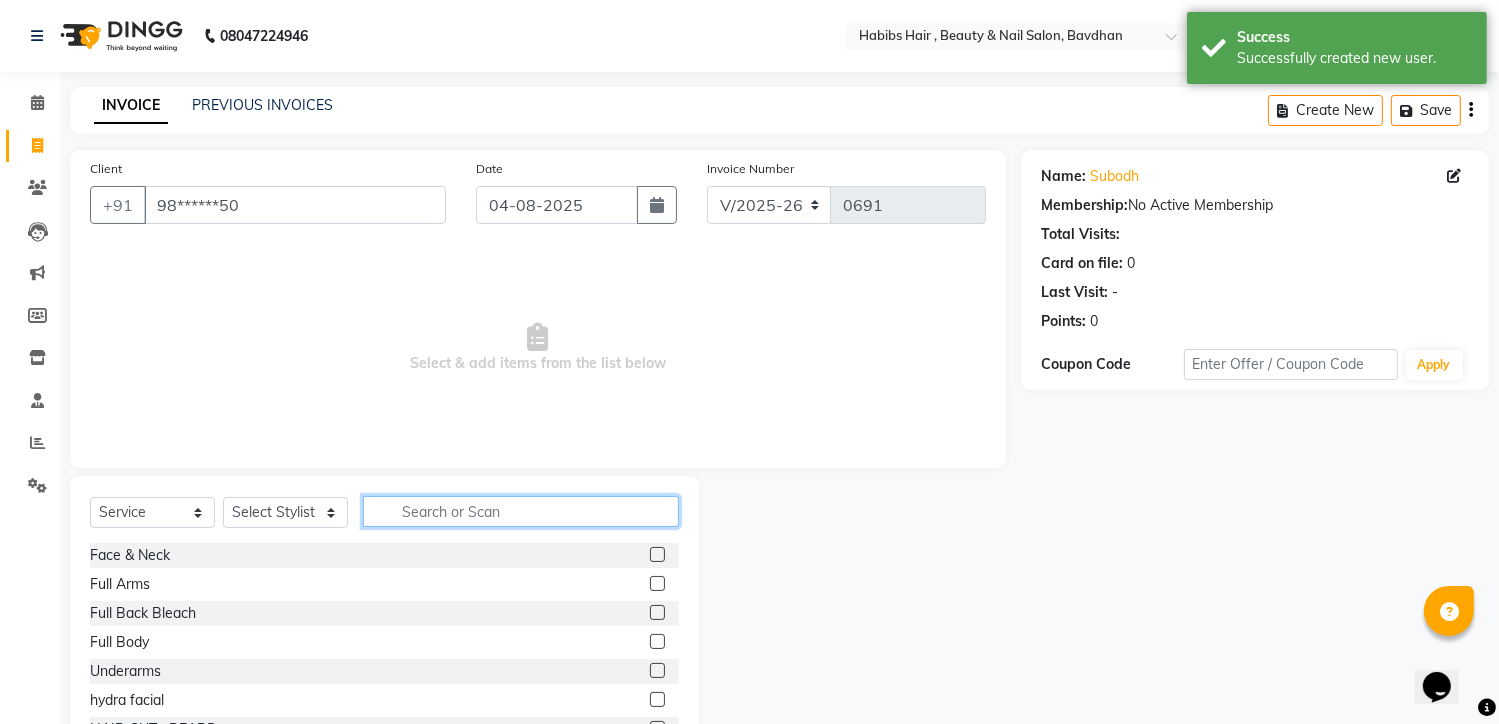 click 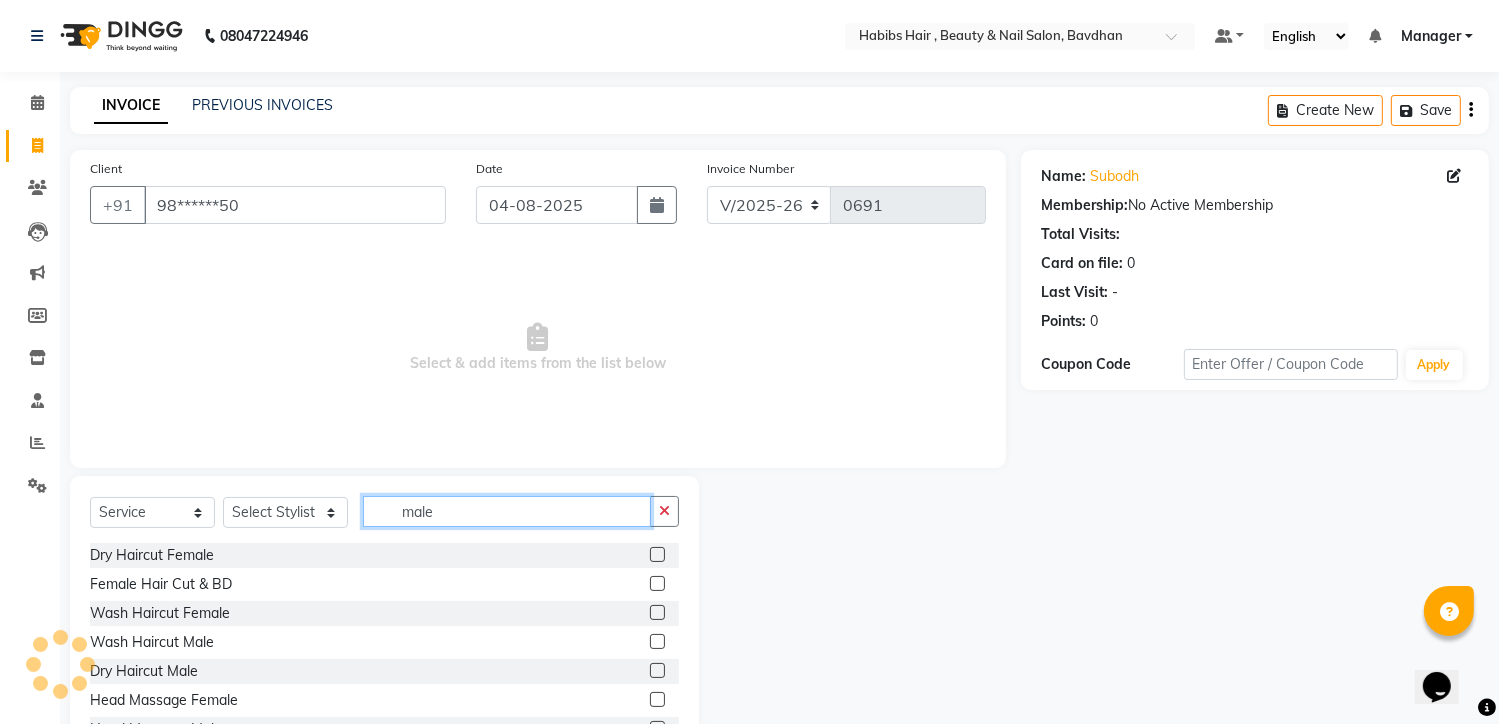 type on "male" 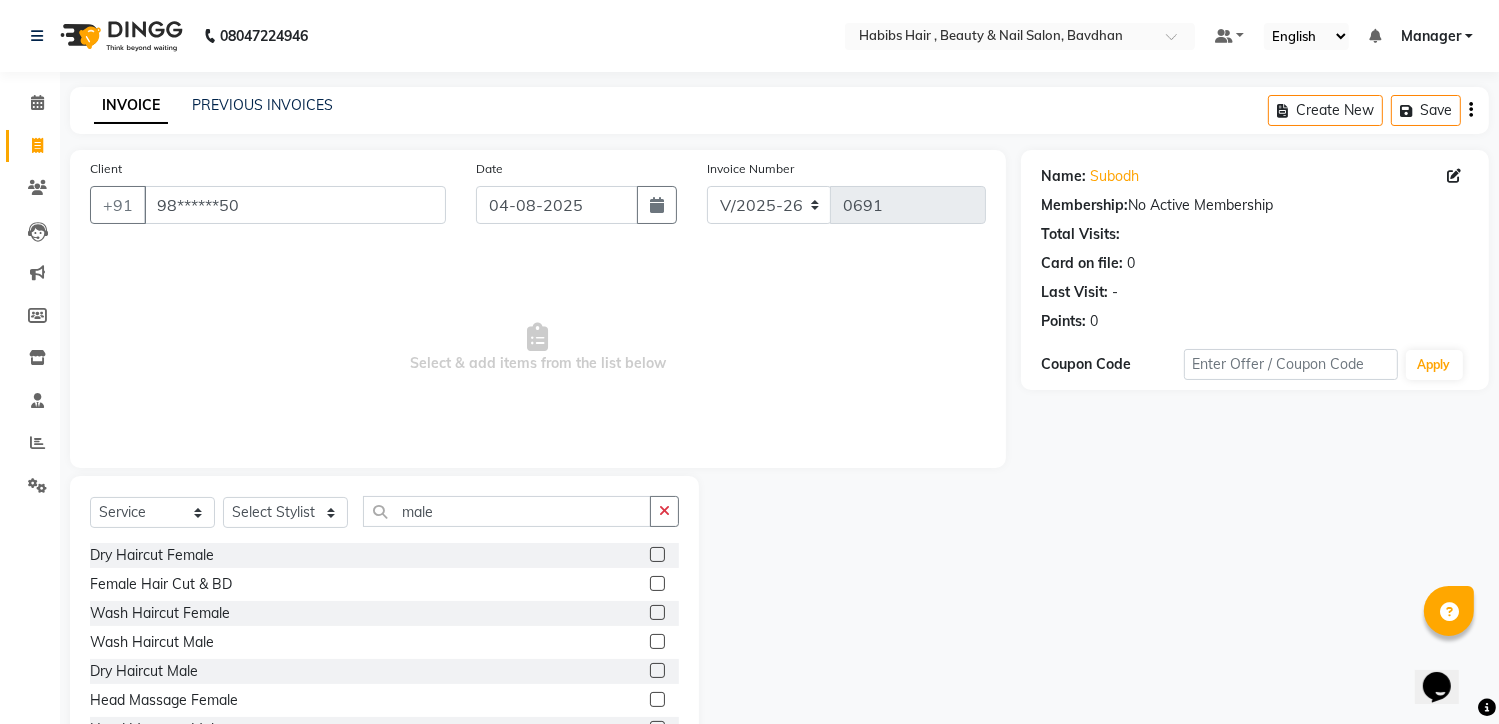 click 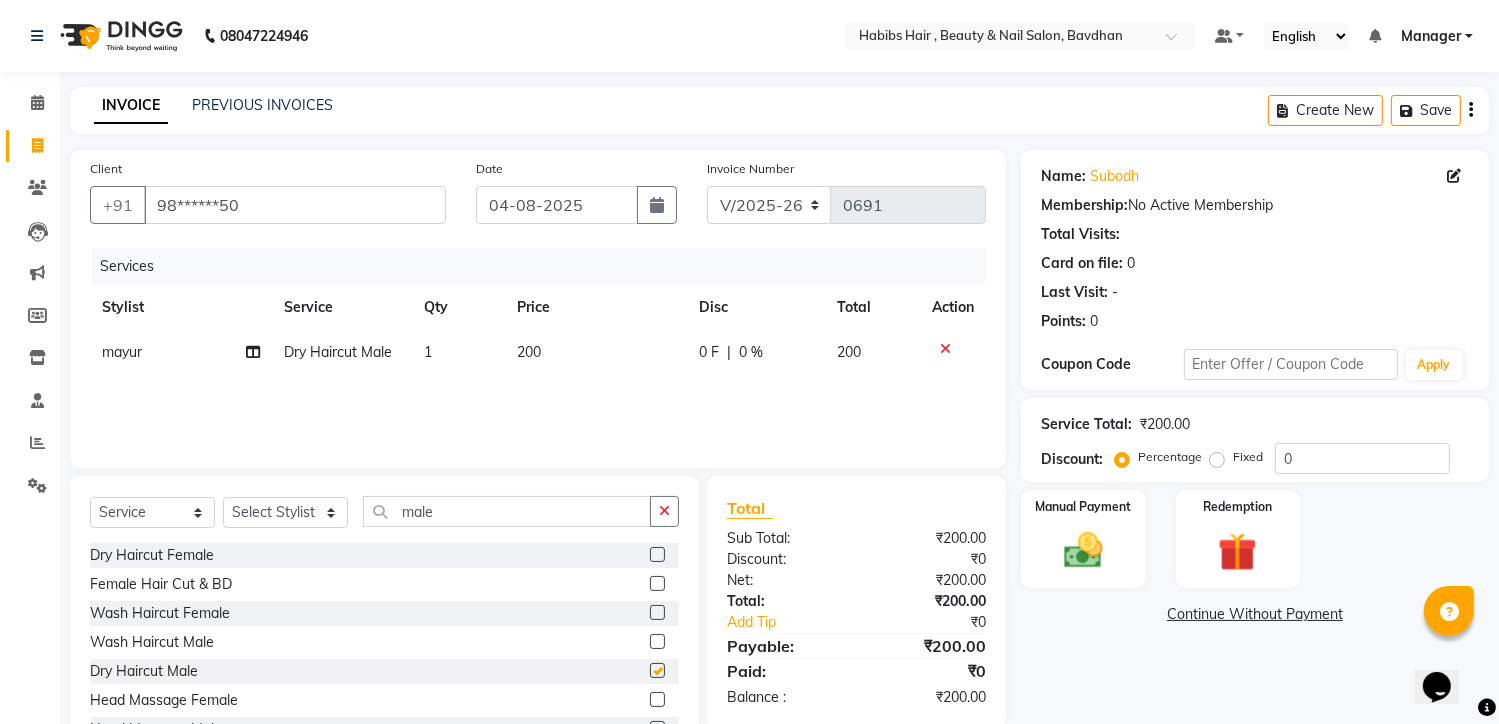 checkbox on "false" 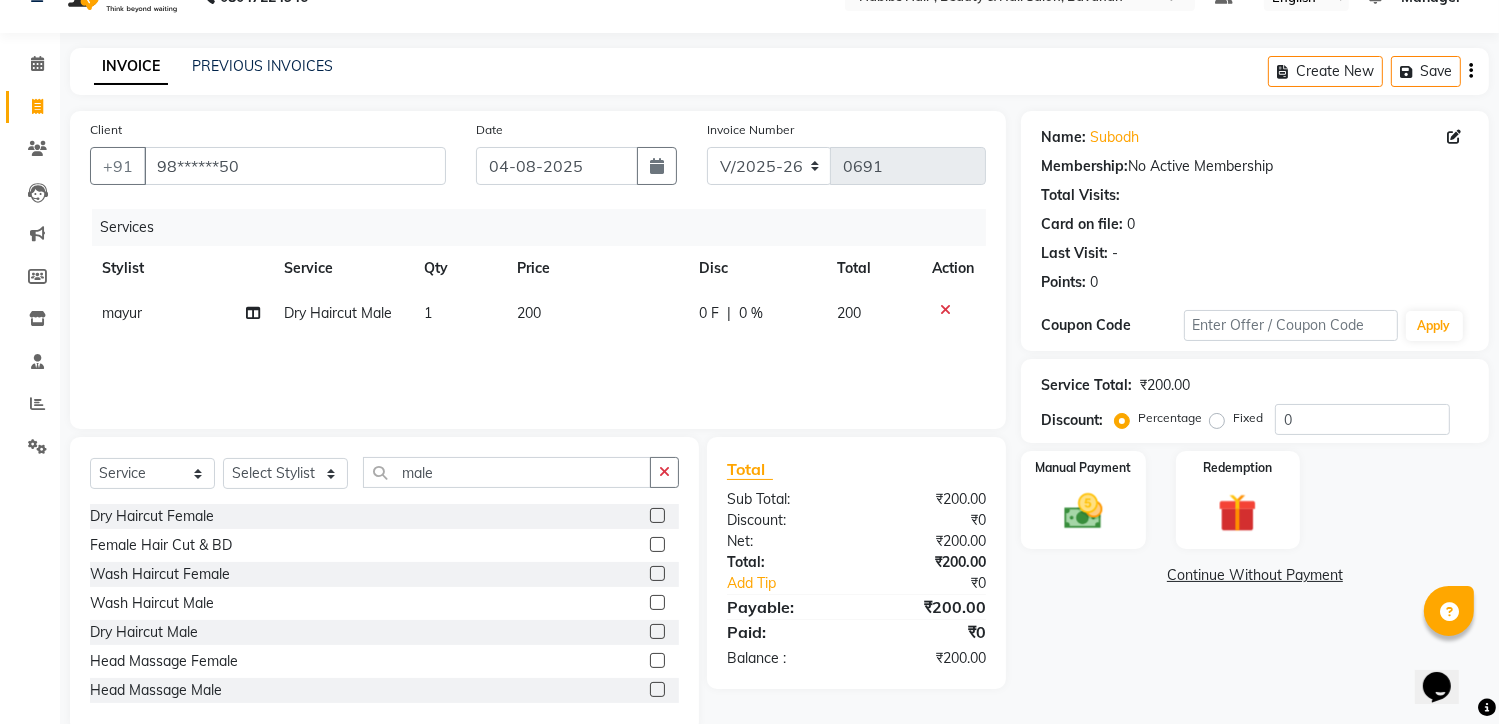 scroll, scrollTop: 77, scrollLeft: 0, axis: vertical 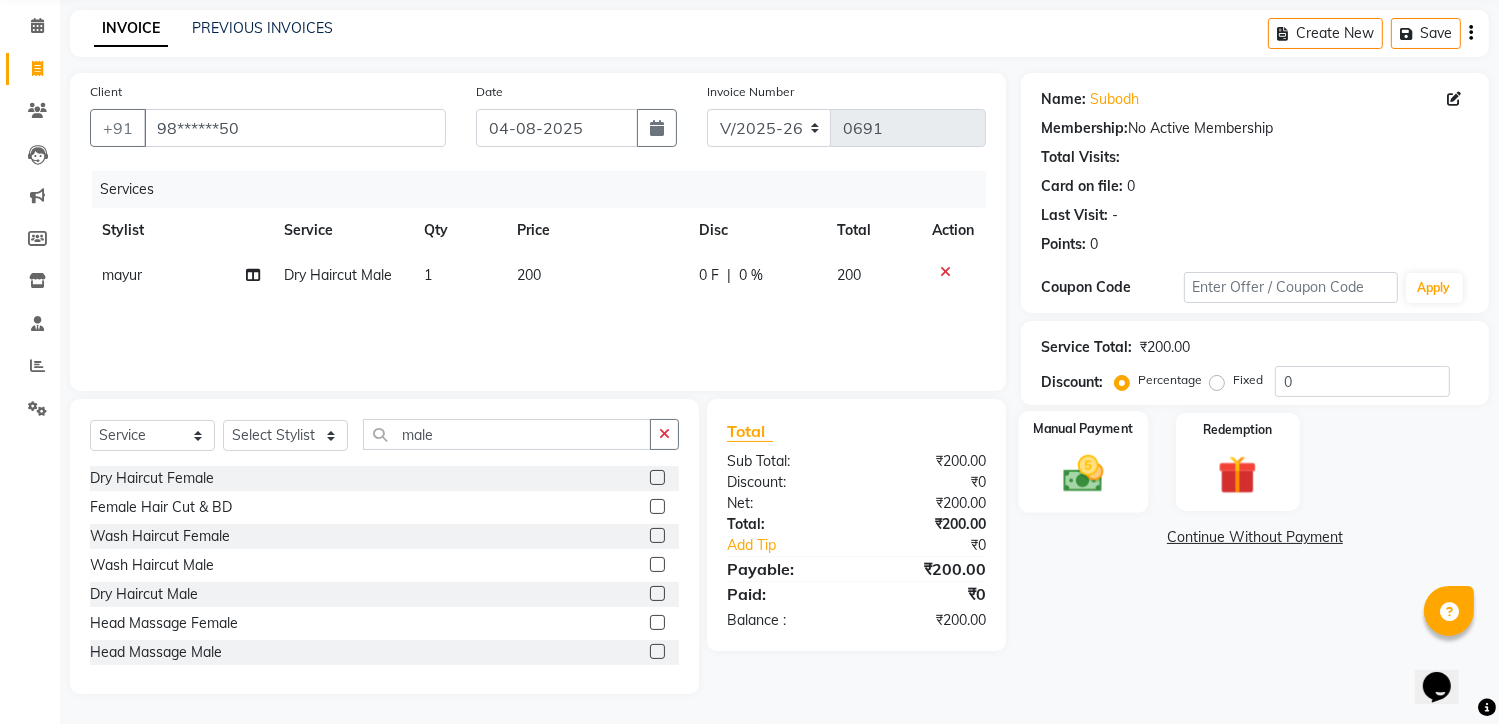 click 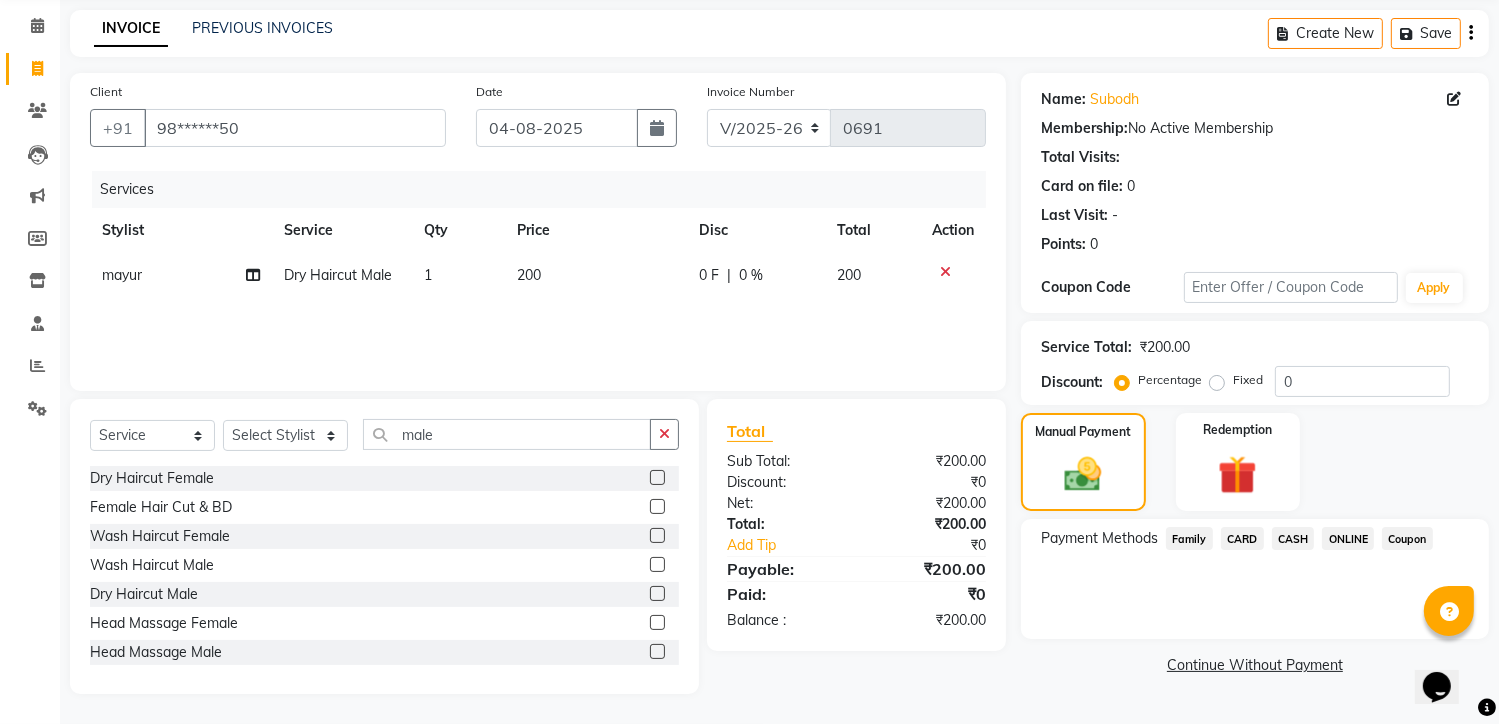 click on "ONLINE" 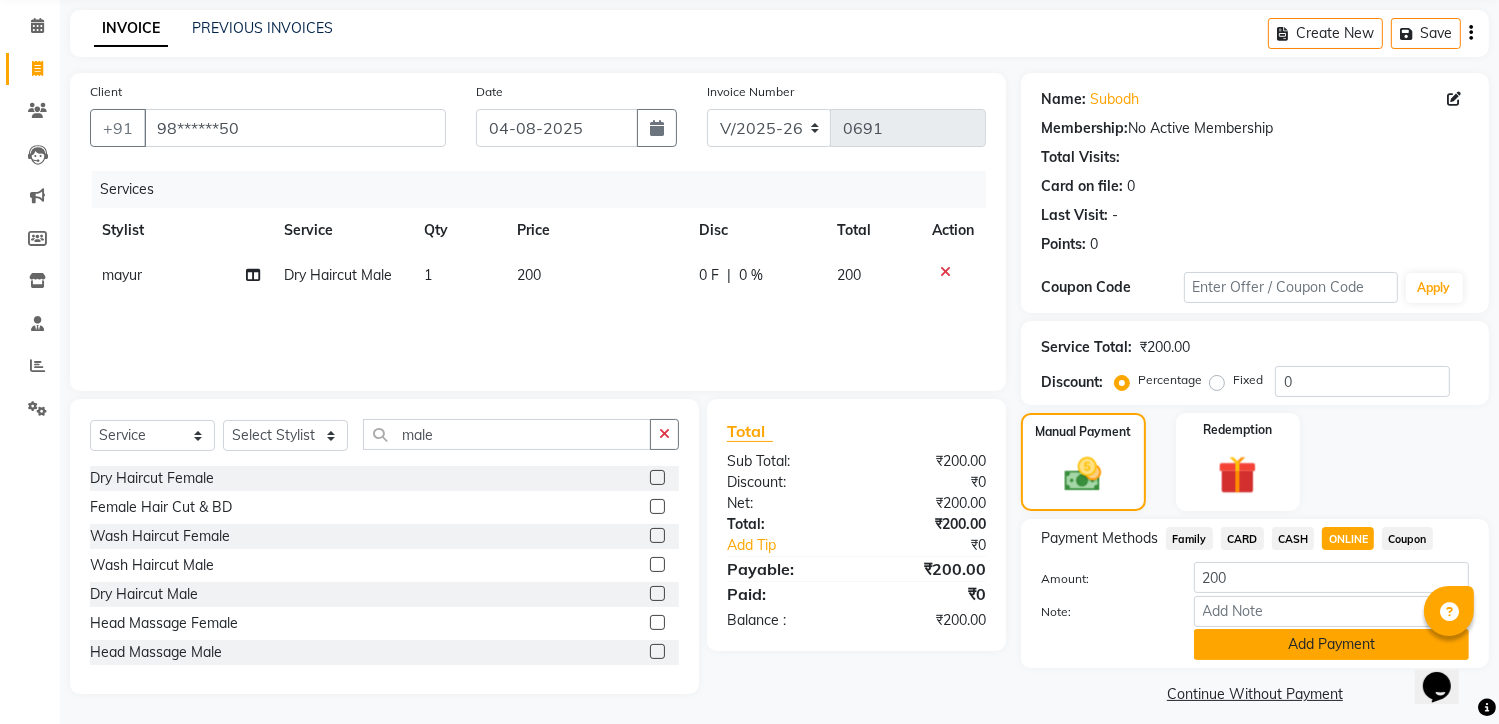 click on "Add Payment" 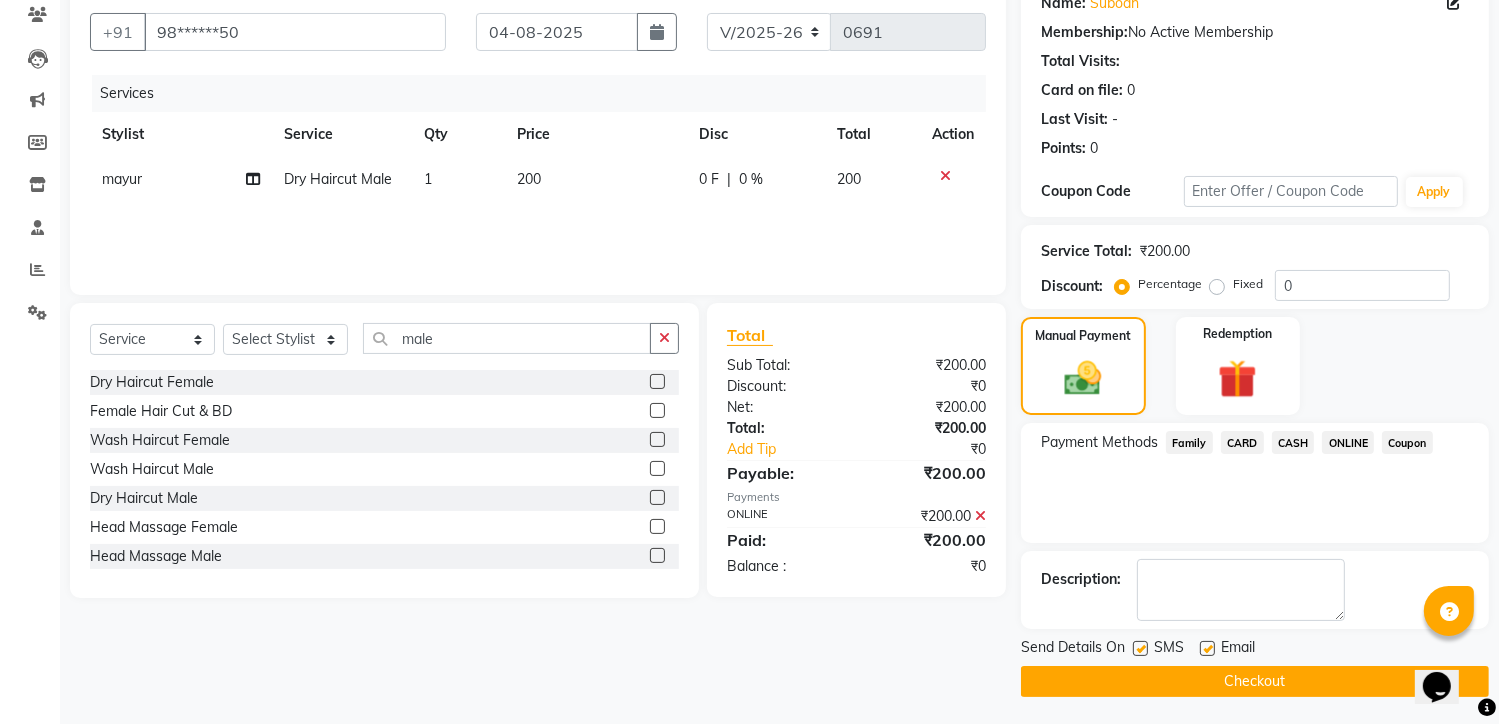 scroll, scrollTop: 175, scrollLeft: 0, axis: vertical 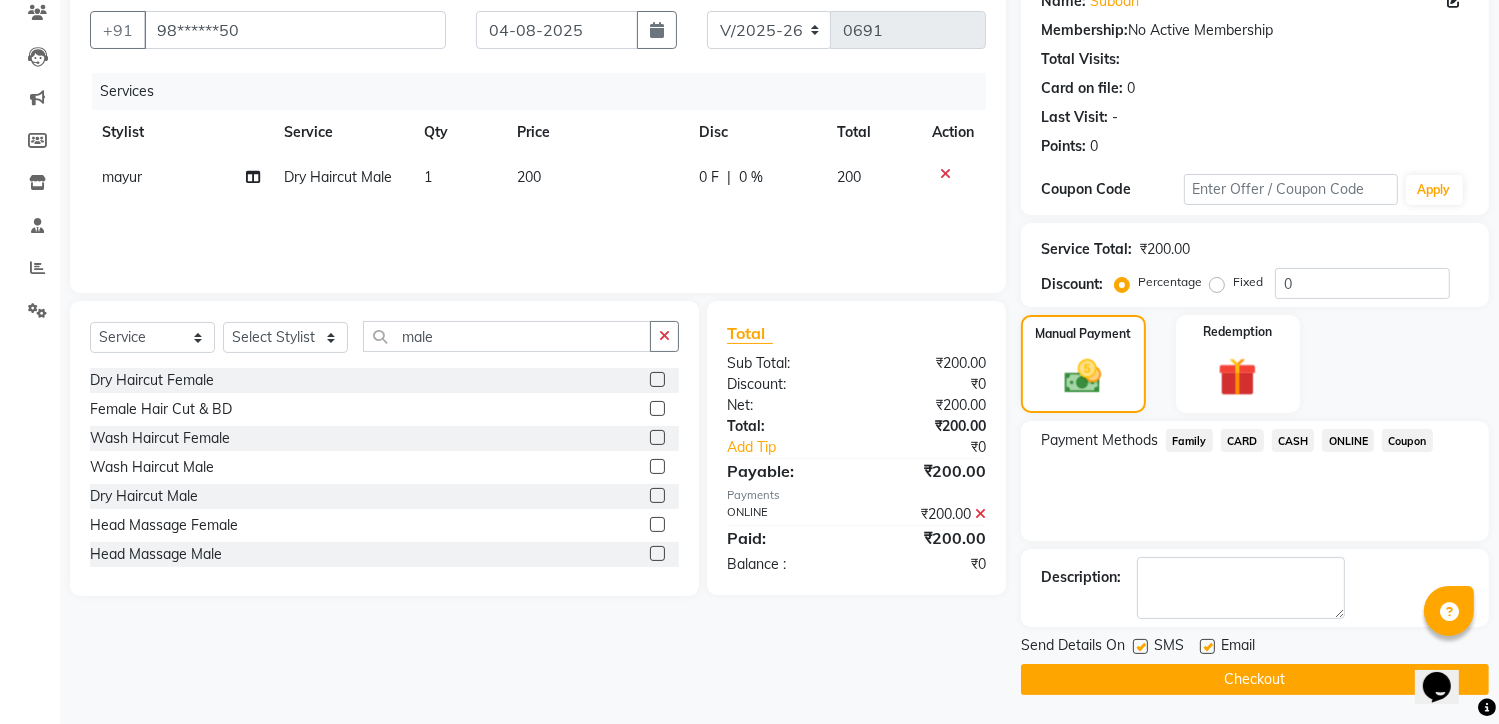 click on "Checkout" 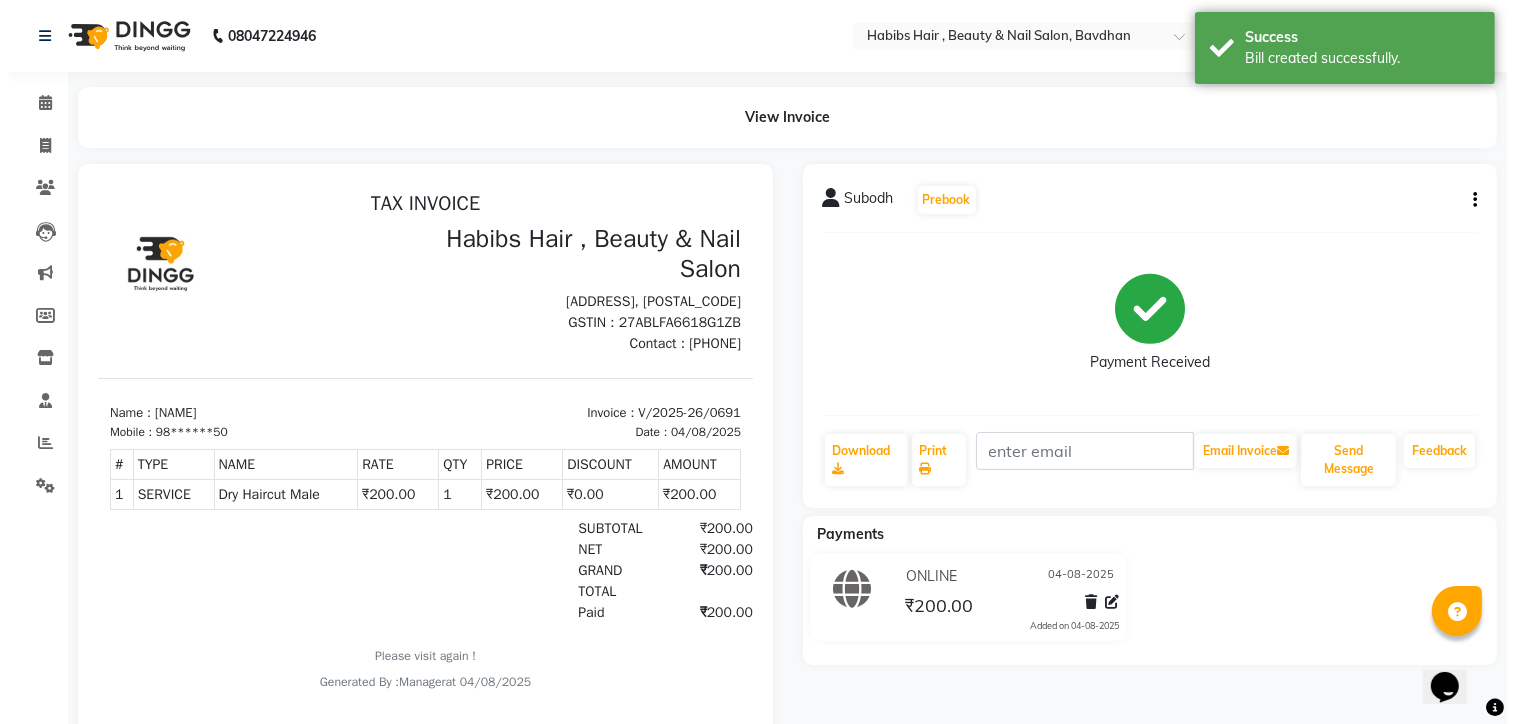 scroll, scrollTop: 0, scrollLeft: 0, axis: both 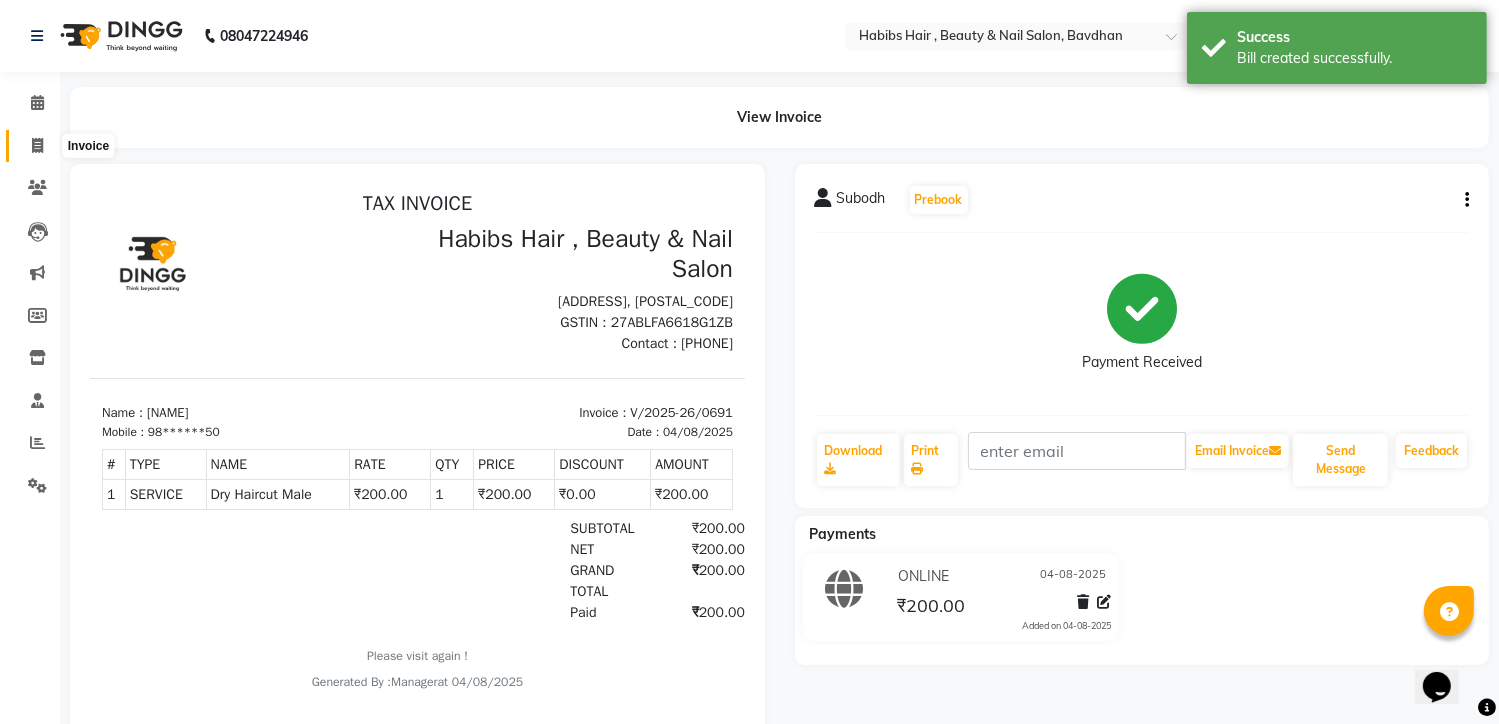 click 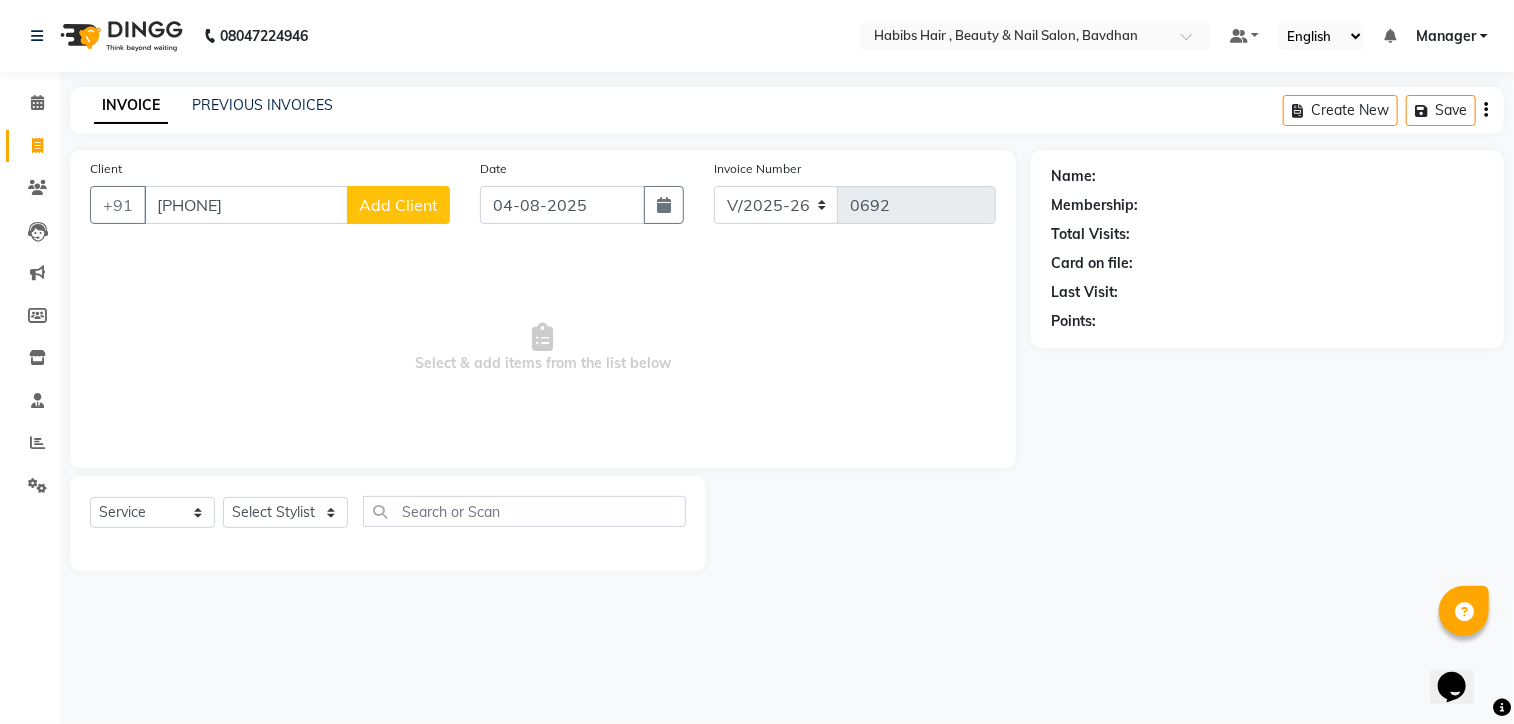type on "[PHONE]" 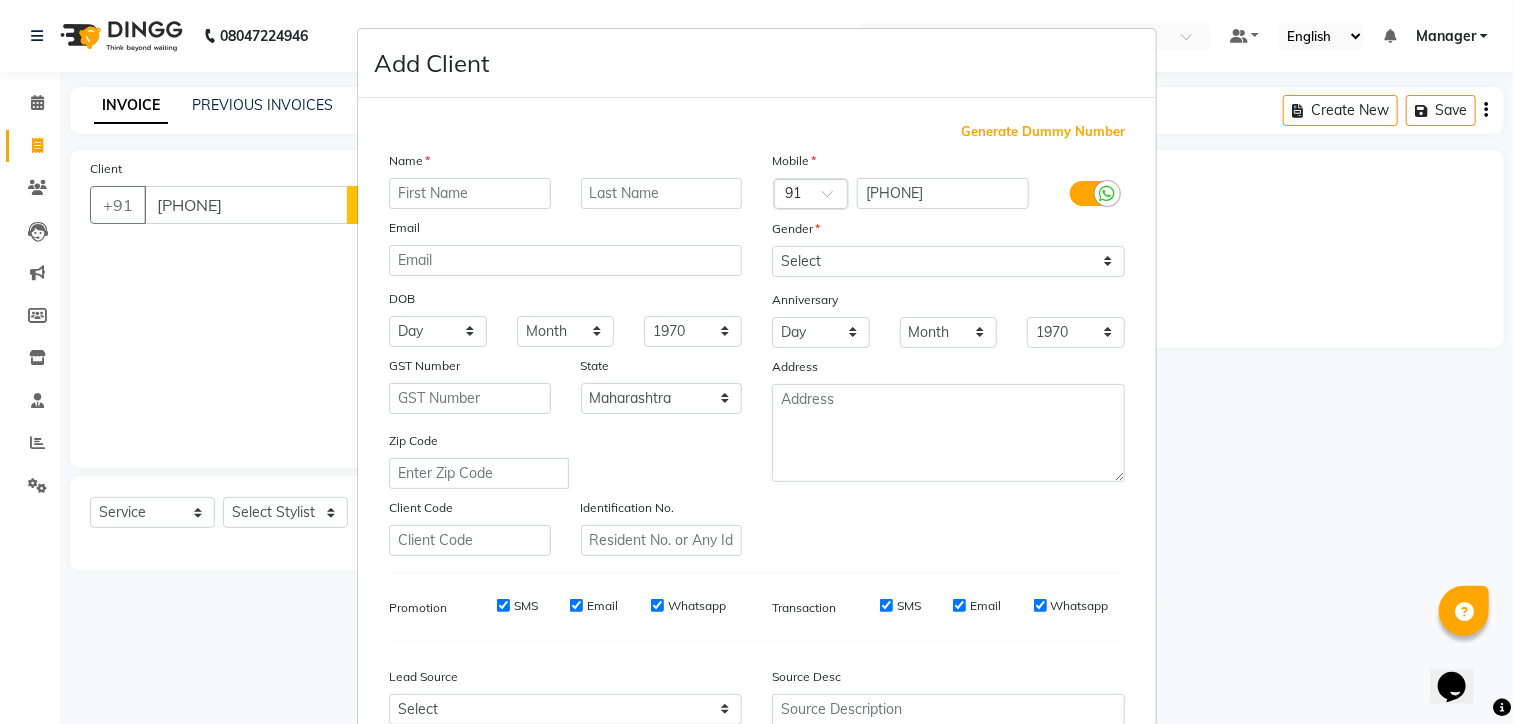 type on "a" 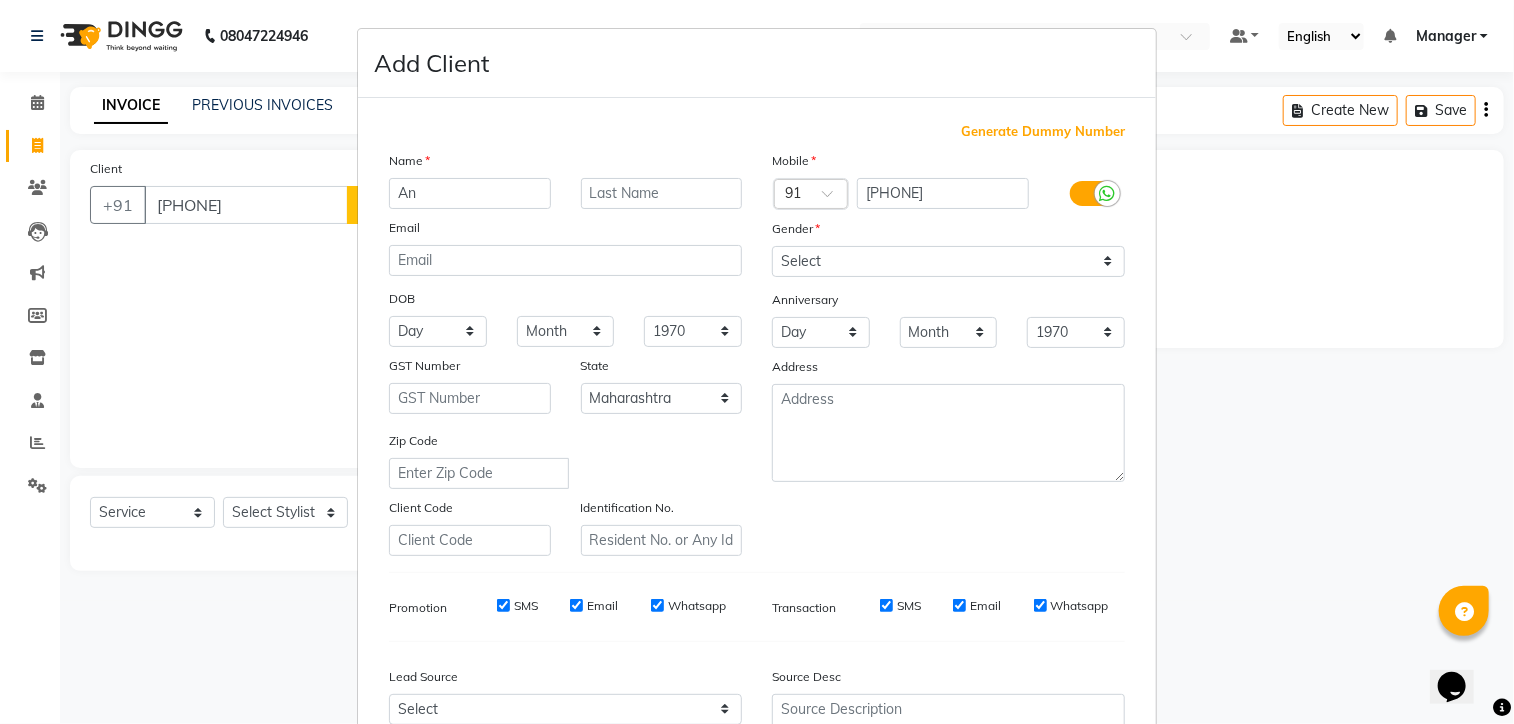 type on "A" 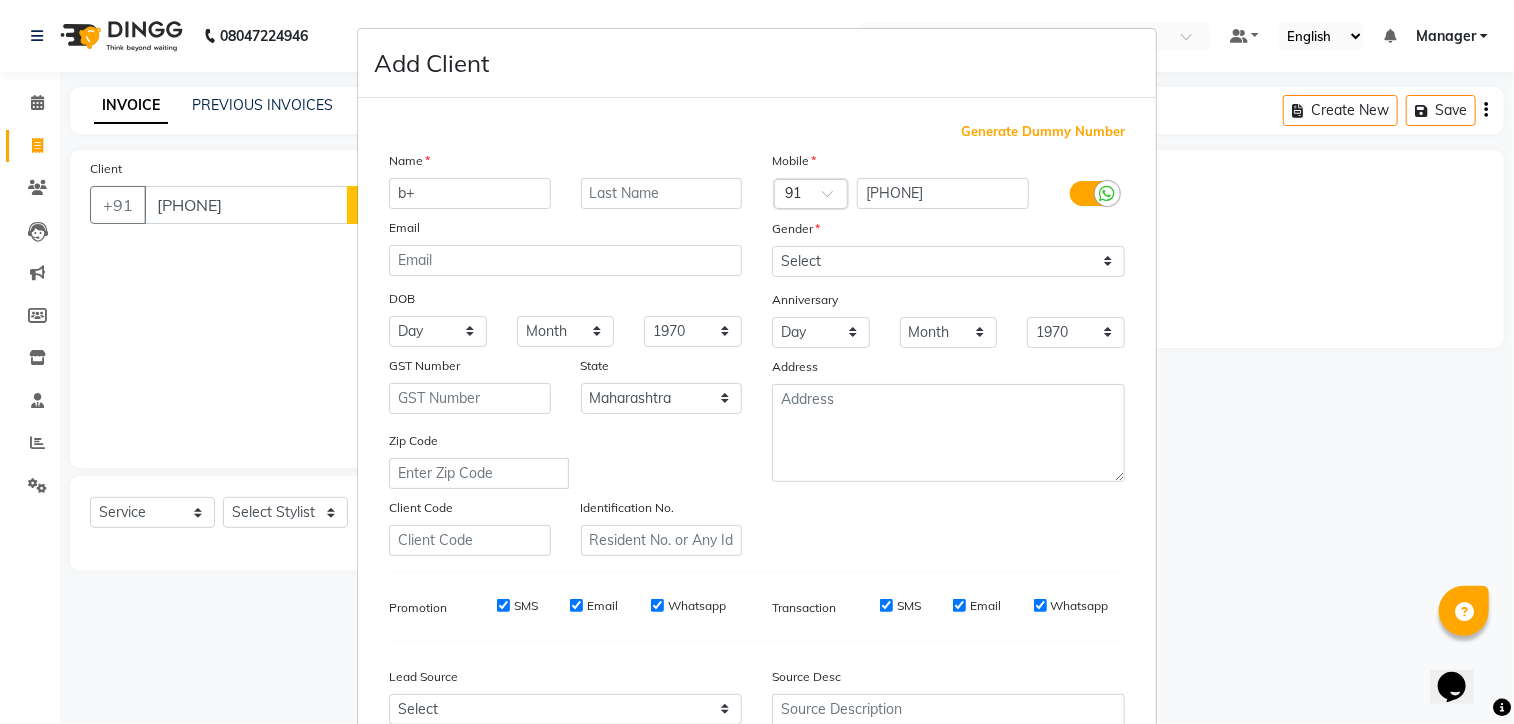 type on "b" 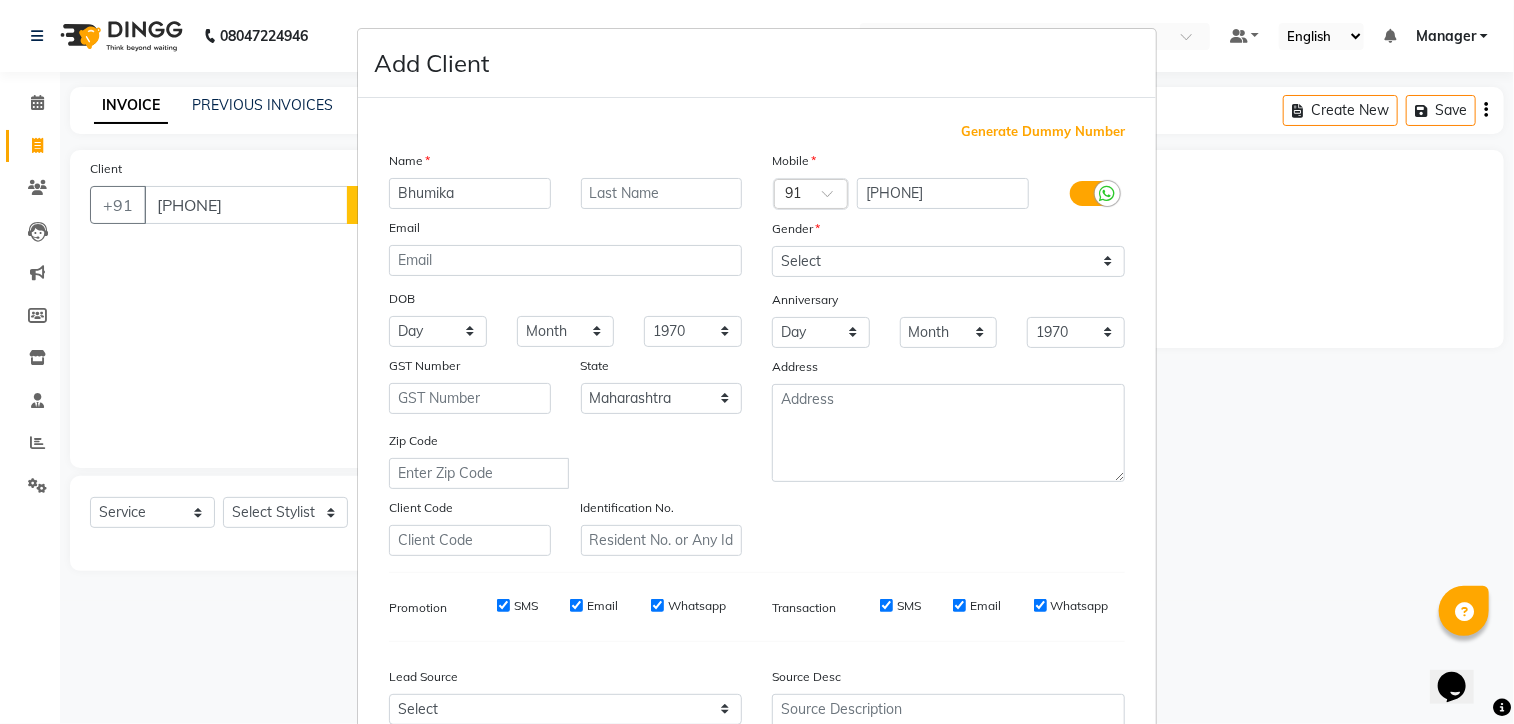 type on "Bhumika" 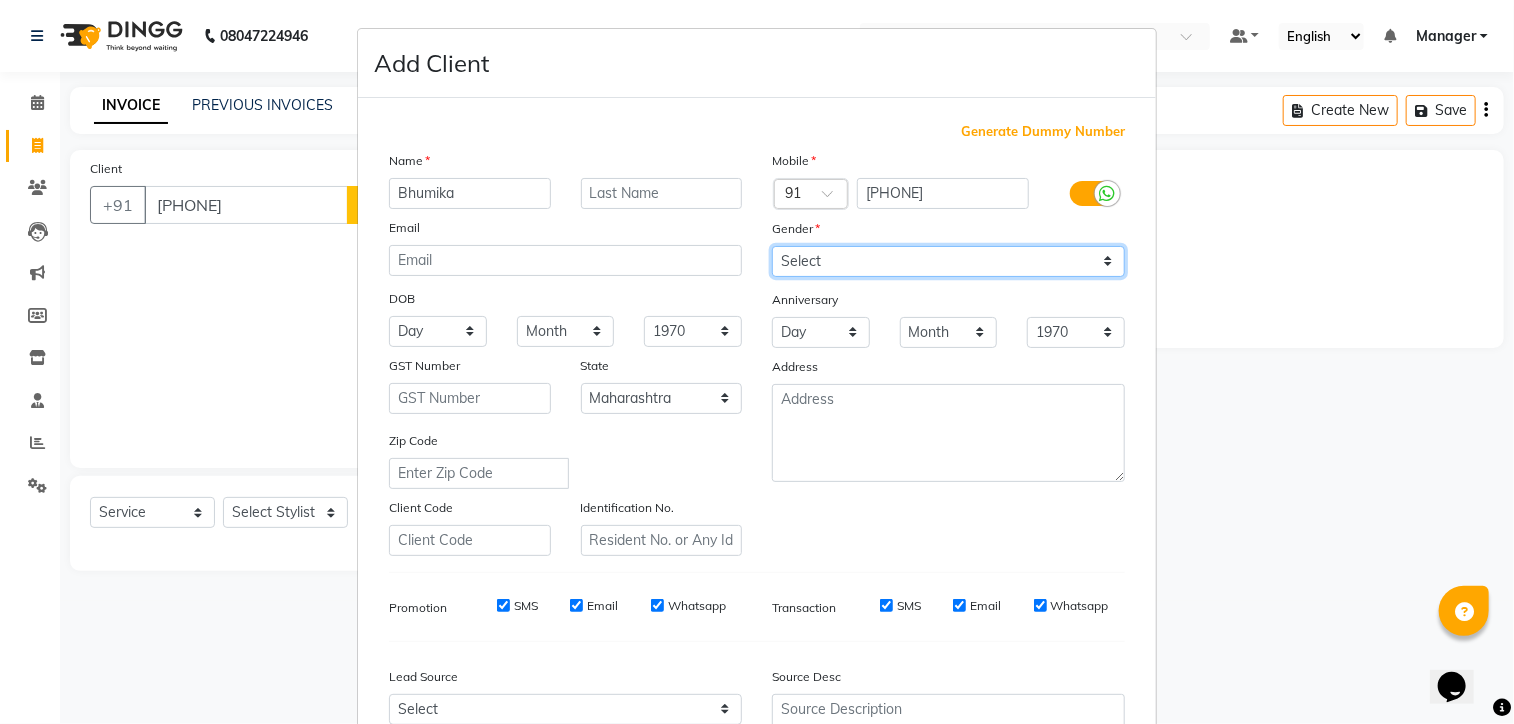 click on "Select Male Female Other Prefer Not To Say" at bounding box center [948, 261] 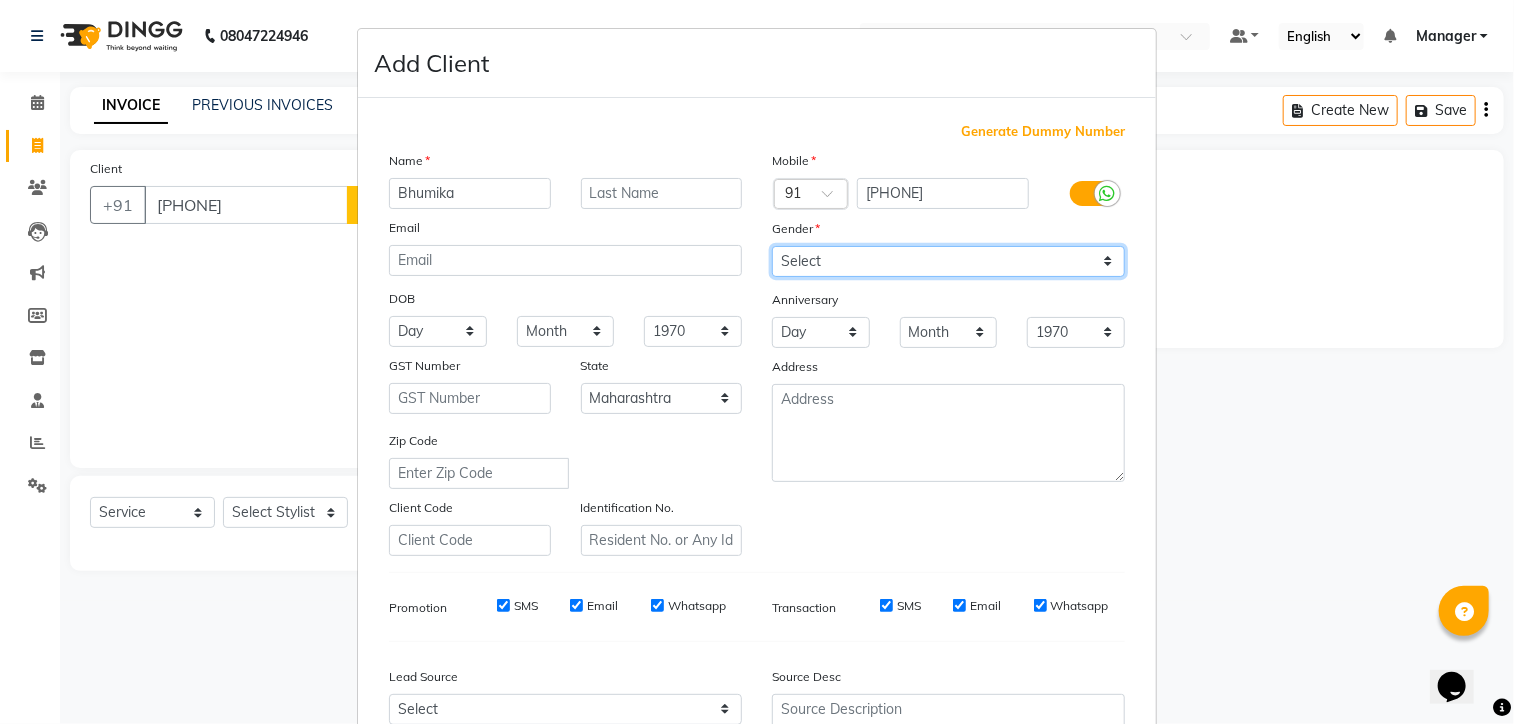 select on "female" 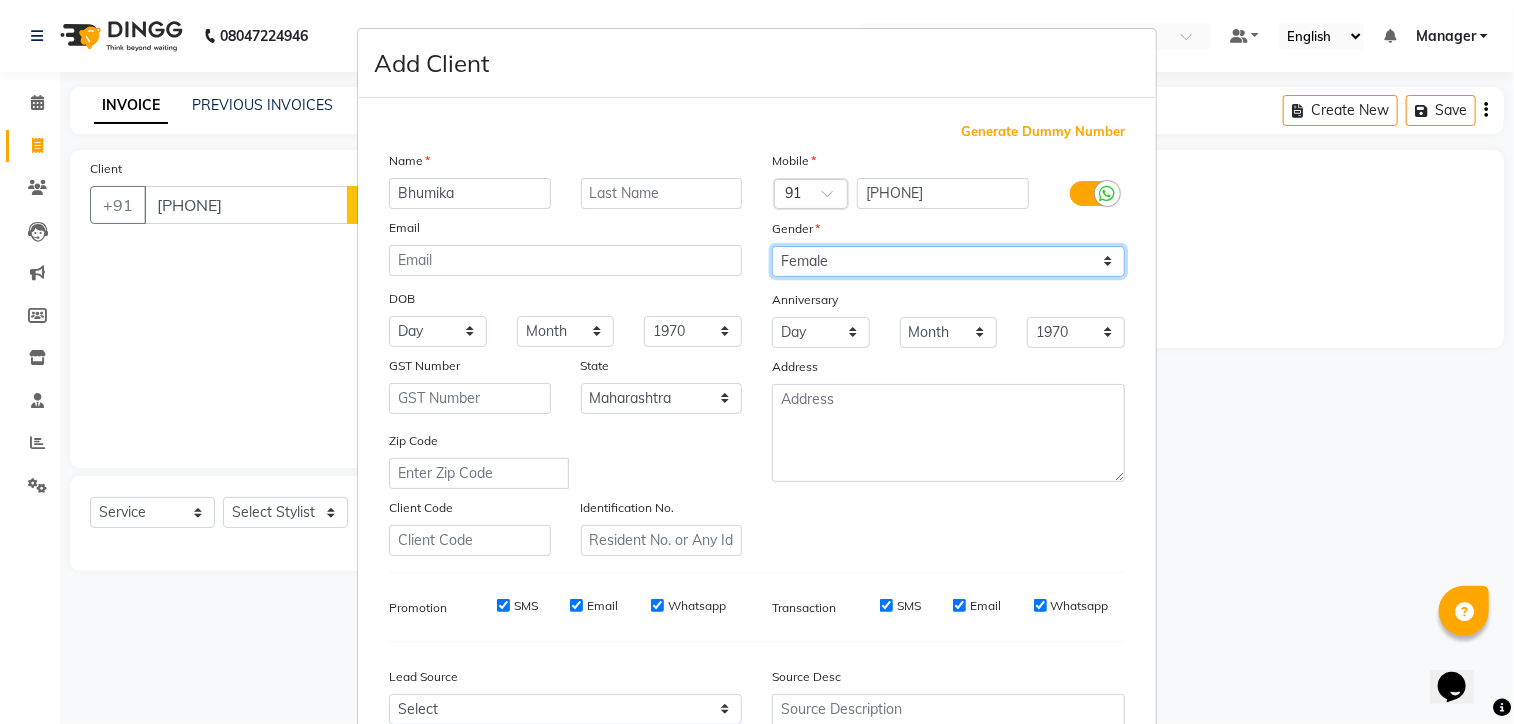 click on "Select Male Female Other Prefer Not To Say" at bounding box center (948, 261) 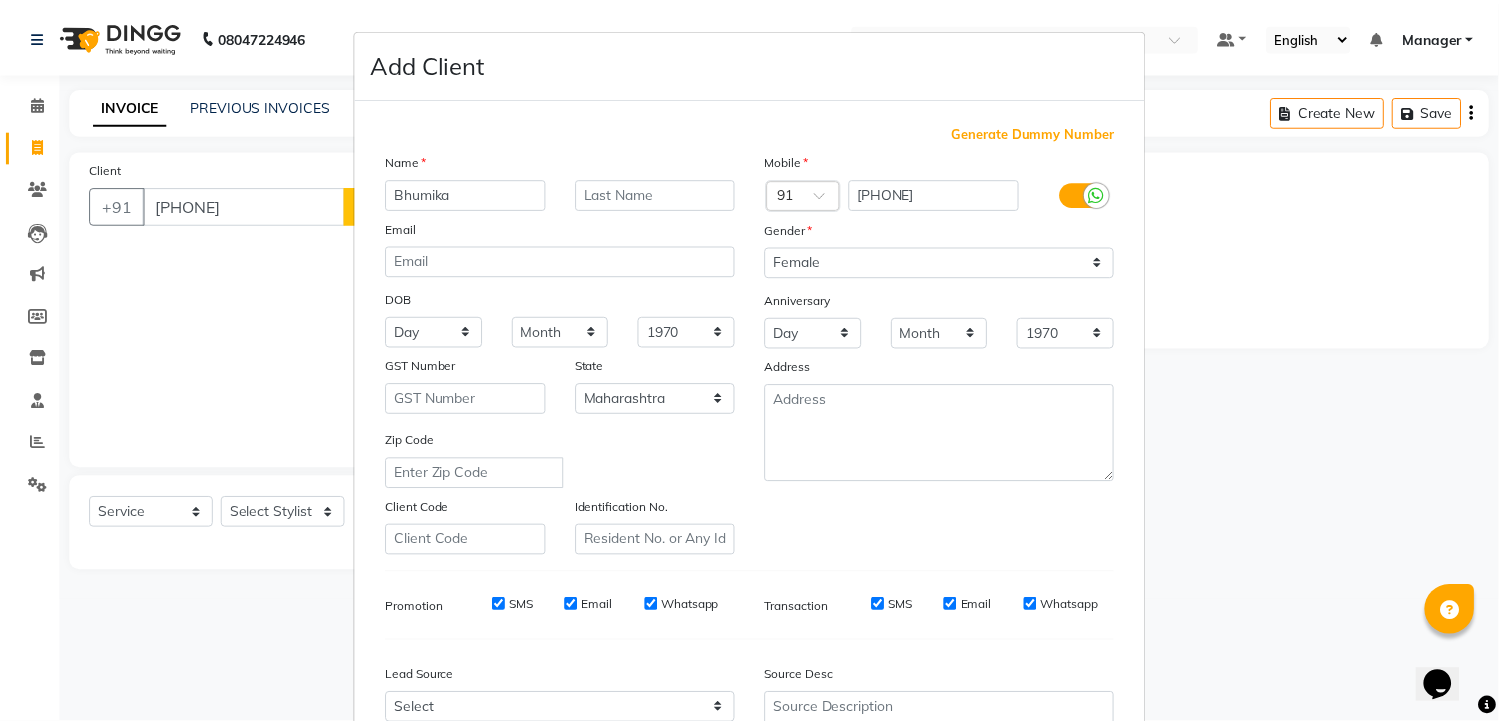 scroll, scrollTop: 208, scrollLeft: 0, axis: vertical 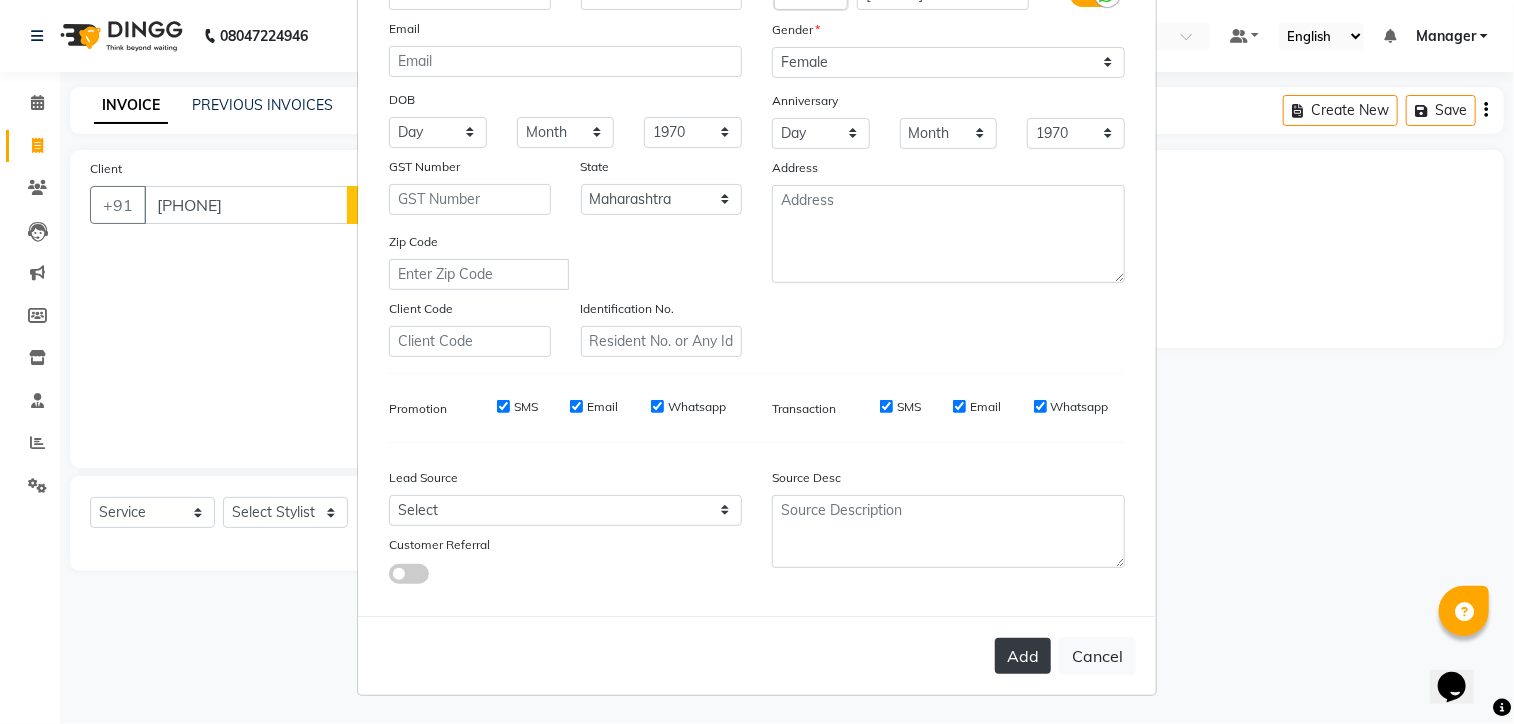 click on "Add" at bounding box center (1023, 656) 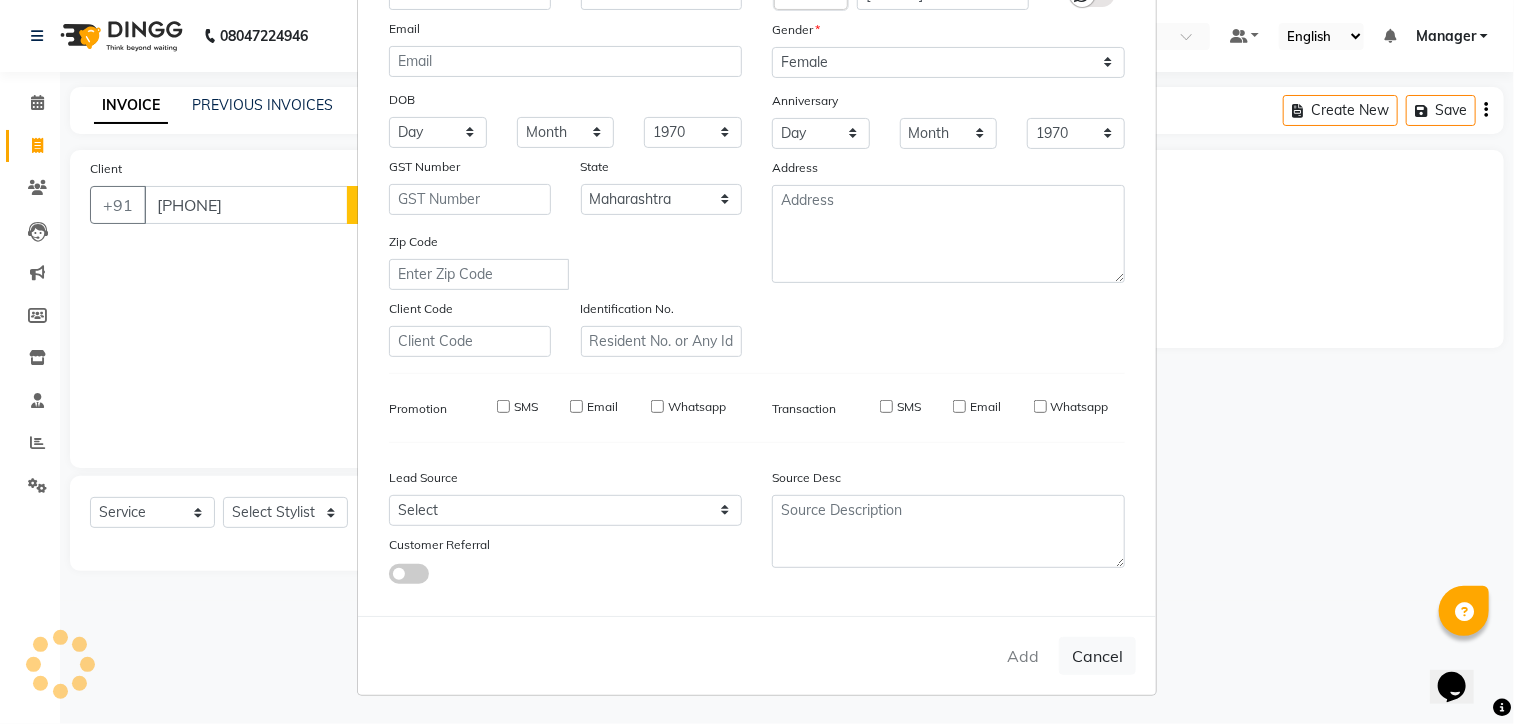 type on "63******12" 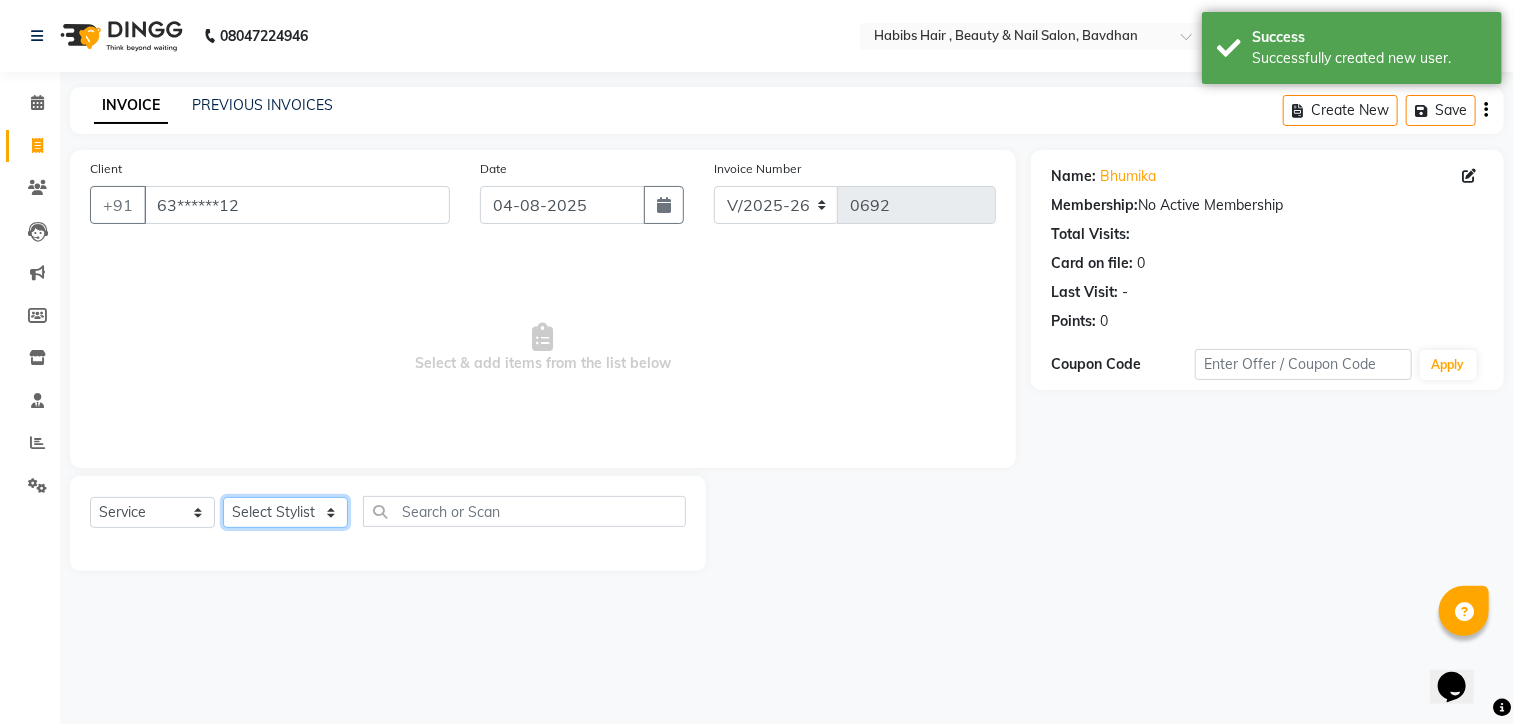 click on "Select Stylist Akash Aman Aniket Ashish Ganesh Manager mayur nikhil sujata" 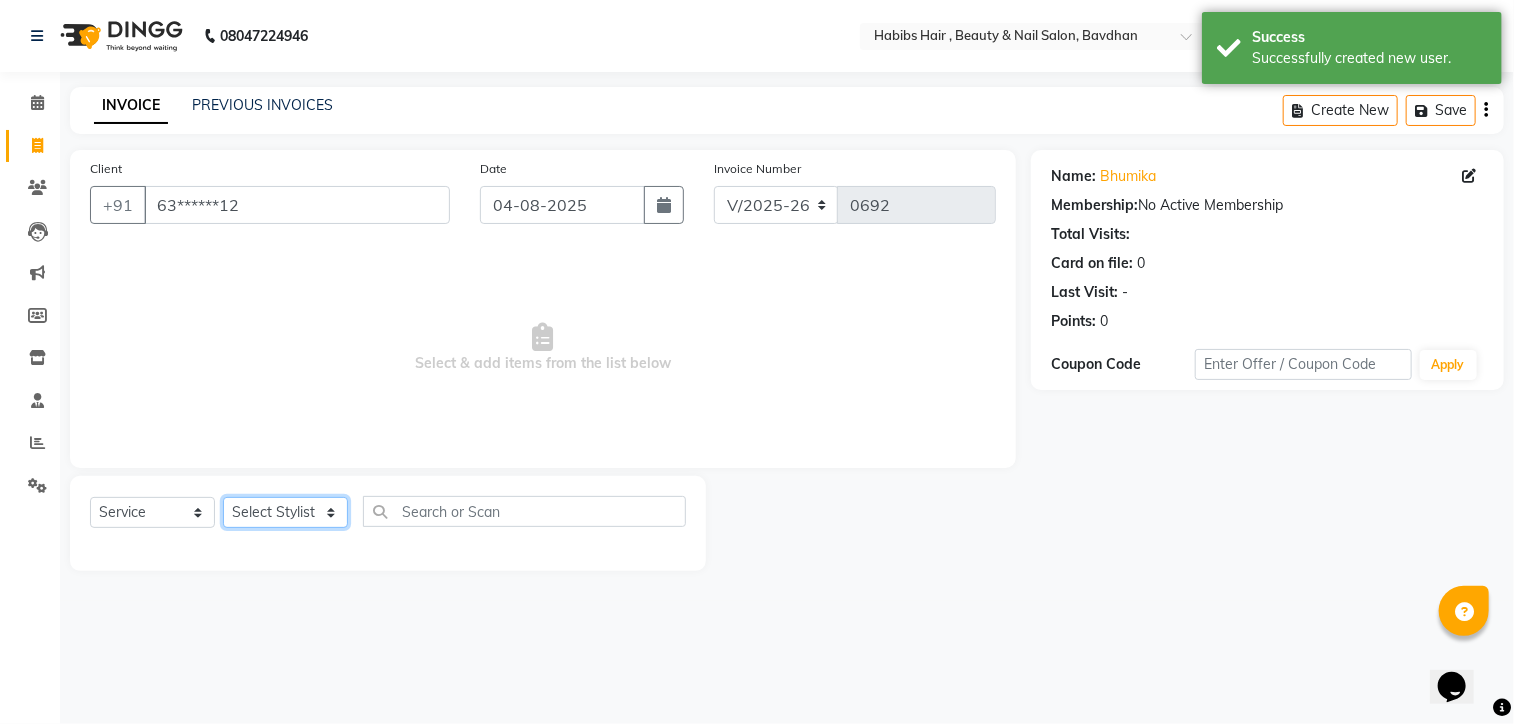 select on "86088" 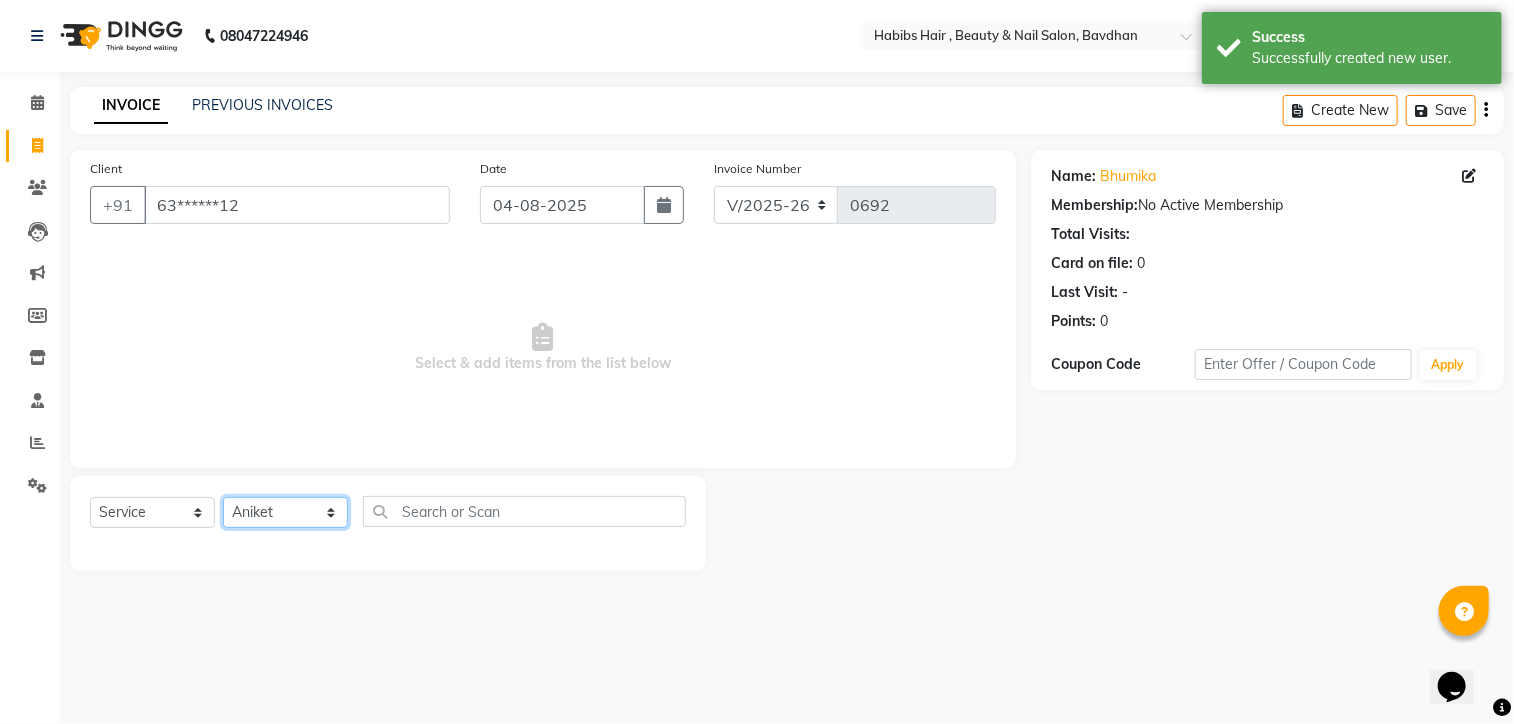 click on "Select Stylist Akash Aman Aniket Ashish Ganesh Manager mayur nikhil sujata" 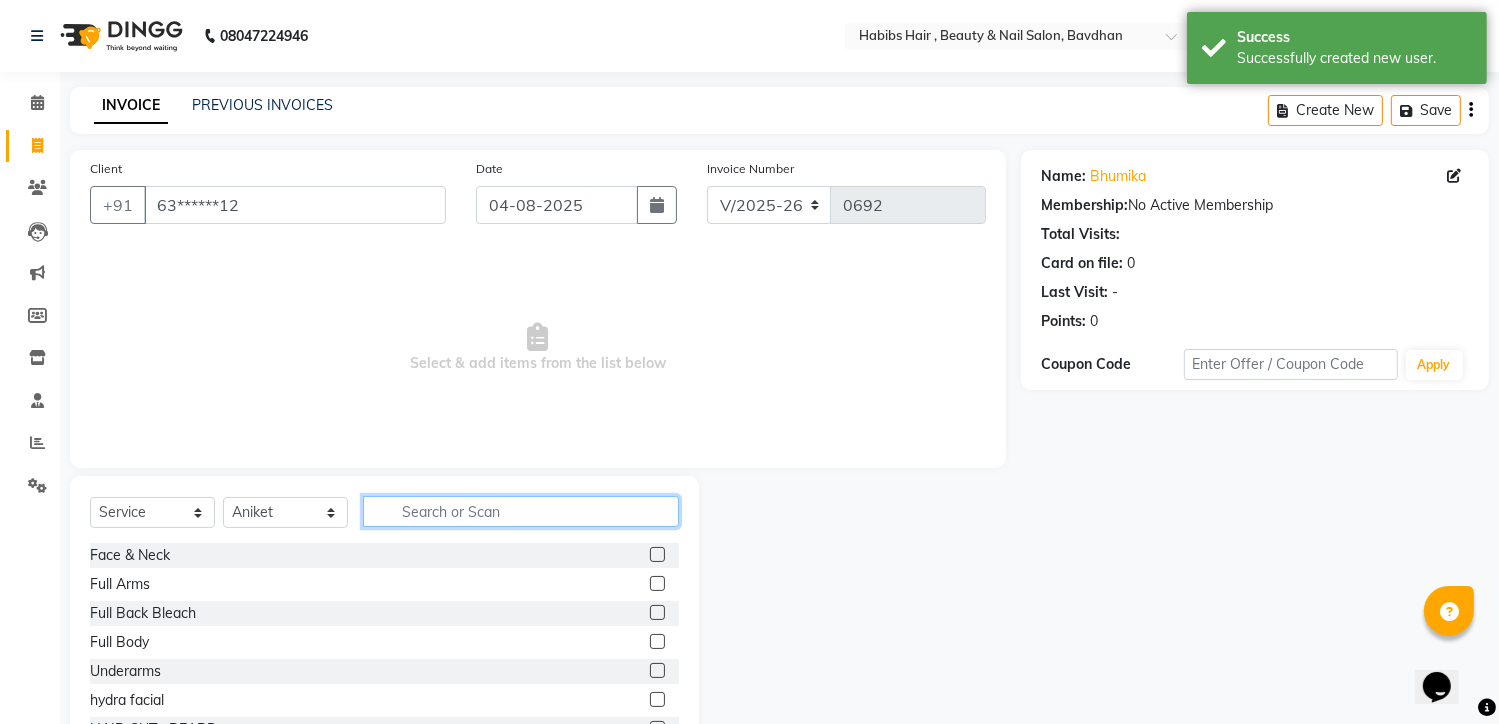 click 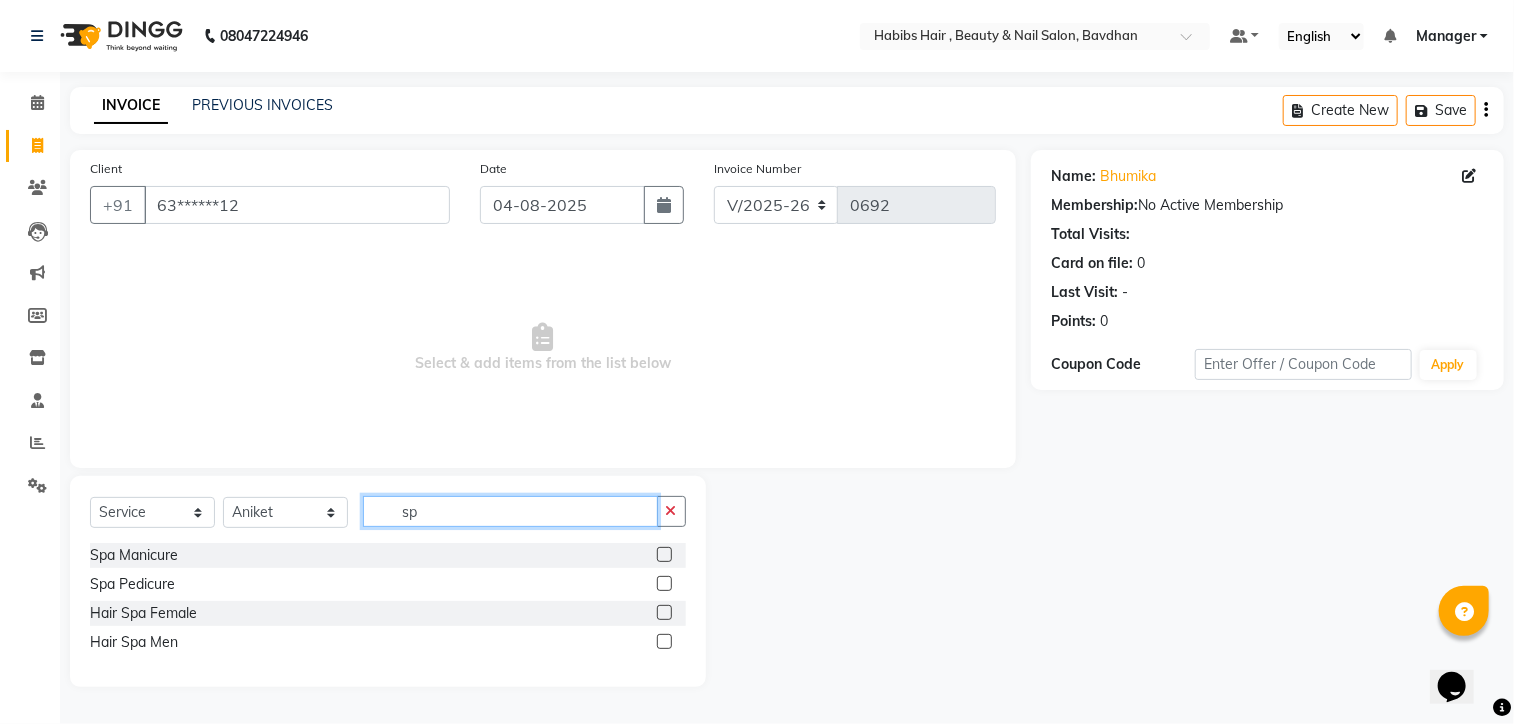 type on "sp" 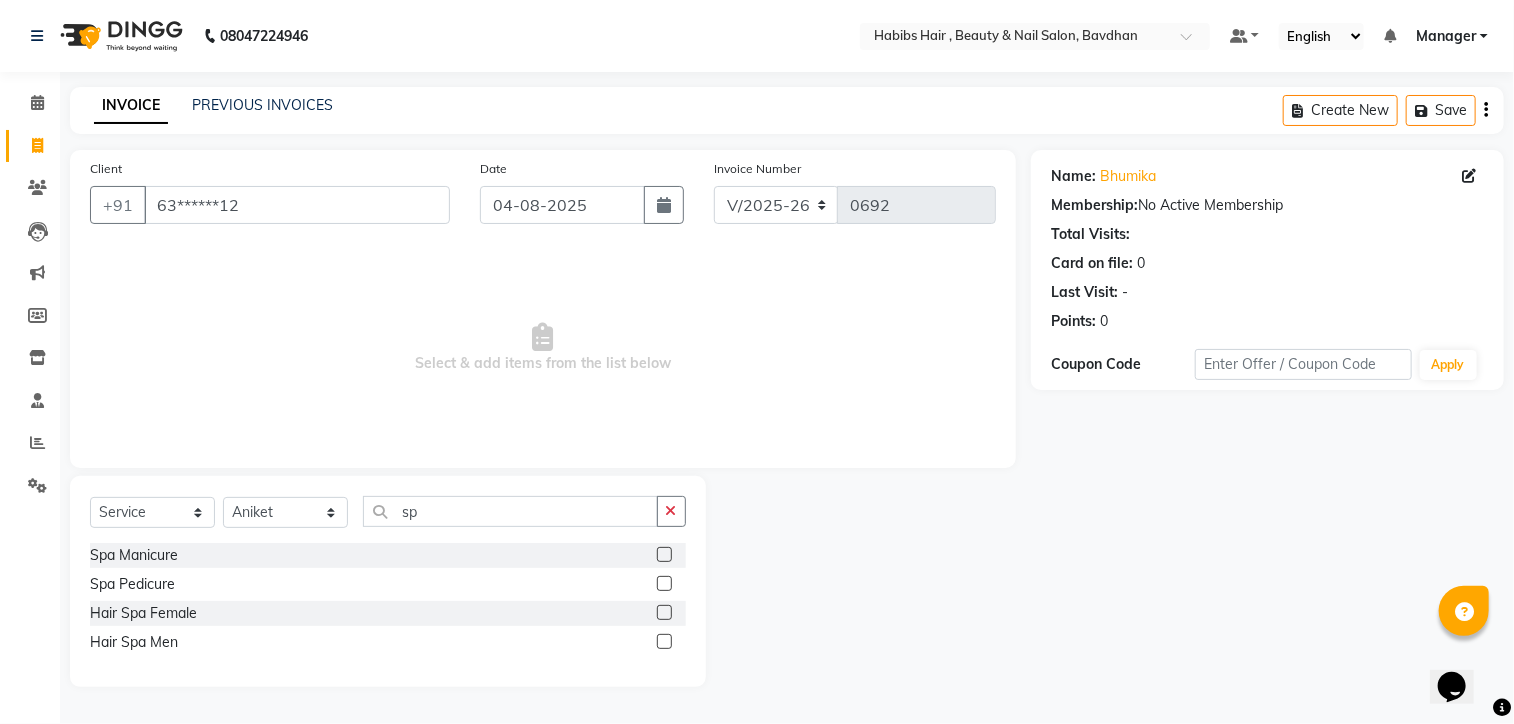click 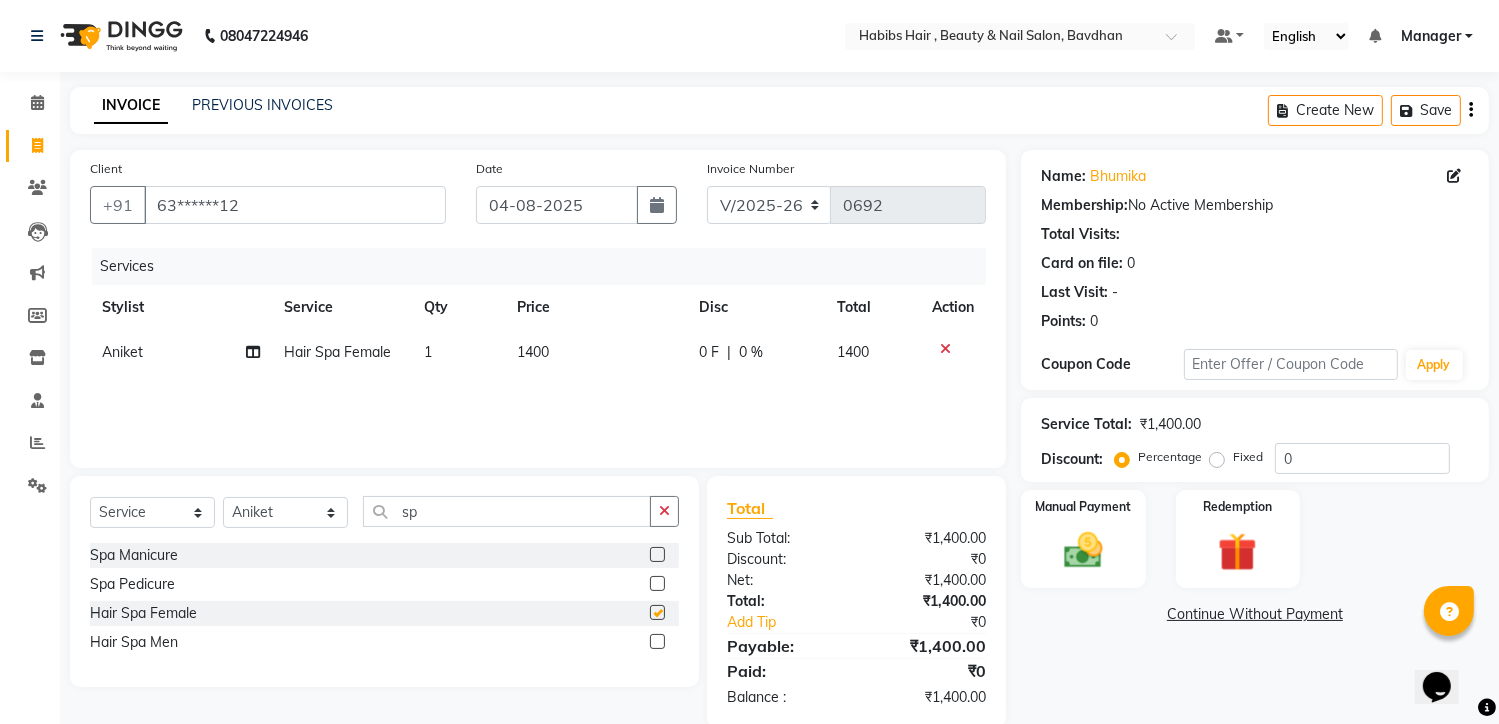 checkbox on "false" 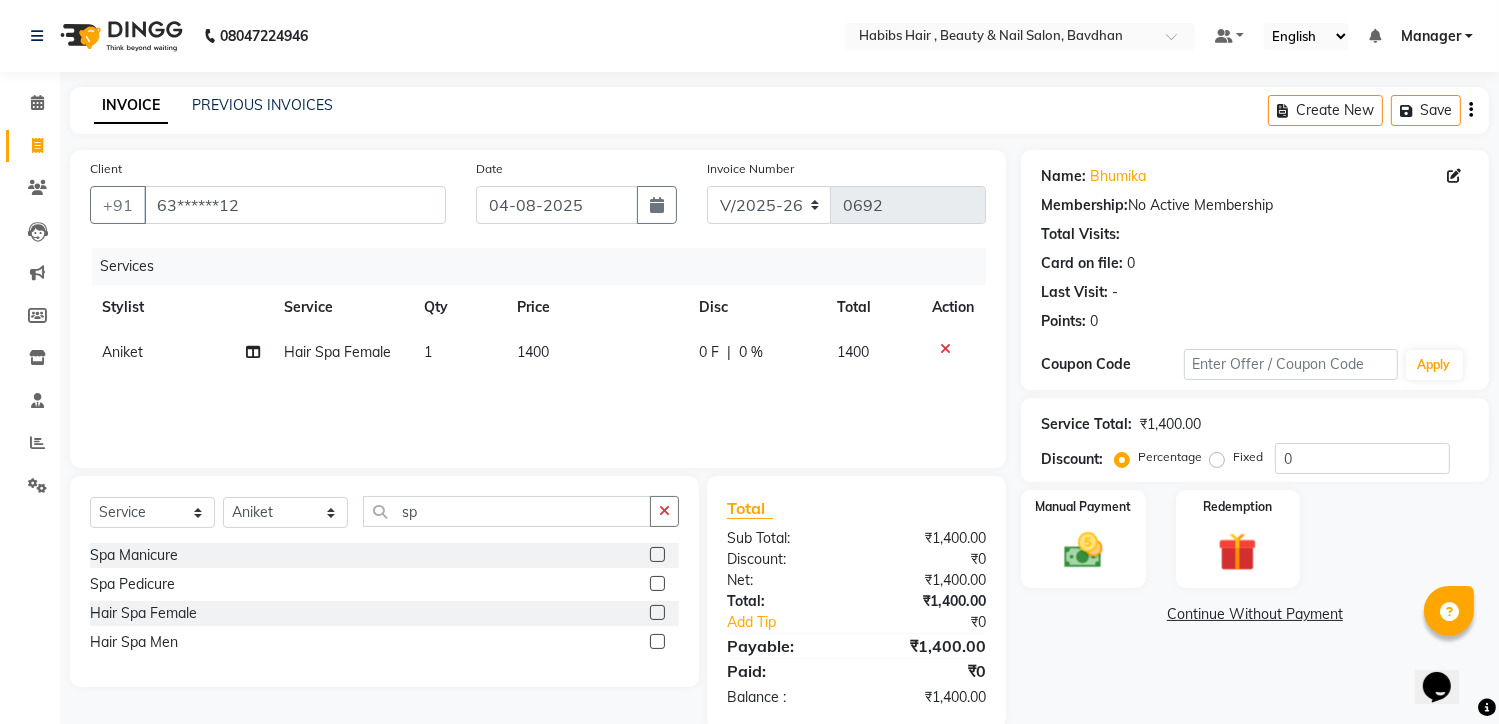 click on "1400" 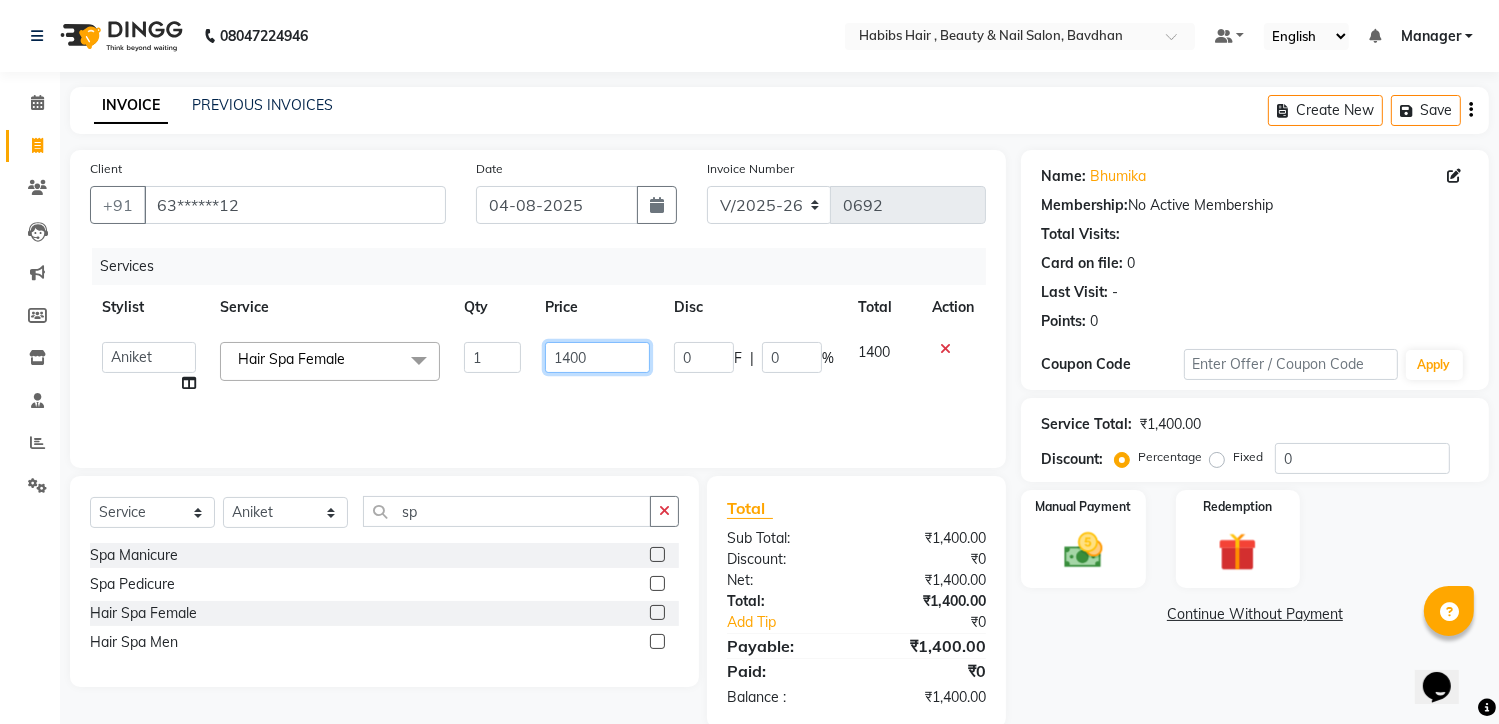 click on "1400" 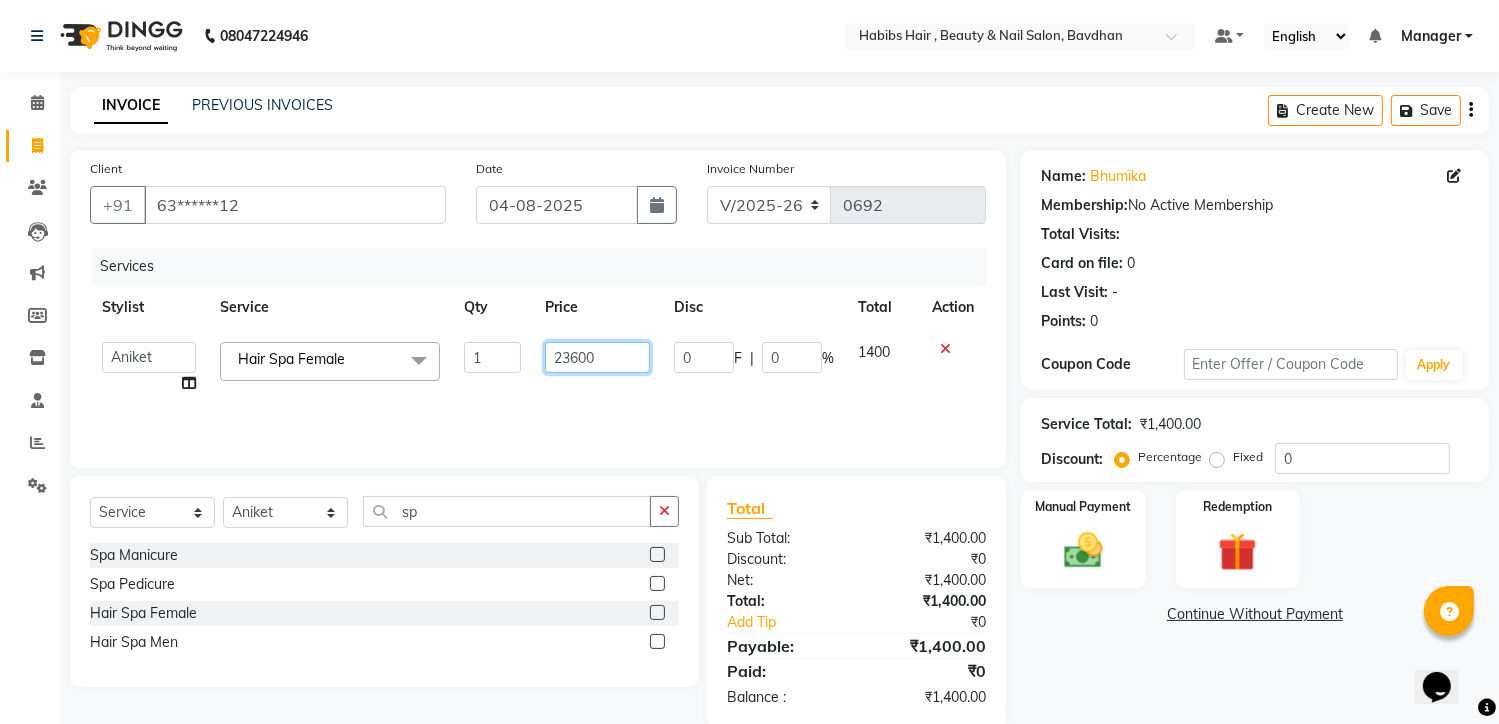 drag, startPoint x: 640, startPoint y: 350, endPoint x: 612, endPoint y: 353, distance: 28.160255 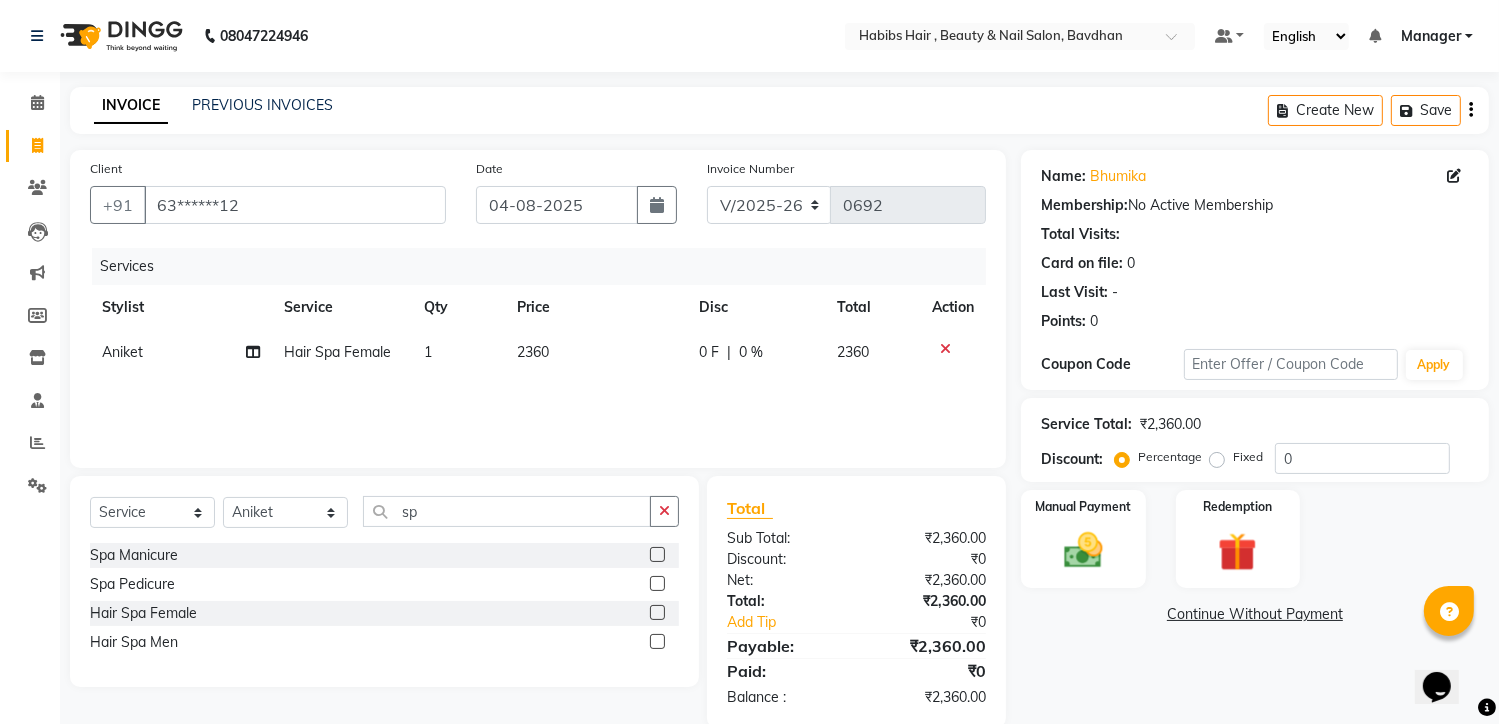 click on "Name: [NAME]  Membership:  No Active Membership  Total Visits:   Card on file:  0 Last Visit:   - Points:   0  Coupon Code Apply Service Total:  ₹2,360.00  Discount:  Percentage   Fixed  0 Manual Payment Redemption  Continue Without Payment" 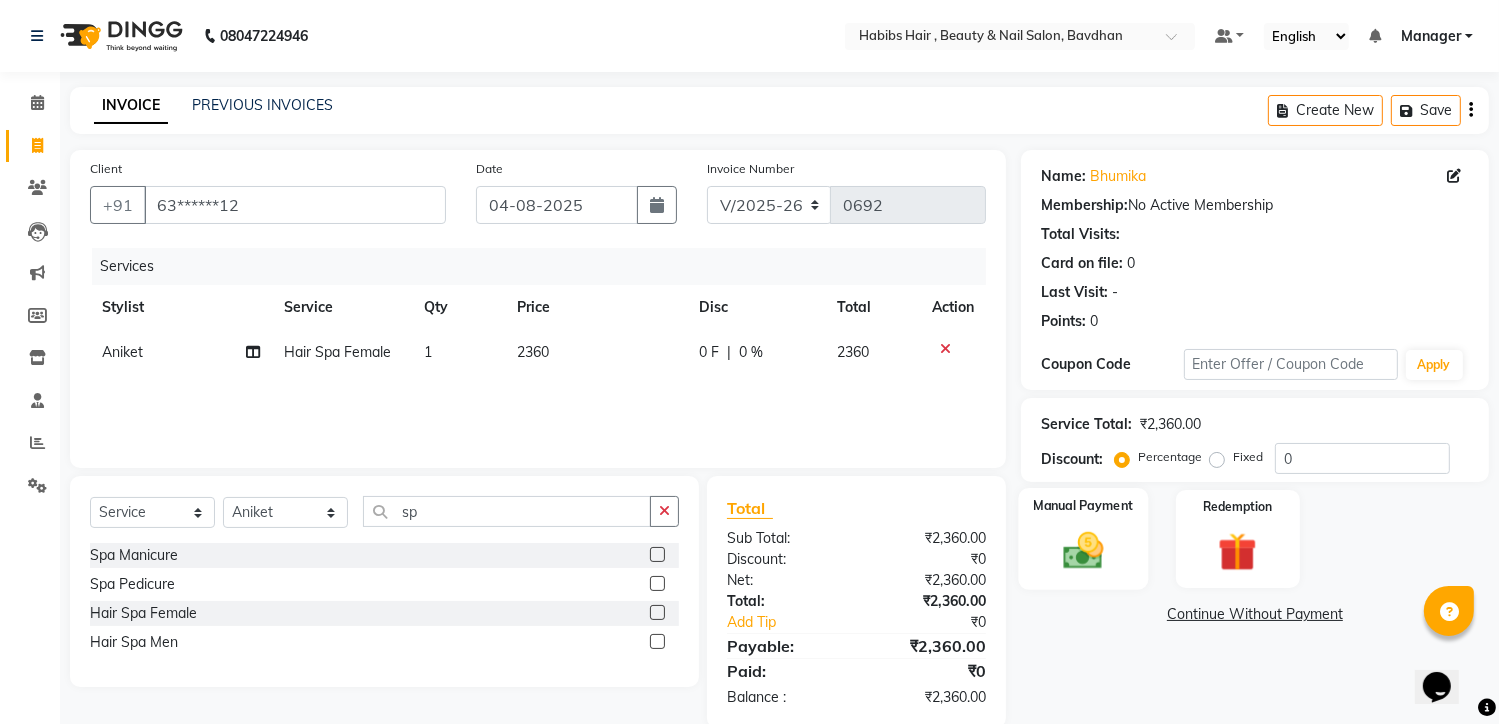 click on "Manual Payment" 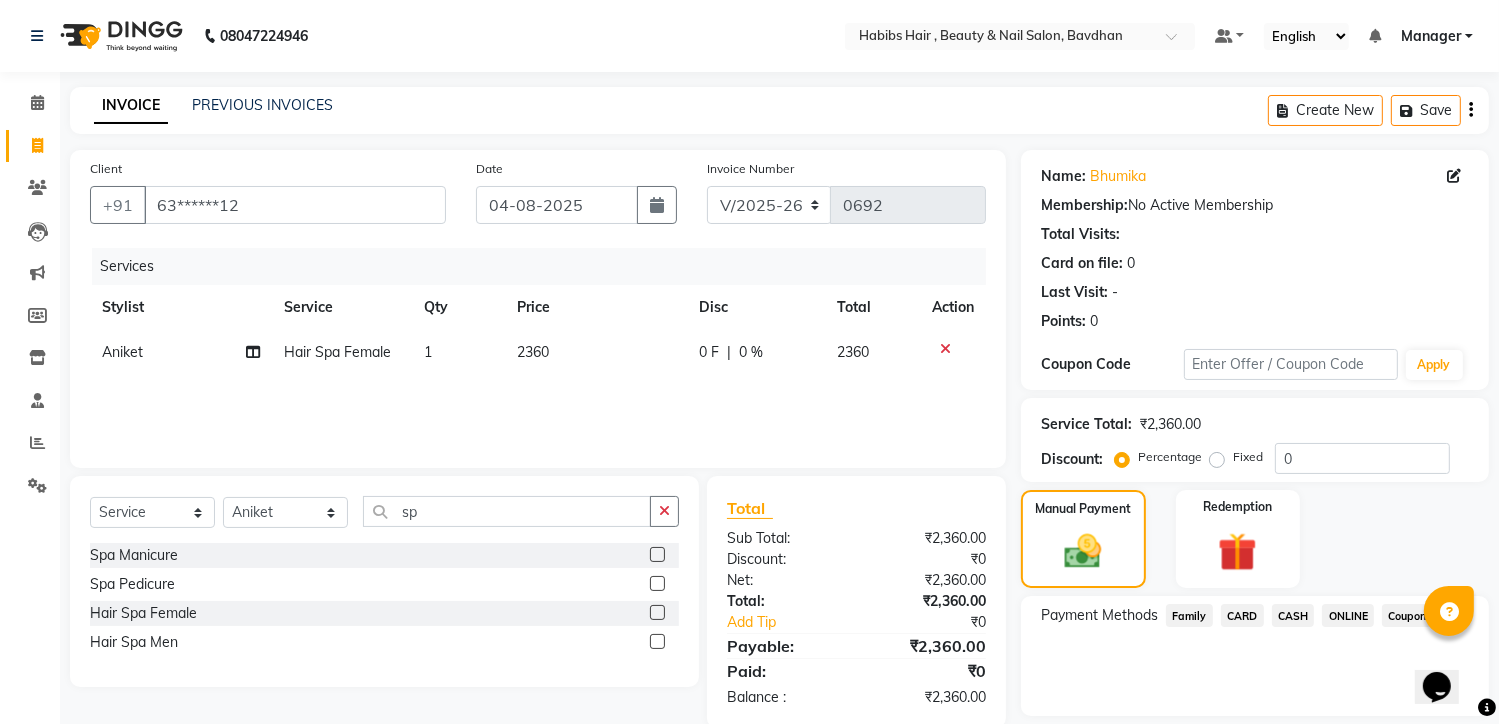 click on "ONLINE" 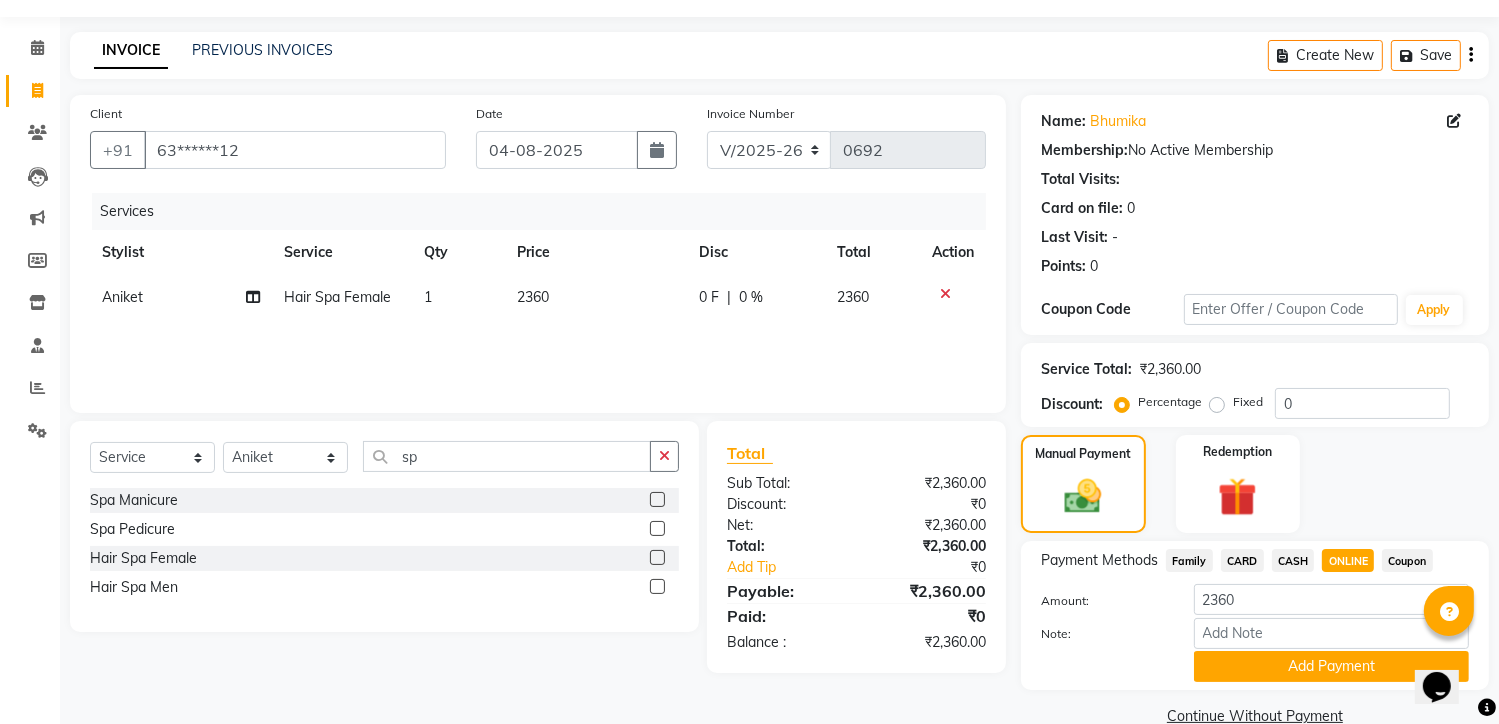 scroll, scrollTop: 94, scrollLeft: 0, axis: vertical 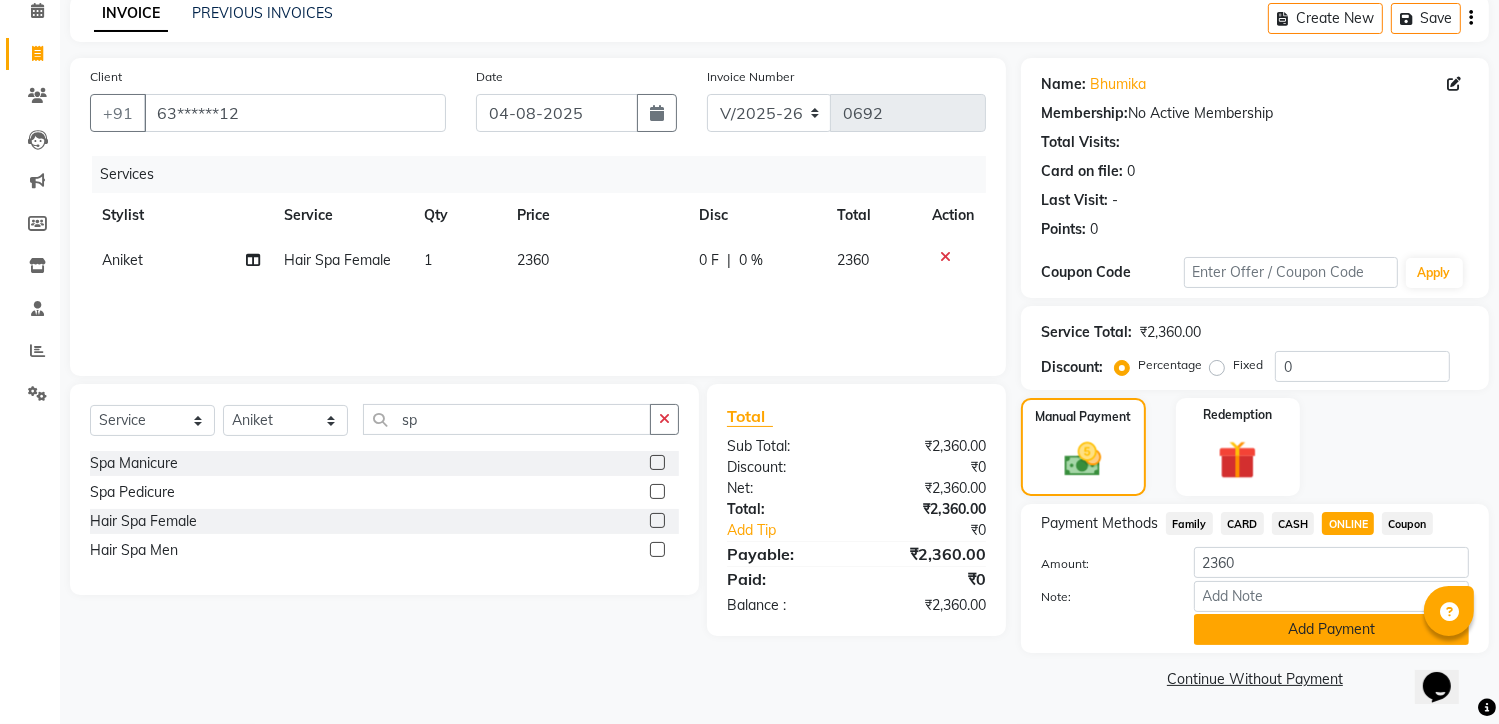 click on "Add Payment" 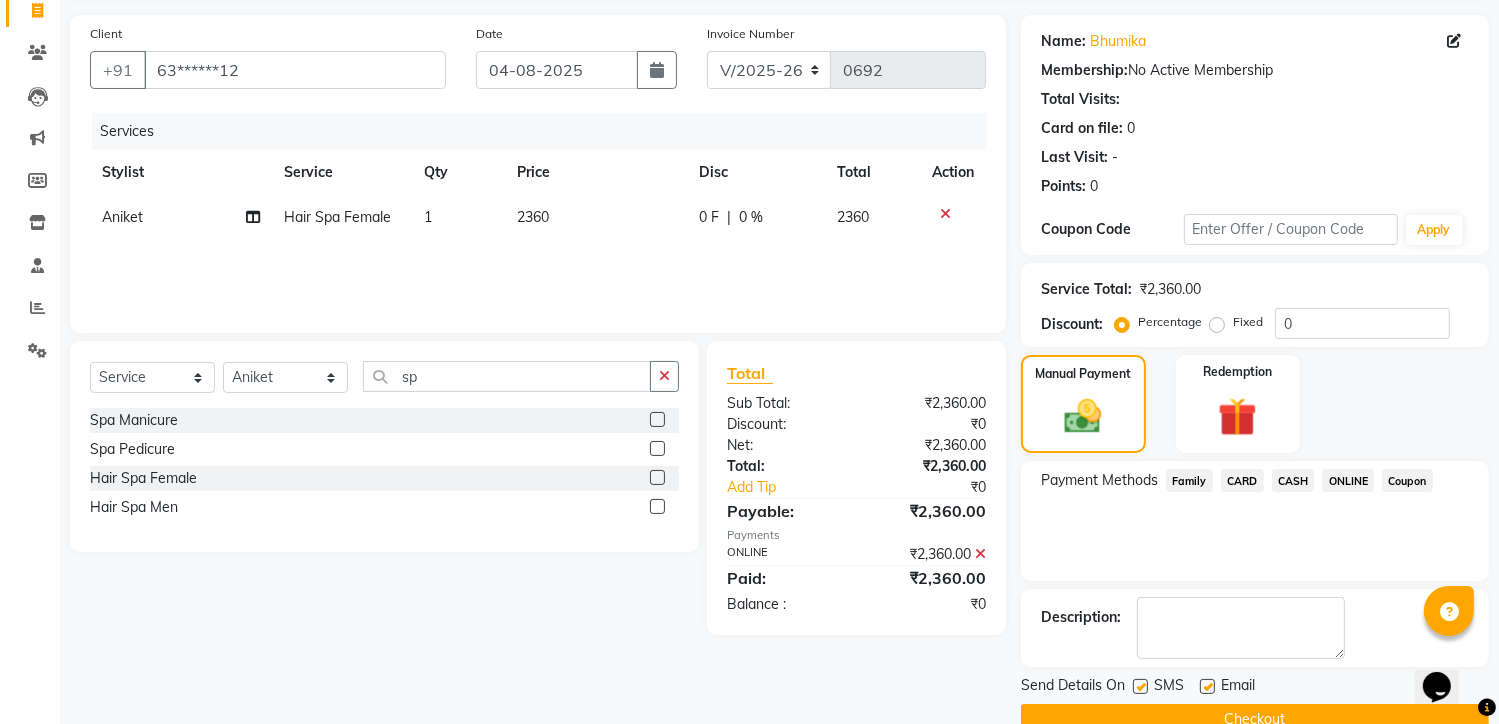 scroll, scrollTop: 175, scrollLeft: 0, axis: vertical 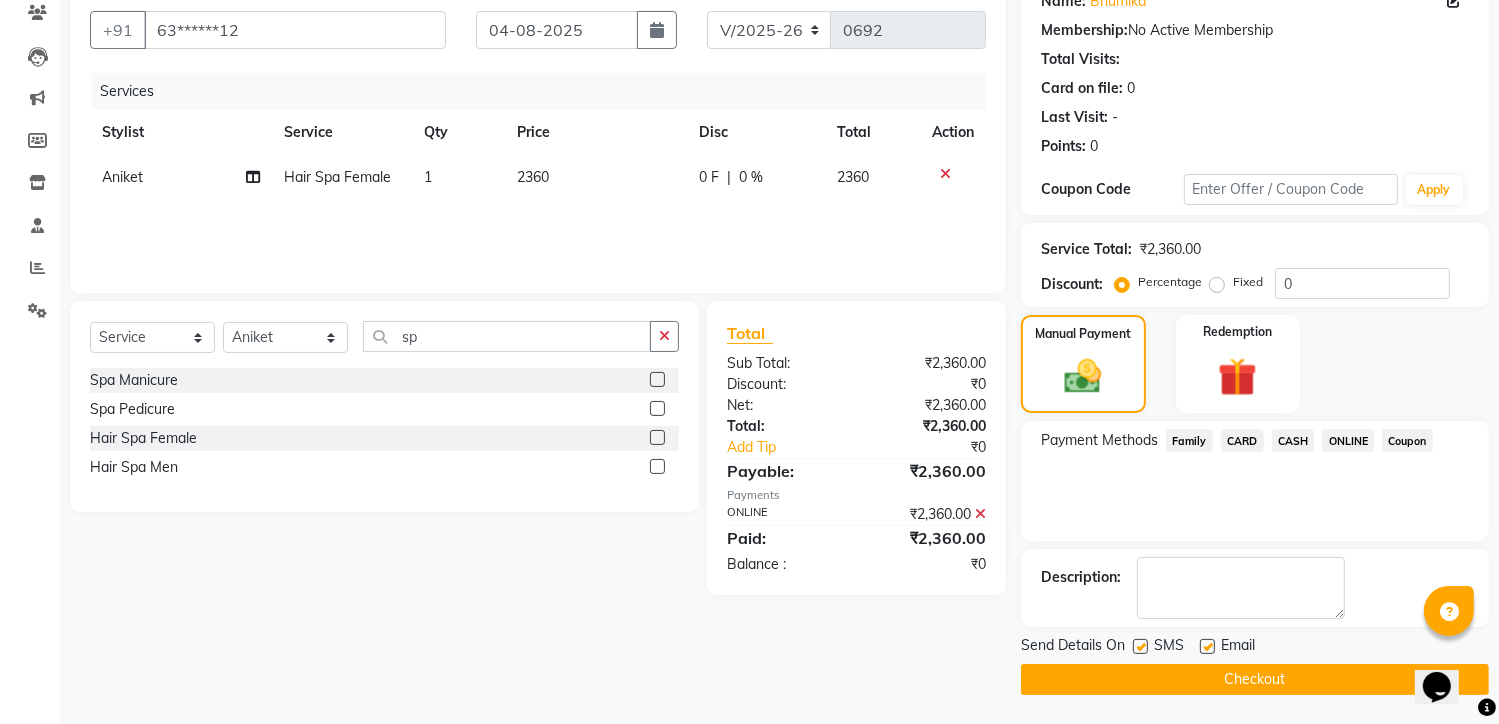 click on "Checkout" 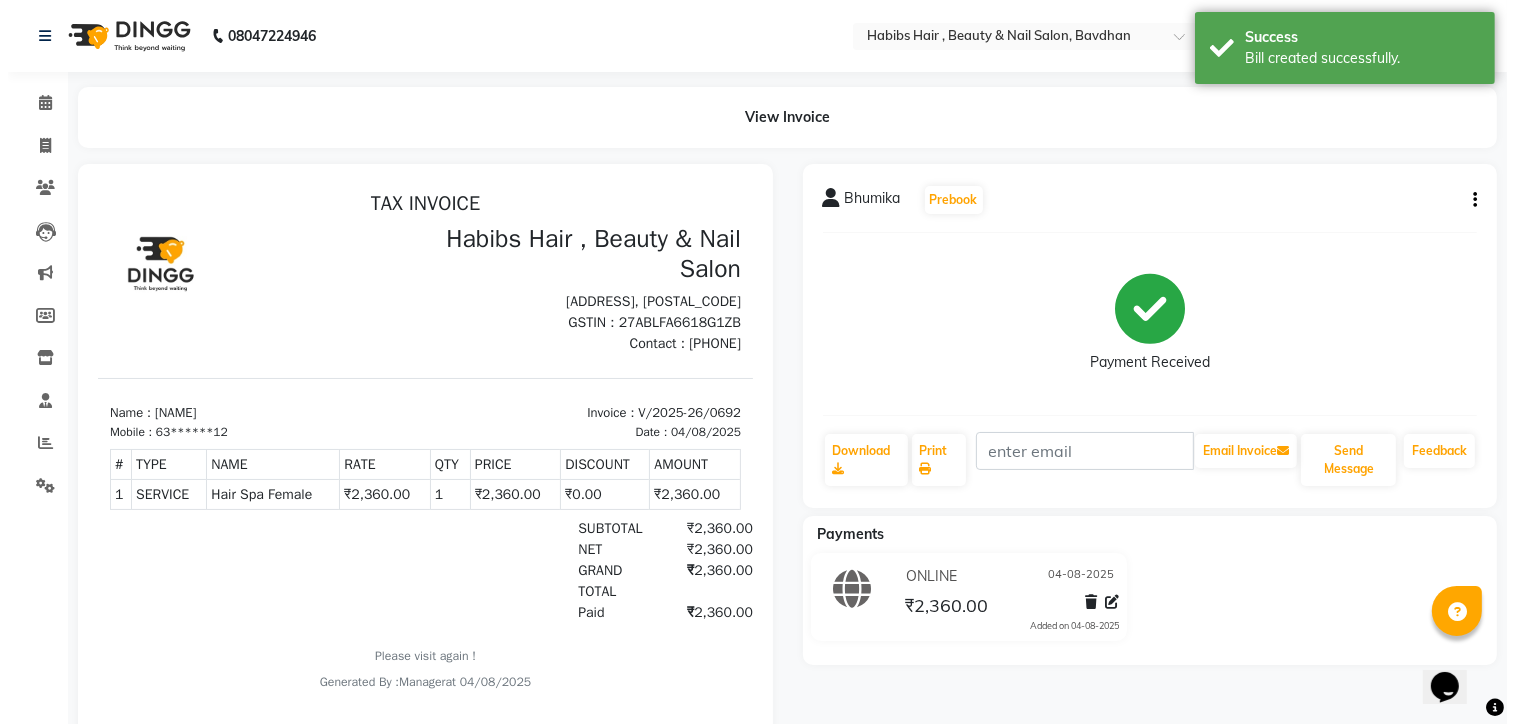scroll, scrollTop: 0, scrollLeft: 0, axis: both 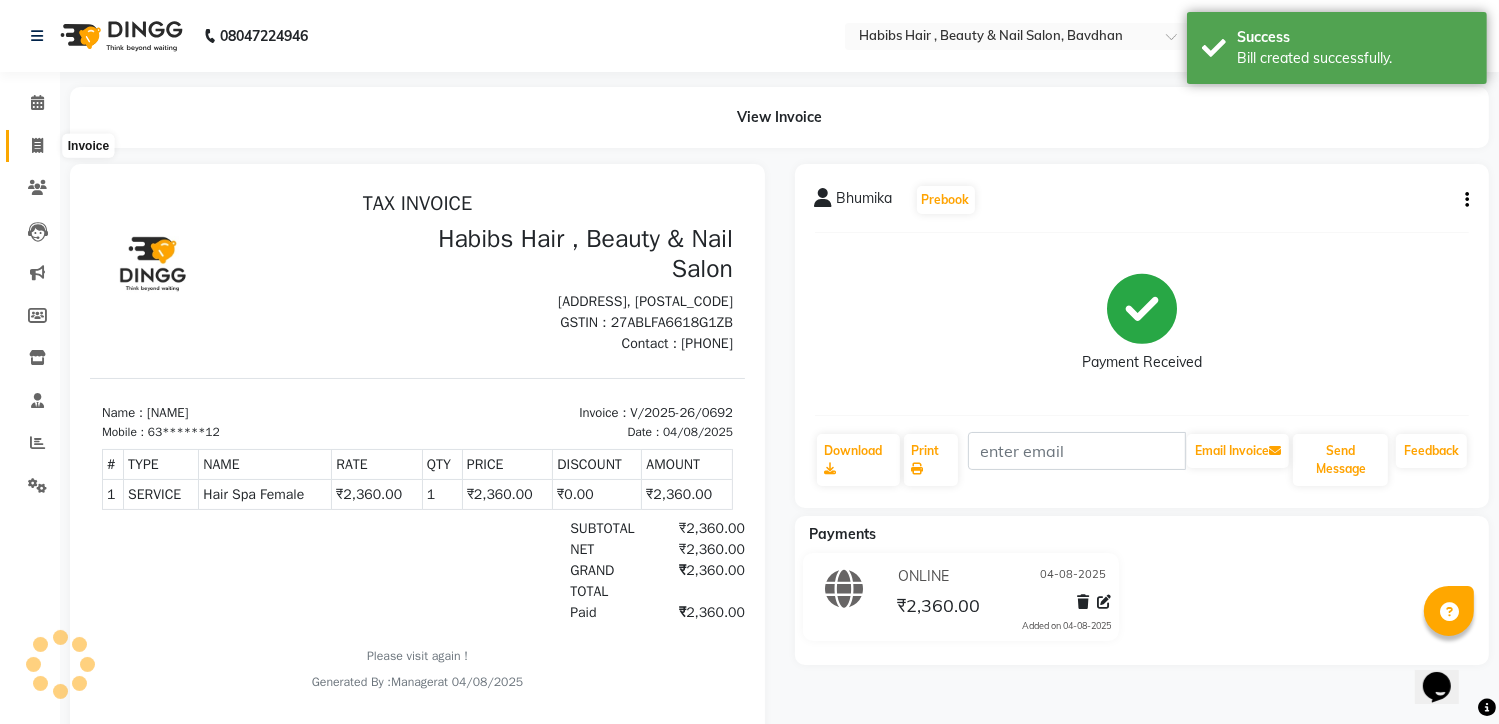 click 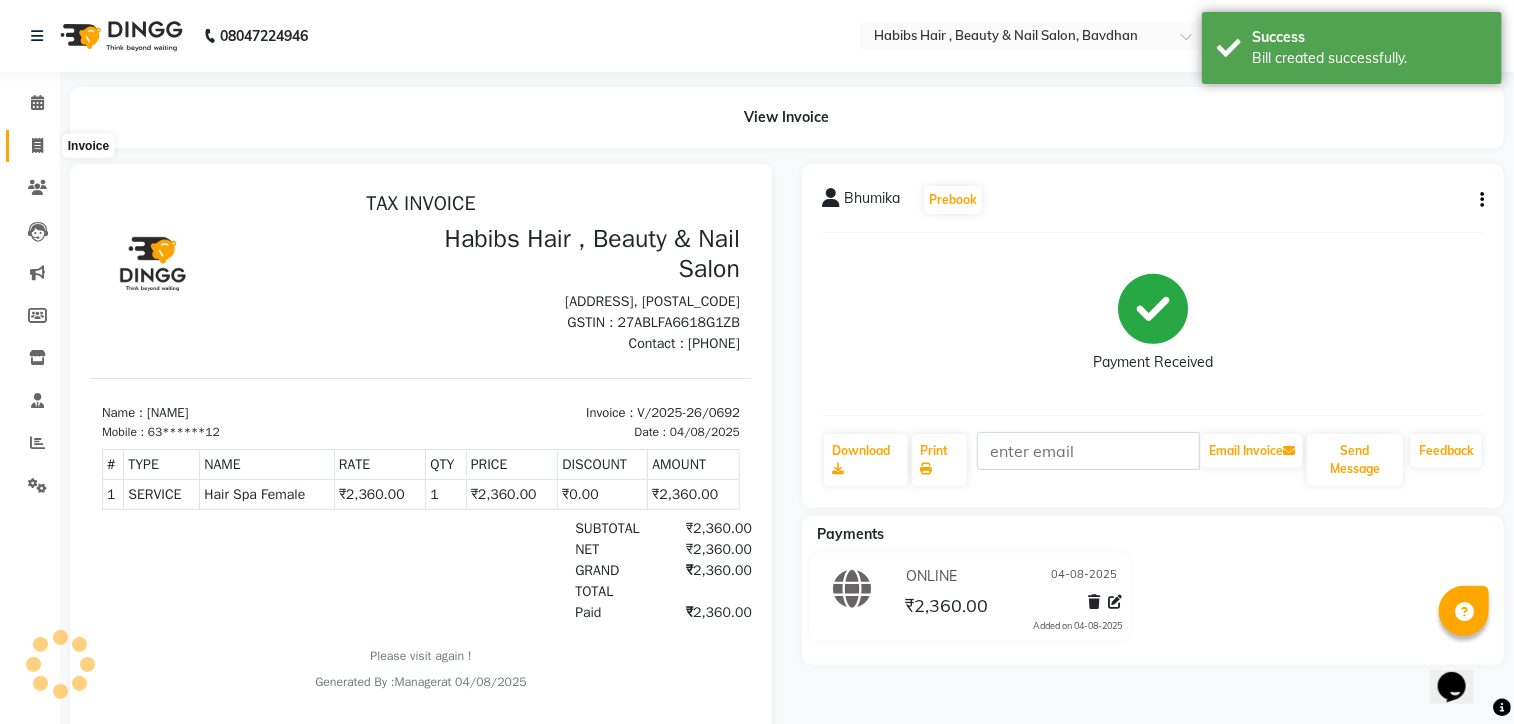 select on "7414" 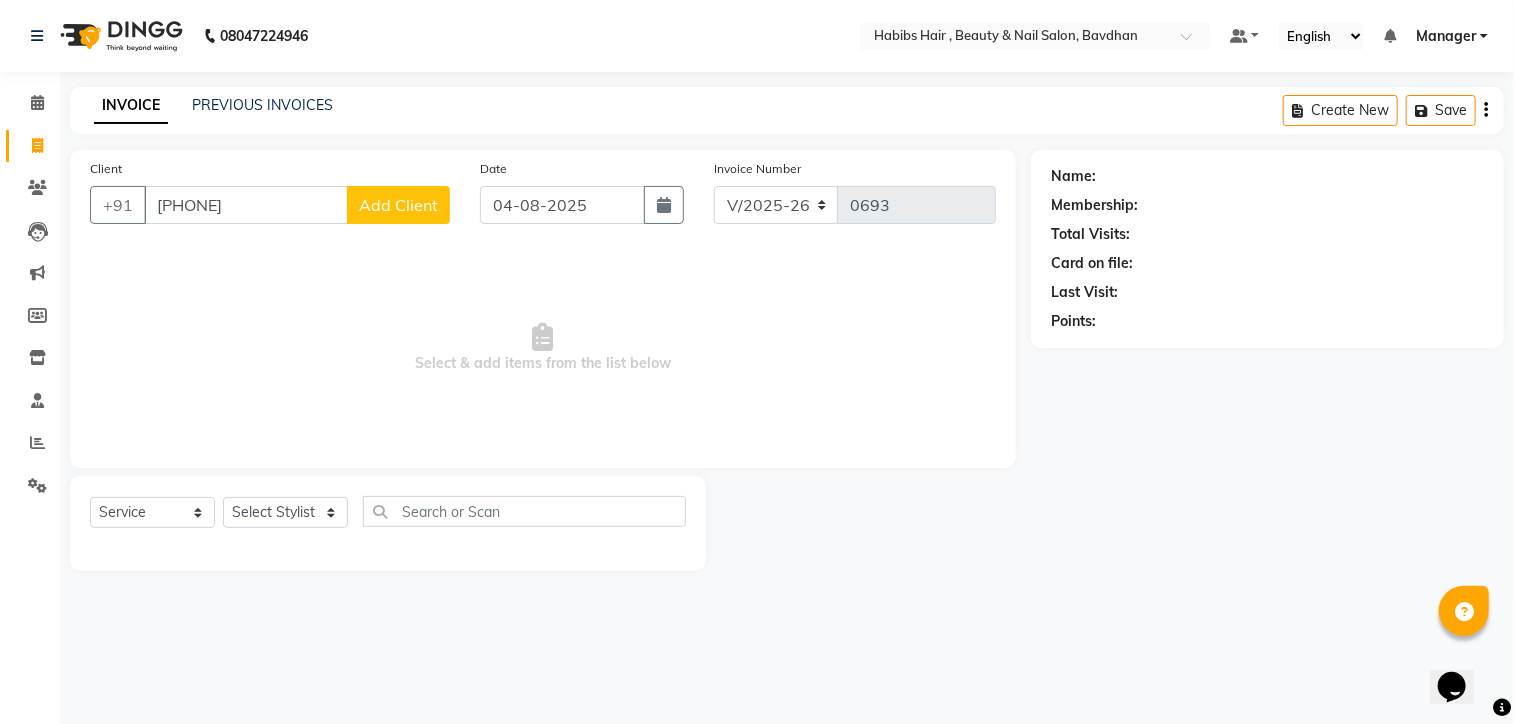 type on "[PHONE]" 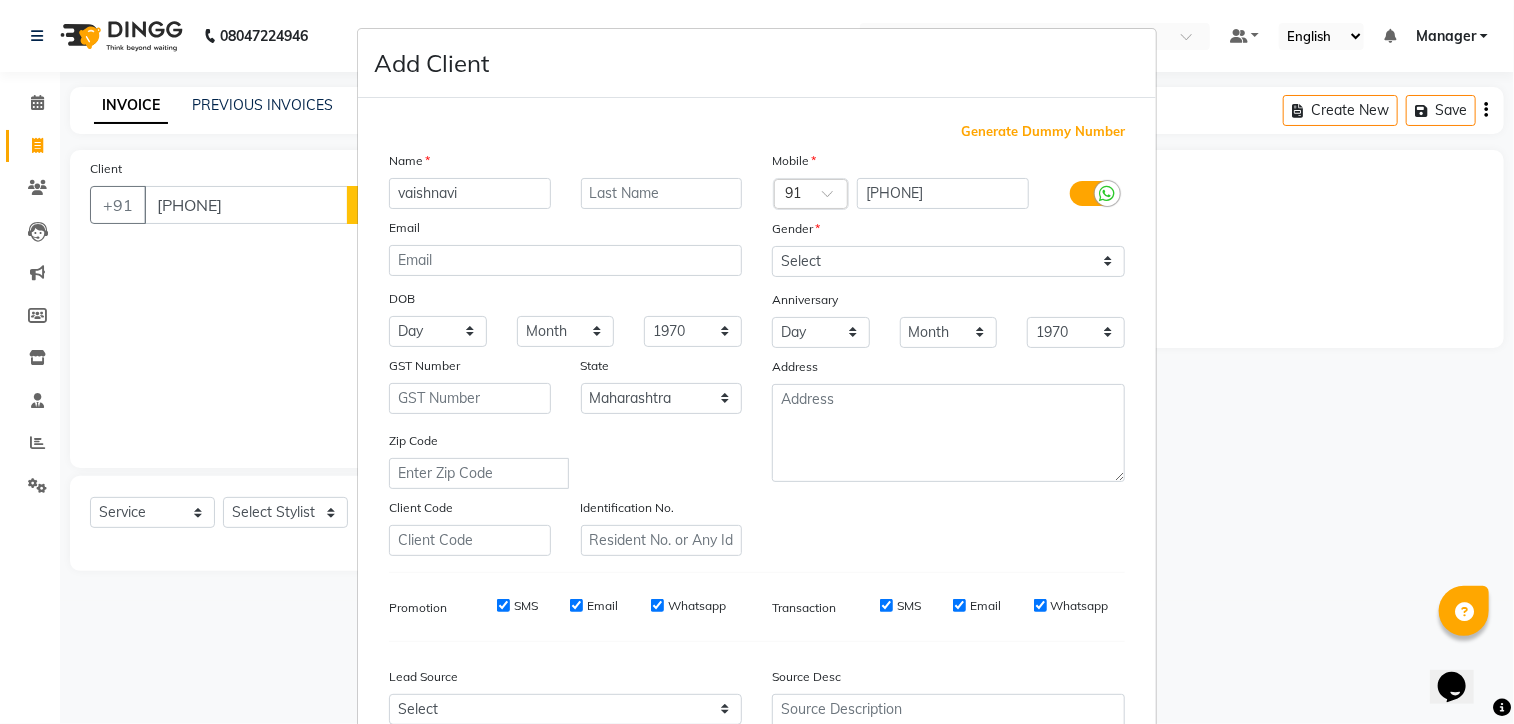 type on "vaishnavi" 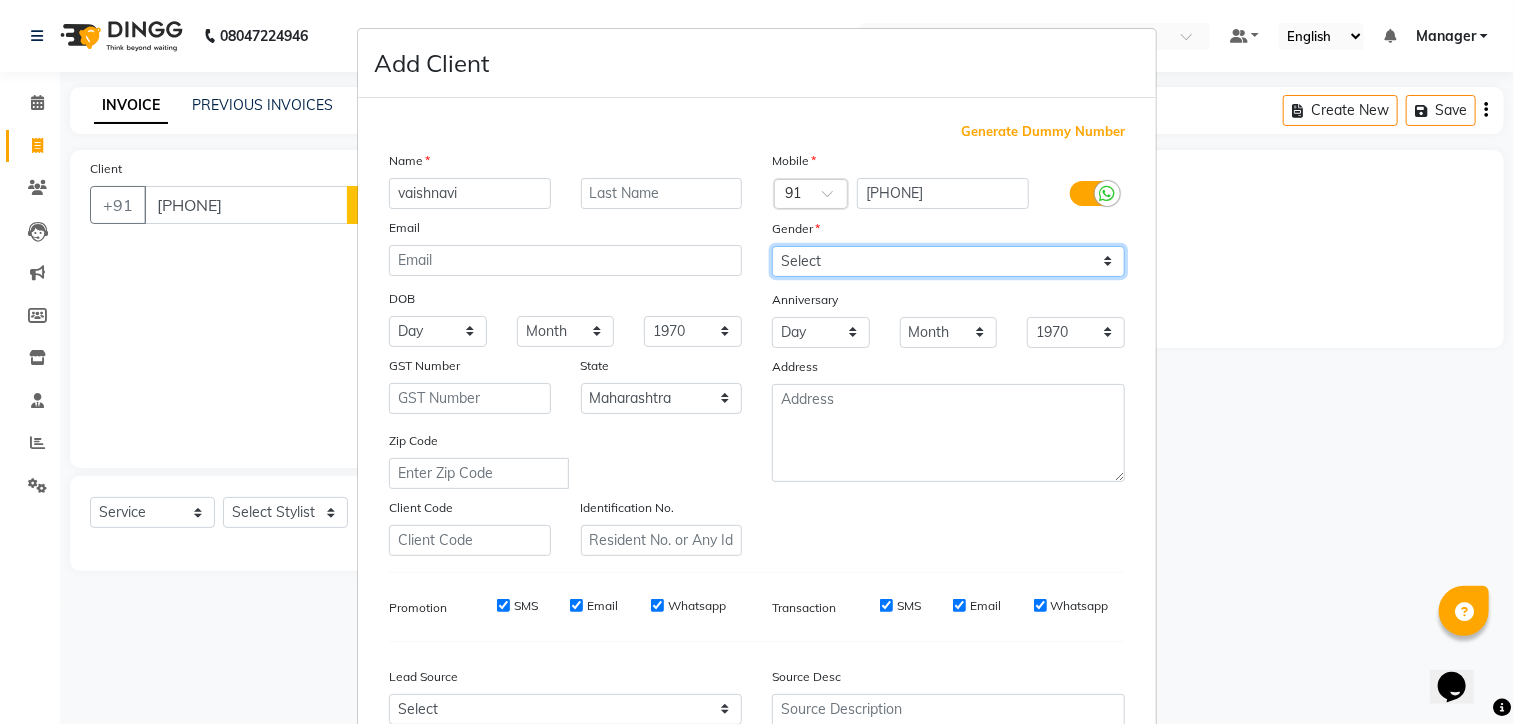 click on "Select Male Female Other Prefer Not To Say" at bounding box center (948, 261) 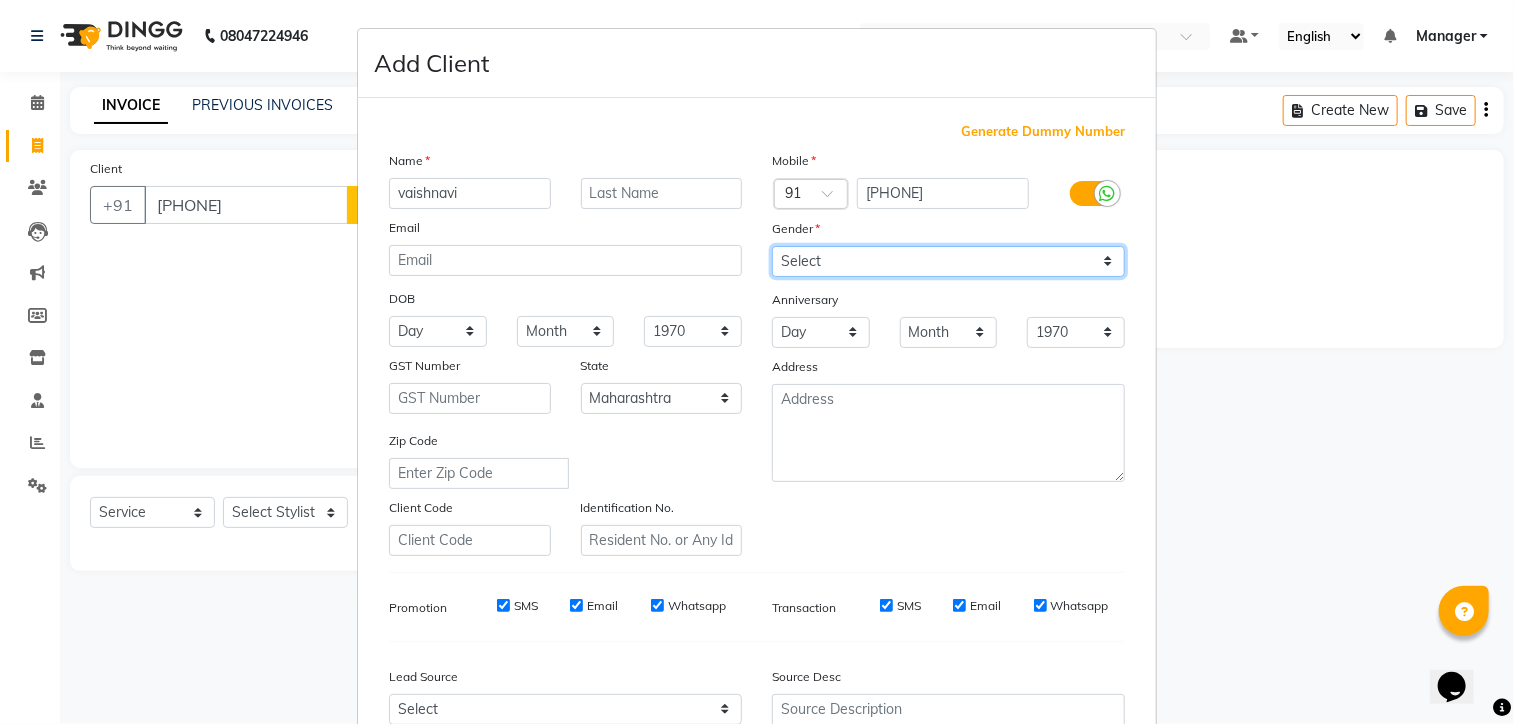 select on "female" 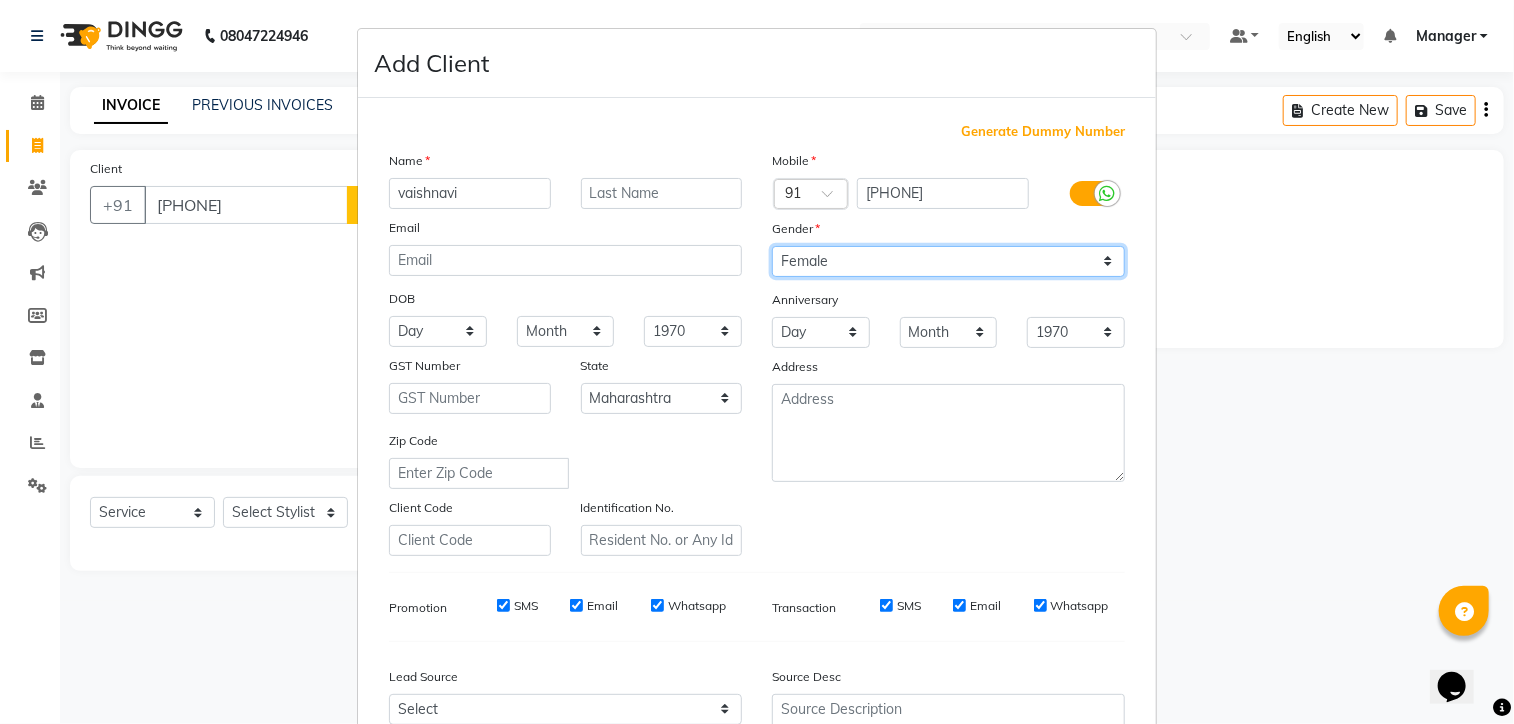 click on "Select Male Female Other Prefer Not To Say" at bounding box center (948, 261) 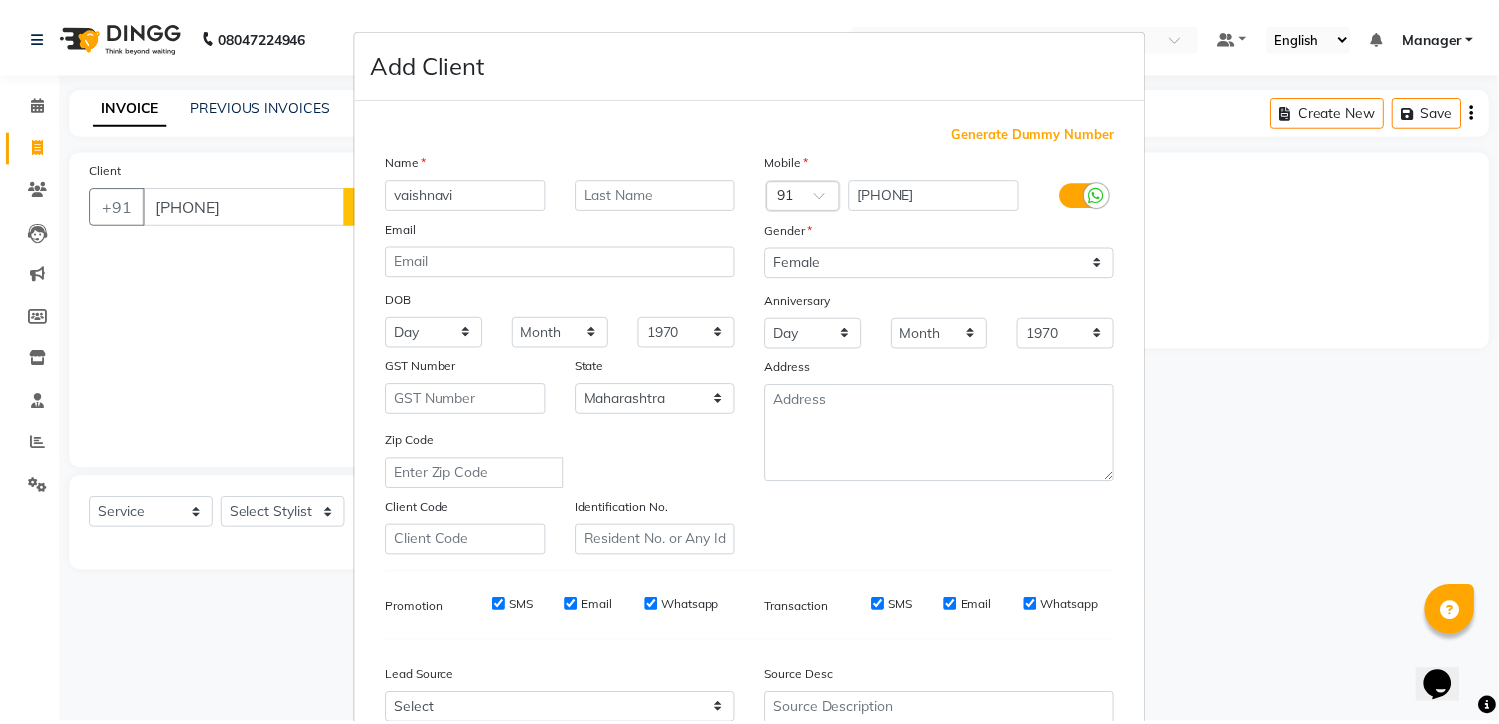 scroll, scrollTop: 208, scrollLeft: 0, axis: vertical 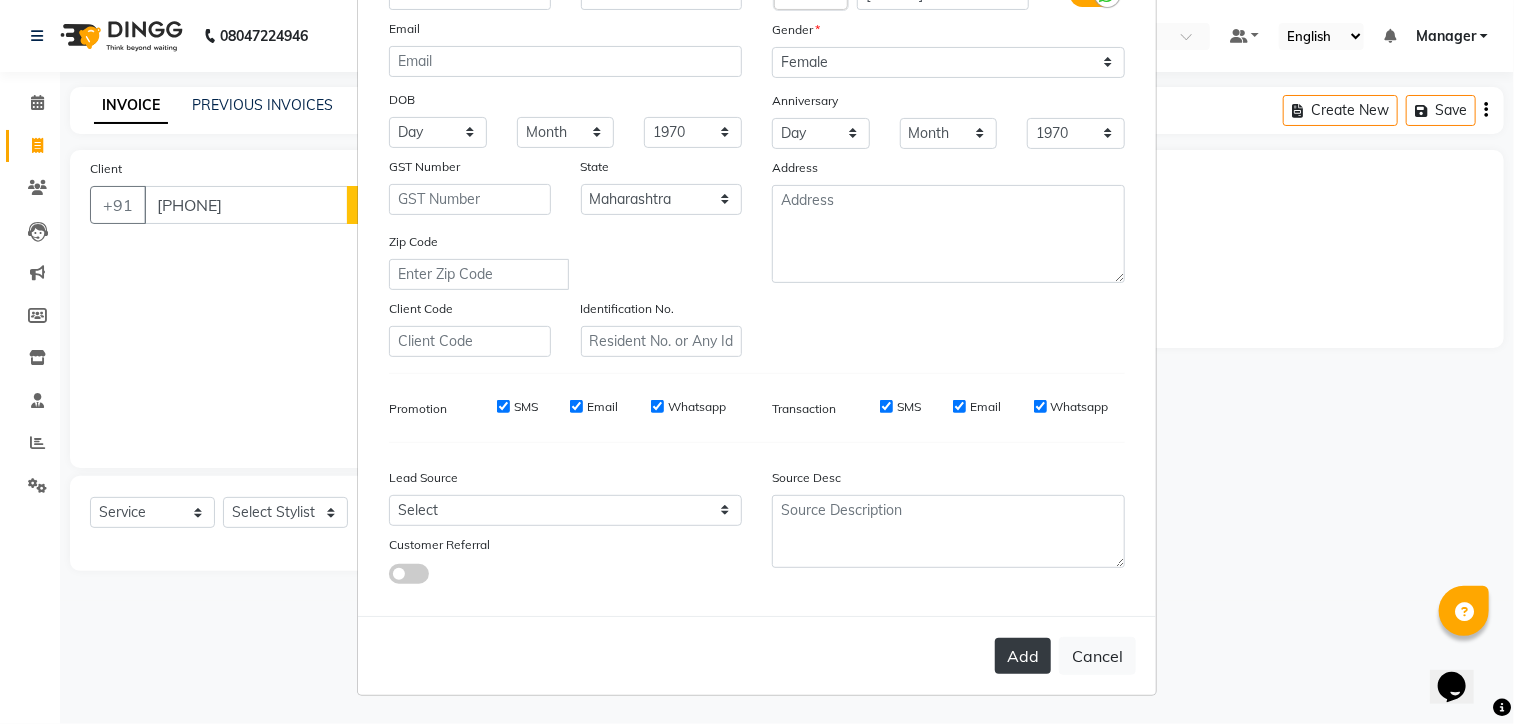 click on "Add" at bounding box center [1023, 656] 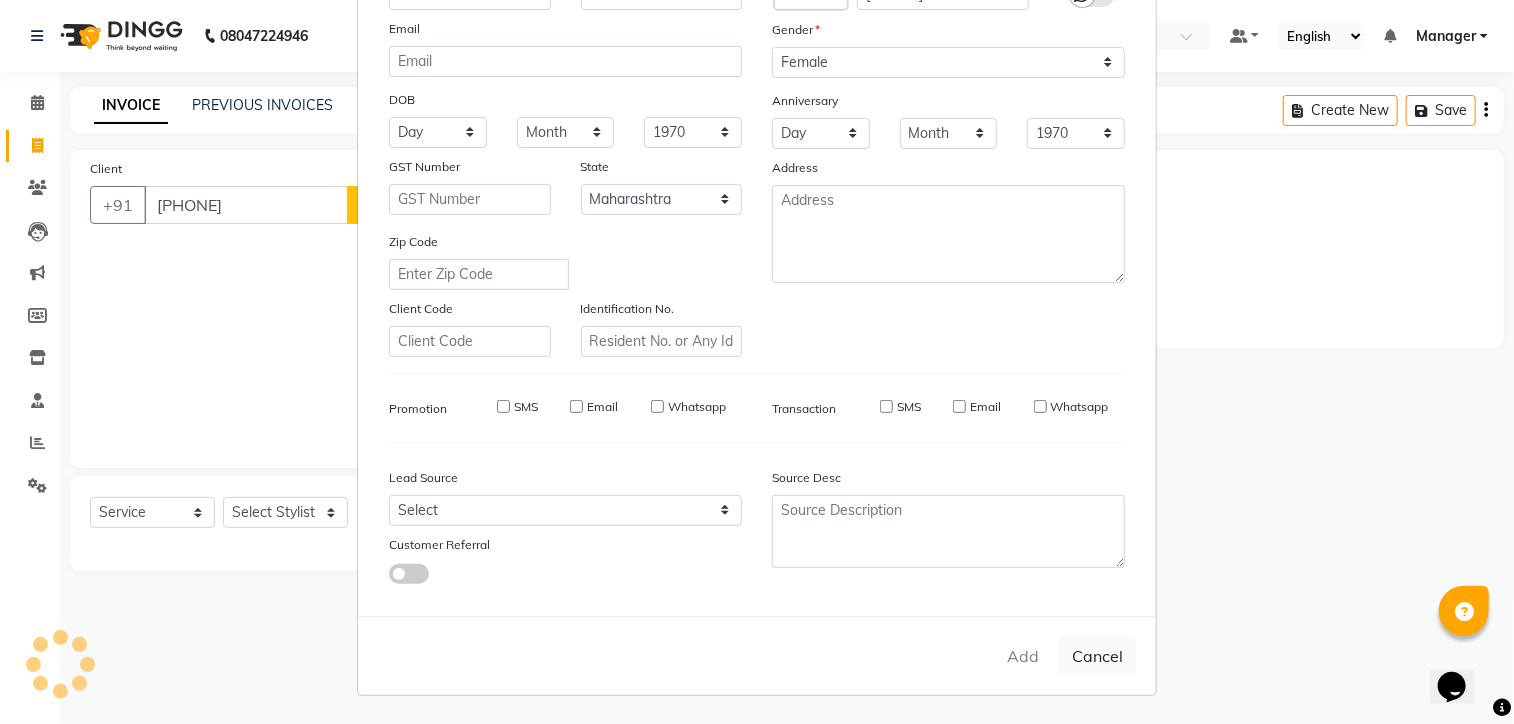 type on "94******57" 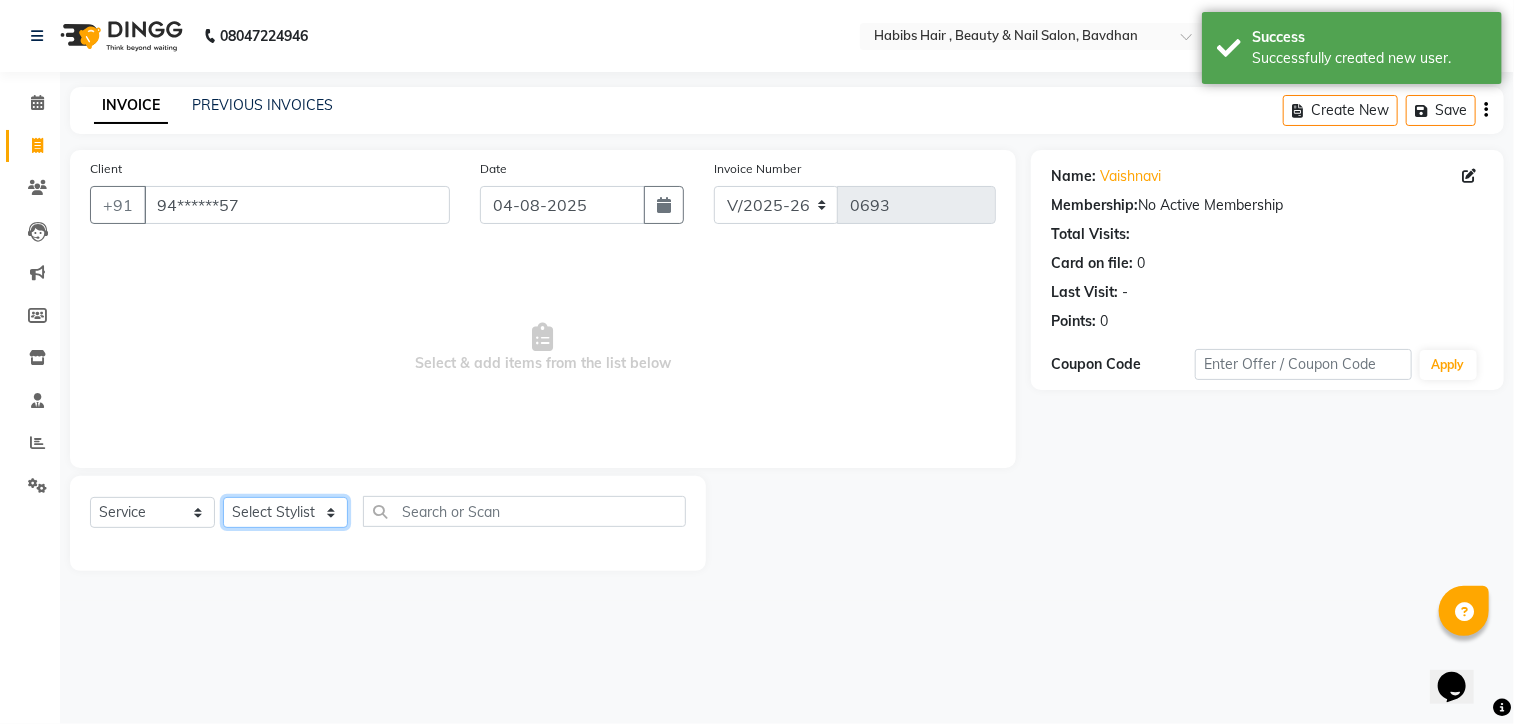 click on "Select Stylist Akash Aman Aniket Ashish Ganesh Manager mayur nikhil sujata" 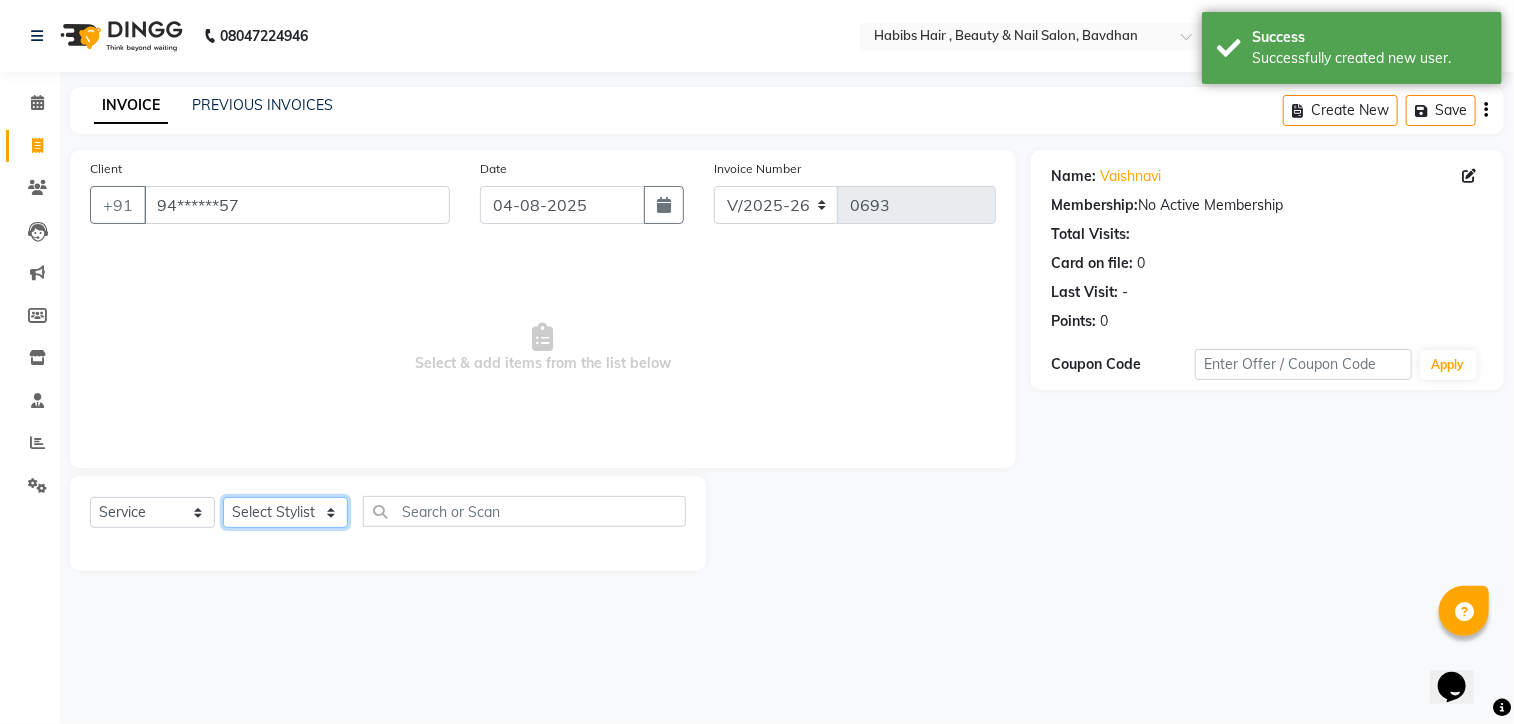 select on "65501" 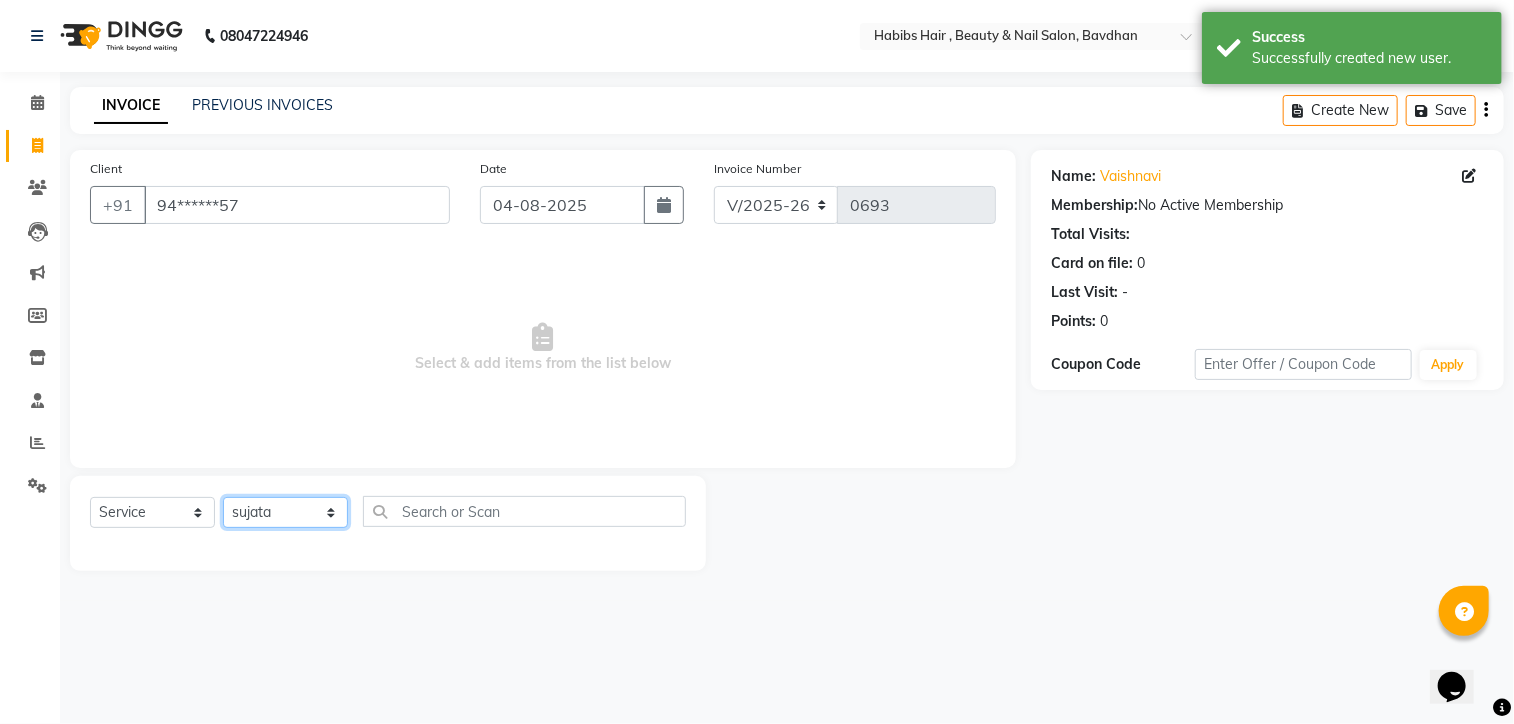 click on "Select Stylist Akash Aman Aniket Ashish Ganesh Manager mayur nikhil sujata" 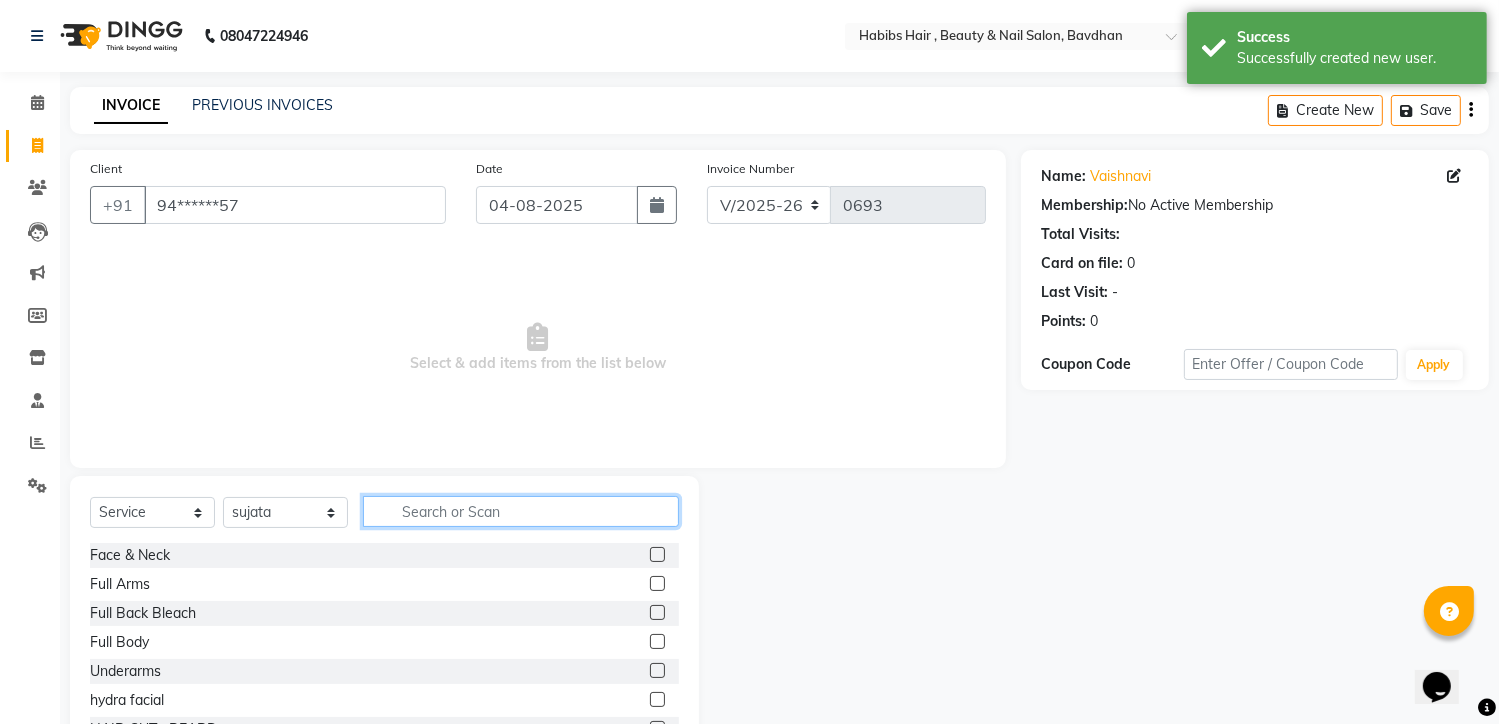 click 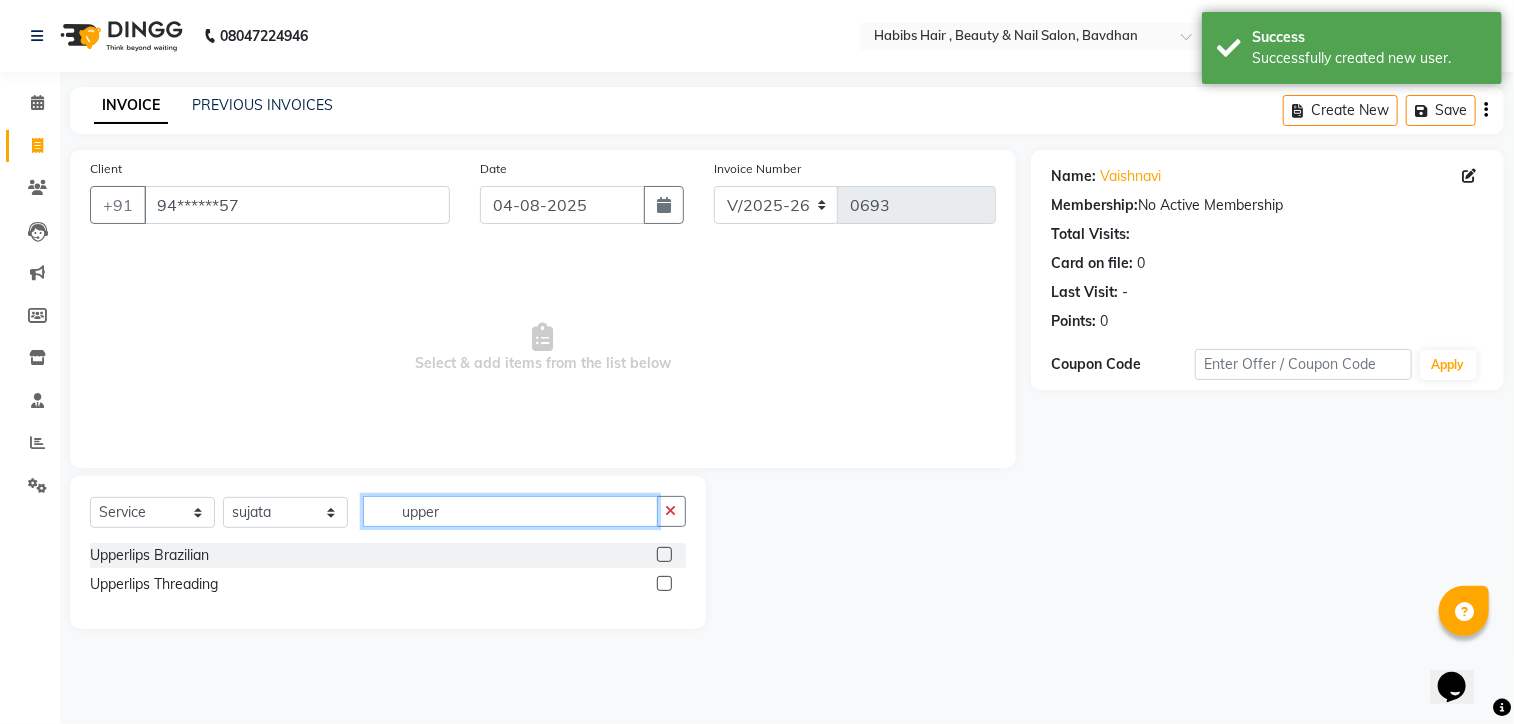 type on "upper" 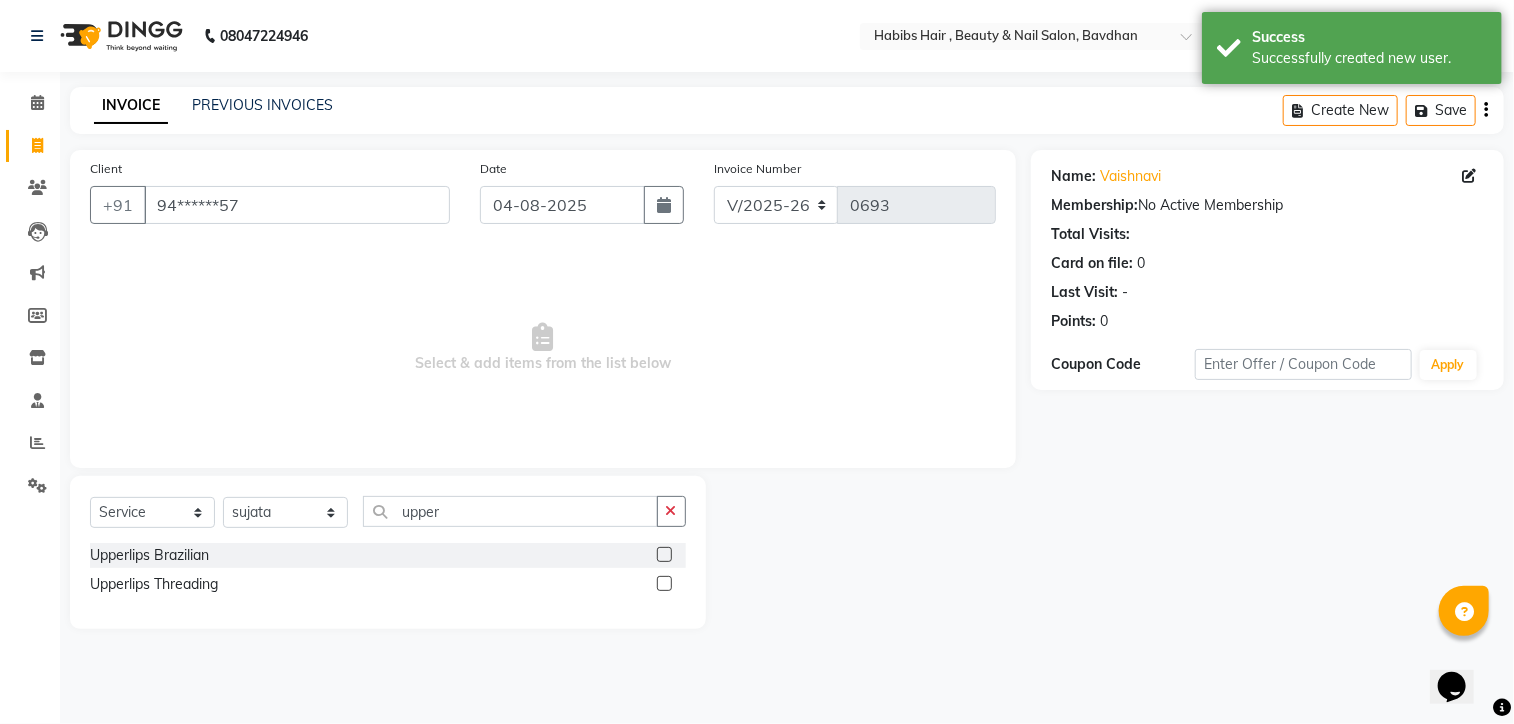 click 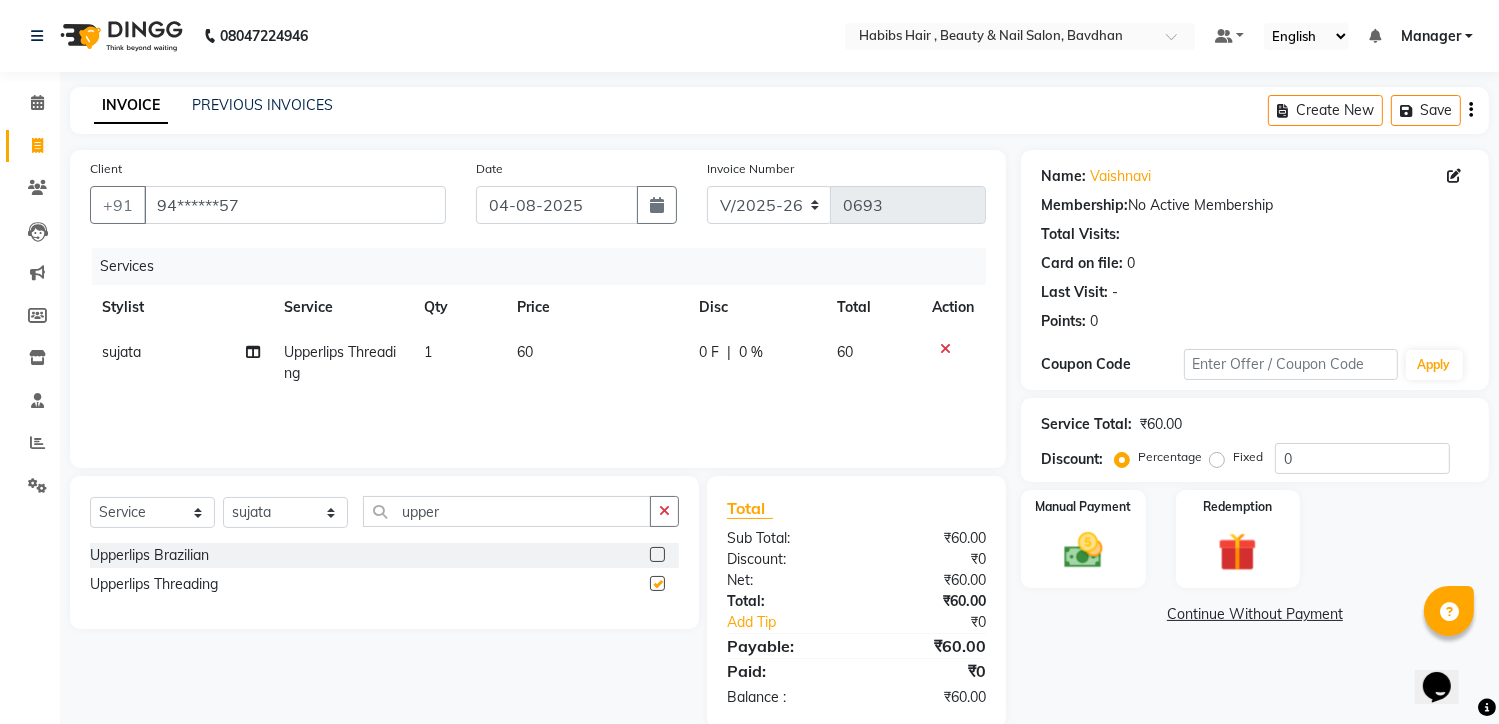 checkbox on "false" 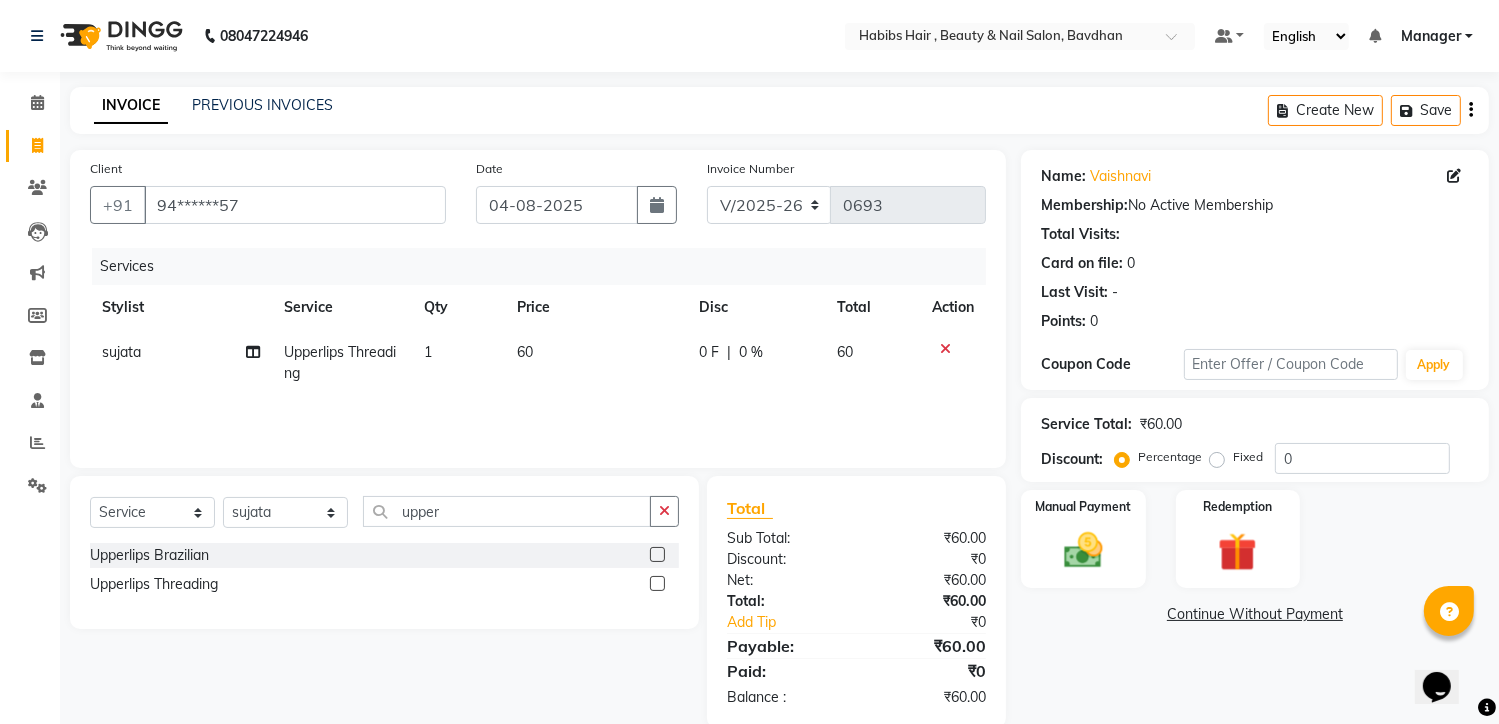 click on "60" 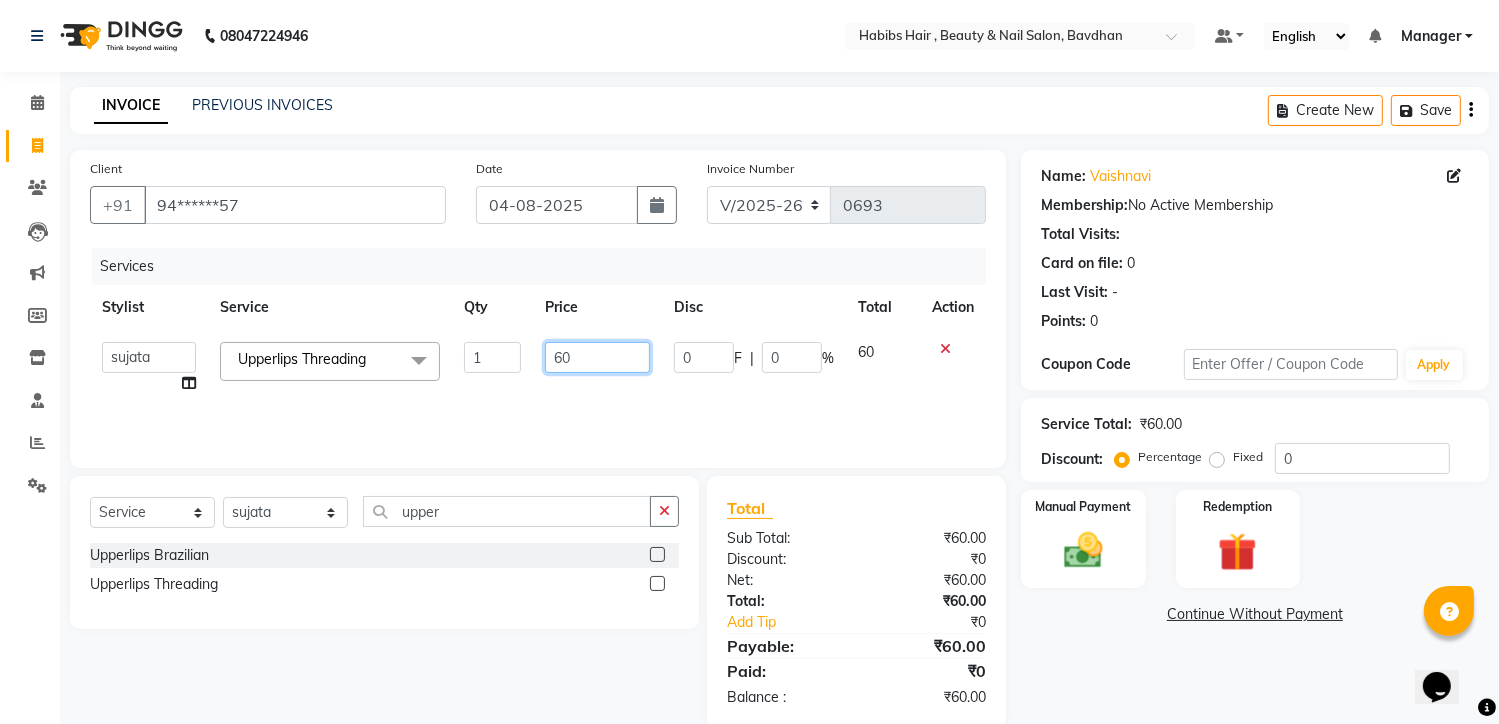 click on "60" 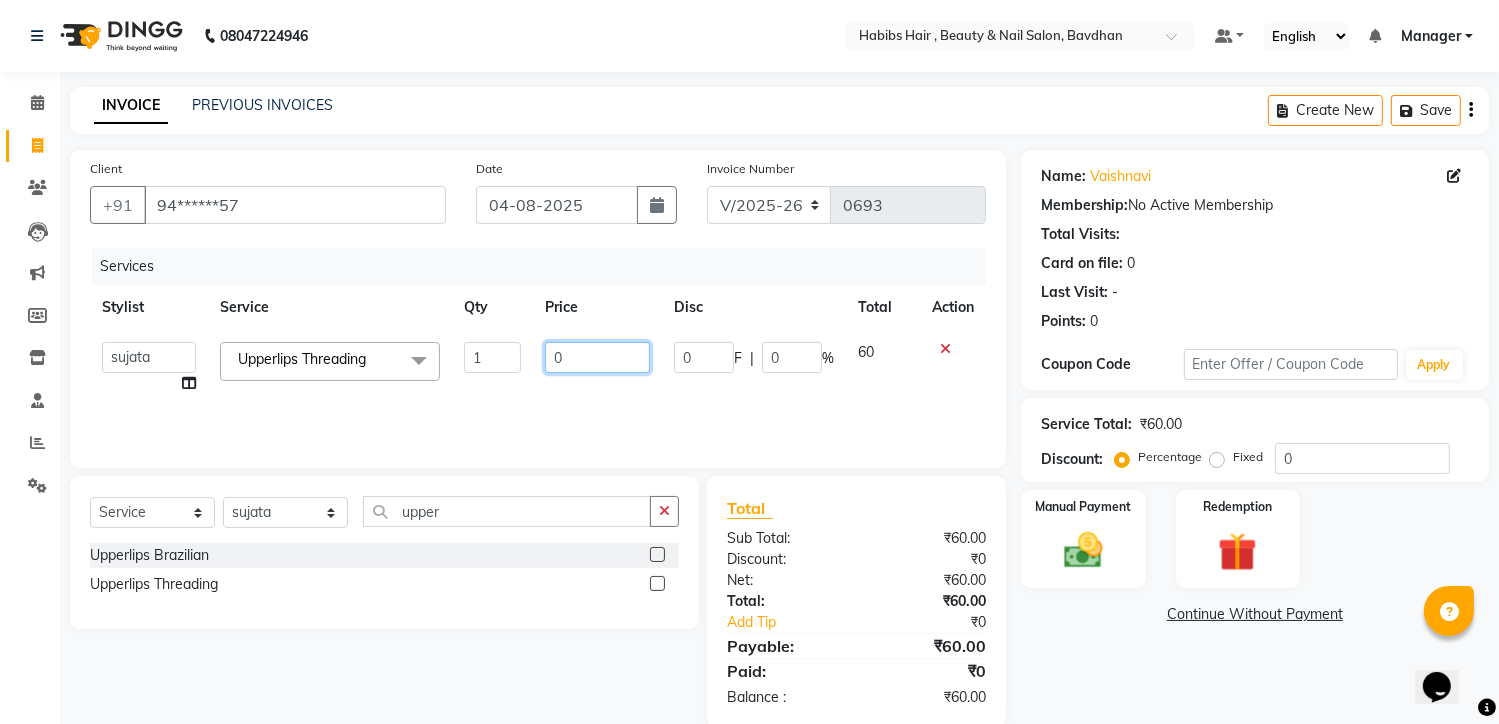 type on "50" 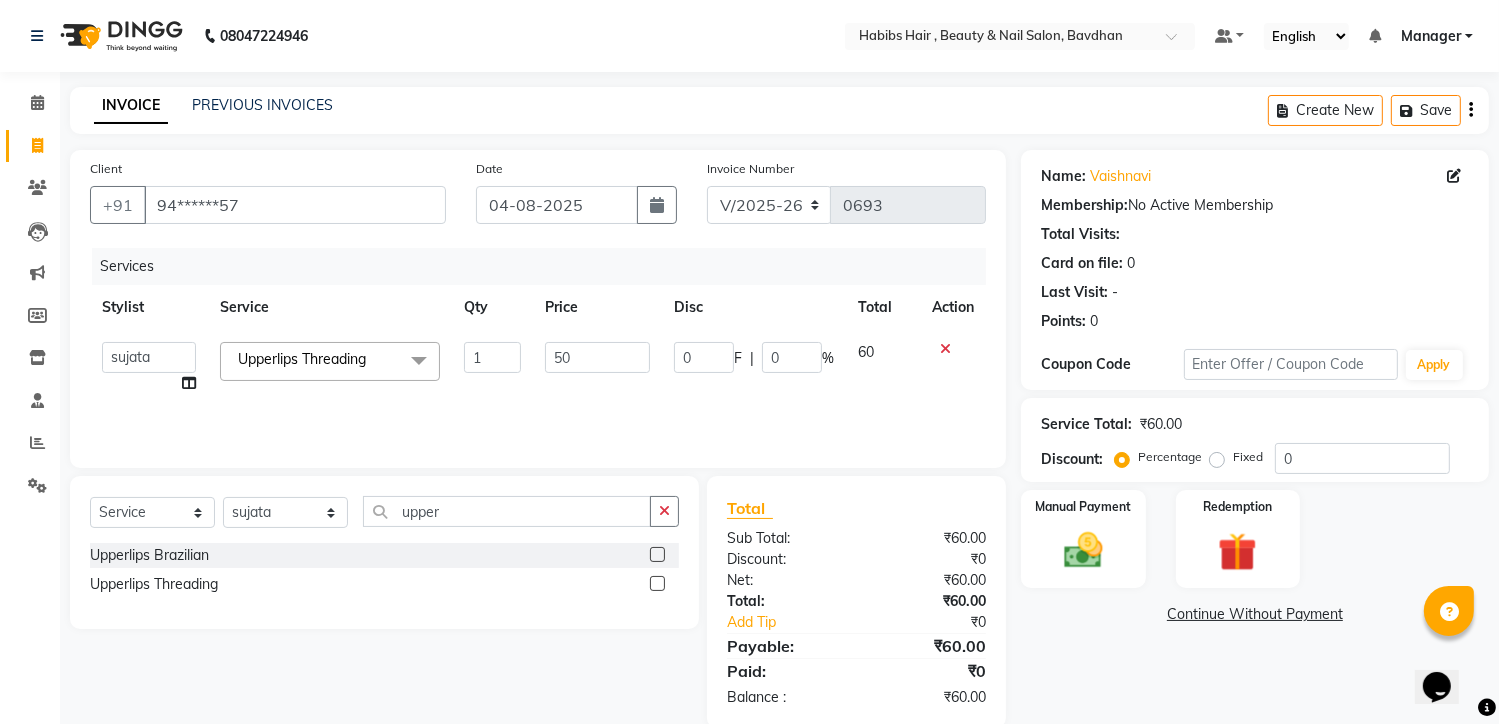 click on "0 F | 0 %" 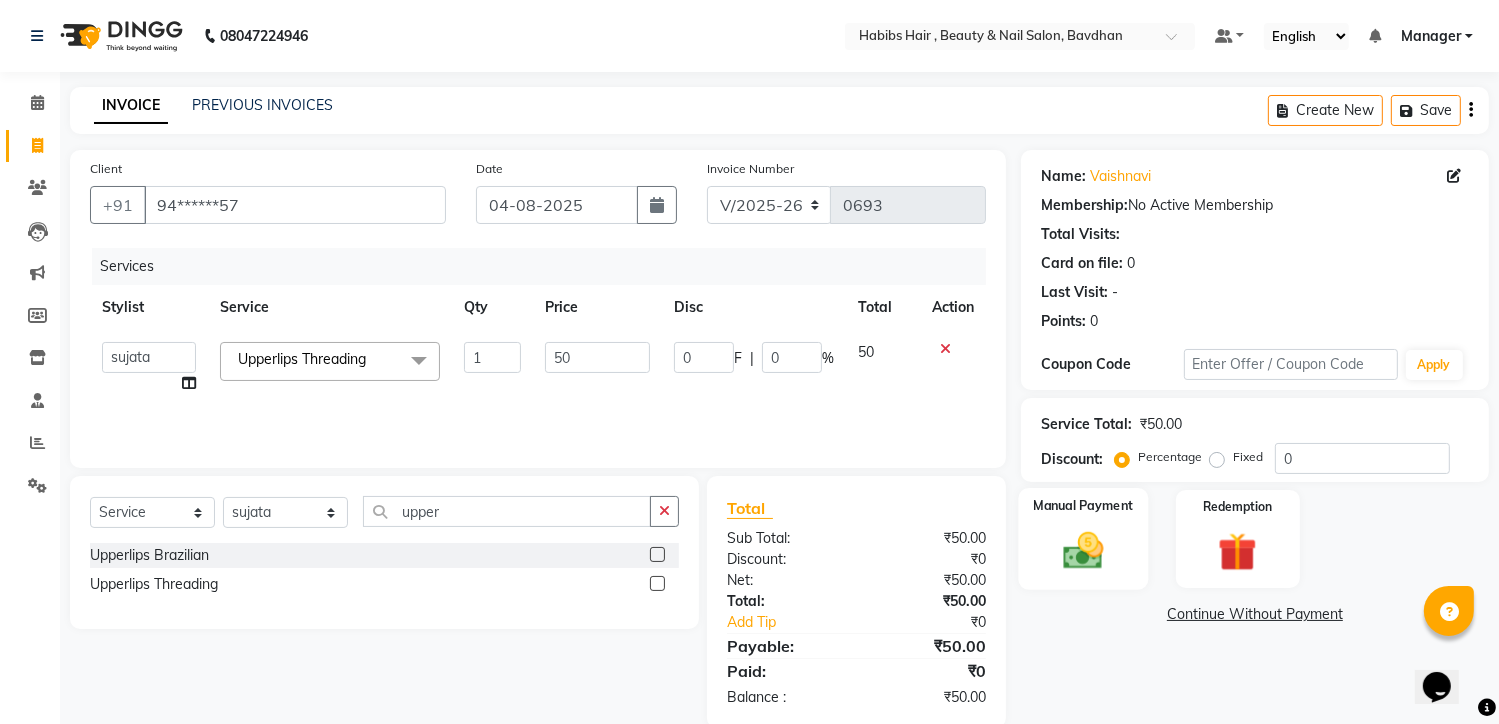 click on "Manual Payment" 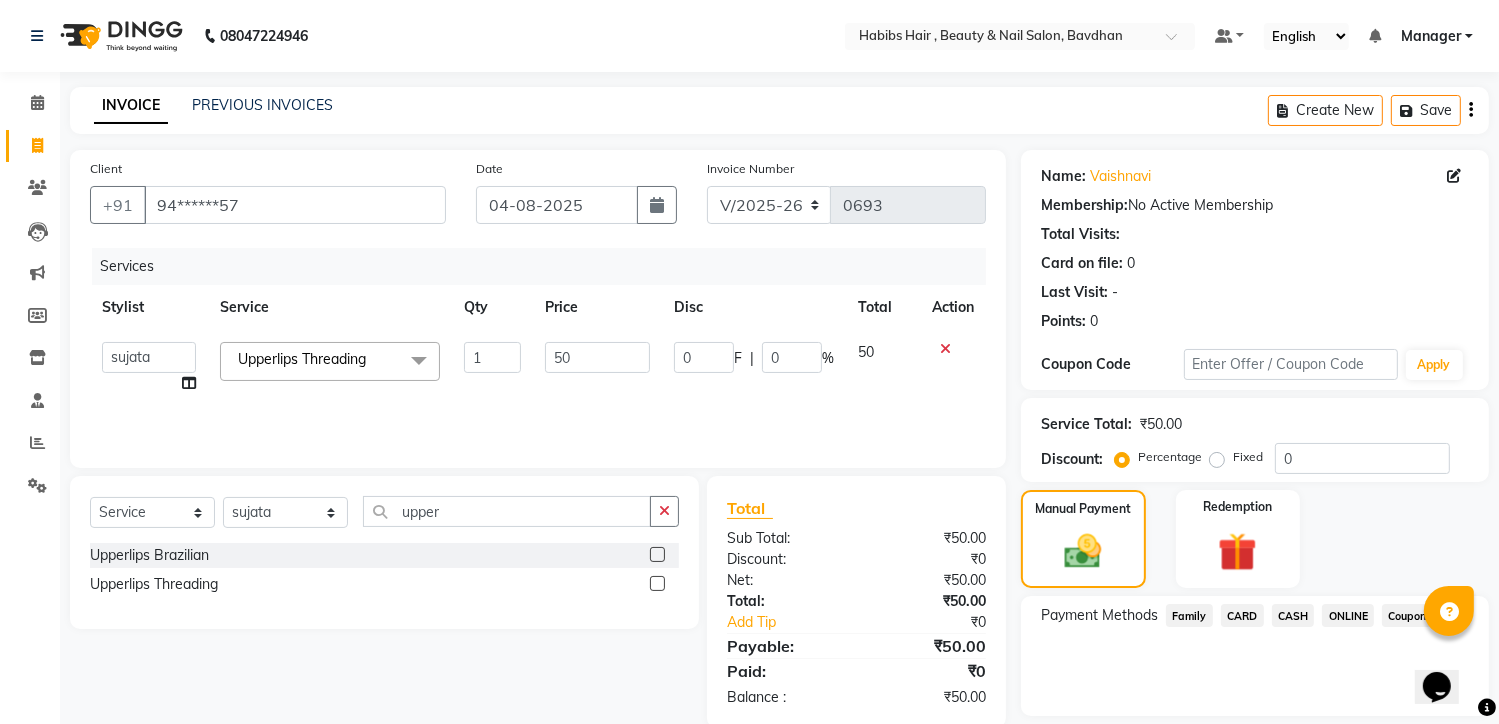 click on "ONLINE" 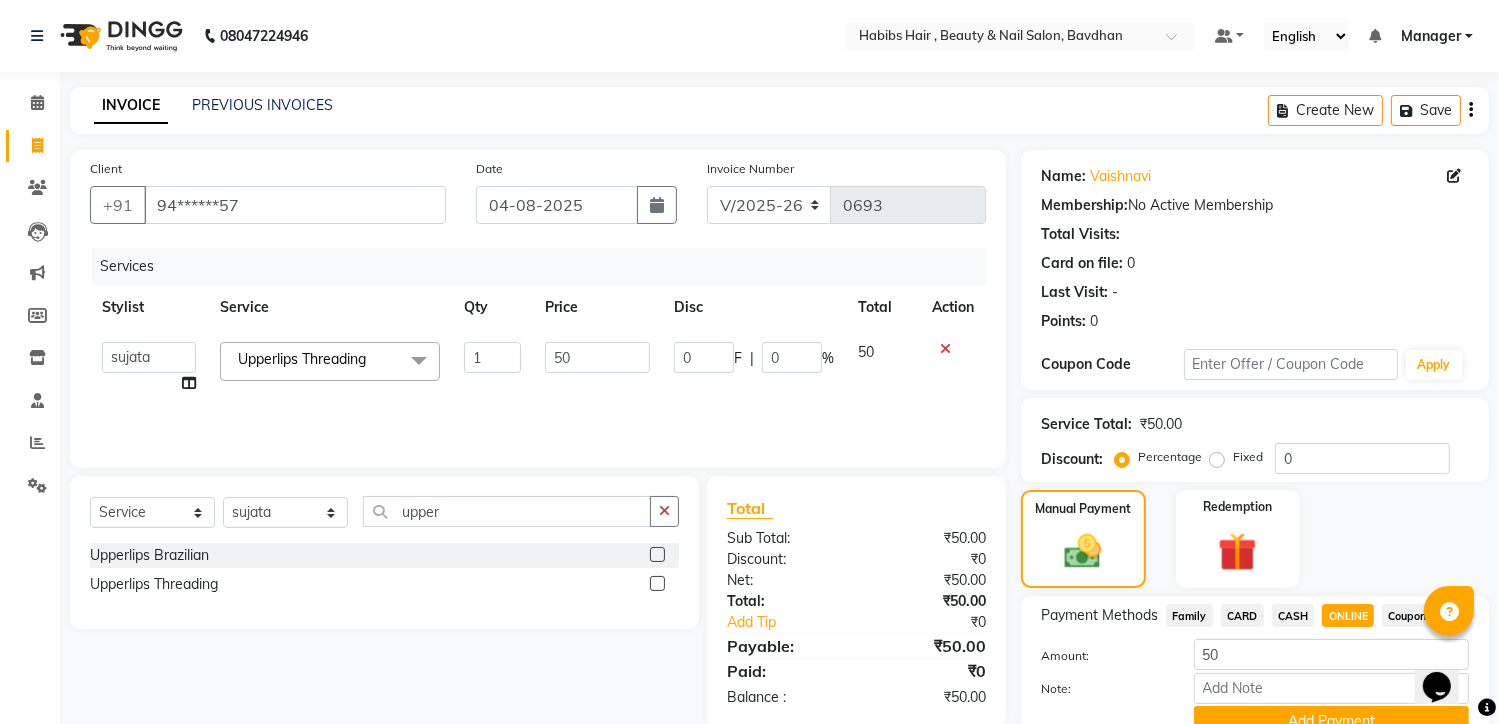 scroll, scrollTop: 94, scrollLeft: 0, axis: vertical 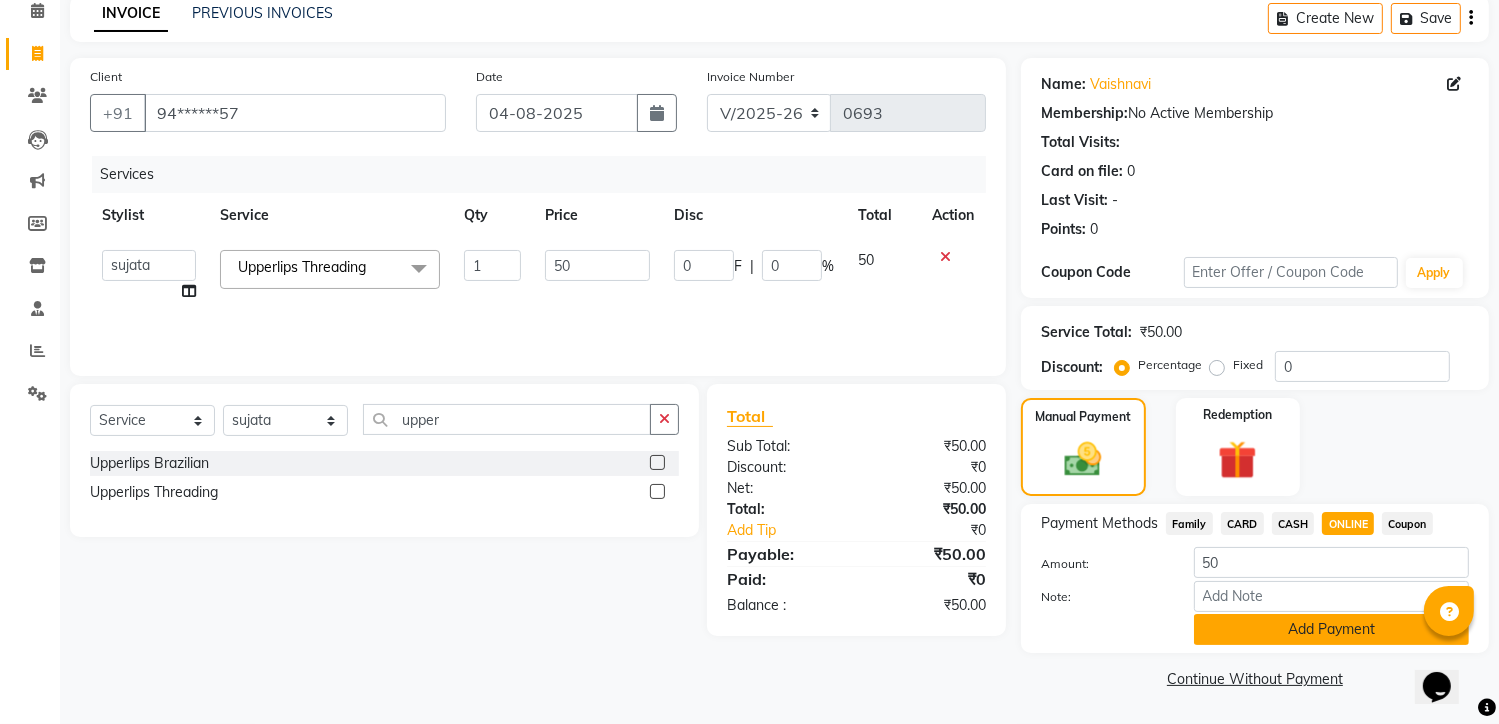click on "Add Payment" 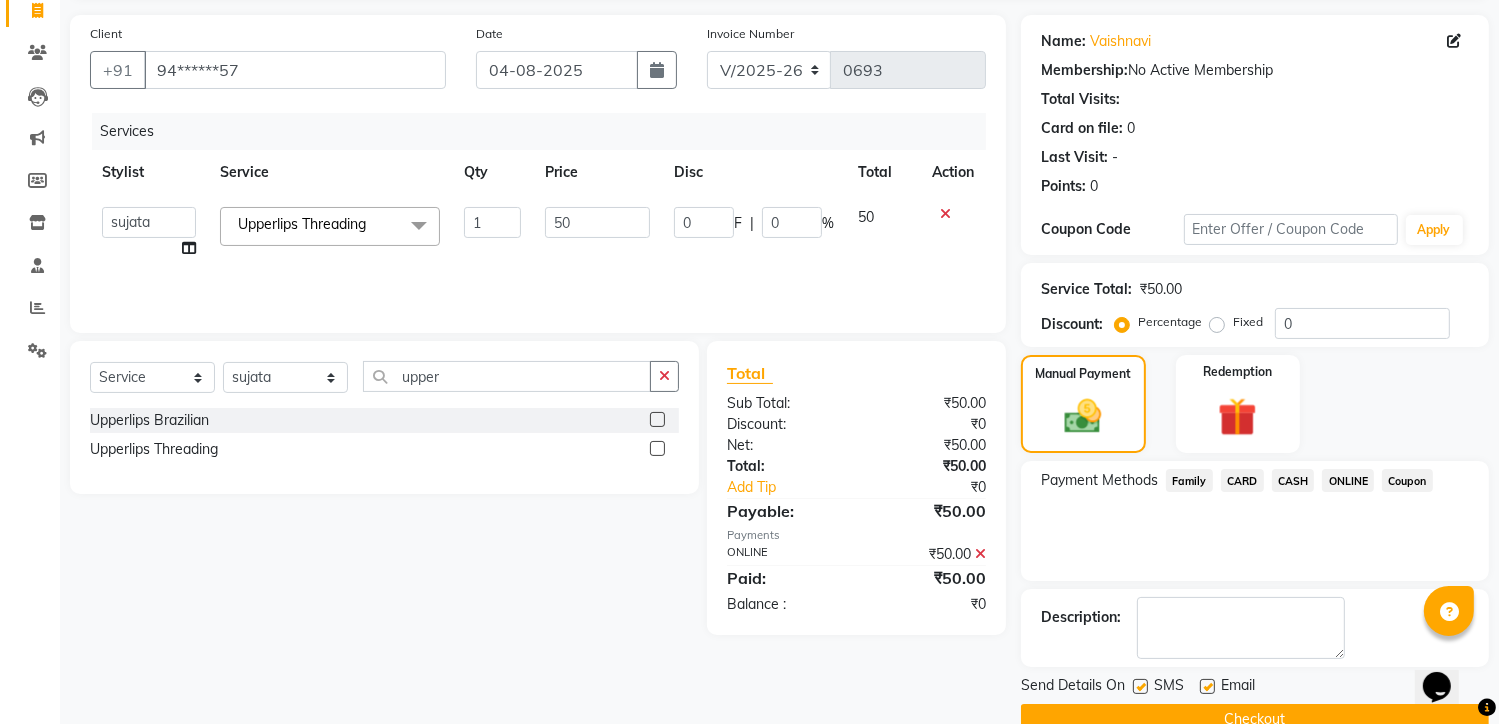 scroll, scrollTop: 175, scrollLeft: 0, axis: vertical 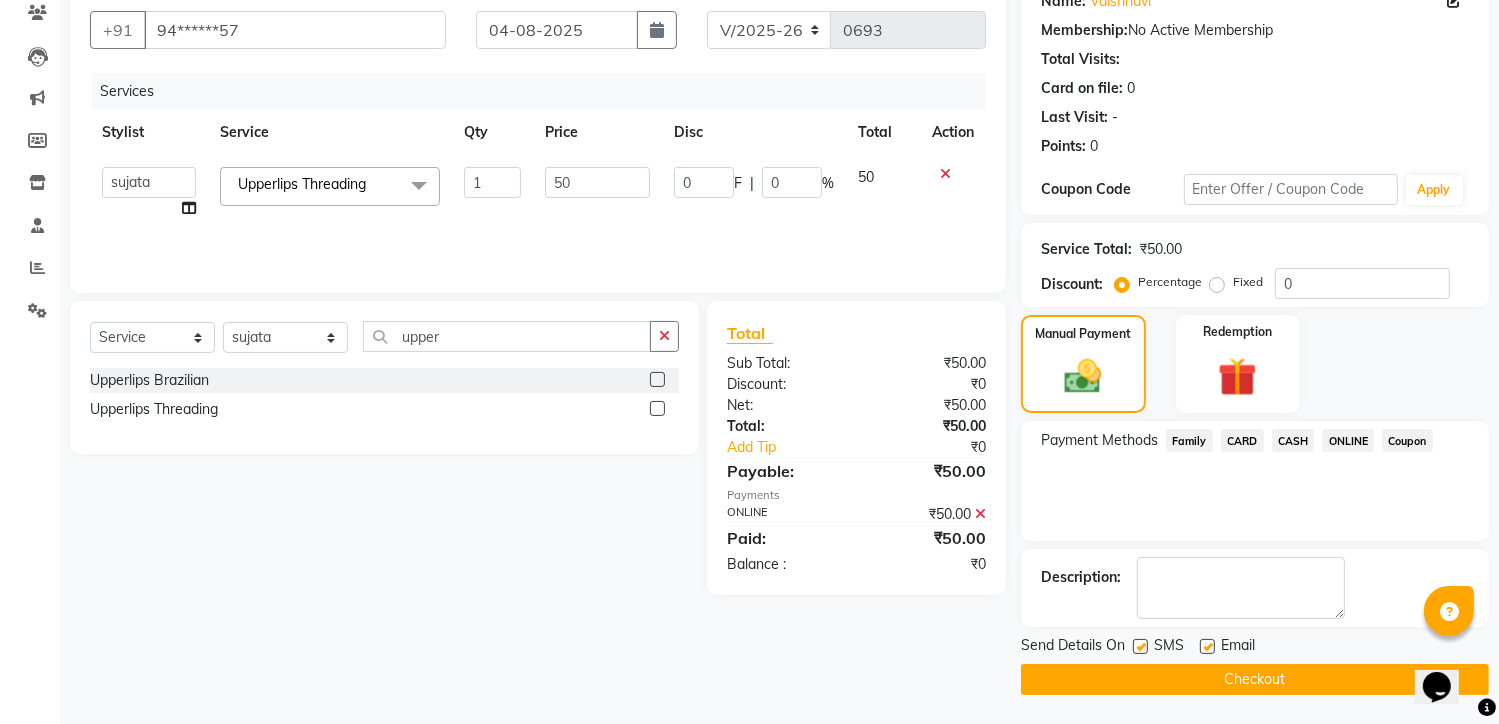 click on "Checkout" 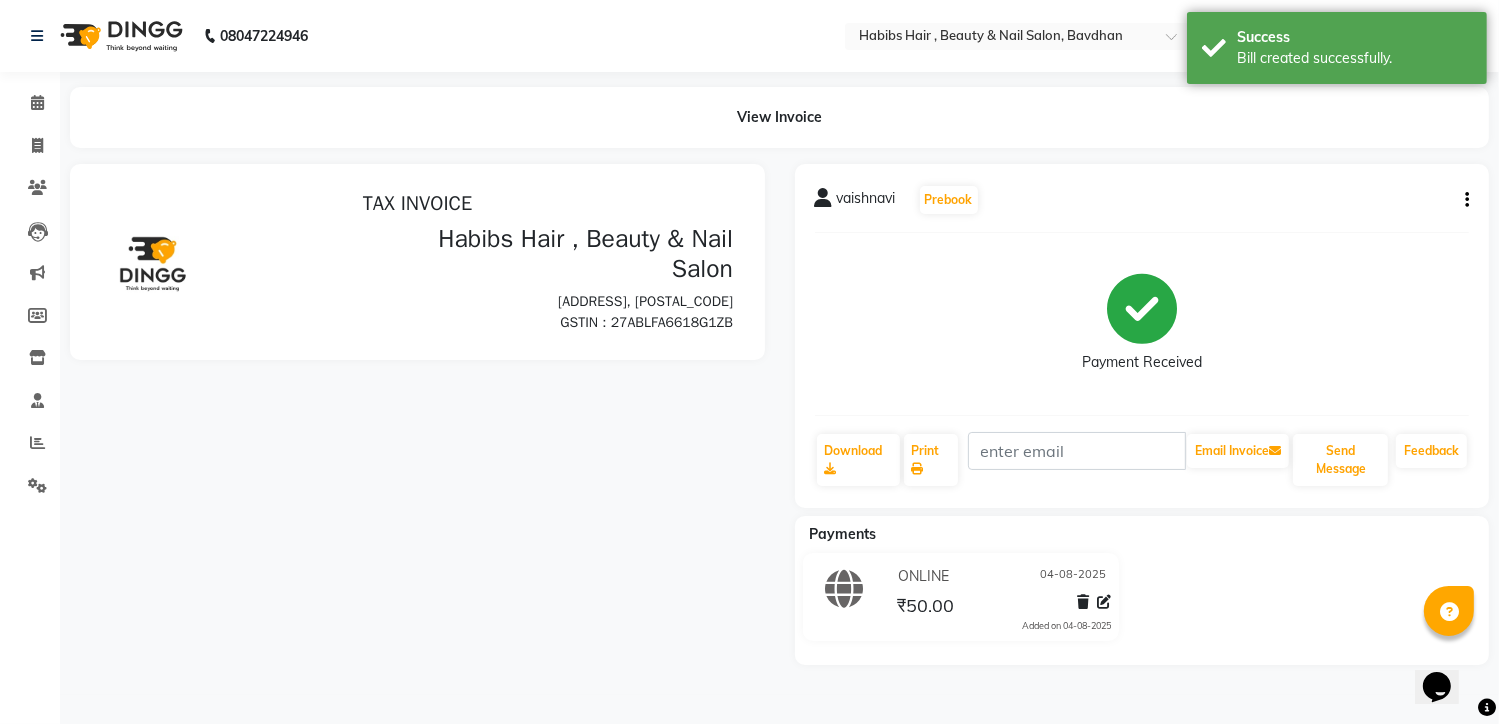scroll, scrollTop: 0, scrollLeft: 0, axis: both 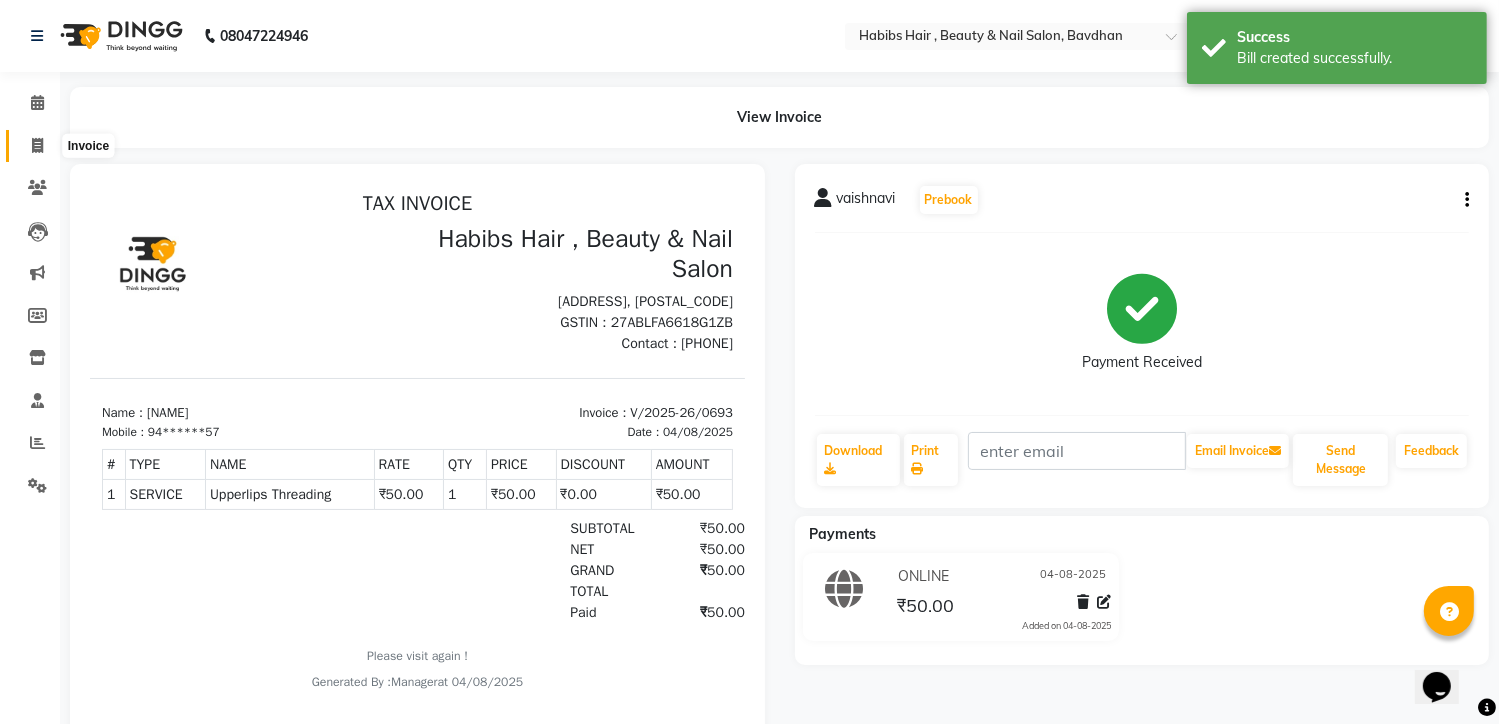 click 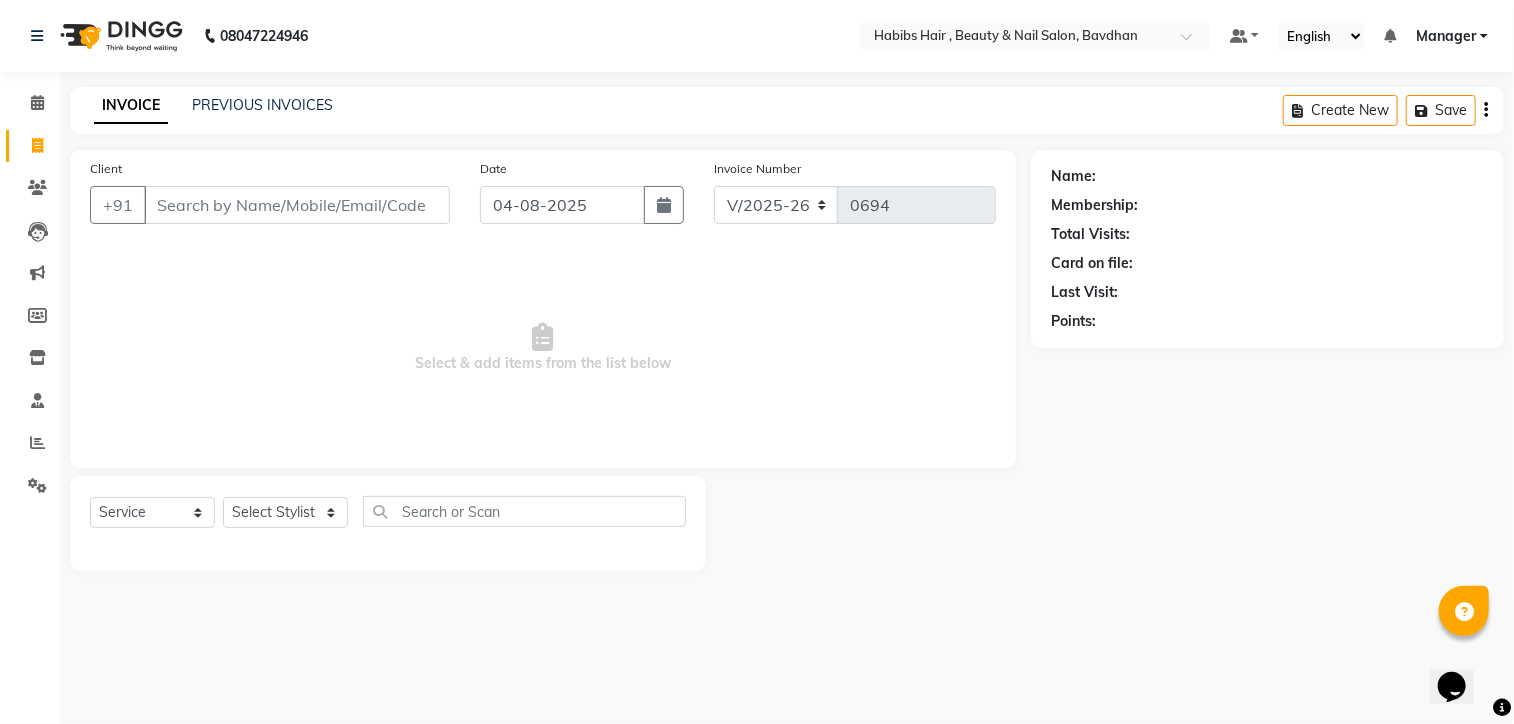 click on "INVOICE PREVIOUS INVOICES" 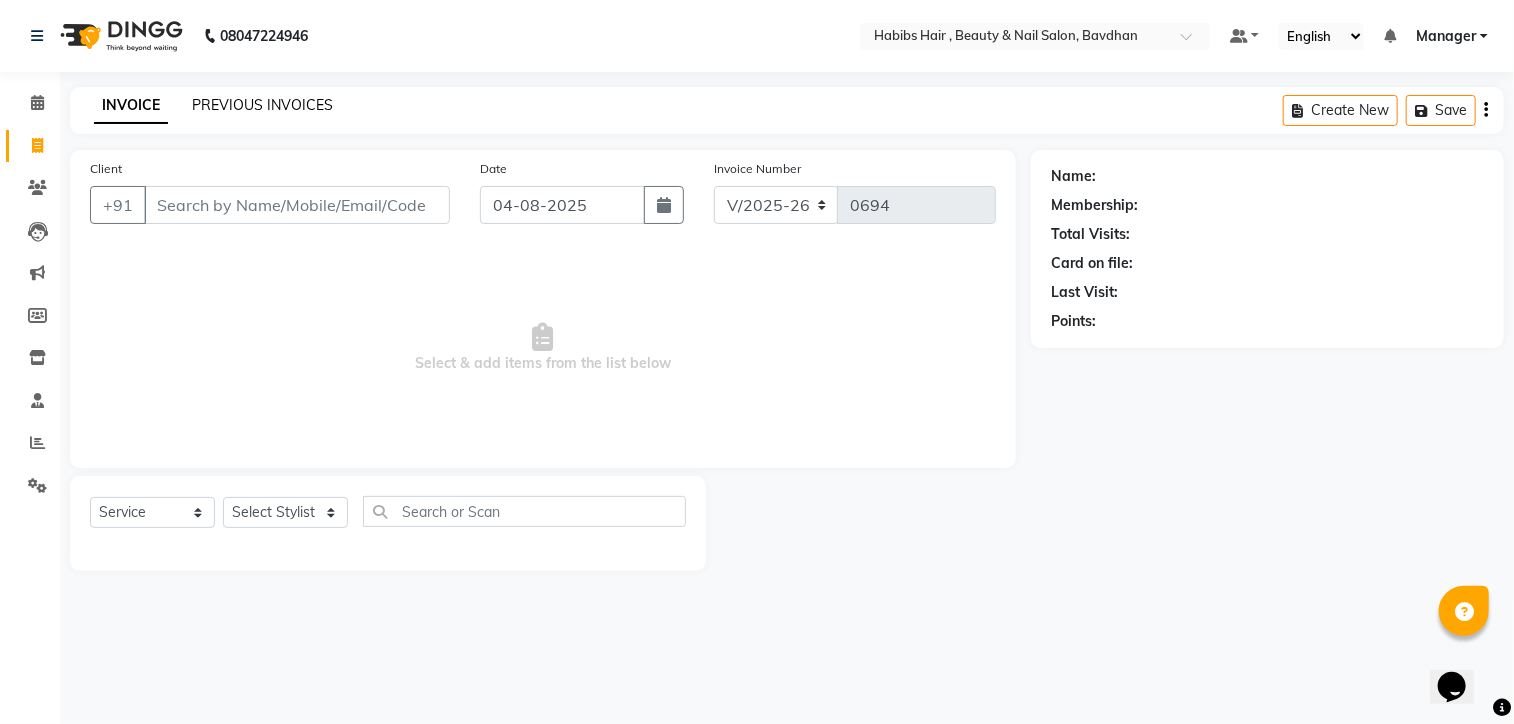 click on "PREVIOUS INVOICES" 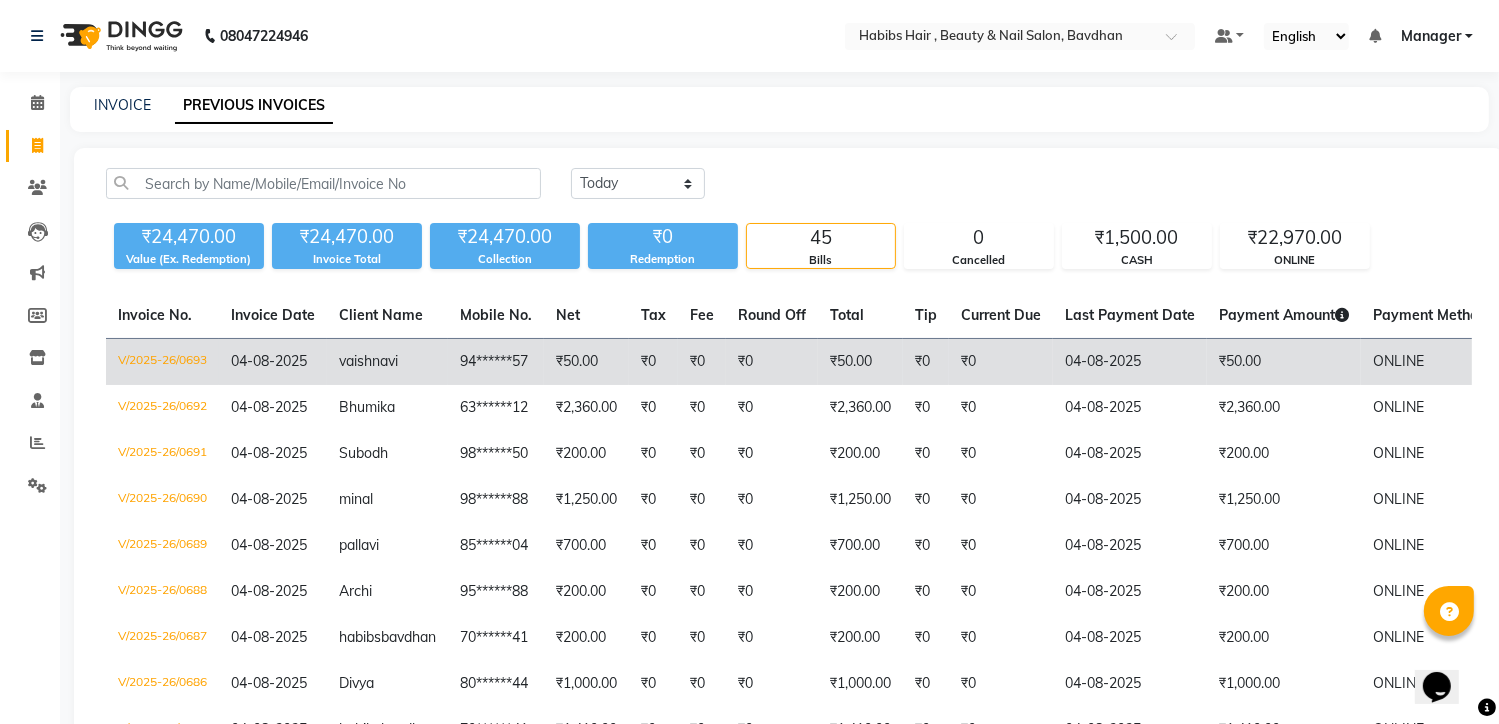 click on "₹50.00" 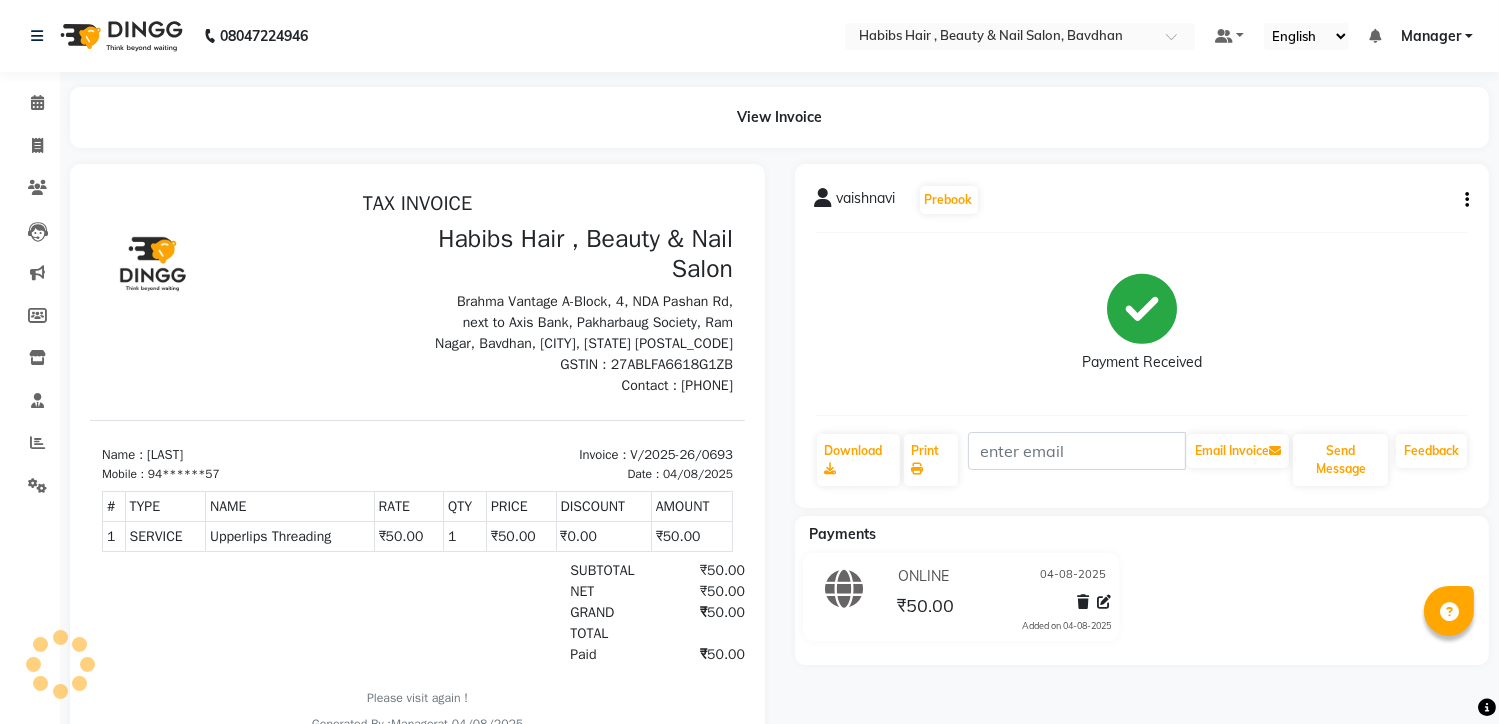 scroll, scrollTop: 0, scrollLeft: 0, axis: both 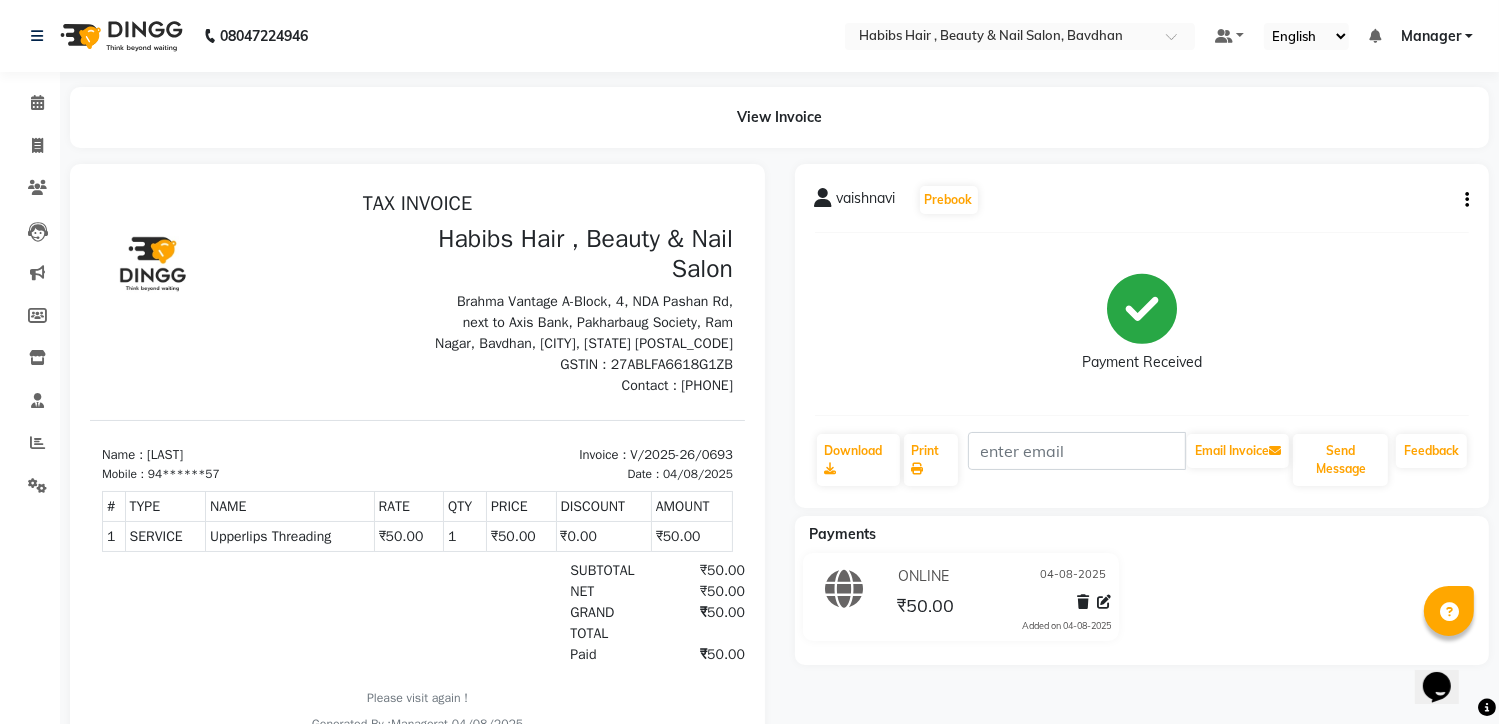 click on "[LAST]  Prebook   Payment Received  Download  Print   Email Invoice   Send Message Feedback" 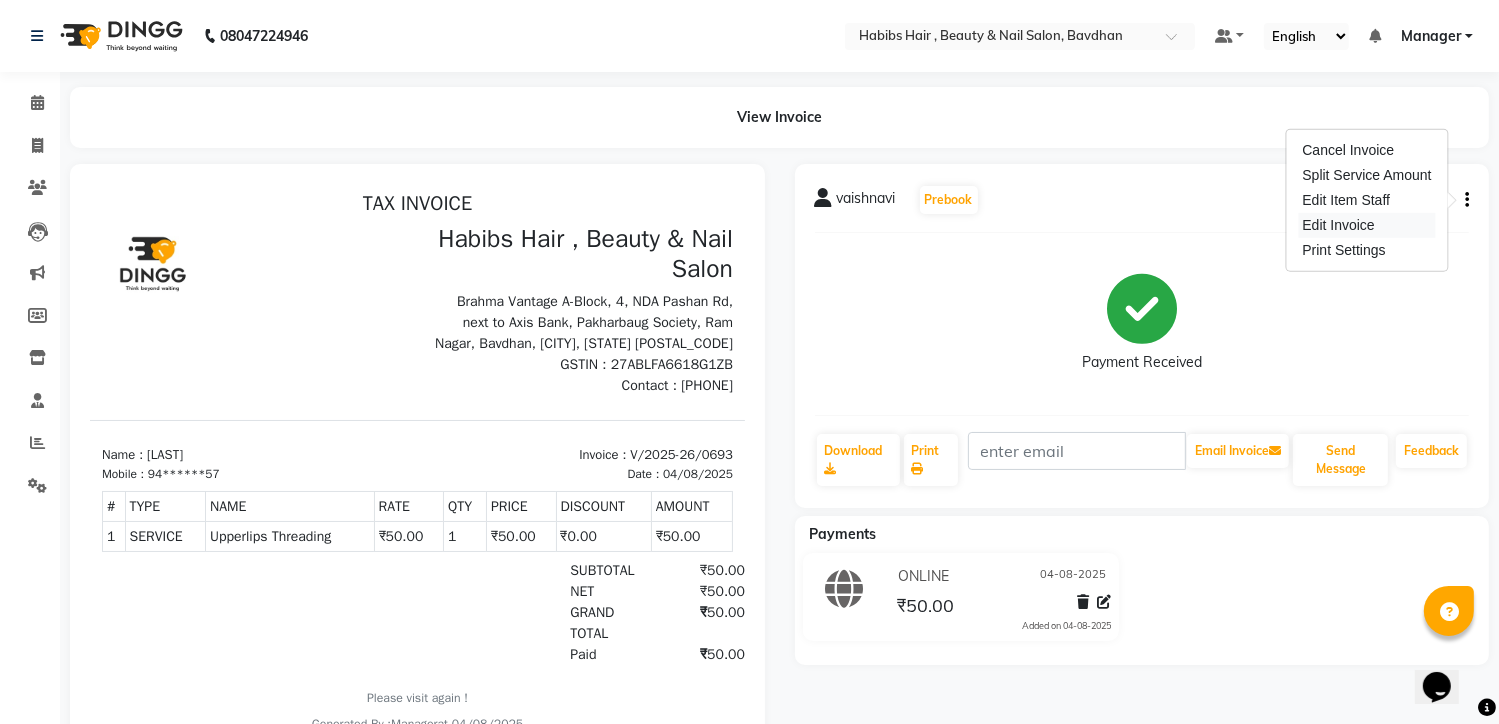click on "Edit Invoice" at bounding box center [1366, 225] 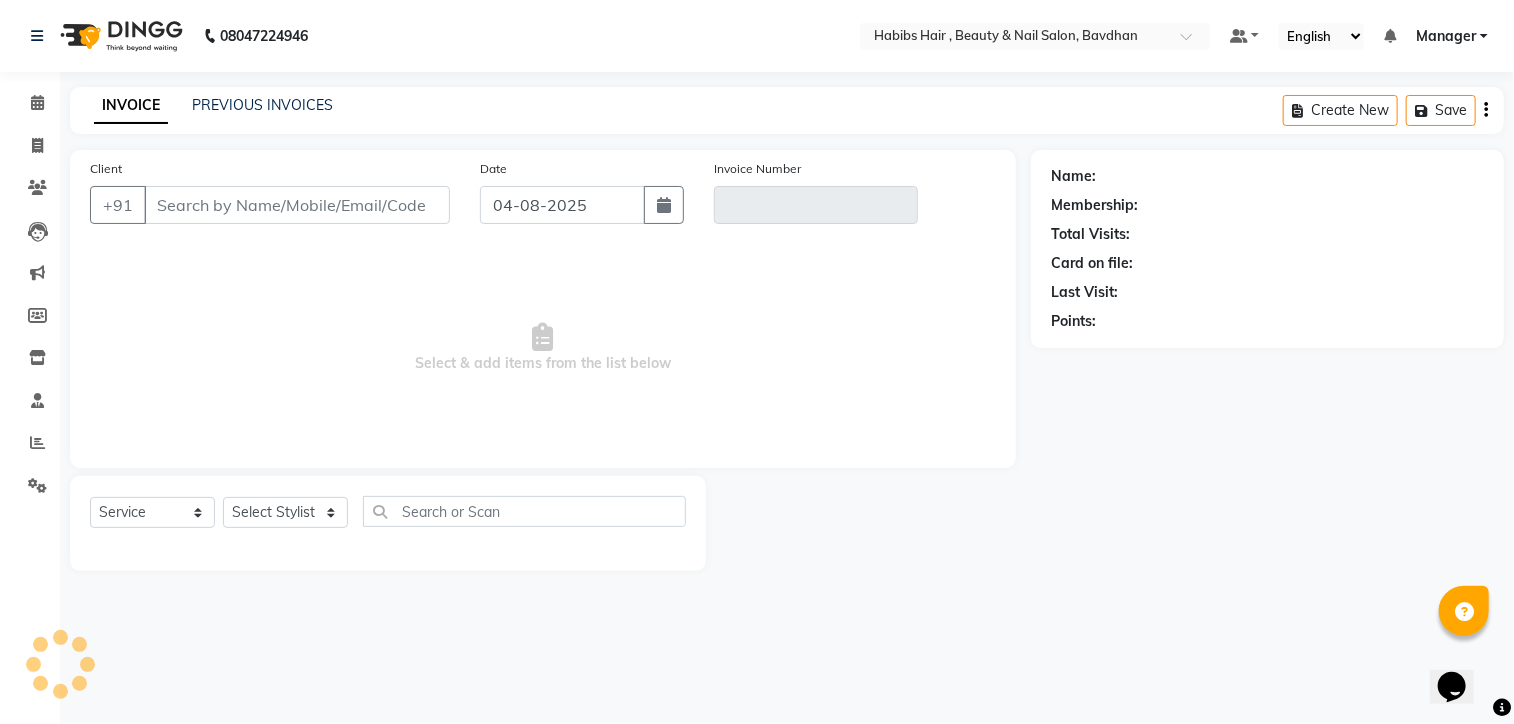 type on "94******57" 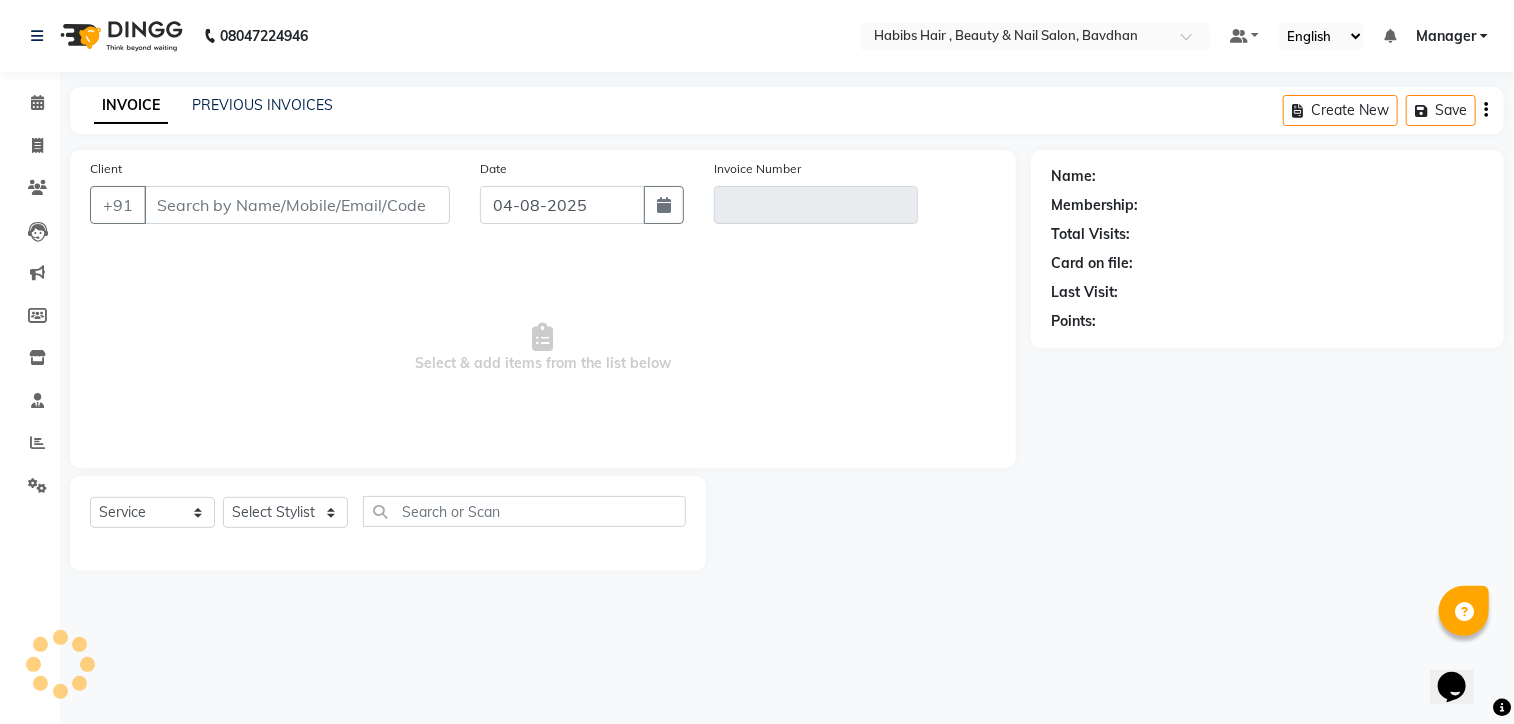 type on "V/2025-26/0693" 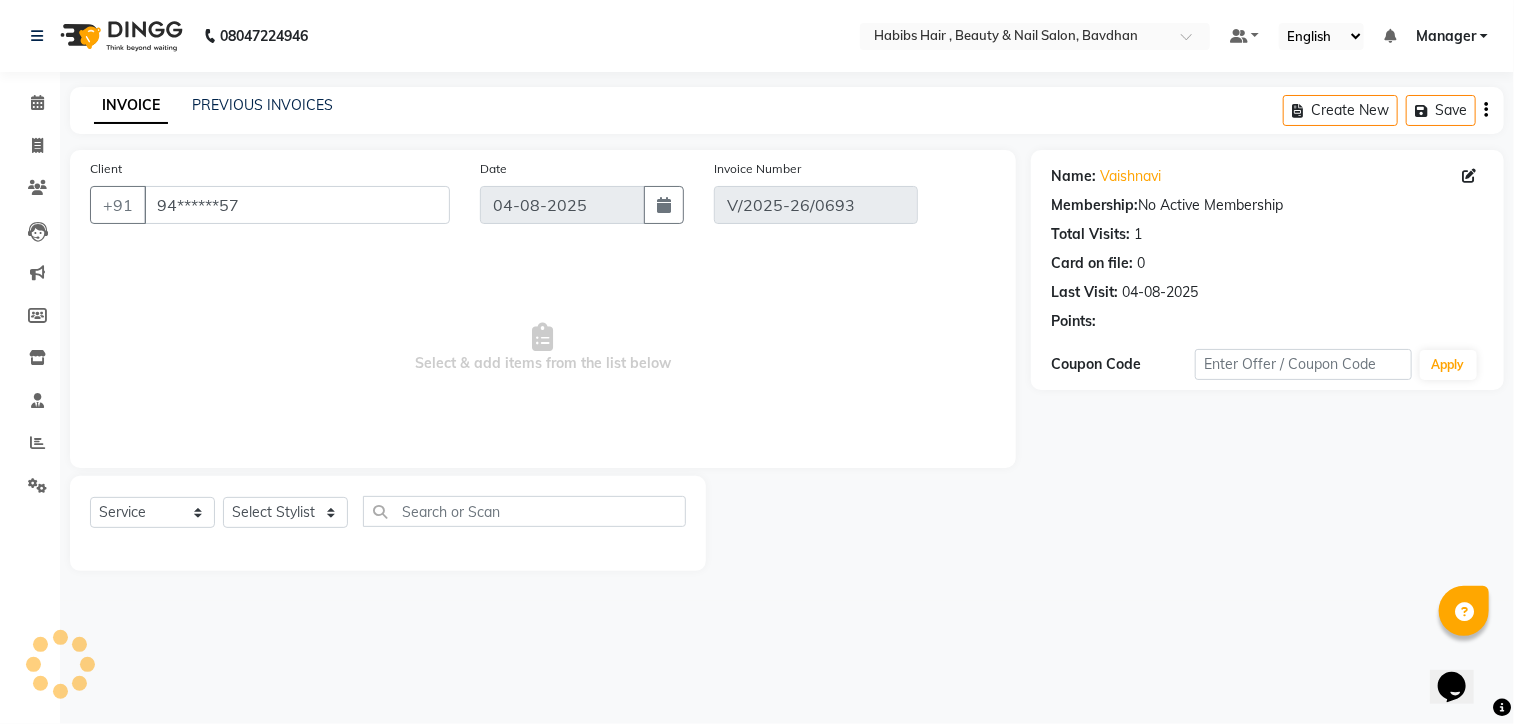 select on "select" 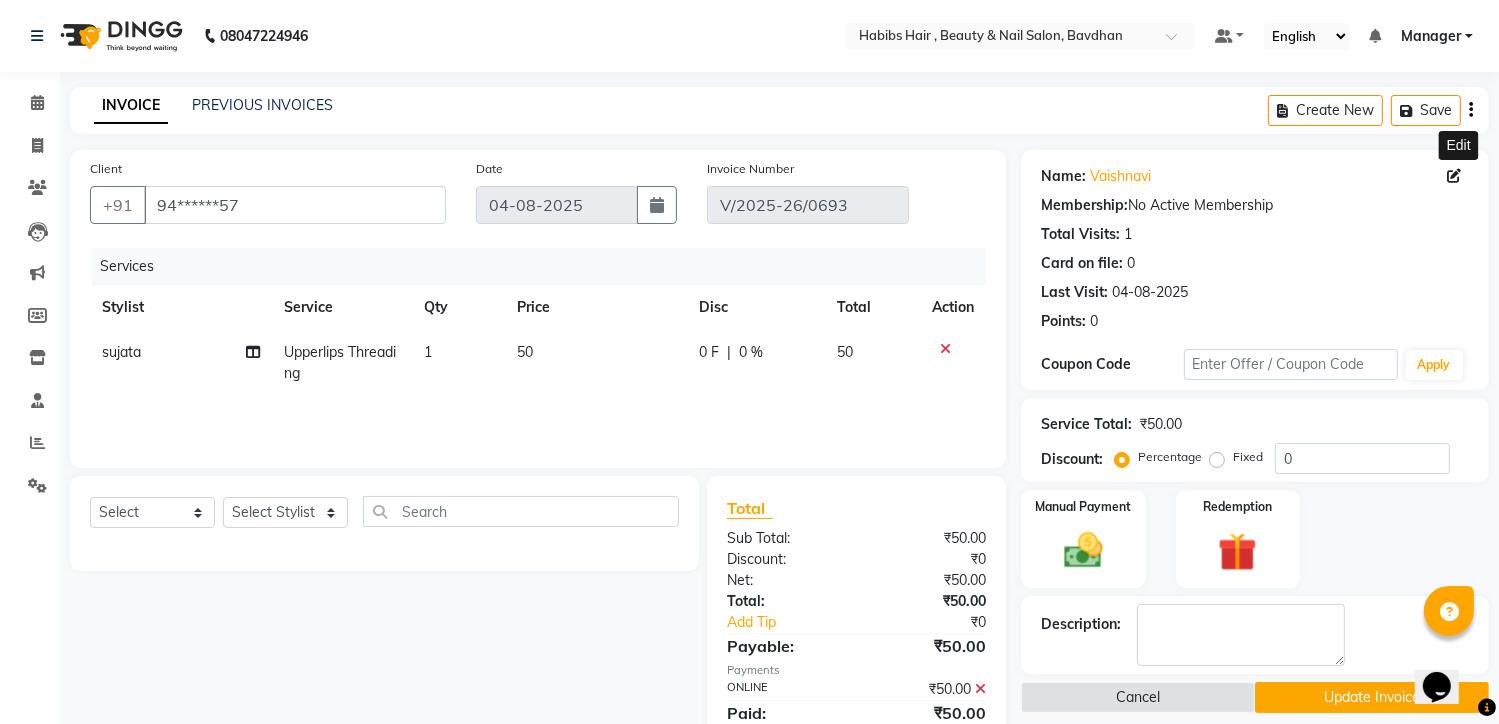 click 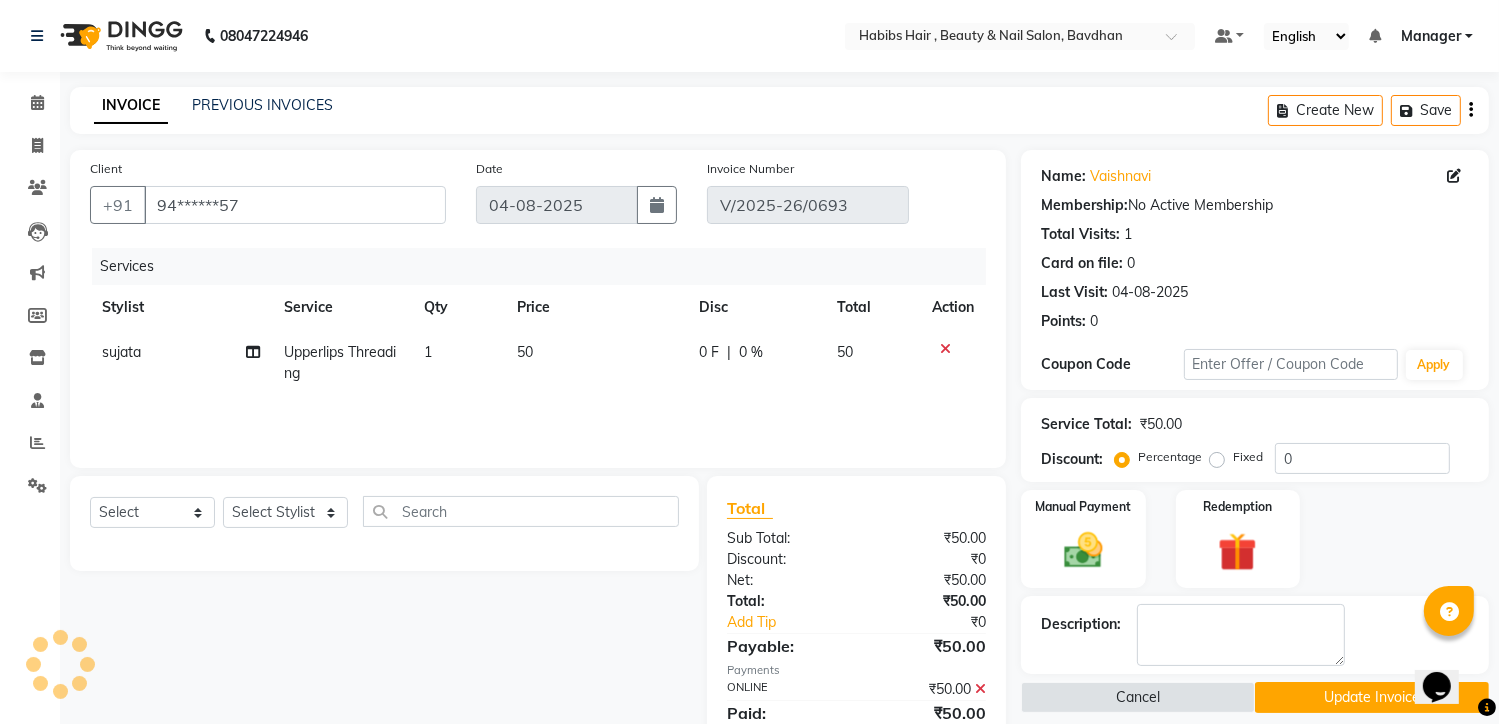 select on "22" 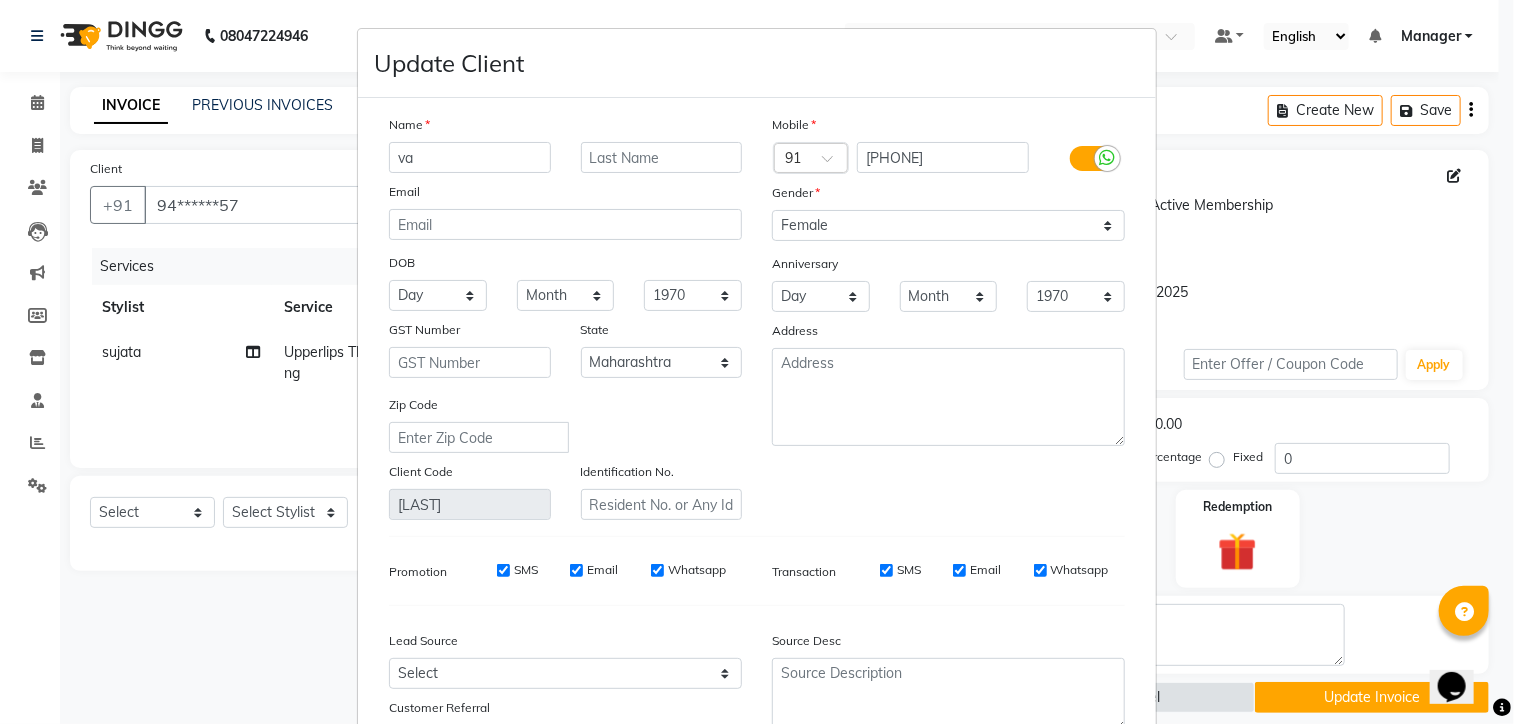 type on "v" 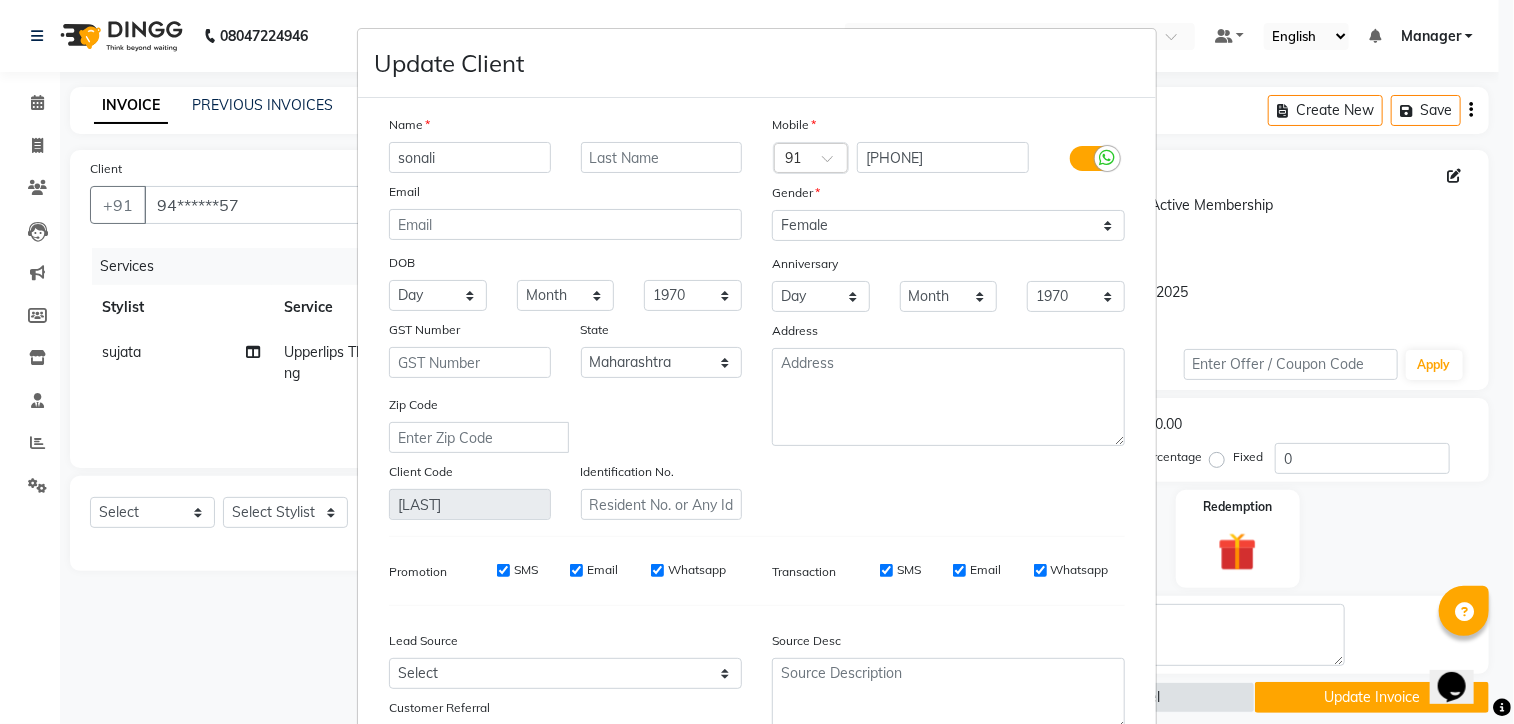 type on "sonali" 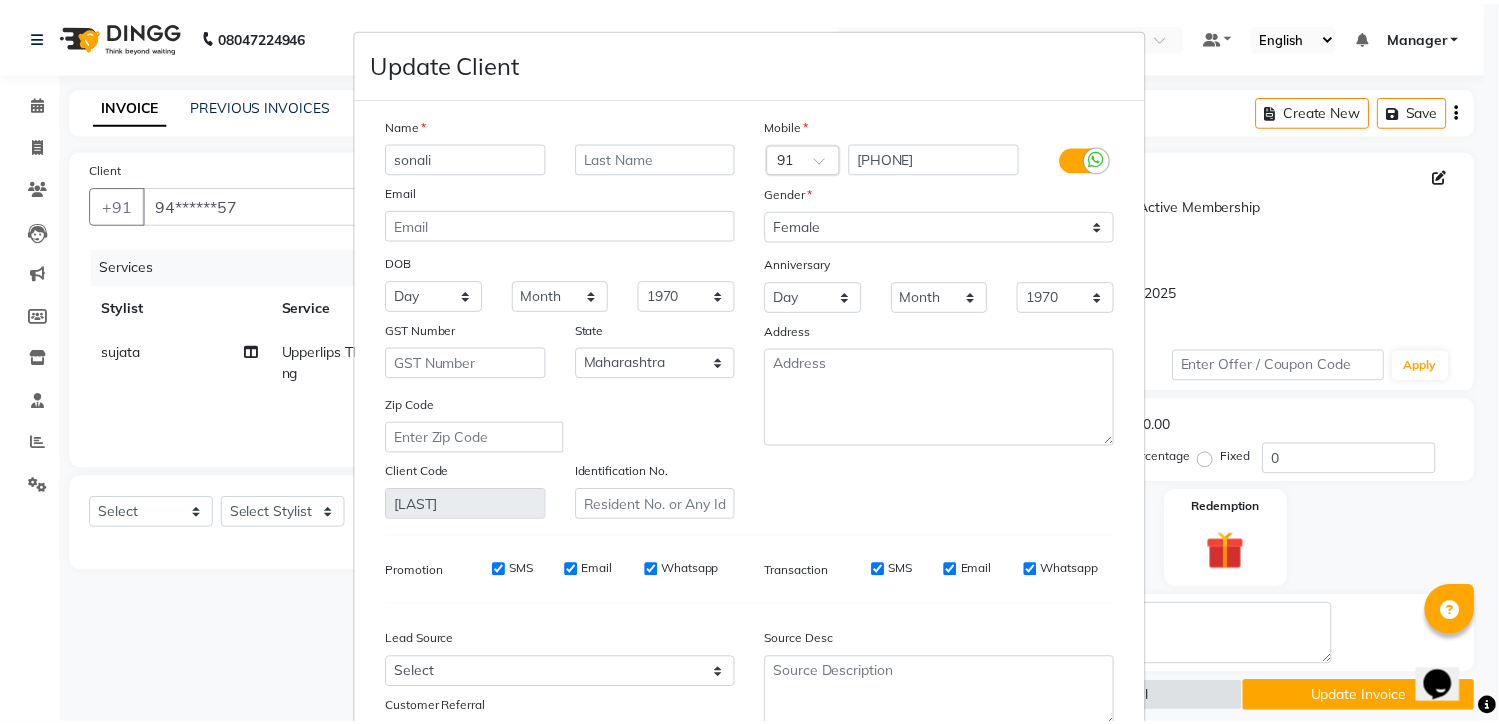 scroll, scrollTop: 173, scrollLeft: 0, axis: vertical 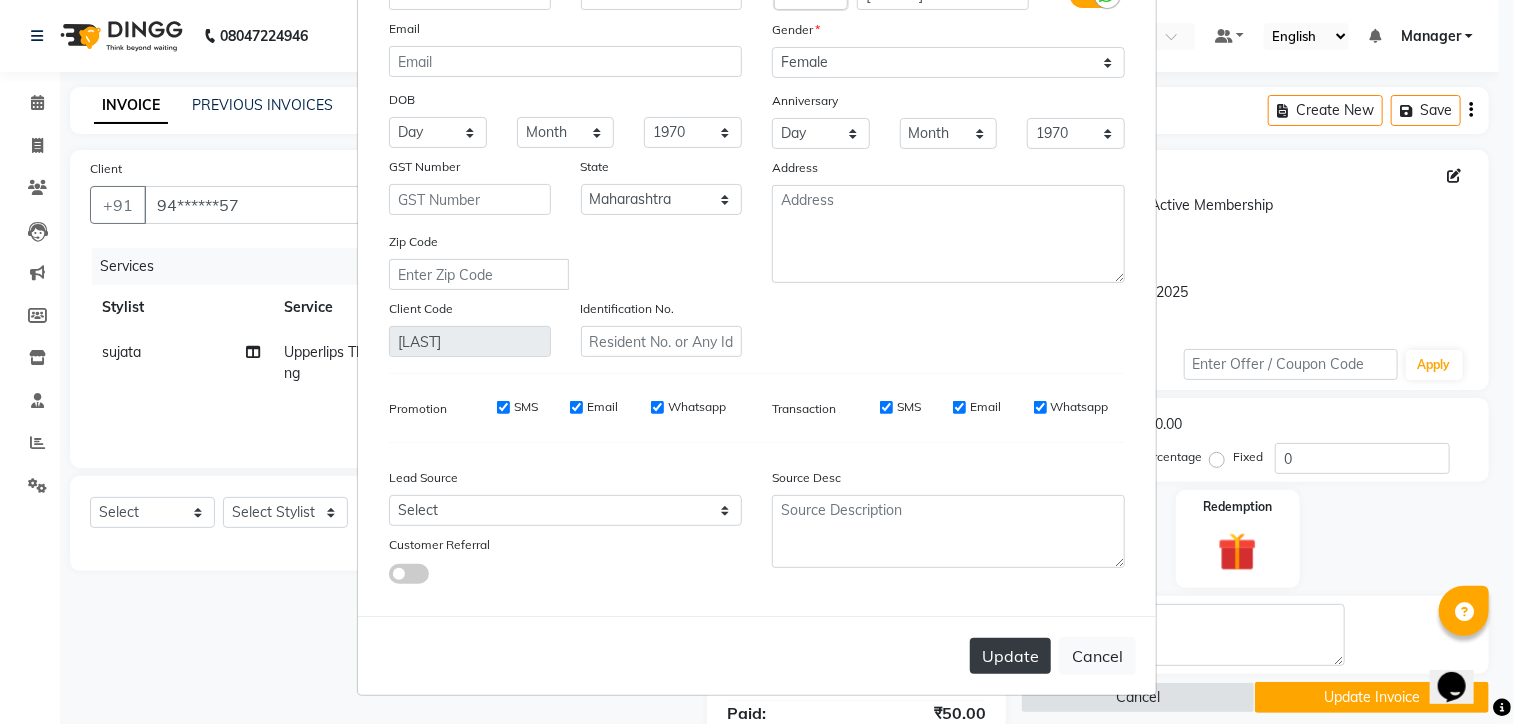 click on "Update" at bounding box center [1010, 656] 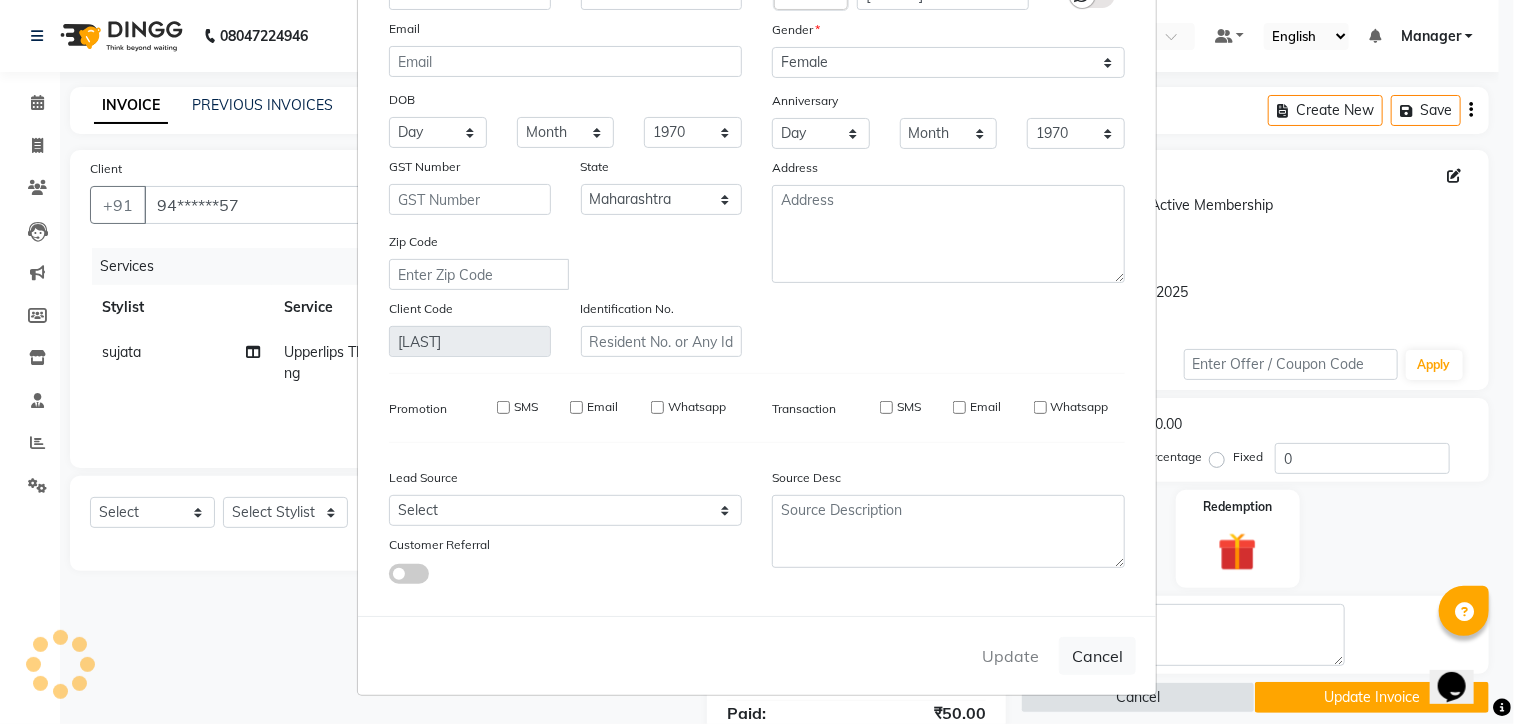 type 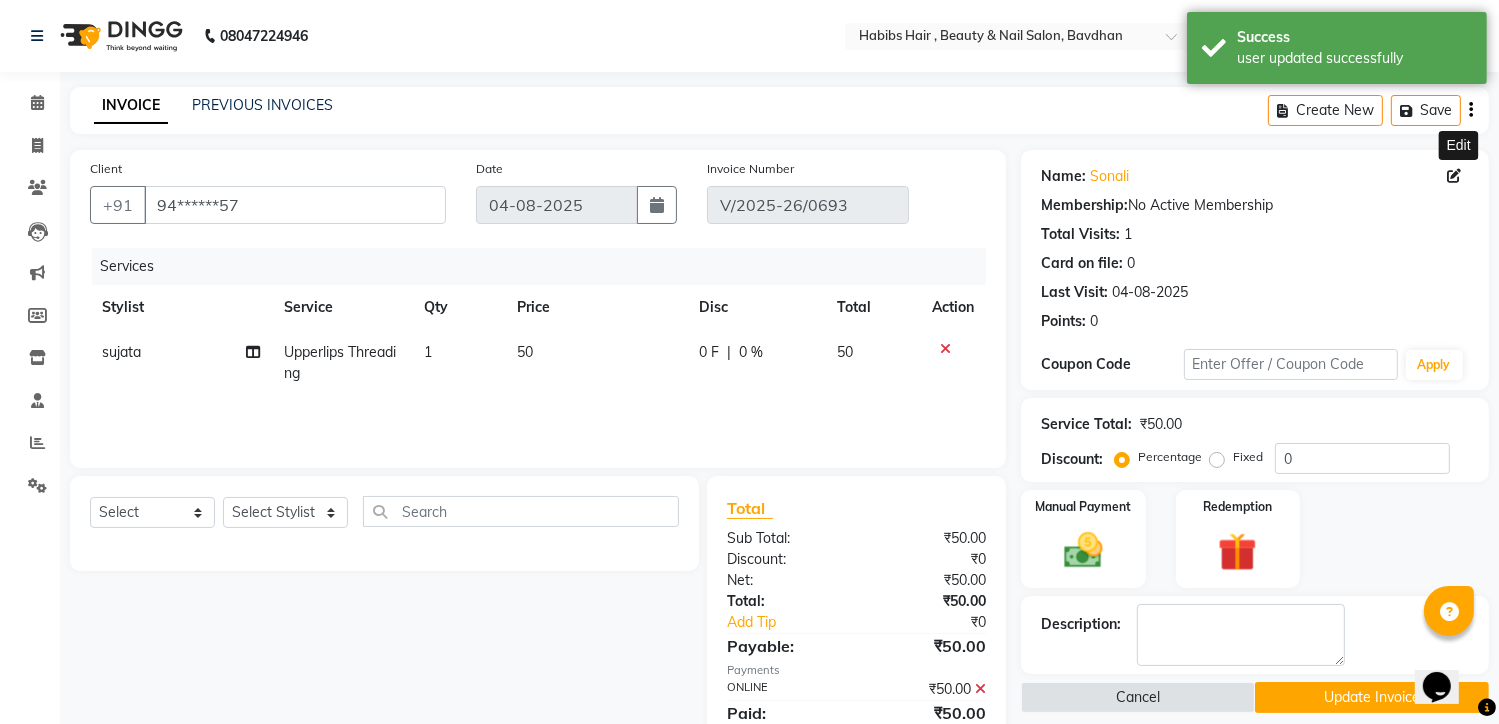 scroll, scrollTop: 76, scrollLeft: 0, axis: vertical 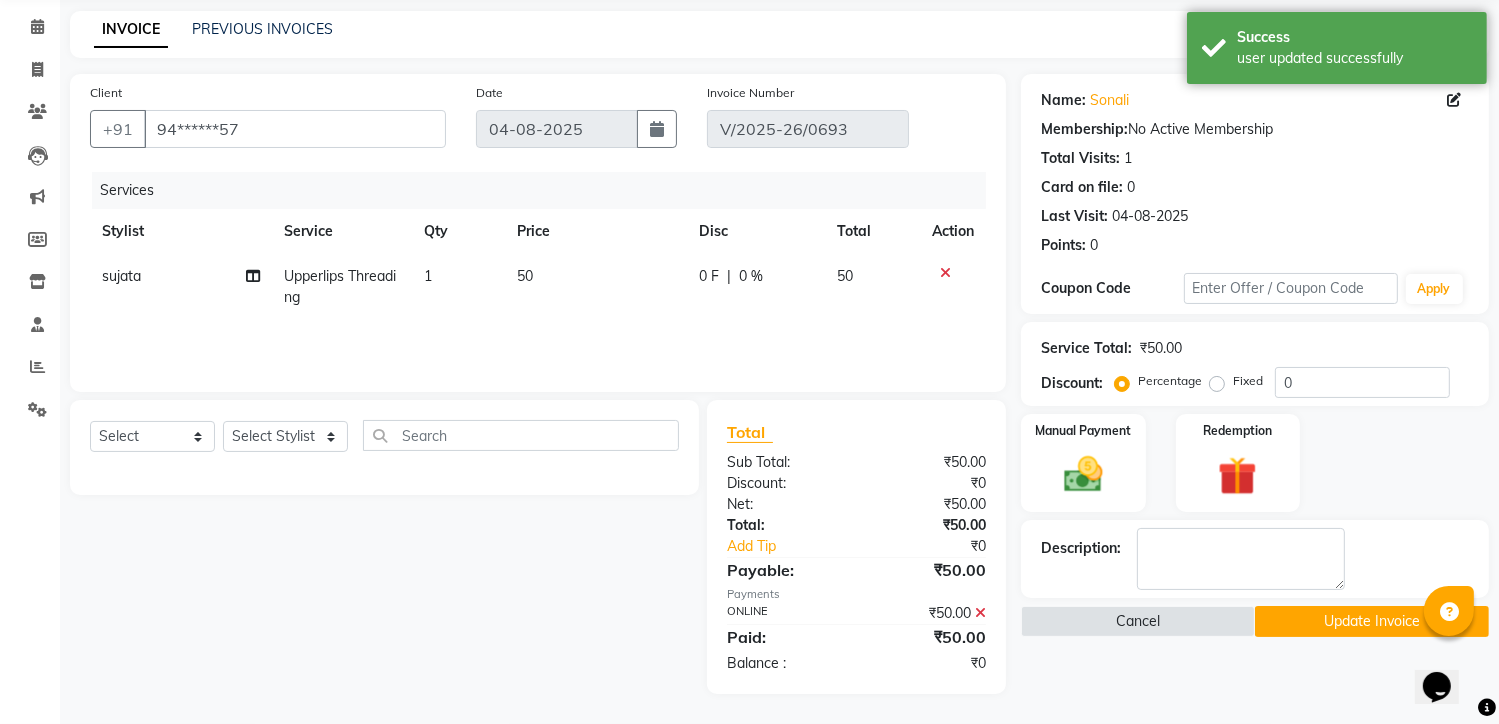 click on "Update Invoice" 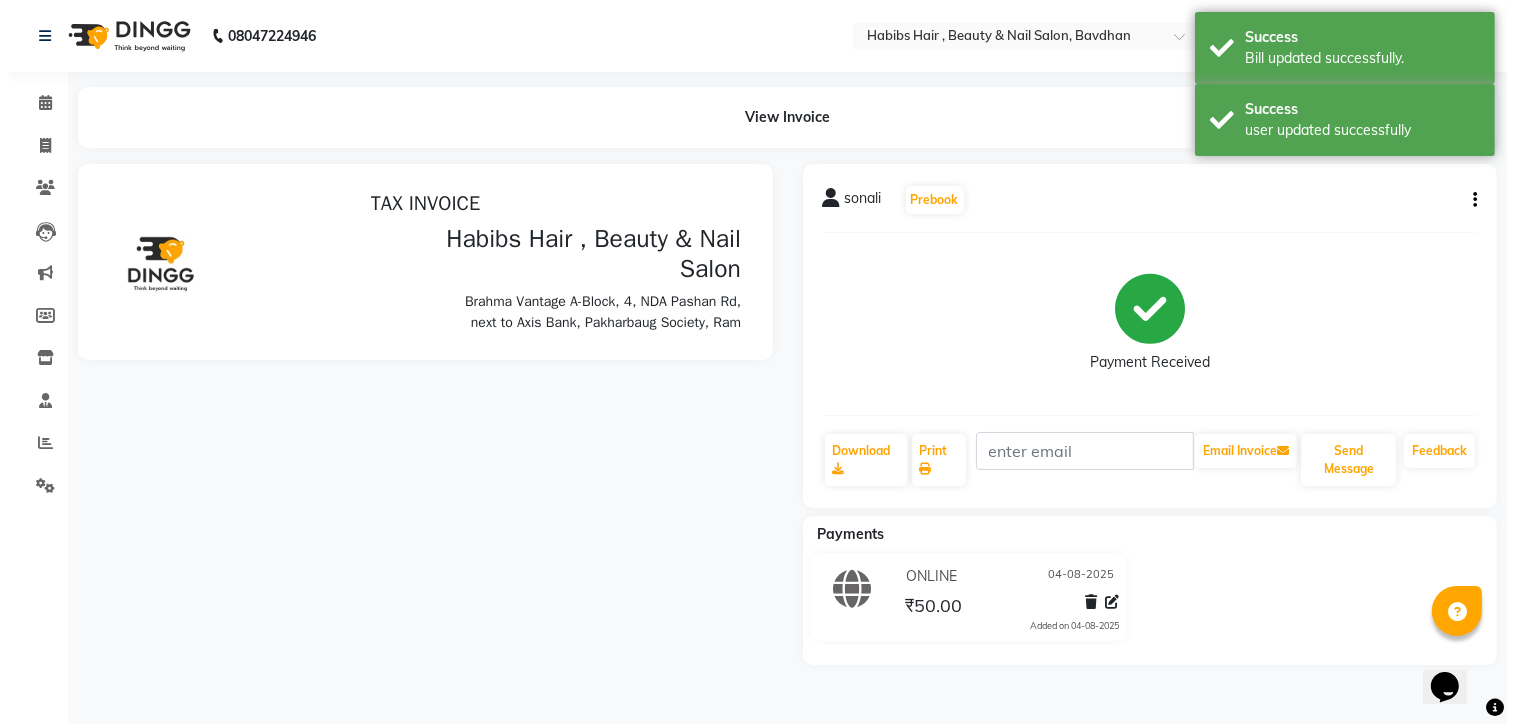 scroll, scrollTop: 0, scrollLeft: 0, axis: both 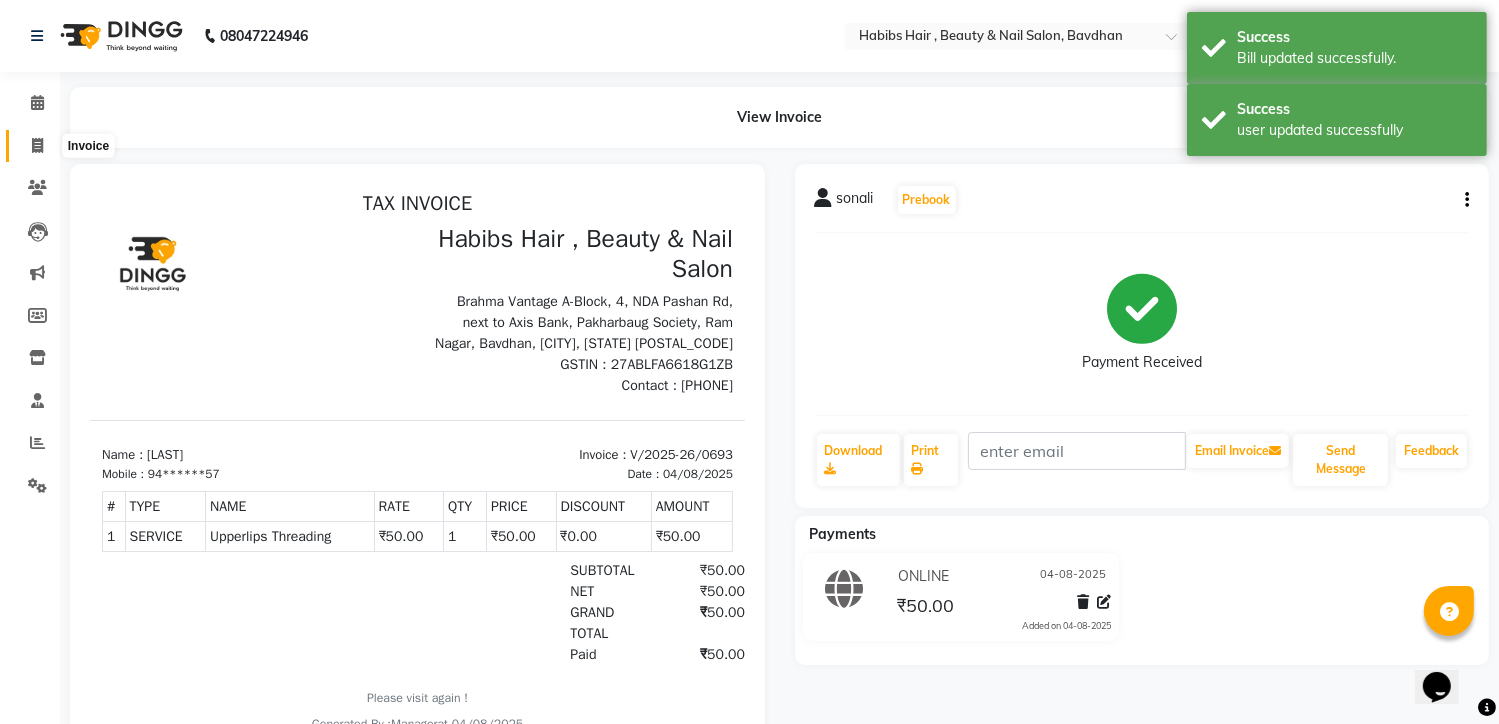 click 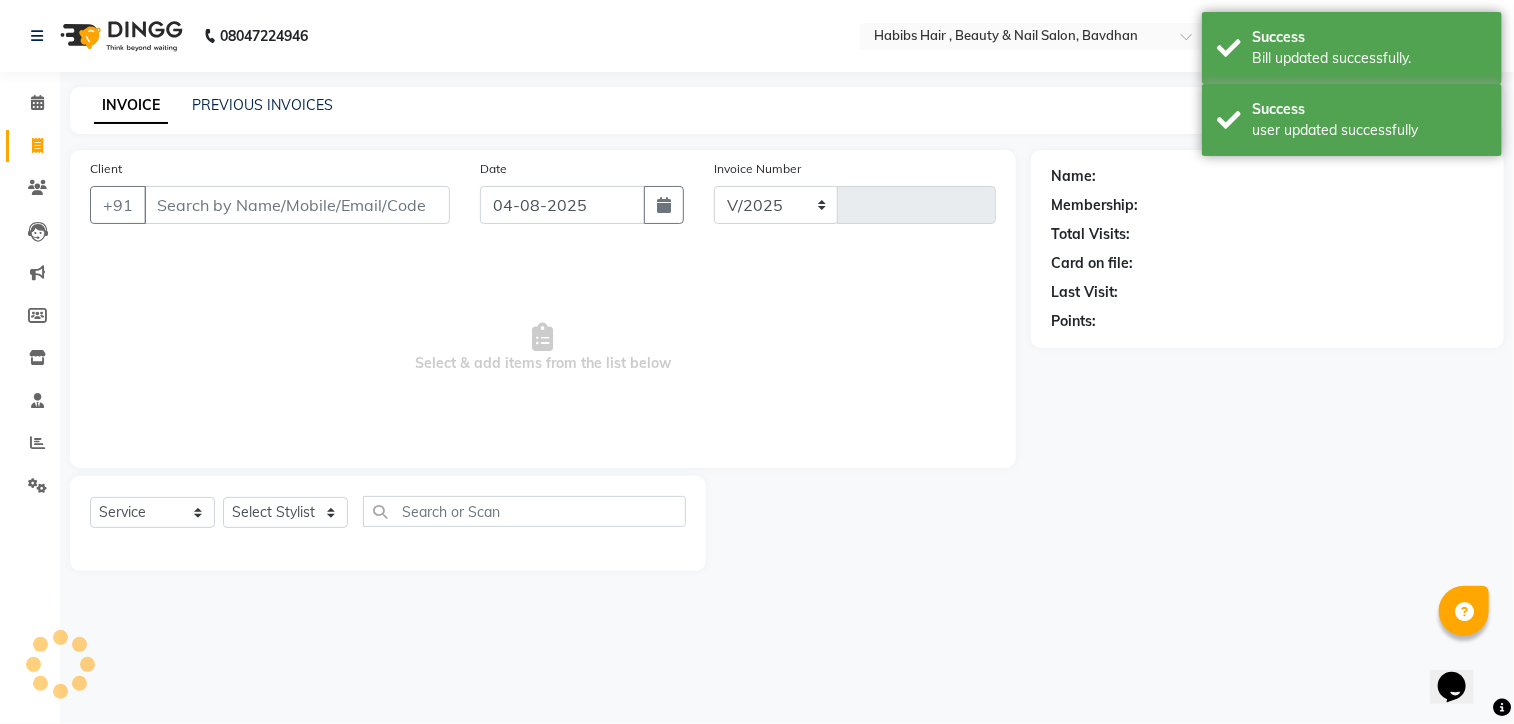 select on "7414" 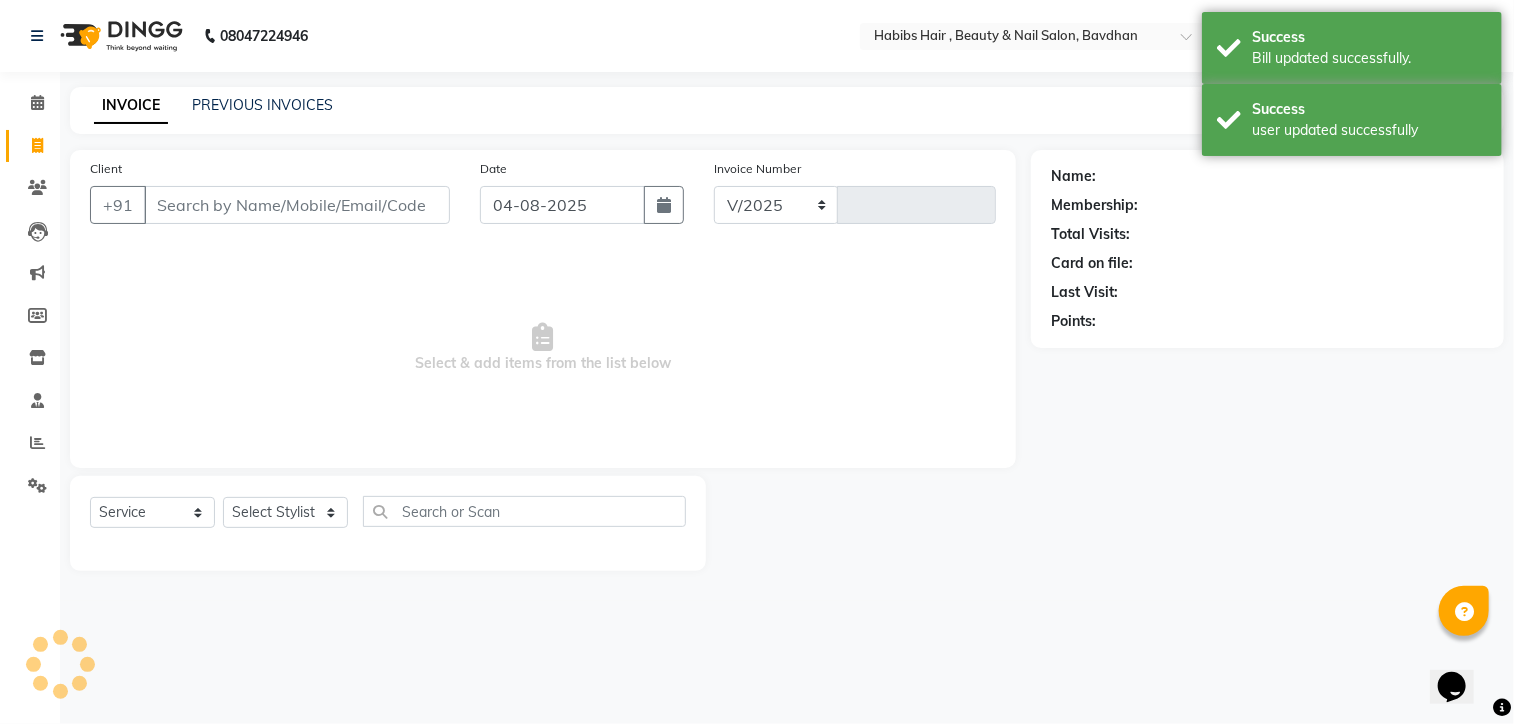 type on "0694" 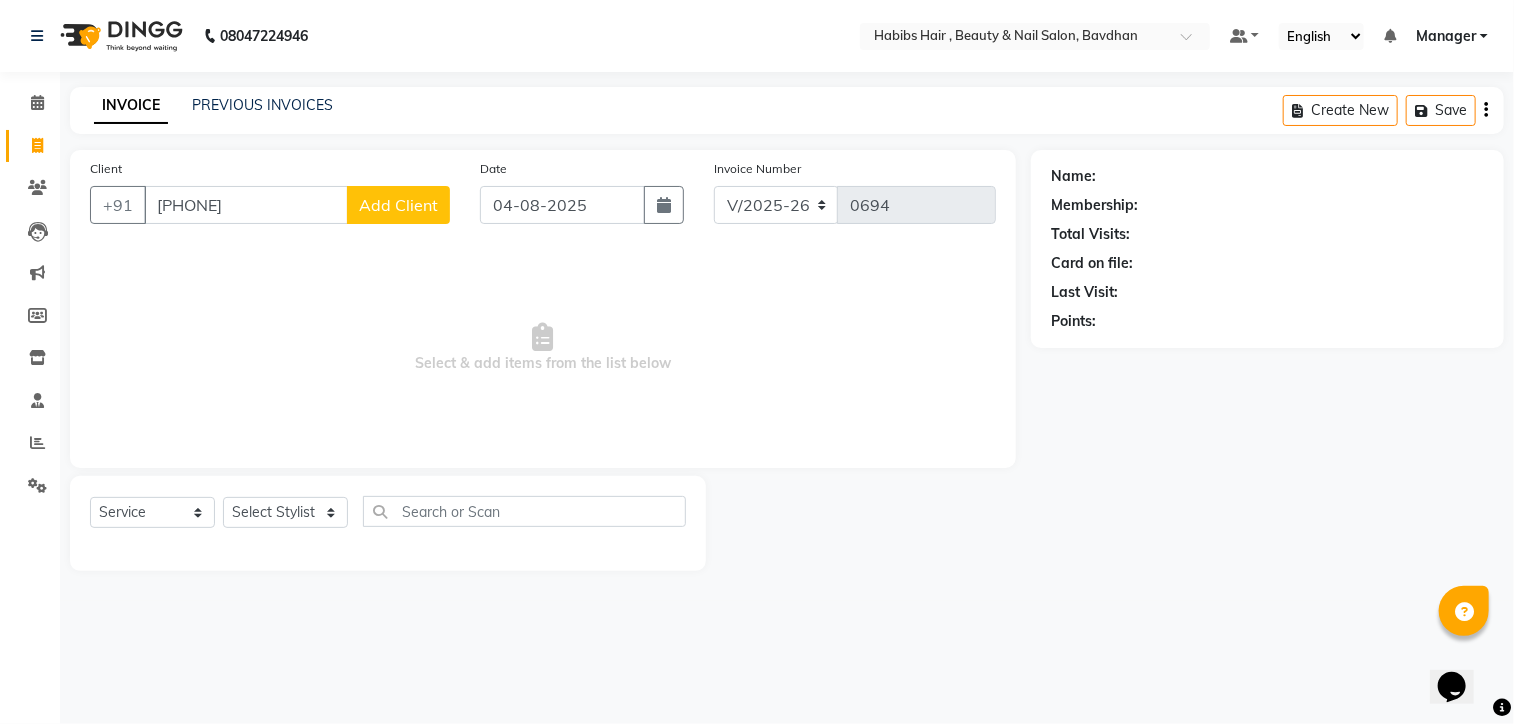type on "9699173738" 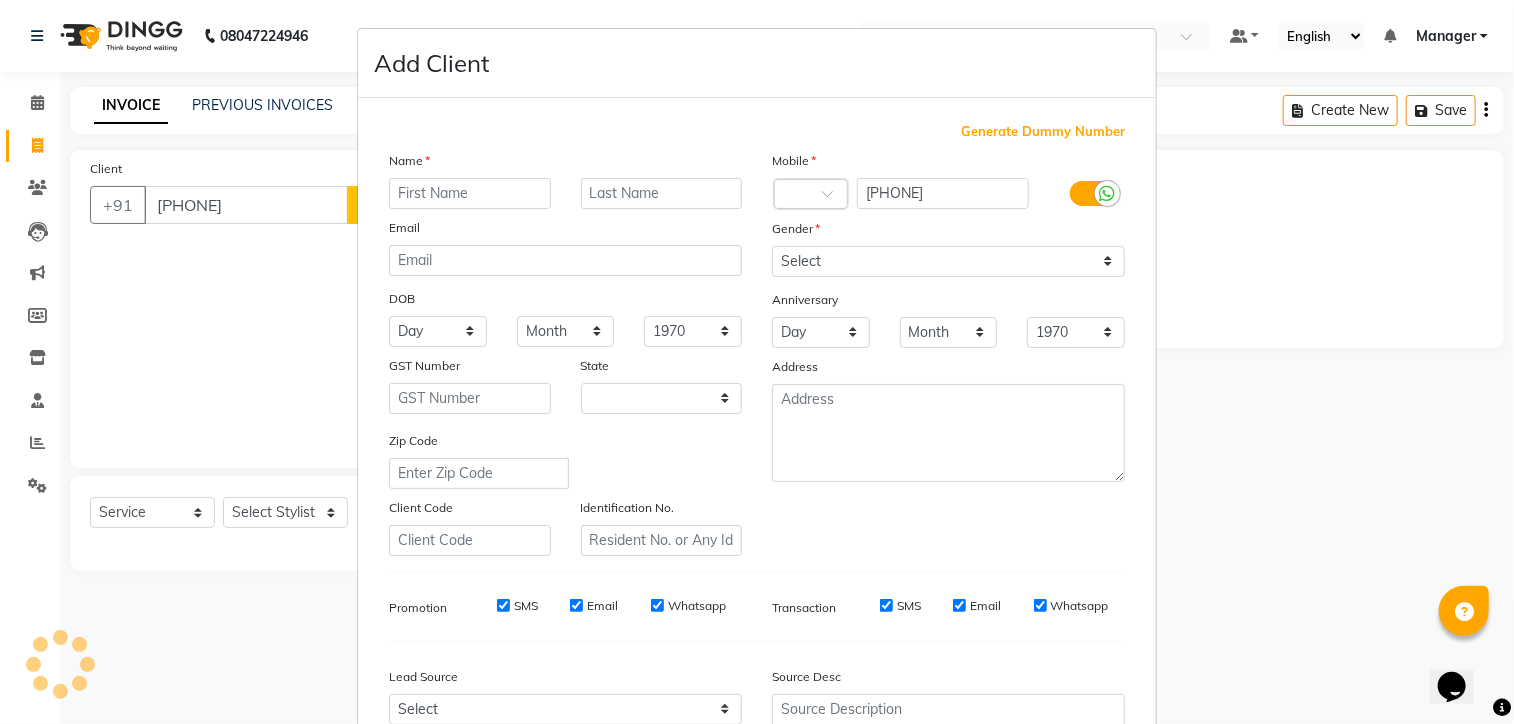 select on "22" 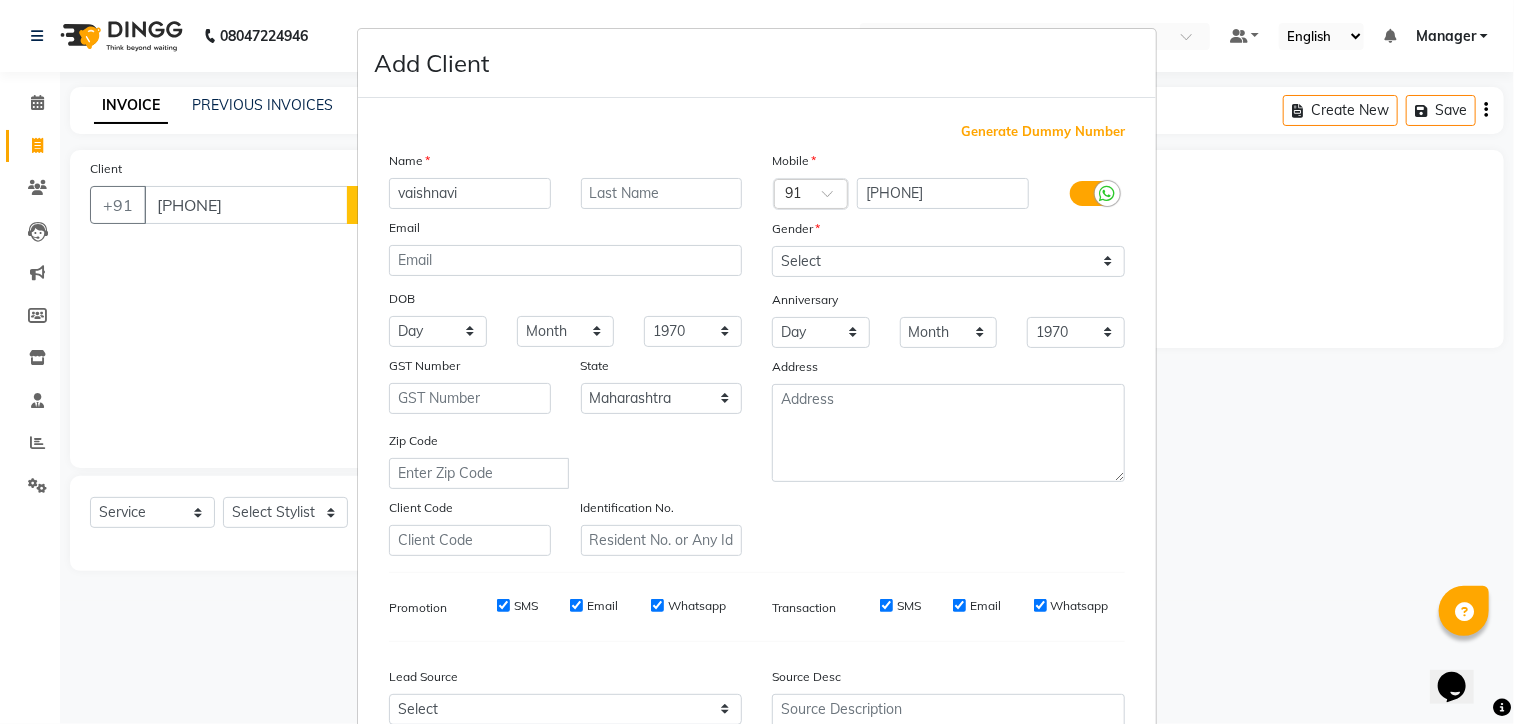type on "vaishnavi" 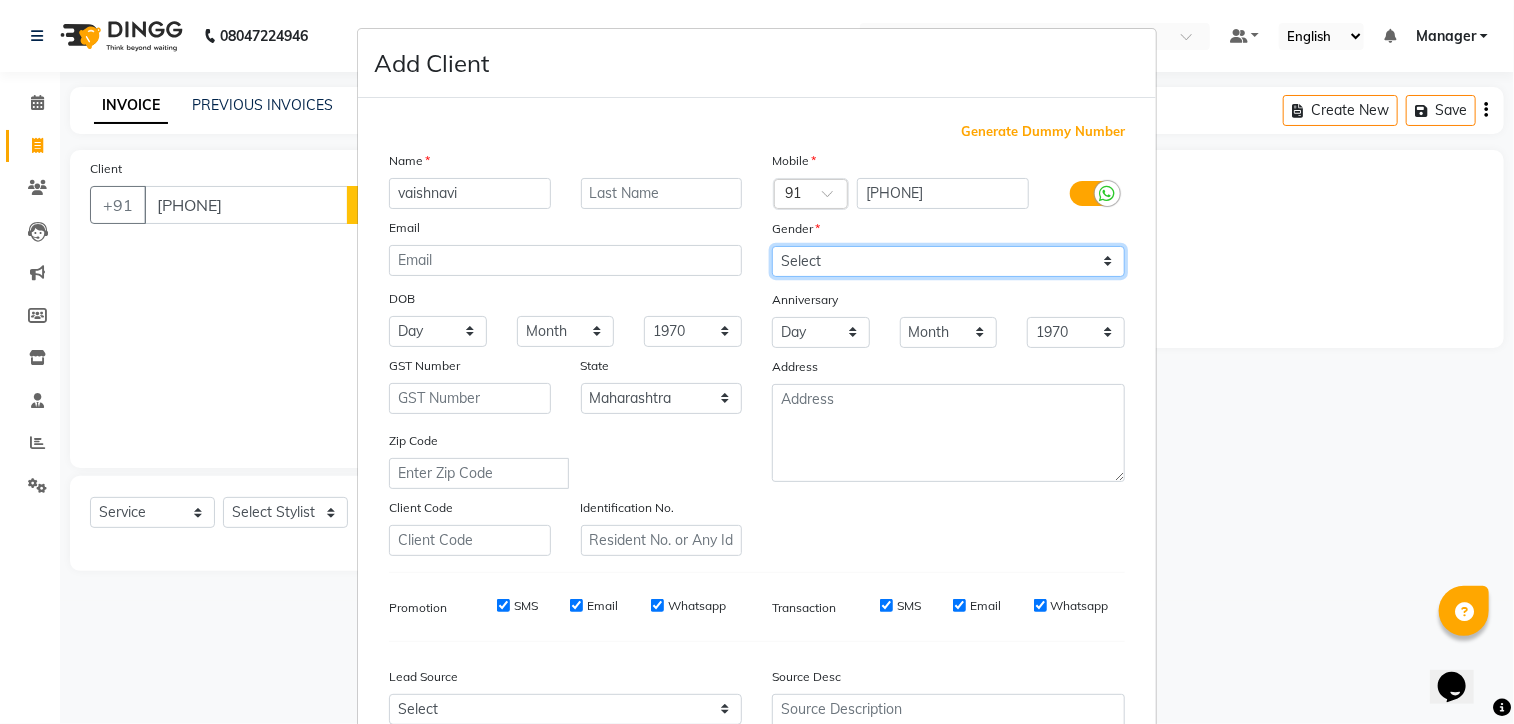 click on "Select Male Female Other Prefer Not To Say" at bounding box center (948, 261) 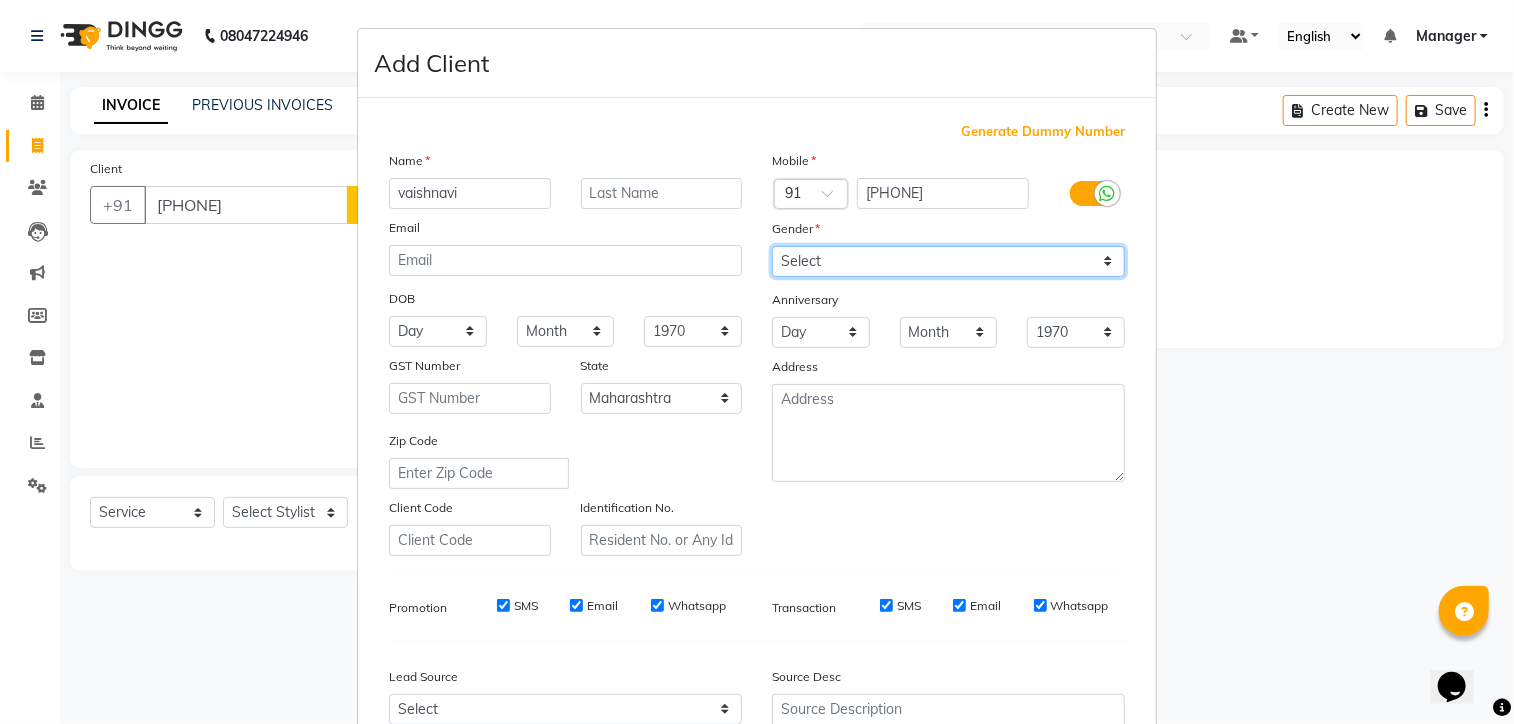 select on "female" 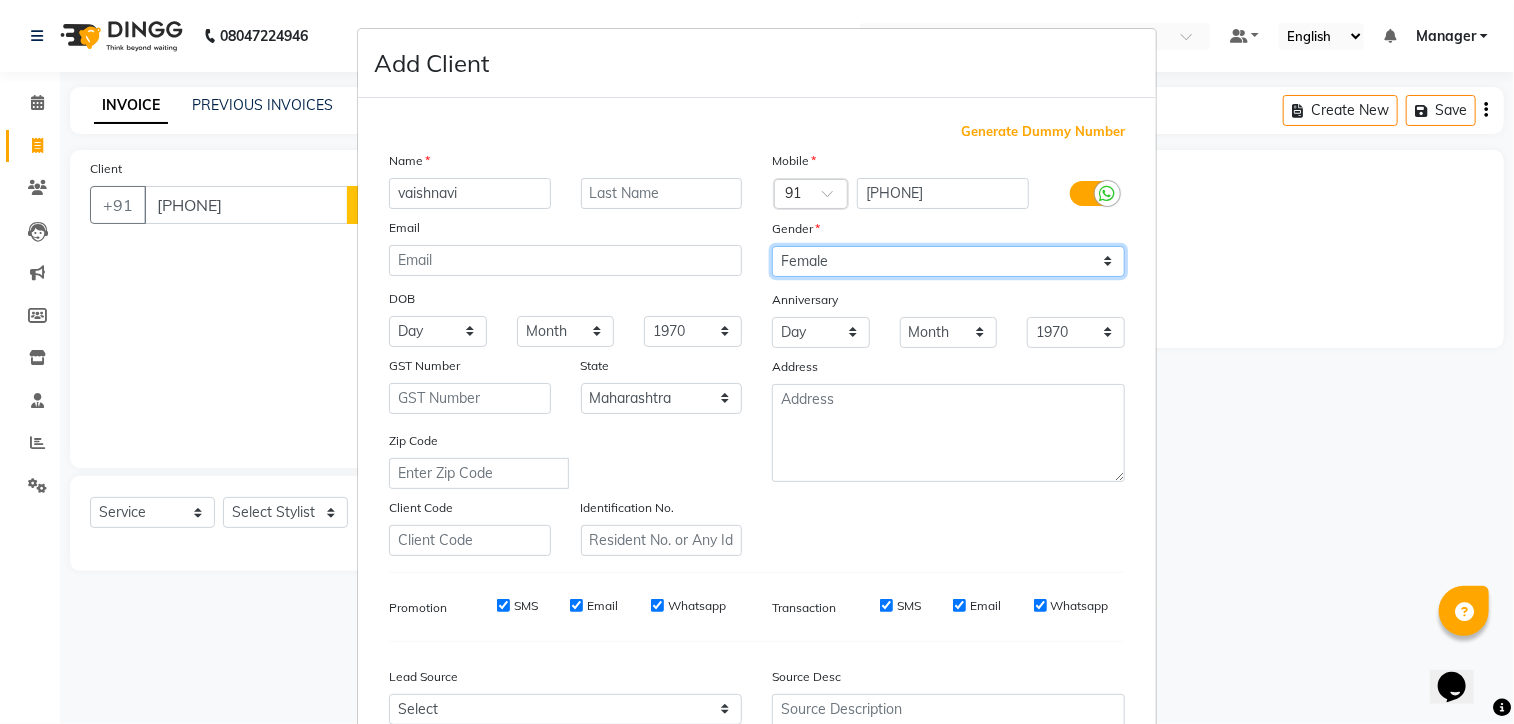 click on "Select Male Female Other Prefer Not To Say" at bounding box center [948, 261] 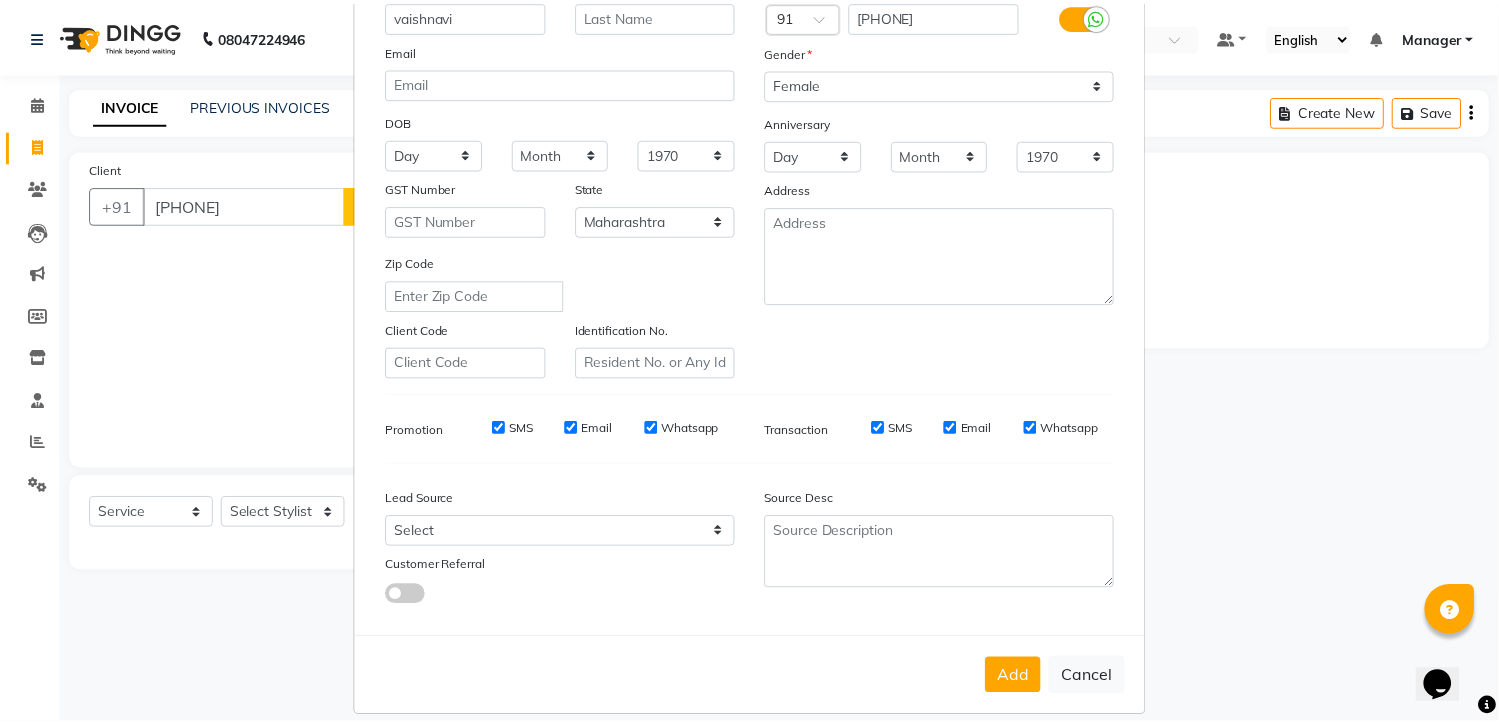 scroll, scrollTop: 208, scrollLeft: 0, axis: vertical 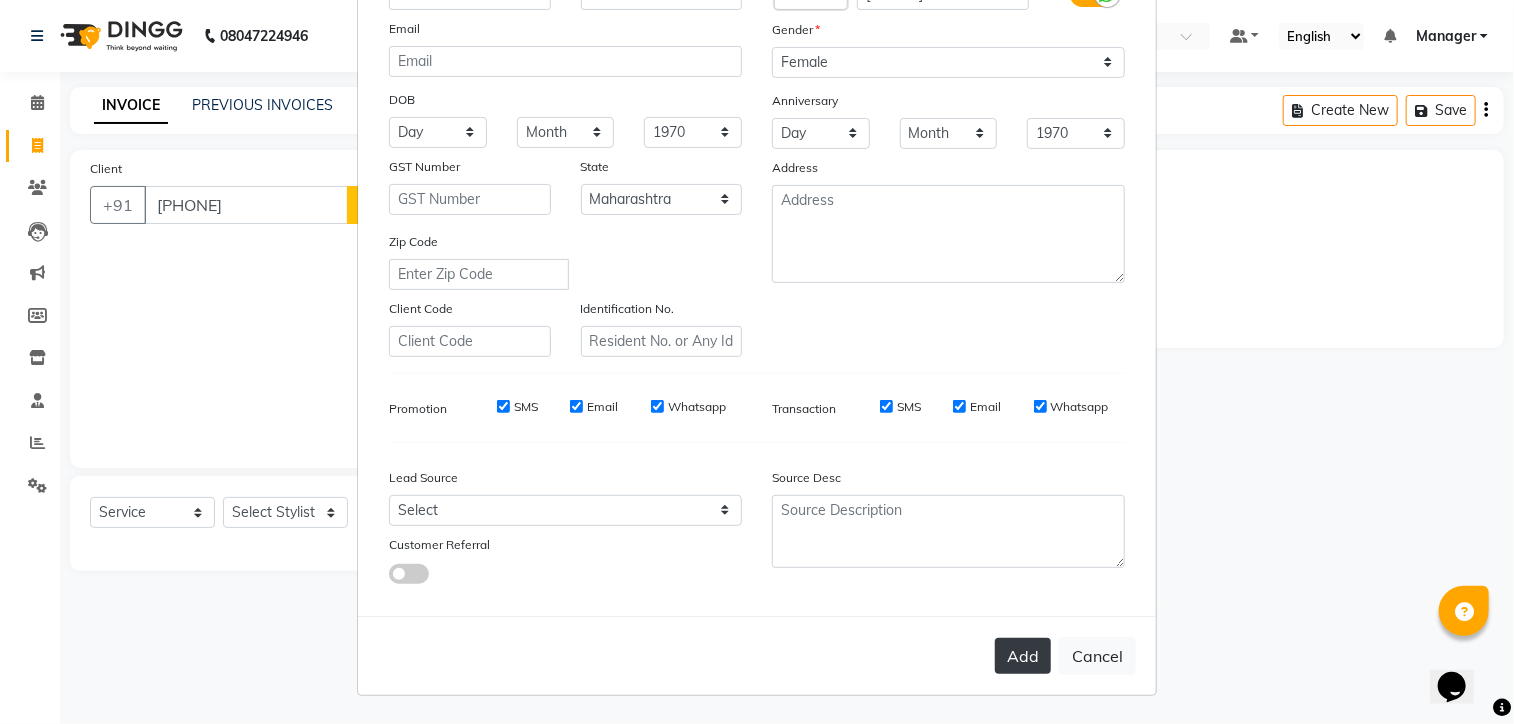 click on "Add" at bounding box center (1023, 656) 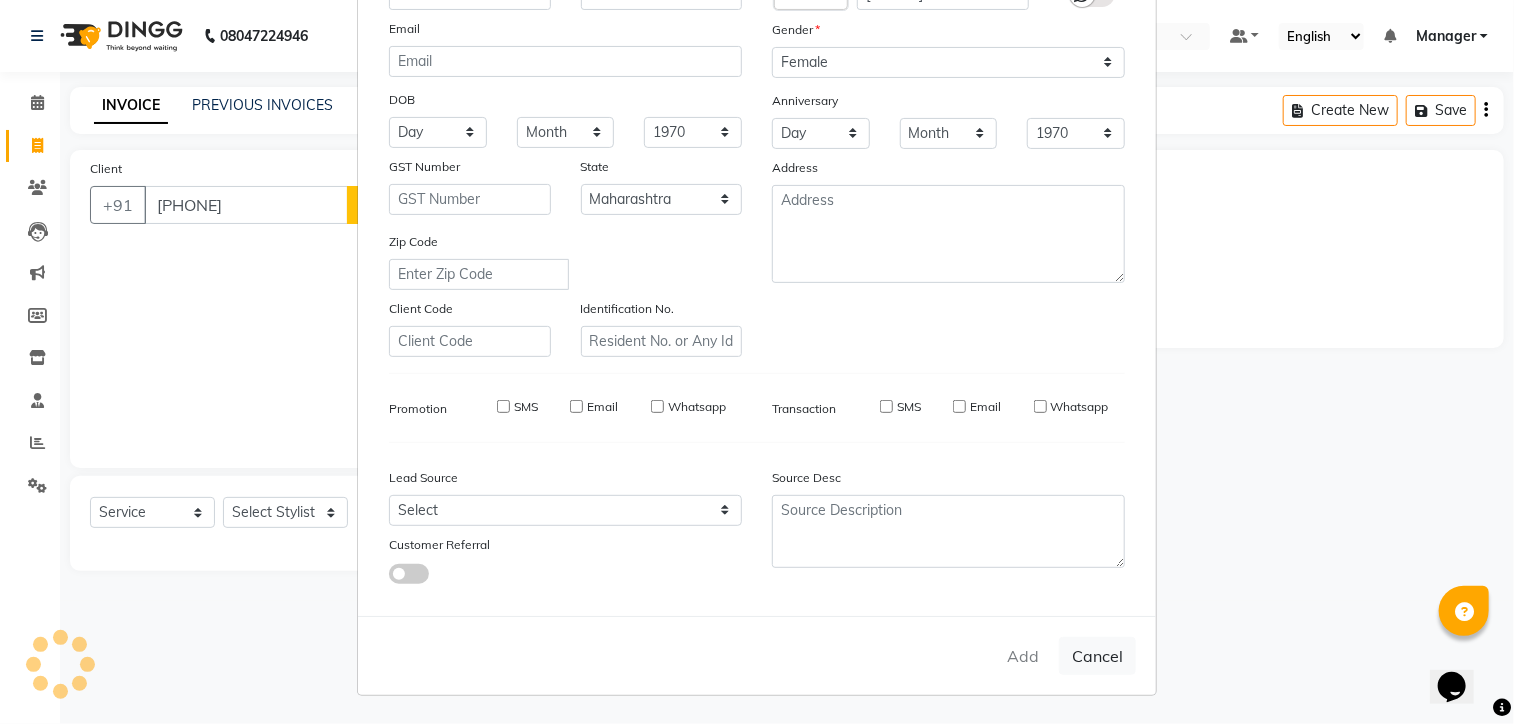 type on "96******38" 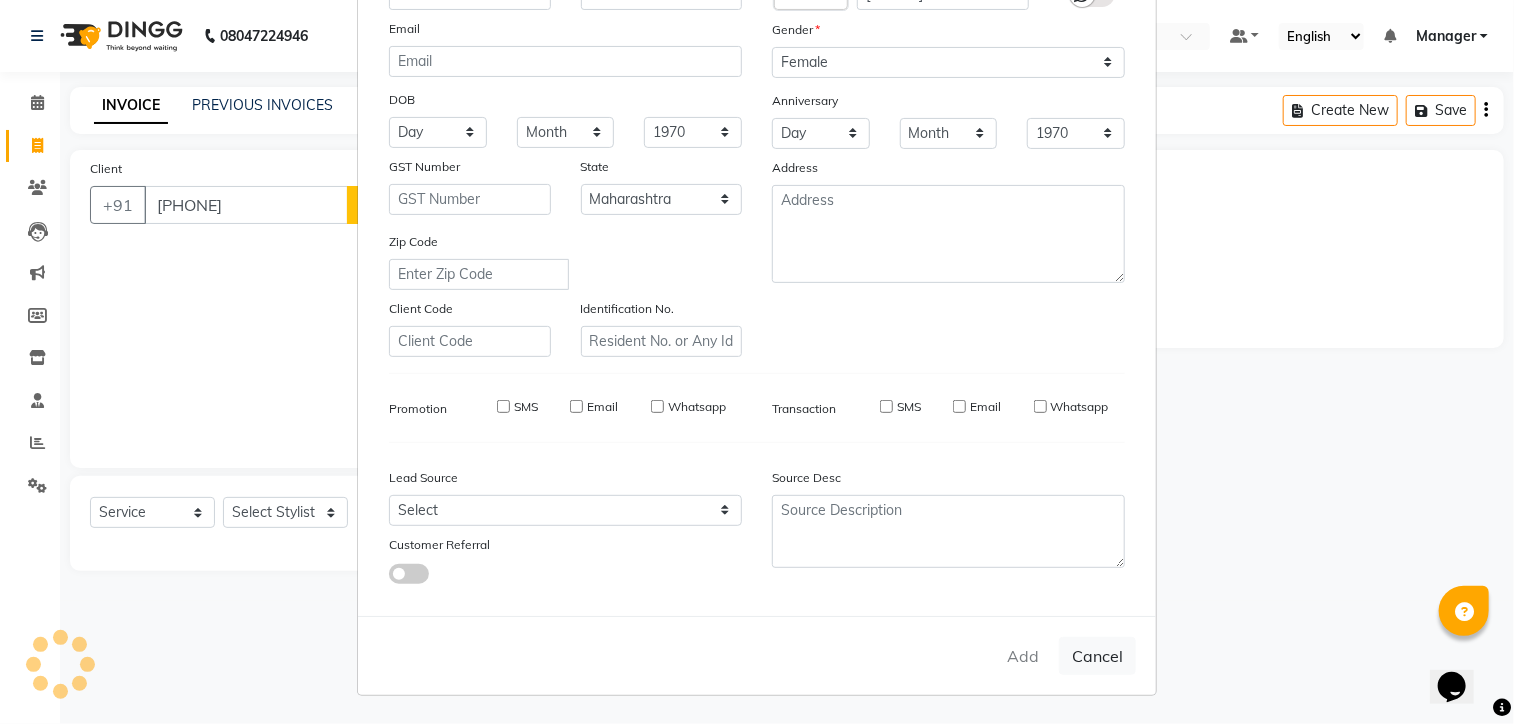select 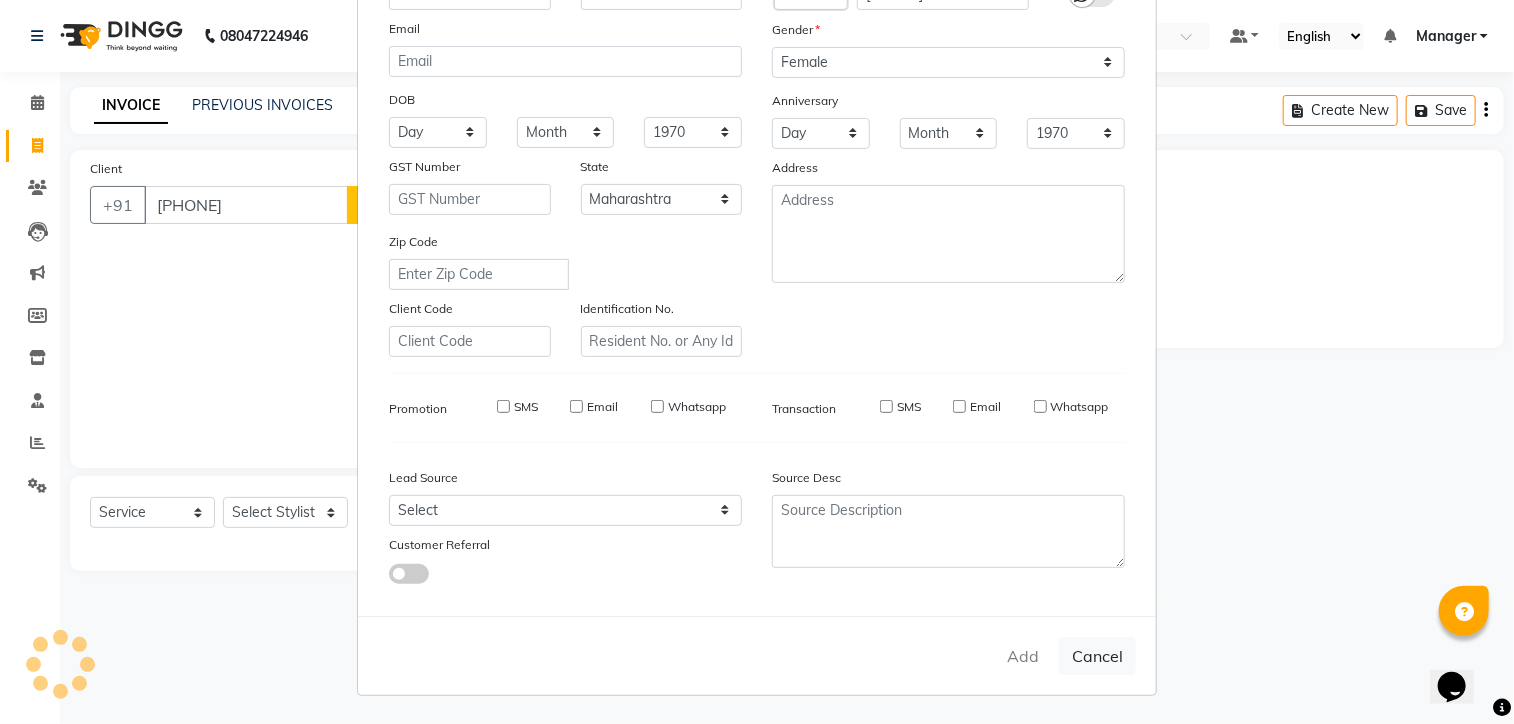 select 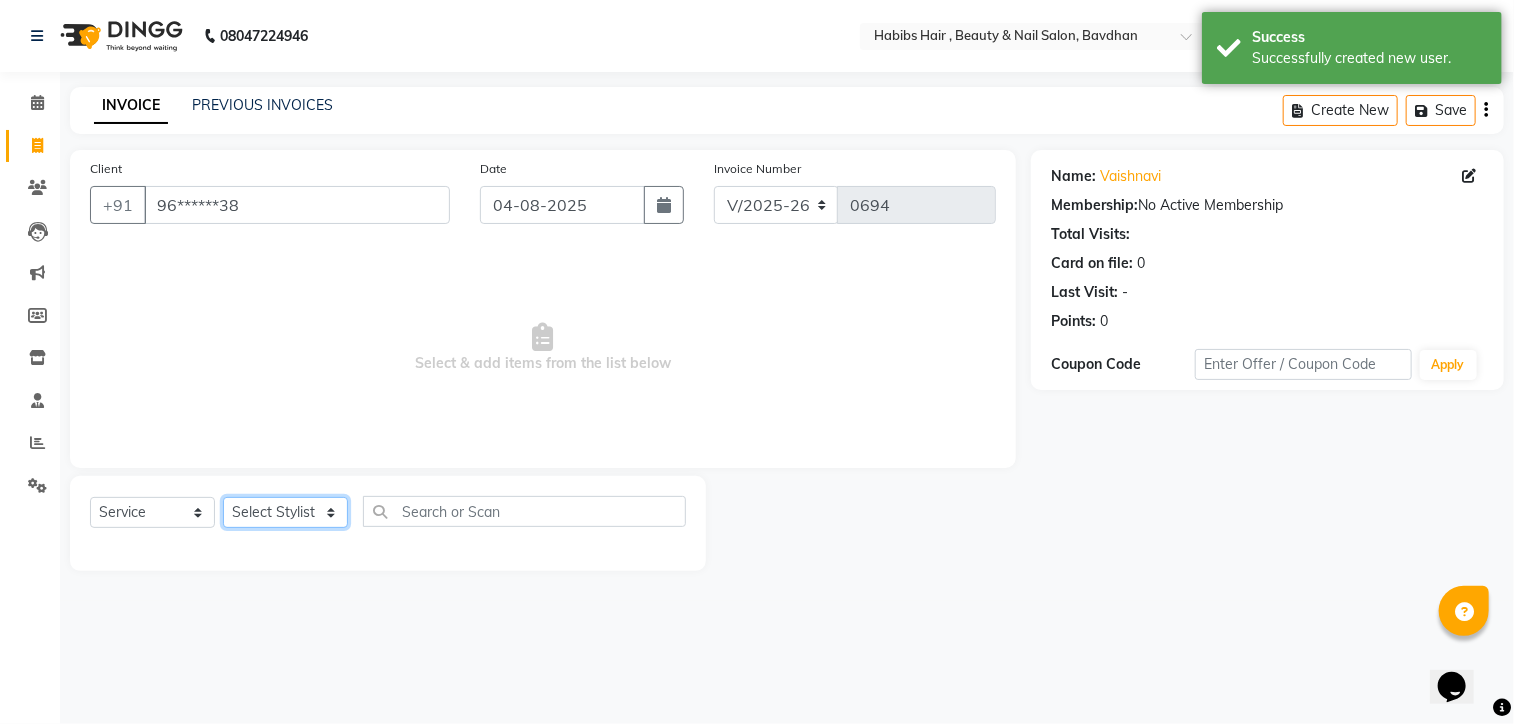 click on "Select Stylist Akash Aman Aniket Ashish Ganesh Manager mayur nikhil sujata" 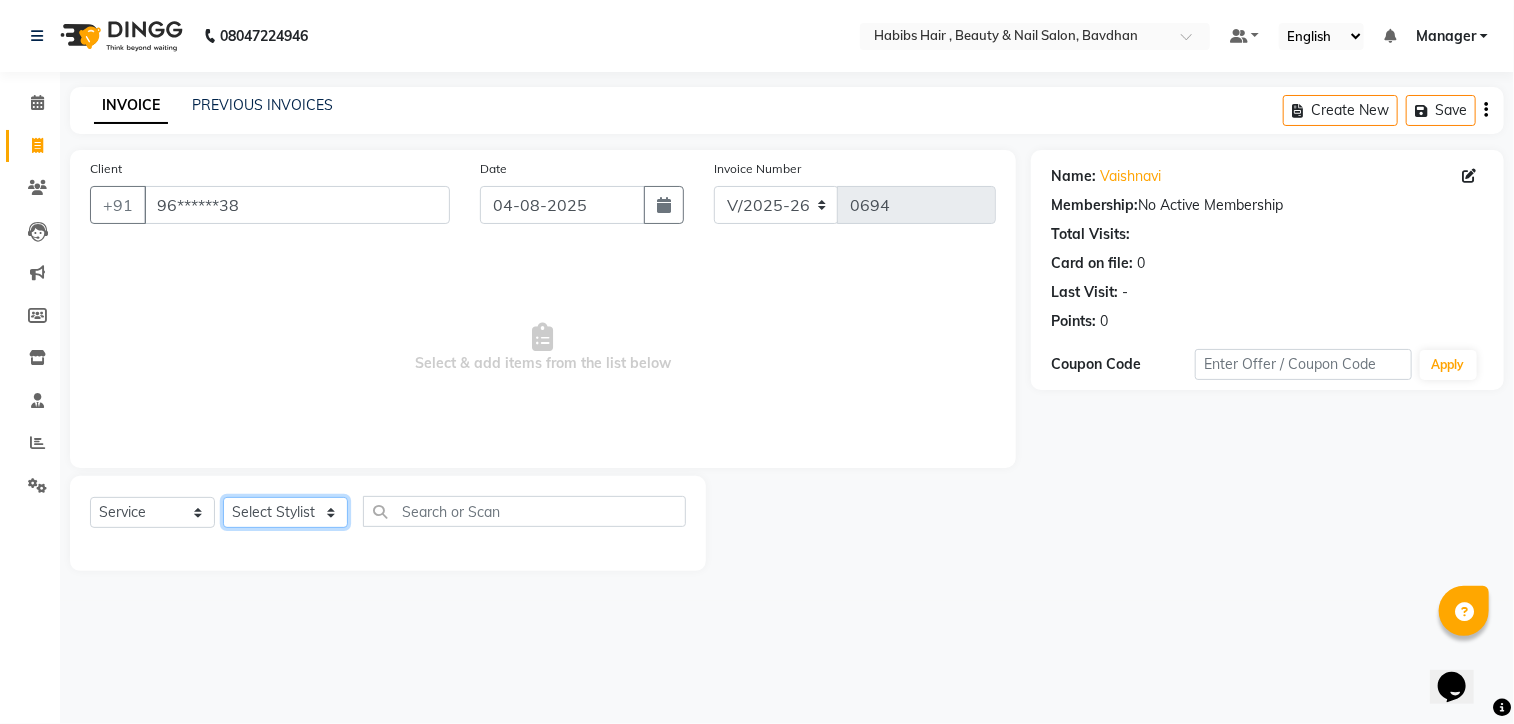 select on "86089" 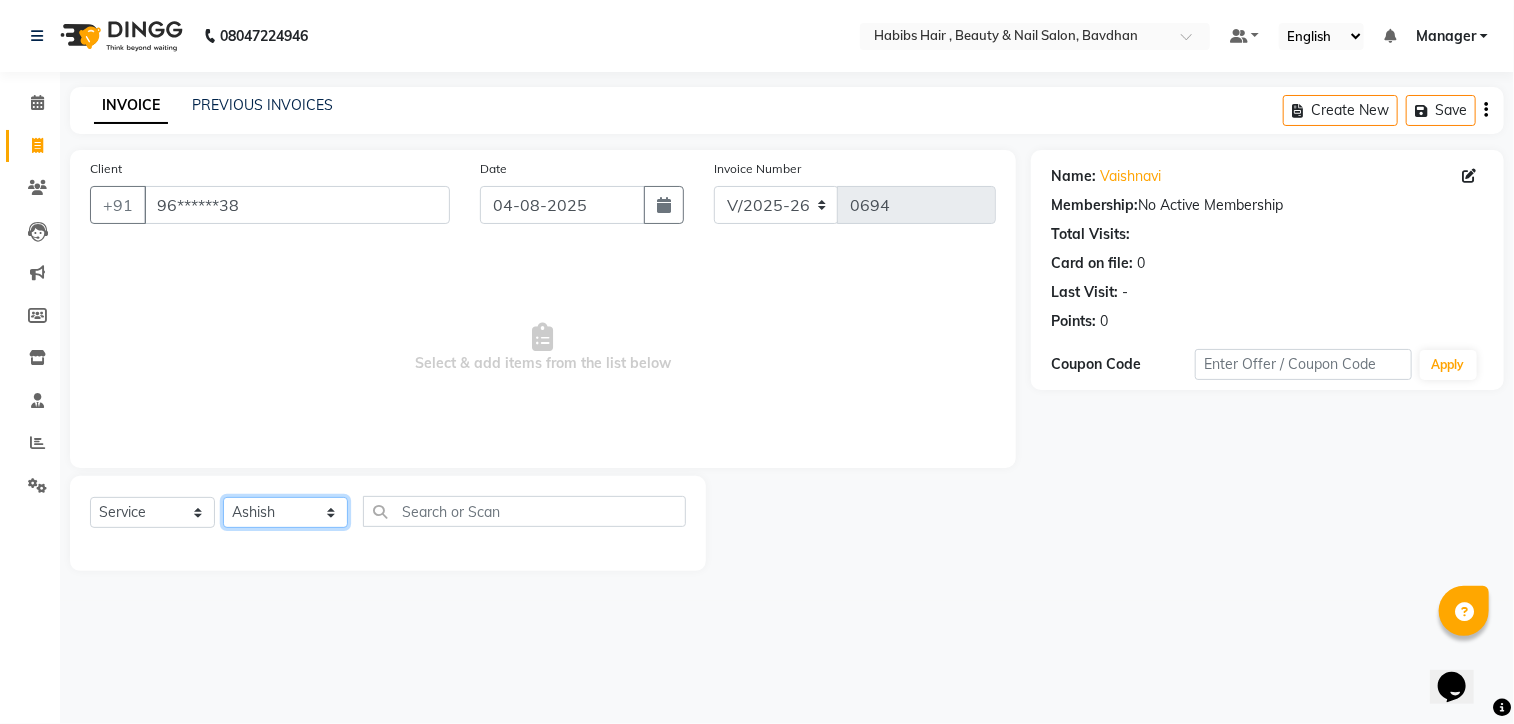 click on "Select Stylist Akash Aman Aniket Ashish Ganesh Manager mayur nikhil sujata" 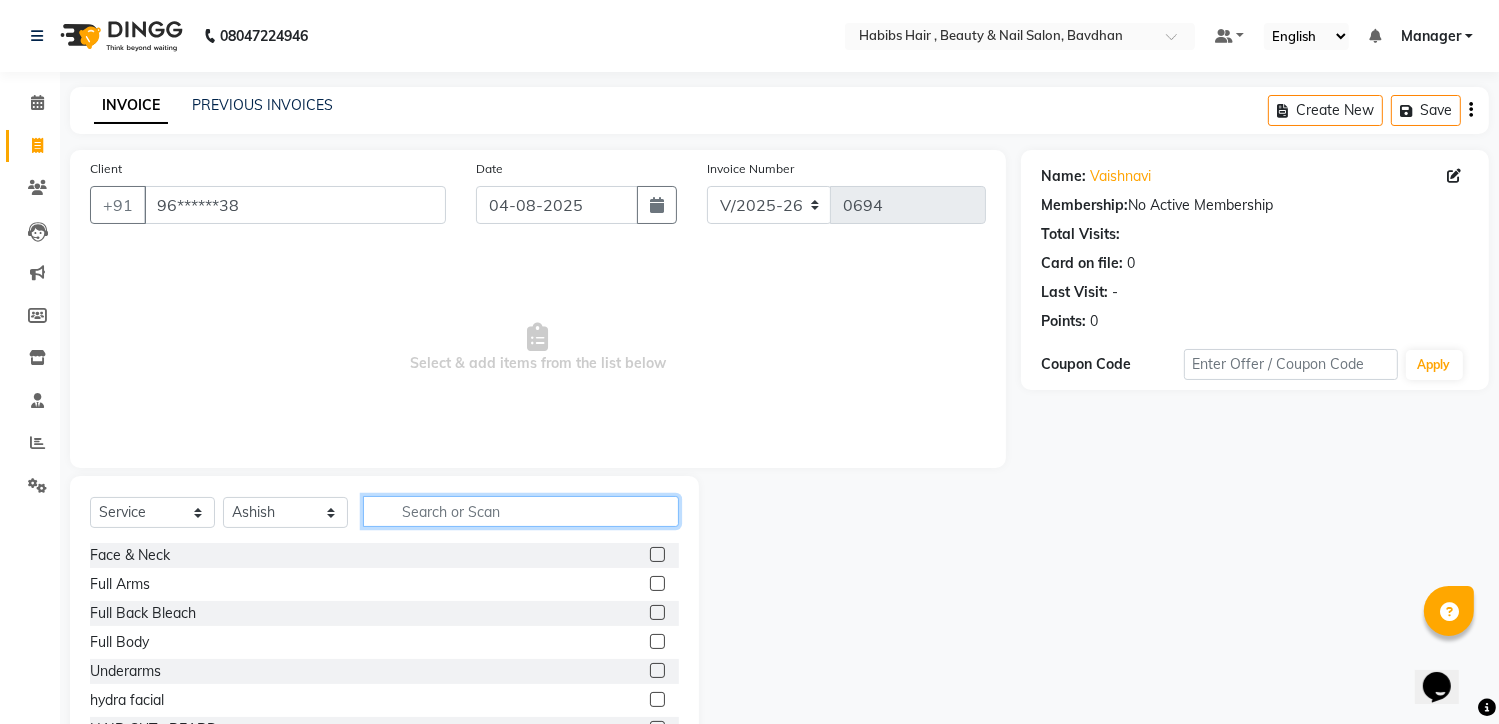 click 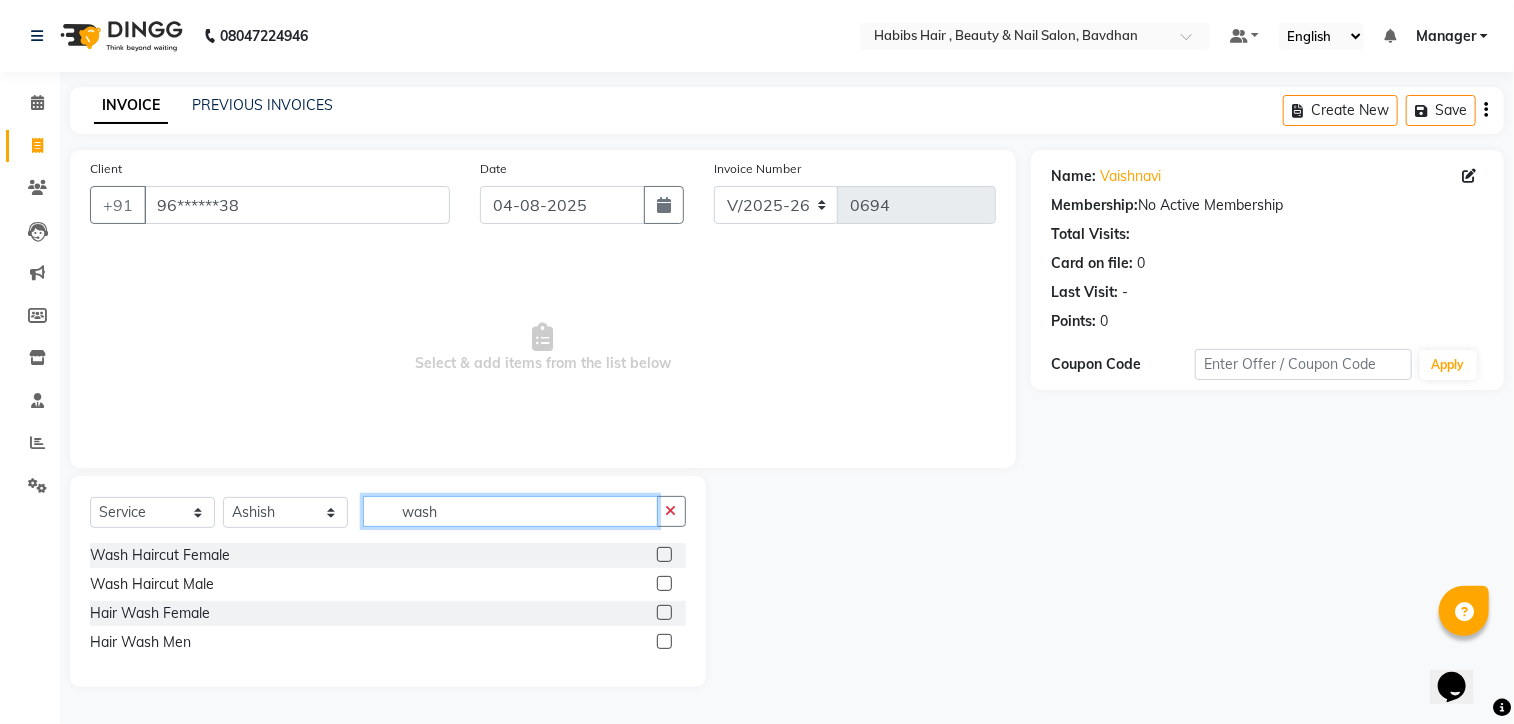 type on "wash" 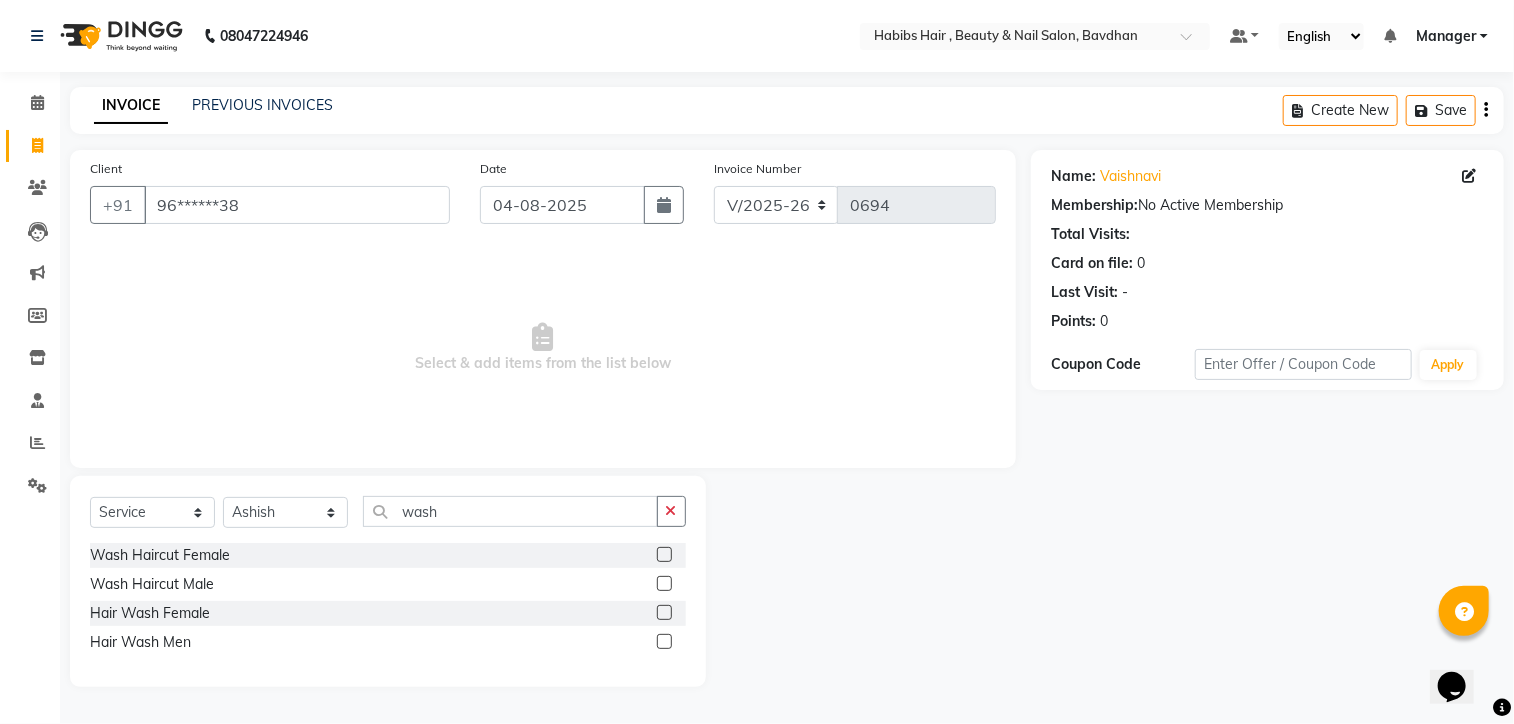 click 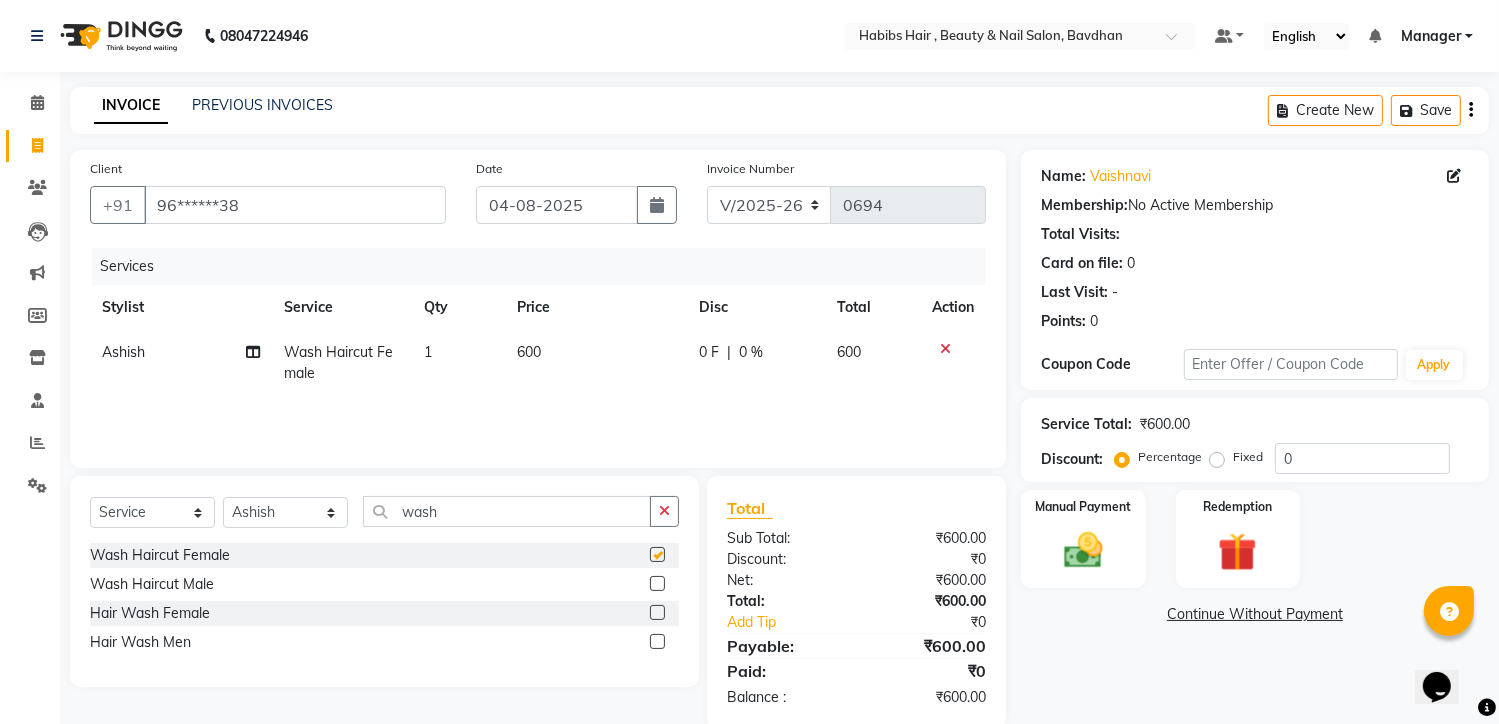 checkbox on "false" 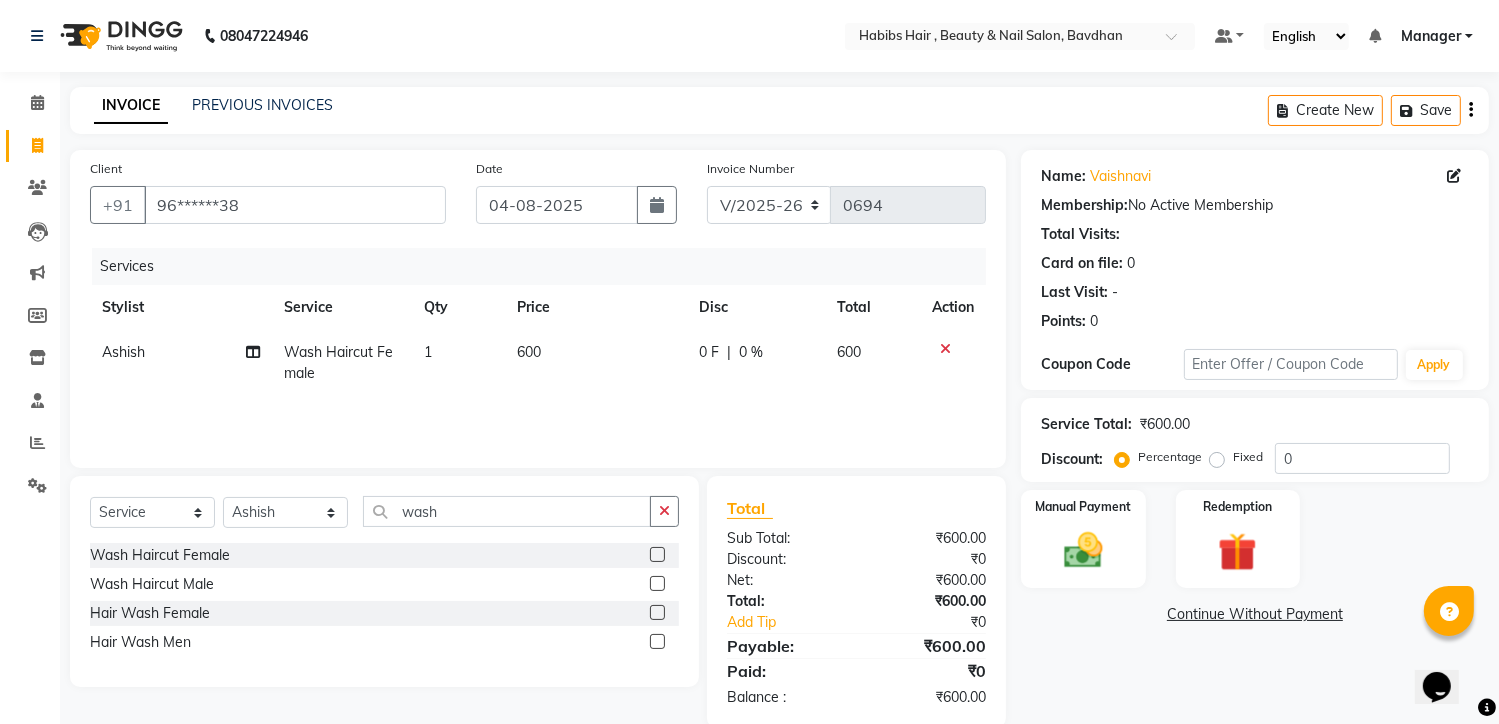 click on "600" 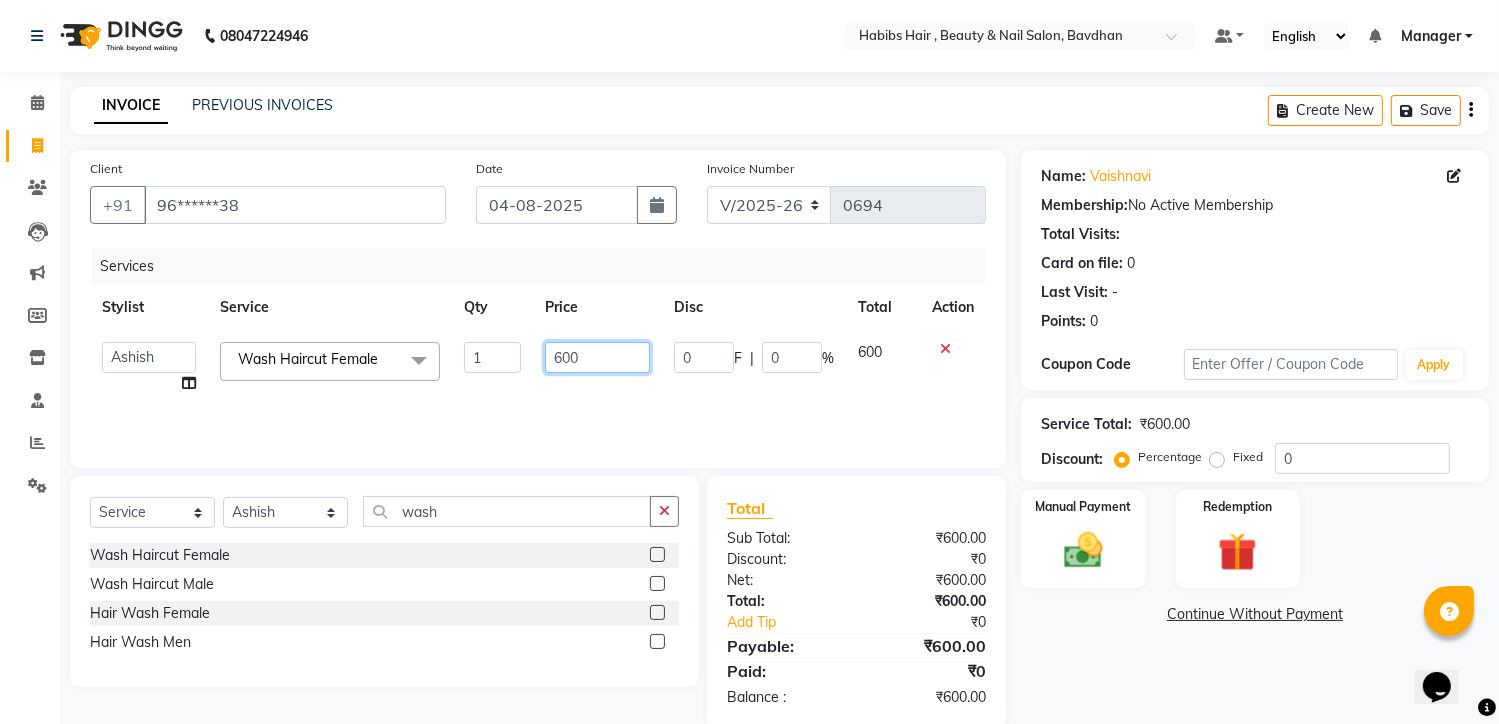click on "600" 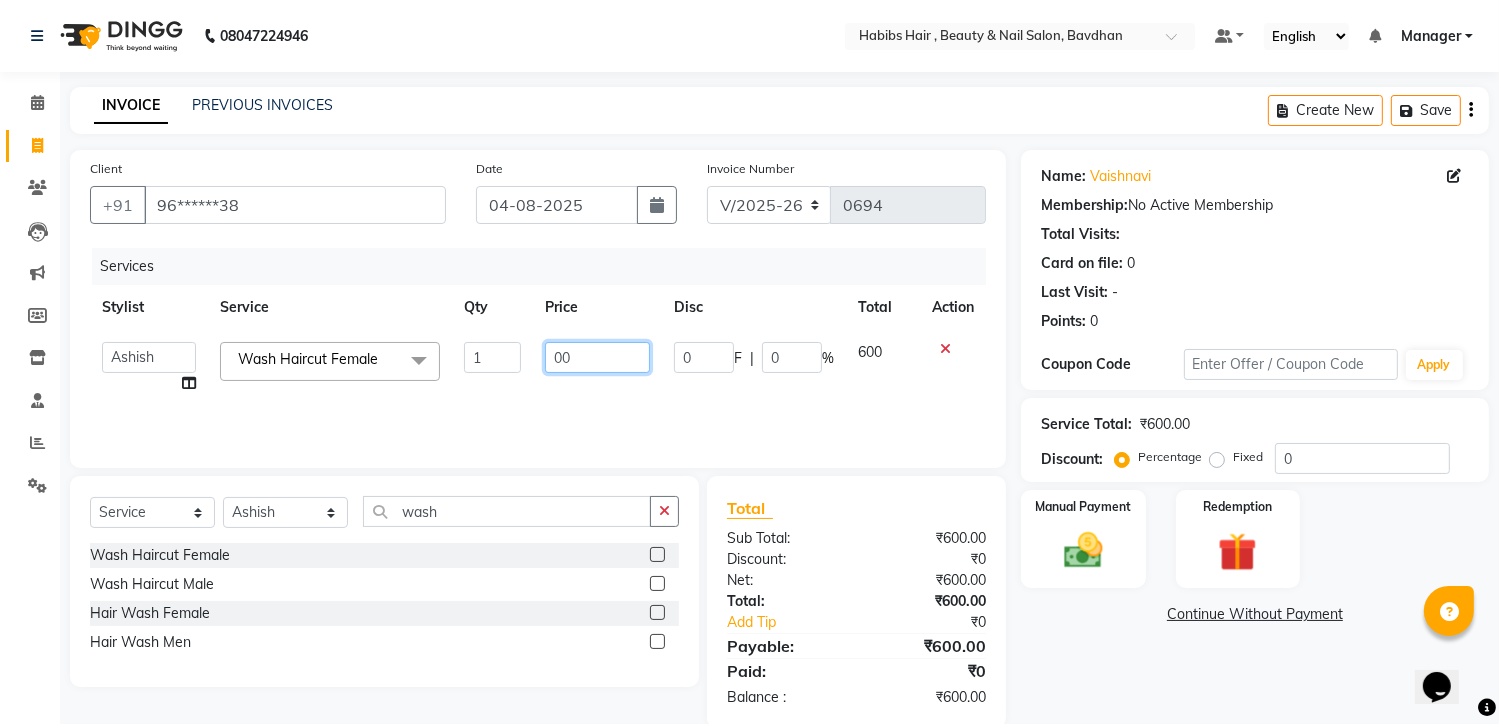 type on "700" 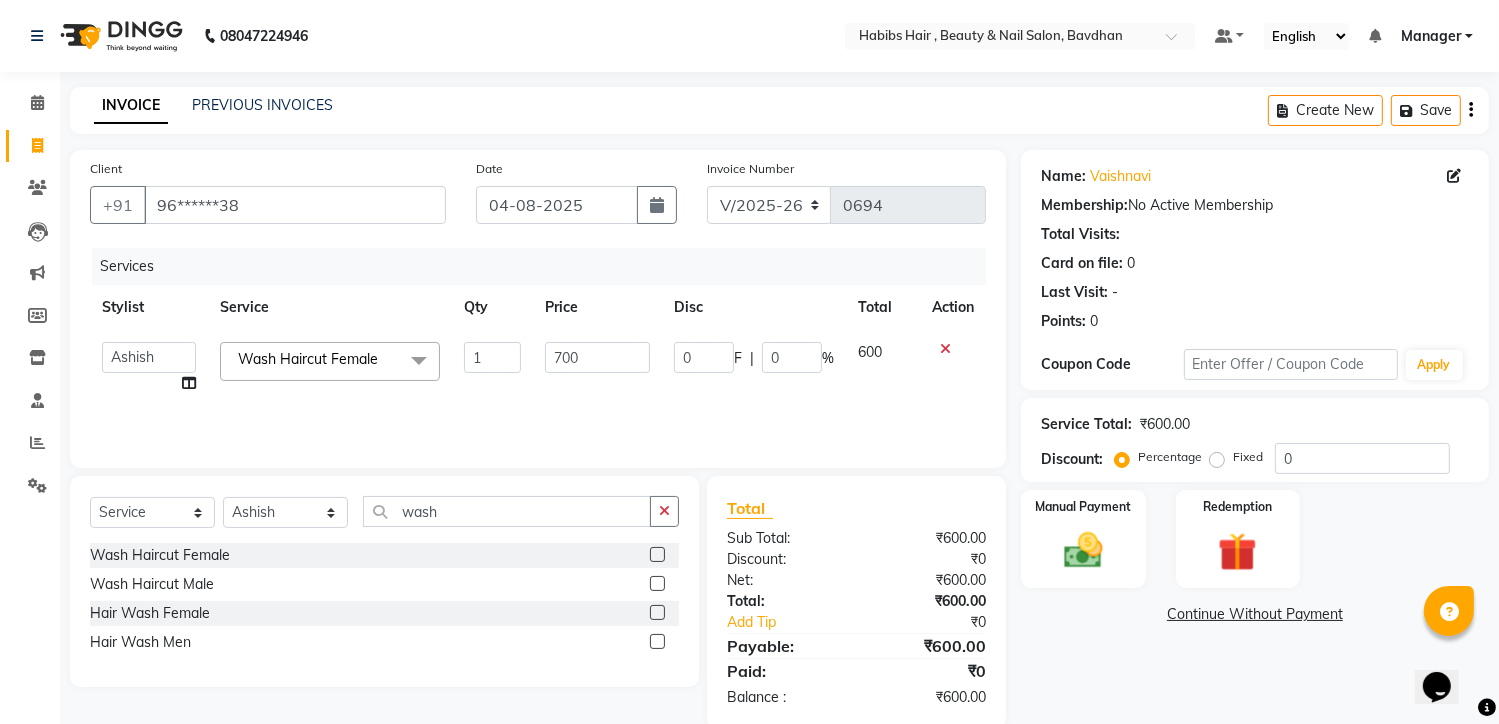 click on "Name: Vaishnavi  Membership:  No Active Membership  Total Visits:   Card on file:  0 Last Visit:   - Points:   0  Coupon Code Apply Service Total:  ₹600.00  Discount:  Percentage   Fixed  0 Manual Payment Redemption  Continue Without Payment" 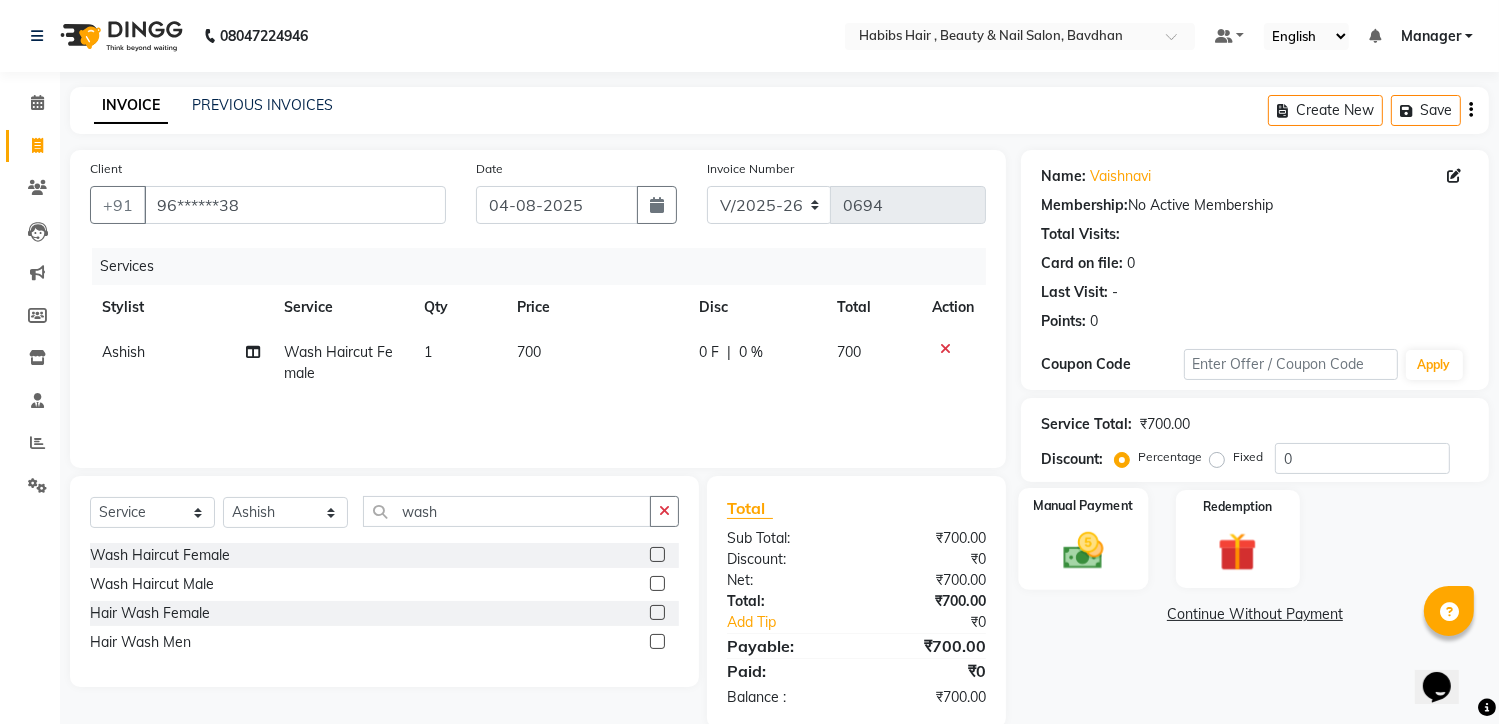 click on "Manual Payment" 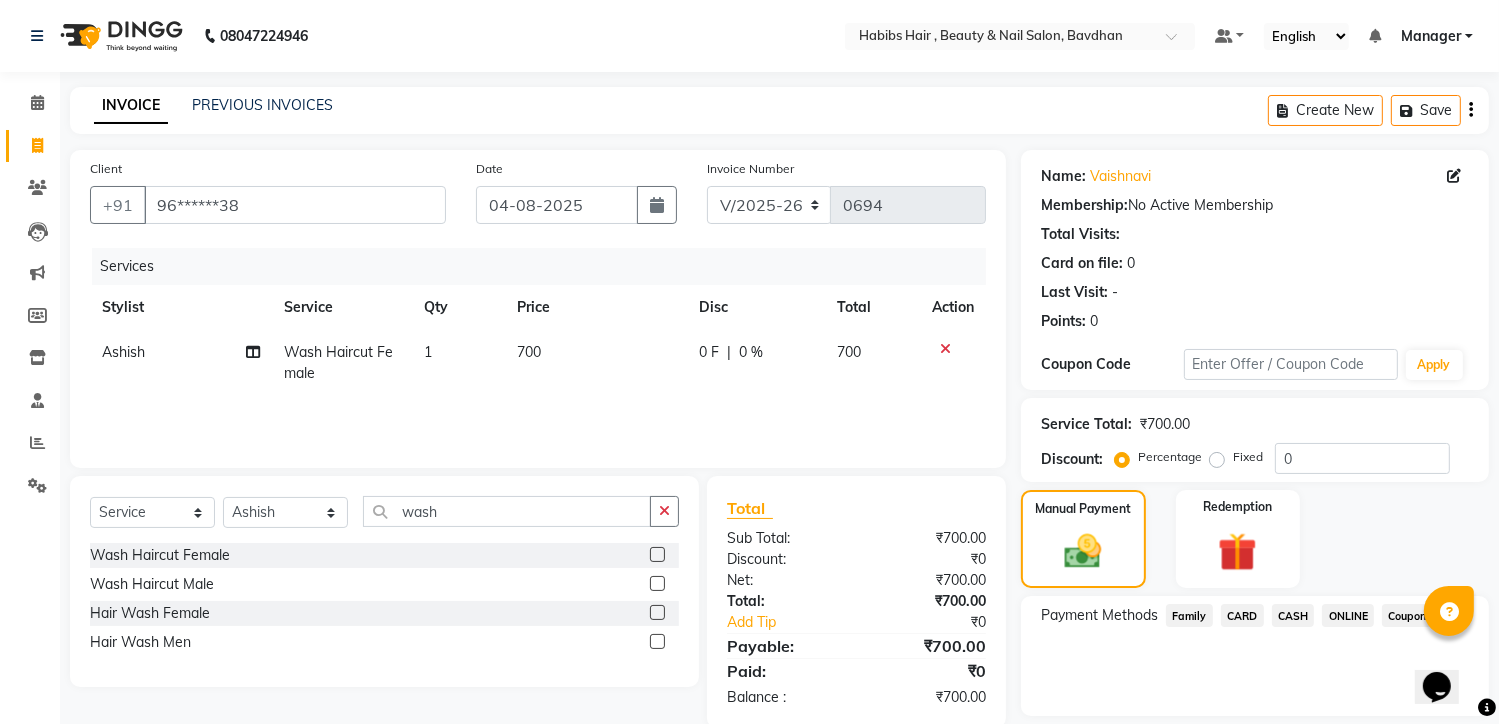 click on "700" 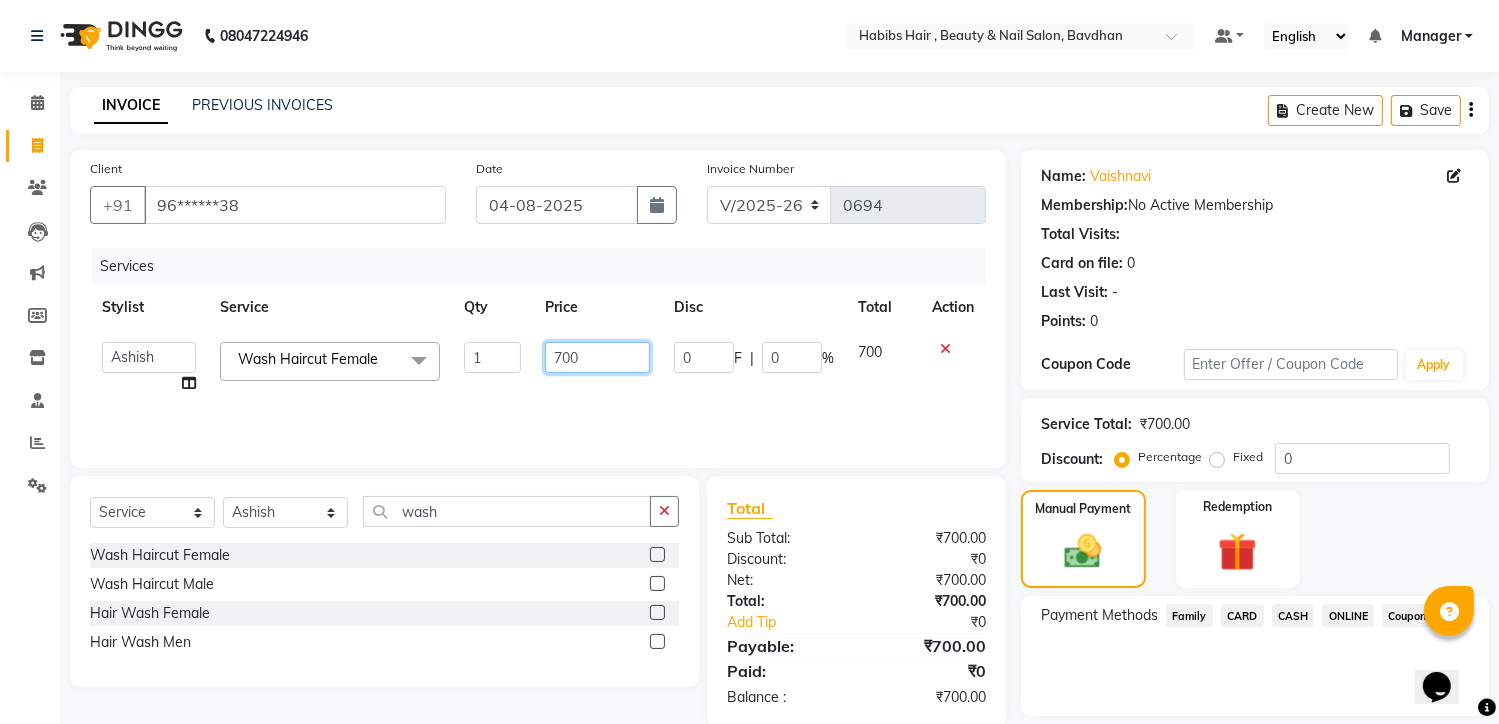 click on "700" 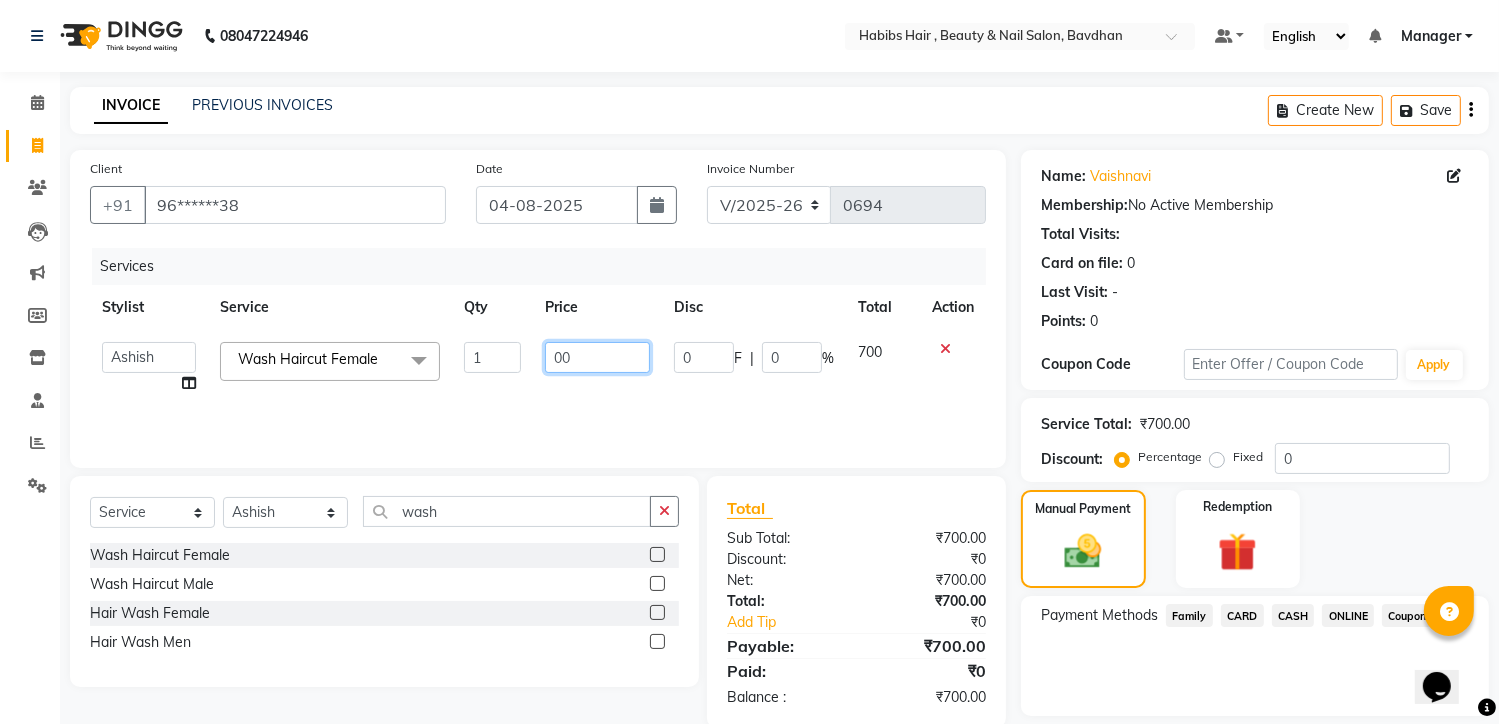 type on "500" 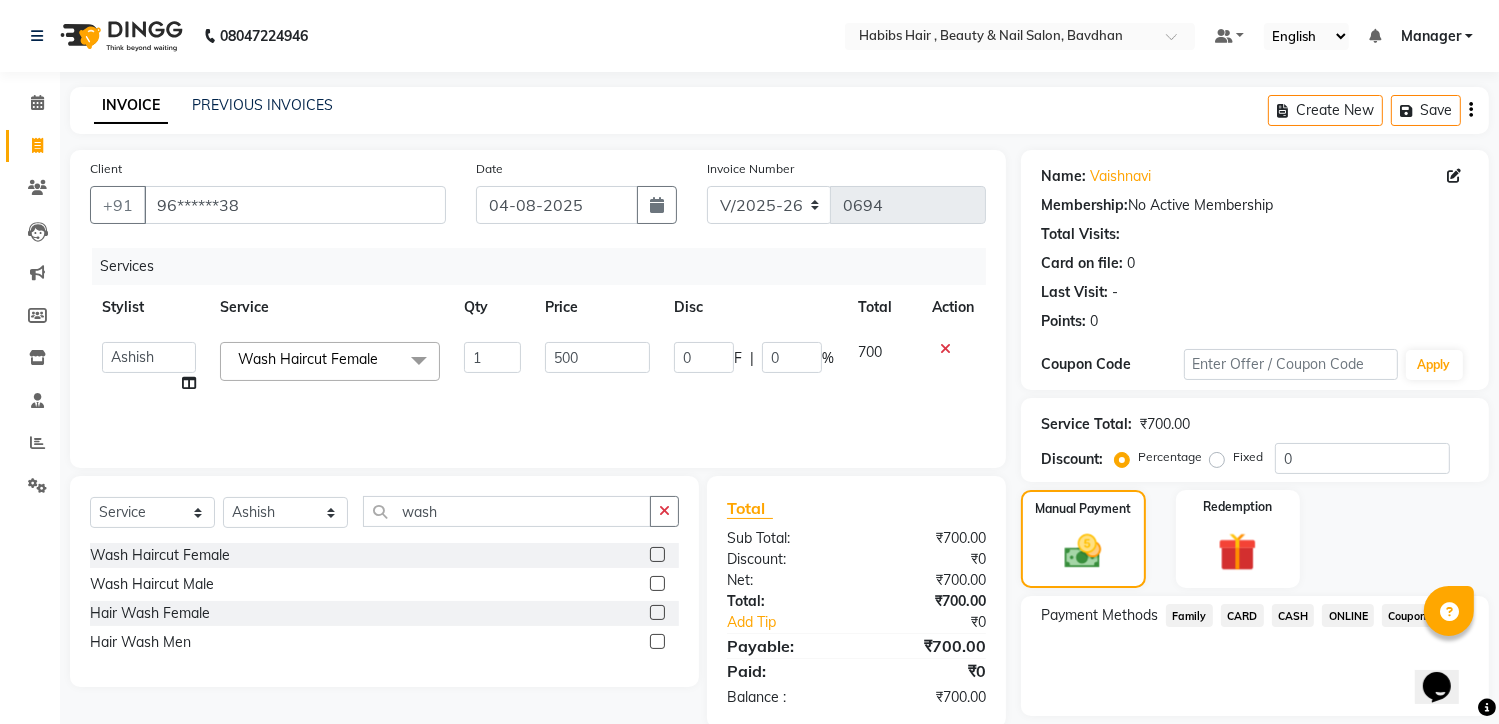 click on "Total Sub Total: ₹700.00 Discount: ₹0 Net: ₹700.00 Total: ₹700.00 Add Tip ₹0 Payable: ₹700.00 Paid: ₹0 Balance   : ₹700.00" 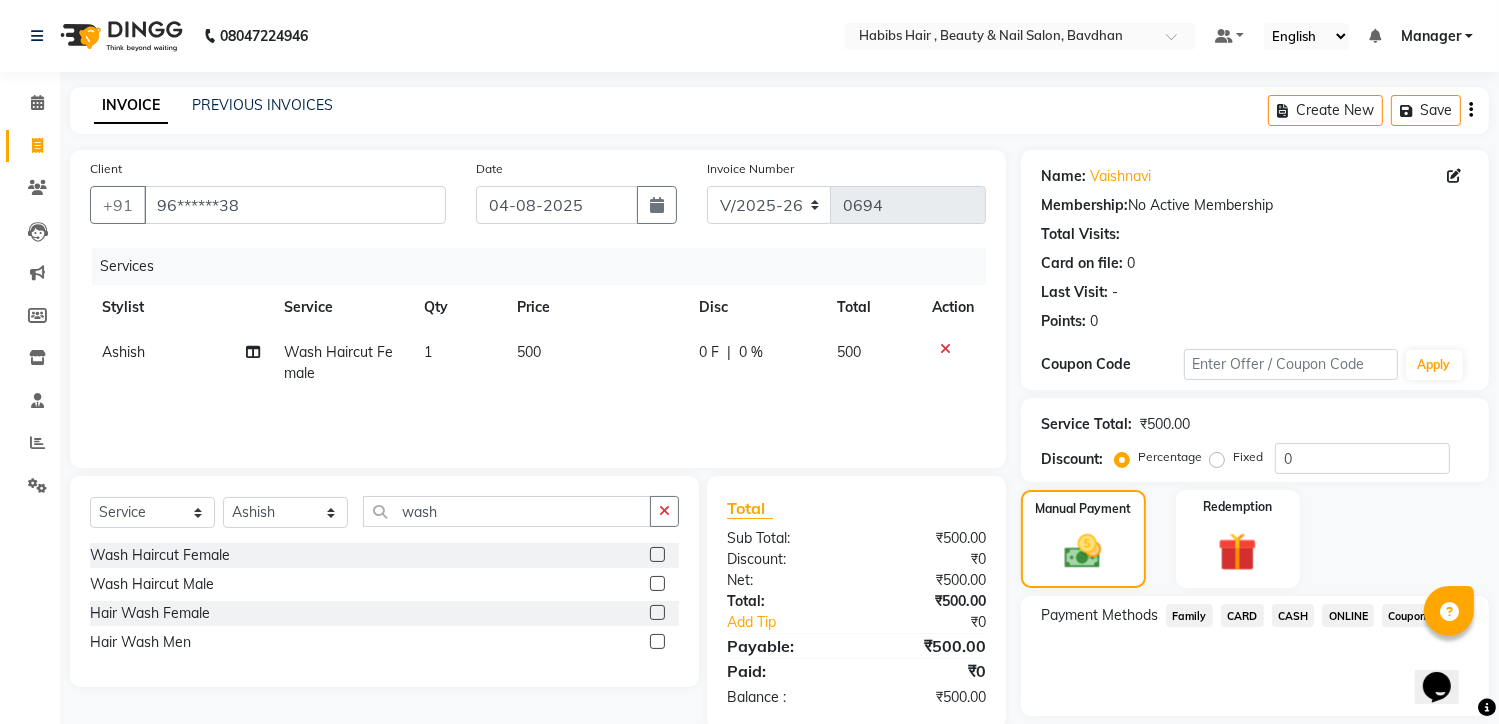 click on "ONLINE" 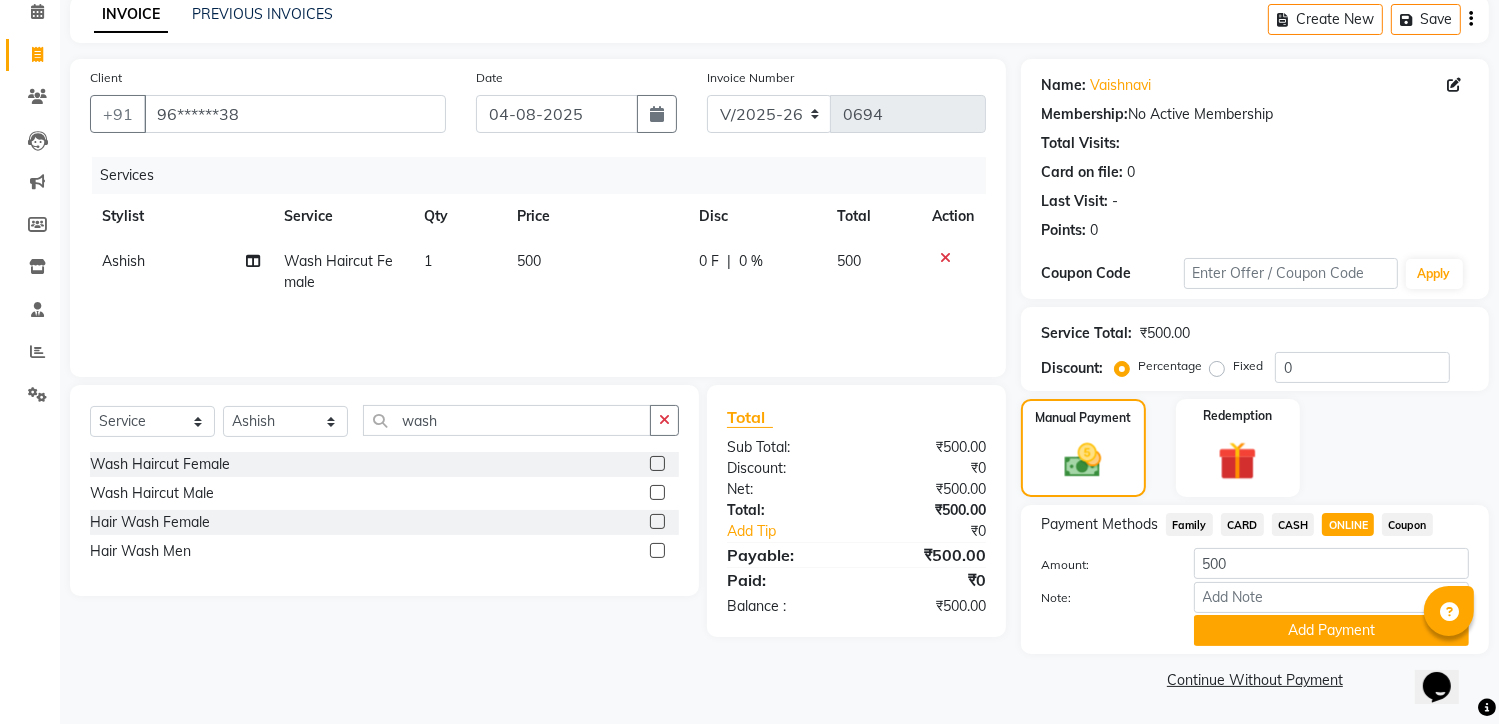 scroll, scrollTop: 94, scrollLeft: 0, axis: vertical 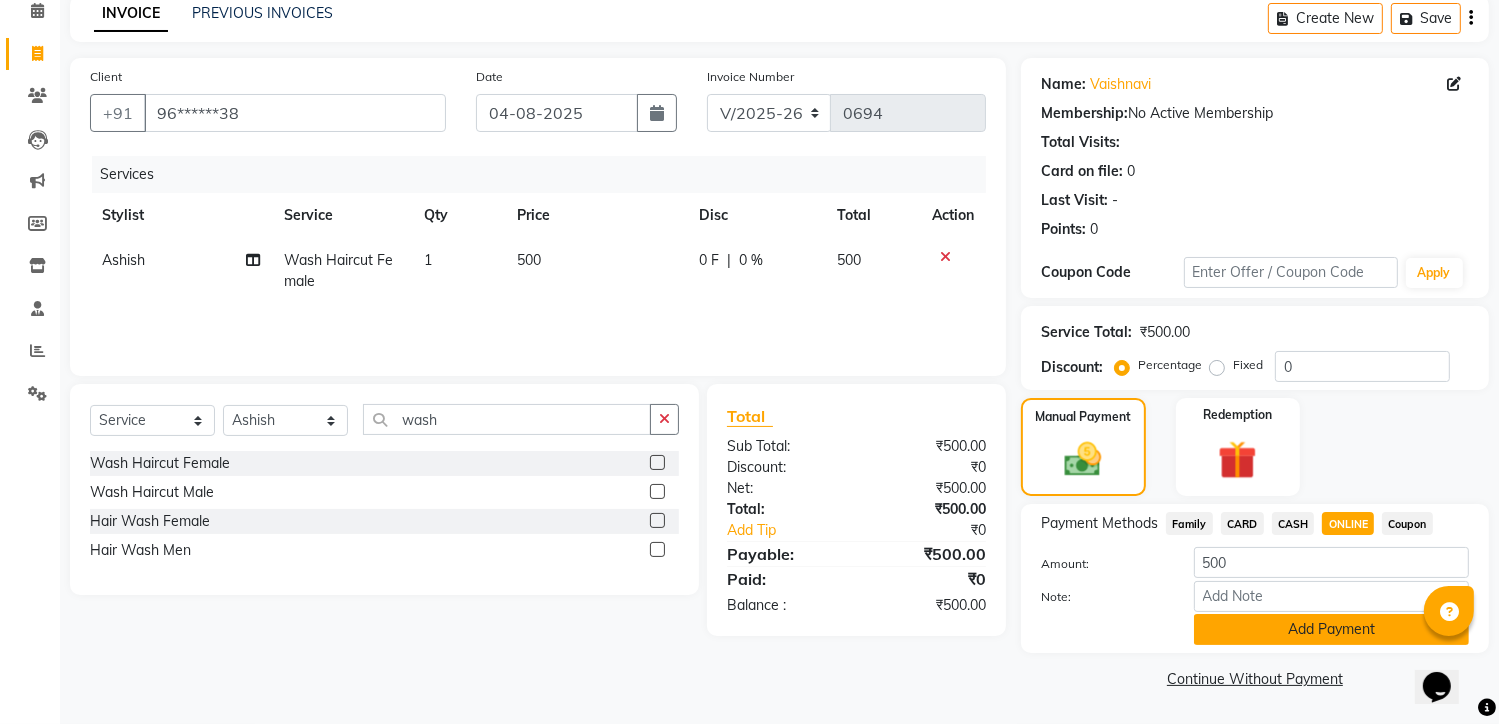 click on "Add Payment" 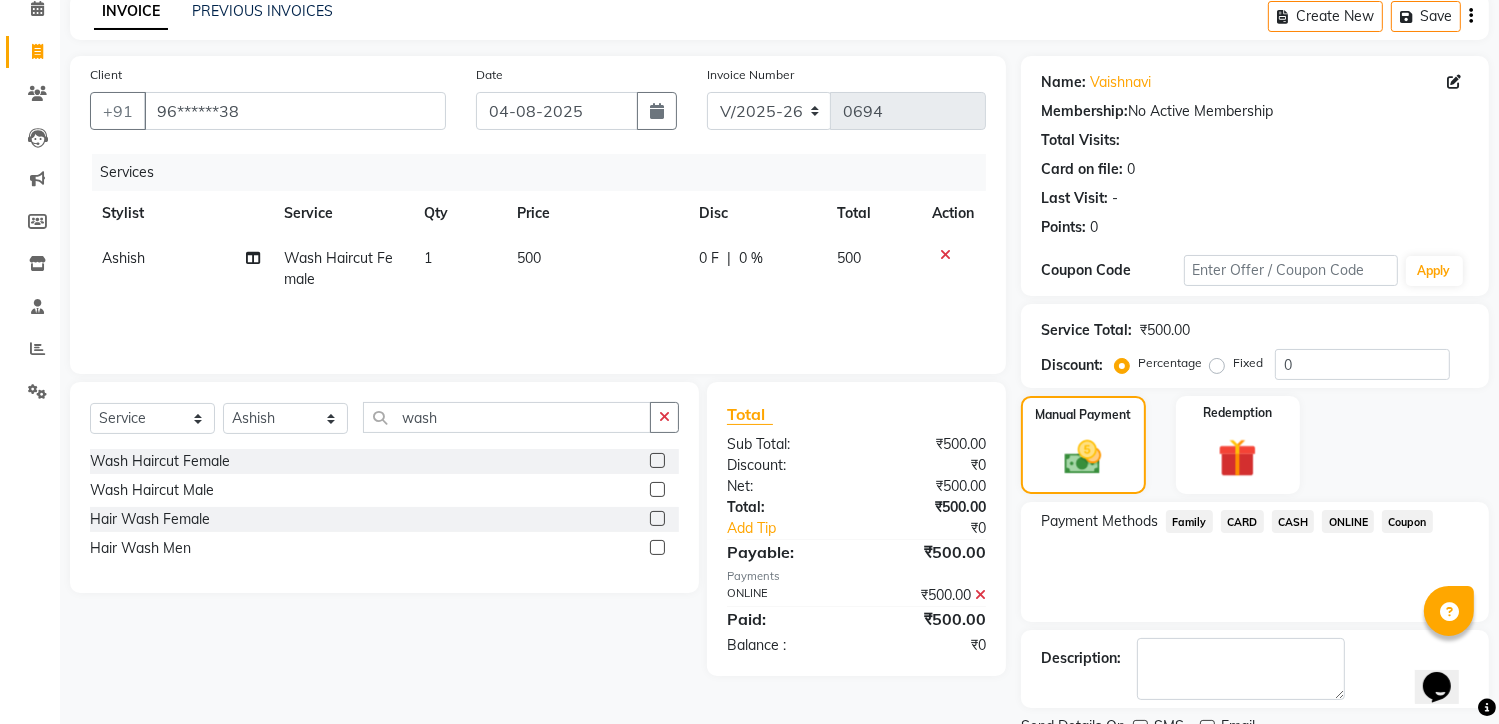 scroll, scrollTop: 175, scrollLeft: 0, axis: vertical 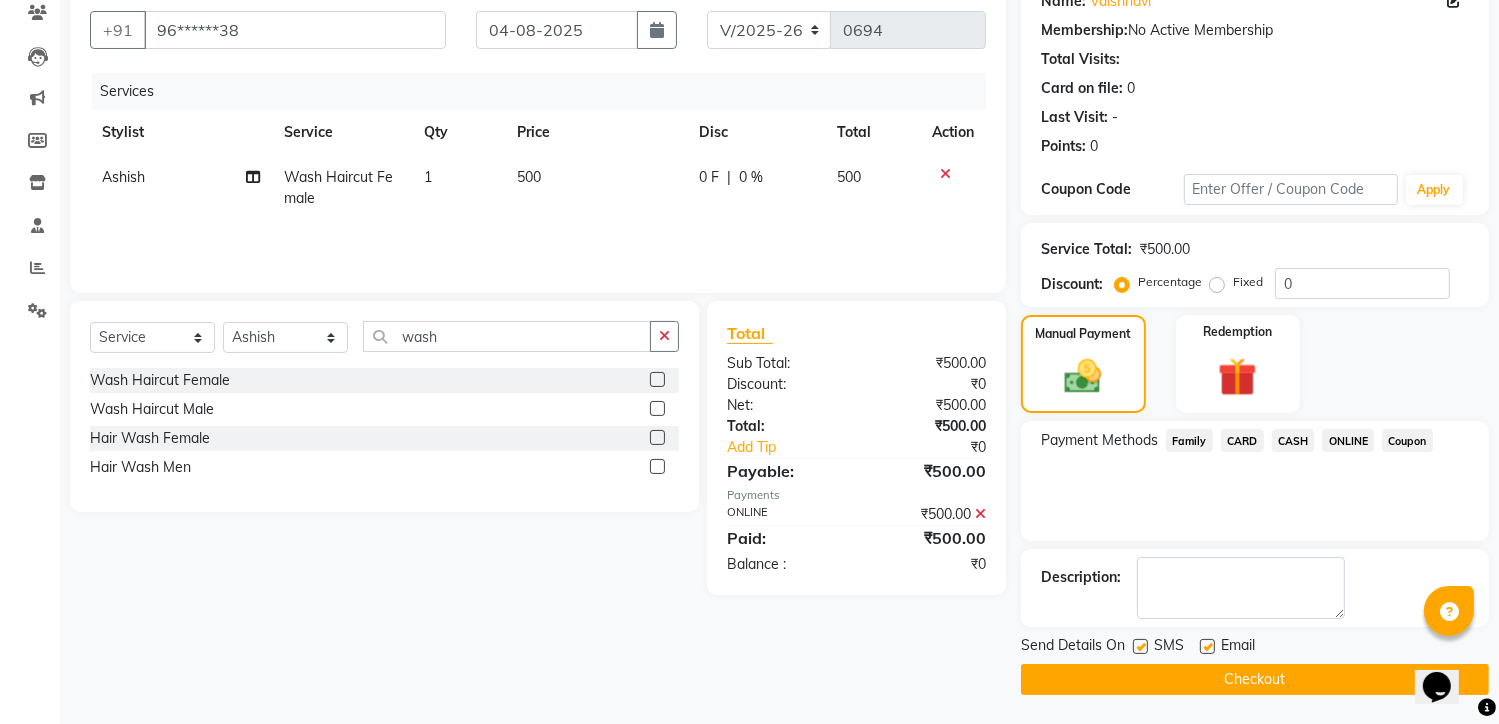 click on "Checkout" 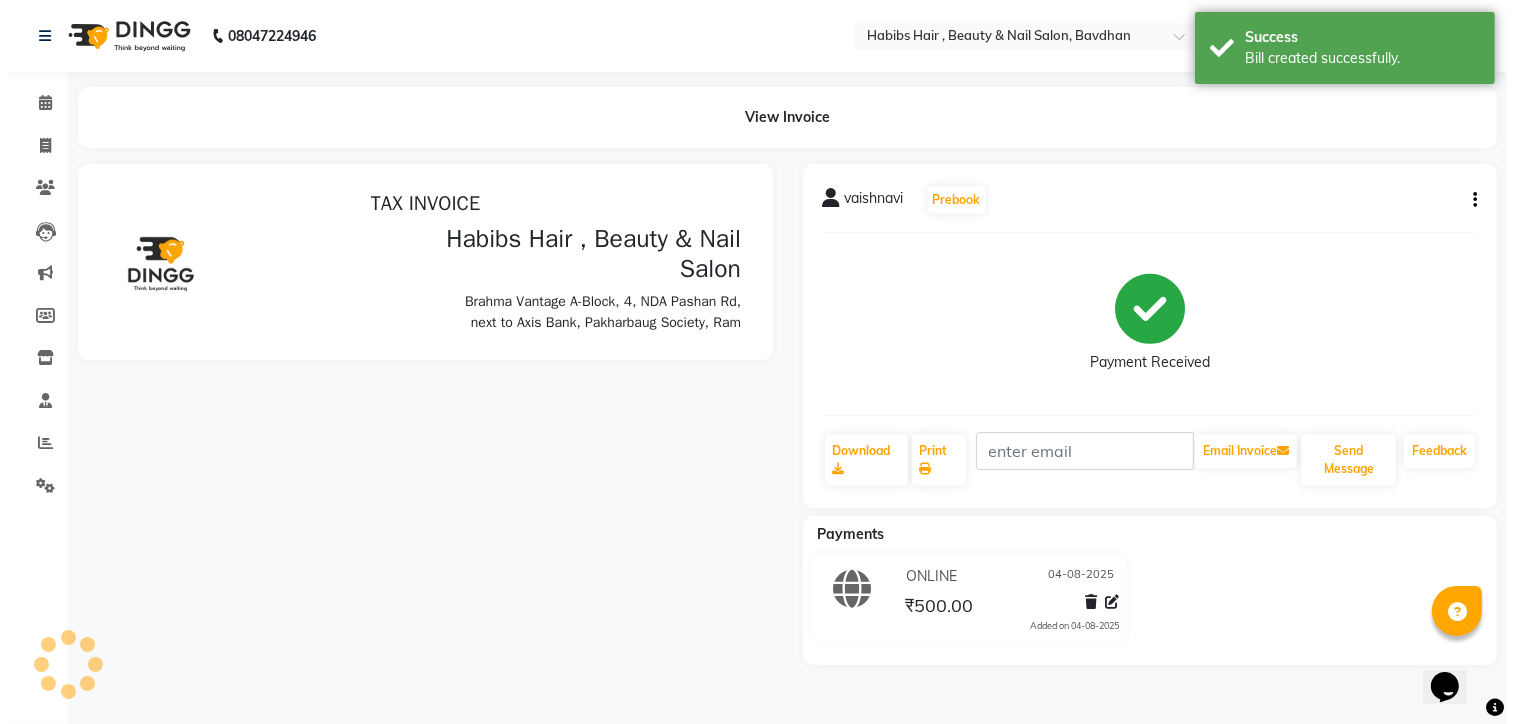 scroll, scrollTop: 0, scrollLeft: 0, axis: both 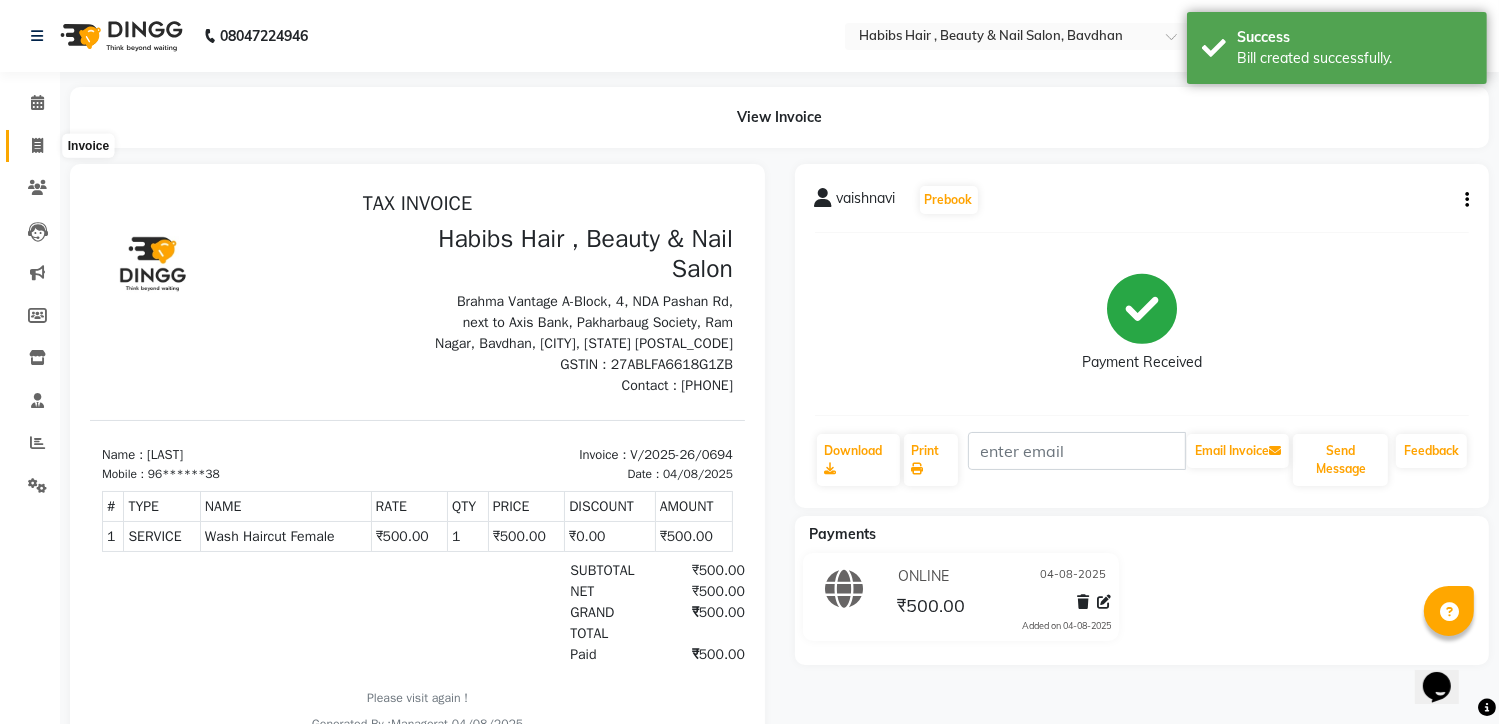 click 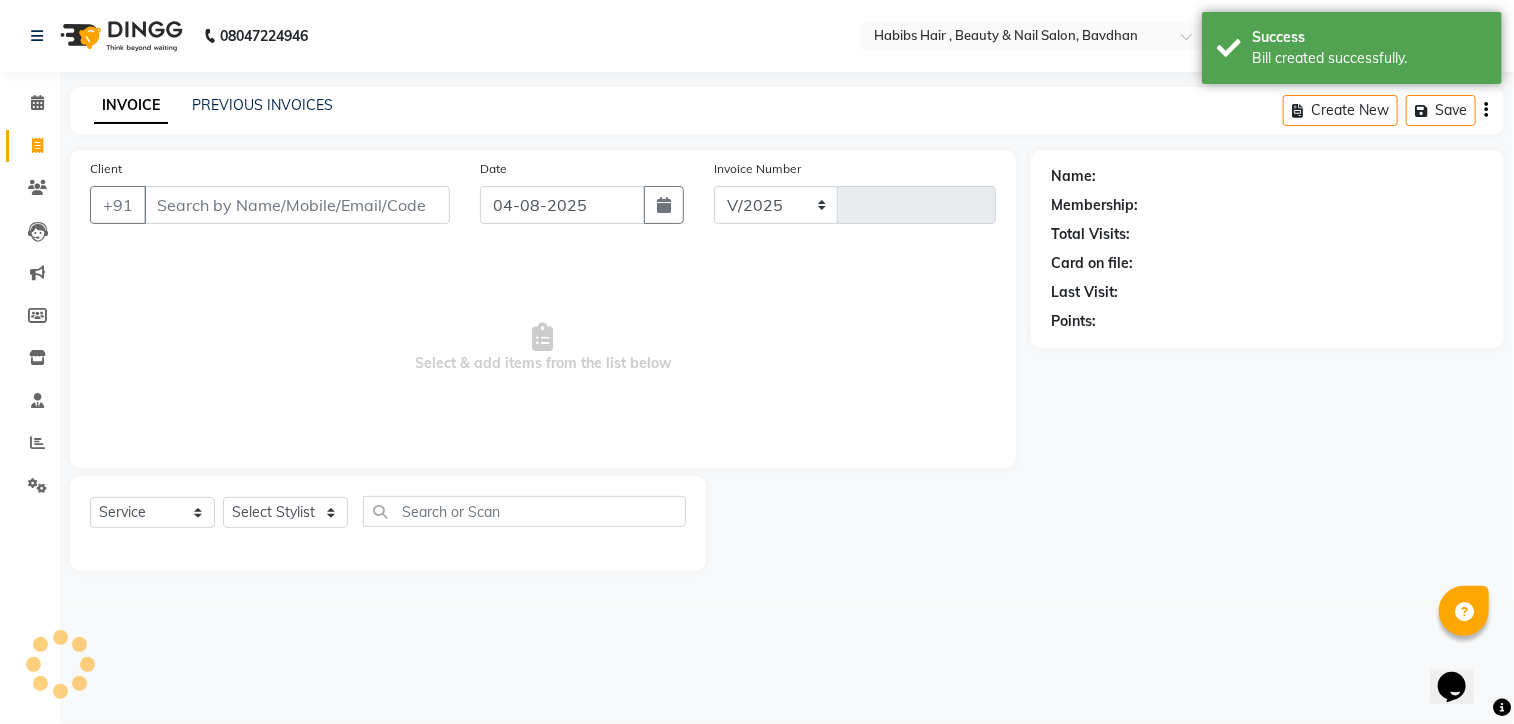 select on "7414" 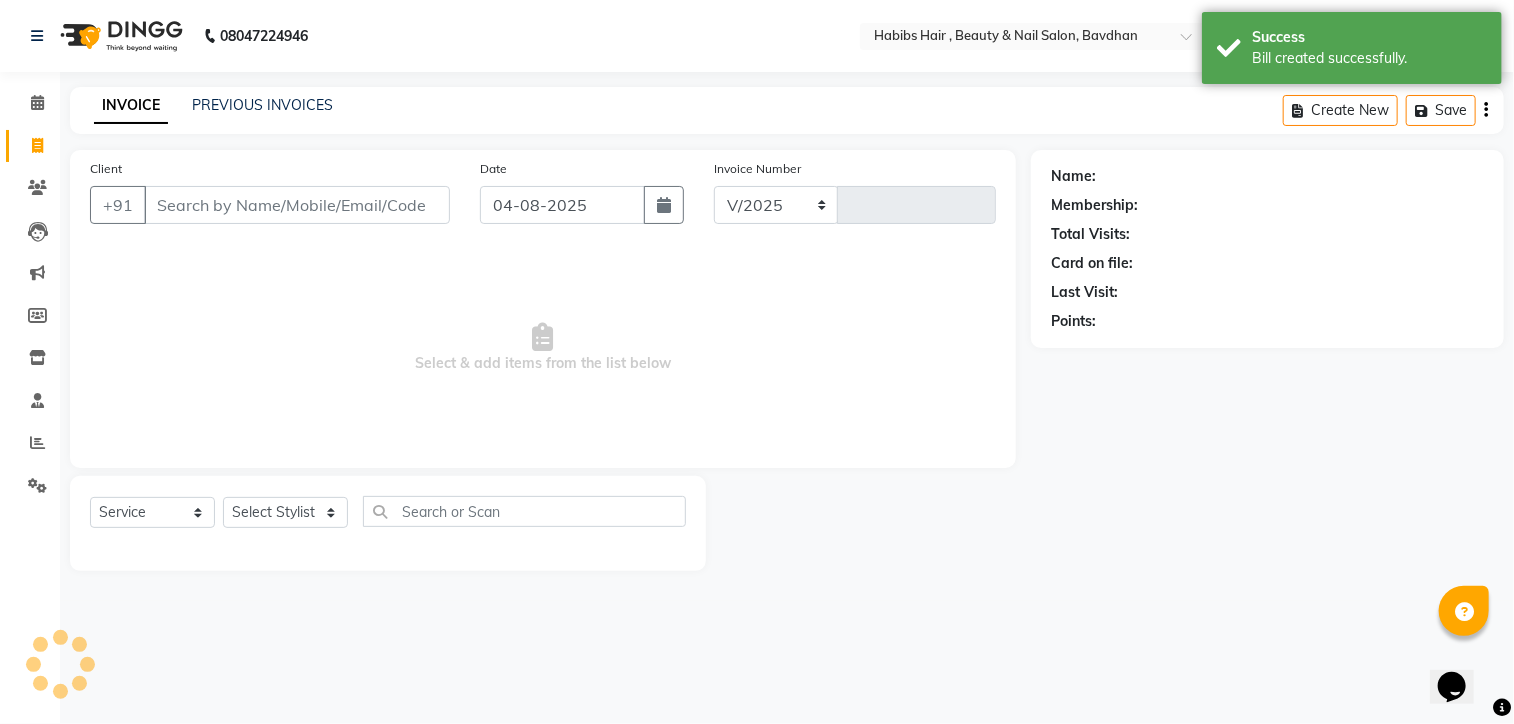 type on "0695" 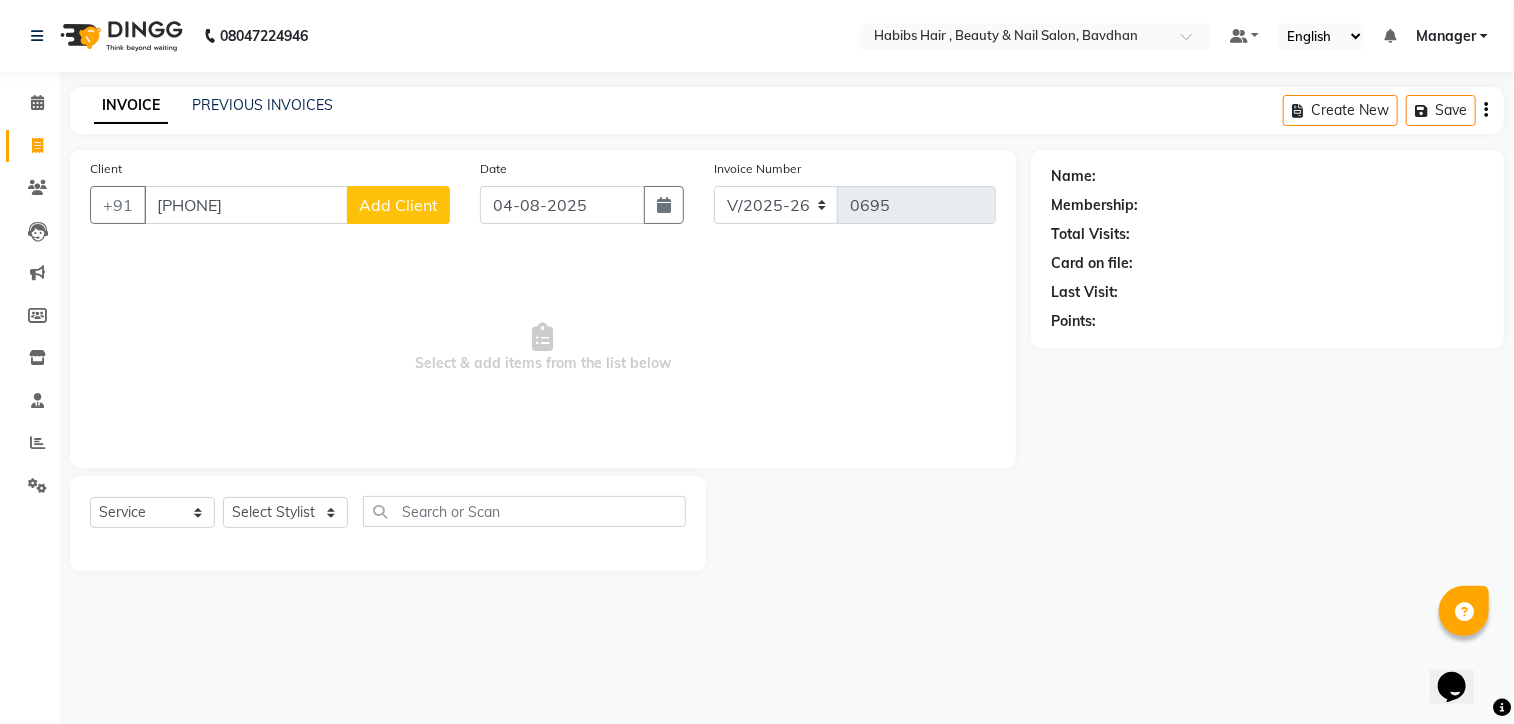type on "800558709" 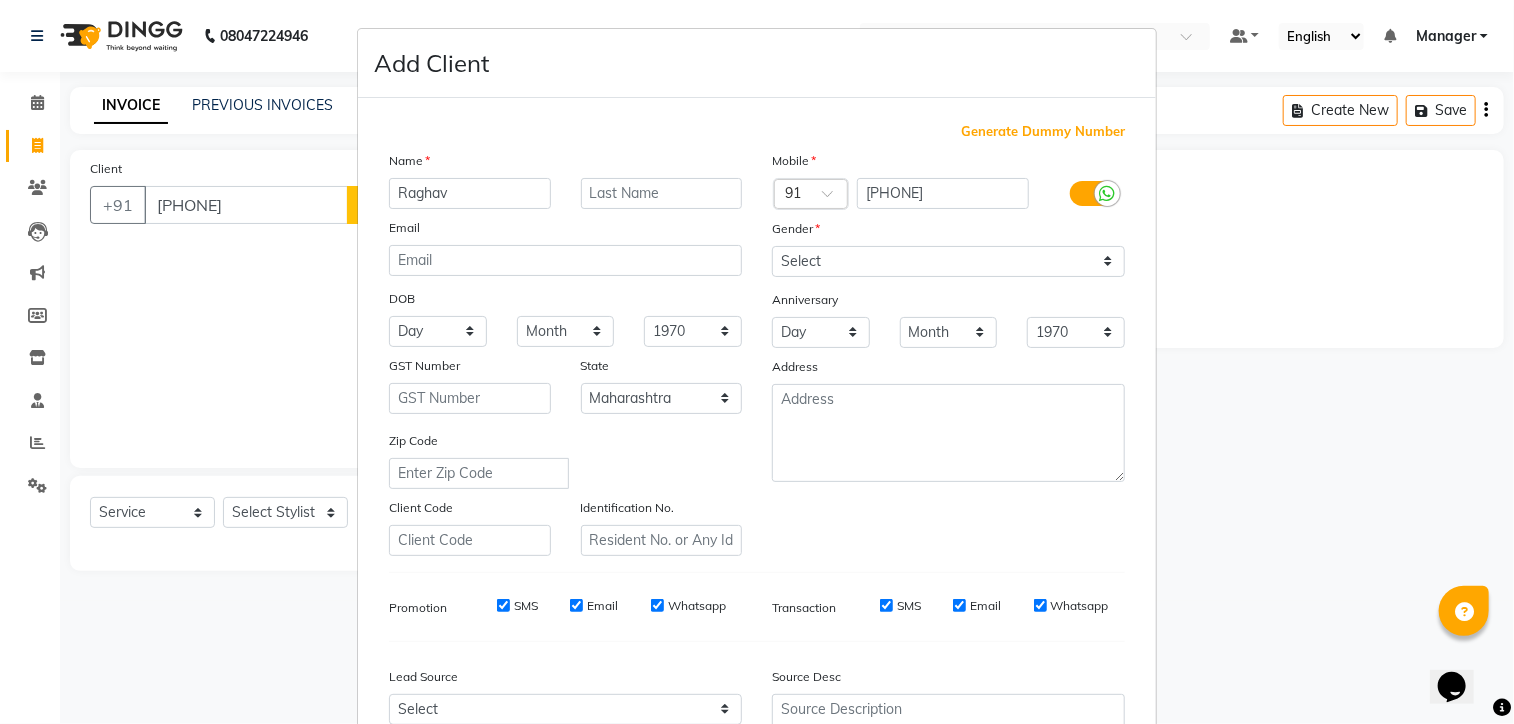 type on "Raghav" 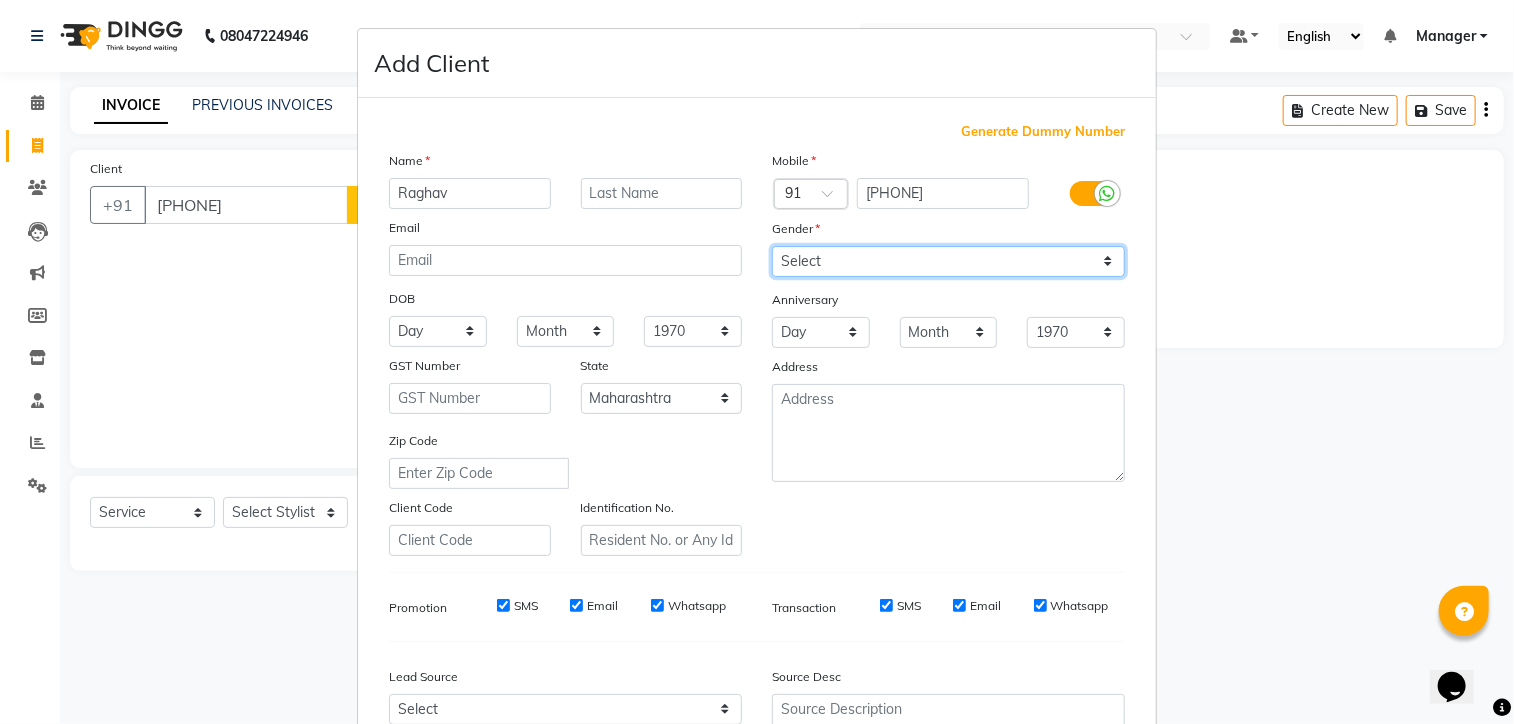 click on "Select Male Female Other Prefer Not To Say" at bounding box center [948, 261] 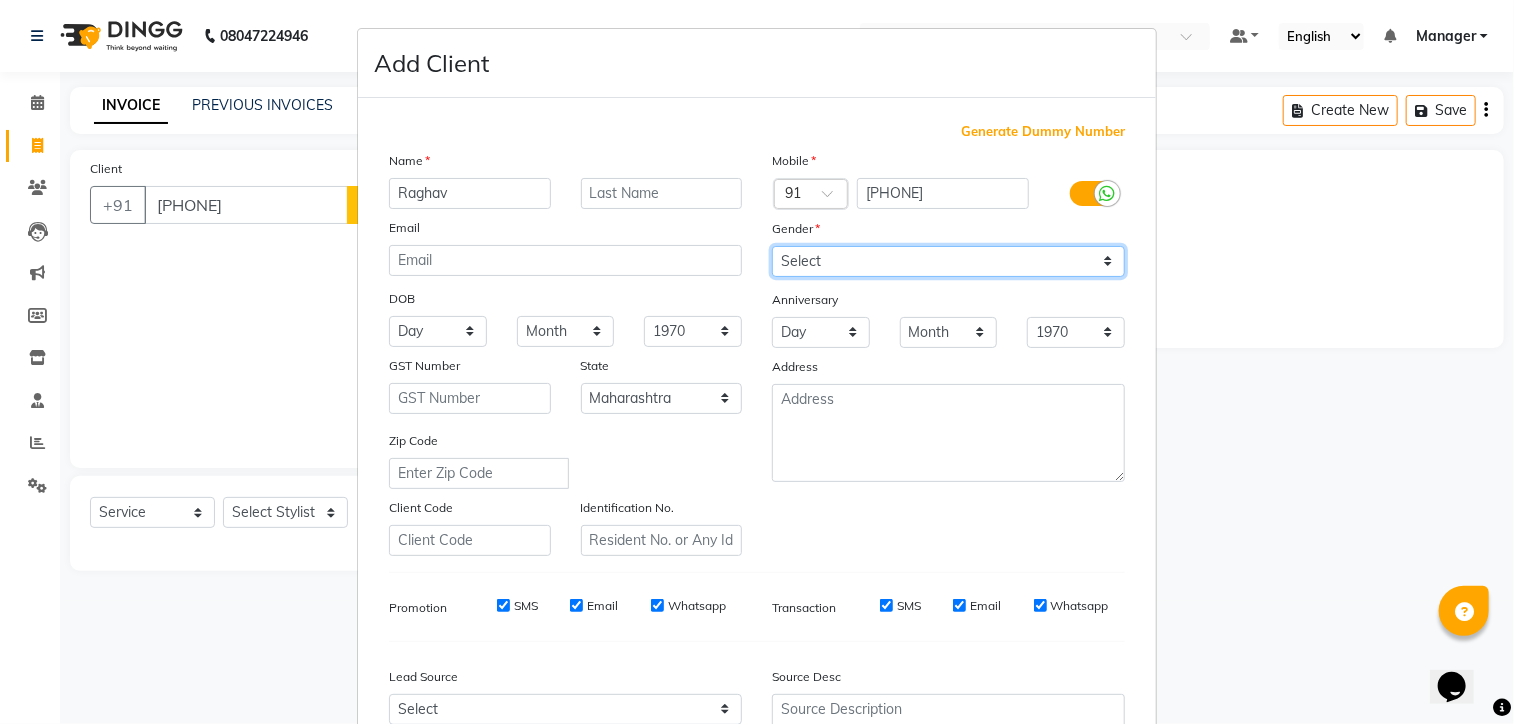 select on "male" 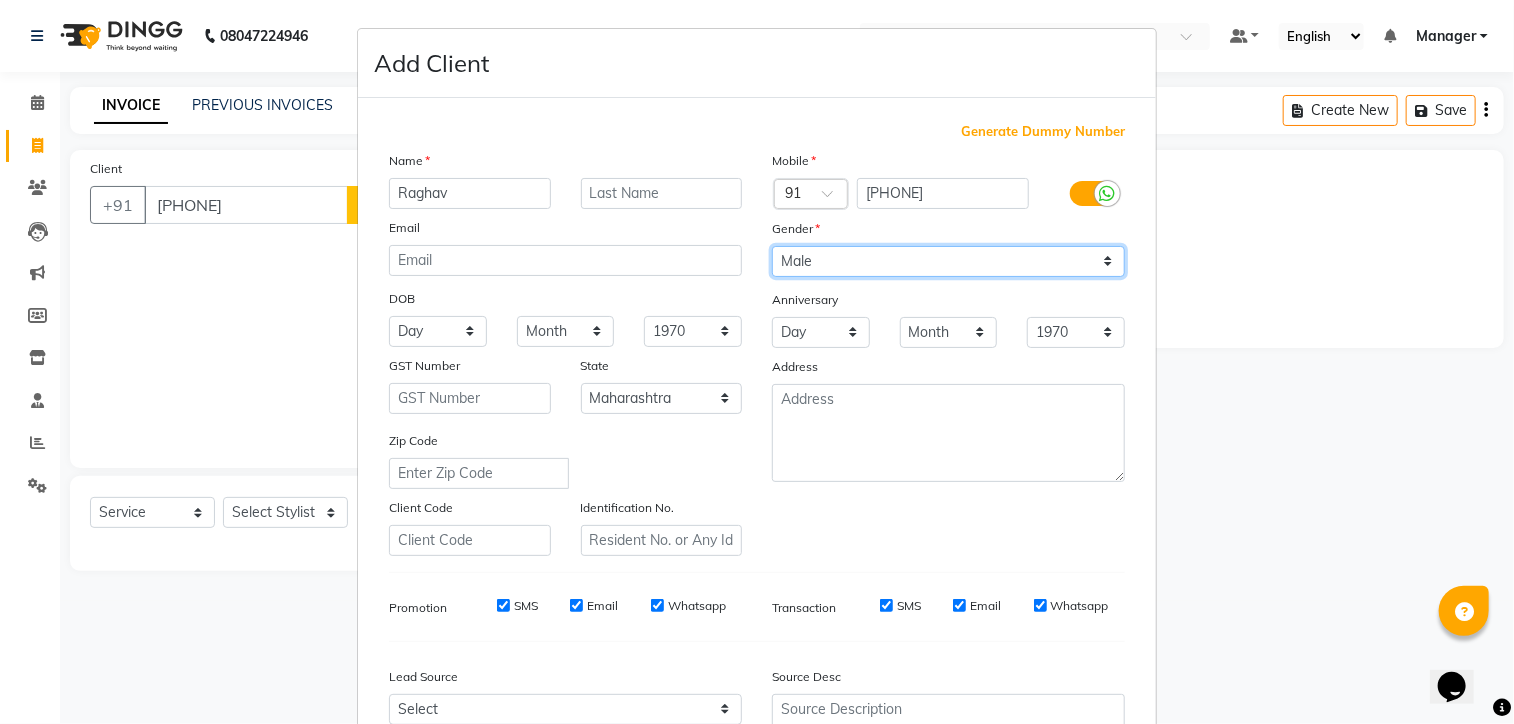 click on "Select Male Female Other Prefer Not To Say" at bounding box center (948, 261) 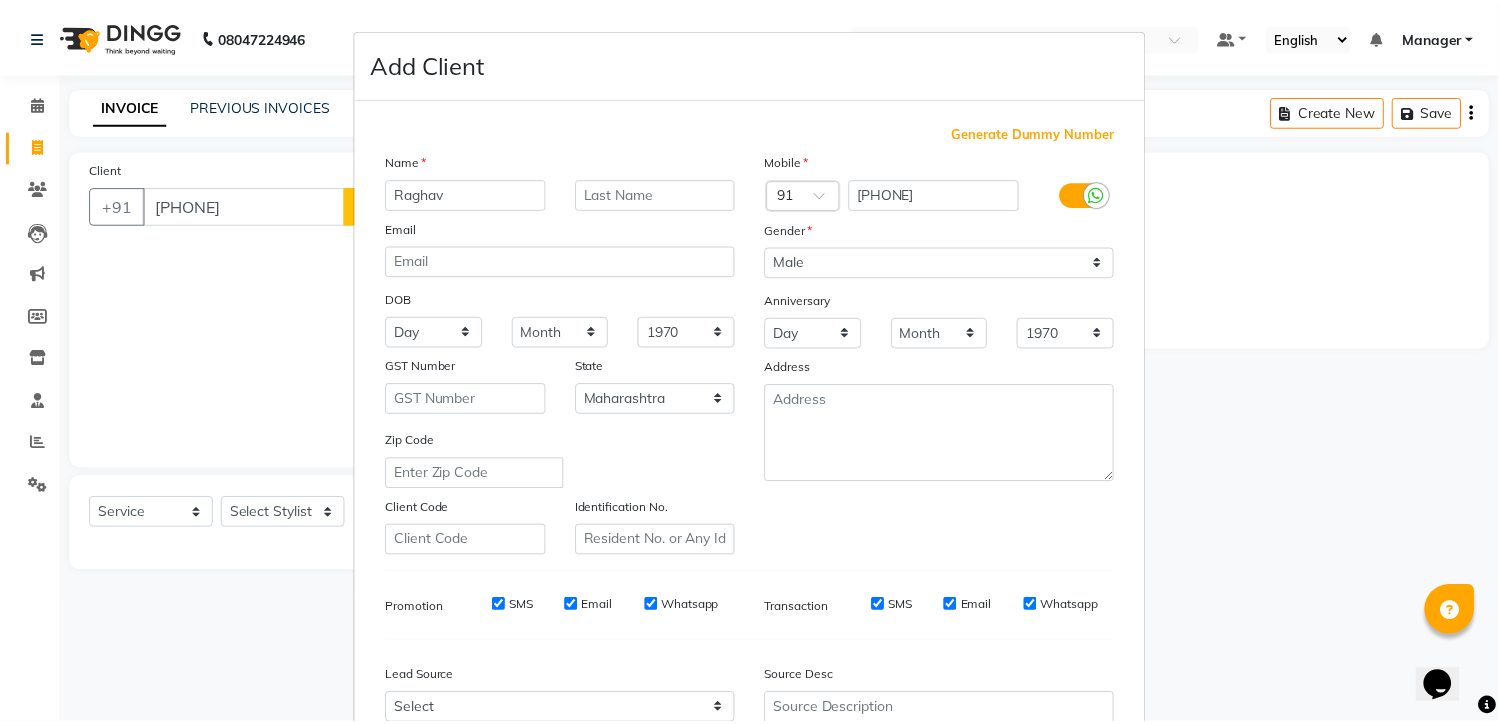 scroll, scrollTop: 208, scrollLeft: 0, axis: vertical 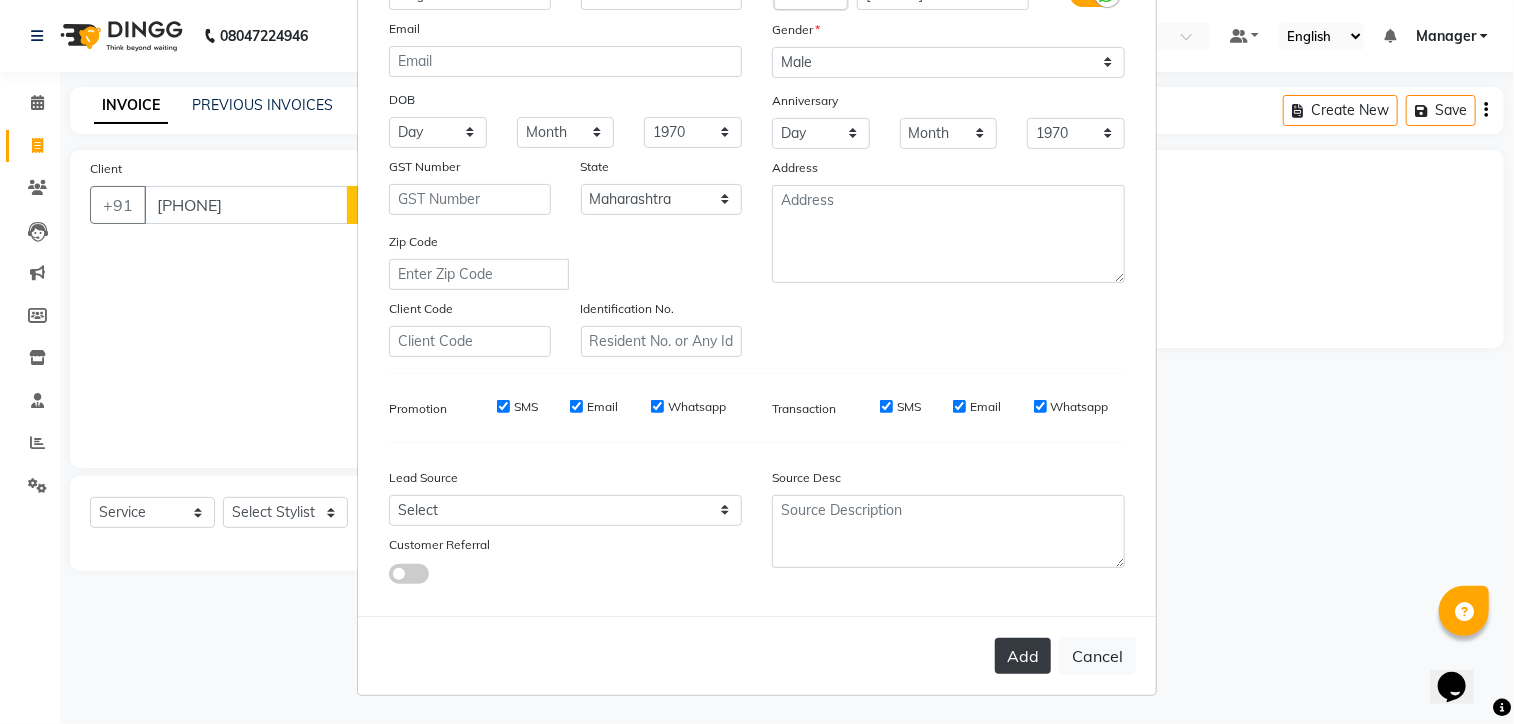 click on "Add" at bounding box center (1023, 656) 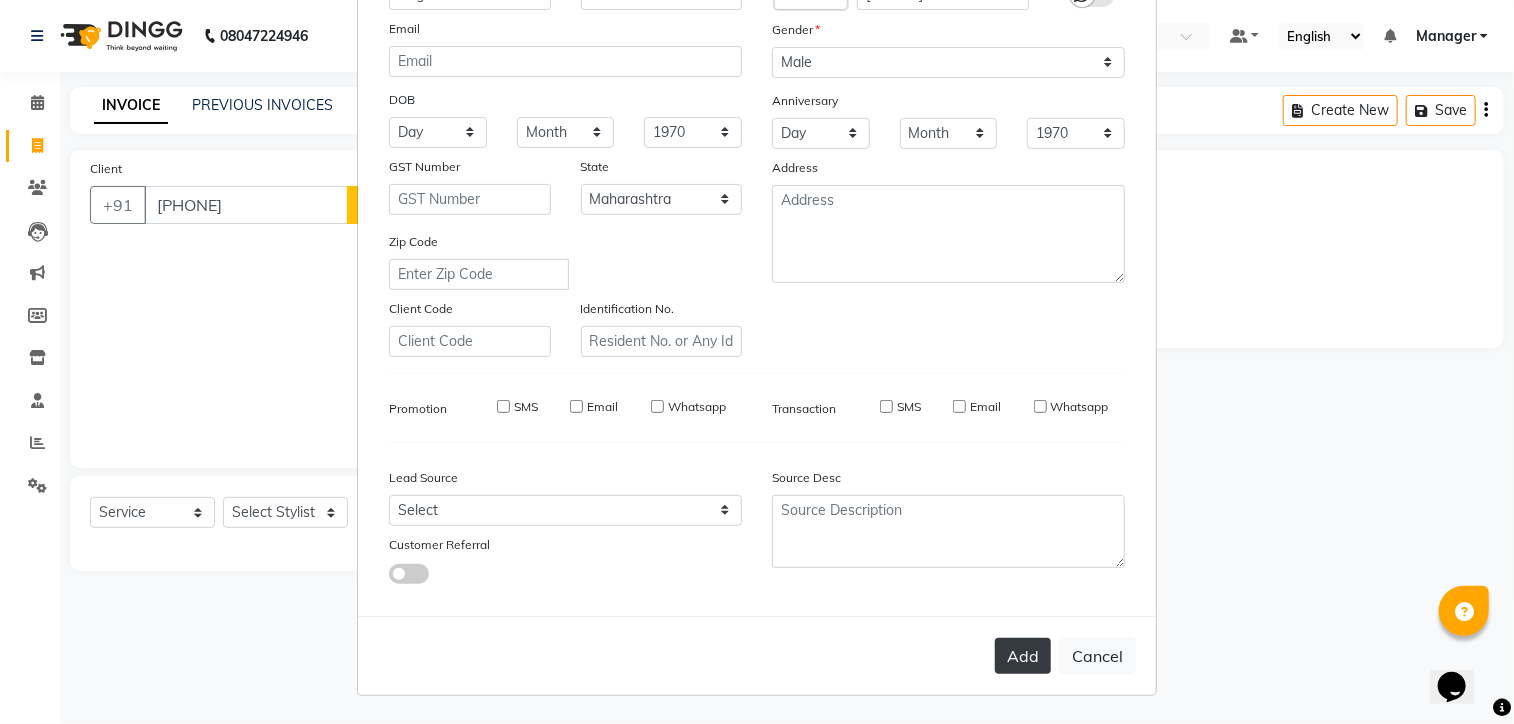 type on "80*****09" 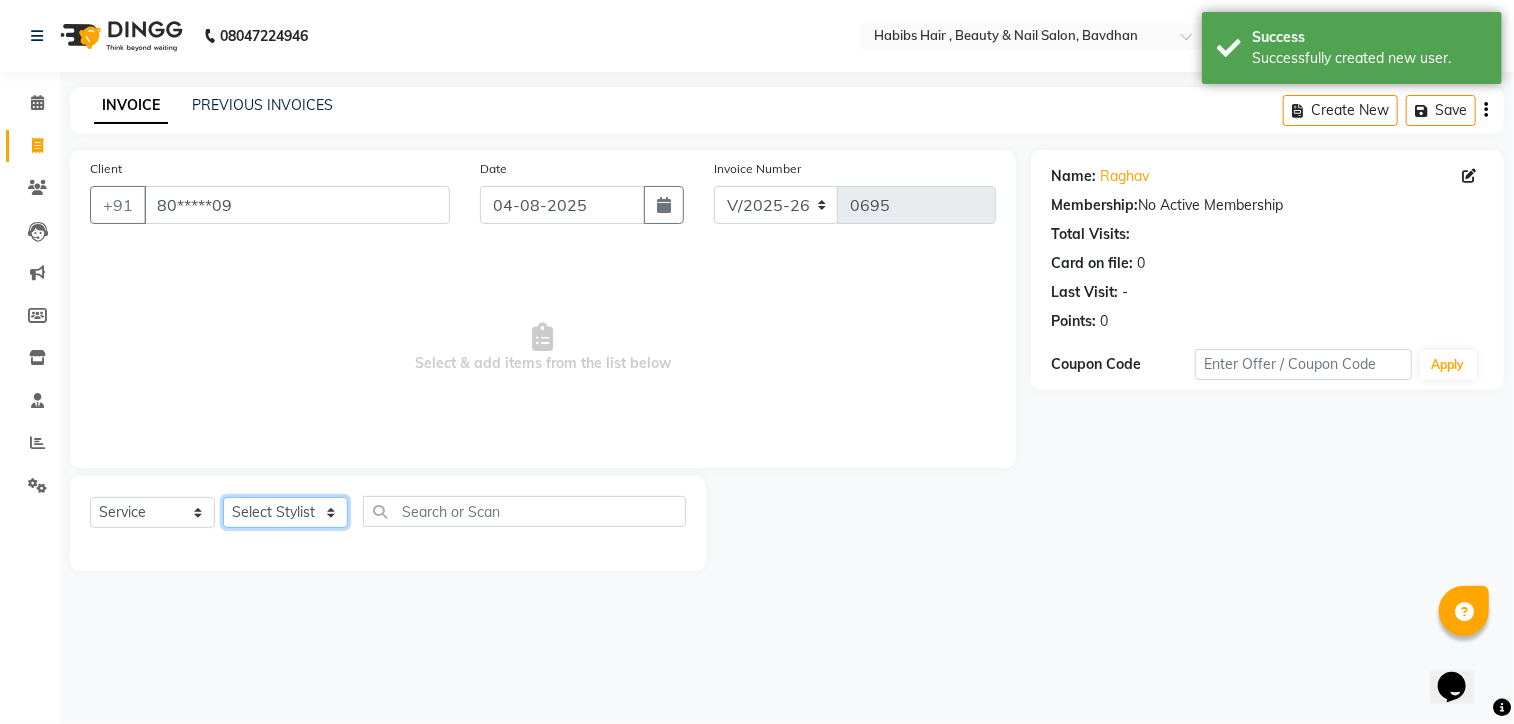 click on "Select Stylist Akash Aman Aniket Ashish Ganesh Manager mayur nikhil sujata" 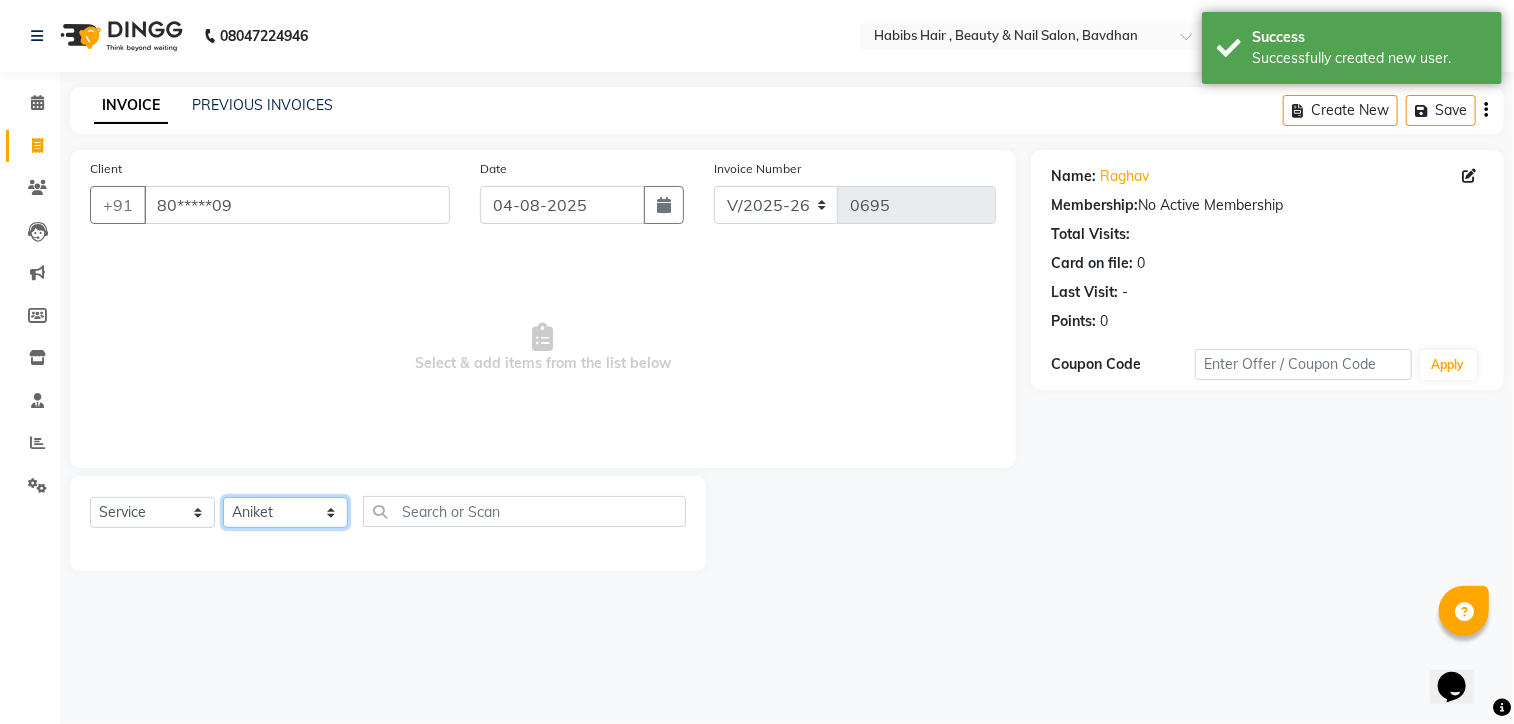 click on "Select Stylist Akash Aman Aniket Ashish Ganesh Manager mayur nikhil sujata" 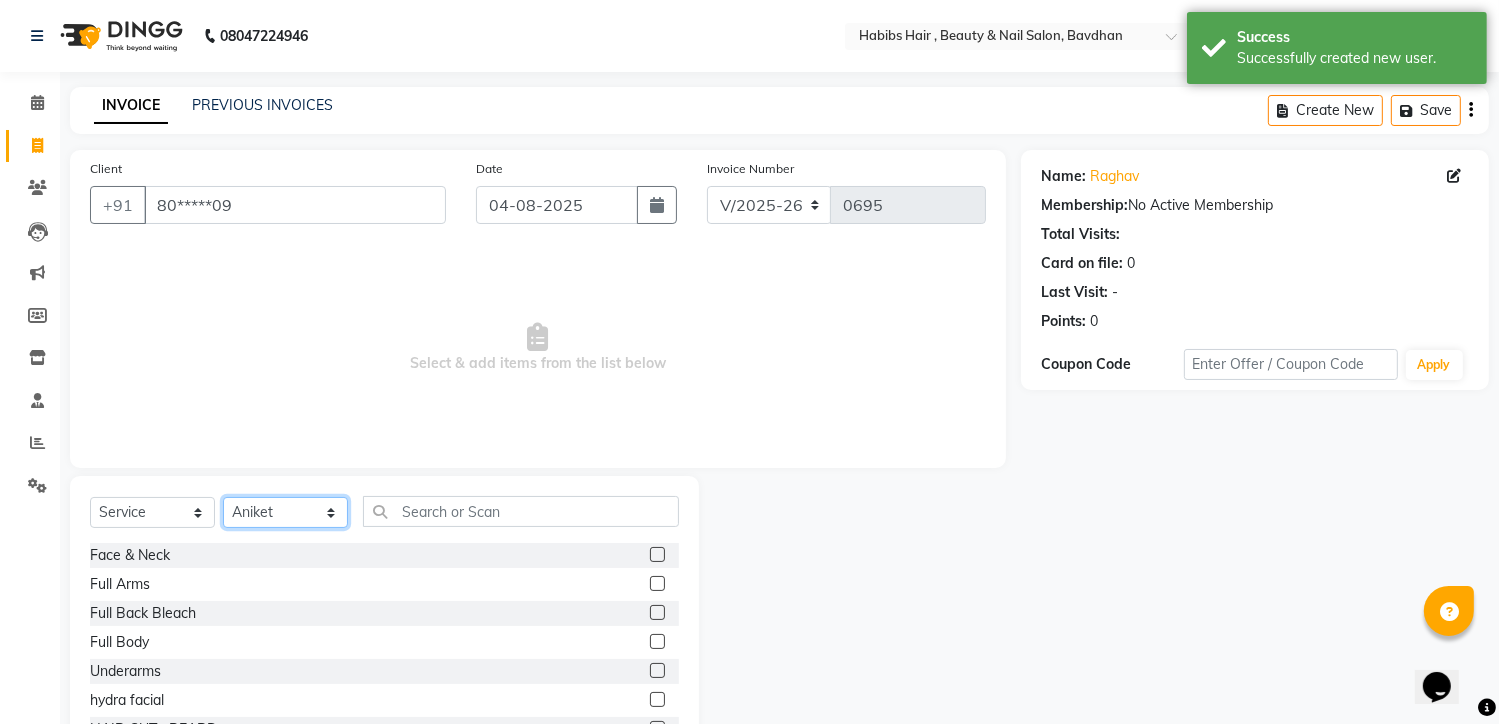 click on "Select Stylist Akash Aman Aniket Ashish Ganesh Manager mayur nikhil sujata" 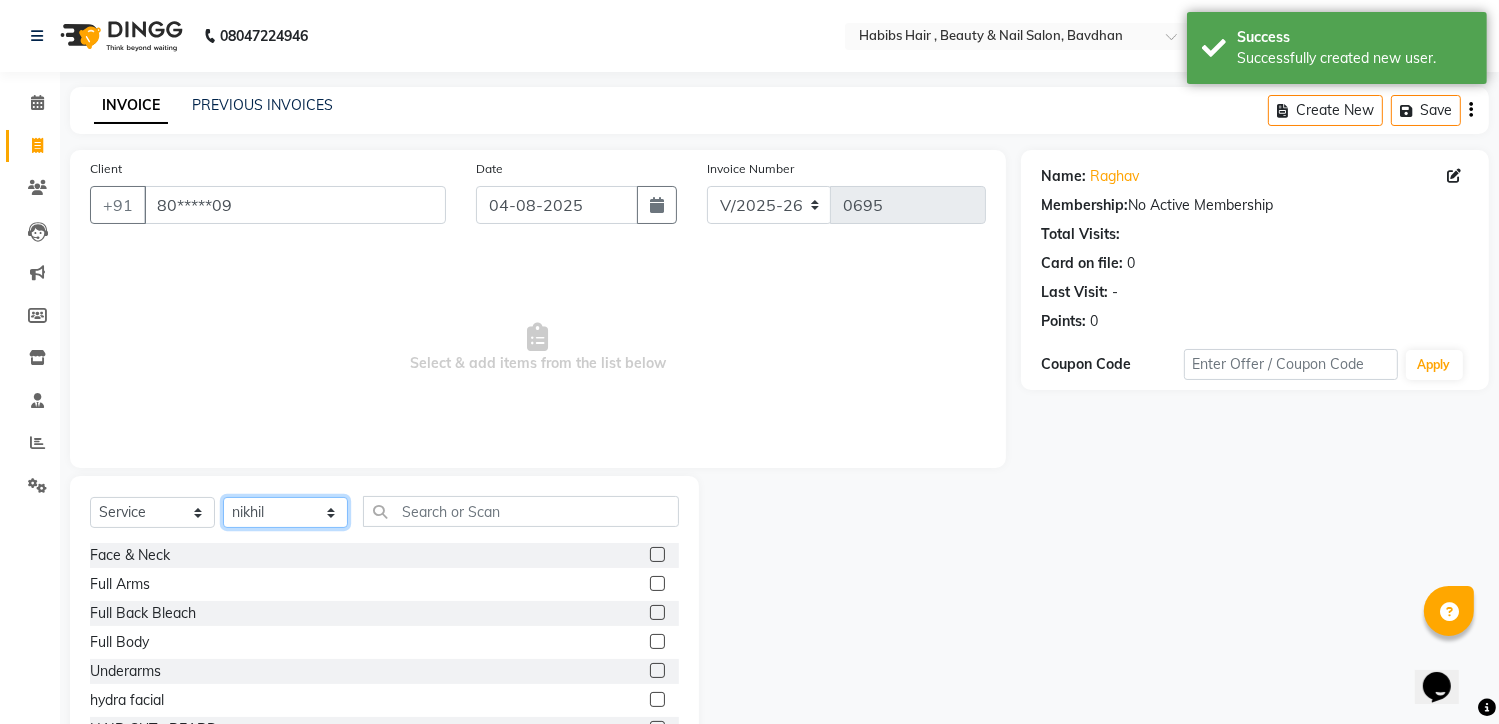click on "Select Stylist Akash Aman Aniket Ashish Ganesh Manager mayur nikhil sujata" 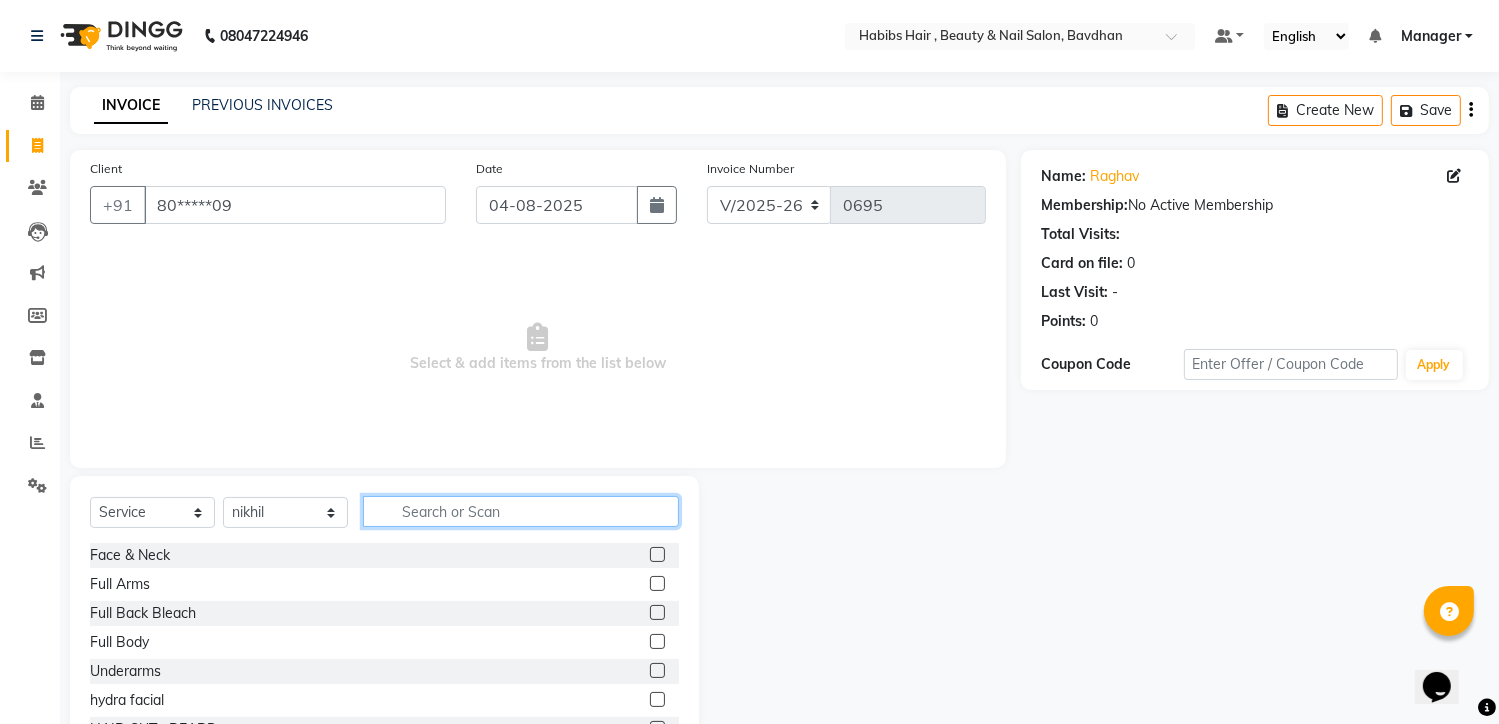 click 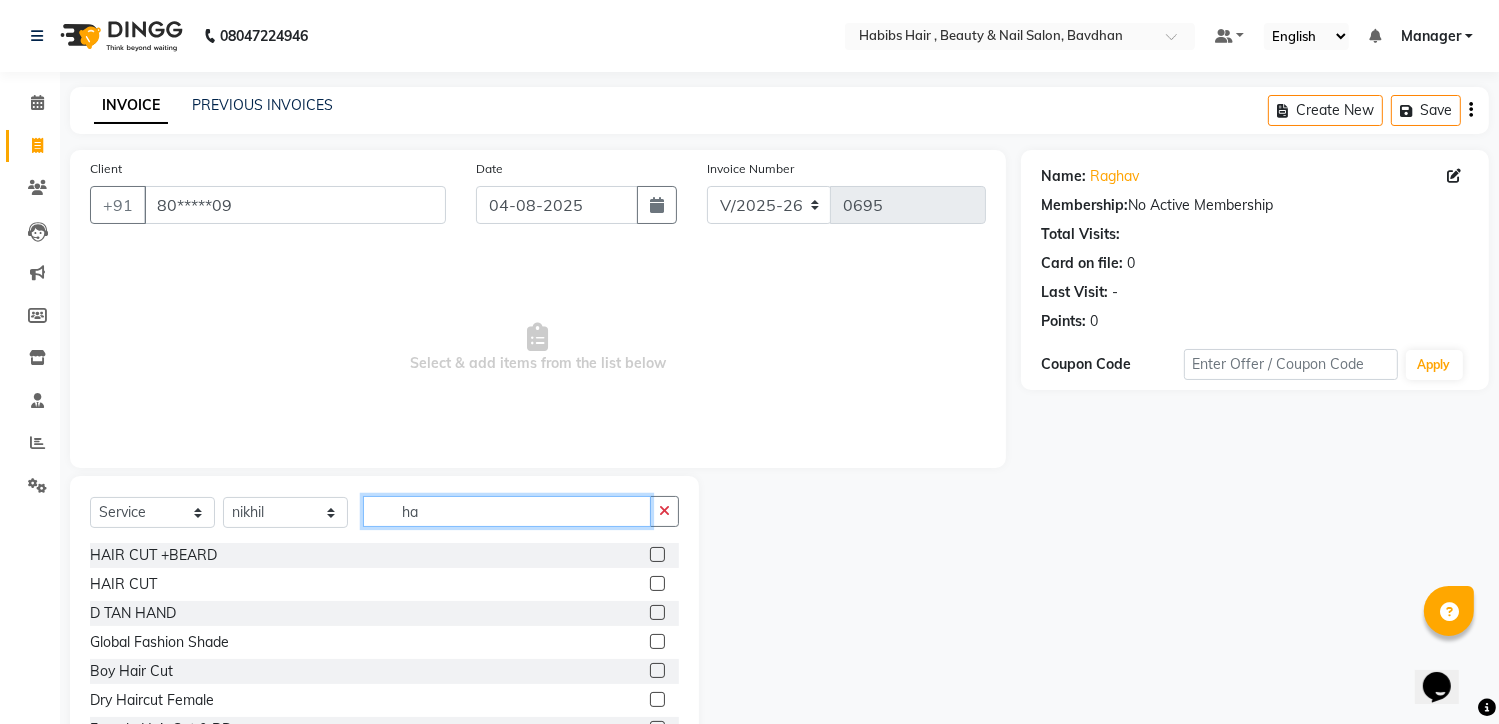 type on "ha" 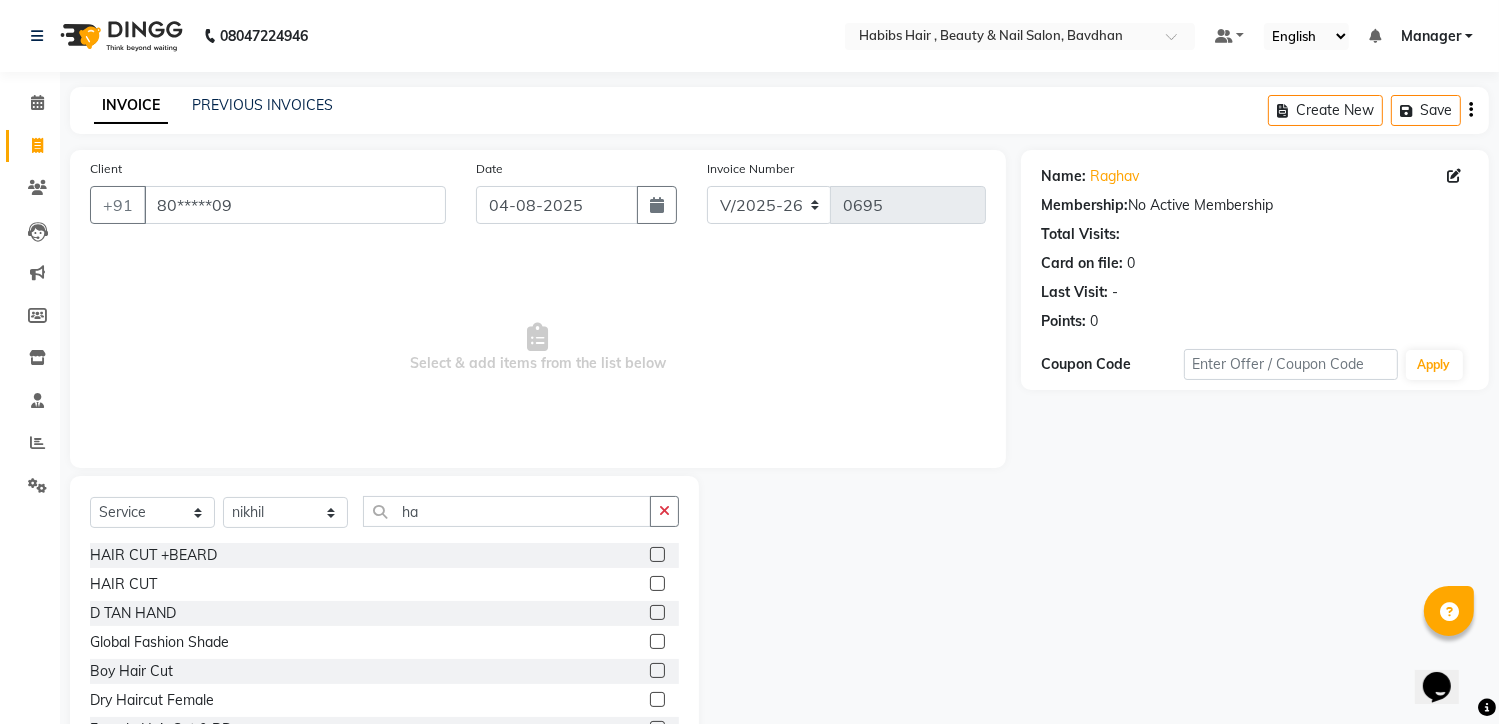 click 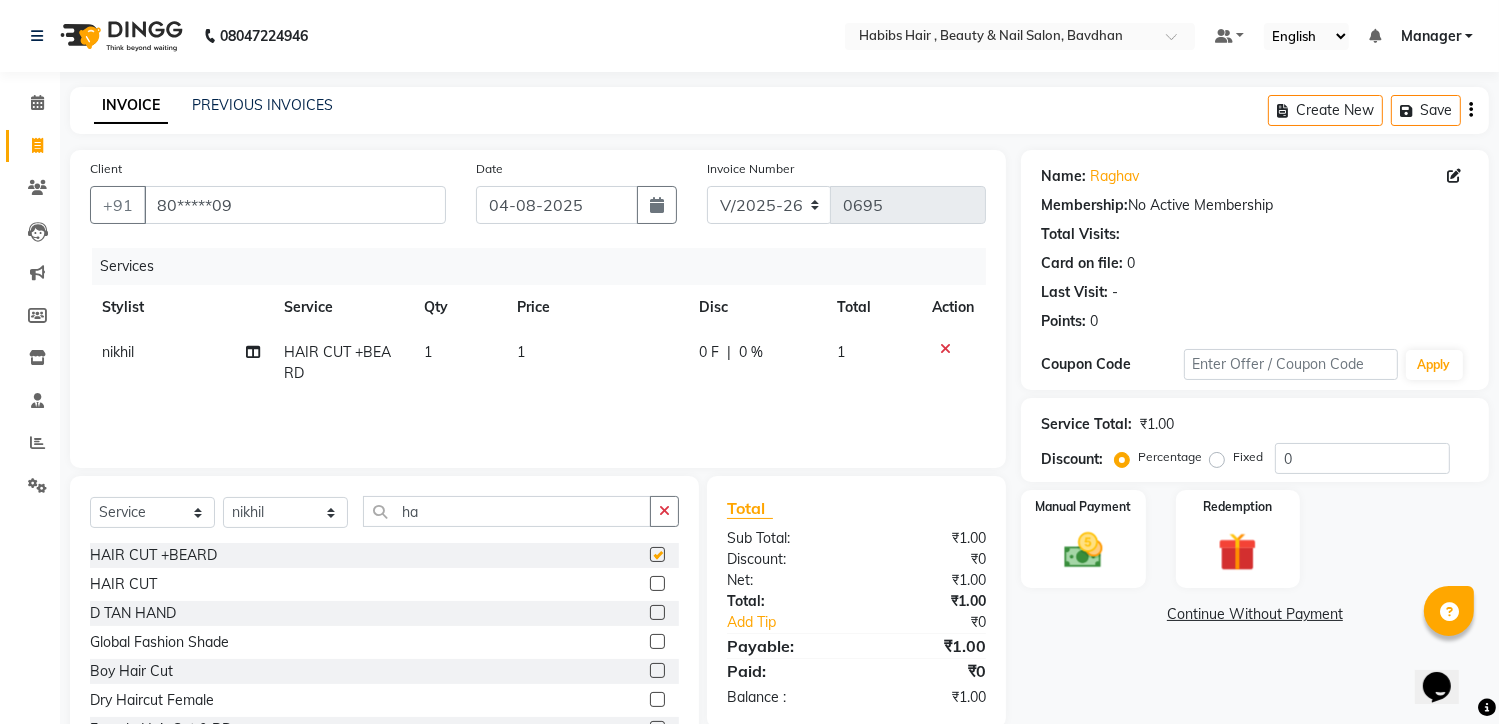checkbox on "false" 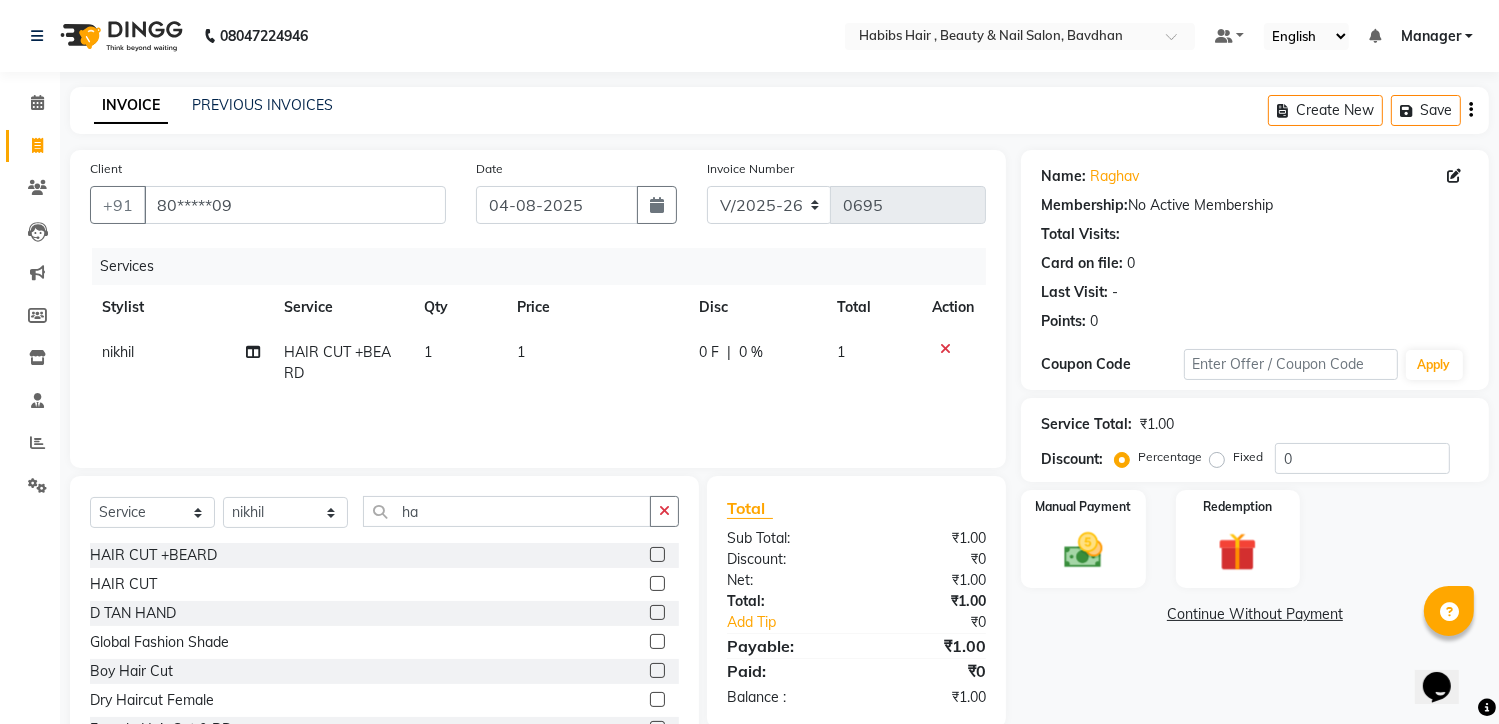 click on "1" 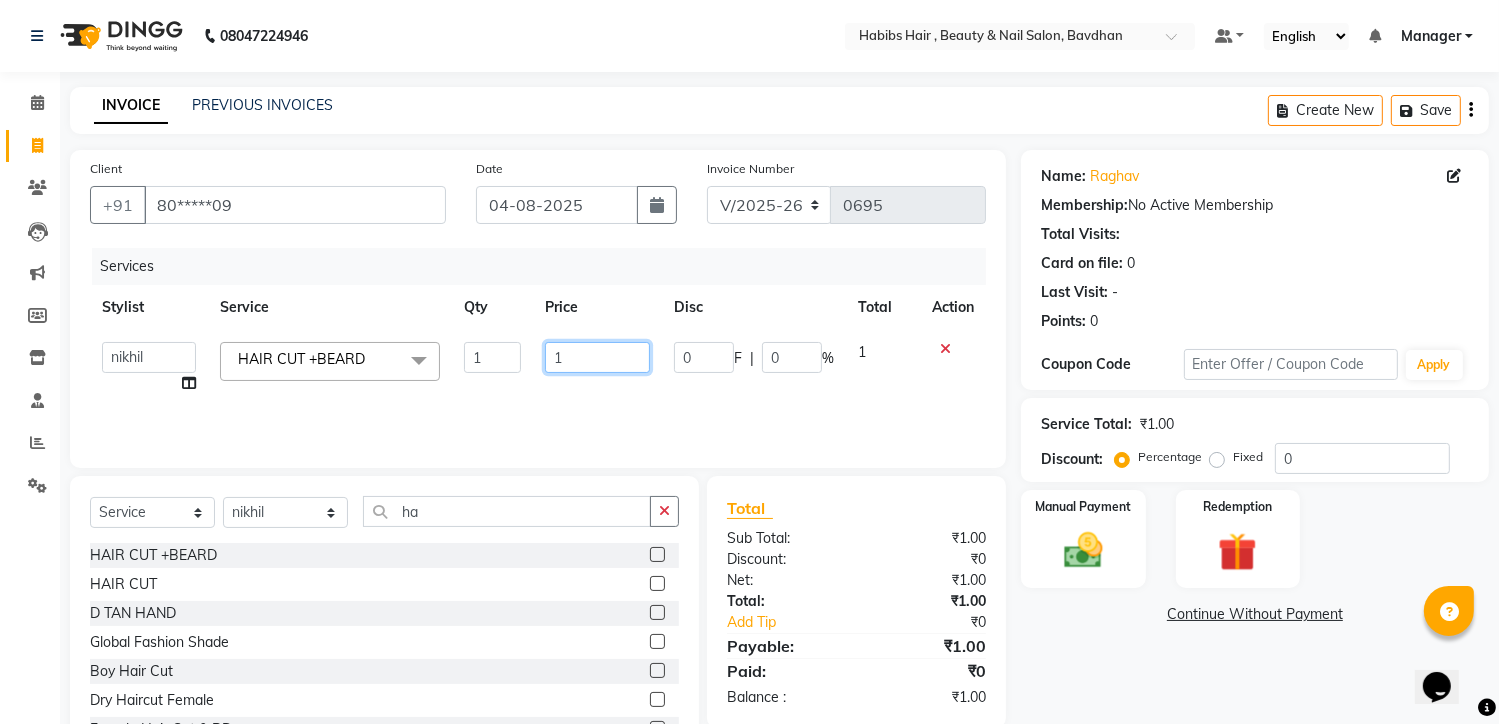 click on "1" 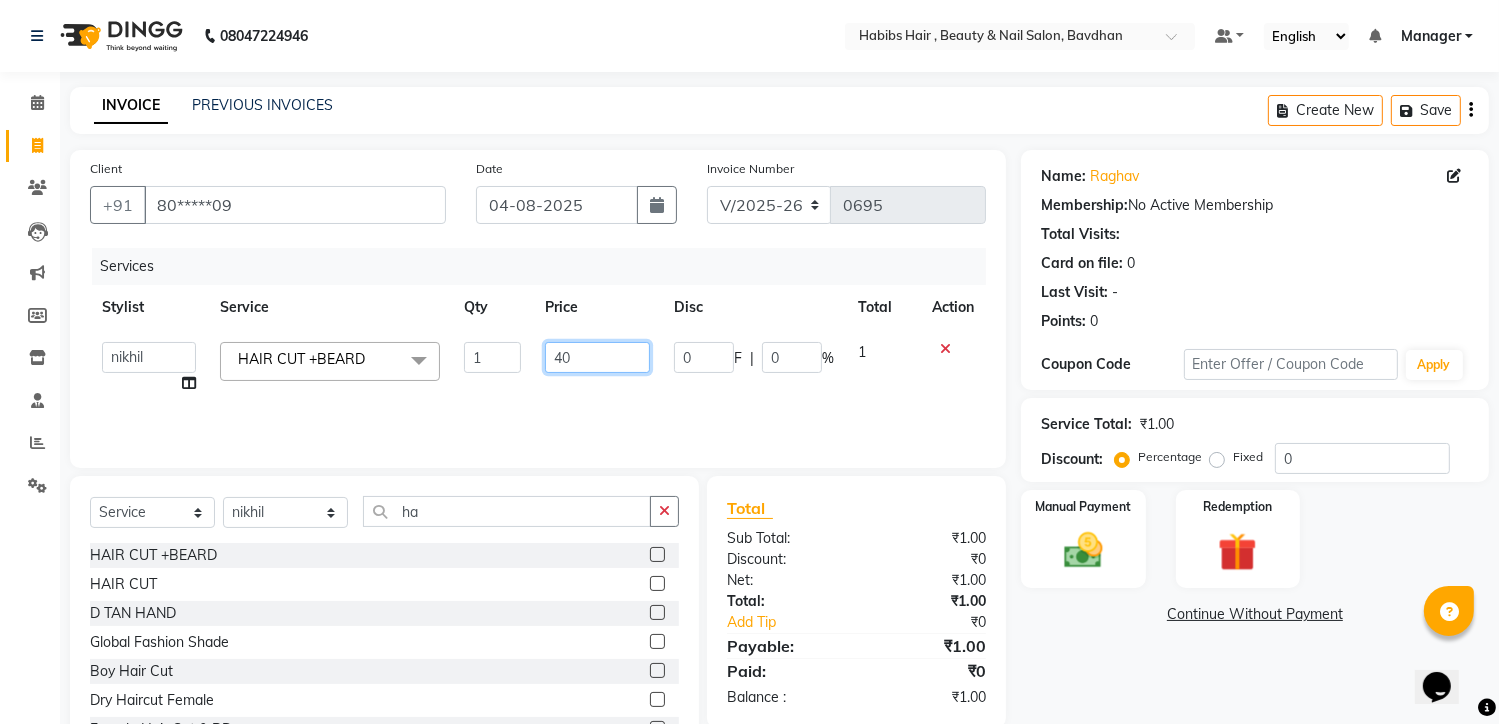 type on "400" 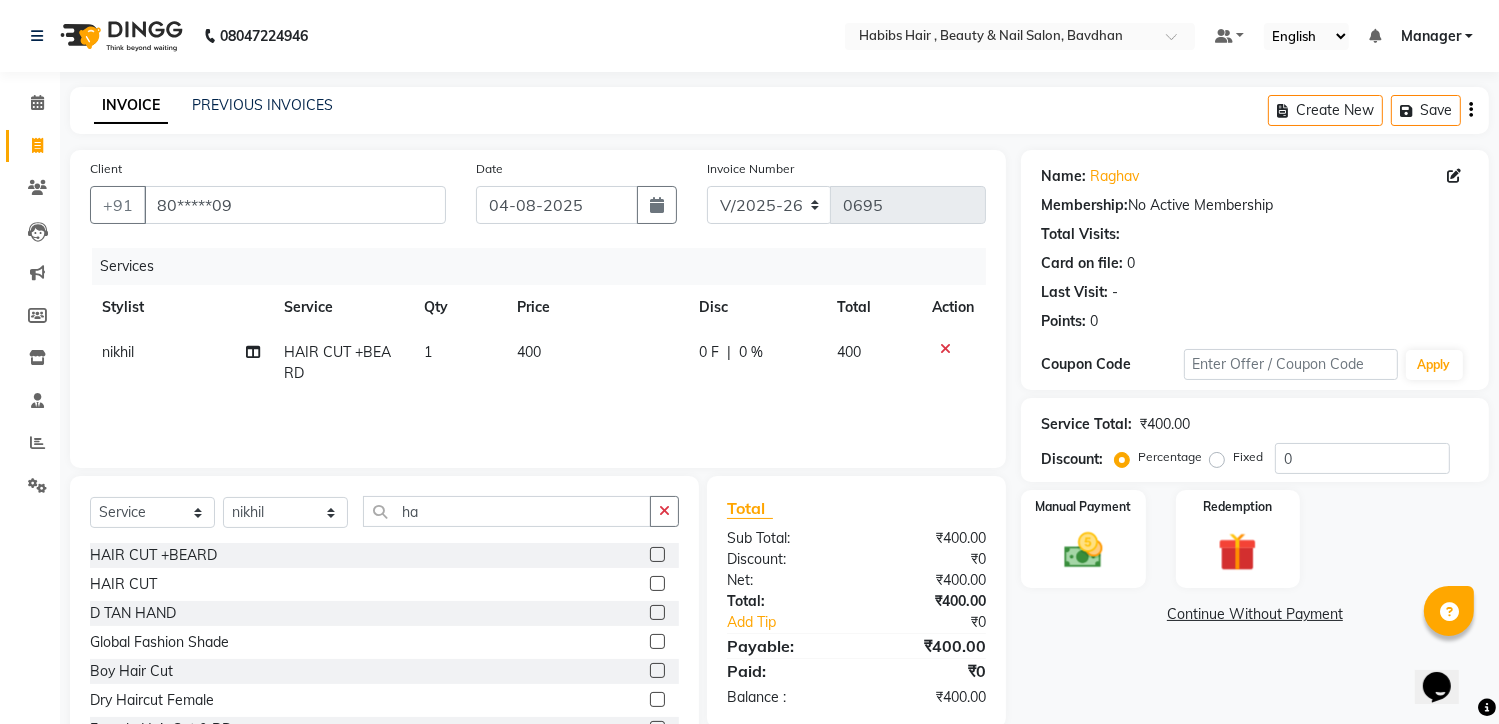 click on "Total Sub Total: ₹400.00 Discount: ₹0 Net: ₹400.00 Total: ₹400.00 Add Tip ₹0 Payable: ₹400.00 Paid: ₹0 Balance   : ₹400.00" 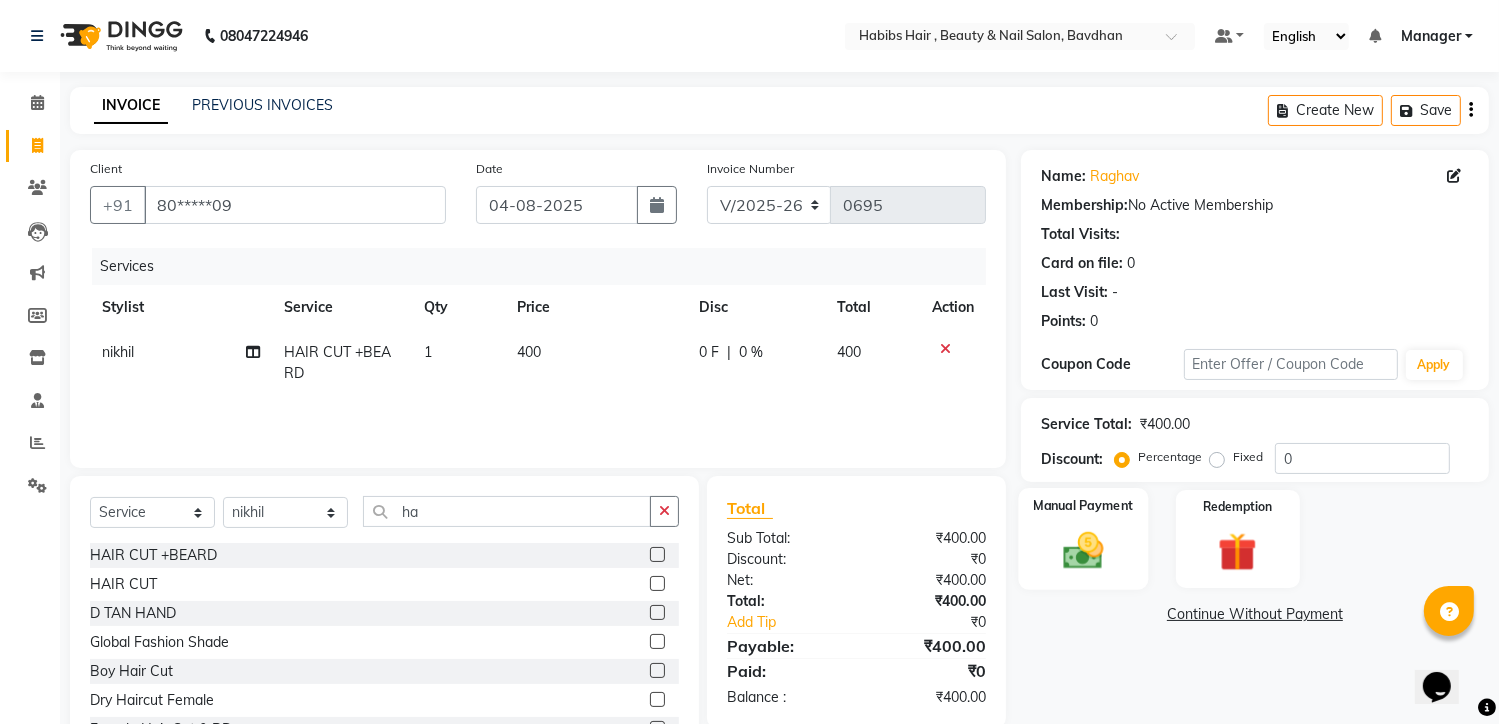 click 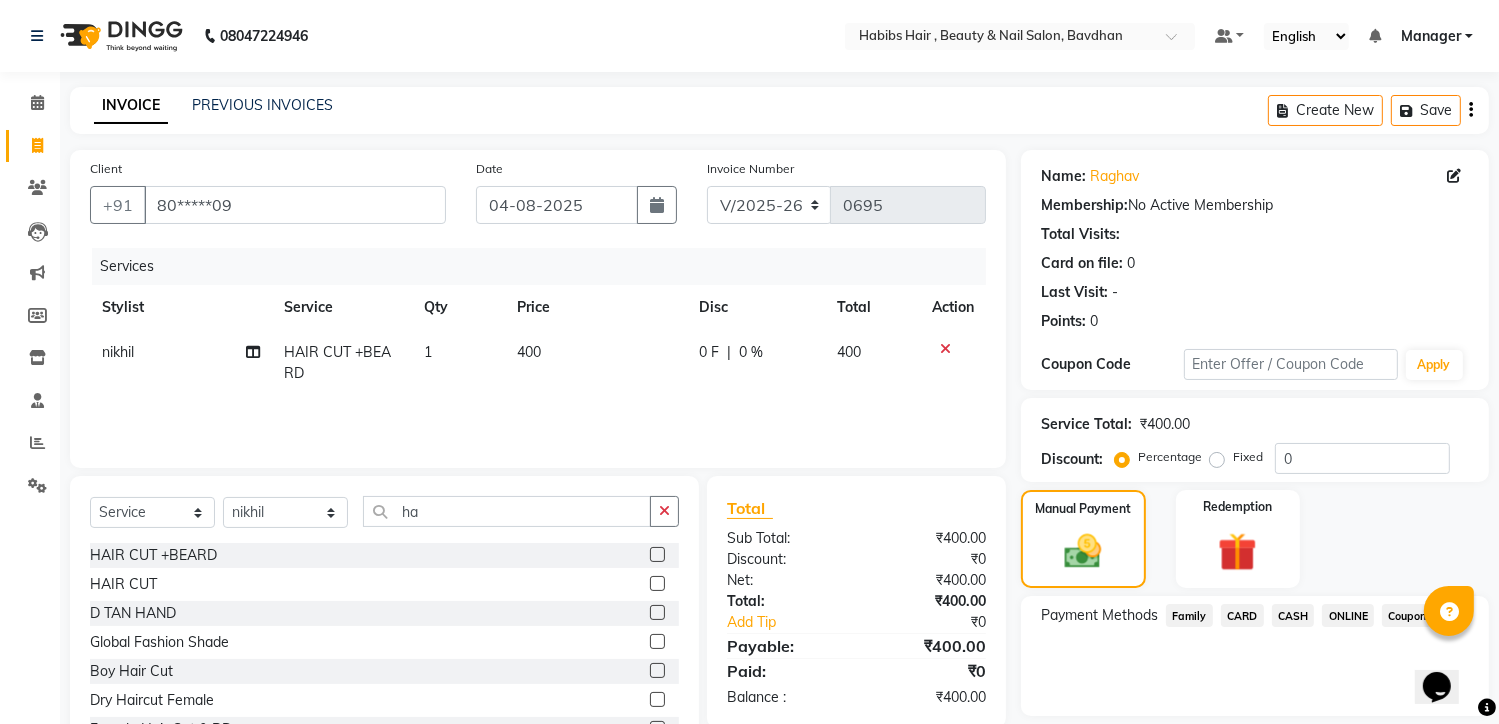 click on "ONLINE" 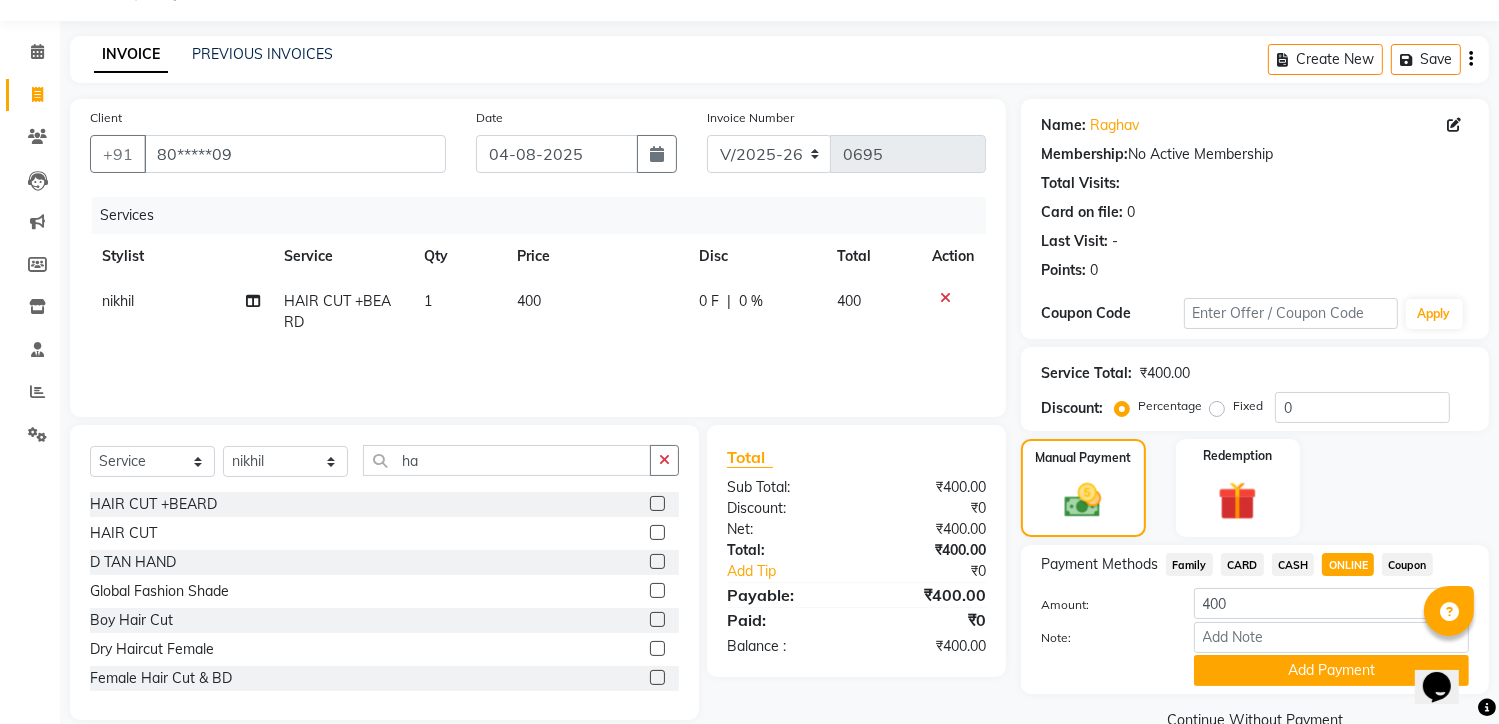 scroll, scrollTop: 94, scrollLeft: 0, axis: vertical 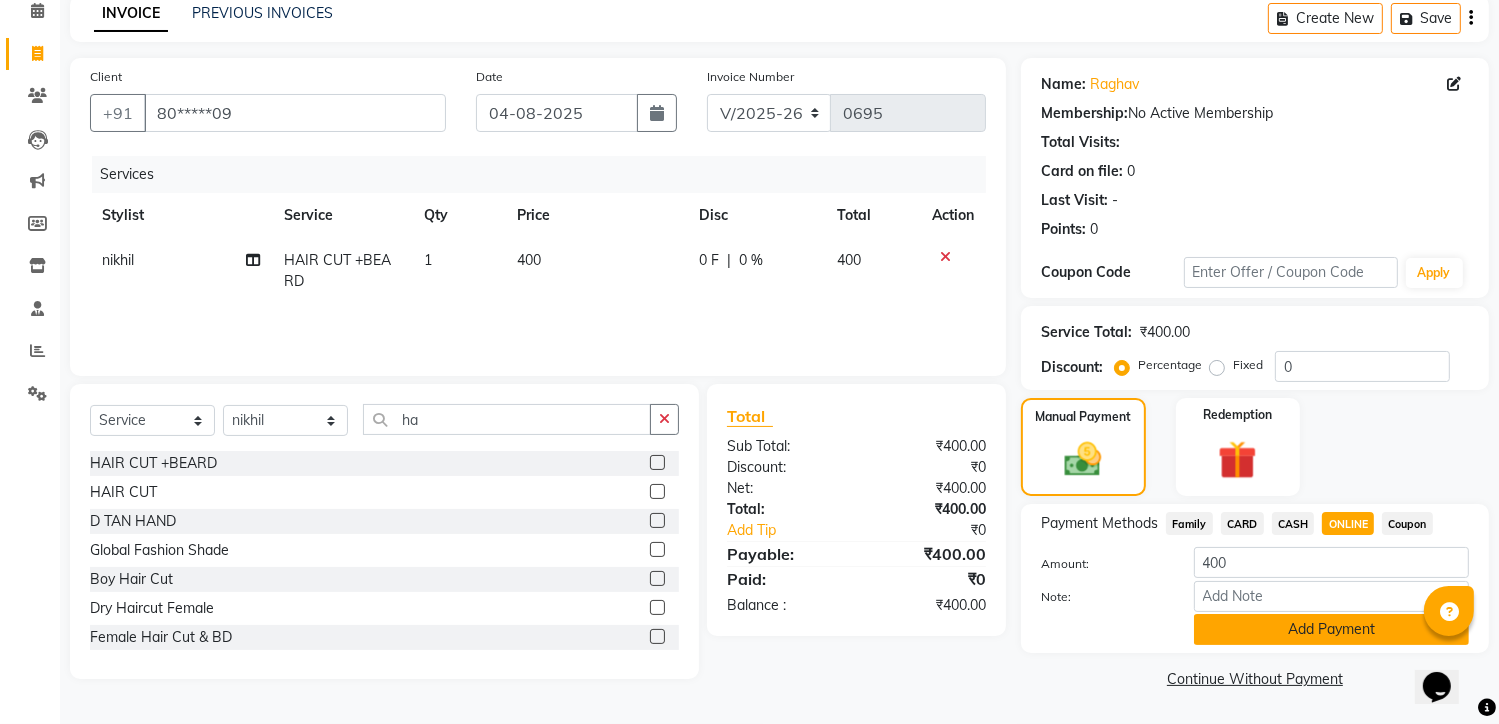 click on "Add Payment" 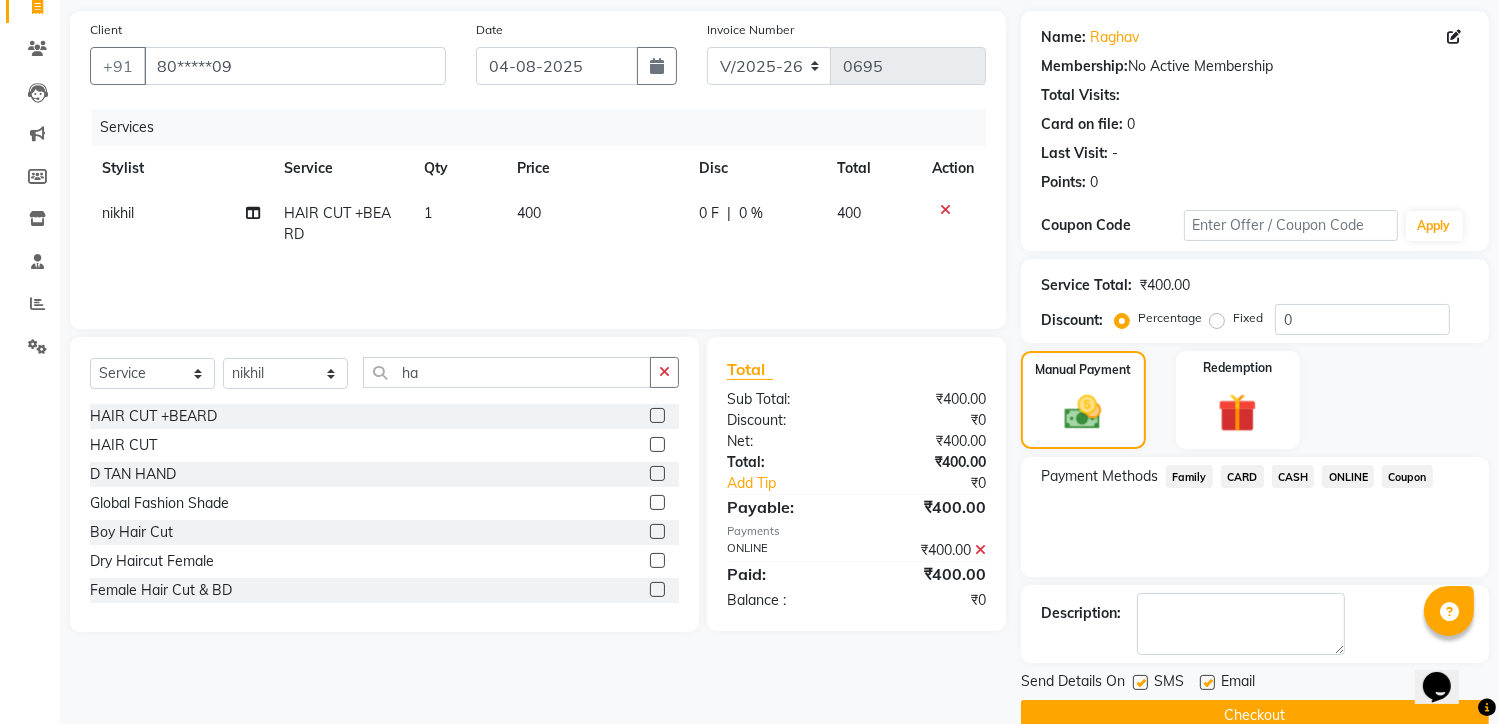 scroll, scrollTop: 175, scrollLeft: 0, axis: vertical 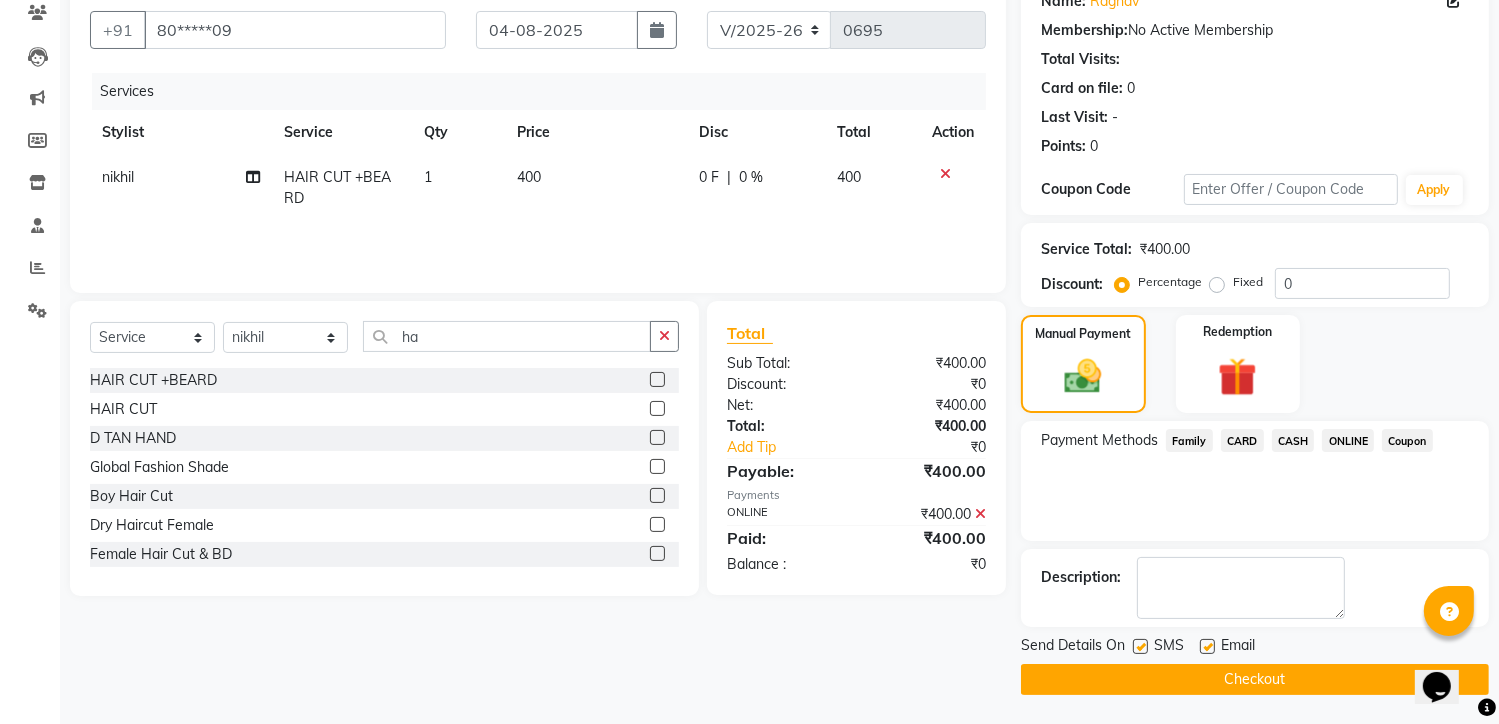 click on "Checkout" 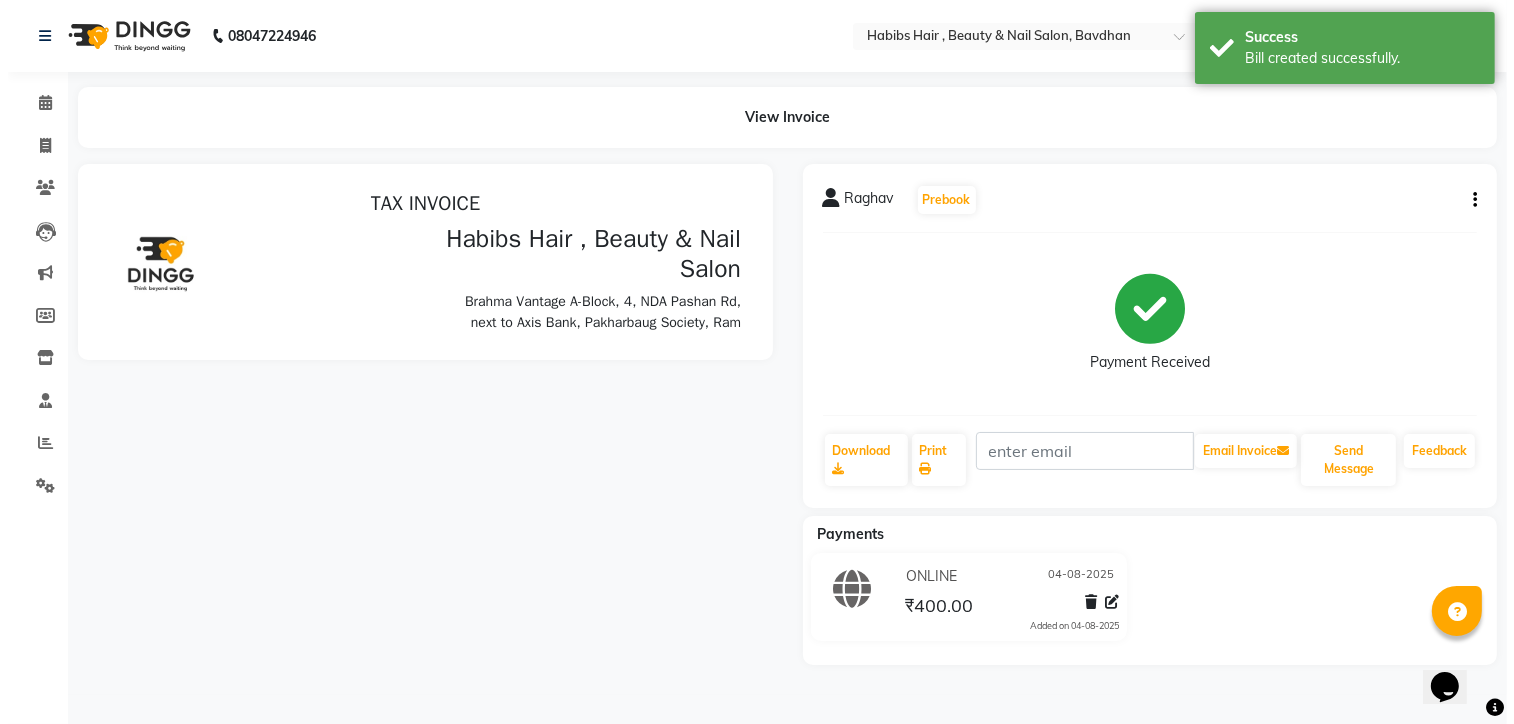 scroll, scrollTop: 0, scrollLeft: 0, axis: both 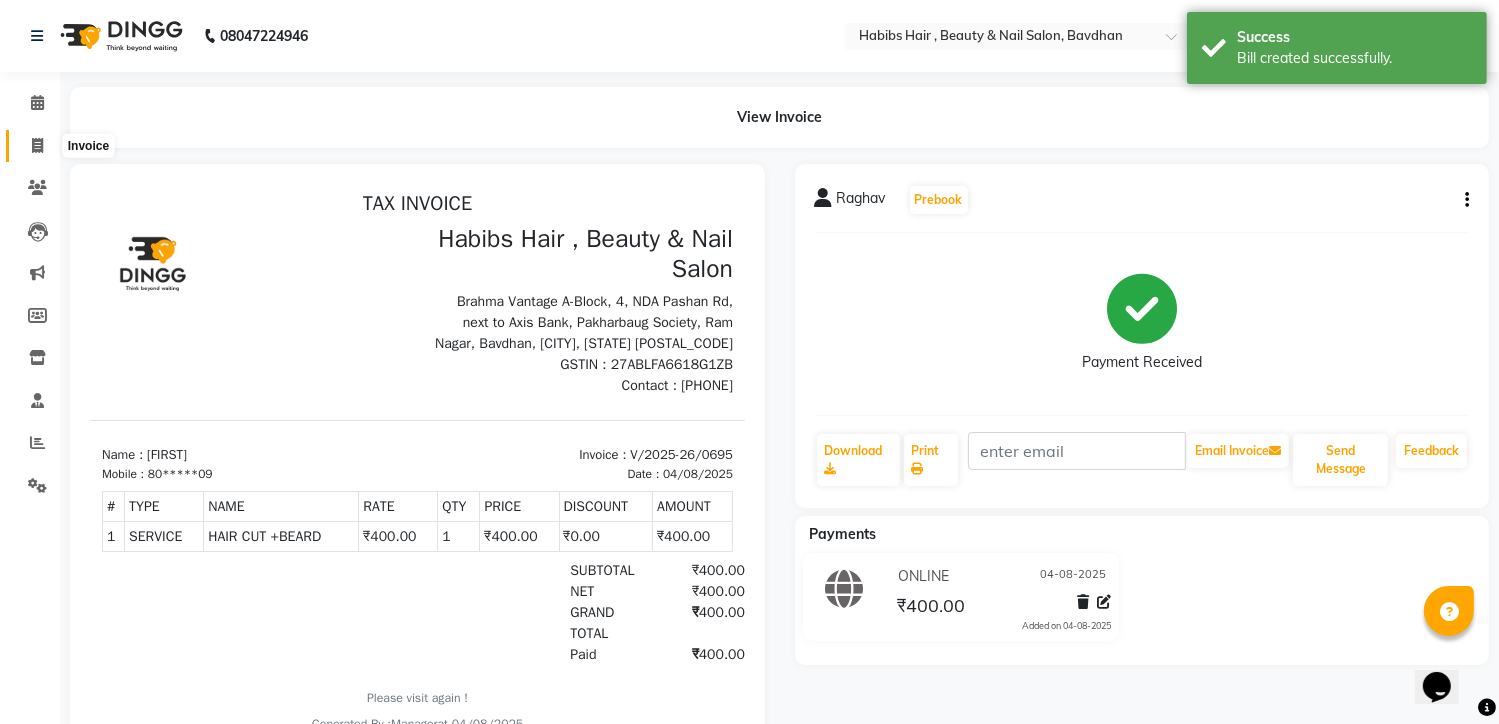 click 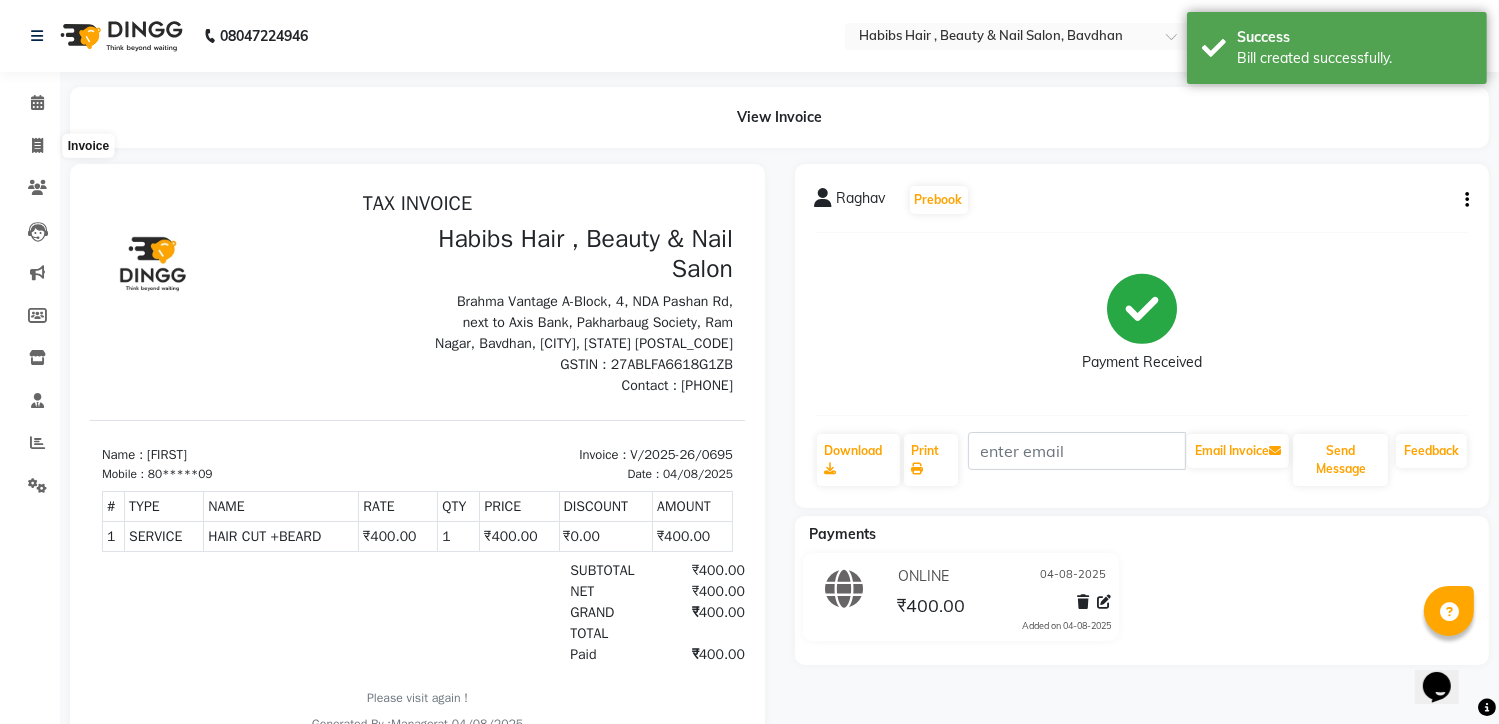 select on "7414" 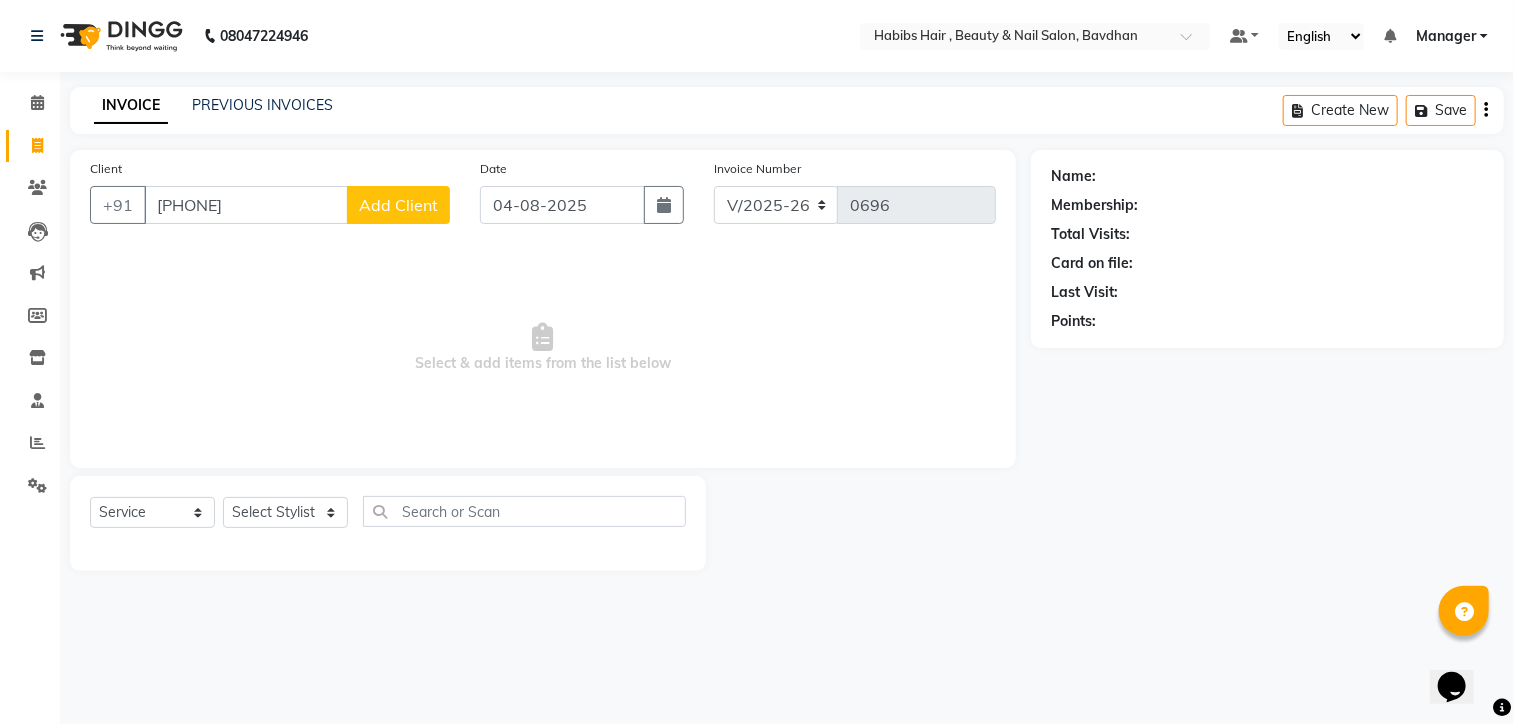 type on "8652139320" 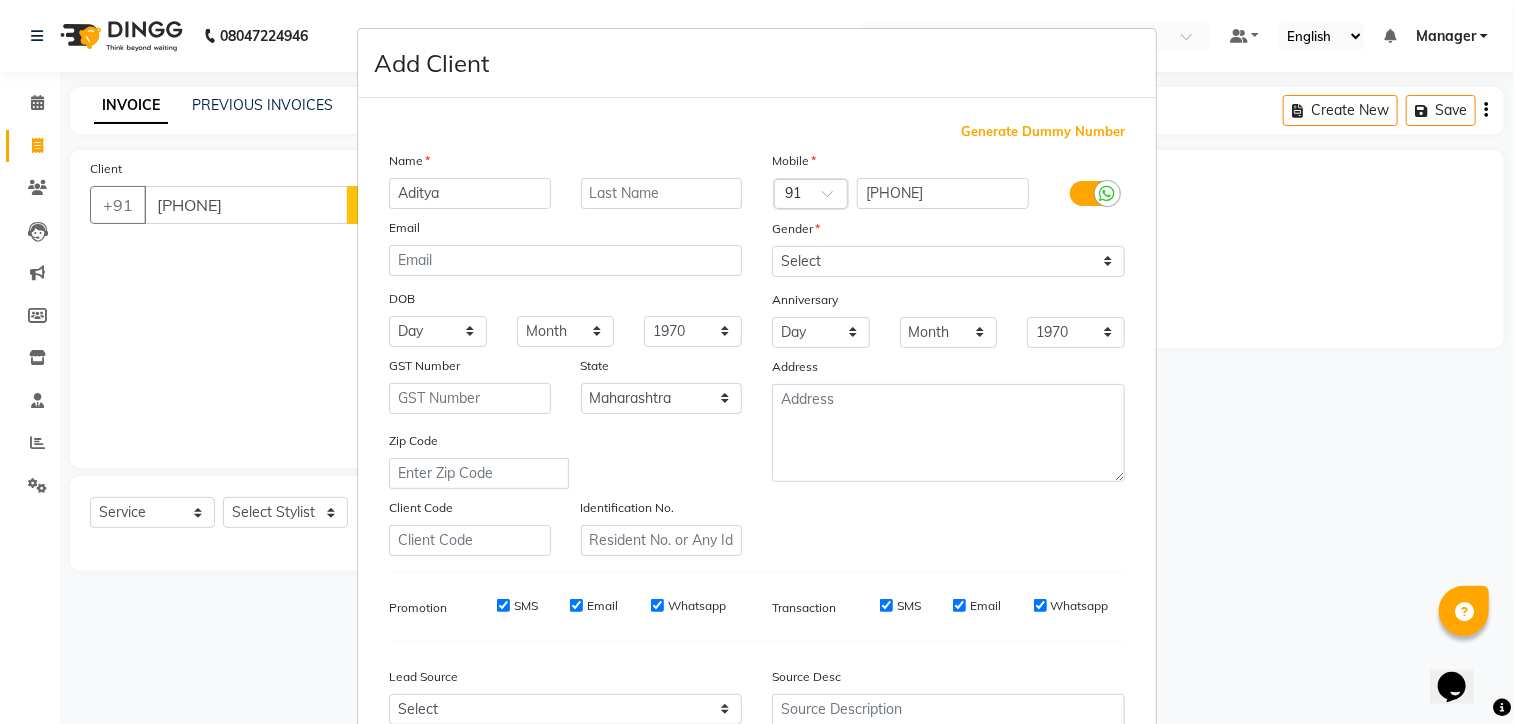 type on "Aditya" 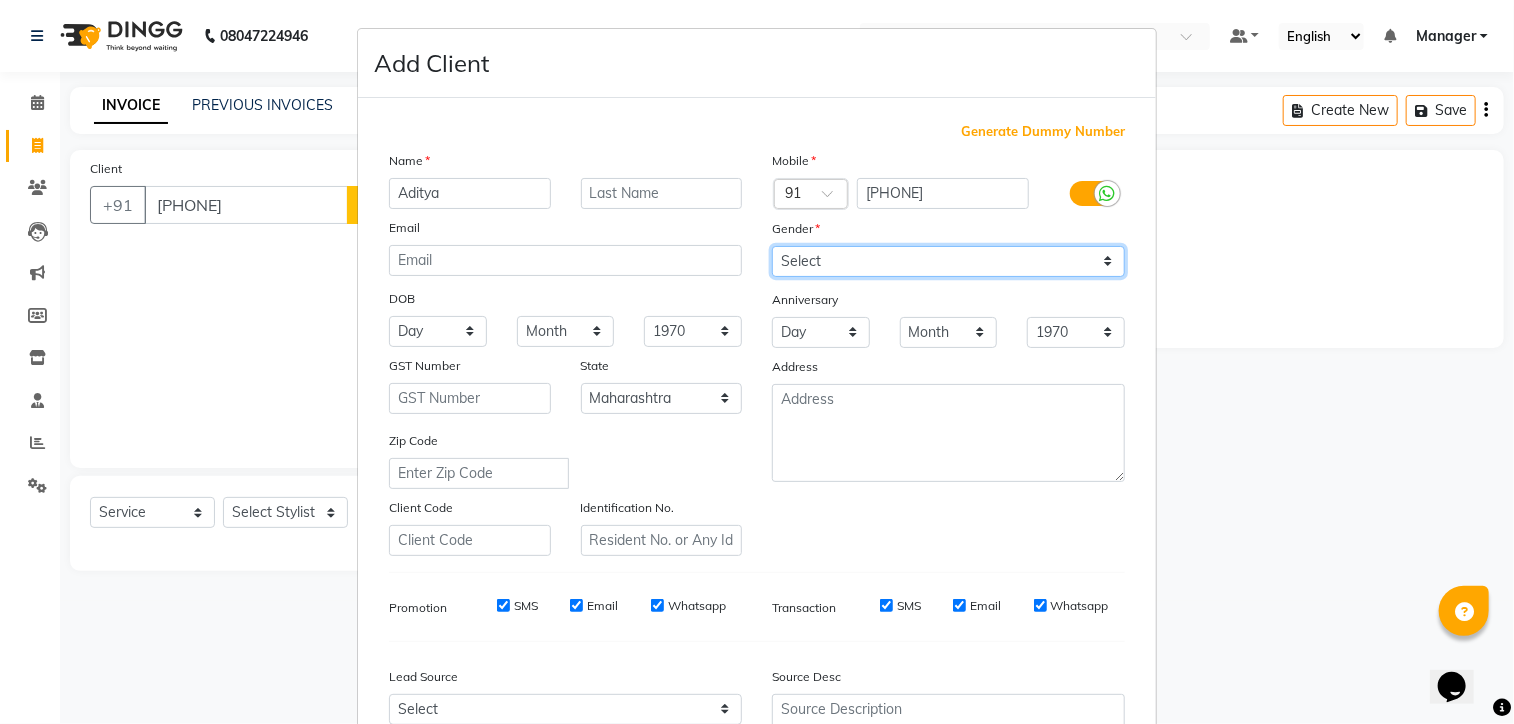 click on "Select Male Female Other Prefer Not To Say" at bounding box center [948, 261] 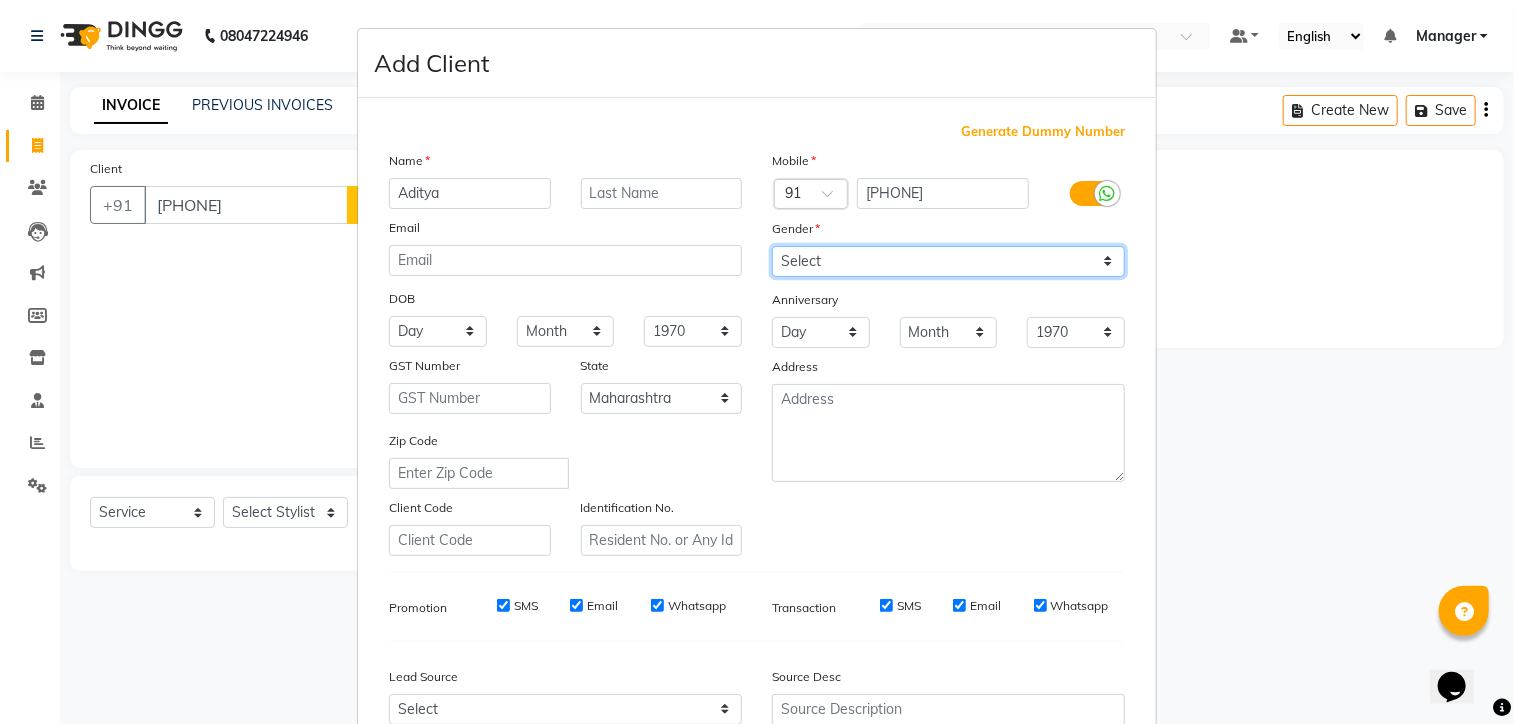 select on "male" 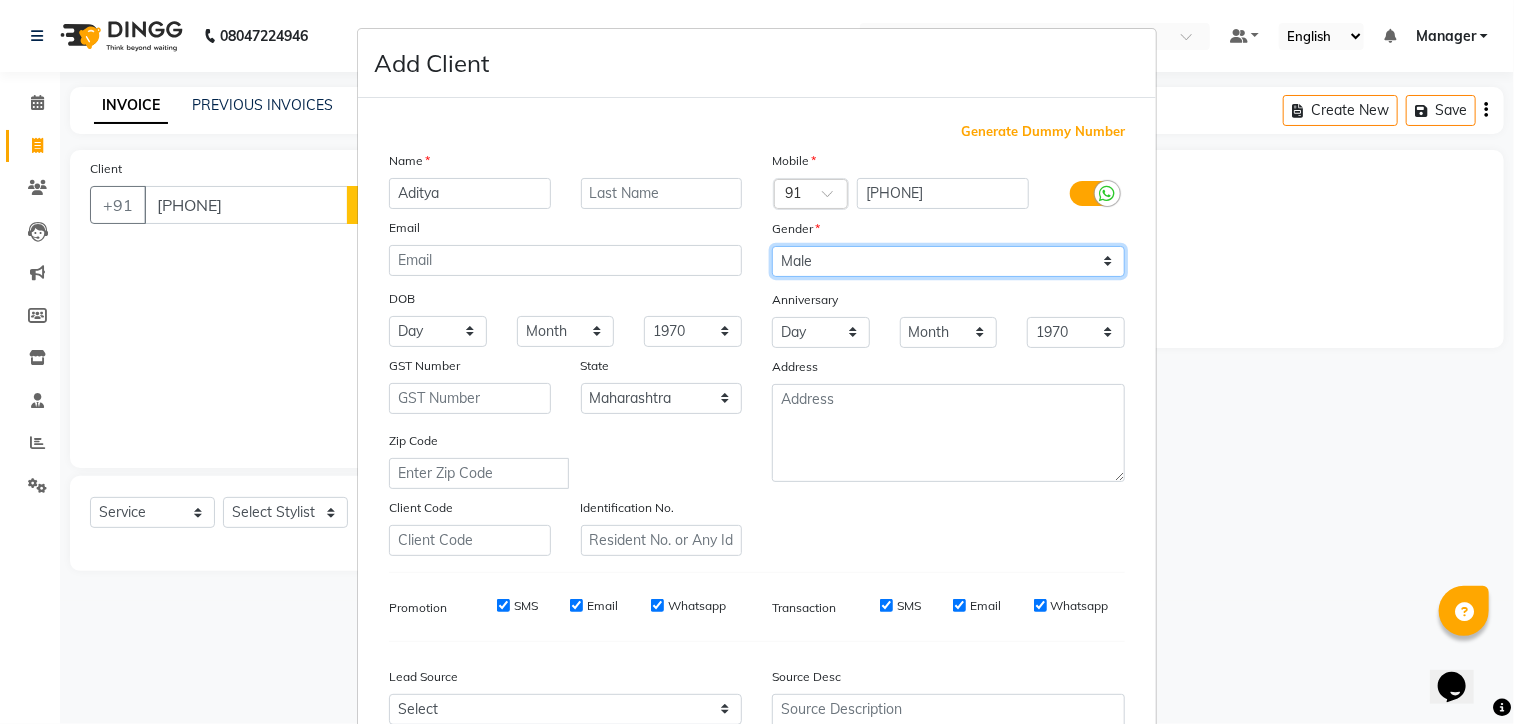 click on "Select Male Female Other Prefer Not To Say" at bounding box center [948, 261] 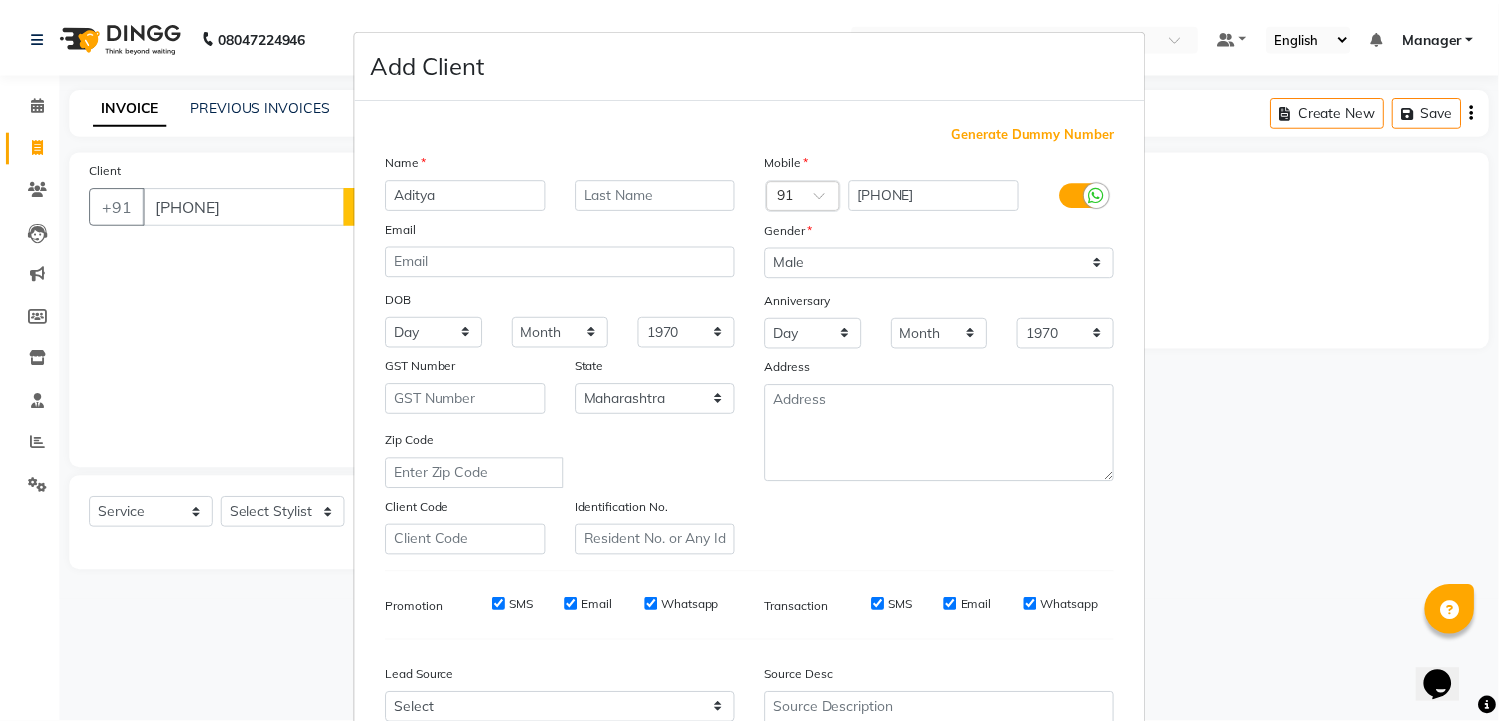 scroll, scrollTop: 208, scrollLeft: 0, axis: vertical 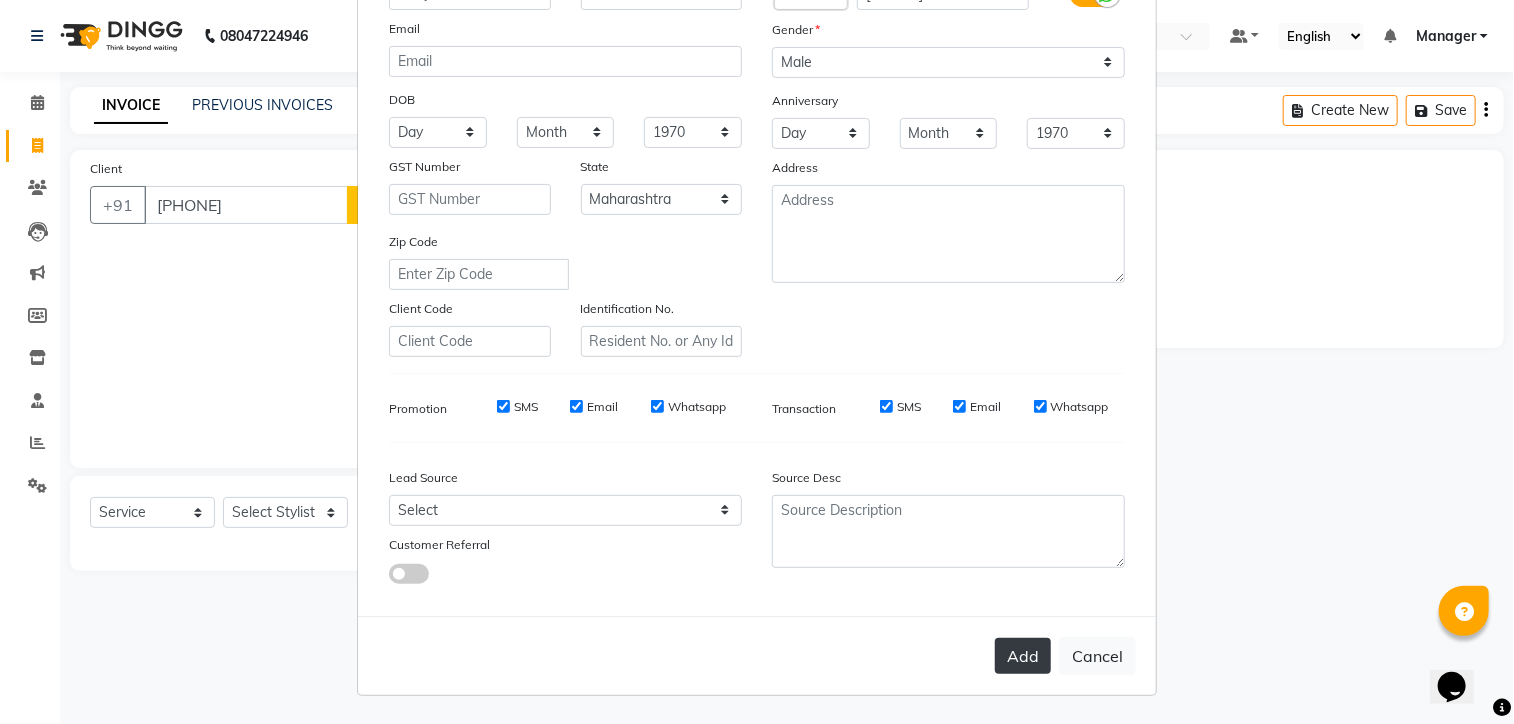 click on "Add" at bounding box center (1023, 656) 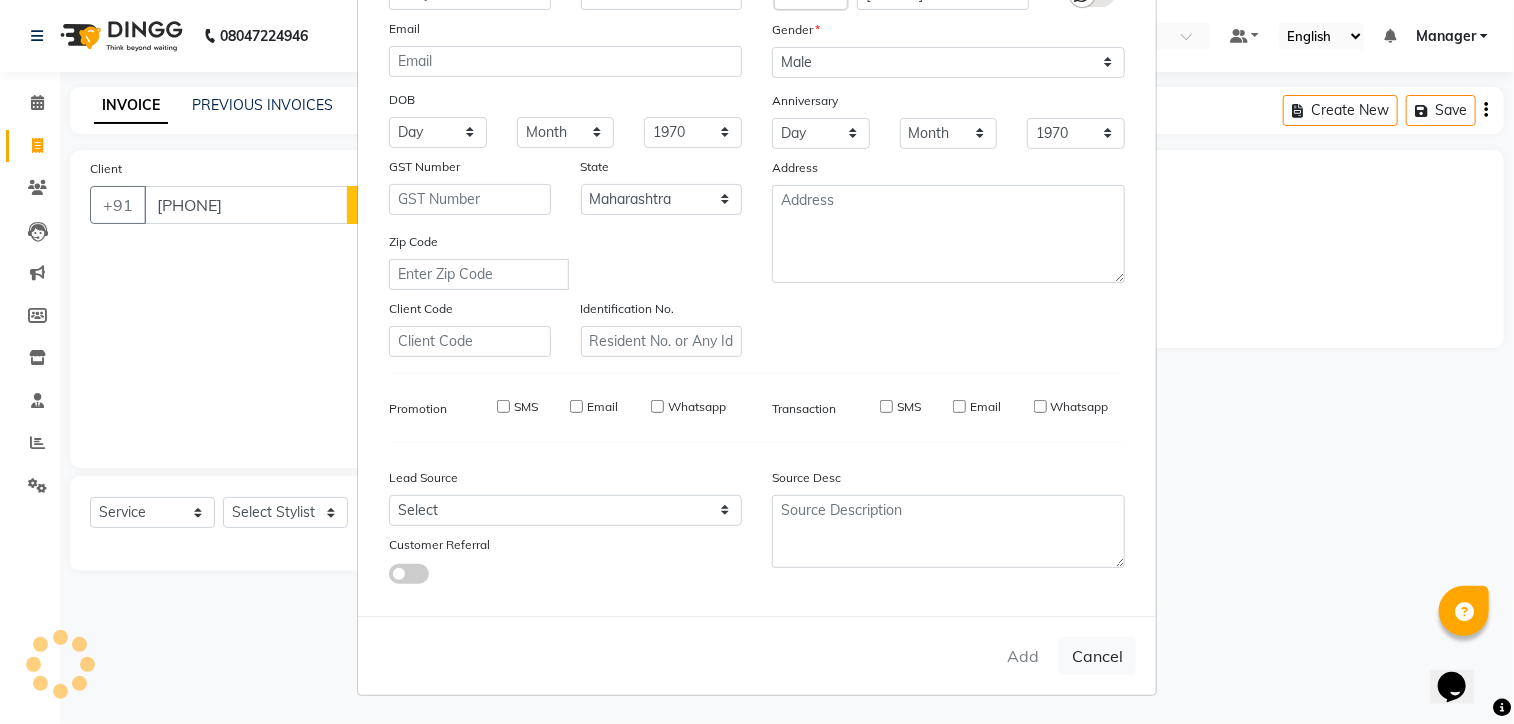type on "86******20" 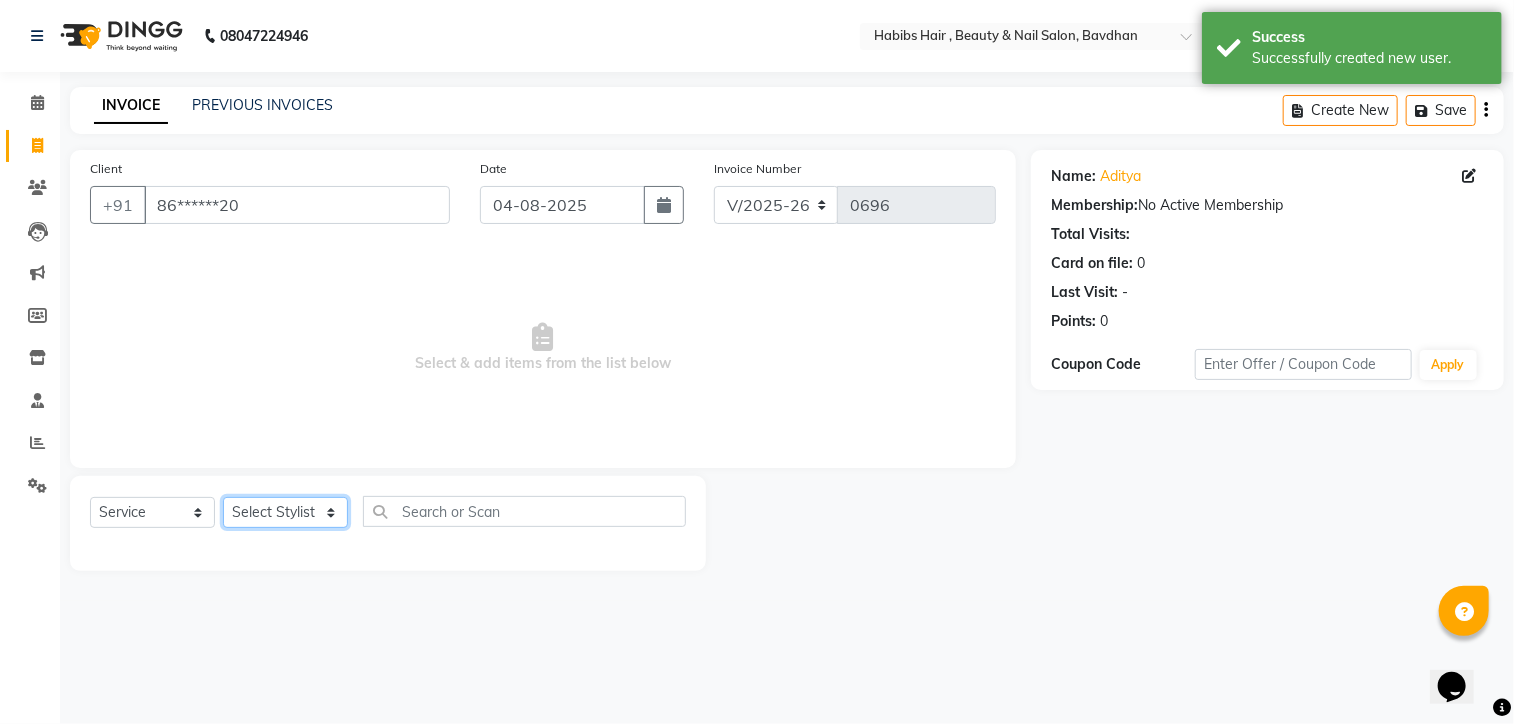click on "Select Stylist Akash Aman Aniket Ashish Ganesh Manager mayur nikhil sujata" 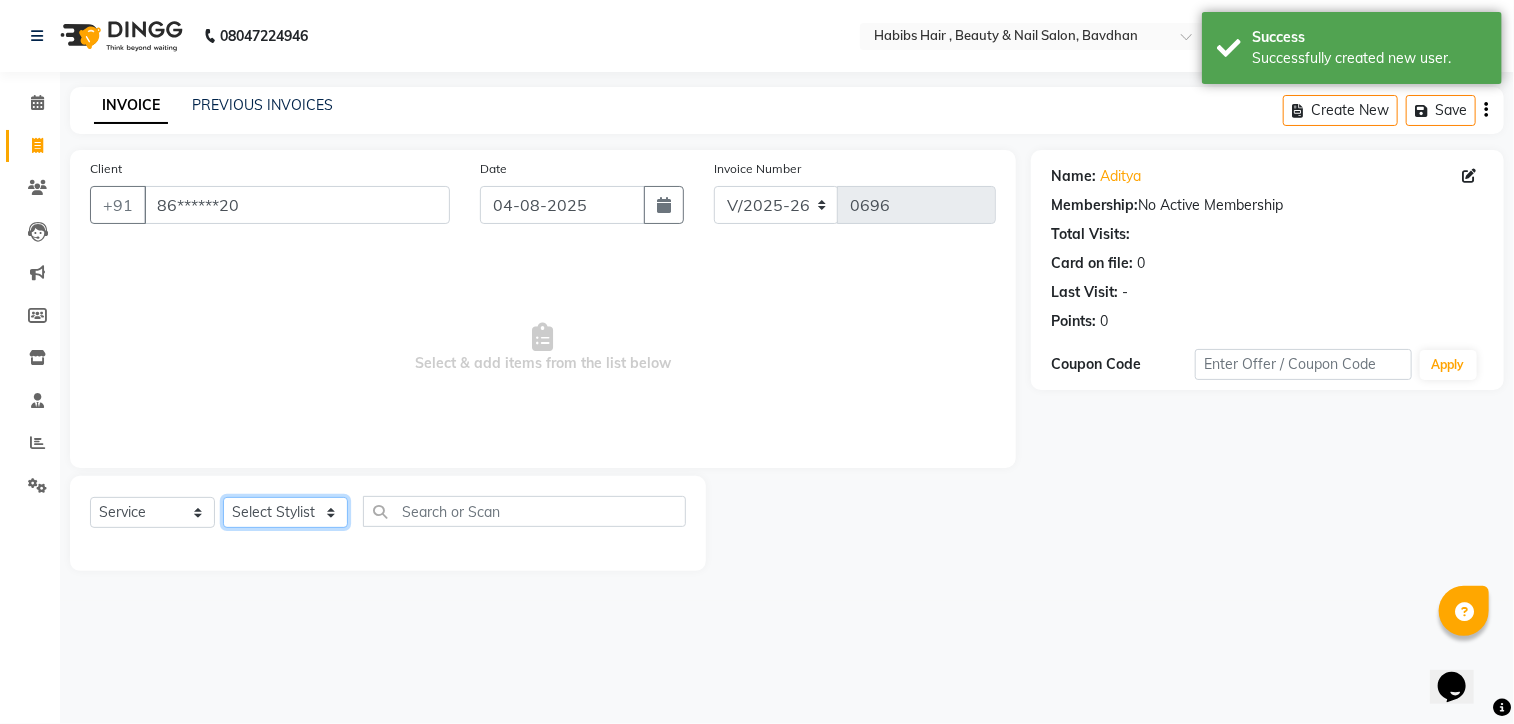 select on "86088" 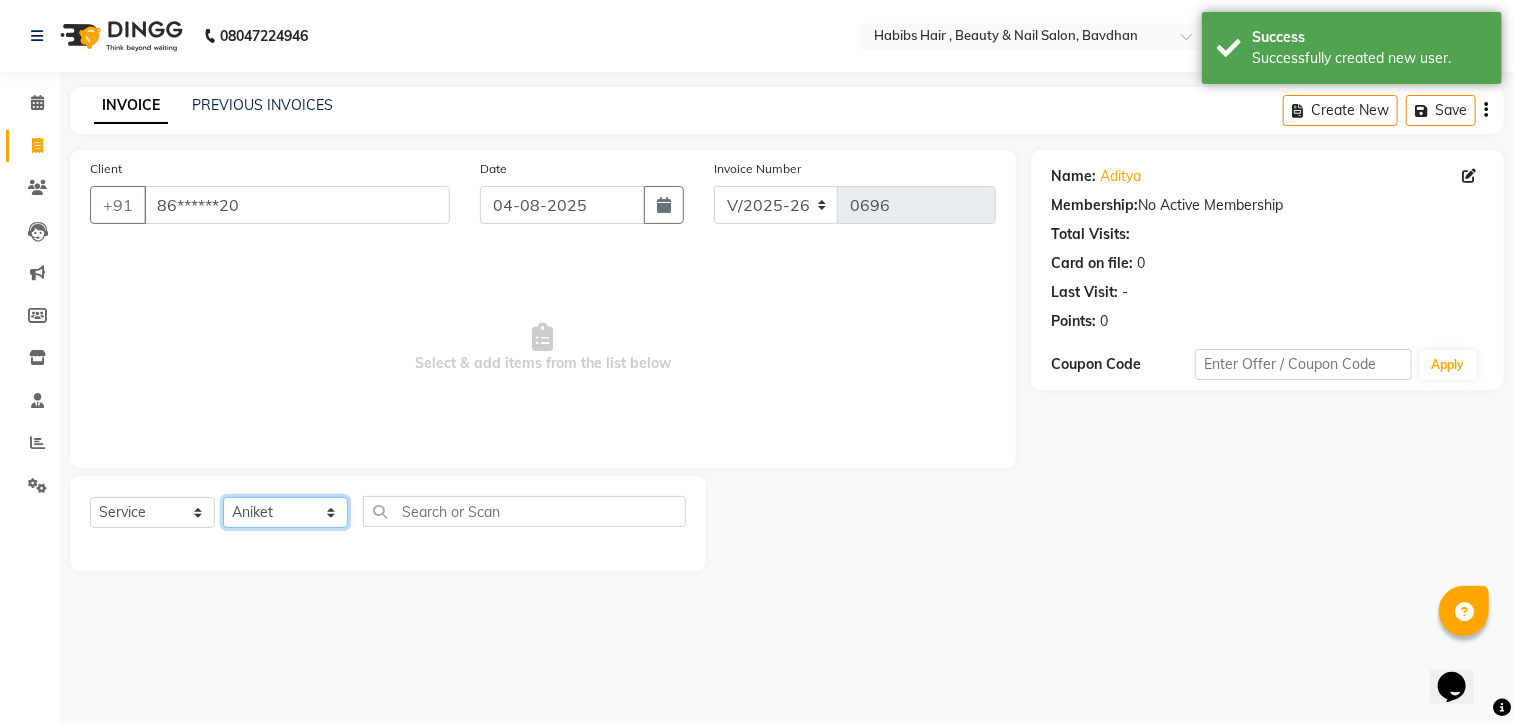 click on "Select Stylist Akash Aman Aniket Ashish Ganesh Manager mayur nikhil sujata" 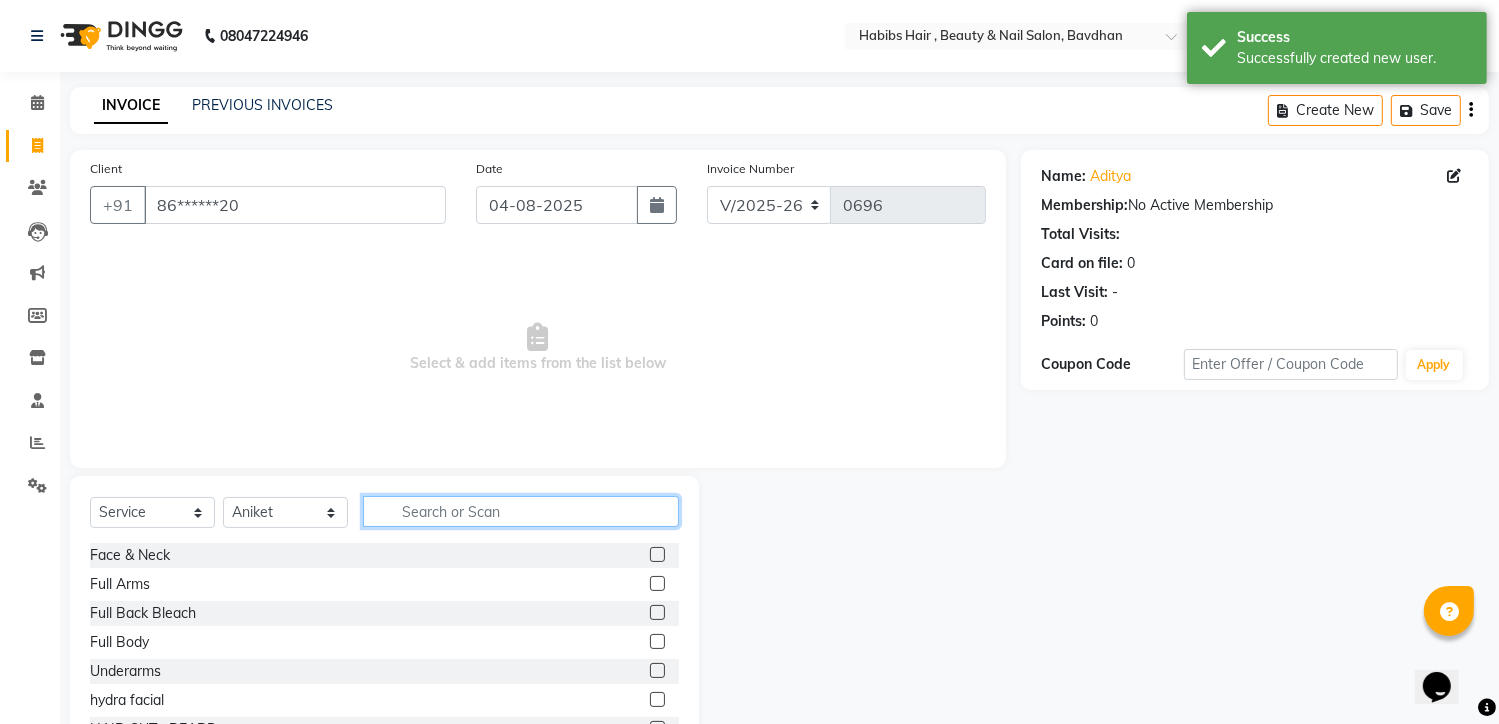 click 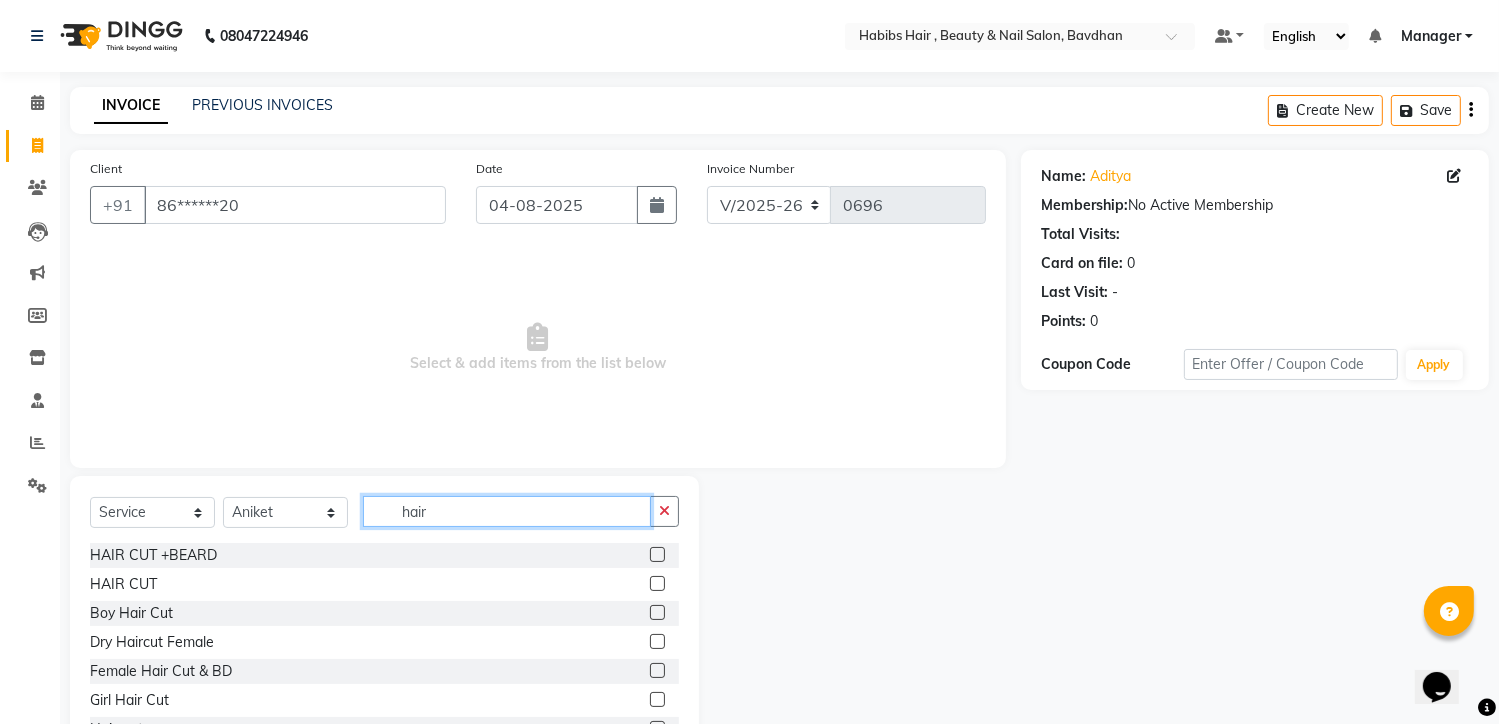 type on "hair" 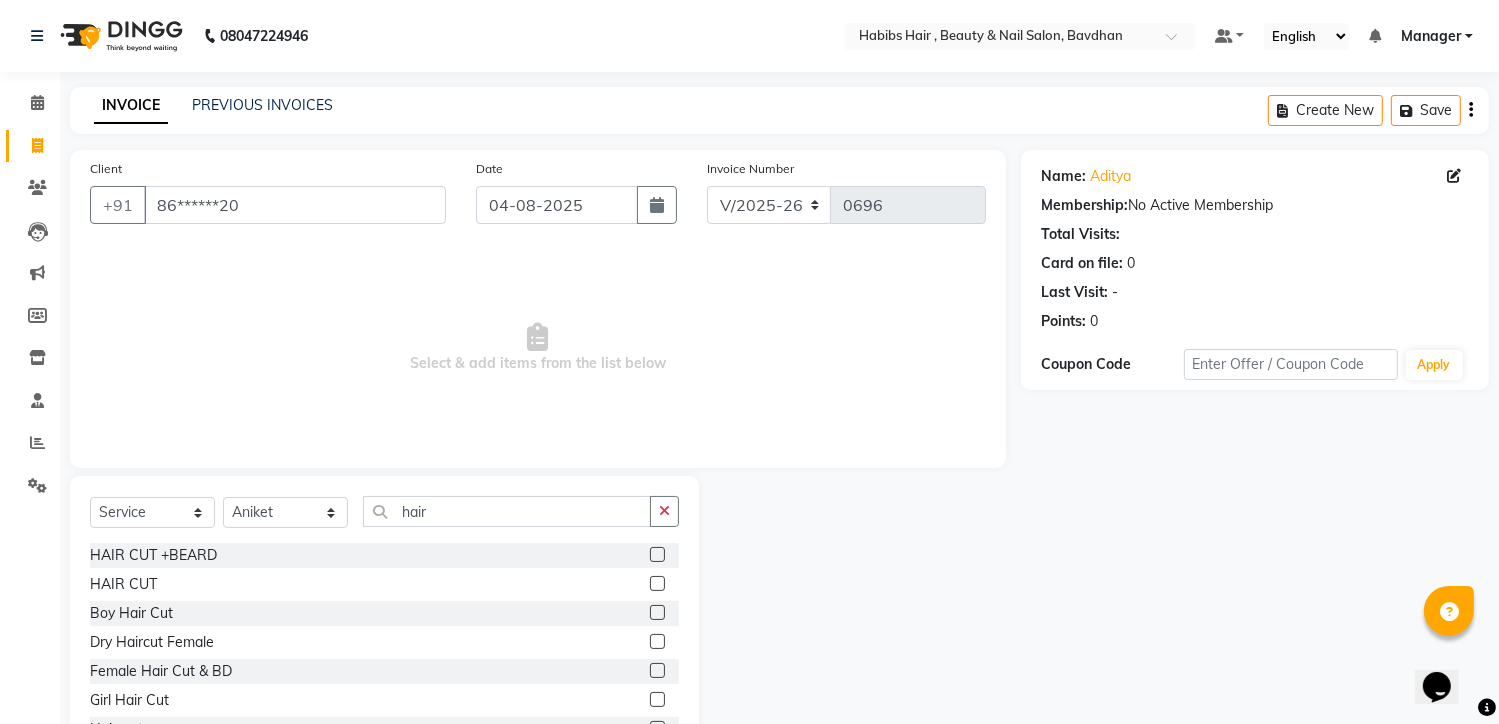 click 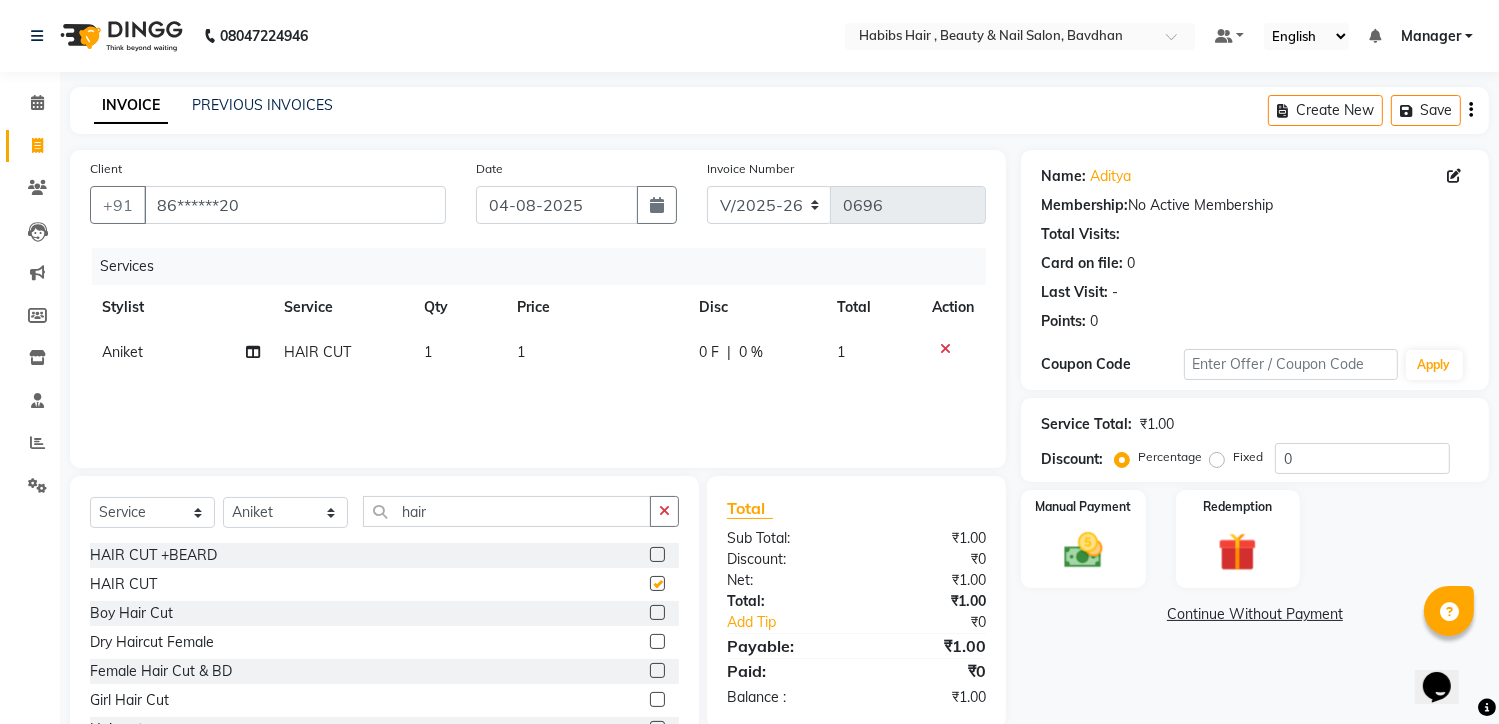 checkbox on "false" 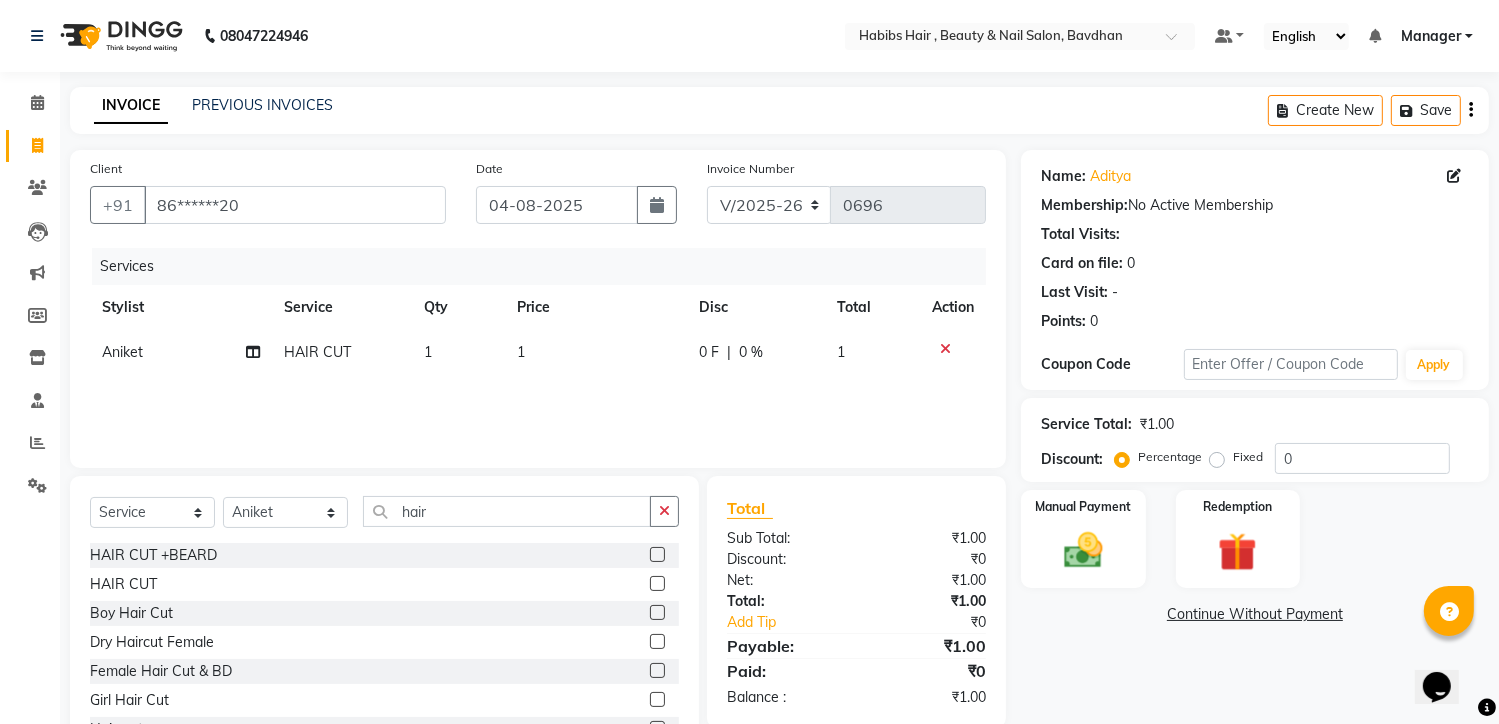 click 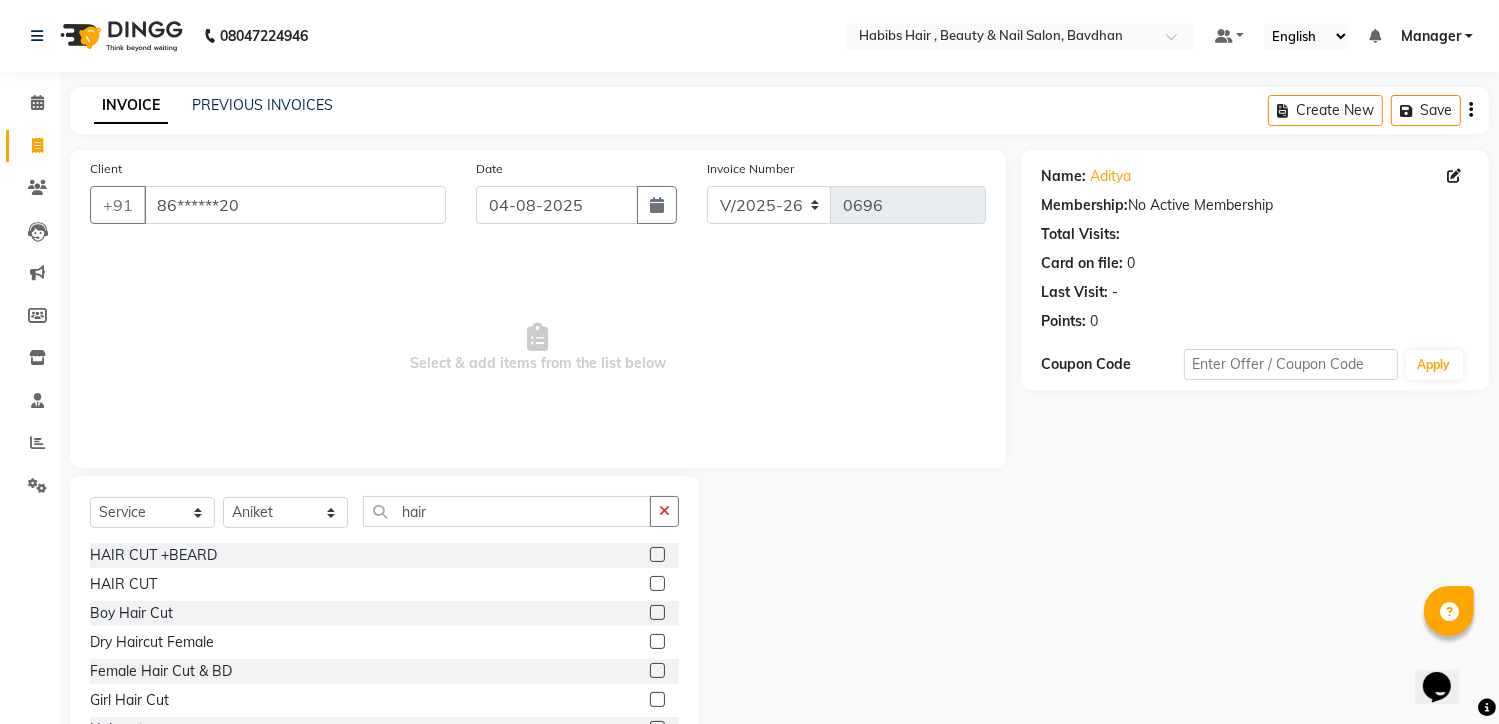 click 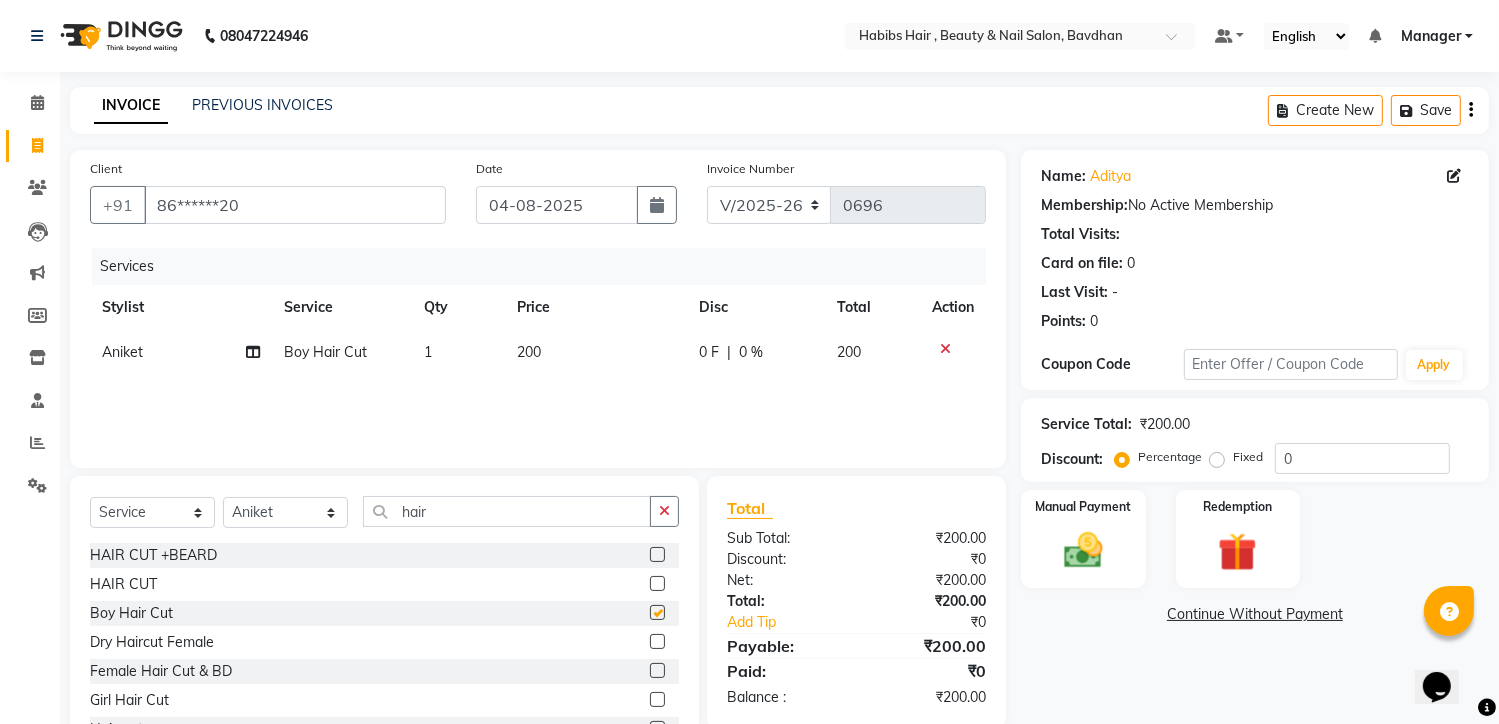 checkbox on "false" 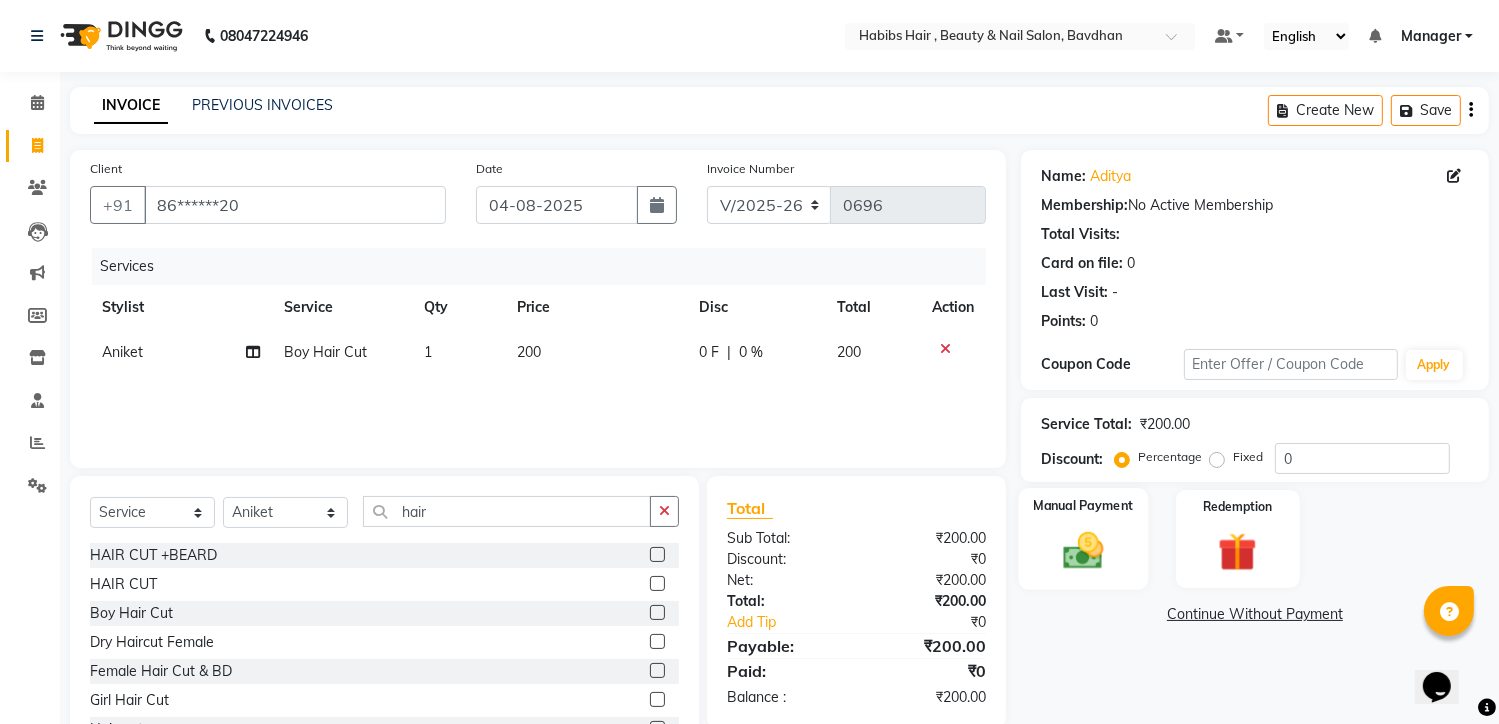 click 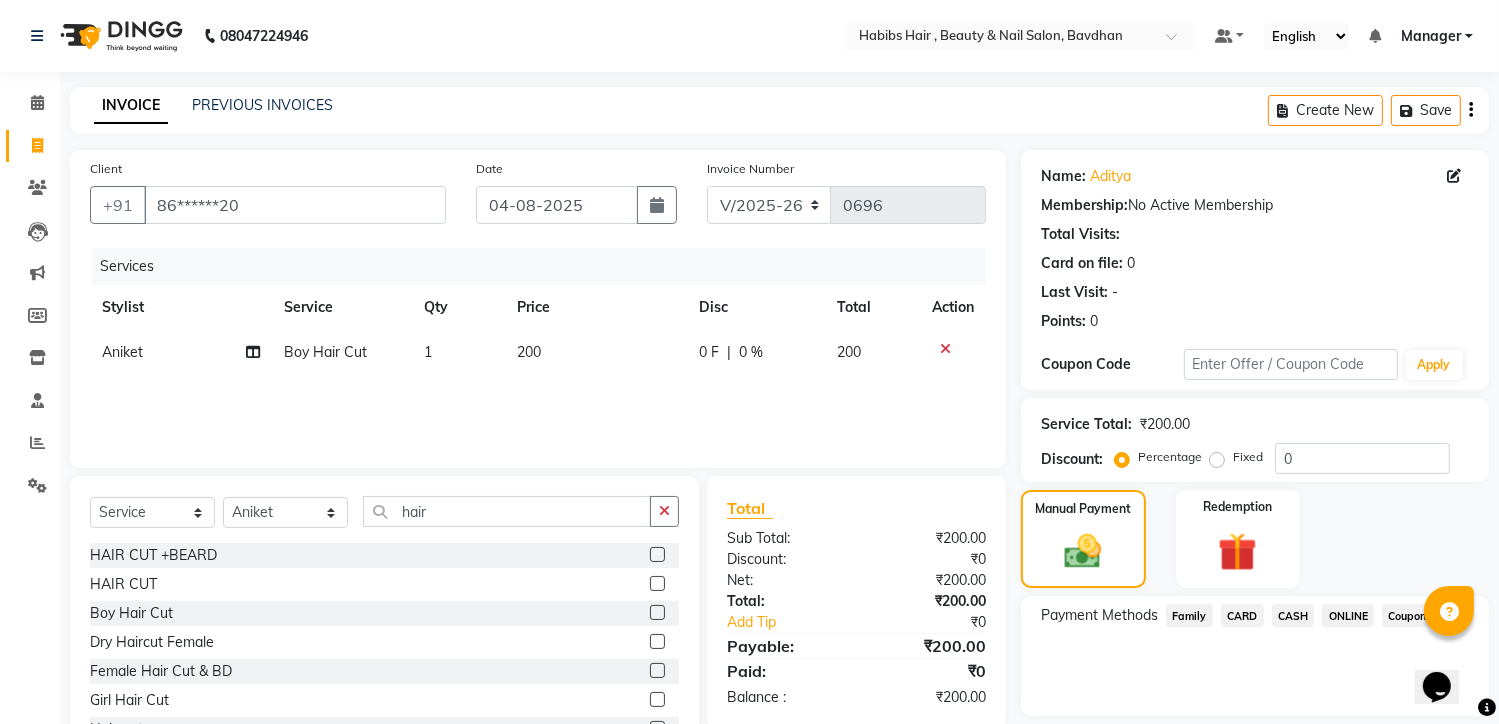 click on "ONLINE" 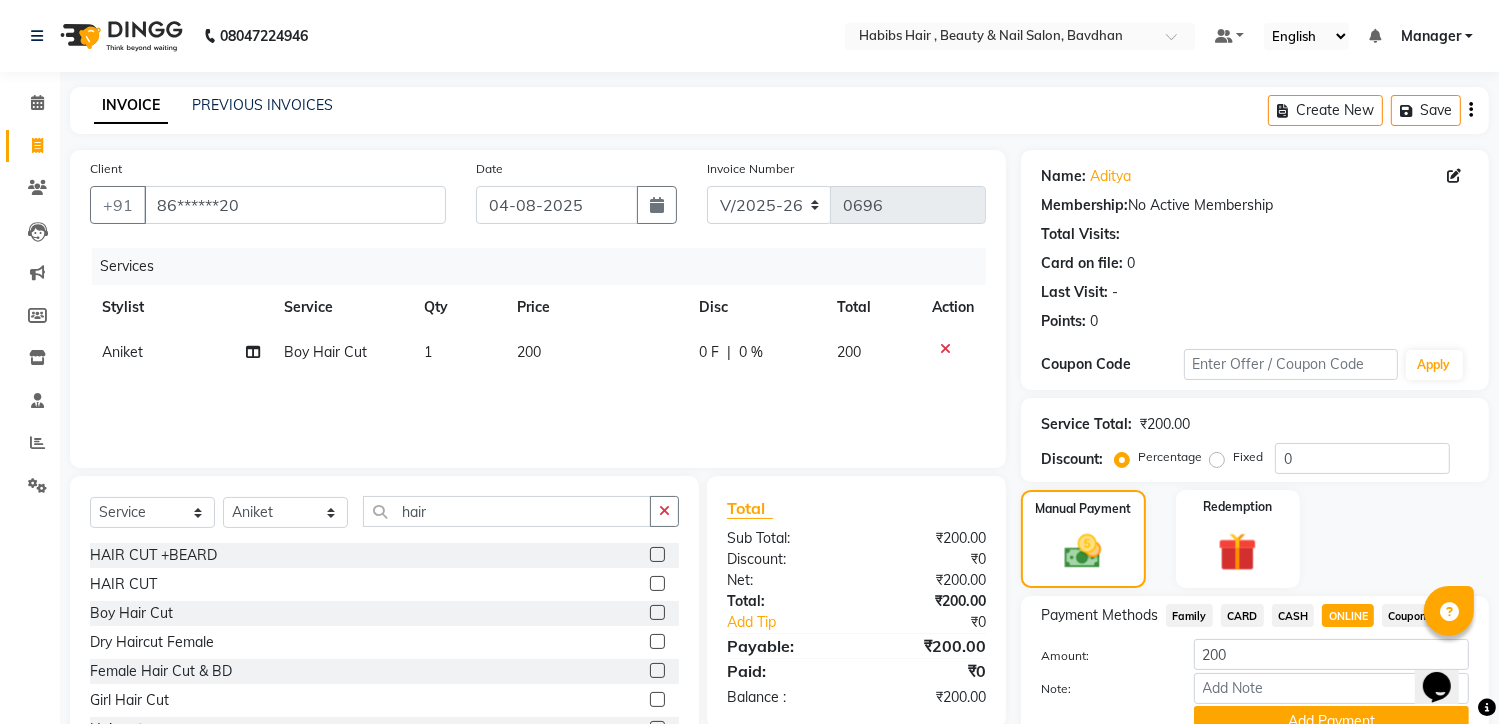 scroll, scrollTop: 94, scrollLeft: 0, axis: vertical 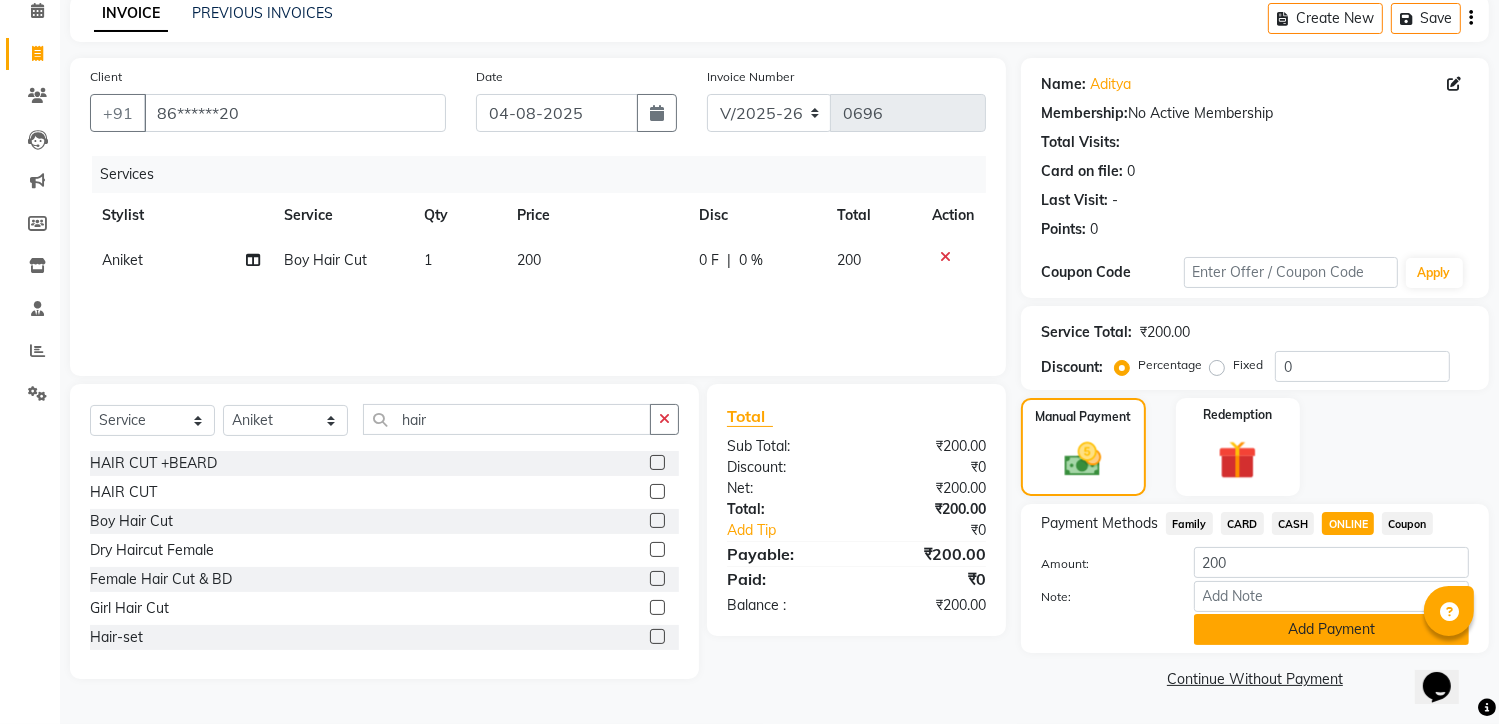click on "Add Payment" 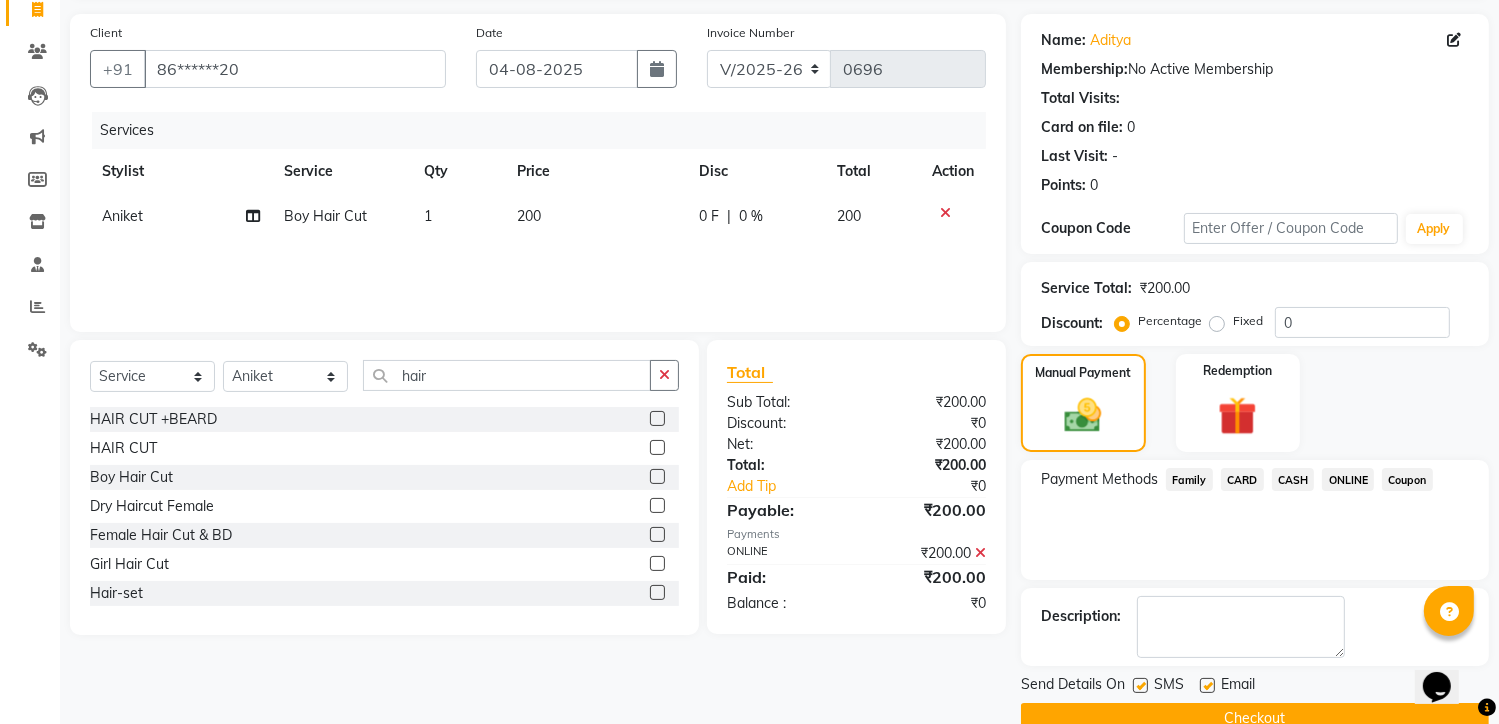 scroll, scrollTop: 175, scrollLeft: 0, axis: vertical 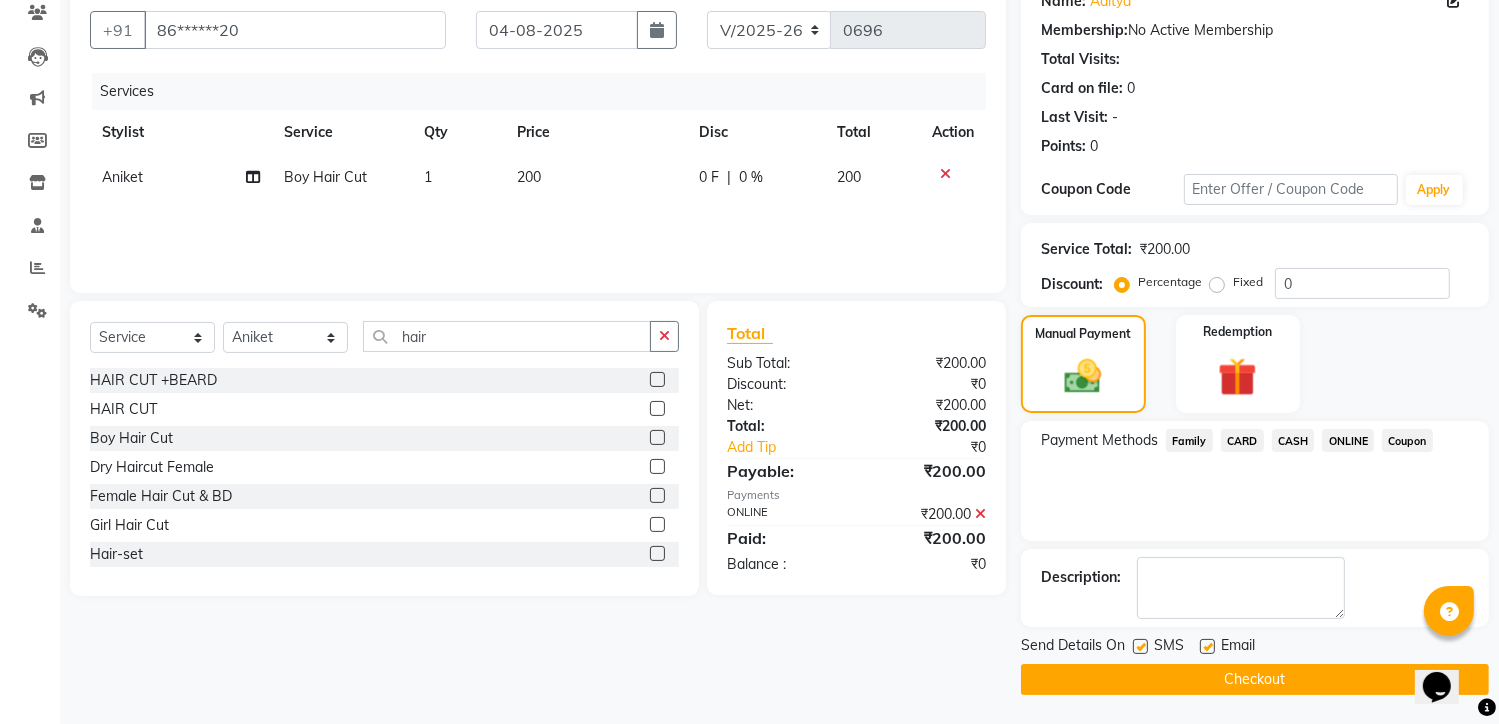 click on "Checkout" 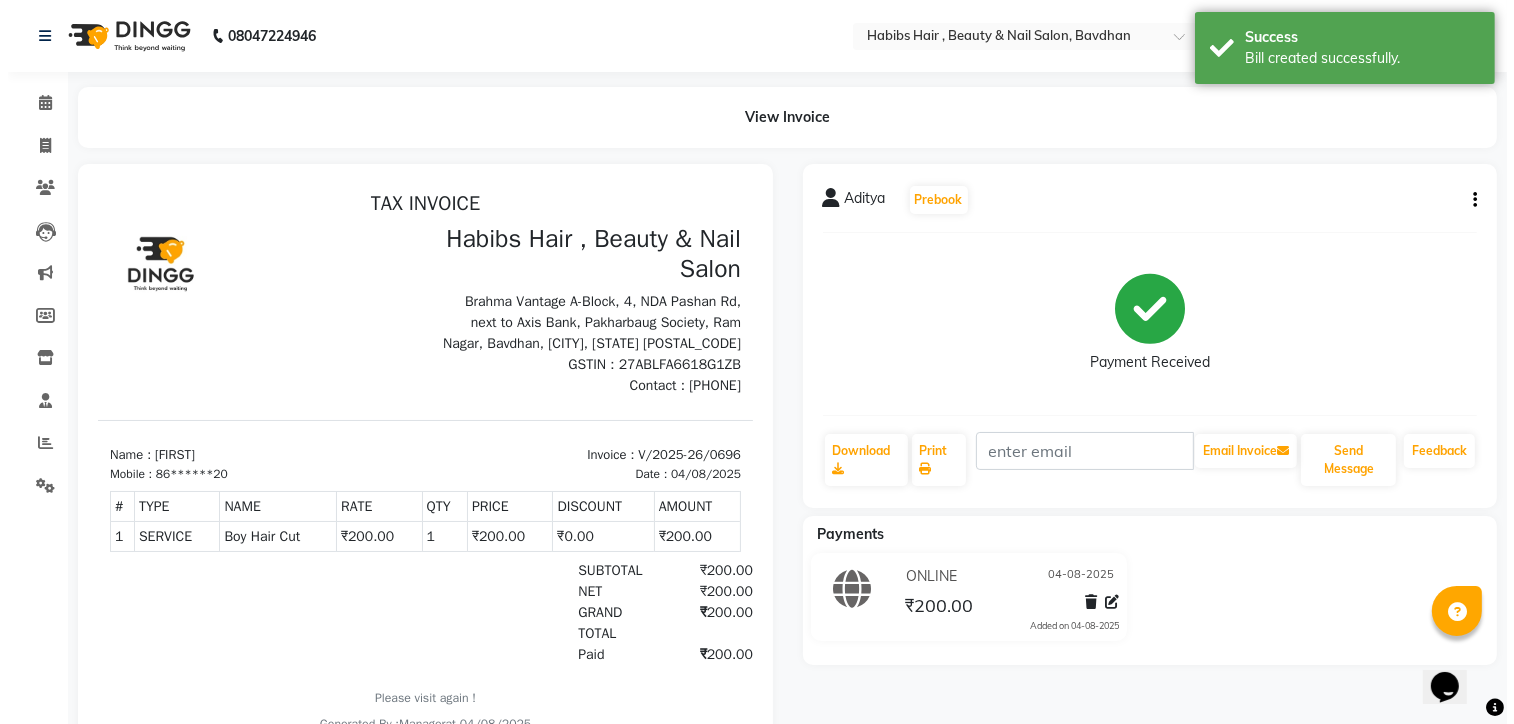scroll, scrollTop: 0, scrollLeft: 0, axis: both 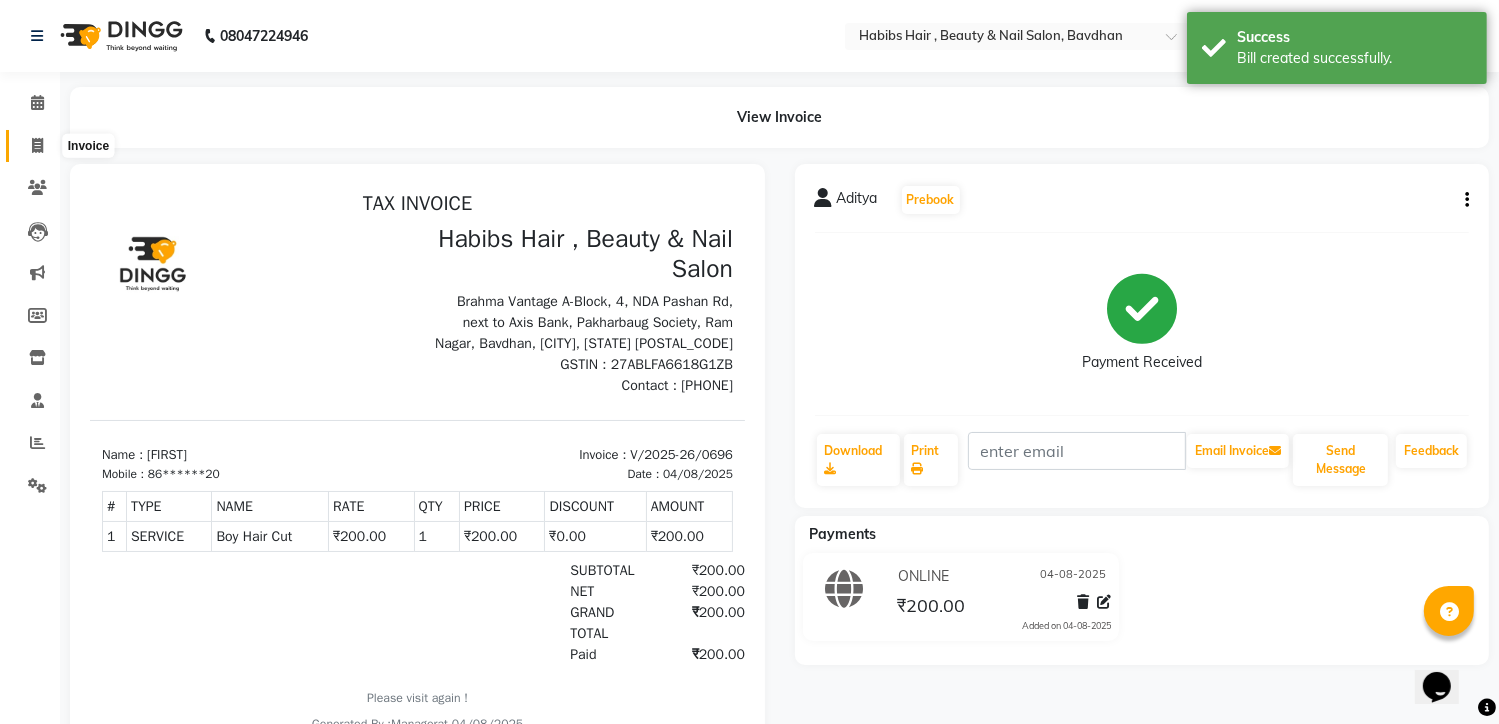 click 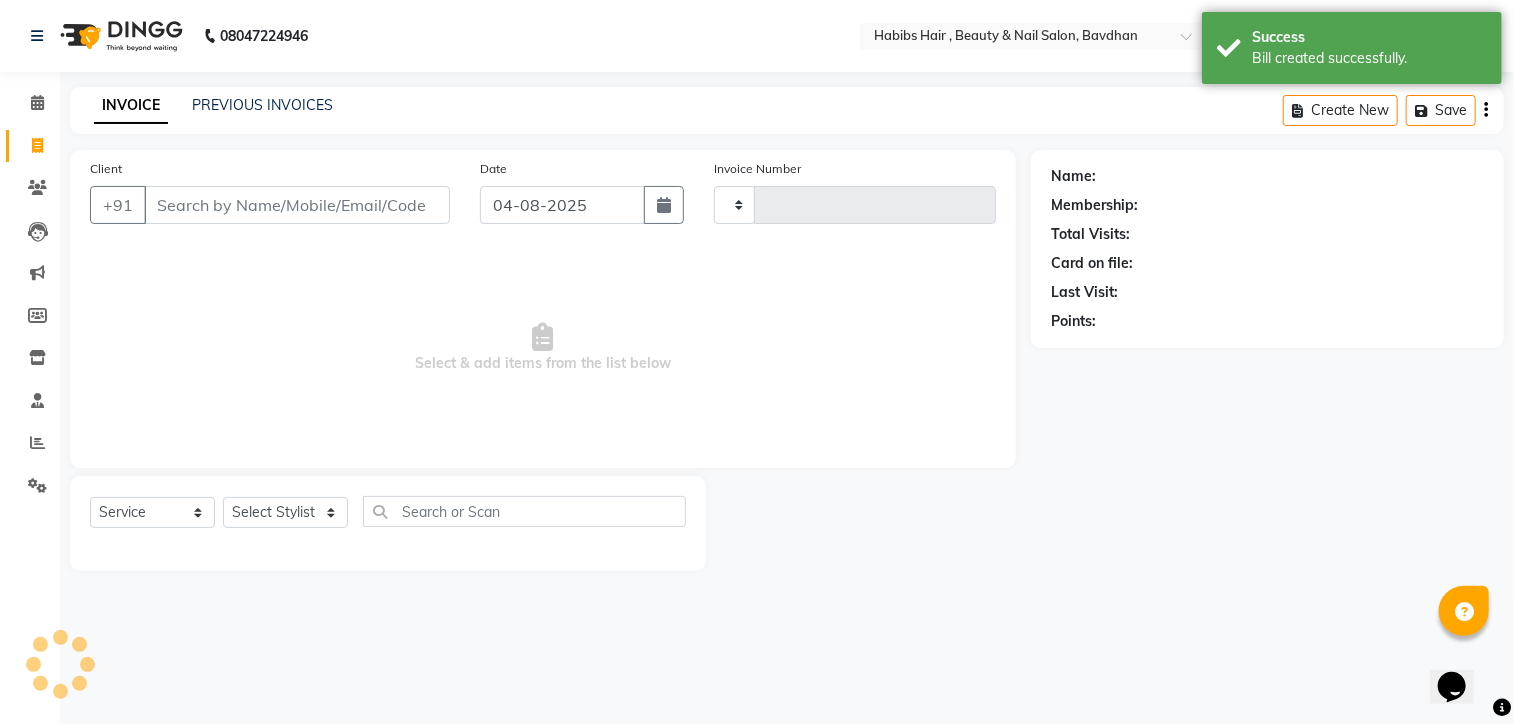 type on "0697" 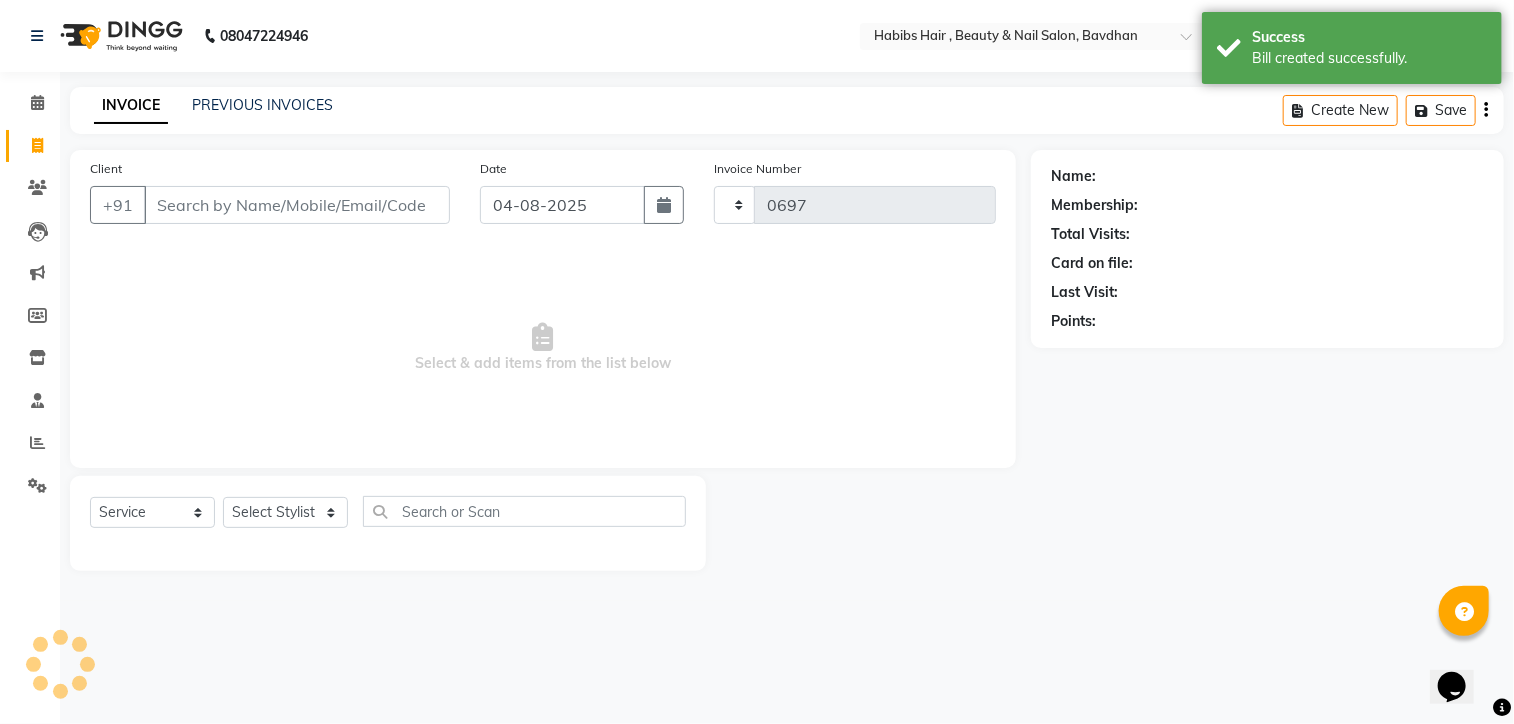 select on "7414" 